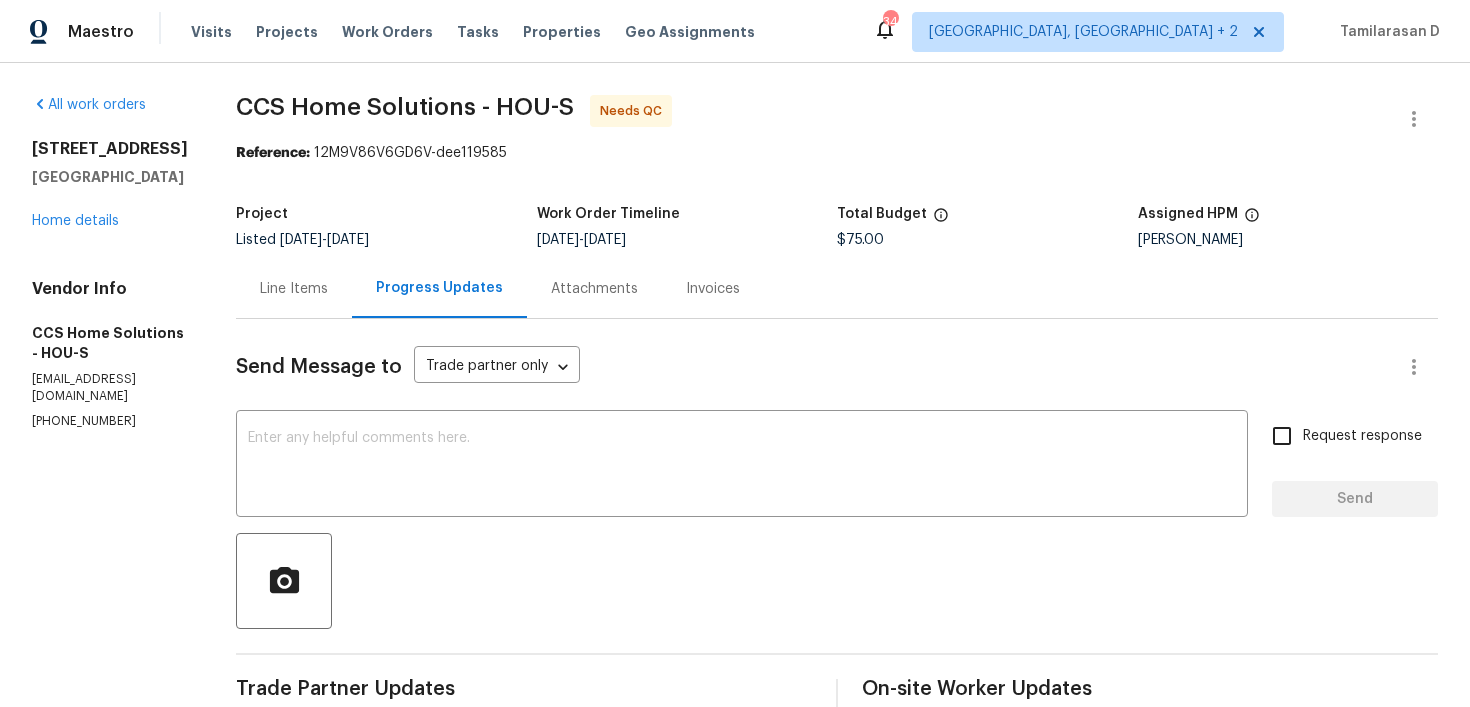 scroll, scrollTop: 0, scrollLeft: 0, axis: both 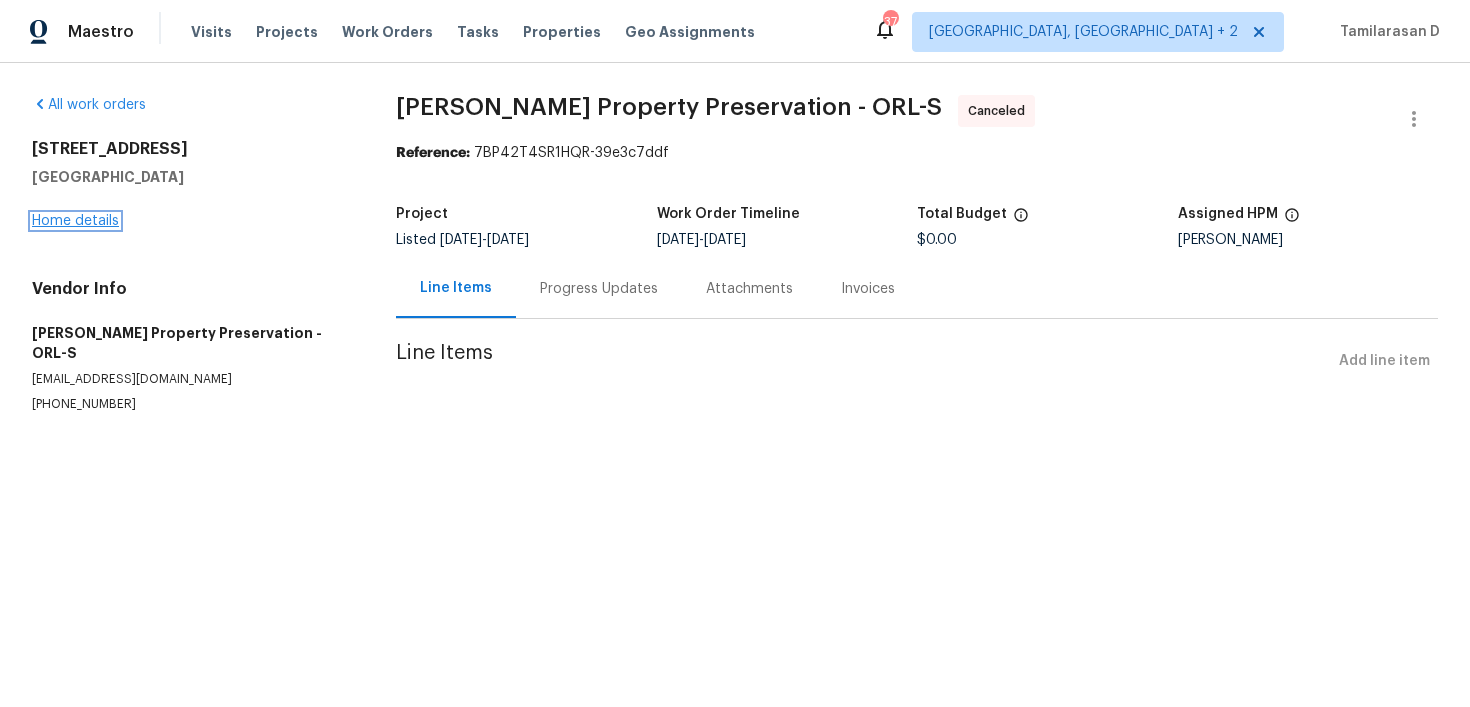 click on "Home details" at bounding box center [75, 221] 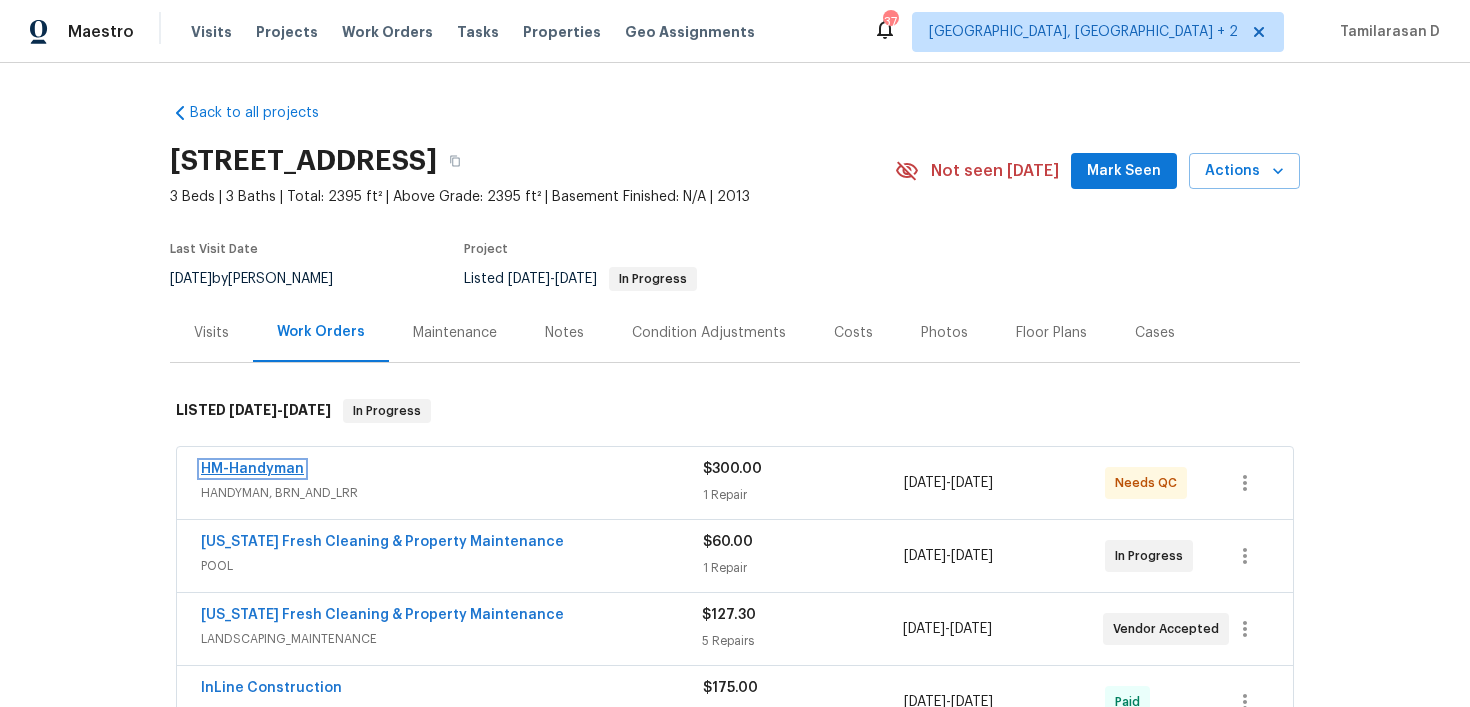 click on "HM-Handyman" at bounding box center (252, 469) 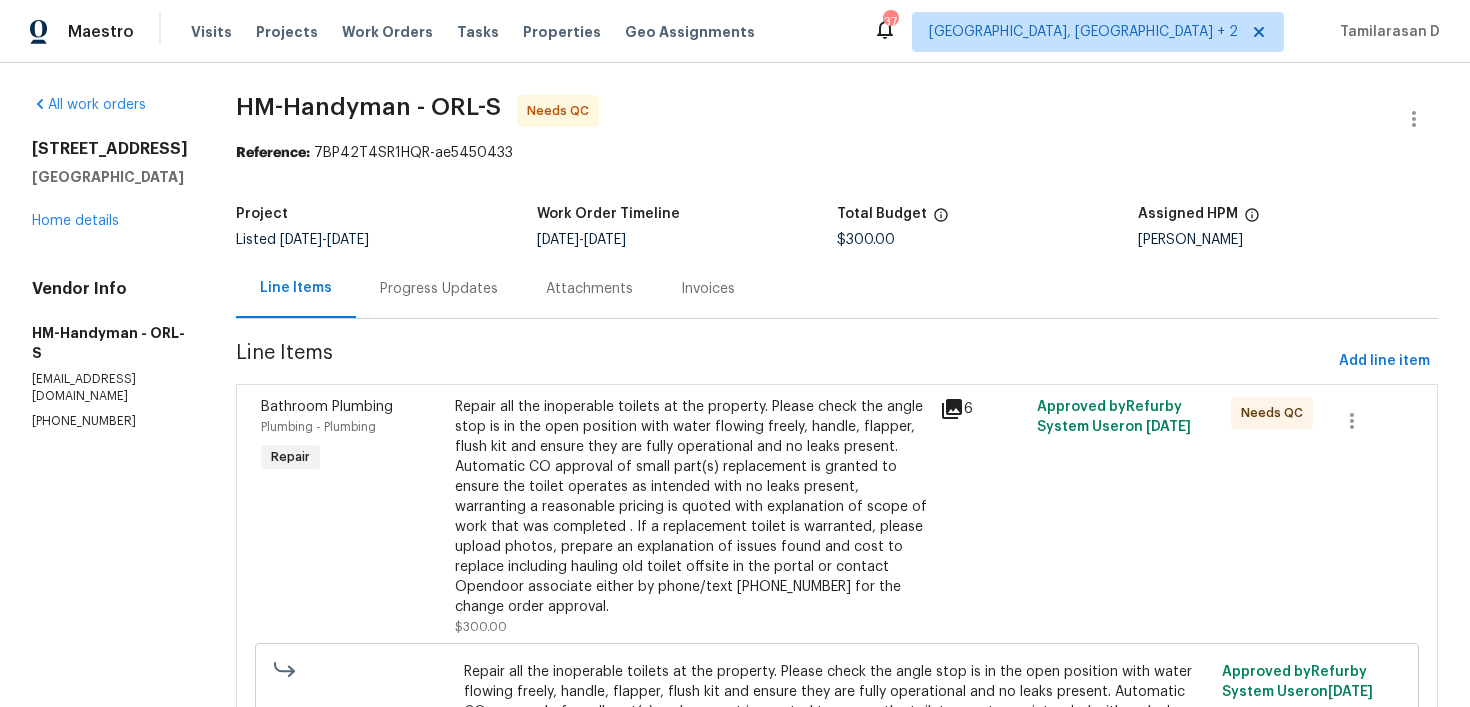 click on "Progress Updates" at bounding box center (439, 289) 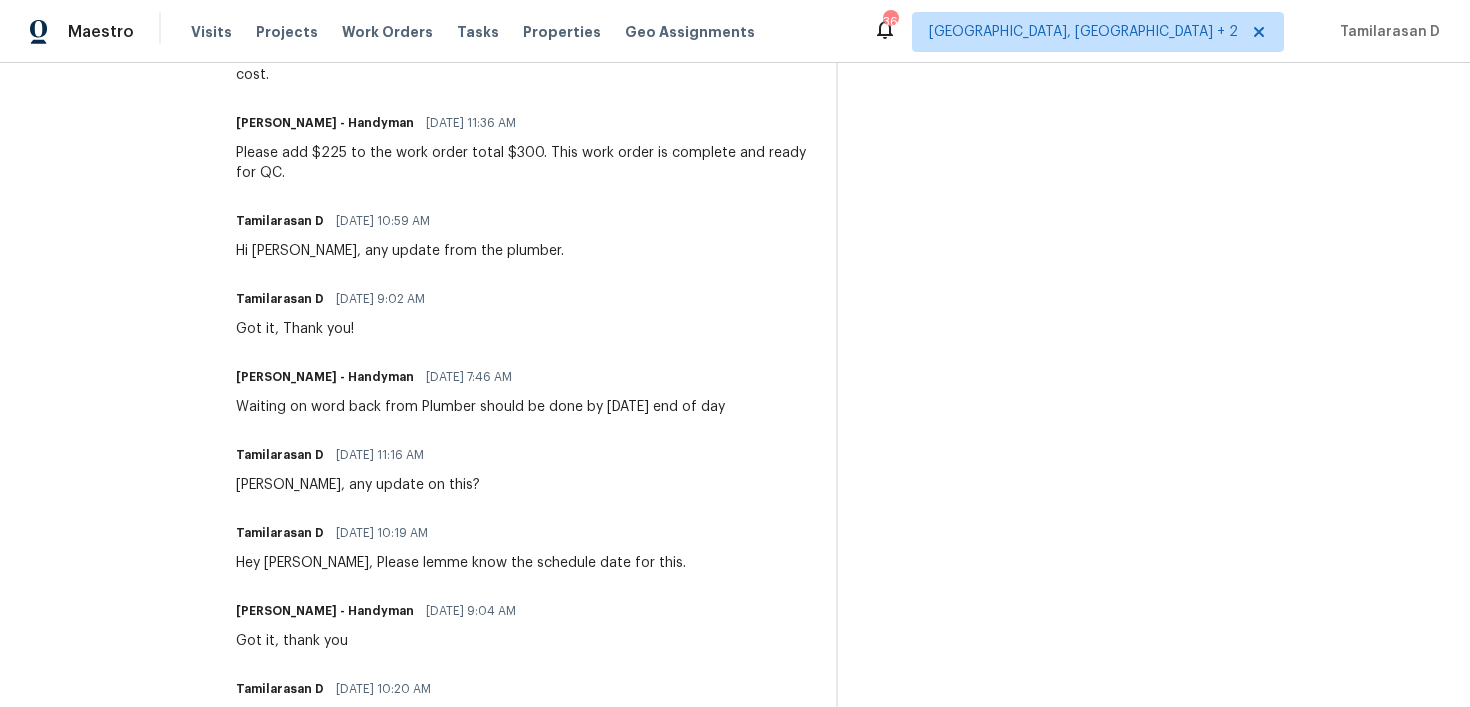 scroll, scrollTop: 0, scrollLeft: 0, axis: both 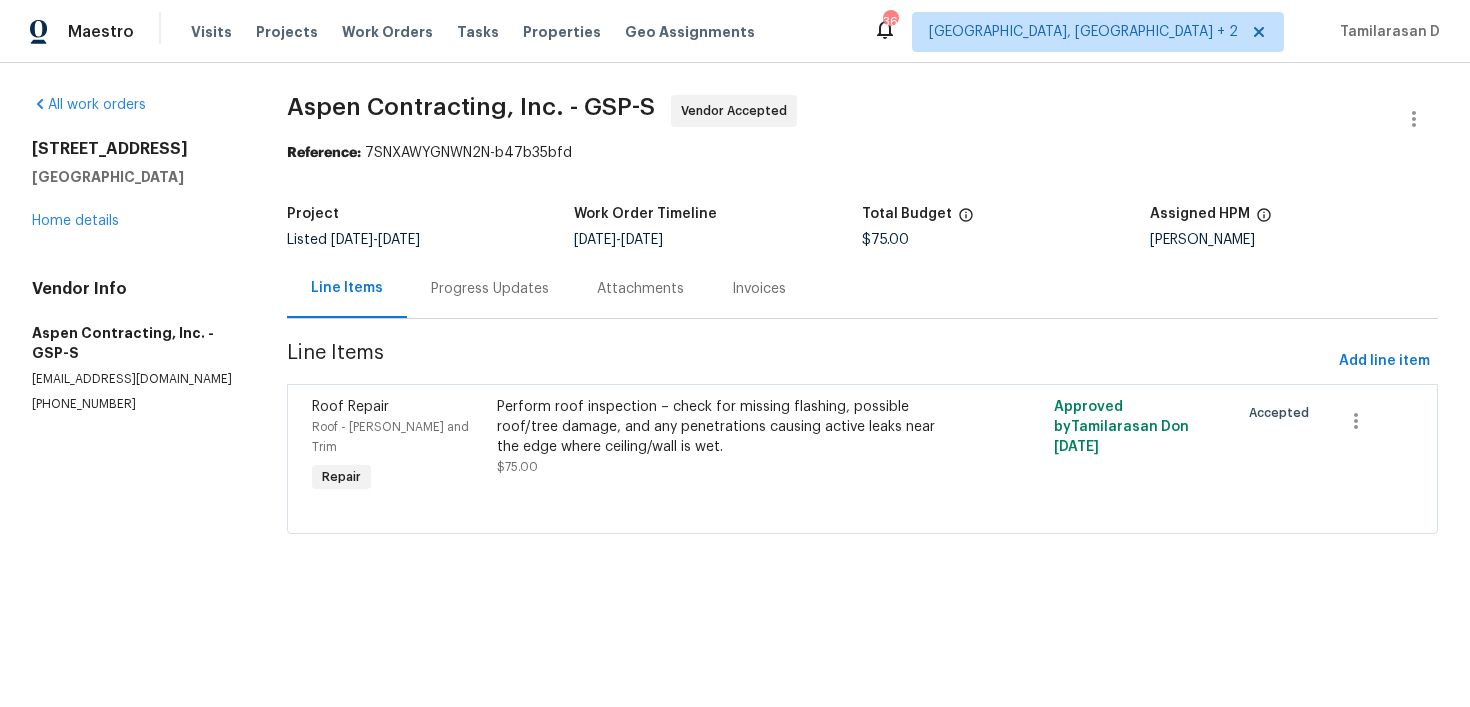 click on "Progress Updates" at bounding box center (490, 288) 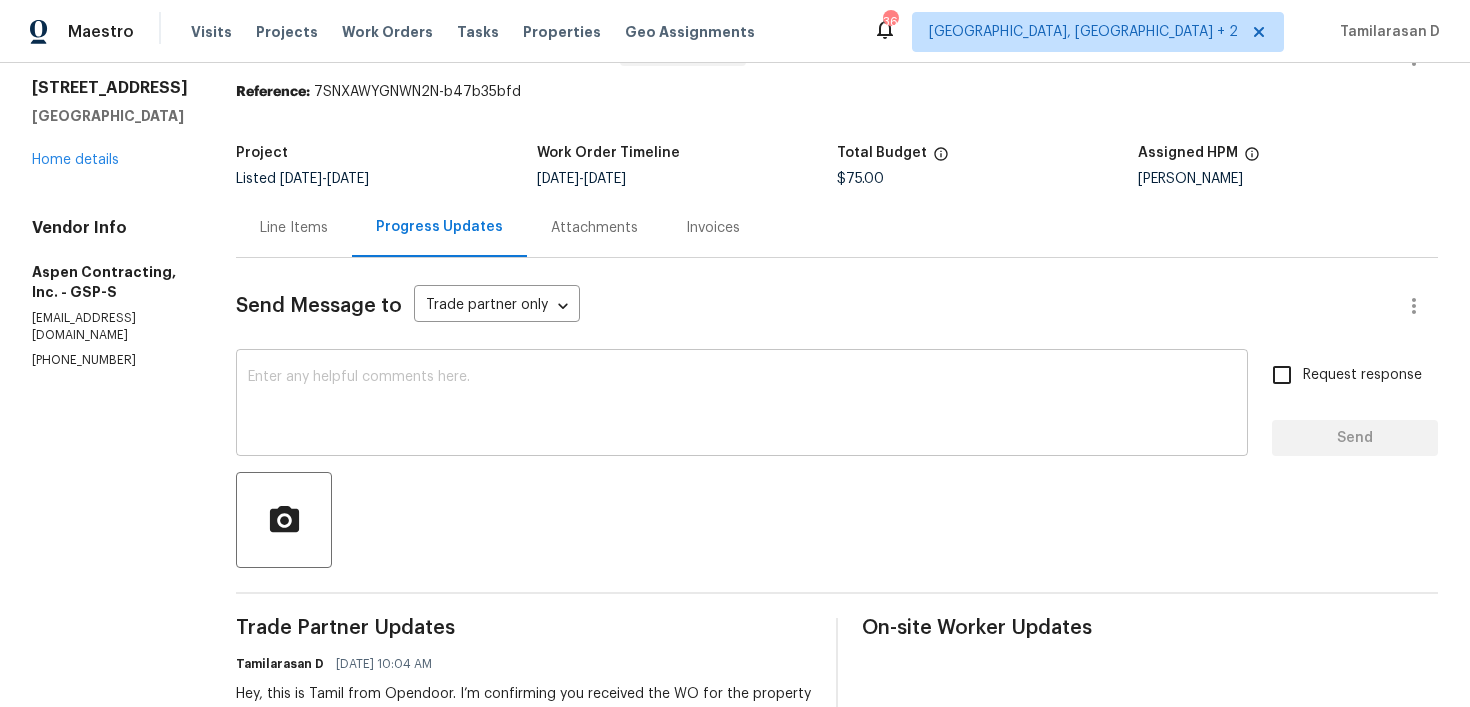 scroll, scrollTop: 0, scrollLeft: 0, axis: both 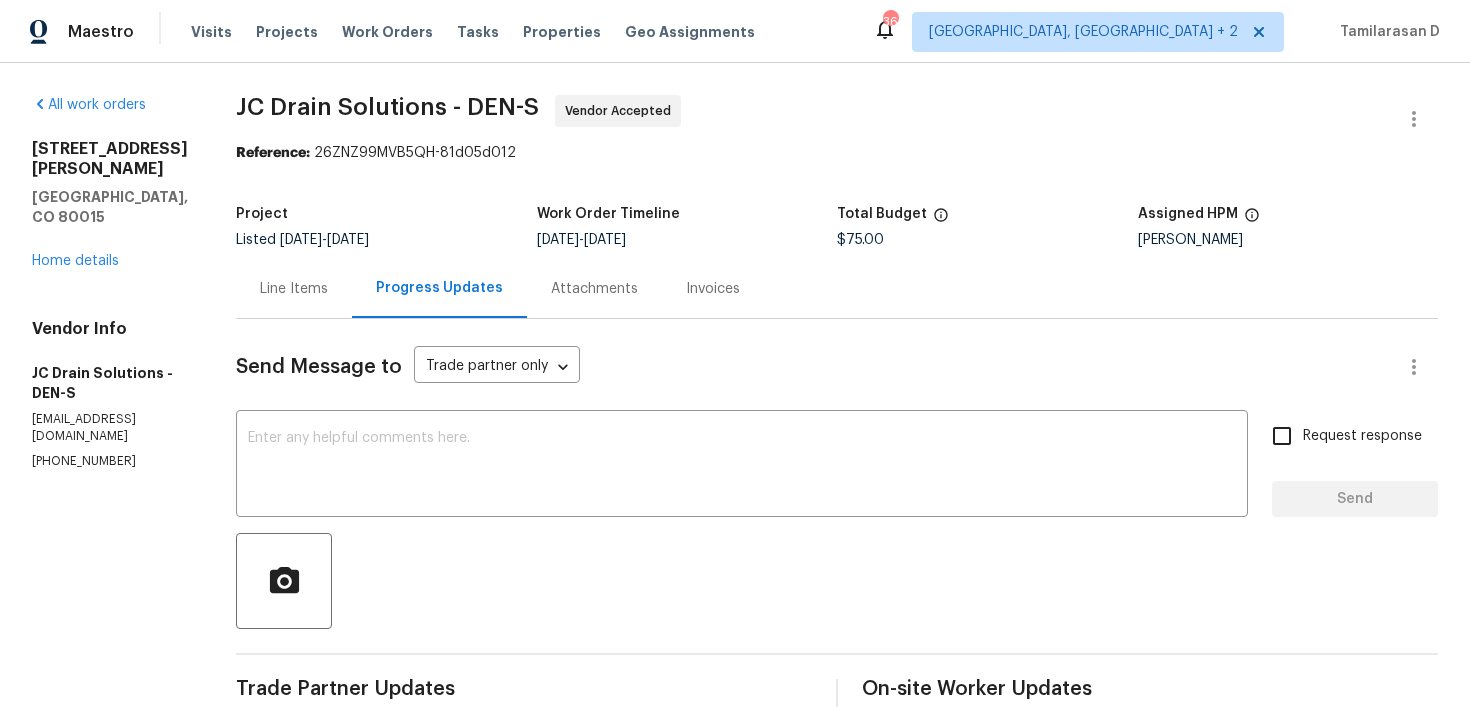 click on "Line Items" at bounding box center (294, 289) 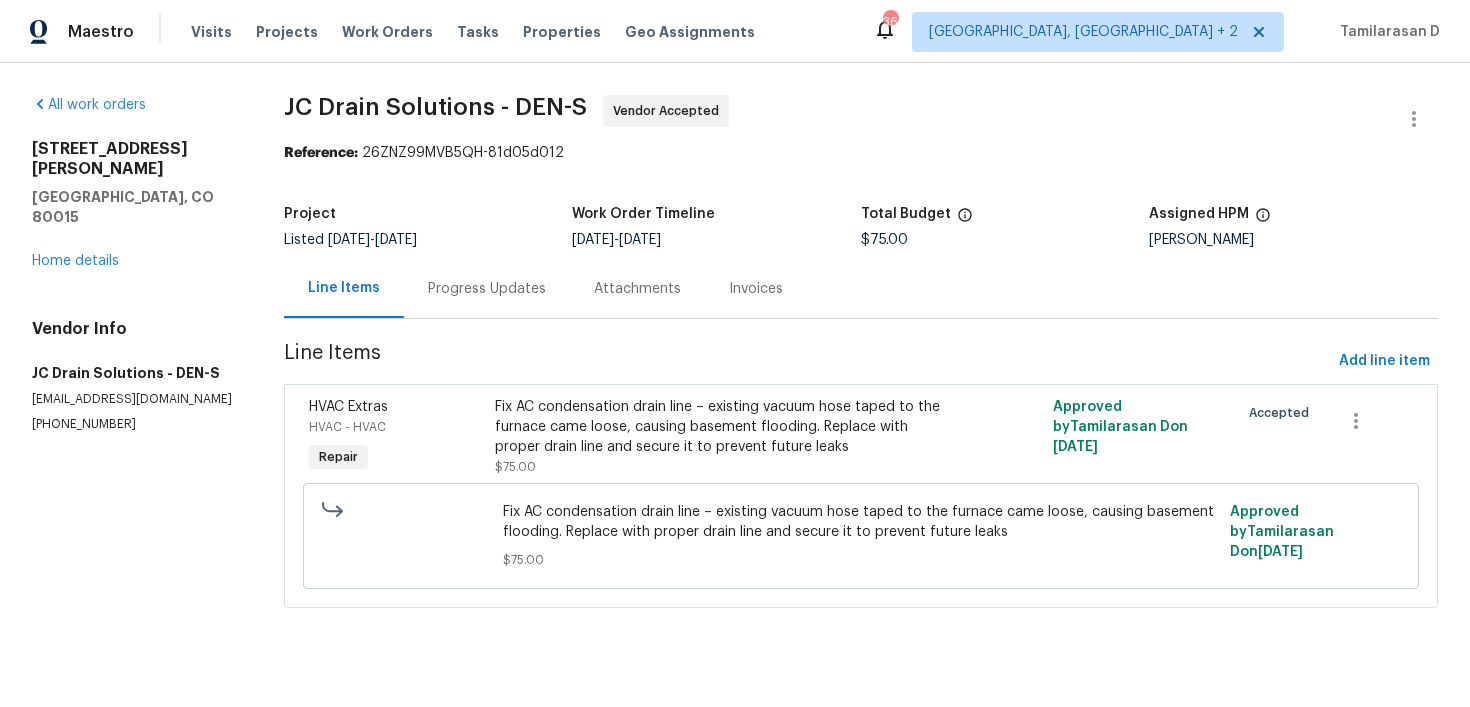 click on "Progress Updates" at bounding box center [487, 289] 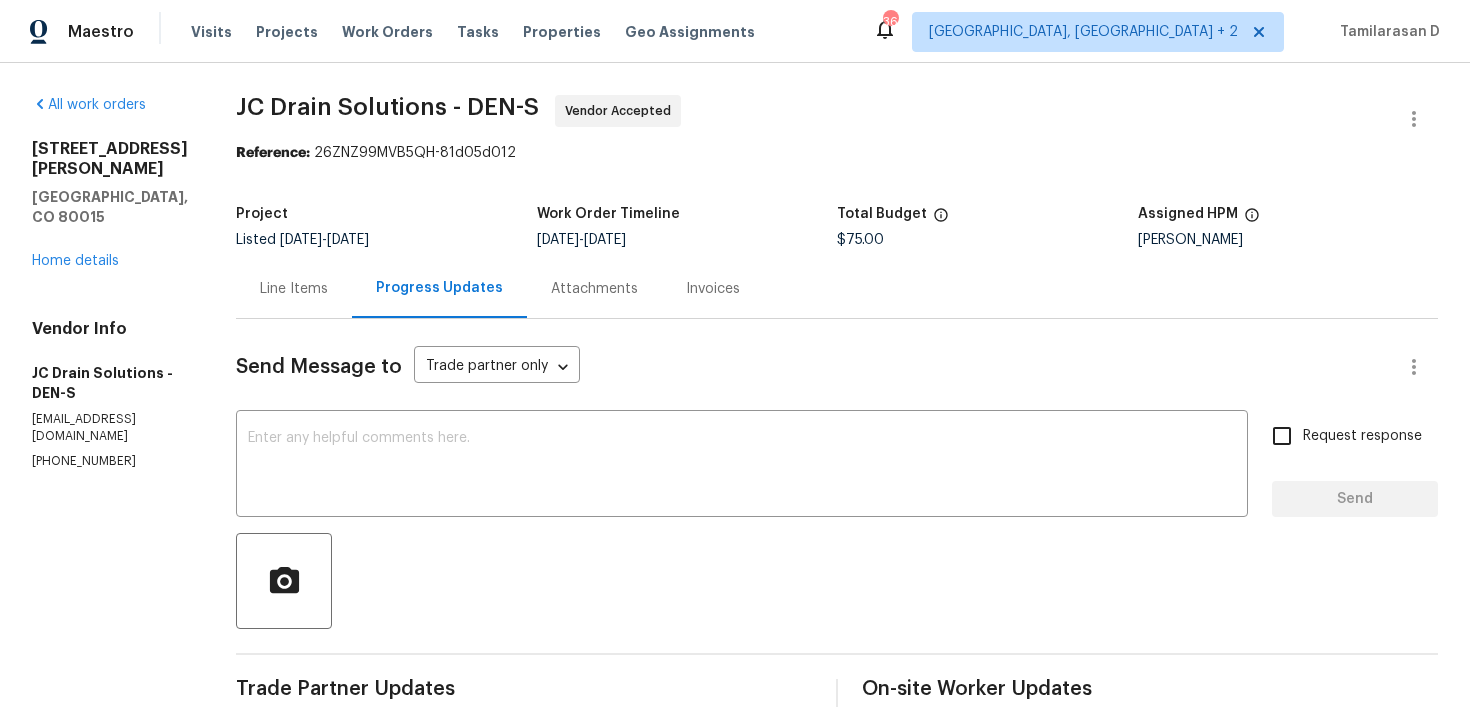 click on "Line Items" at bounding box center [294, 289] 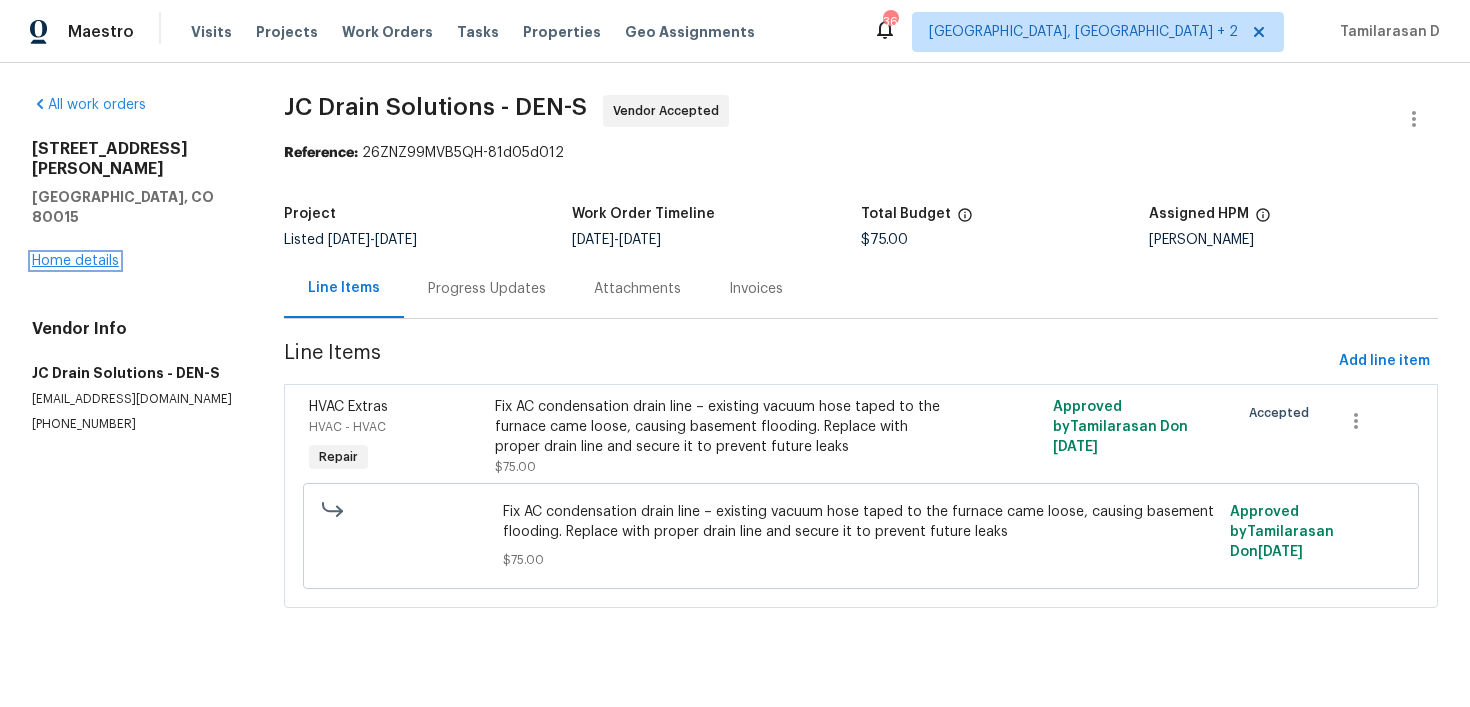 click on "Home details" at bounding box center (75, 261) 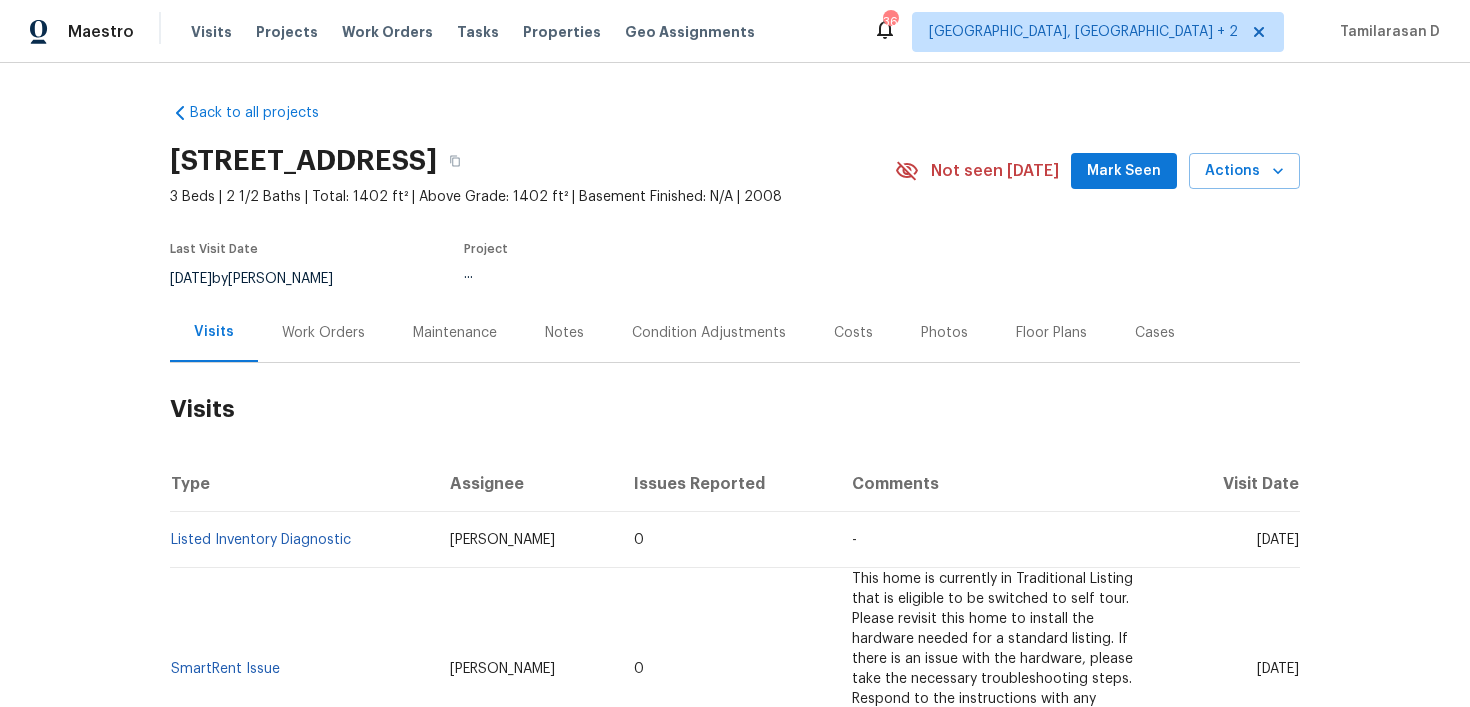 scroll, scrollTop: 0, scrollLeft: 0, axis: both 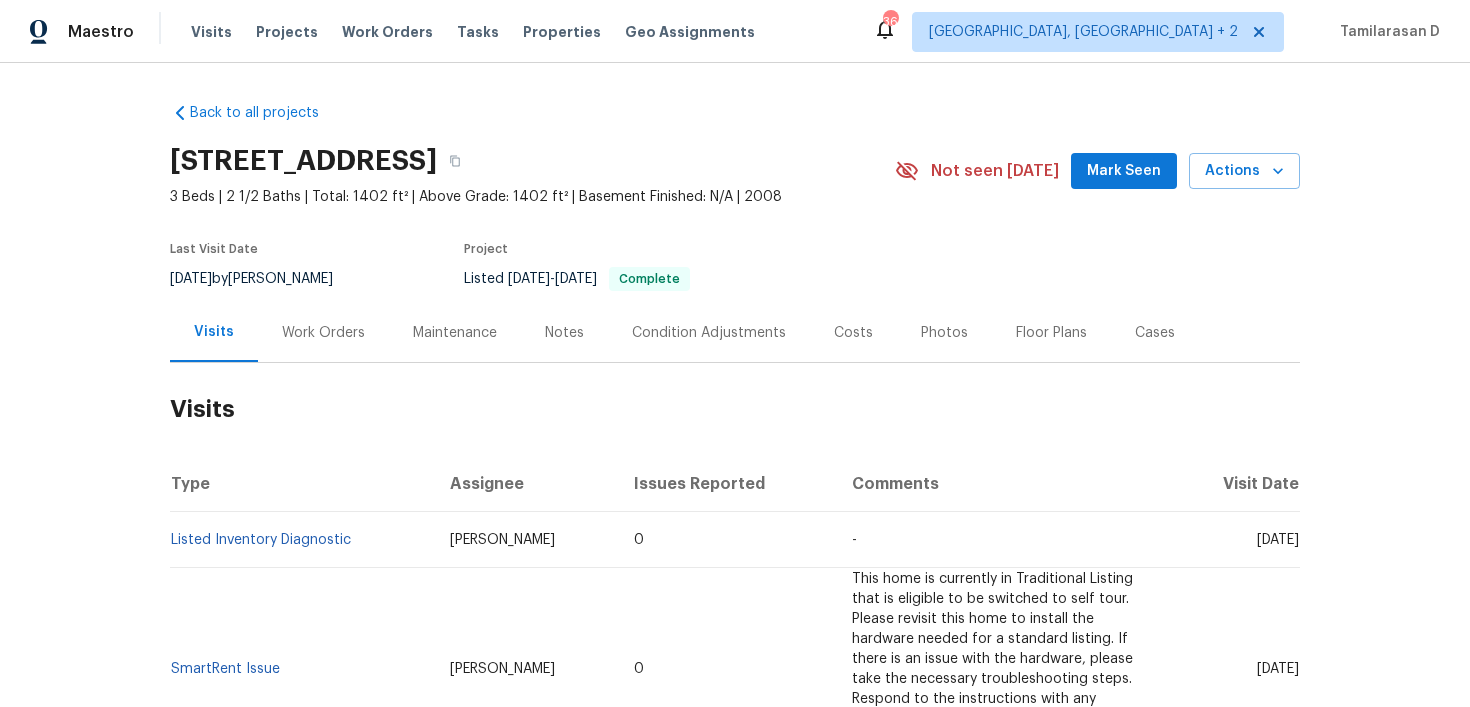click on "Work Orders" at bounding box center [323, 333] 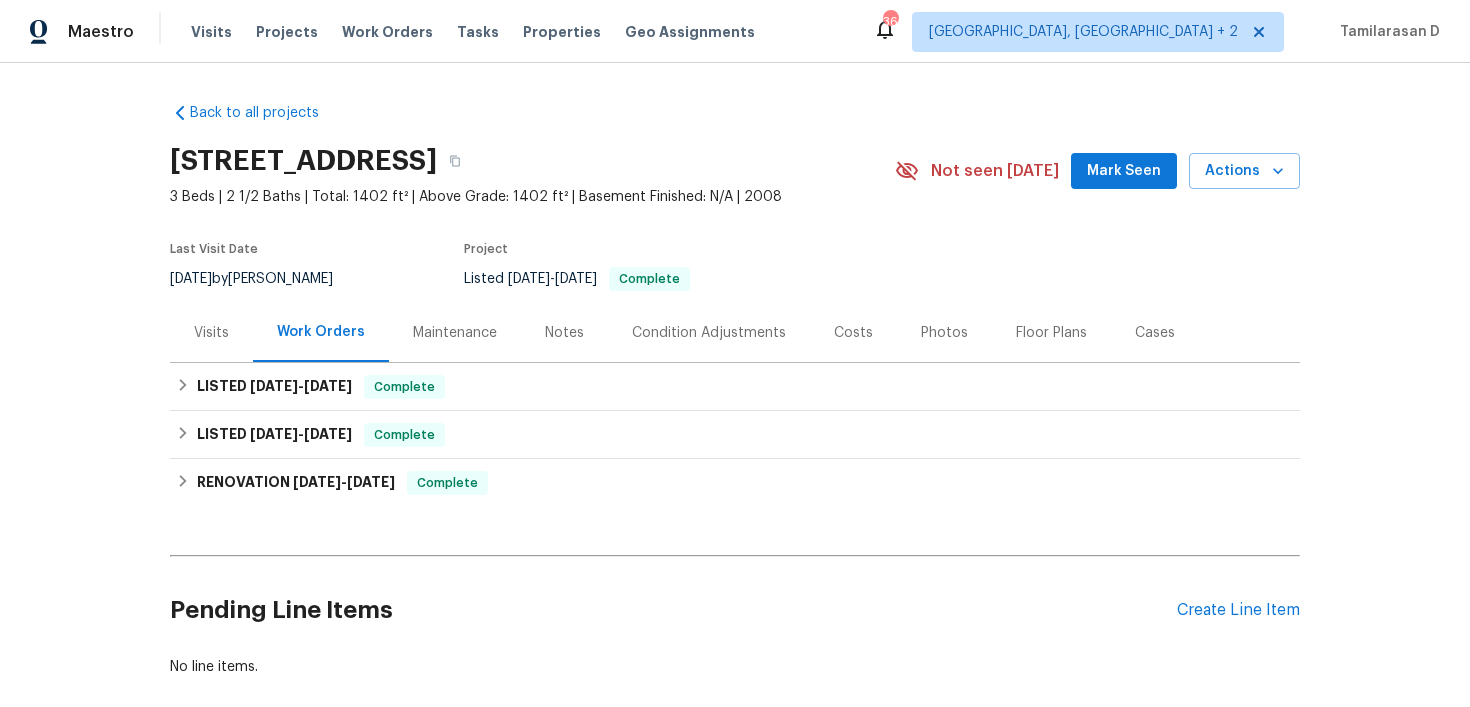 scroll, scrollTop: 86, scrollLeft: 0, axis: vertical 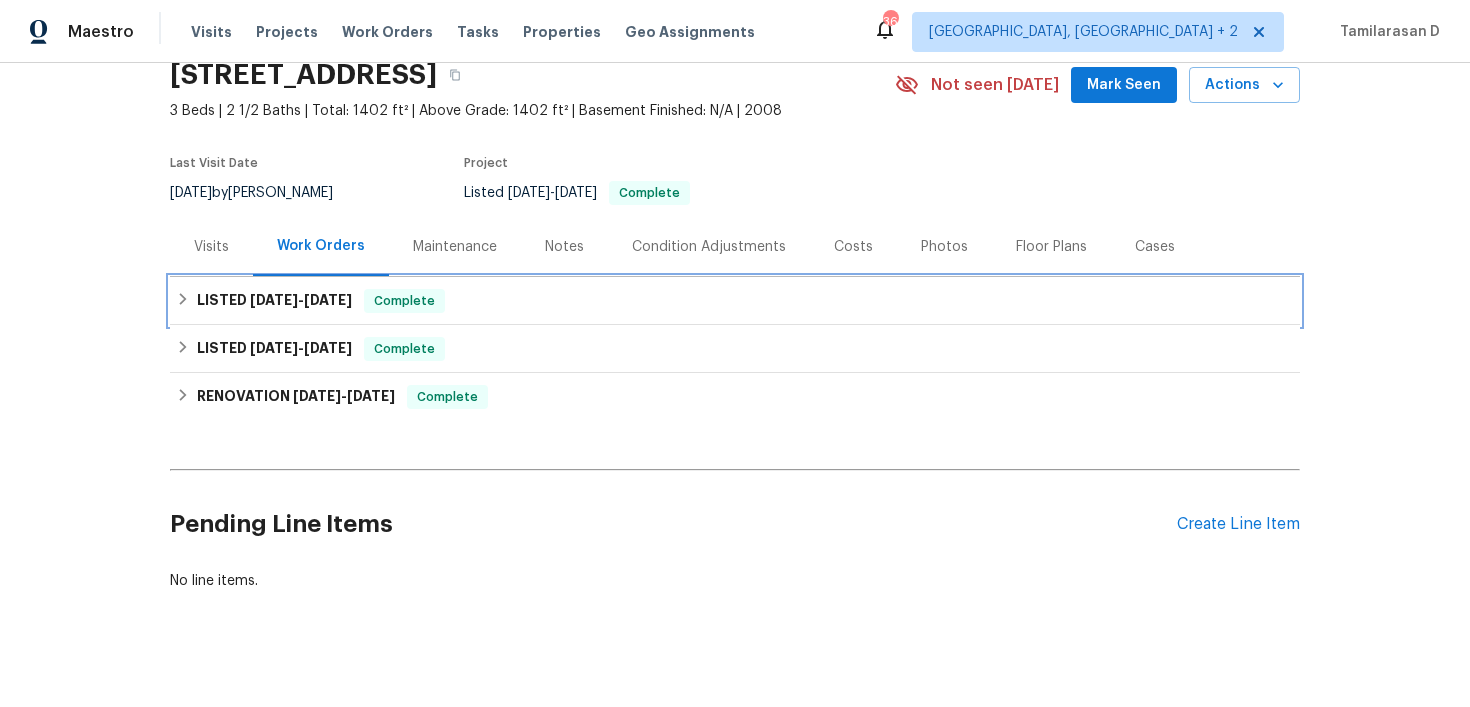 click on "LISTED   6/13/25  -  6/20/25 Complete" at bounding box center [735, 301] 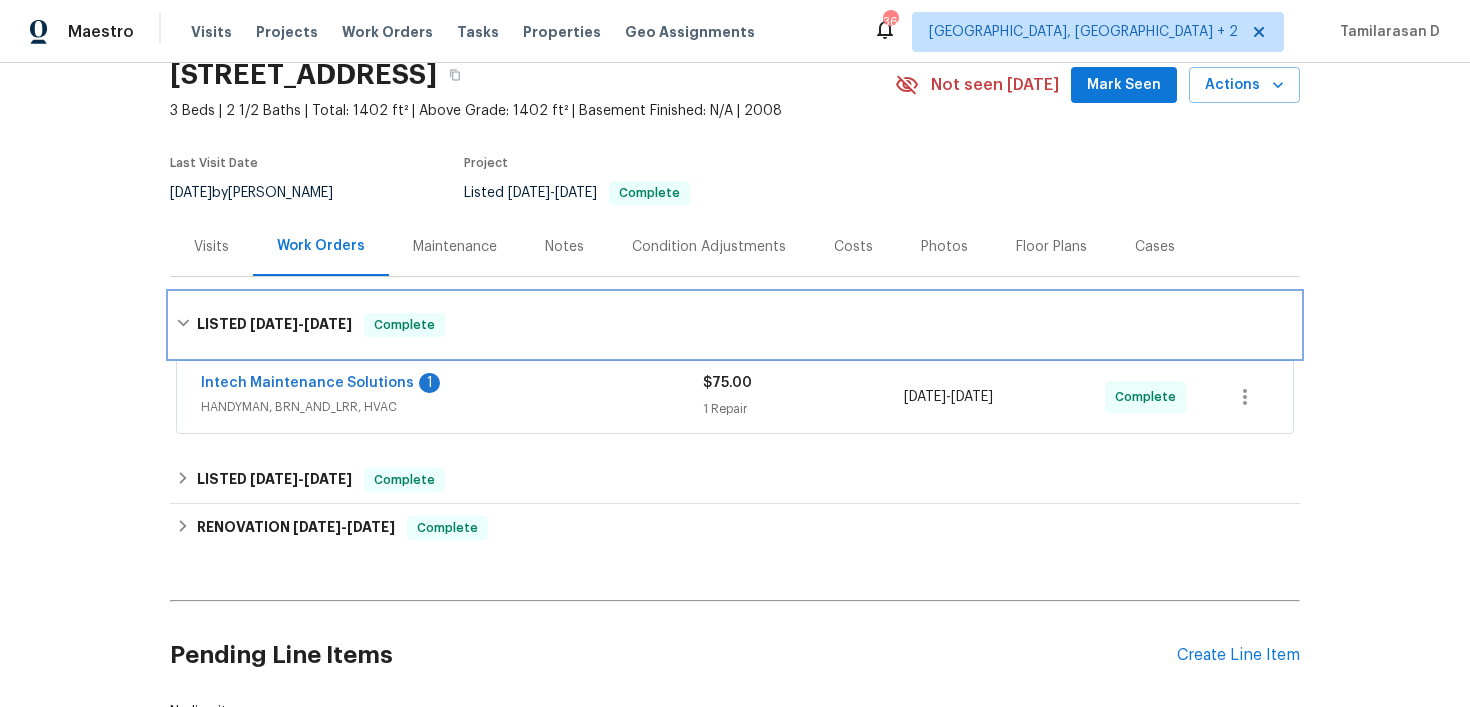 click on "LISTED   6/13/25  -  6/20/25 Complete" at bounding box center (735, 325) 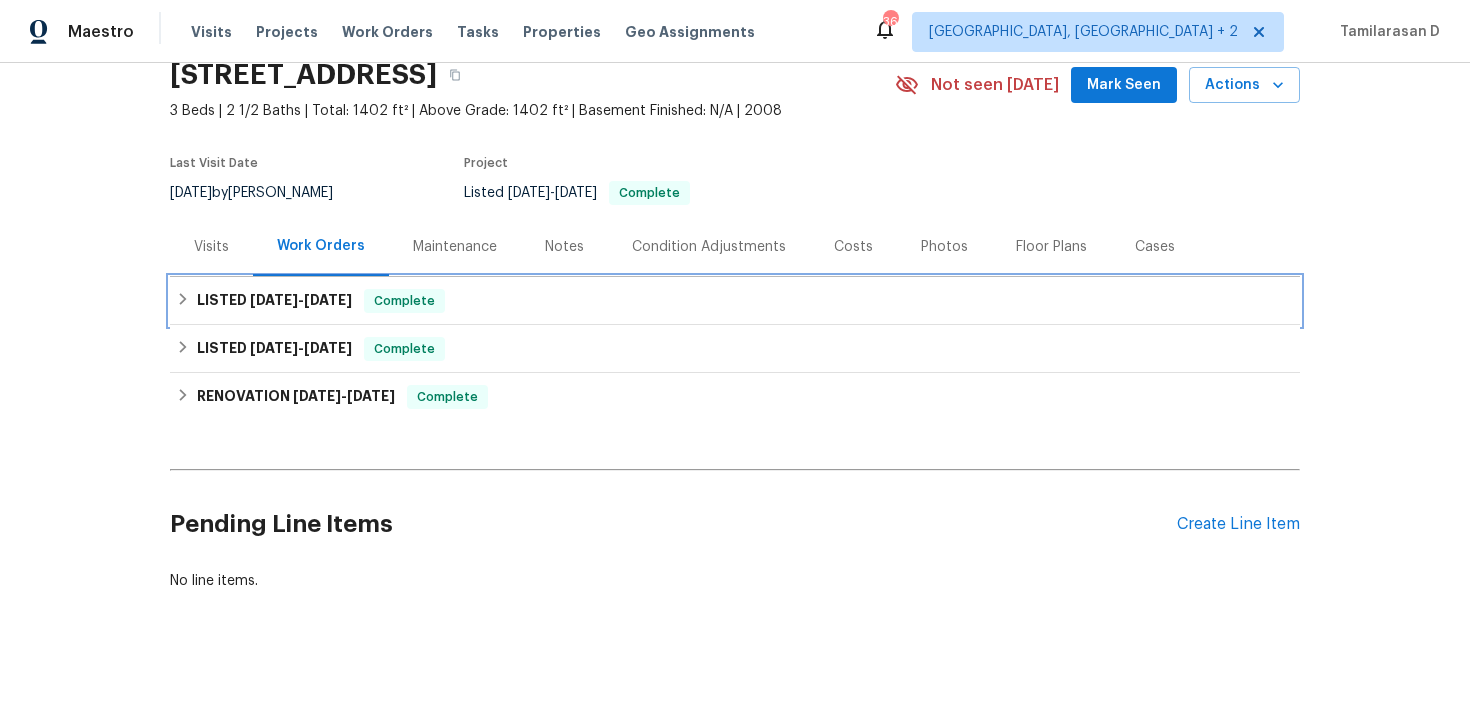 scroll, scrollTop: 0, scrollLeft: 0, axis: both 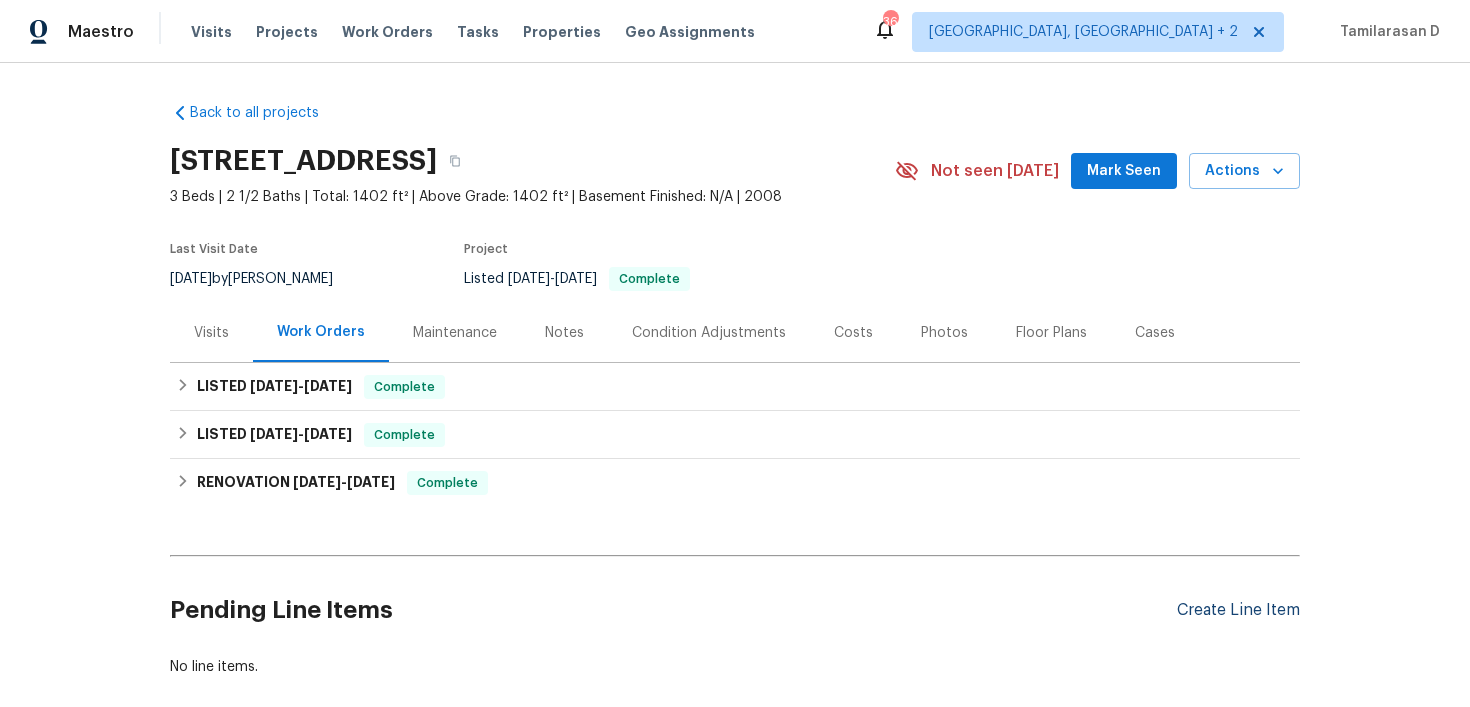 click on "Create Line Item" at bounding box center (1238, 610) 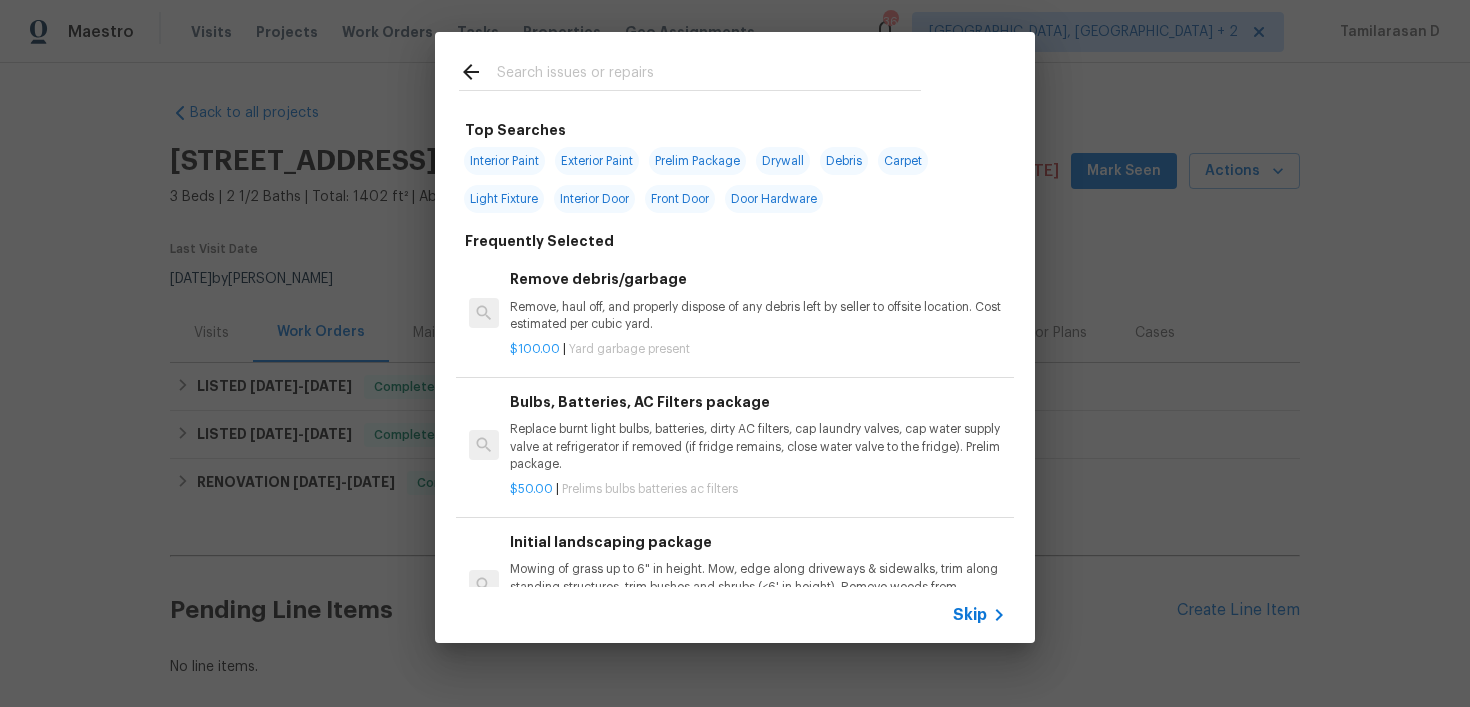 click on "Skip" at bounding box center [982, 615] 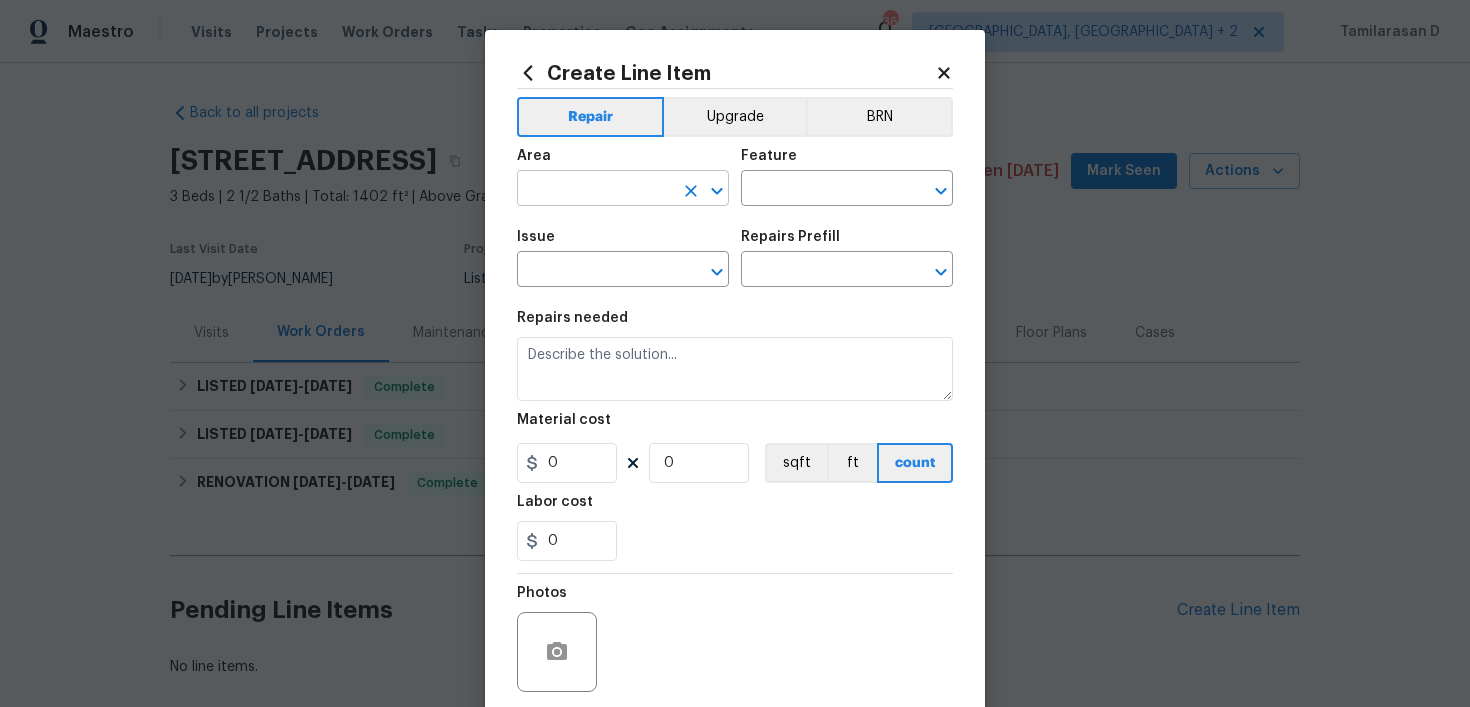 click at bounding box center (595, 190) 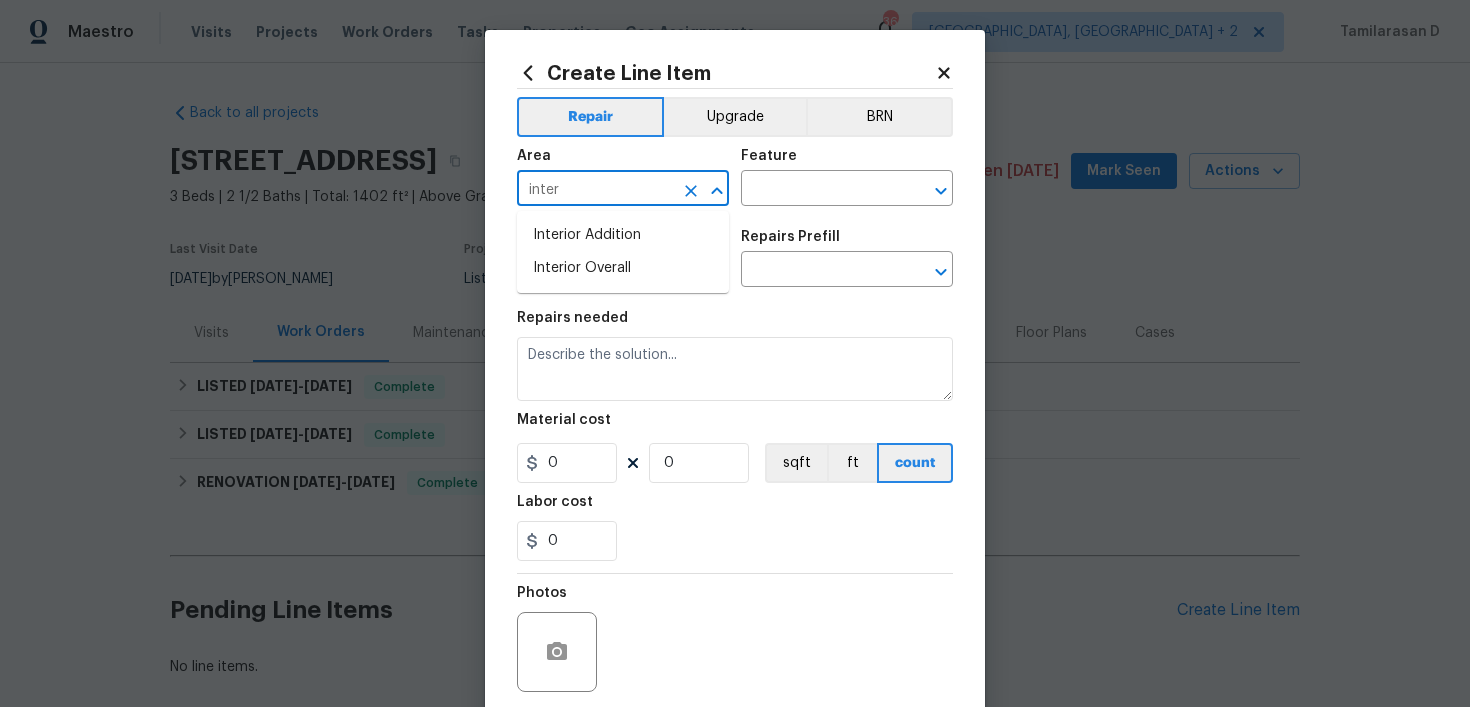 type on "inter" 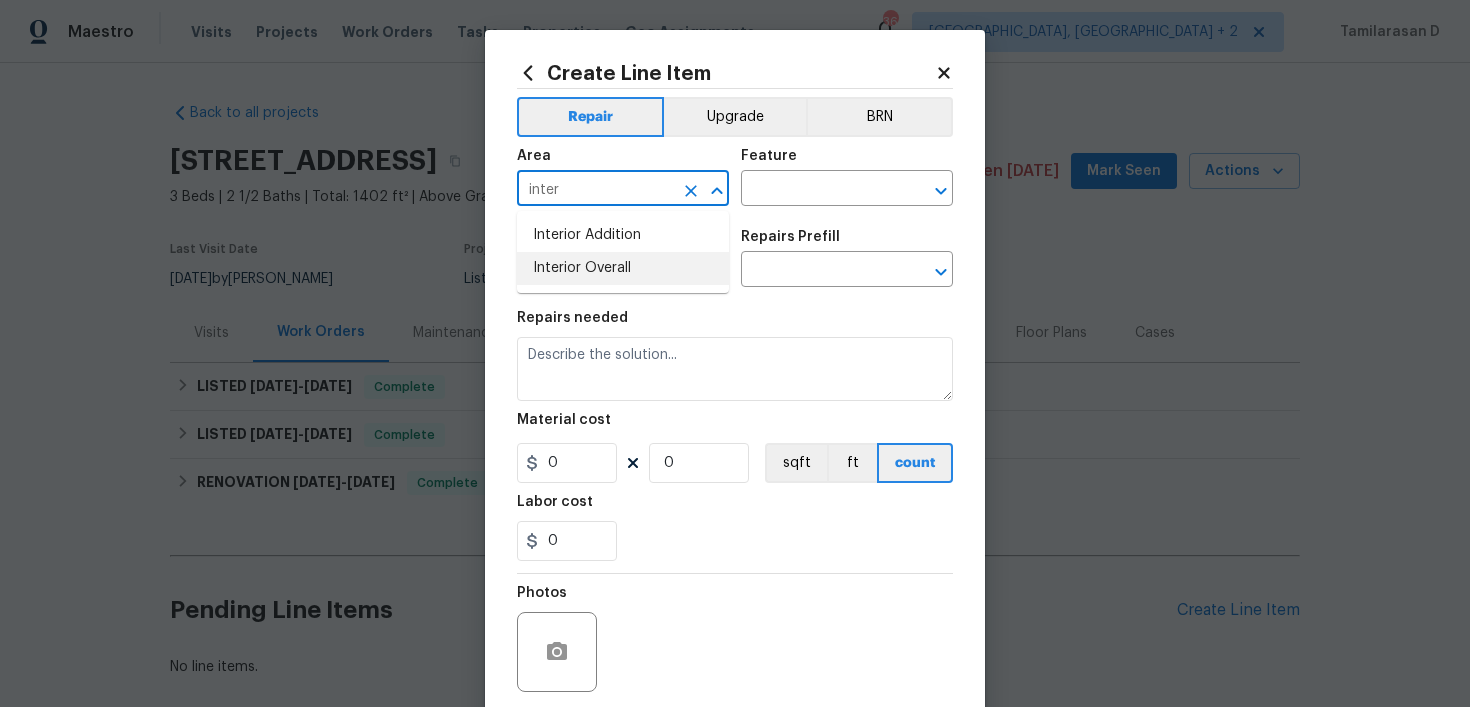click on "Interior Overall" at bounding box center (623, 268) 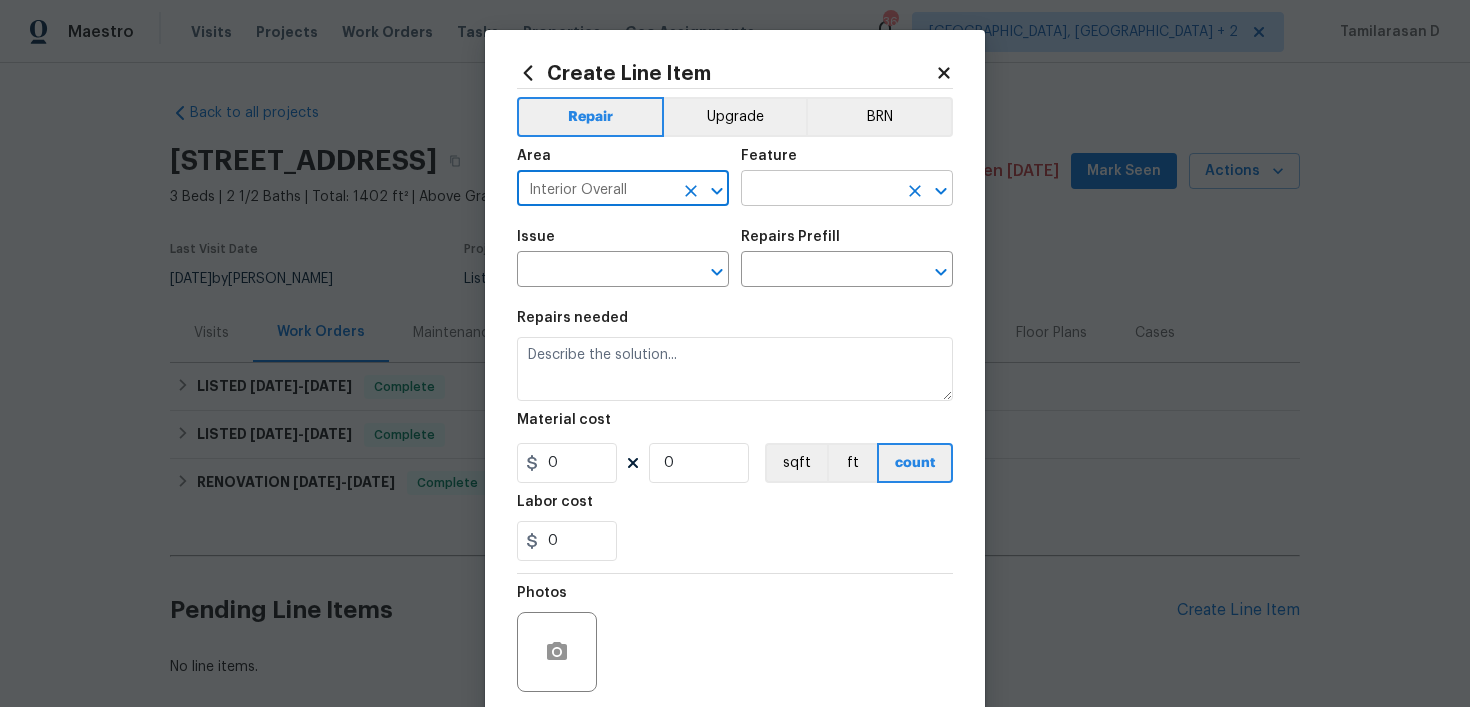 type on "Interior Overall" 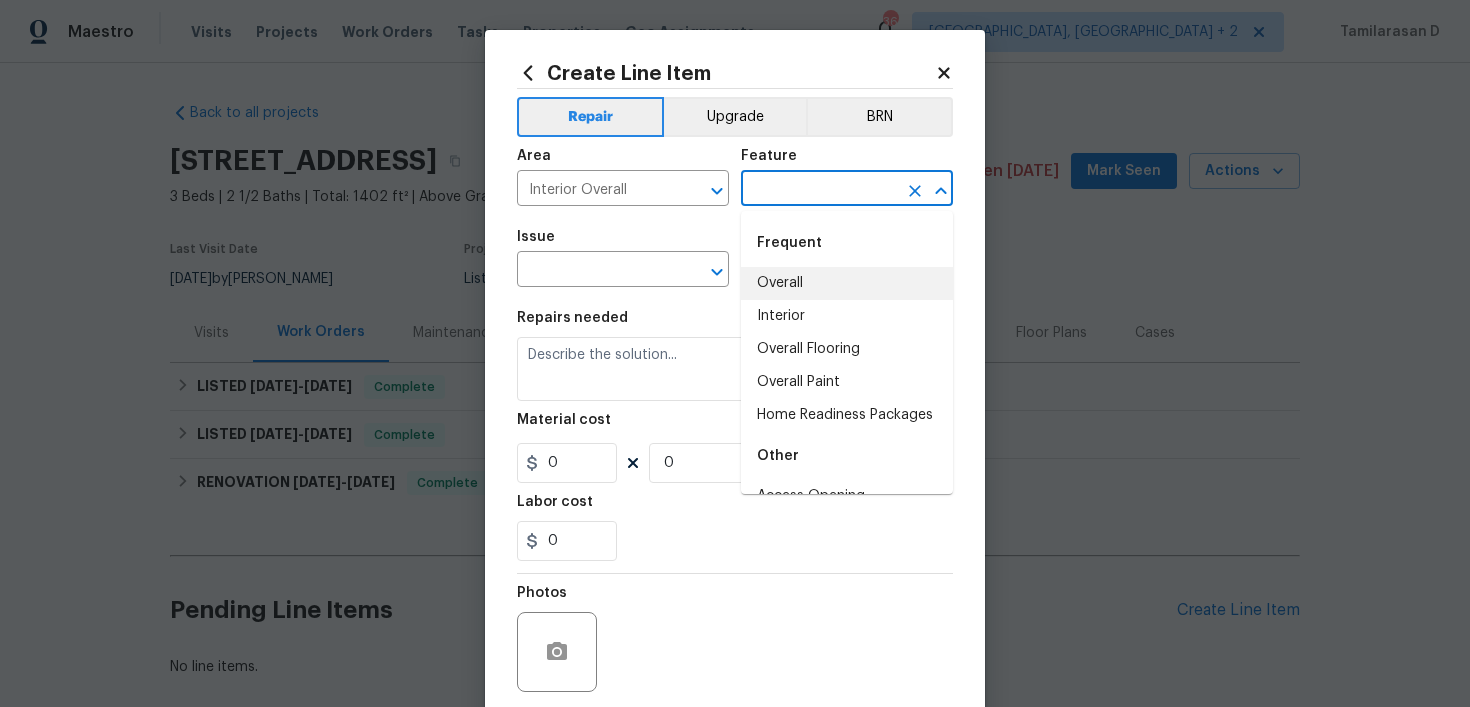 click at bounding box center (819, 190) 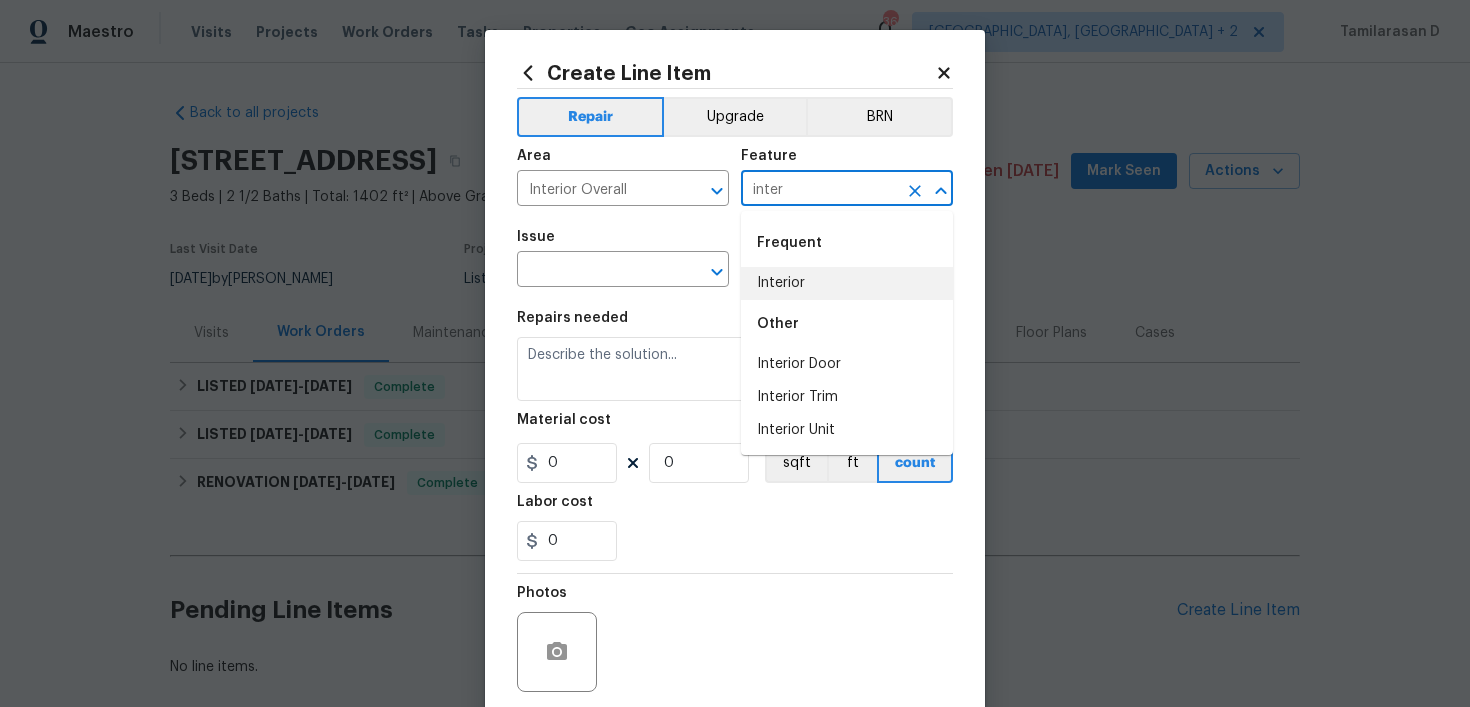 click on "Interior" at bounding box center (847, 283) 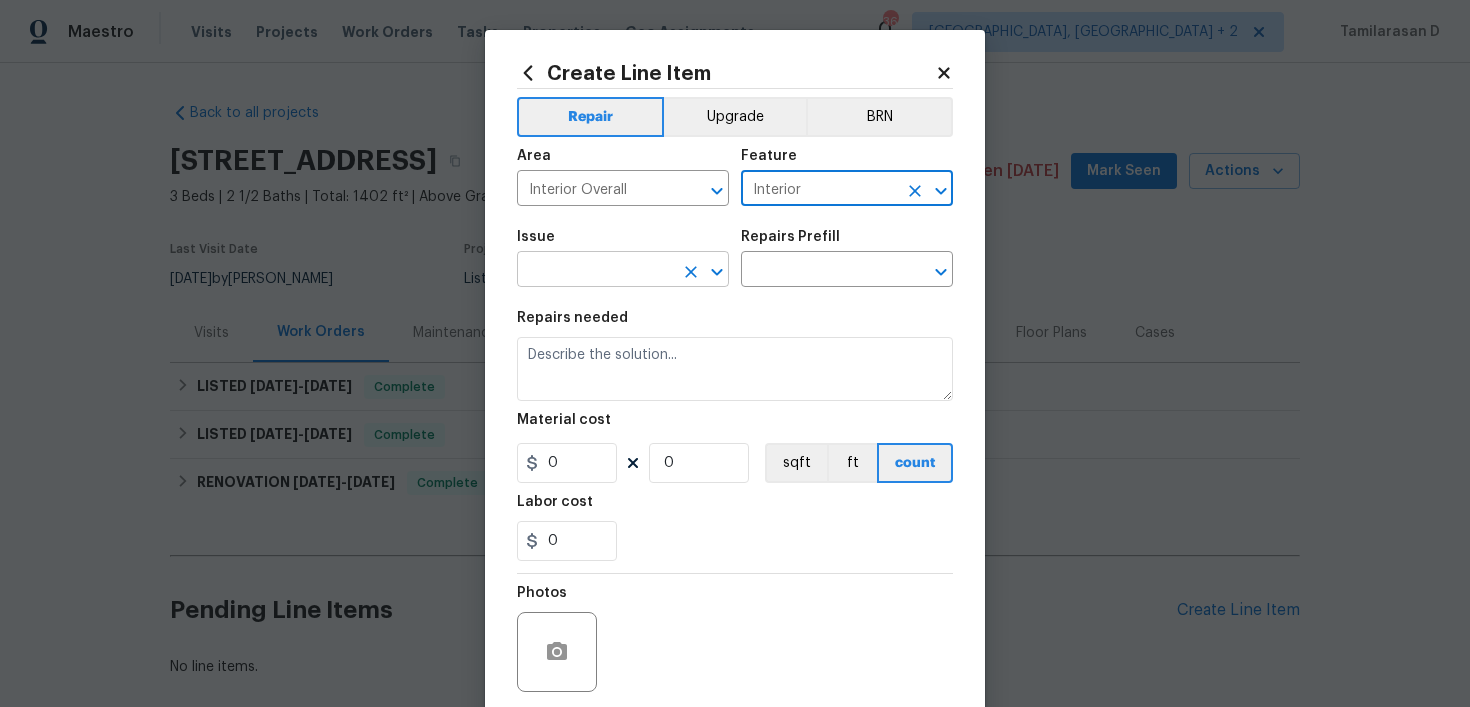 type on "Interior" 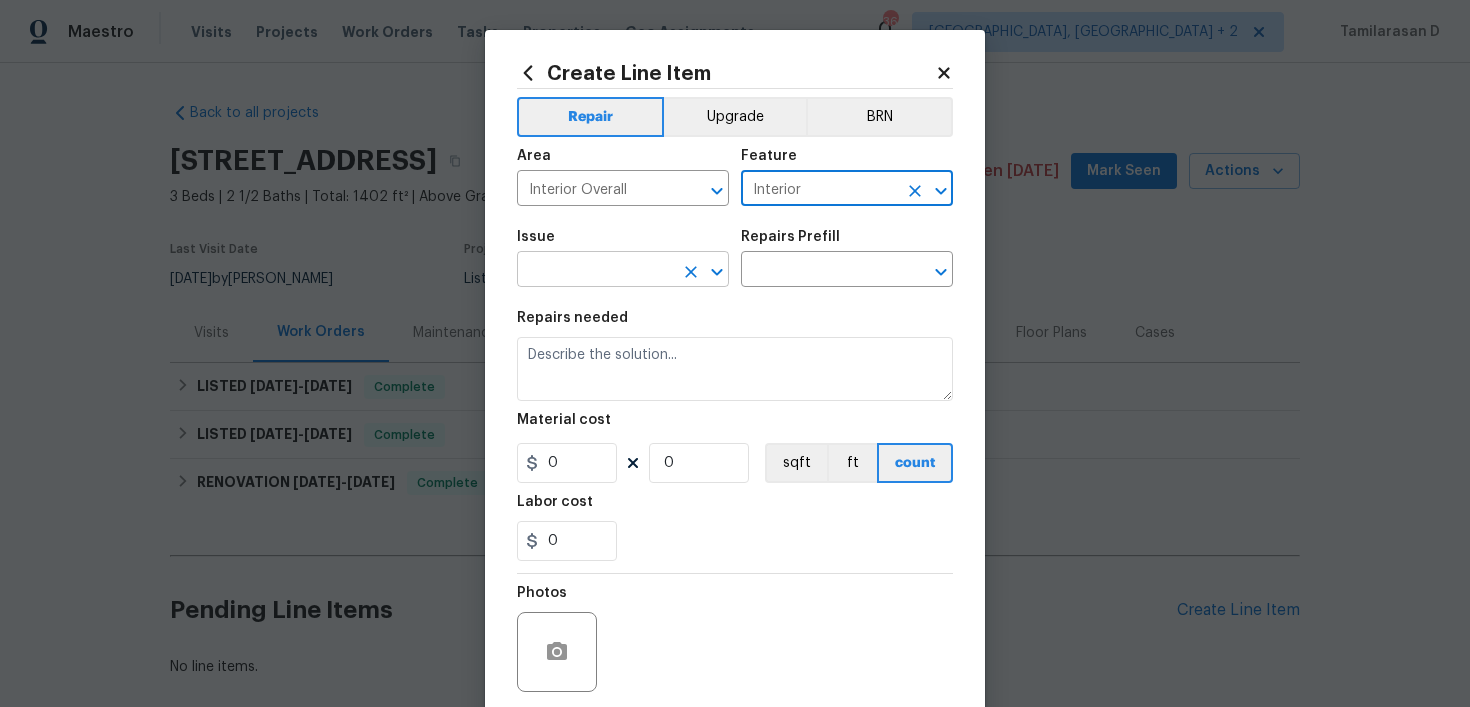 click at bounding box center (595, 271) 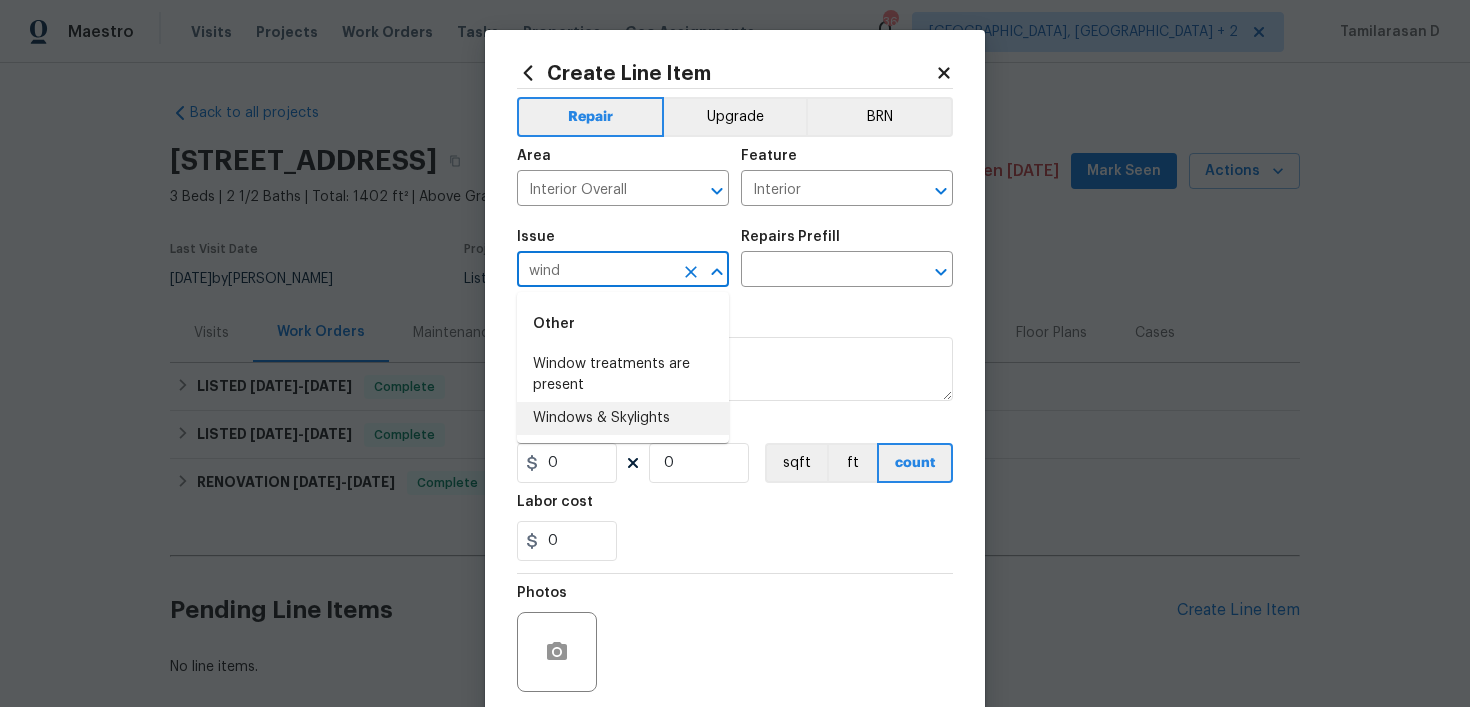 click on "Windows & Skylights" at bounding box center (623, 418) 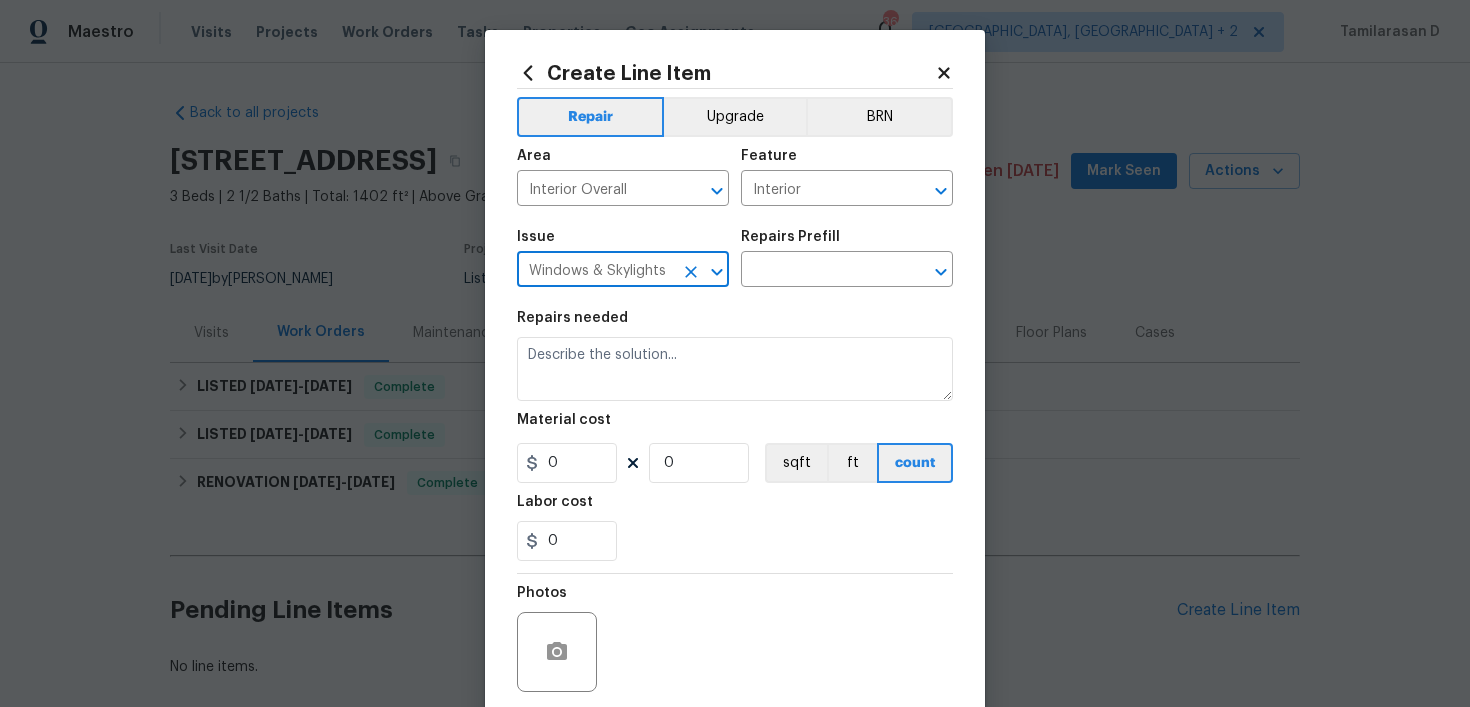 type on "Windows & Skylights" 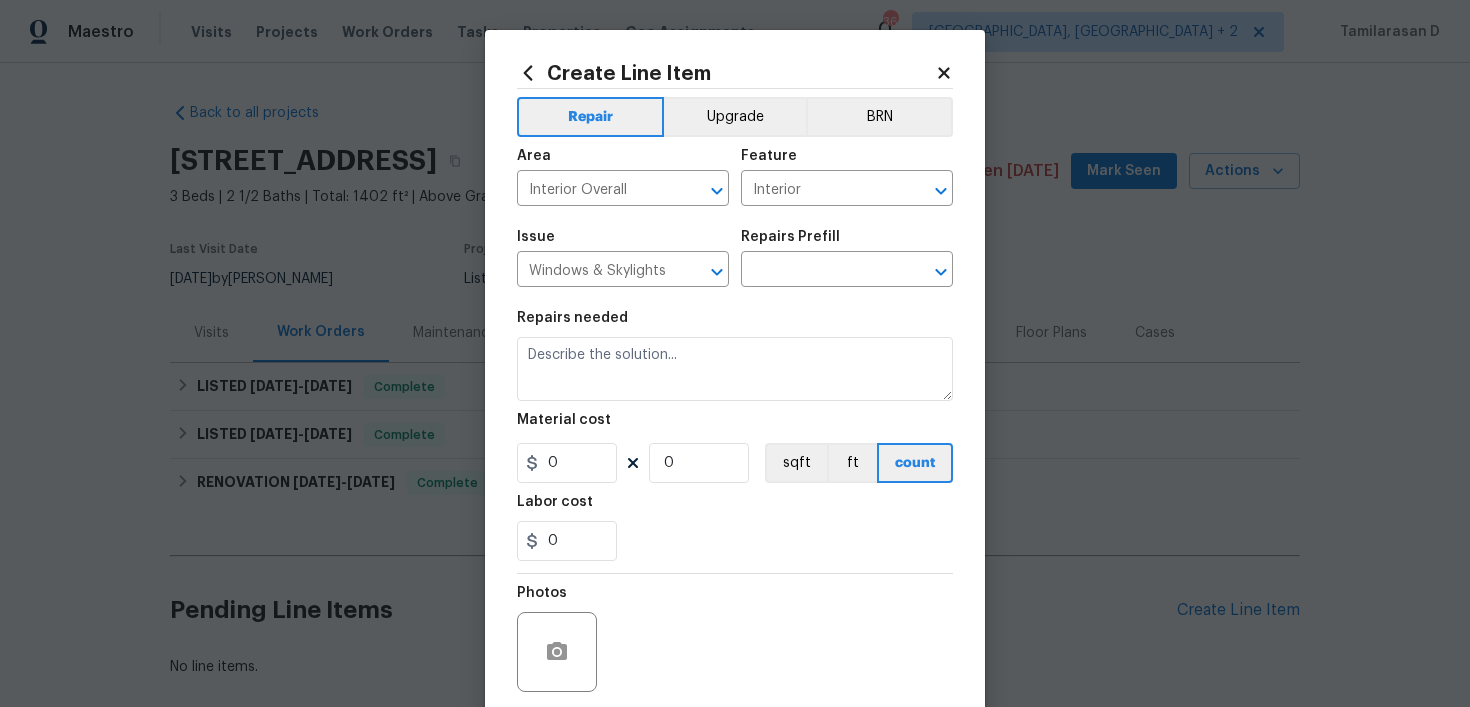 click on "Repairs Prefill" at bounding box center (847, 243) 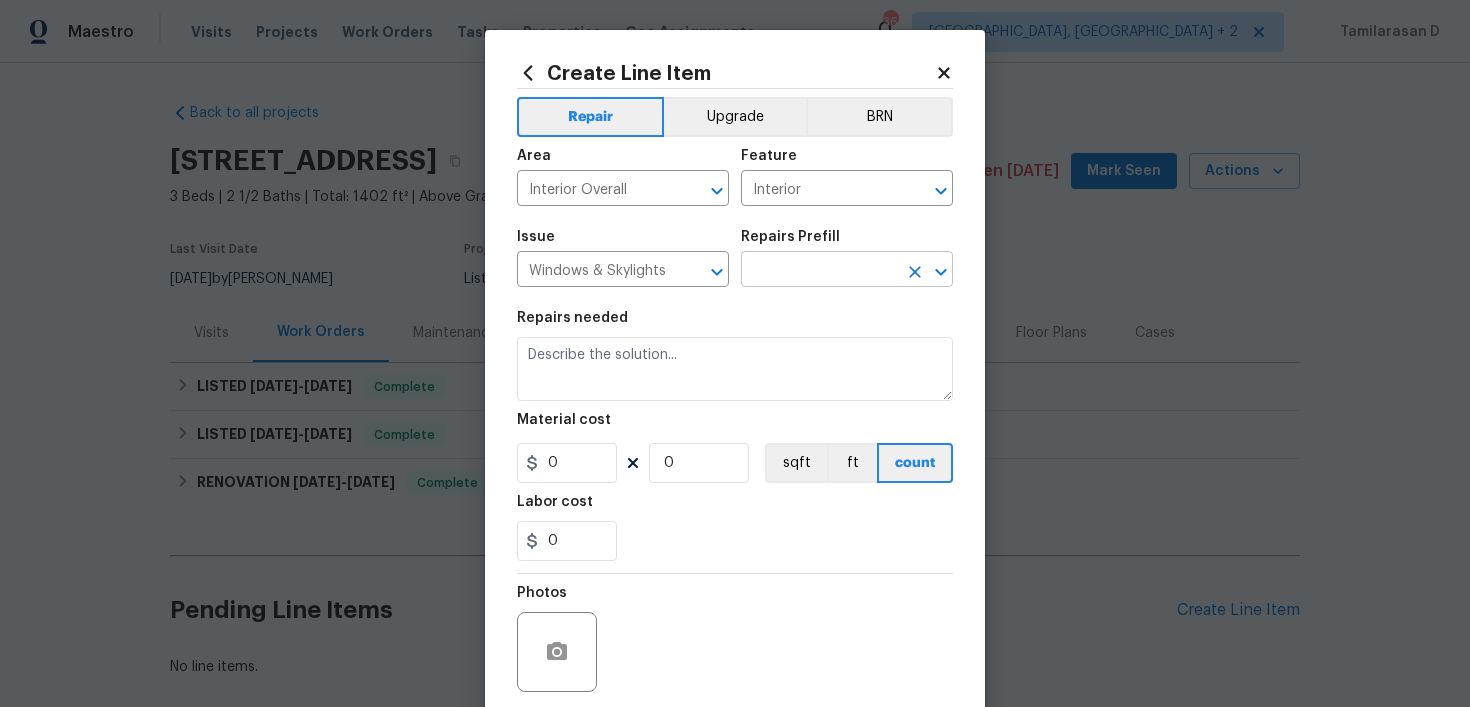 click at bounding box center (819, 271) 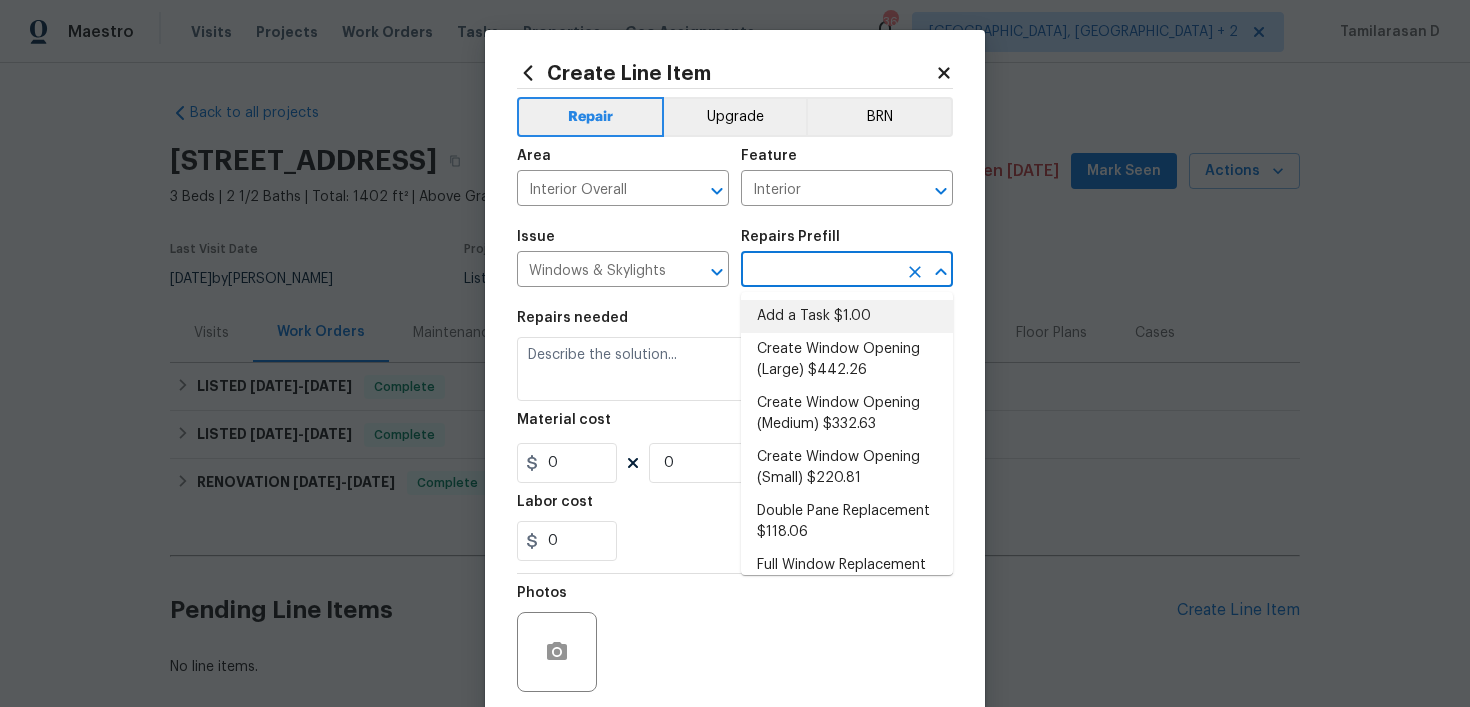 click on "Add a Task $1.00" at bounding box center [847, 316] 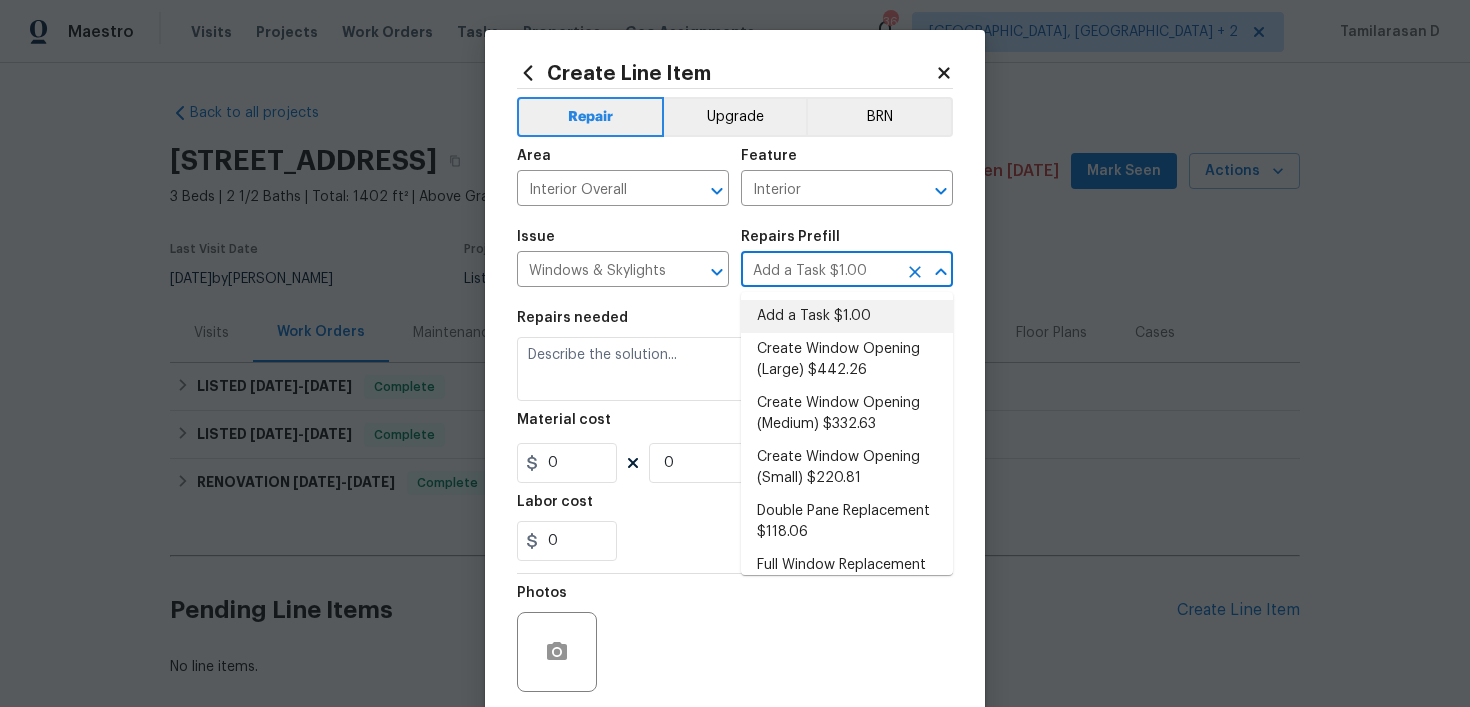 type on "HPM to detail" 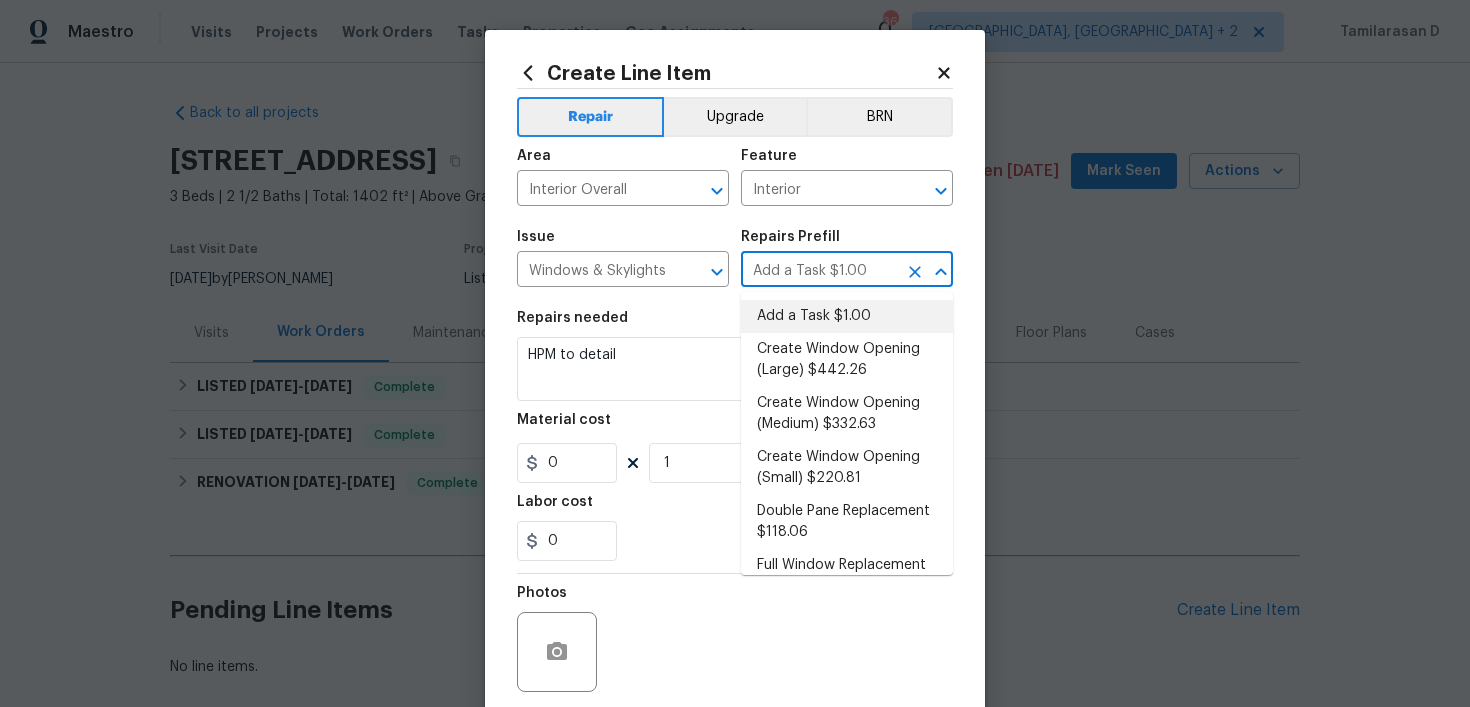 type on "1" 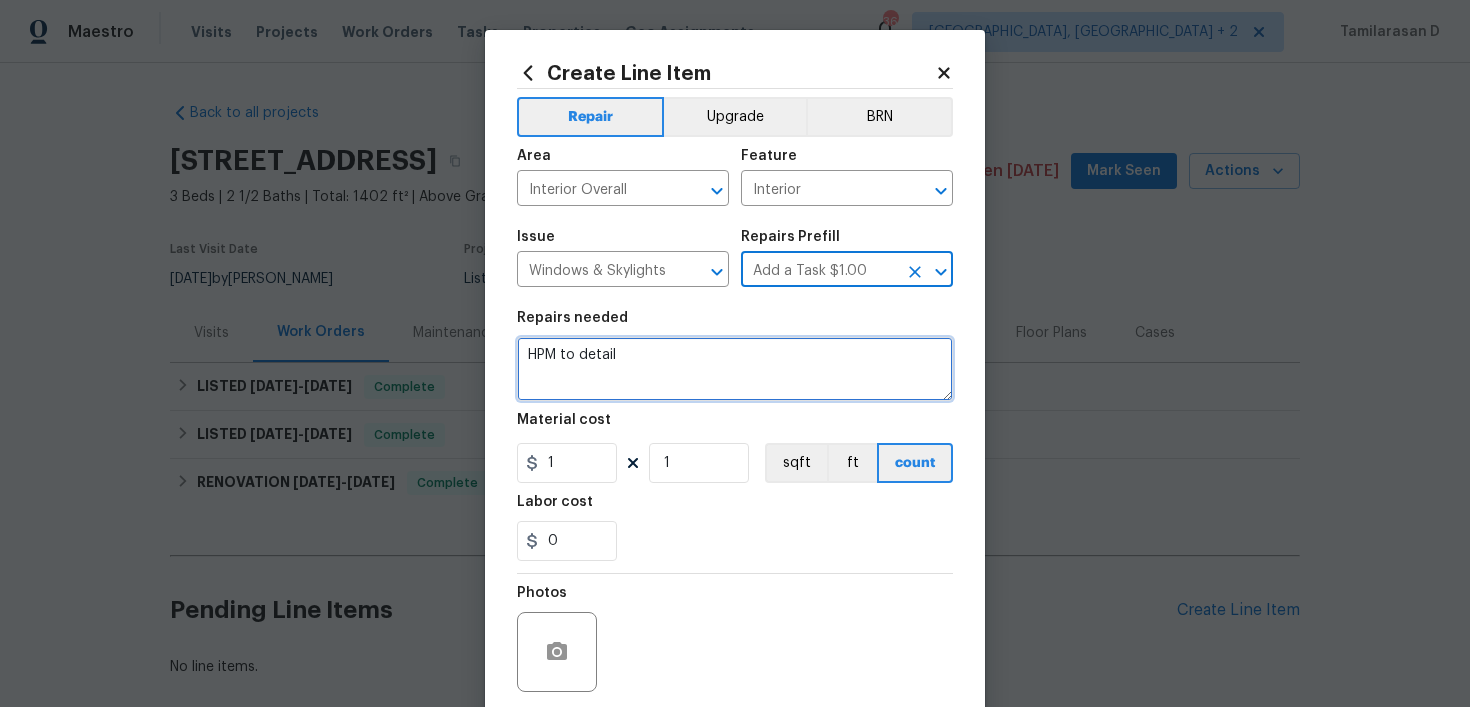 click on "HPM to detail" at bounding box center [735, 369] 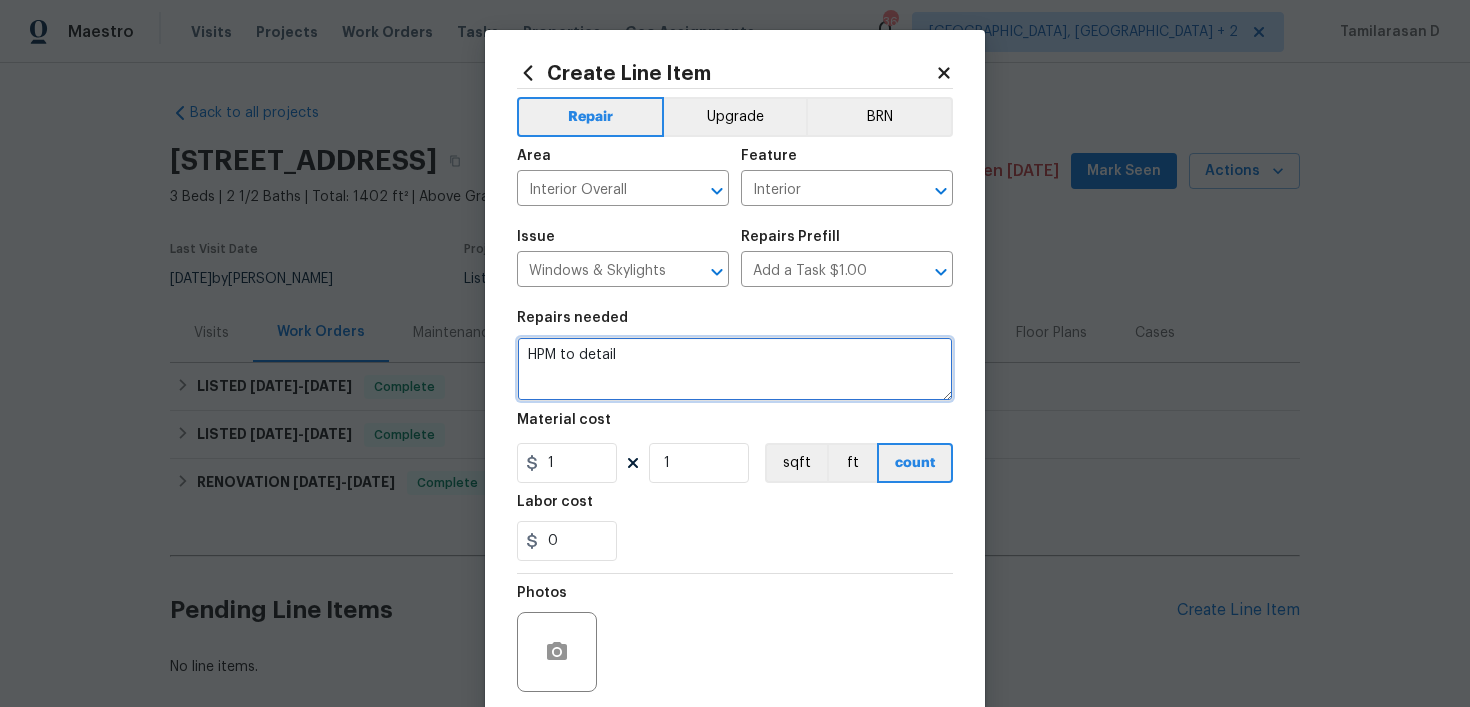 click on "HPM to detail" at bounding box center (735, 369) 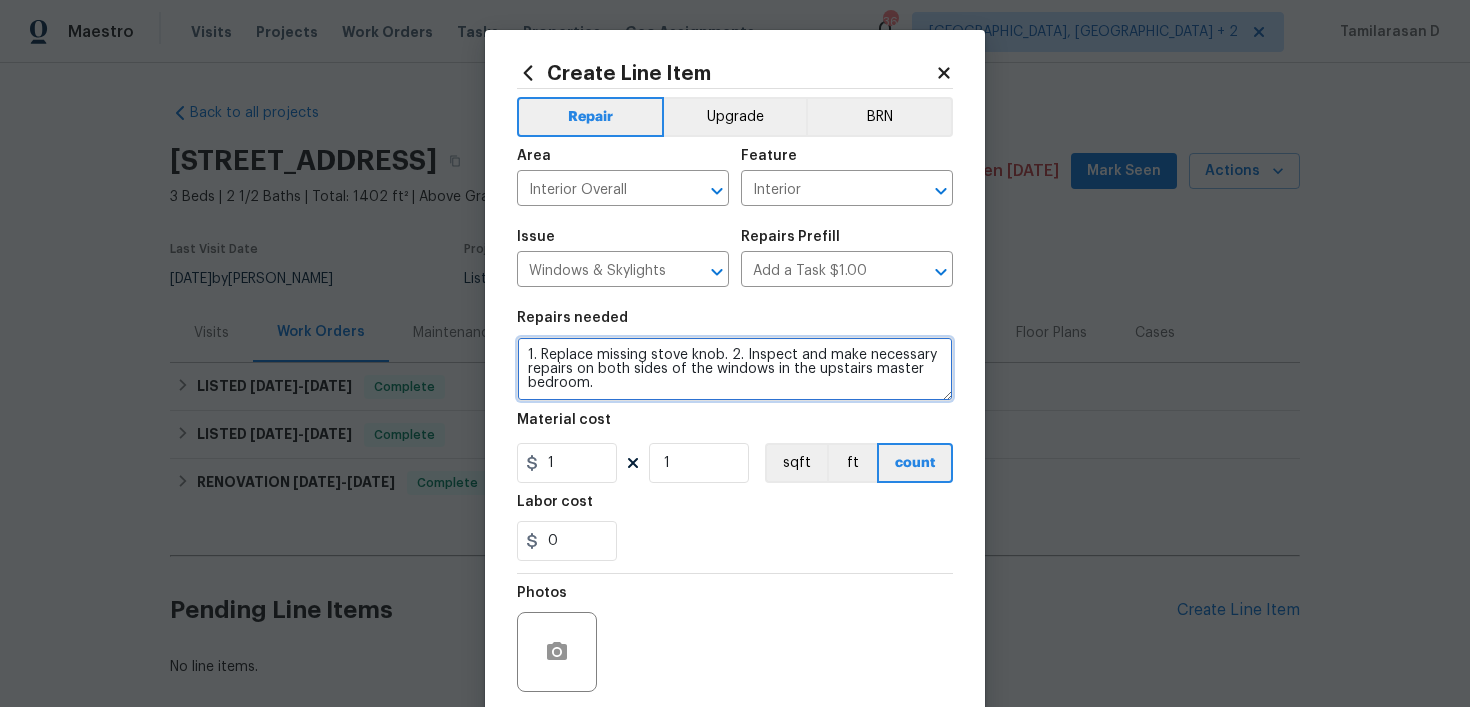 type on "1. Replace missing stove knob. 2. Inspect and make necessary repairs on both sides of the windows in the upstairs master bedroom." 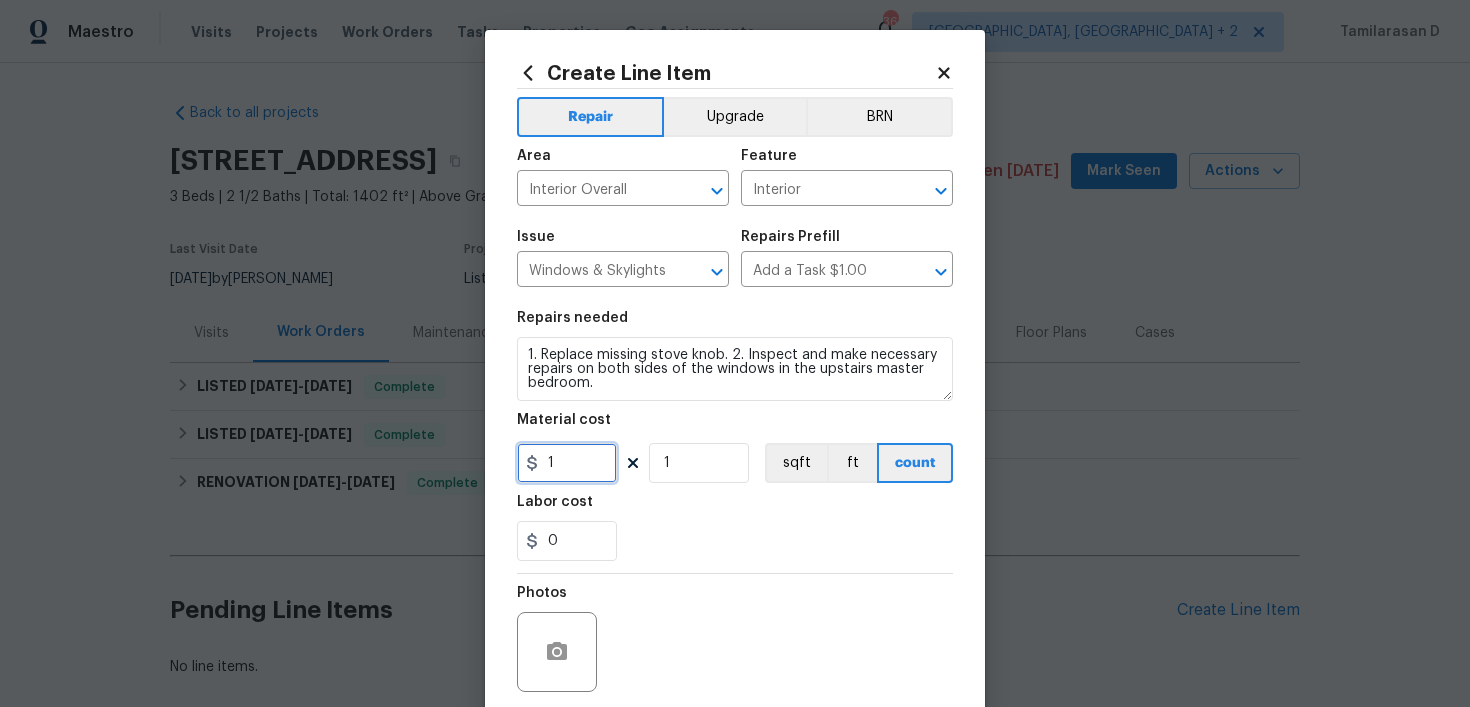 click on "1" at bounding box center (567, 463) 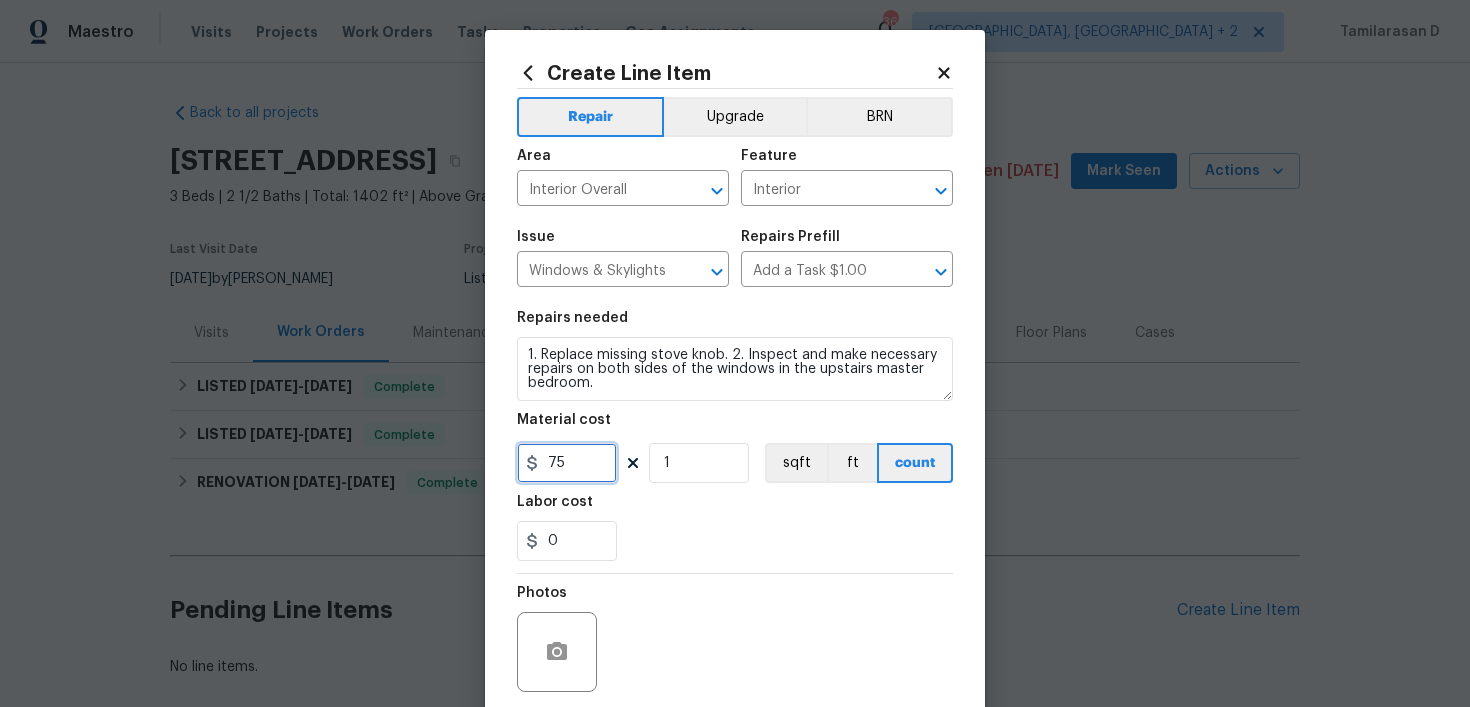 type on "75" 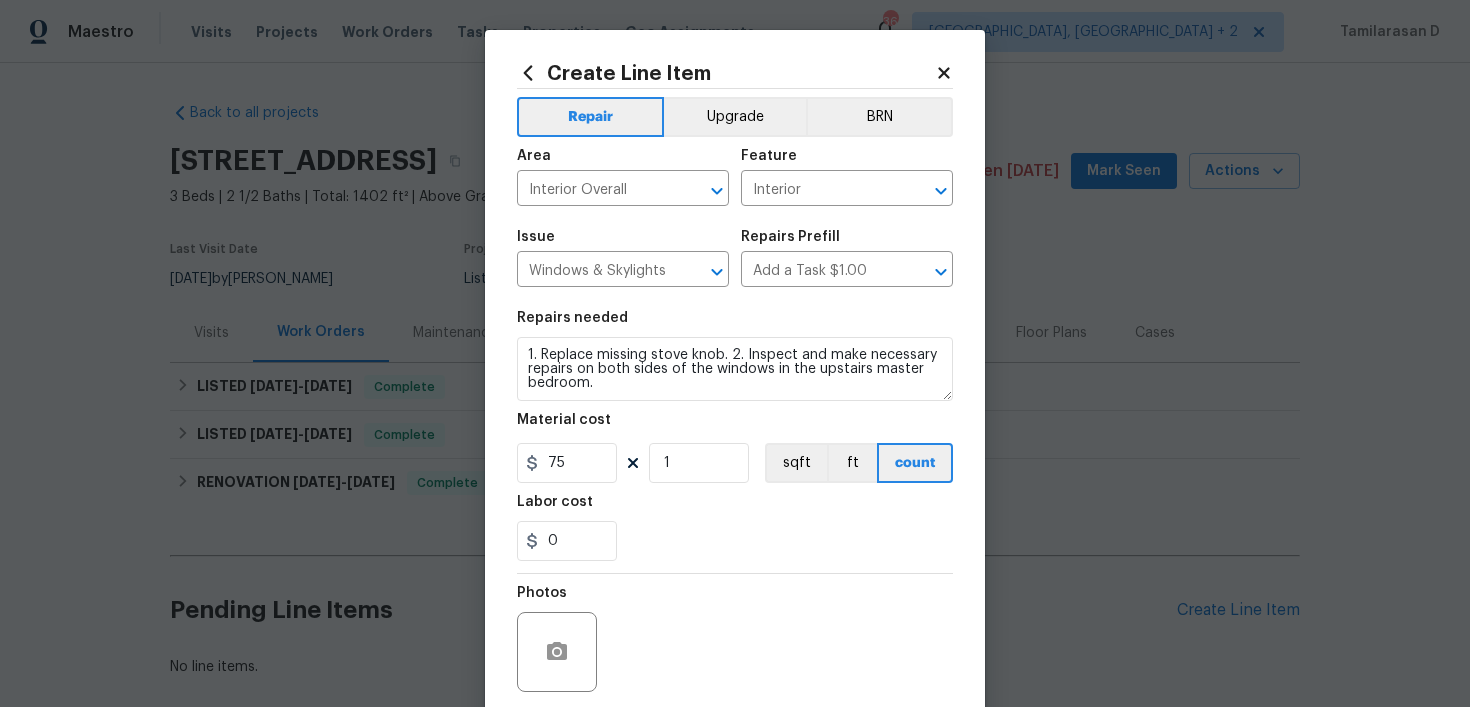click on "Photos" at bounding box center (735, 639) 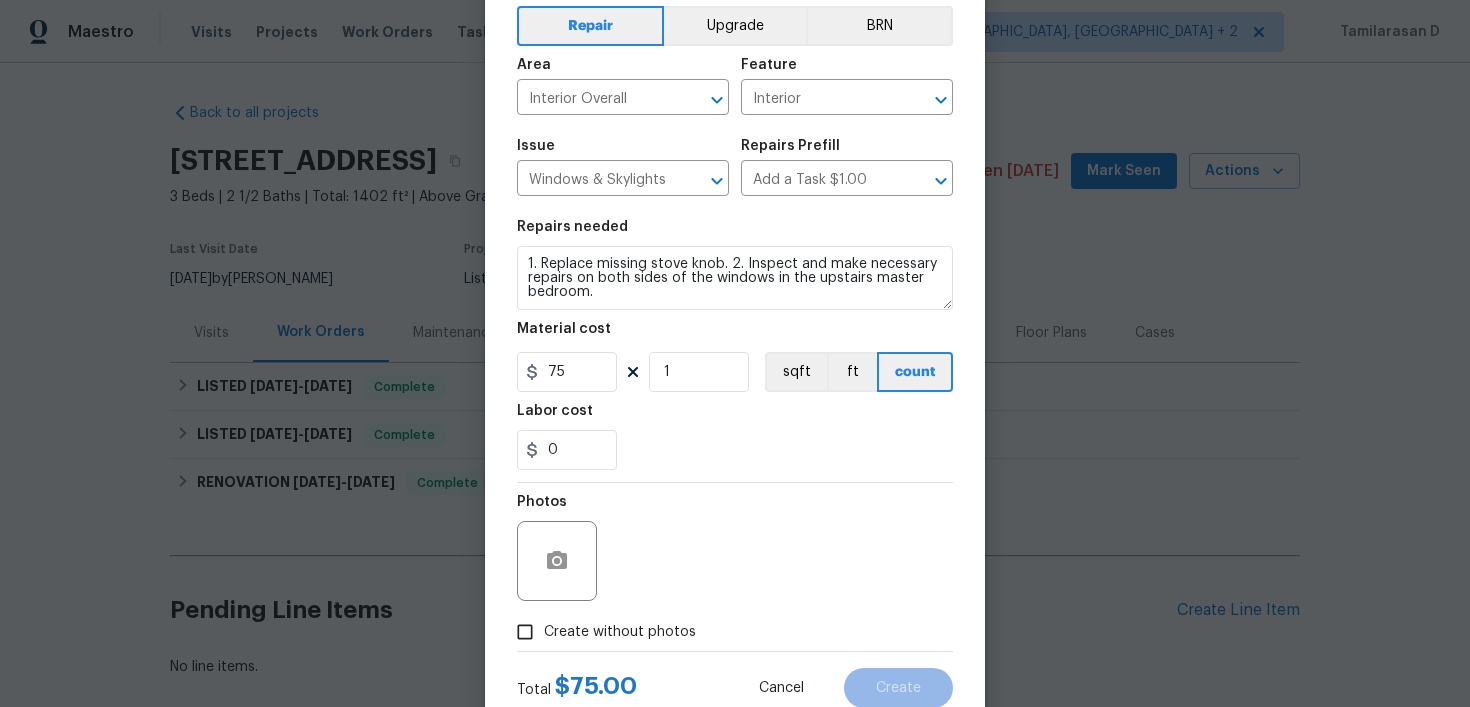 scroll, scrollTop: 155, scrollLeft: 0, axis: vertical 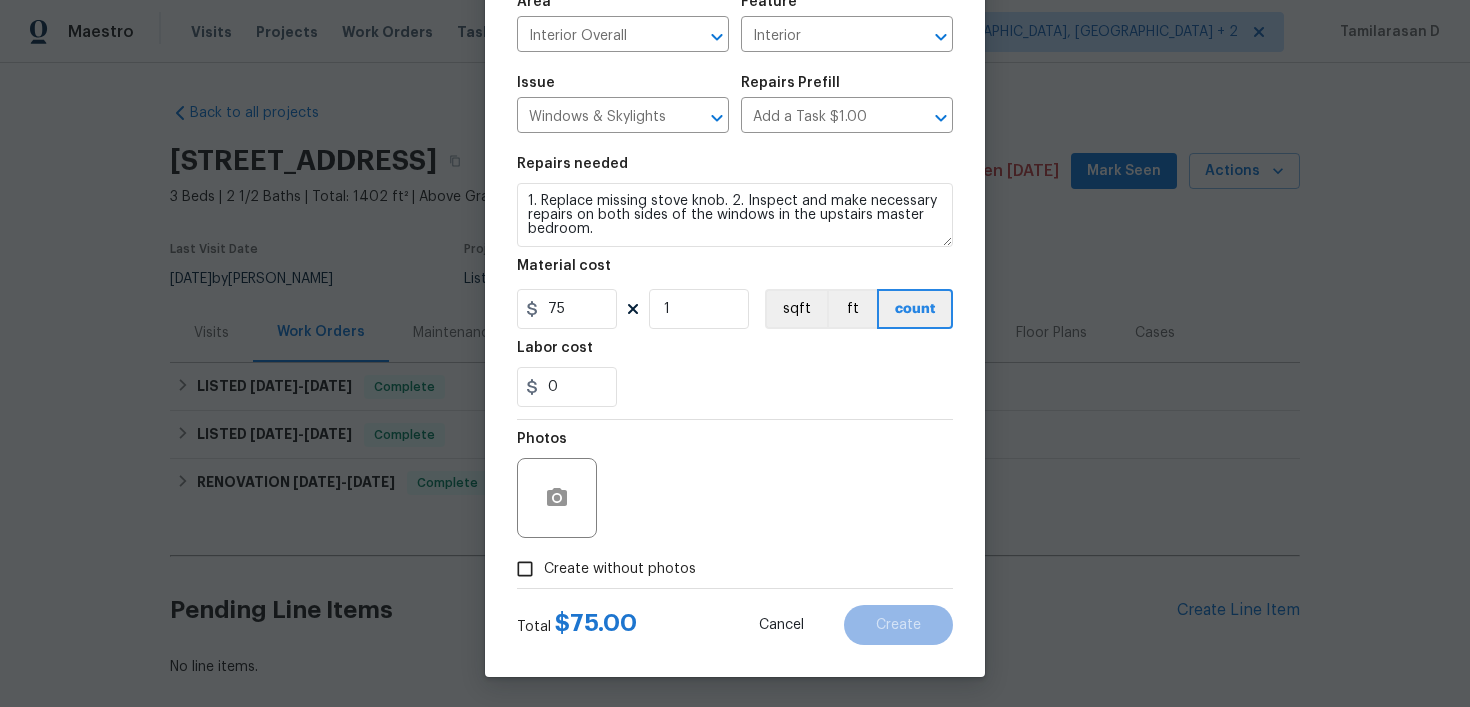 click on "Create without photos" at bounding box center (525, 569) 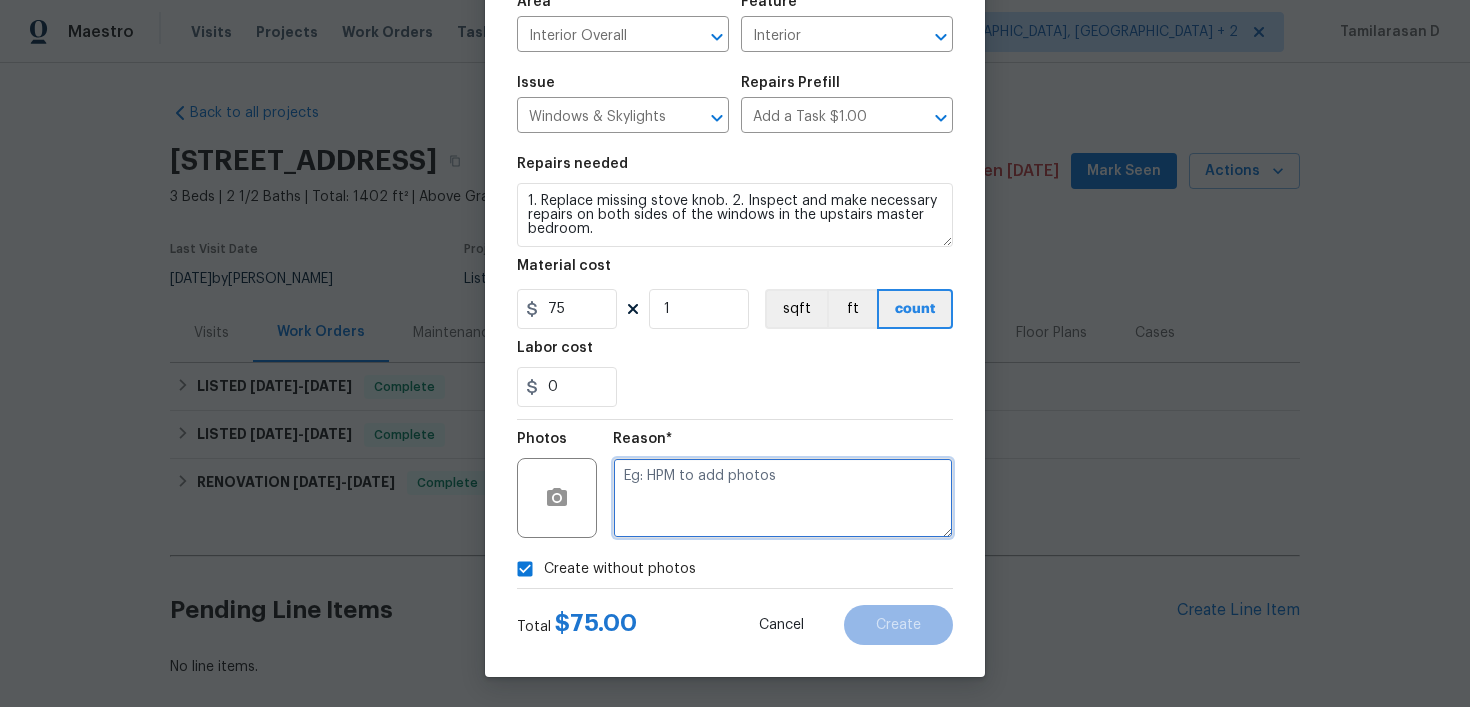 click at bounding box center [783, 498] 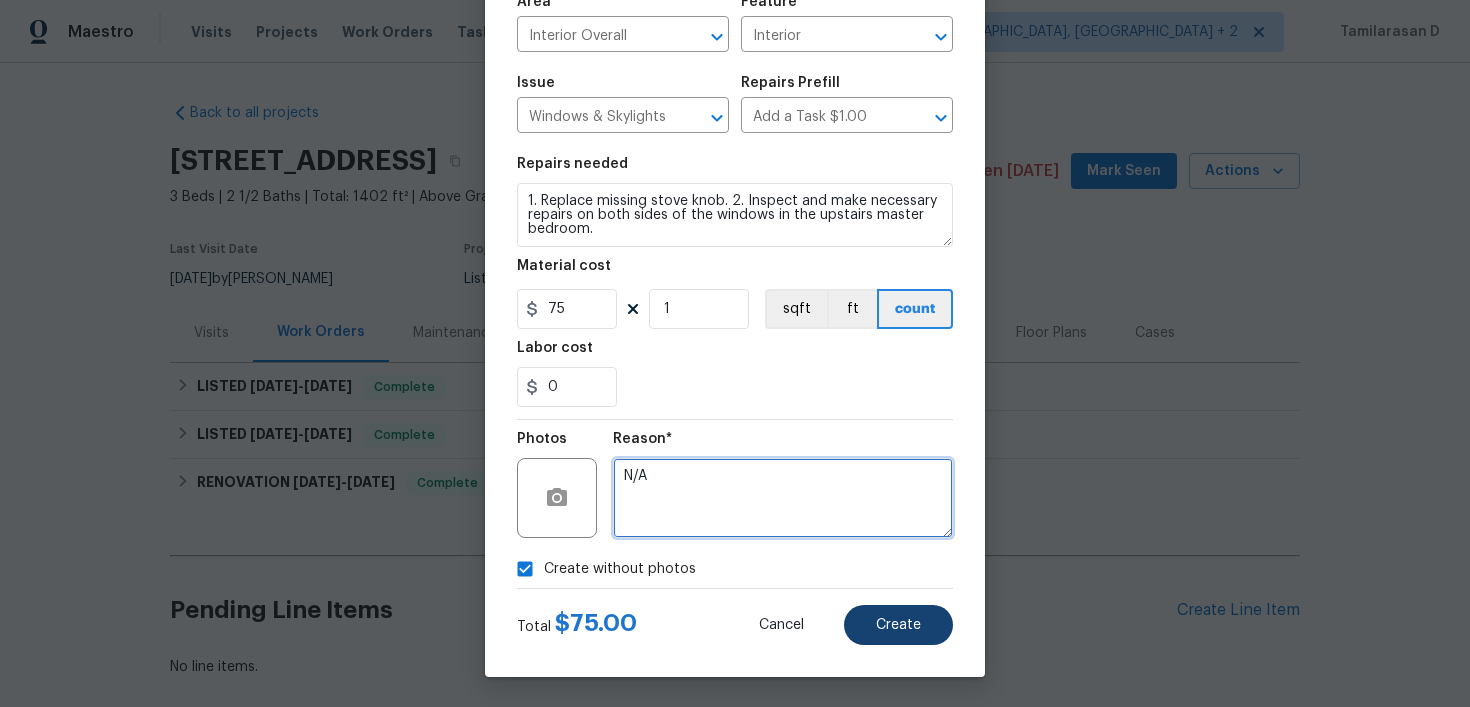 type on "N/A" 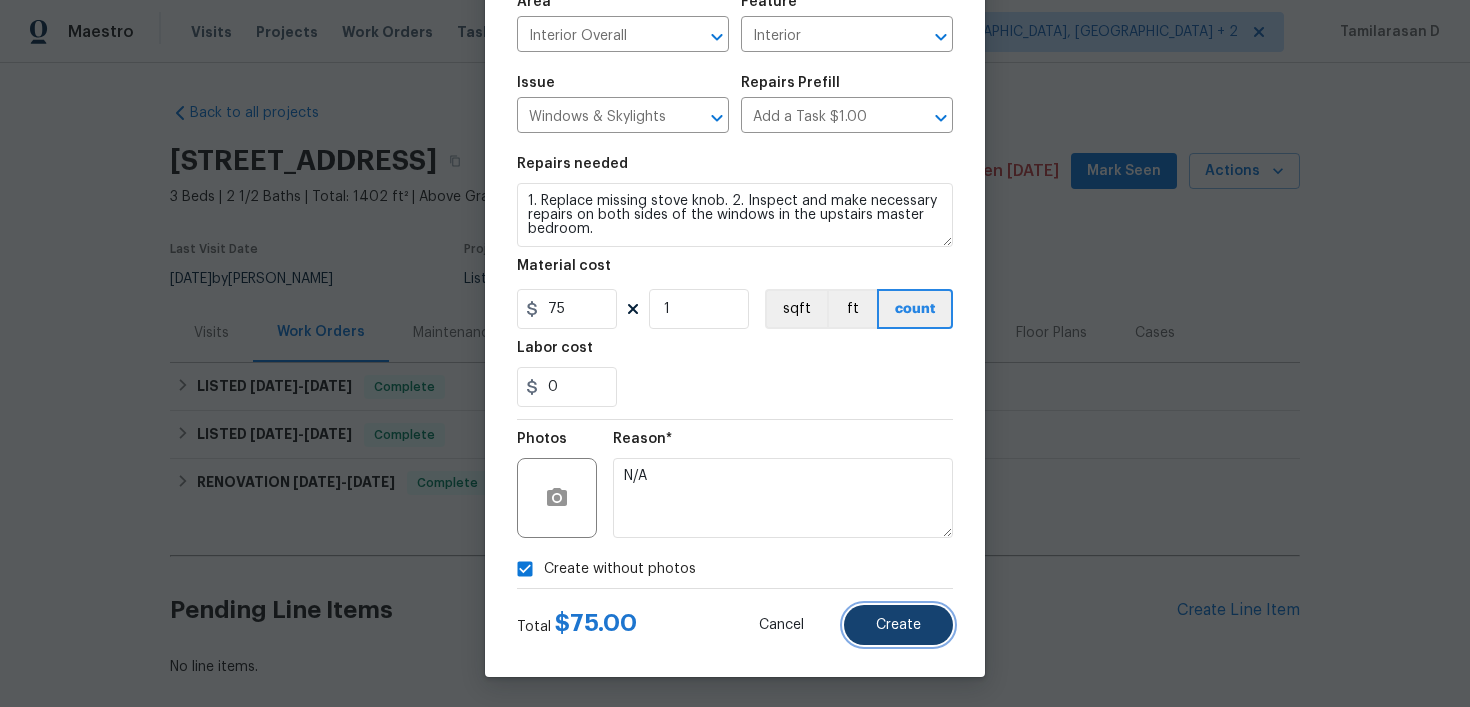 click on "Create" at bounding box center (898, 625) 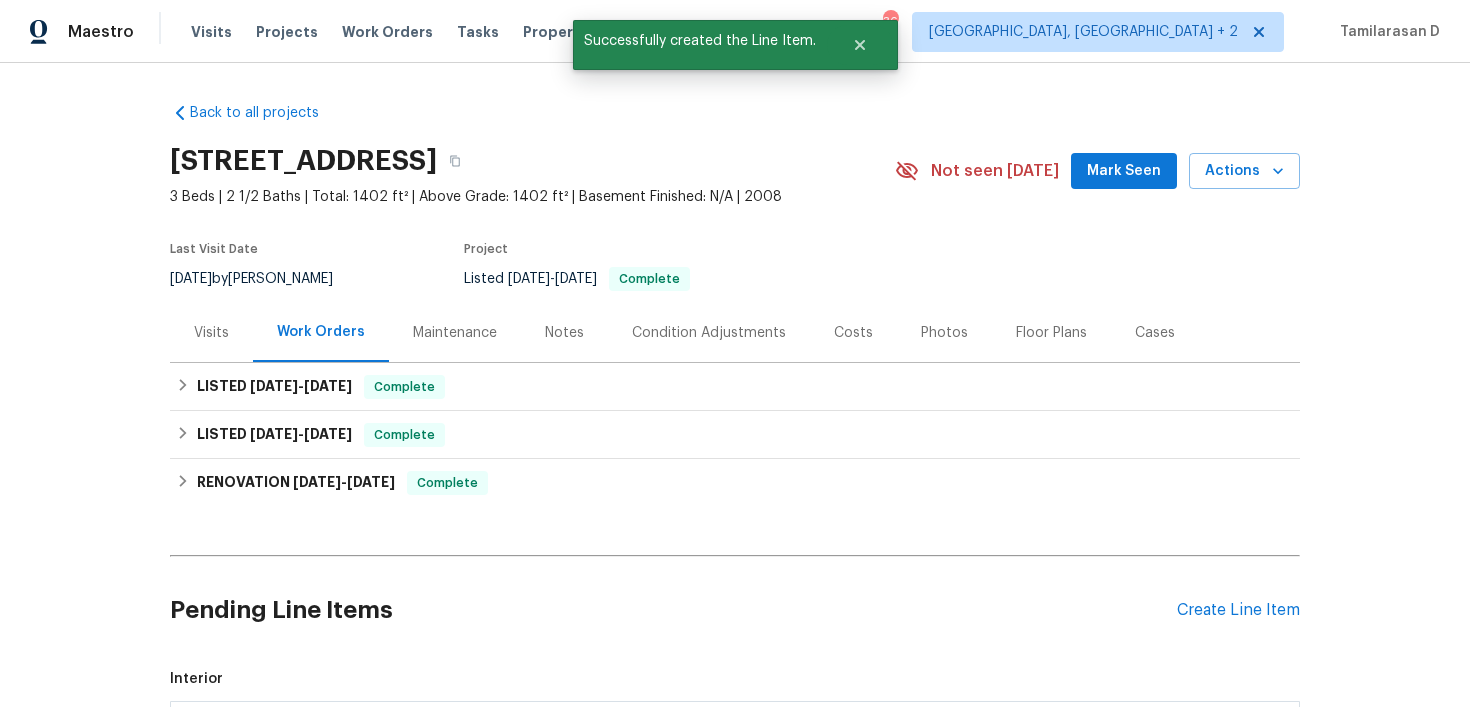 scroll, scrollTop: 302, scrollLeft: 0, axis: vertical 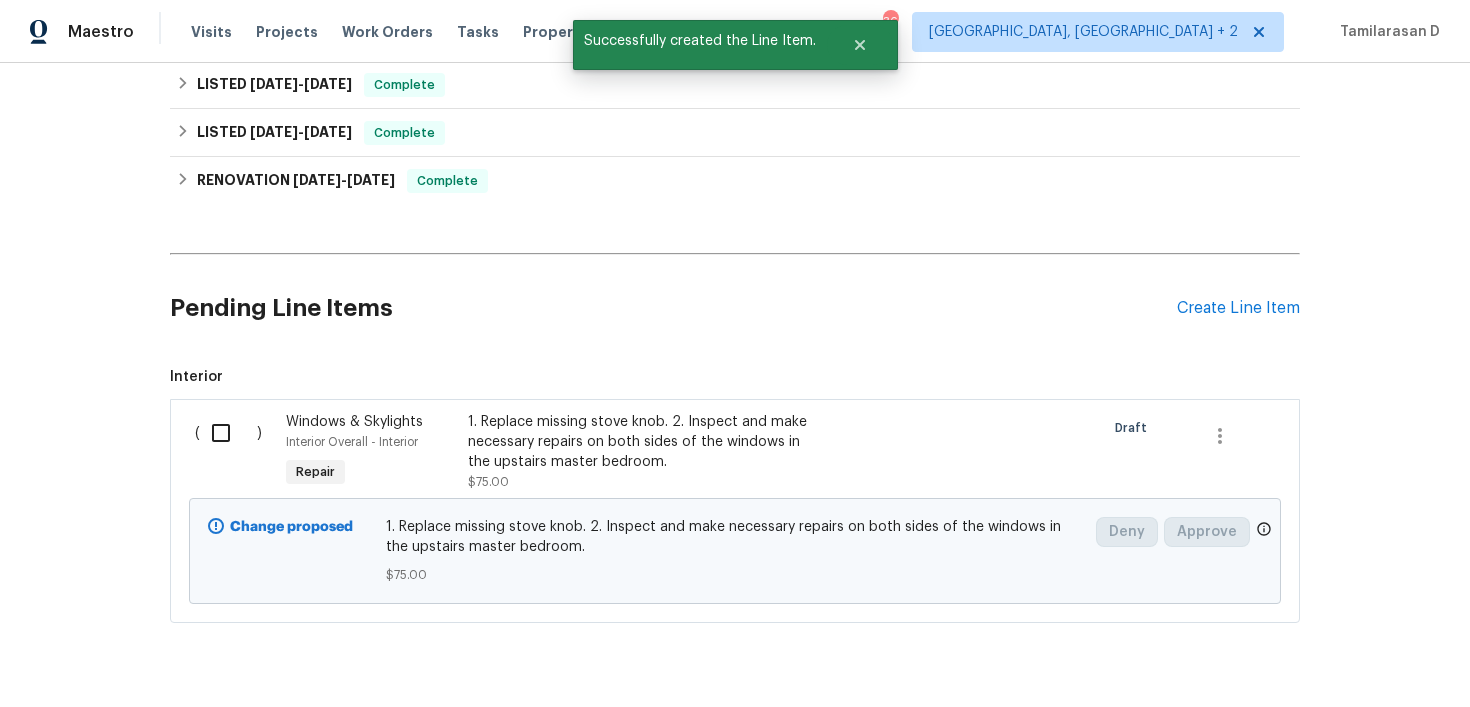 click at bounding box center [228, 433] 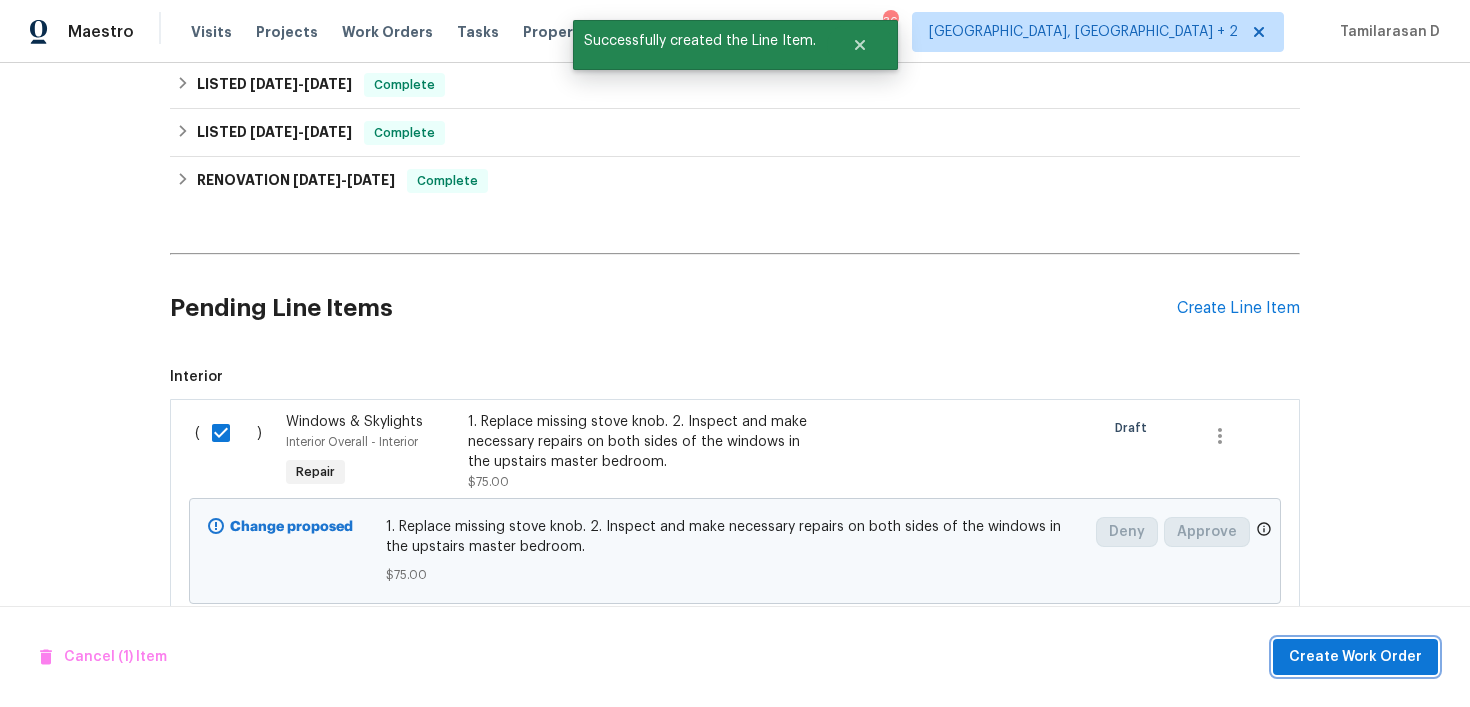 click on "Create Work Order" at bounding box center (1355, 657) 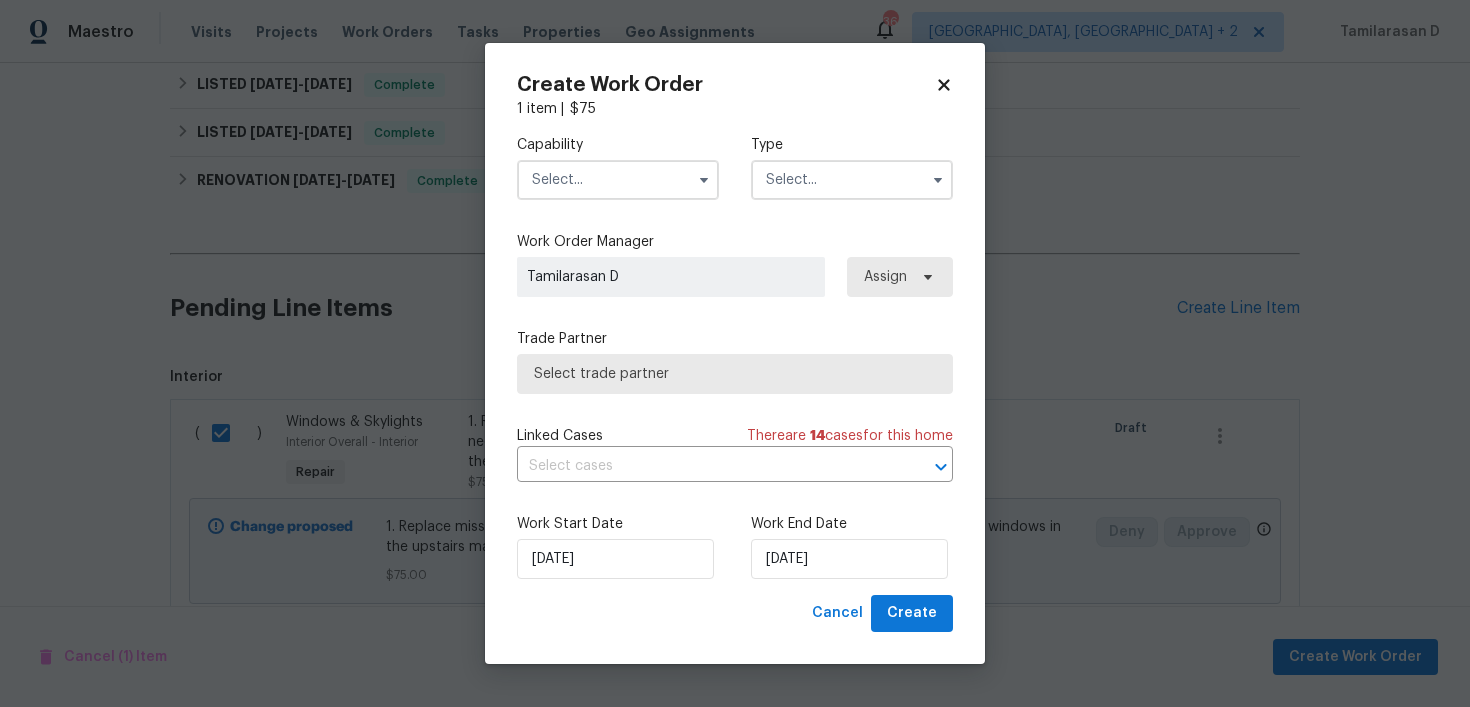 click at bounding box center [852, 180] 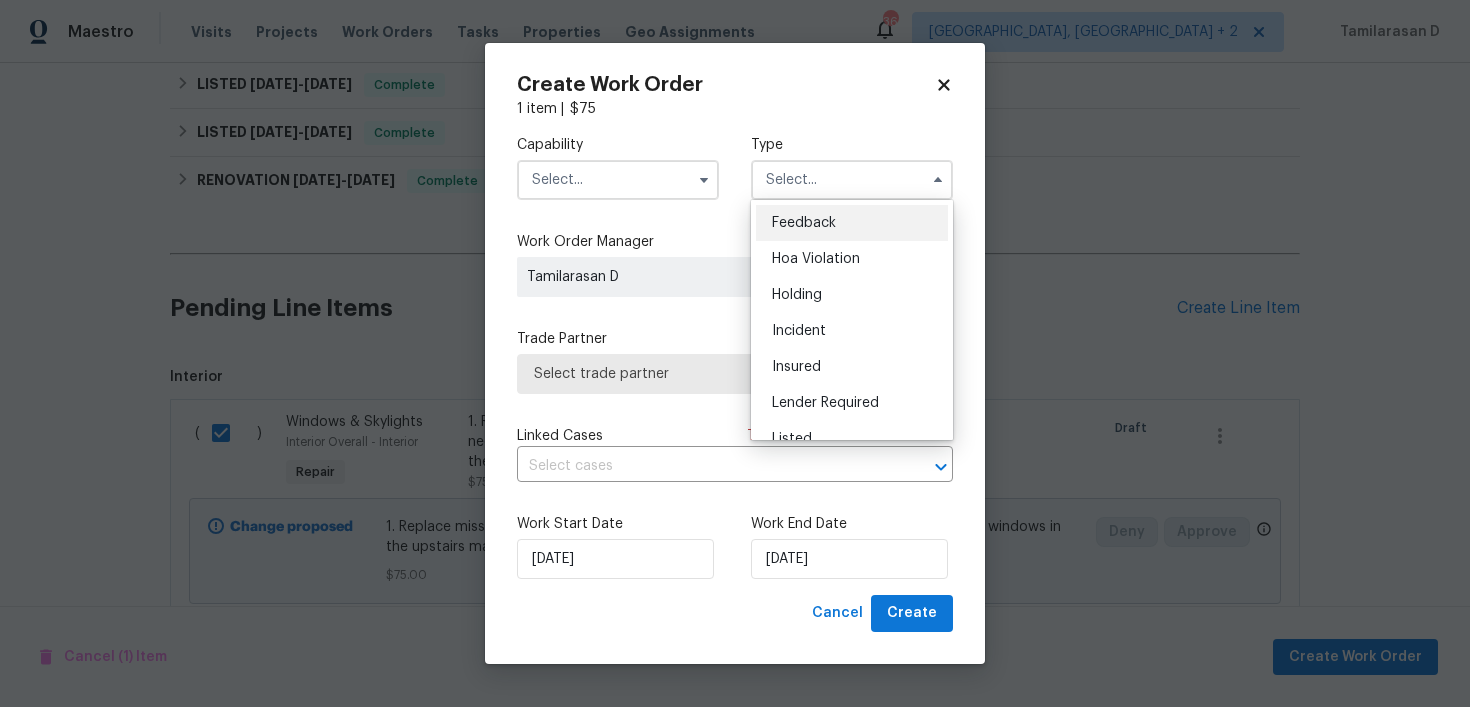 click on "Feedback" at bounding box center (852, 223) 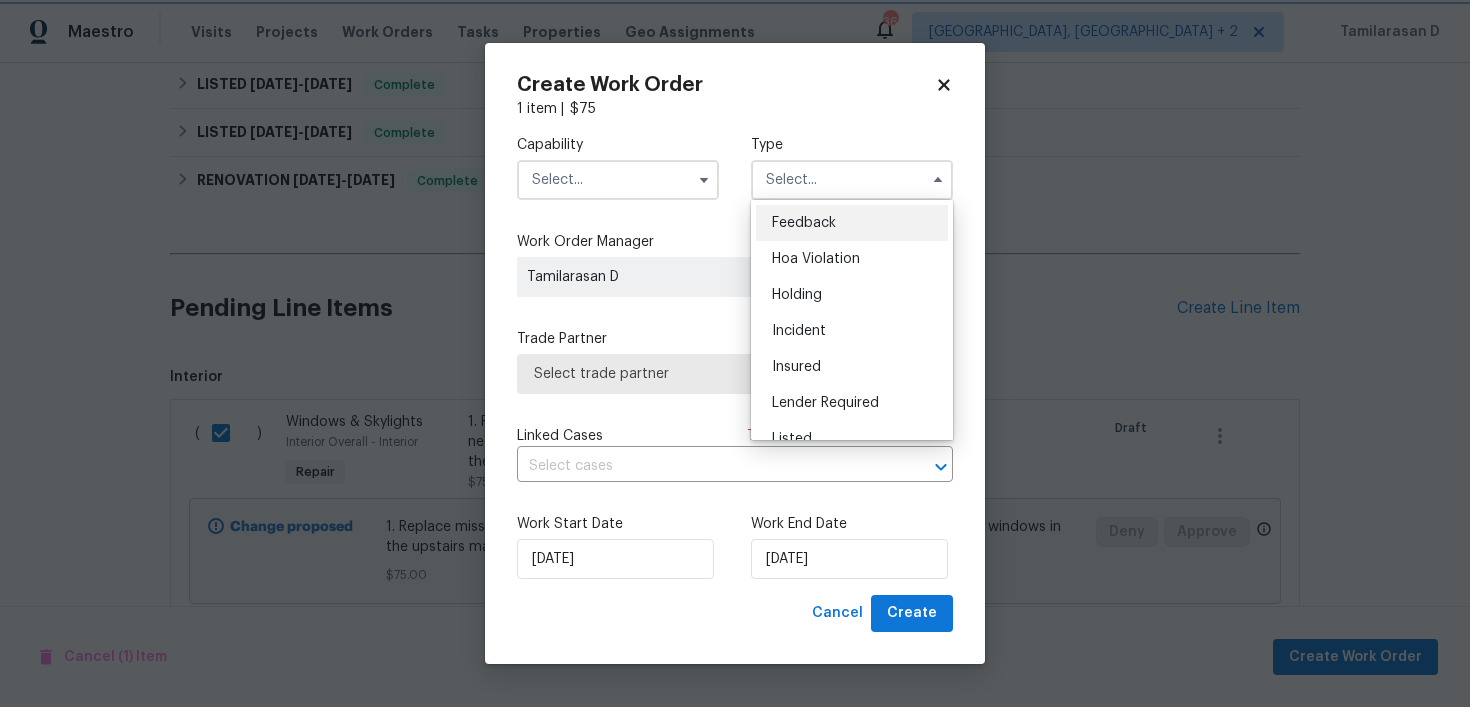 type on "Feedback" 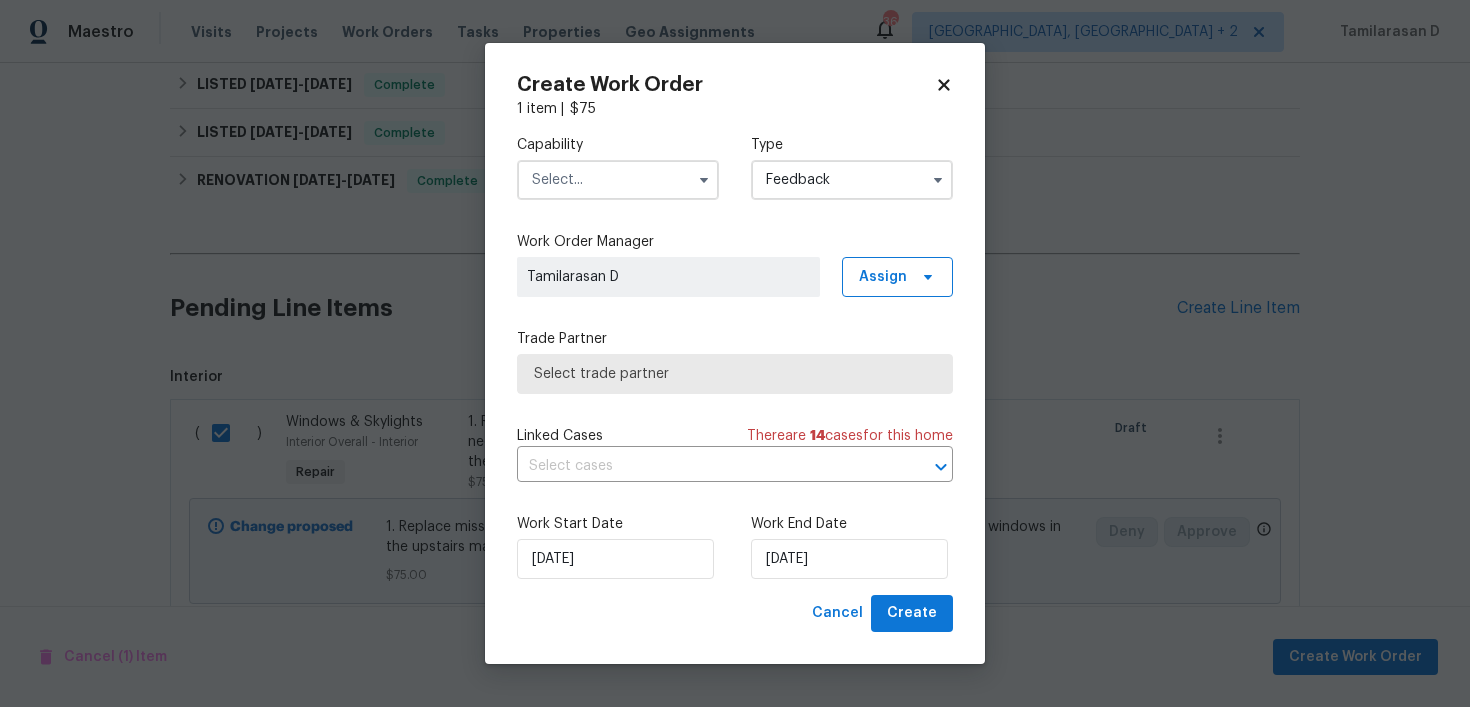 click at bounding box center (618, 180) 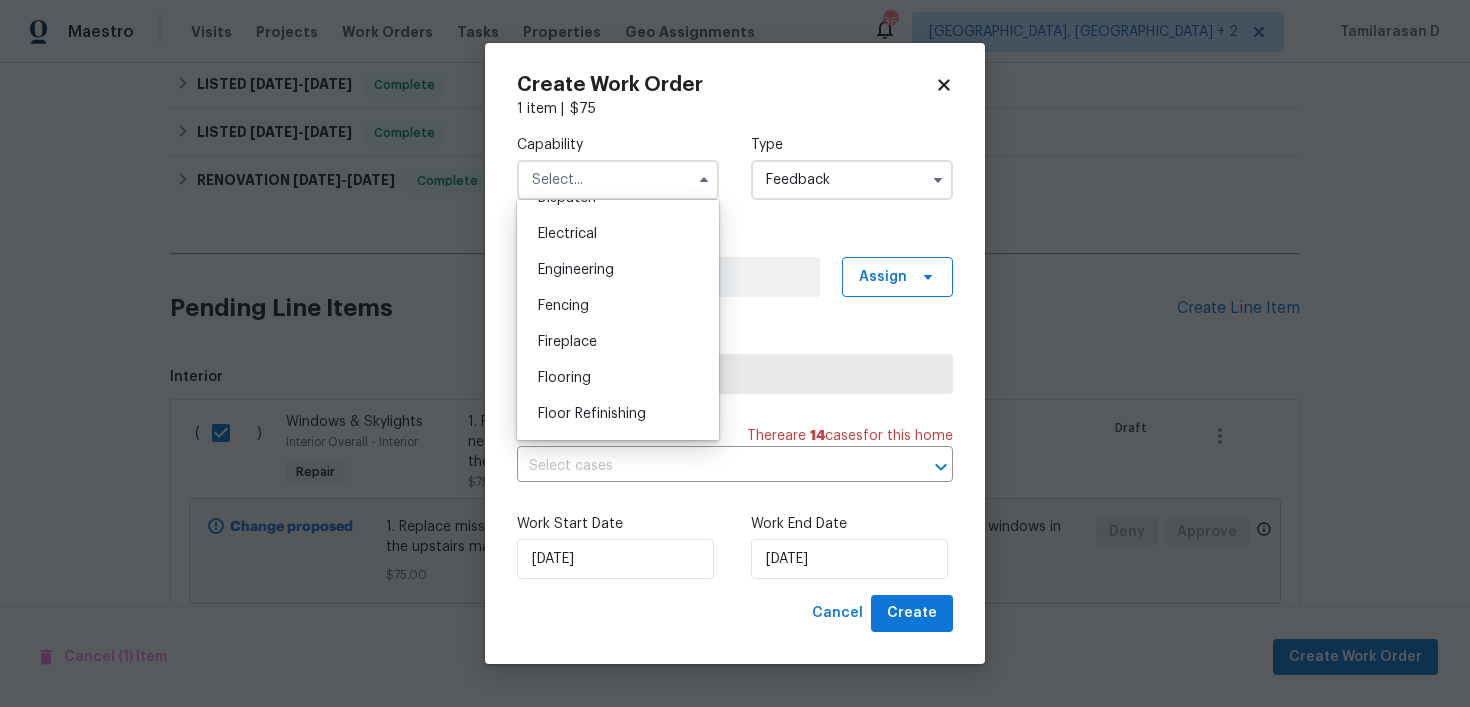 scroll, scrollTop: 799, scrollLeft: 0, axis: vertical 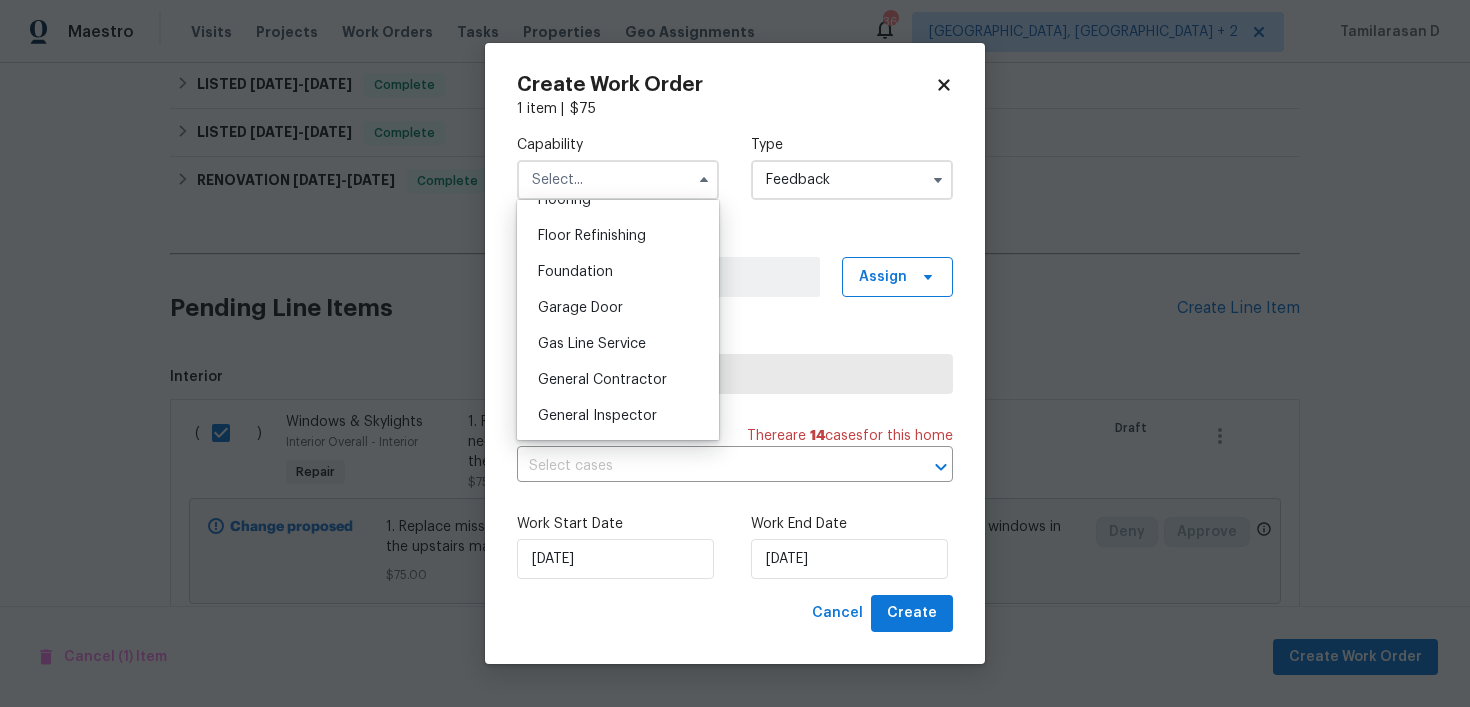 click on "Trade Partner" at bounding box center [735, 339] 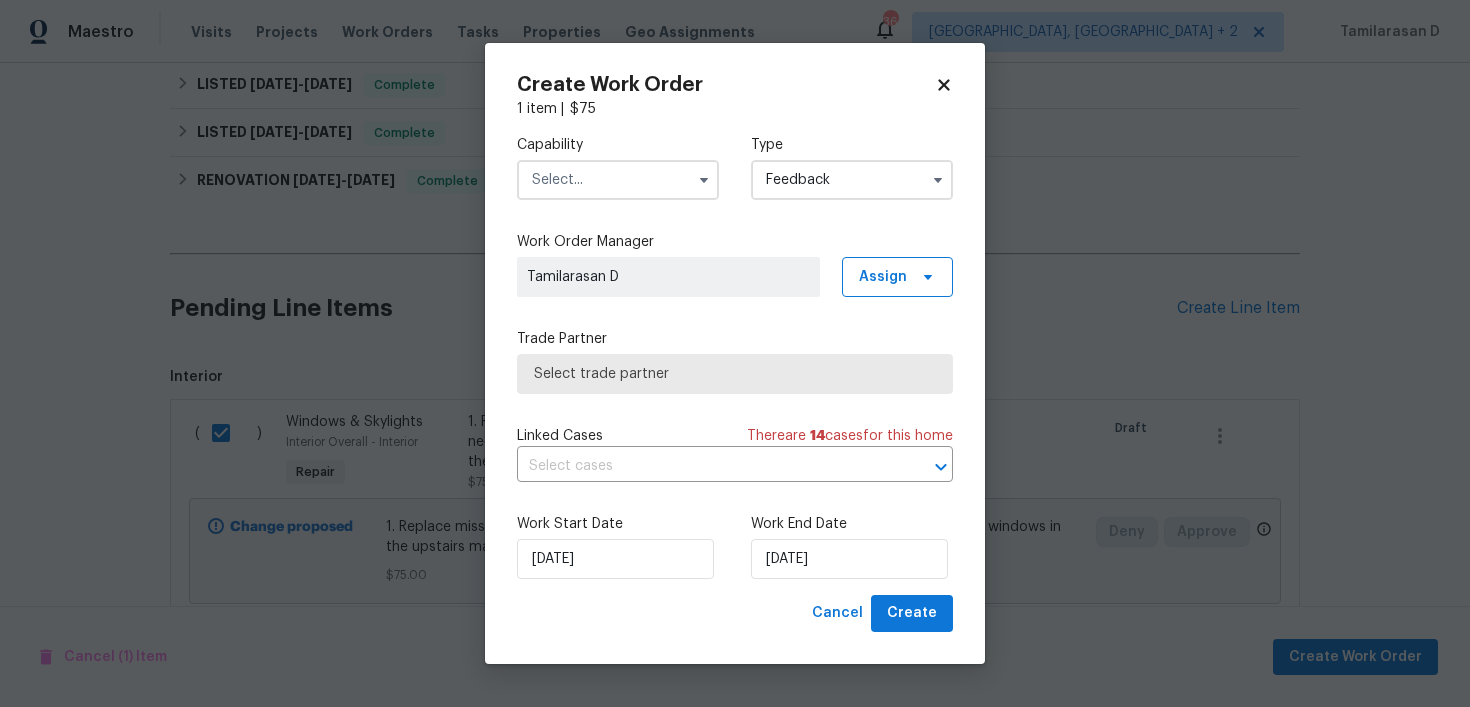 click on "Select trade partner" at bounding box center (735, 374) 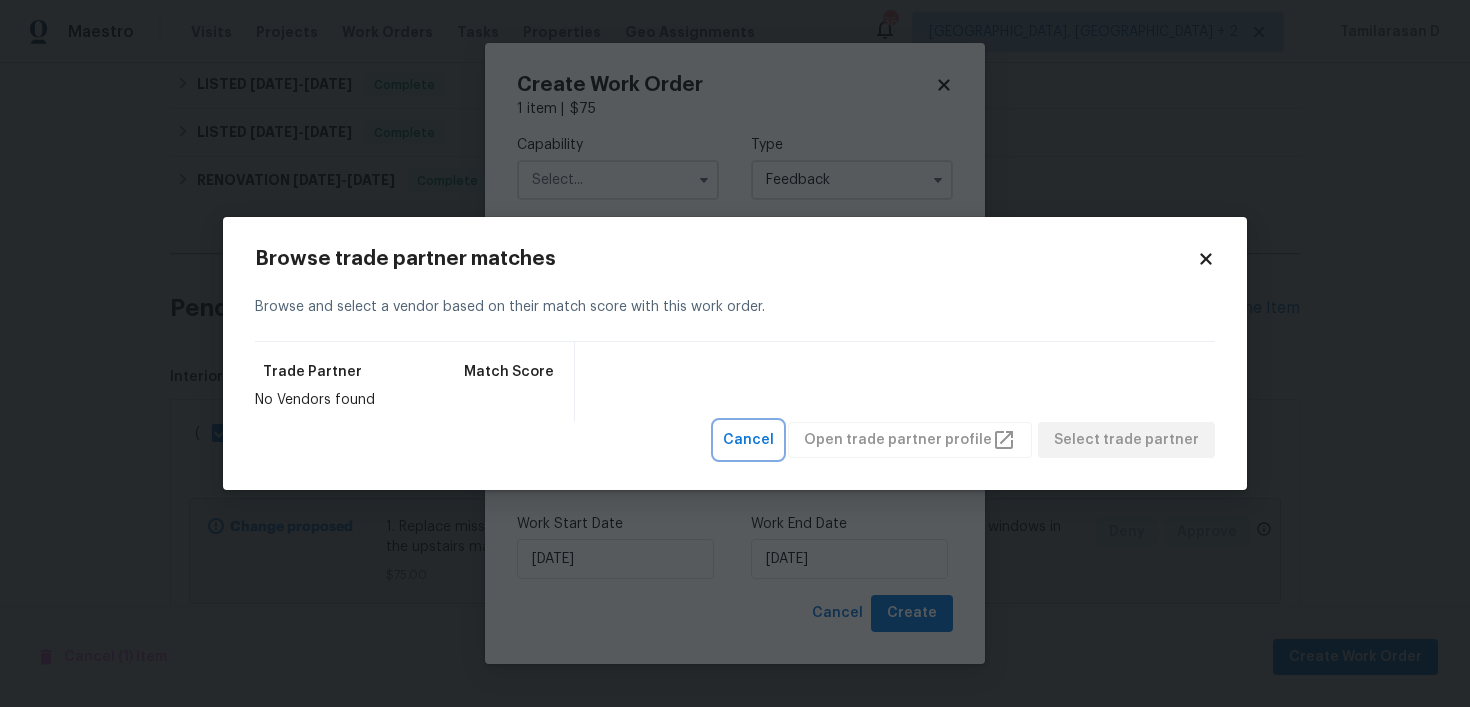 click on "Cancel" at bounding box center [748, 440] 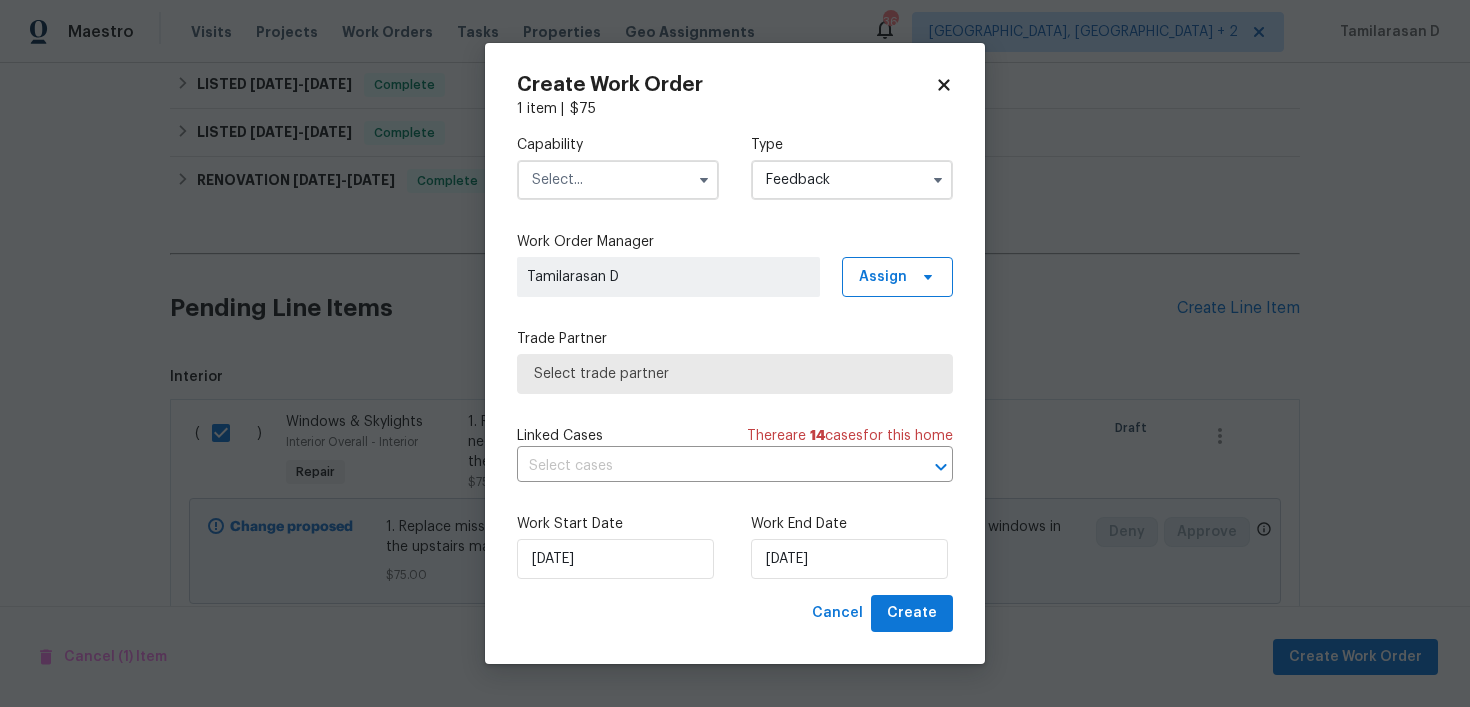 click at bounding box center (618, 180) 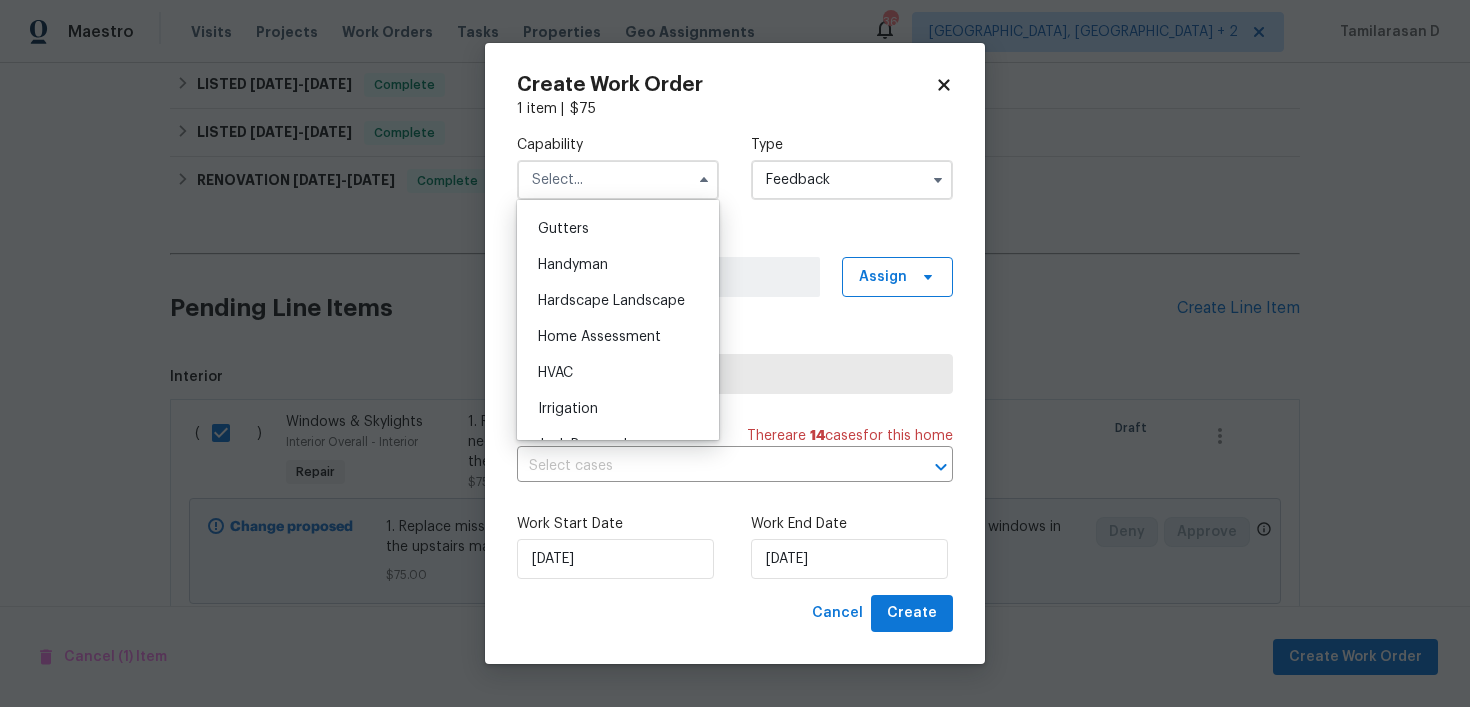 scroll, scrollTop: 1066, scrollLeft: 0, axis: vertical 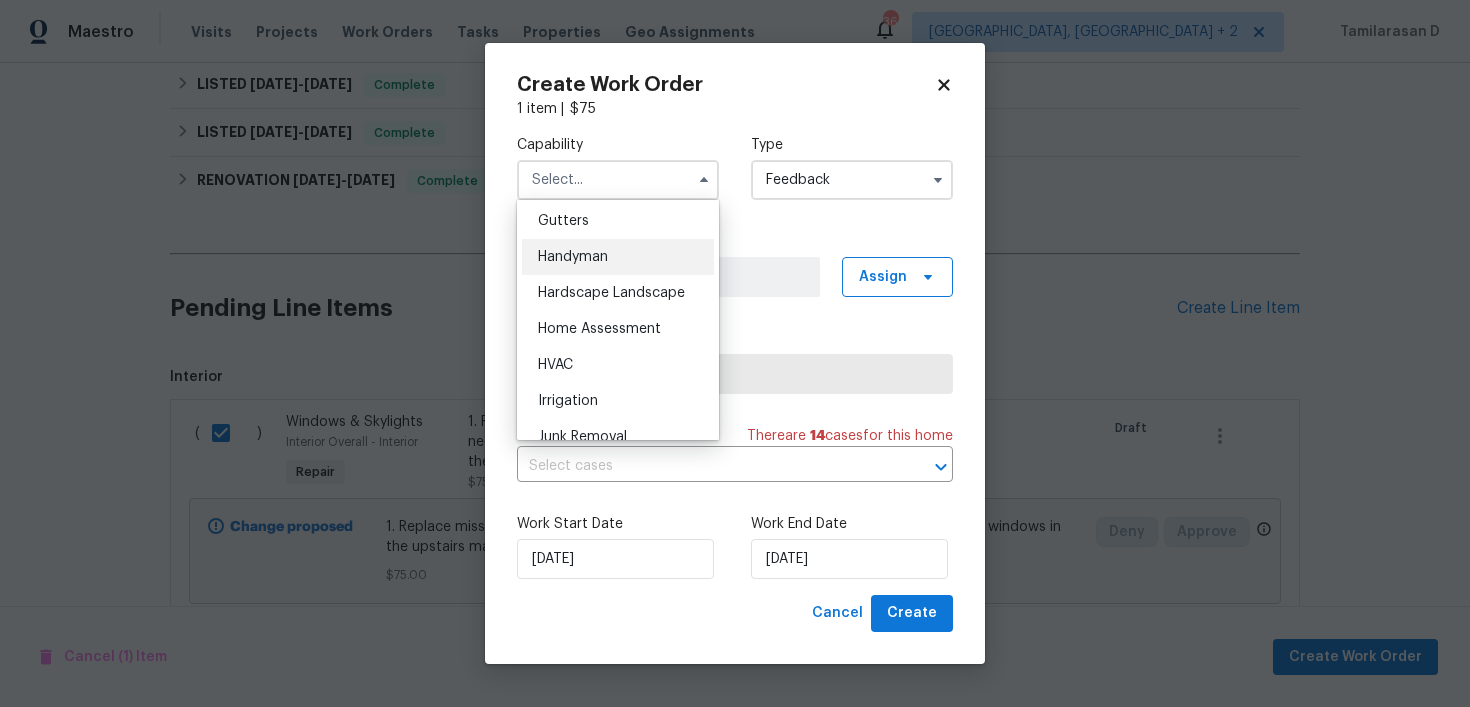 click on "Handyman" at bounding box center (573, 257) 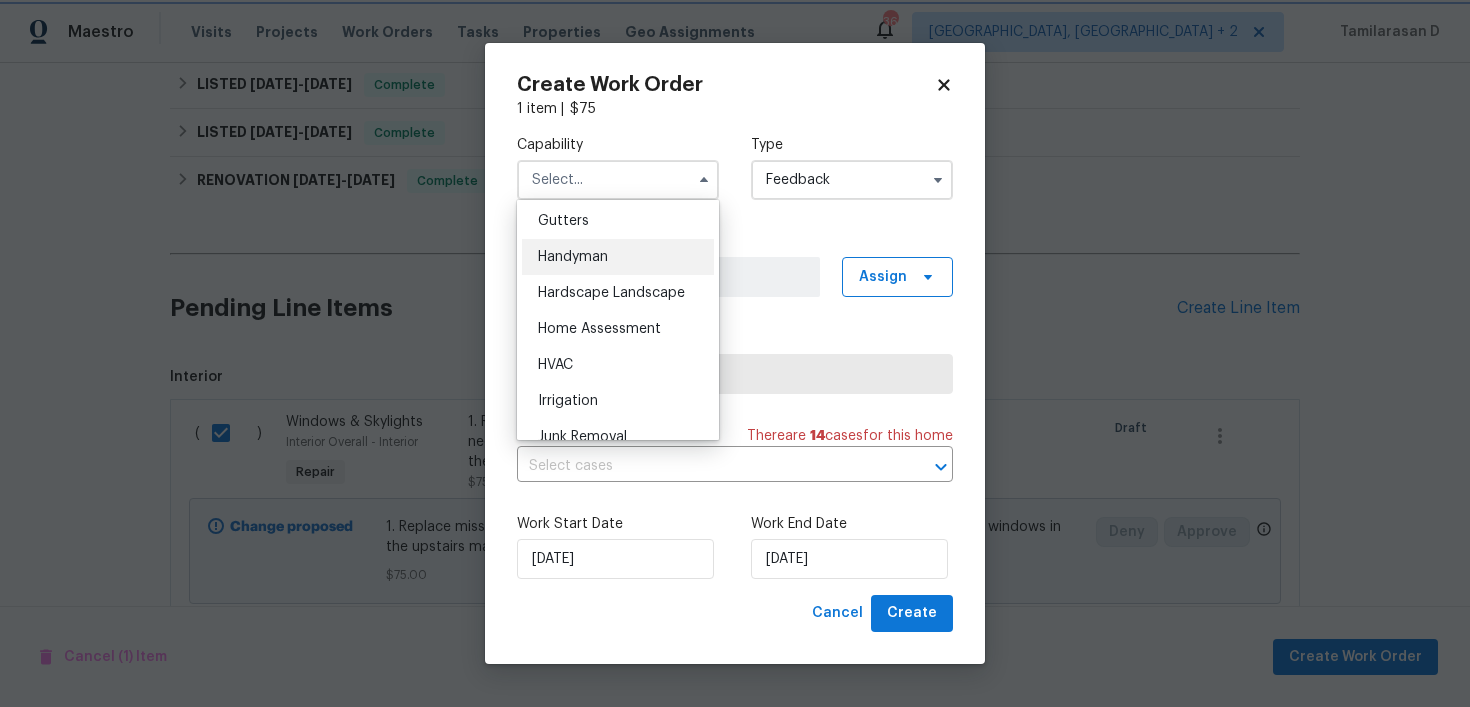 type on "Handyman" 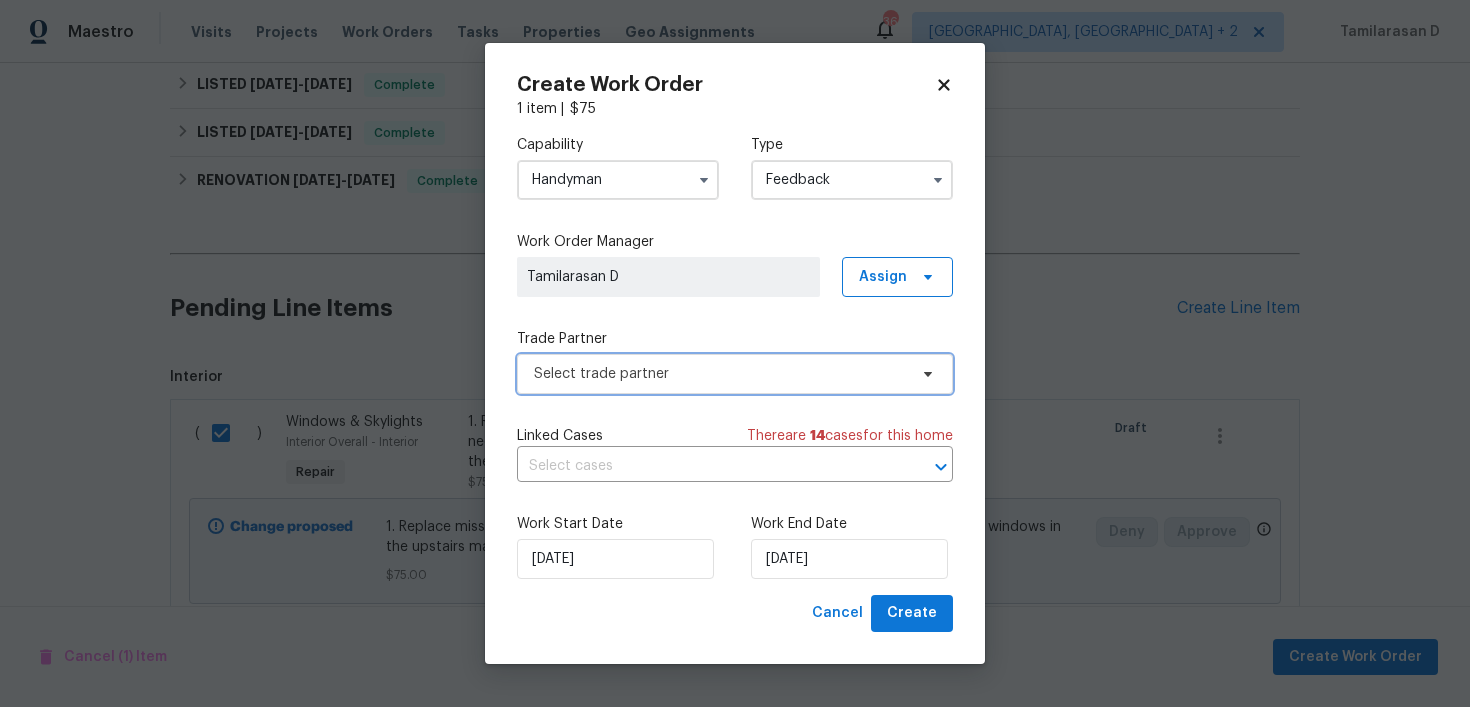 click on "Select trade partner" at bounding box center [720, 374] 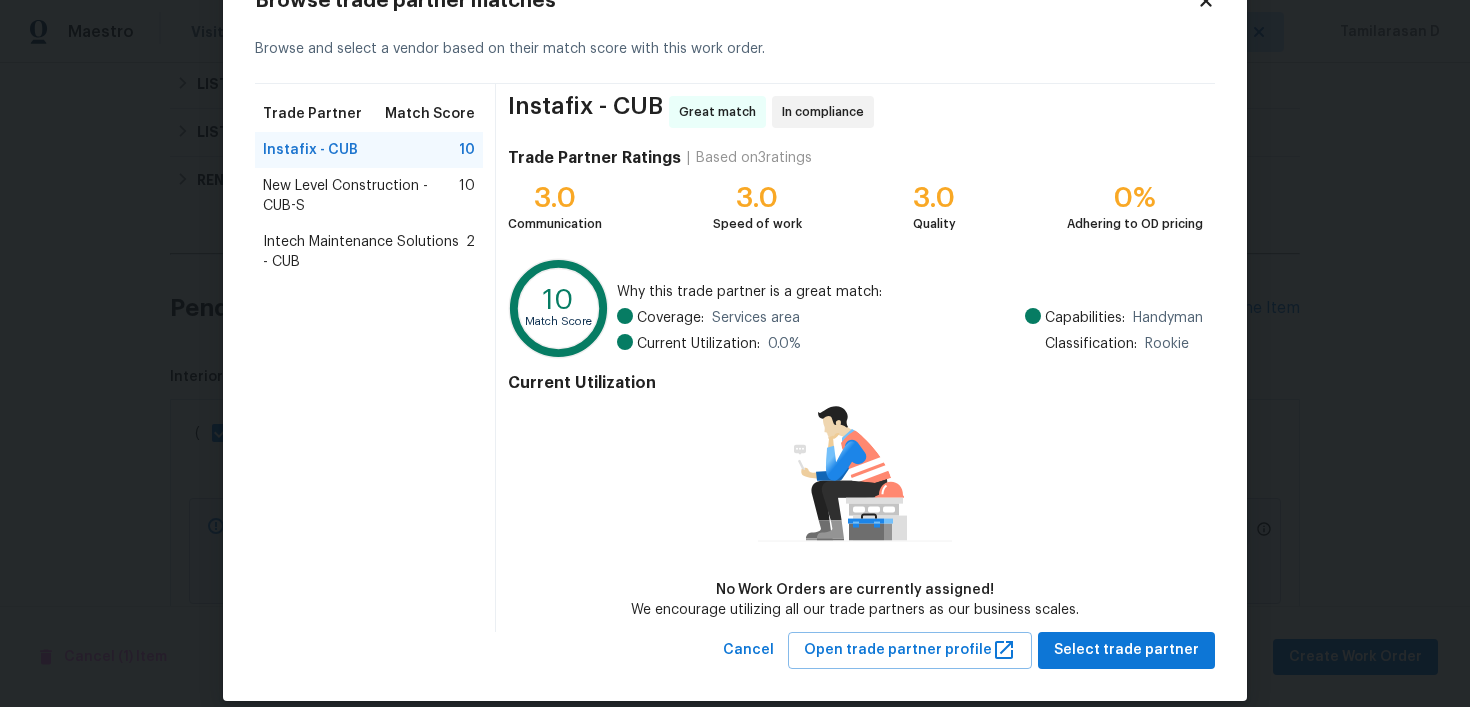 scroll, scrollTop: 87, scrollLeft: 0, axis: vertical 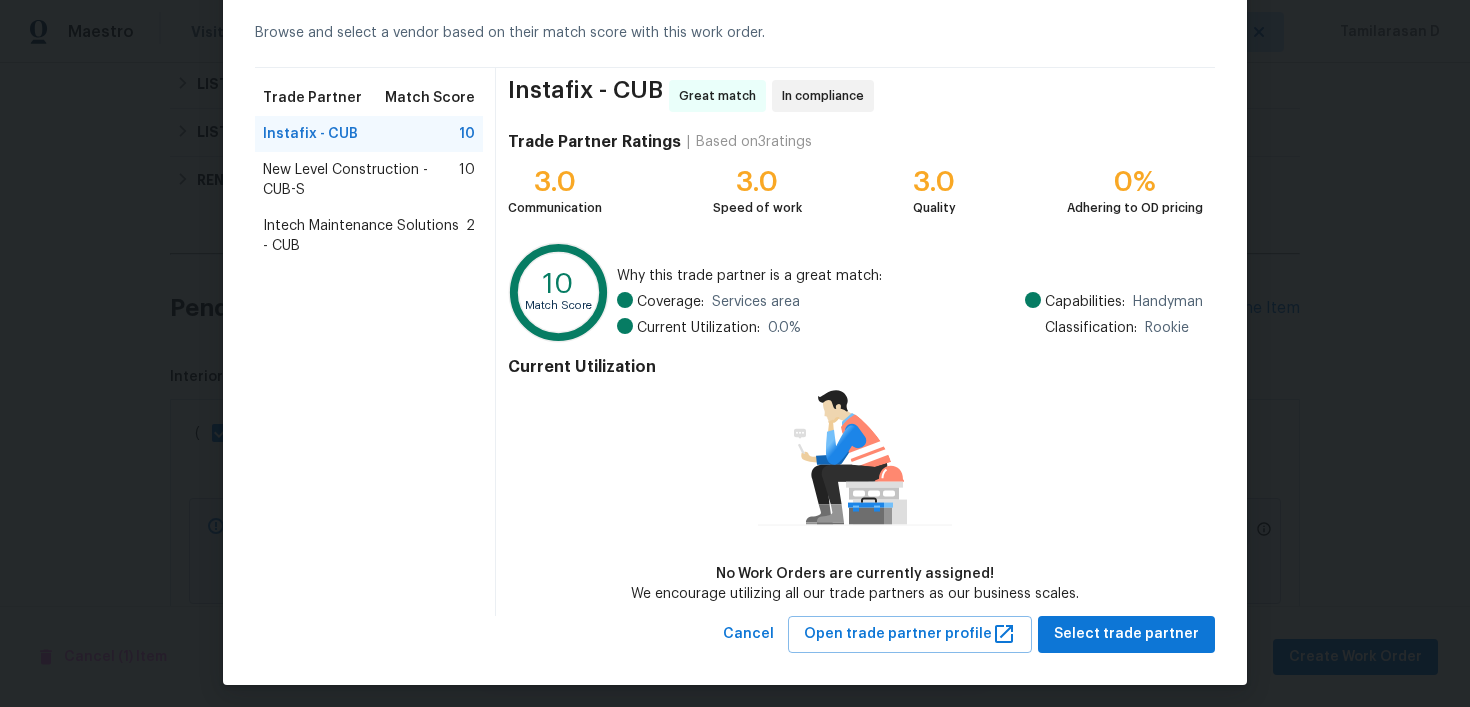 click on "New Level Construction - CUB-S" at bounding box center (361, 180) 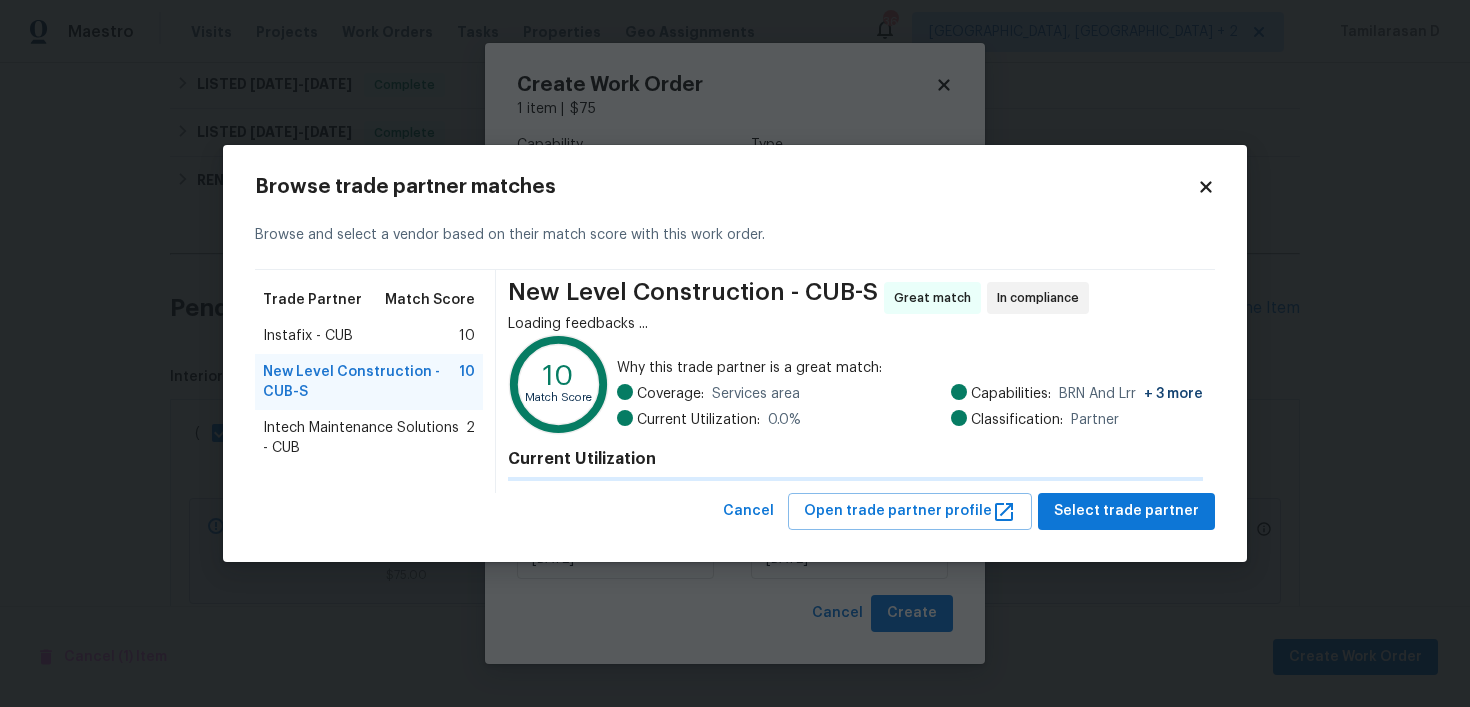 scroll, scrollTop: 0, scrollLeft: 0, axis: both 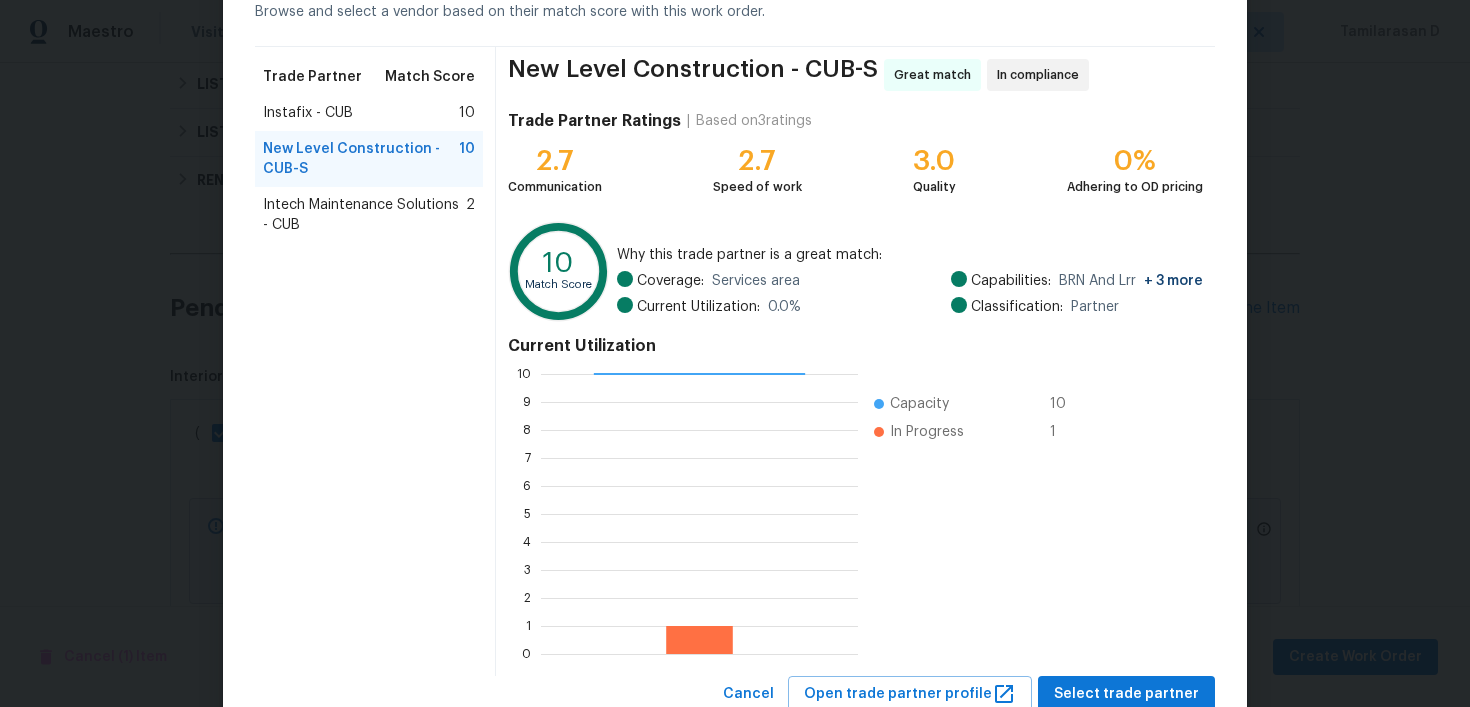 click on "Instafix - CUB 10" at bounding box center (369, 113) 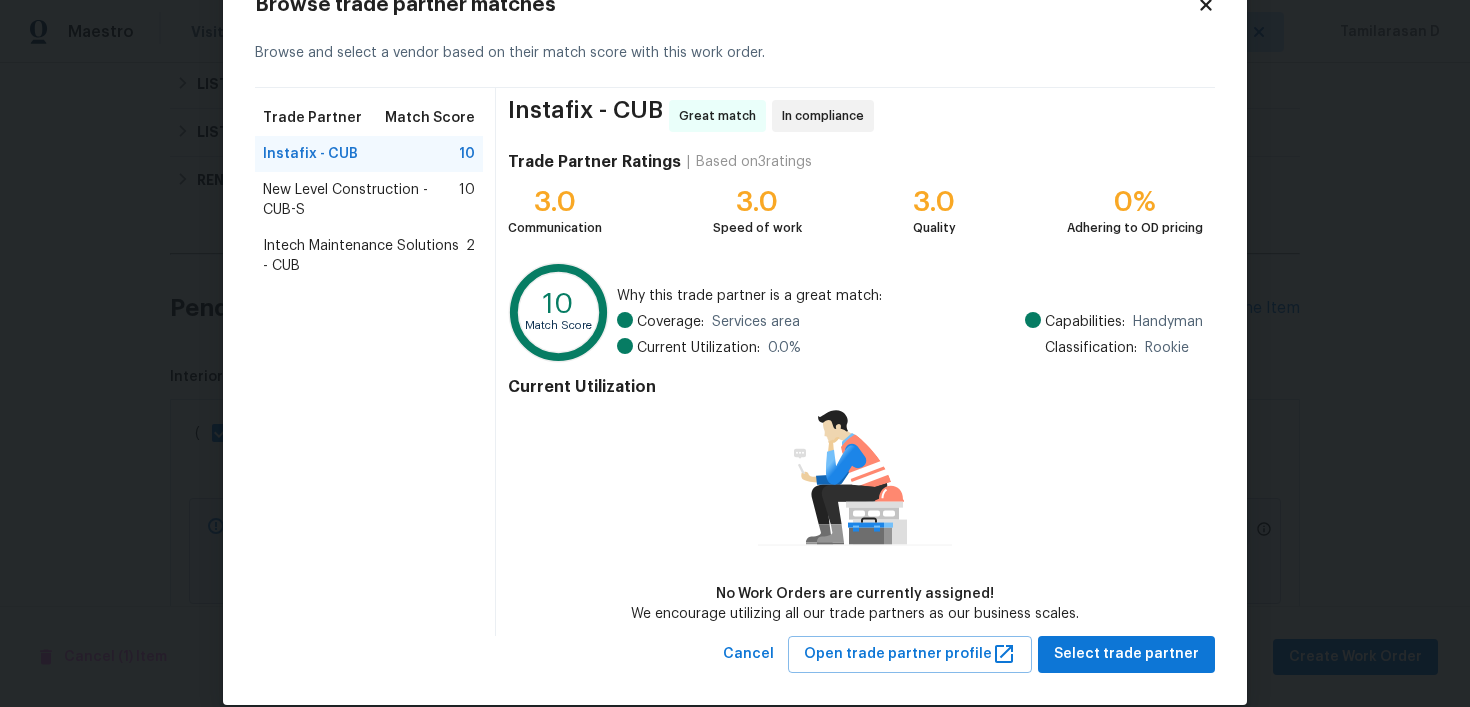 scroll, scrollTop: 93, scrollLeft: 0, axis: vertical 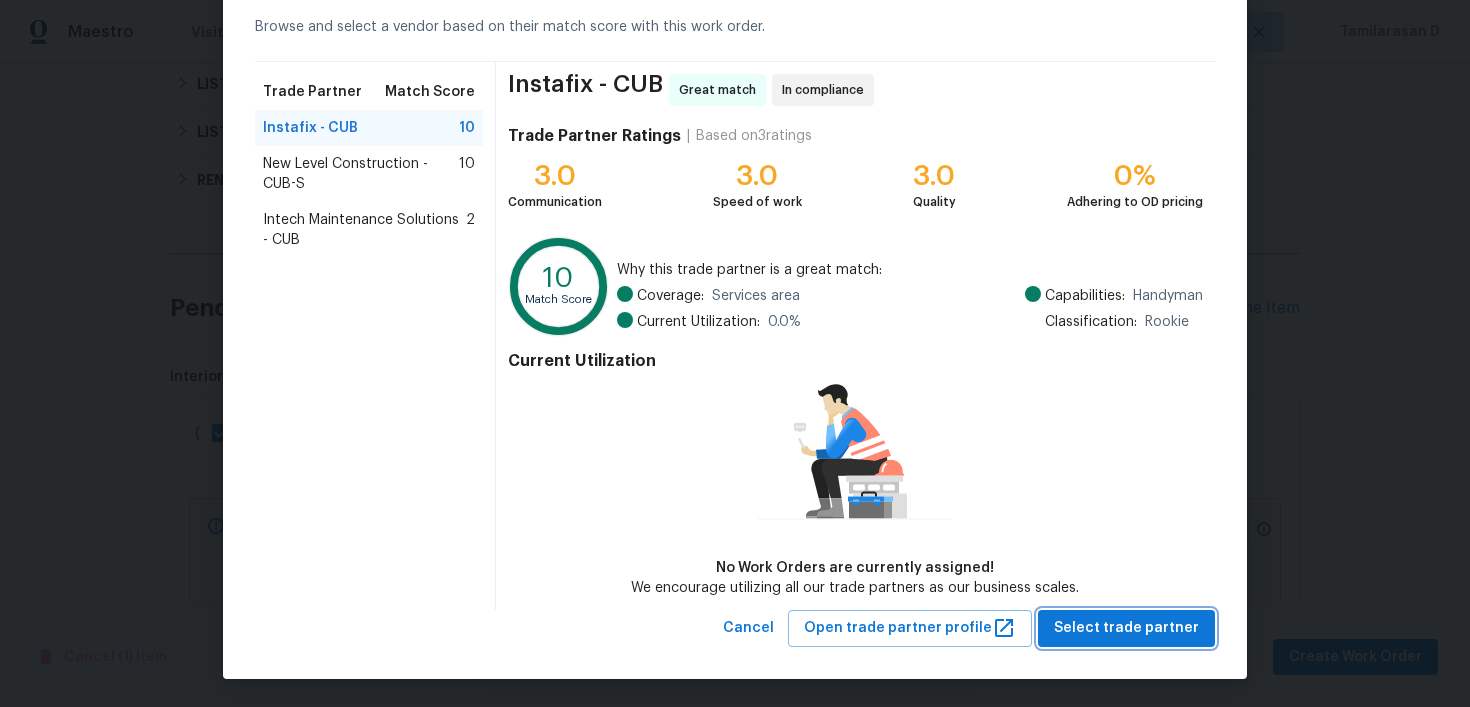 click on "Select trade partner" at bounding box center [1126, 628] 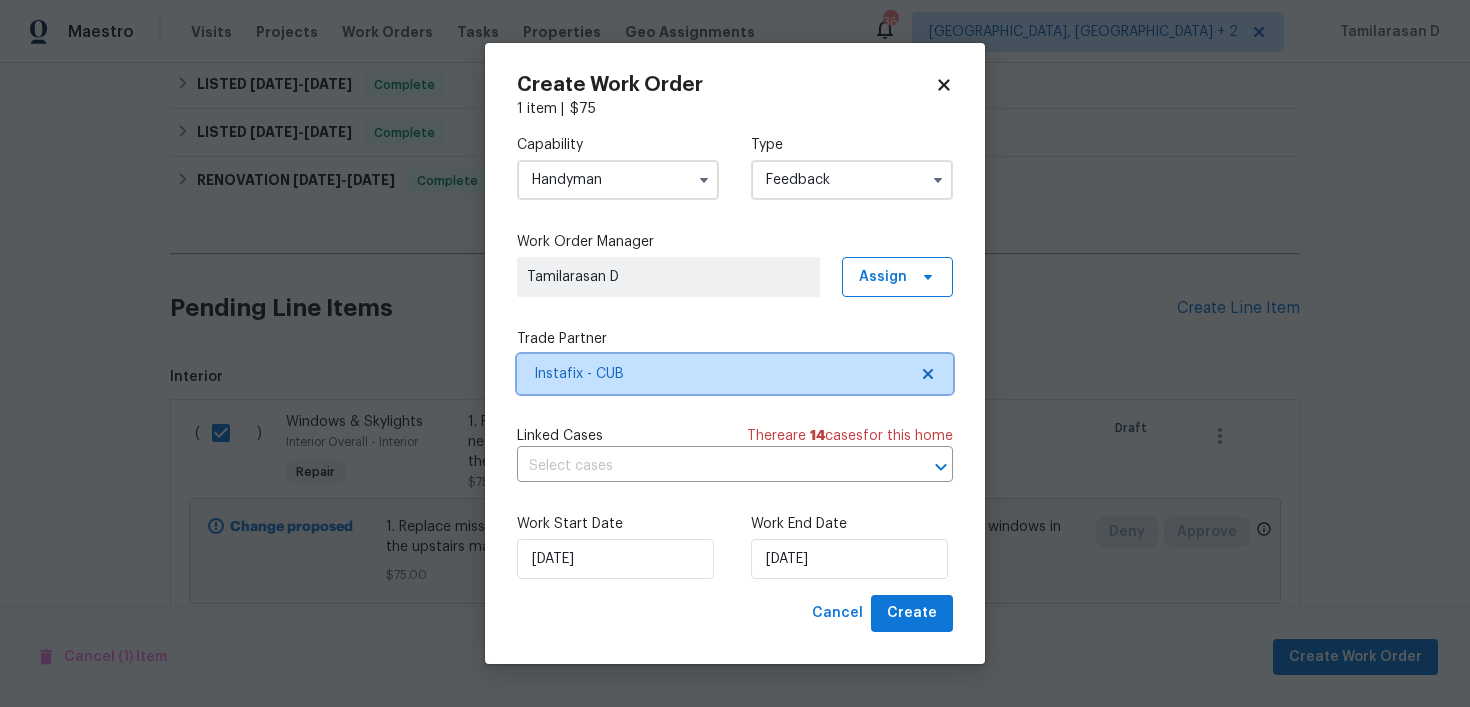 scroll, scrollTop: 0, scrollLeft: 0, axis: both 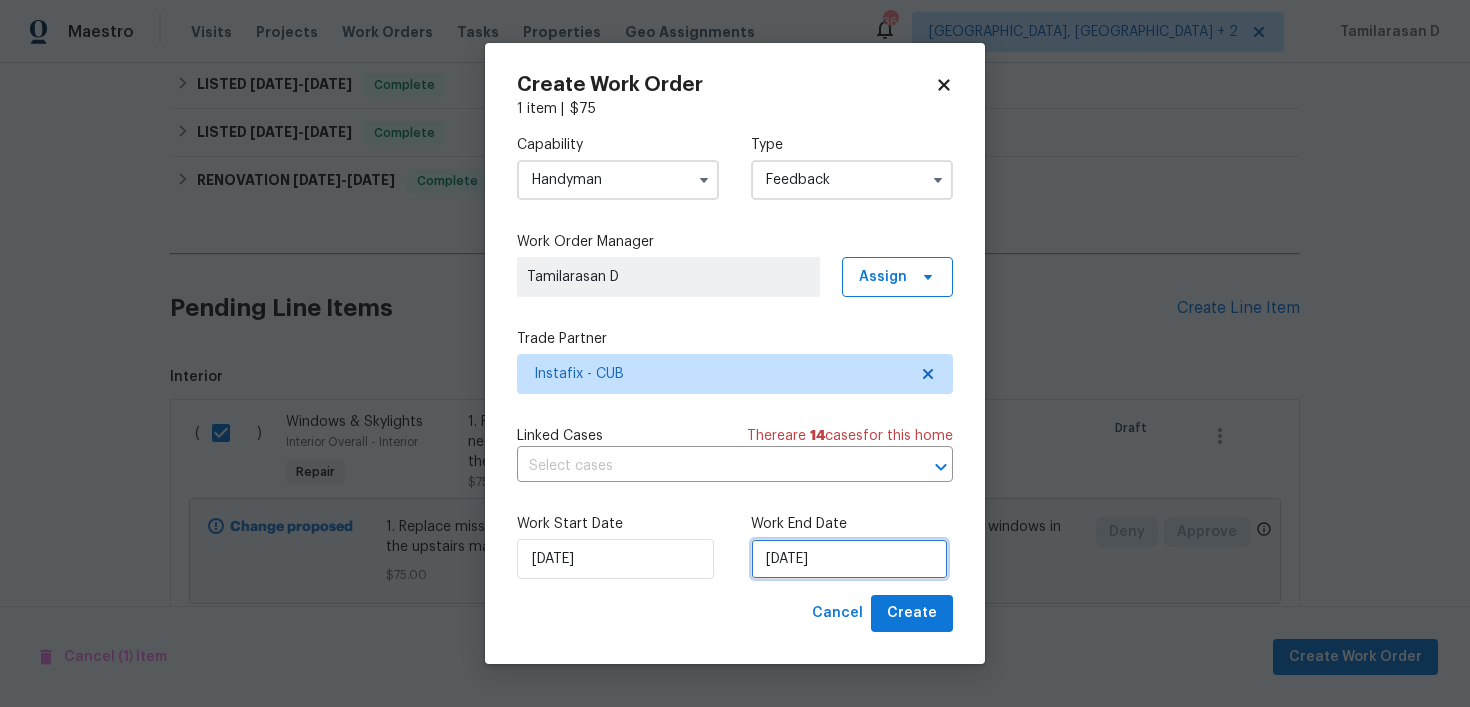 click on "14/07/2025" at bounding box center [849, 559] 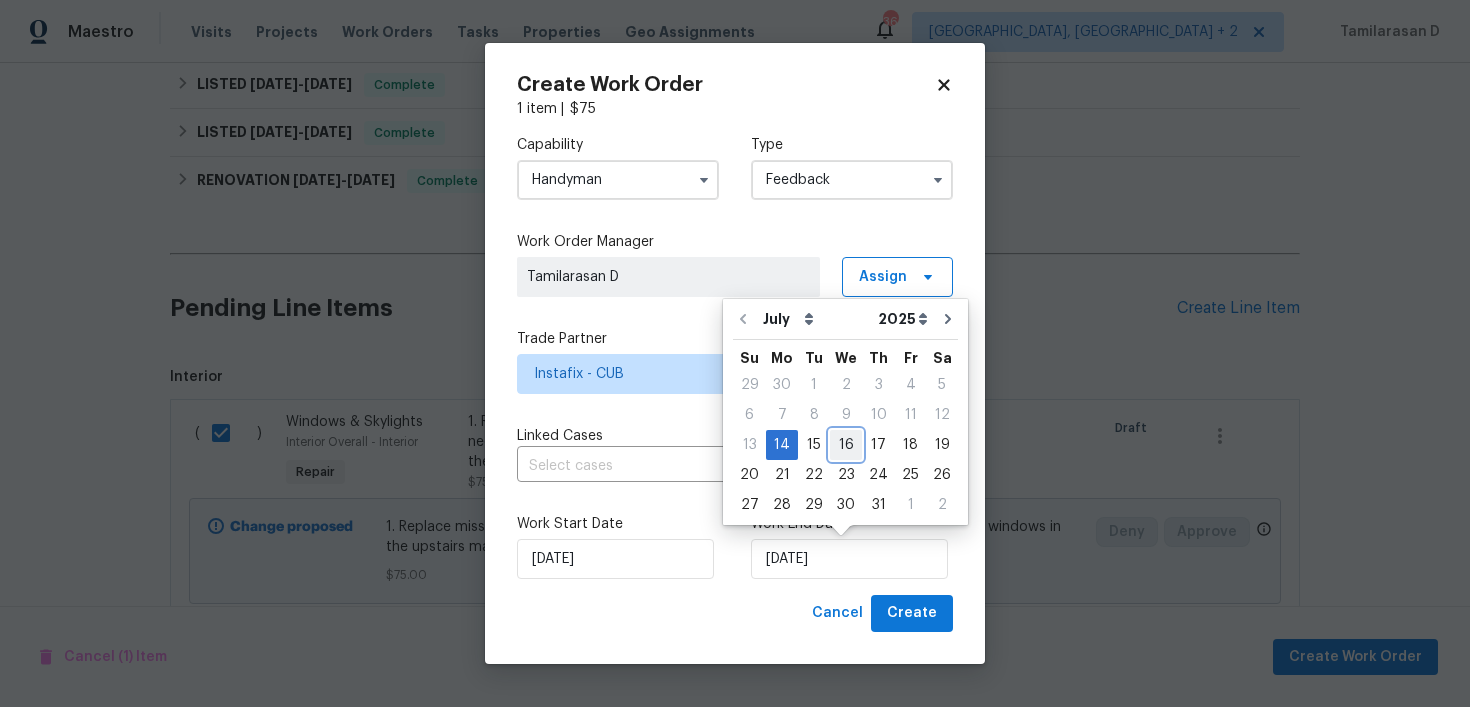 click on "16" at bounding box center (846, 445) 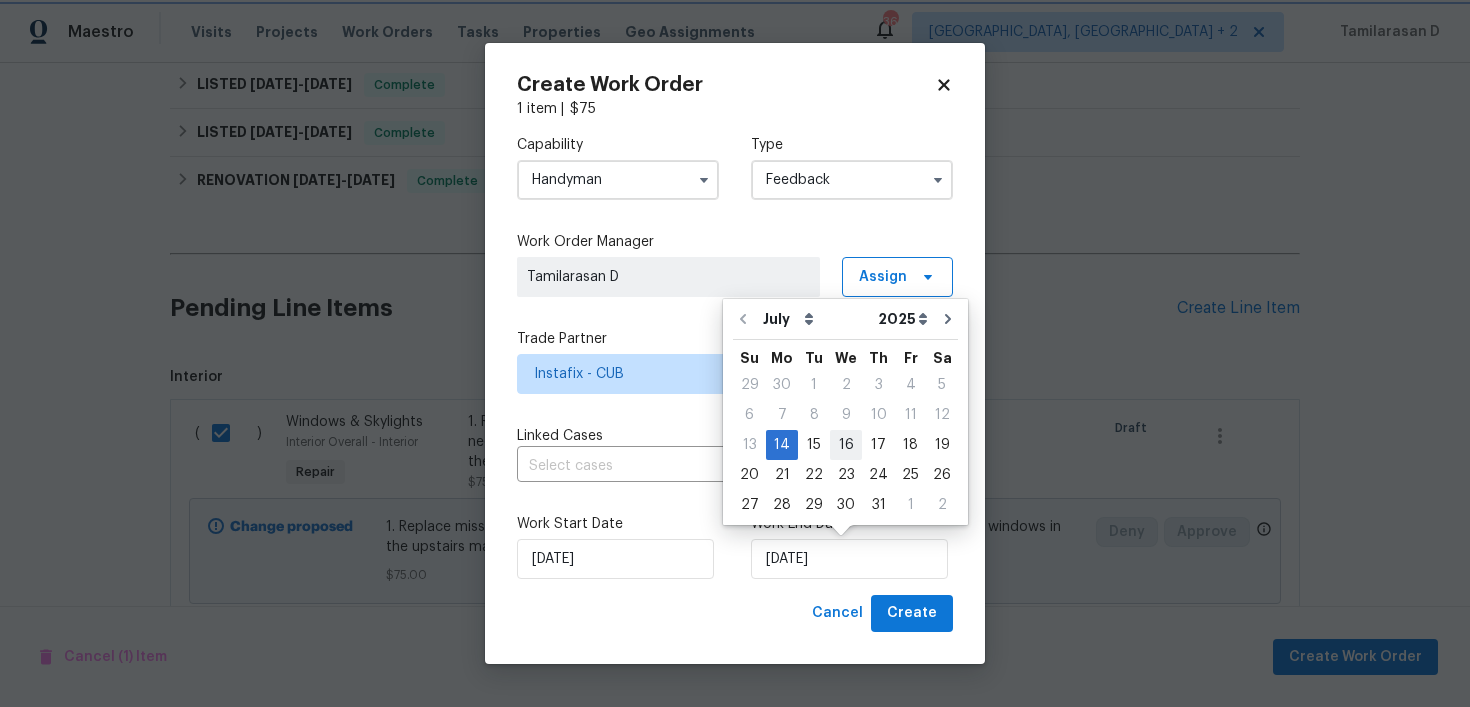 type on "16/07/2025" 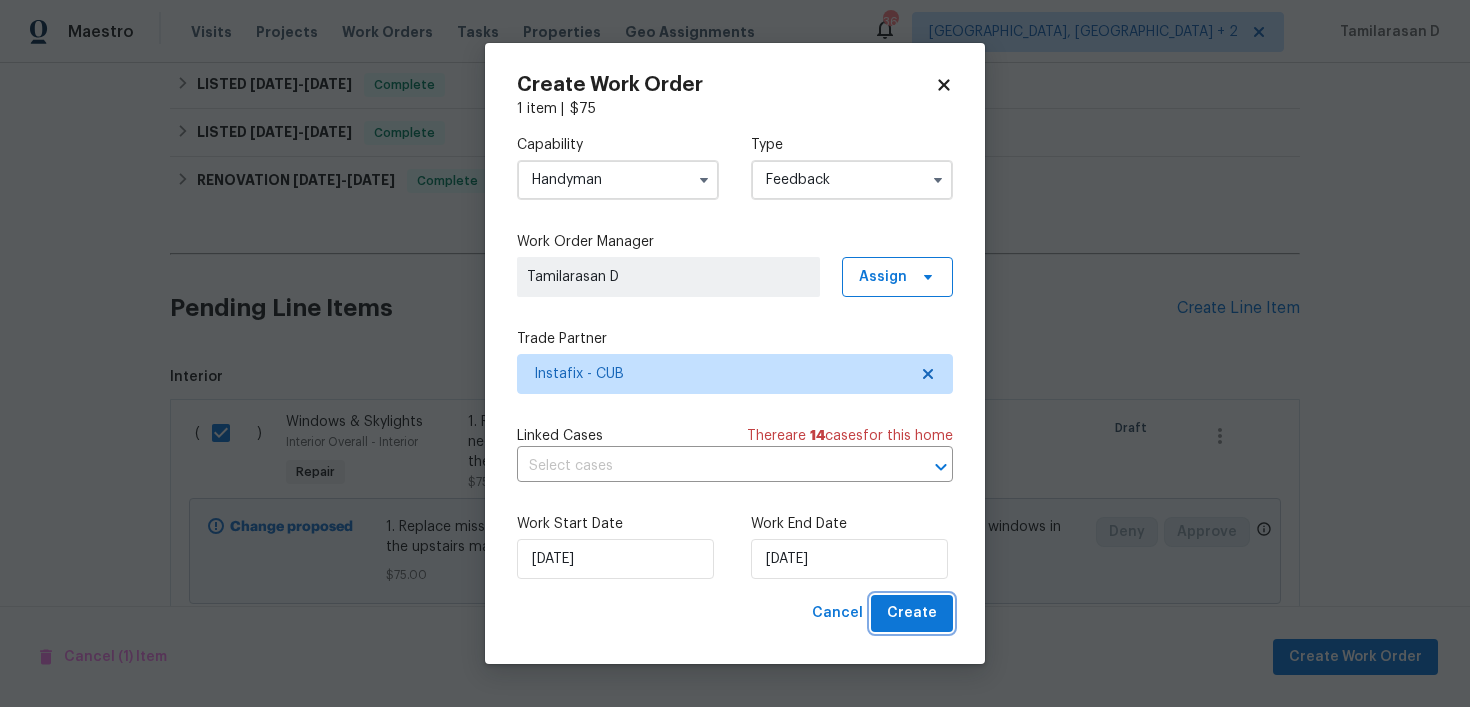 click on "Create" at bounding box center [912, 613] 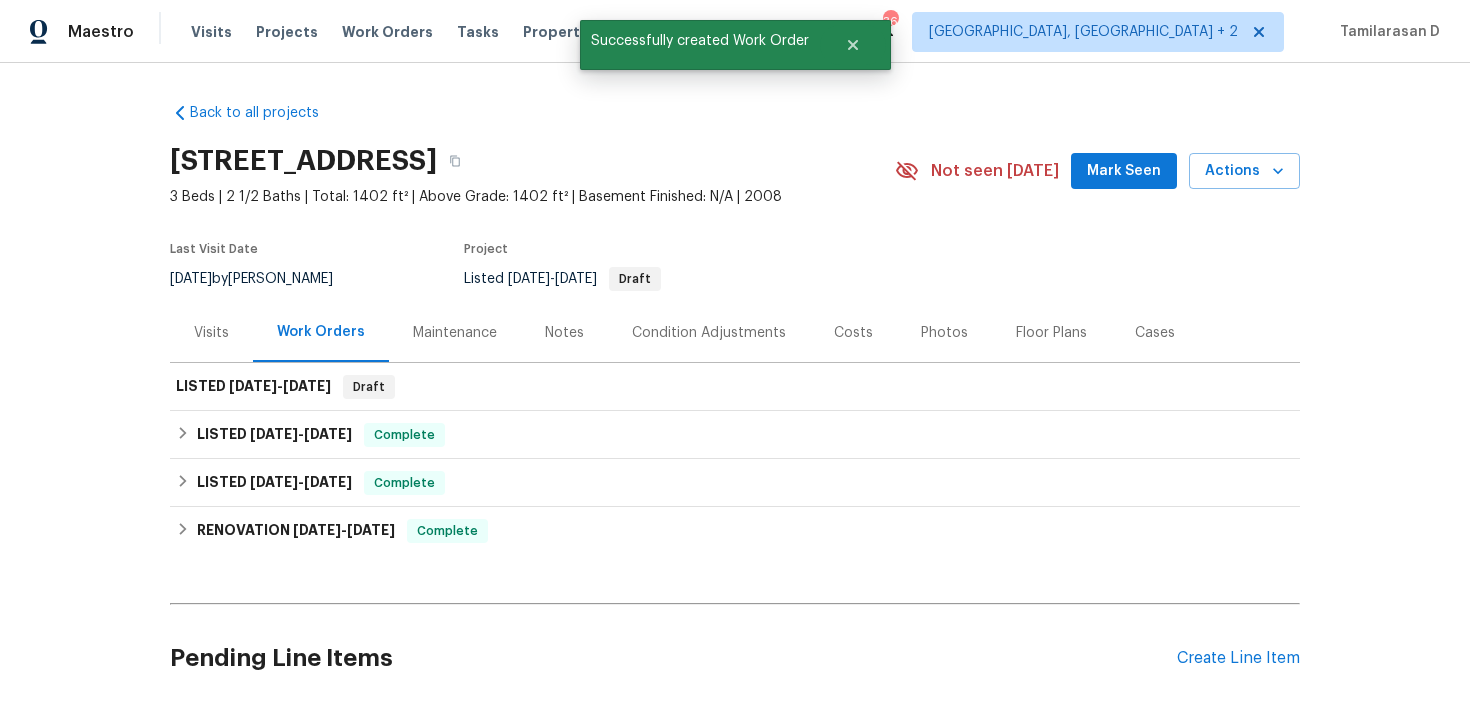scroll, scrollTop: 154, scrollLeft: 0, axis: vertical 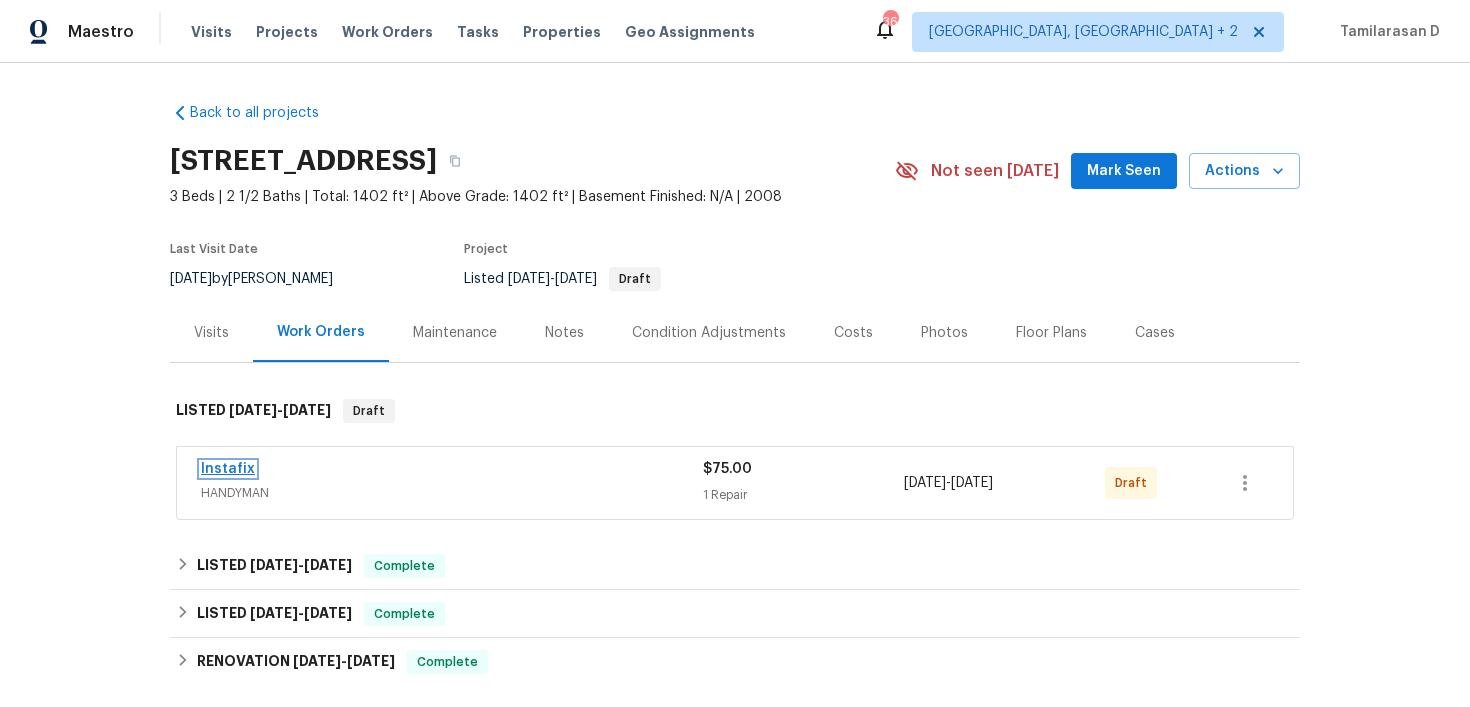 click on "Instafix" at bounding box center [228, 469] 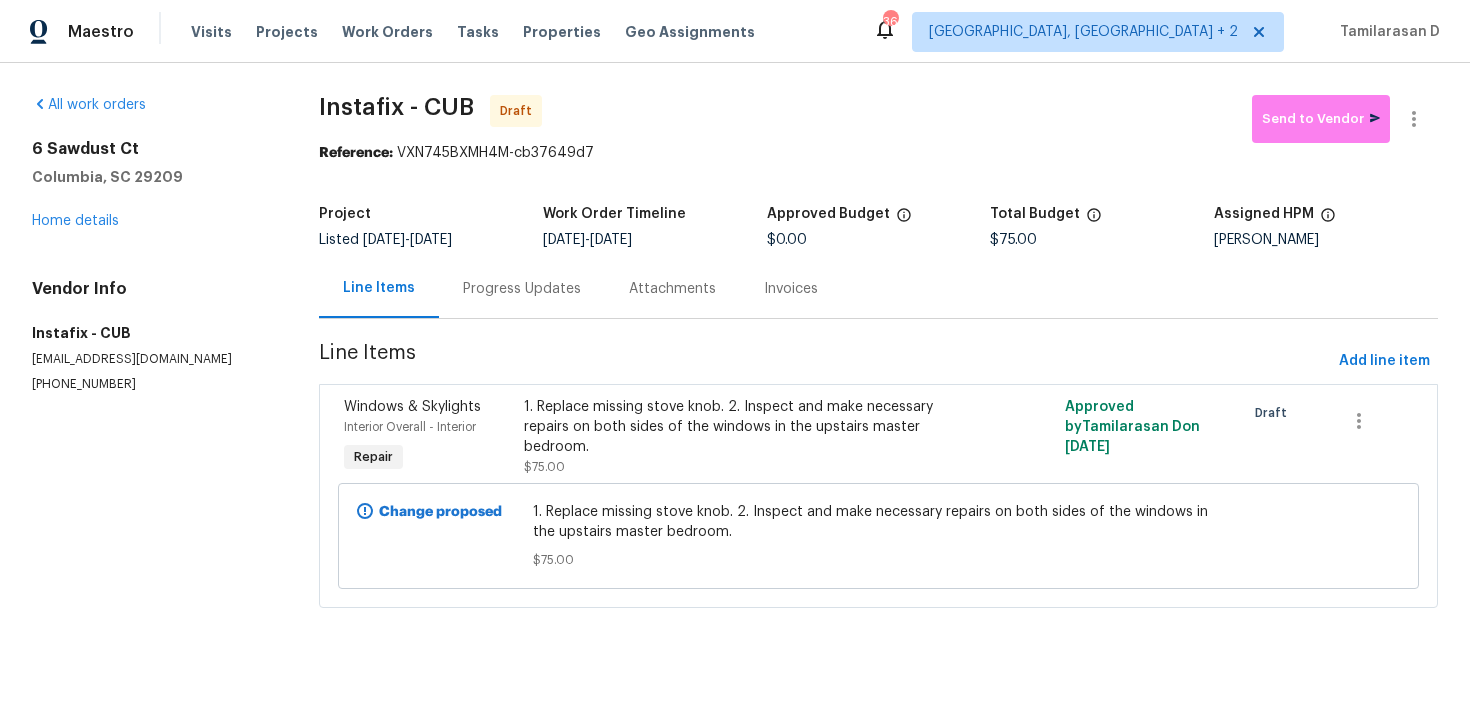 click on "Progress Updates" at bounding box center (522, 288) 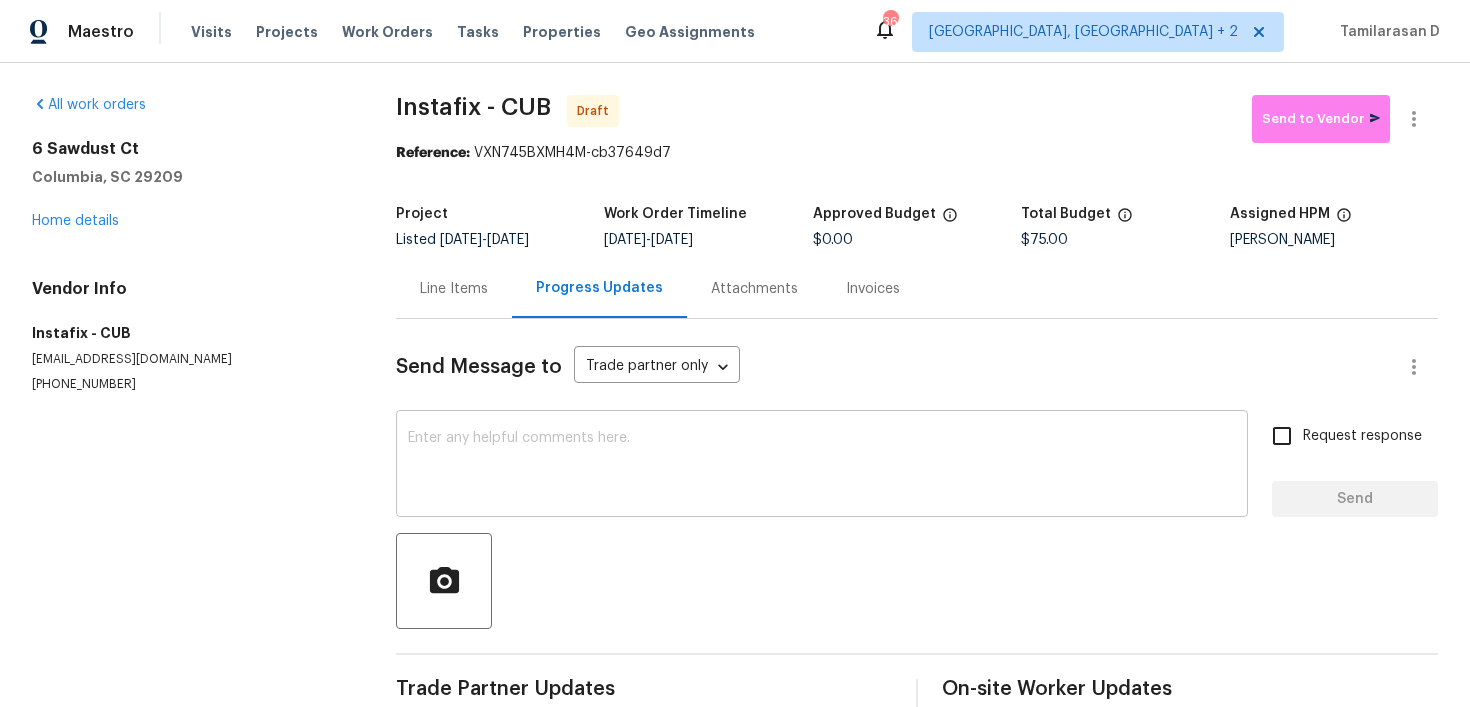 click at bounding box center (822, 466) 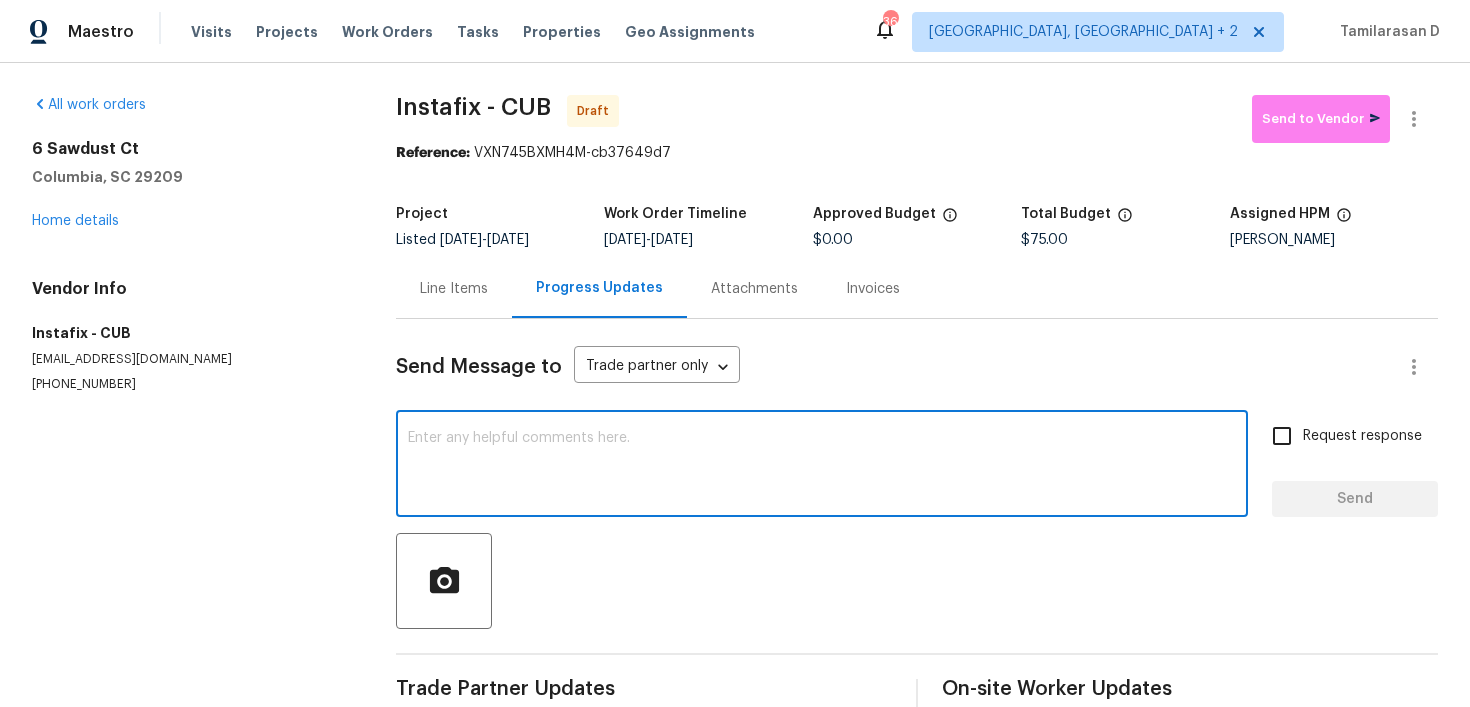 paste on "Hey, this is Tamil from Opendoor. I’m confirming you received the WO for the property at (Address). Please review and accept the WO within 24 hours and provide a scheduled date. Please disregard the contact information for the HPM included in the WO. Our Centralised LWO Team is responsible for Listed WOs." 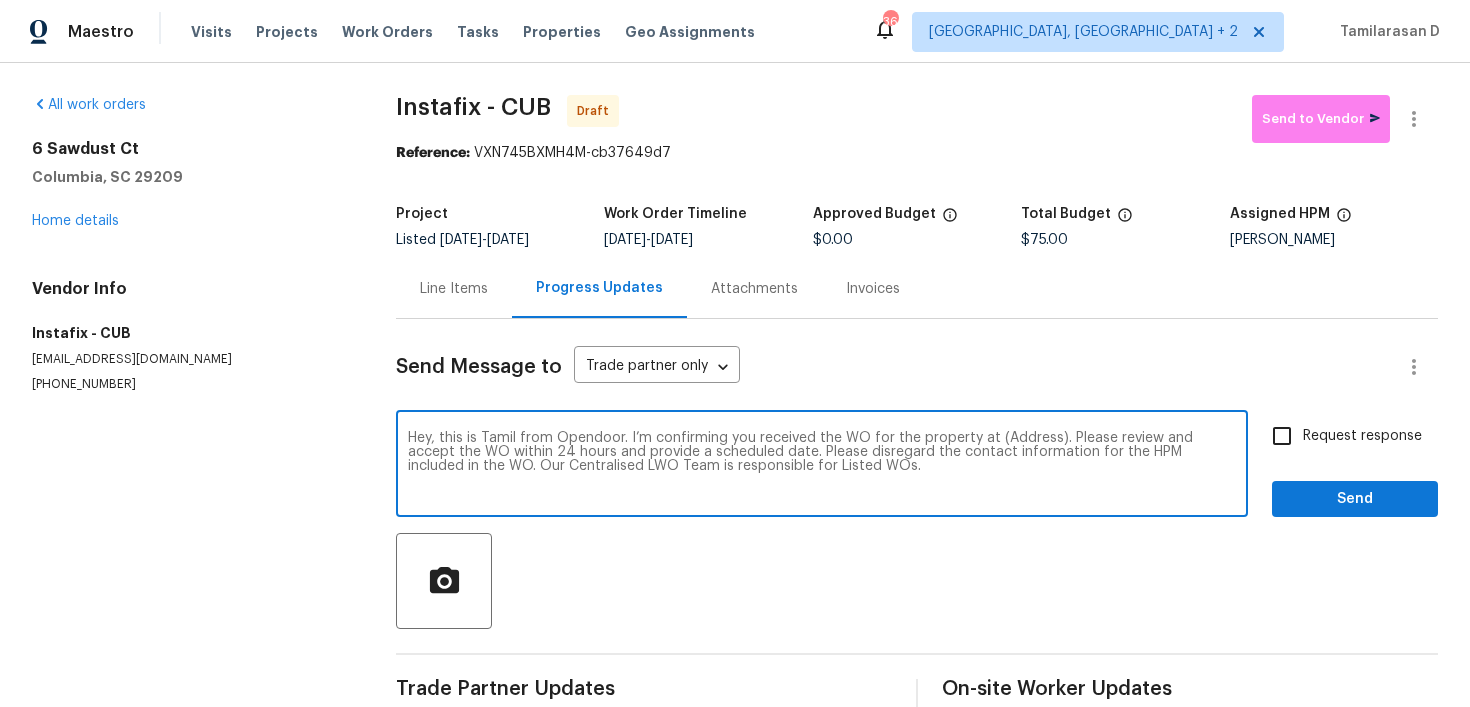 scroll, scrollTop: 0, scrollLeft: 0, axis: both 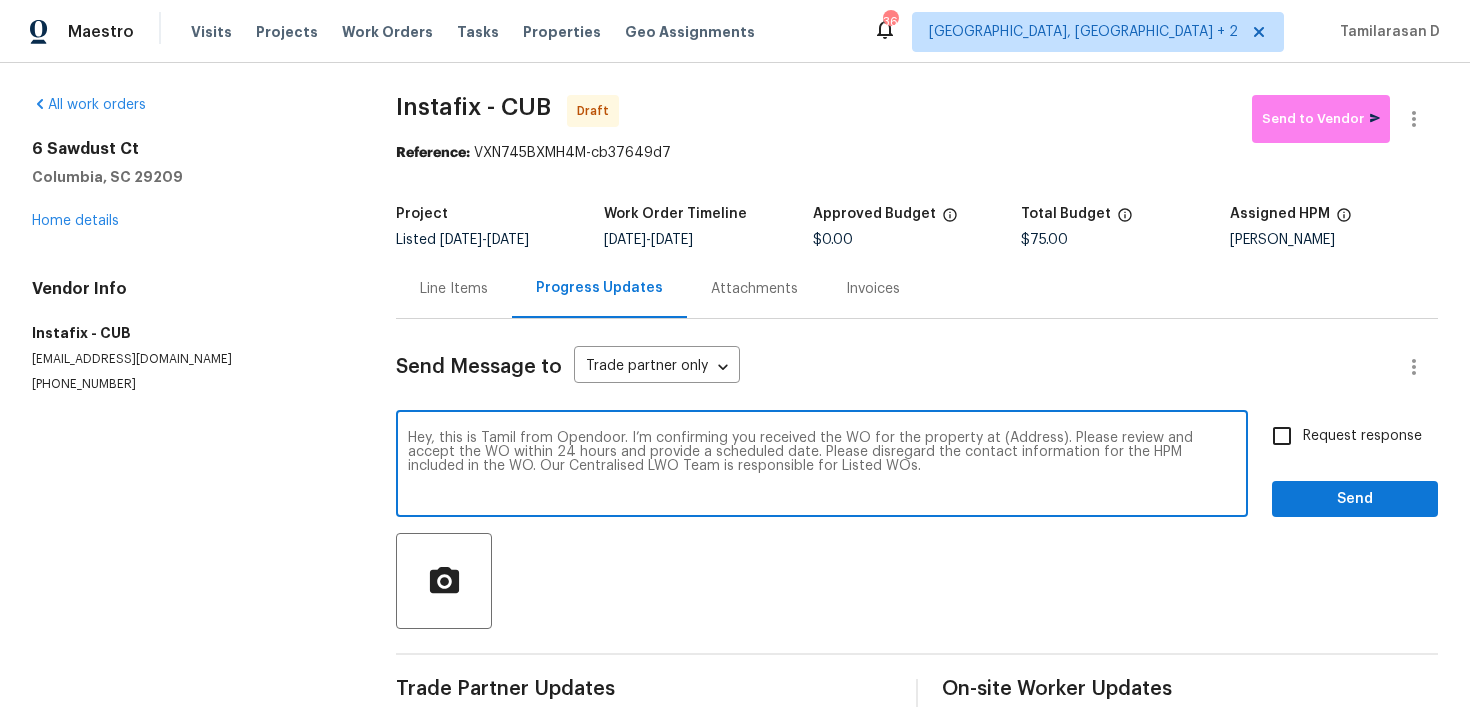 click on "Hey, this is Tamil from Opendoor. I’m confirming you received the WO for the property at (Address). Please review and accept the WO within 24 hours and provide a scheduled date. Please disregard the contact information for the HPM included in the WO. Our Centralised LWO Team is responsible for Listed WOs." at bounding box center (822, 466) 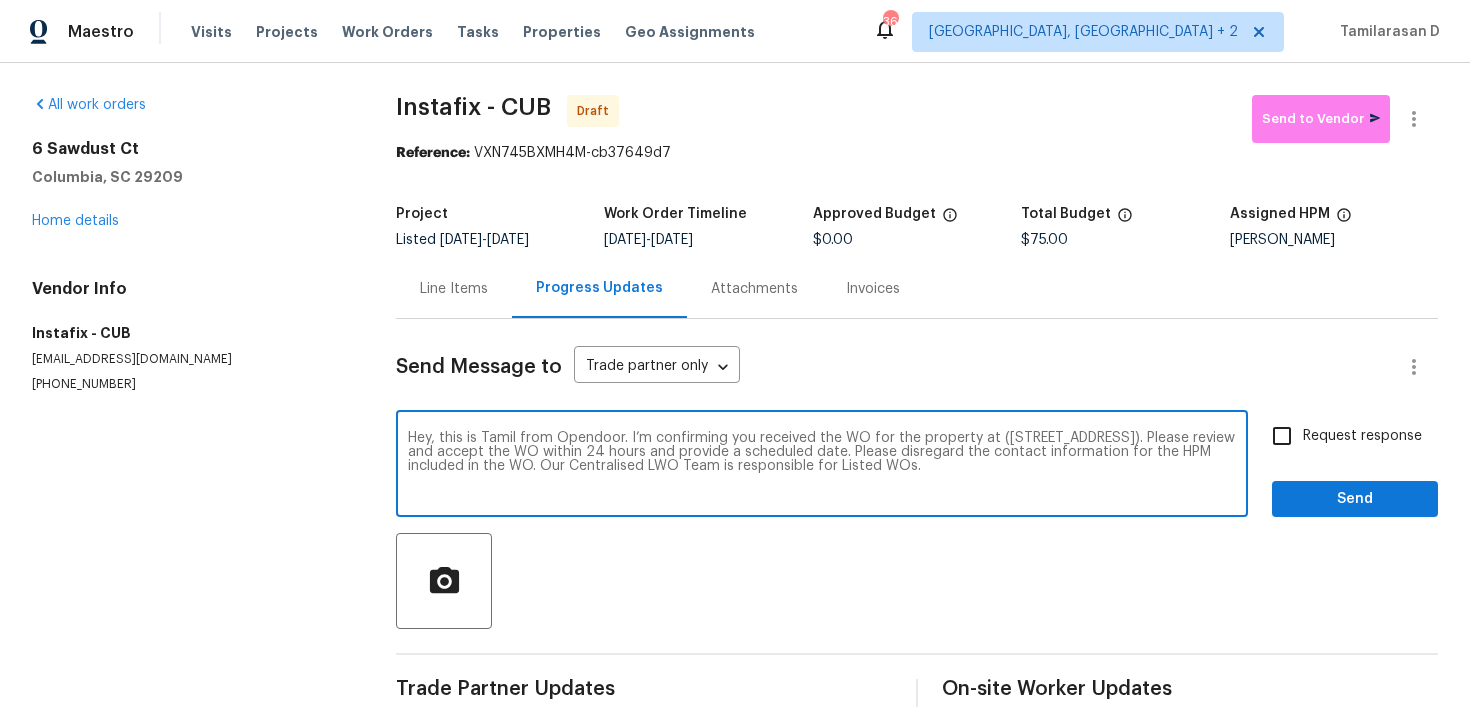 type on "Hey, this is Tamil from Opendoor. I’m confirming you received the WO for the property at (6 Sawdust Ct, Columbia, SC 29209). Please review and accept the WO within 24 hours and provide a scheduled date. Please disregard the contact information for the HPM included in the WO. Our Centralised LWO Team is responsible for Listed WOs." 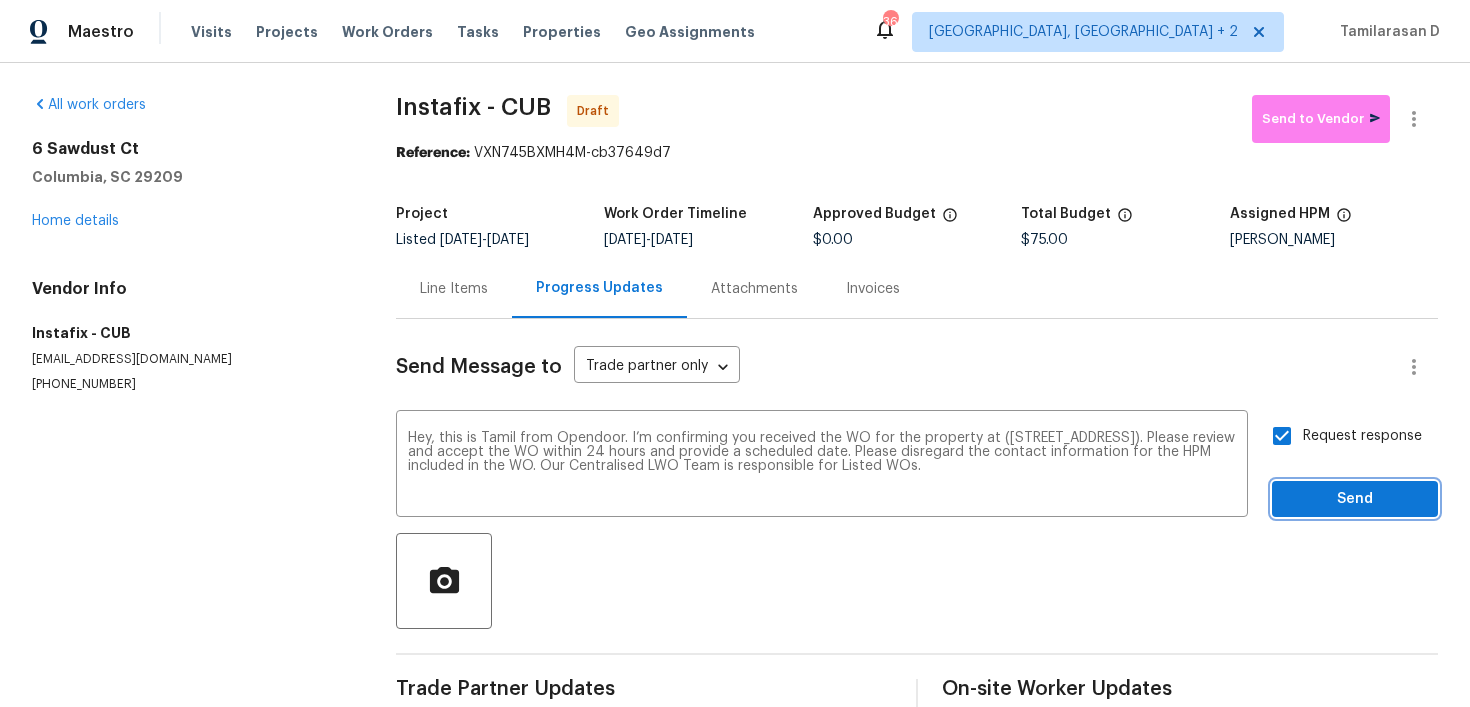 click on "Send" at bounding box center (1355, 499) 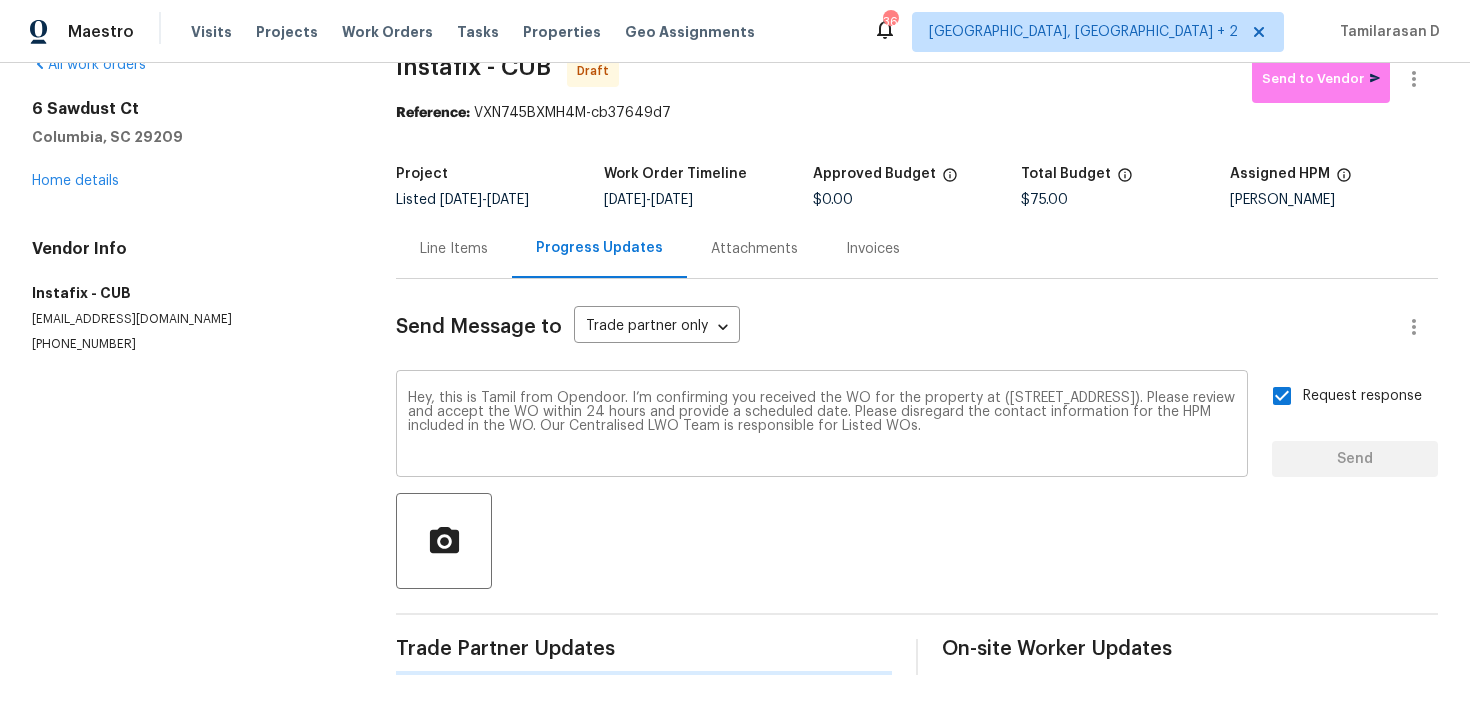 type 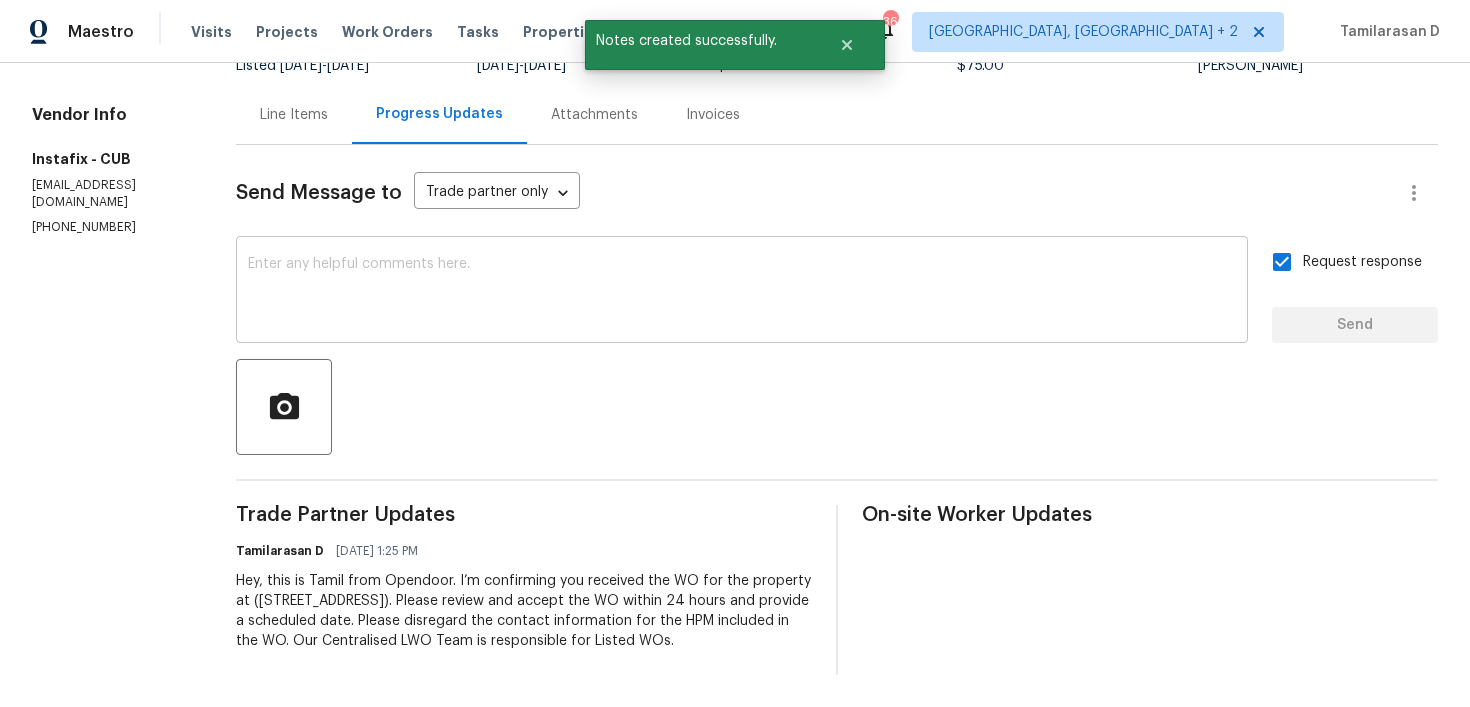 scroll, scrollTop: 0, scrollLeft: 0, axis: both 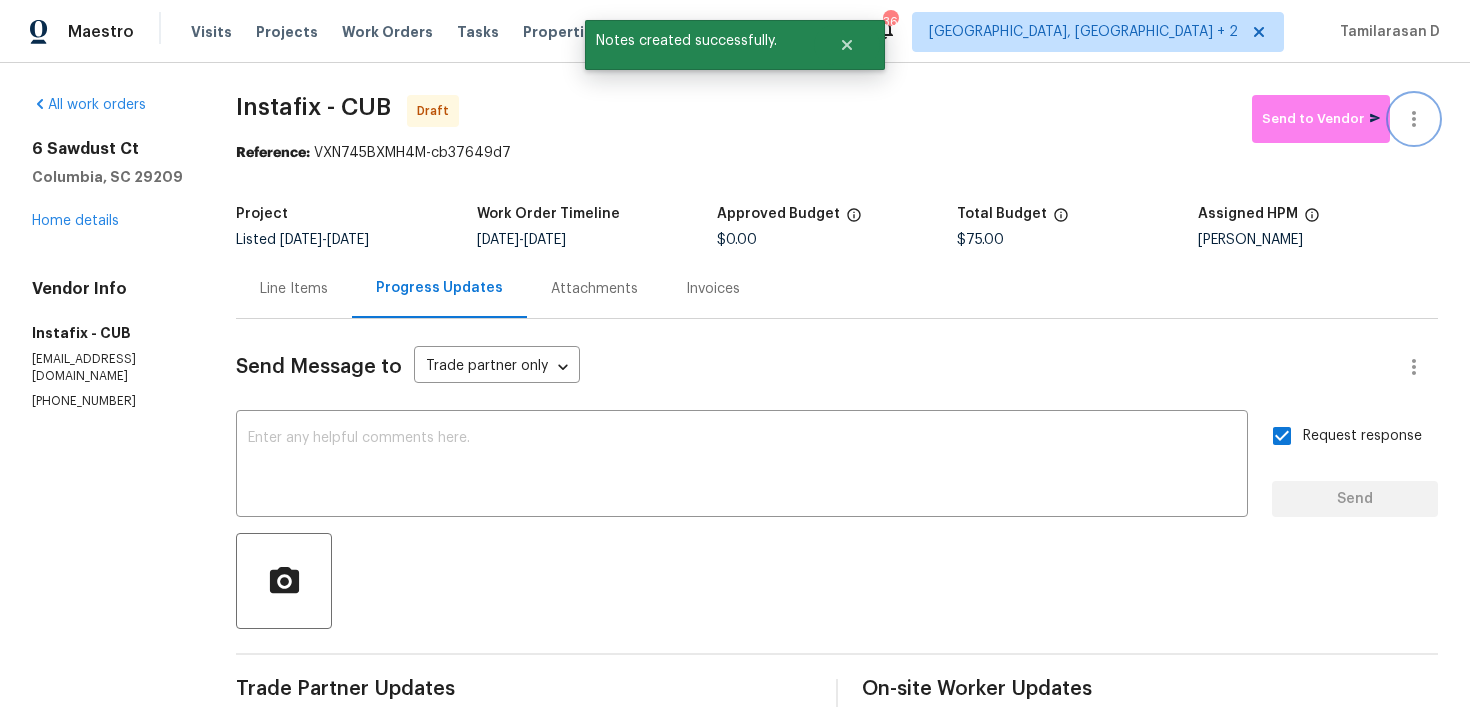 click at bounding box center [1414, 119] 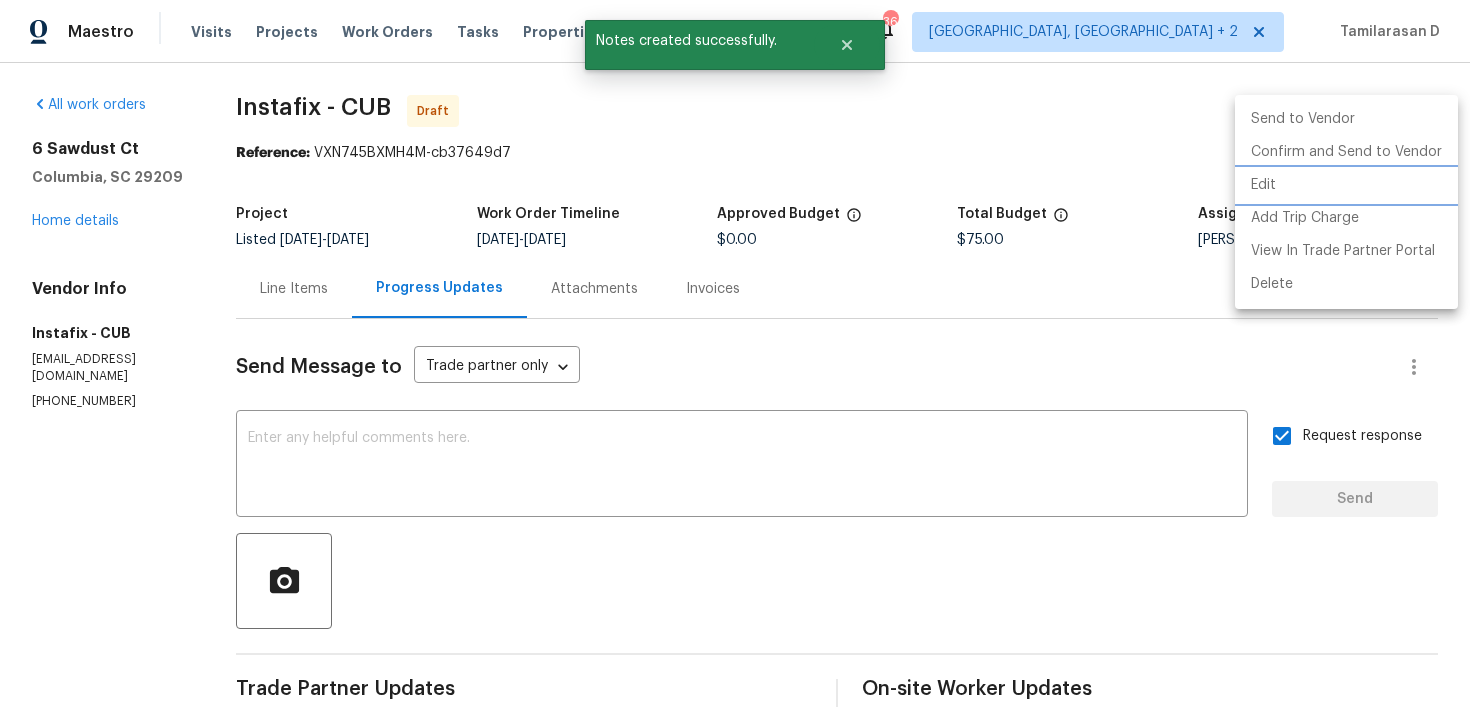 click on "Edit" at bounding box center (1346, 185) 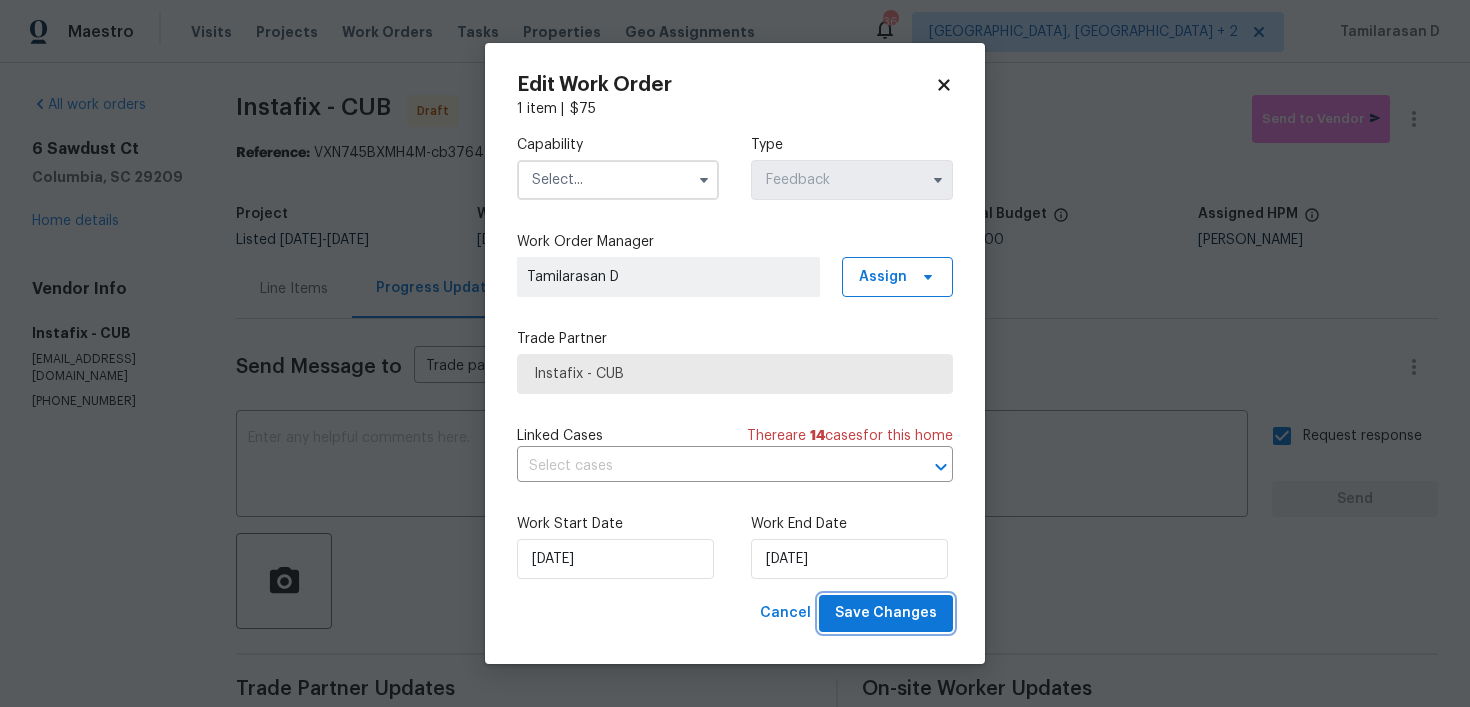 click on "Save Changes" at bounding box center (886, 613) 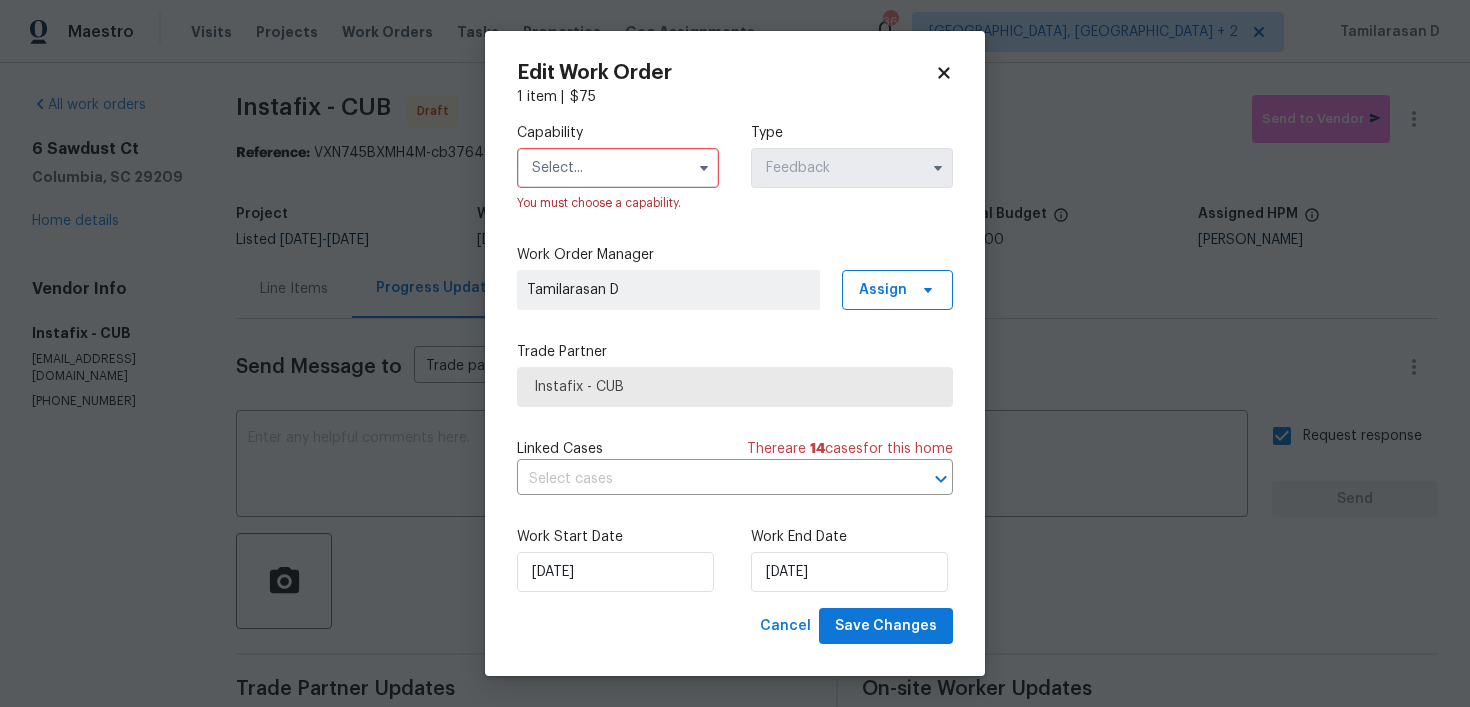 click at bounding box center [618, 168] 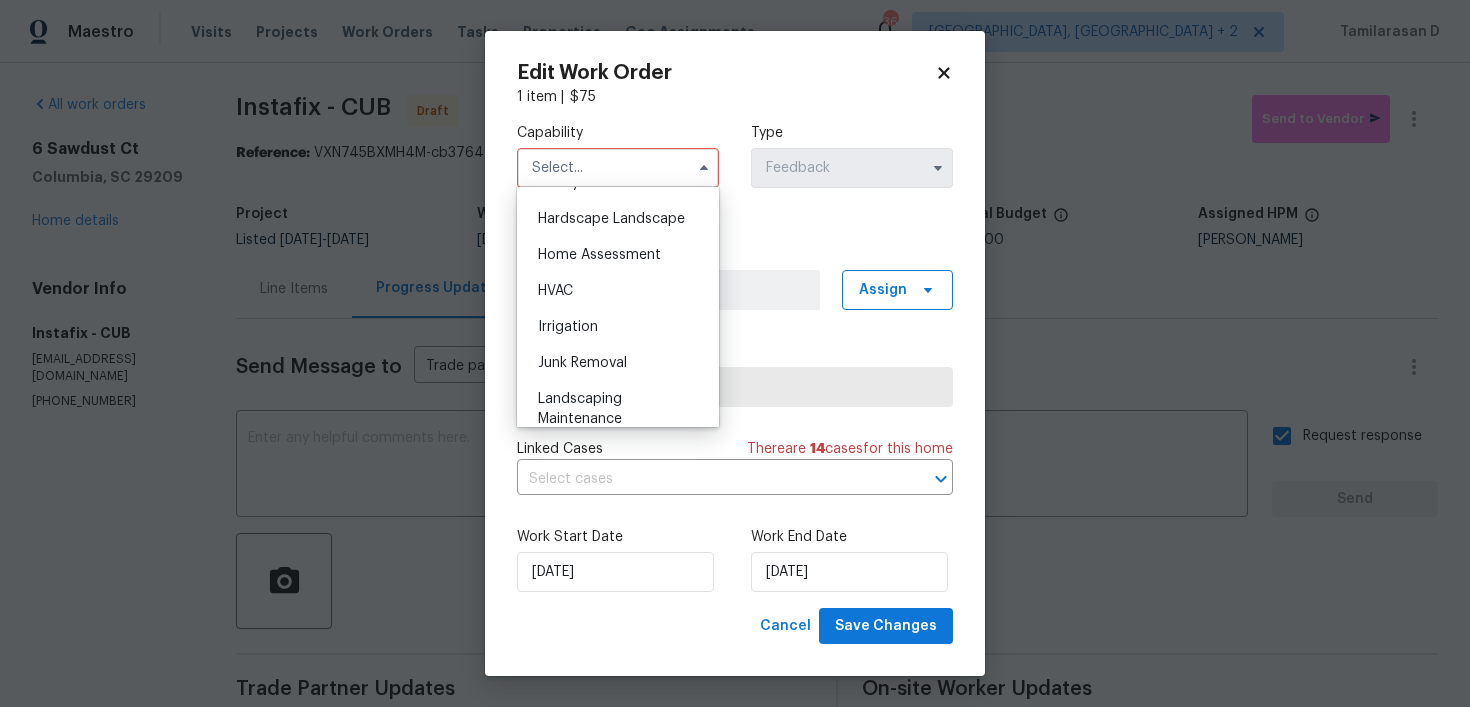 scroll, scrollTop: 1053, scrollLeft: 0, axis: vertical 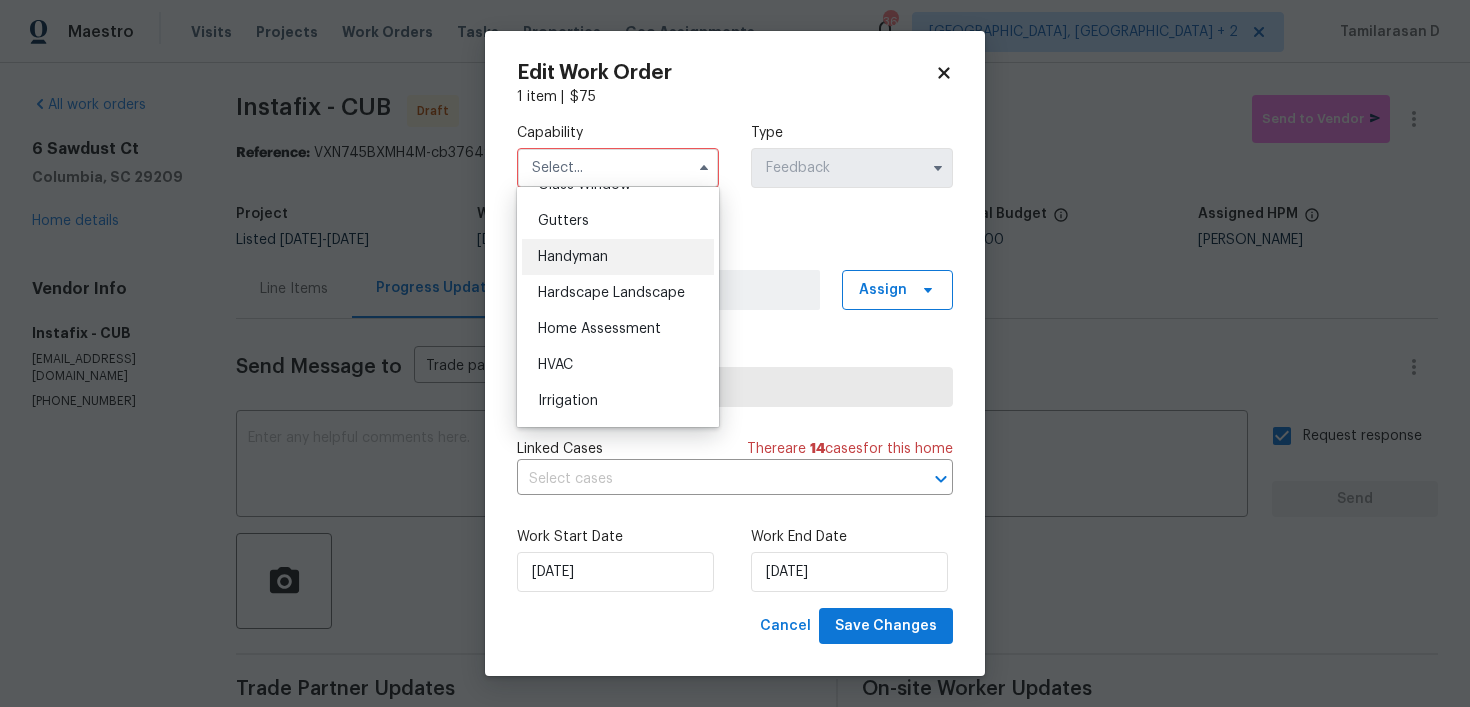 click on "Handyman" at bounding box center (573, 257) 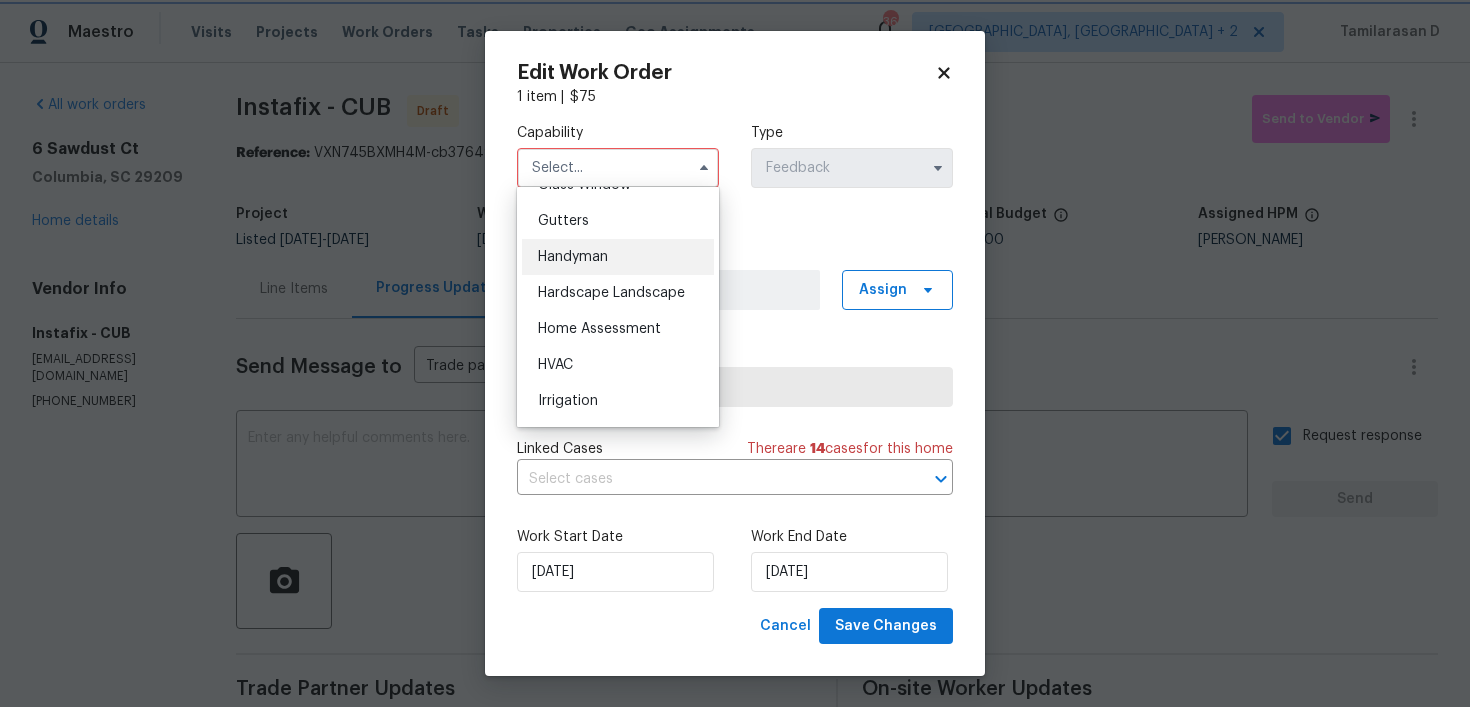 type on "Handyman" 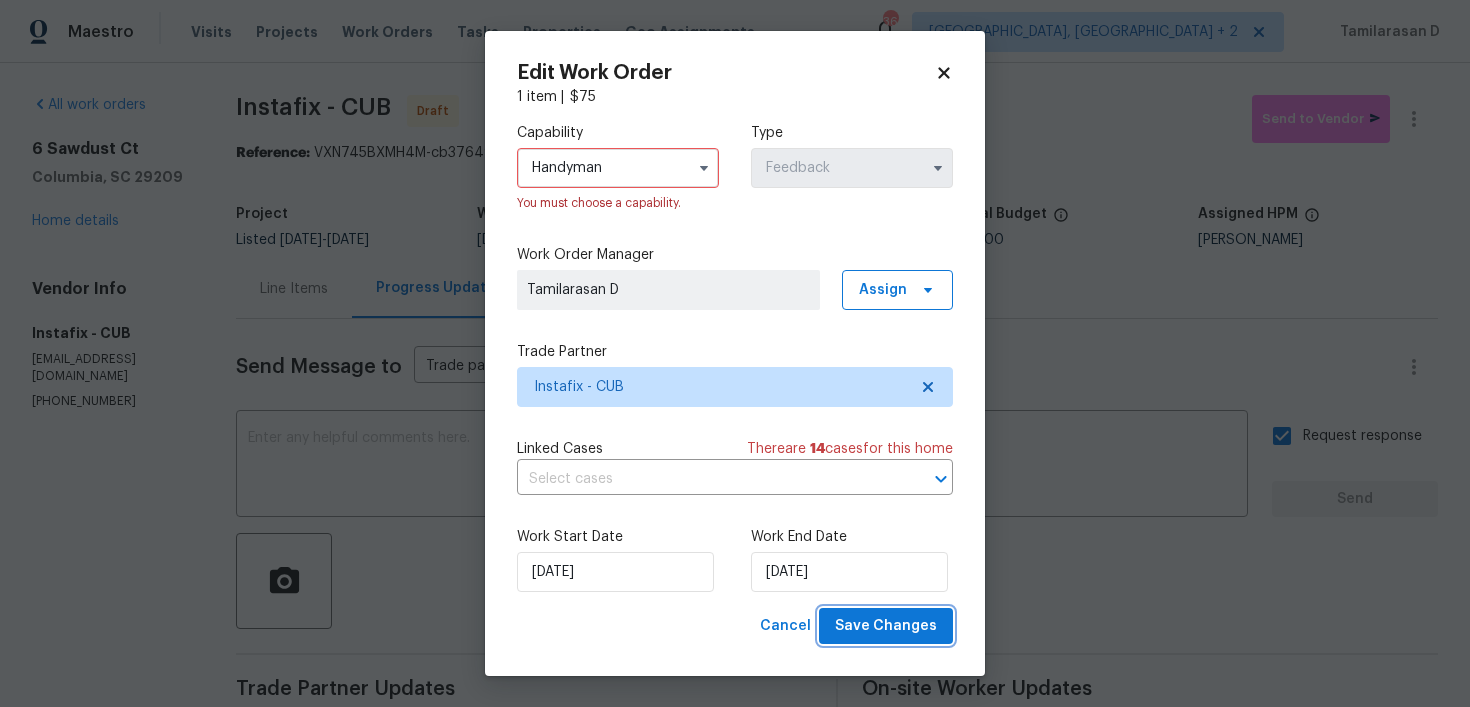 click on "Save Changes" at bounding box center (886, 626) 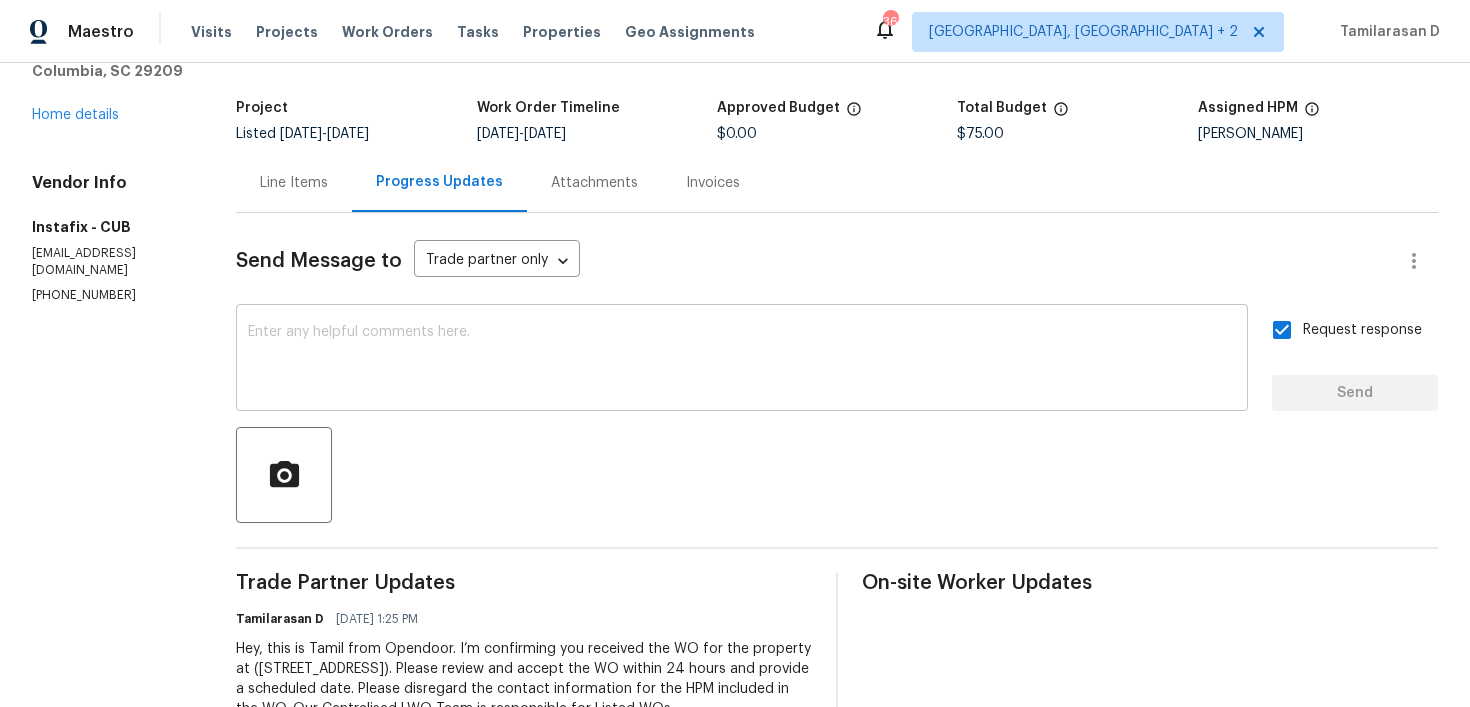 scroll, scrollTop: 174, scrollLeft: 0, axis: vertical 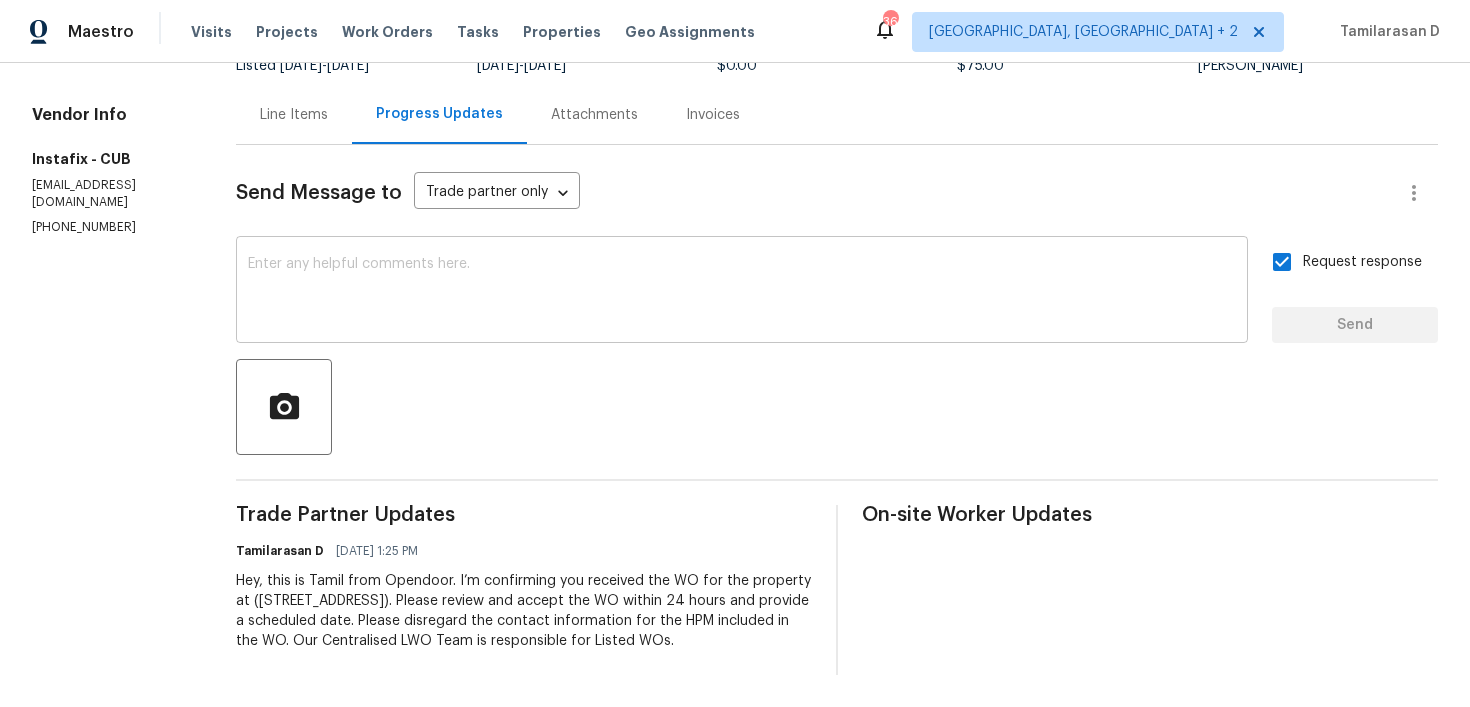 click on "x ​" at bounding box center [742, 292] 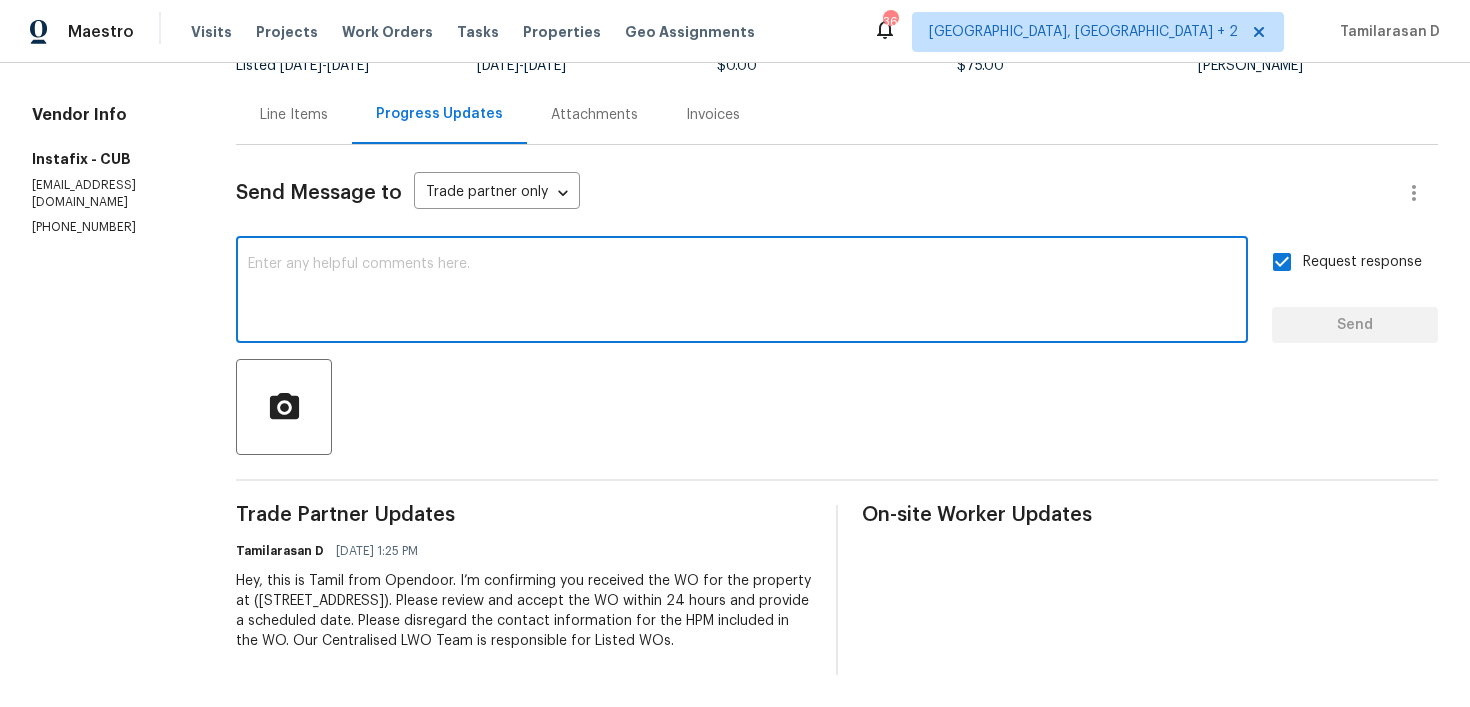 scroll, scrollTop: 0, scrollLeft: 0, axis: both 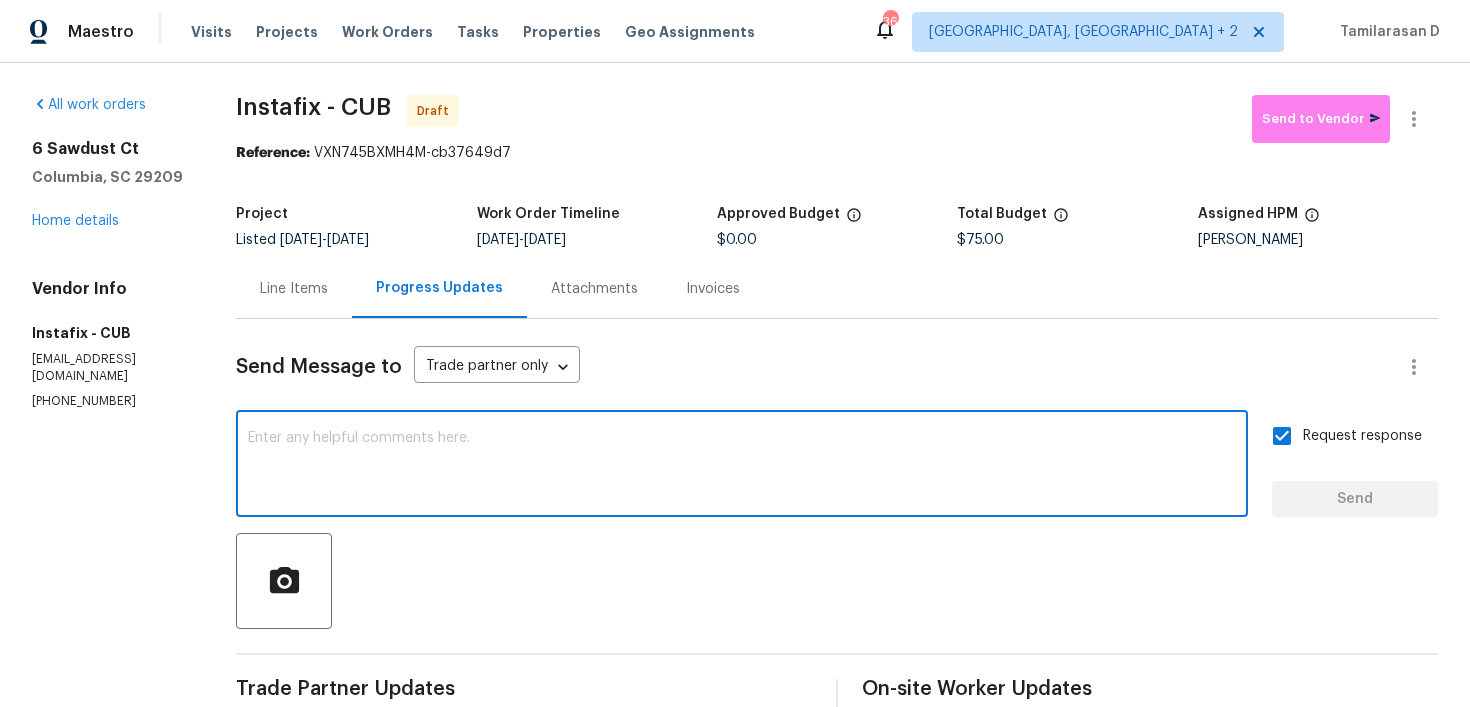 click on "Line Items" at bounding box center (294, 289) 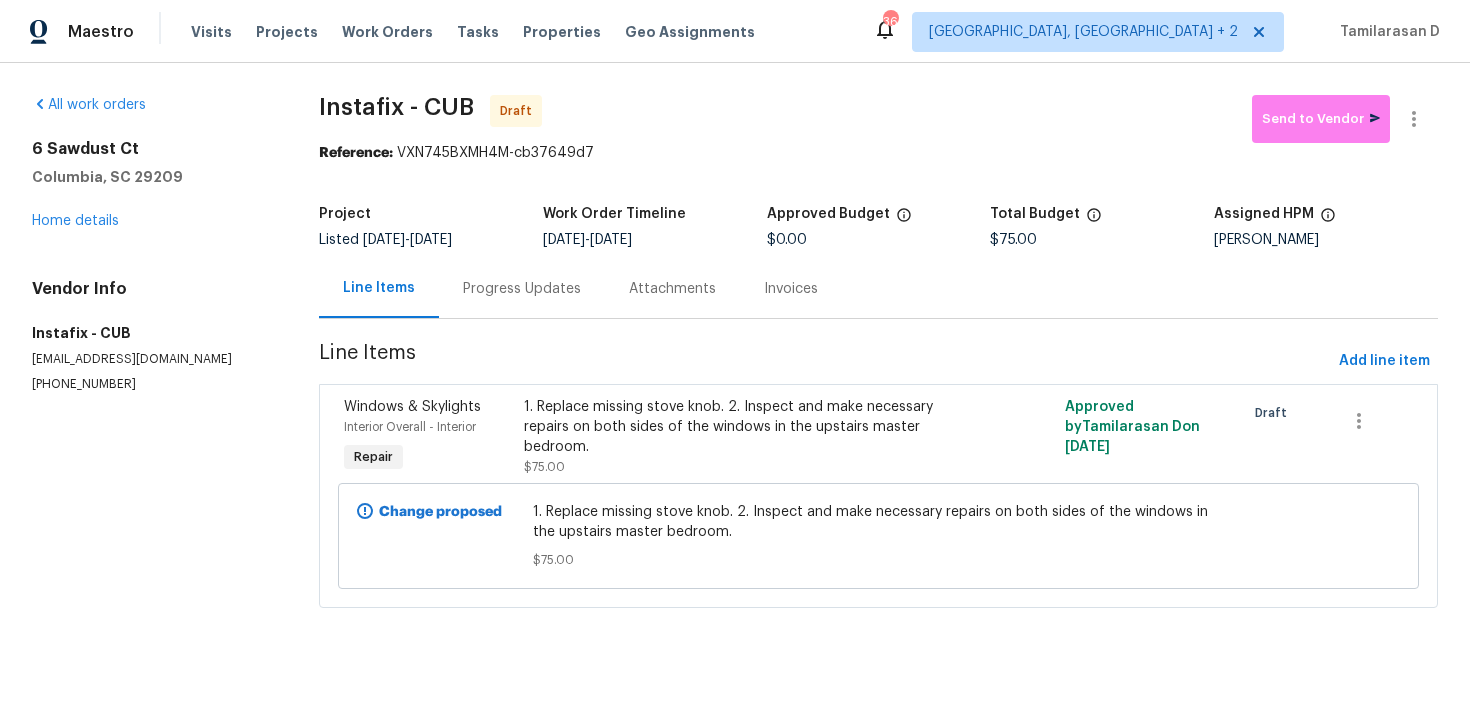 click on "Progress Updates" at bounding box center (522, 289) 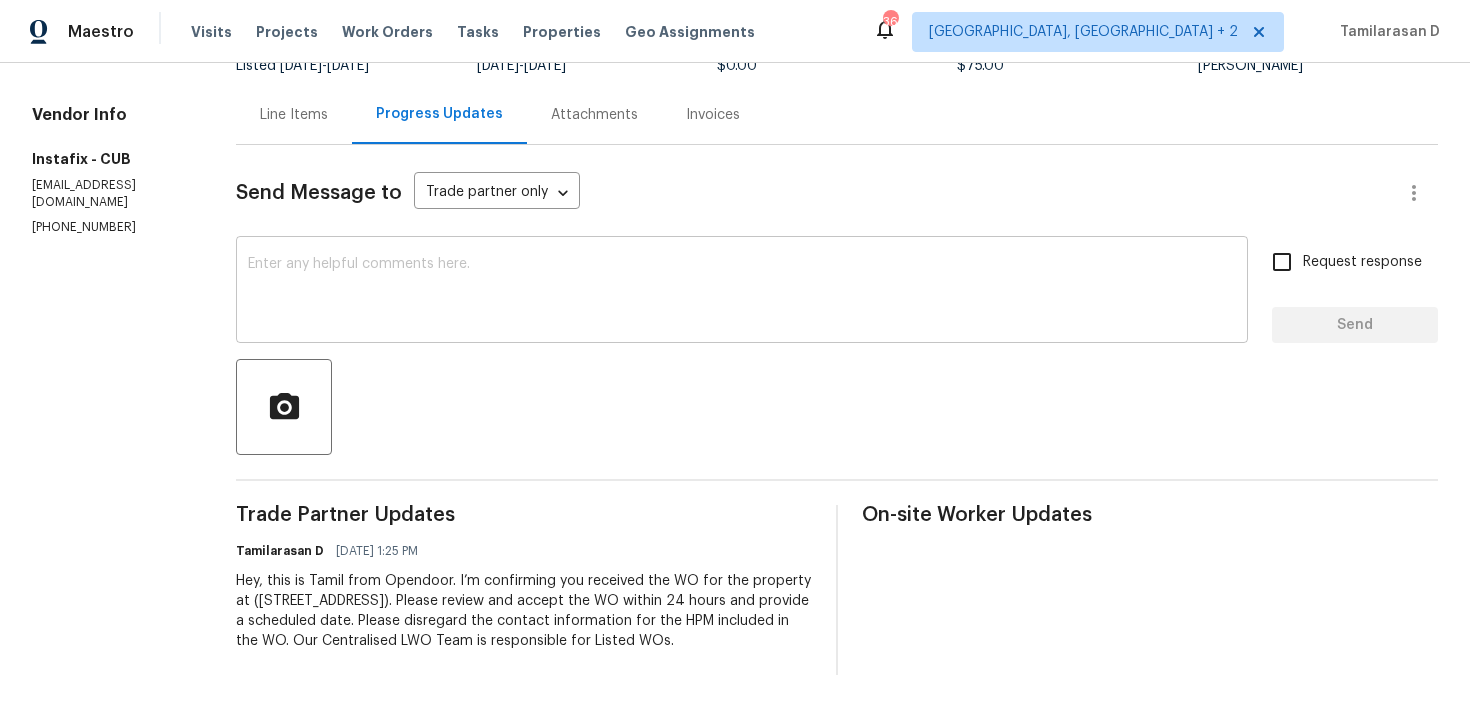 scroll, scrollTop: 0, scrollLeft: 0, axis: both 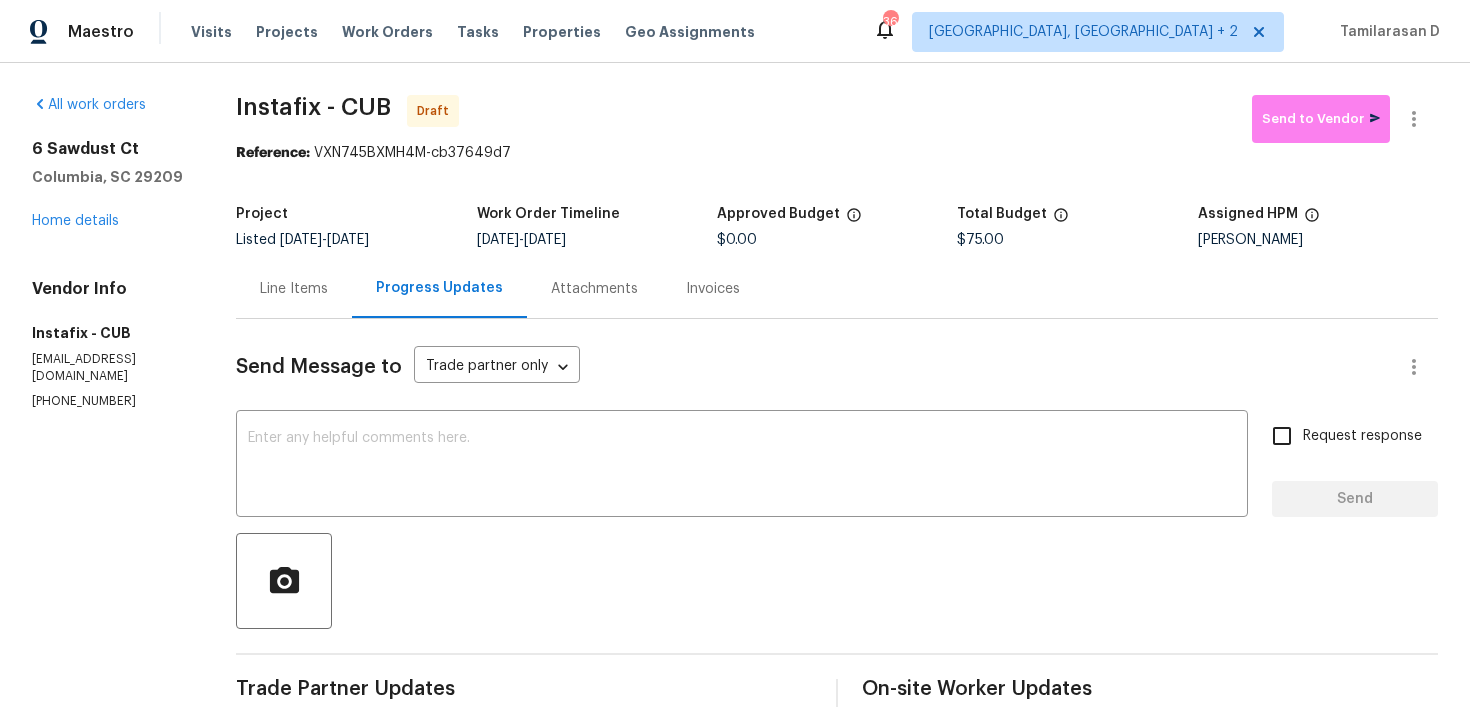 click on "Line Items" at bounding box center [294, 288] 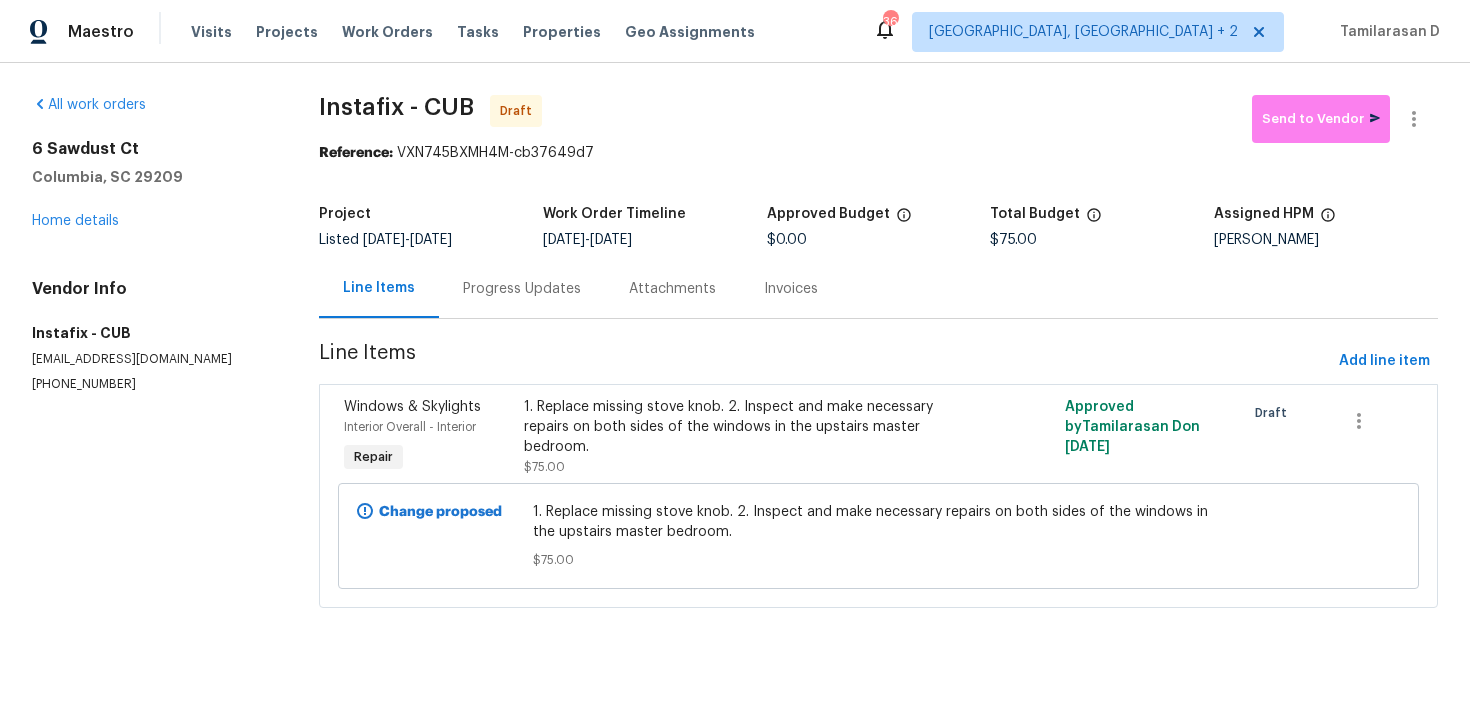 click on "Progress Updates" at bounding box center [522, 288] 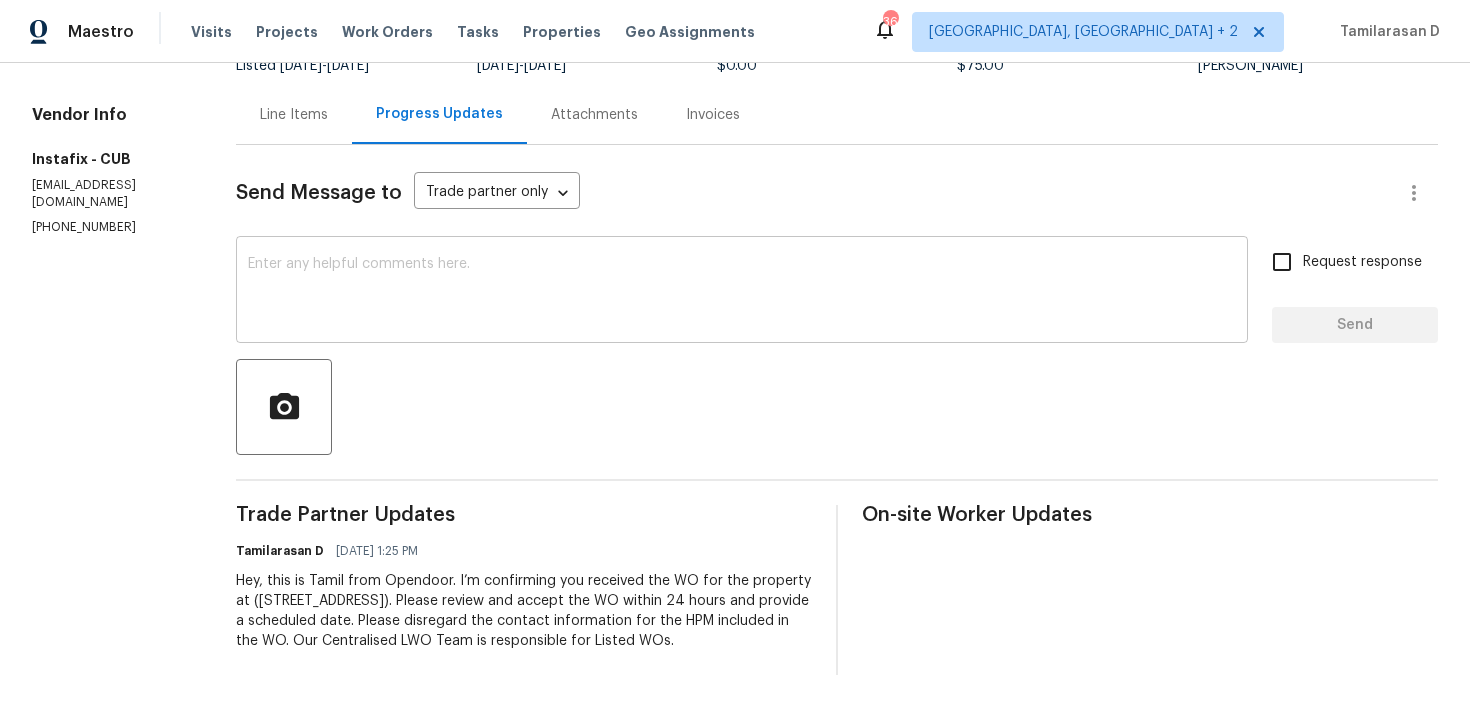 scroll, scrollTop: 0, scrollLeft: 0, axis: both 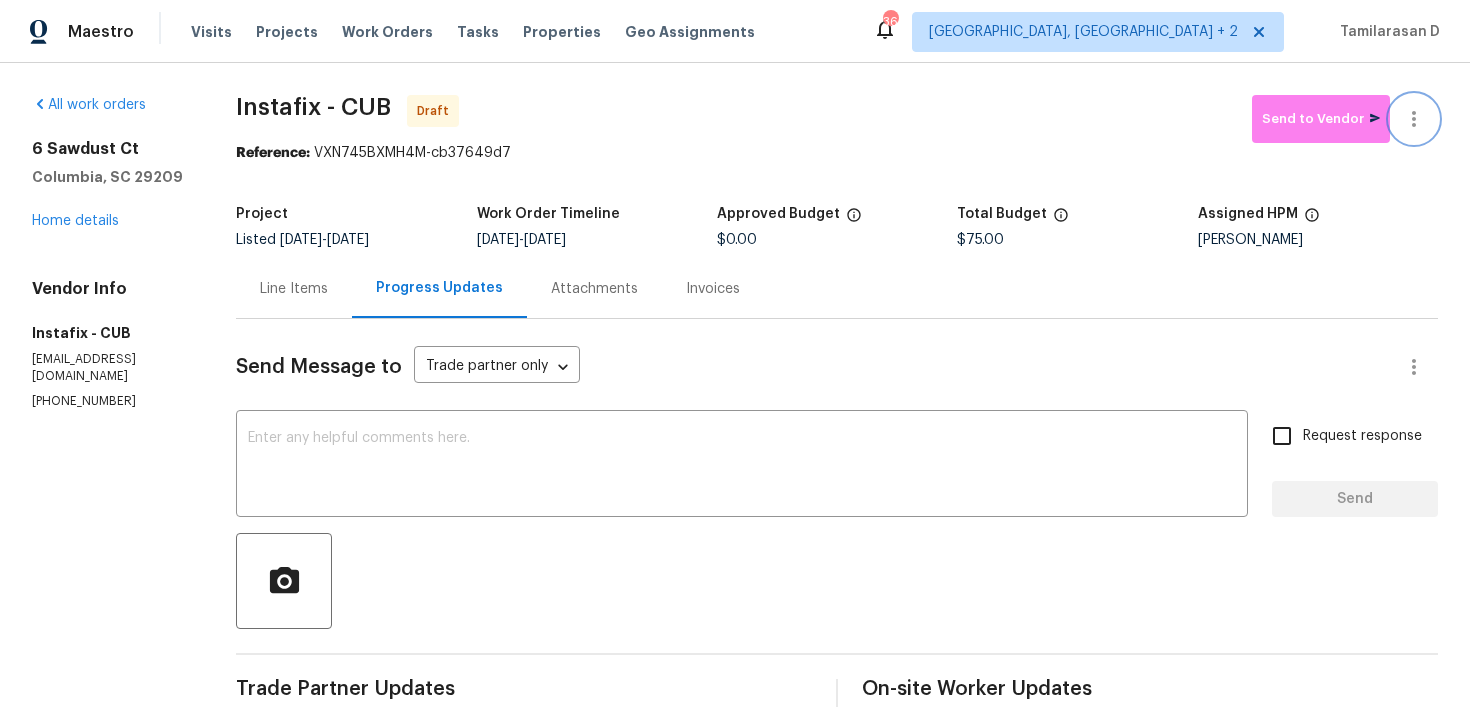 click at bounding box center [1414, 119] 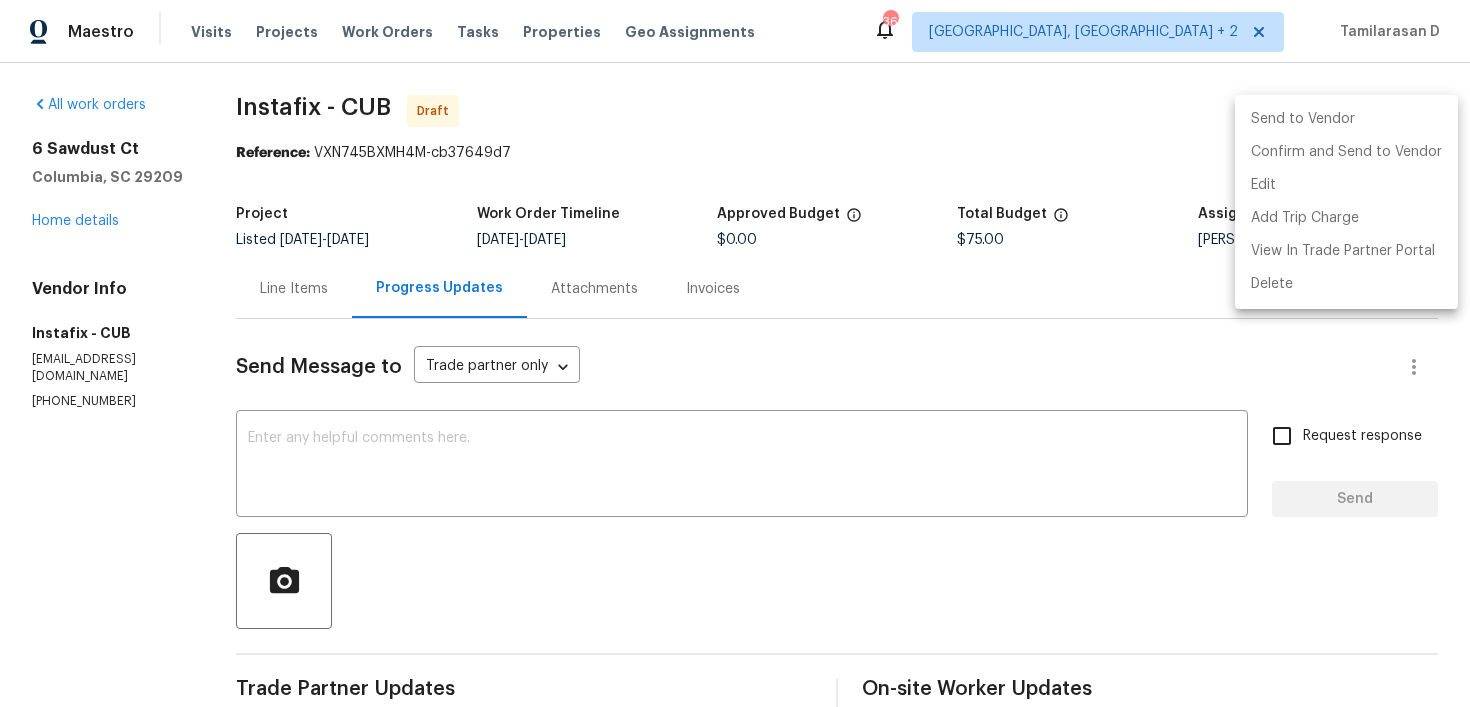click at bounding box center [735, 353] 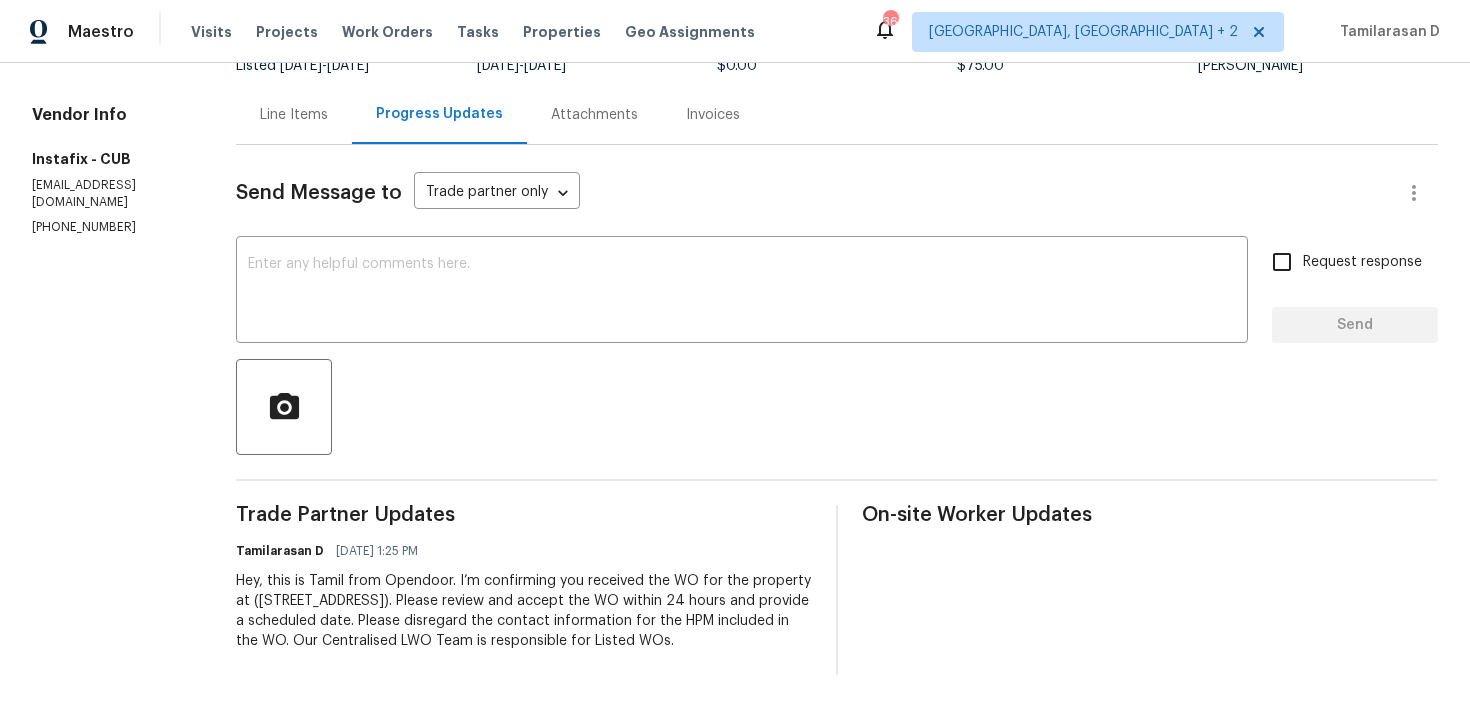 scroll, scrollTop: 0, scrollLeft: 0, axis: both 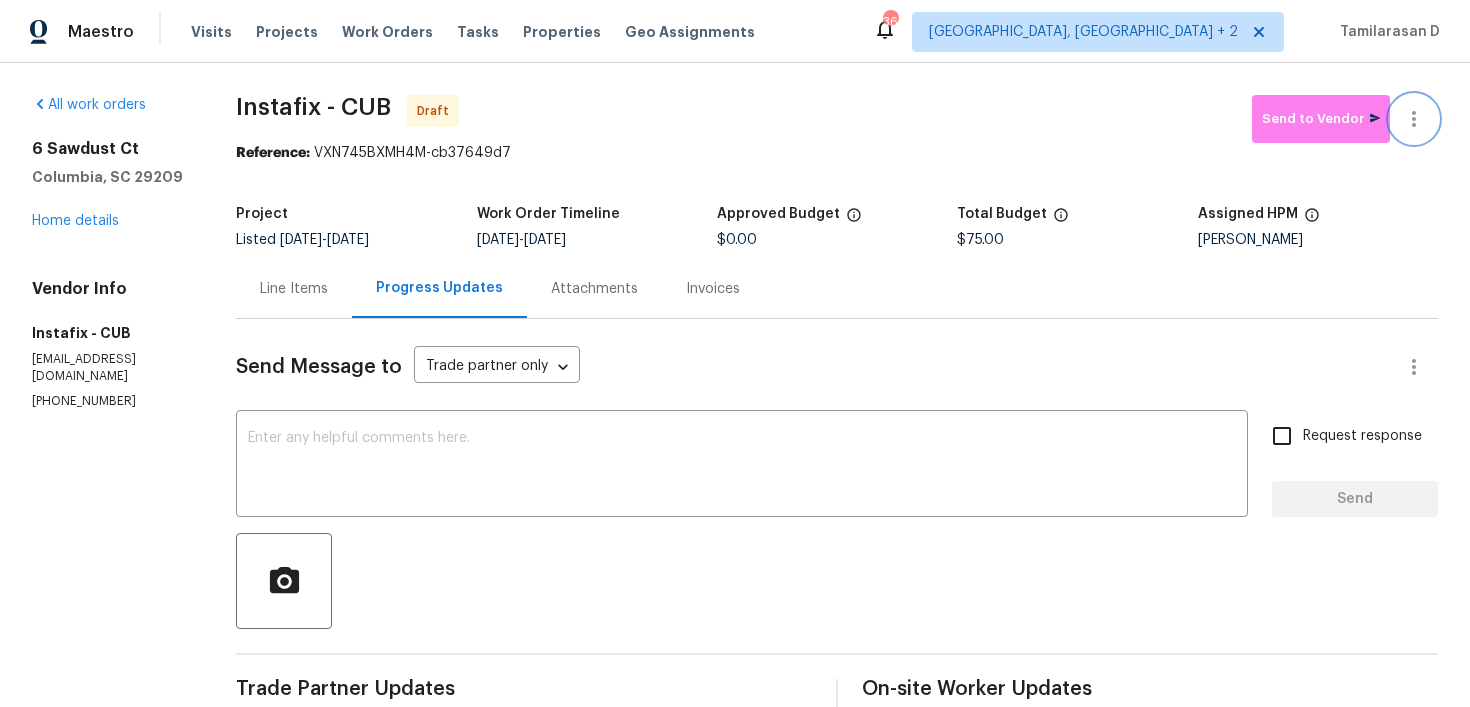 click 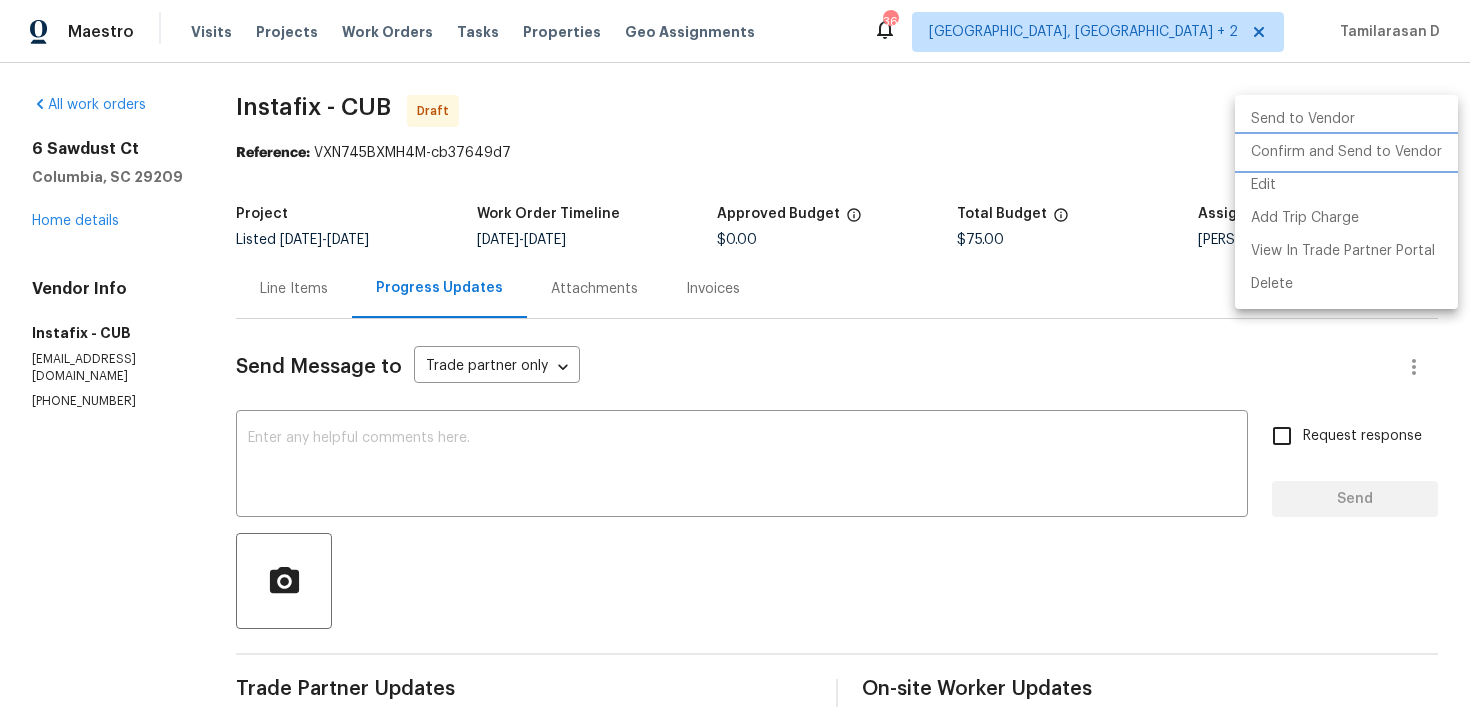 click on "Confirm and Send to Vendor" at bounding box center (1346, 152) 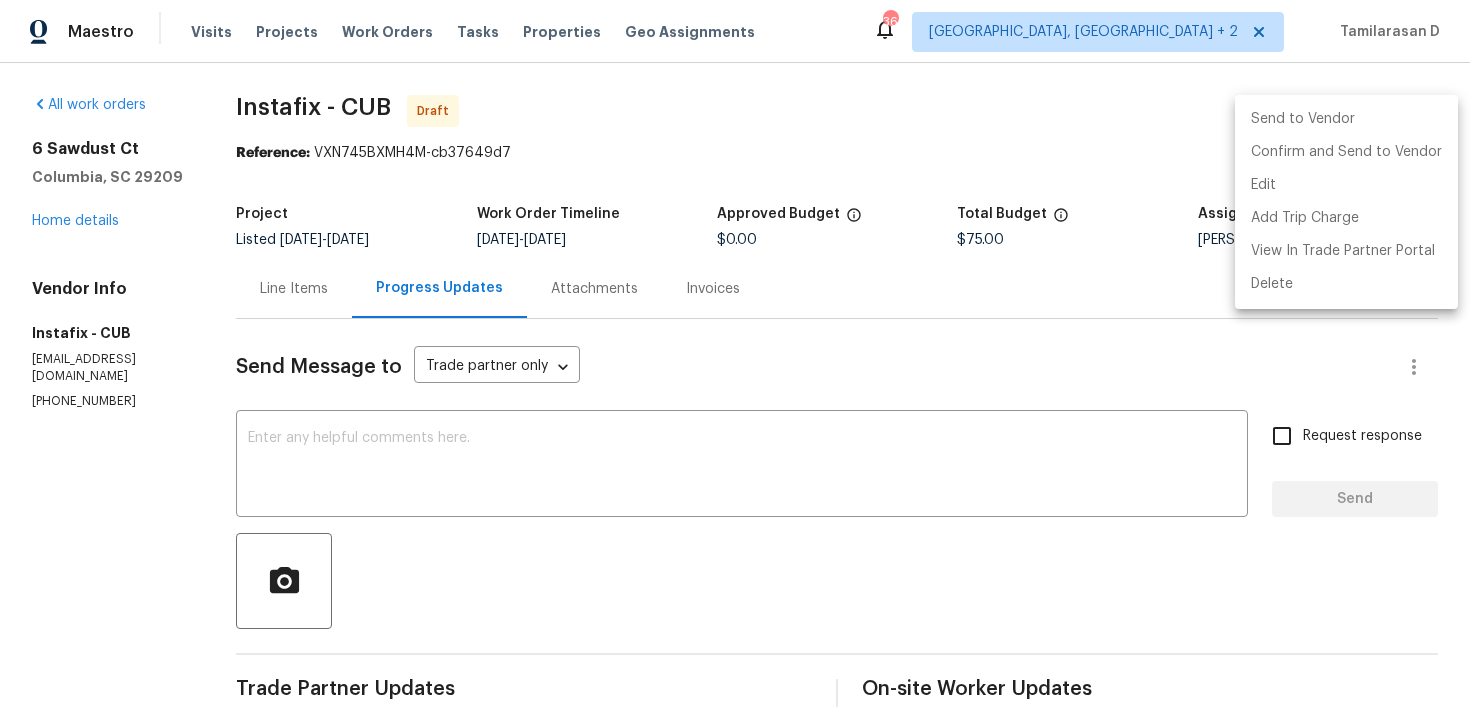 click at bounding box center (735, 353) 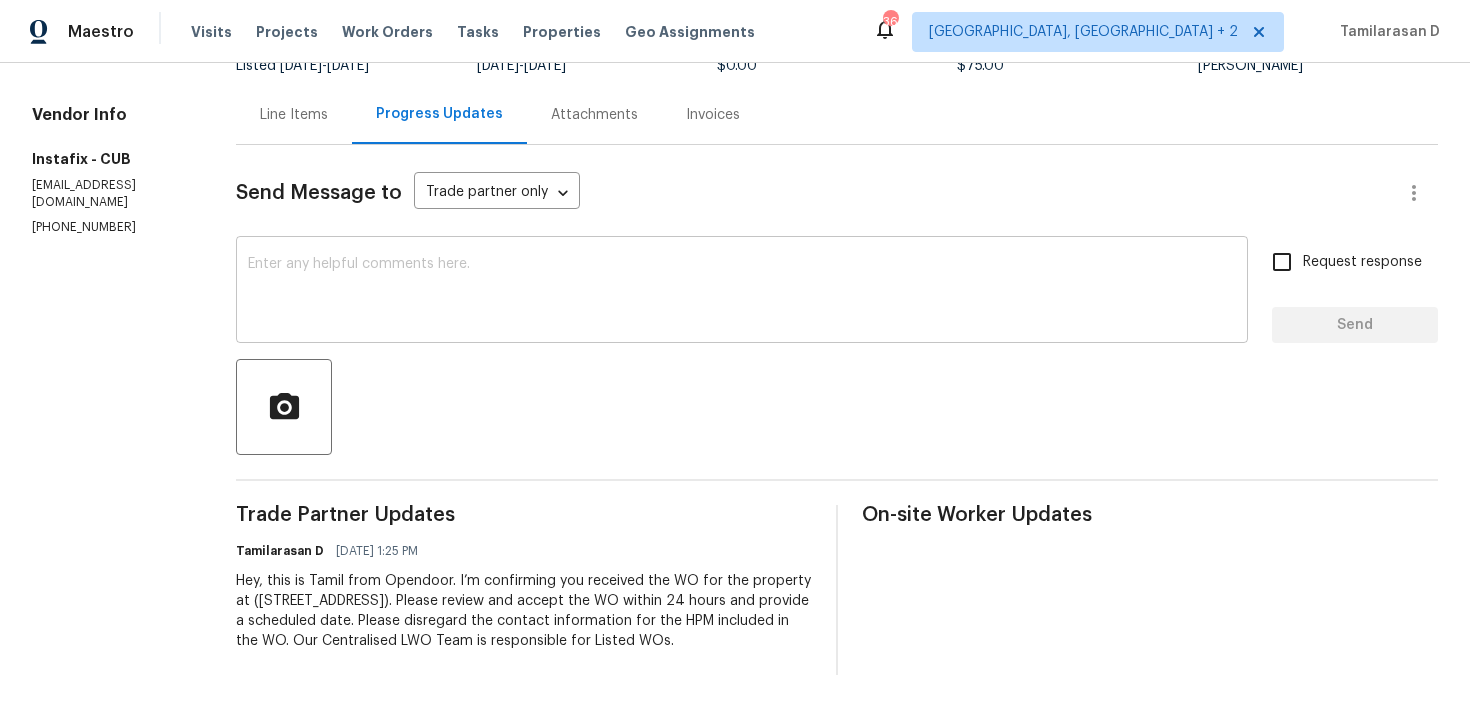 scroll, scrollTop: 0, scrollLeft: 0, axis: both 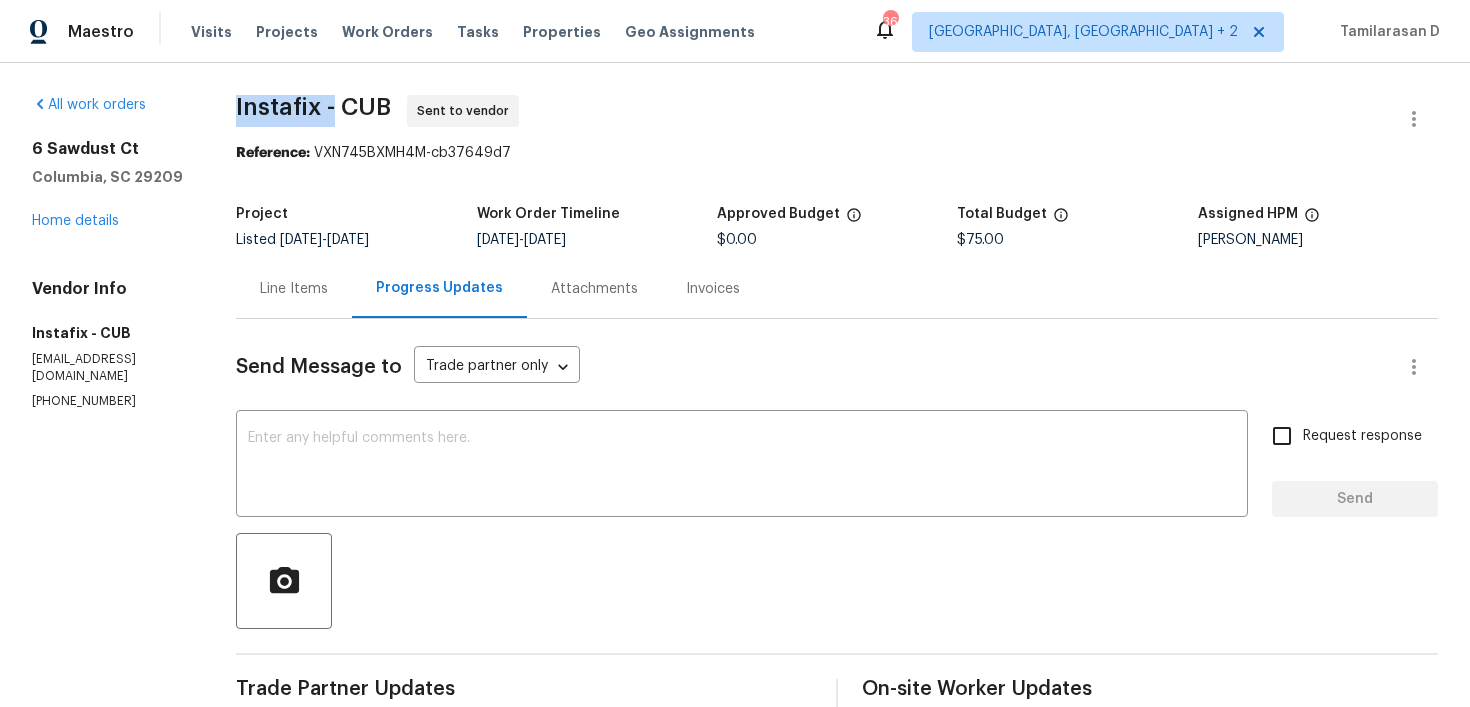 drag, startPoint x: 232, startPoint y: 103, endPoint x: 329, endPoint y: 103, distance: 97 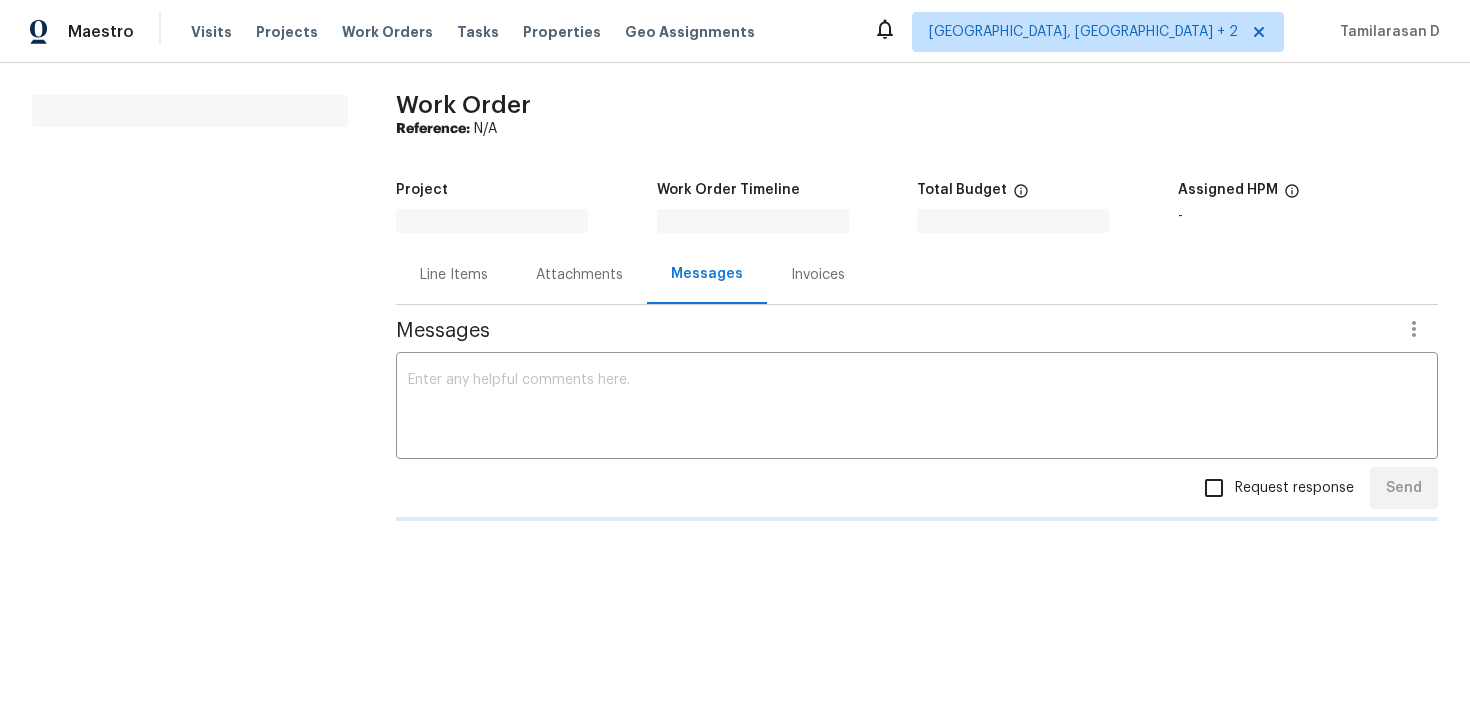 scroll, scrollTop: 0, scrollLeft: 0, axis: both 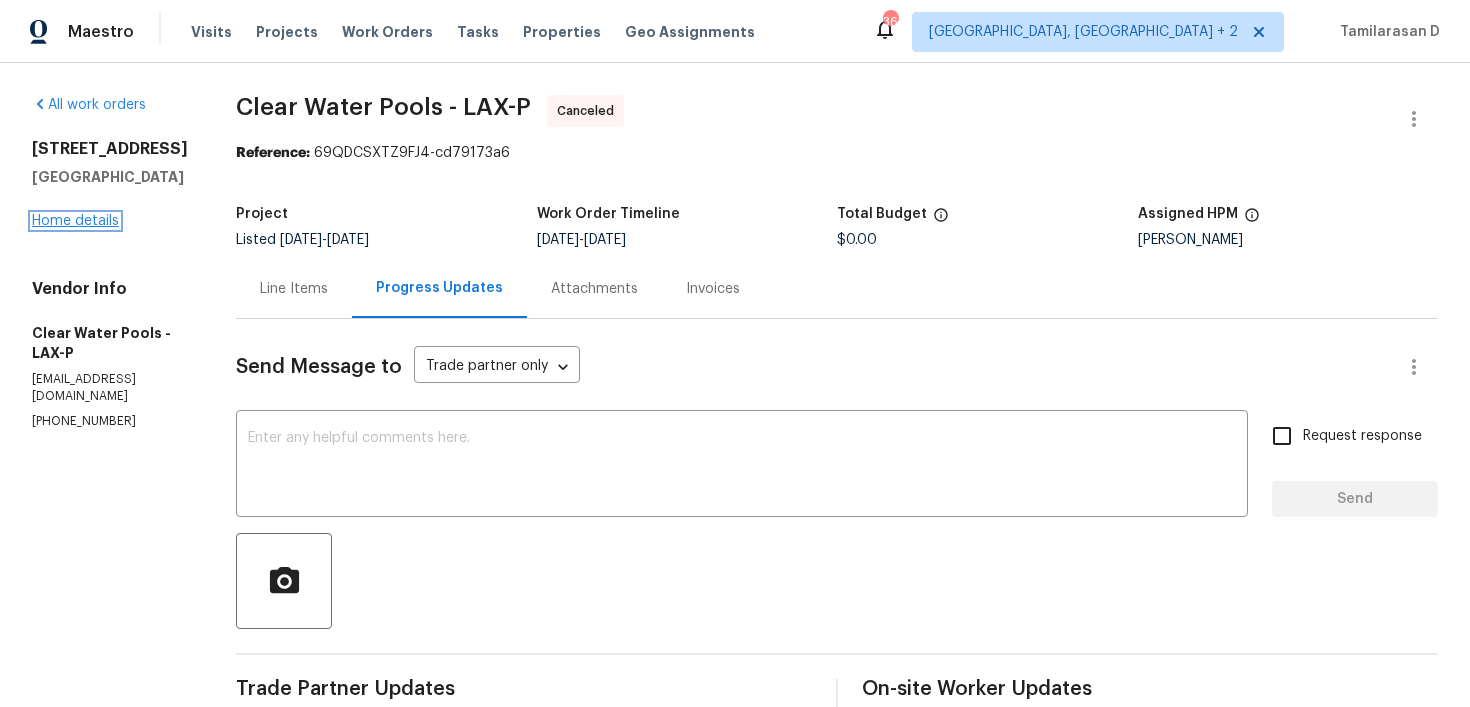 click on "Home details" at bounding box center (75, 221) 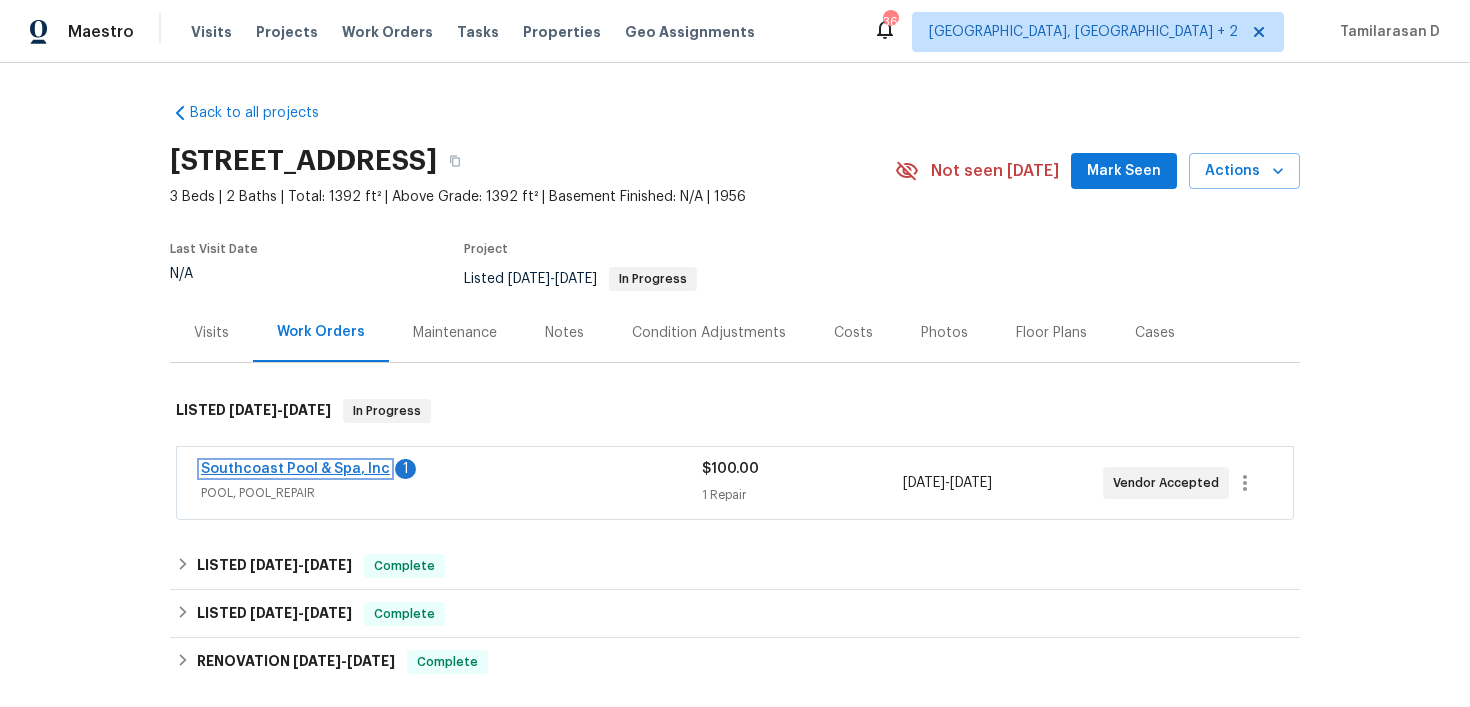 click on "Southcoast Pool & Spa, Inc" at bounding box center [295, 469] 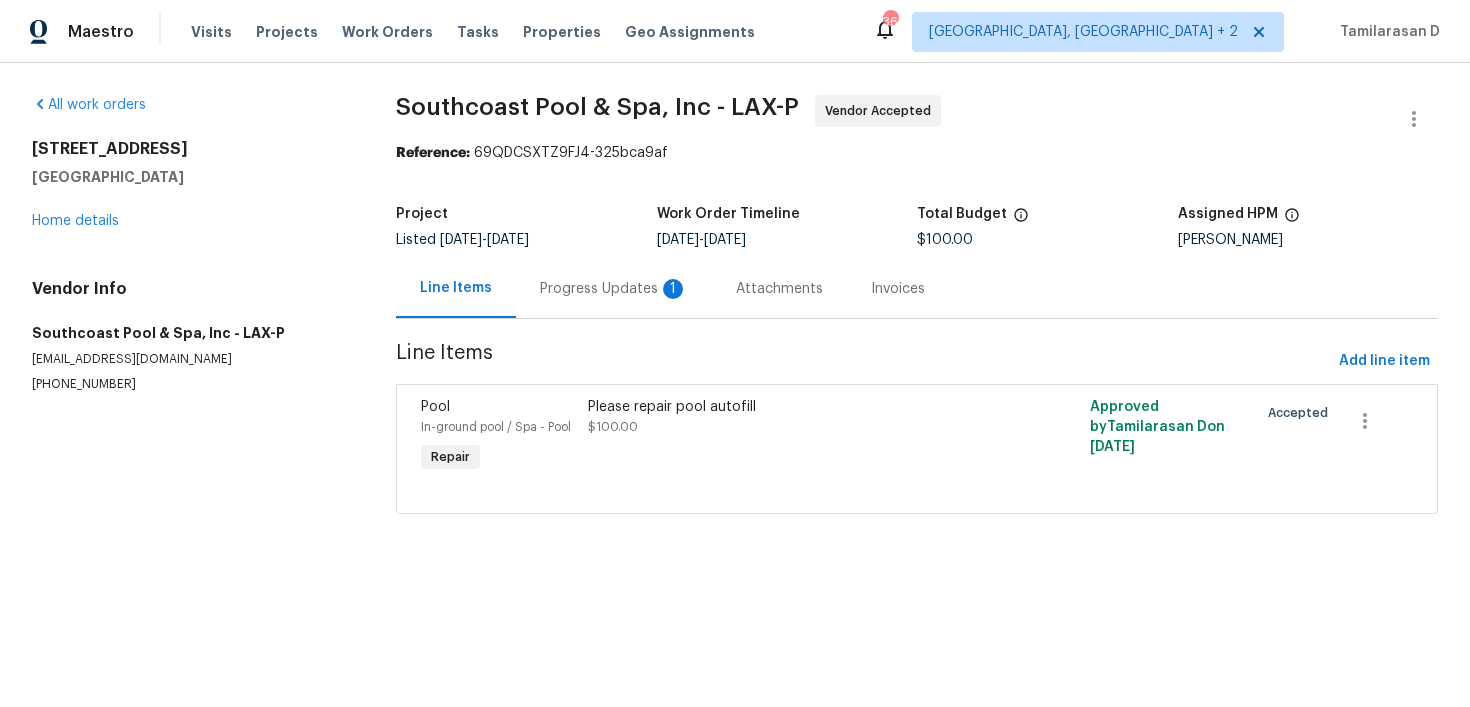 click on "Progress Updates 1" at bounding box center (614, 288) 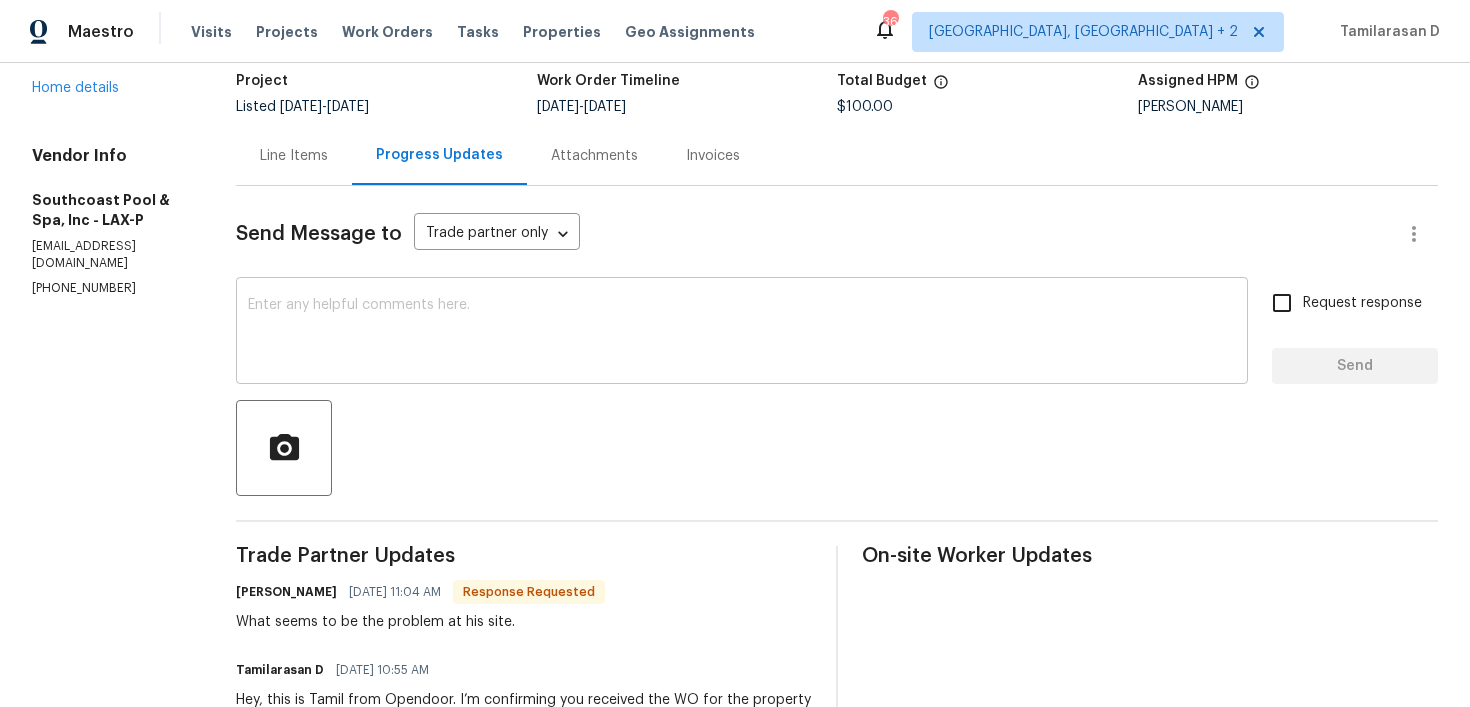 scroll, scrollTop: 252, scrollLeft: 0, axis: vertical 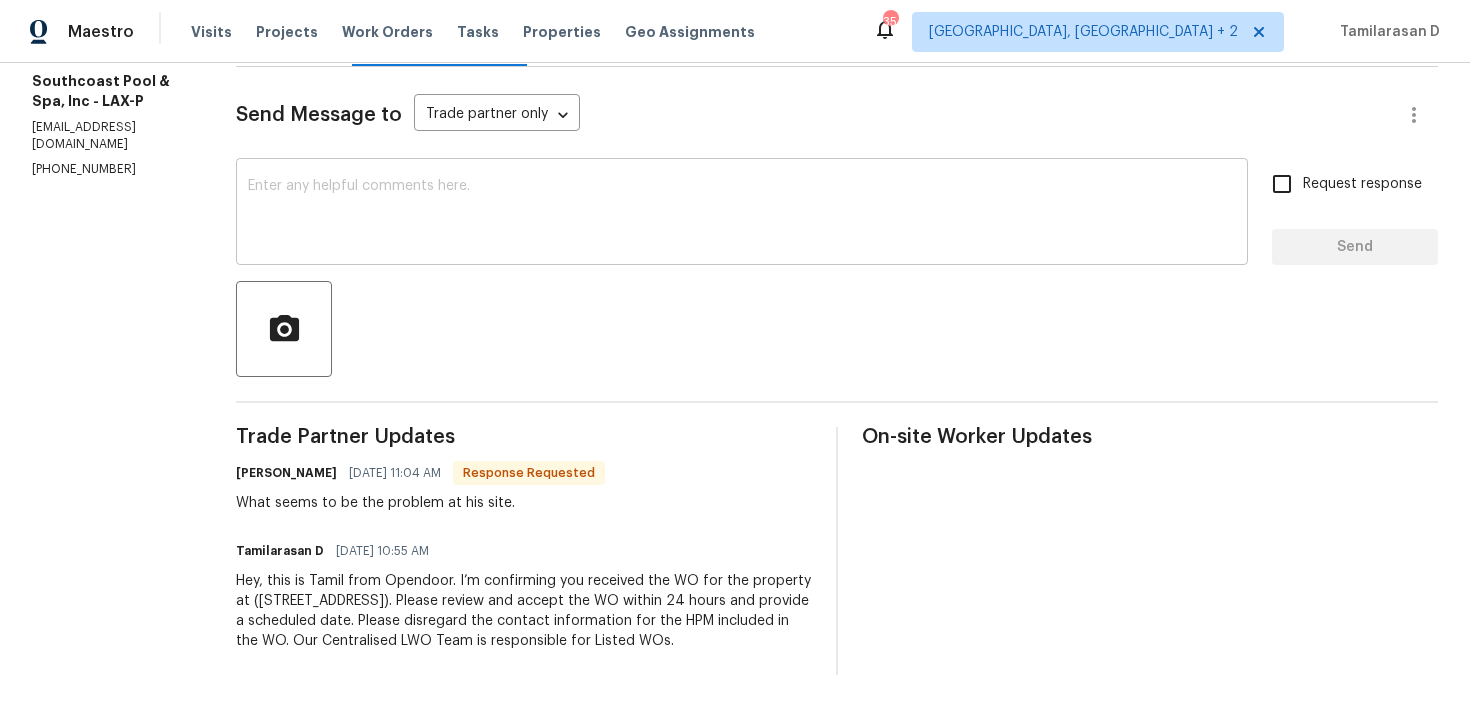 click at bounding box center (742, 214) 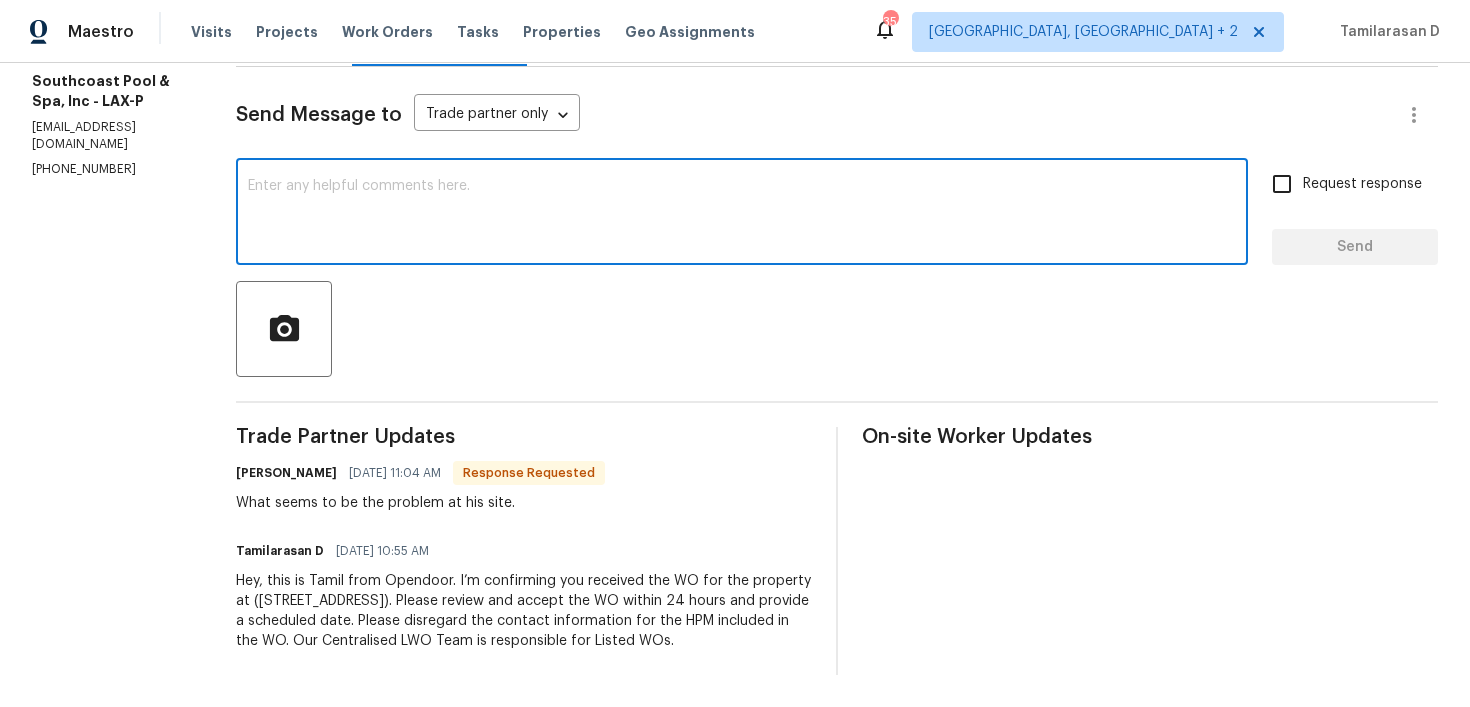 scroll, scrollTop: 162, scrollLeft: 0, axis: vertical 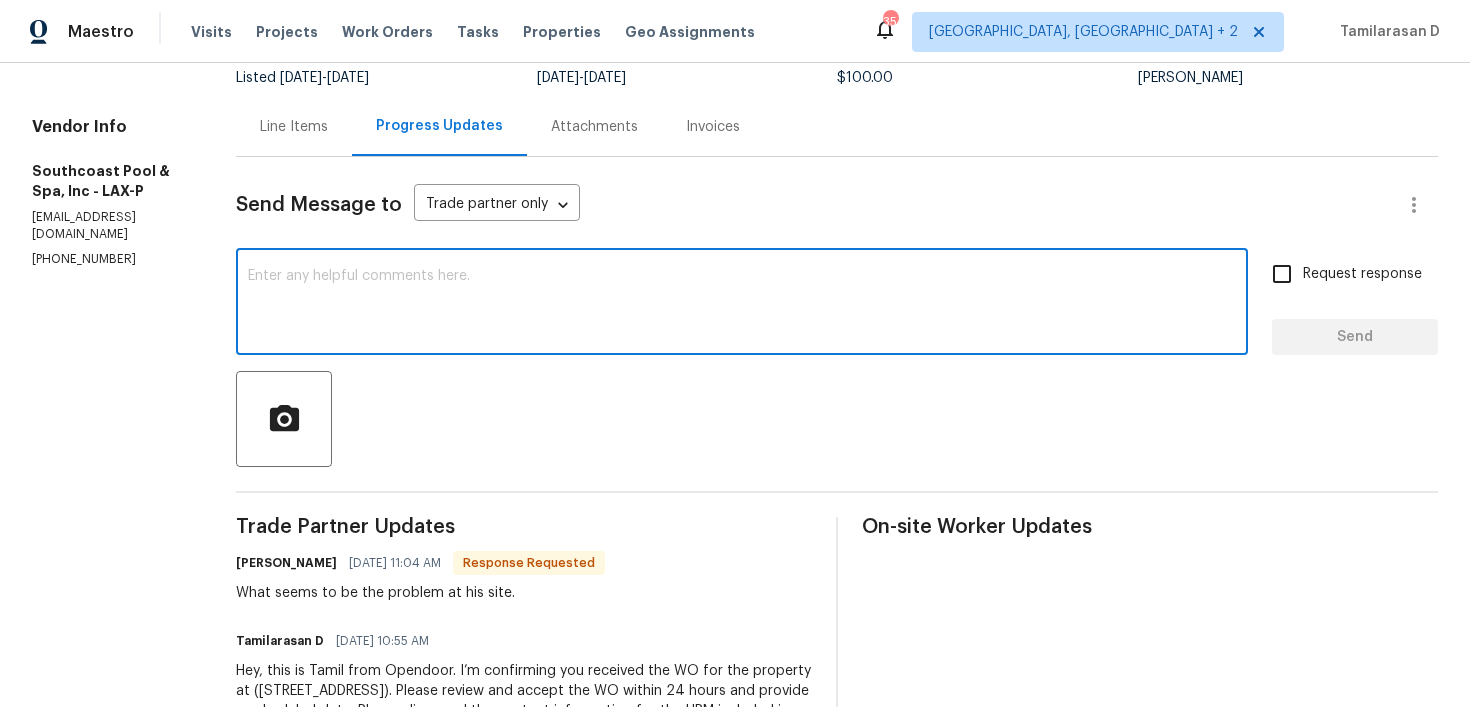 click on "Line Items" at bounding box center (294, 126) 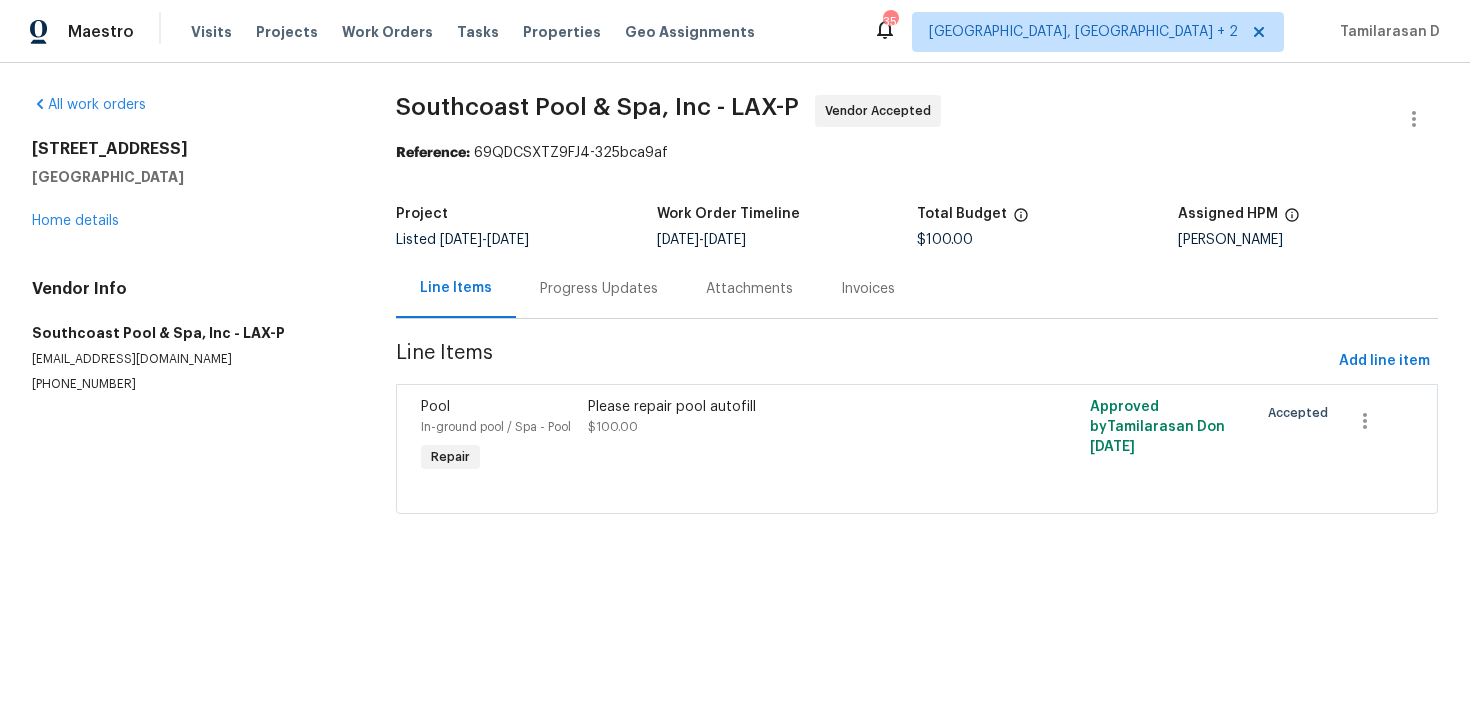 click on "Progress Updates" at bounding box center (599, 288) 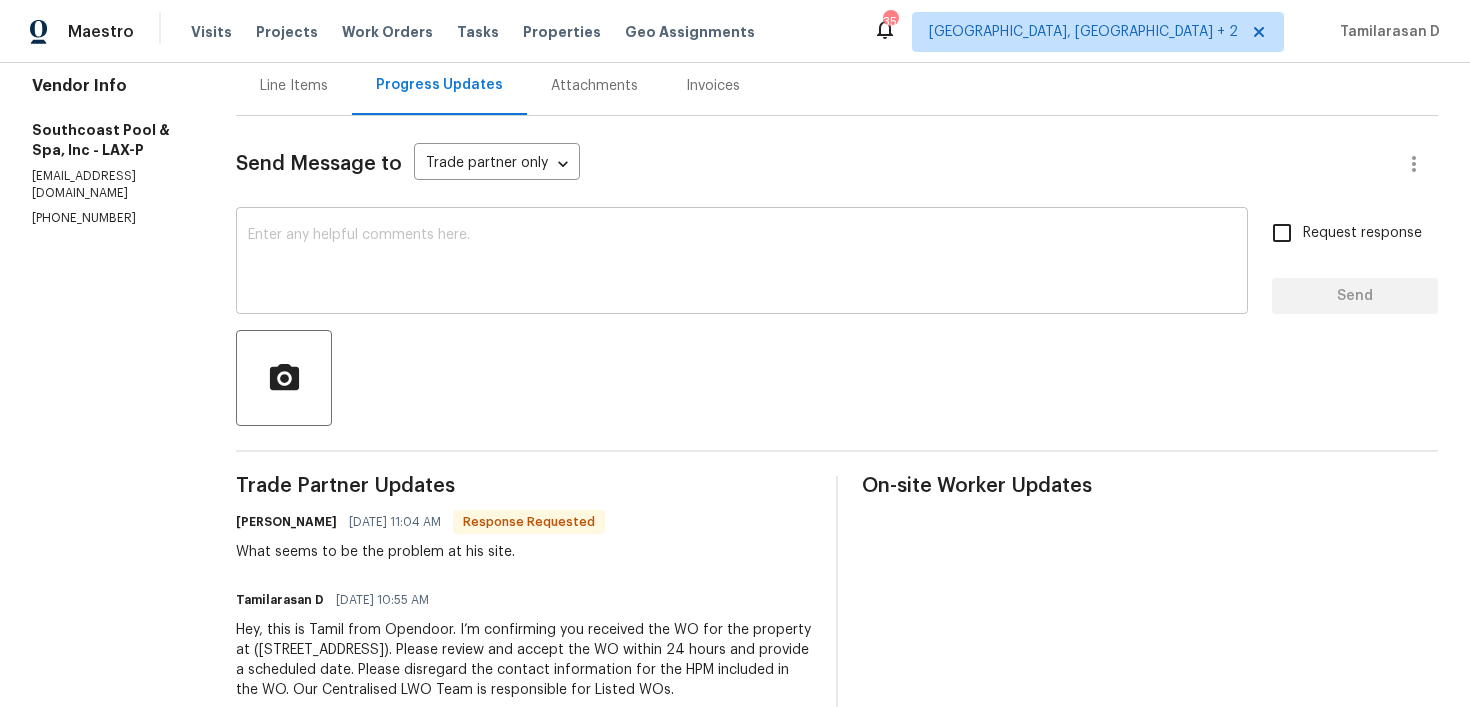 scroll, scrollTop: 176, scrollLeft: 0, axis: vertical 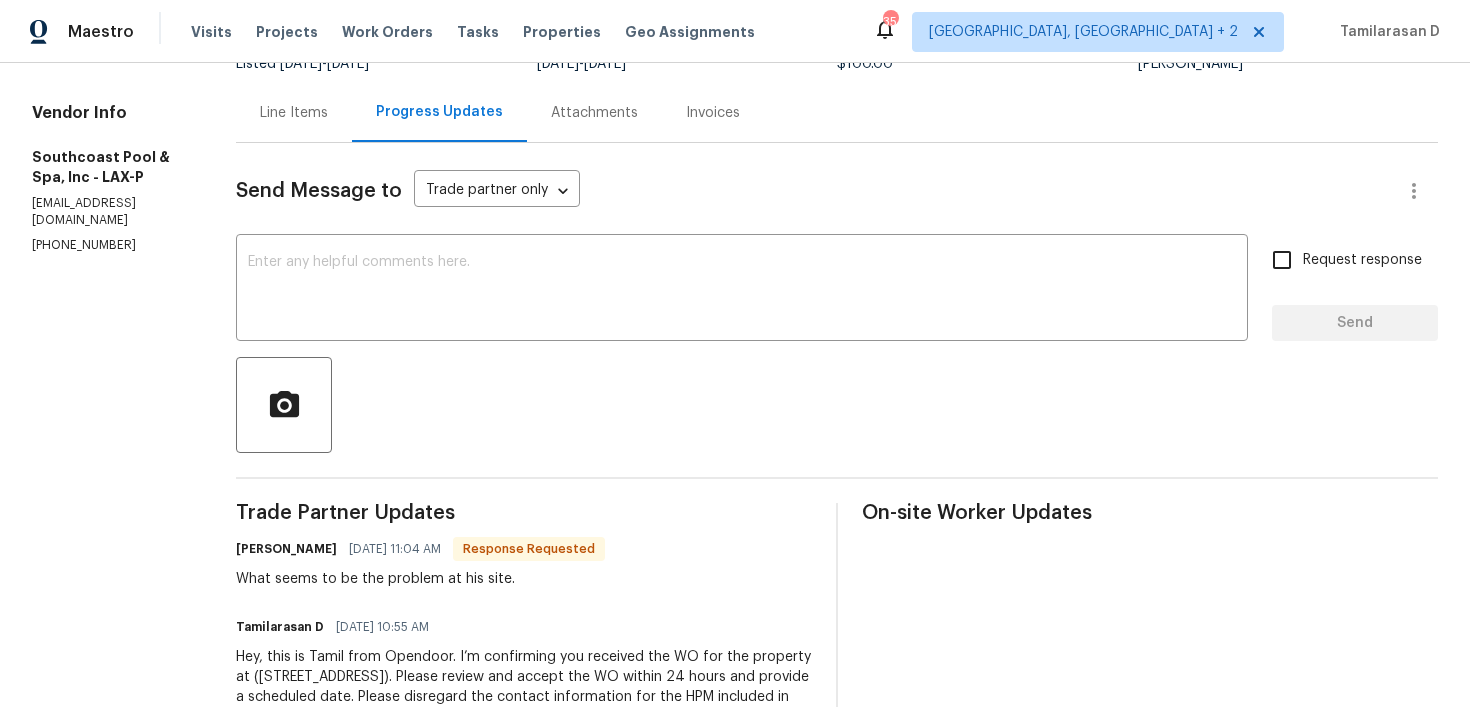 click at bounding box center (837, 405) 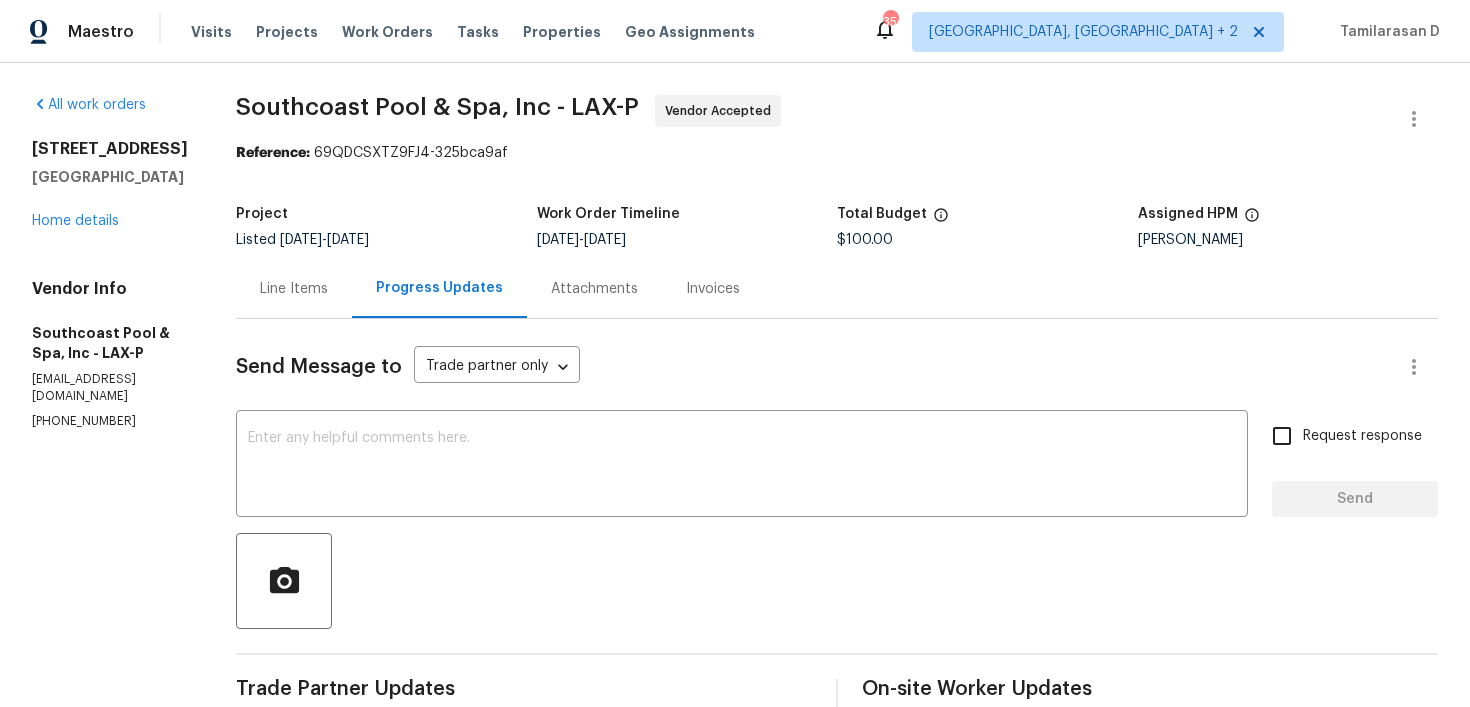 scroll, scrollTop: 252, scrollLeft: 0, axis: vertical 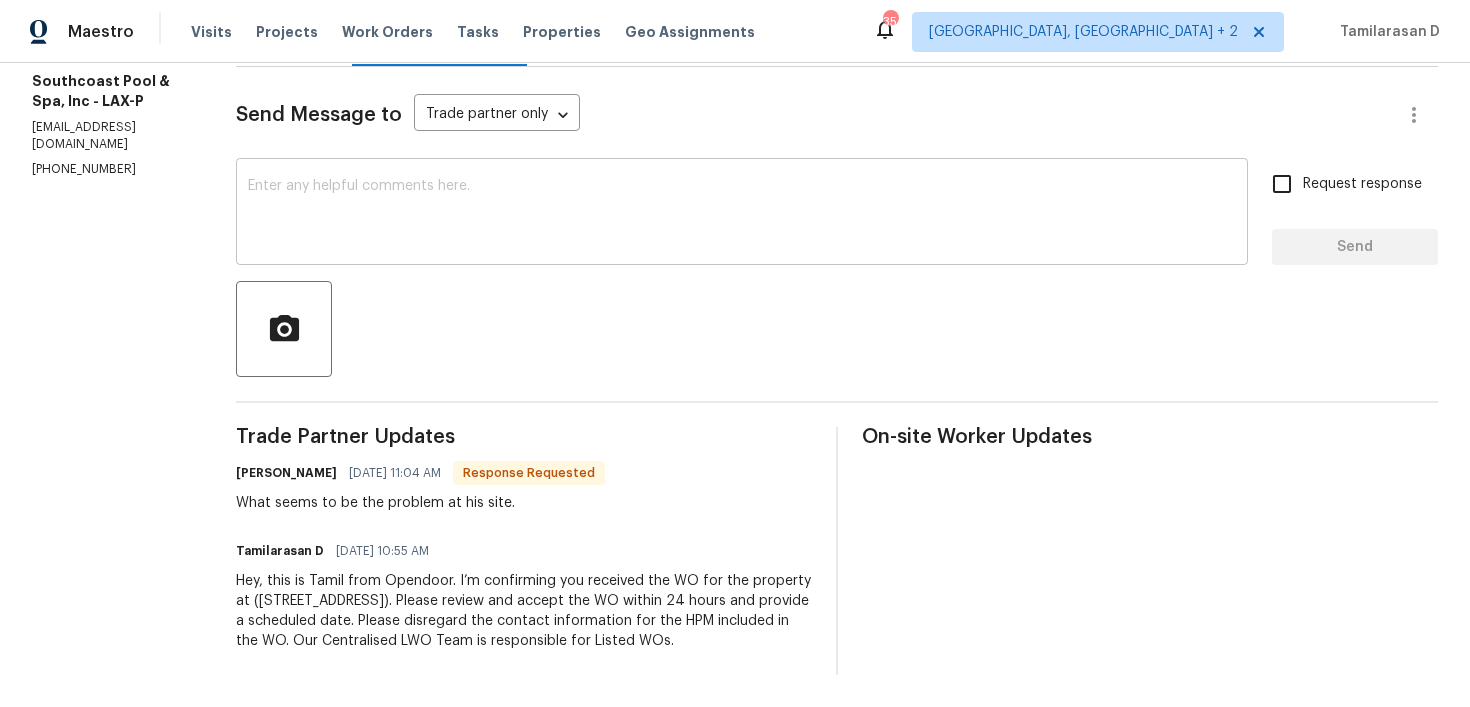 click at bounding box center [742, 214] 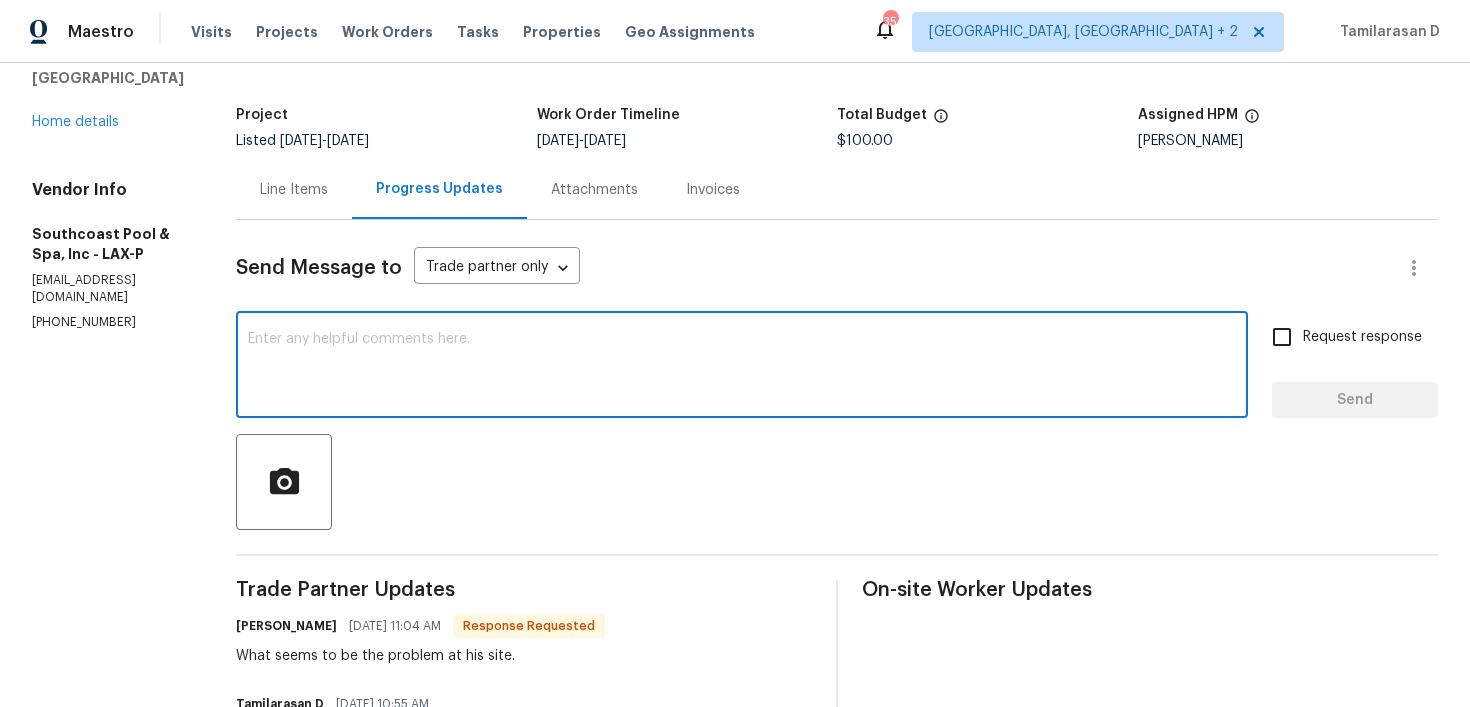 scroll, scrollTop: 78, scrollLeft: 0, axis: vertical 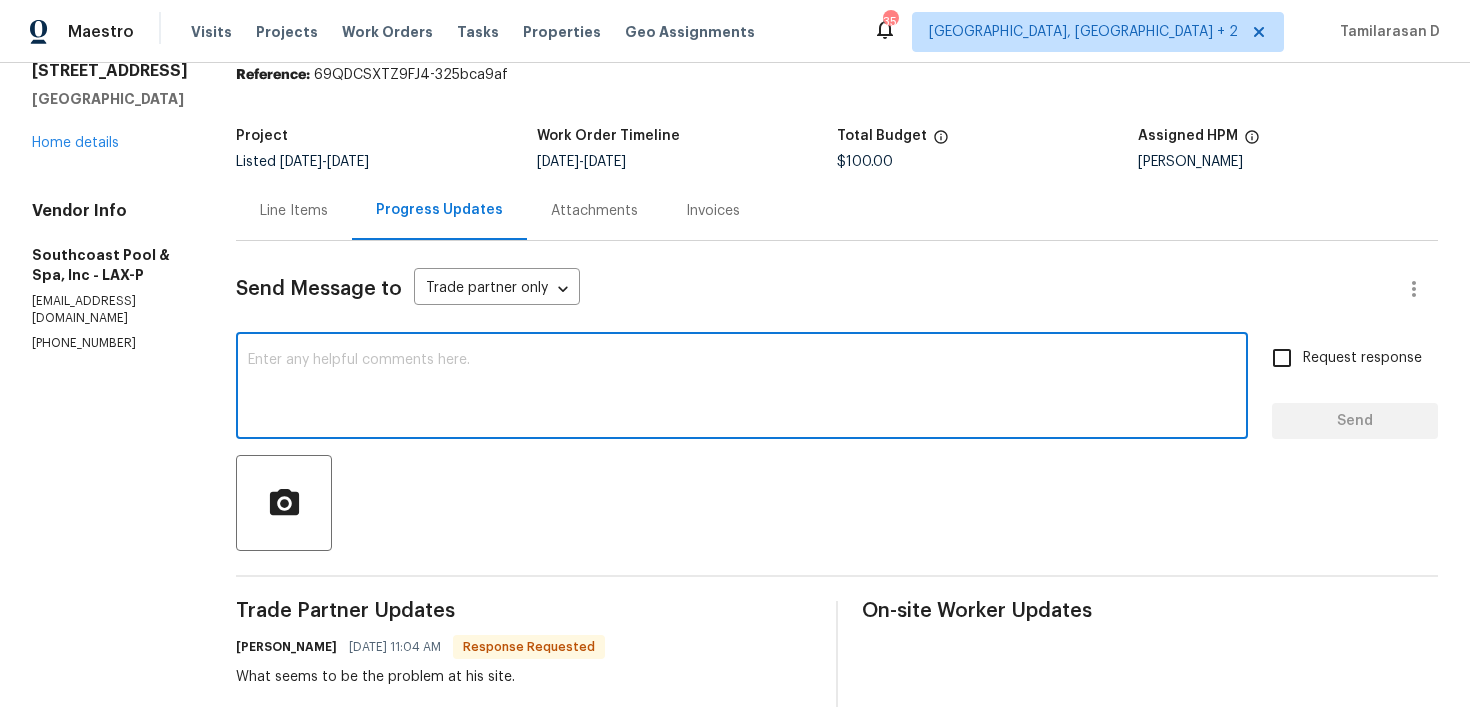click on "Line Items" at bounding box center [294, 211] 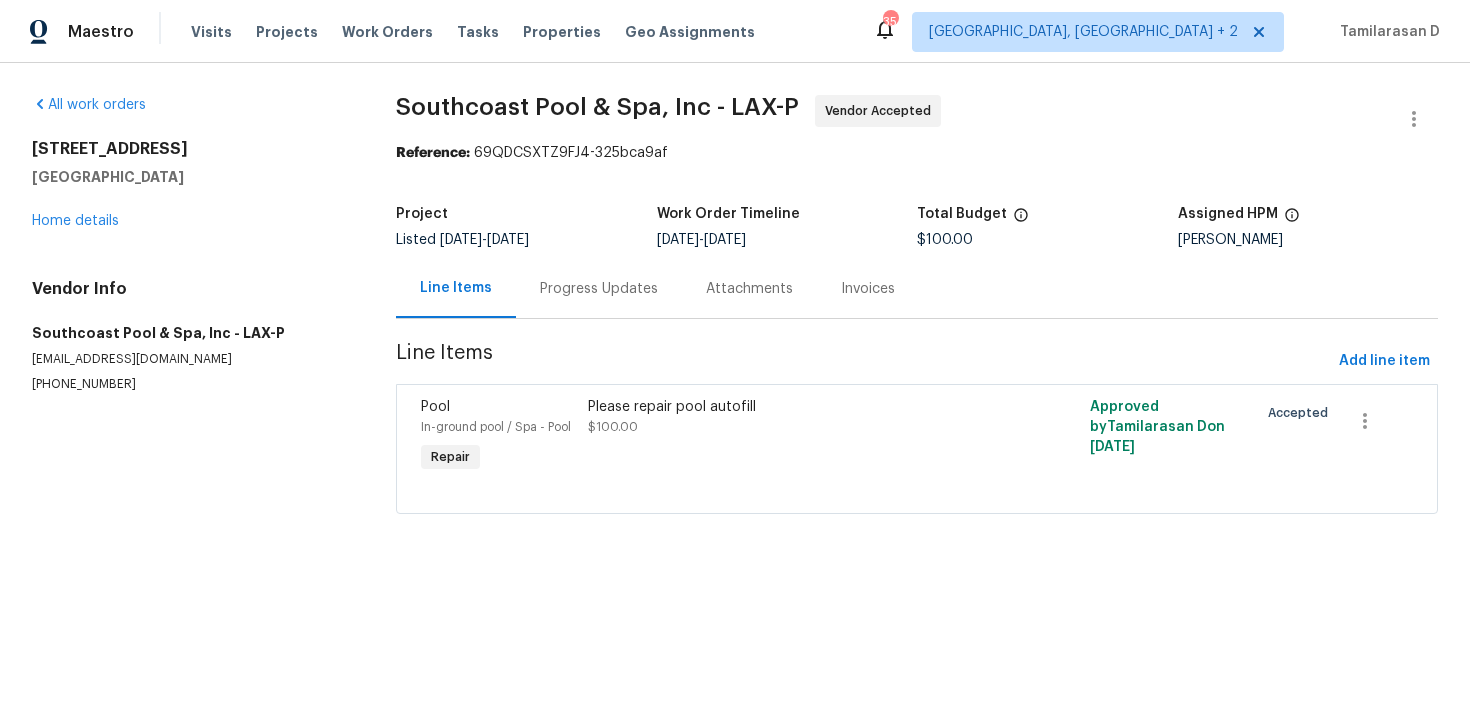scroll, scrollTop: 0, scrollLeft: 0, axis: both 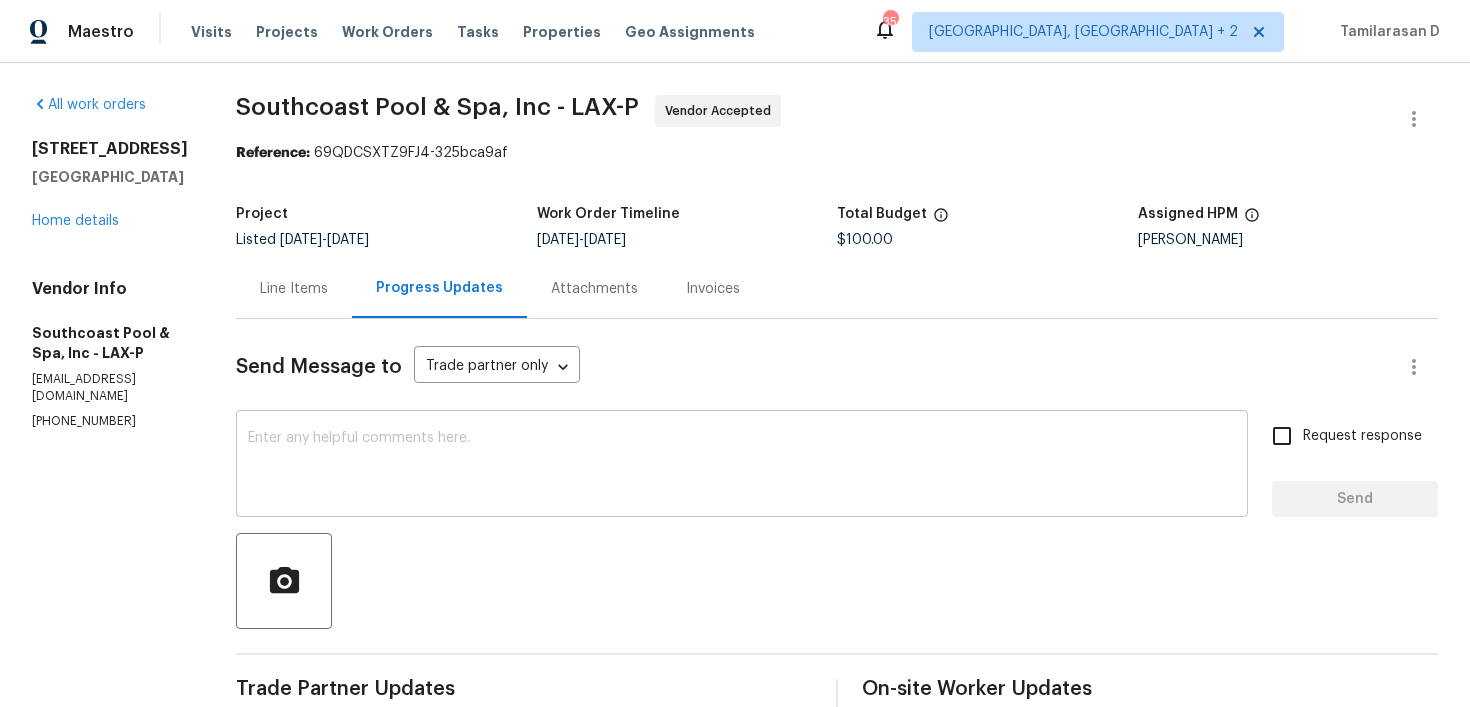 click at bounding box center [742, 466] 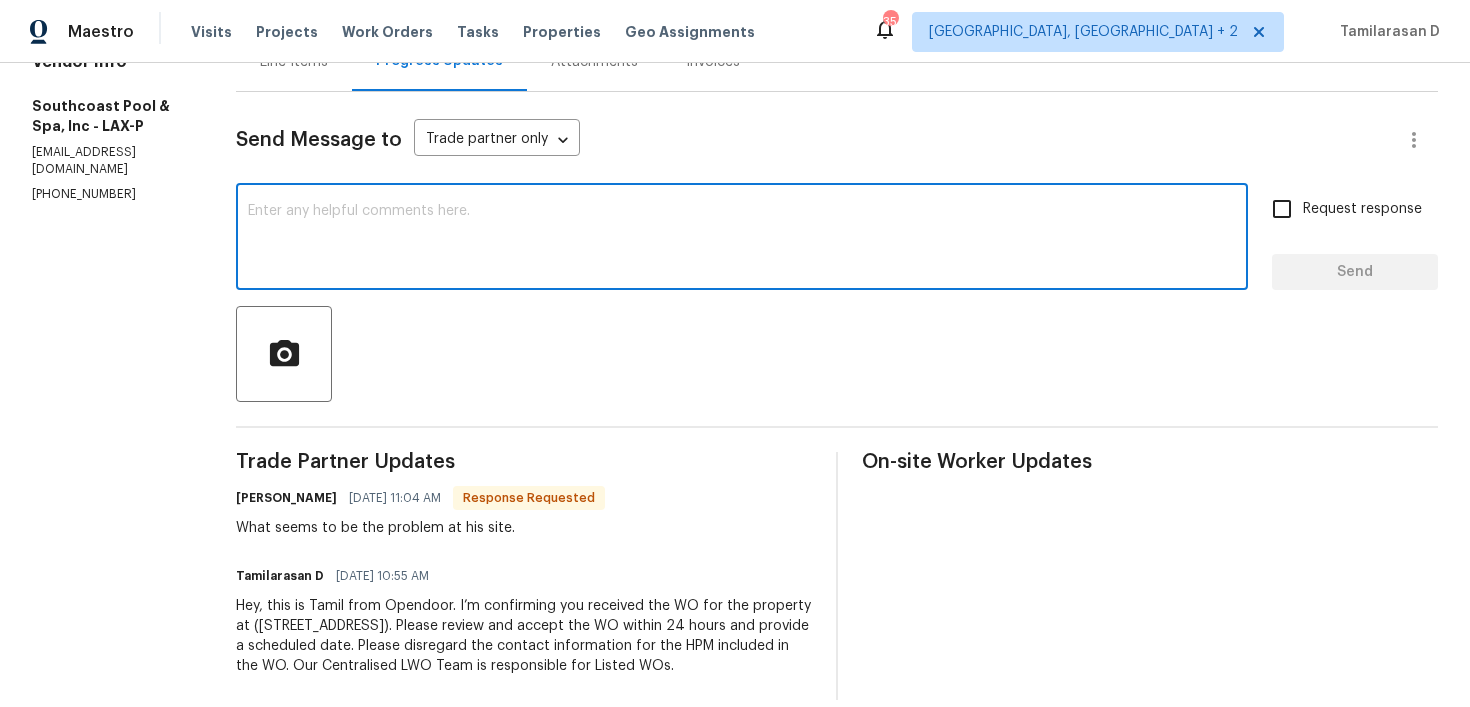 scroll, scrollTop: 252, scrollLeft: 0, axis: vertical 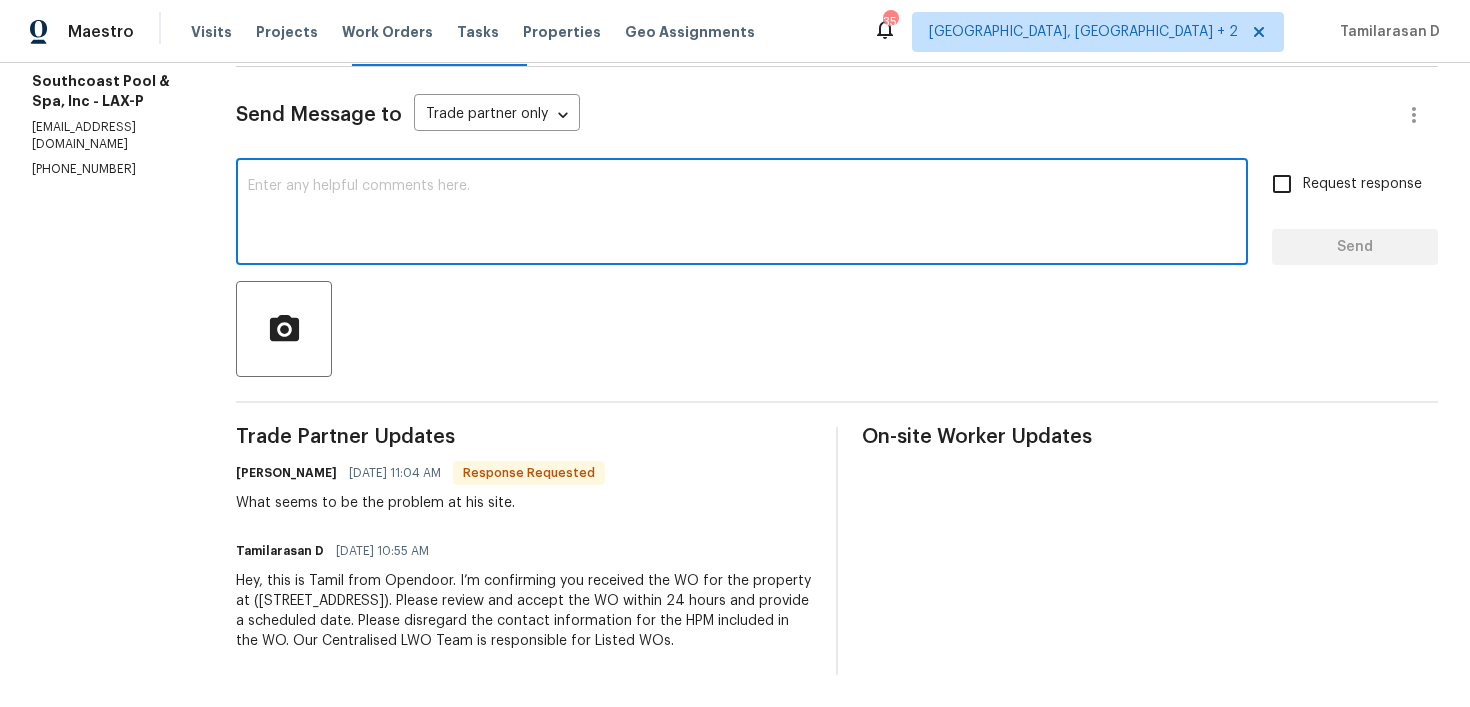 click at bounding box center (742, 214) 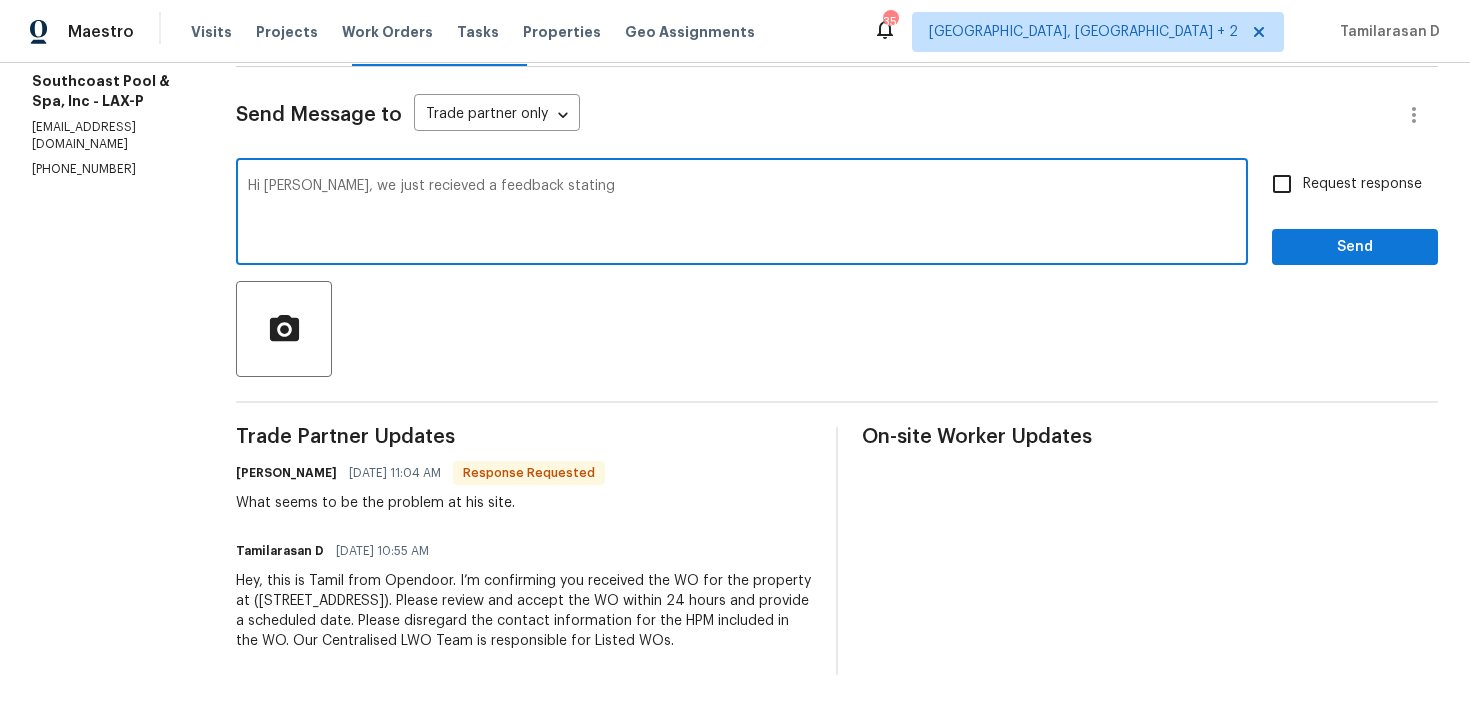 click on "Hi Jackie, we just recieved a feedback stating" at bounding box center (742, 214) 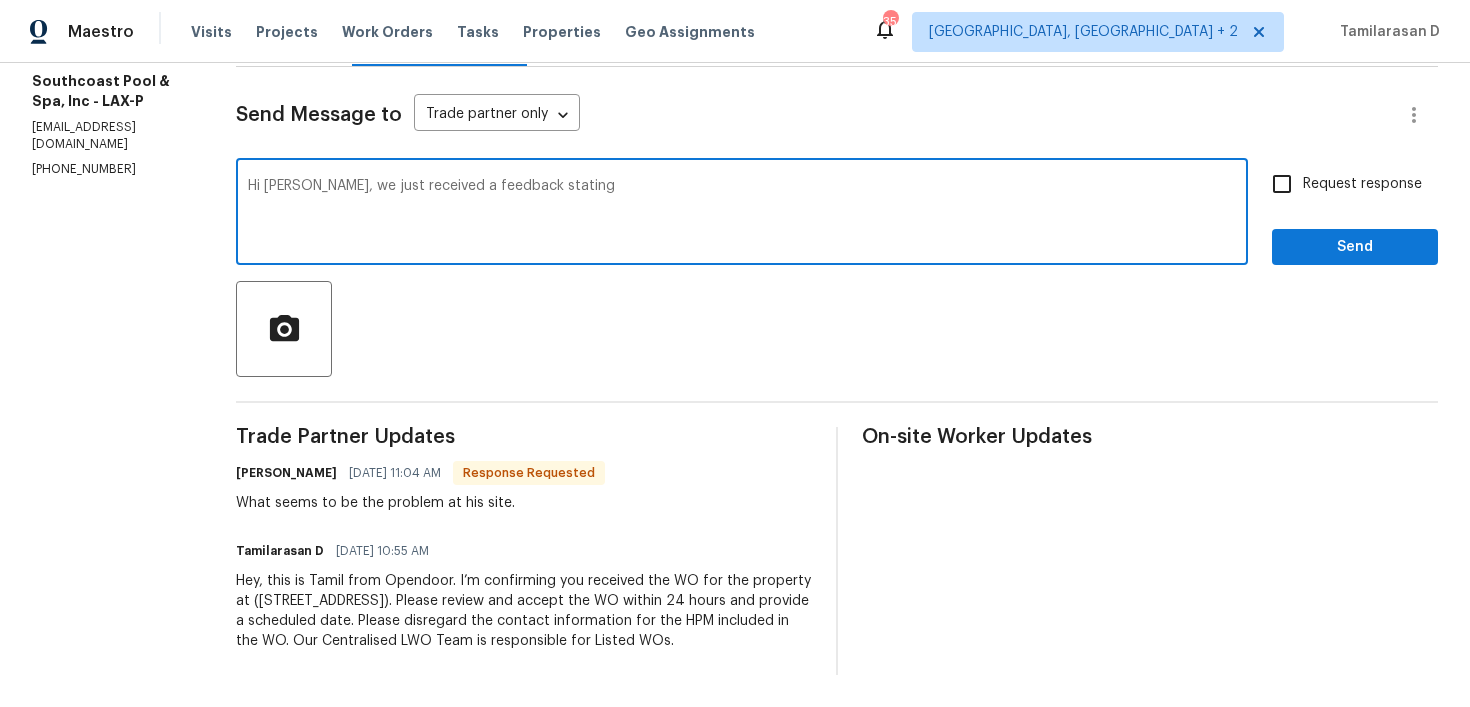 click on "Hi Jackie, we just recieved a feedback stating" at bounding box center [742, 214] 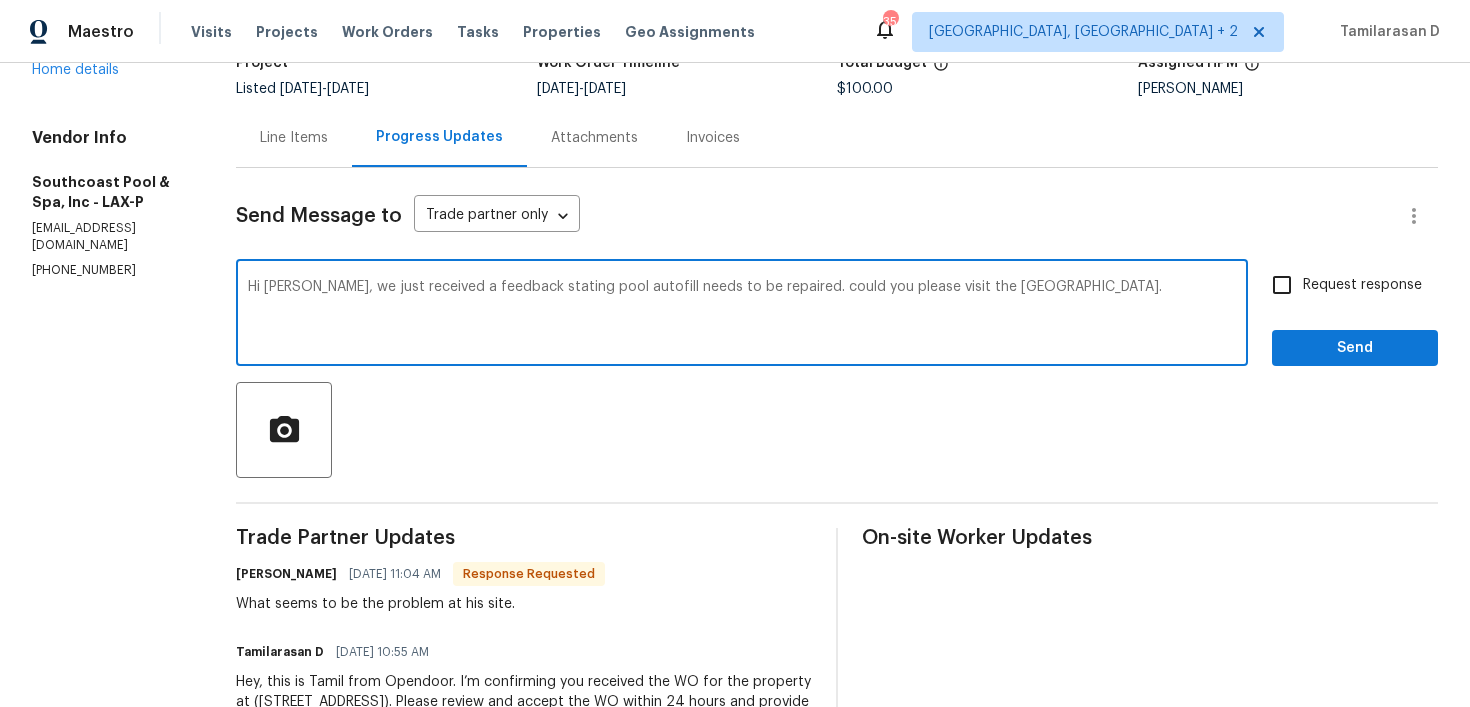 scroll, scrollTop: 136, scrollLeft: 0, axis: vertical 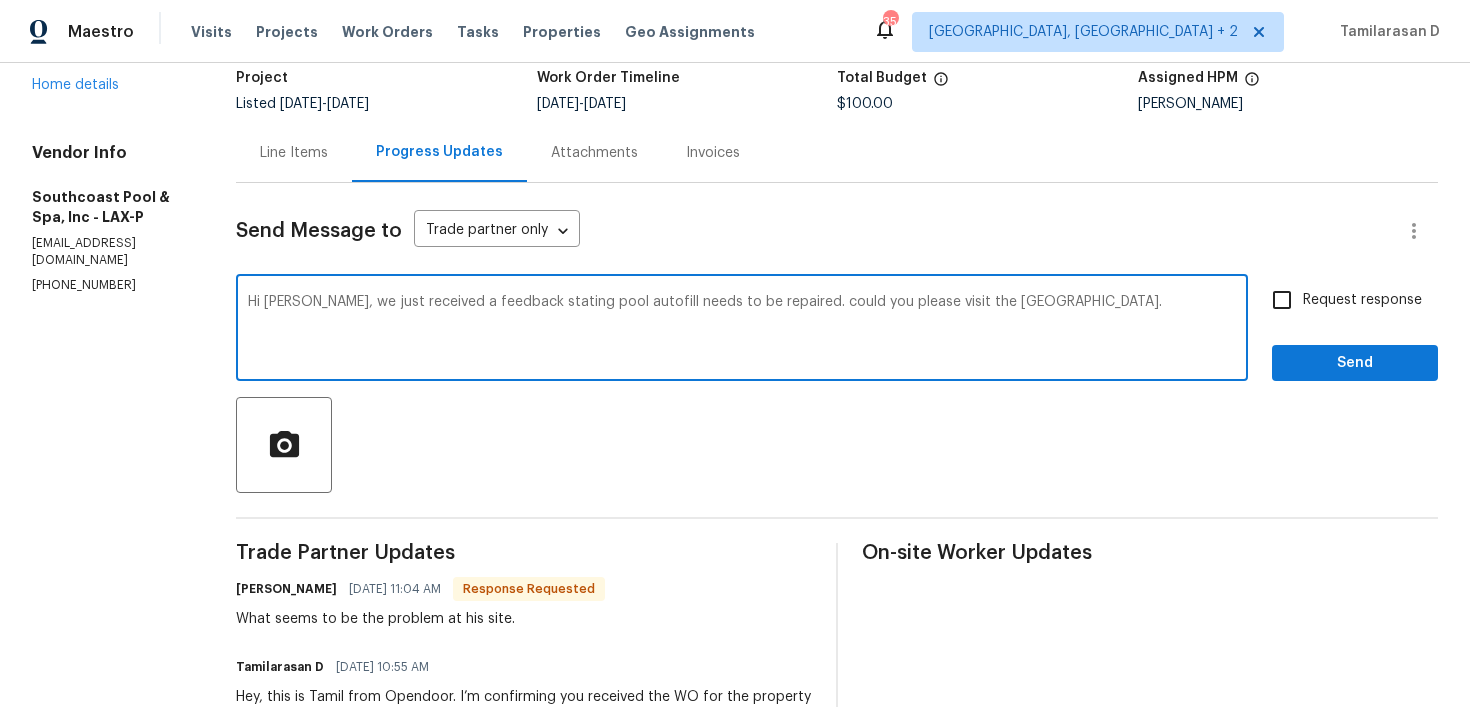 click on "Hi Jackie, we just received a feedback stating pool autofill needs to be repaired. could you please visit the poroperty." at bounding box center [742, 330] 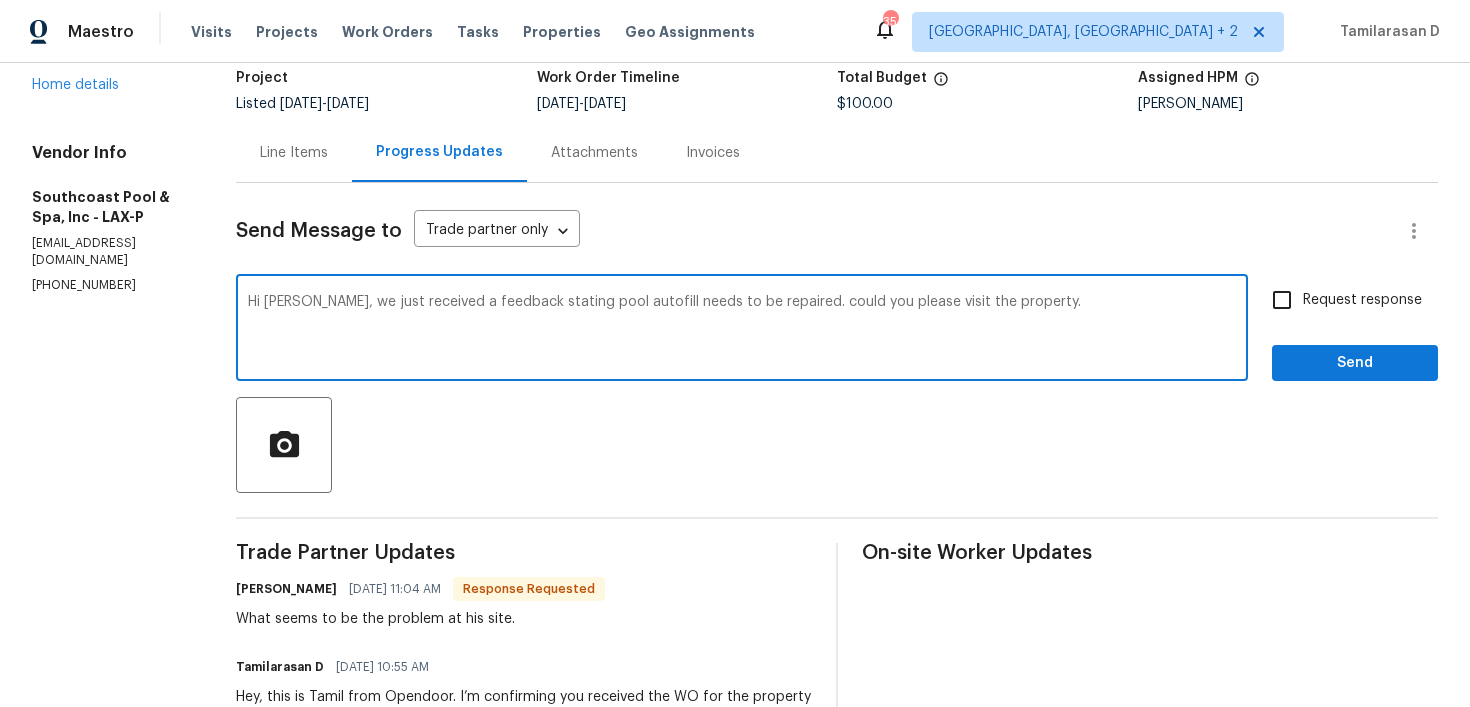 click on "Hi Jackie, we just received a feedback stating pool autofill needs to be repaired. could you please visit the property." at bounding box center (742, 330) 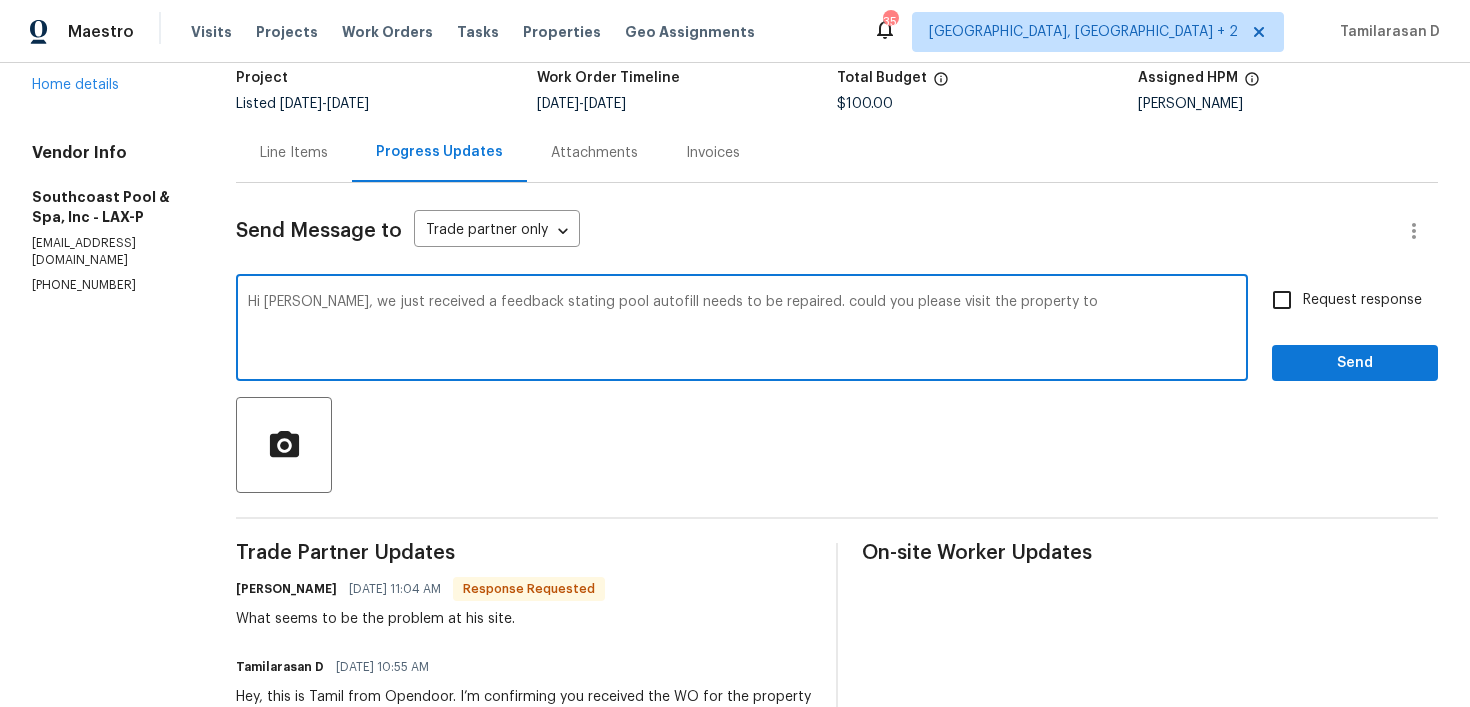 click on "Hi Jackie, we just received a feedback stating pool autofill needs to be repaired. could you please visit the property to" at bounding box center [742, 330] 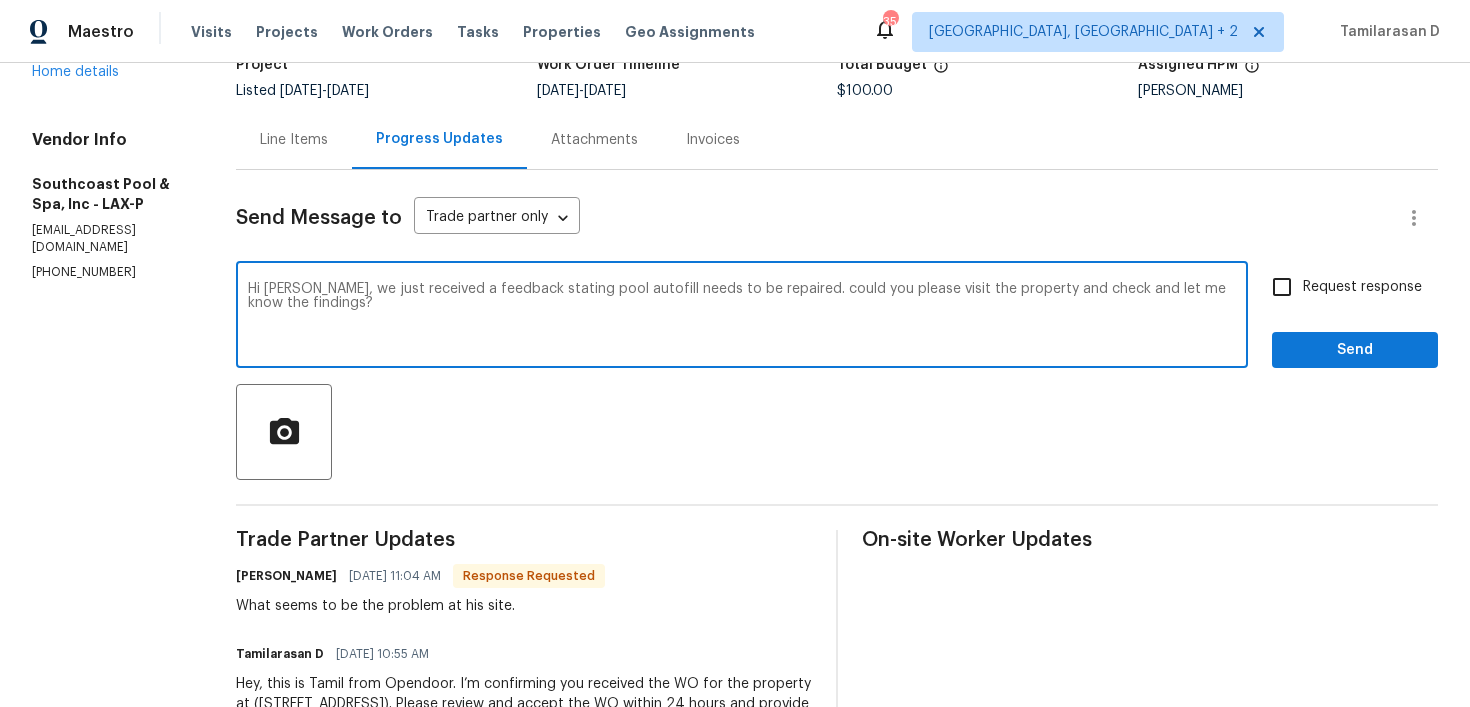 scroll, scrollTop: 106, scrollLeft: 0, axis: vertical 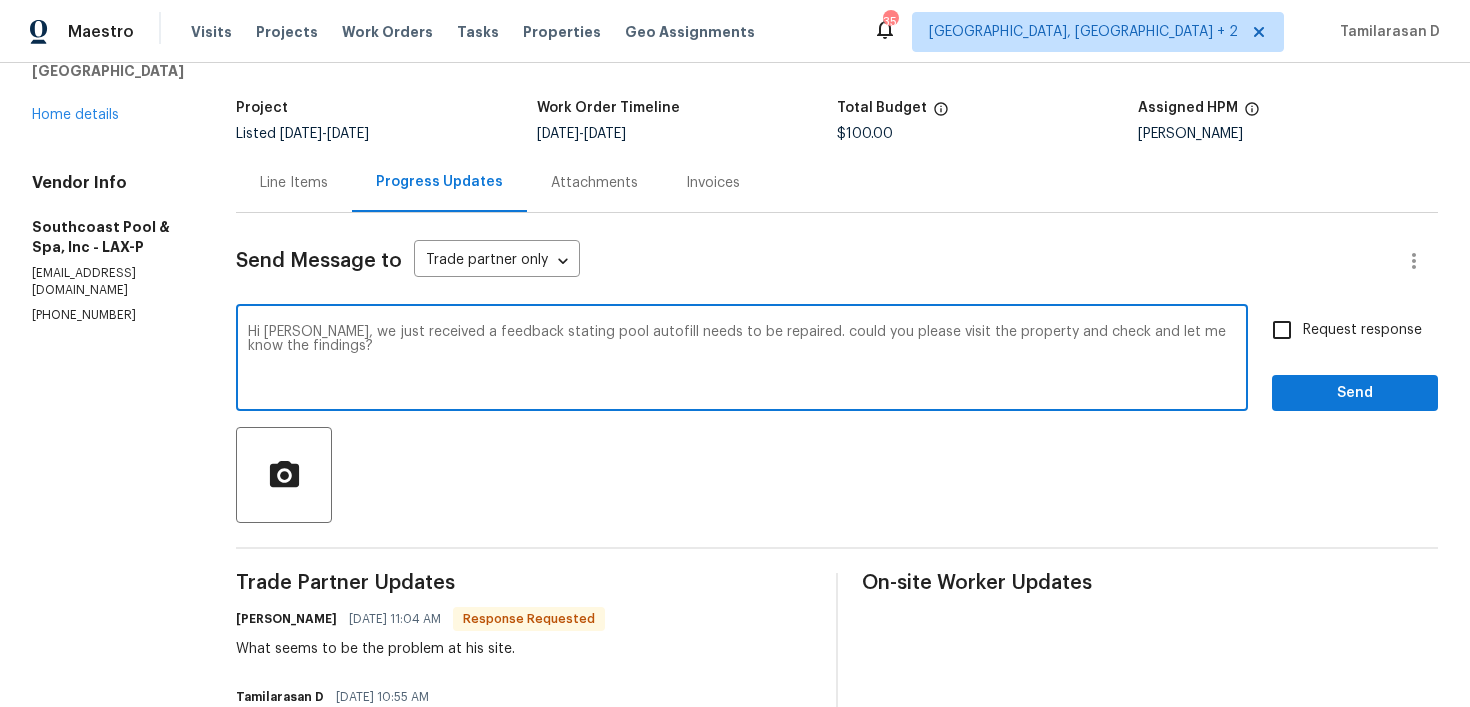 type on "Hi Jackie, we just received a feedback stating pool autofill needs to be repaired. could you please visit the property and check and let me know the findings?" 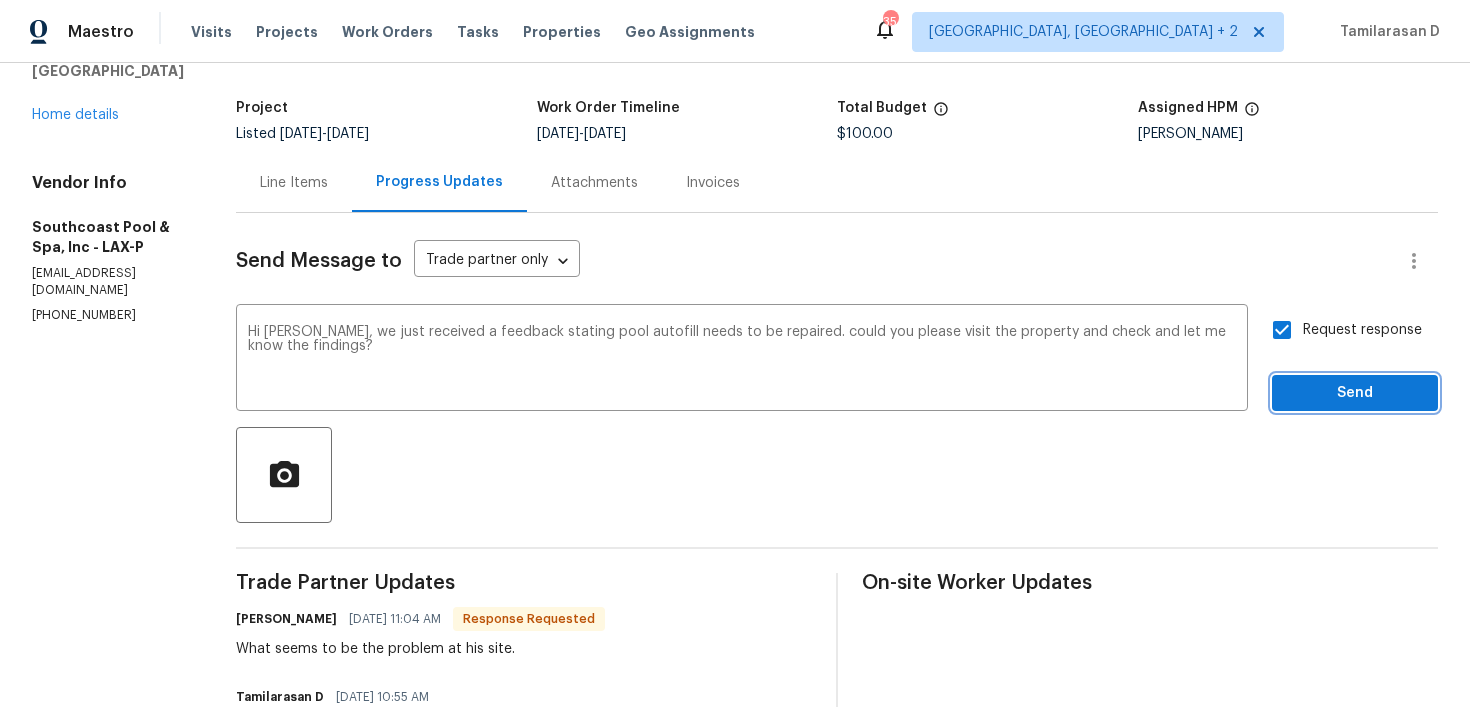 click on "Send" at bounding box center [1355, 393] 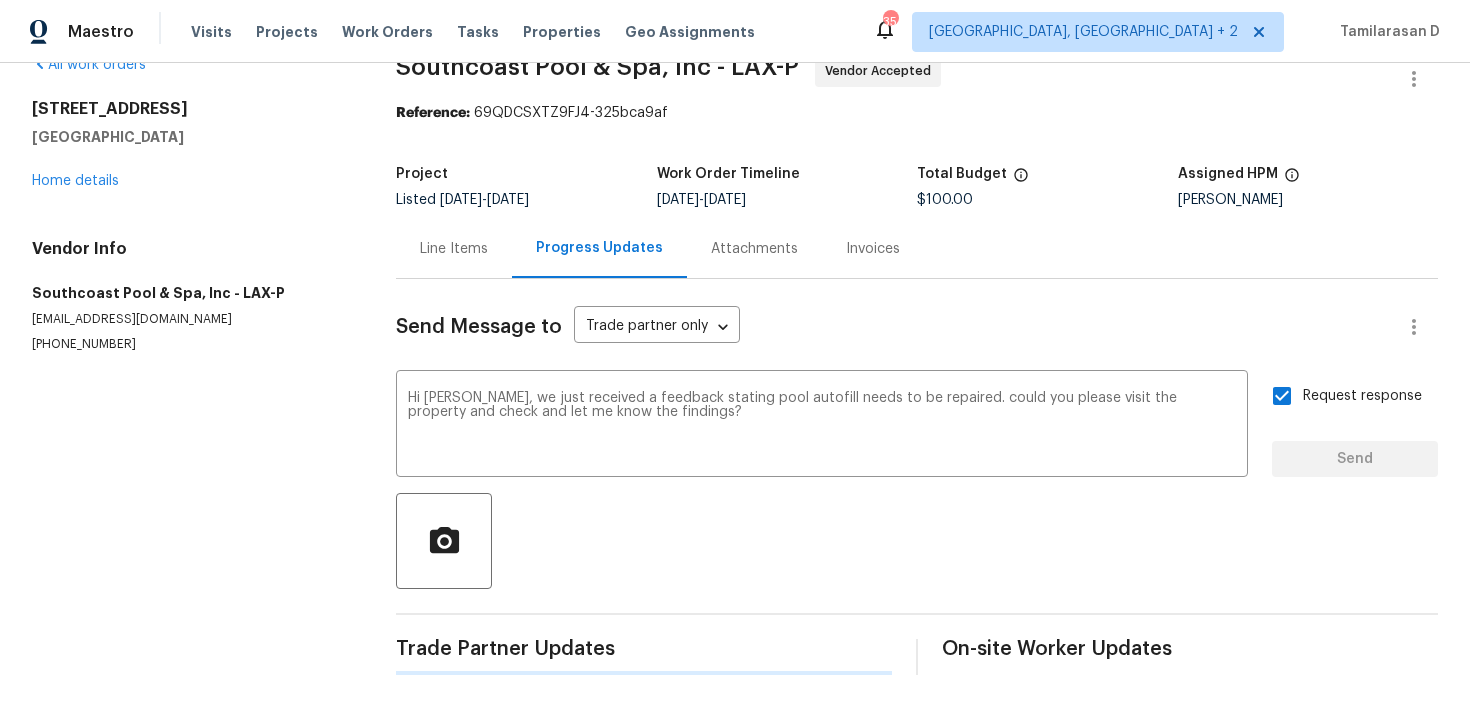 type 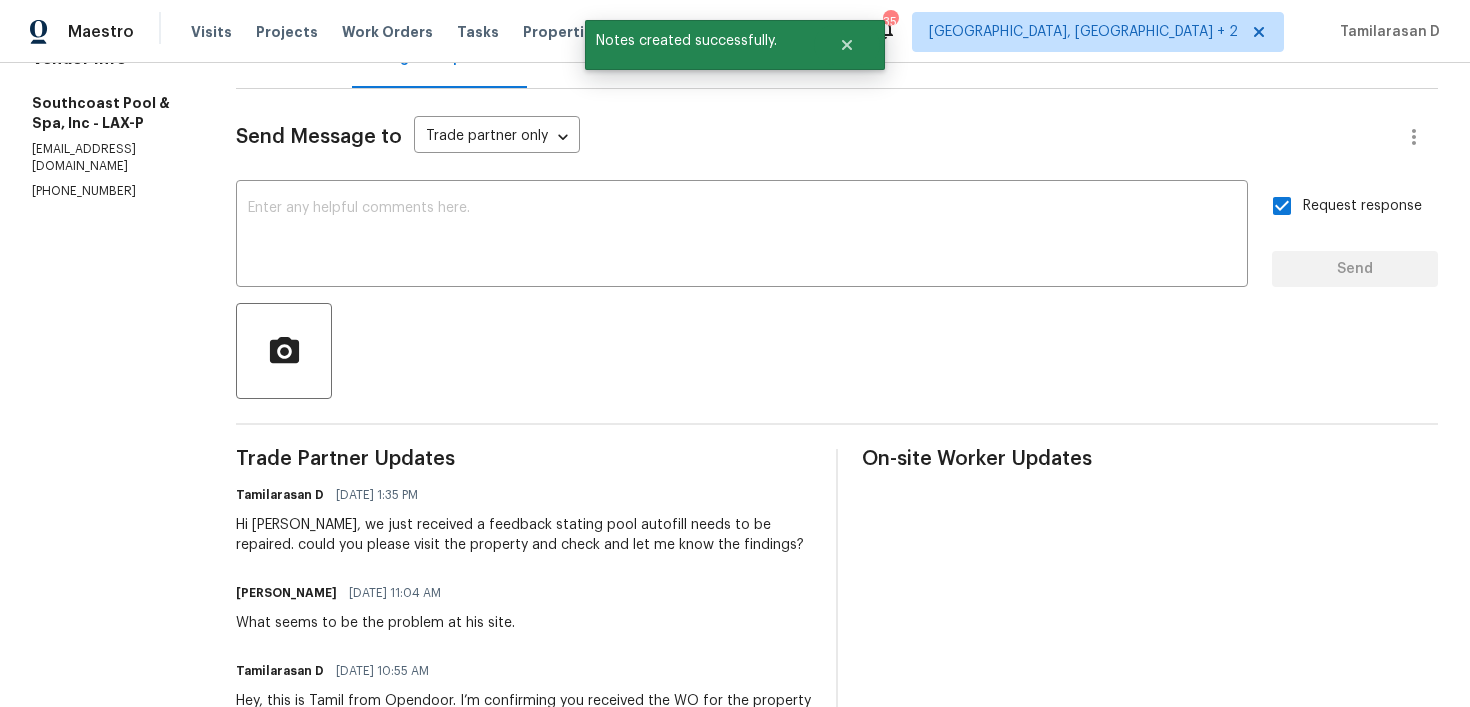 scroll, scrollTop: 350, scrollLeft: 0, axis: vertical 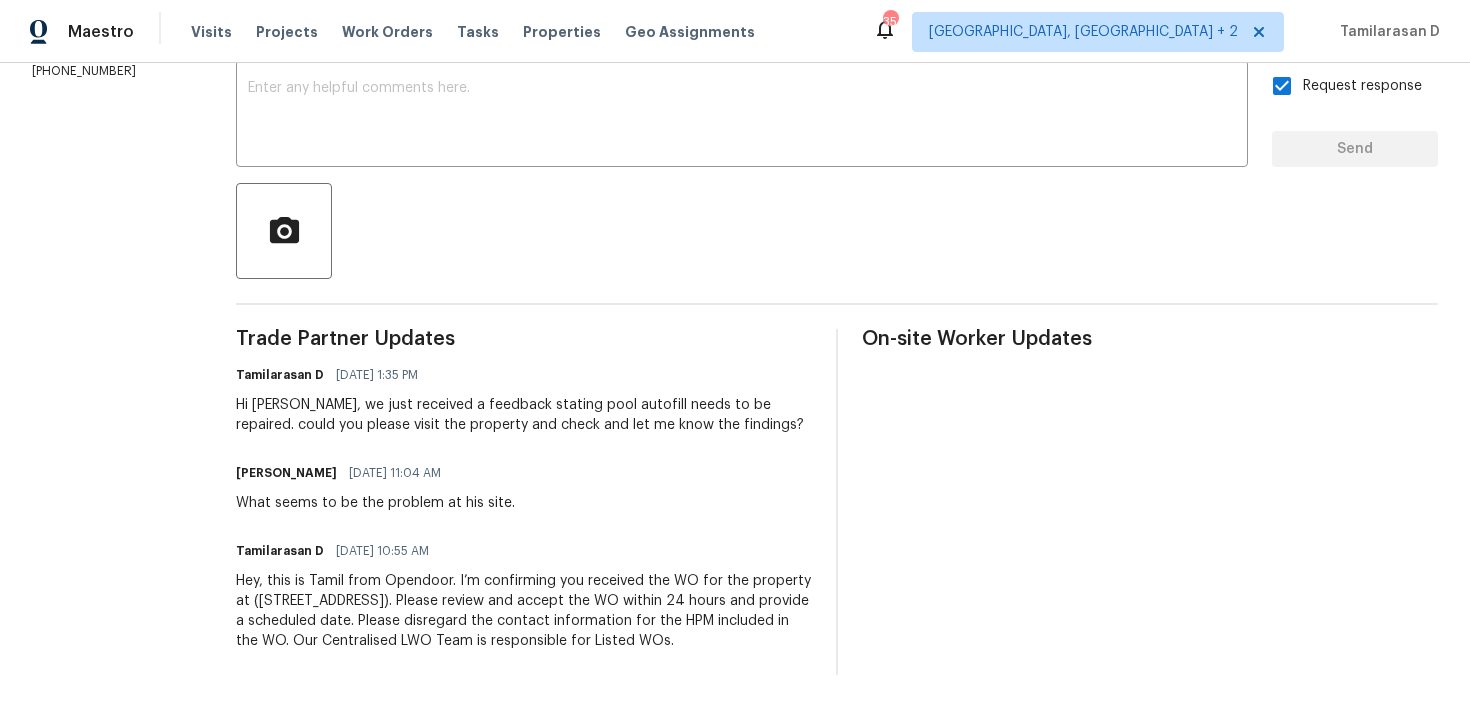click on "What seems to be the problem at his site." at bounding box center [375, 503] 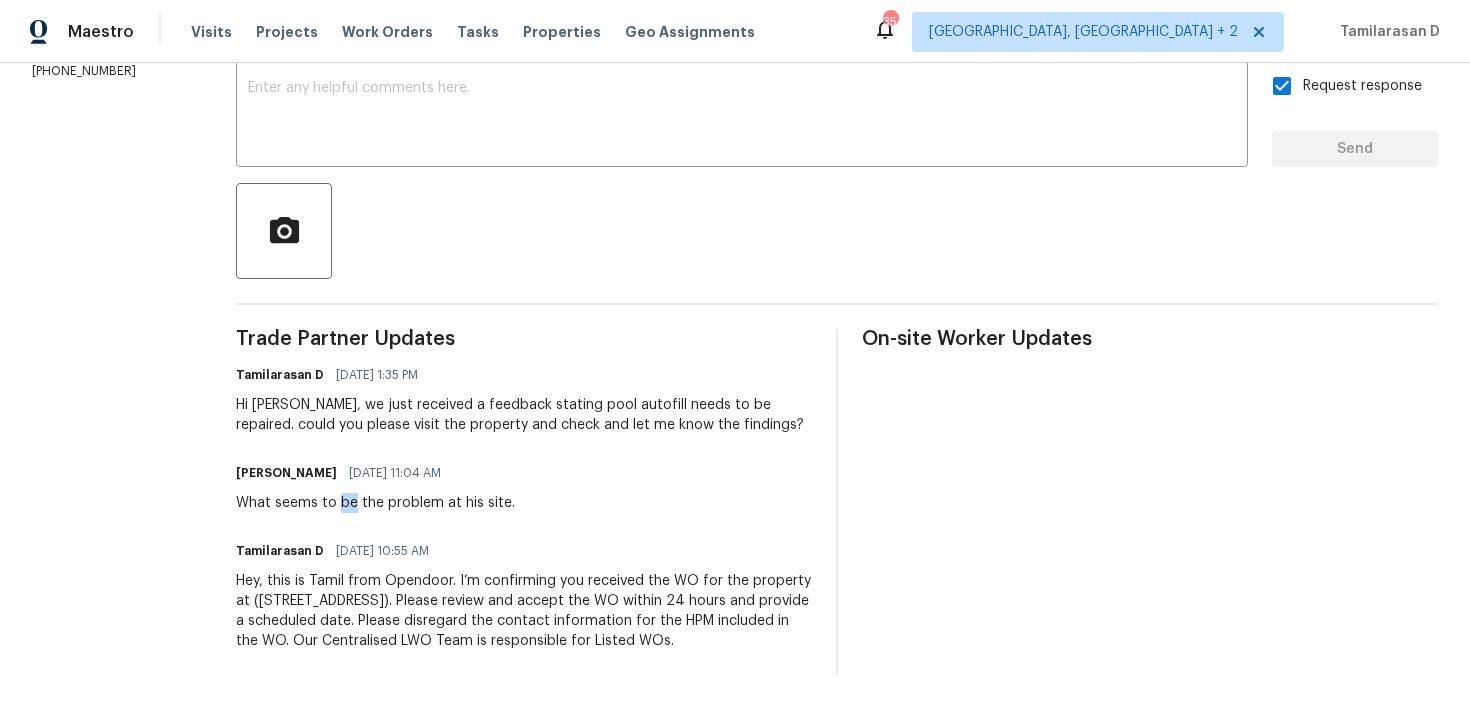 click on "What seems to be the problem at his site." at bounding box center (375, 503) 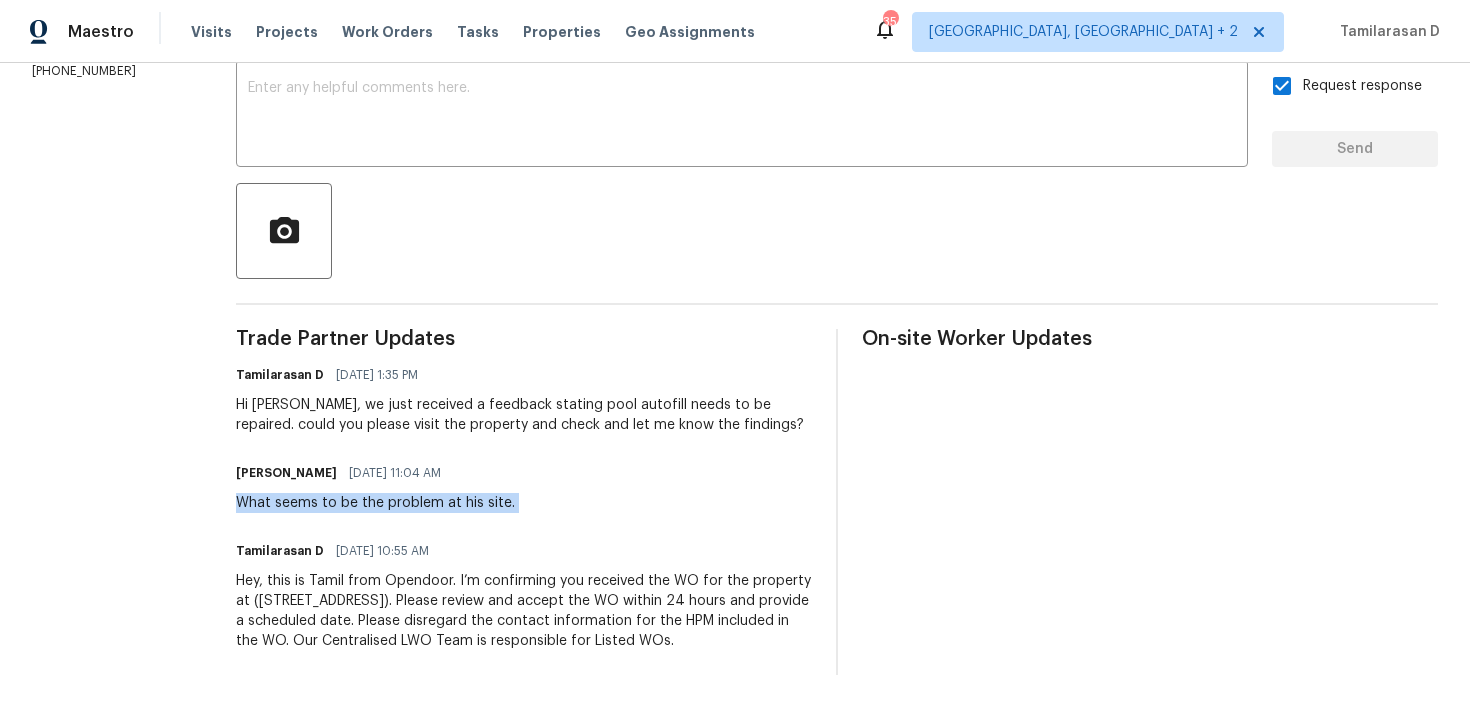 copy on "What seems to be the problem at his site." 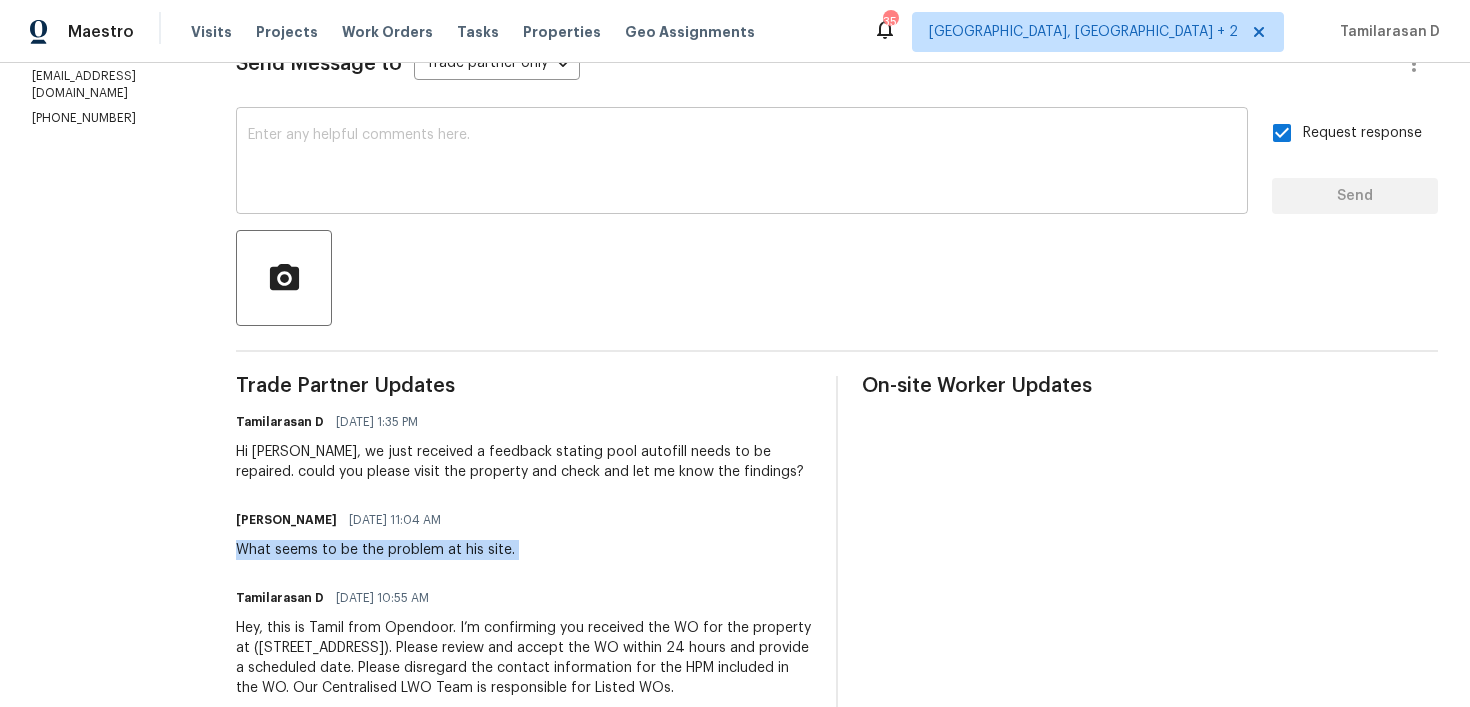 scroll, scrollTop: 0, scrollLeft: 0, axis: both 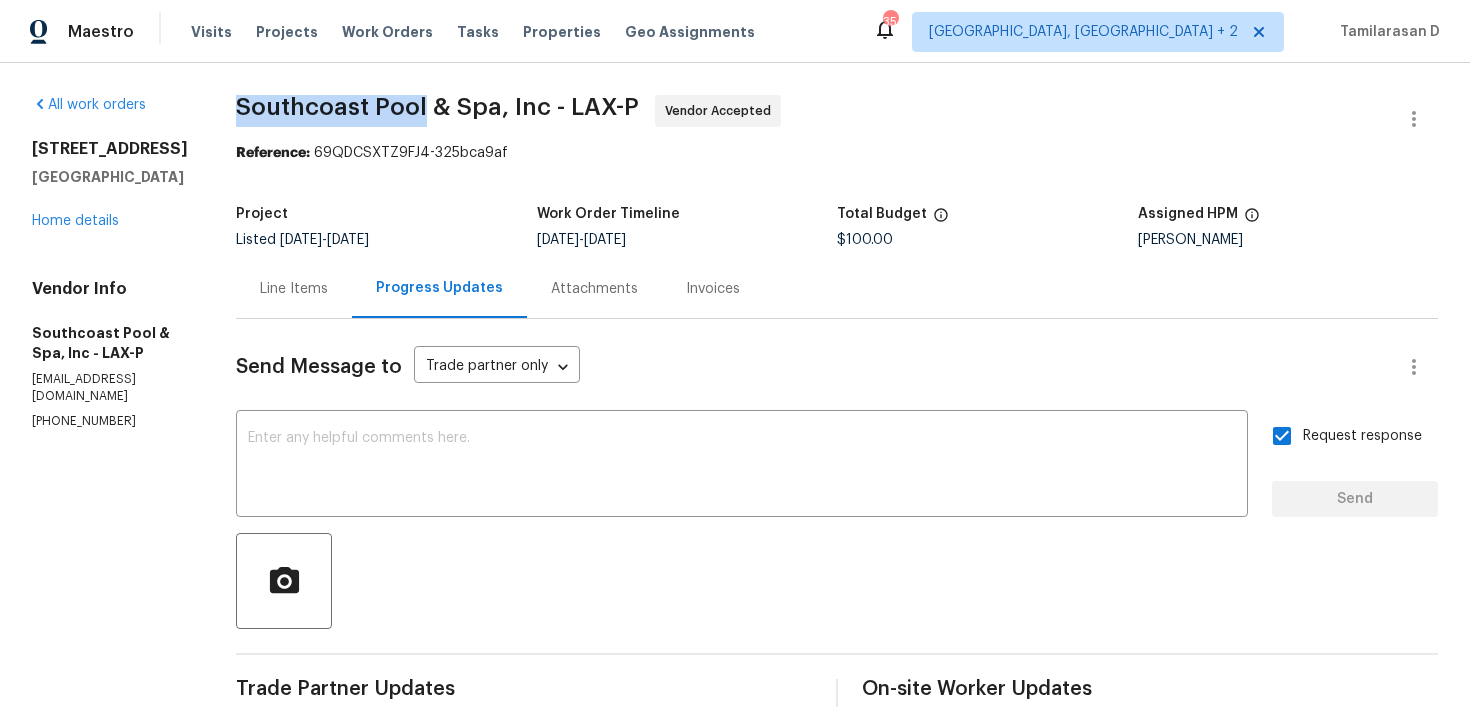 drag, startPoint x: 236, startPoint y: 107, endPoint x: 423, endPoint y: 99, distance: 187.17105 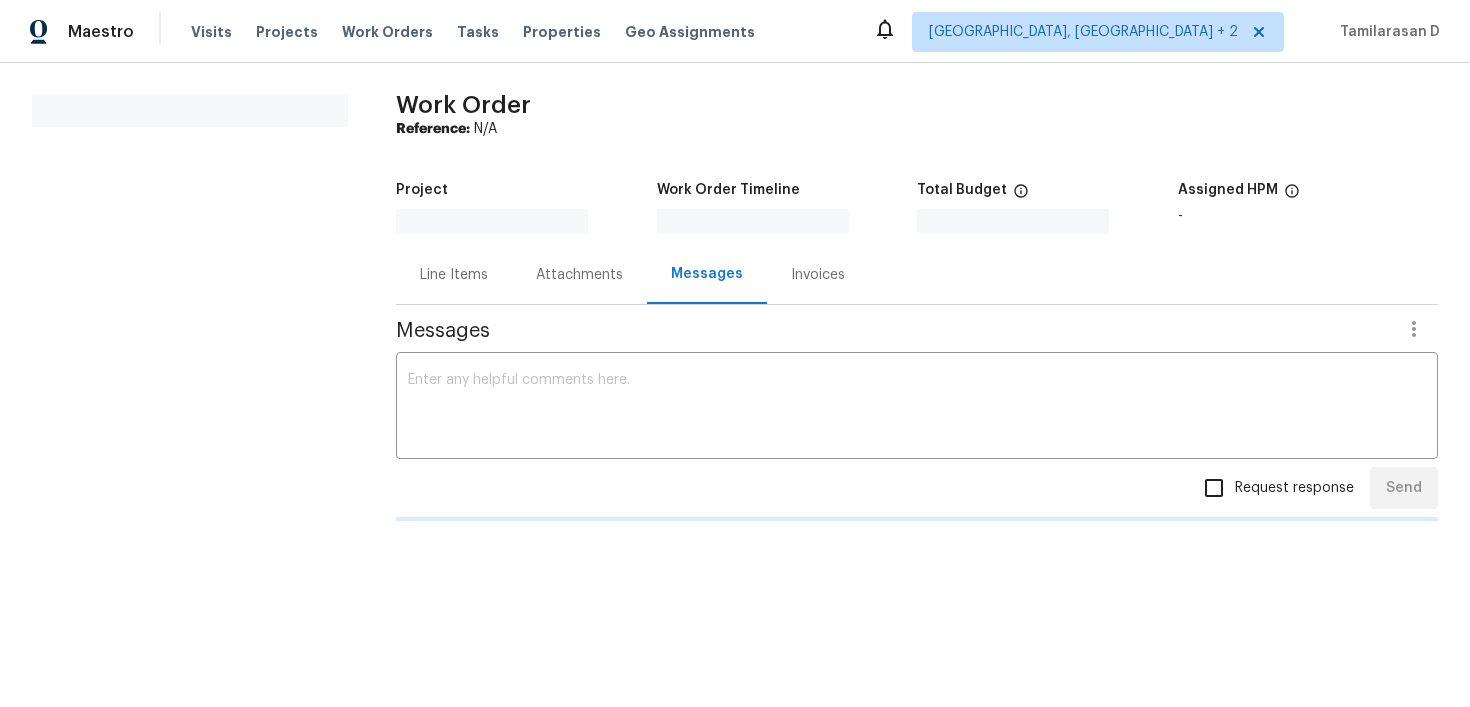 scroll, scrollTop: 0, scrollLeft: 0, axis: both 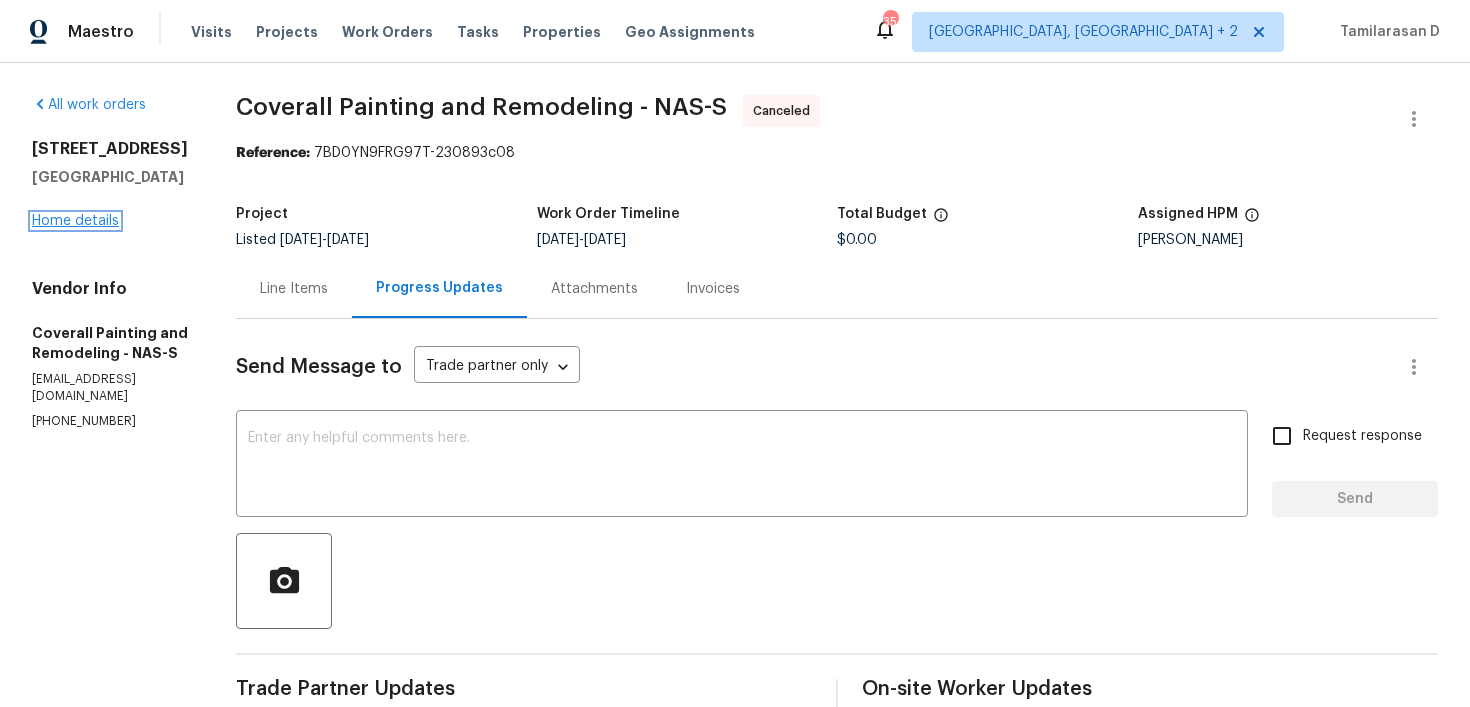 click on "Home details" at bounding box center (75, 221) 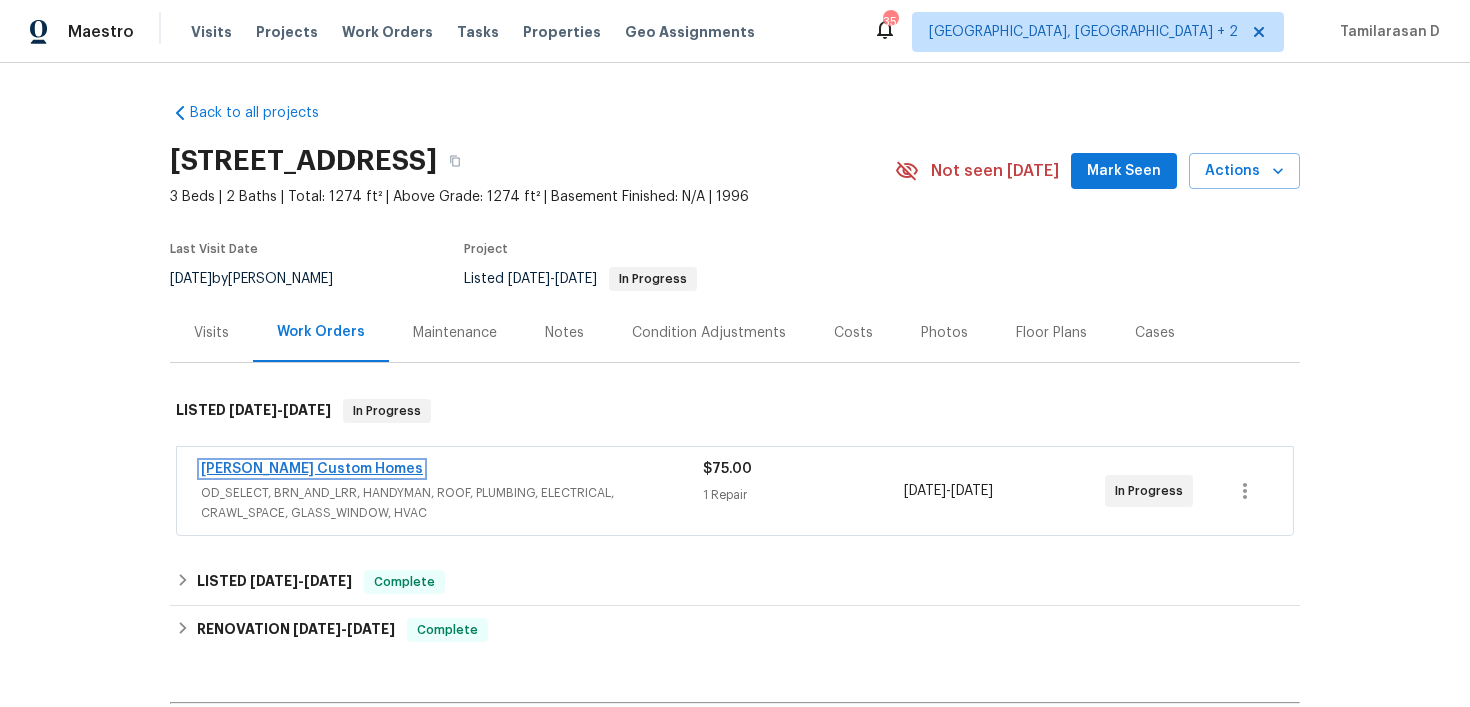 click on "Rappa Custom Homes" at bounding box center (312, 469) 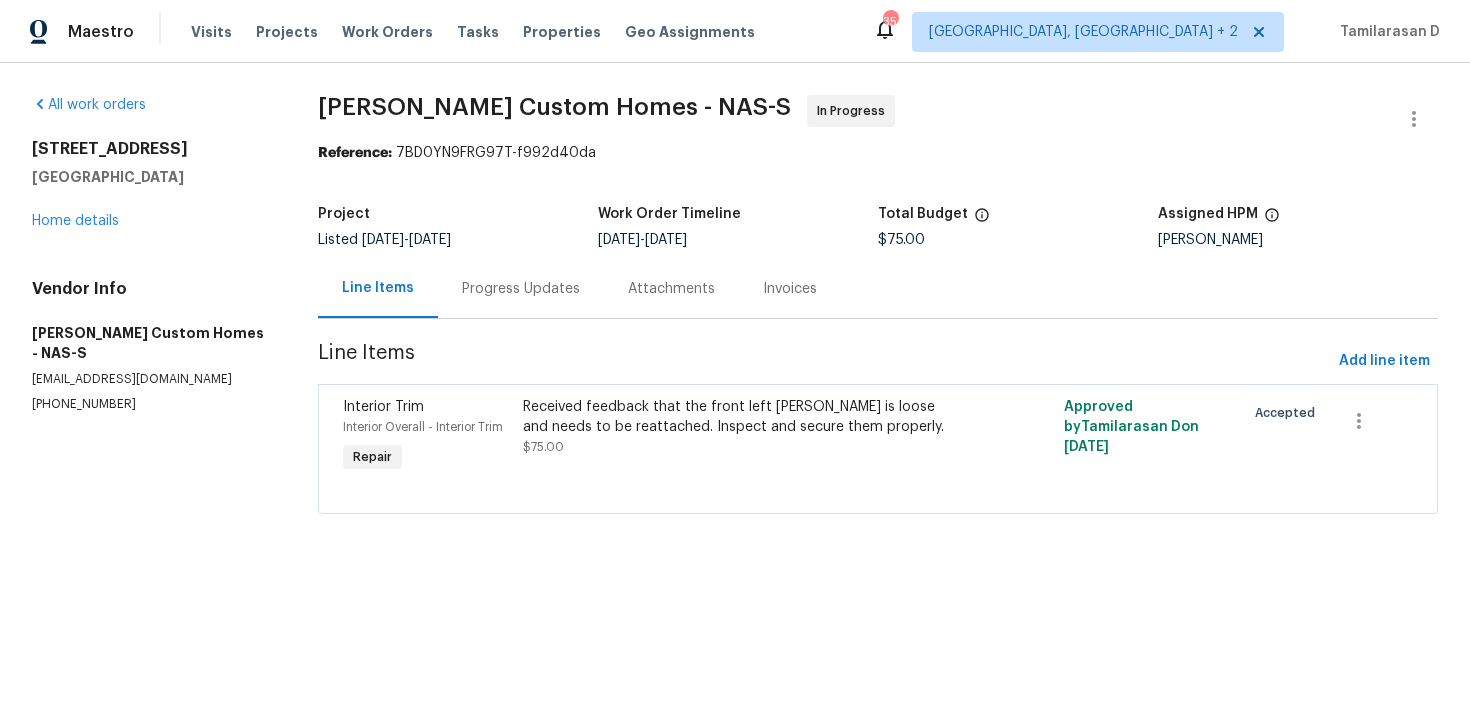 click on "Progress Updates" at bounding box center (521, 289) 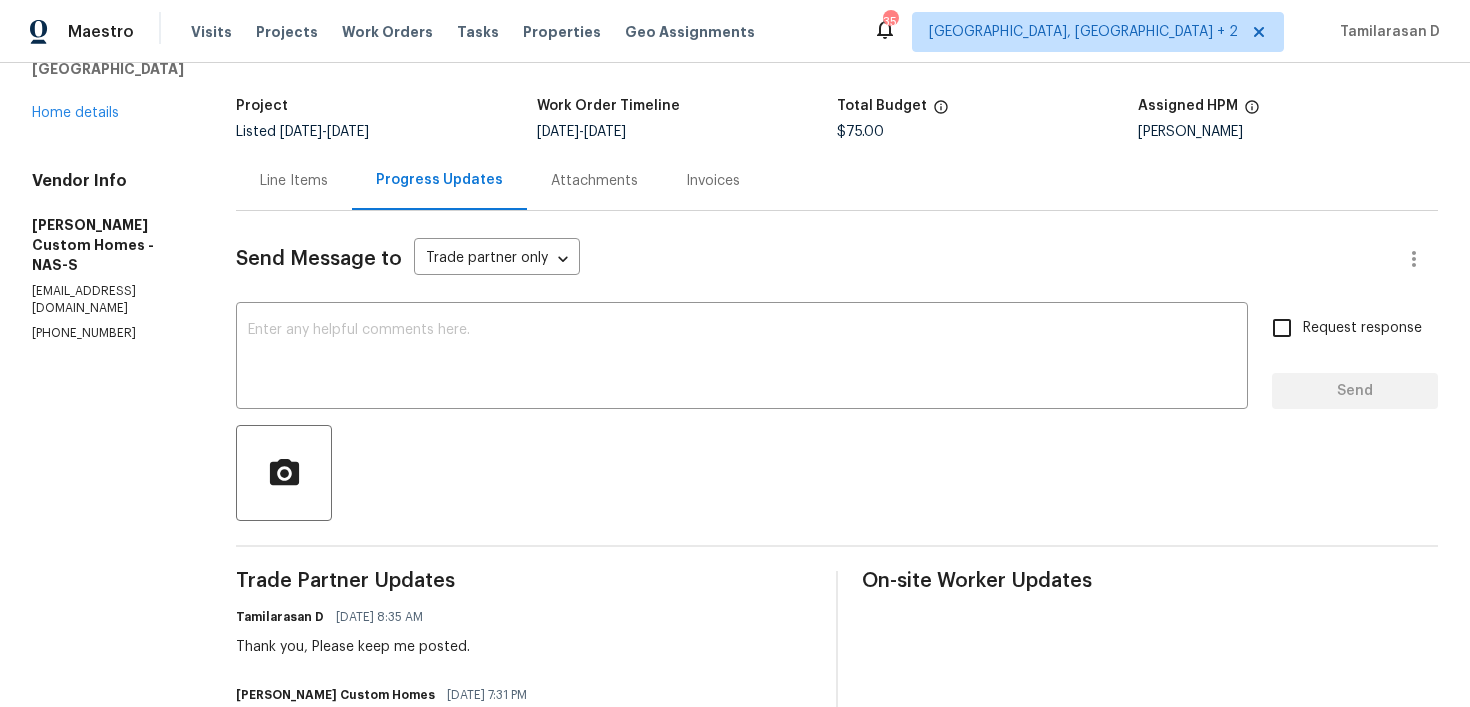 scroll, scrollTop: 0, scrollLeft: 0, axis: both 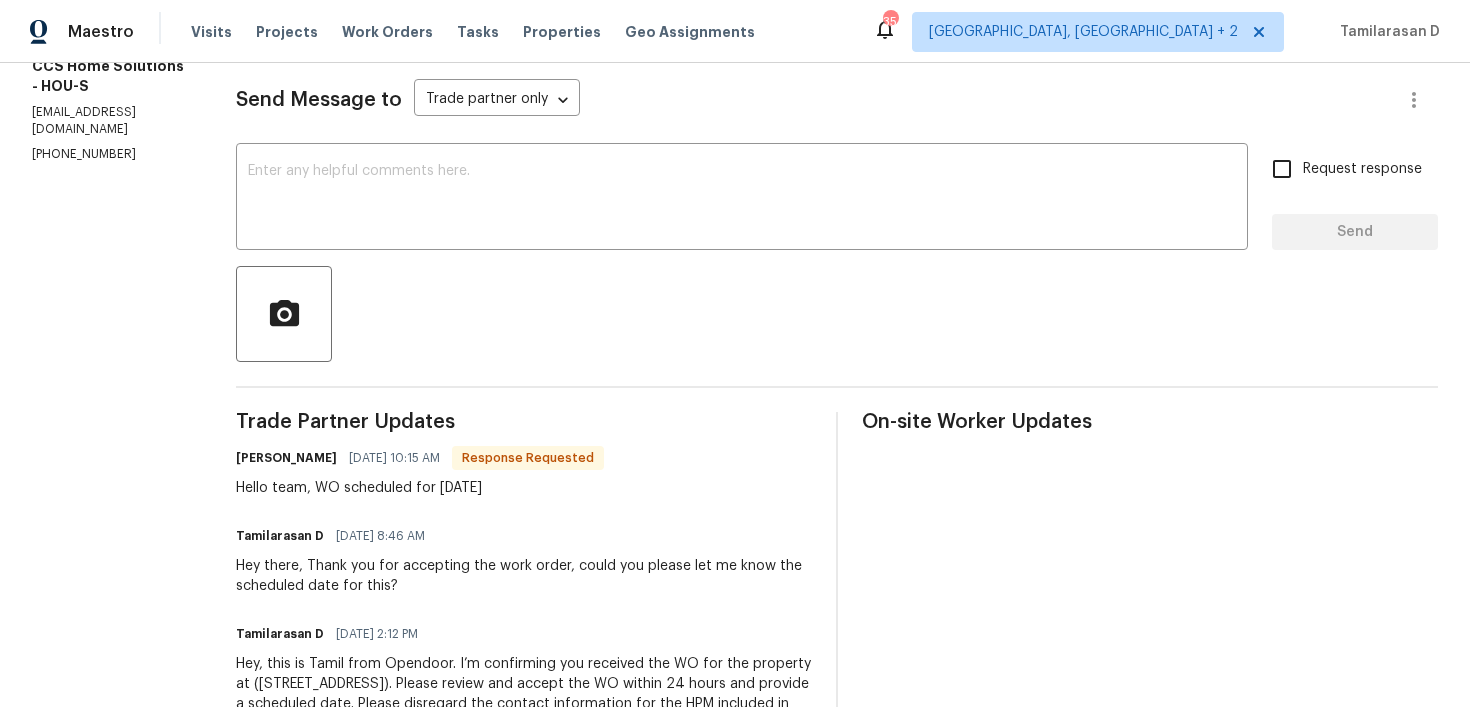 click on "Trade Partner Updates Julice Millan 07/14/2025 10:15 AM Response Requested Hello team, WO scheduled for tomorrow 7/15 Tamilarasan D 07/14/2025 8:46 AM Hey there, Thank you for accepting the work order, could you please let me know the scheduled date for this? Tamilarasan D 07/11/2025 2:12 PM Hey, this is Tamil from Opendoor. I’m confirming you received the WO for the property at (515 Rosewood Dr, Shenandoah, TX 77381). Please review and accept the WO within 24 hours and provide a scheduled date. Please disregard the contact information for the HPM included in the WO. Our Centralised LWO Team is responsible for Listed WOs." at bounding box center (524, 585) 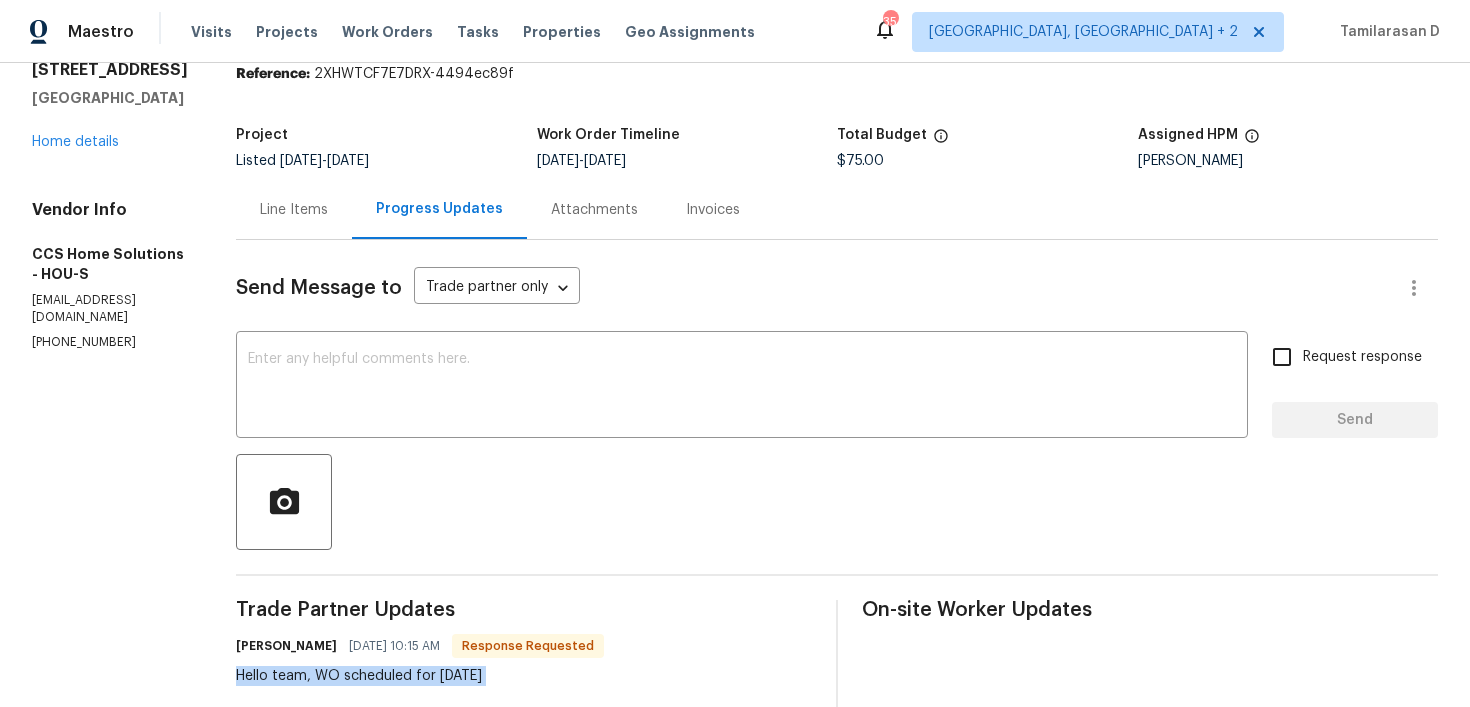 scroll, scrollTop: 59, scrollLeft: 0, axis: vertical 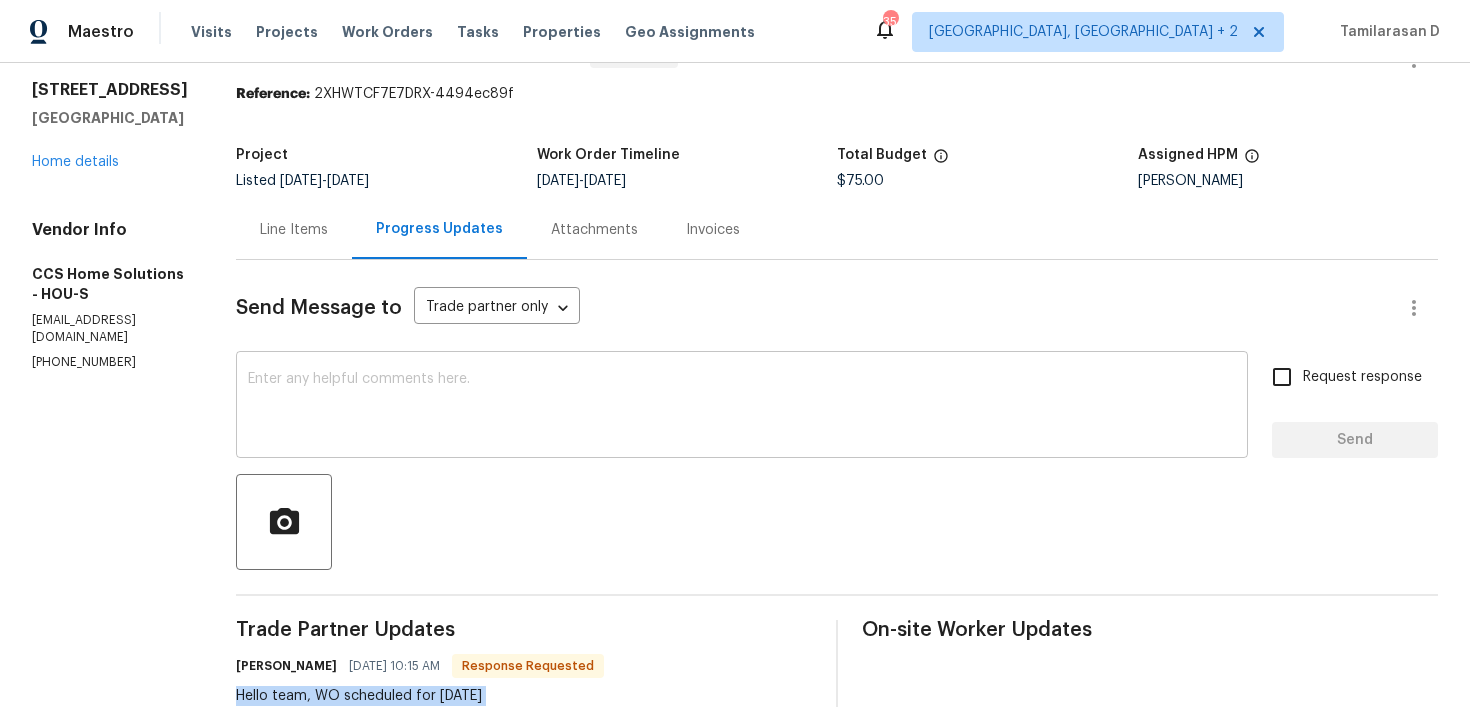 click at bounding box center (742, 407) 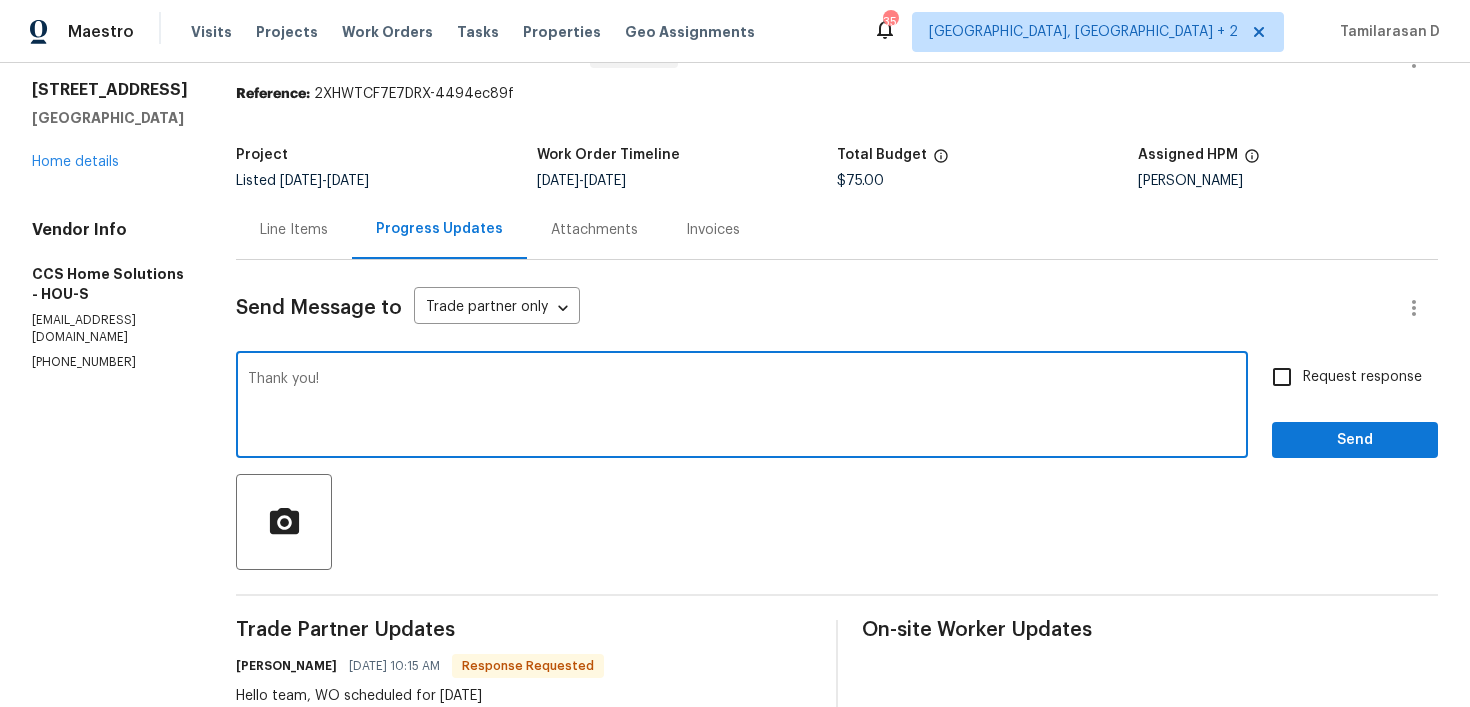 type on "Thank you!" 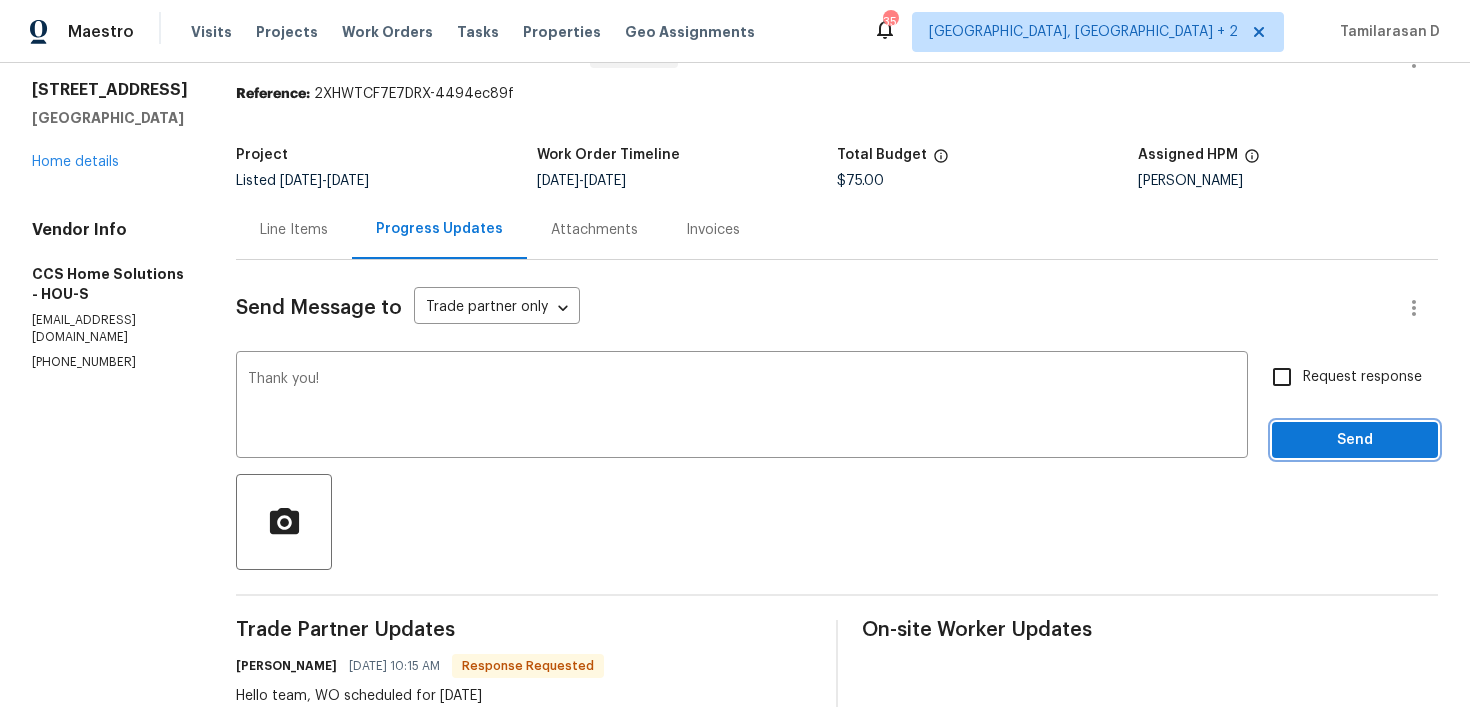 click on "Send" at bounding box center (1355, 440) 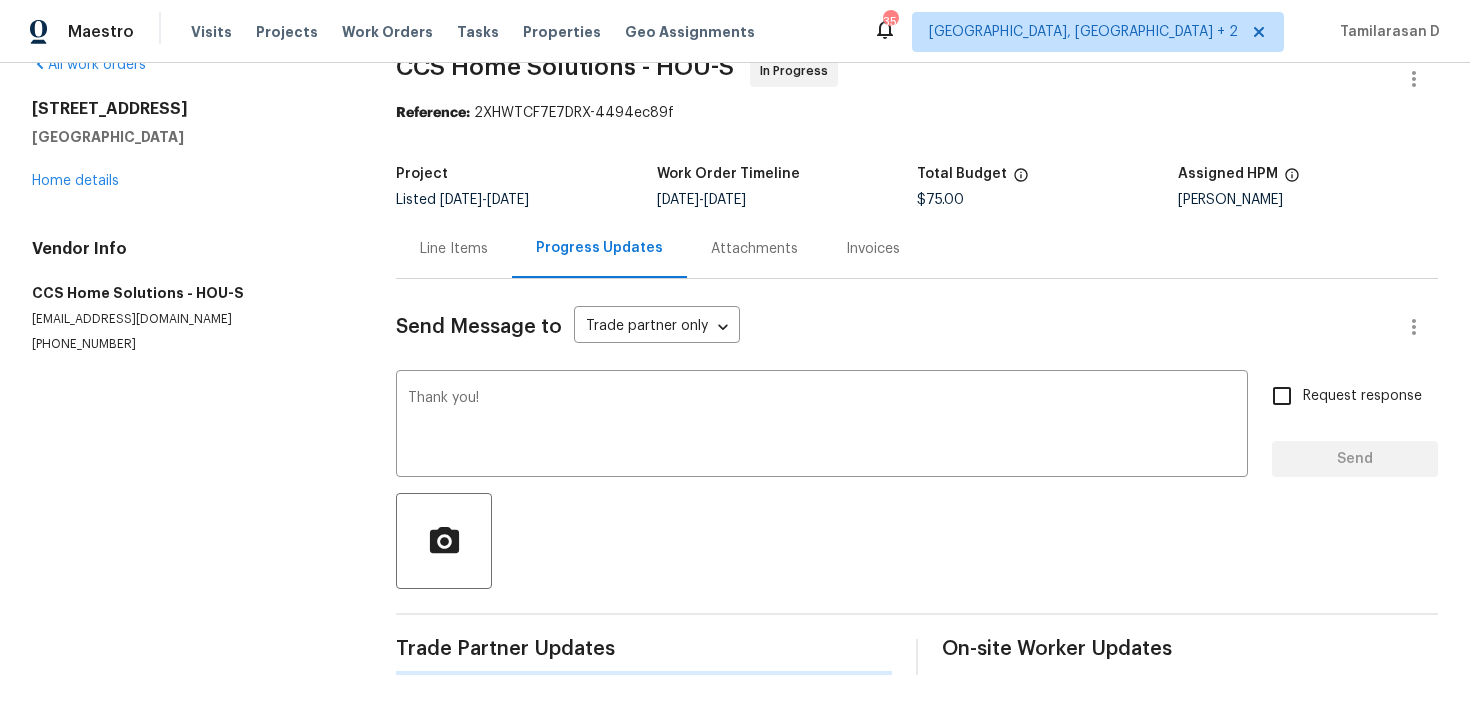 type 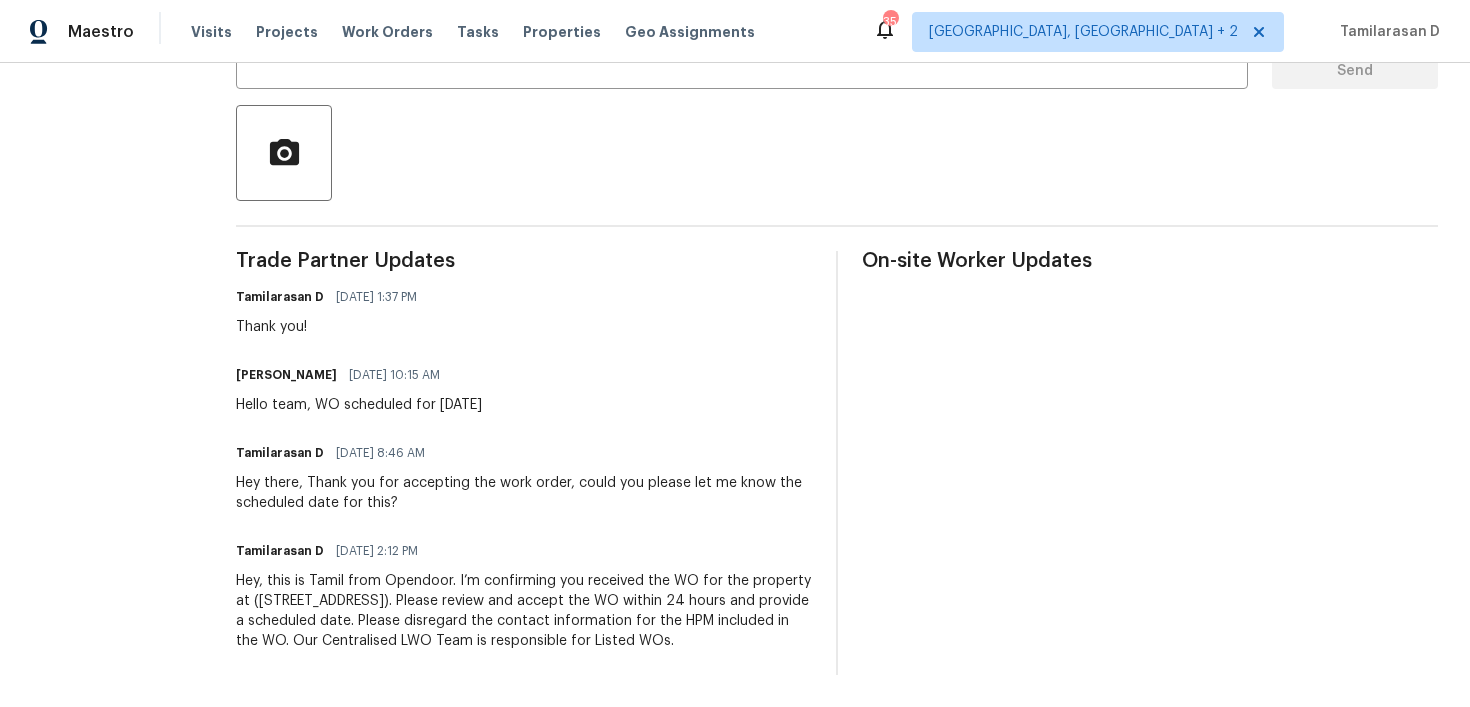 scroll, scrollTop: 0, scrollLeft: 0, axis: both 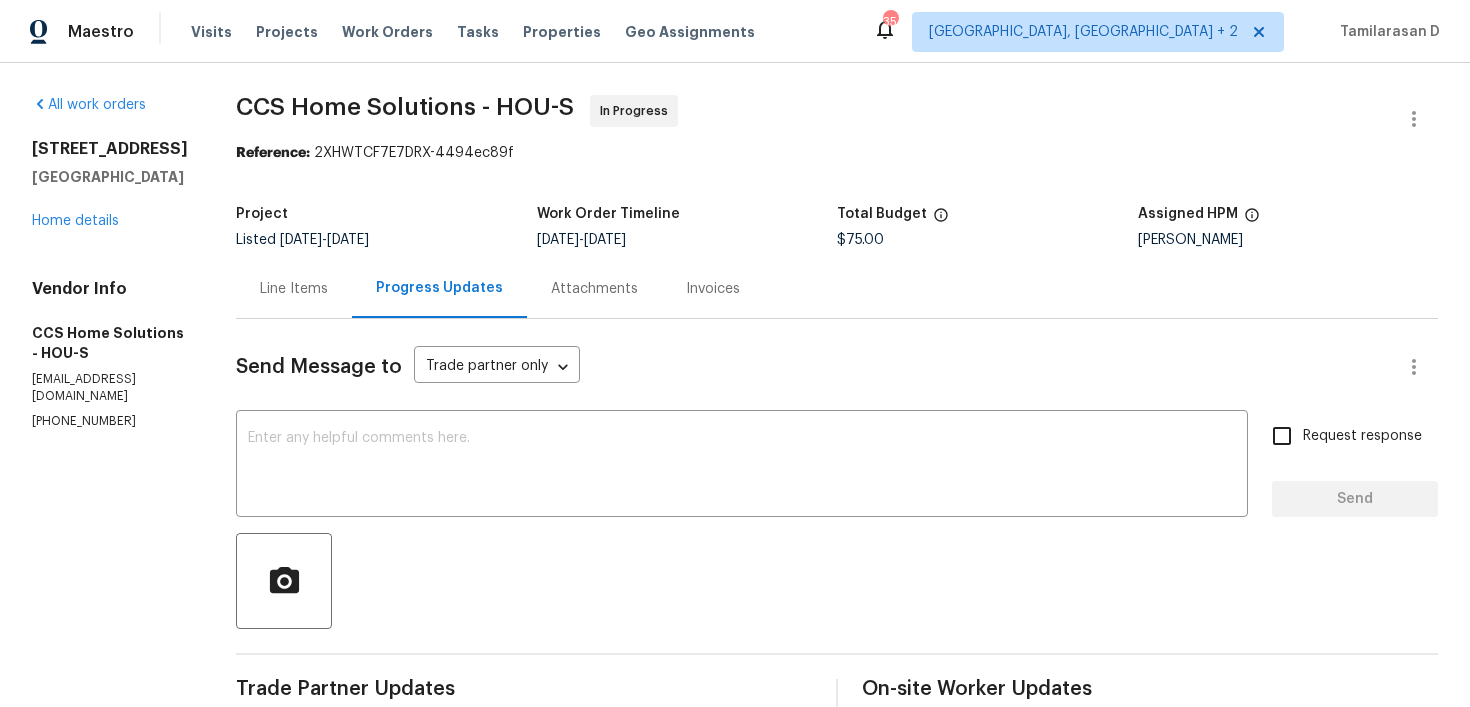 click on "Line Items" at bounding box center (294, 289) 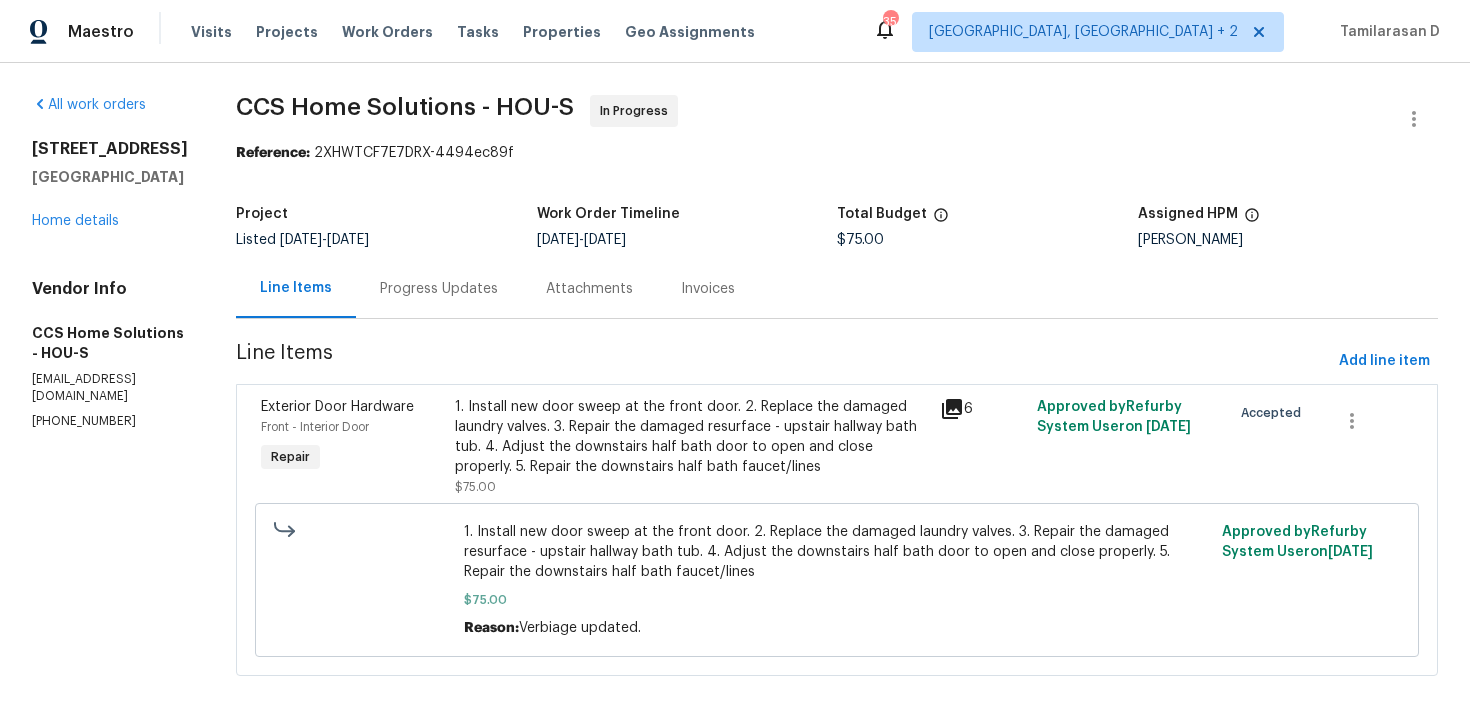 click on "Progress Updates" at bounding box center [439, 289] 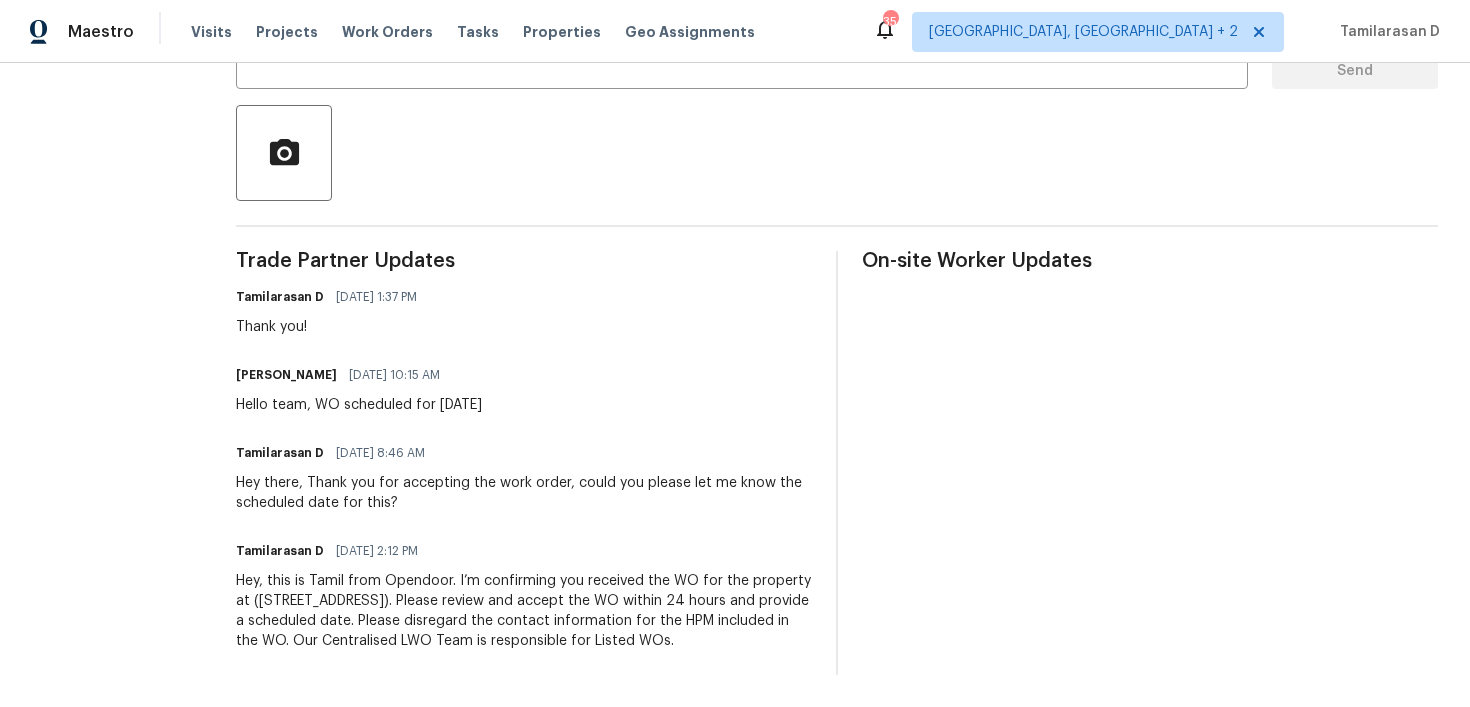 scroll, scrollTop: 0, scrollLeft: 0, axis: both 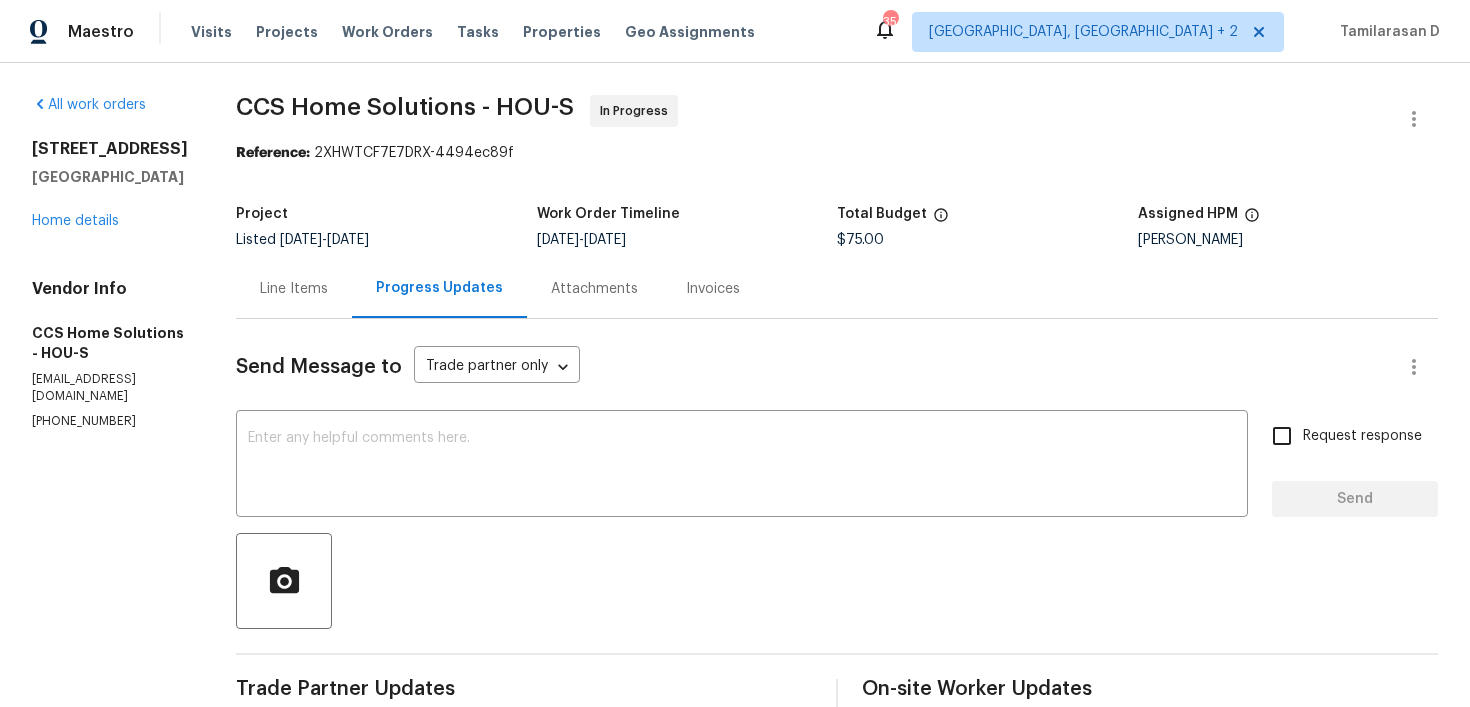 click on "Line Items" at bounding box center (294, 289) 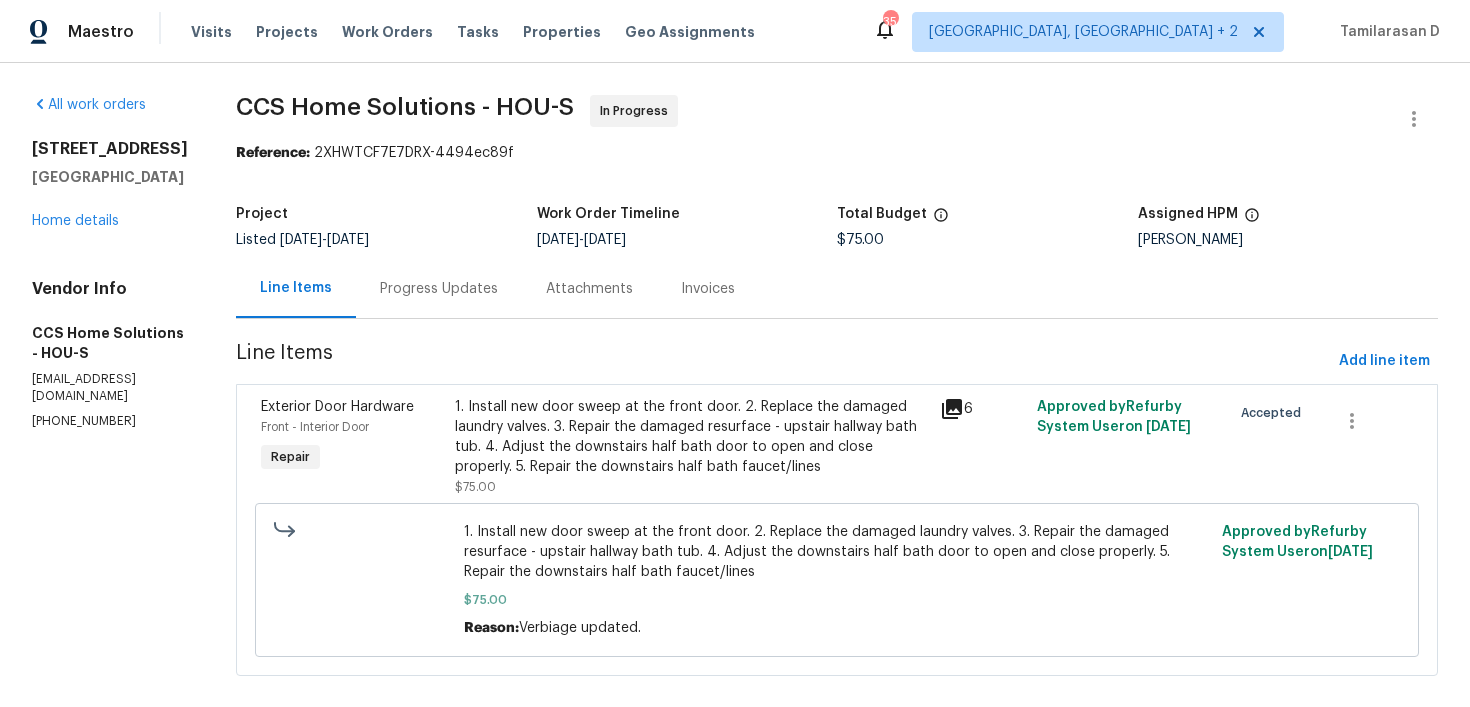 click on "Progress Updates" at bounding box center (439, 289) 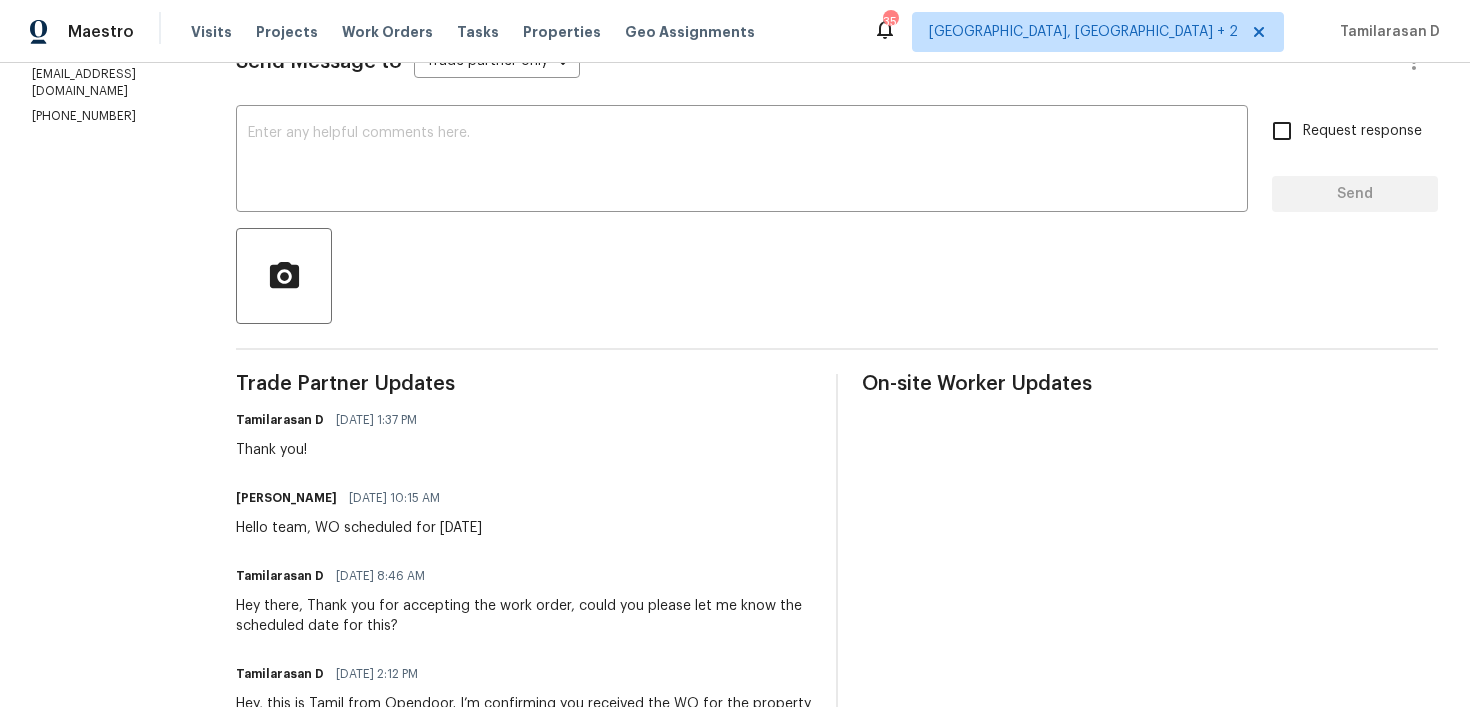 scroll, scrollTop: 324, scrollLeft: 0, axis: vertical 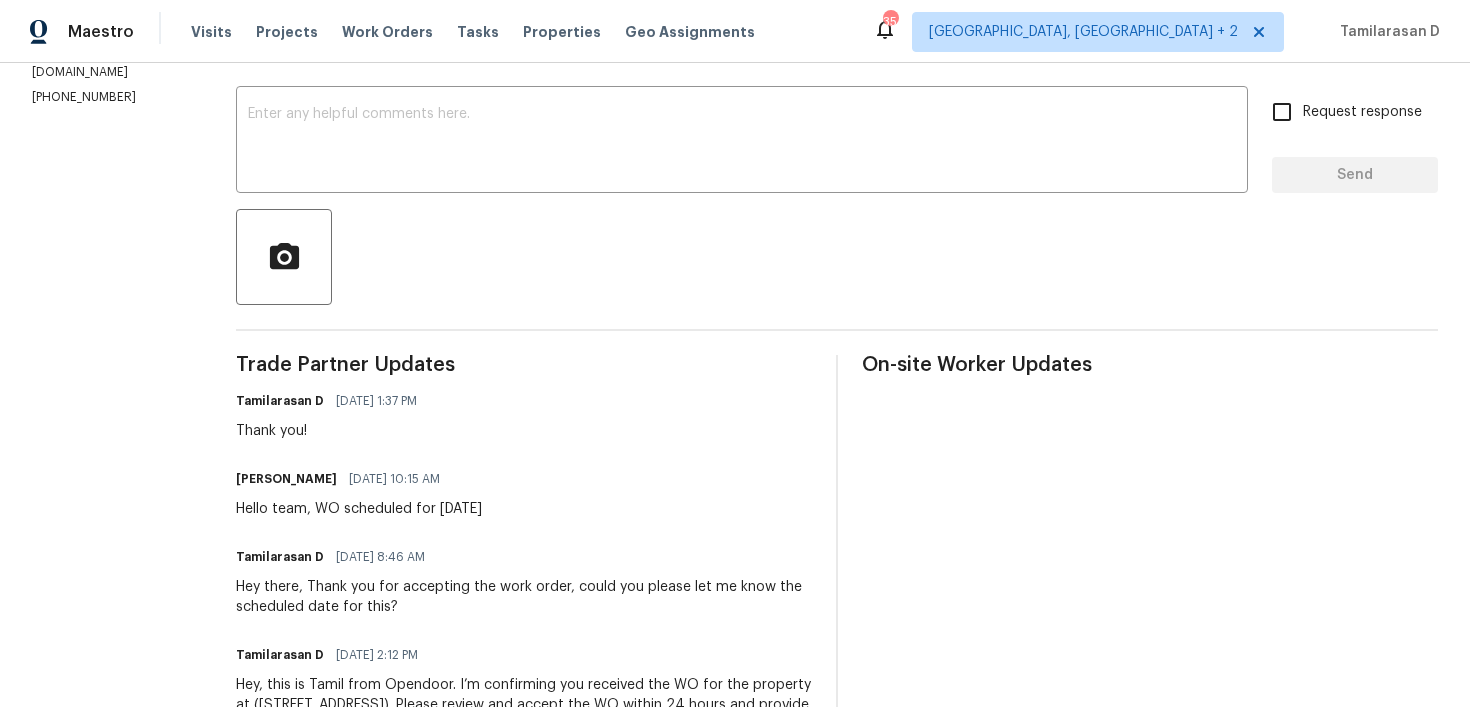 click on "Julice Millan 07/14/2025 10:15 AM Hello team, WO scheduled for tomorrow 7/15" at bounding box center (359, 492) 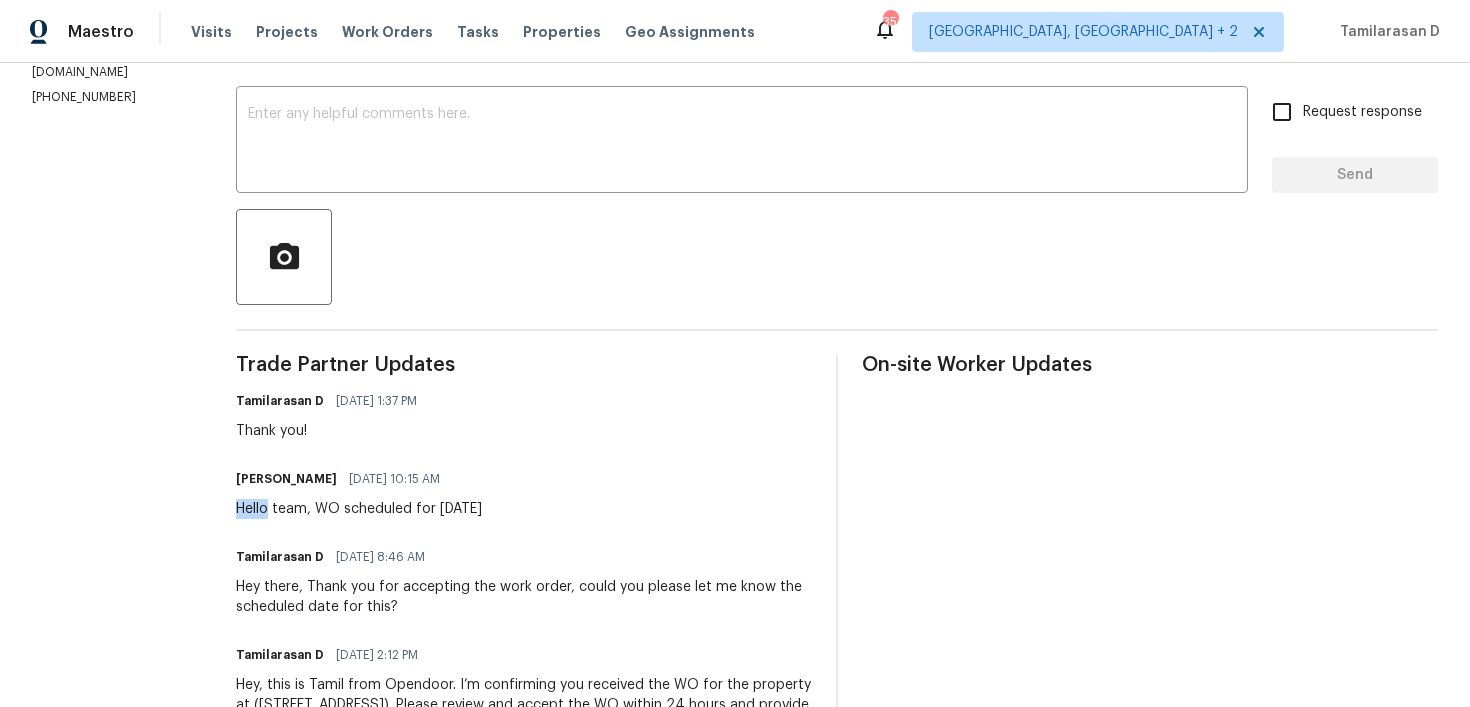 click on "Julice Millan 07/14/2025 10:15 AM Hello team, WO scheduled for tomorrow 7/15" at bounding box center [359, 492] 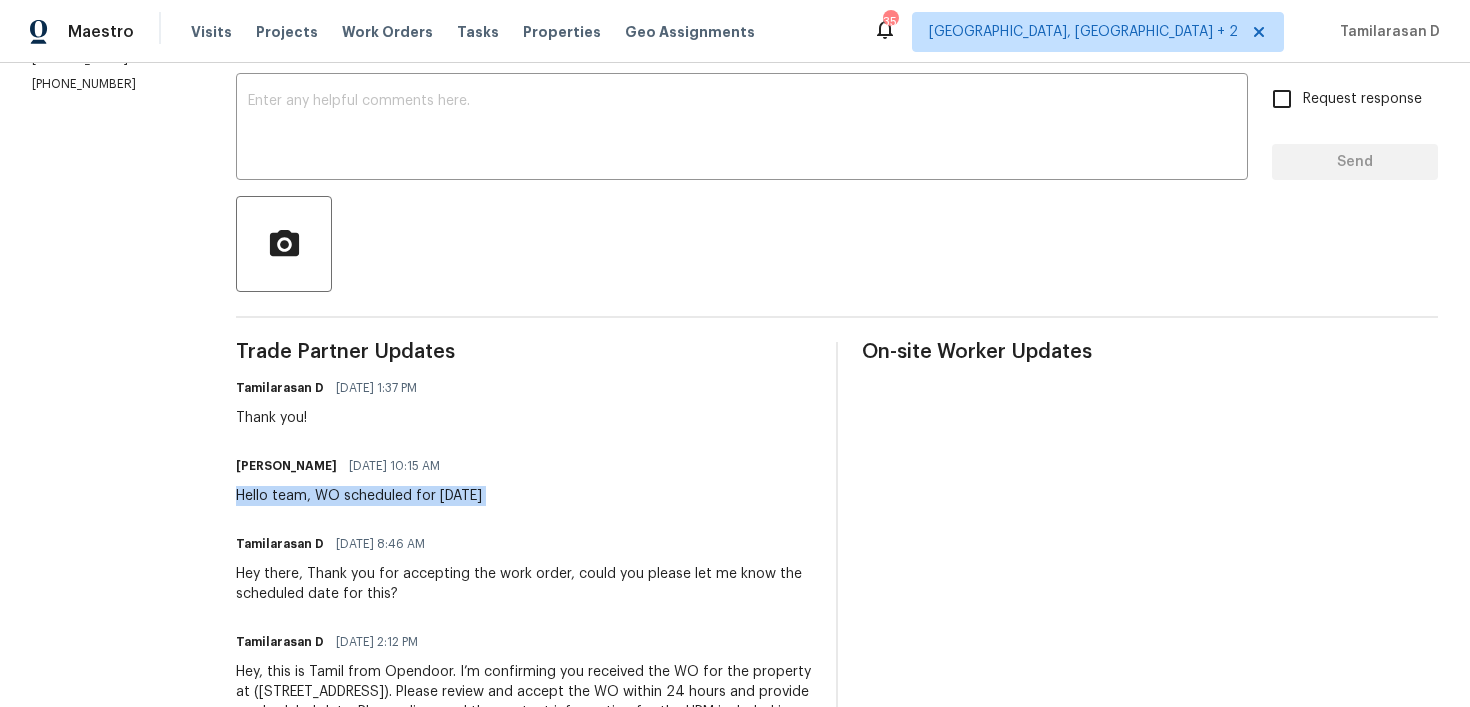 scroll, scrollTop: 404, scrollLeft: 0, axis: vertical 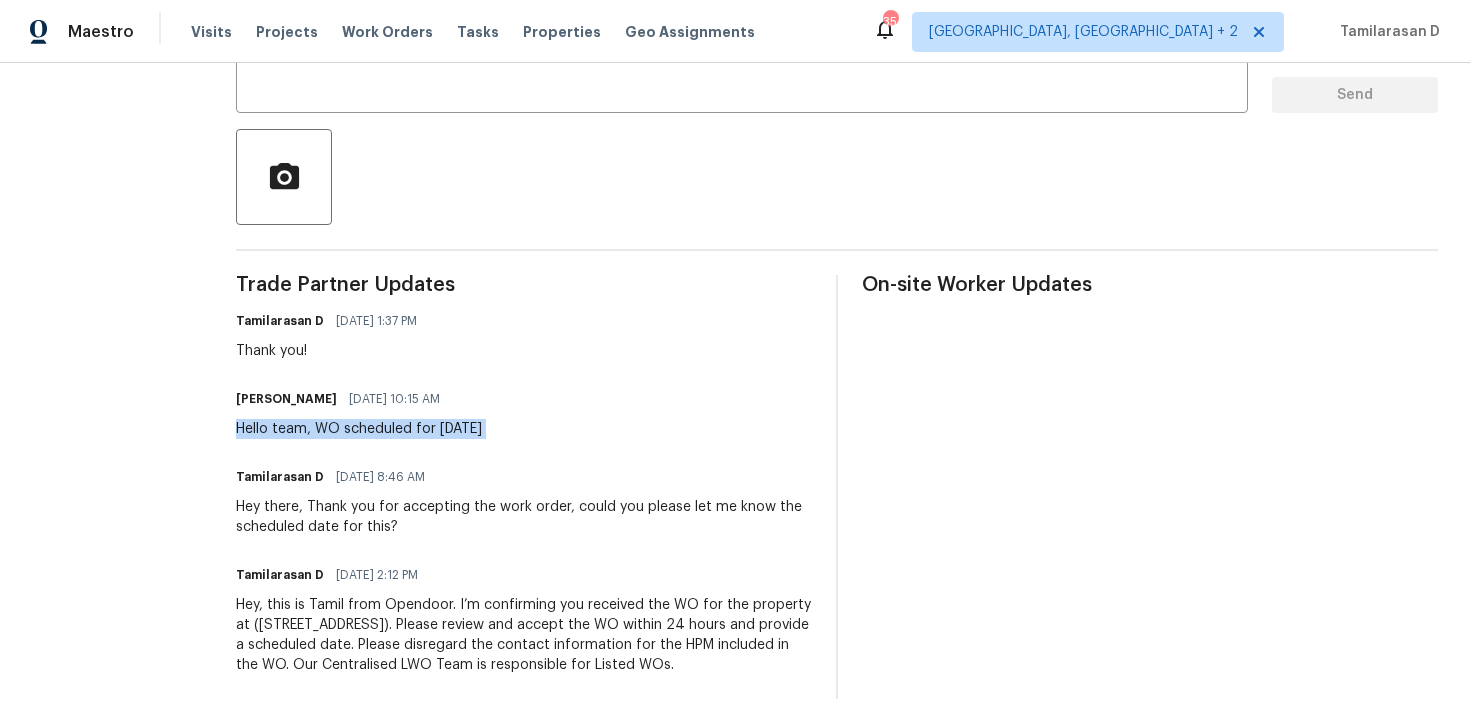click on "Hey there, Thank you for accepting the work order, could you please let me know the scheduled date for this?" at bounding box center (524, 517) 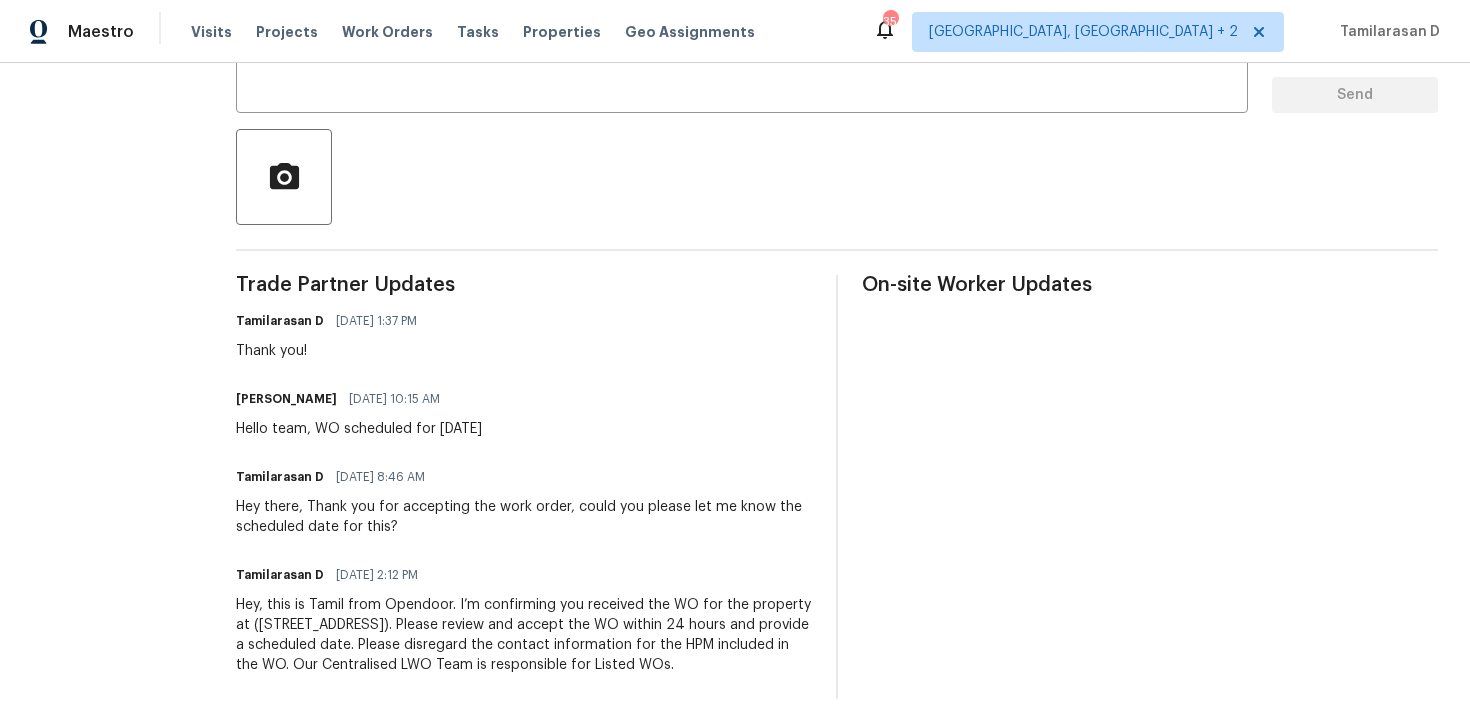 click on "Hey there, Thank you for accepting the work order, could you please let me know the scheduled date for this?" at bounding box center (524, 517) 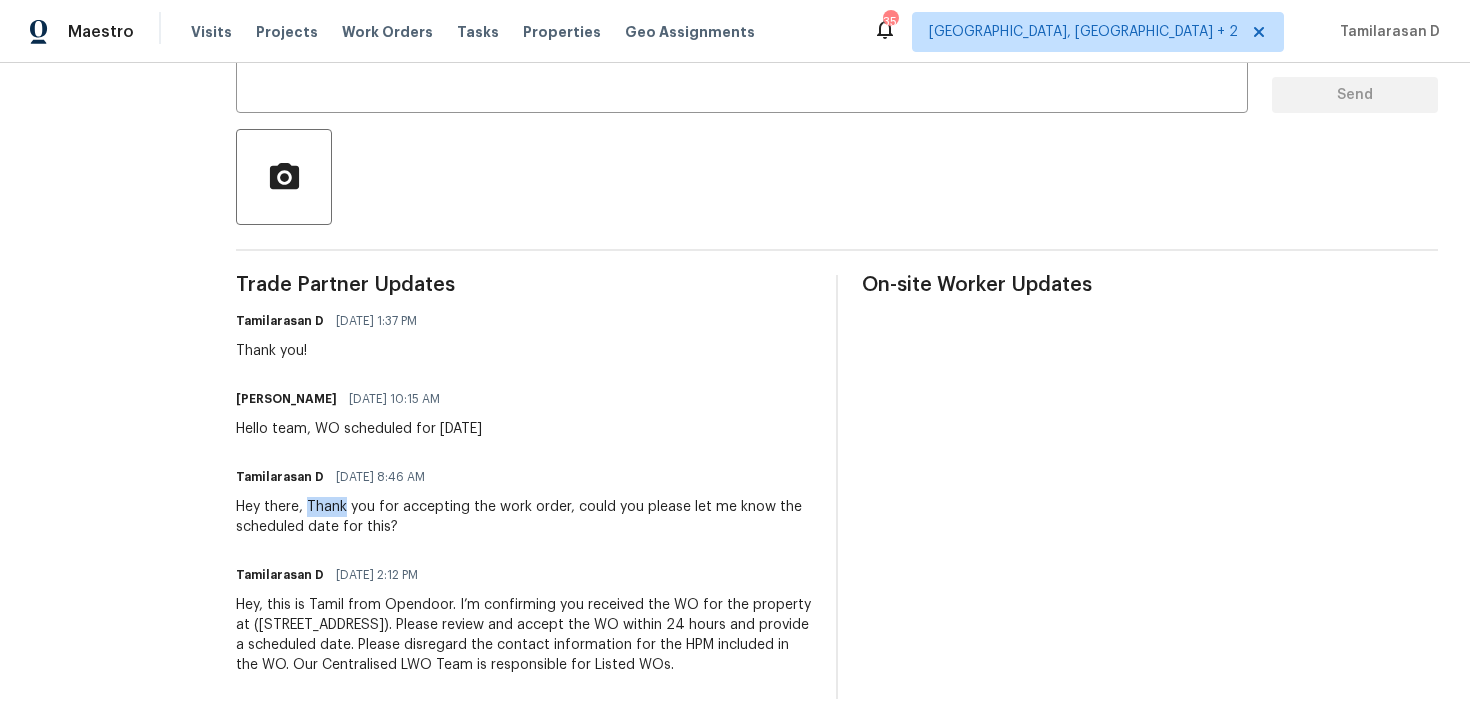 click on "Trade Partner Updates Tamilarasan D 07/14/2025 1:37 PM Thank you! Julice Millan 07/14/2025 10:15 AM Hello team, WO scheduled for tomorrow 7/15 Tamilarasan D 07/14/2025 8:46 AM Hey there, Thank you for accepting the work order, could you please let me know the scheduled date for this? Tamilarasan D 07/11/2025 2:12 PM Hey, this is Tamil from Opendoor. I’m confirming you received the WO for the property at (515 Rosewood Dr, Shenandoah, TX 77381). Please review and accept the WO within 24 hours and provide a scheduled date. Please disregard the contact information for the HPM included in the WO. Our Centralised LWO Team is responsible for Listed WOs." at bounding box center (524, 487) 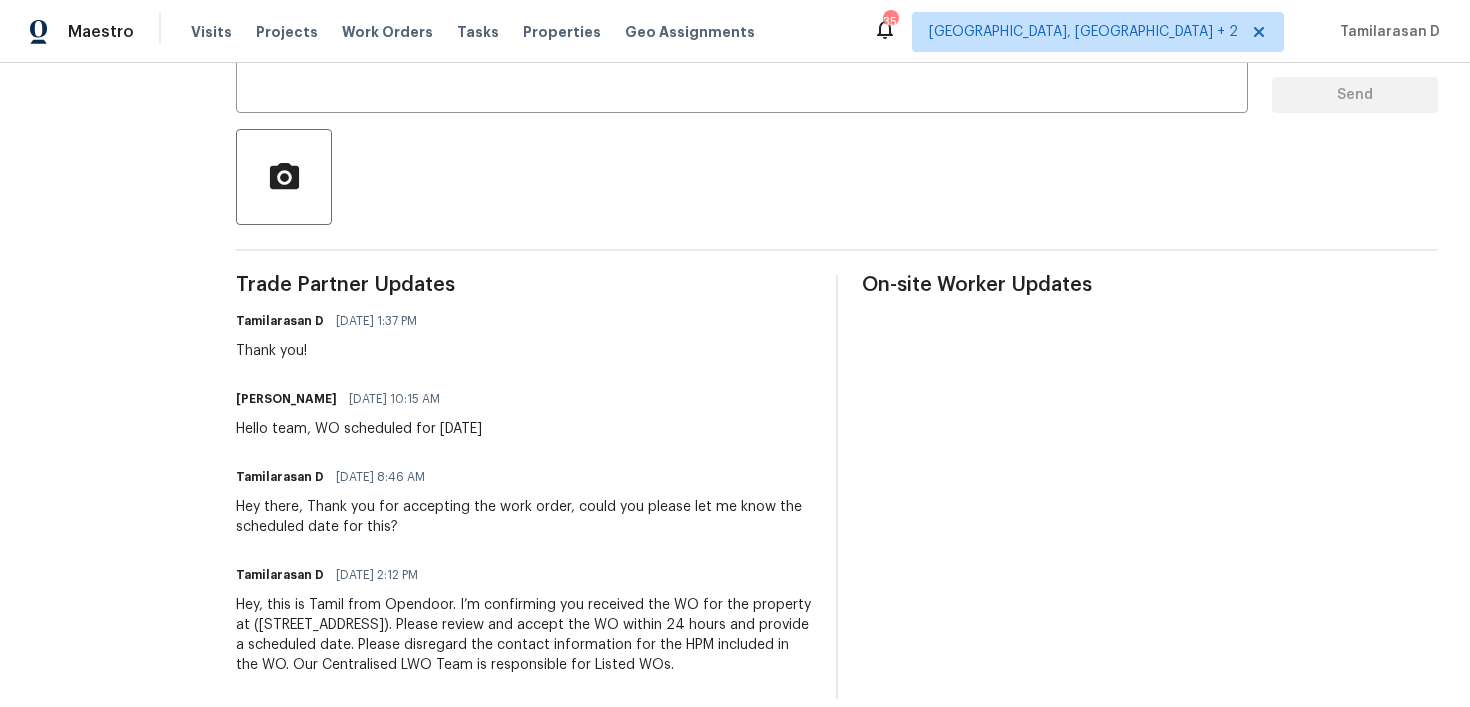 click on "Hello team, WO scheduled for tomorrow 7/15" at bounding box center (359, 429) 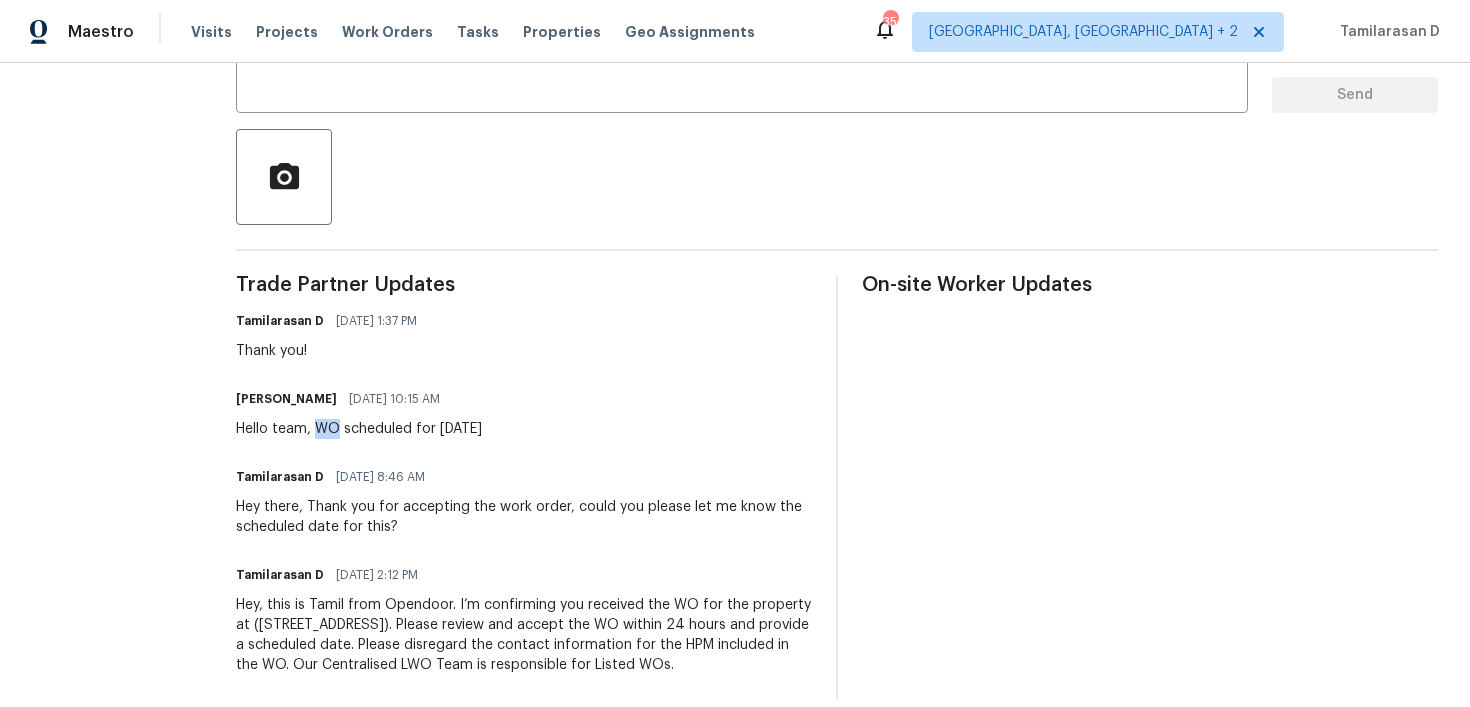 click on "Hello team, WO scheduled for tomorrow 7/15" at bounding box center [359, 429] 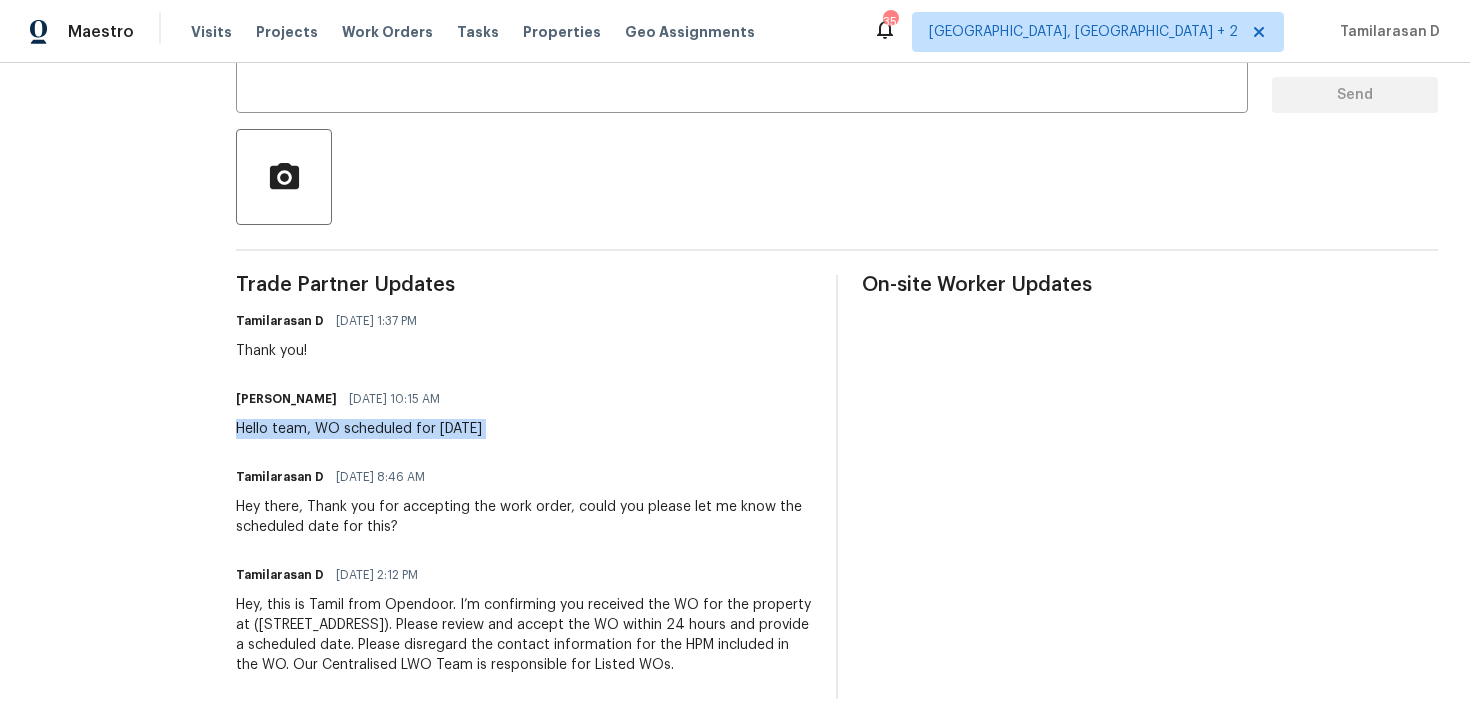 click on "Hello team, WO scheduled for tomorrow 7/15" at bounding box center (359, 429) 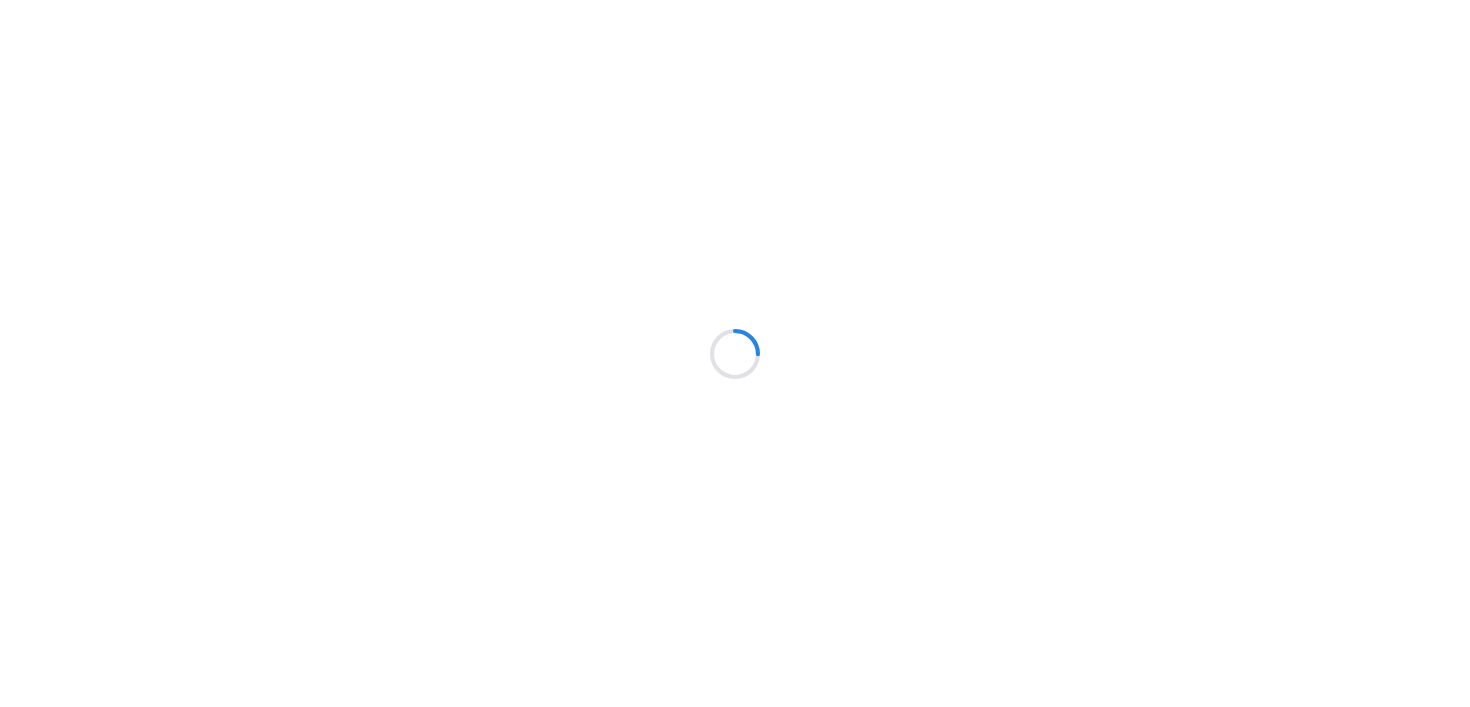scroll, scrollTop: 0, scrollLeft: 0, axis: both 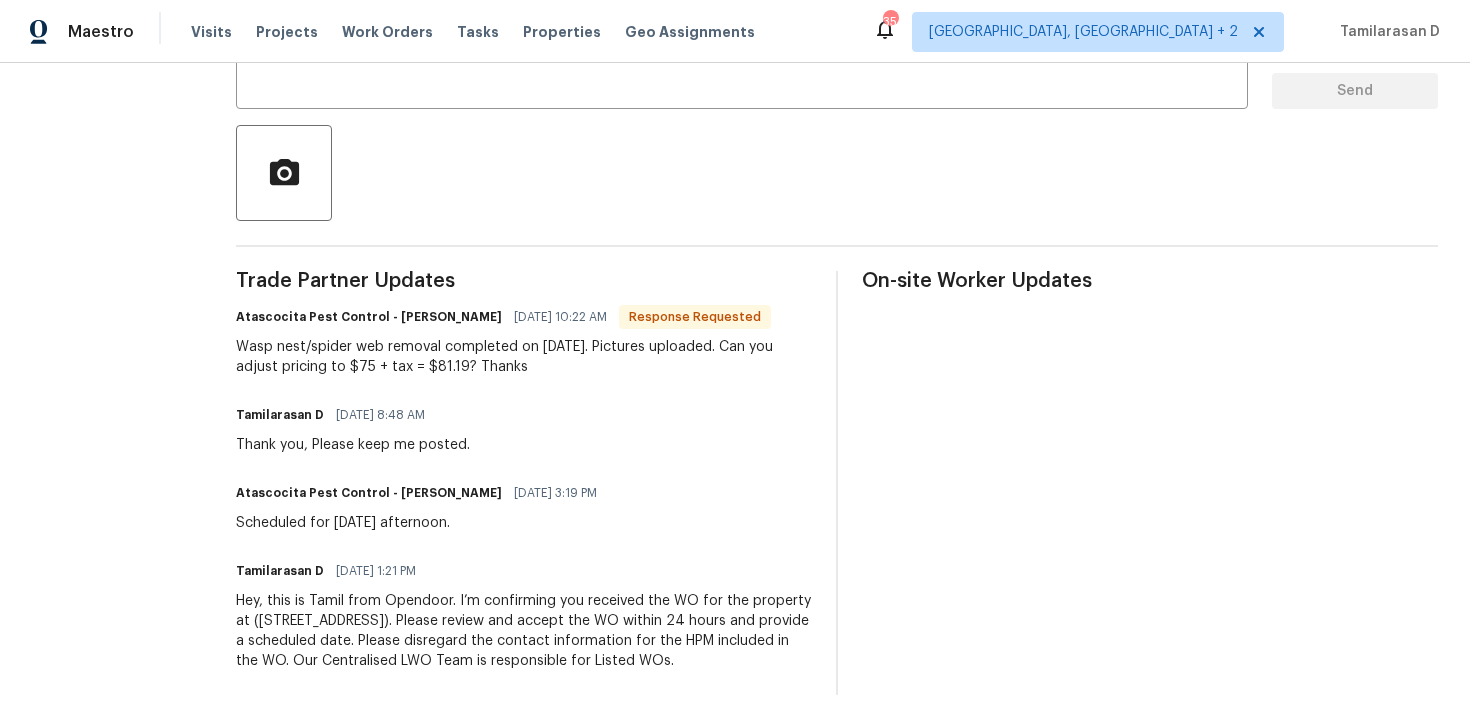 click on "Wasp nest/spider web removal completed on [DATE]. Pictures uploaded. Can you adjust pricing to $75 + tax = $81.19? Thanks" at bounding box center (524, 357) 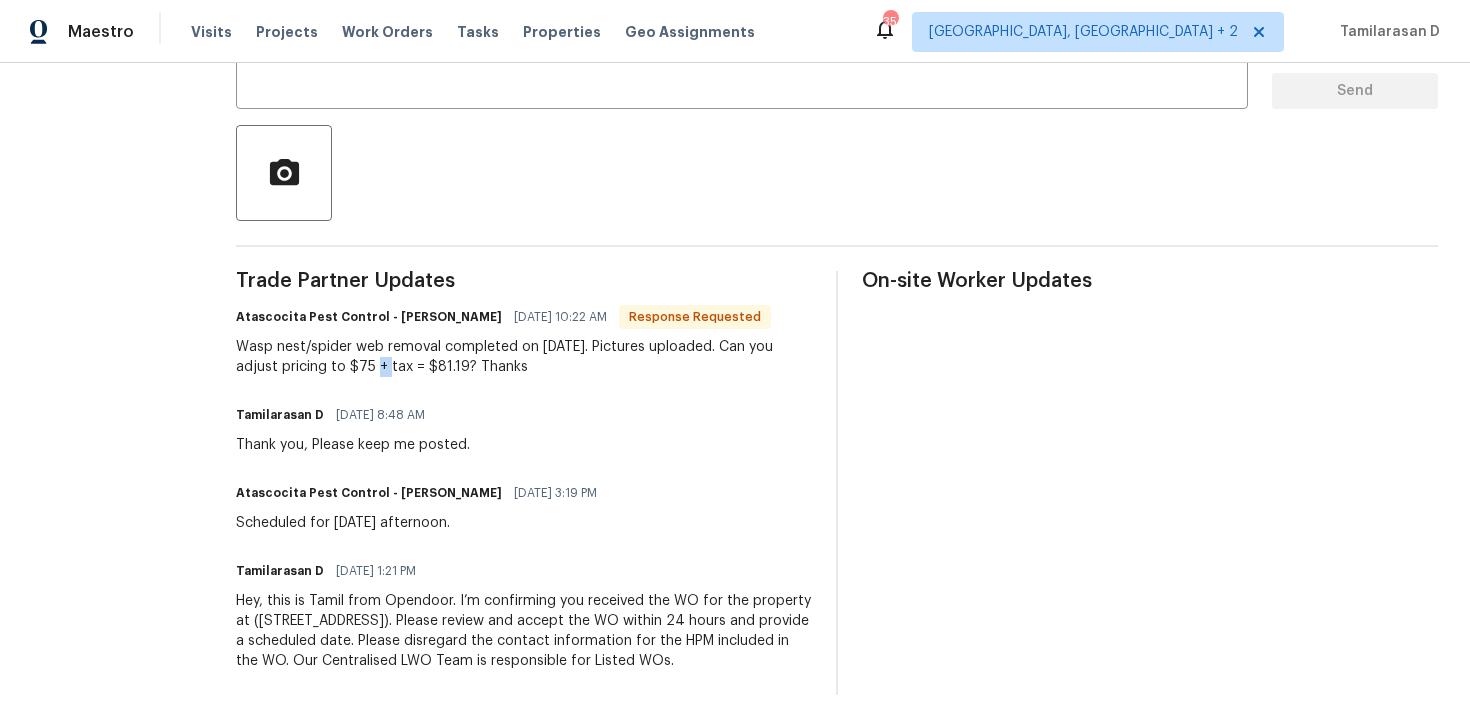 click on "Wasp nest/spider web removal completed on [DATE]. Pictures uploaded. Can you adjust pricing to $75 + tax = $81.19? Thanks" at bounding box center [524, 357] 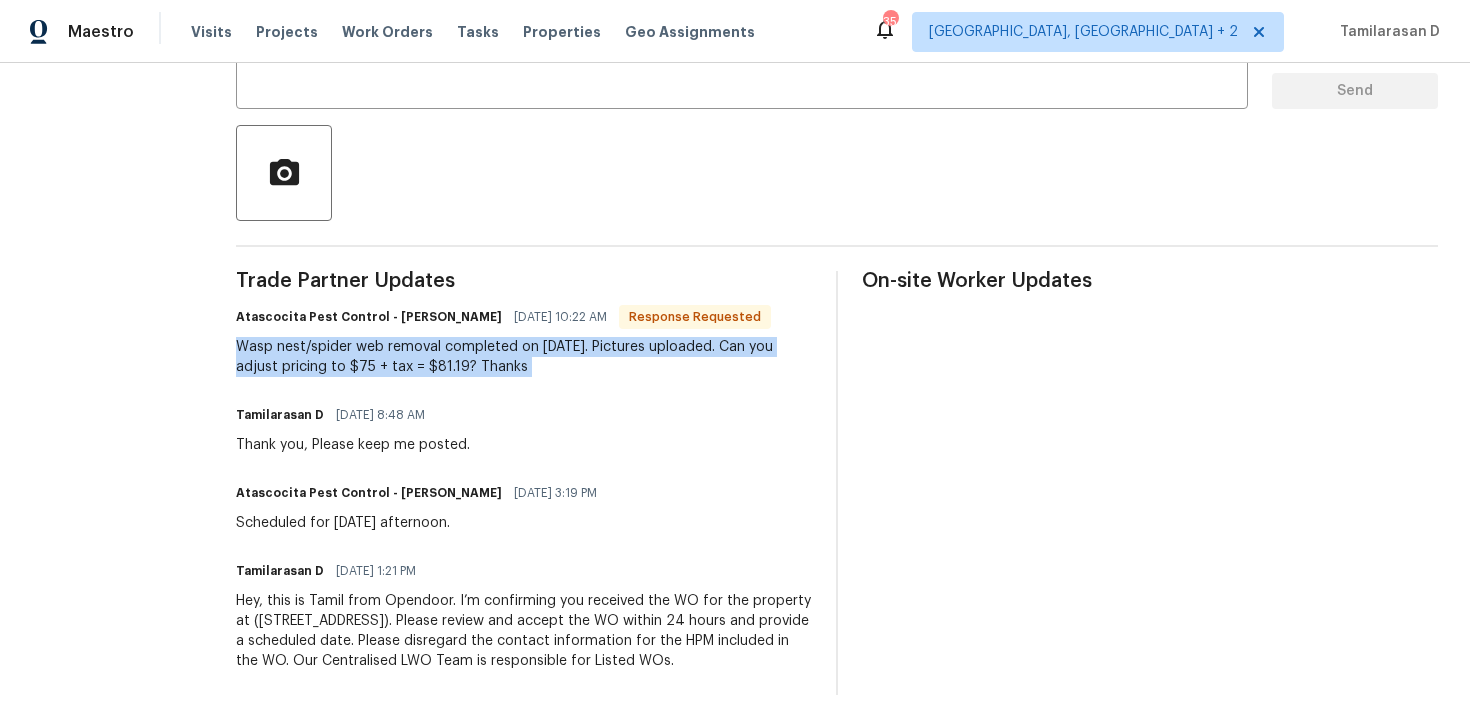 click on "Trade Partner Updates Atascocita Pest Control - [PERSON_NAME] [DATE] 10:22 AM Response Requested Wasp nest/spider web removal completed on [DATE]. Pictures uploaded. Can you adjust pricing to $75 + tax = $81.19? Thanks Tamilarasan D [DATE] 8:48 AM Thank you, Please keep me posted. Atascocita Pest Control - [PERSON_NAME] [DATE] 3:19 PM Scheduled for [DATE] afternoon. Tamilarasan D [DATE] 1:21 PM Hey, this is Tamil from Opendoor. I’m confirming you received the WO for the property at ([STREET_ADDRESS]). Please review and accept the WO within 24 hours and provide a scheduled date. Please disregard the contact information for the HPM included in the WO. Our Centralised LWO Team is responsible for Listed WOs." at bounding box center (524, 483) 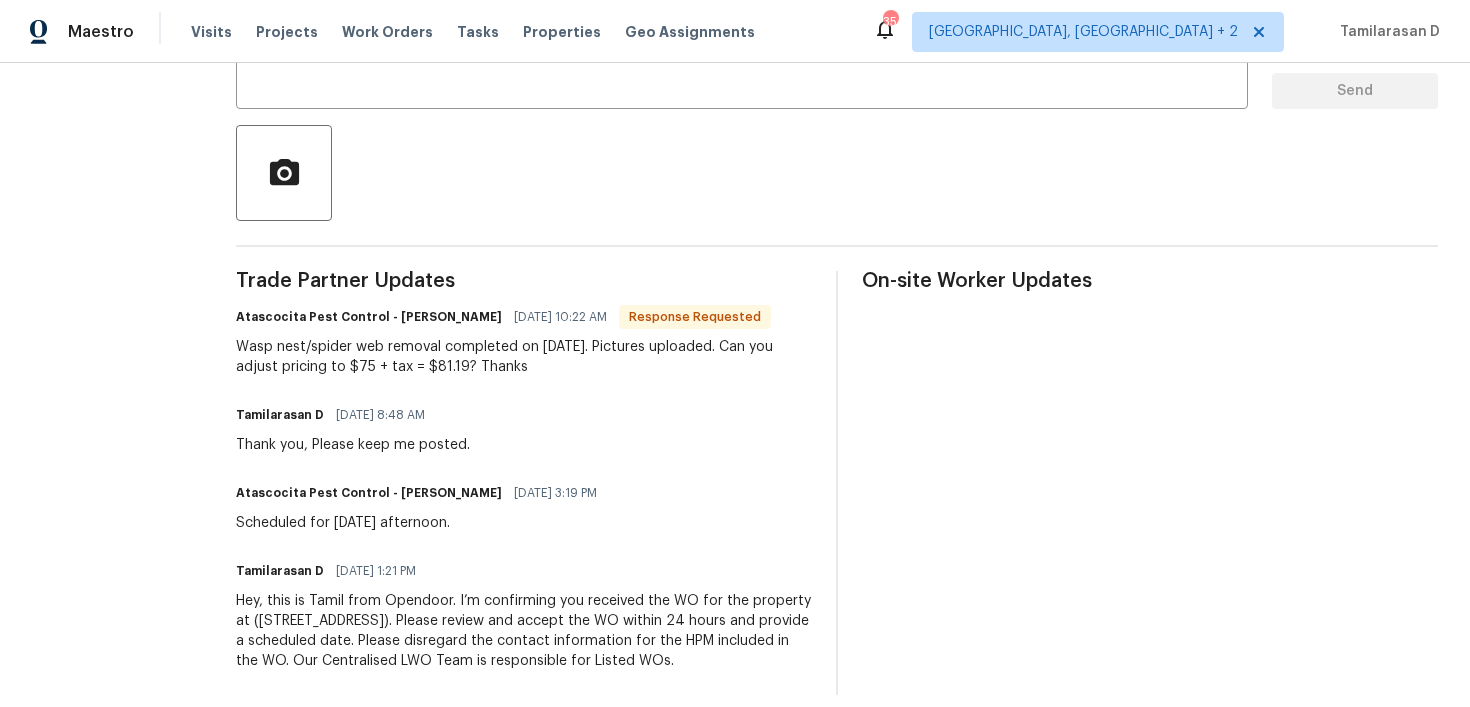 click on "Wasp nest/spider web removal completed on [DATE]. Pictures uploaded. Can you adjust pricing to $75 + tax = $81.19? Thanks" at bounding box center [524, 357] 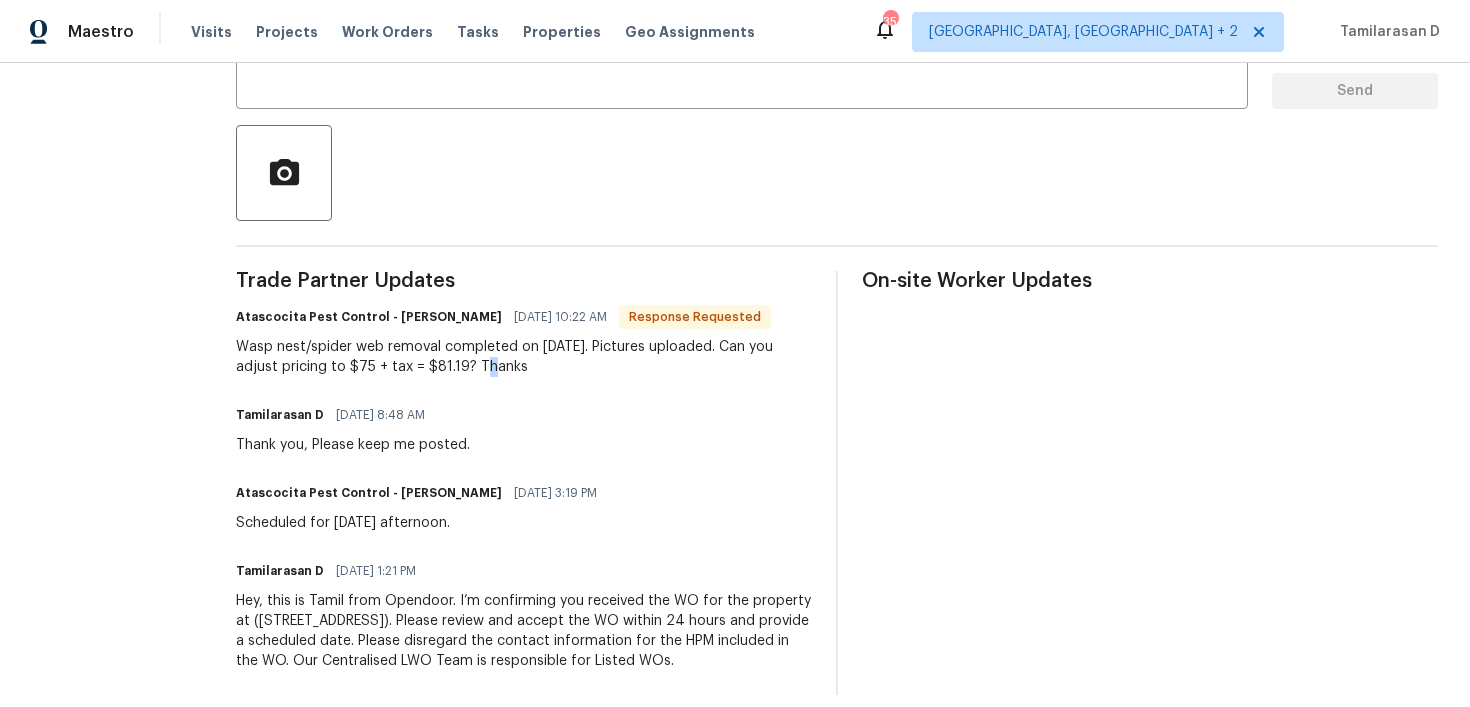 click on "Wasp nest/spider web removal completed on [DATE]. Pictures uploaded. Can you adjust pricing to $75 + tax = $81.19? Thanks" at bounding box center (524, 357) 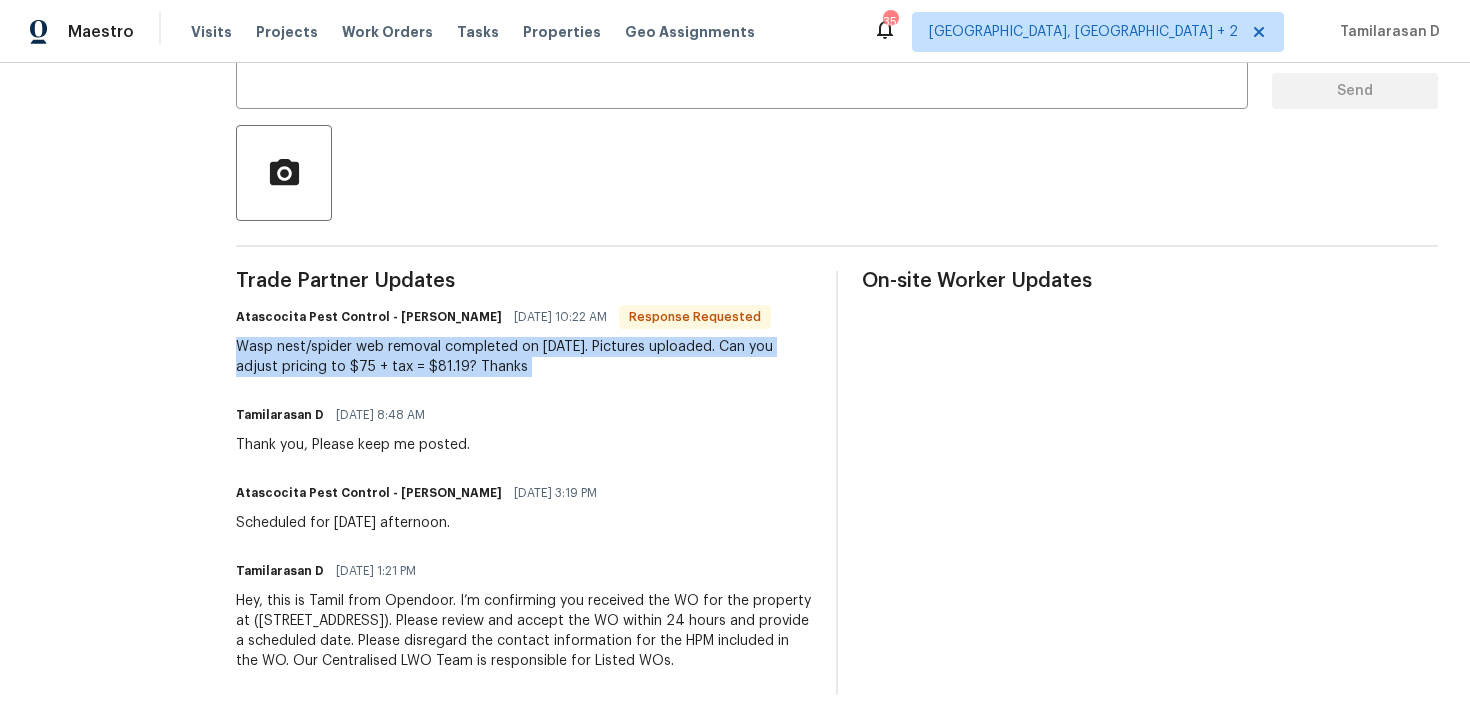 scroll, scrollTop: 377, scrollLeft: 0, axis: vertical 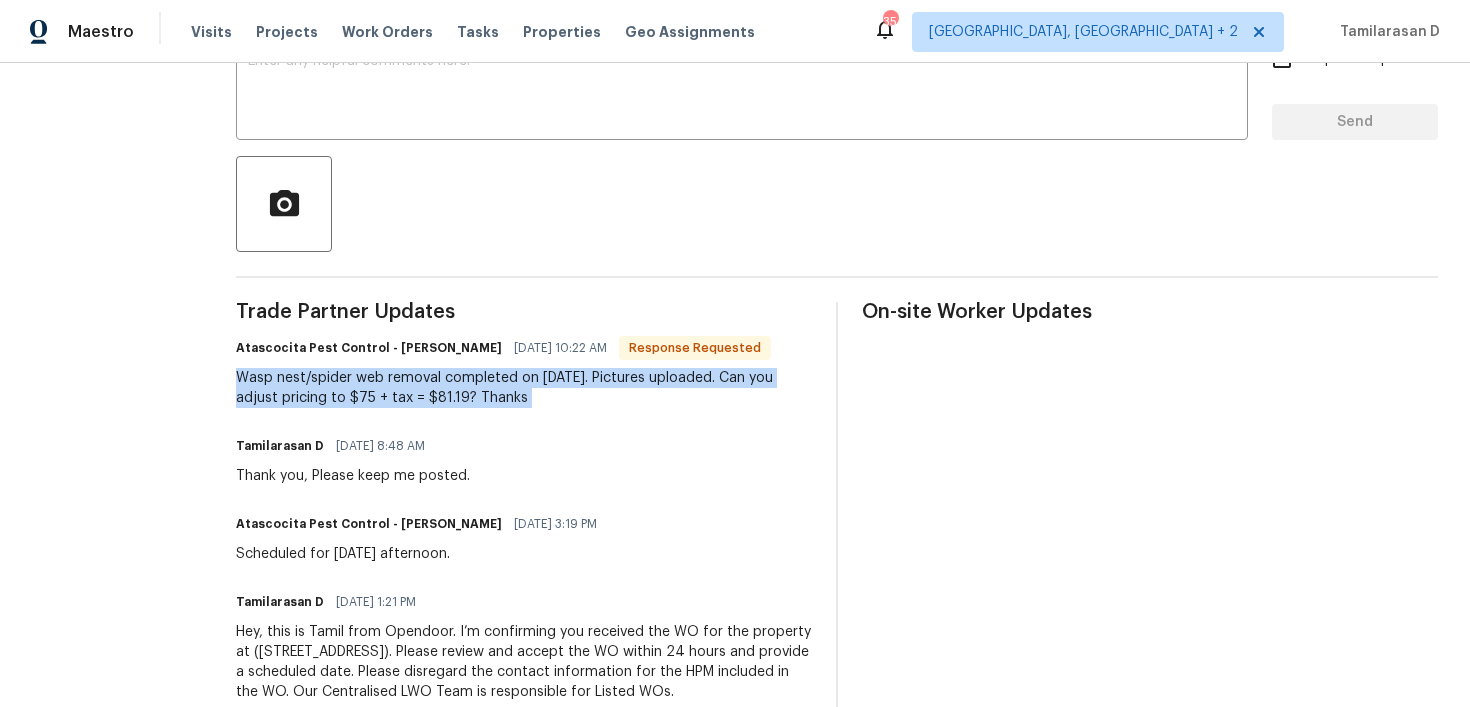 click on "Wasp nest/spider web removal completed on [DATE]. Pictures uploaded. Can you adjust pricing to $75 + tax = $81.19? Thanks" at bounding box center (524, 388) 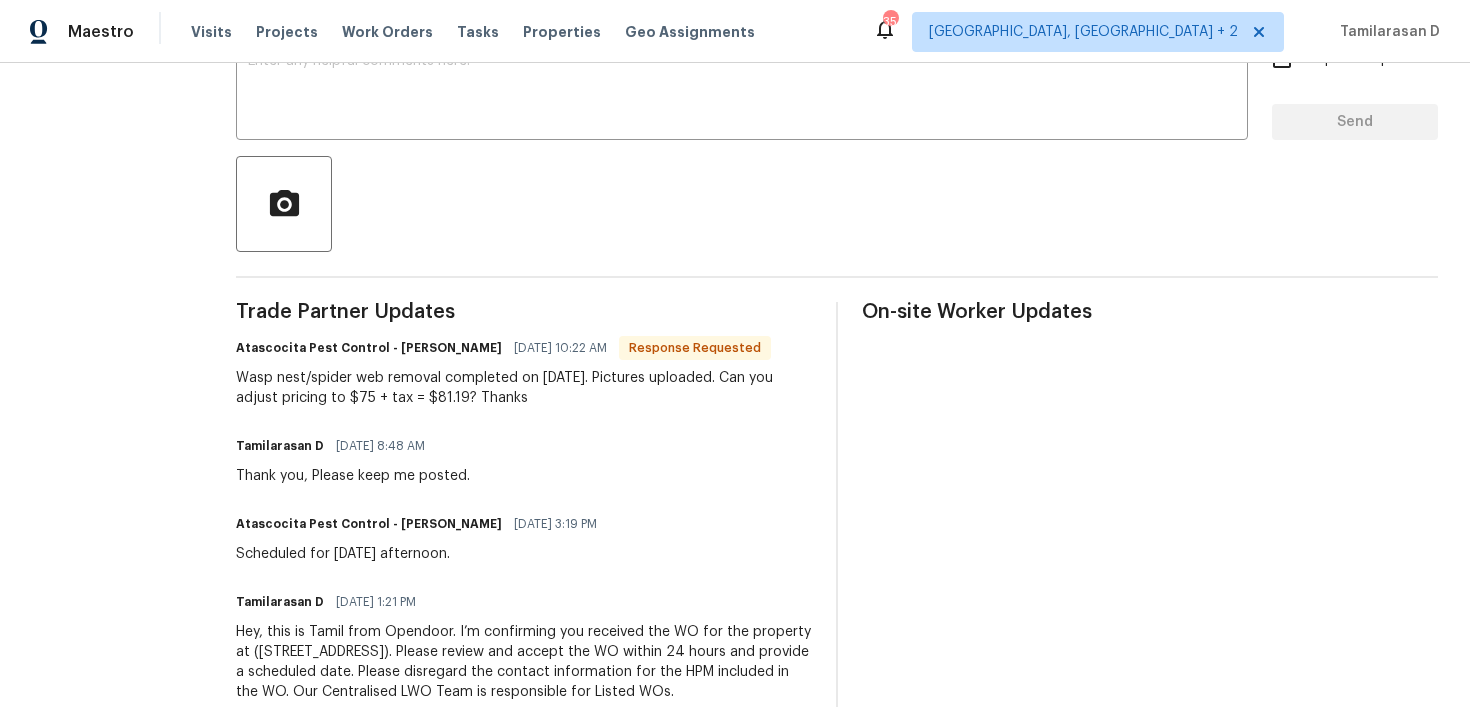 click on "Wasp nest/spider web removal completed on [DATE]. Pictures uploaded. Can you adjust pricing to $75 + tax = $81.19? Thanks" at bounding box center [524, 388] 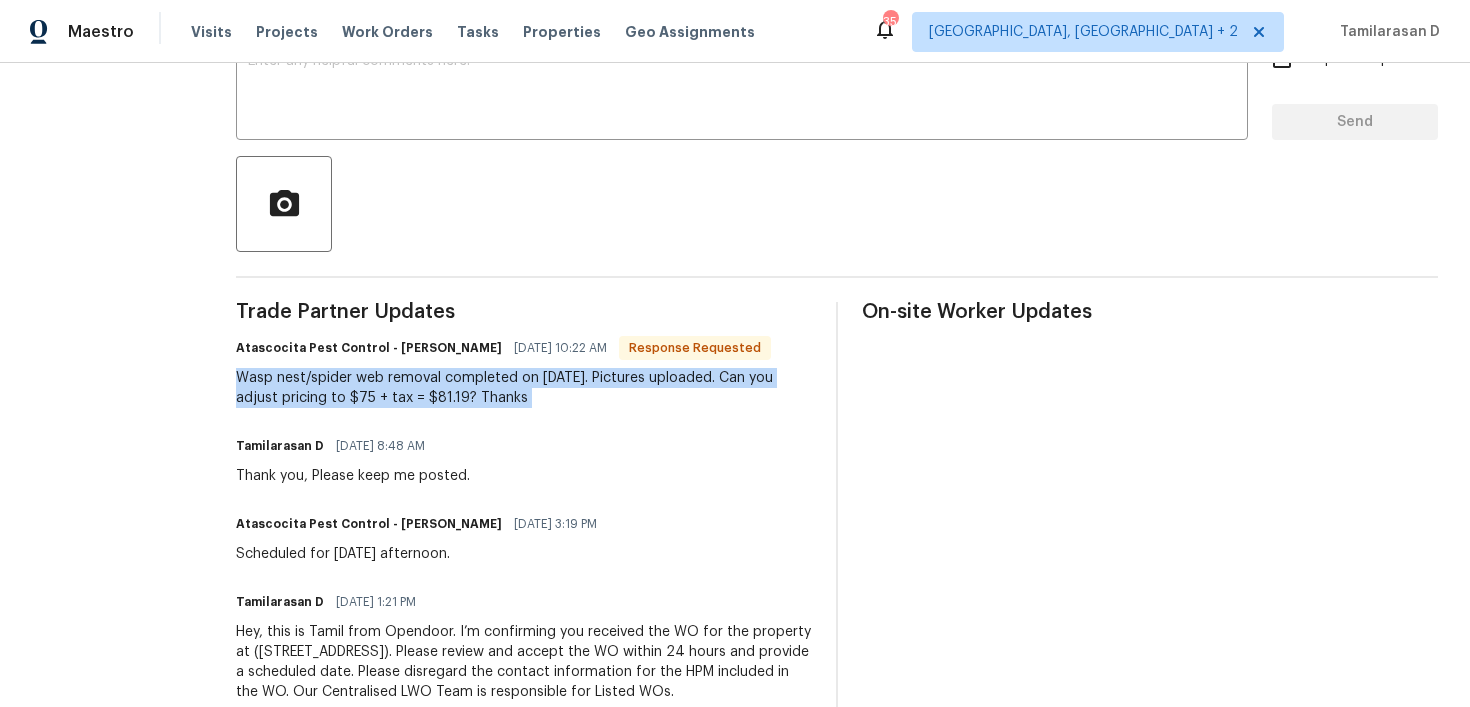 click on "Wasp nest/spider web removal completed on [DATE]. Pictures uploaded. Can you adjust pricing to $75 + tax = $81.19? Thanks" at bounding box center [524, 388] 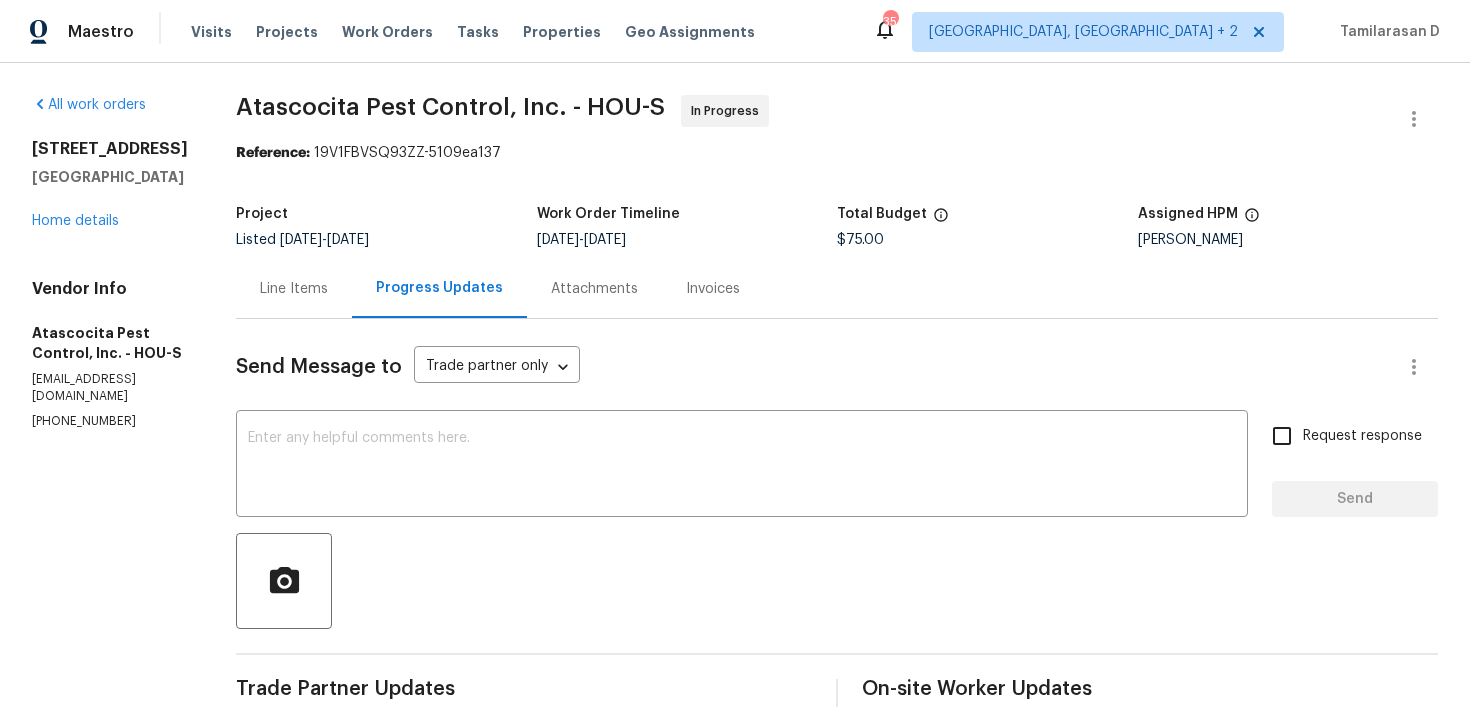 click on "Line Items" at bounding box center (294, 288) 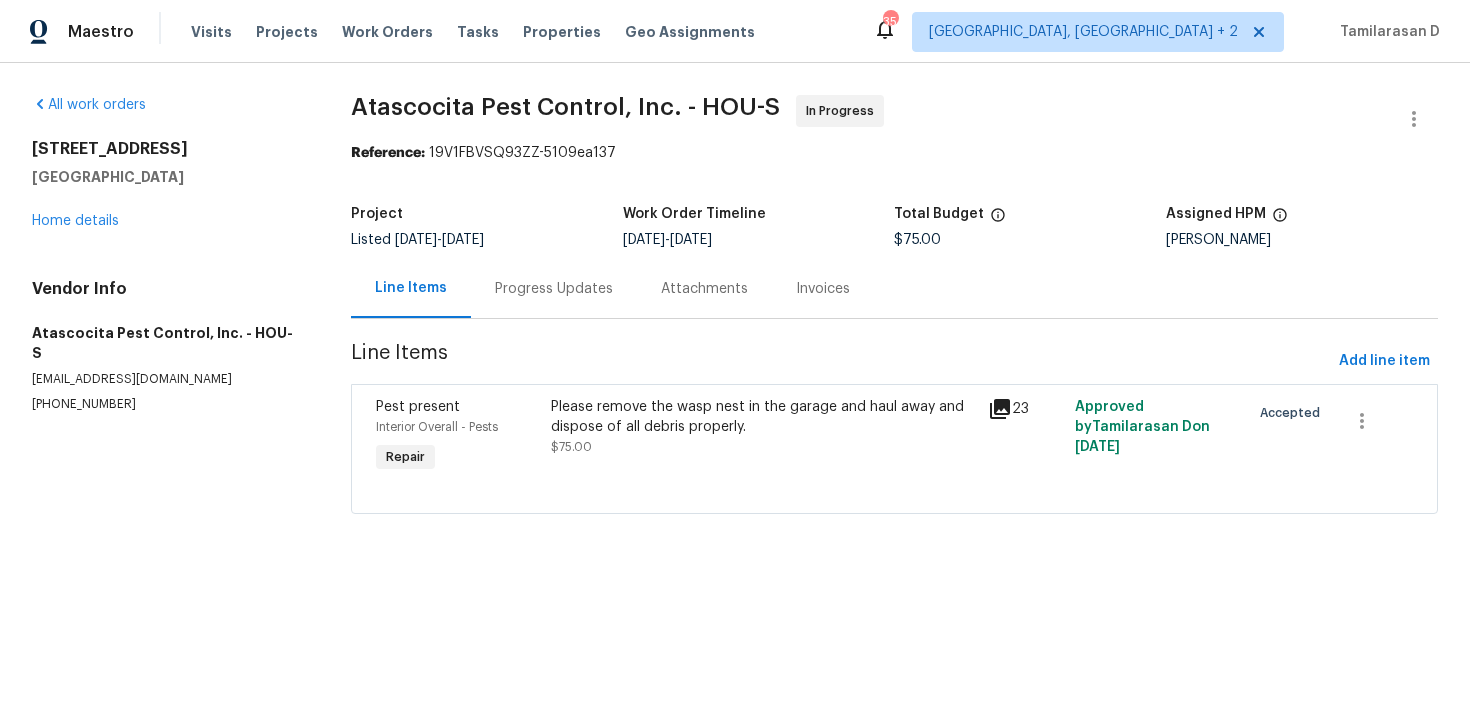 click on "Please remove the wasp nest in the garage and haul away and dispose of all debris properly. $75.00" at bounding box center [763, 437] 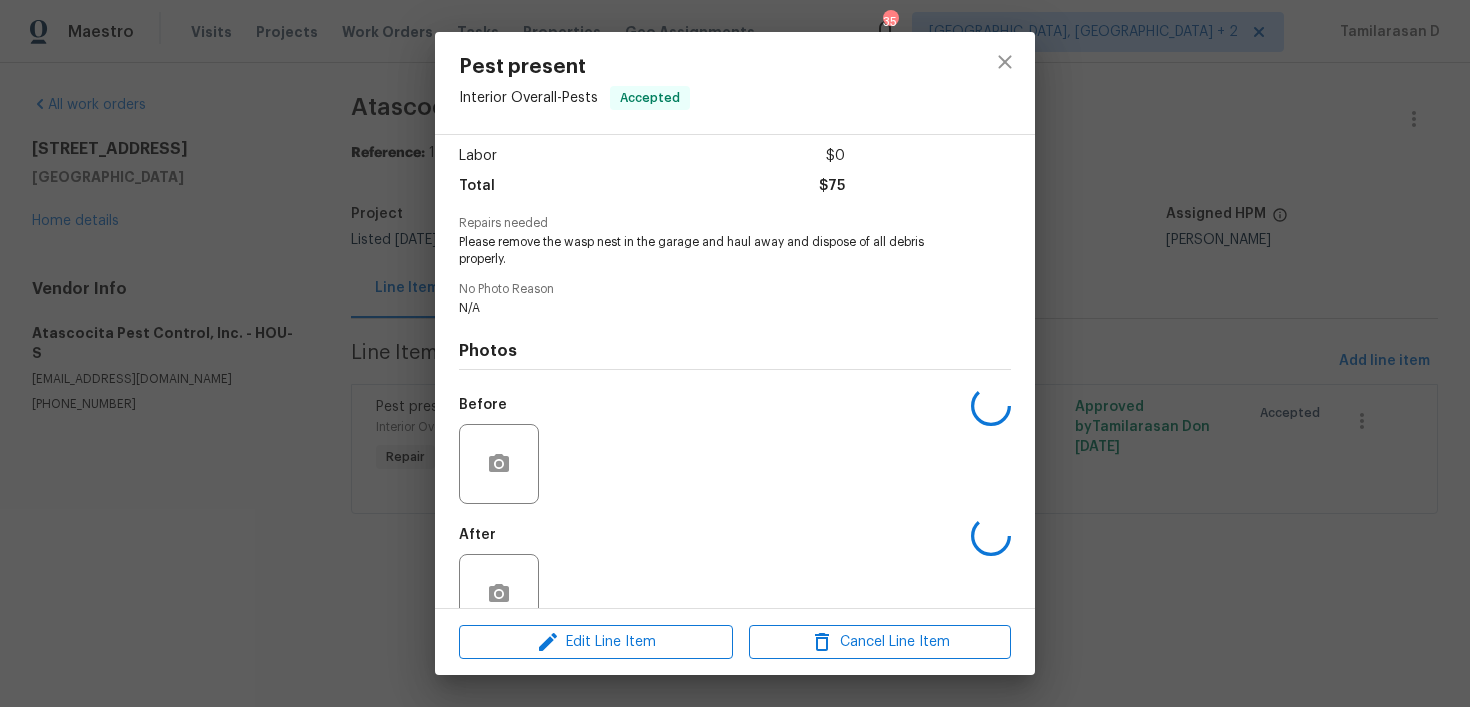 scroll, scrollTop: 180, scrollLeft: 0, axis: vertical 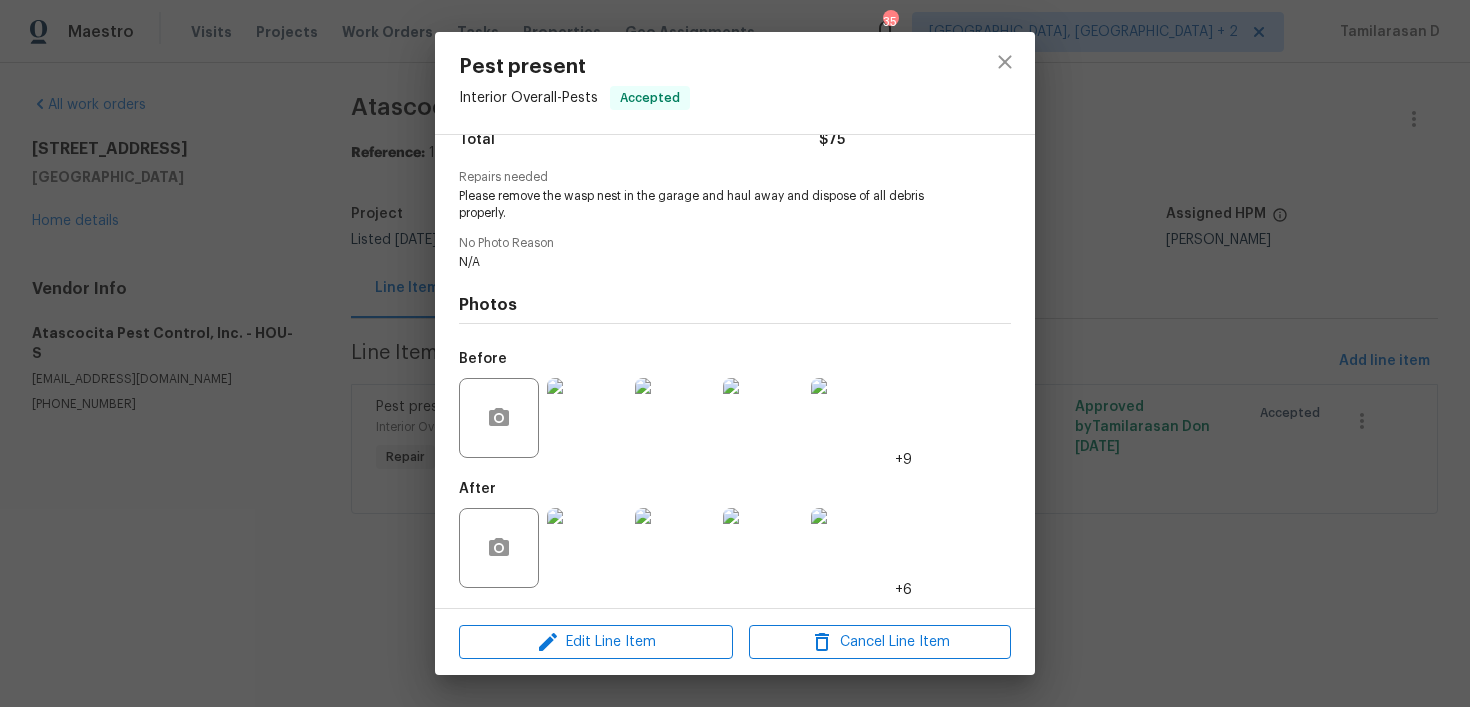 click on "Pest present Interior Overall  -  Pests Accepted Vendor Atascocita Pest Control, Inc. Account Category Repairs Cost $75 x 1 count $75 Labor $0 Total $75 Repairs needed Please remove the wasp nest in the garage and haul away and dispose of all debris properly. No Photo Reason N/A Photos Before  +9 After  +6  Edit Line Item  Cancel Line Item" at bounding box center (735, 353) 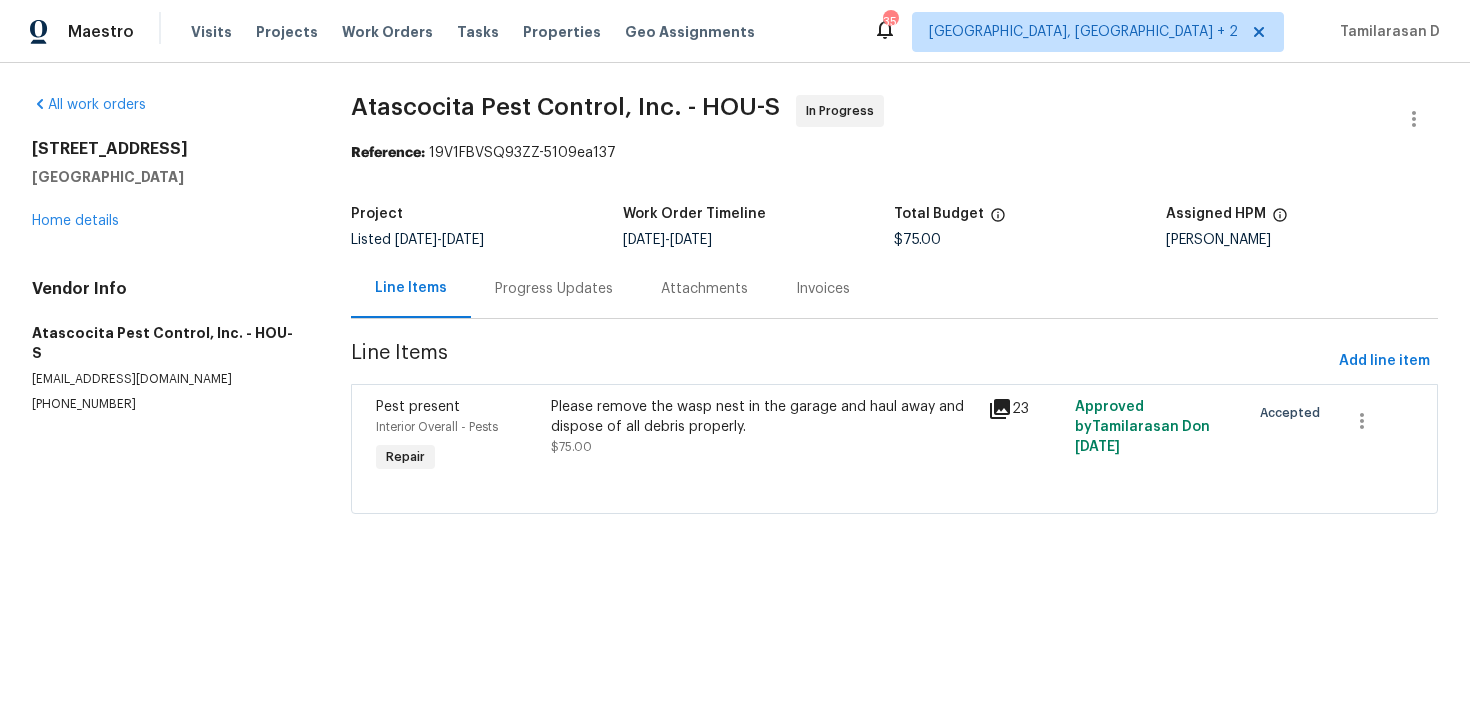click on "Progress Updates" at bounding box center (554, 288) 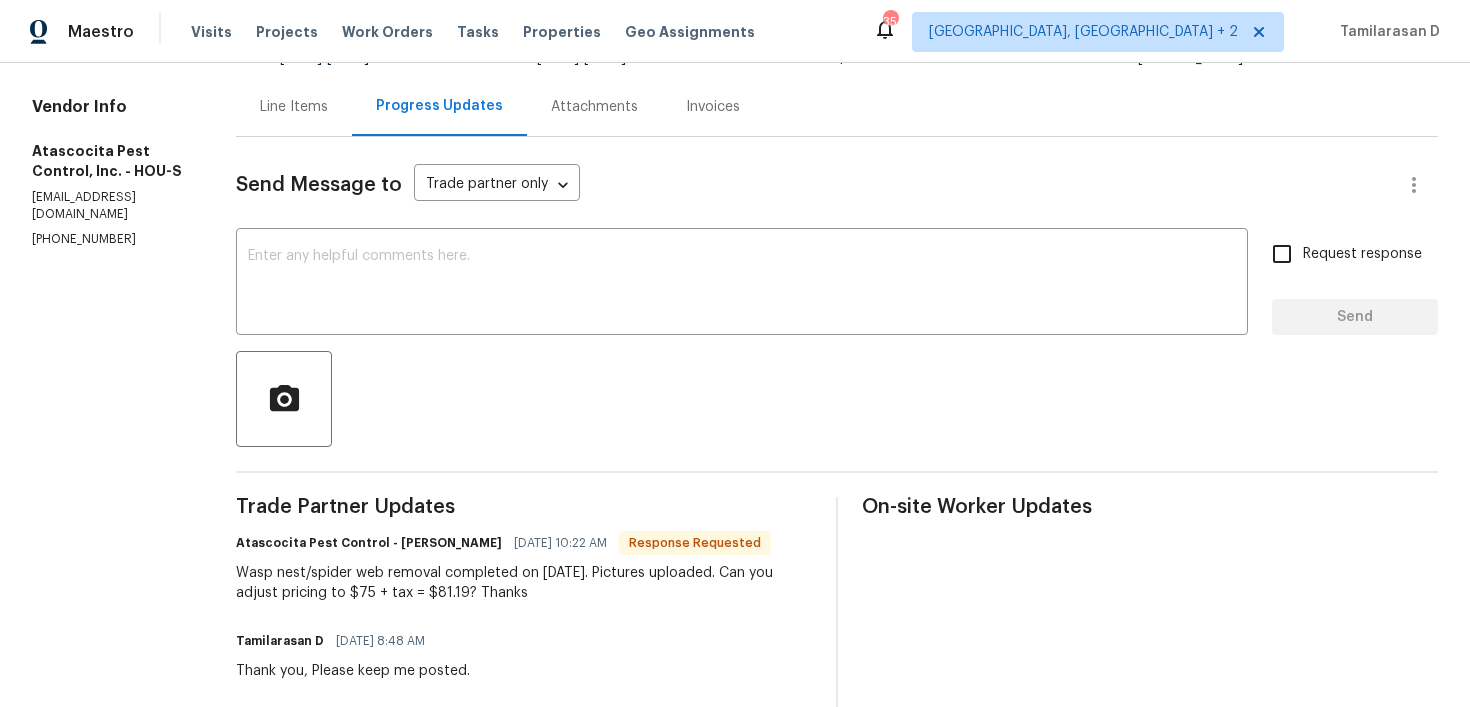 scroll, scrollTop: 206, scrollLeft: 0, axis: vertical 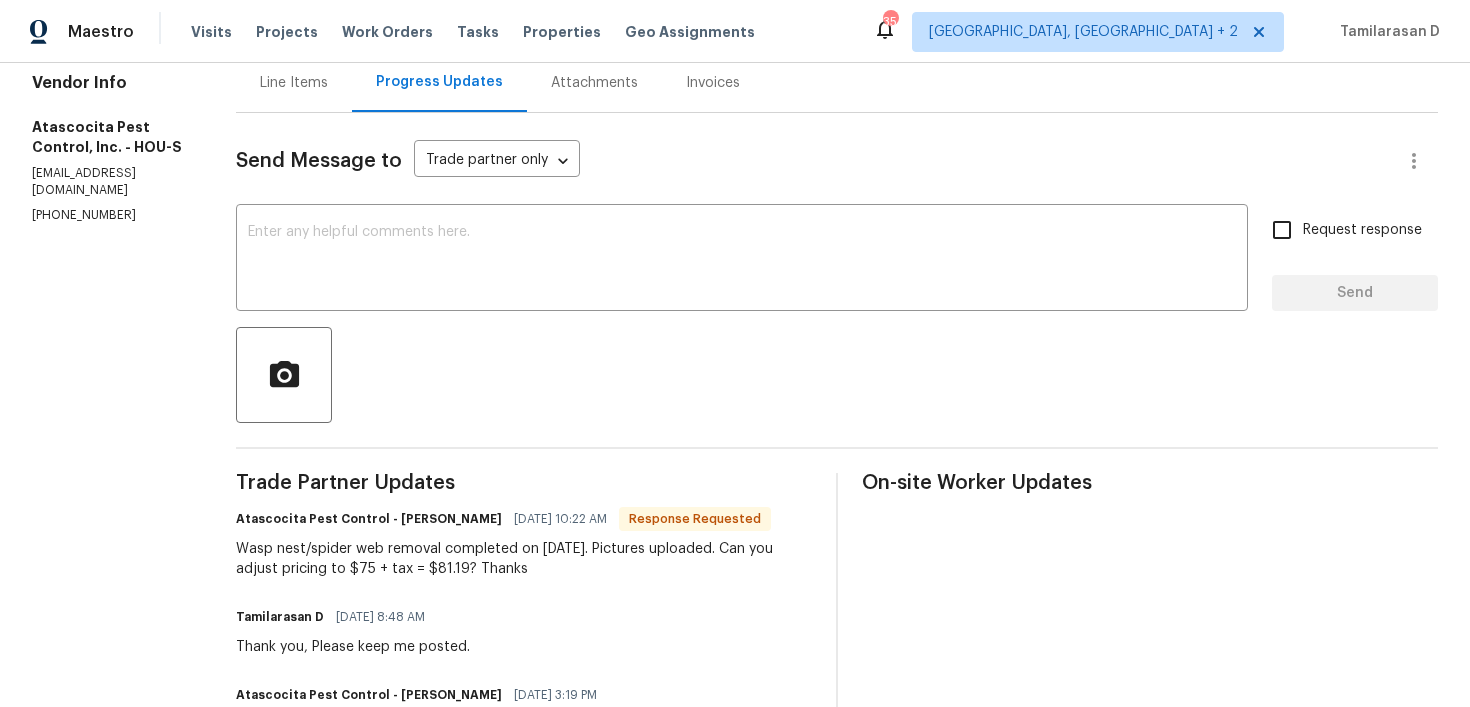 click on "Trade Partner Updates Atascocita Pest Control - [PERSON_NAME] [DATE] 10:22 AM Response Requested Wasp nest/spider web removal completed on [DATE]. Pictures uploaded. Can you adjust pricing to $75 + tax = $81.19? Thanks Tamilarasan D [DATE] 8:48 AM Thank you, Please keep me posted. Atascocita Pest Control - [PERSON_NAME] [DATE] 3:19 PM Scheduled for [DATE] afternoon. Tamilarasan D [DATE] 1:21 PM Hey, this is Tamil from Opendoor. I’m confirming you received the WO for the property at ([STREET_ADDRESS]). Please review and accept the WO within 24 hours and provide a scheduled date. Please disregard the contact information for the HPM included in the WO. Our Centralised LWO Team is responsible for Listed WOs." at bounding box center (524, 685) 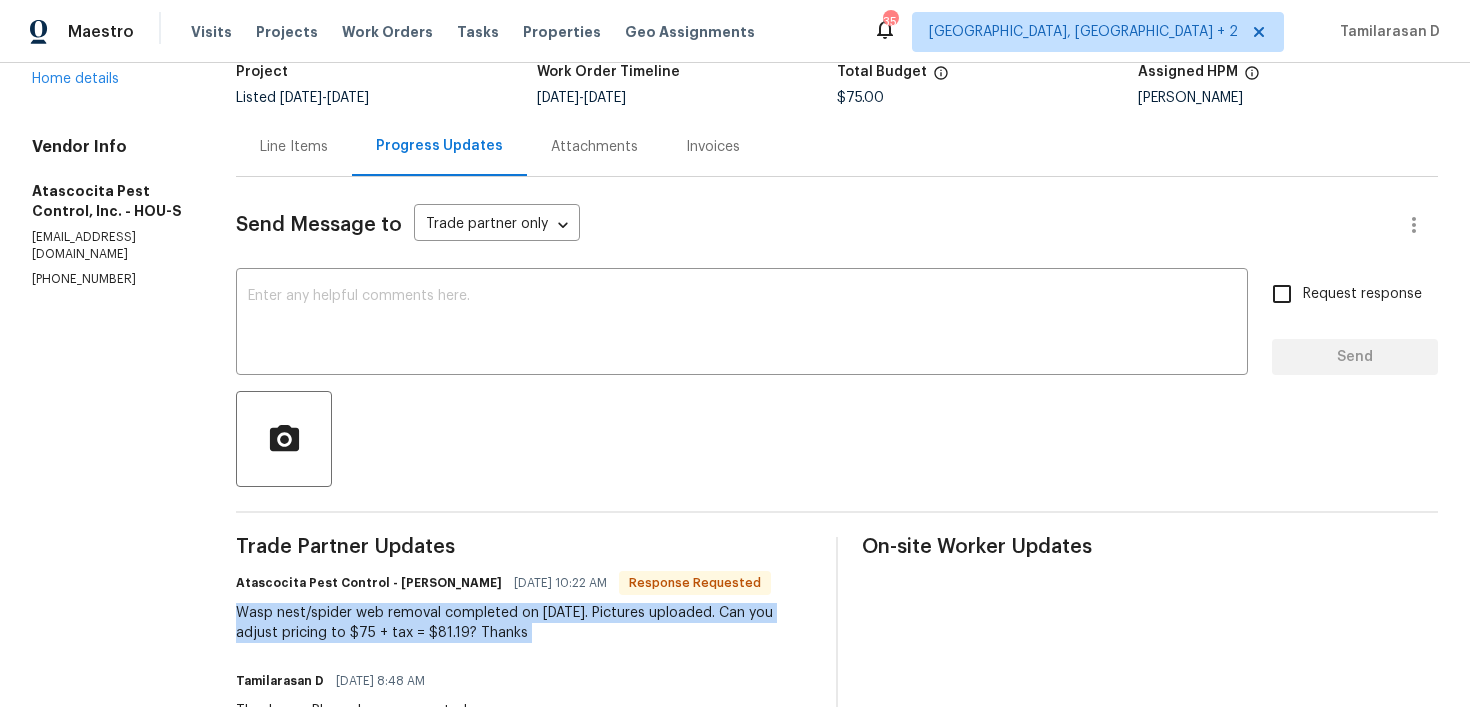 scroll, scrollTop: 39, scrollLeft: 0, axis: vertical 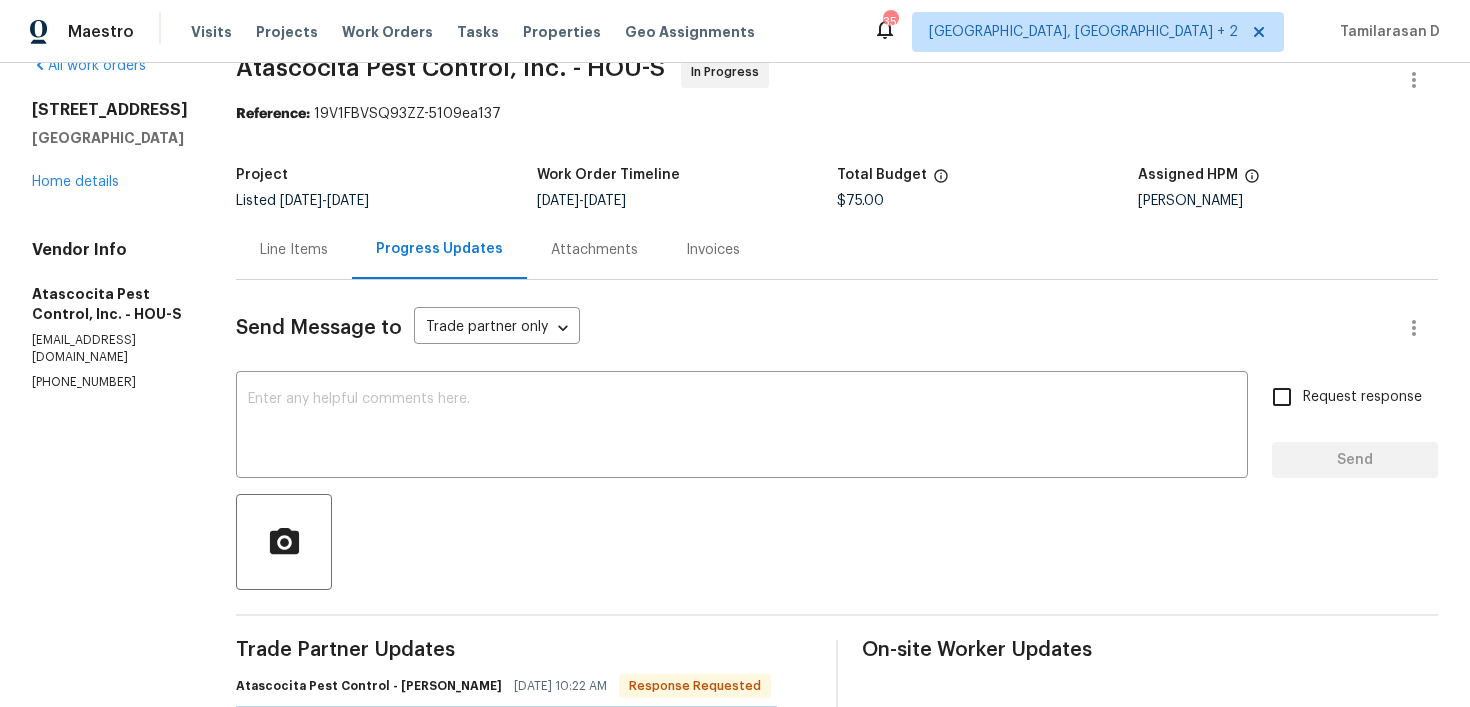 click on "Line Items" at bounding box center (294, 249) 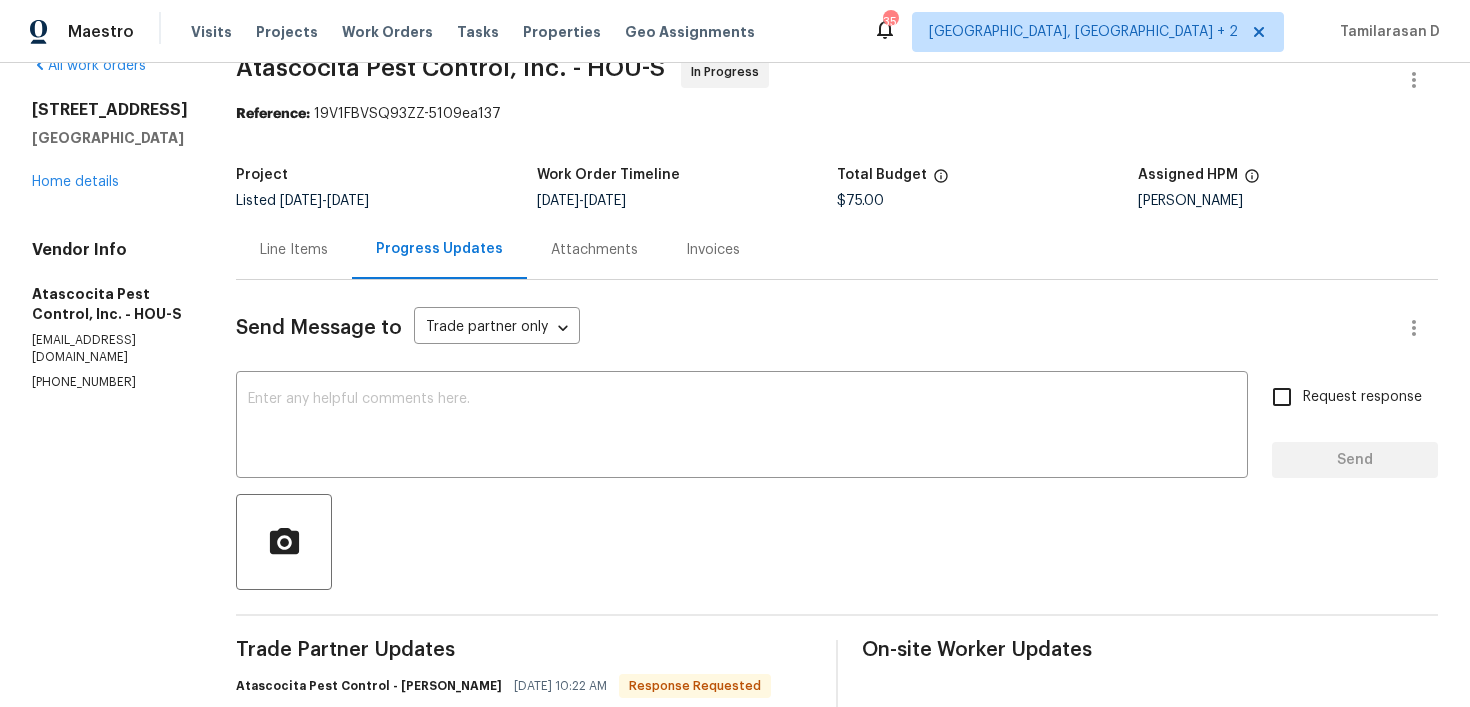 scroll, scrollTop: 0, scrollLeft: 0, axis: both 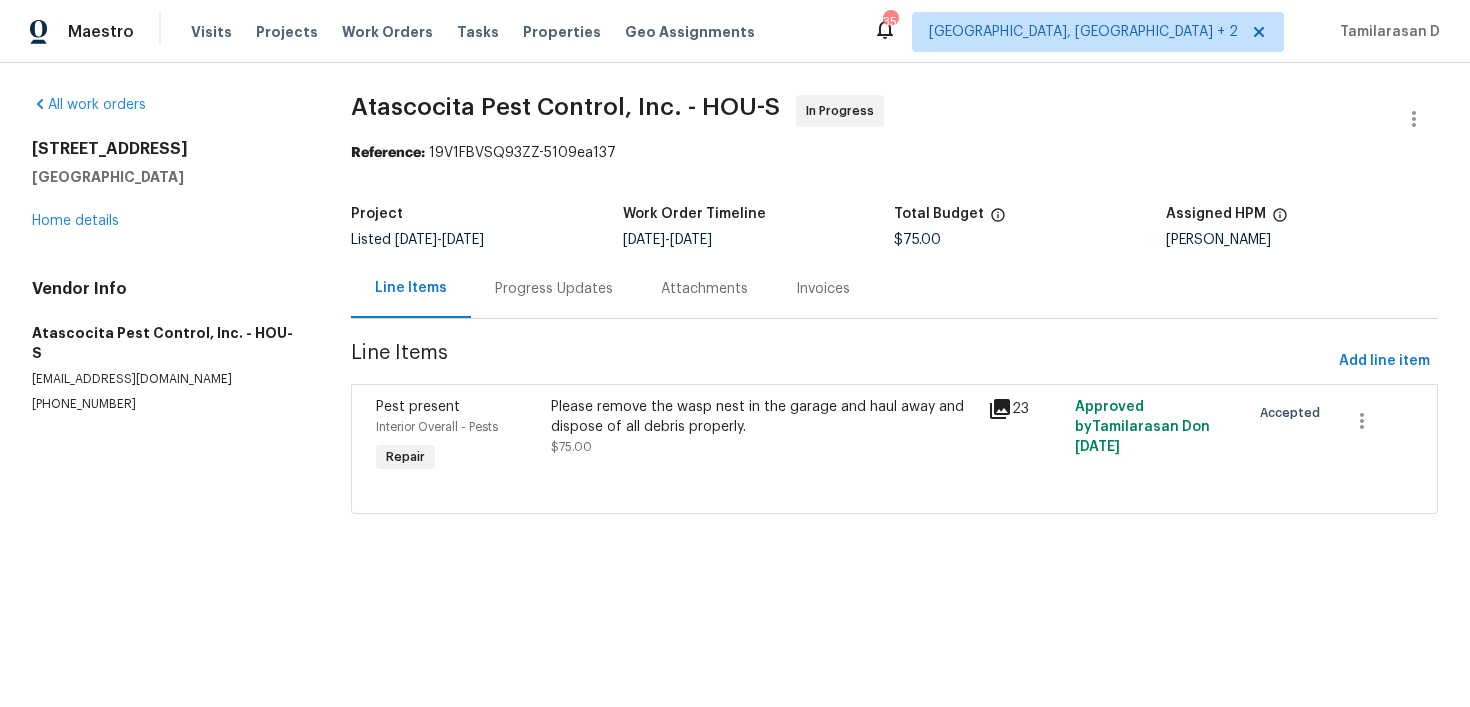 click on "Please remove the wasp nest in the garage and haul away and dispose of all debris properly." at bounding box center [763, 417] 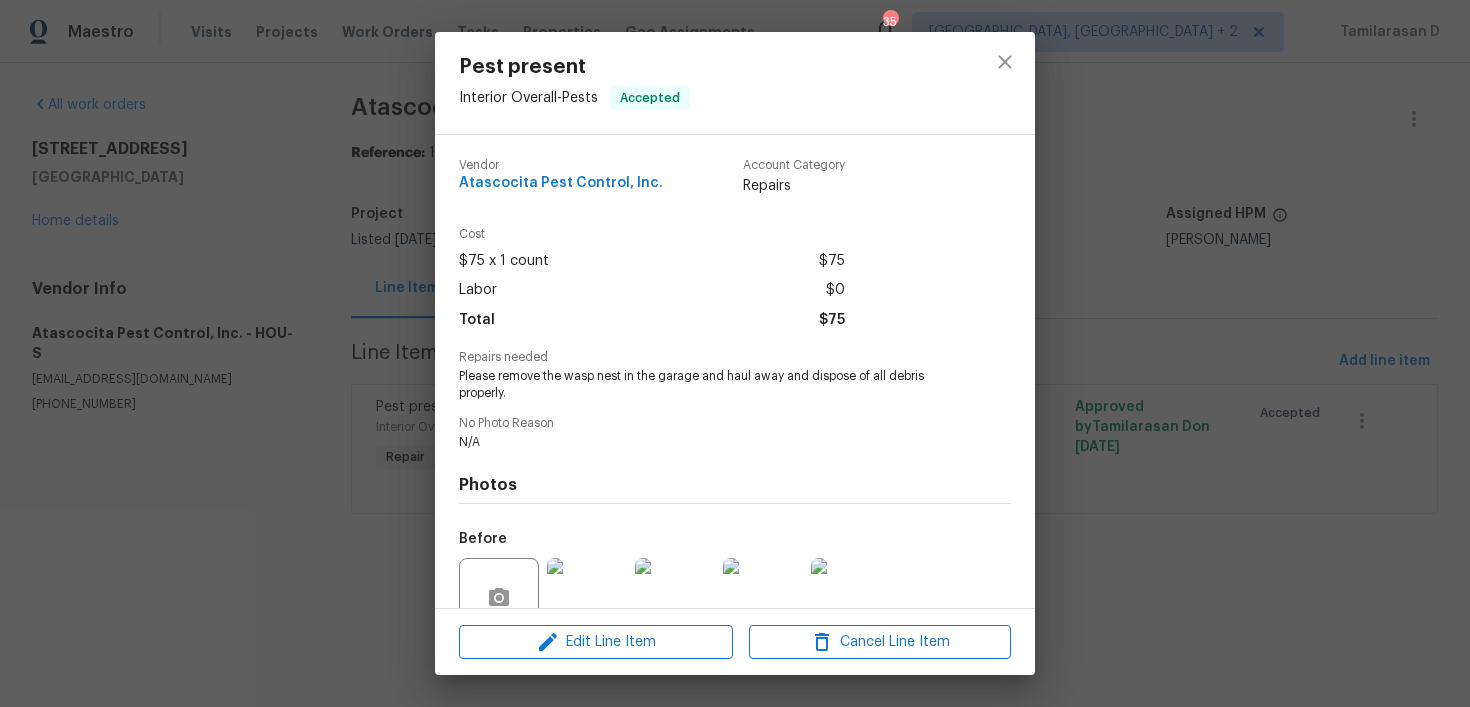 scroll, scrollTop: 180, scrollLeft: 0, axis: vertical 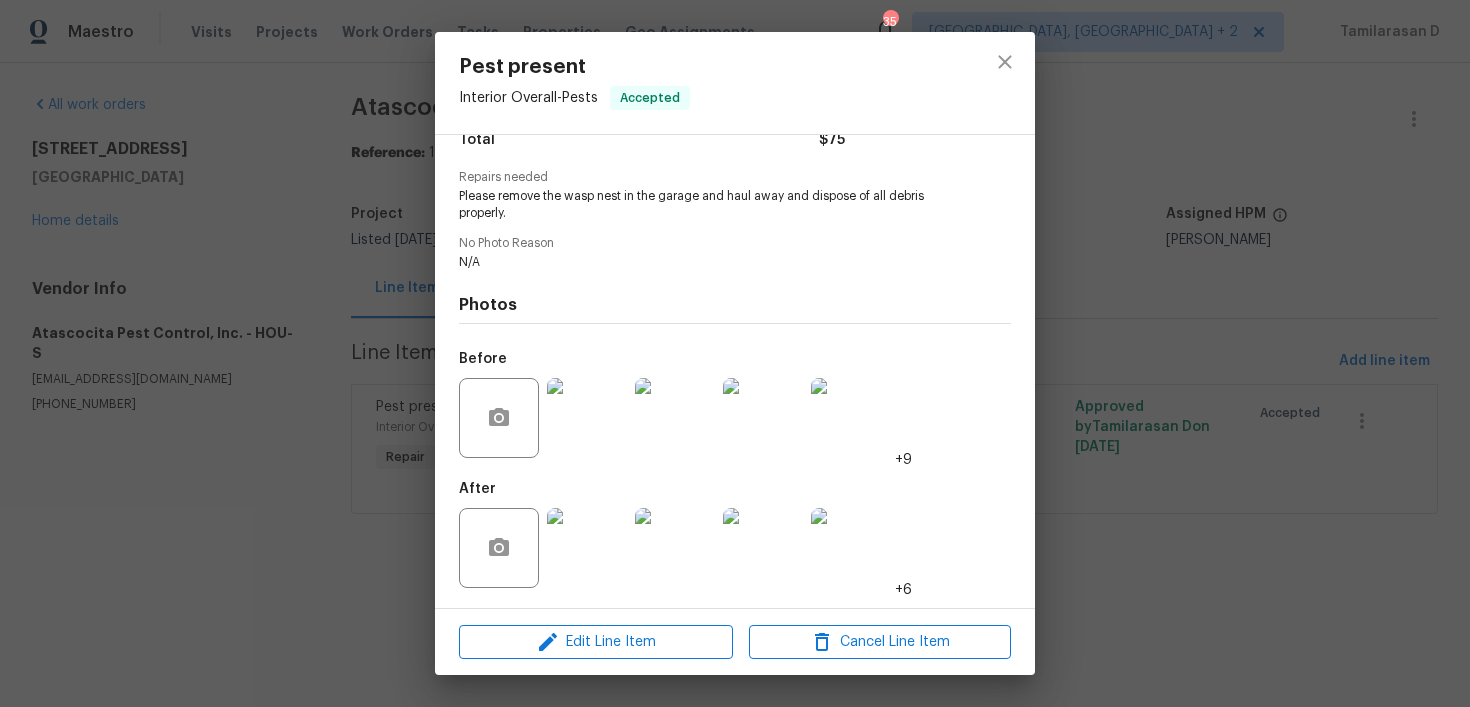 click on "Edit Line Item  Cancel Line Item" at bounding box center [735, 642] 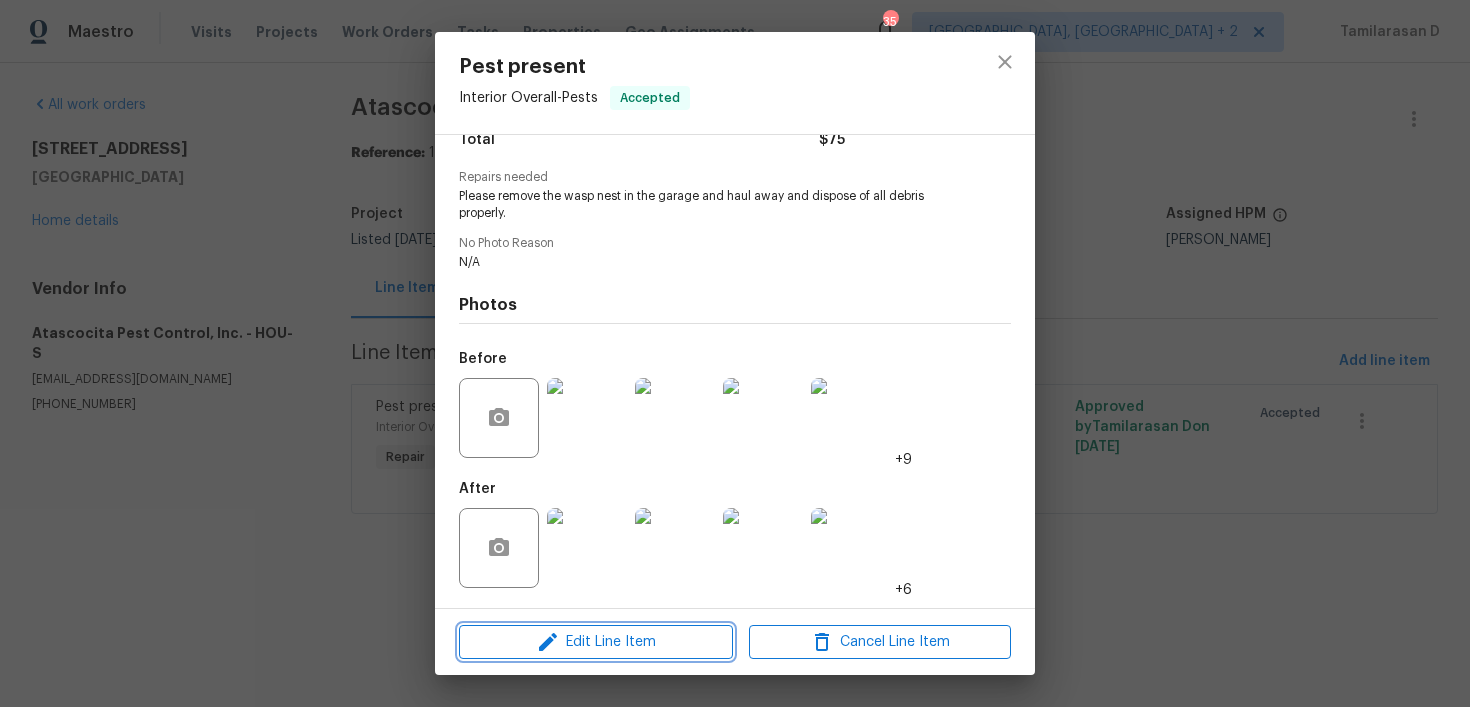 click on "Edit Line Item" at bounding box center [596, 642] 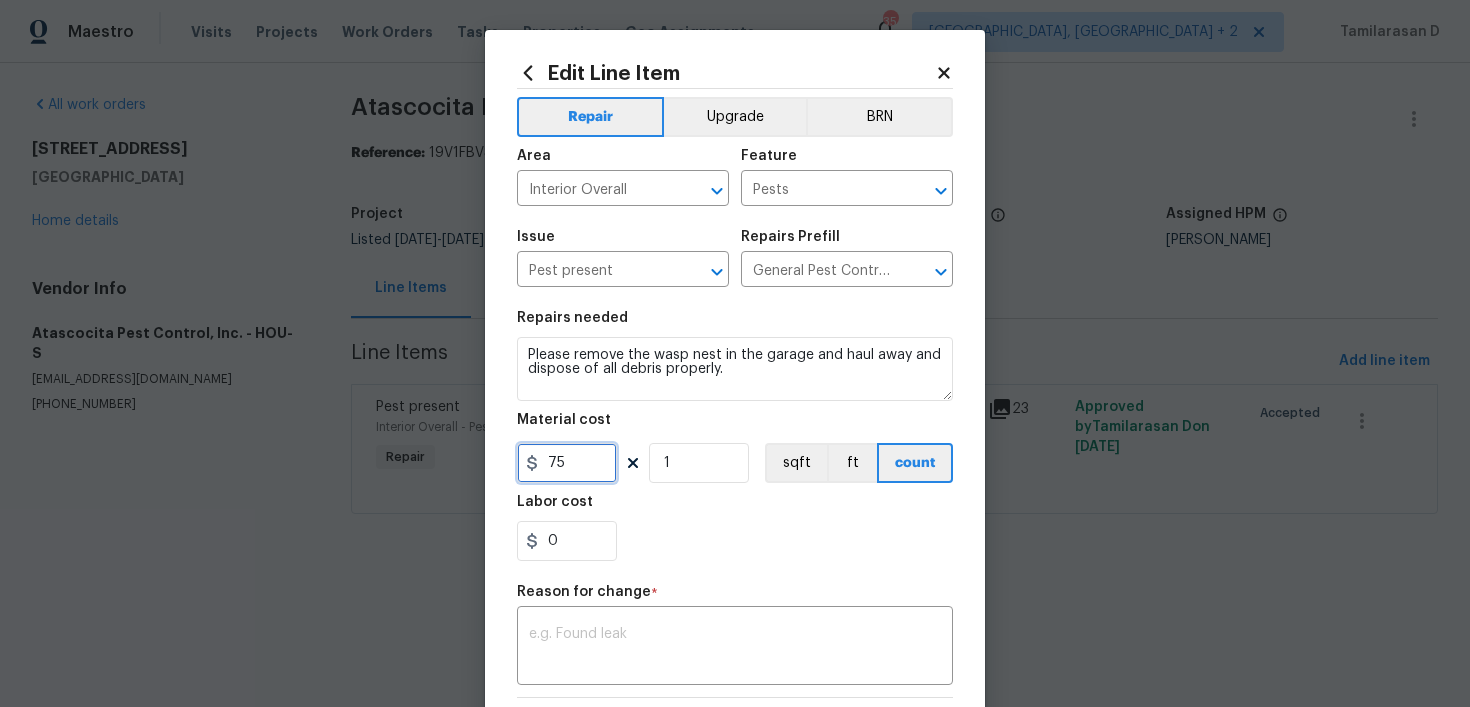 click on "75" at bounding box center (567, 463) 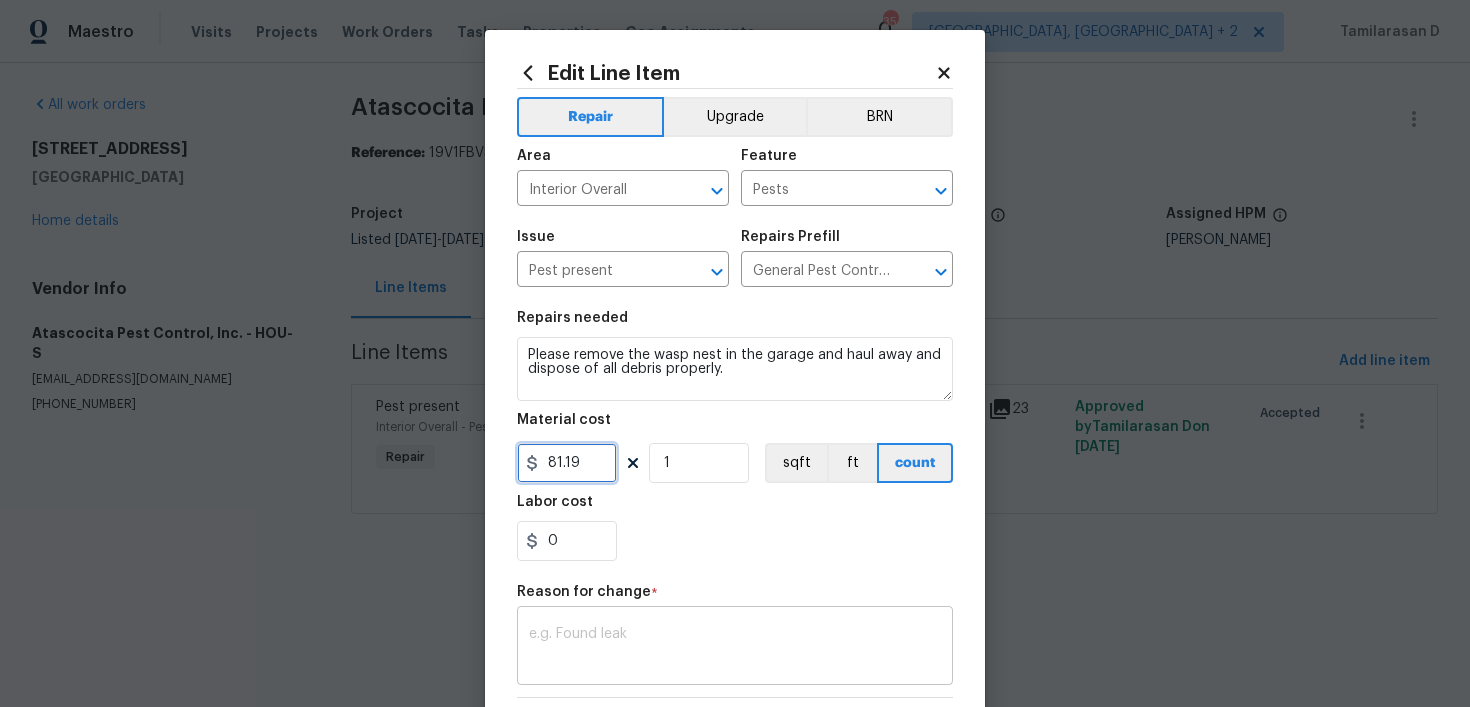 type on "81.19" 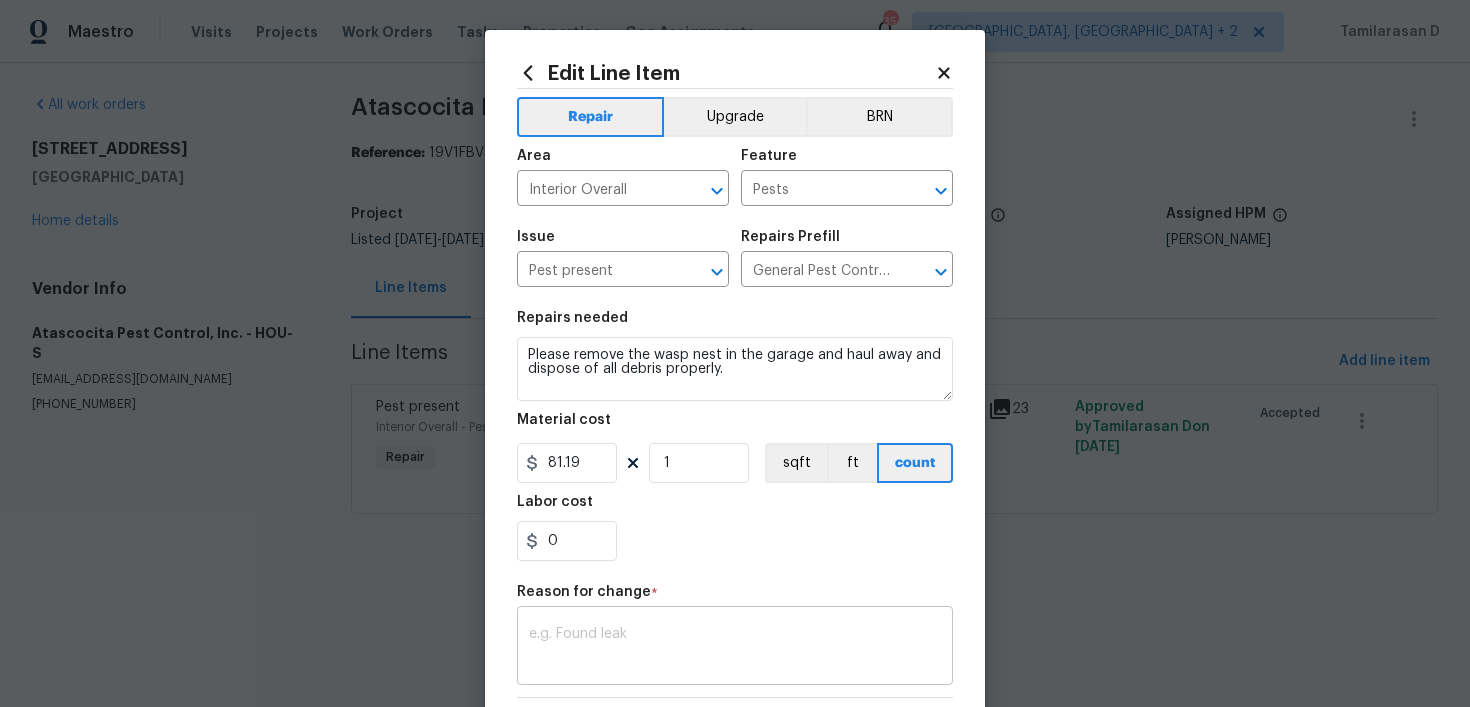 click on "x ​" at bounding box center (735, 648) 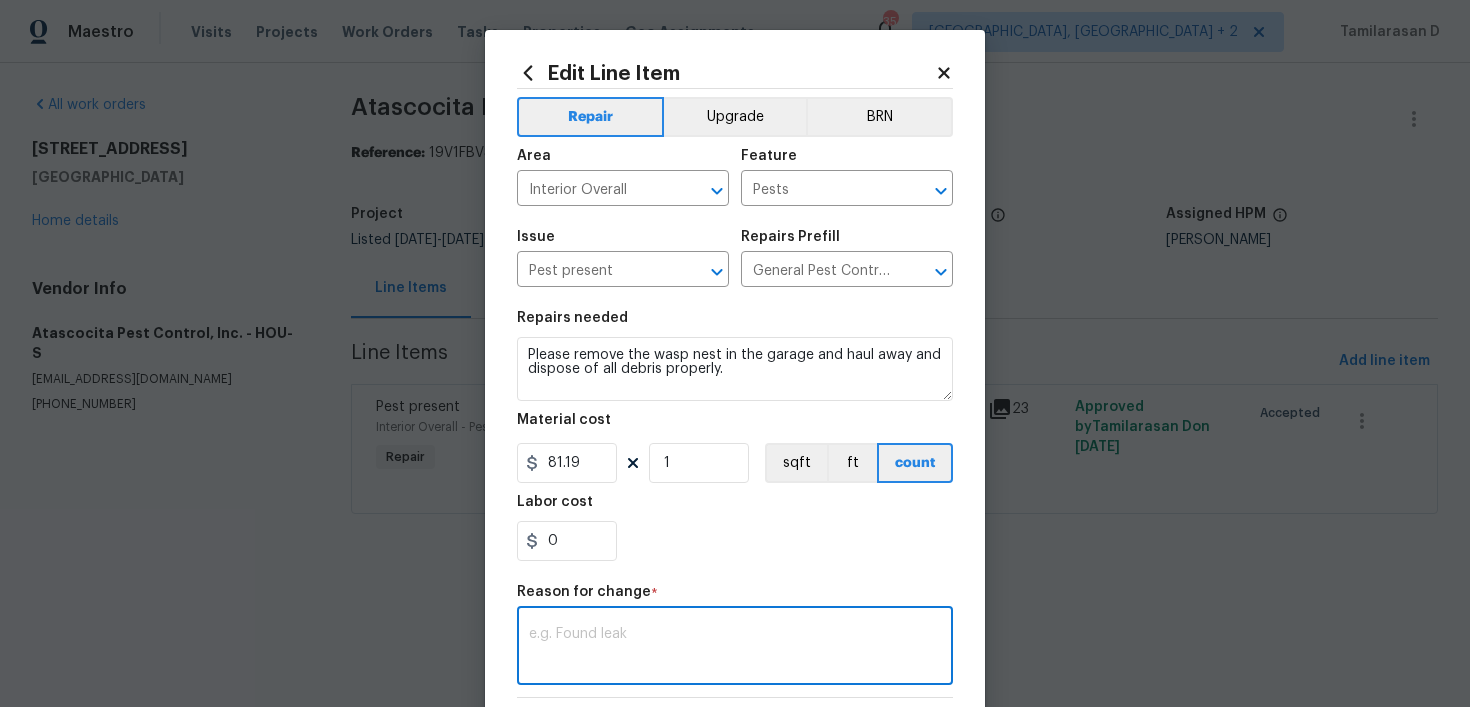 paste on "(TD) Updated per vendor’s final cost." 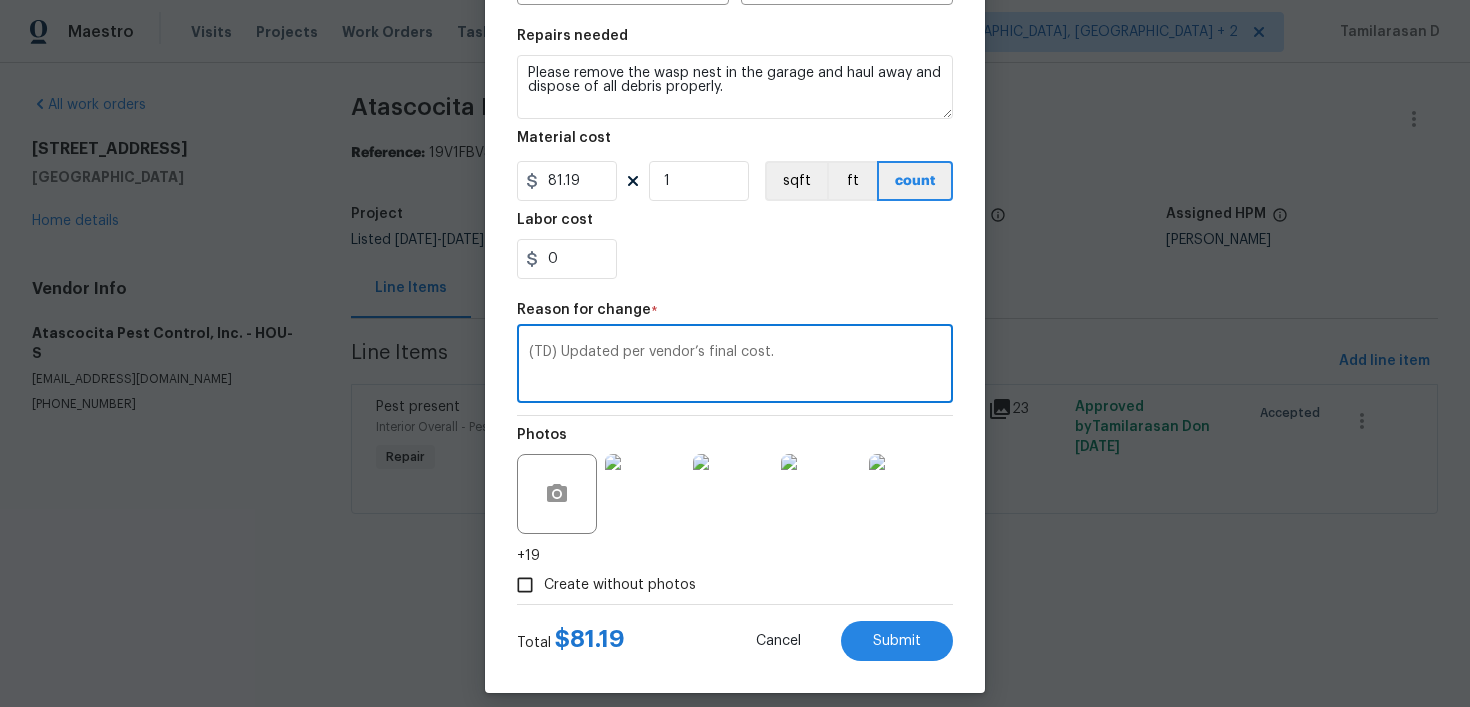 scroll, scrollTop: 299, scrollLeft: 0, axis: vertical 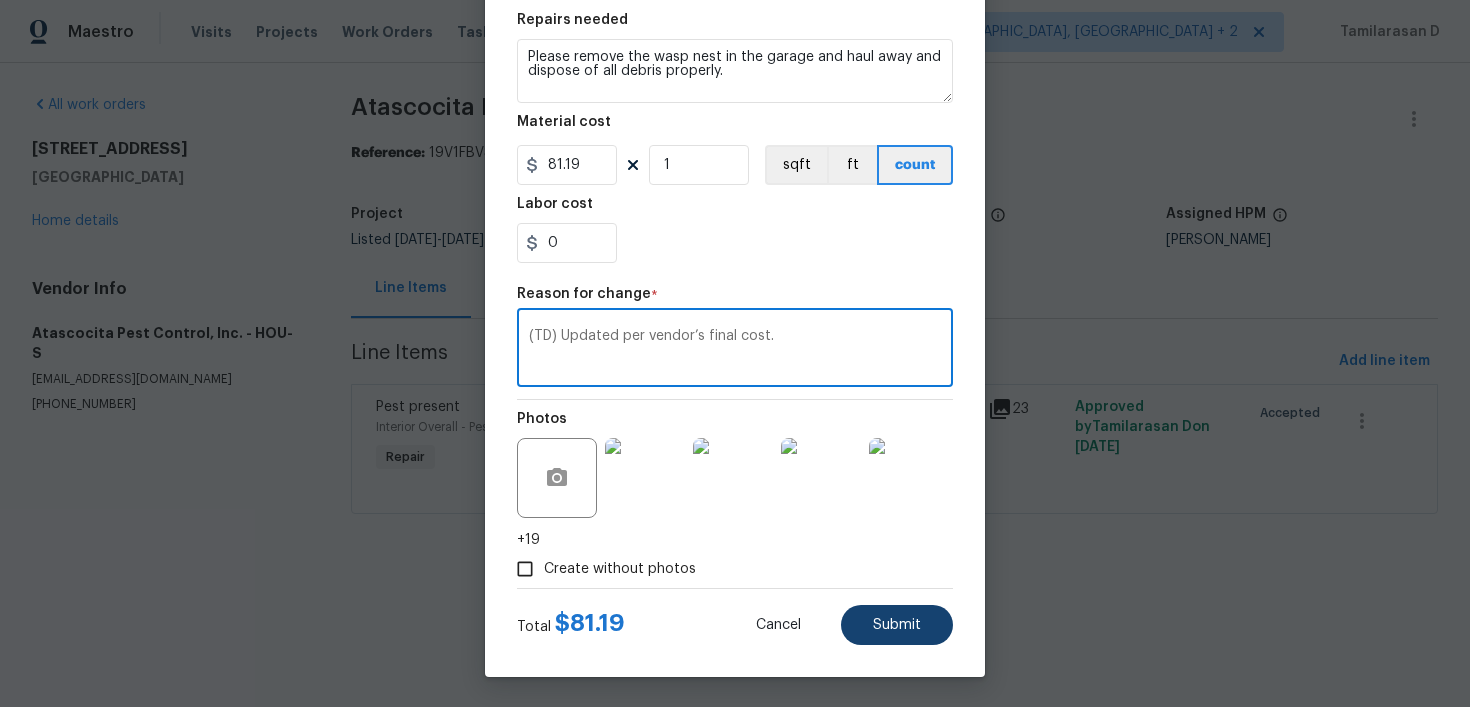type on "(TD) Updated per vendor’s final cost." 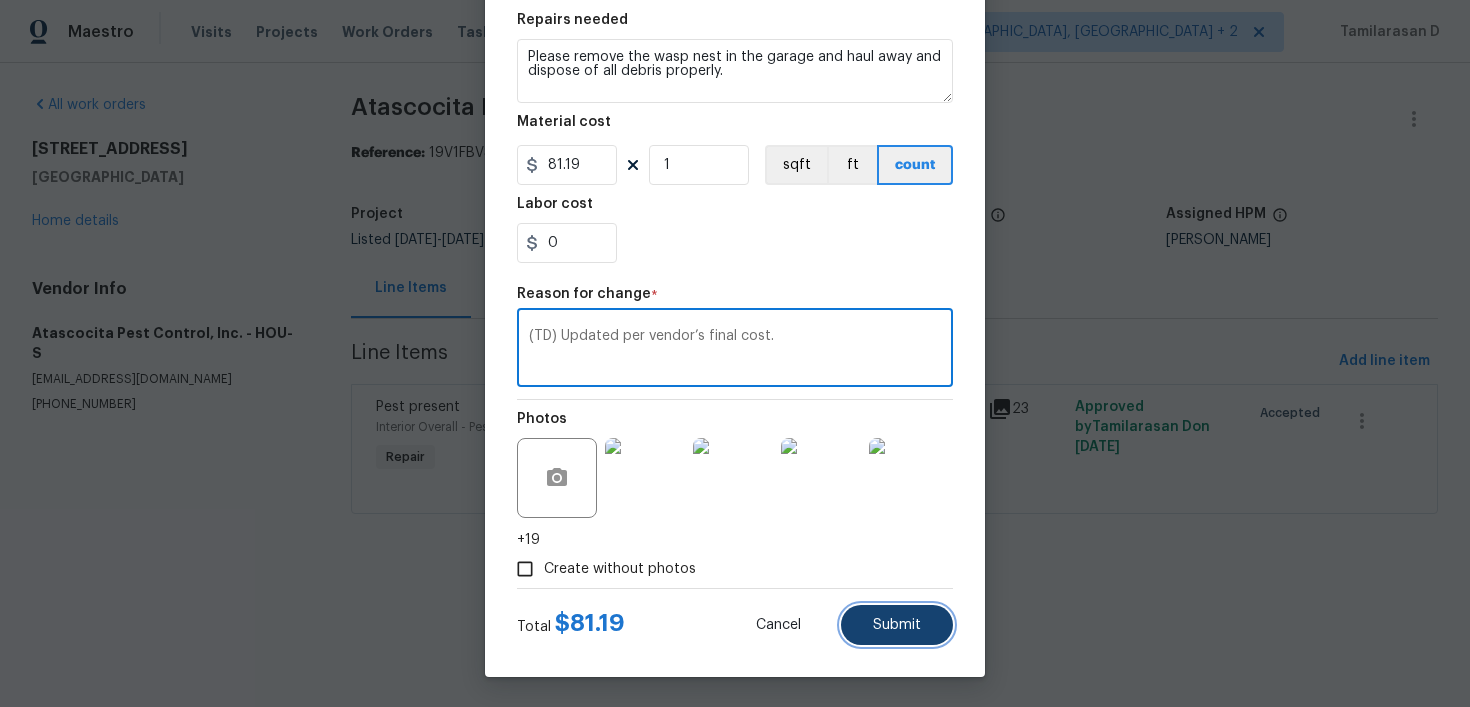 click on "Submit" at bounding box center (897, 625) 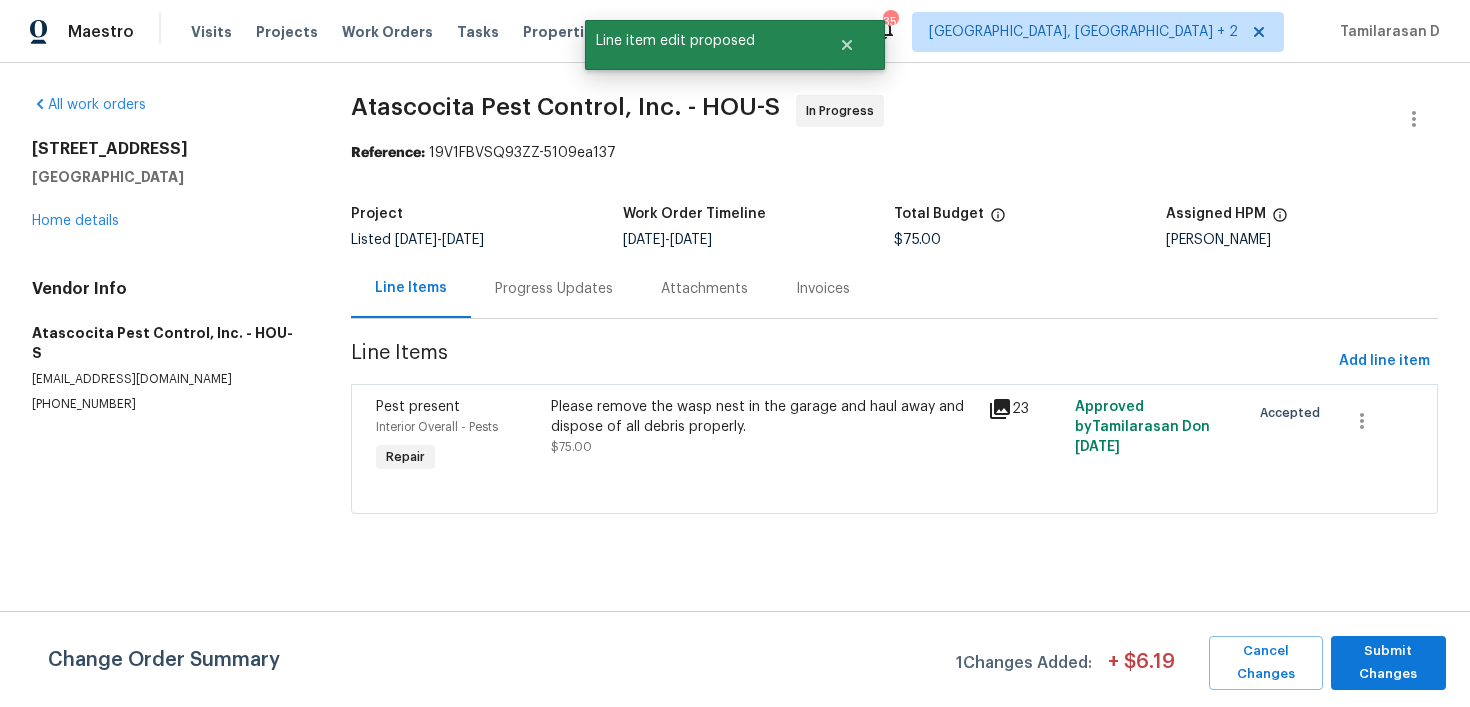 scroll, scrollTop: 0, scrollLeft: 0, axis: both 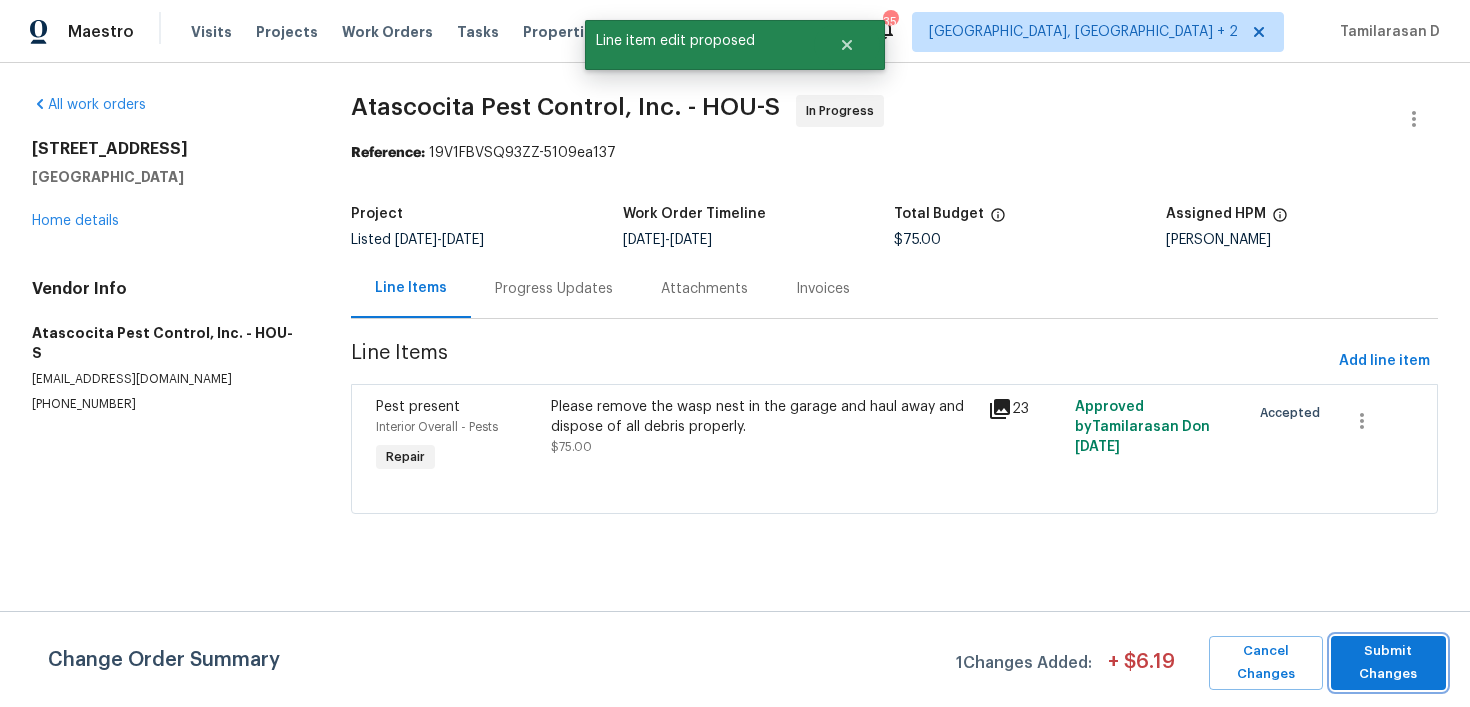 click on "Submit Changes" at bounding box center (1388, 663) 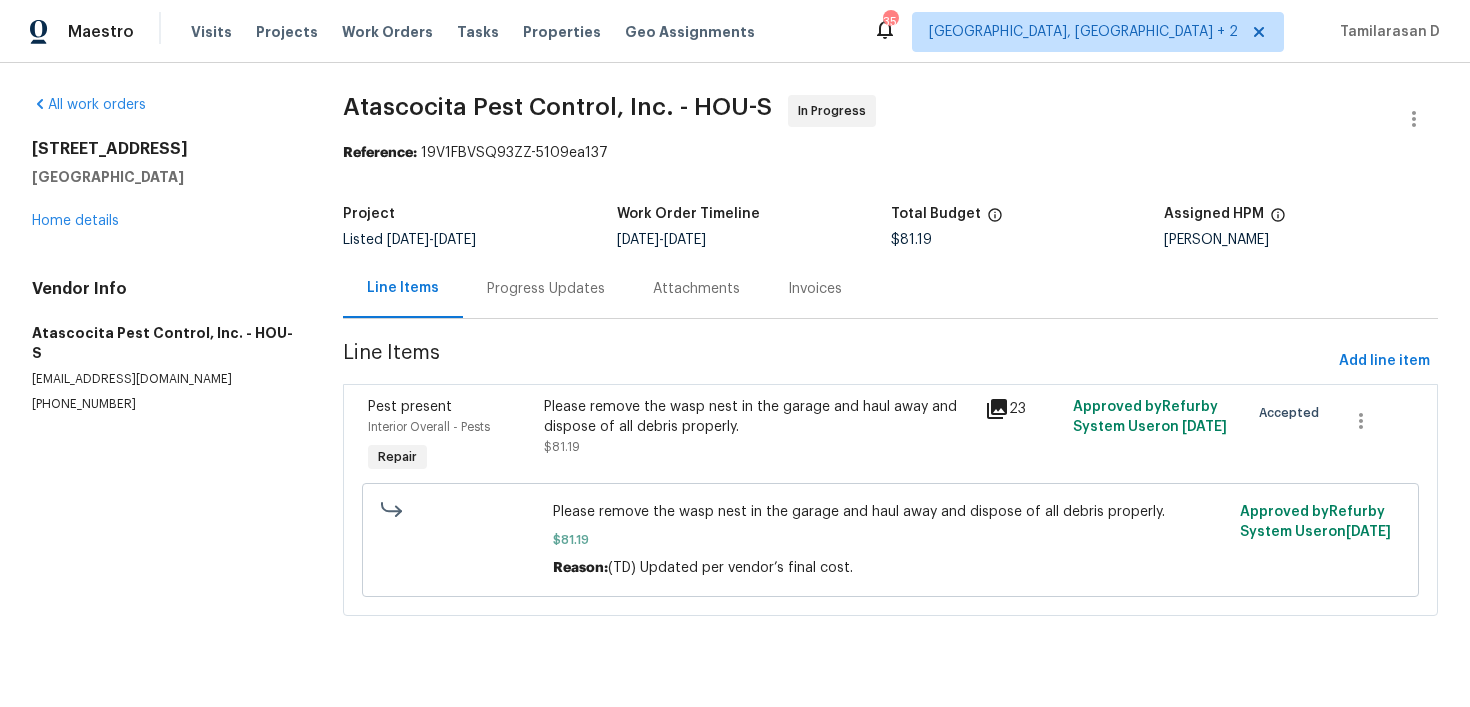 click on "[DATE]" at bounding box center (455, 240) 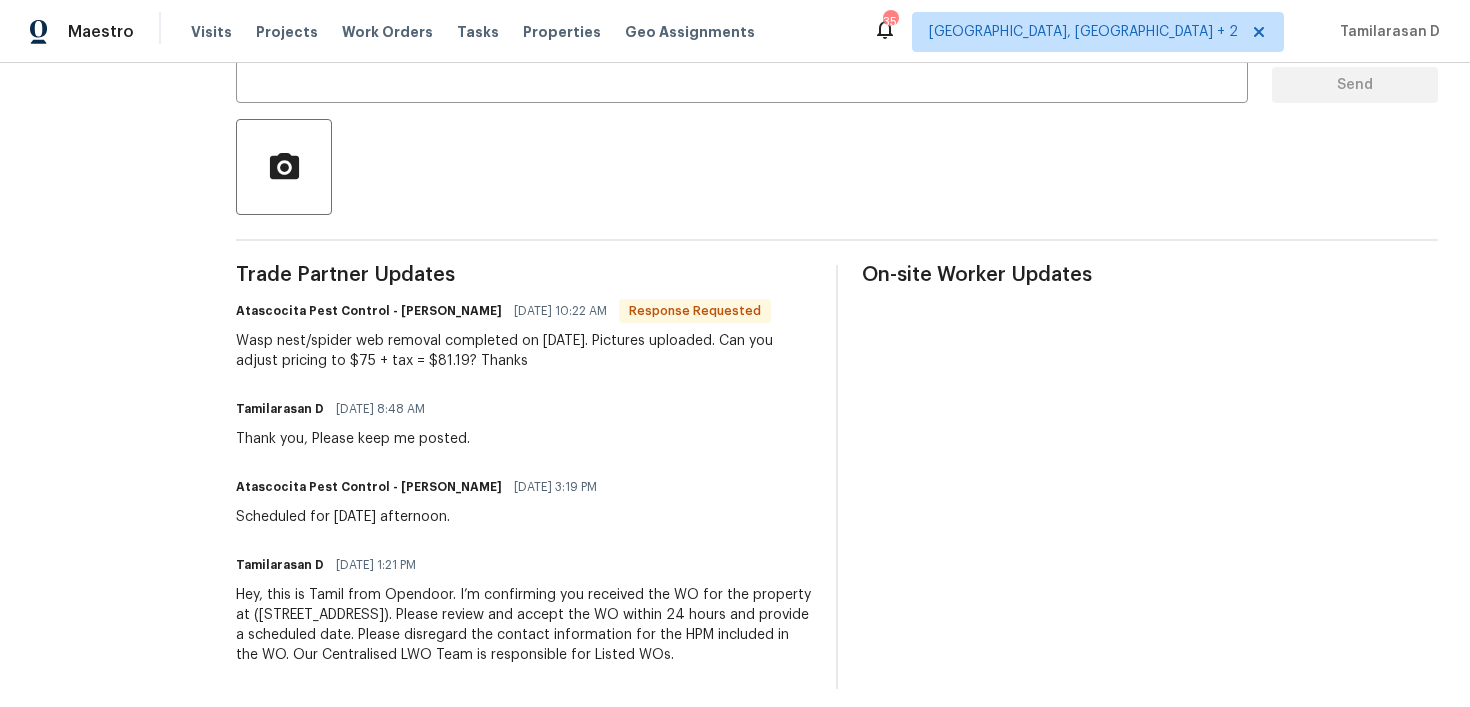 scroll, scrollTop: 423, scrollLeft: 0, axis: vertical 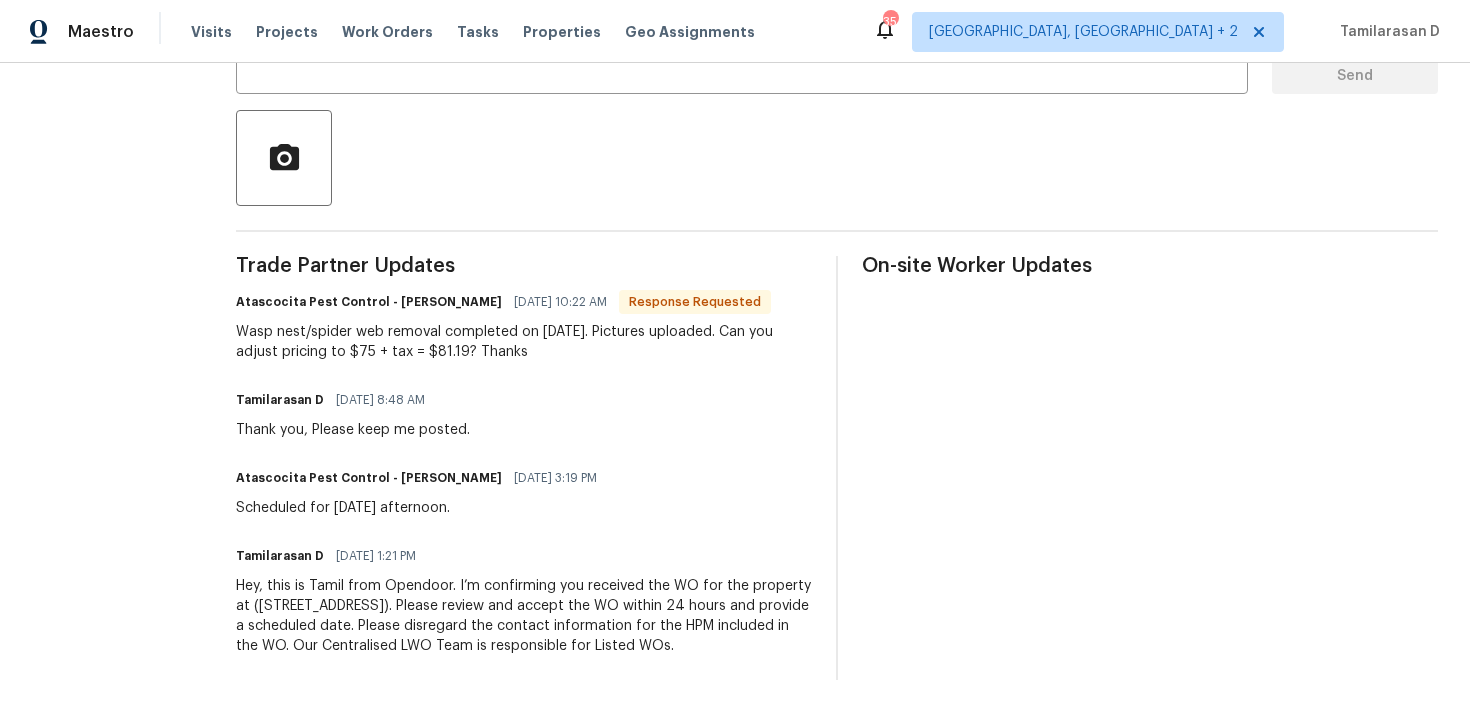 click on "Wasp nest/spider web removal completed on 7/14/2025. Pictures uploaded. Can you adjust pricing to $75 + tax = $81.19? Thanks" at bounding box center [524, 342] 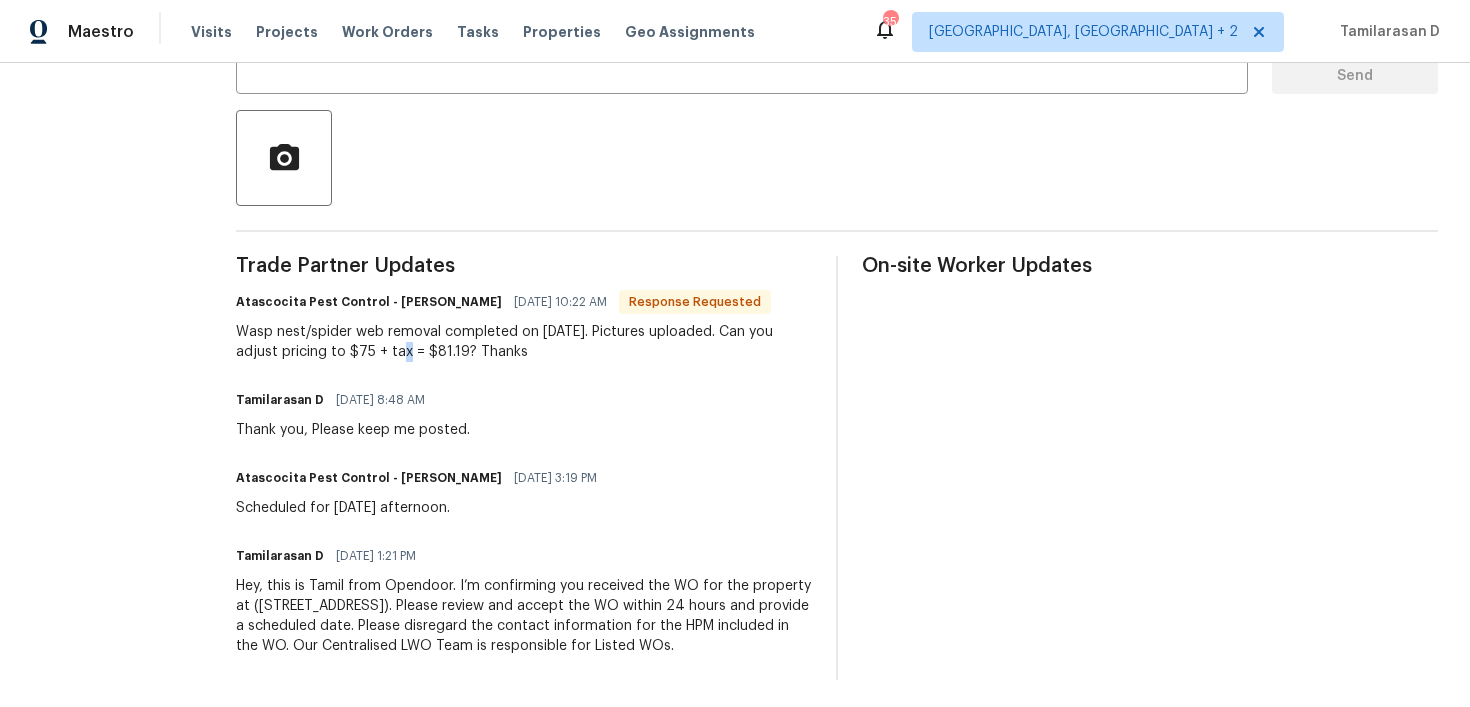 click on "Wasp nest/spider web removal completed on 7/14/2025. Pictures uploaded. Can you adjust pricing to $75 + tax = $81.19? Thanks" at bounding box center [524, 342] 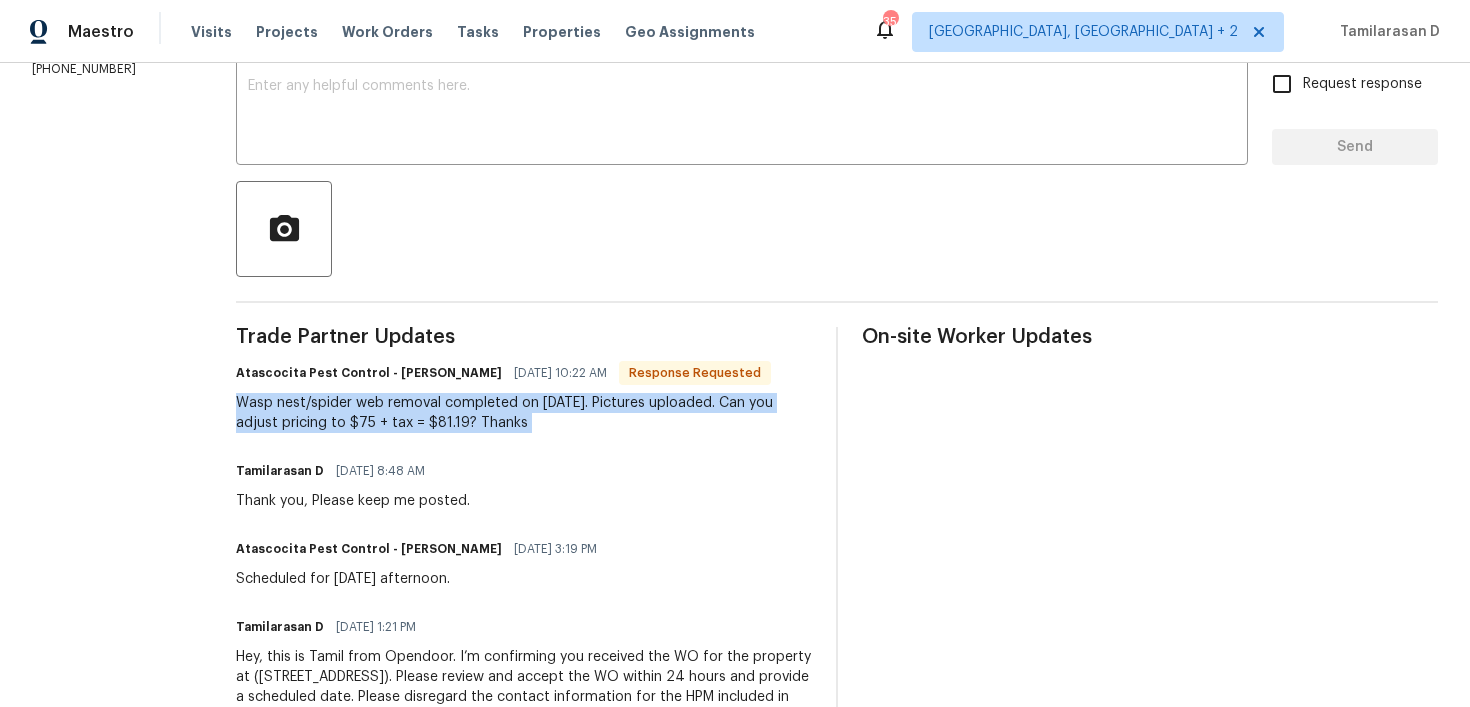 scroll, scrollTop: 336, scrollLeft: 0, axis: vertical 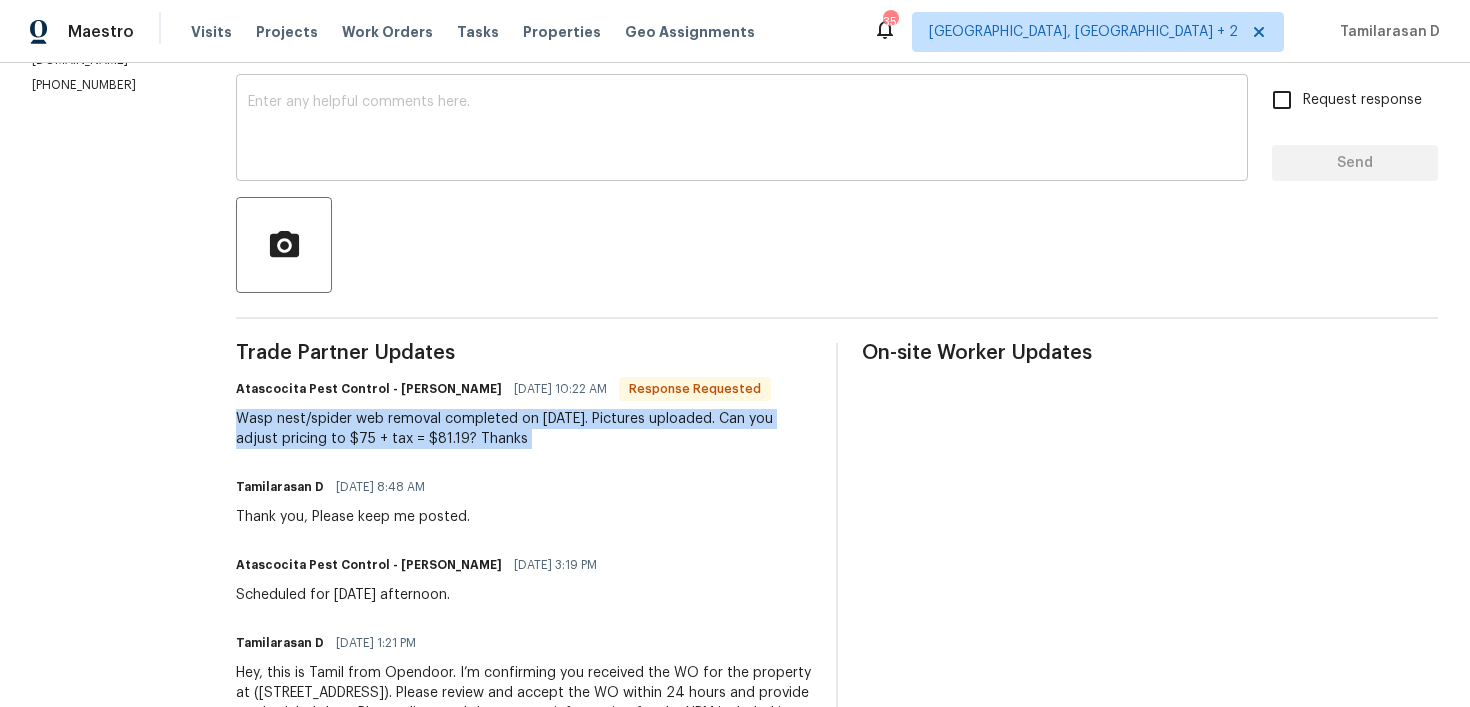 click at bounding box center [742, 130] 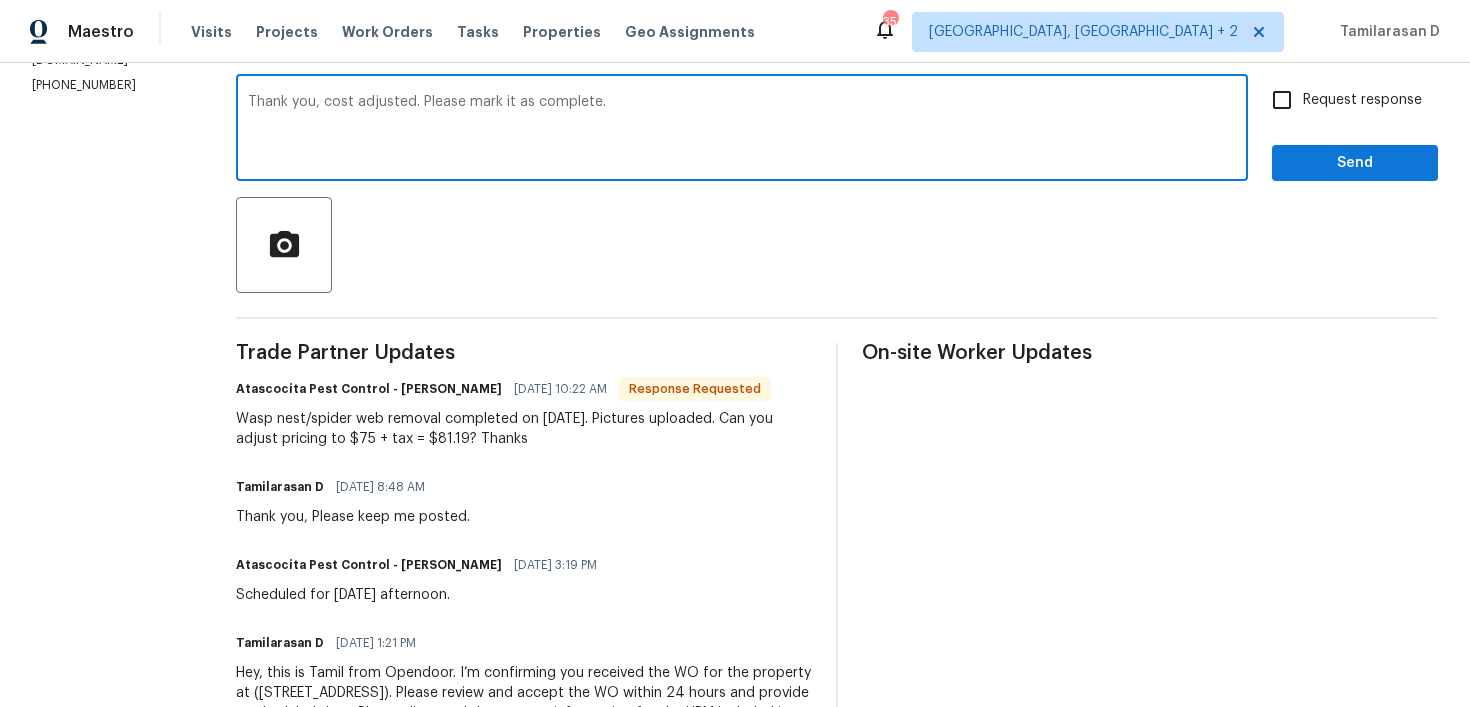 type on "Thank you, cost adjusted. Please mark it as complete." 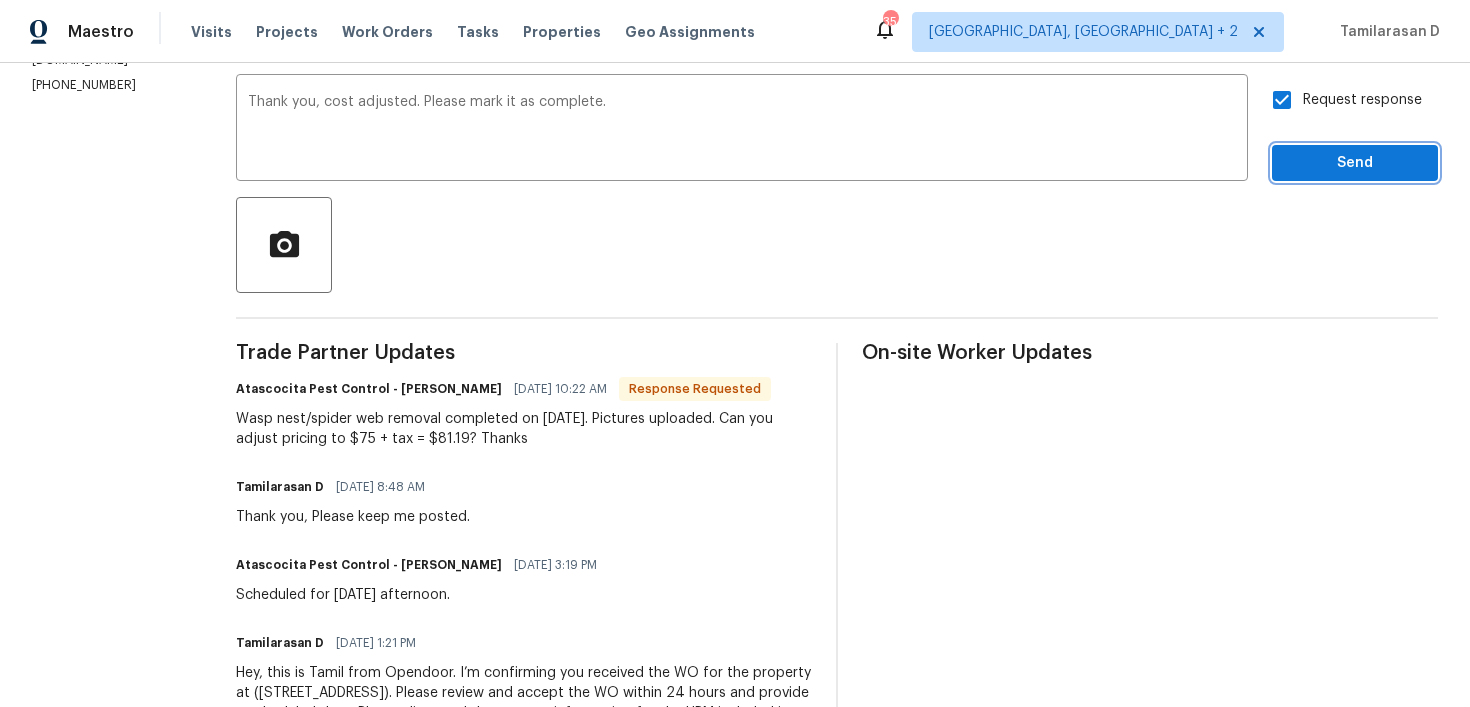click on "Send" at bounding box center [1355, 163] 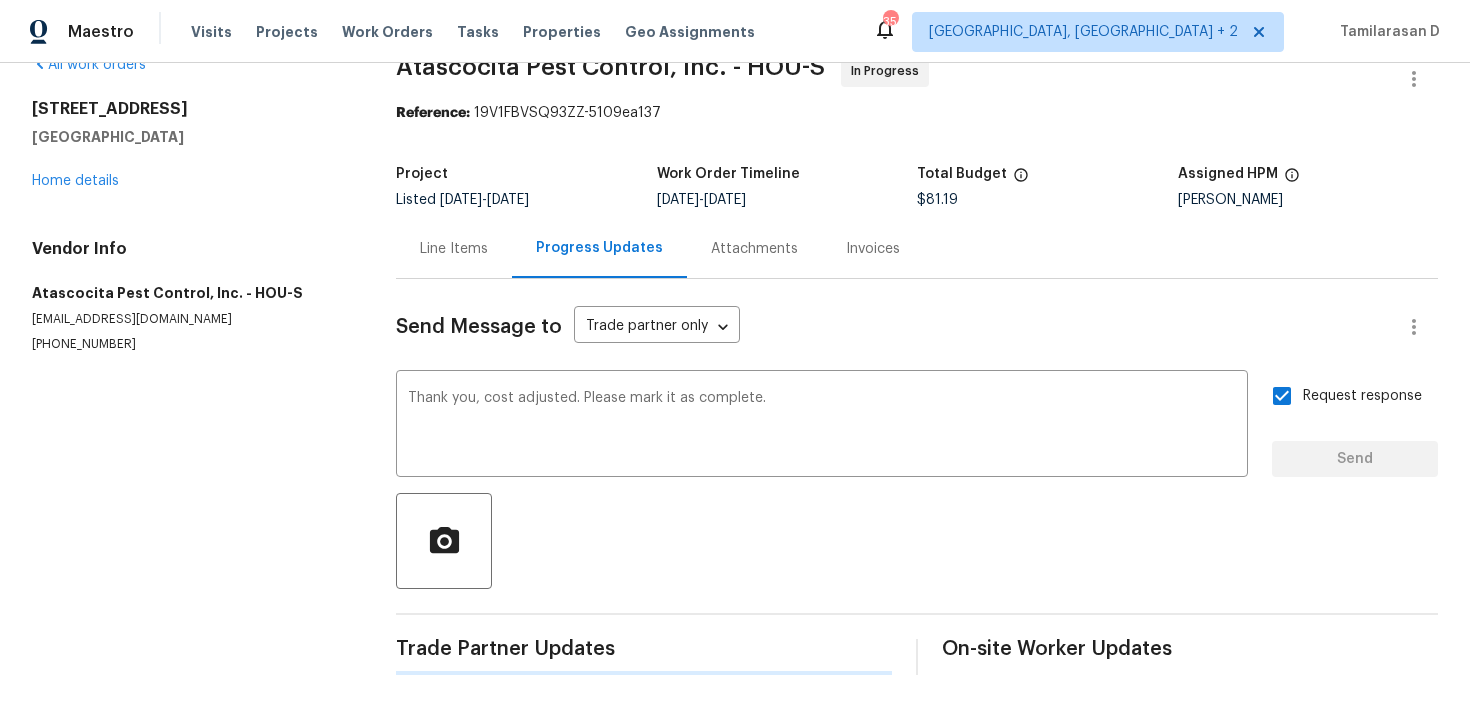 scroll, scrollTop: 0, scrollLeft: 0, axis: both 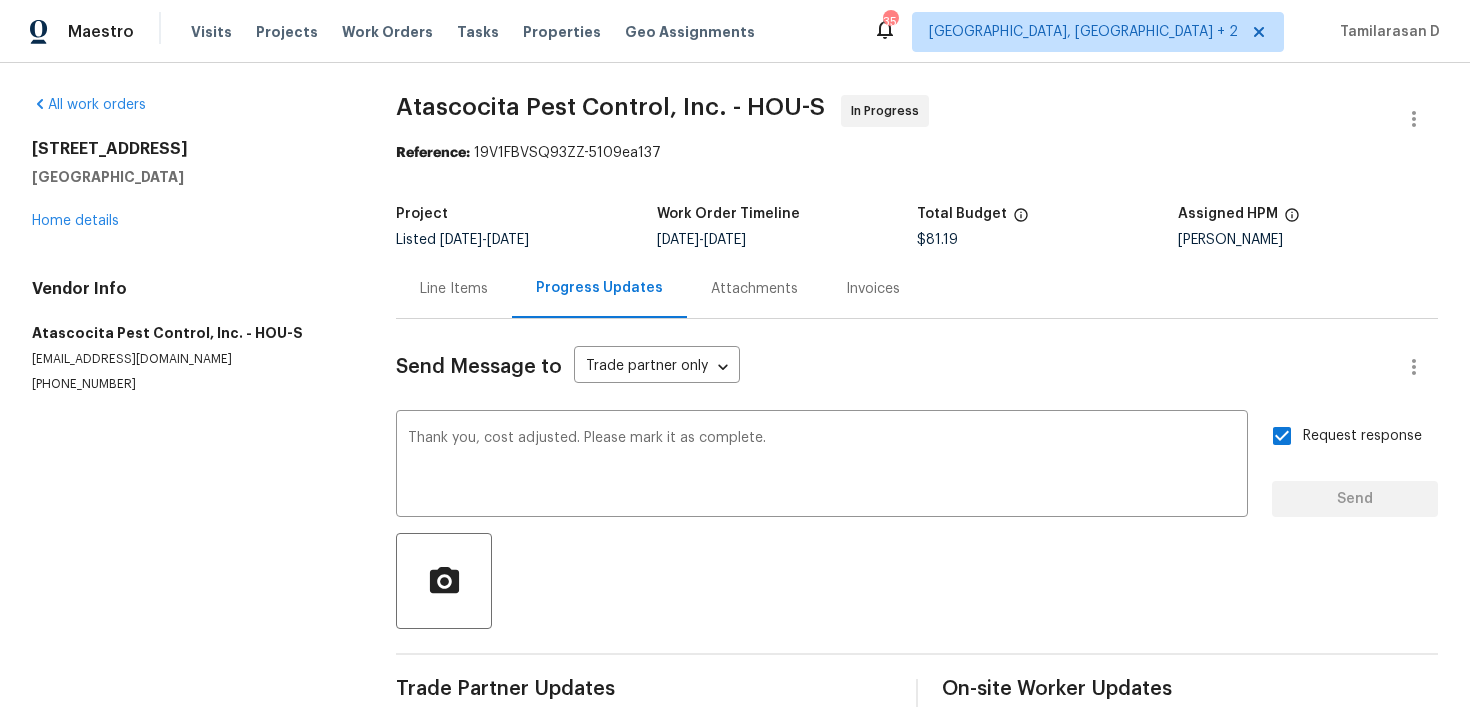 type 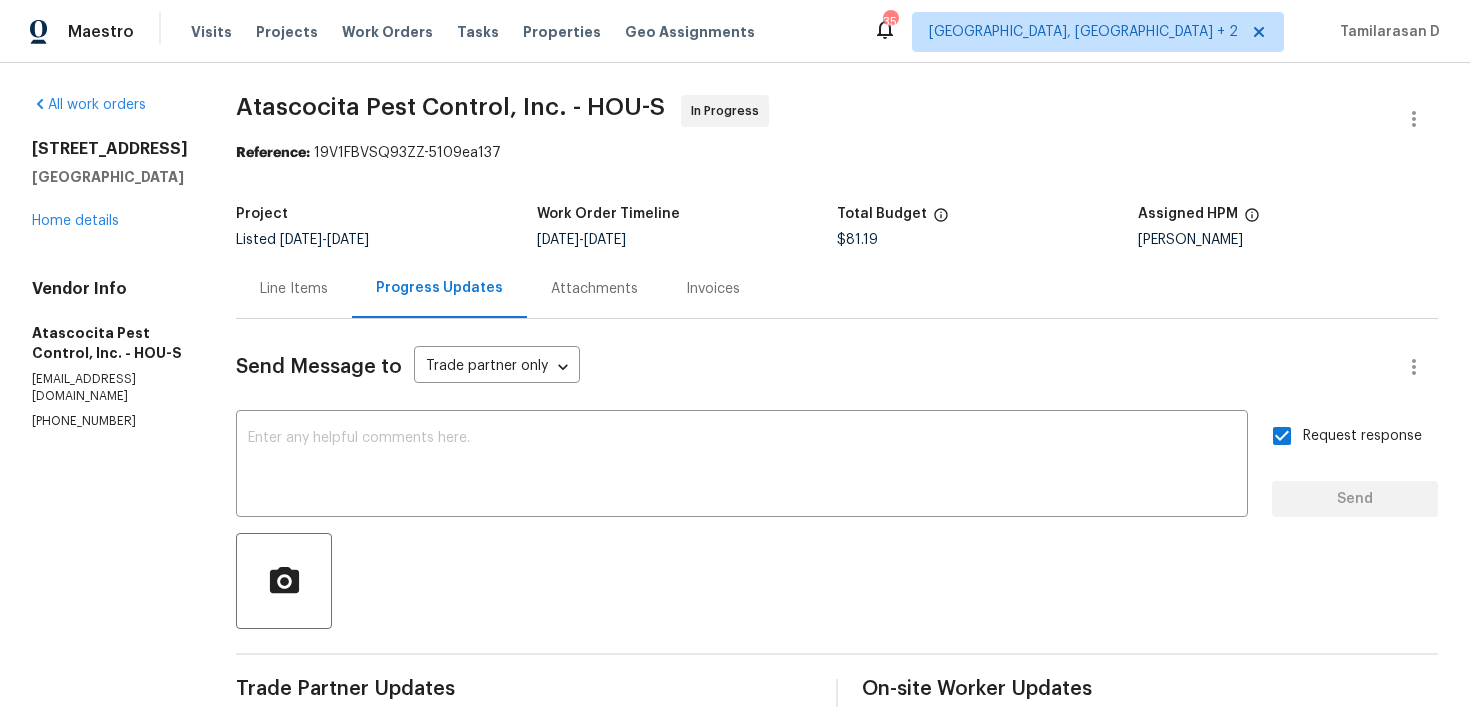 scroll, scrollTop: 506, scrollLeft: 0, axis: vertical 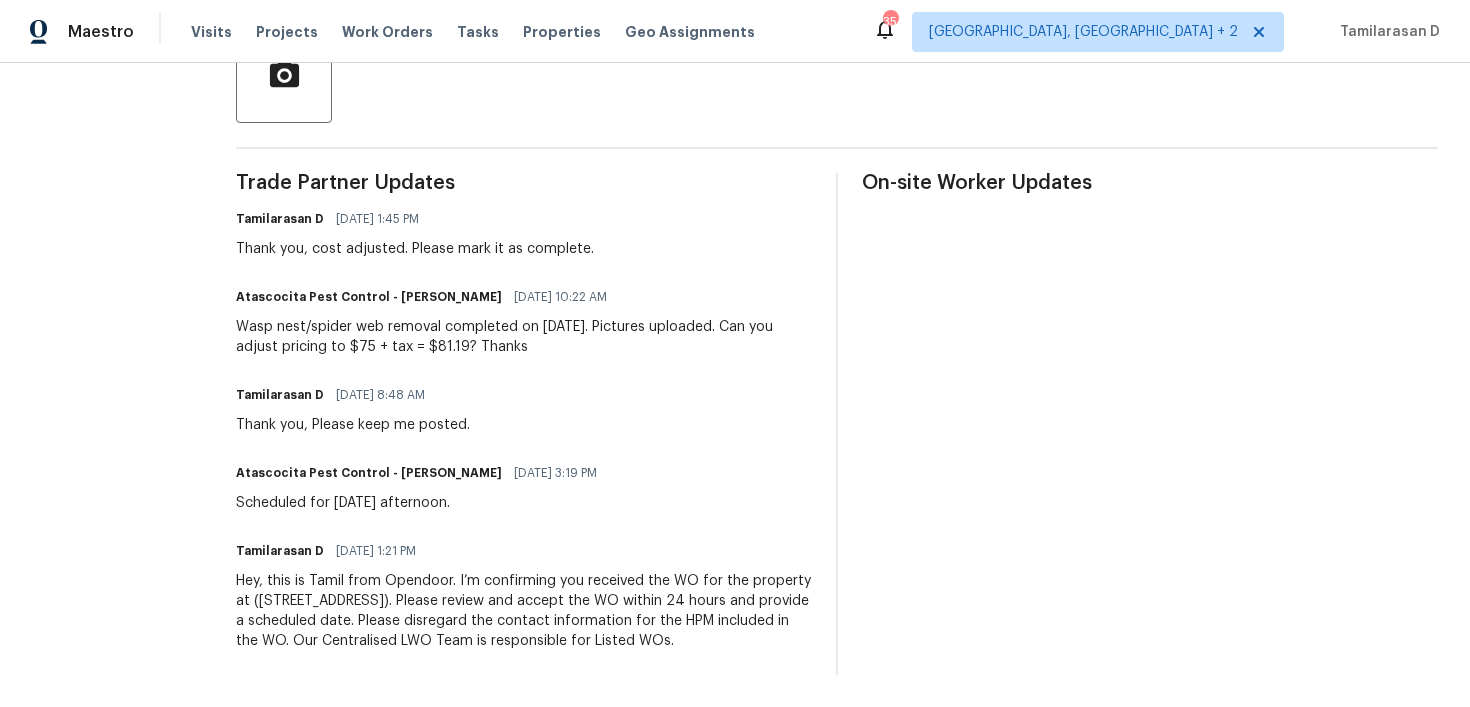 click on "Wasp nest/spider web removal completed on 7/14/2025. Pictures uploaded. Can you adjust pricing to $75 + tax = $81.19? Thanks" at bounding box center [524, 337] 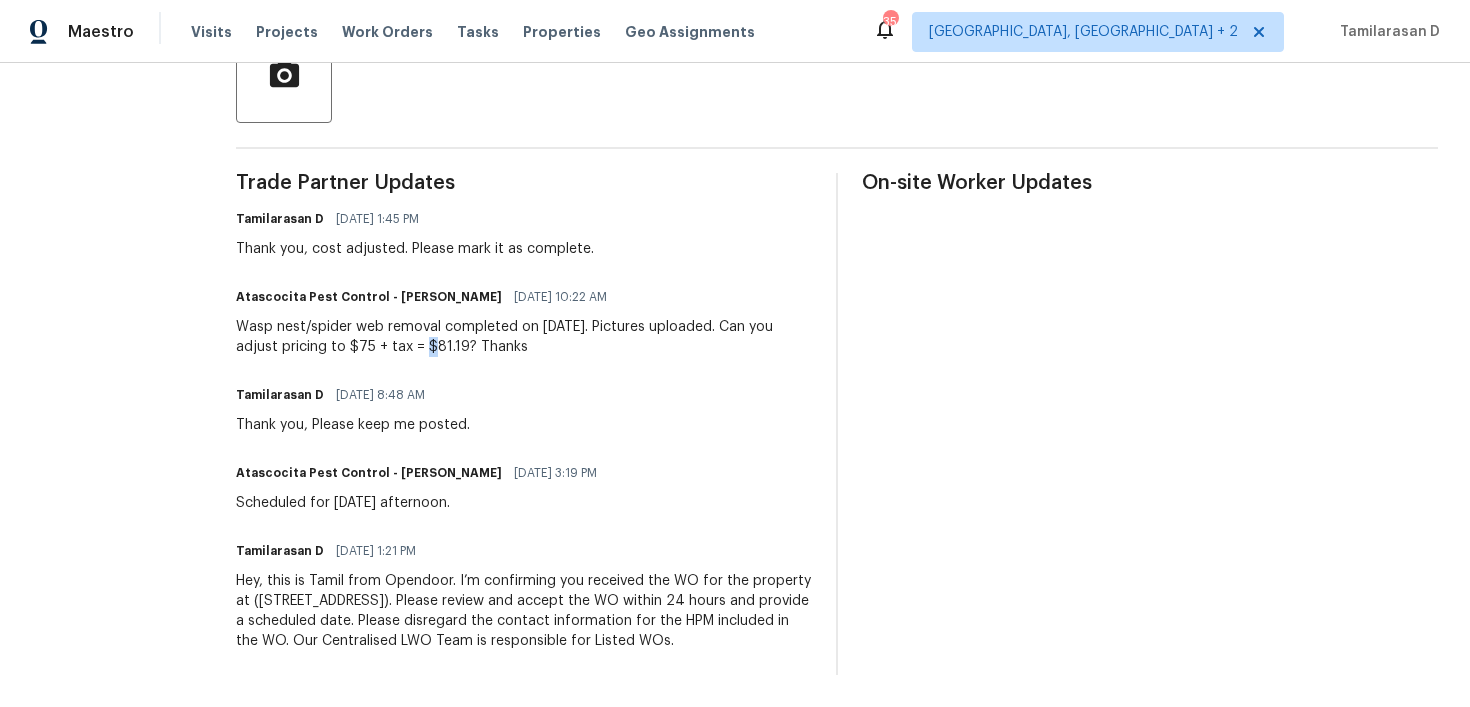 click on "Wasp nest/spider web removal completed on 7/14/2025. Pictures uploaded. Can you adjust pricing to $75 + tax = $81.19? Thanks" at bounding box center (524, 337) 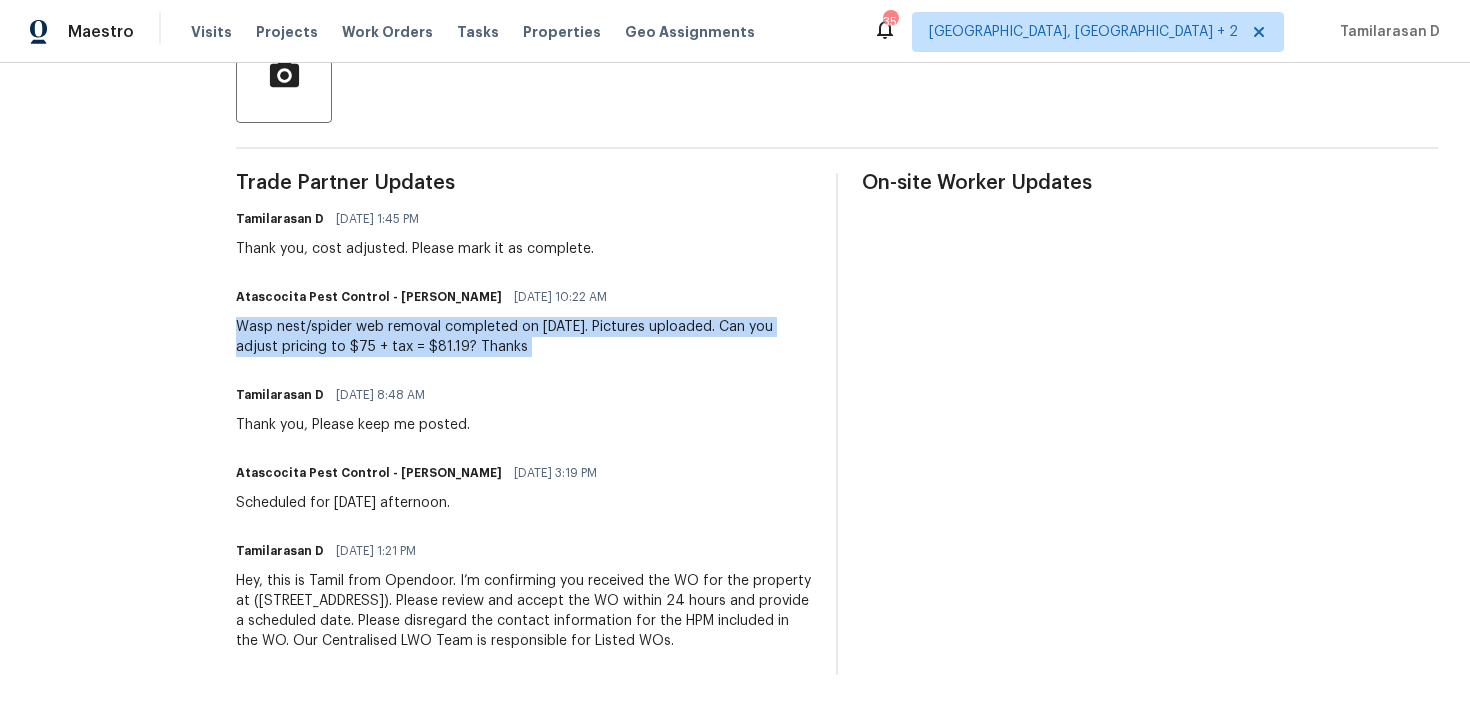 copy on "Wasp nest/spider web removal completed on 7/14/2025. Pictures uploaded. Can you adjust pricing to $75 + tax = $81.19? Thanks" 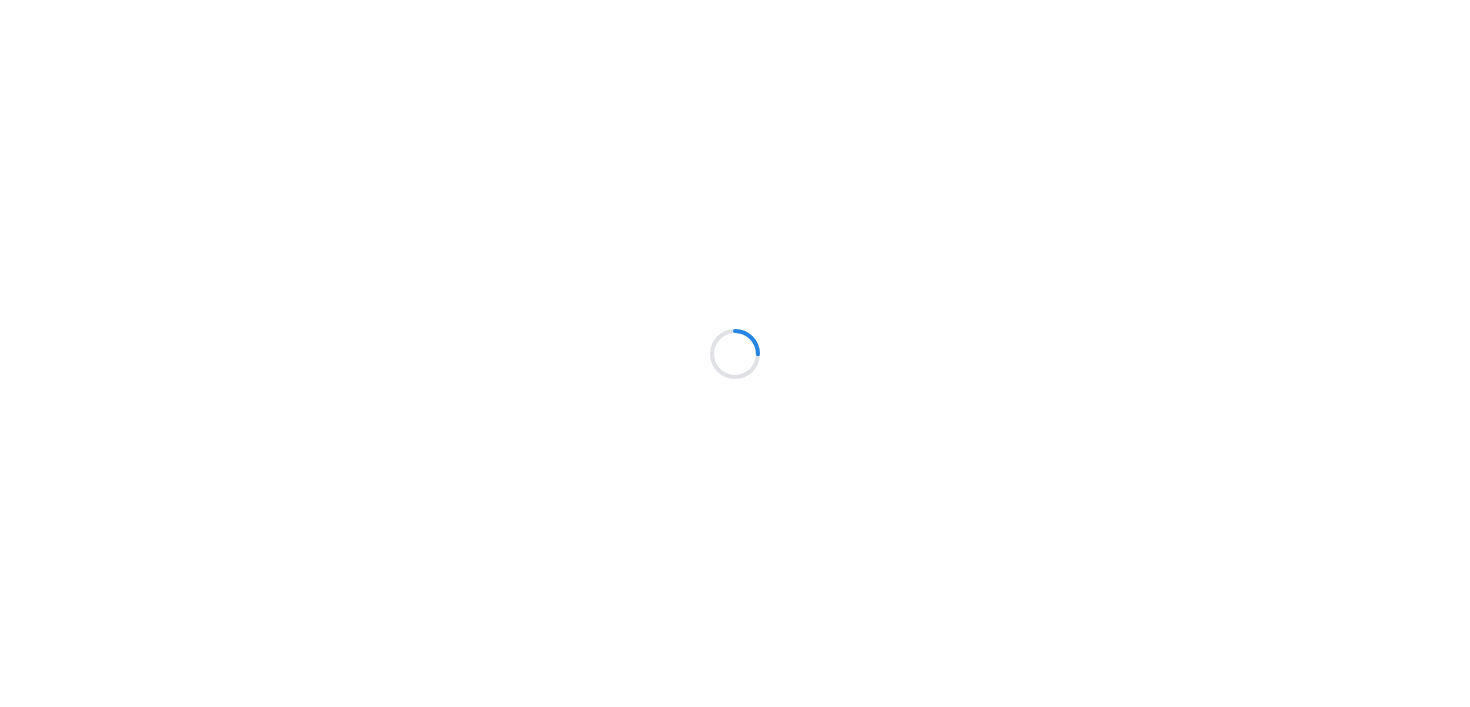 scroll, scrollTop: 0, scrollLeft: 0, axis: both 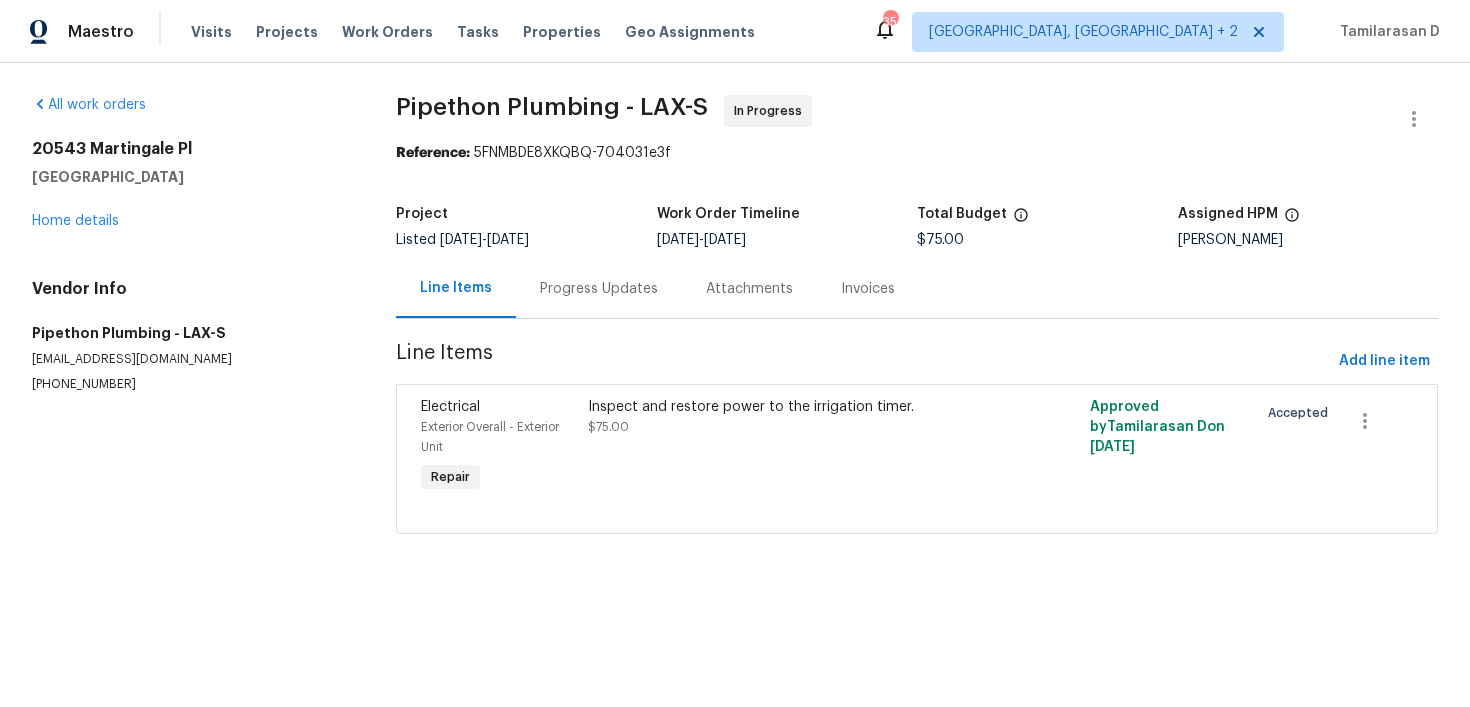 click on "Line Items Progress Updates Attachments Invoices" at bounding box center (917, 289) 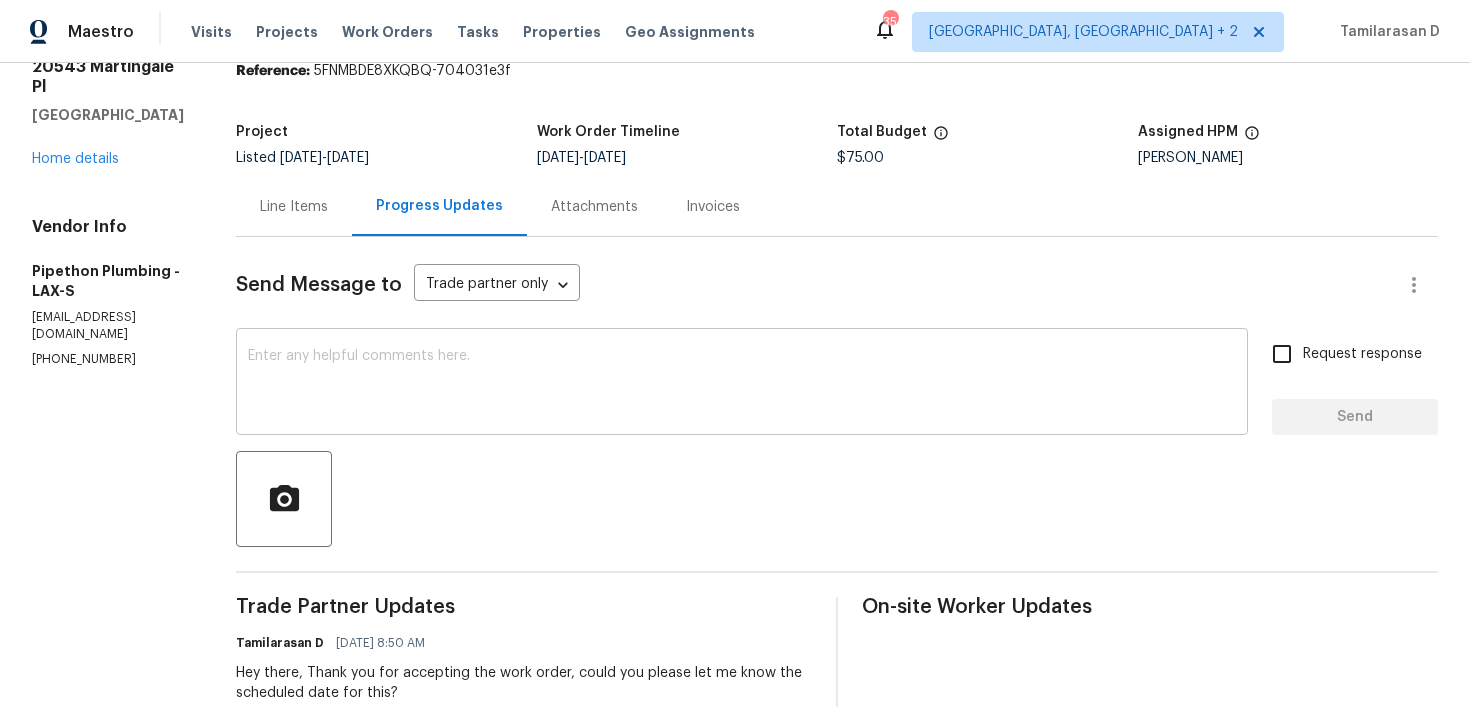 scroll, scrollTop: 48, scrollLeft: 0, axis: vertical 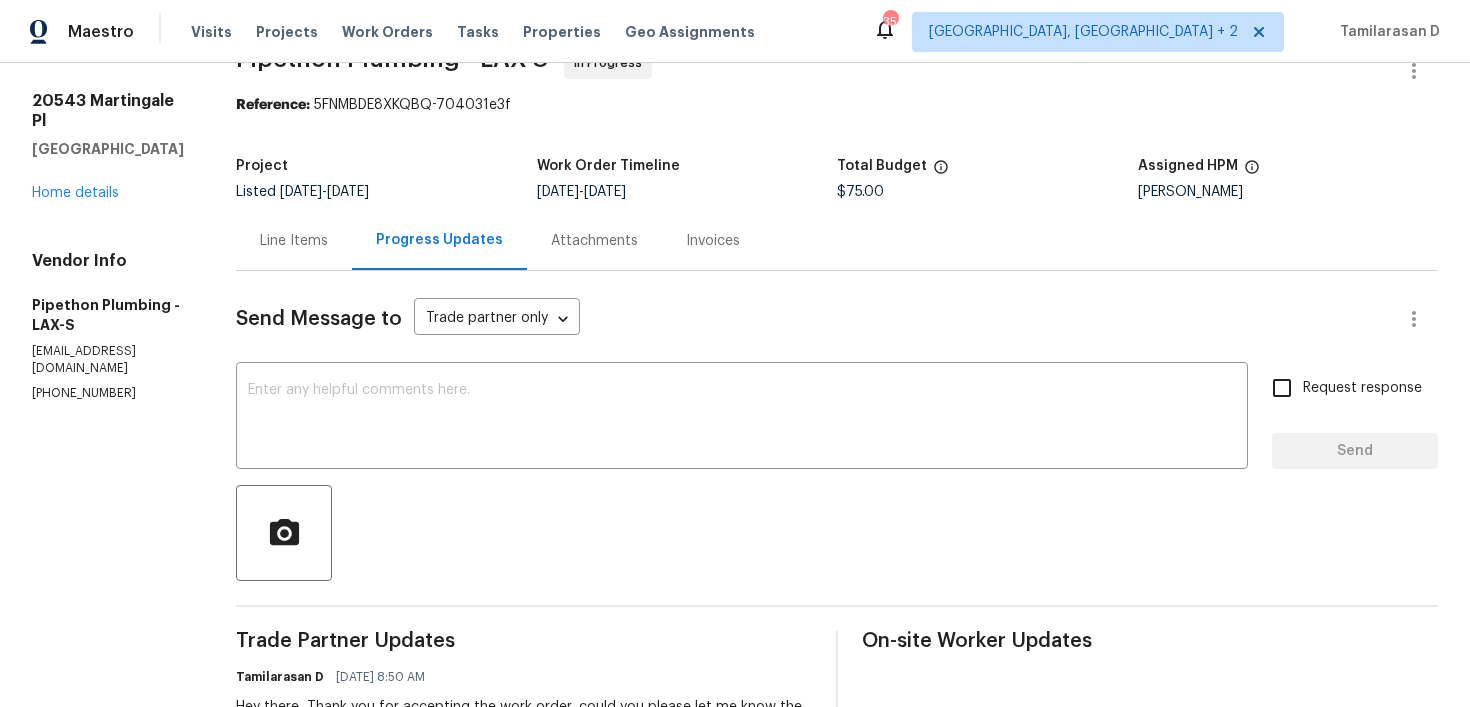click on "Line Items" at bounding box center [294, 241] 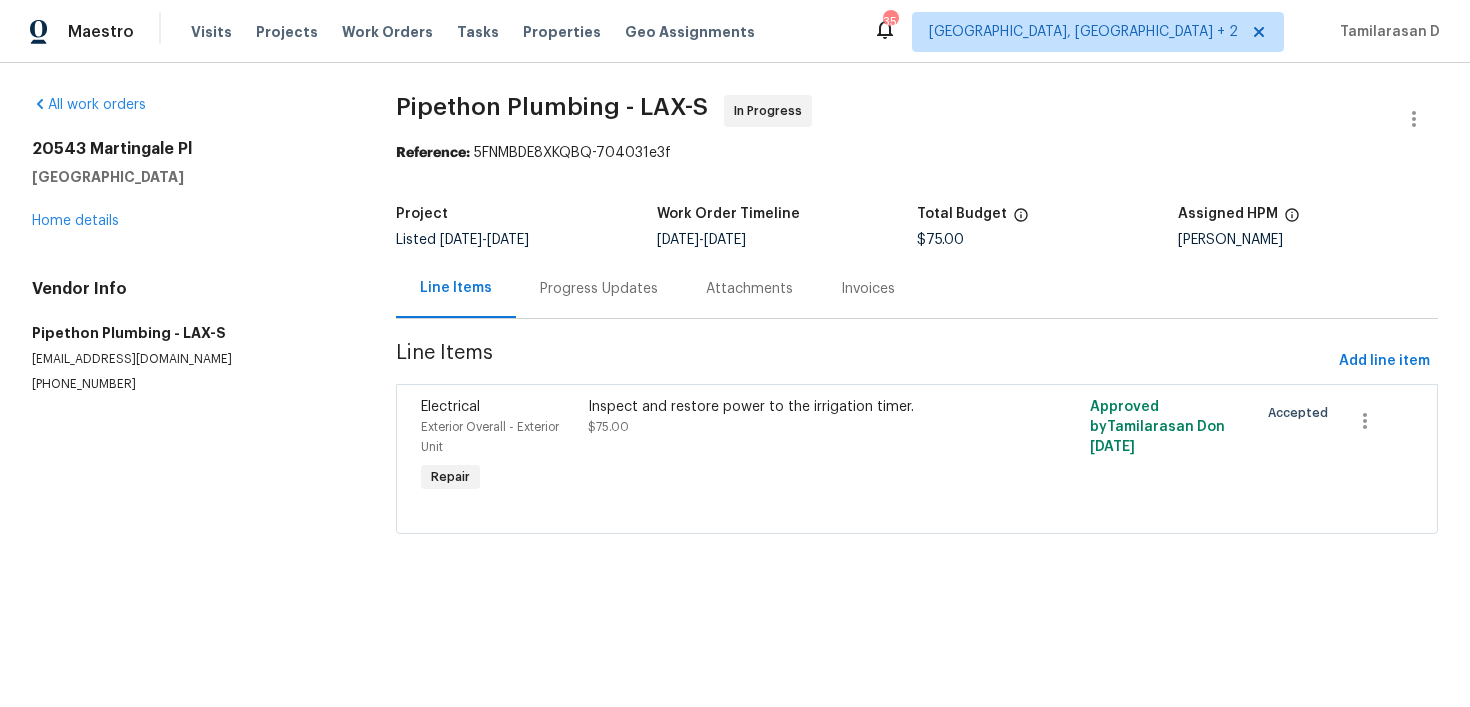 scroll, scrollTop: 0, scrollLeft: 0, axis: both 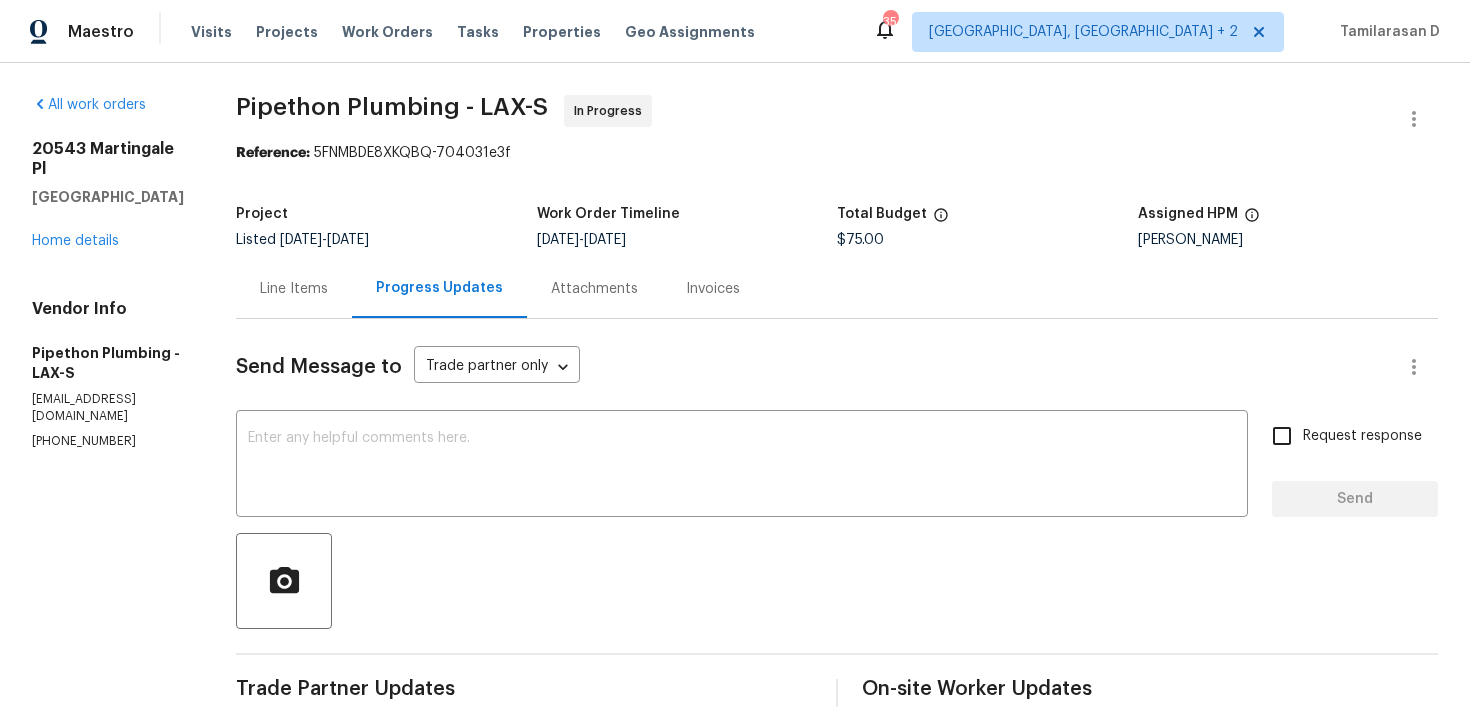click on "Line Items" at bounding box center (294, 288) 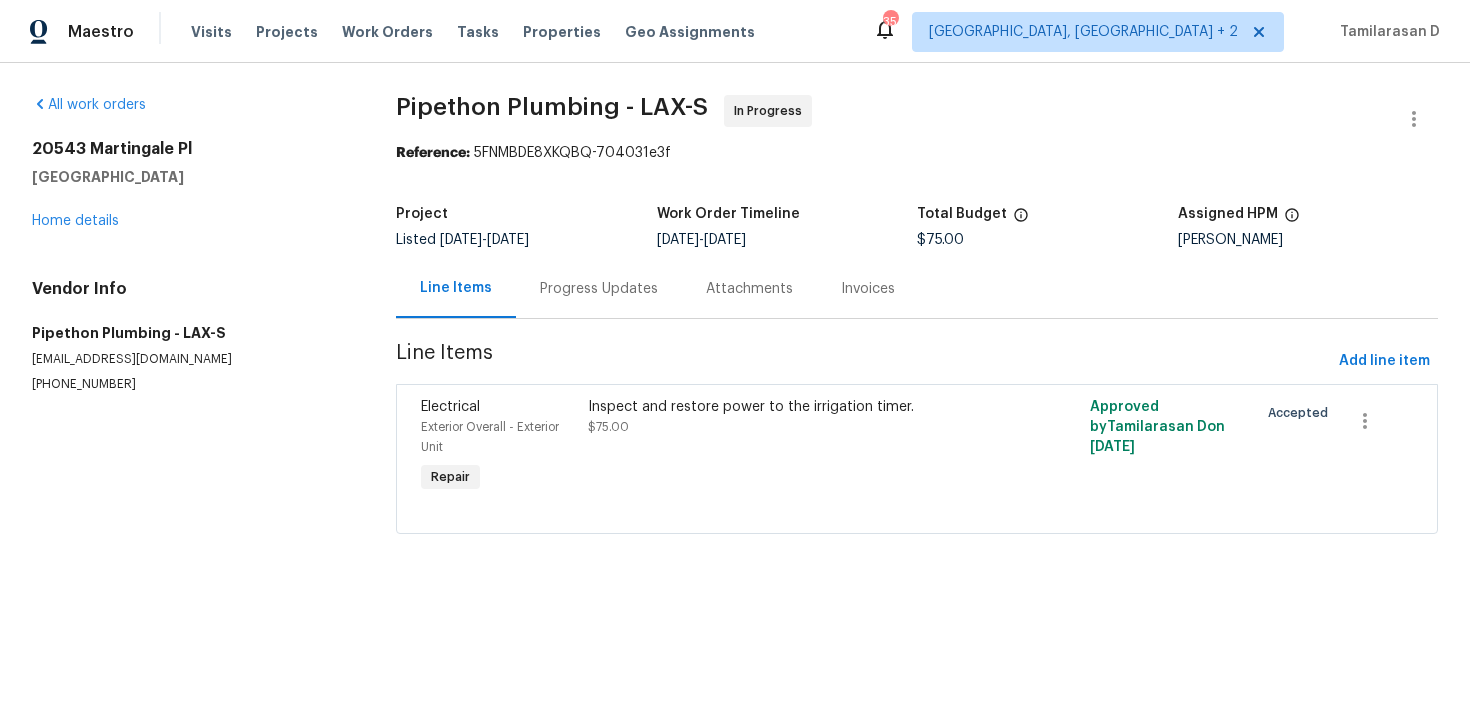 click on "Progress Updates" at bounding box center [599, 289] 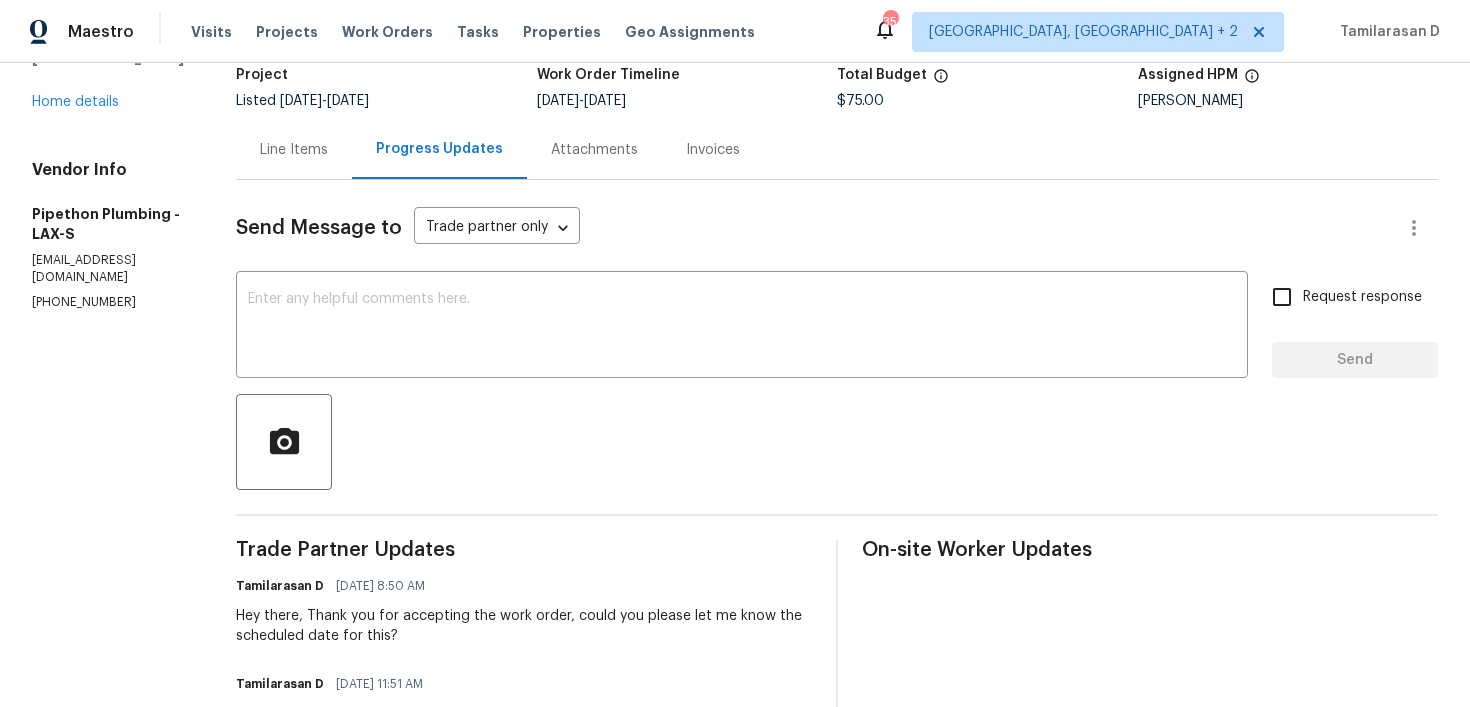 scroll, scrollTop: 109, scrollLeft: 0, axis: vertical 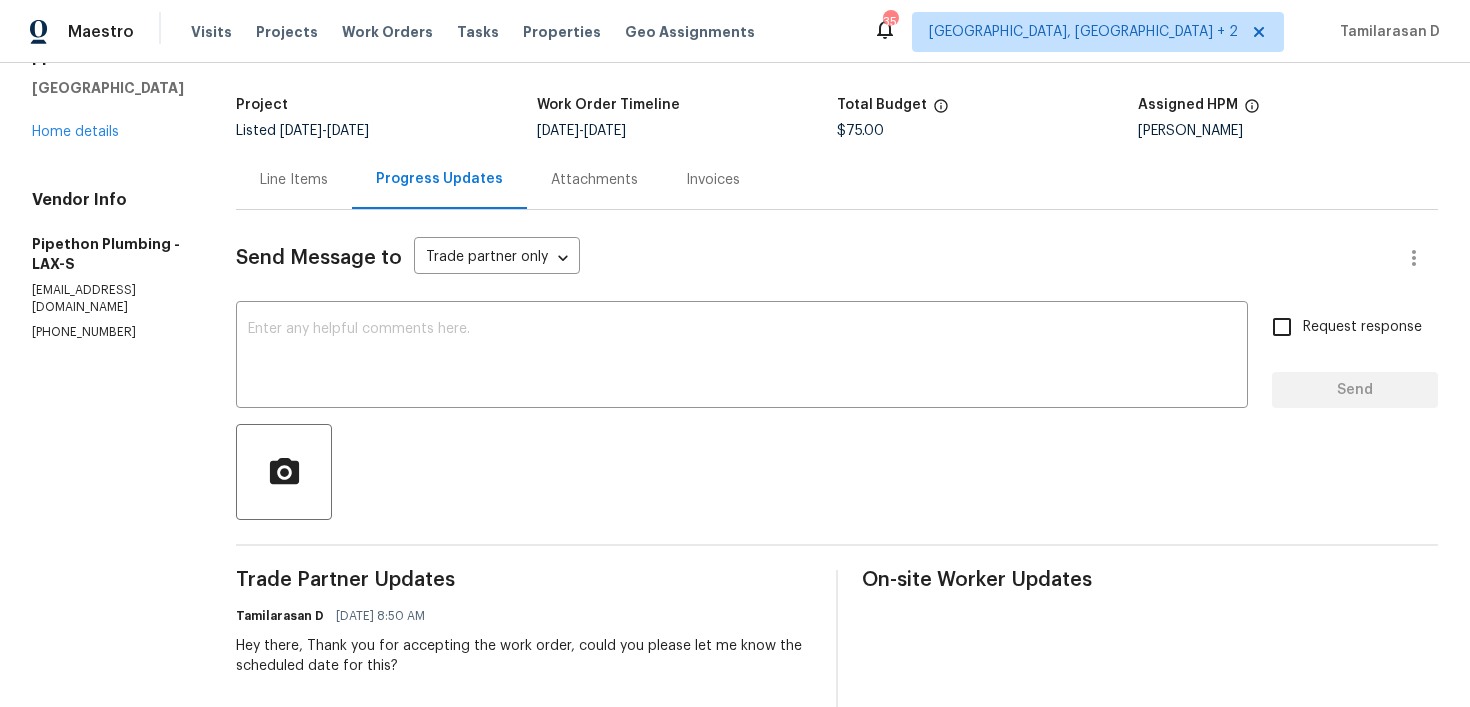 click on "Line Items" at bounding box center (294, 180) 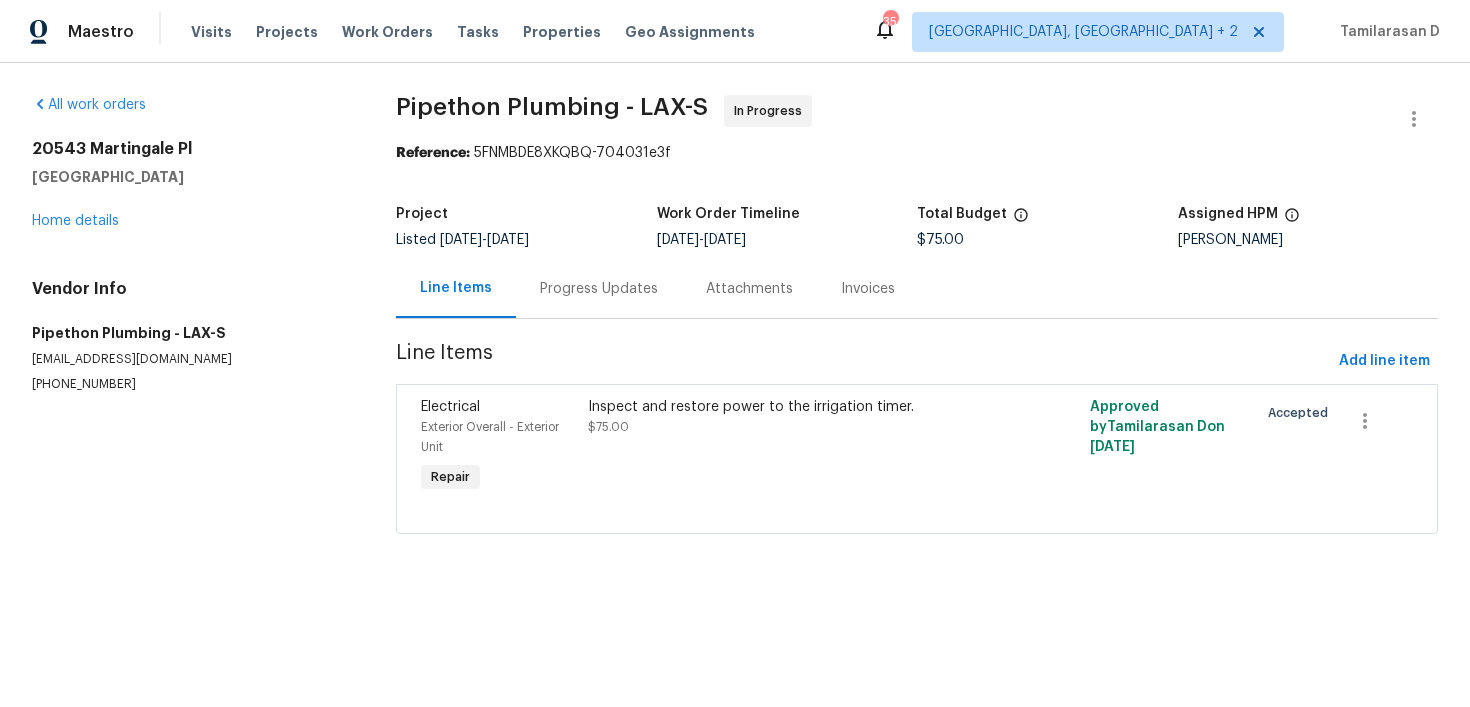 scroll, scrollTop: 0, scrollLeft: 0, axis: both 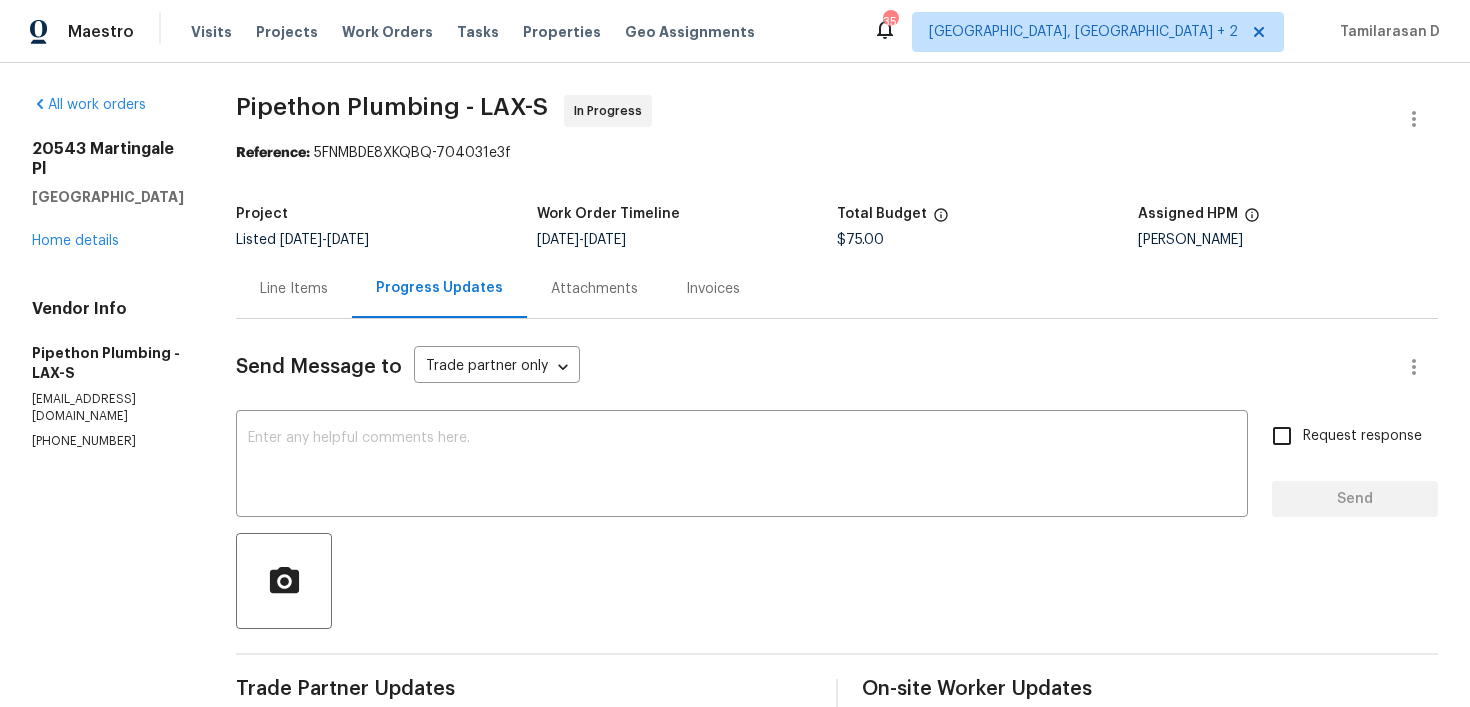 click on "Pipethon Plumbing - LAX-S In Progress Reference:   5FNMBDE8XKQBQ-704031e3f Project Listed   5/28/2025  -  7/14/2025 Work Order Timeline 7/11/2025  -  7/14/2025 Total Budget $75.00 Assigned HPM Frank Santellanes Line Items Progress Updates Attachments Invoices Send Message to Trade partner only Trade partner only ​ x ​ Request response Send Trade Partner Updates Tamilarasan D 07/14/2025 8:50 AM Hey there, Thank you for accepting the work order, could you please let me know the scheduled date for this? Tamilarasan D 07/11/2025 11:51 AM Hey, this is Tamil from Opendoor. I’m confirming you received the WO for the property at (20543 Martingale Pl, Santa Clarita, CA 91350). Please review and accept the WO within 24 hours and provide a scheduled date. Please disregard the contact information for the HPM included in the WO. Our Centralised LWO Team is responsible for Listed WOs. On-site Worker Updates" at bounding box center [837, 521] 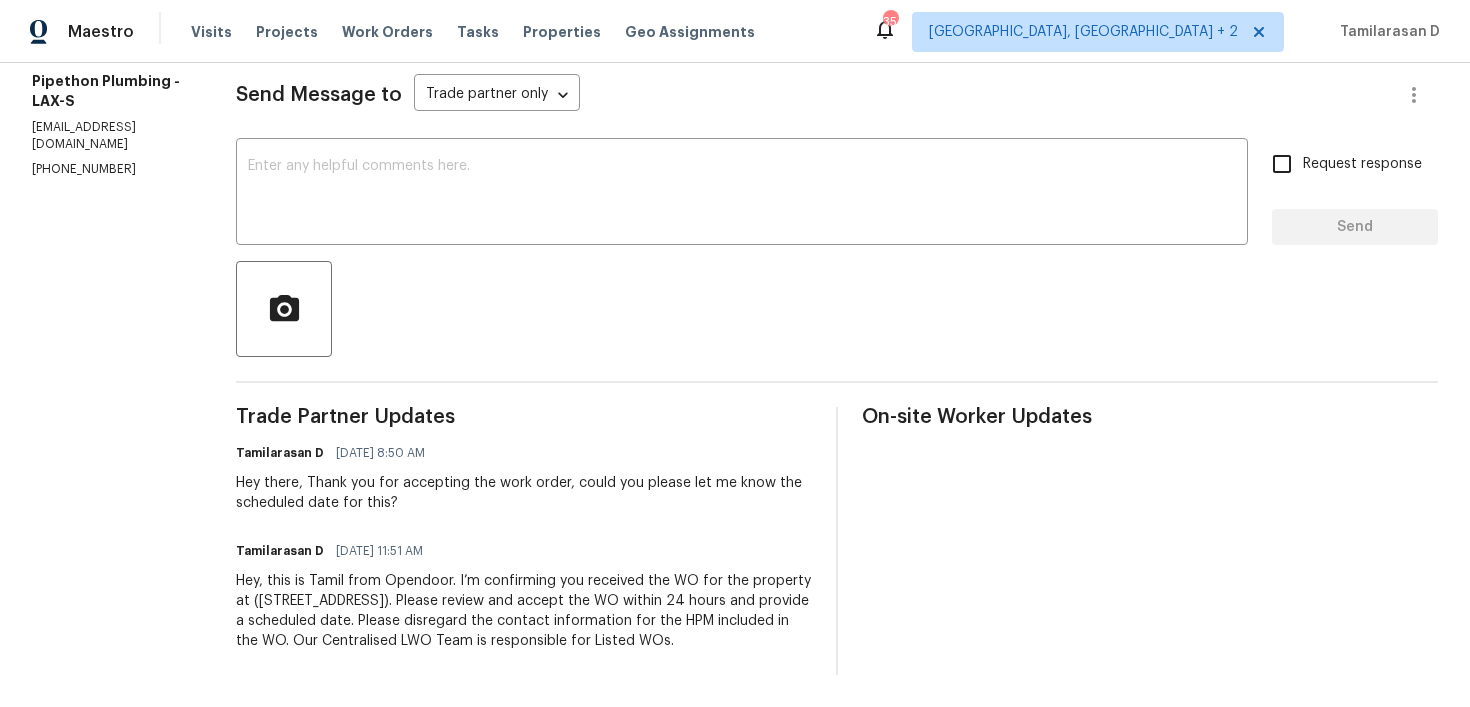 scroll, scrollTop: 0, scrollLeft: 0, axis: both 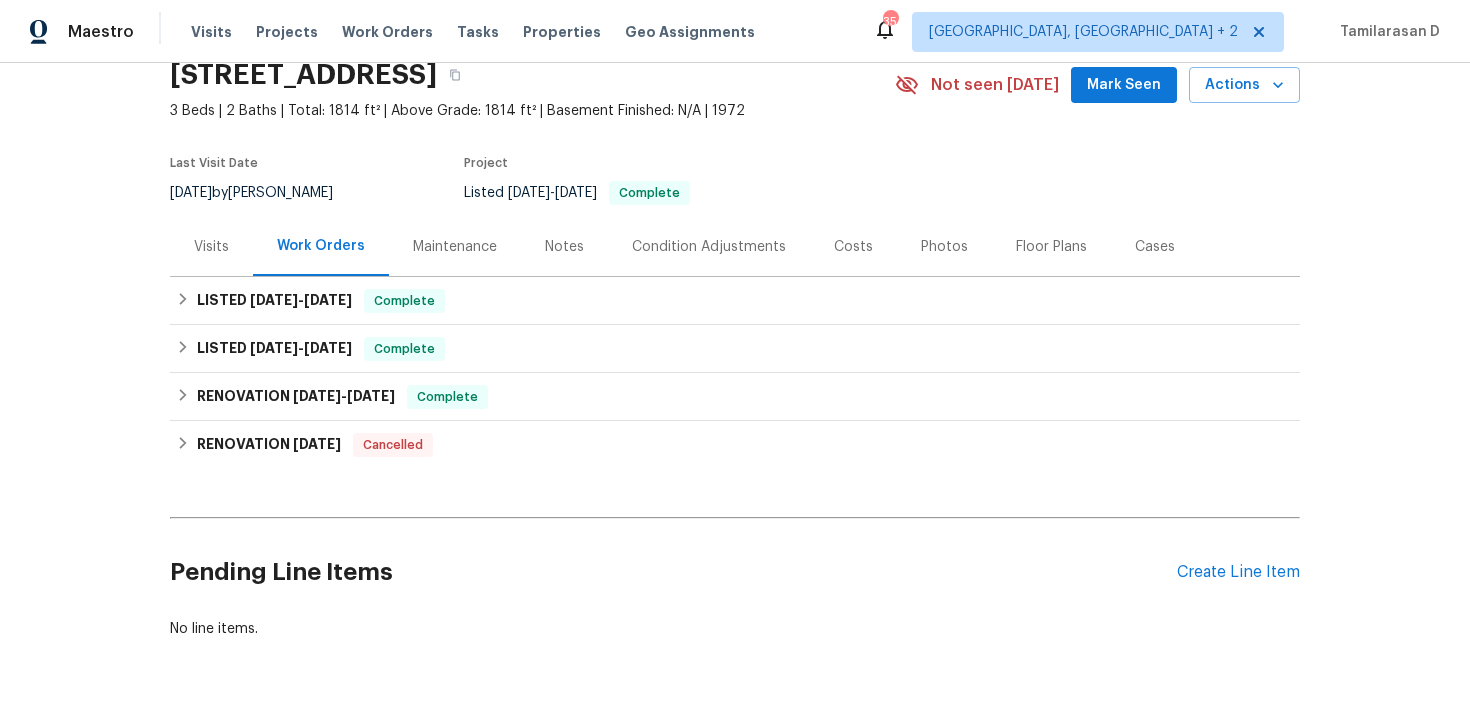 click on "Pending Line Items Create Line Item" at bounding box center [735, 572] 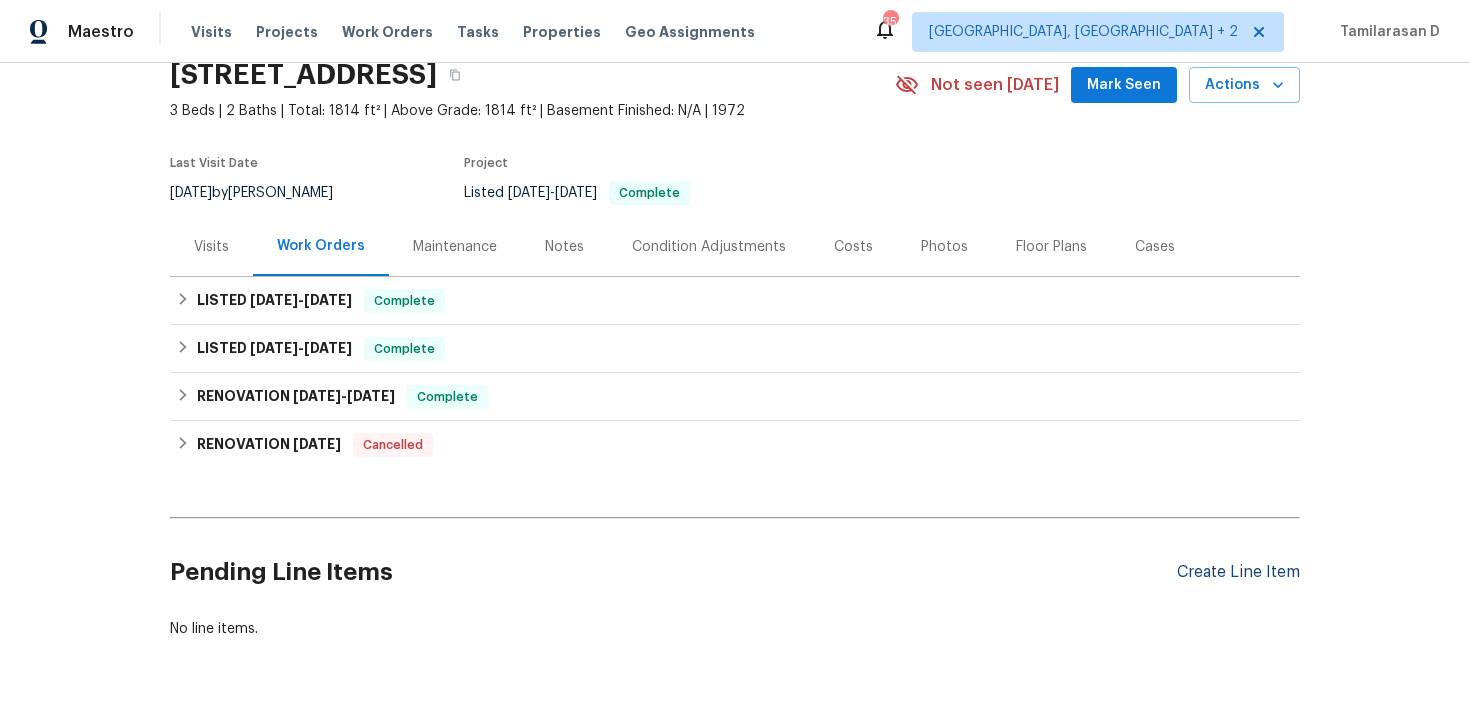 click on "Create Line Item" at bounding box center [1238, 572] 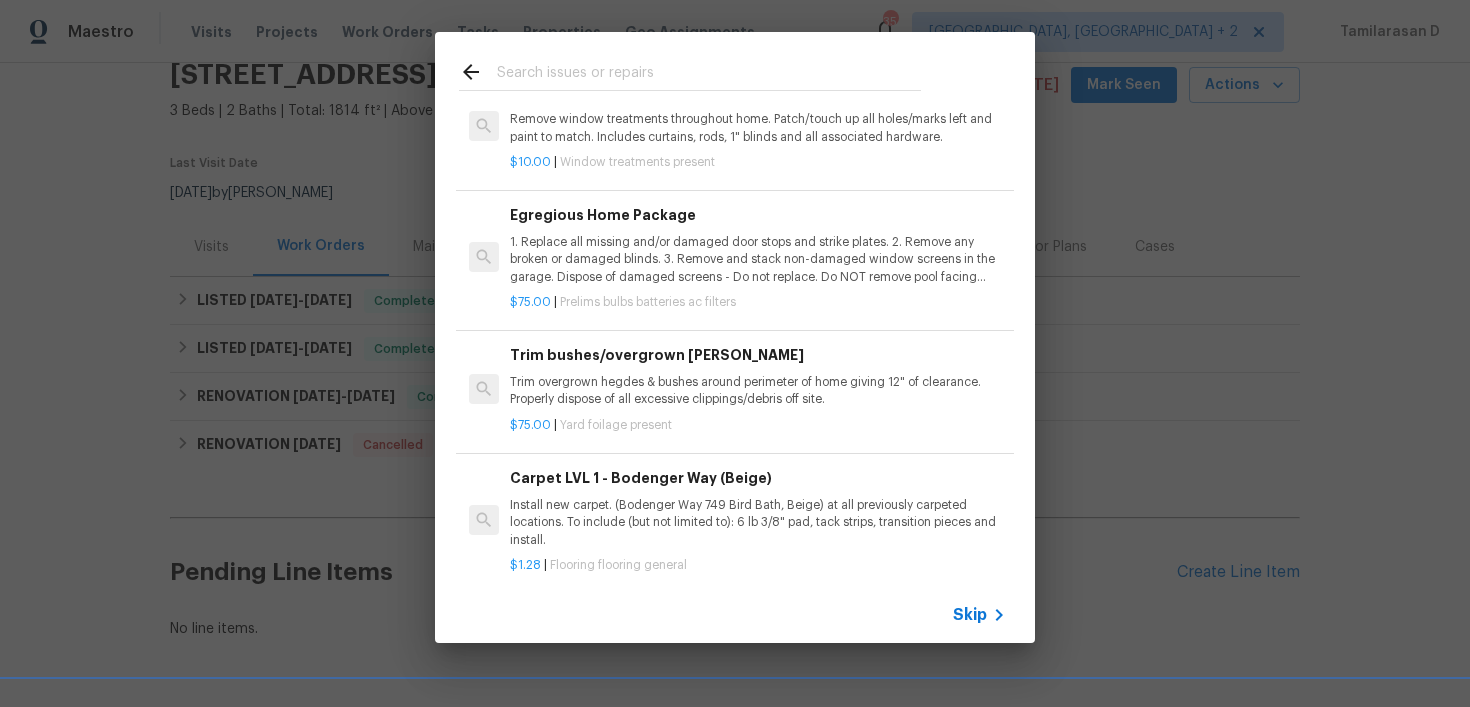 scroll, scrollTop: 971, scrollLeft: 0, axis: vertical 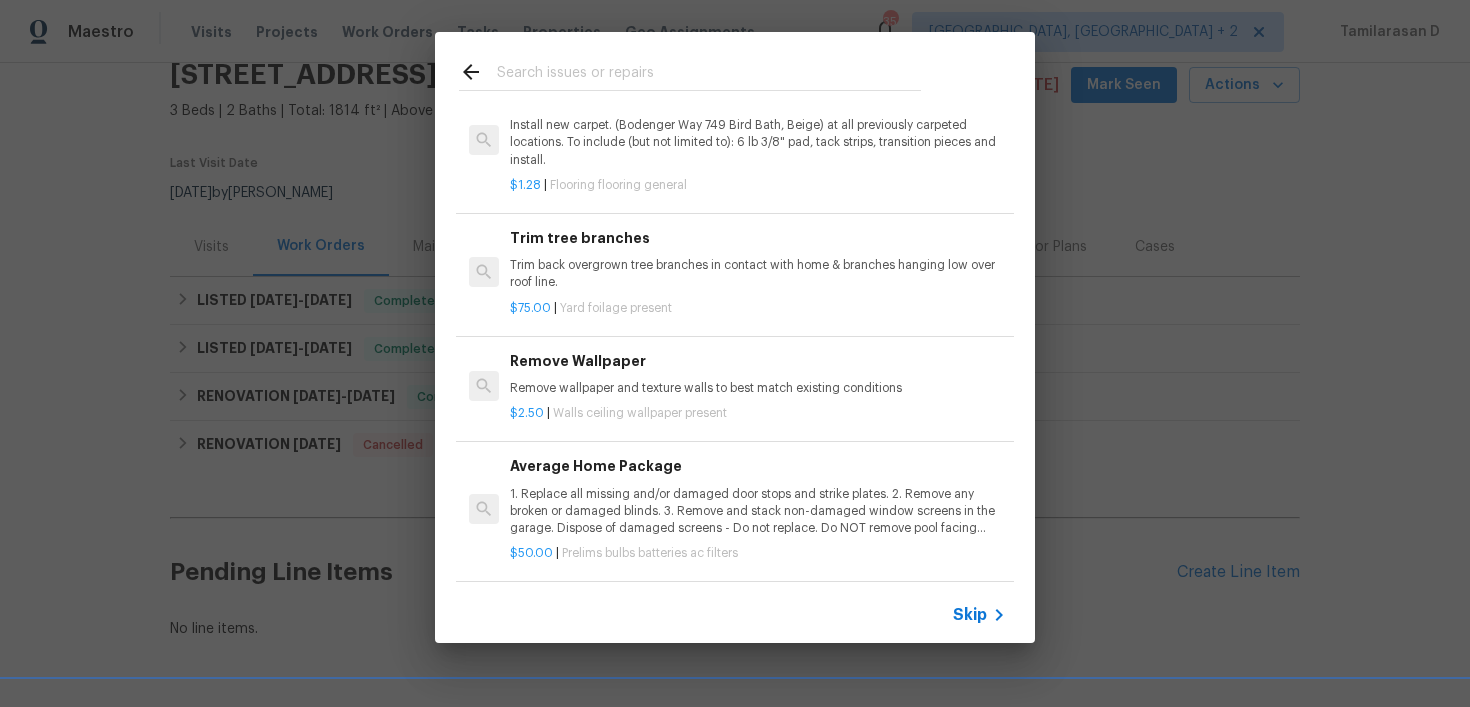 click on "Skip" at bounding box center [970, 615] 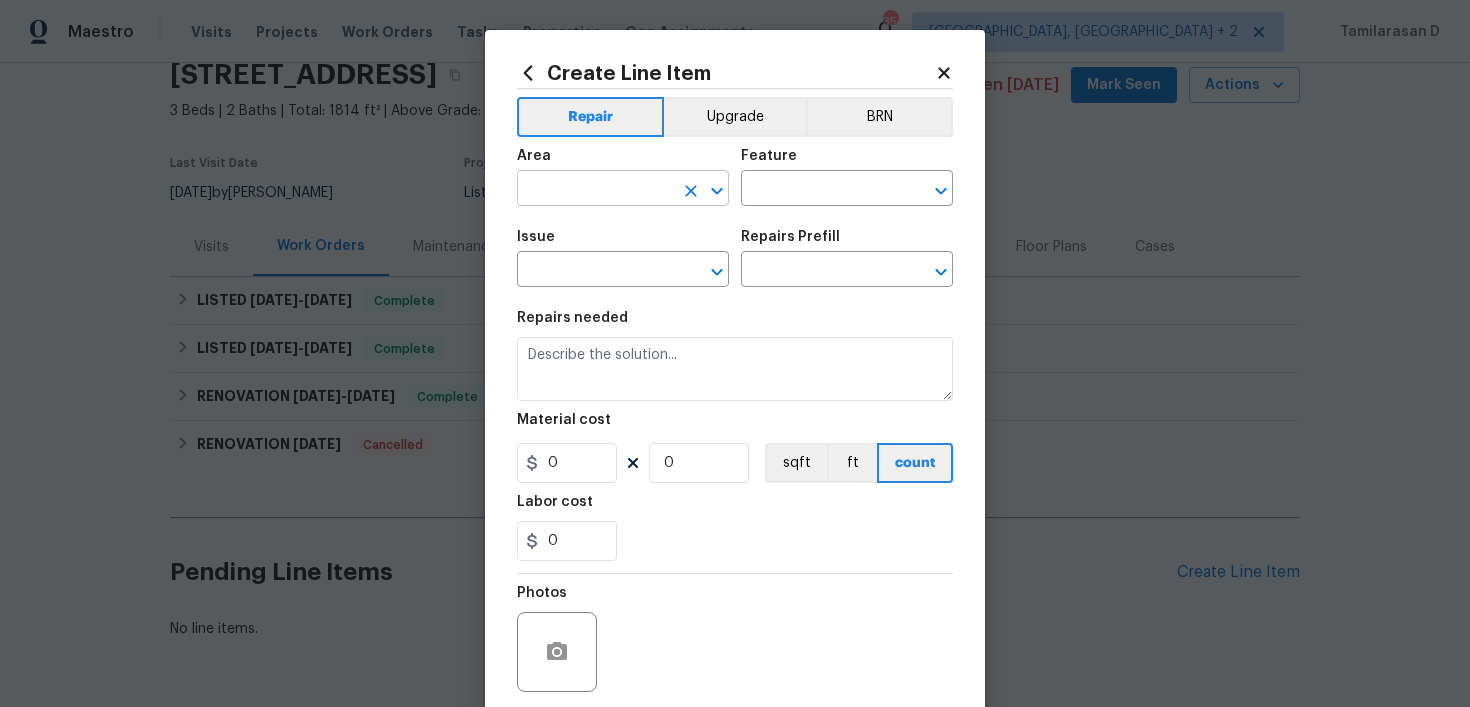 click at bounding box center [595, 190] 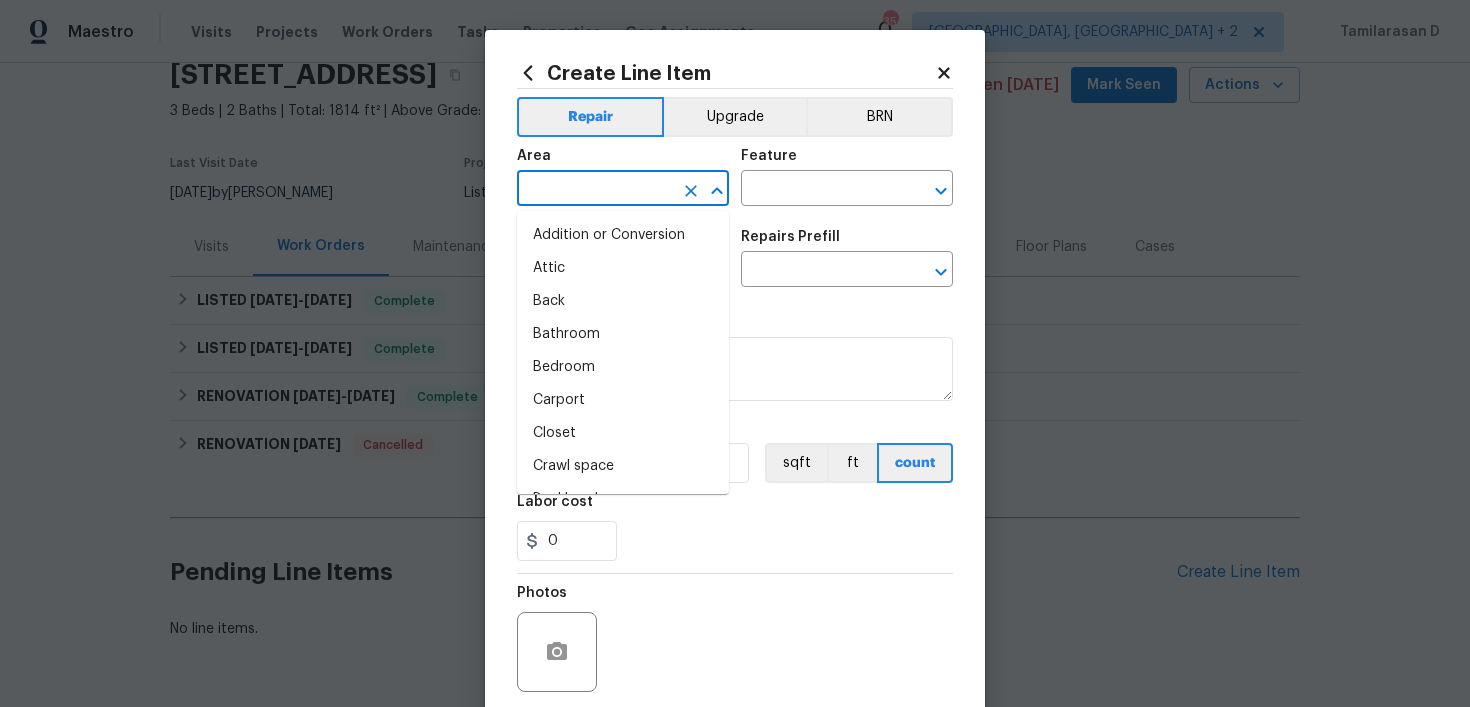 type on "o" 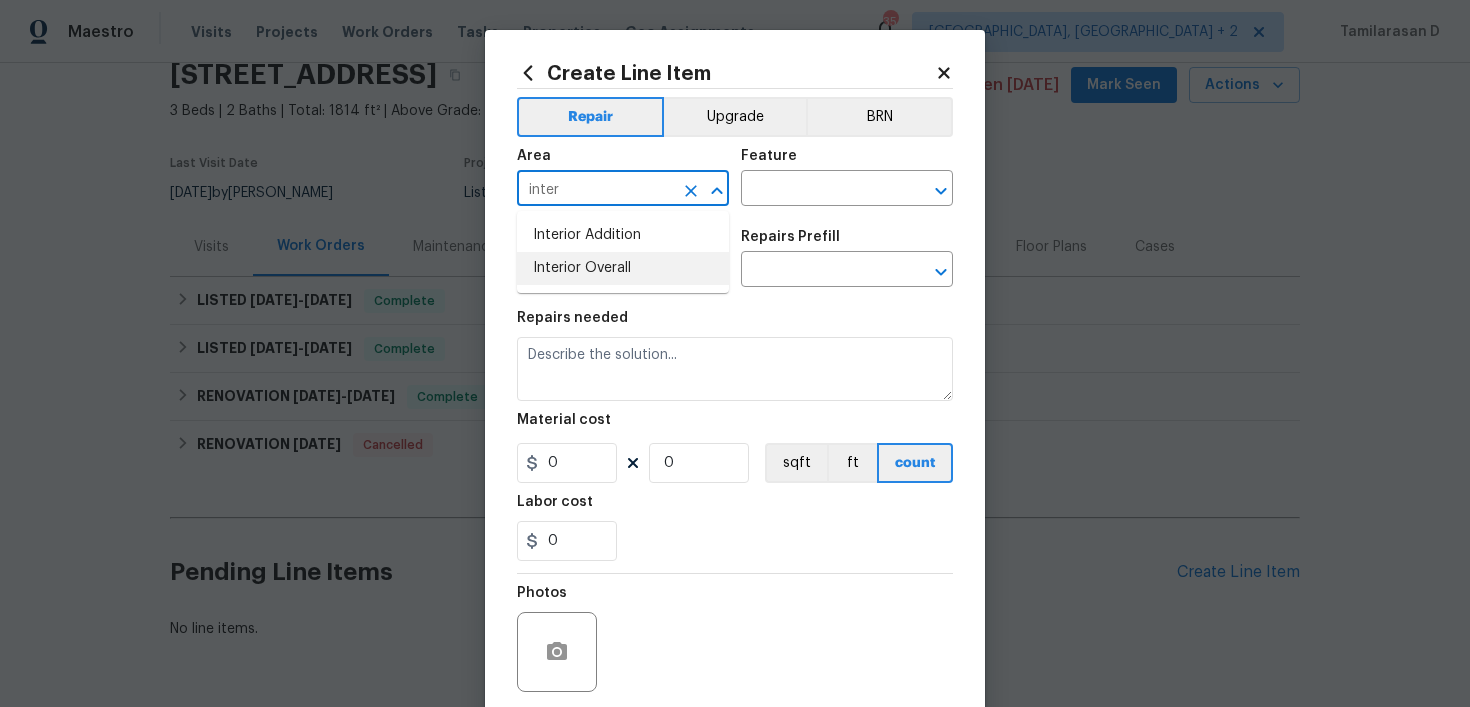click on "Interior Overall" at bounding box center (623, 268) 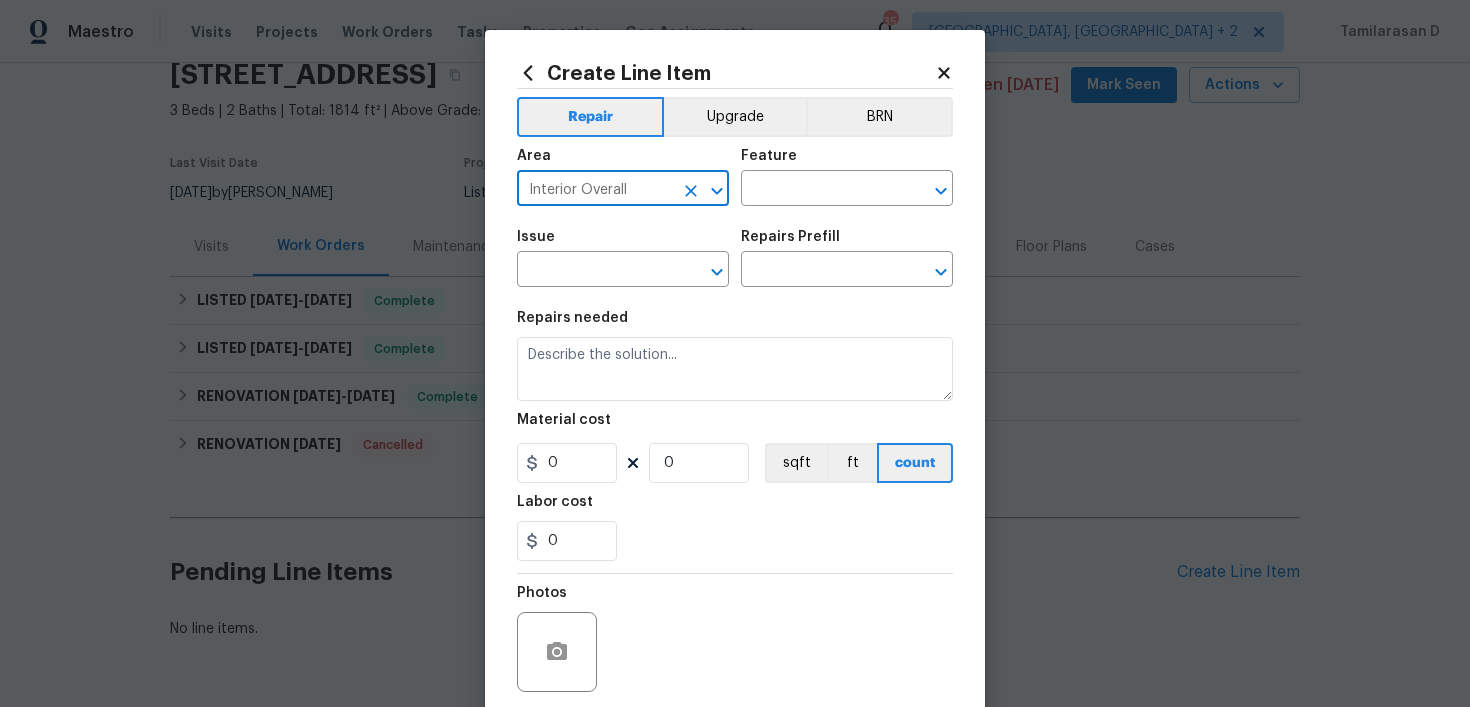 type on "Interior Overall" 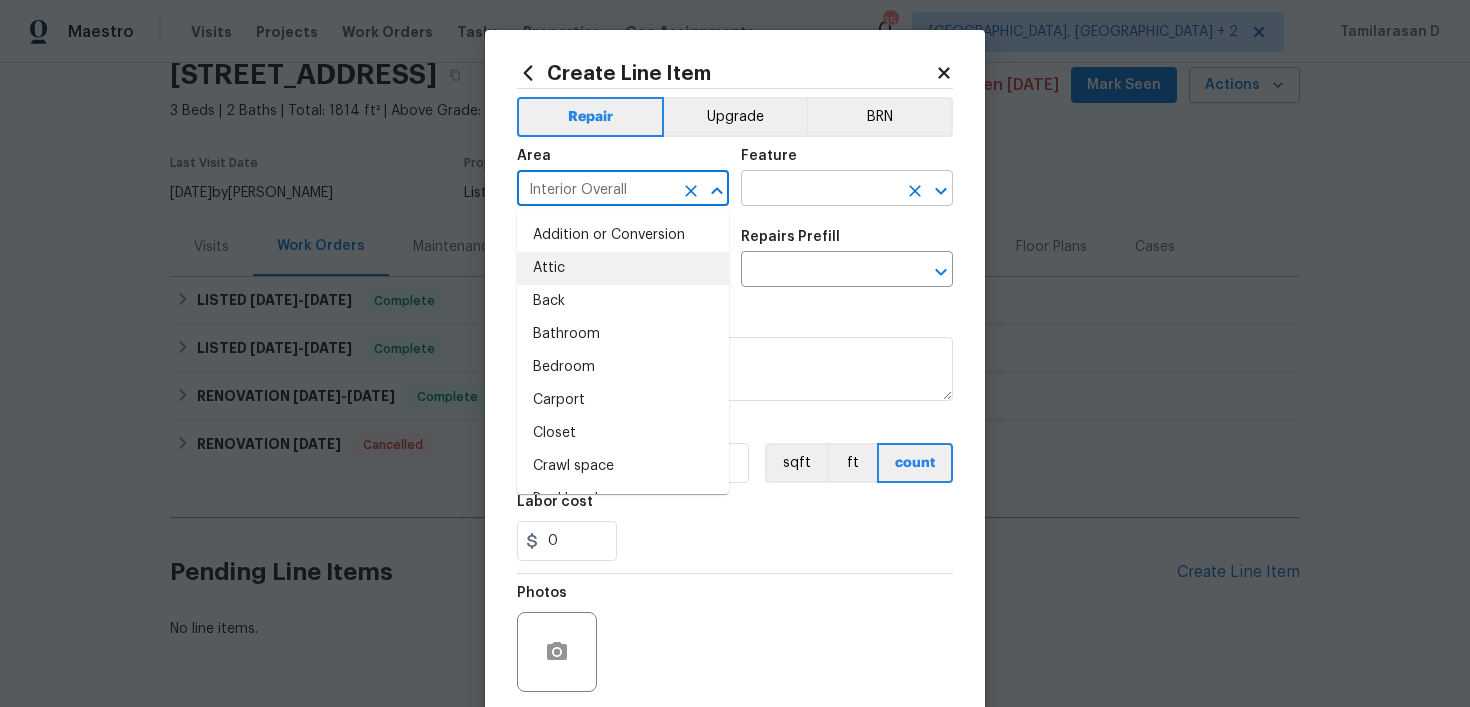 click at bounding box center (819, 190) 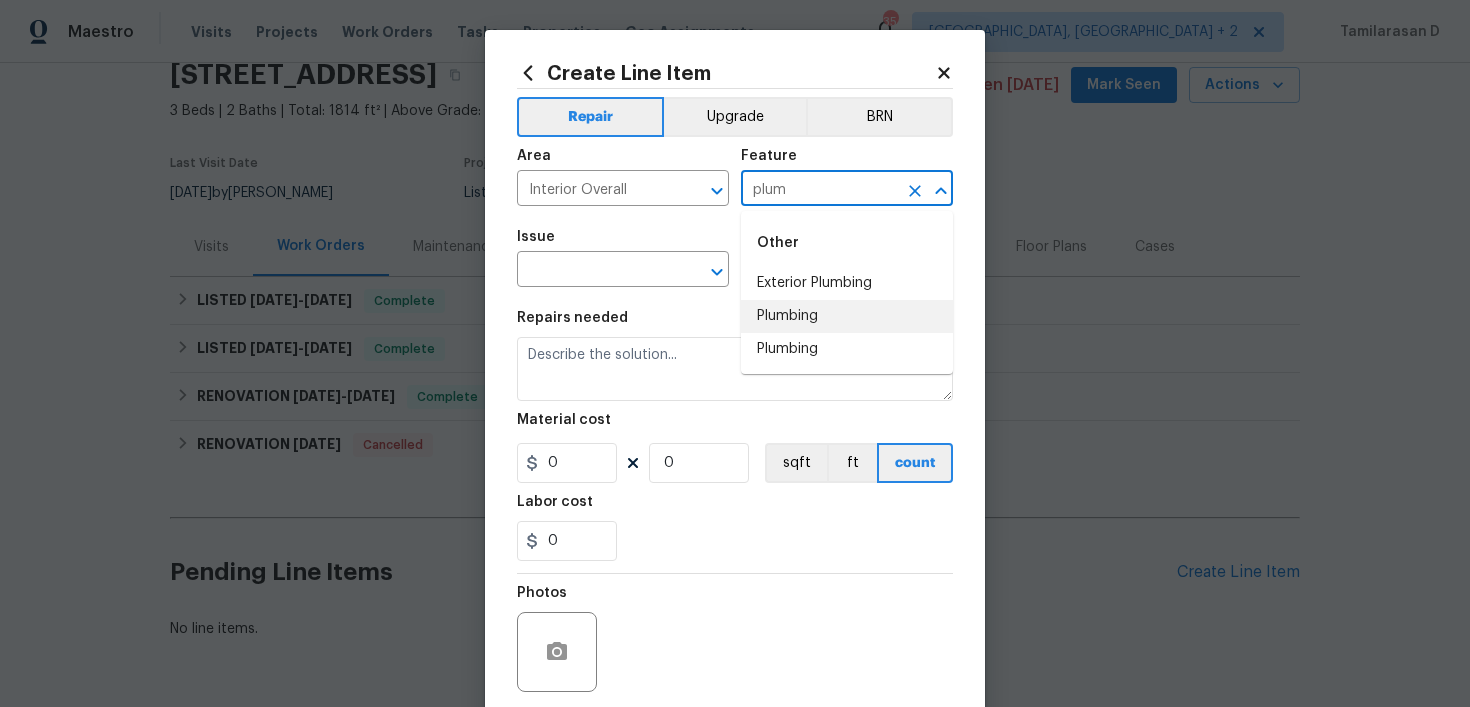 click on "Plumbing" at bounding box center [847, 316] 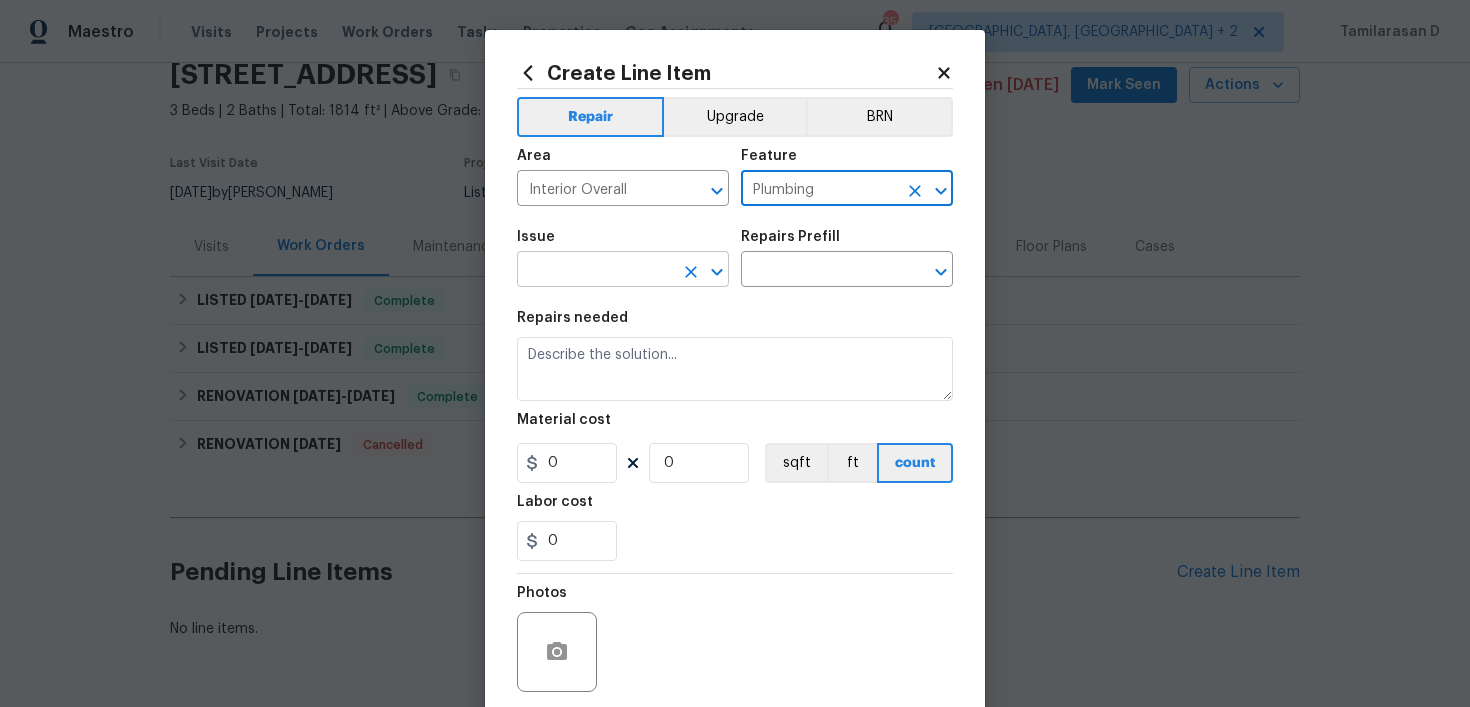 type on "Plumbing" 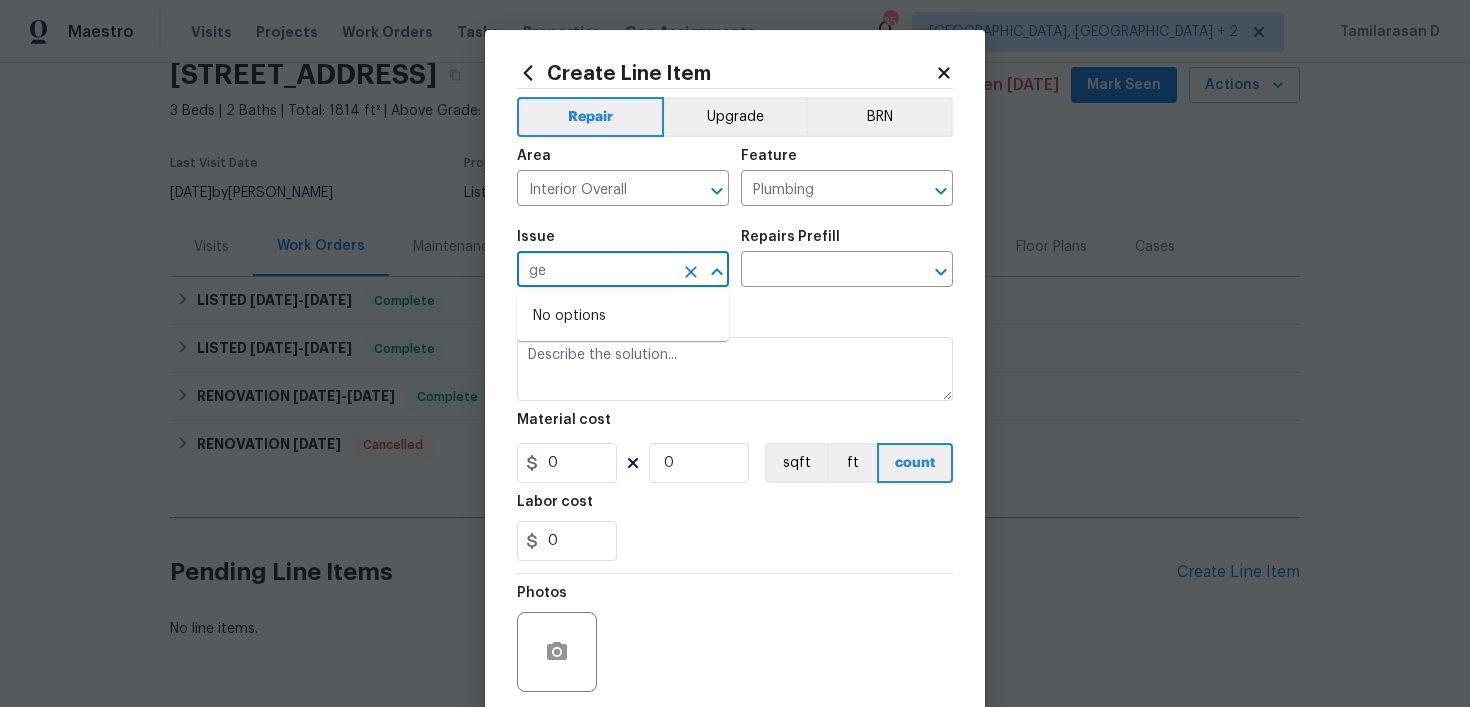type on "g" 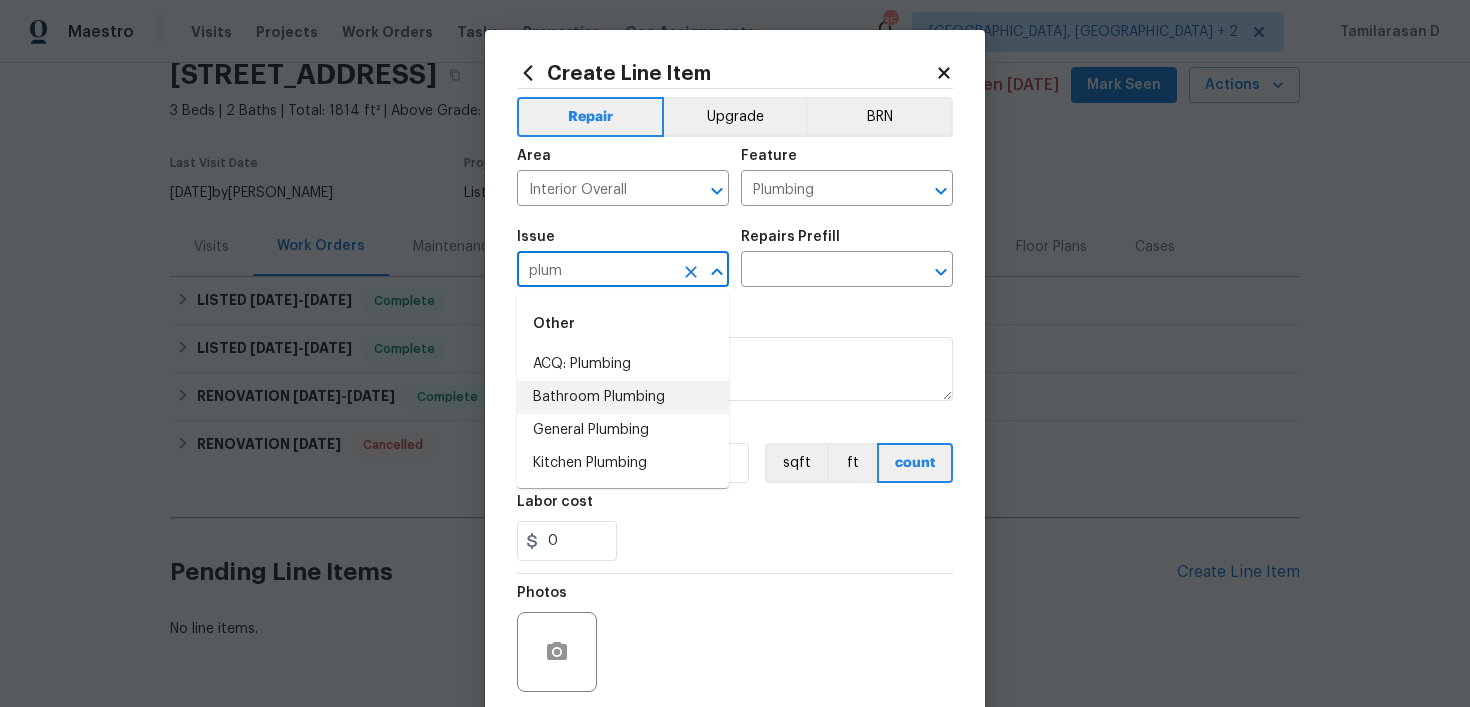 click on "Bathroom Plumbing" at bounding box center [623, 397] 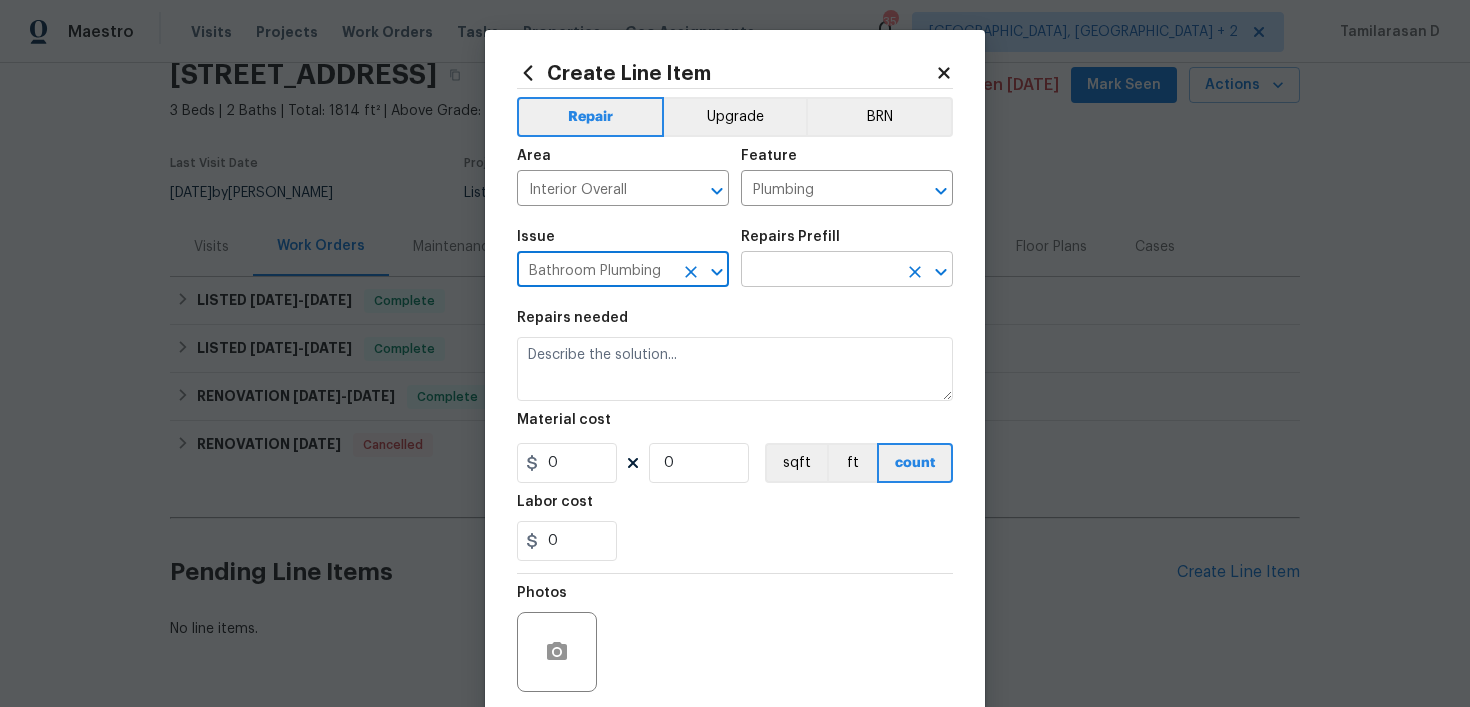 type on "Bathroom Plumbing" 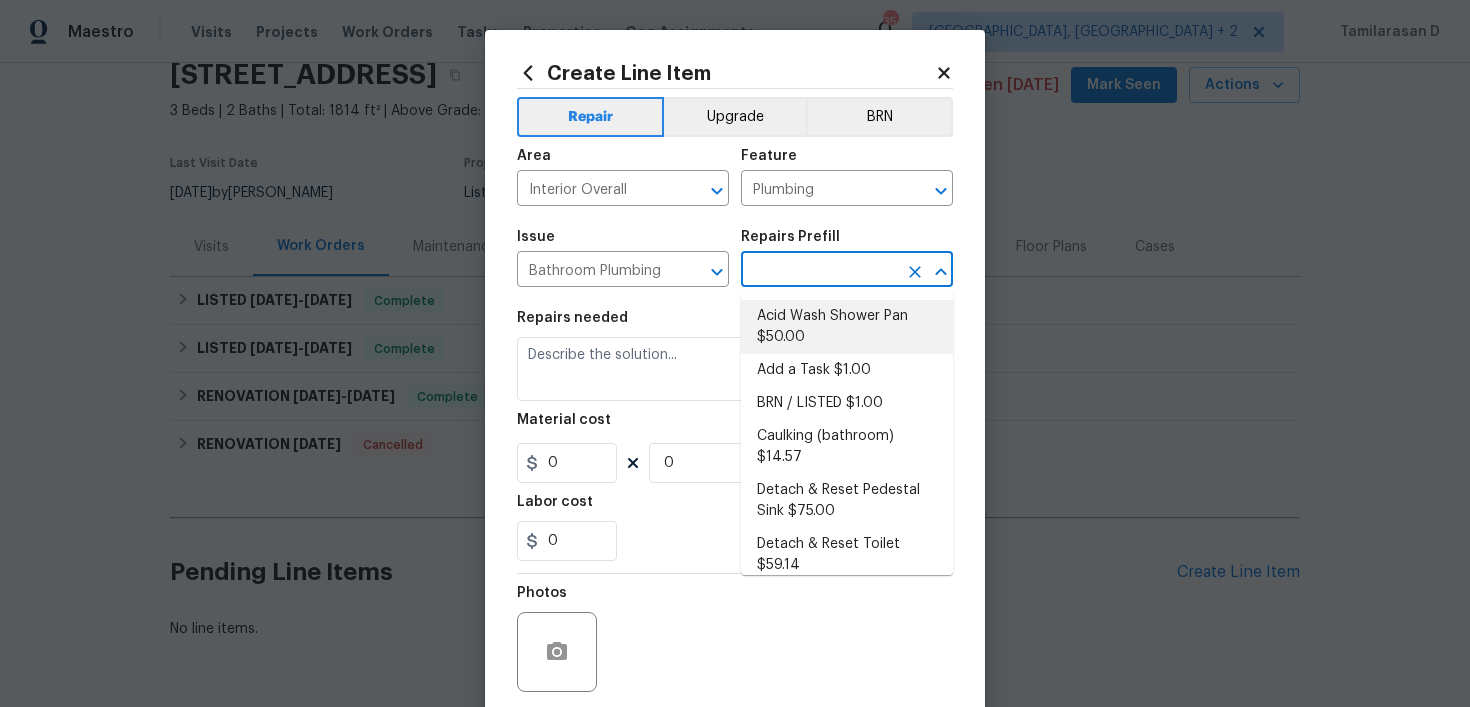 click on "Acid Wash Shower Pan $50.00" at bounding box center [847, 327] 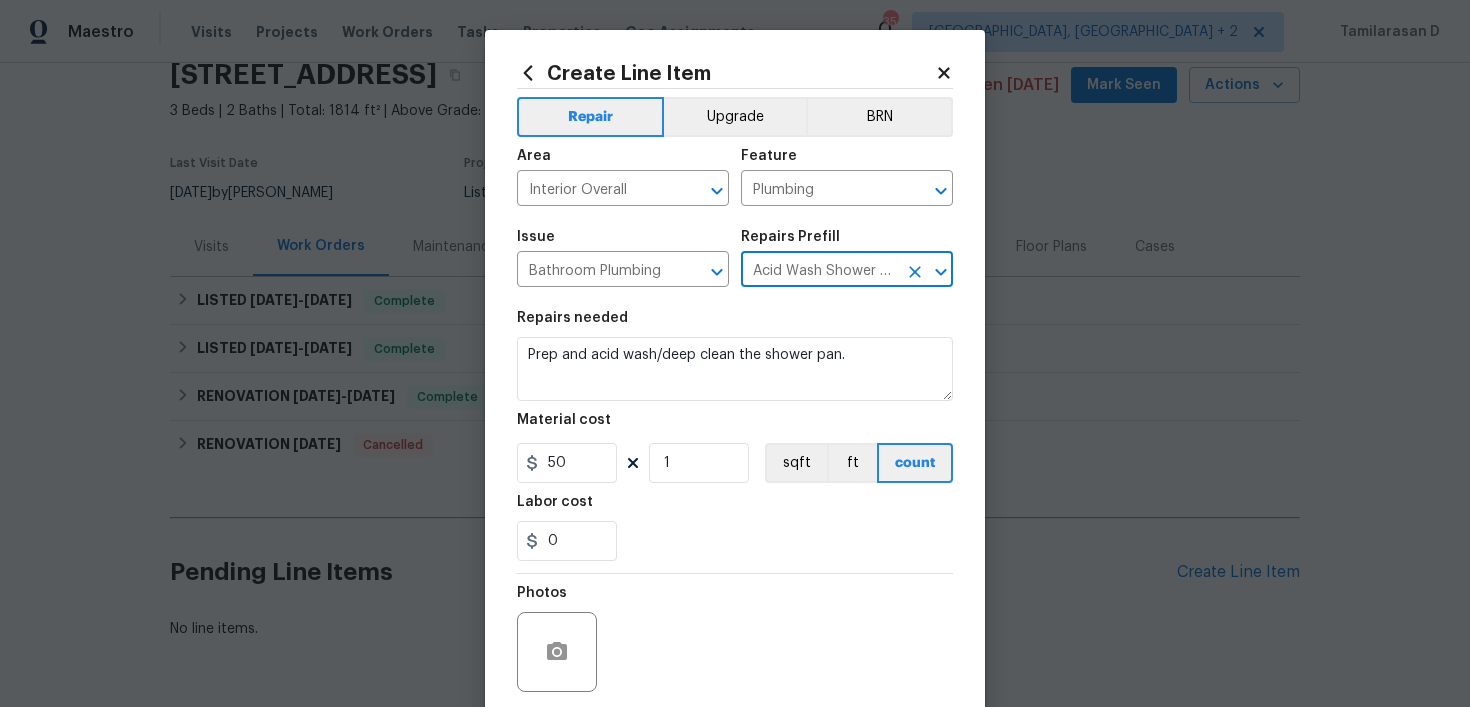 click on "Acid Wash Shower Pan $50.00" at bounding box center (819, 271) 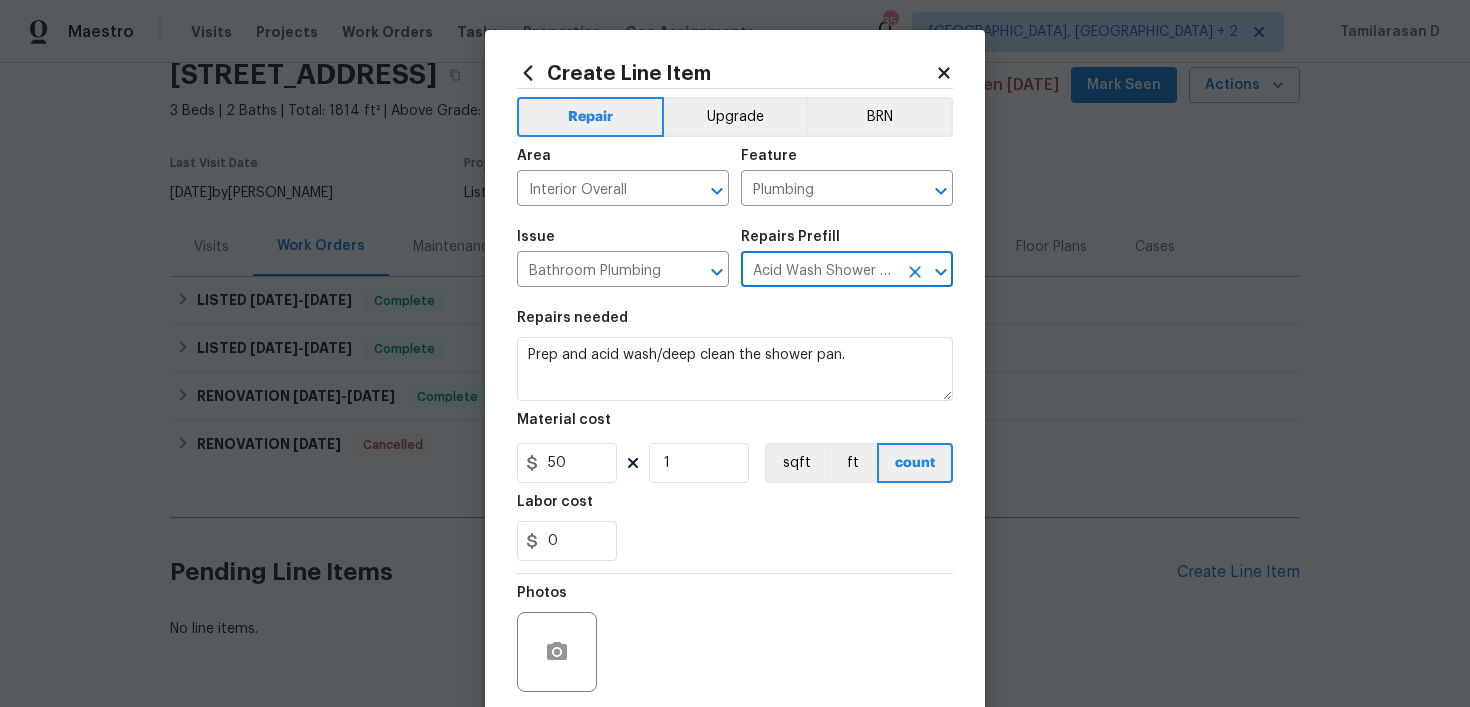 click 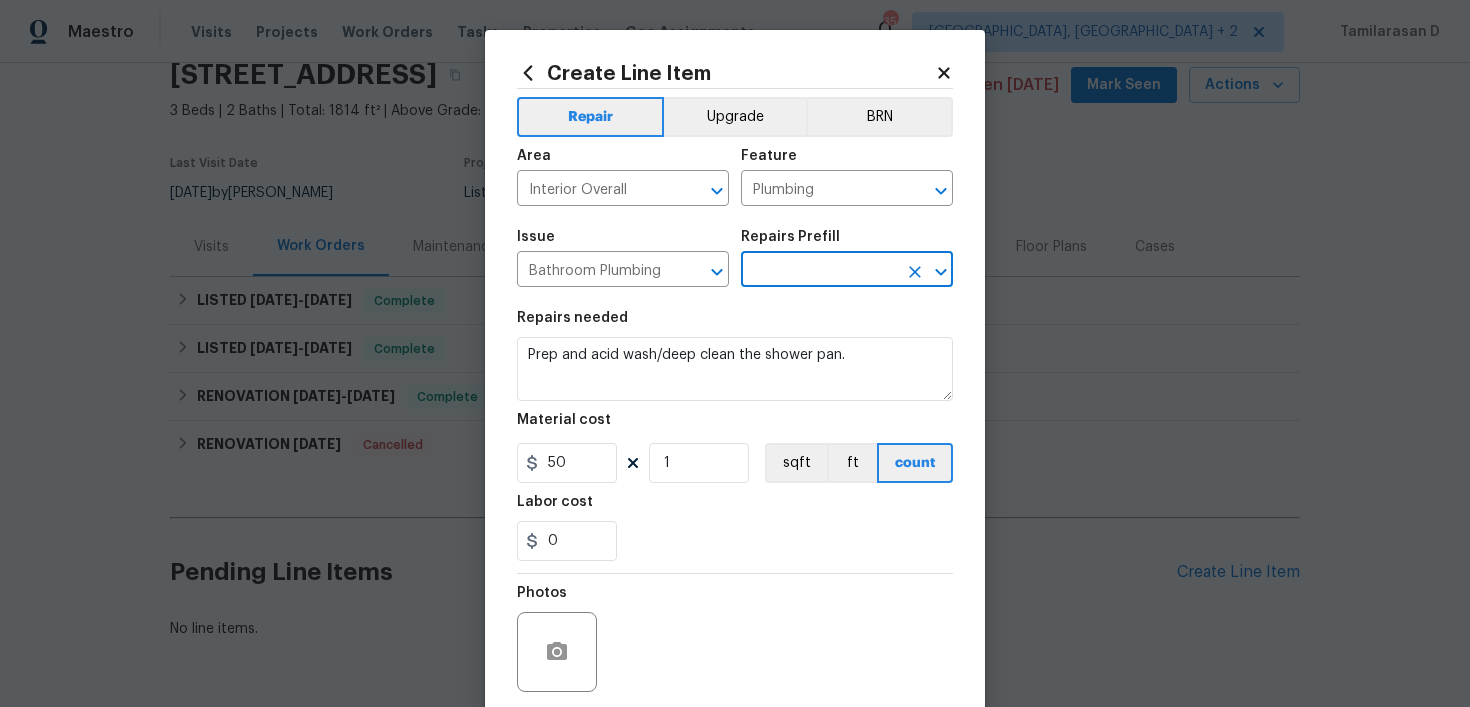 click at bounding box center (819, 271) 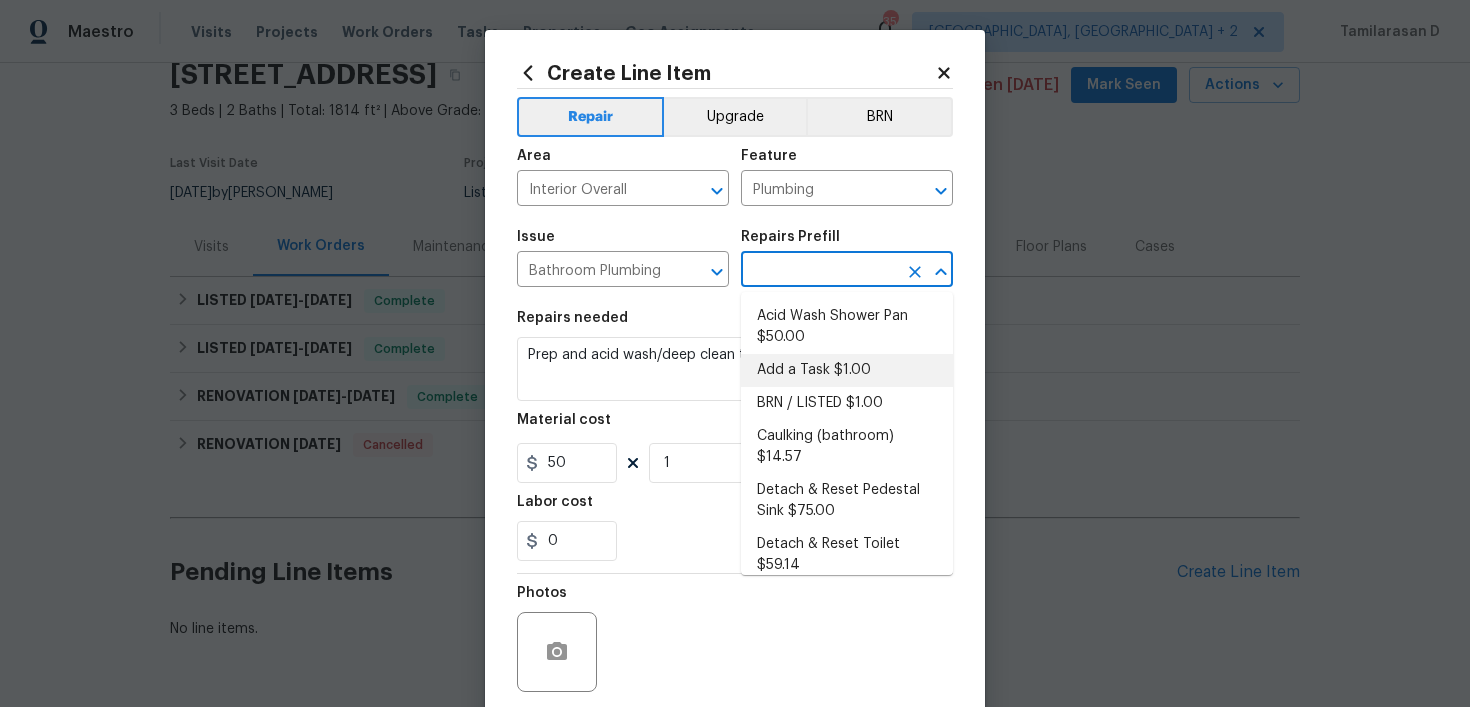 click on "Add a Task $1.00" at bounding box center (847, 370) 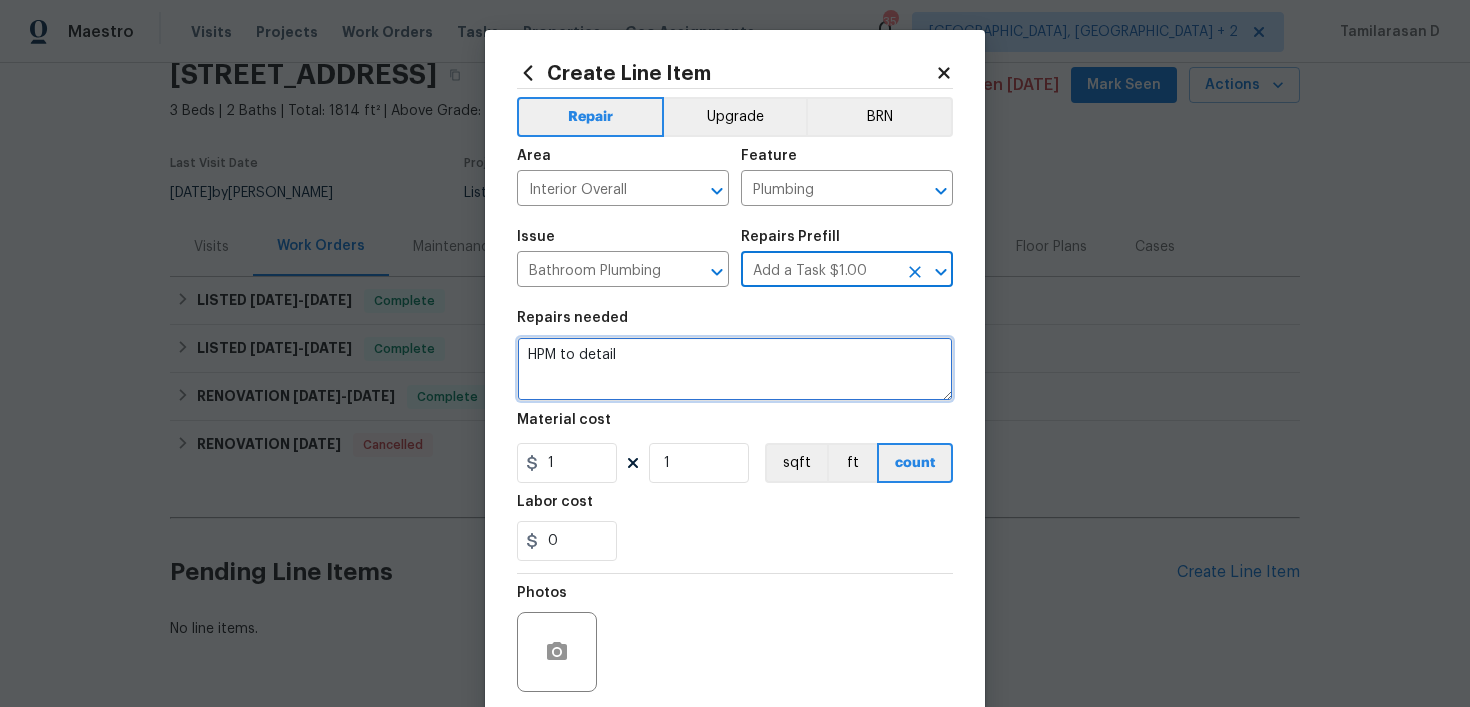 click on "HPM to detail" at bounding box center [735, 369] 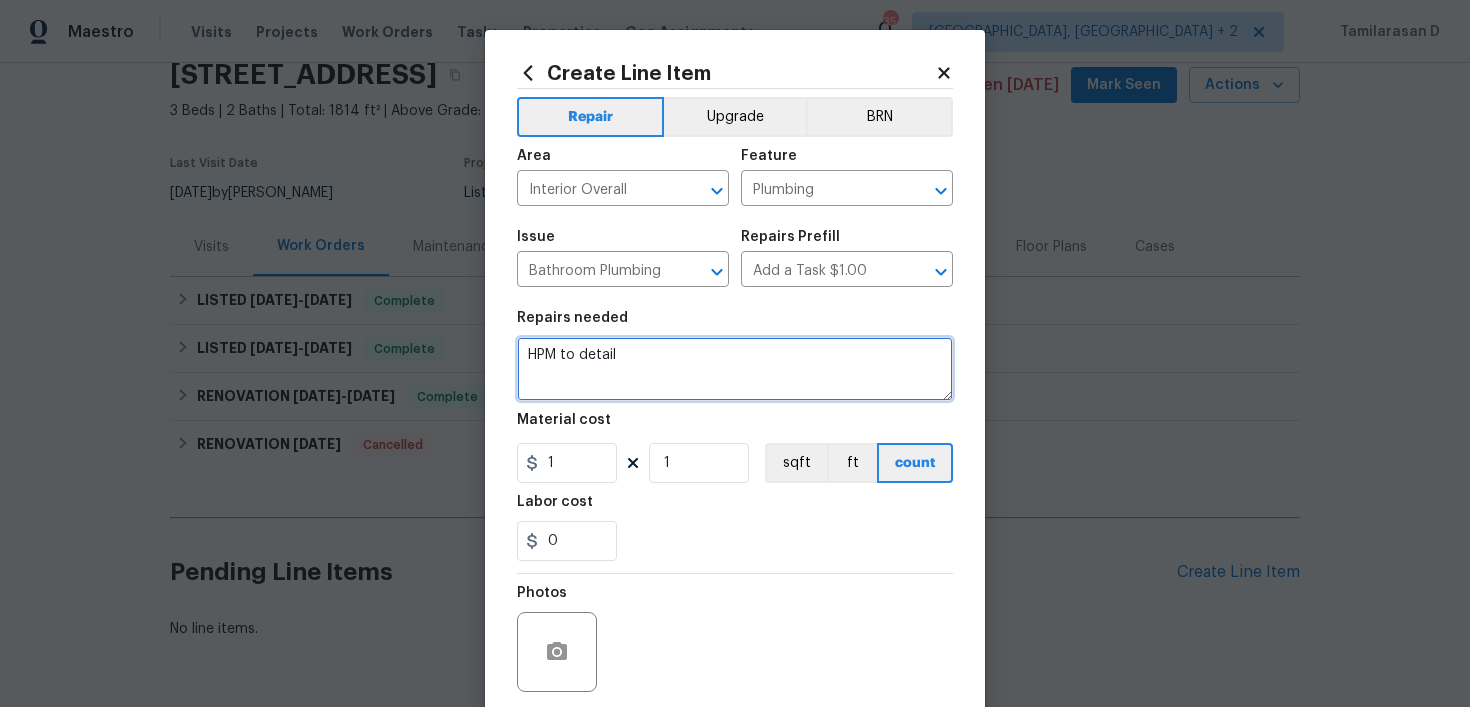 click on "HPM to detail" at bounding box center (735, 369) 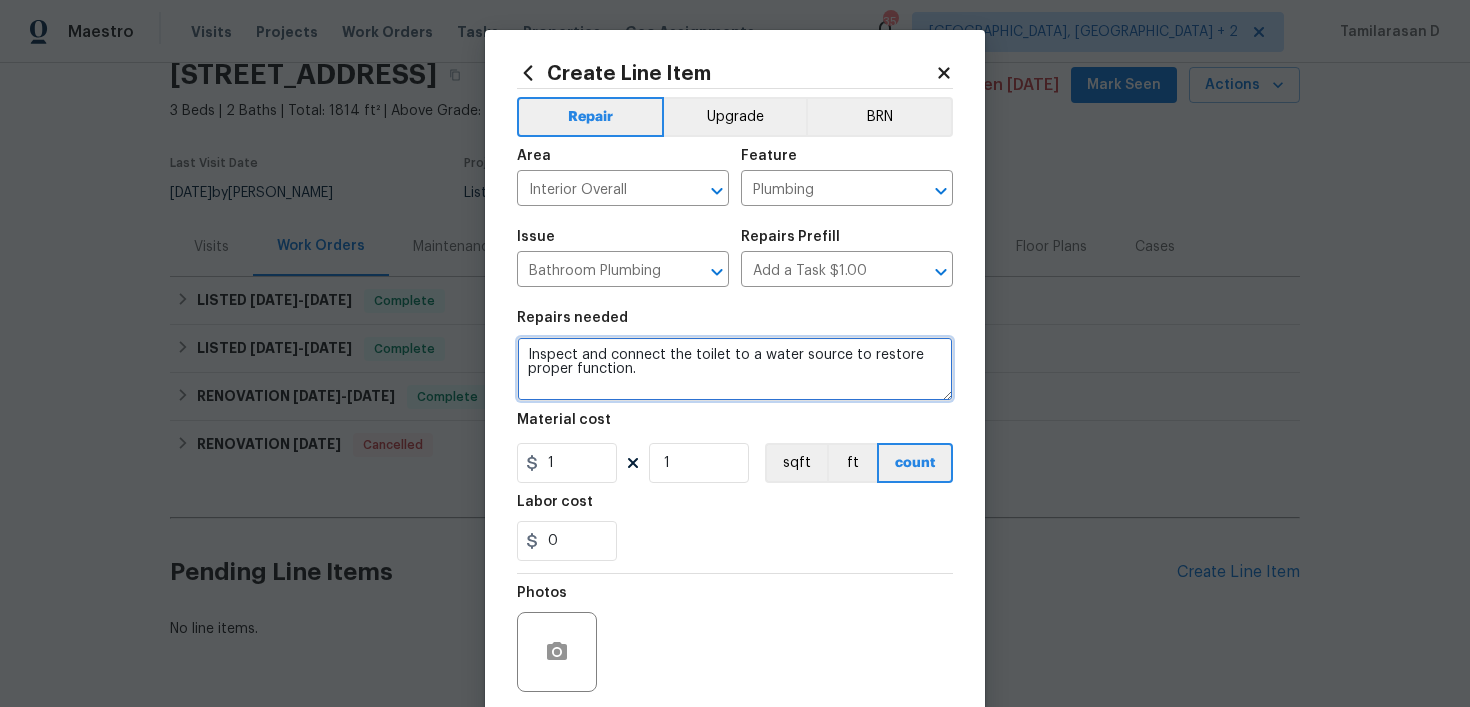 type on "Inspect and connect the toilet to a water source to restore proper function." 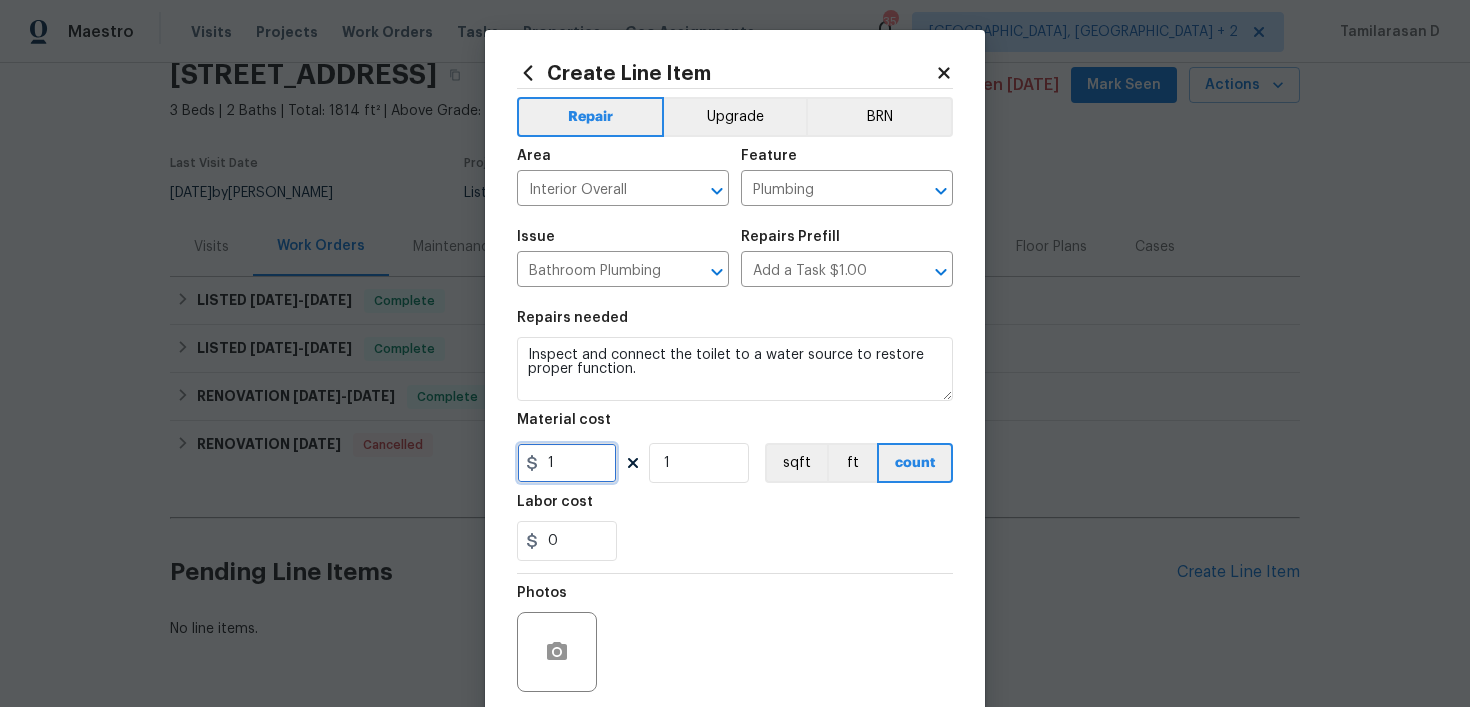 click on "1" at bounding box center (567, 463) 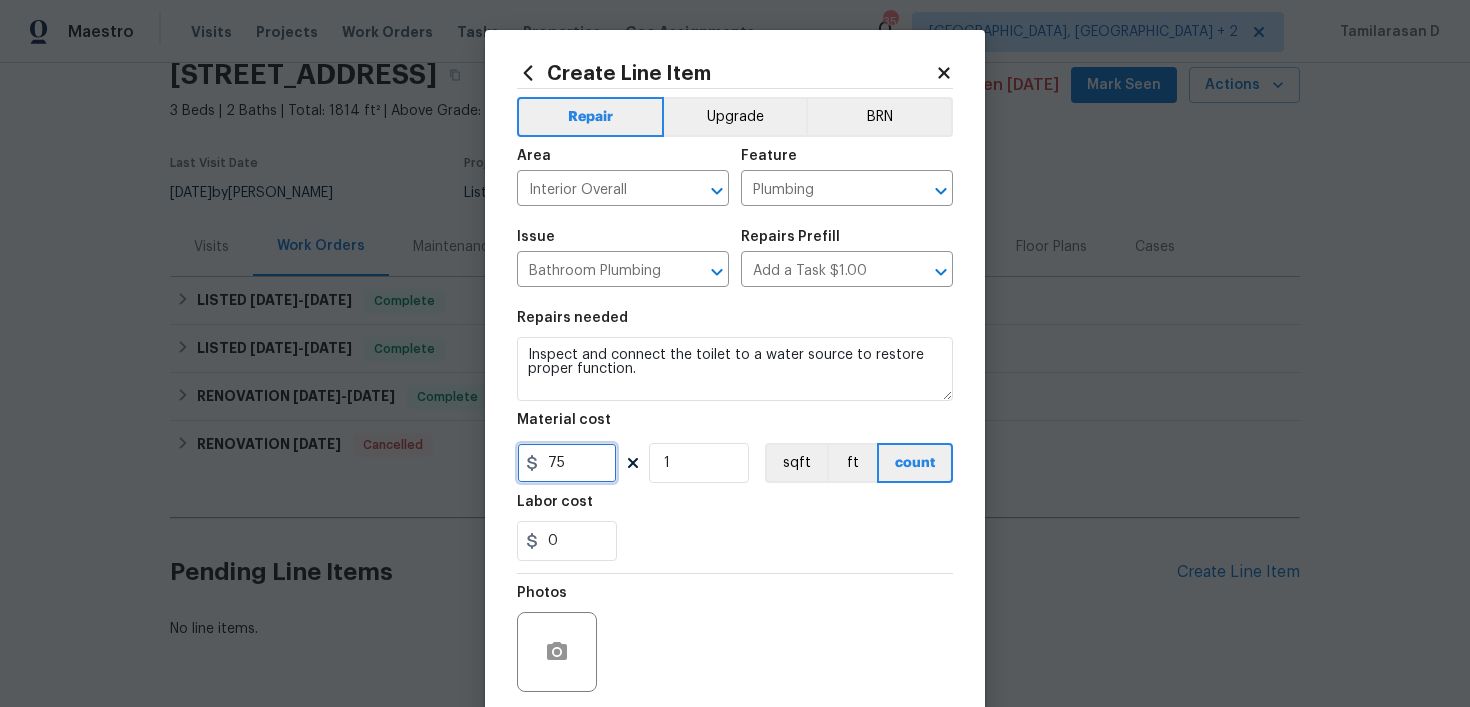 type on "75" 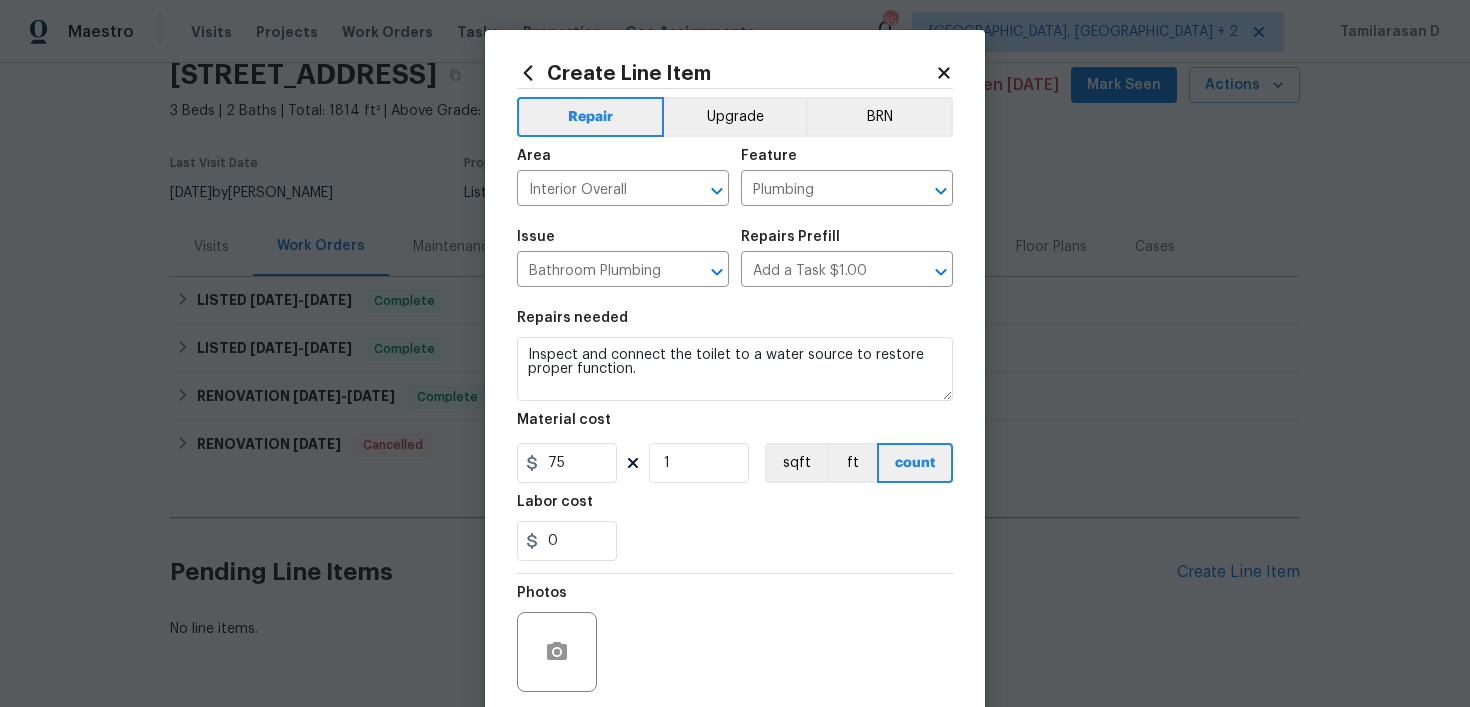click on "0" at bounding box center (735, 541) 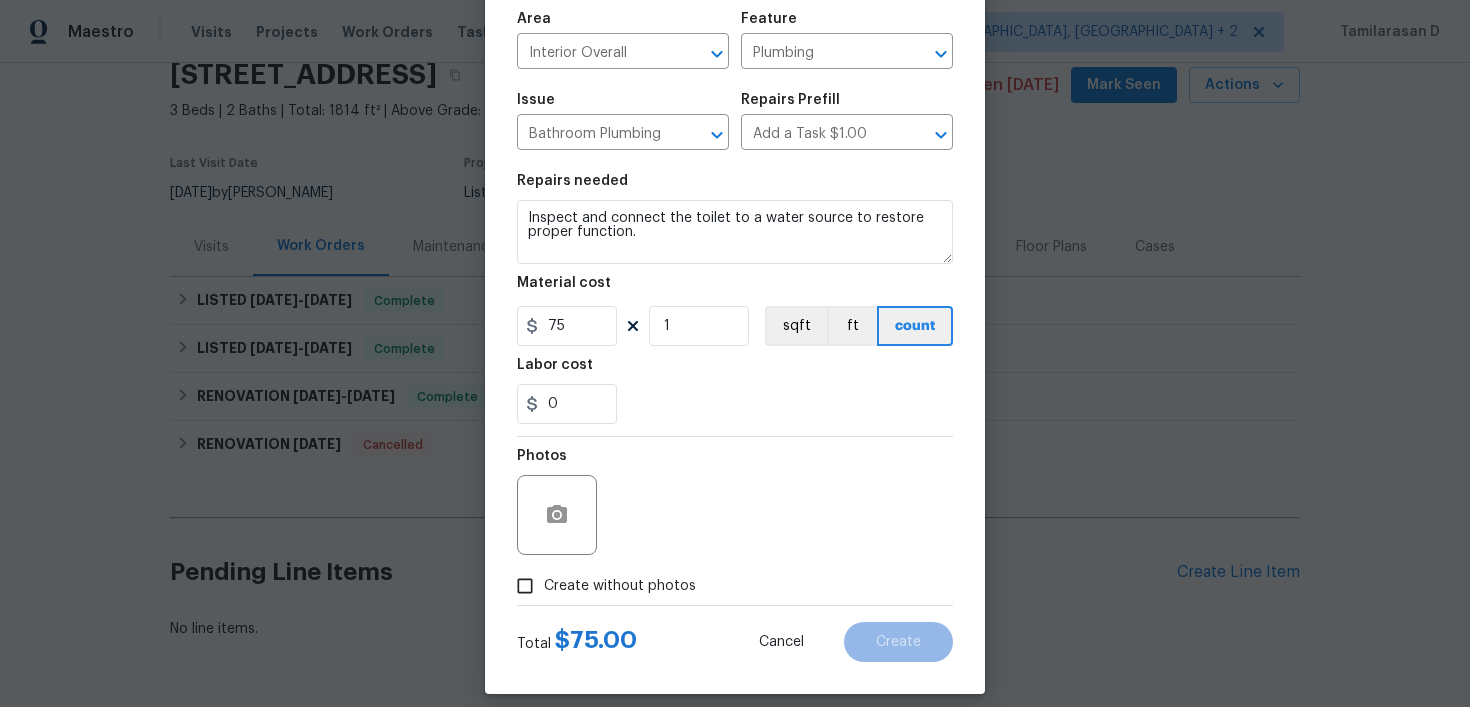 scroll, scrollTop: 155, scrollLeft: 0, axis: vertical 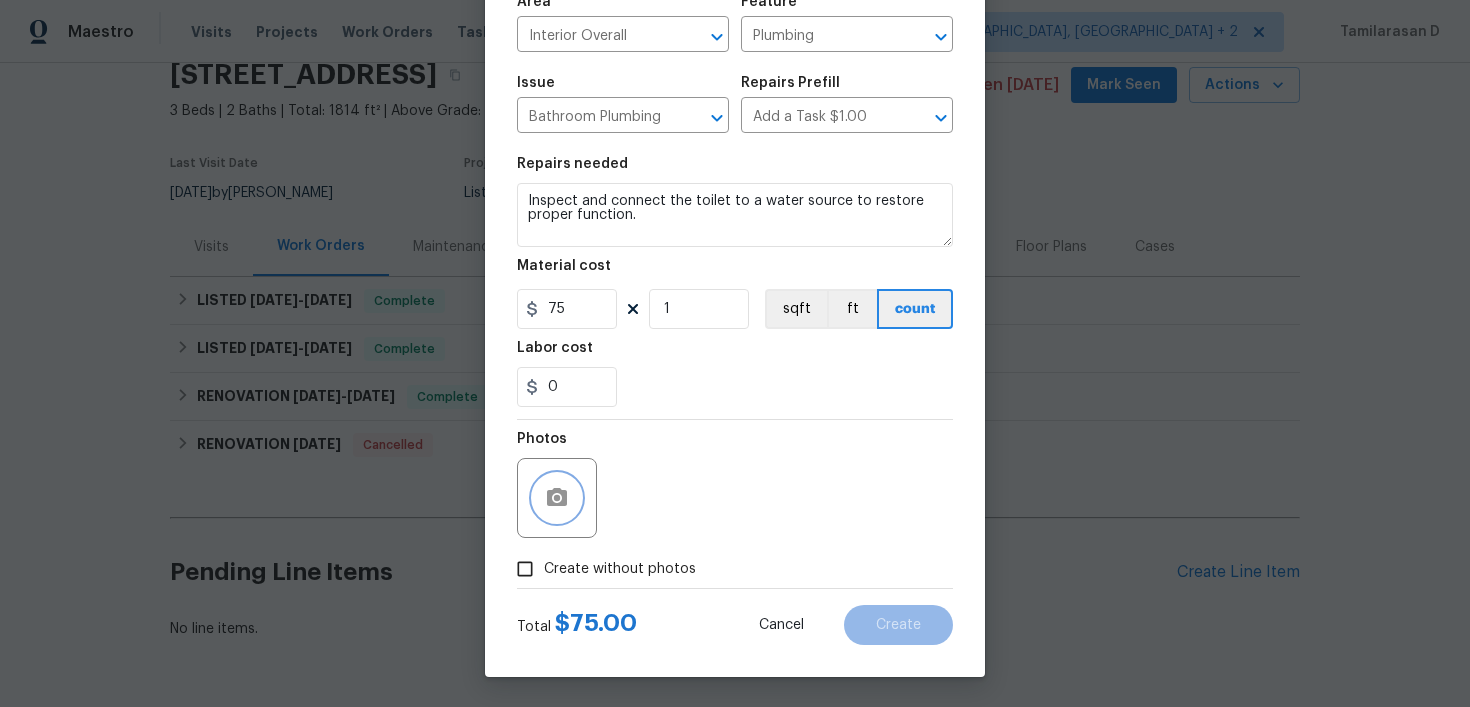 click 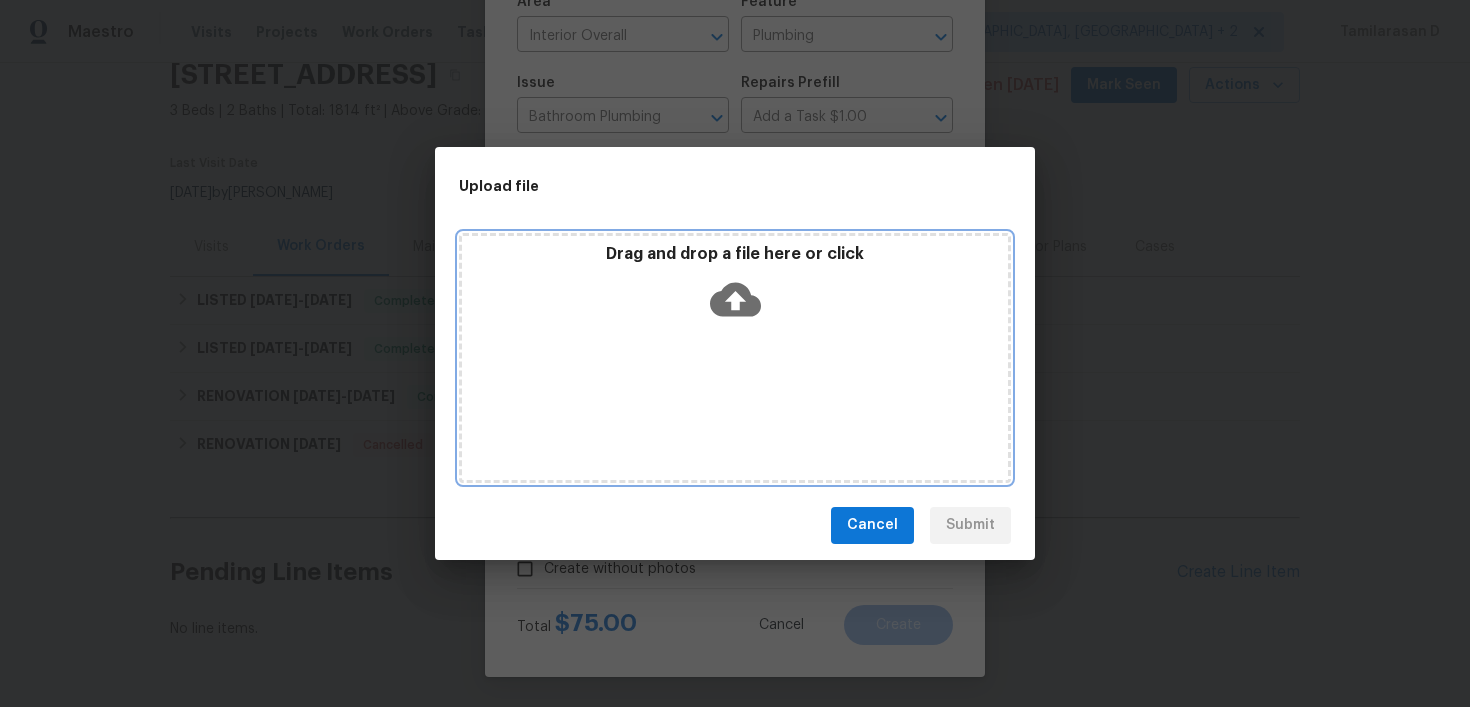 click on "Drag and drop a file here or click" at bounding box center [735, 287] 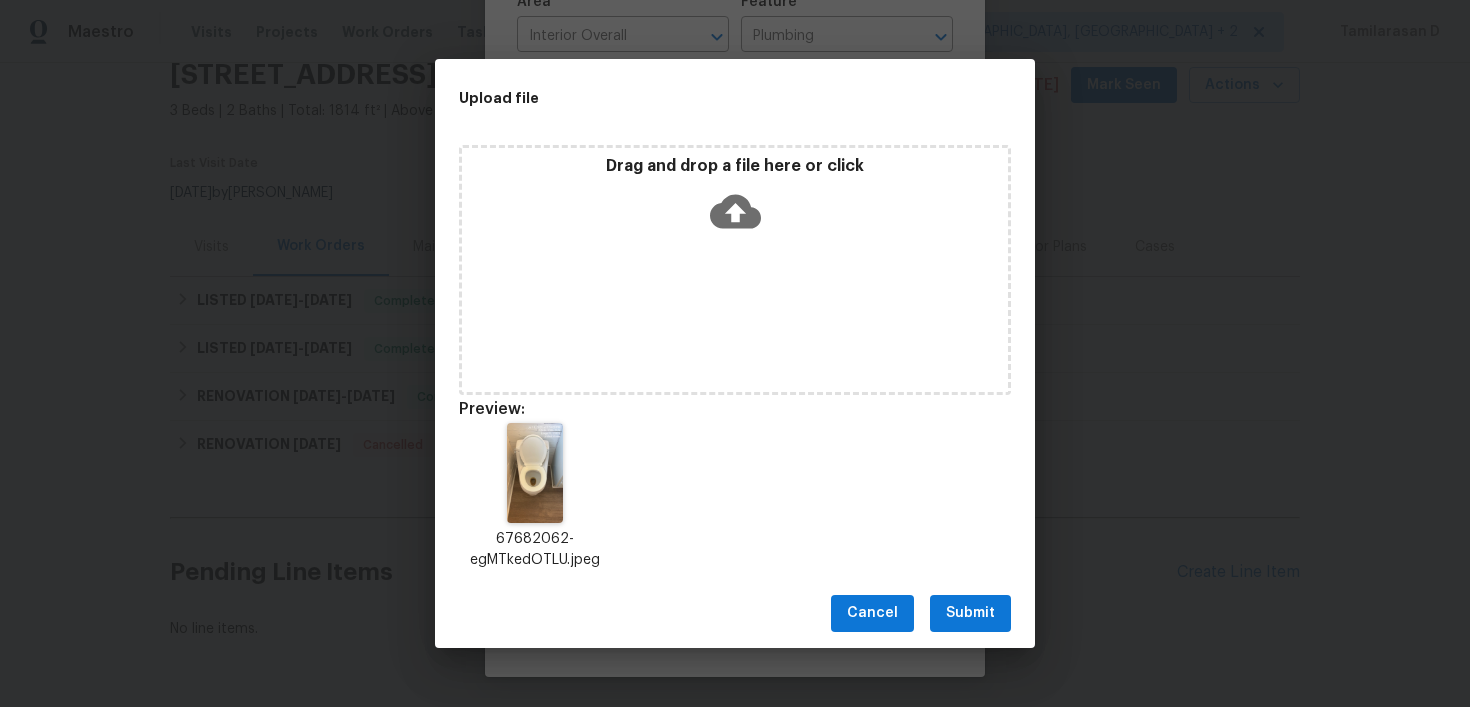 click on "Submit" at bounding box center [970, 613] 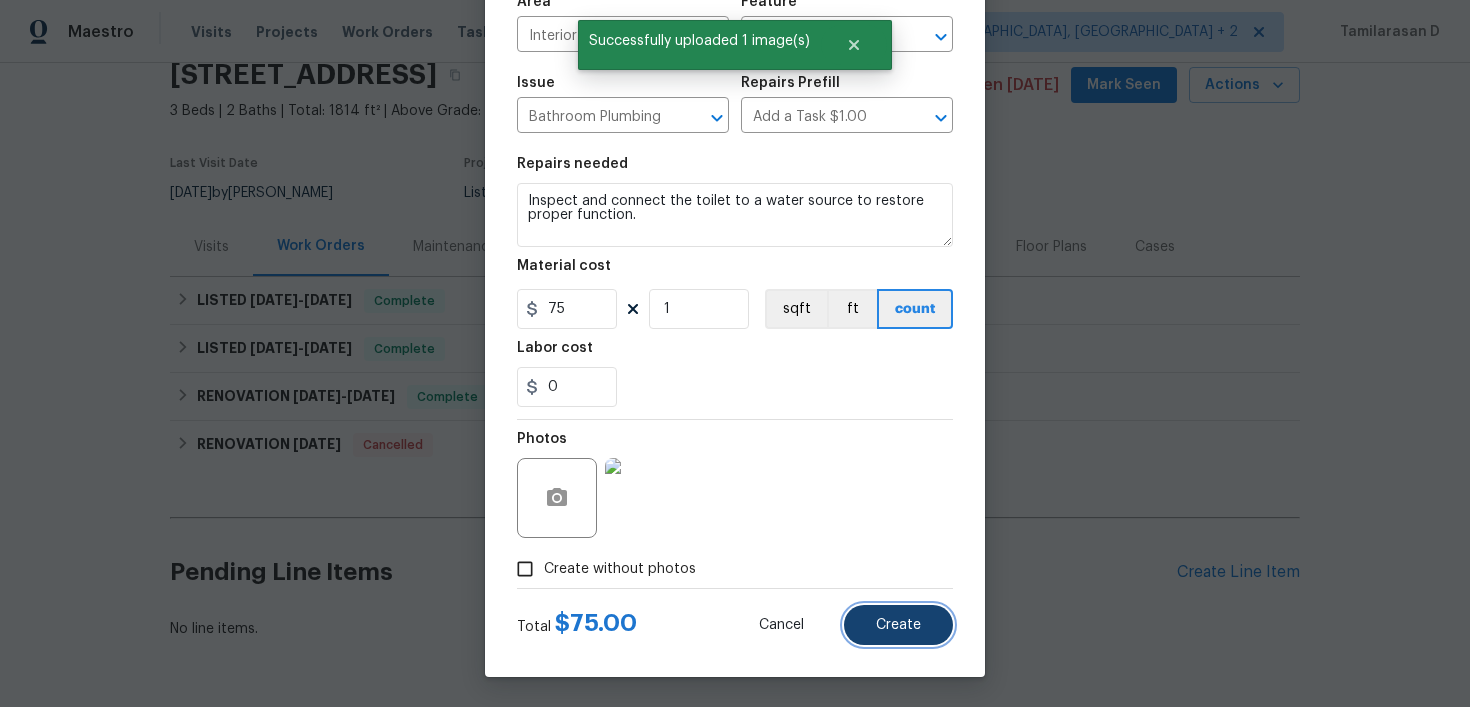 click on "Create" at bounding box center (898, 625) 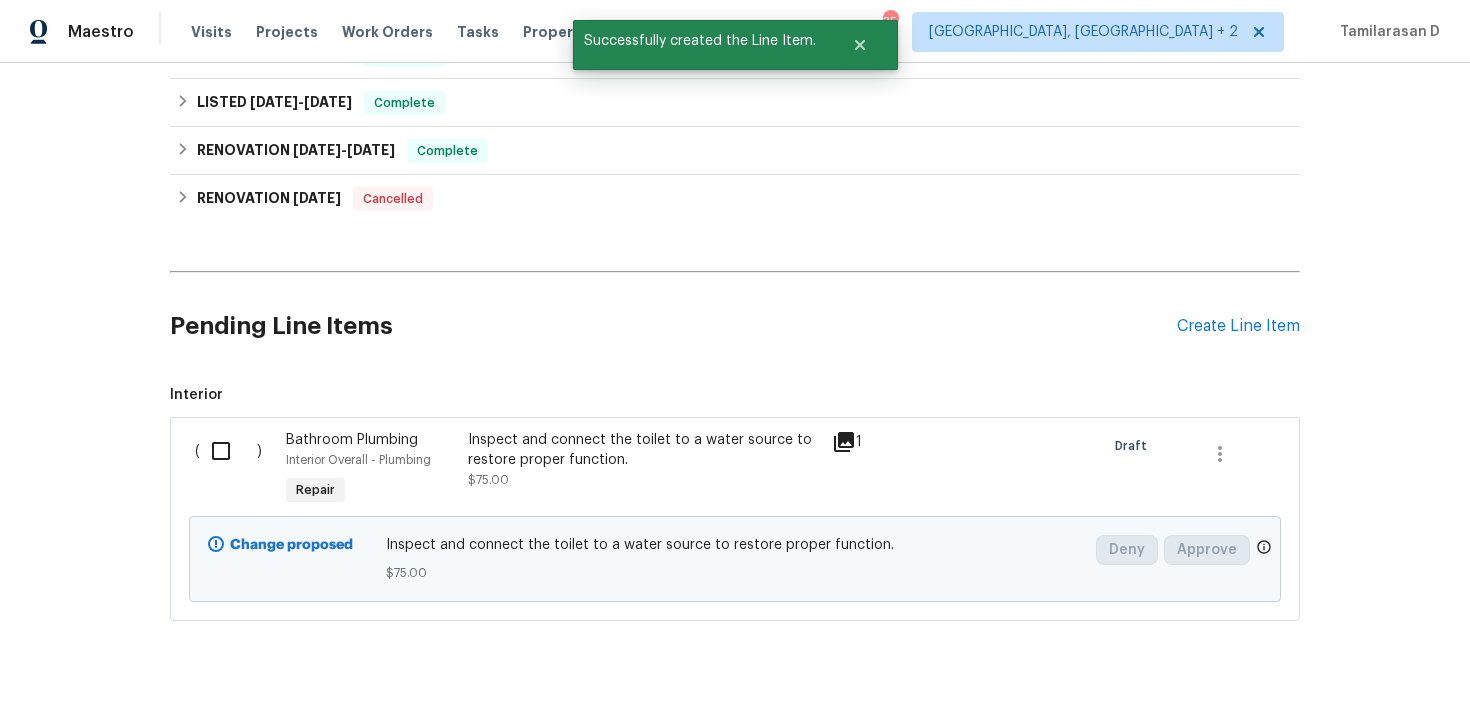 scroll, scrollTop: 339, scrollLeft: 0, axis: vertical 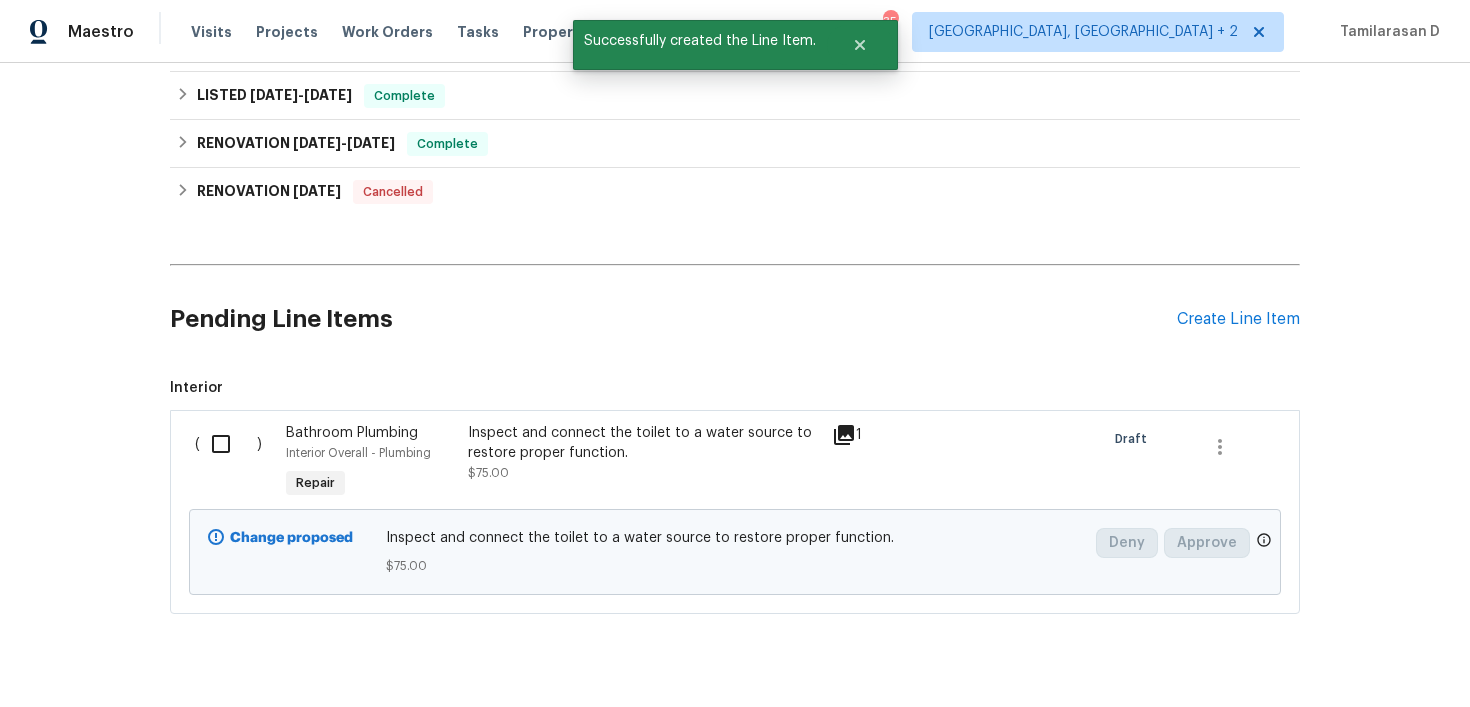 click at bounding box center (228, 444) 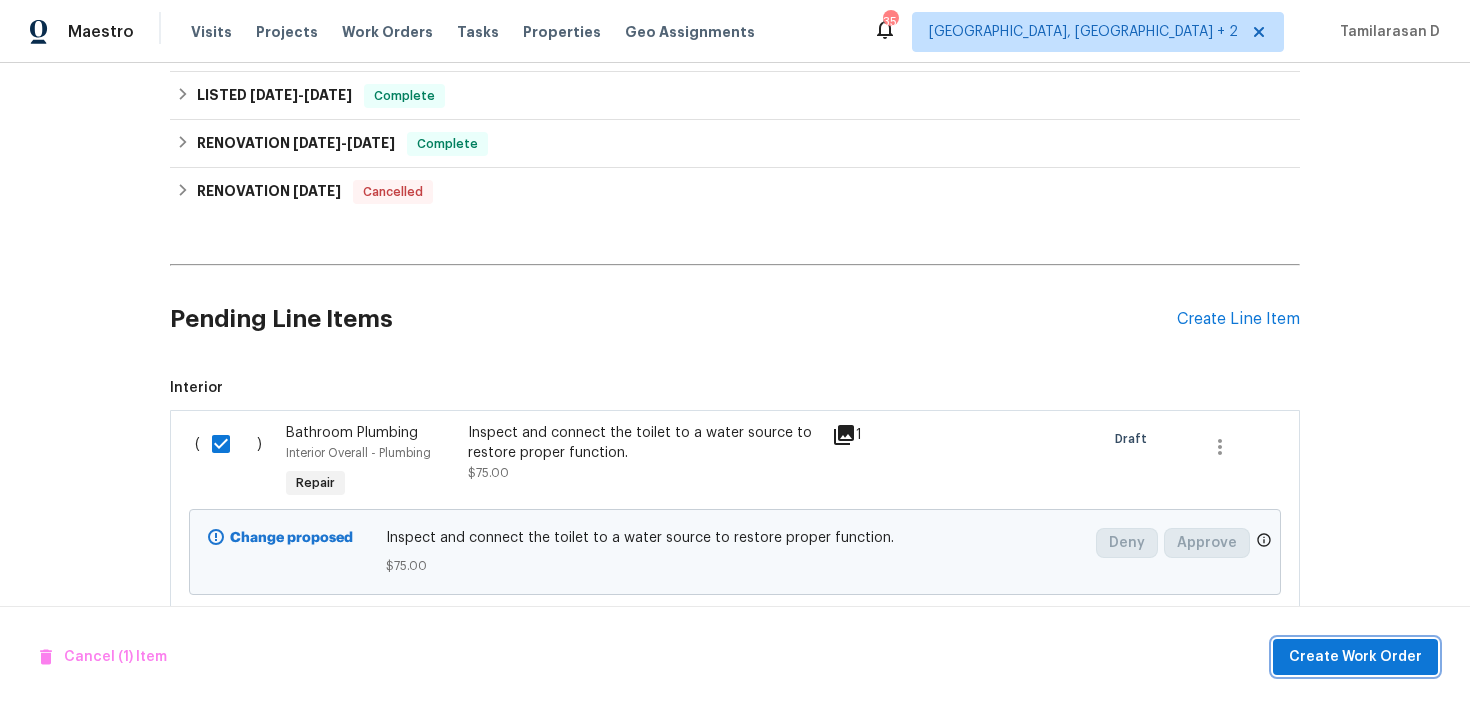 click on "Create Work Order" at bounding box center (1355, 657) 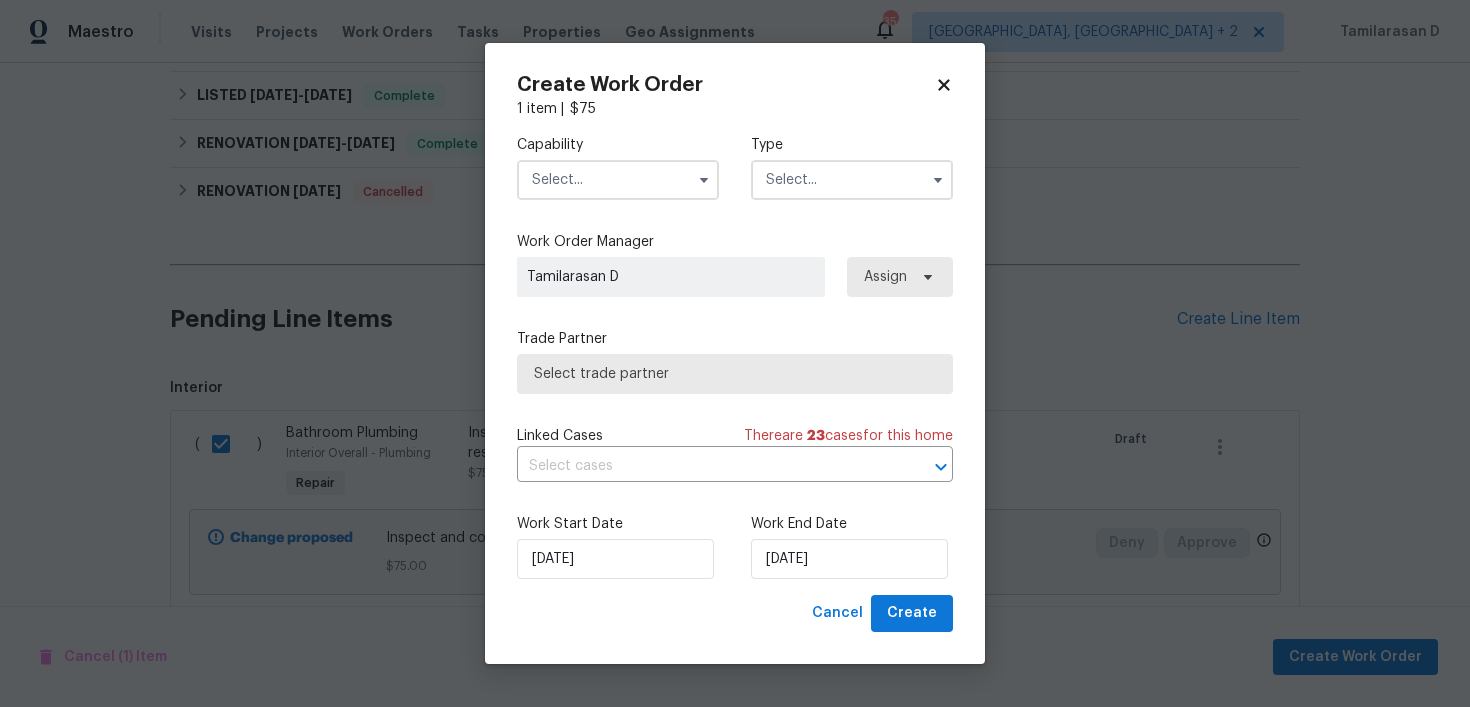 click at bounding box center (852, 180) 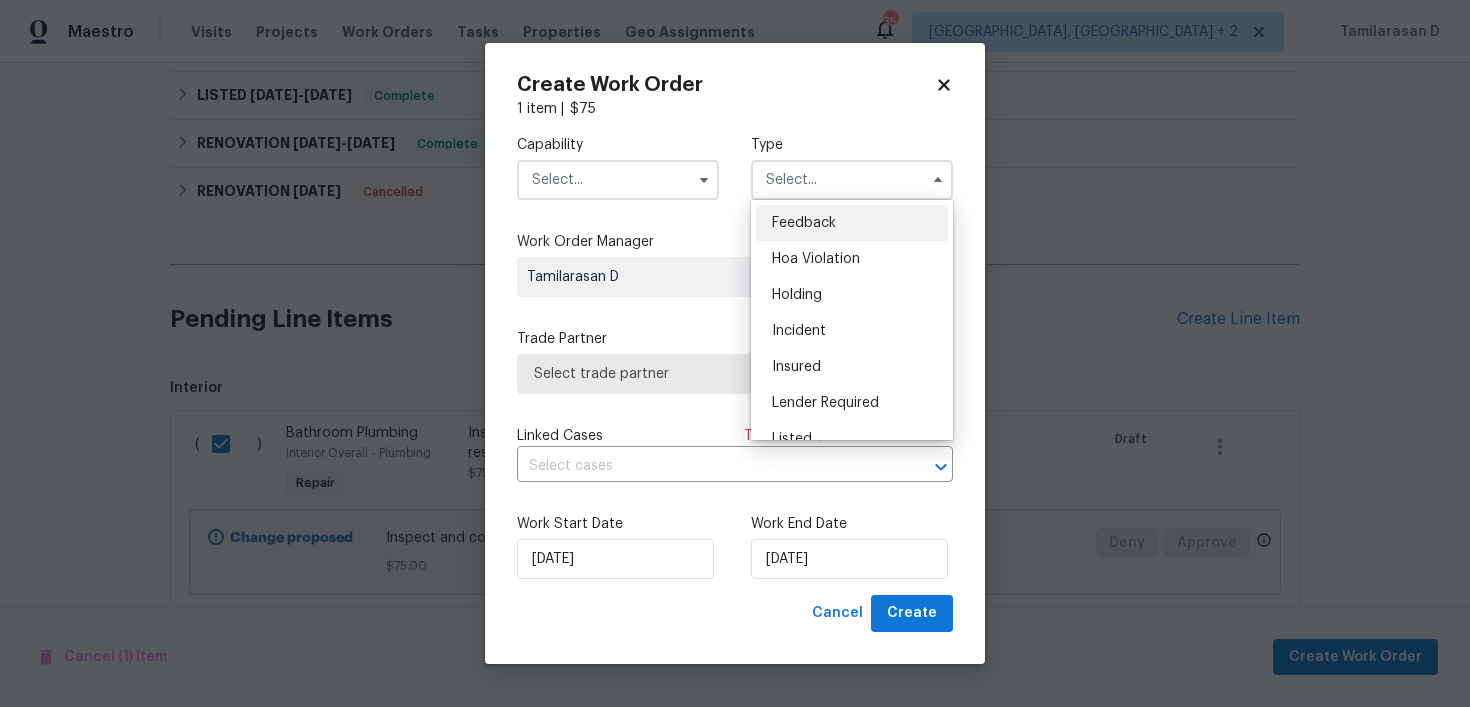 click on "Feedback Hoa Violation Holding Incident Insured Lender Required Listed Lite Lwod Maintenance Marketplace Other Preliminary Reit Renovation Renovation Resale Rework Sold Test" at bounding box center (852, 320) 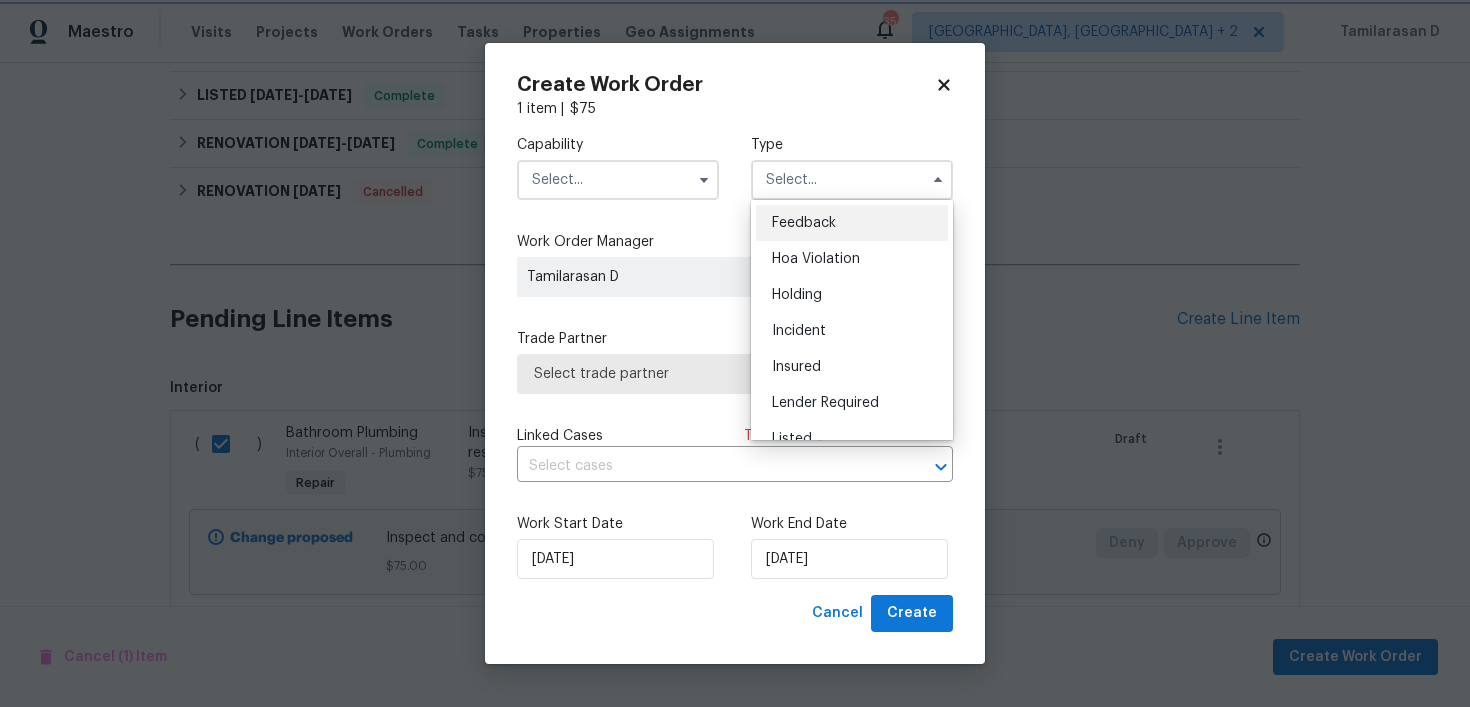 type on "Feedback" 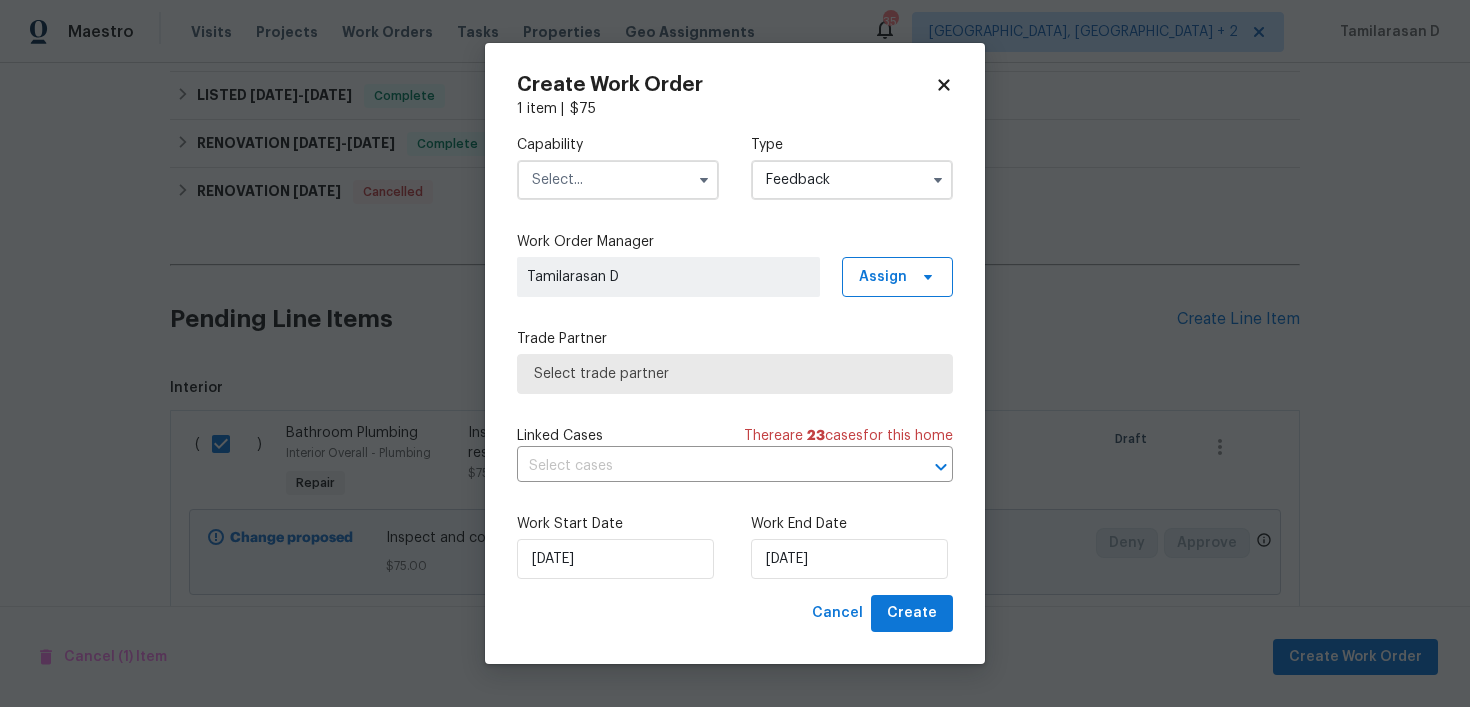 click at bounding box center [618, 180] 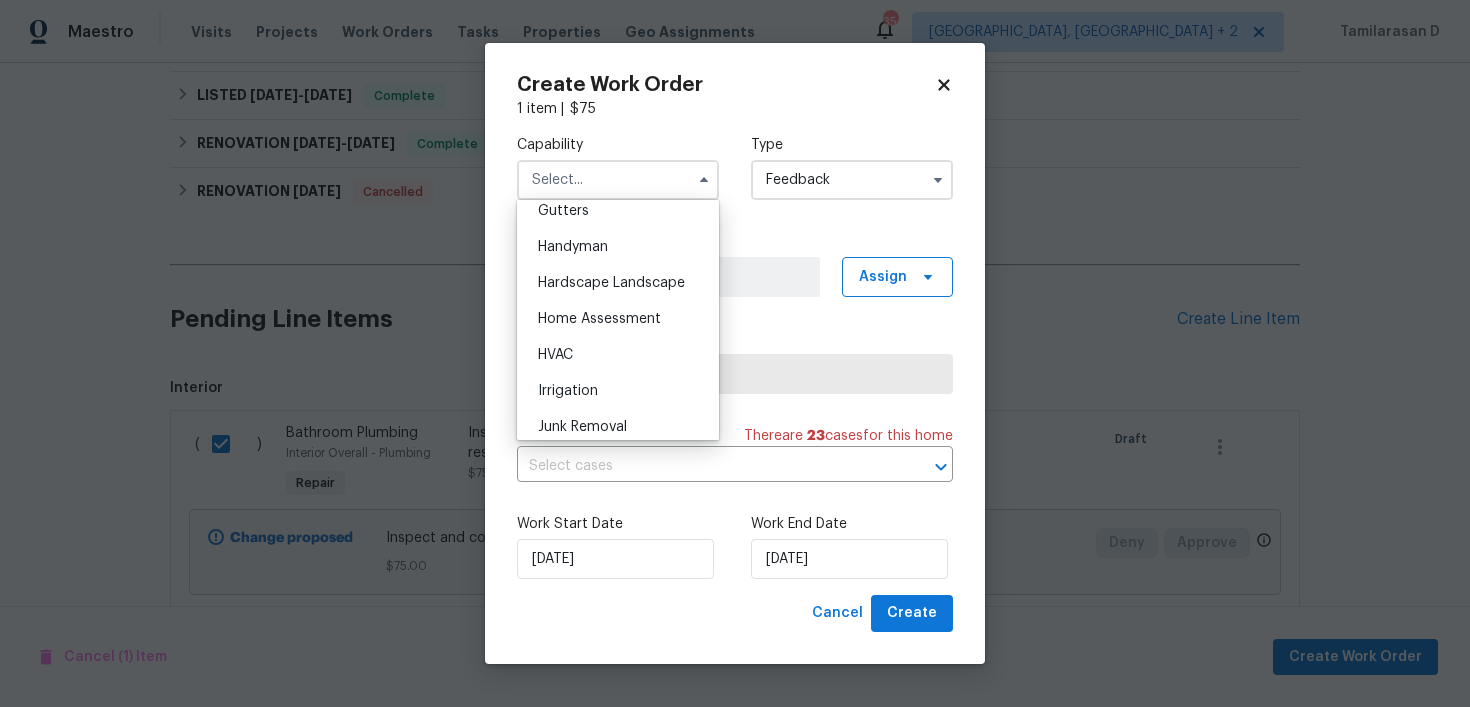 scroll, scrollTop: 1046, scrollLeft: 0, axis: vertical 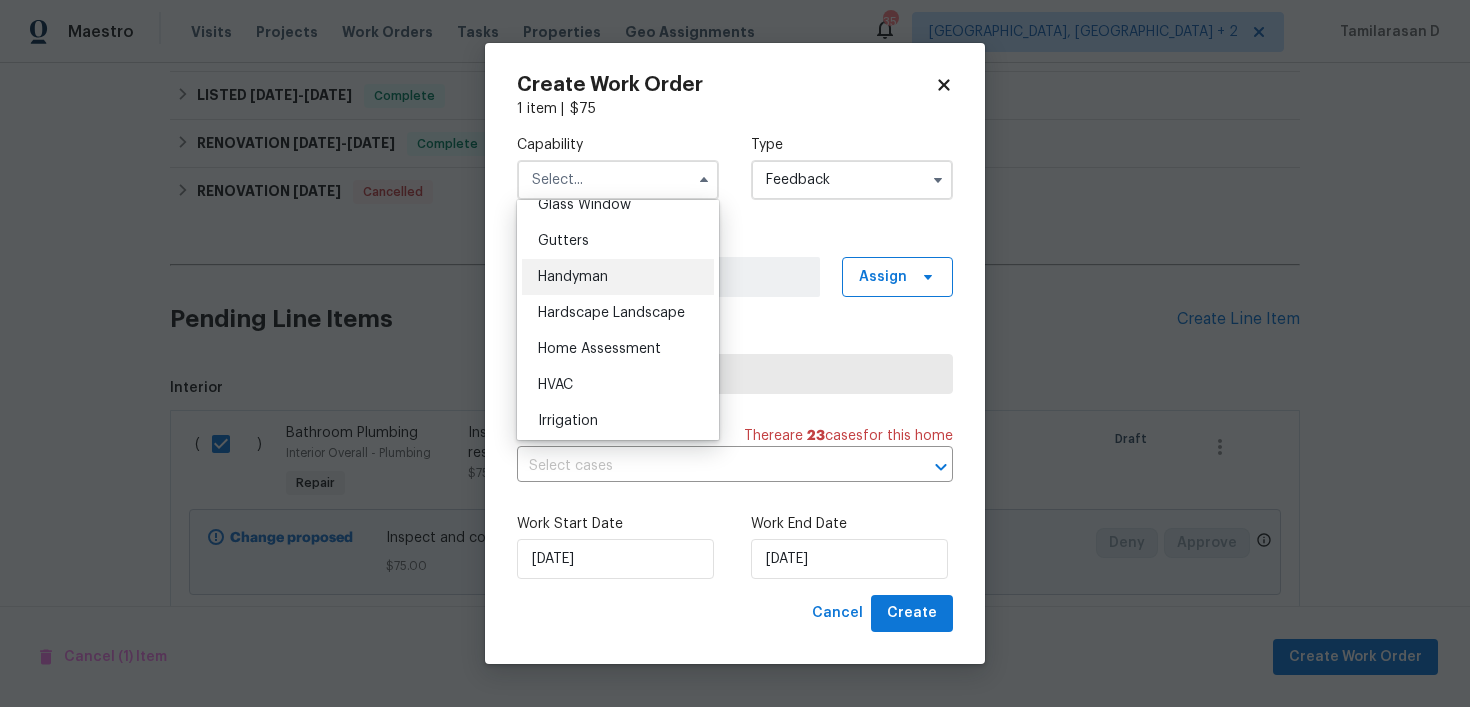 click on "Handyman" at bounding box center [573, 277] 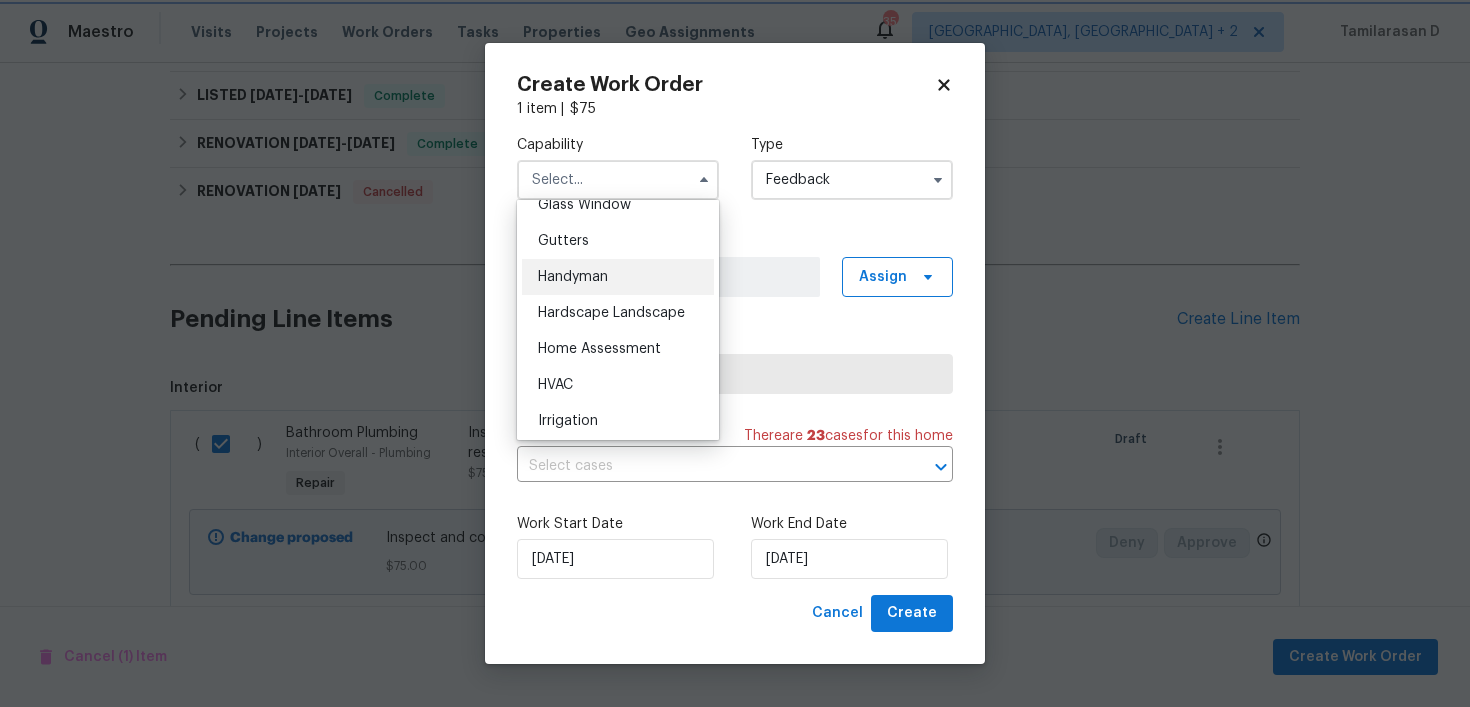 type on "Handyman" 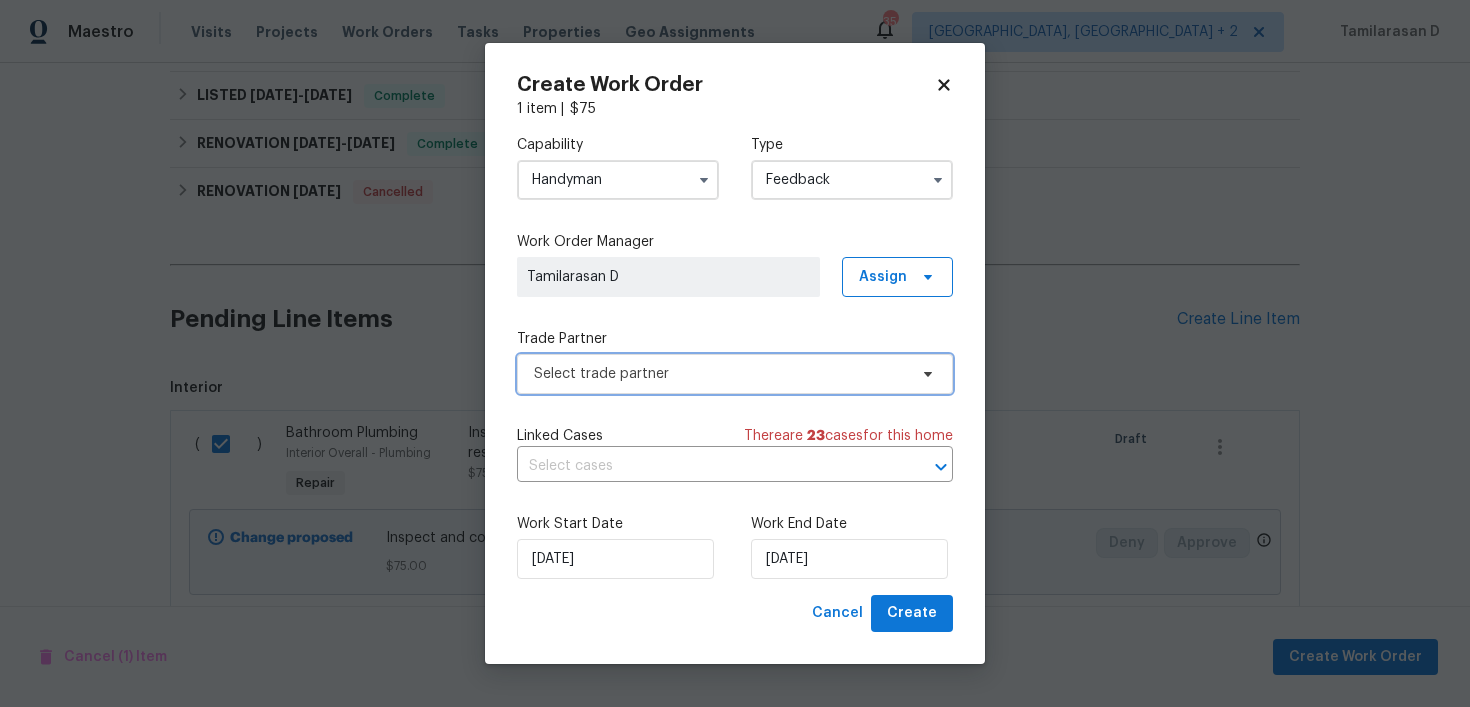 click on "Select trade partner" at bounding box center (720, 374) 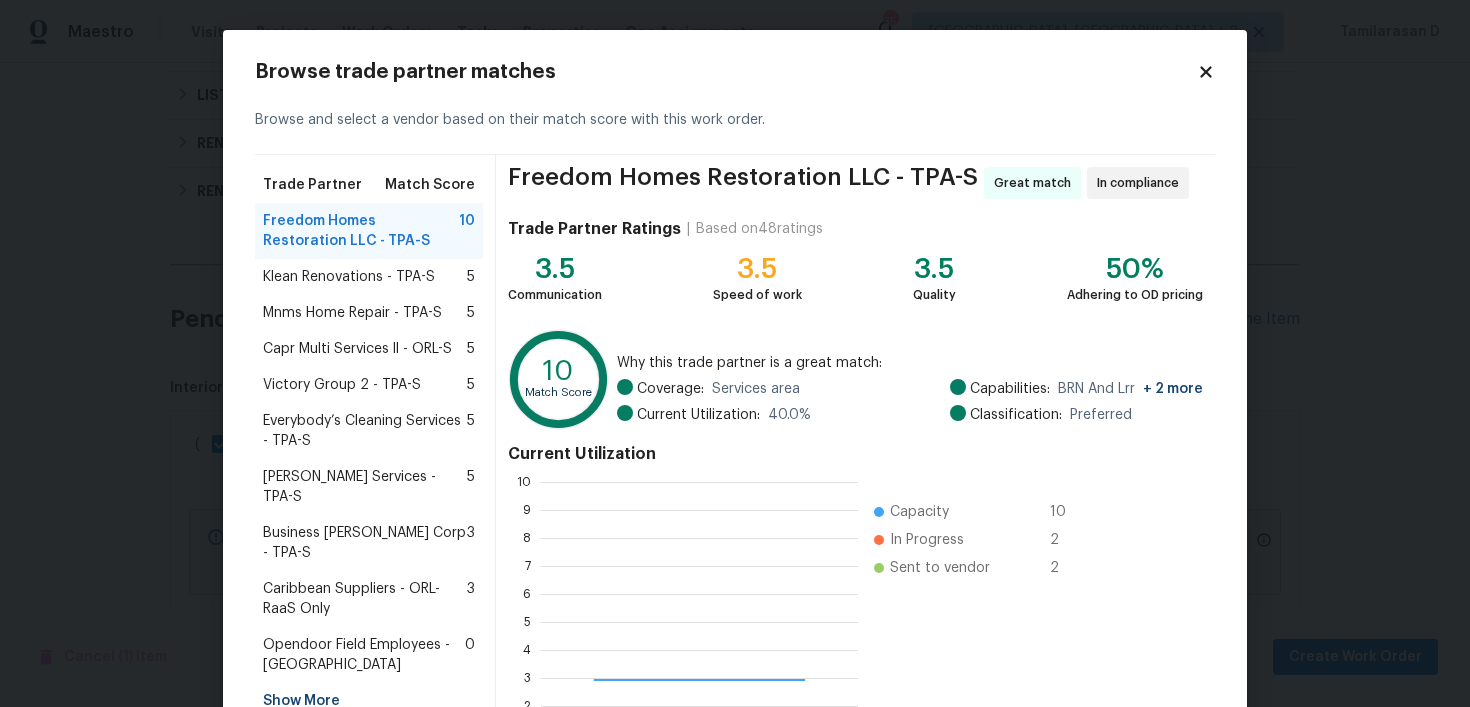 scroll, scrollTop: 2, scrollLeft: 2, axis: both 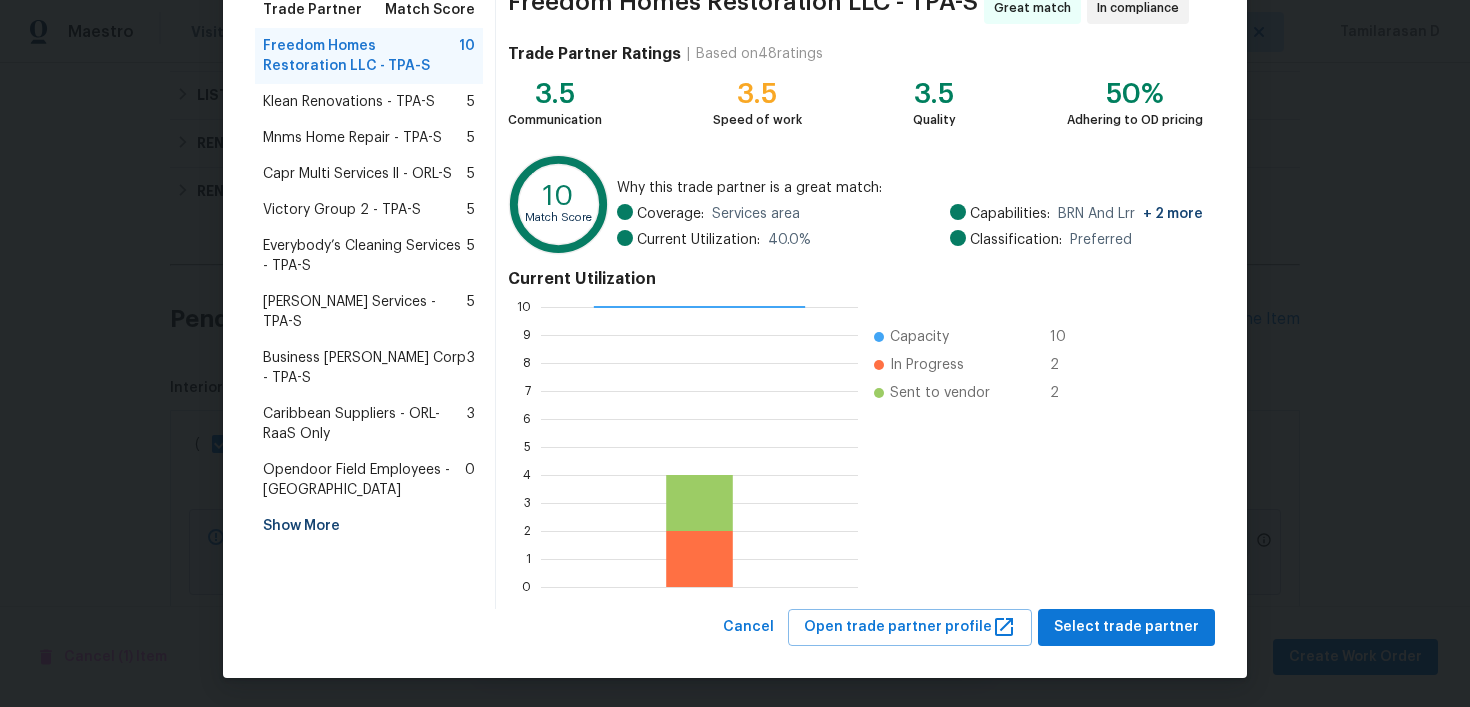 click on "Everybody’s Cleaning Services - TPA-S" at bounding box center (365, 256) 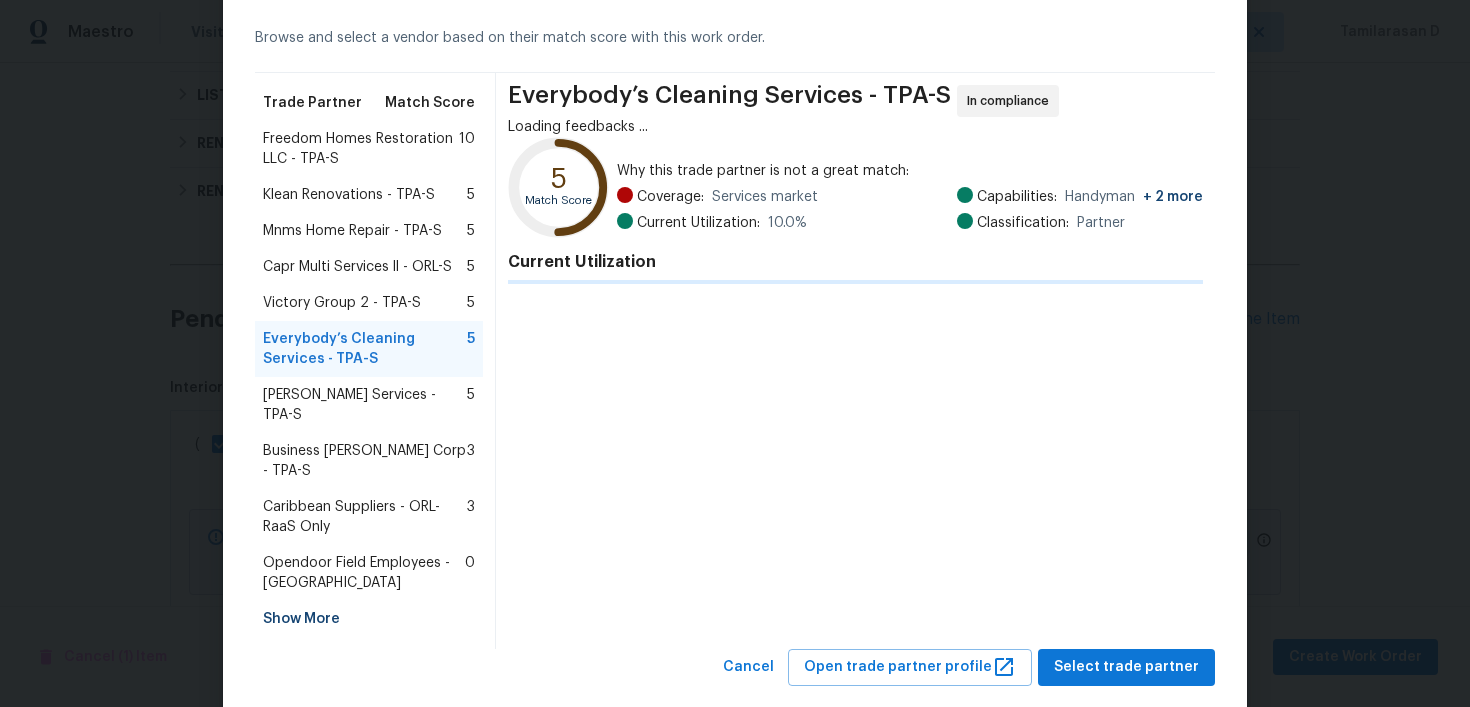 scroll, scrollTop: 175, scrollLeft: 0, axis: vertical 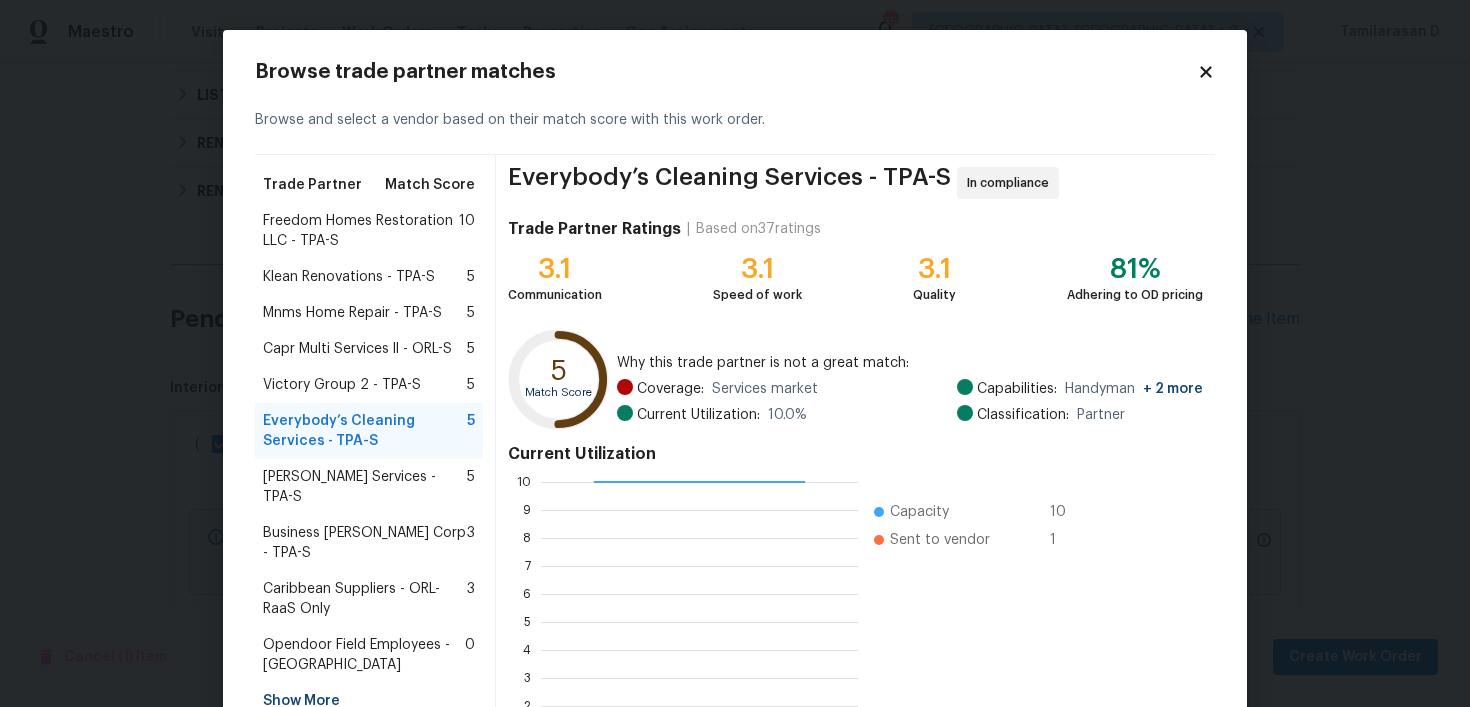 click on "Freedom Homes Restoration LLC - TPA-S" at bounding box center (361, 231) 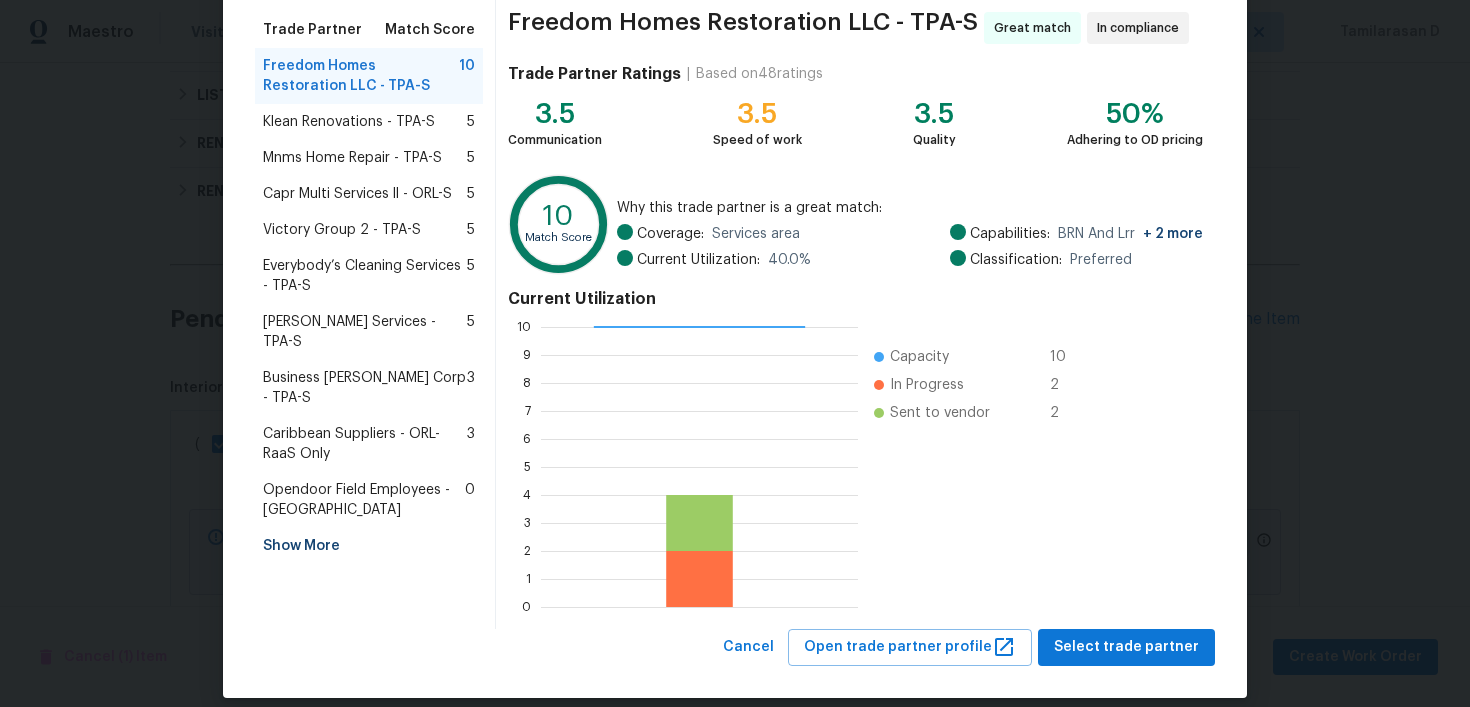 scroll, scrollTop: 175, scrollLeft: 0, axis: vertical 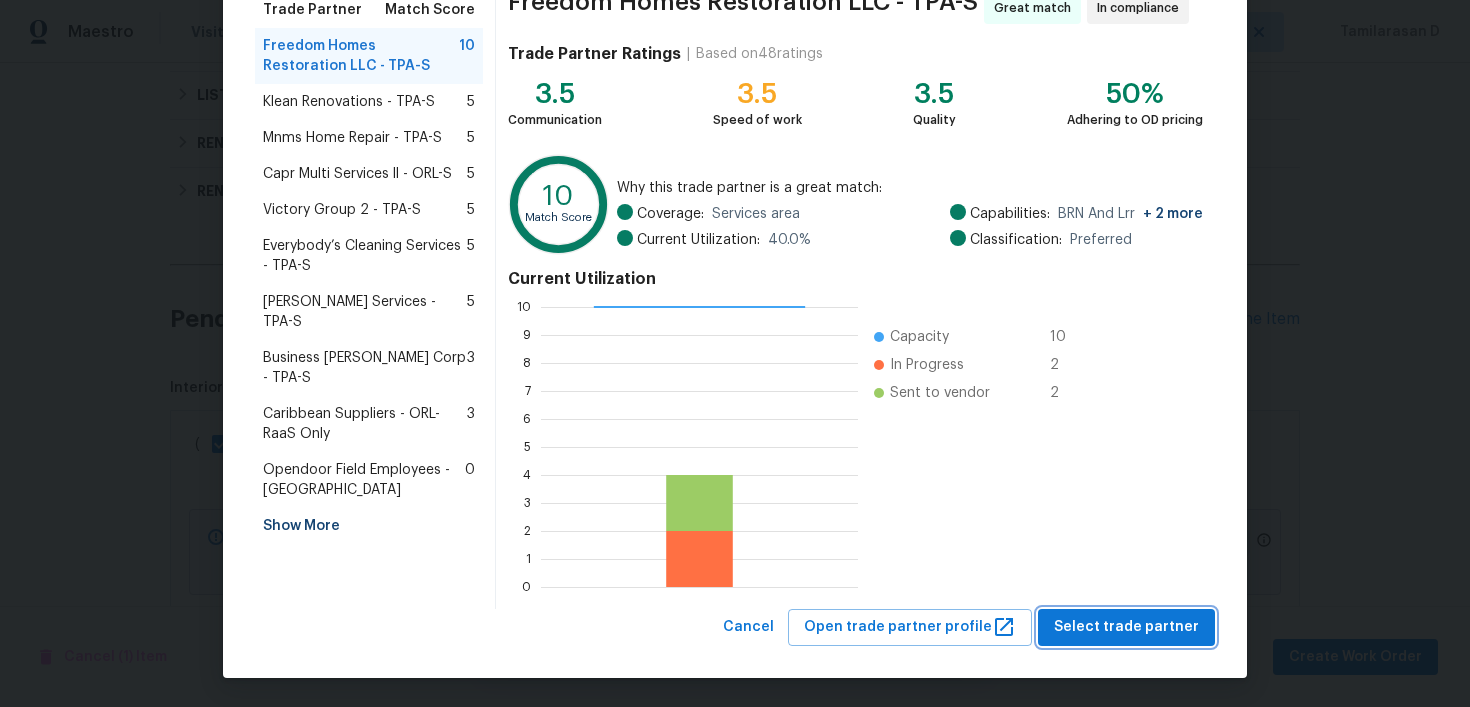 click on "Select trade partner" at bounding box center (1126, 627) 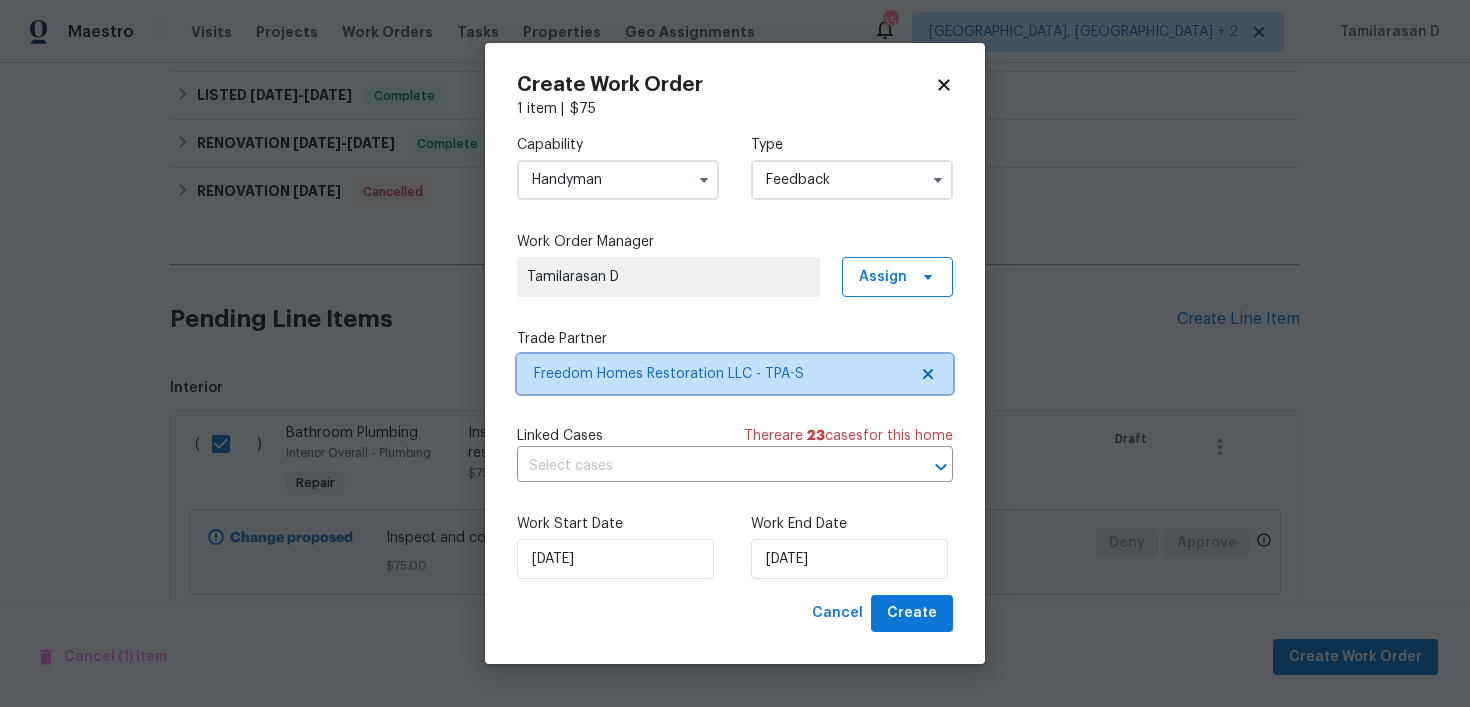 scroll, scrollTop: 0, scrollLeft: 0, axis: both 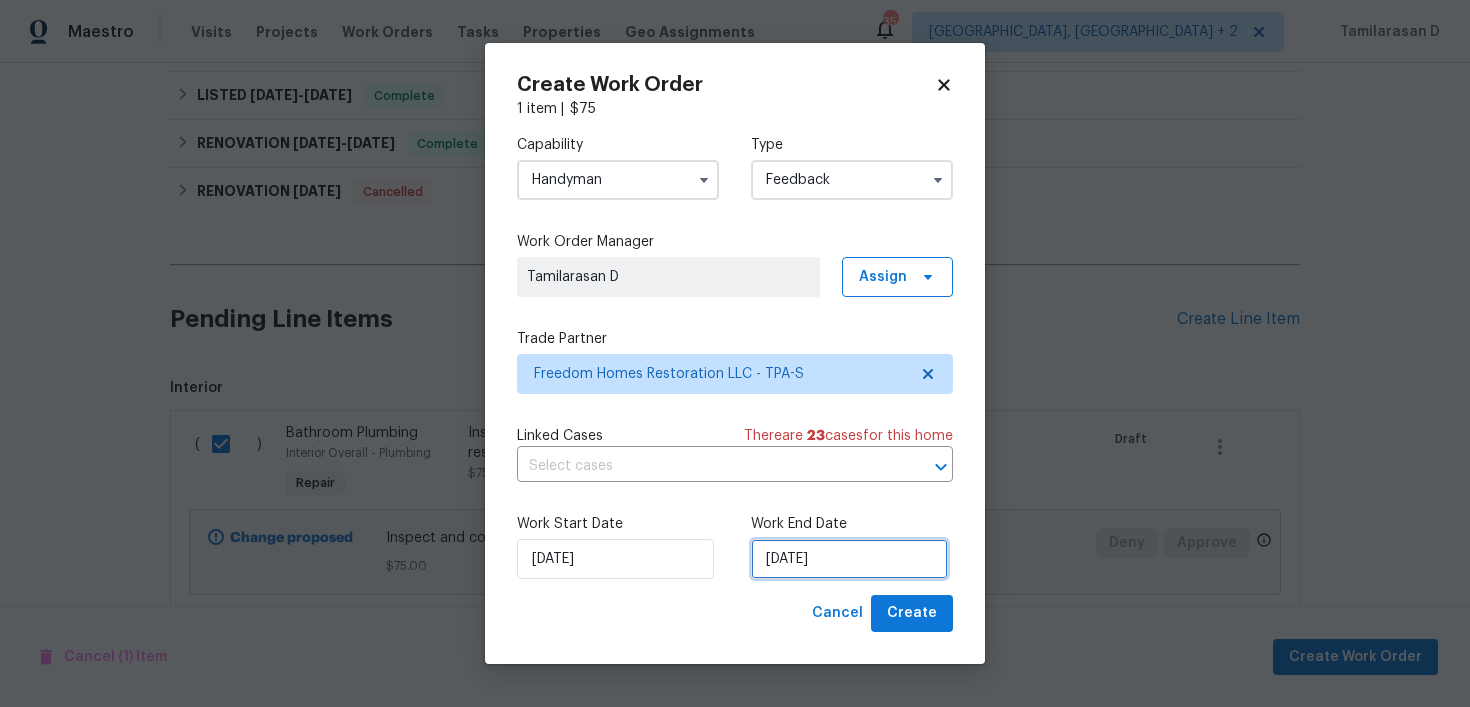 click on "14/07/2025" at bounding box center (849, 559) 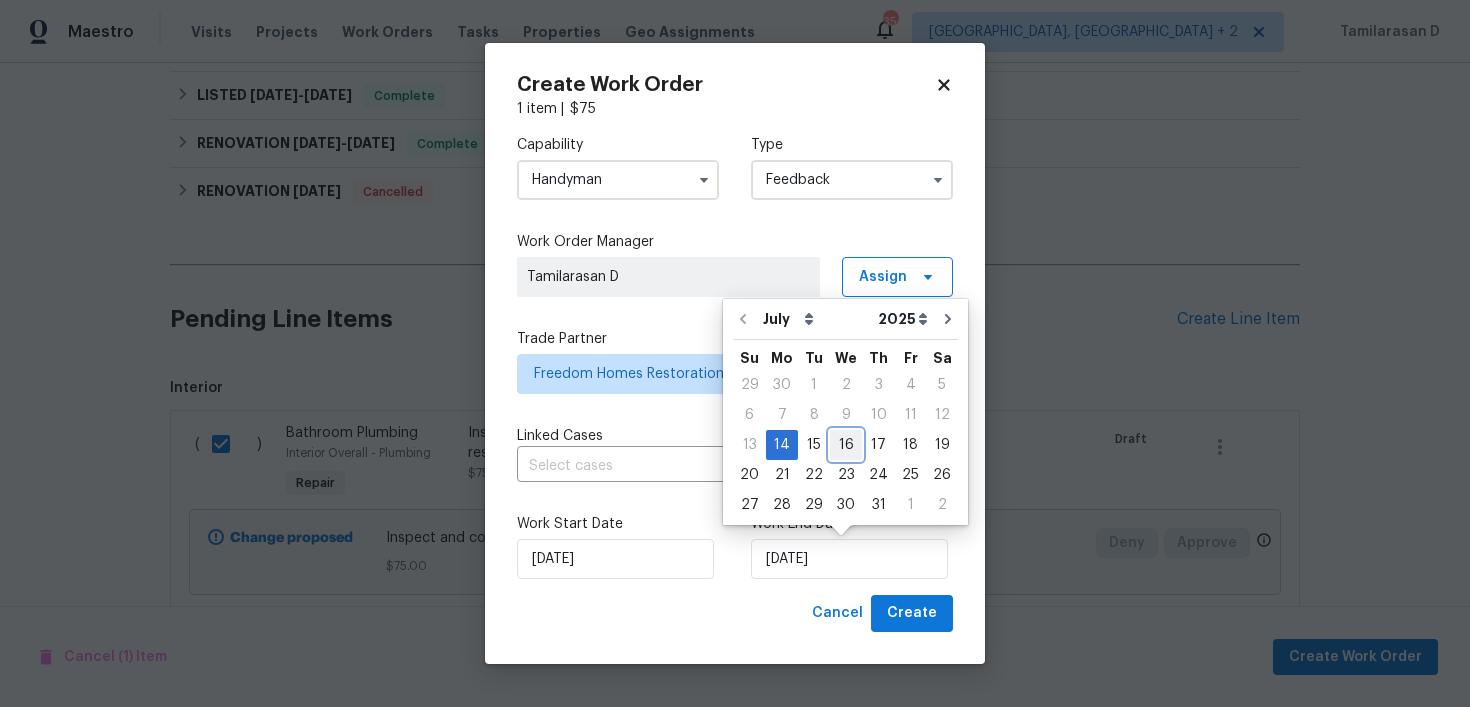 click on "16" at bounding box center [846, 445] 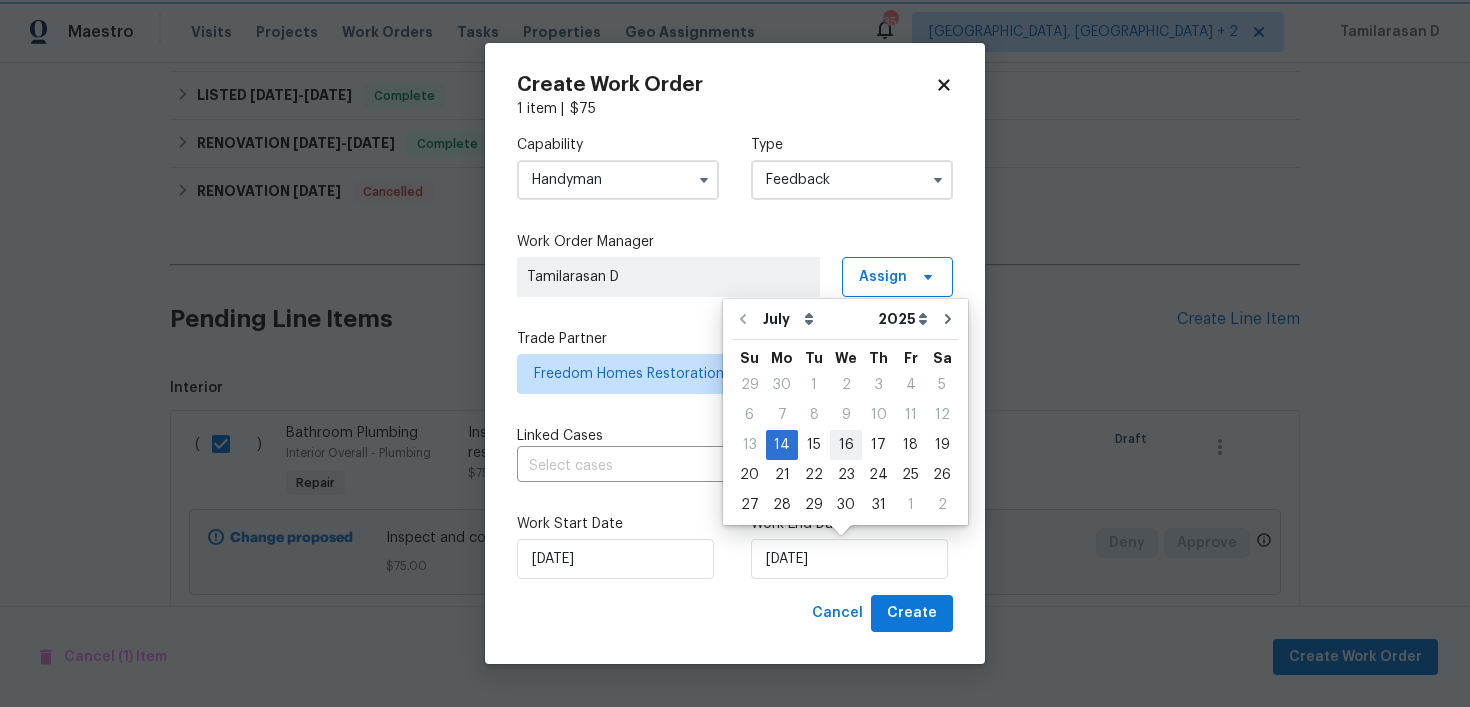 type on "16/07/2025" 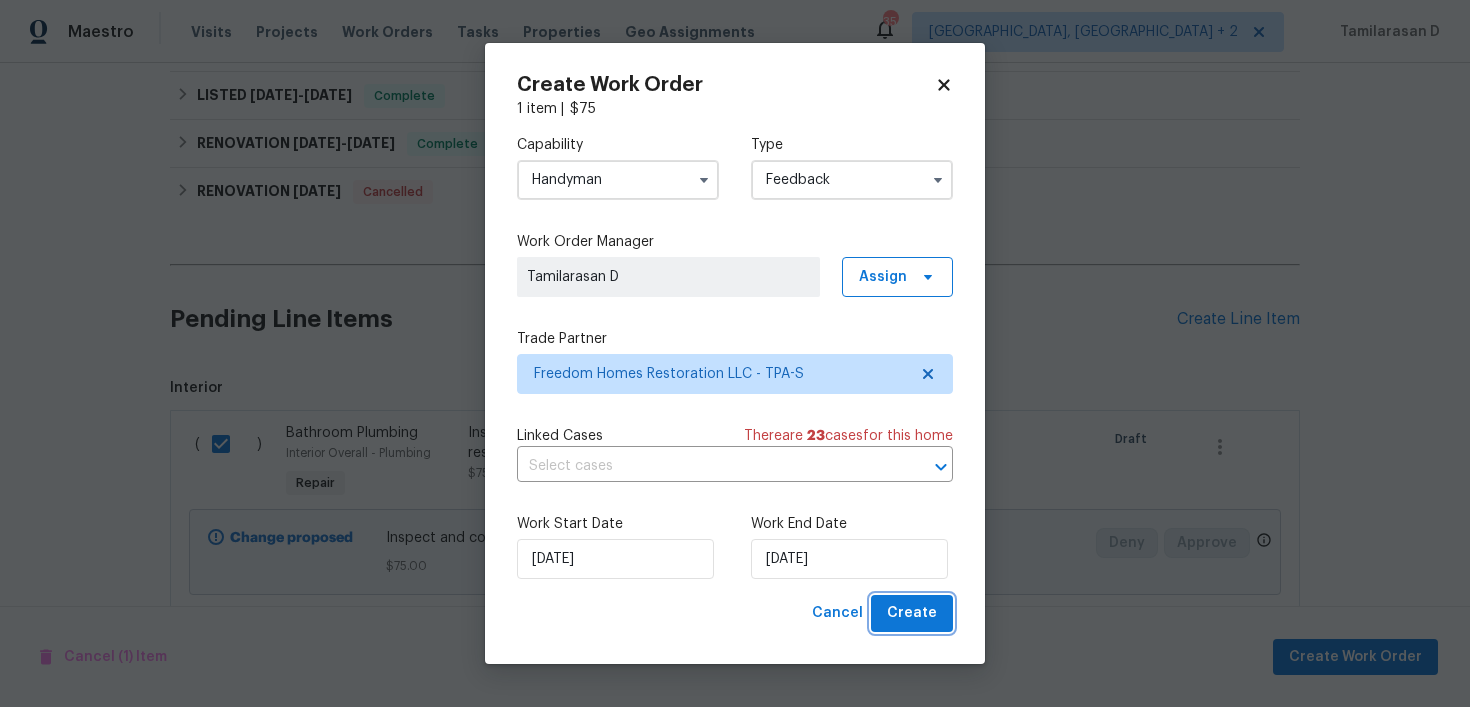 click on "Create" at bounding box center (912, 613) 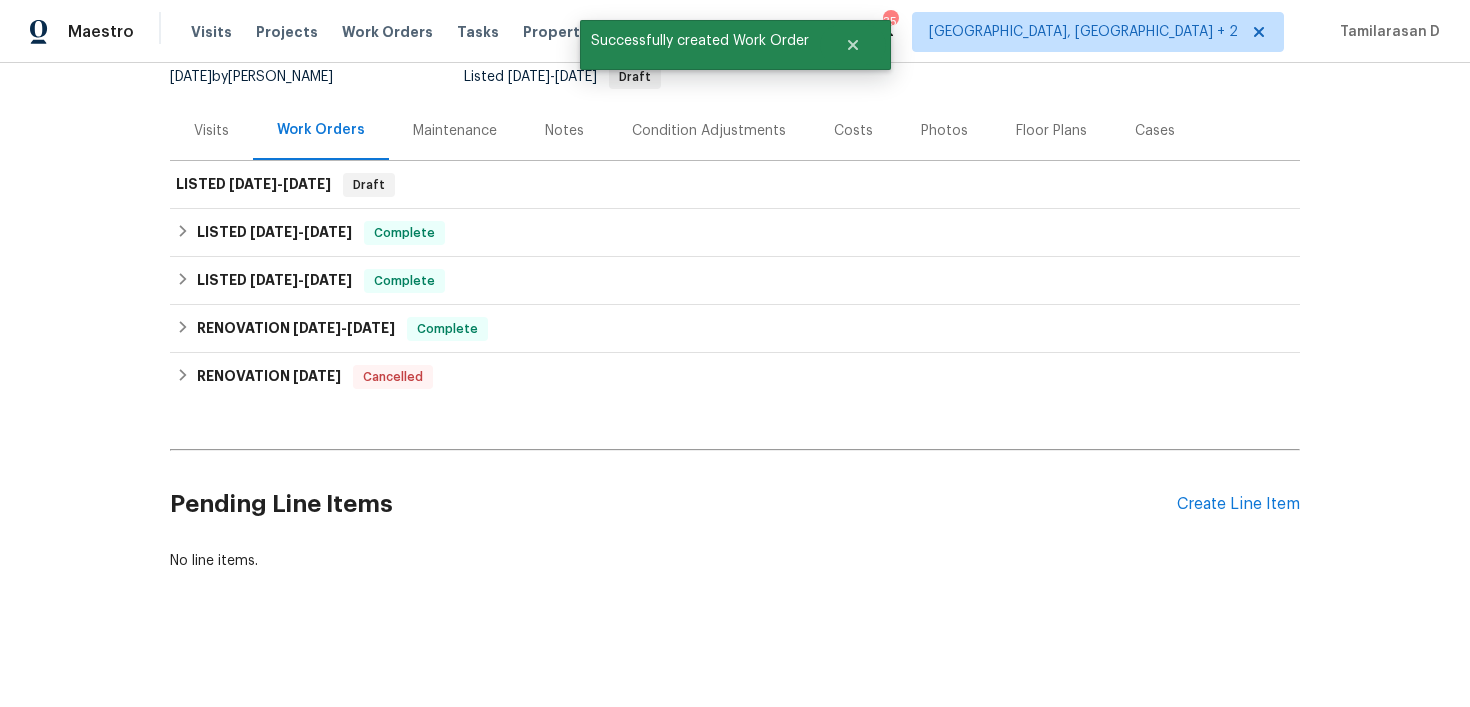 scroll, scrollTop: 0, scrollLeft: 0, axis: both 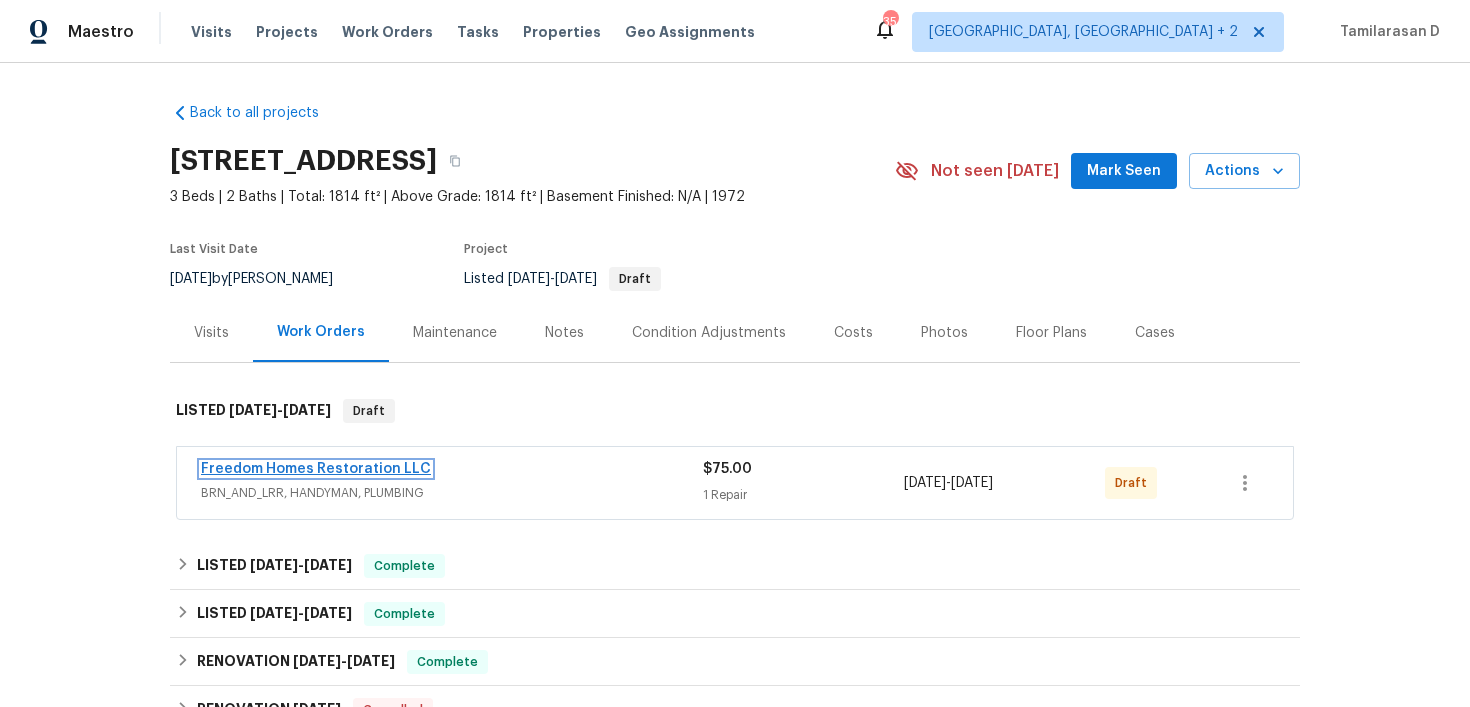 click on "Freedom Homes Restoration LLC" at bounding box center [316, 469] 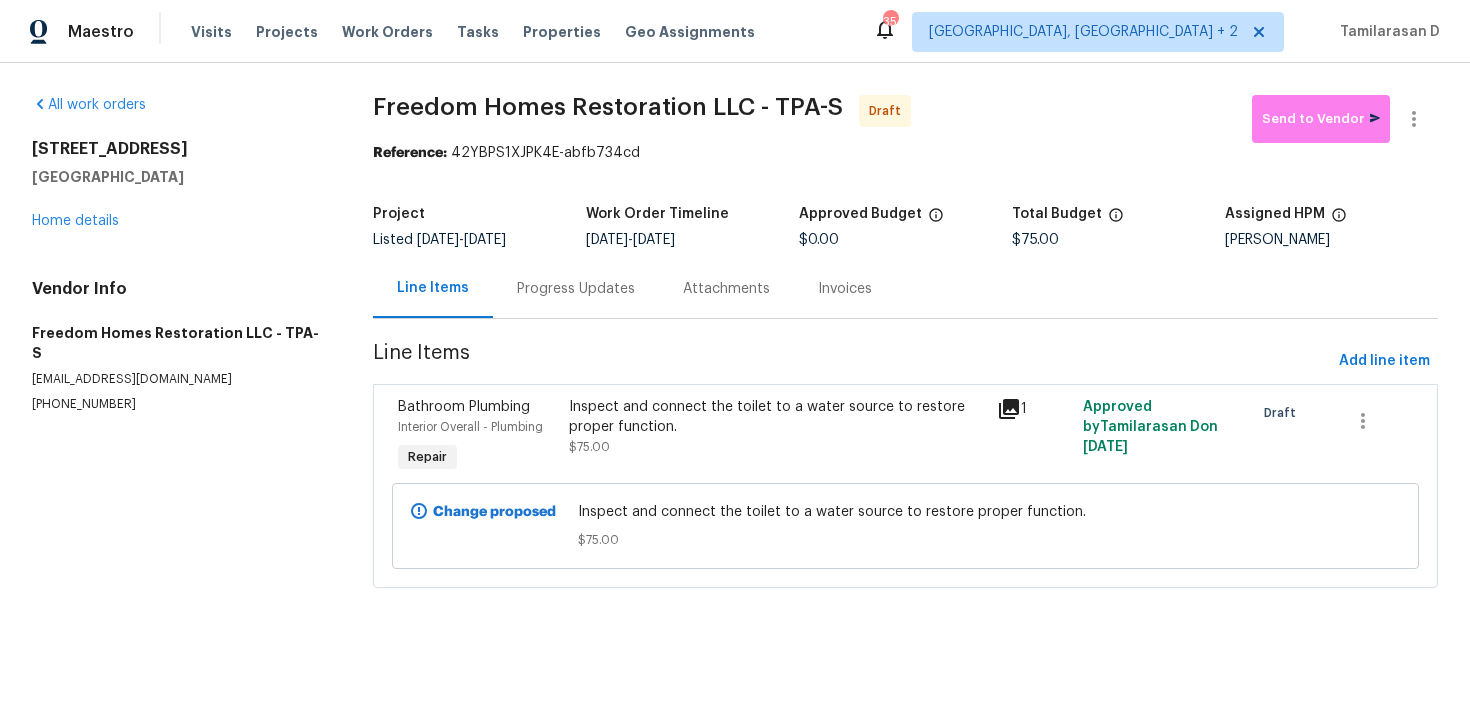 click on "Progress Updates" at bounding box center (576, 288) 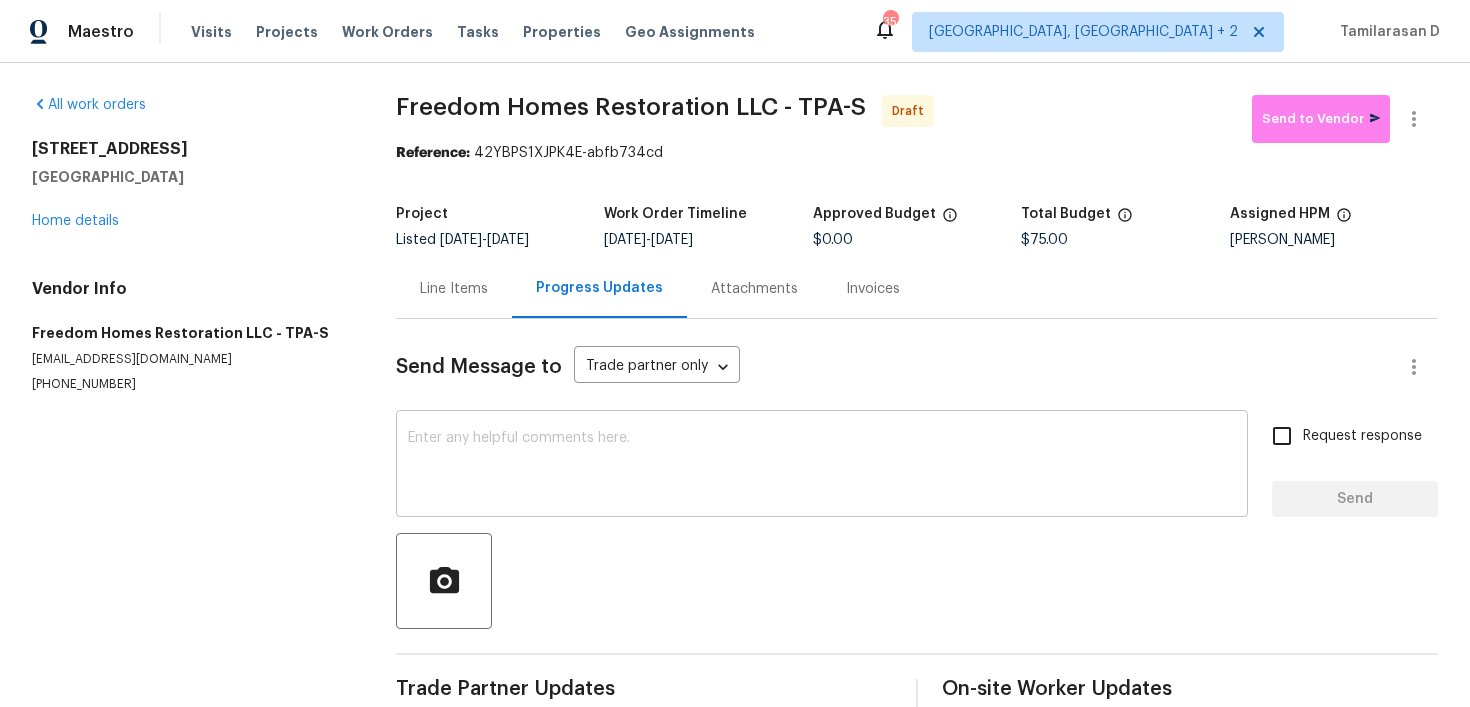 click at bounding box center (822, 466) 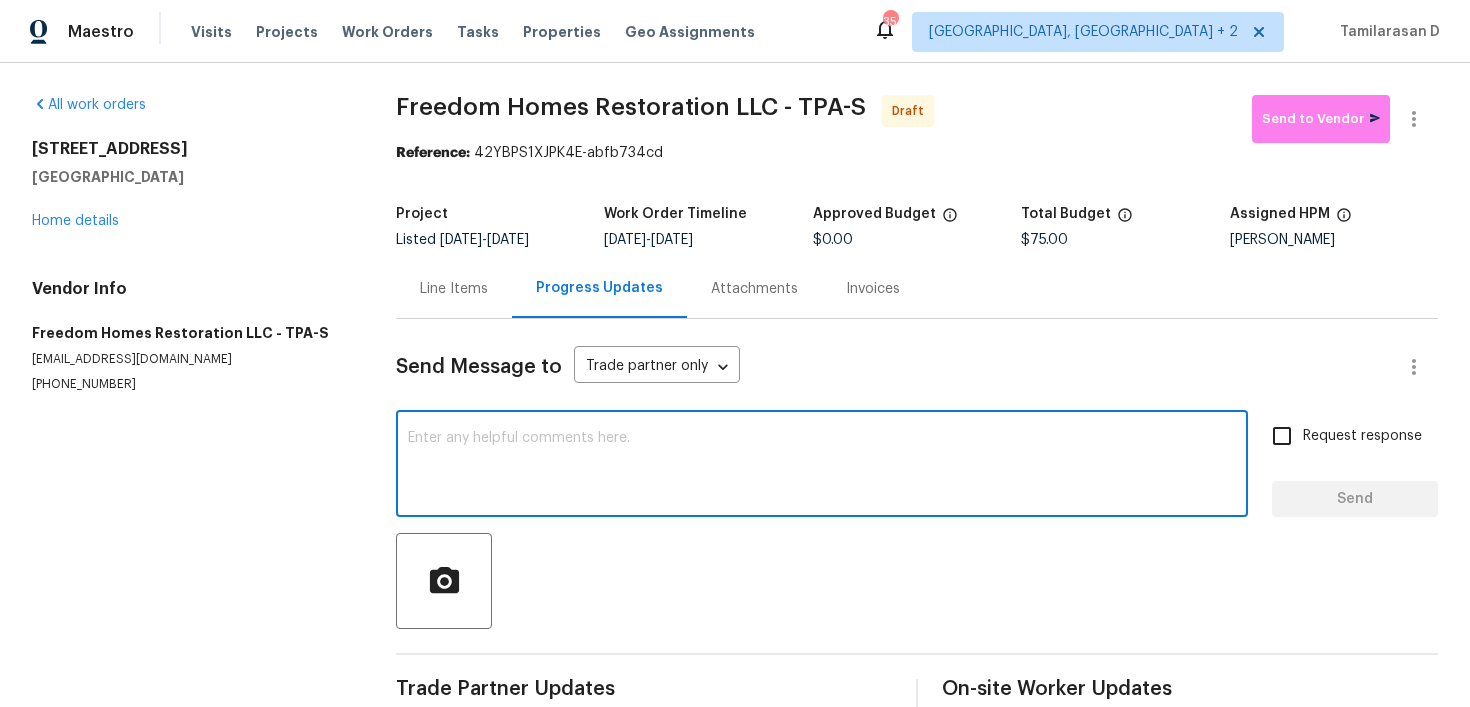 paste on "Hey, this is Tamil from Opendoor. I’m confirming you received the WO for the property at (Address). Please review and accept the WO within 24 hours and provide a scheduled date. Please disregard the contact information for the HPM included in the WO. Our Centralised LWO Team is responsible for Listed WOs." 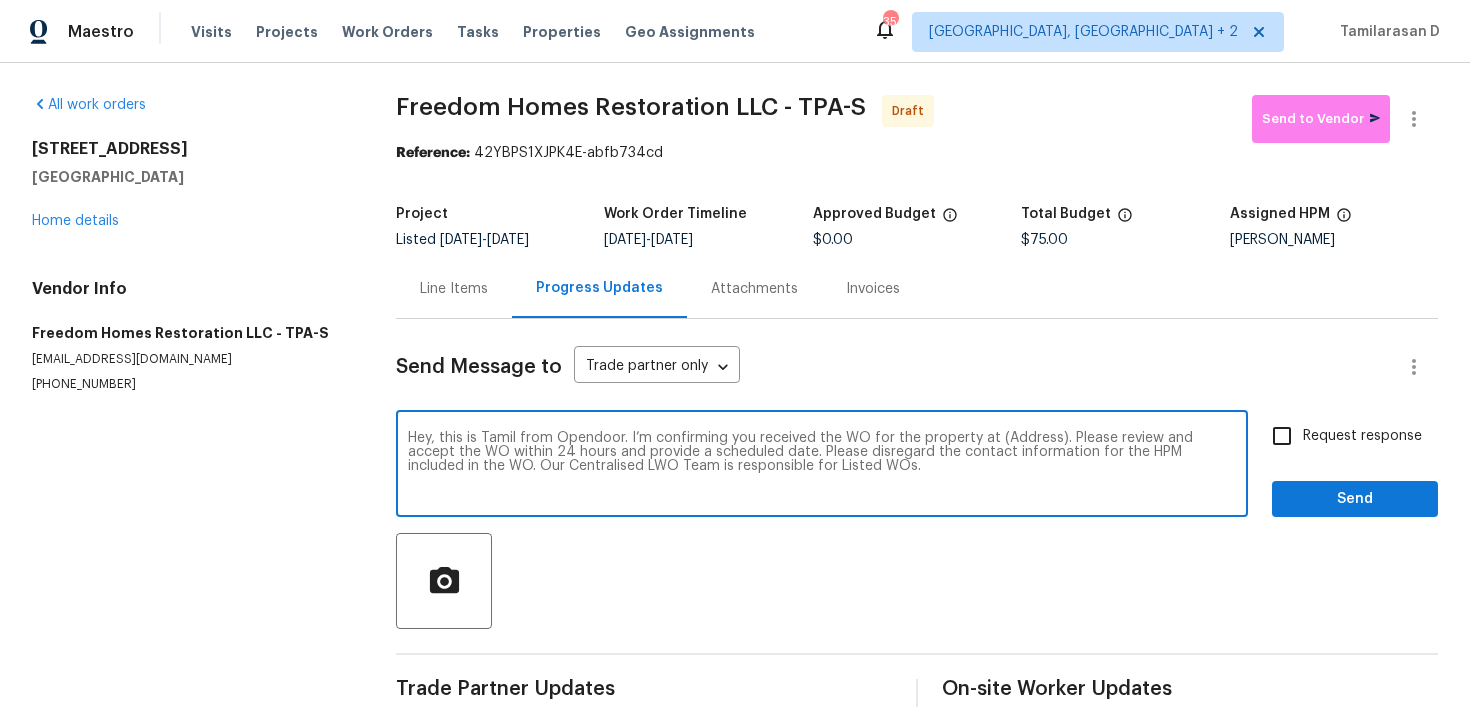 click on "Hey, this is Tamil from Opendoor. I’m confirming you received the WO for the property at (Address). Please review and accept the WO within 24 hours and provide a scheduled date. Please disregard the contact information for the HPM included in the WO. Our Centralised LWO Team is responsible for Listed WOs." at bounding box center (822, 466) 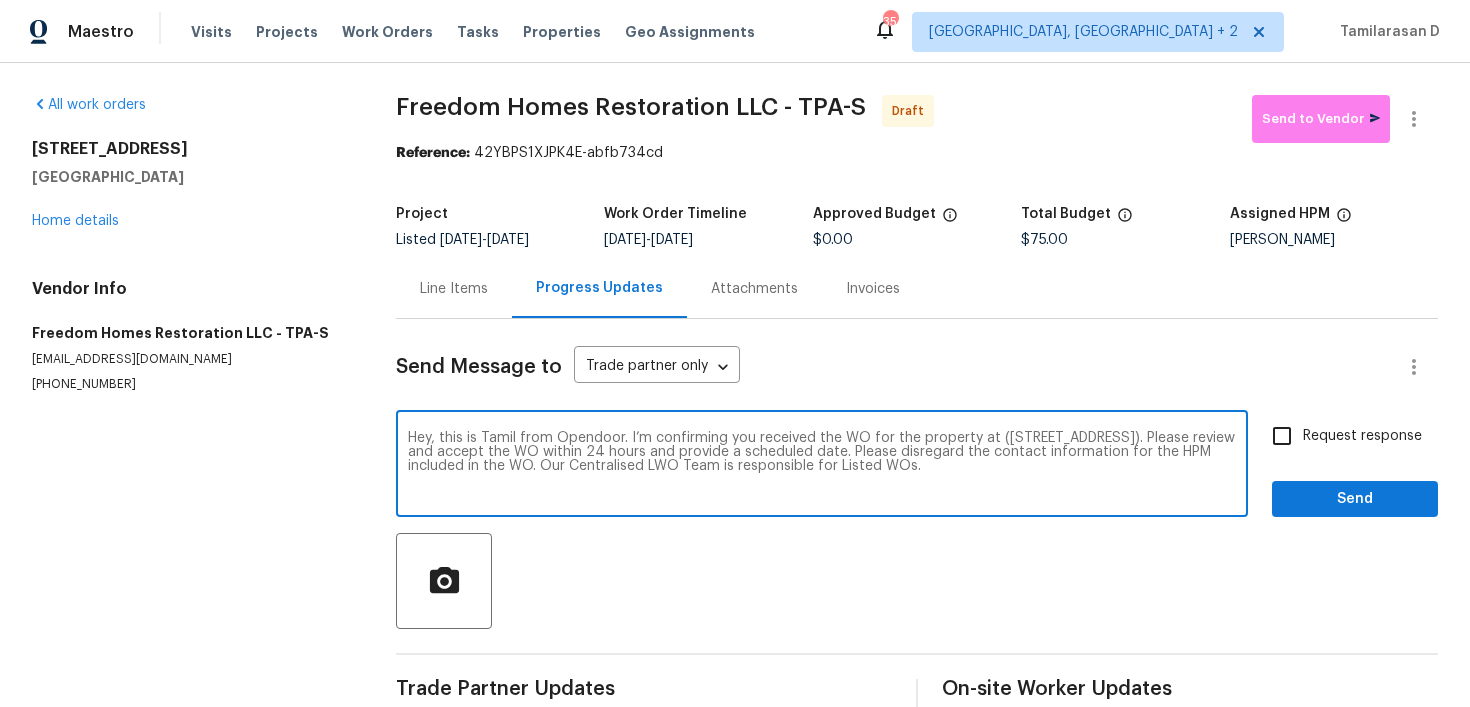 type on "Hey, this is Tamil from Opendoor. I’m confirming you received the WO for the property at (10454 138th St, Largo, FL 33774). Please review and accept the WO within 24 hours and provide a scheduled date. Please disregard the contact information for the HPM included in the WO. Our Centralised LWO Team is responsible for Listed WOs." 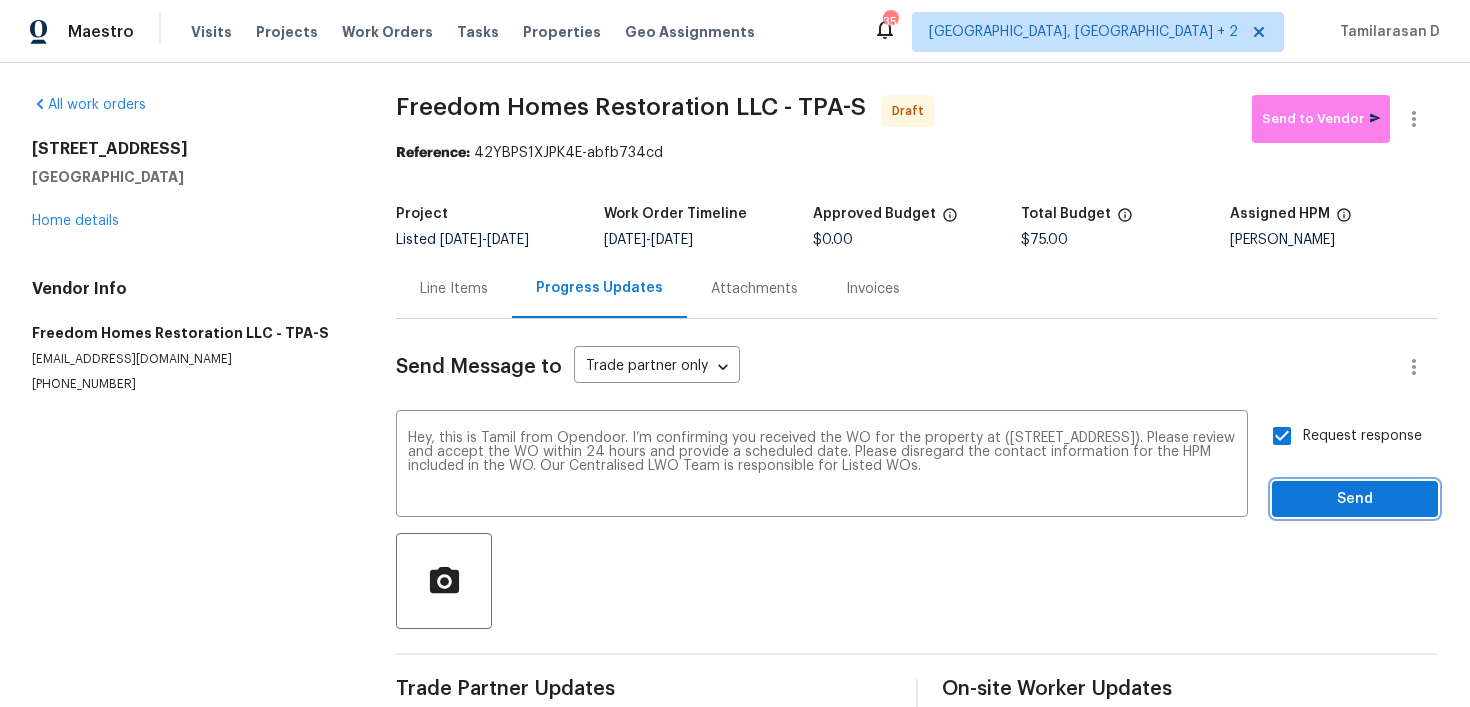 click on "Send" at bounding box center (1355, 499) 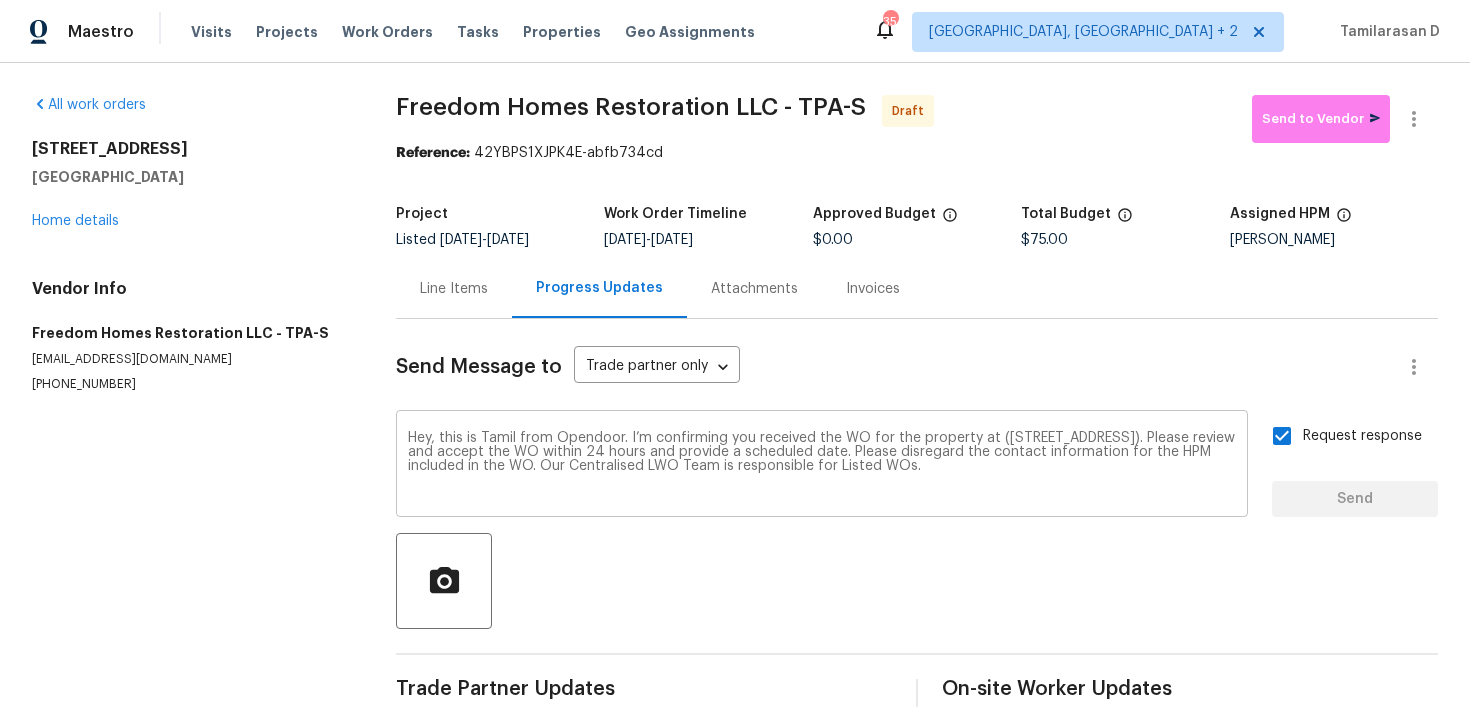 type 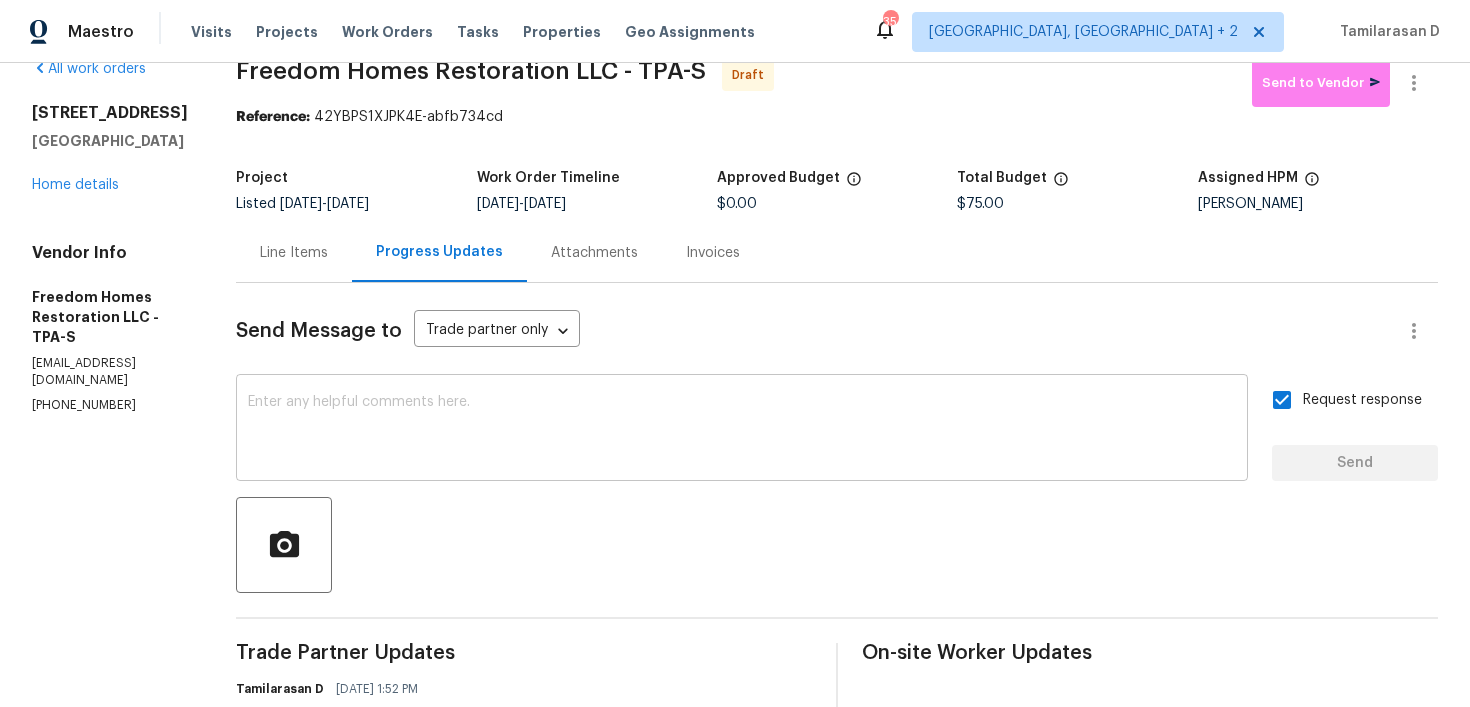 scroll, scrollTop: 174, scrollLeft: 0, axis: vertical 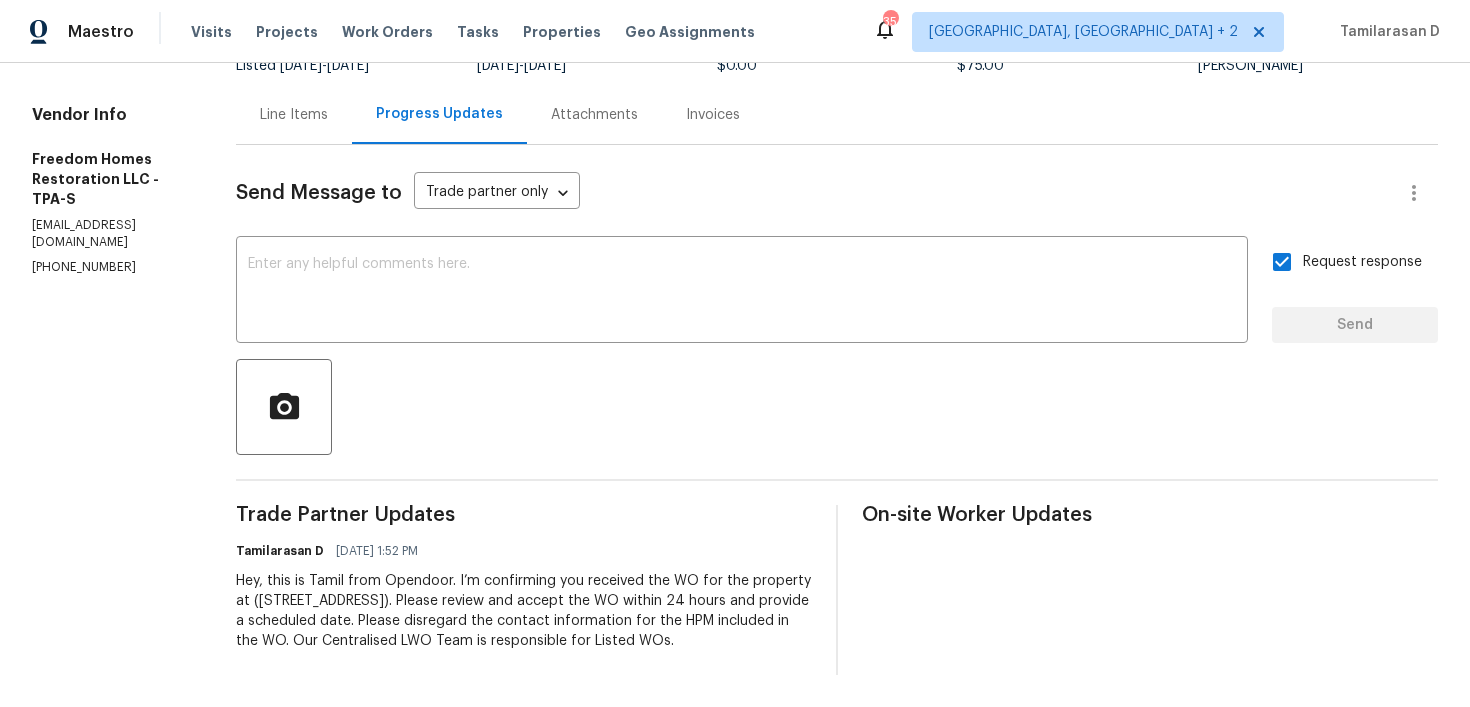 click on "Send Message to Trade partner only Trade partner only ​ x ​ Request response Send Trade Partner Updates Tamilarasan D 07/14/2025 1:52 PM Hey, this is Tamil from Opendoor. I’m confirming you received the WO for the property at (10454 138th St, Largo, FL 33774). Please review and accept the WO within 24 hours and provide a scheduled date. Please disregard the contact information for the HPM included in the WO. Our Centralised LWO Team is responsible for Listed WOs. On-site Worker Updates" at bounding box center [837, 410] 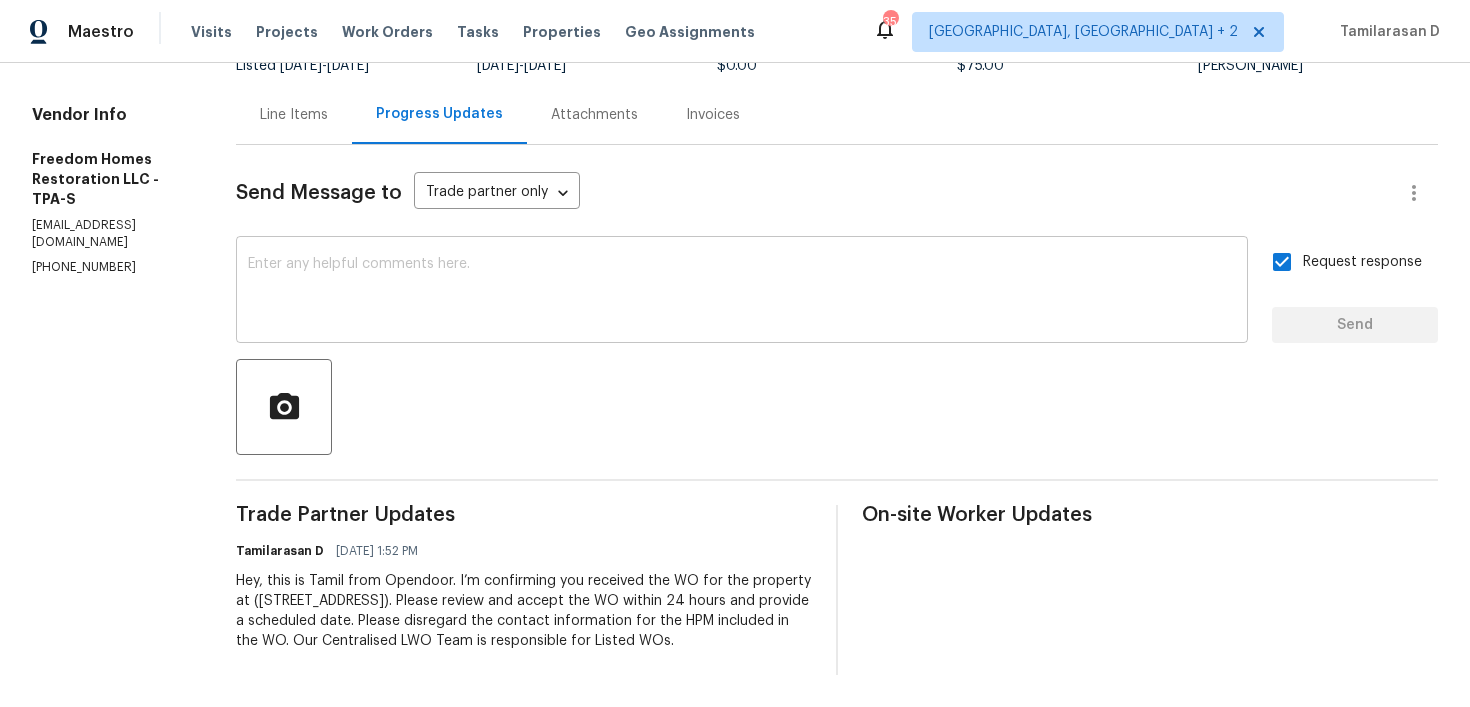 click at bounding box center (742, 292) 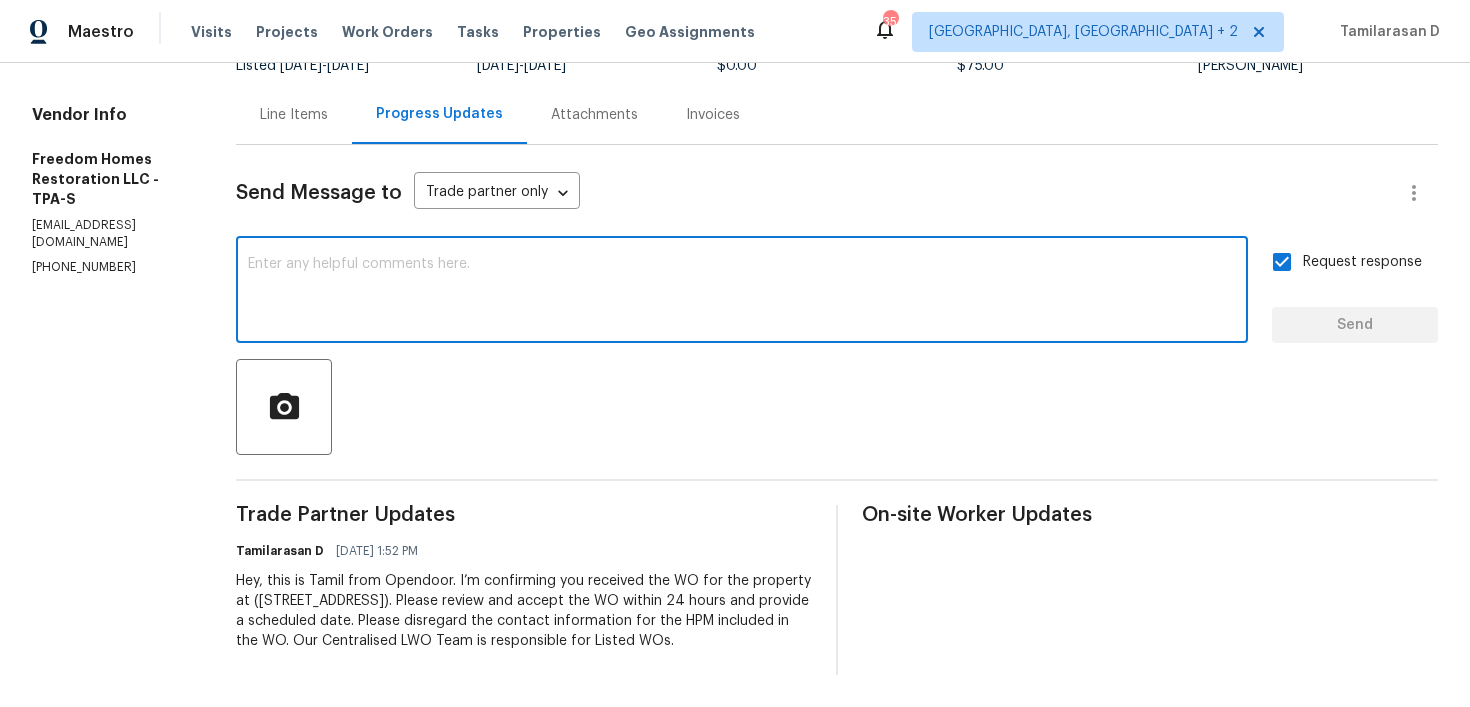 scroll, scrollTop: 0, scrollLeft: 0, axis: both 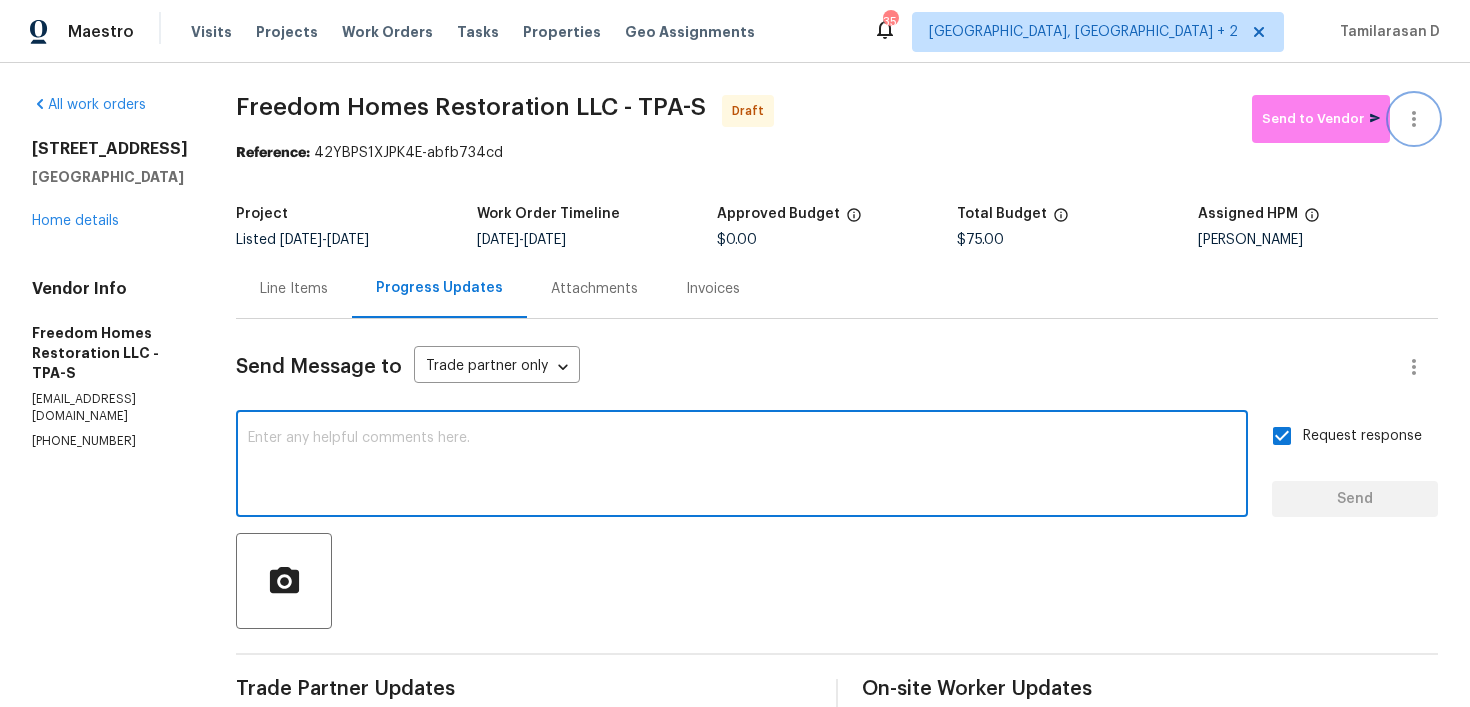 click at bounding box center [1414, 119] 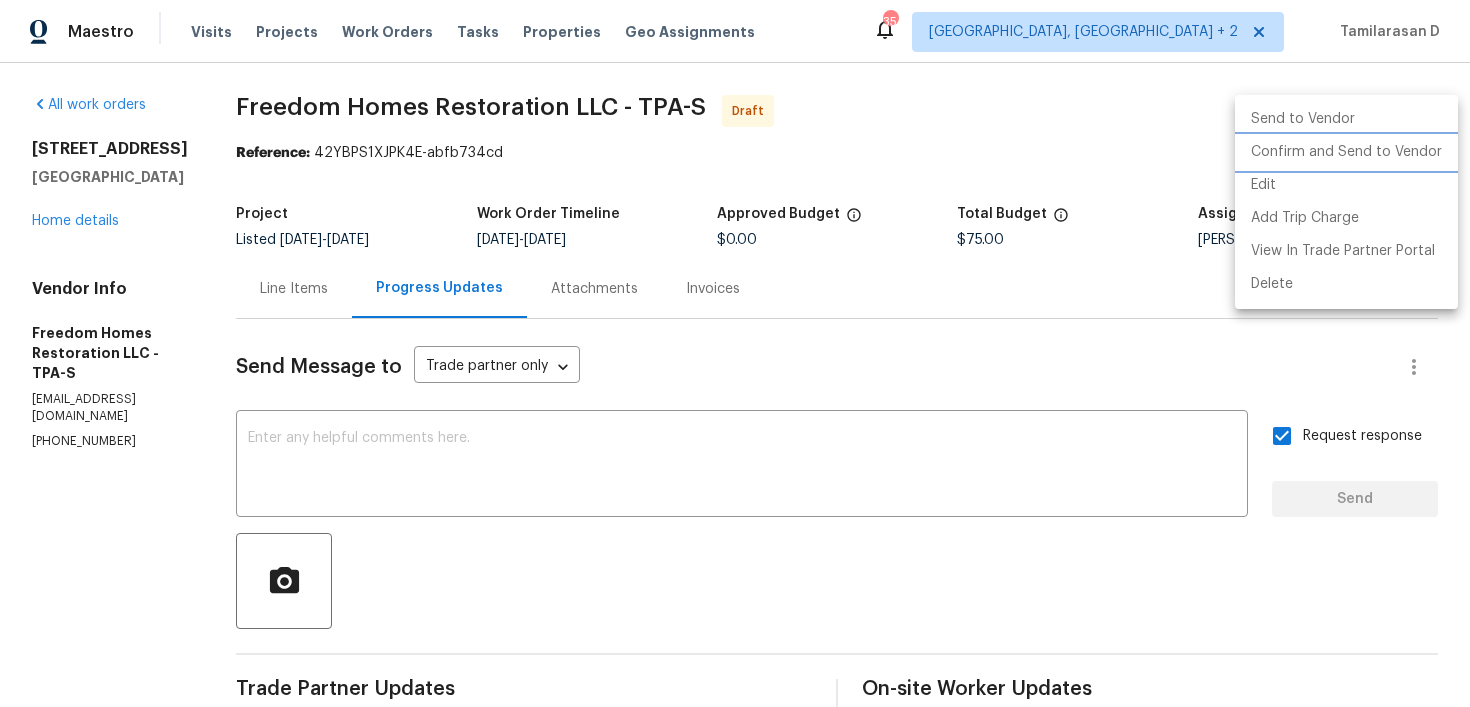 click on "Confirm and Send to Vendor" at bounding box center (1346, 152) 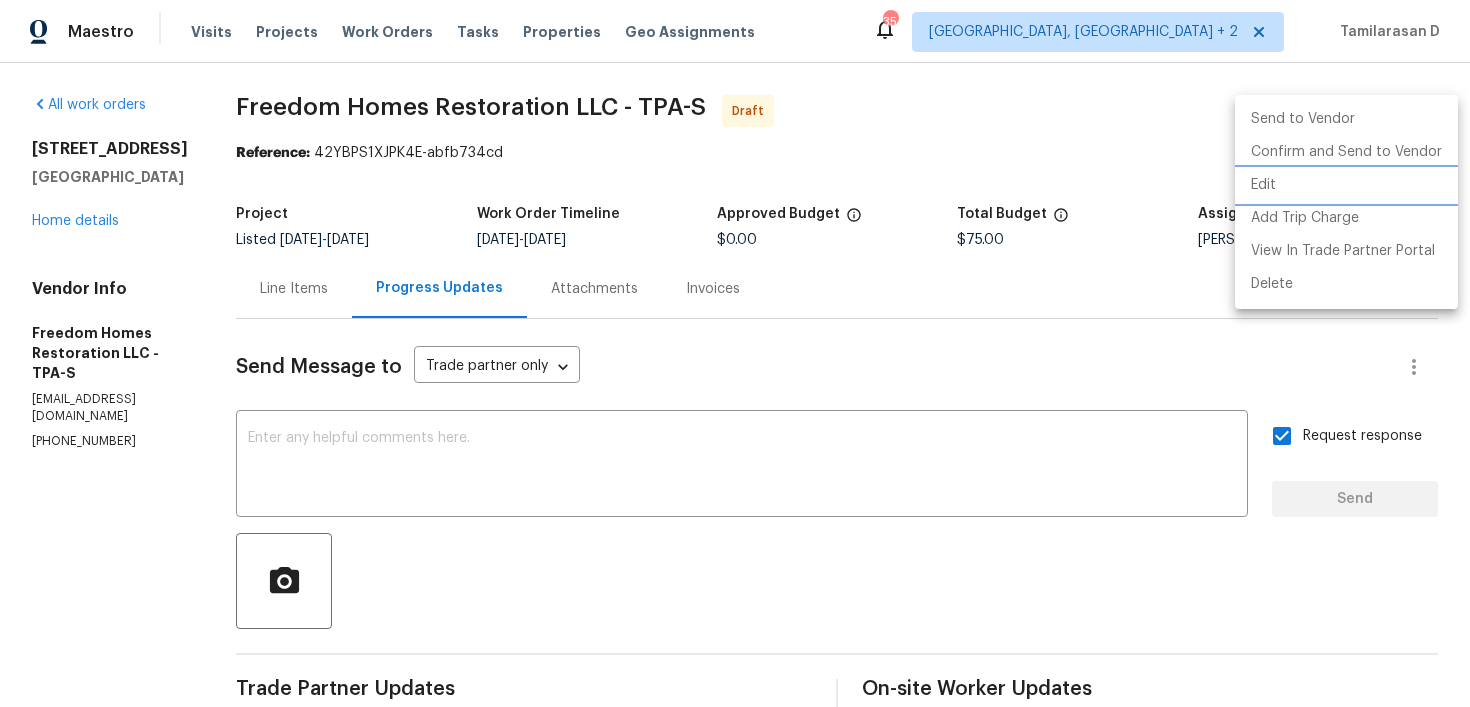 click at bounding box center [735, 353] 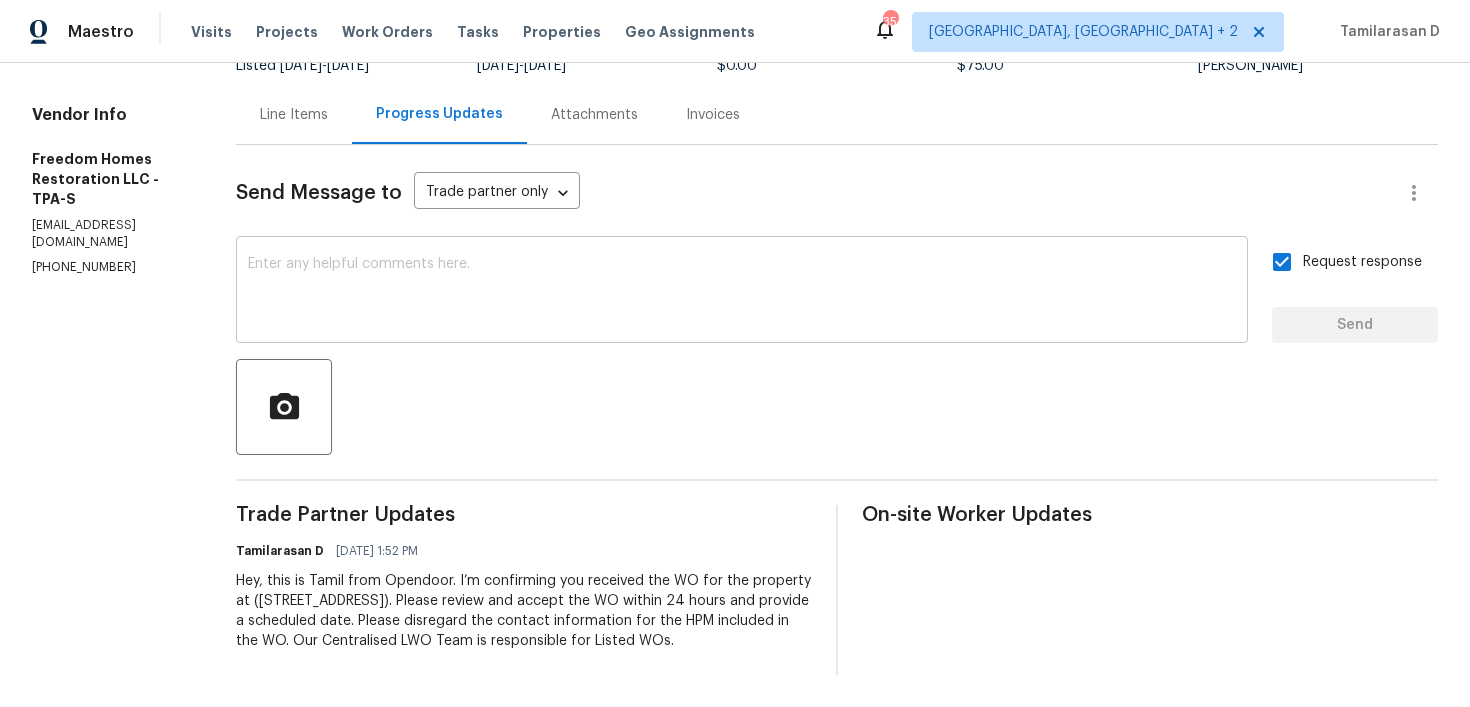 scroll, scrollTop: 0, scrollLeft: 0, axis: both 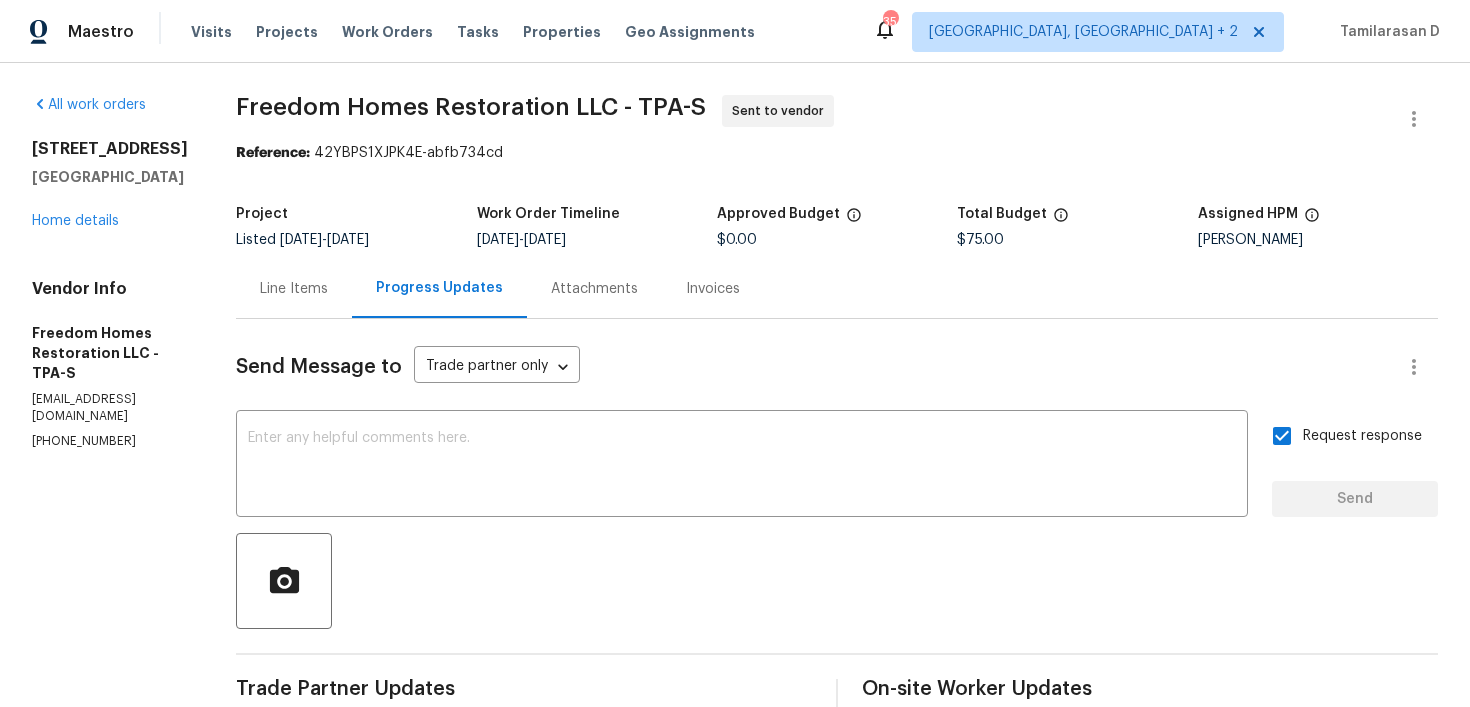 click on "Line Items" at bounding box center [294, 289] 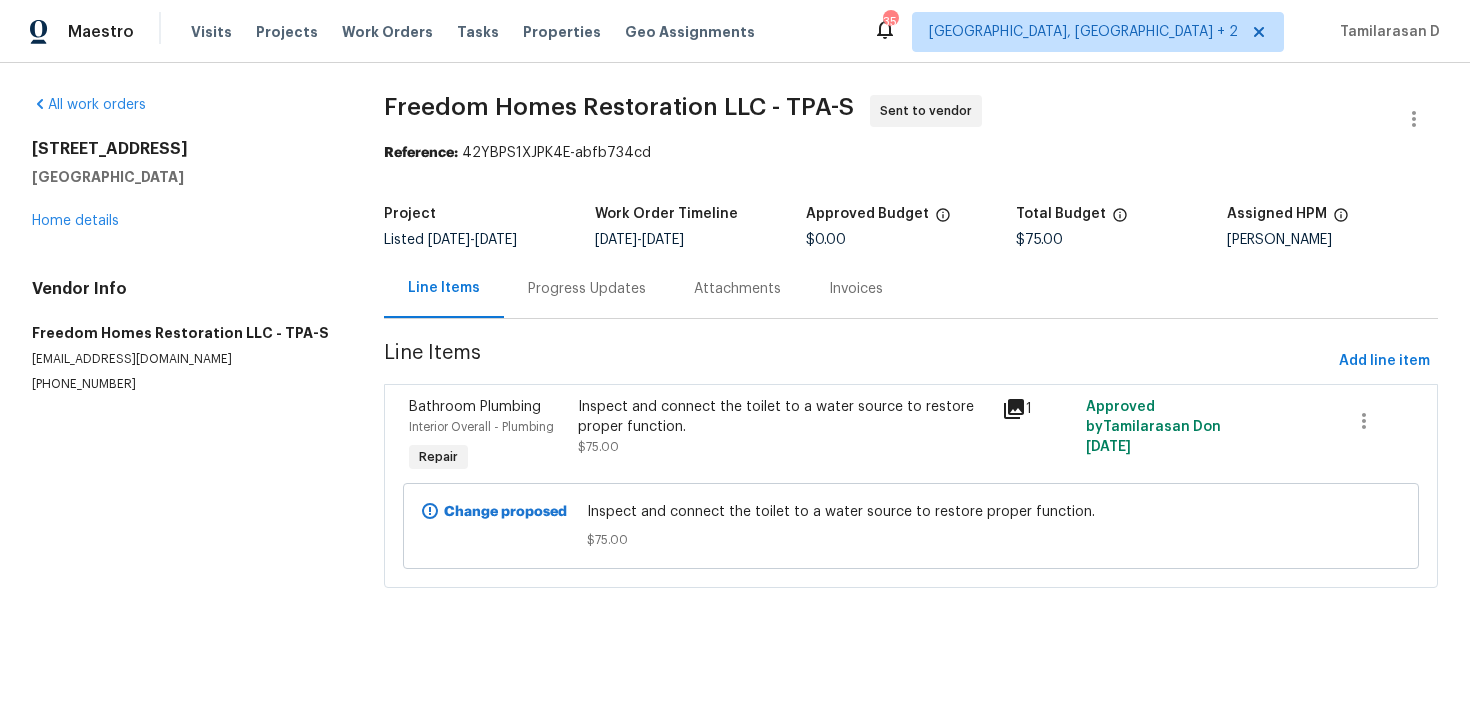 click on "Progress Updates" at bounding box center [587, 289] 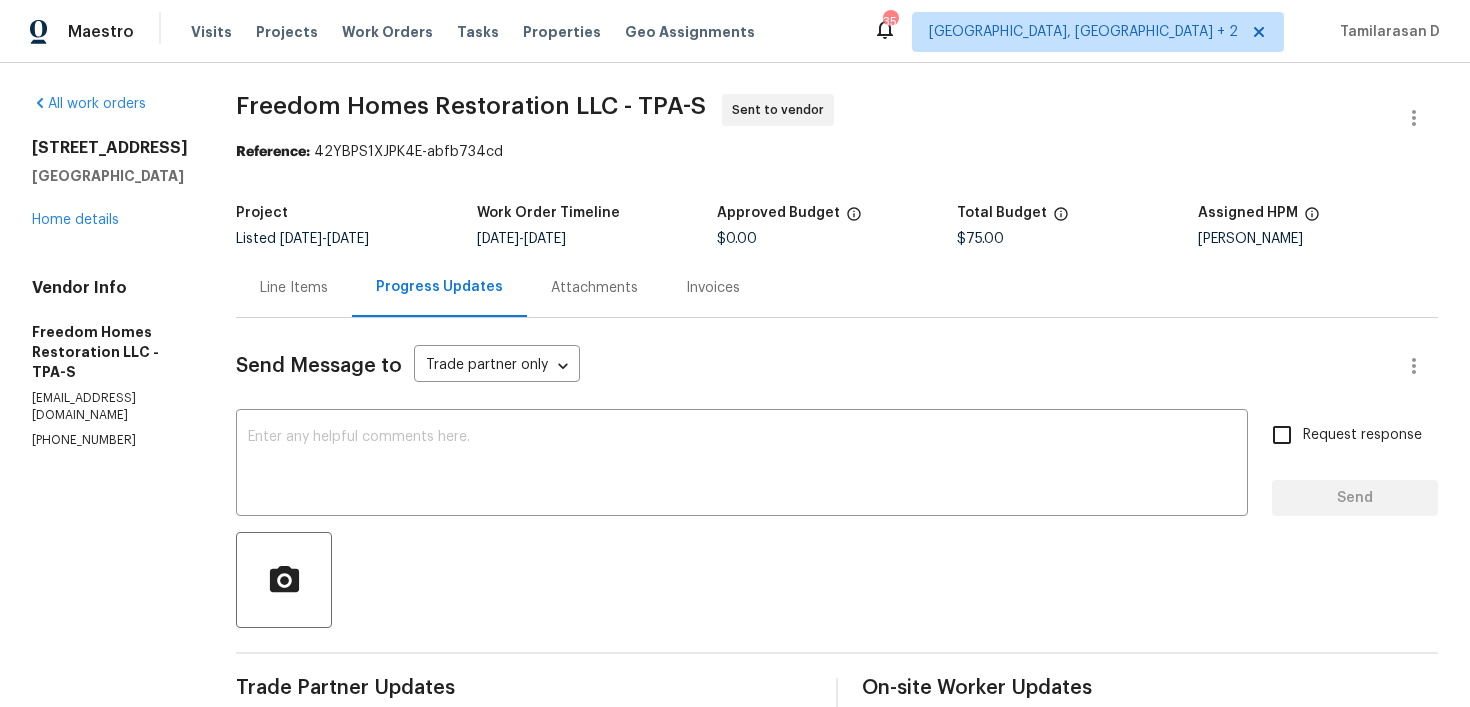 scroll, scrollTop: 0, scrollLeft: 0, axis: both 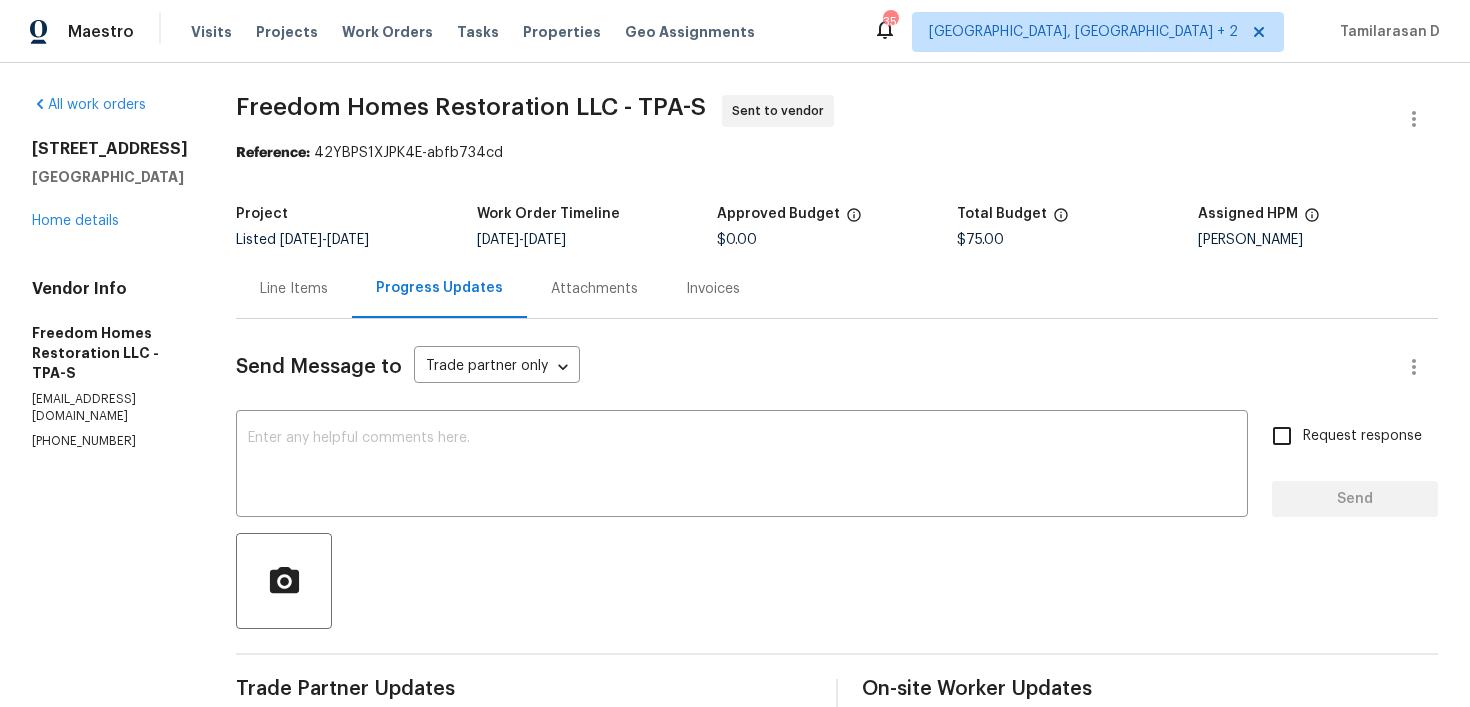 click on "Line Items" at bounding box center (294, 288) 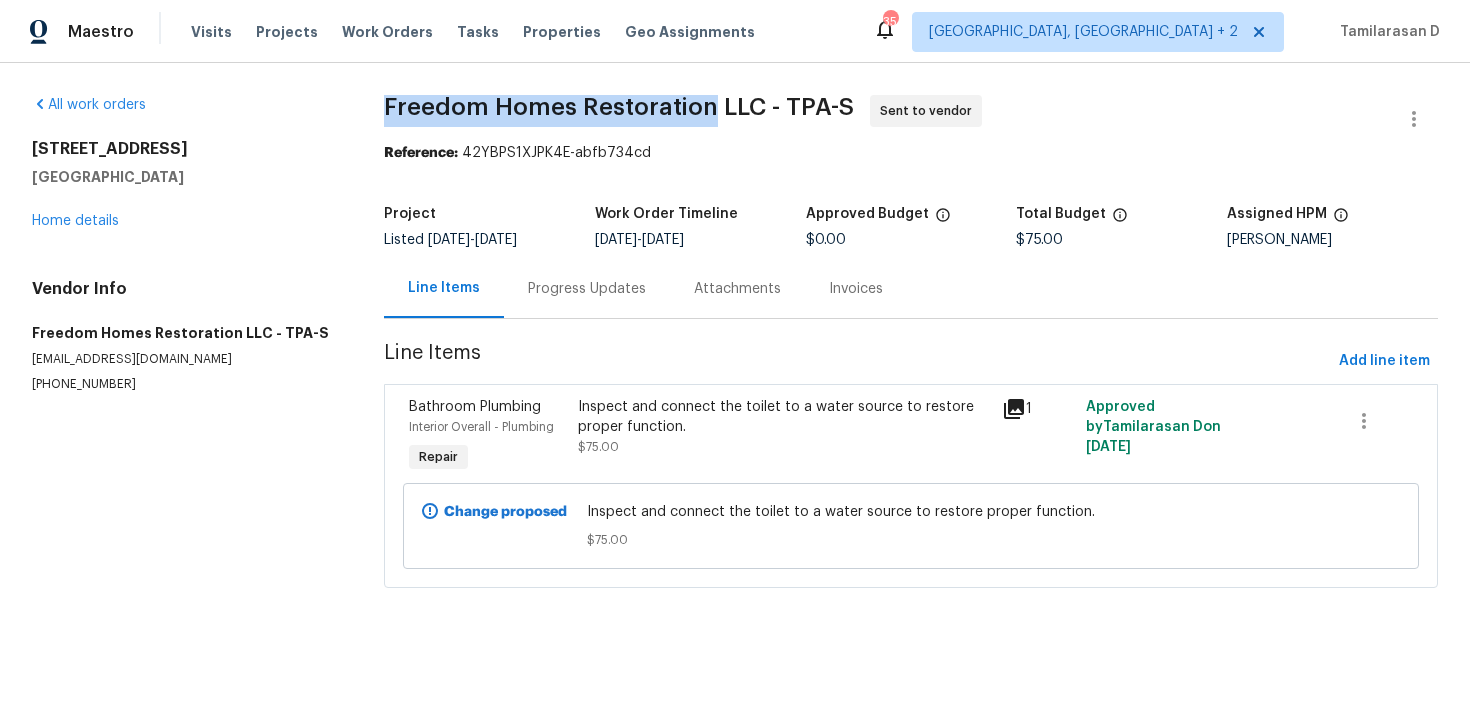 drag, startPoint x: 381, startPoint y: 105, endPoint x: 707, endPoint y: 113, distance: 326.09814 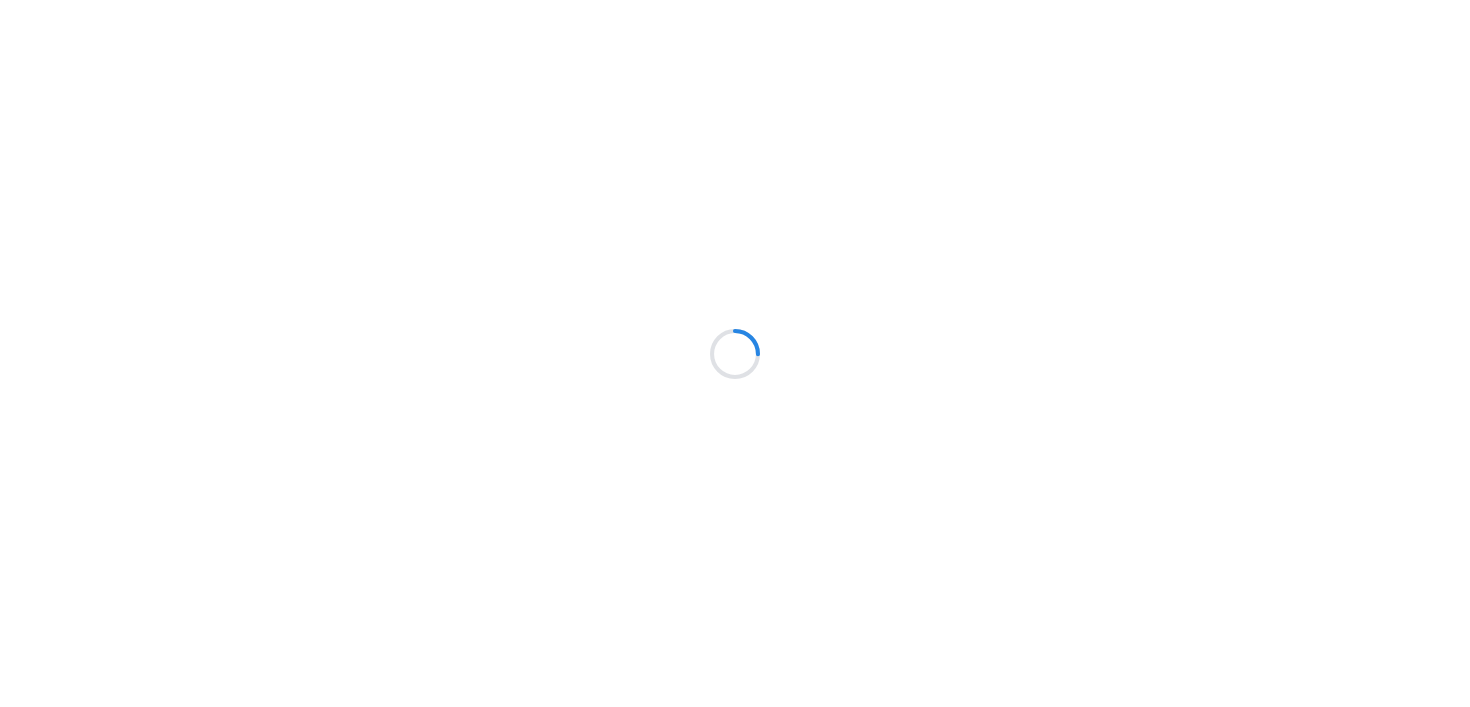 scroll, scrollTop: 0, scrollLeft: 0, axis: both 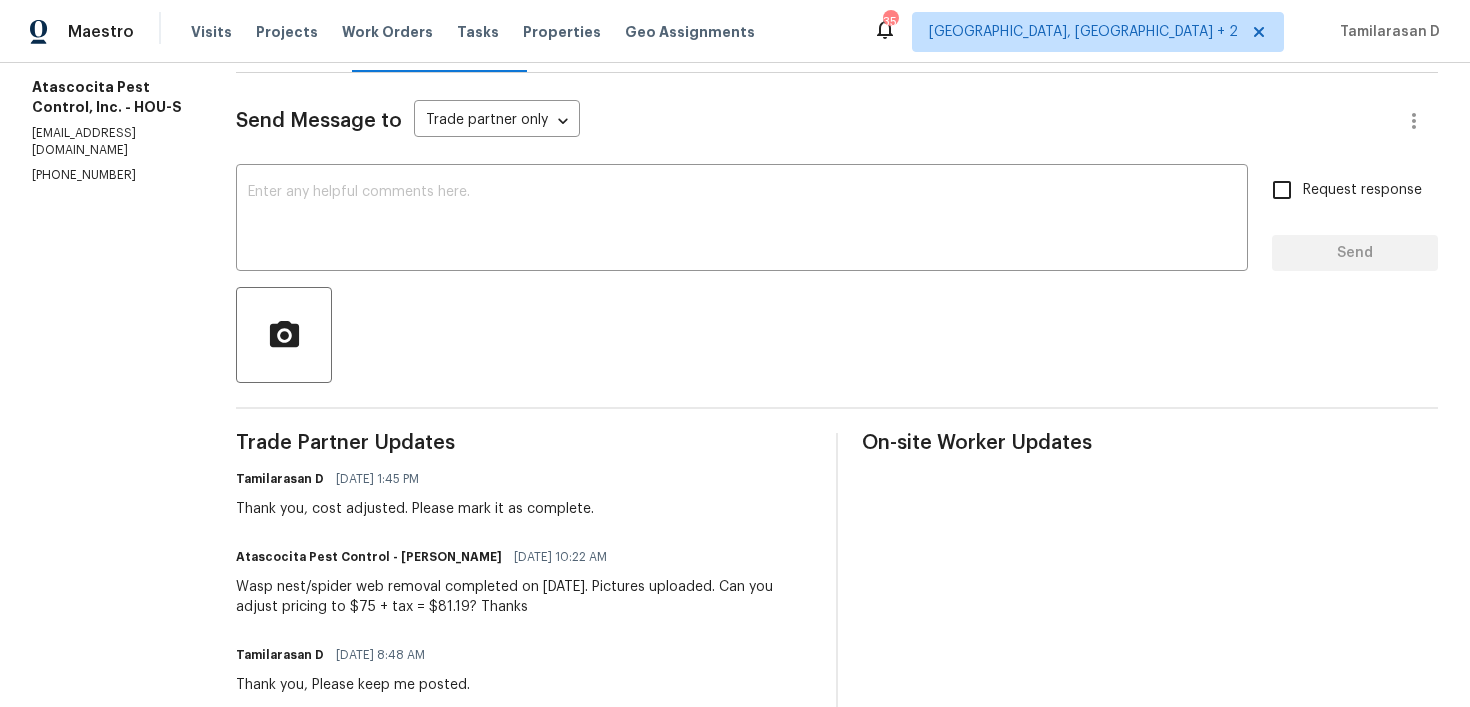 click on "All work orders [STREET_ADDRESS] Home details Vendor Info Atascocita Pest Control, Inc. - HOU-S [EMAIL_ADDRESS][DOMAIN_NAME] [PHONE_NUMBER]" at bounding box center [110, 392] 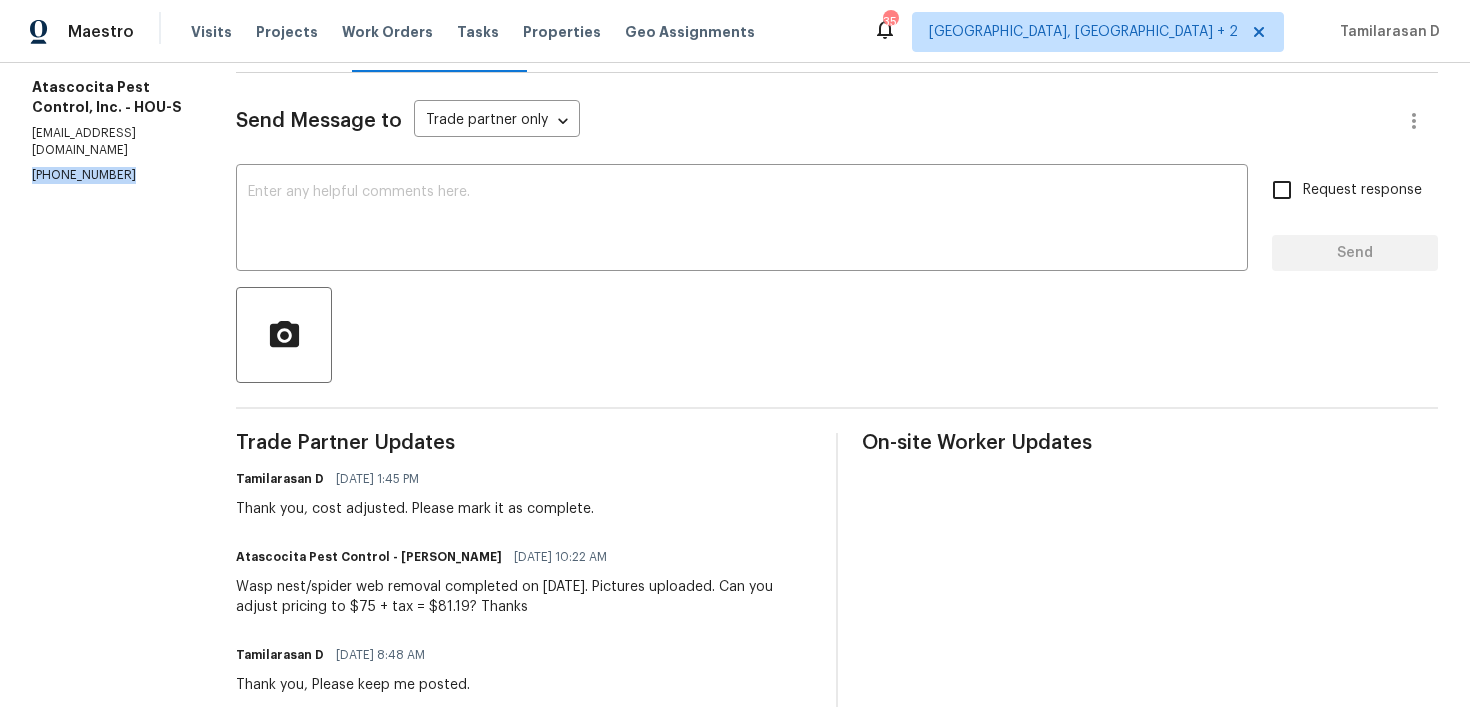copy on "[PHONE_NUMBER]" 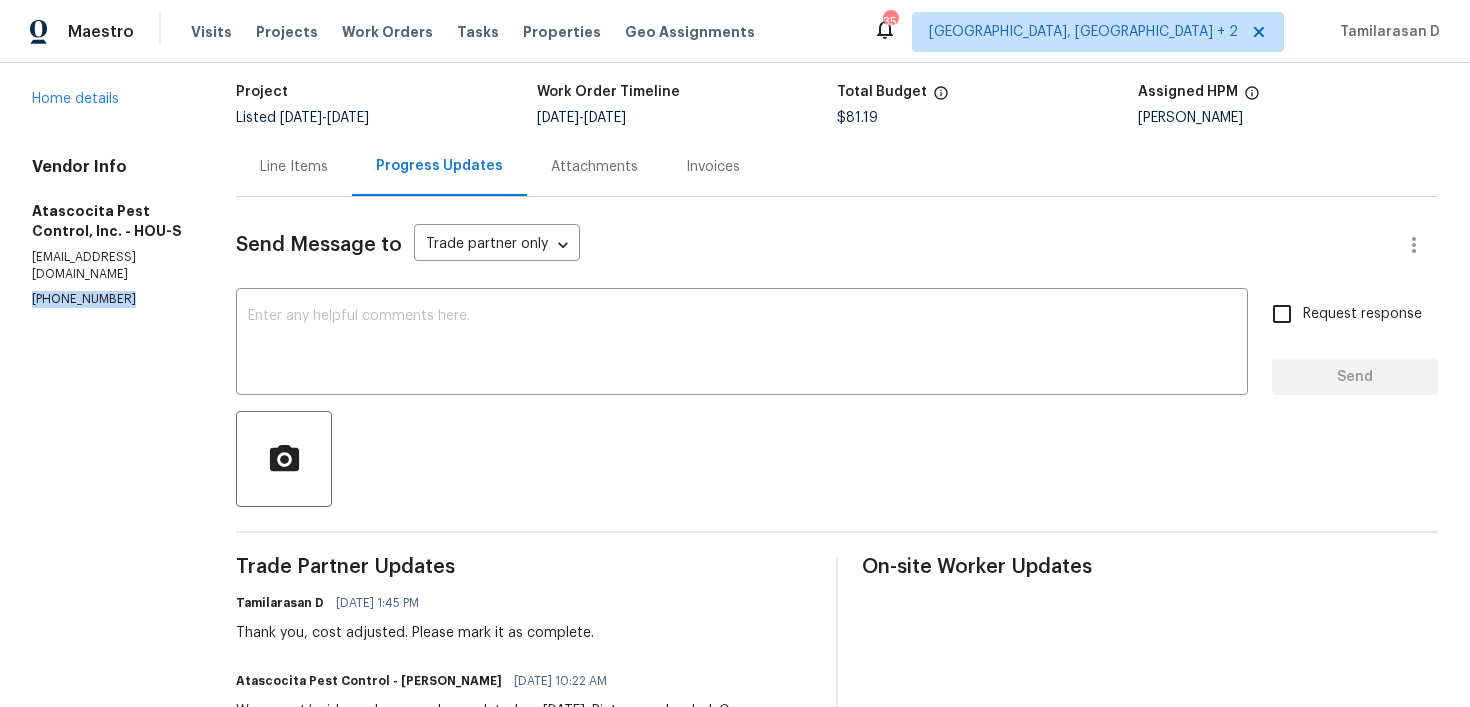scroll, scrollTop: 0, scrollLeft: 0, axis: both 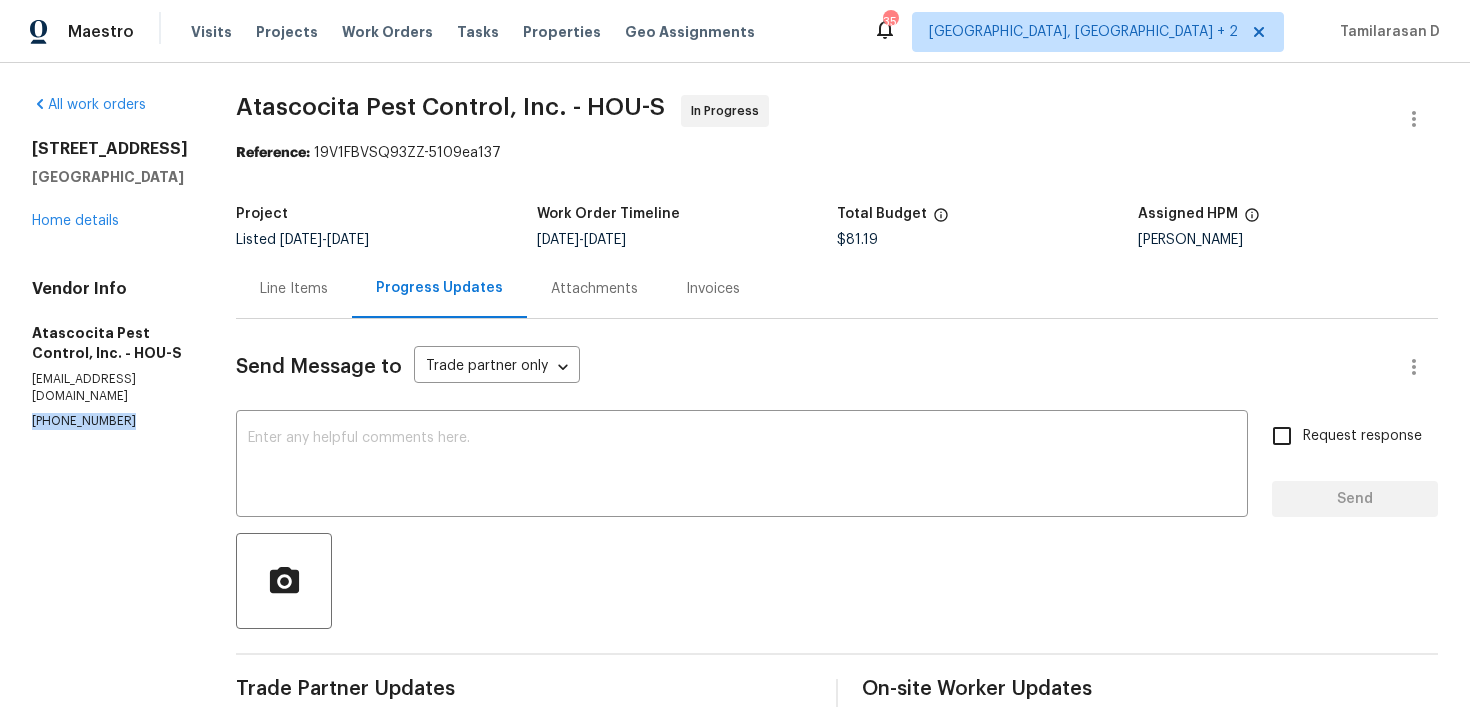 copy on "[PHONE_NUMBER]" 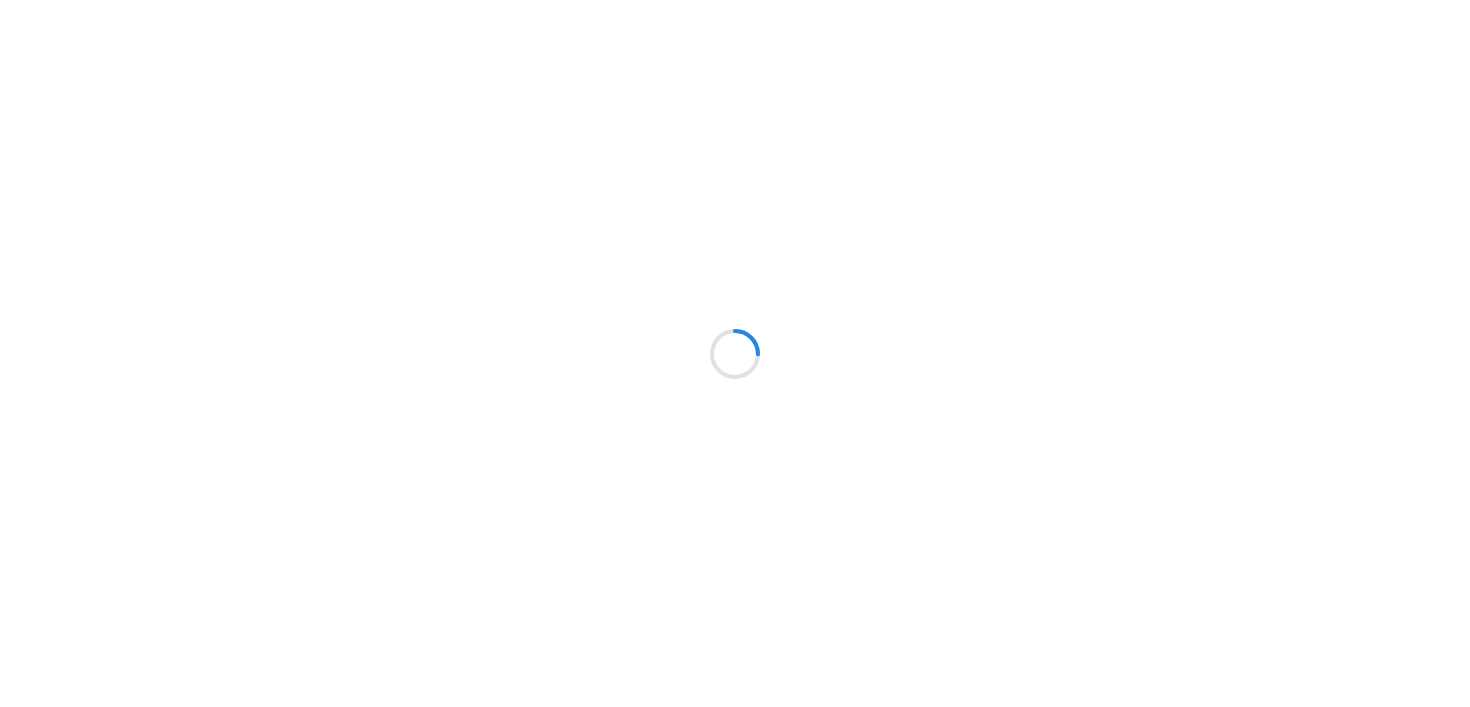 scroll, scrollTop: 0, scrollLeft: 0, axis: both 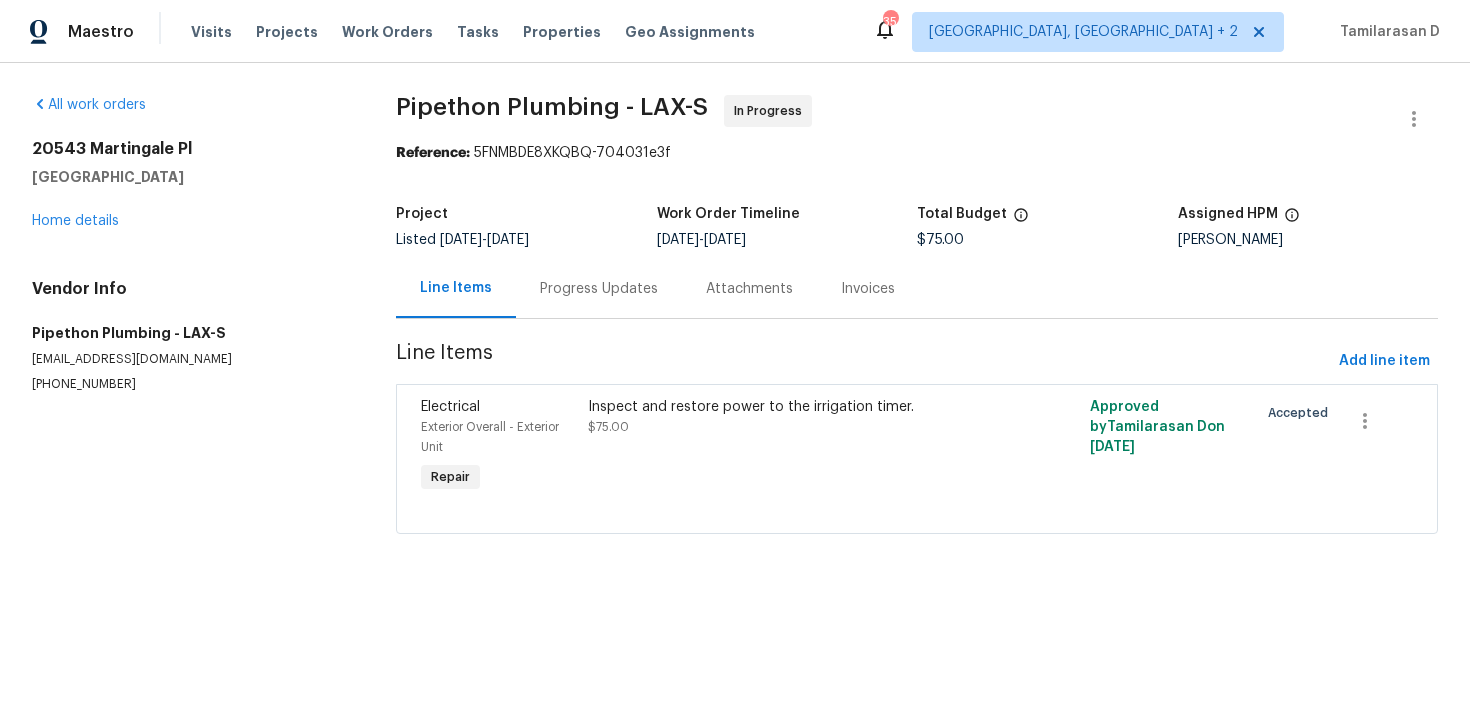 click on "Progress Updates" at bounding box center (599, 289) 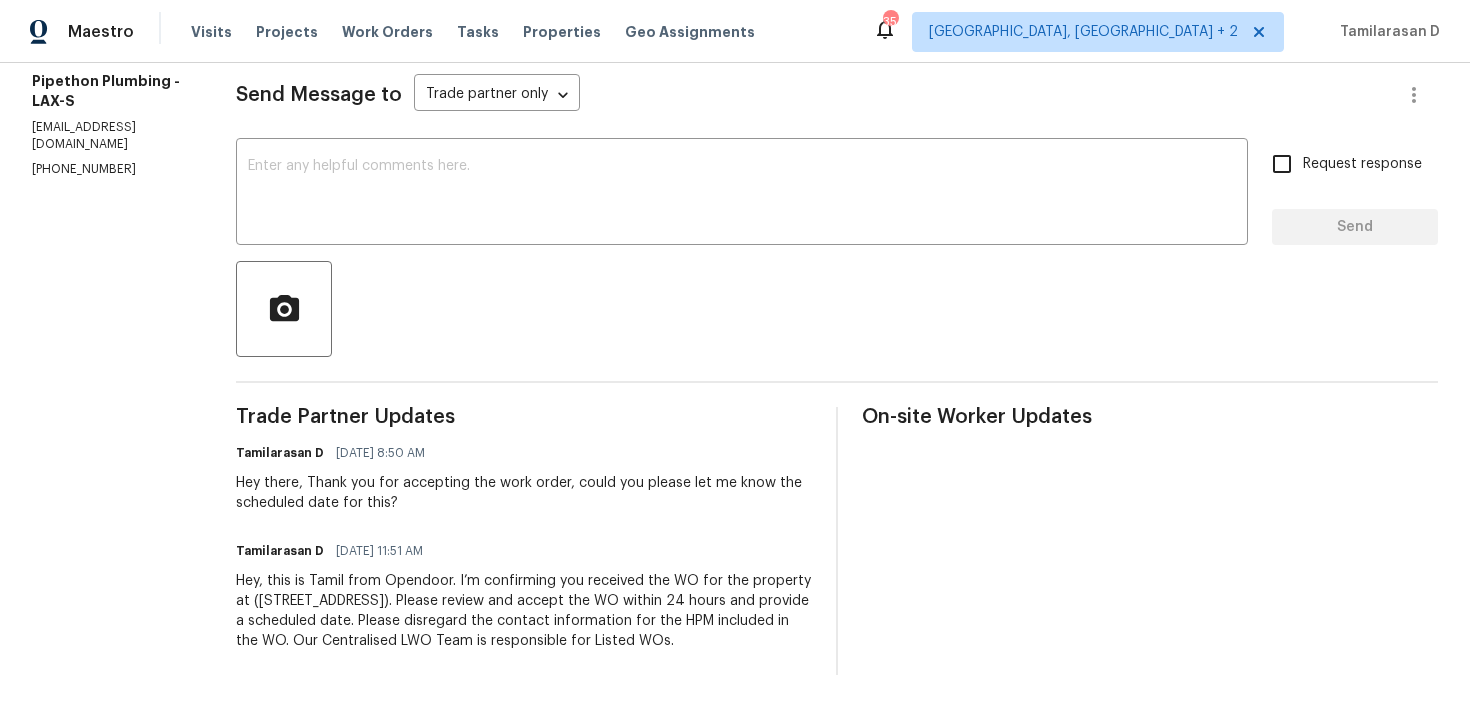 scroll, scrollTop: 0, scrollLeft: 0, axis: both 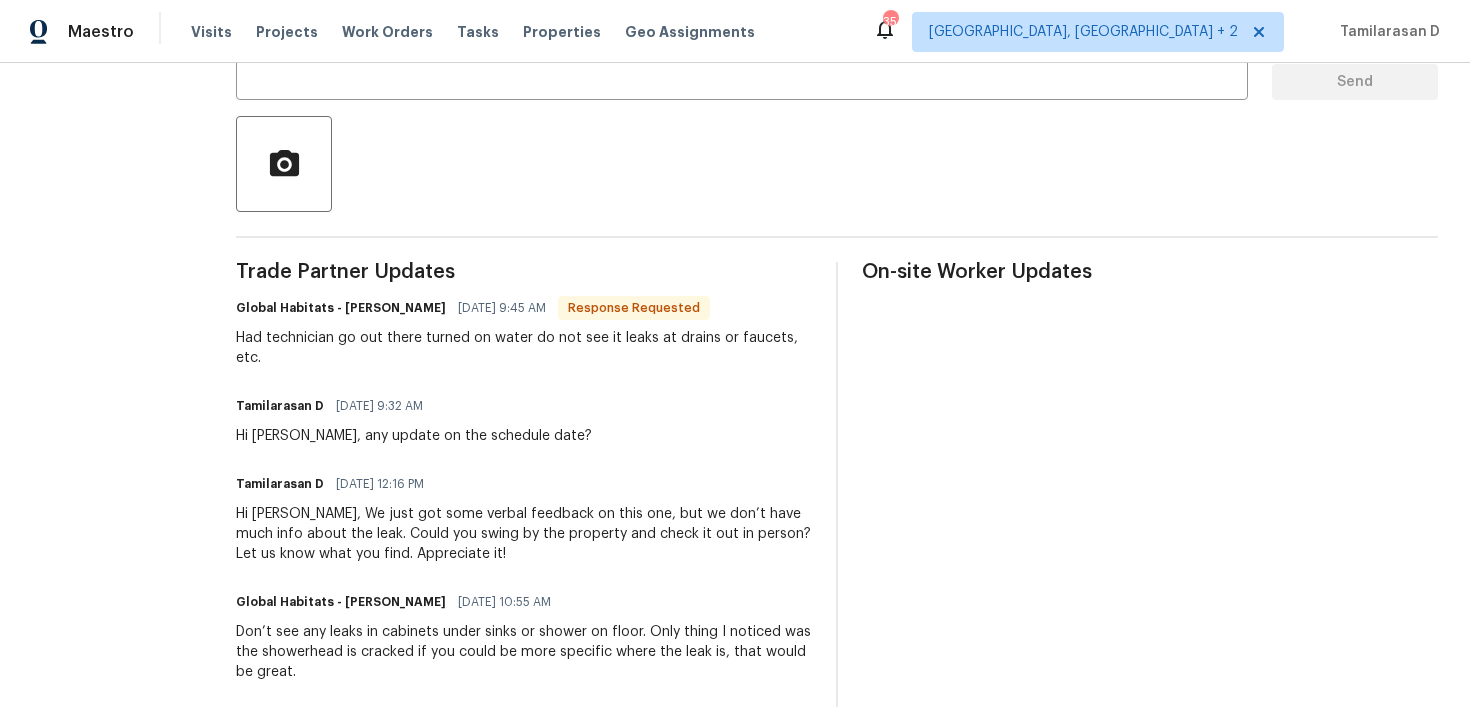 click on "Had technician go out there turned on water do not see it leaks at drains or faucets, etc." at bounding box center (524, 348) 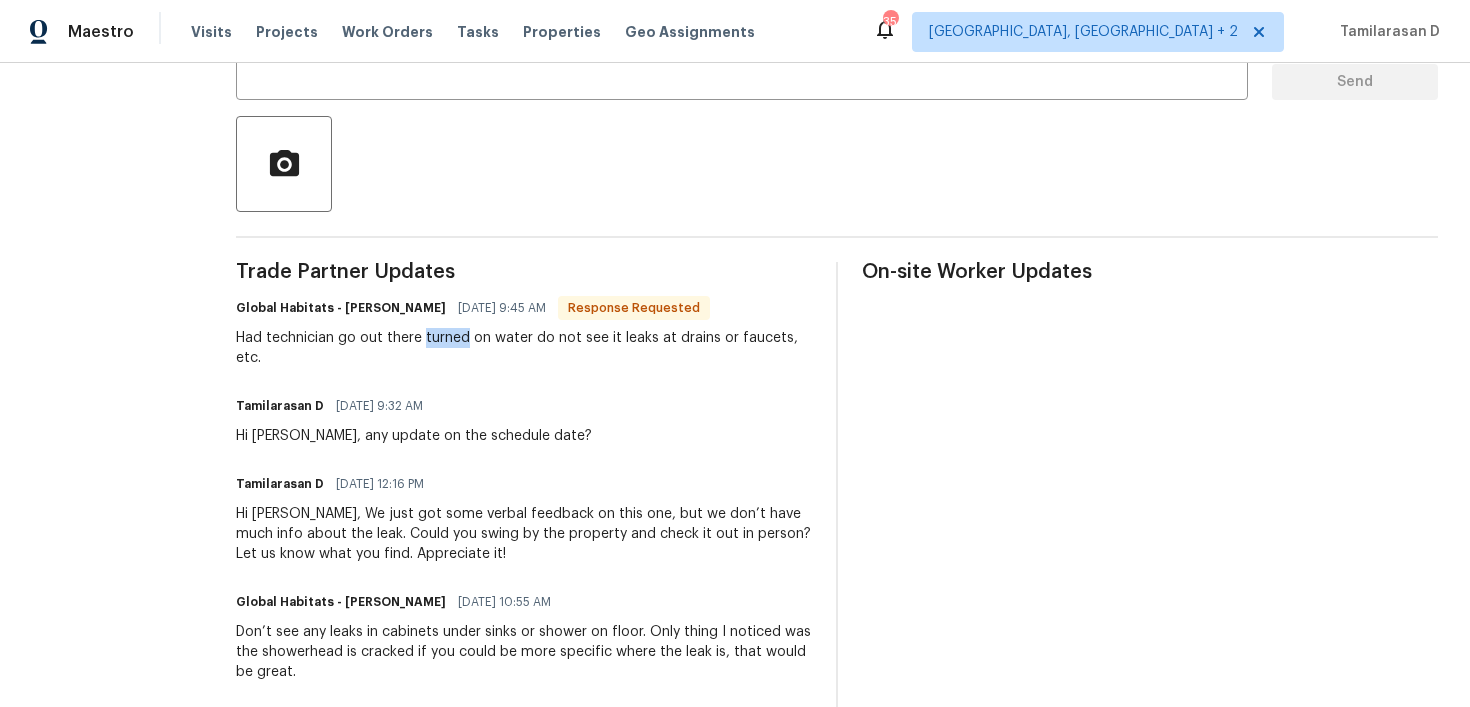 click on "Had technician go out there turned on water do not see it leaks at drains or faucets, etc." at bounding box center [524, 348] 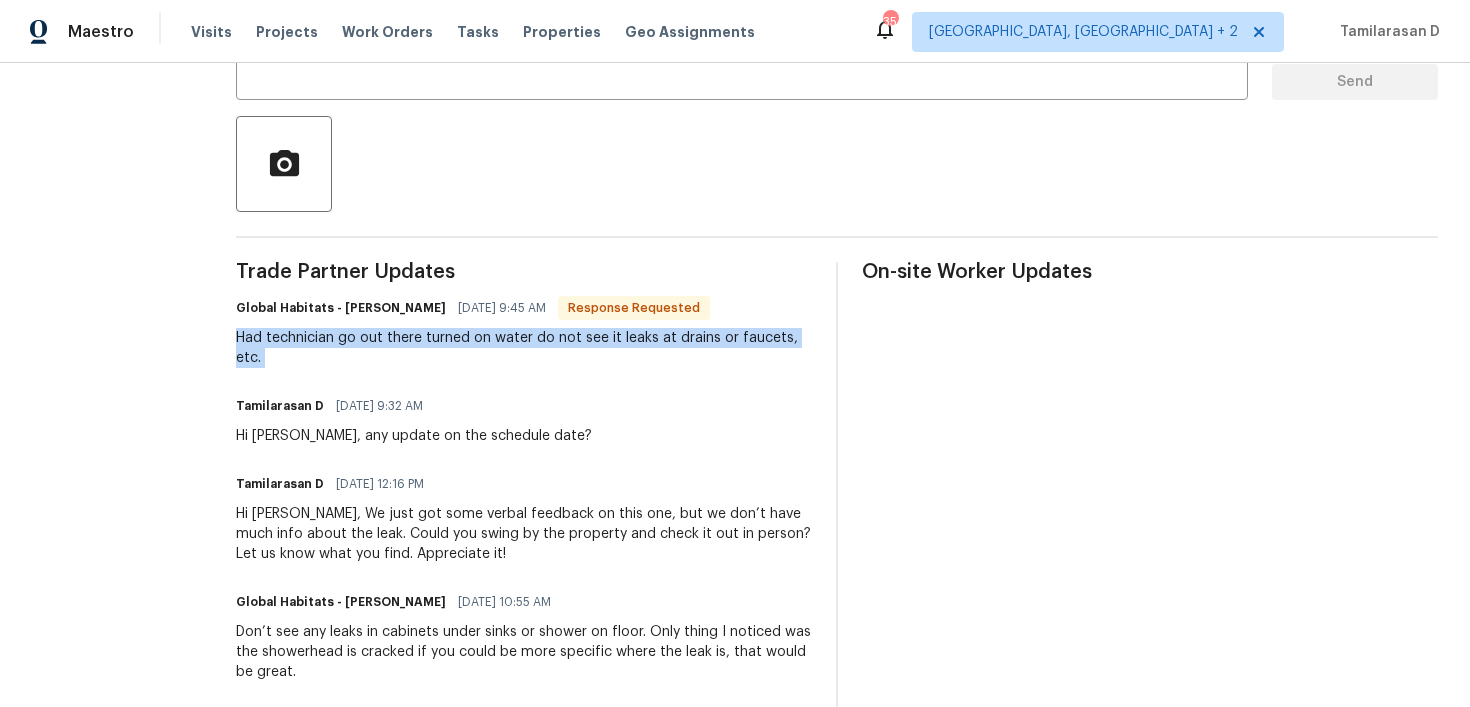 click on "Trade Partner Updates Global Habitats - John Baraiac 07/14/2025 9:45 AM Response Requested Had technician go out there turned on water do not see it leaks at drains or faucets, etc. Tamilarasan D 07/14/2025 9:32 AM Hi John, any update on the schedule date? Tamilarasan D 07/11/2025 12:16 PM Hi John, We just got some verbal feedback on this one, but we don’t have much info about the leak. Could you swing by the property and check it out in person? Let us know what you find. Appreciate it! Global Habitats - John Baraiac 07/11/2025 10:55 AM Don’t see any leaks in cabinets under sinks or shower on floor. Only thing I noticed was the showerhead is cracked if you could be more specific where the leak is, that would be great. Tamilarasan D 07/11/2025 10:19 AM" at bounding box center [524, 553] 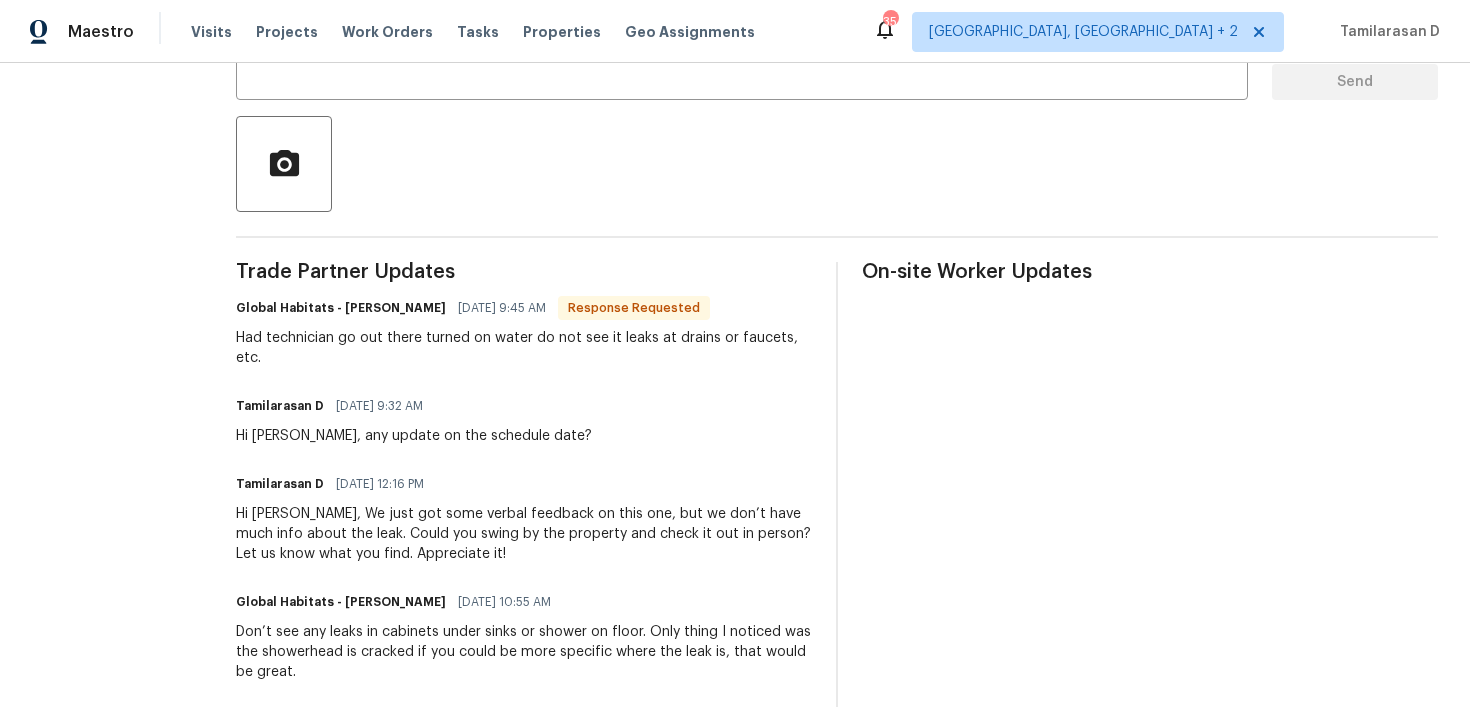 click on "Trade Partner Updates Global Habitats - John Baraiac 07/14/2025 9:45 AM Response Requested Had technician go out there turned on water do not see it leaks at drains or faucets, etc. Tamilarasan D 07/14/2025 9:32 AM Hi John, any update on the schedule date? Tamilarasan D 07/11/2025 12:16 PM Hi John, We just got some verbal feedback on this one, but we don’t have much info about the leak. Could you swing by the property and check it out in person? Let us know what you find. Appreciate it! Global Habitats - John Baraiac 07/11/2025 10:55 AM Don’t see any leaks in cabinets under sinks or shower on floor. Only thing I noticed was the showerhead is cracked if you could be more specific where the leak is, that would be great. Tamilarasan D 07/11/2025 10:19 AM" at bounding box center (524, 553) 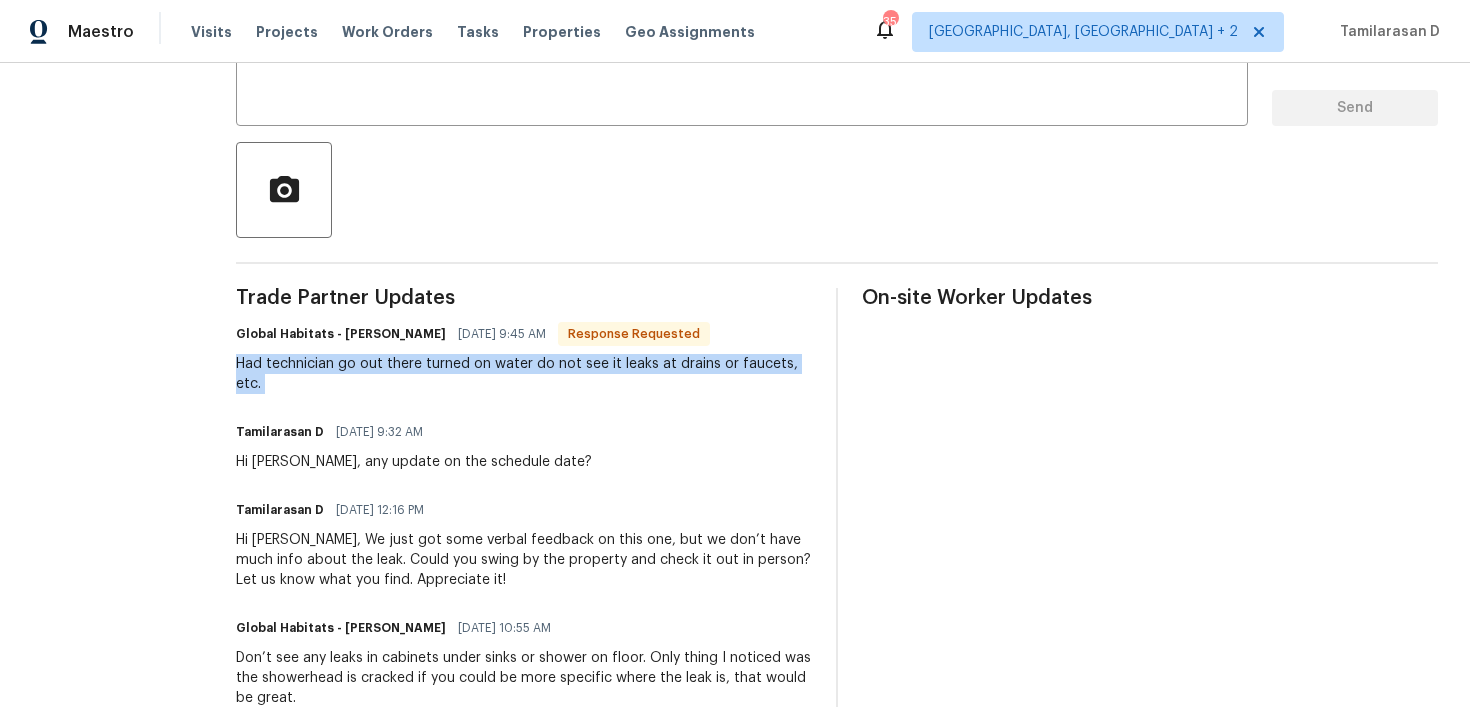 scroll, scrollTop: 0, scrollLeft: 0, axis: both 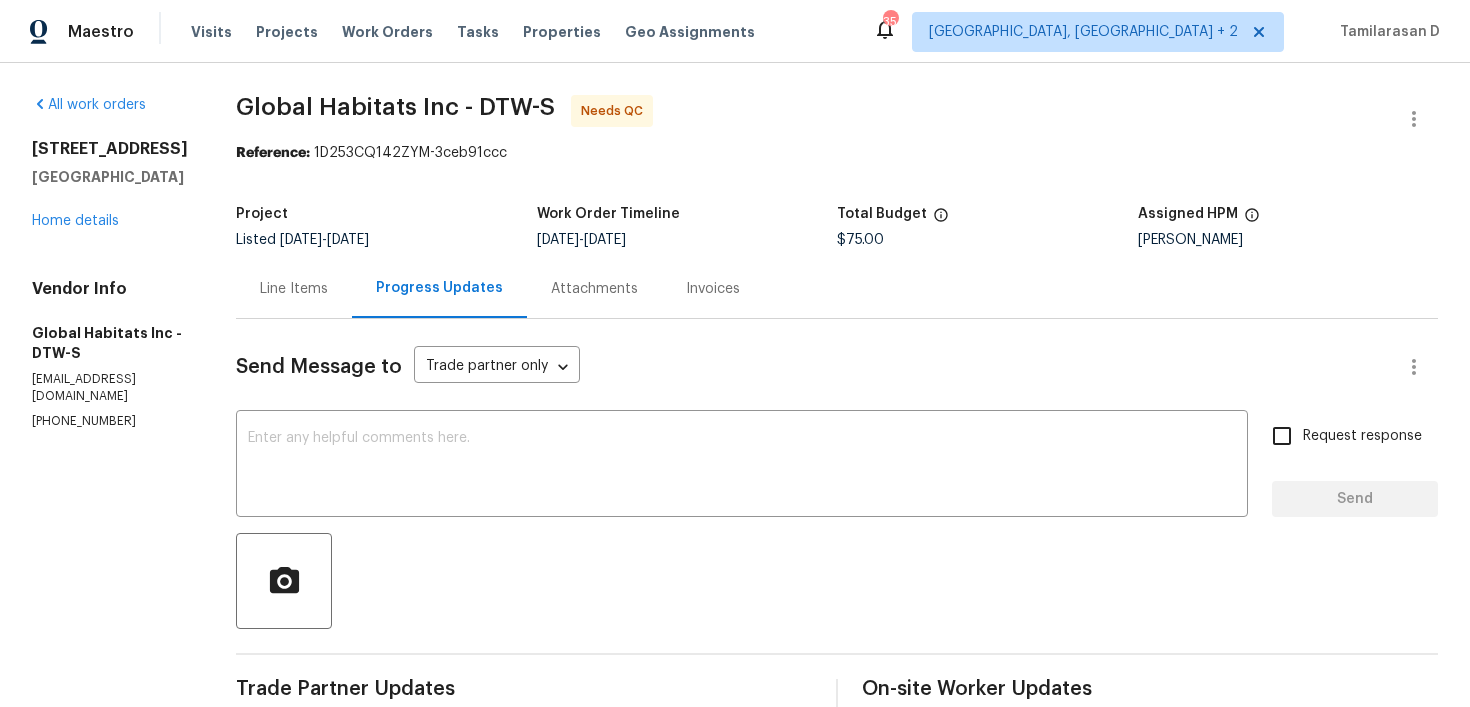 click on "Line Items" at bounding box center (294, 288) 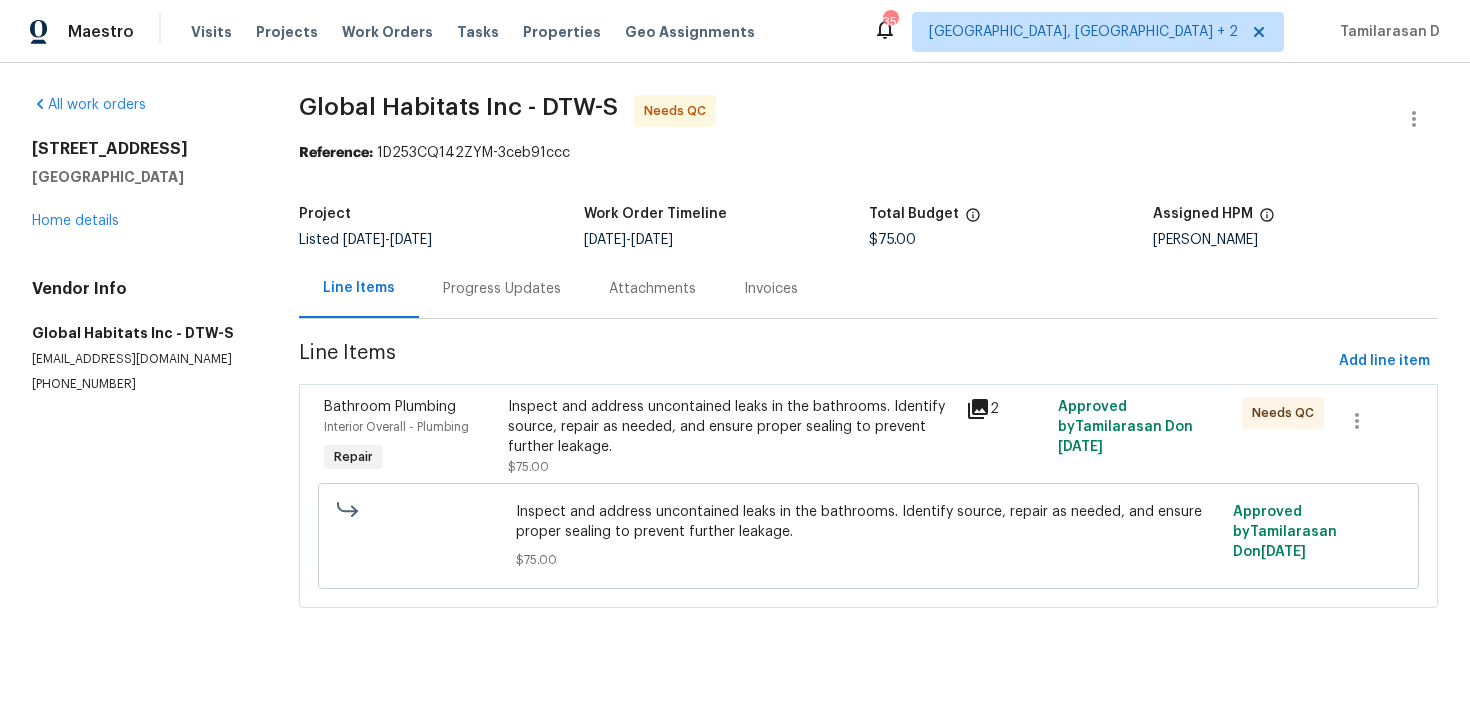 click on "Inspect and address uncontained leaks in the bathrooms. Identify source, repair as needed, and ensure proper sealing to prevent further leakage." at bounding box center (731, 427) 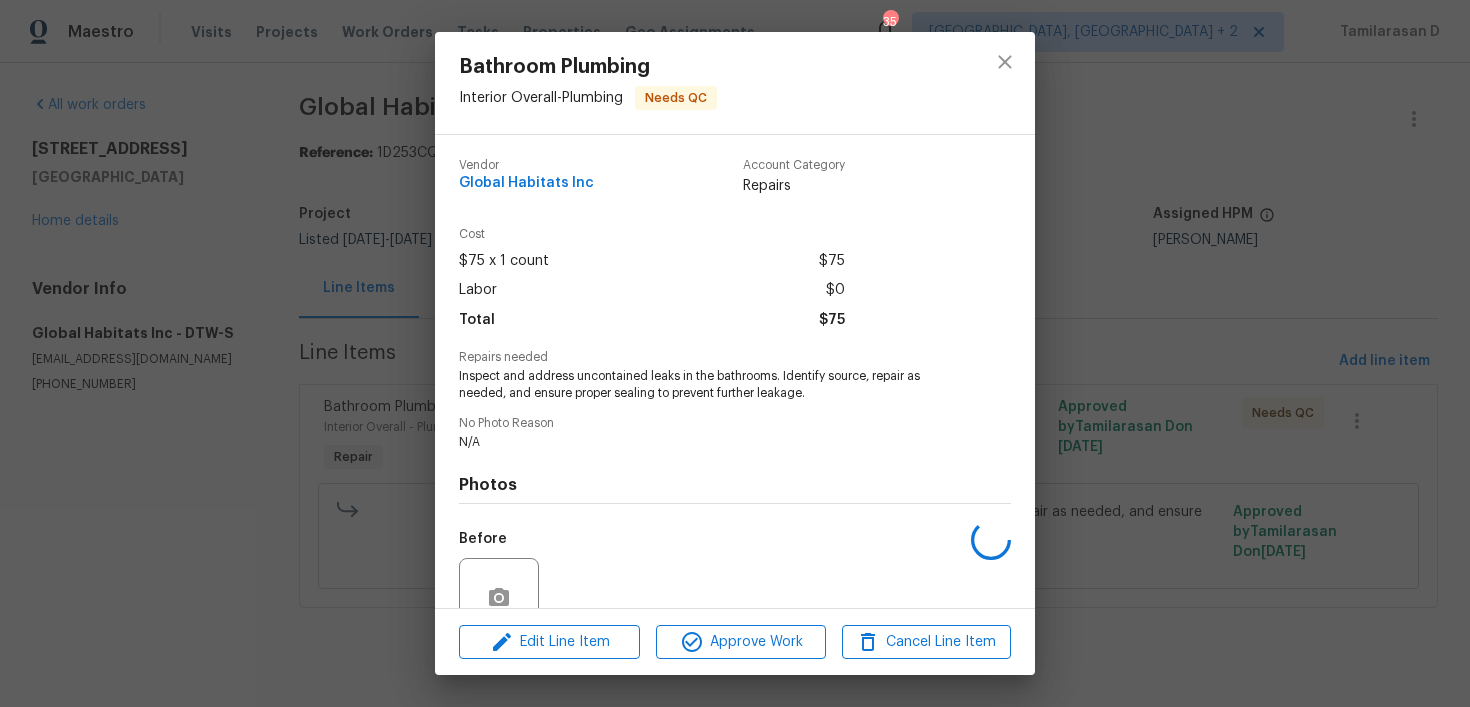scroll, scrollTop: 180, scrollLeft: 0, axis: vertical 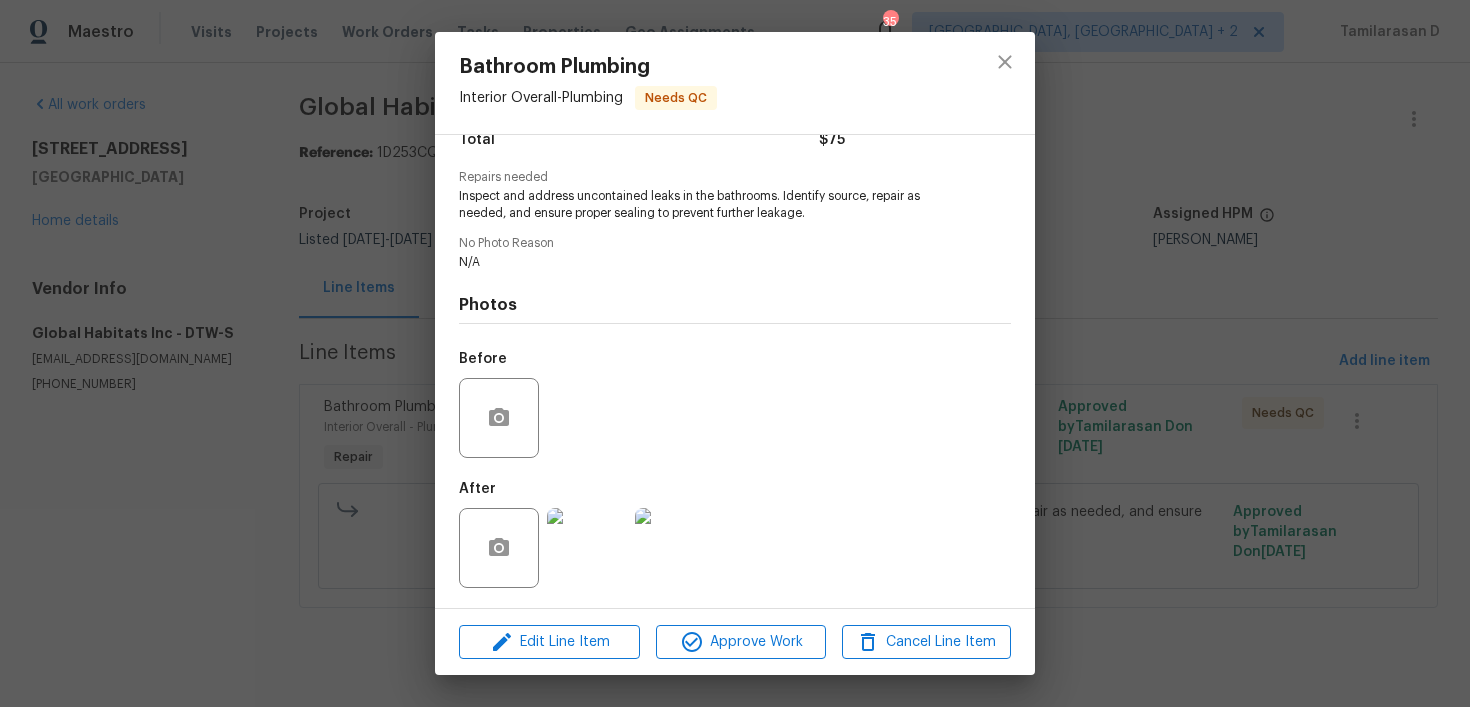click at bounding box center [587, 548] 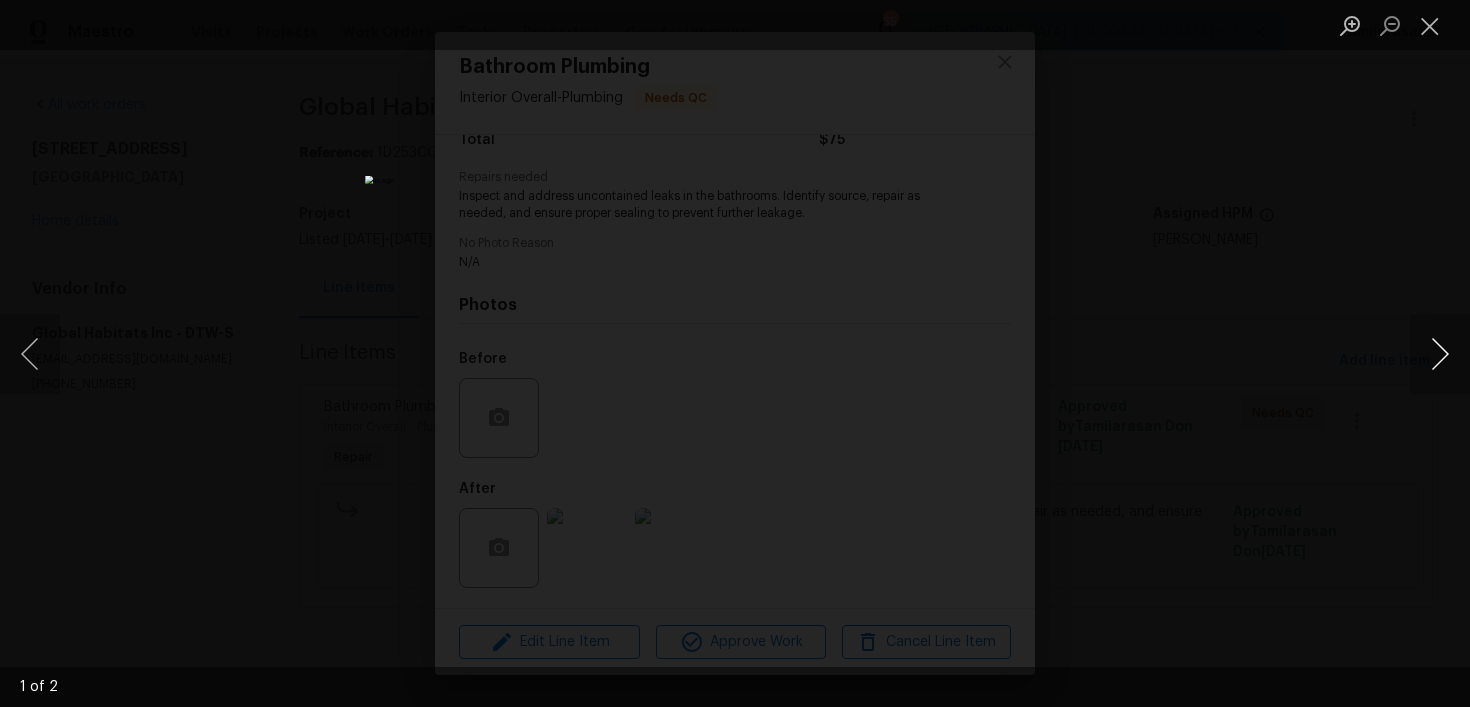 click at bounding box center [1440, 354] 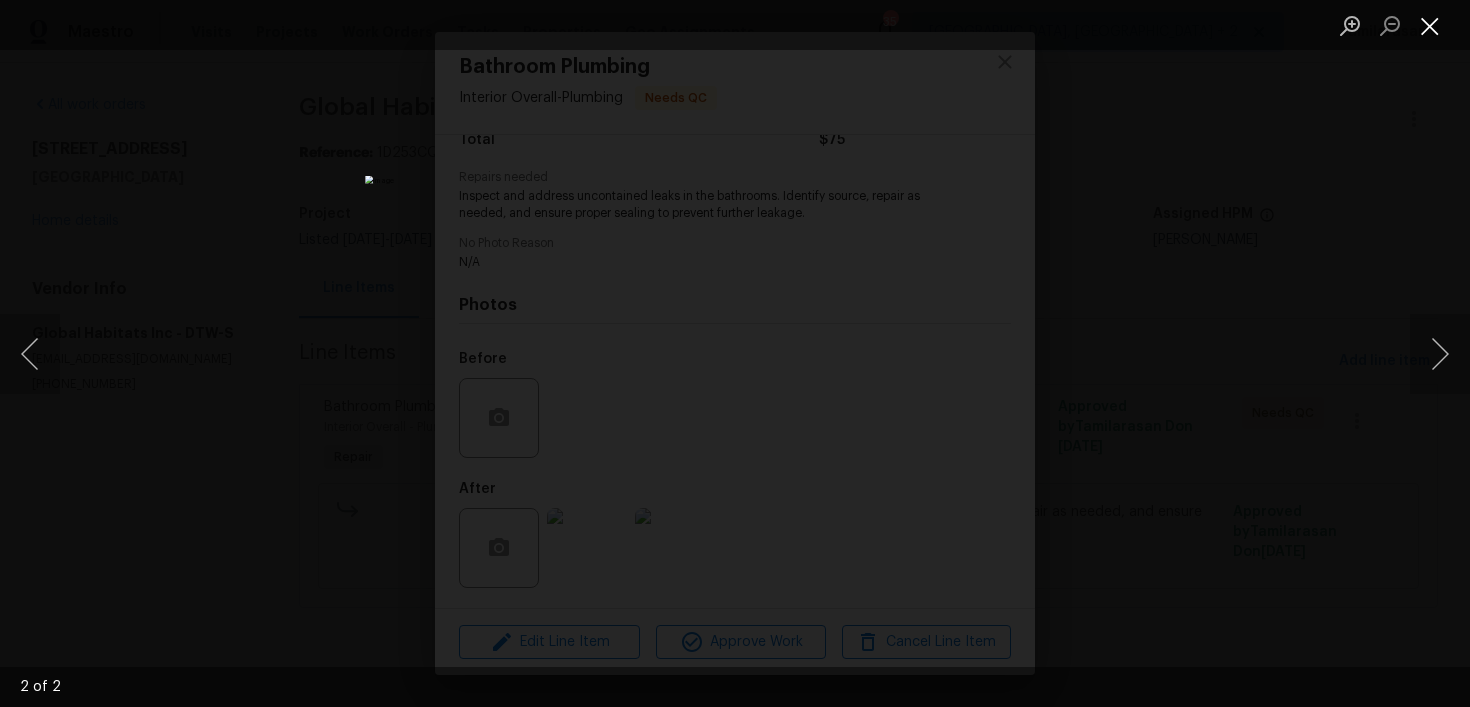 click at bounding box center [1430, 25] 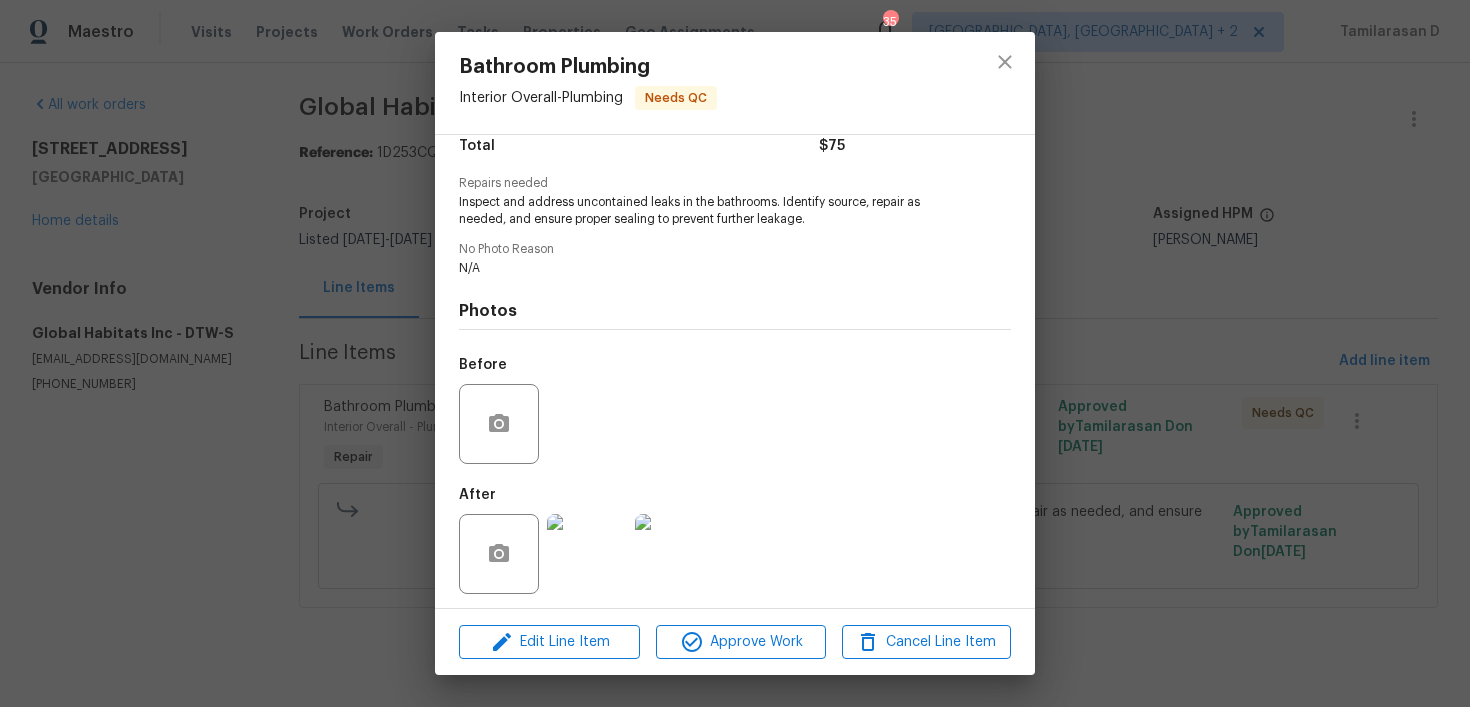 scroll, scrollTop: 180, scrollLeft: 0, axis: vertical 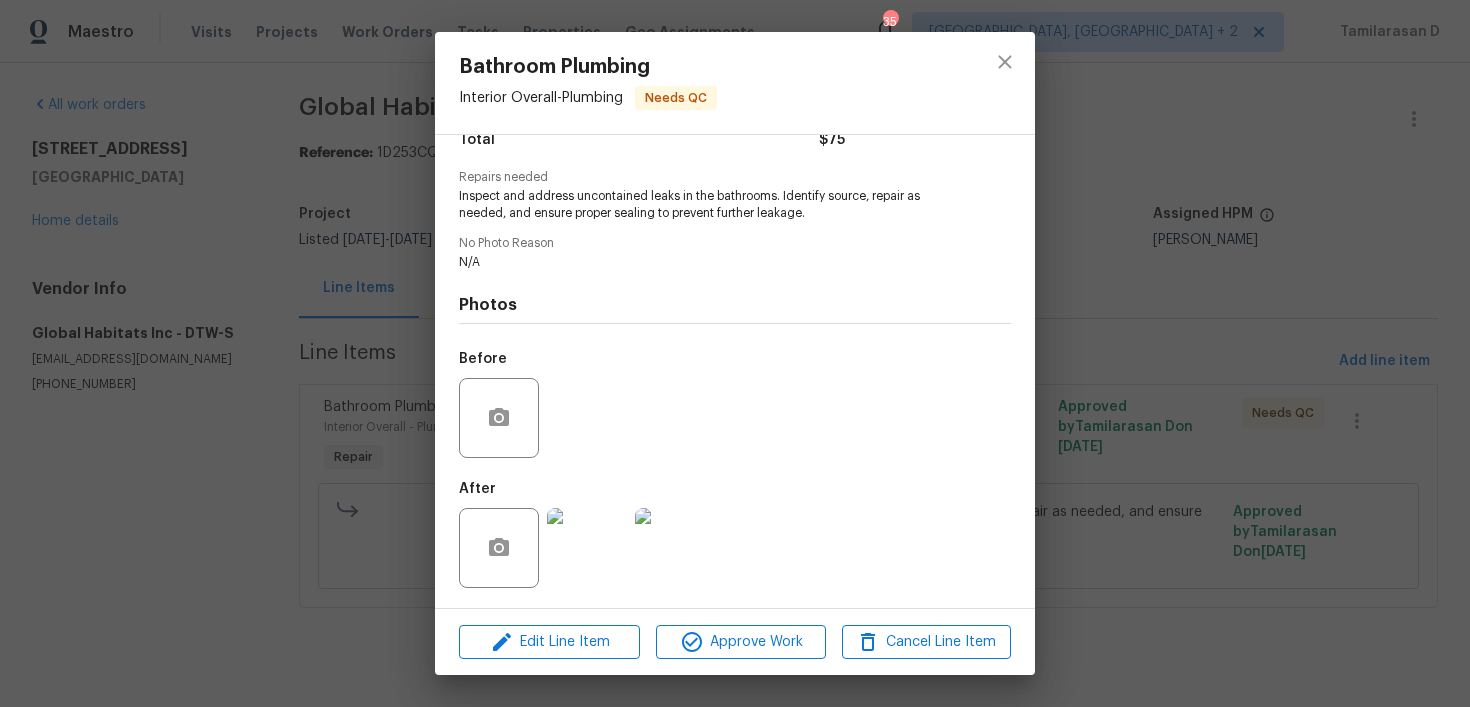 click at bounding box center (587, 548) 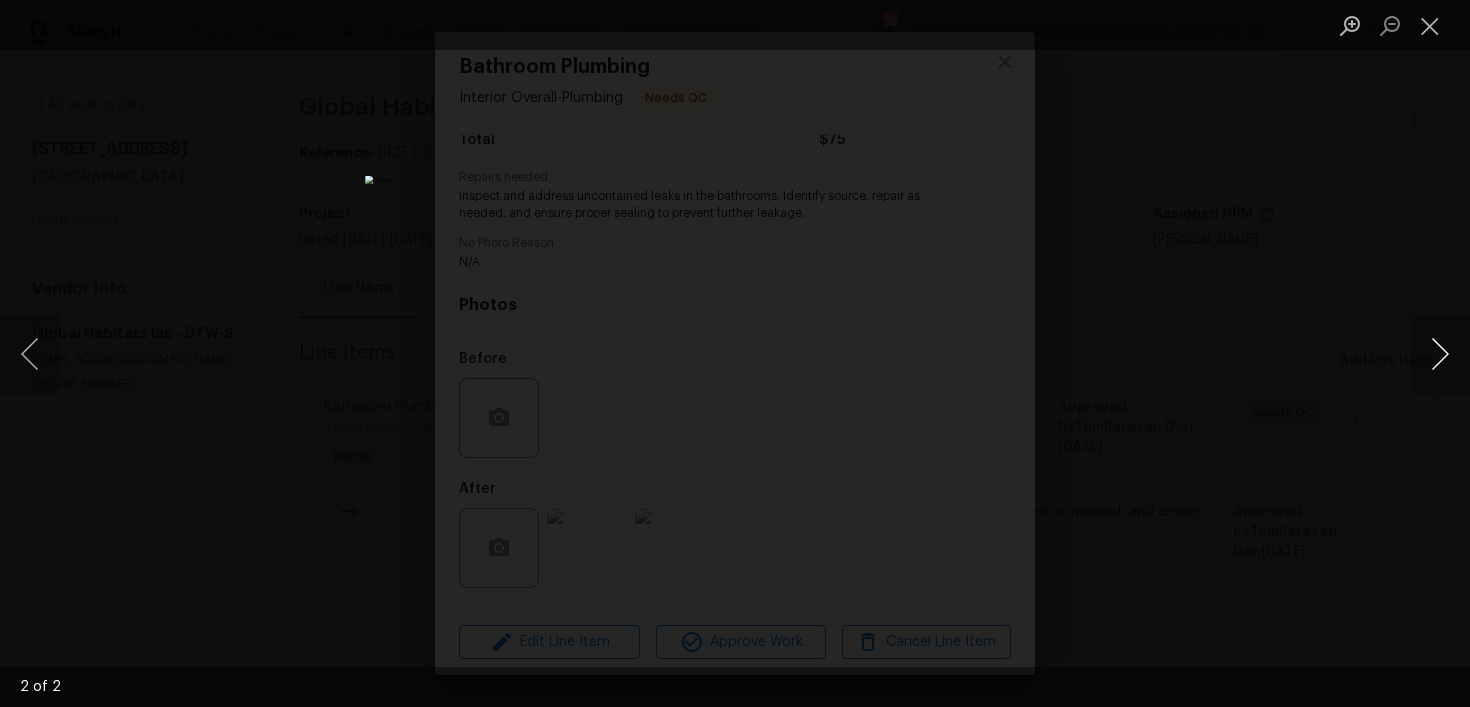 click at bounding box center [1440, 354] 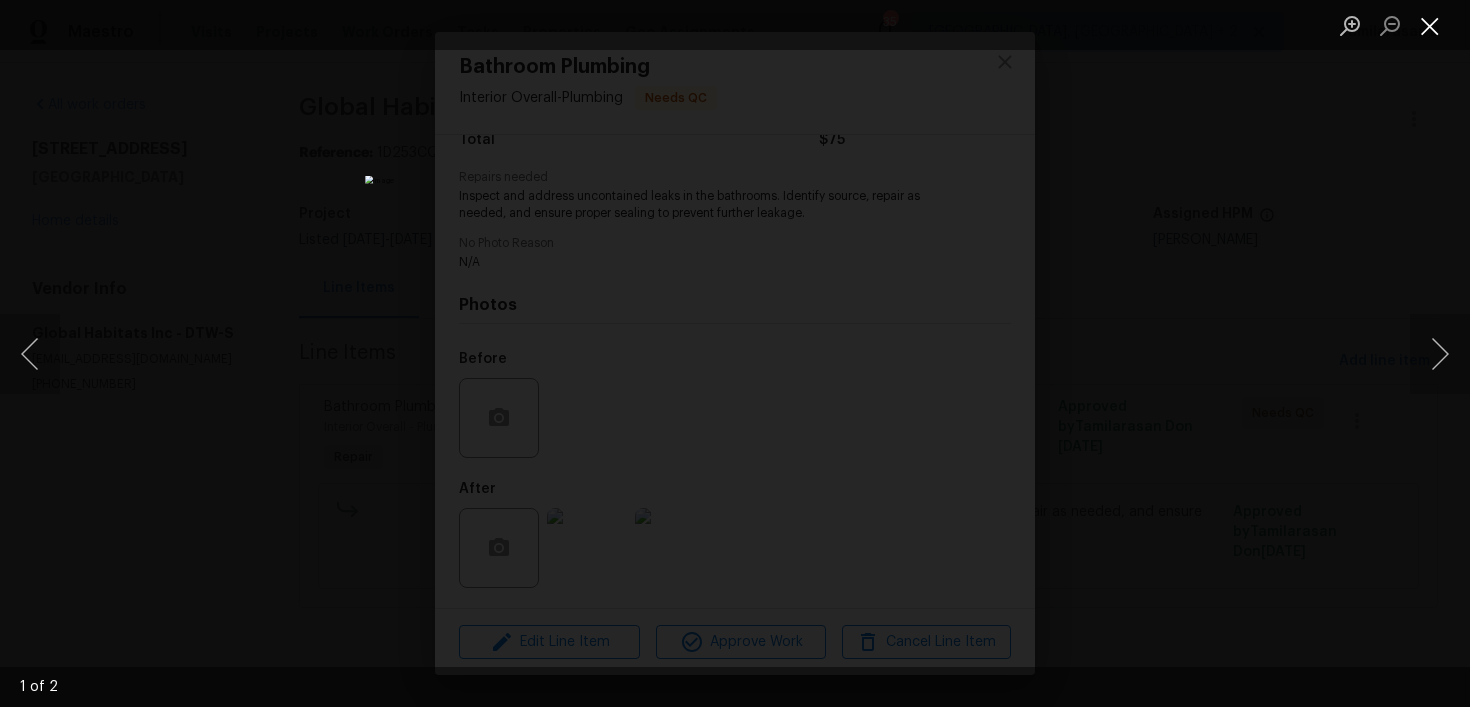 click at bounding box center (1430, 25) 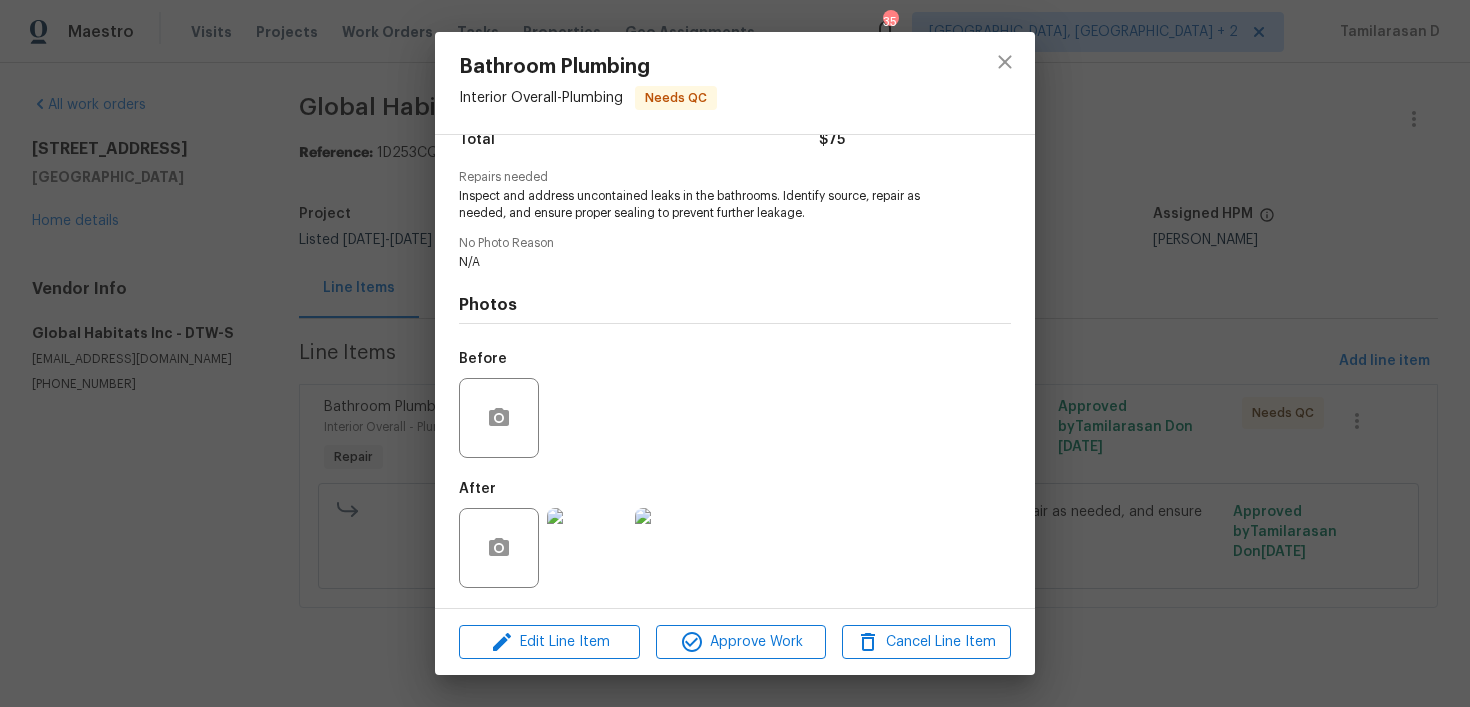 click on "Bathroom Plumbing Interior Overall  -  Plumbing Needs QC Vendor Global Habitats Inc Account Category Repairs Cost $75 x 1 count $75 Labor $0 Total $75 Repairs needed Inspect and address uncontained leaks in the bathrooms. Identify source, repair as needed, and ensure proper sealing to prevent further leakage. No Photo Reason N/A Photos Before After  Edit Line Item  Approve Work  Cancel Line Item" at bounding box center (735, 353) 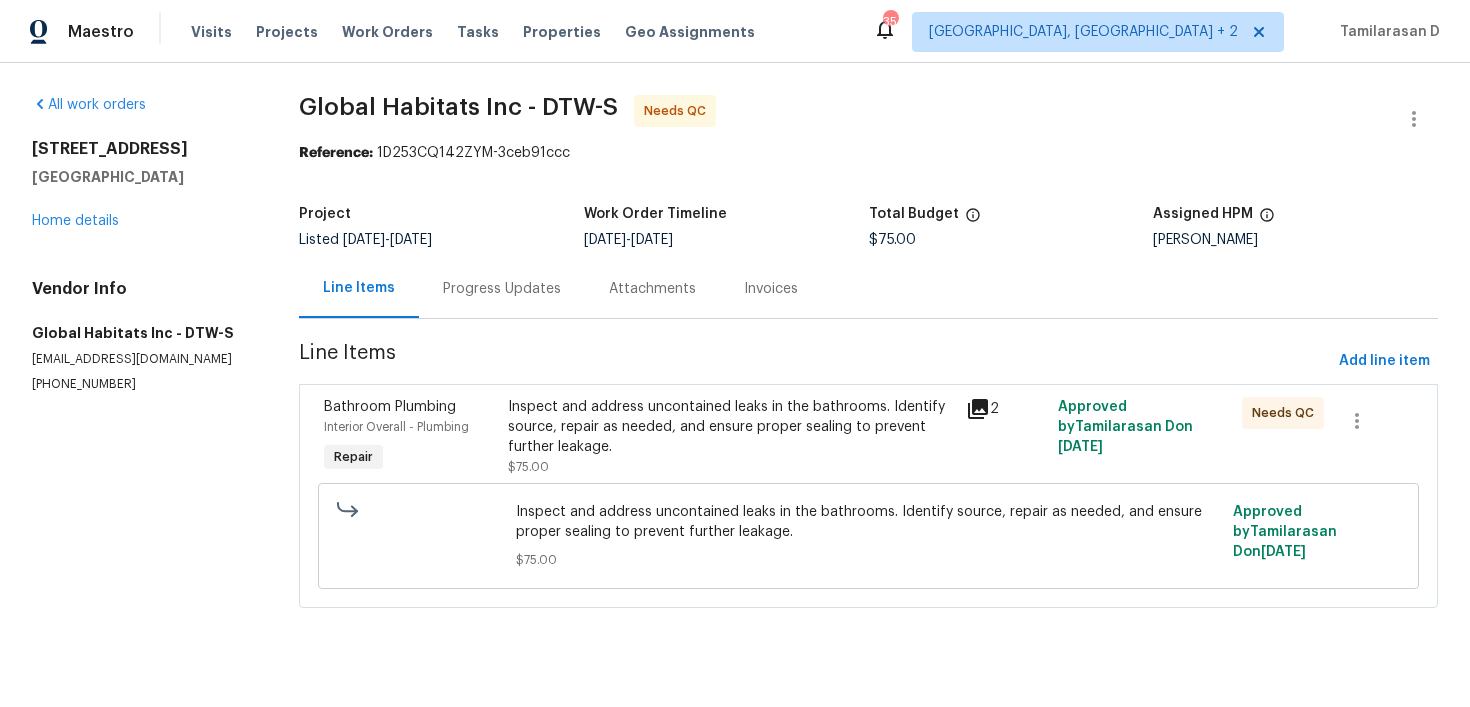 click on "Progress Updates" at bounding box center (502, 289) 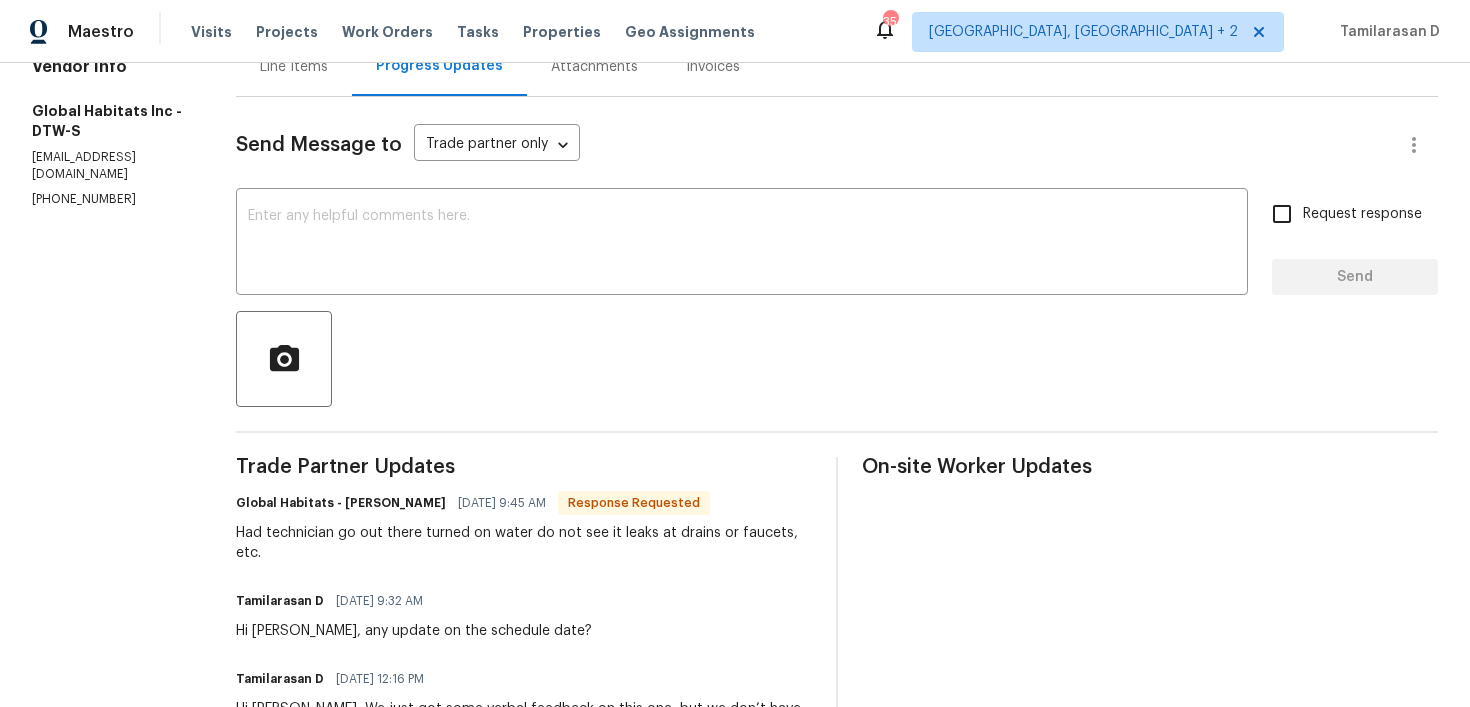 scroll, scrollTop: 261, scrollLeft: 0, axis: vertical 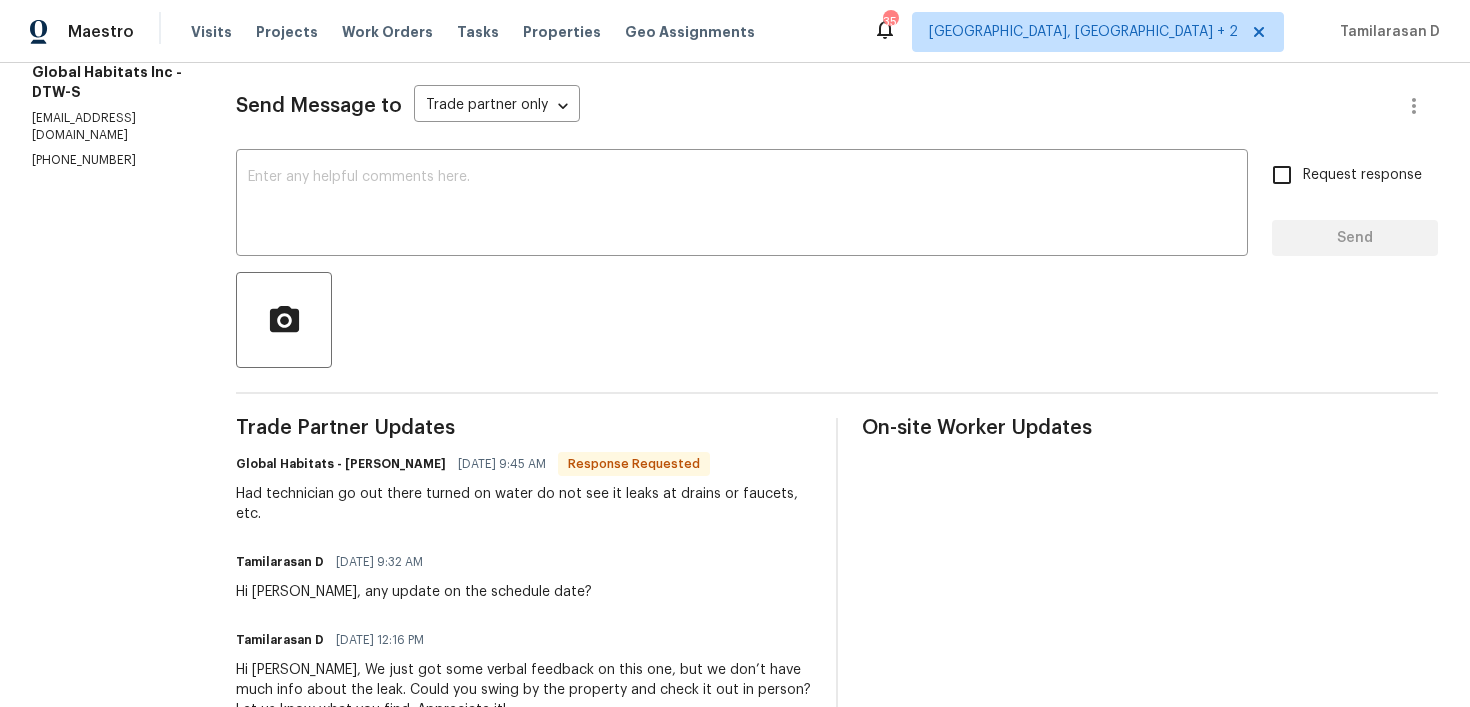 click on "Had technician go out there turned on water do not see it leaks at drains or faucets, etc." at bounding box center (524, 504) 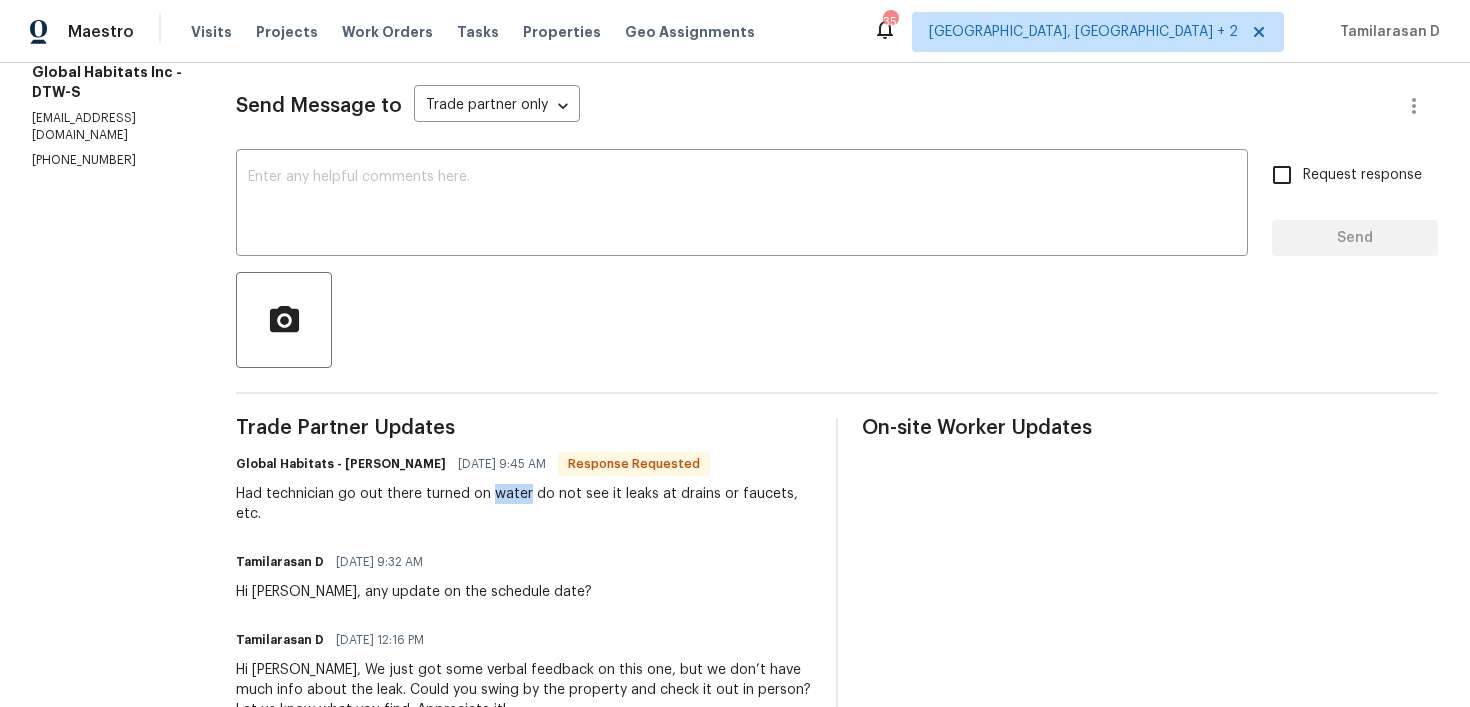 click on "Had technician go out there turned on water do not see it leaks at drains or faucets, etc." at bounding box center (524, 504) 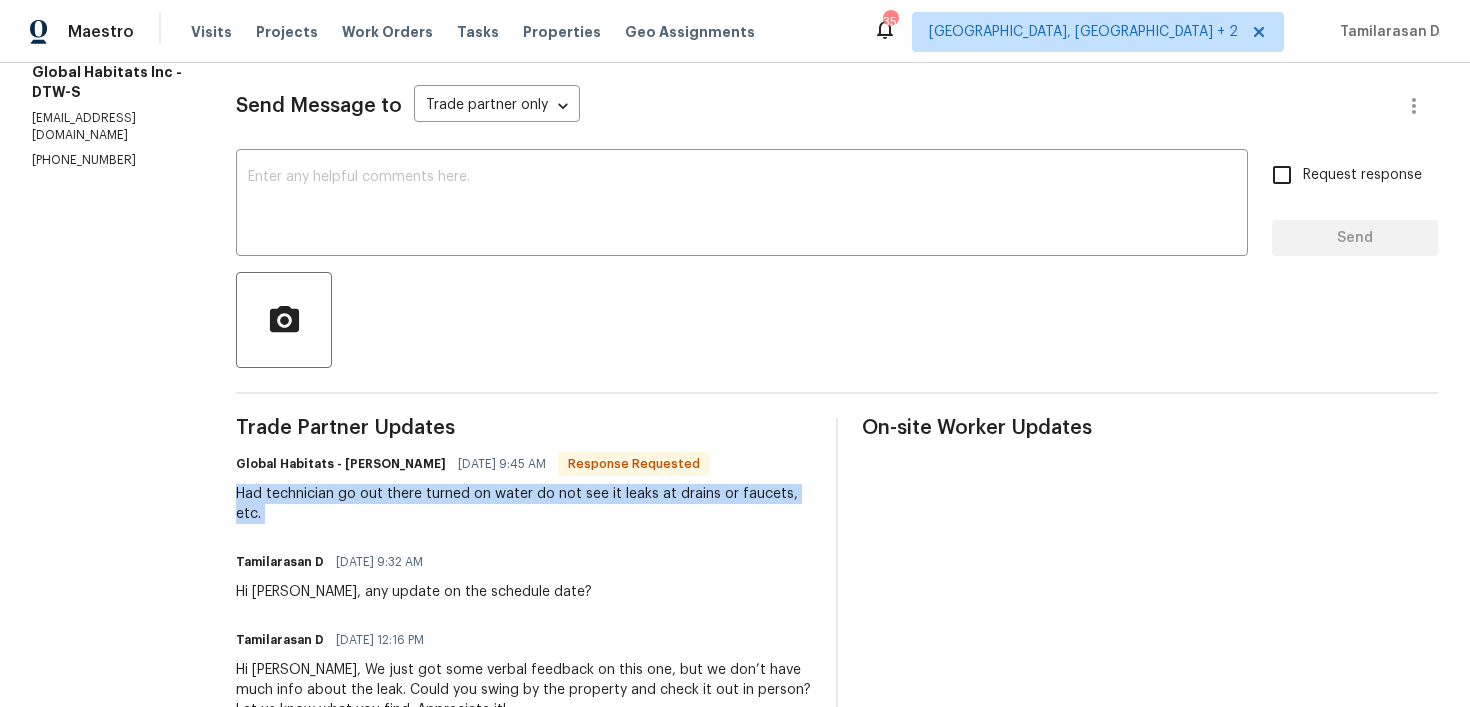 scroll, scrollTop: 566, scrollLeft: 0, axis: vertical 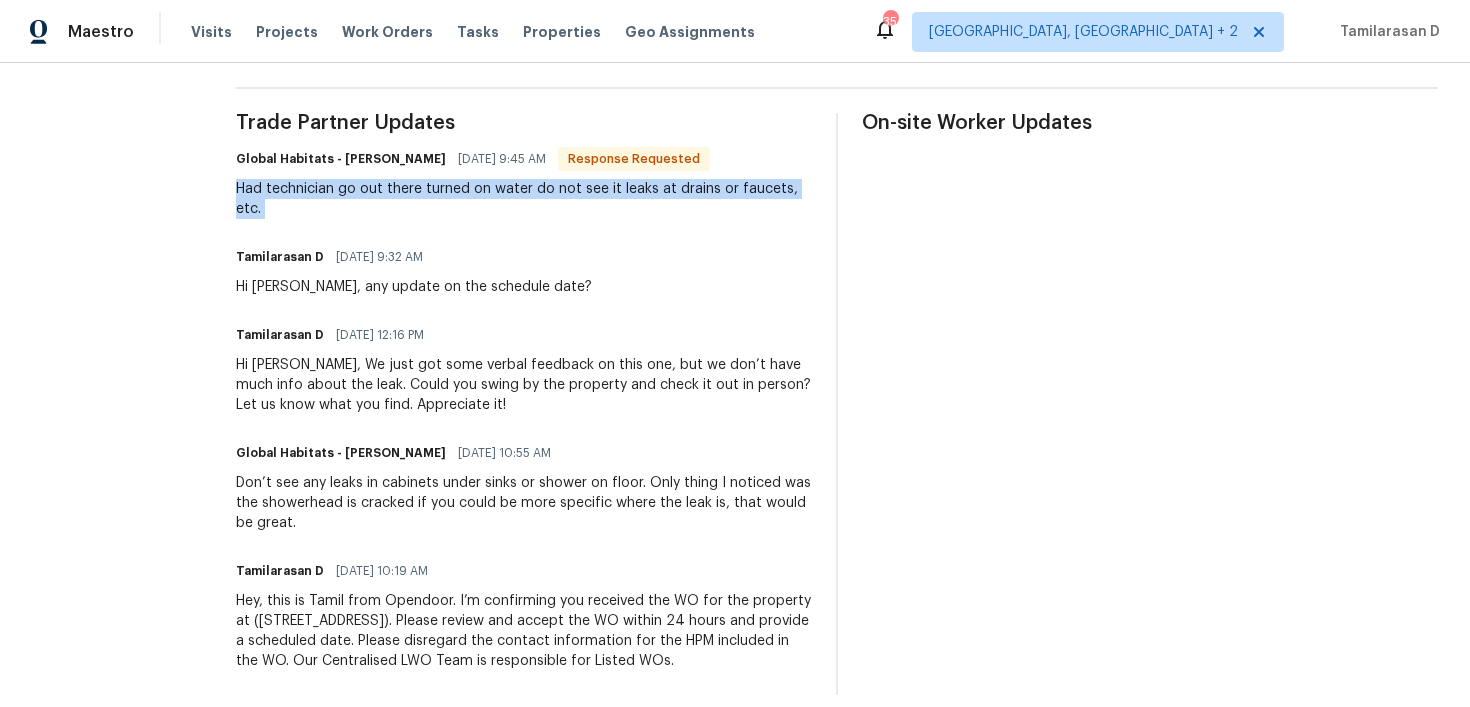 click on "Don’t see any leaks in cabinets under sinks or shower on floor. Only thing I noticed was the showerhead is cracked if you could be more specific where the leak is, that would be great." at bounding box center [524, 503] 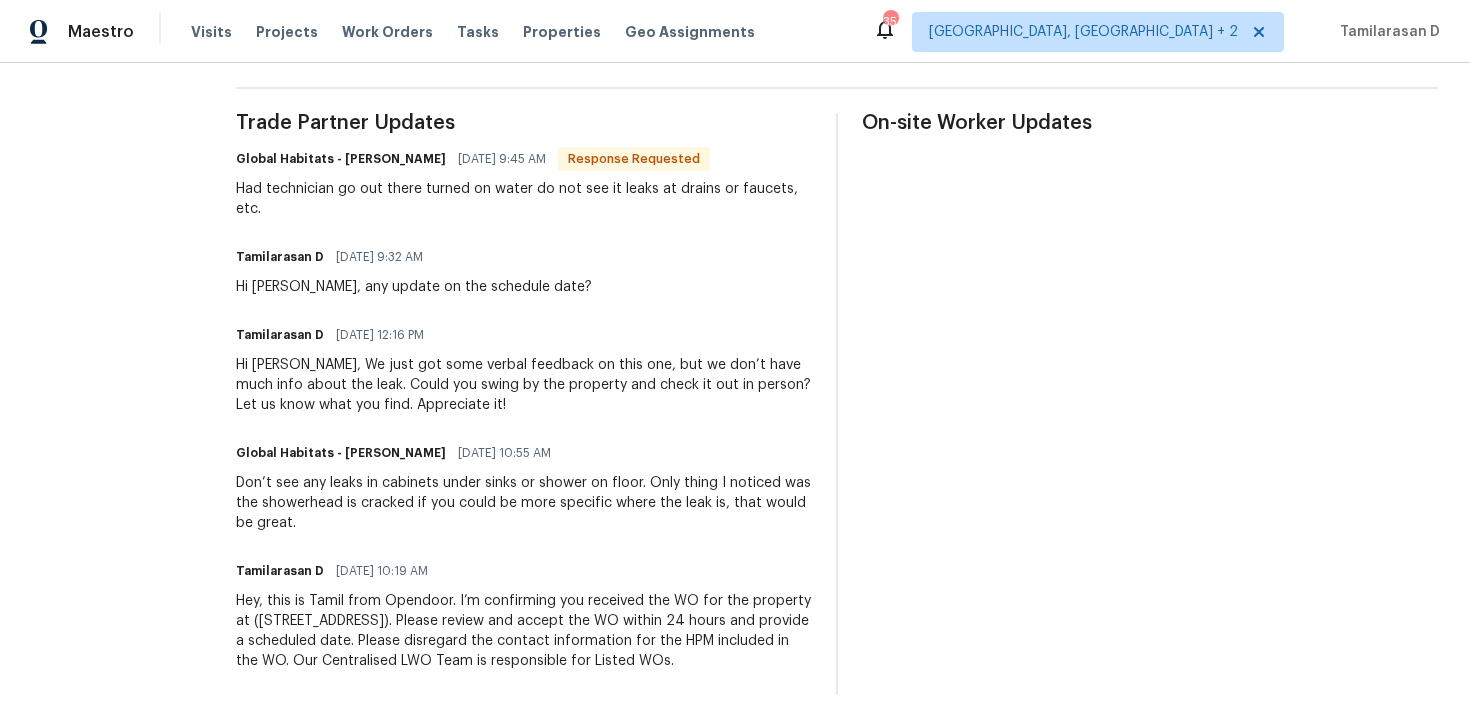 click on "Don’t see any leaks in cabinets under sinks or shower on floor. Only thing I noticed was the showerhead is cracked if you could be more specific where the leak is, that would be great." at bounding box center (524, 503) 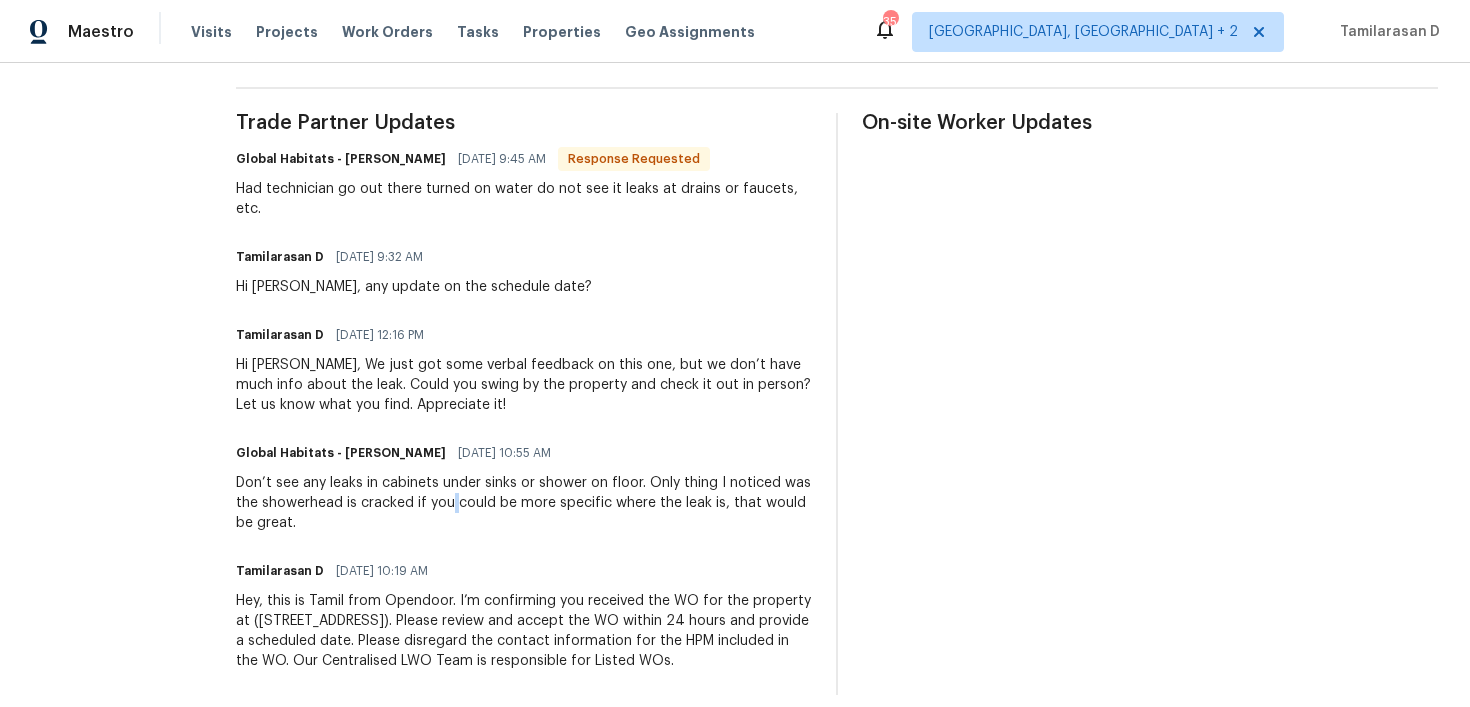 click on "Don’t see any leaks in cabinets under sinks or shower on floor. Only thing I noticed was the showerhead is cracked if you could be more specific where the leak is, that would be great." at bounding box center [524, 503] 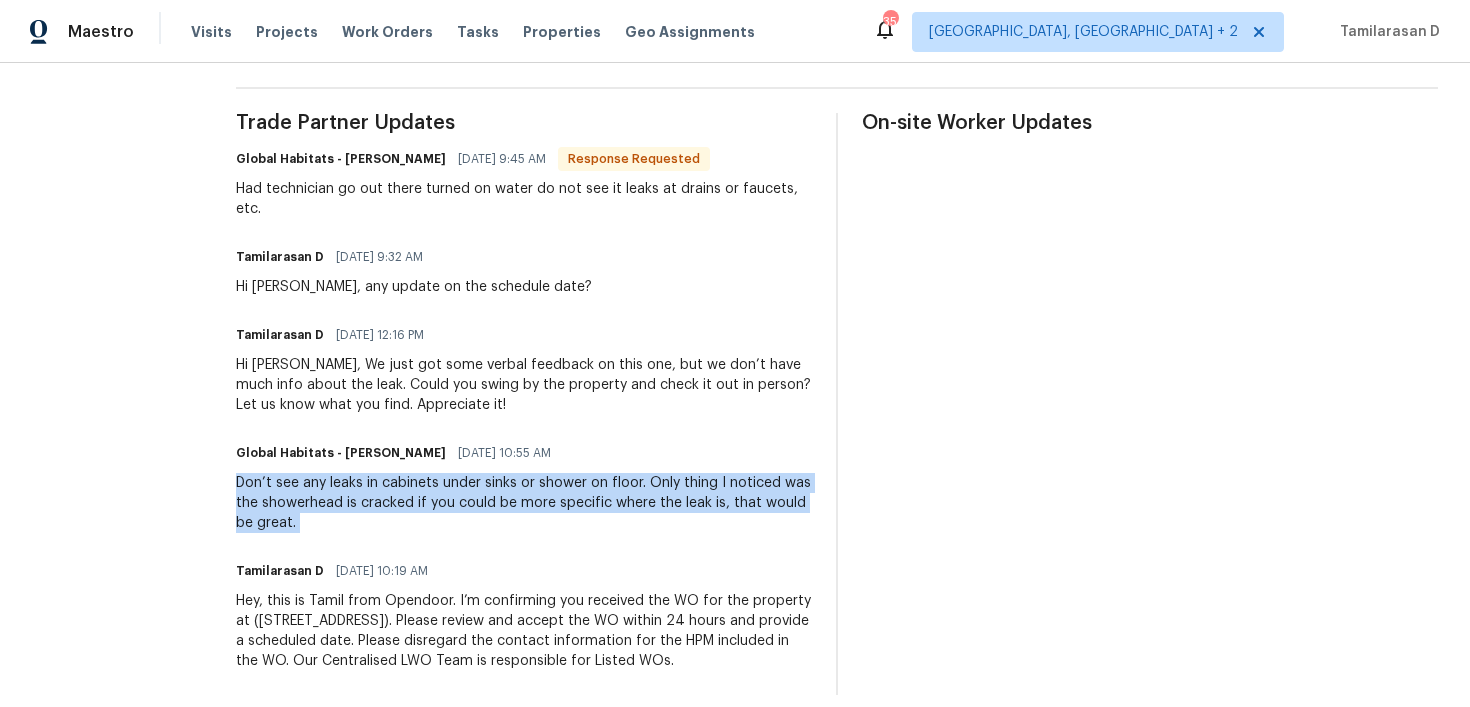 scroll, scrollTop: 553, scrollLeft: 0, axis: vertical 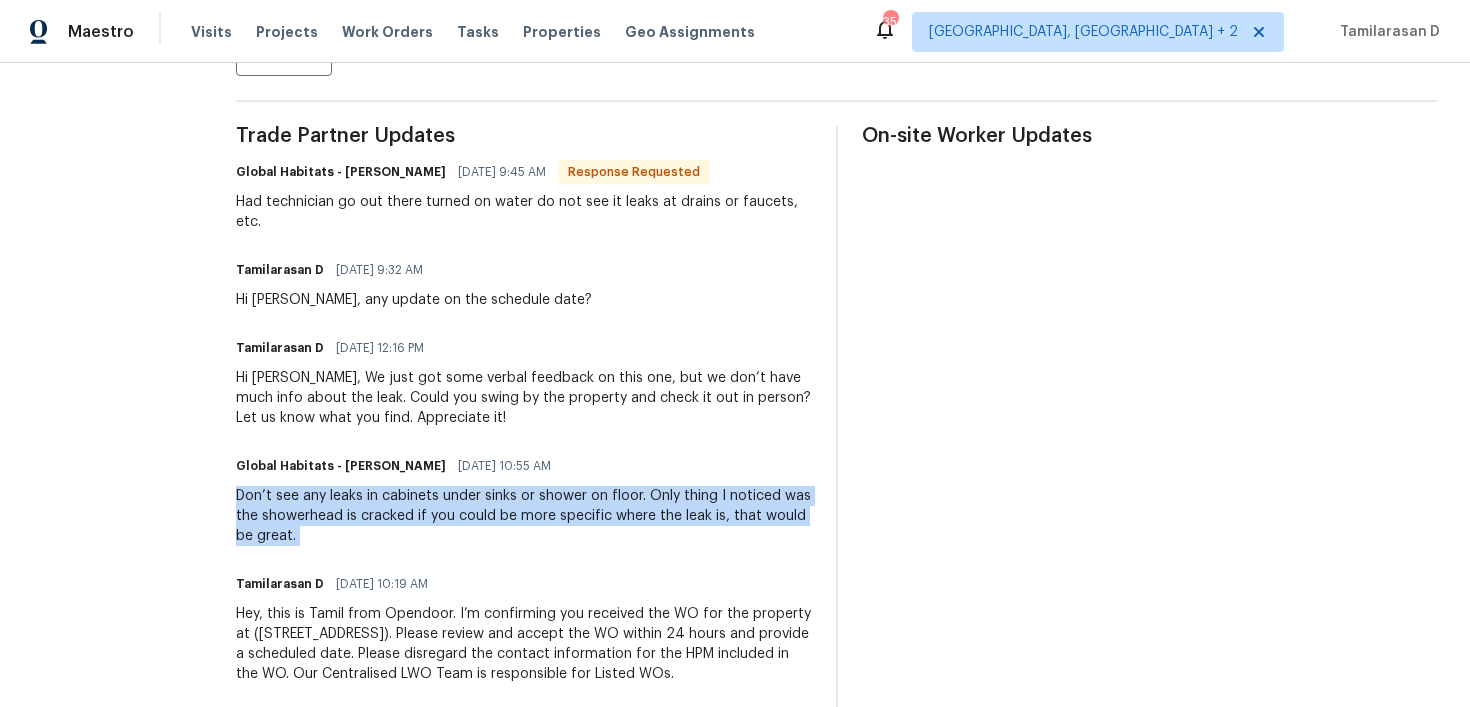 click on "Don’t see any leaks in cabinets under sinks or shower on floor. Only thing I noticed was the showerhead is cracked if you could be more specific where the leak is, that would be great." at bounding box center (524, 516) 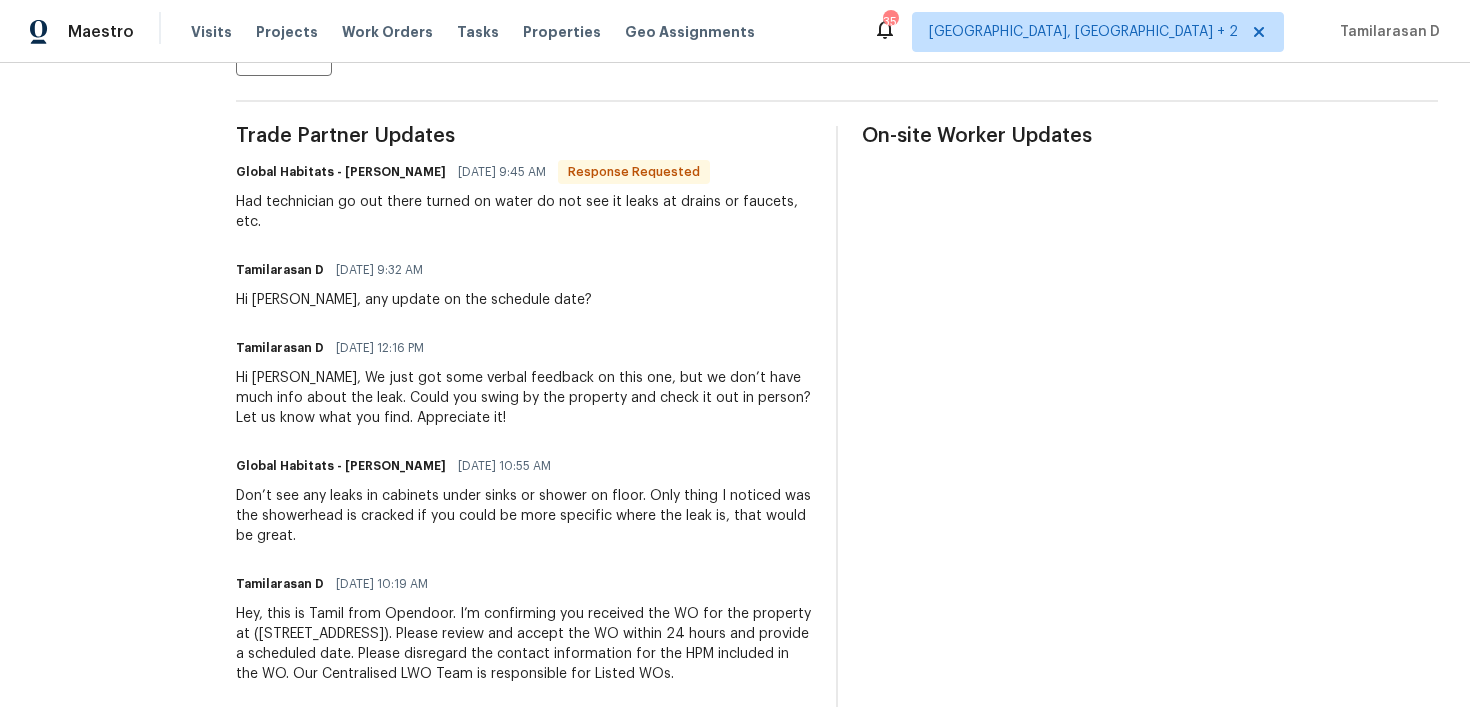 click on "Don’t see any leaks in cabinets under sinks or shower on floor. Only thing I noticed was the showerhead is cracked if you could be more specific where the leak is, that would be great." at bounding box center [524, 516] 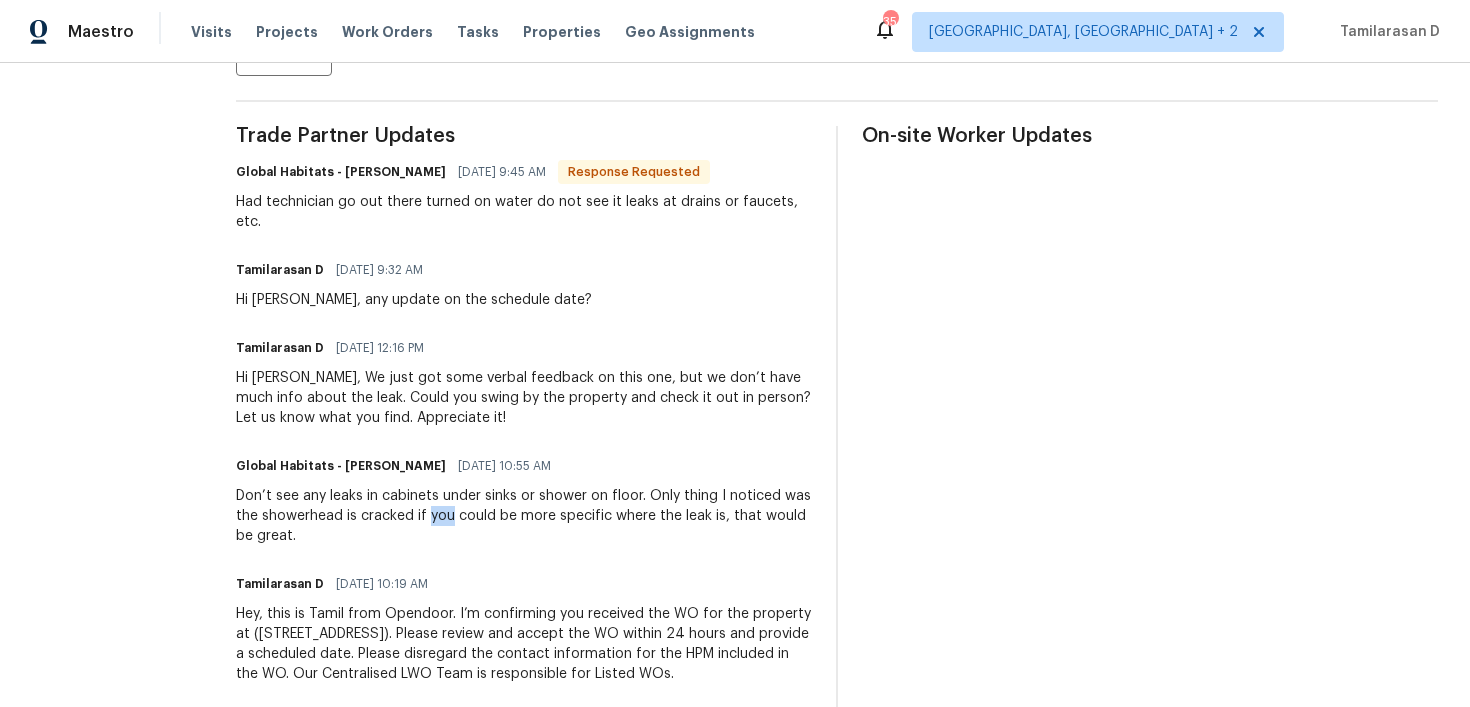 click on "Don’t see any leaks in cabinets under sinks or shower on floor. Only thing I noticed was the showerhead is cracked if you could be more specific where the leak is, that would be great." at bounding box center [524, 516] 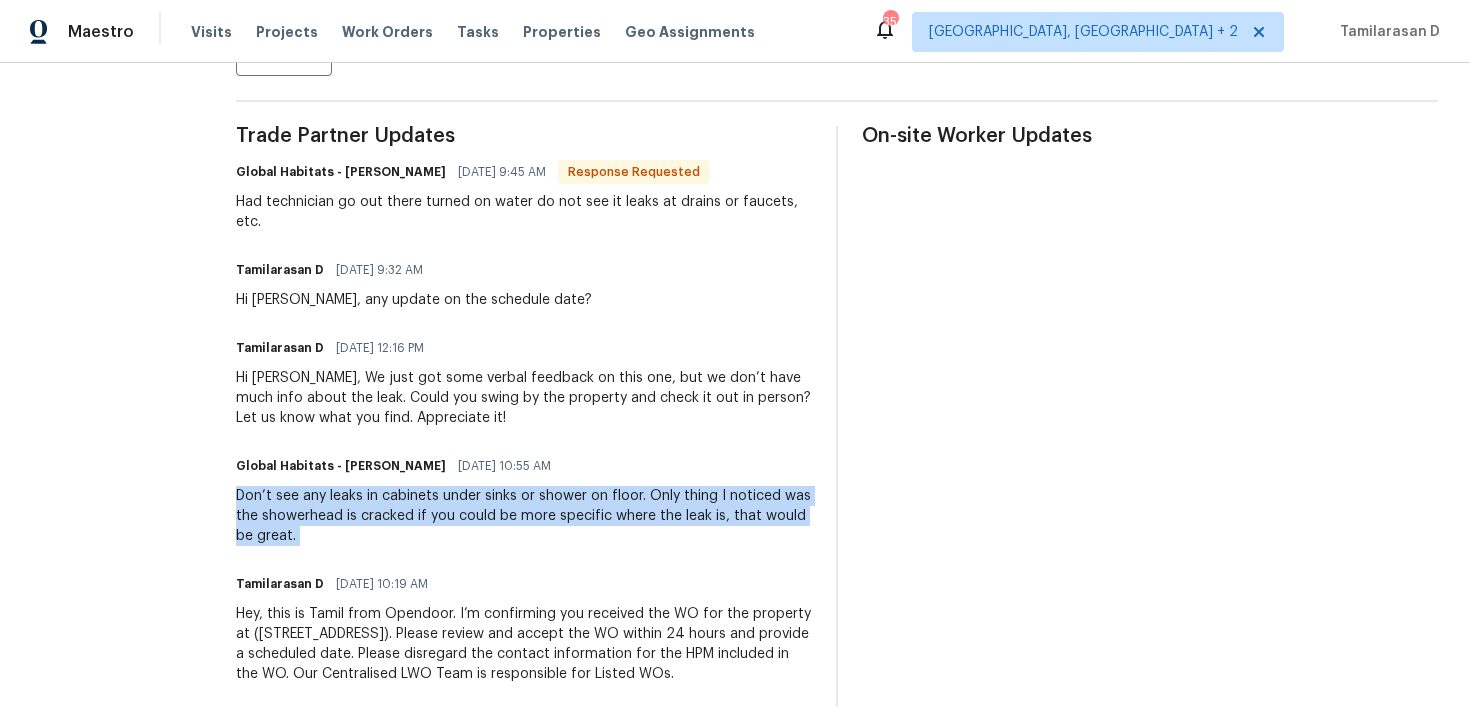 click on "Don’t see any leaks in cabinets under sinks or shower on floor. Only thing I noticed was the showerhead is cracked if you could be more specific where the leak is, that would be great." at bounding box center (524, 516) 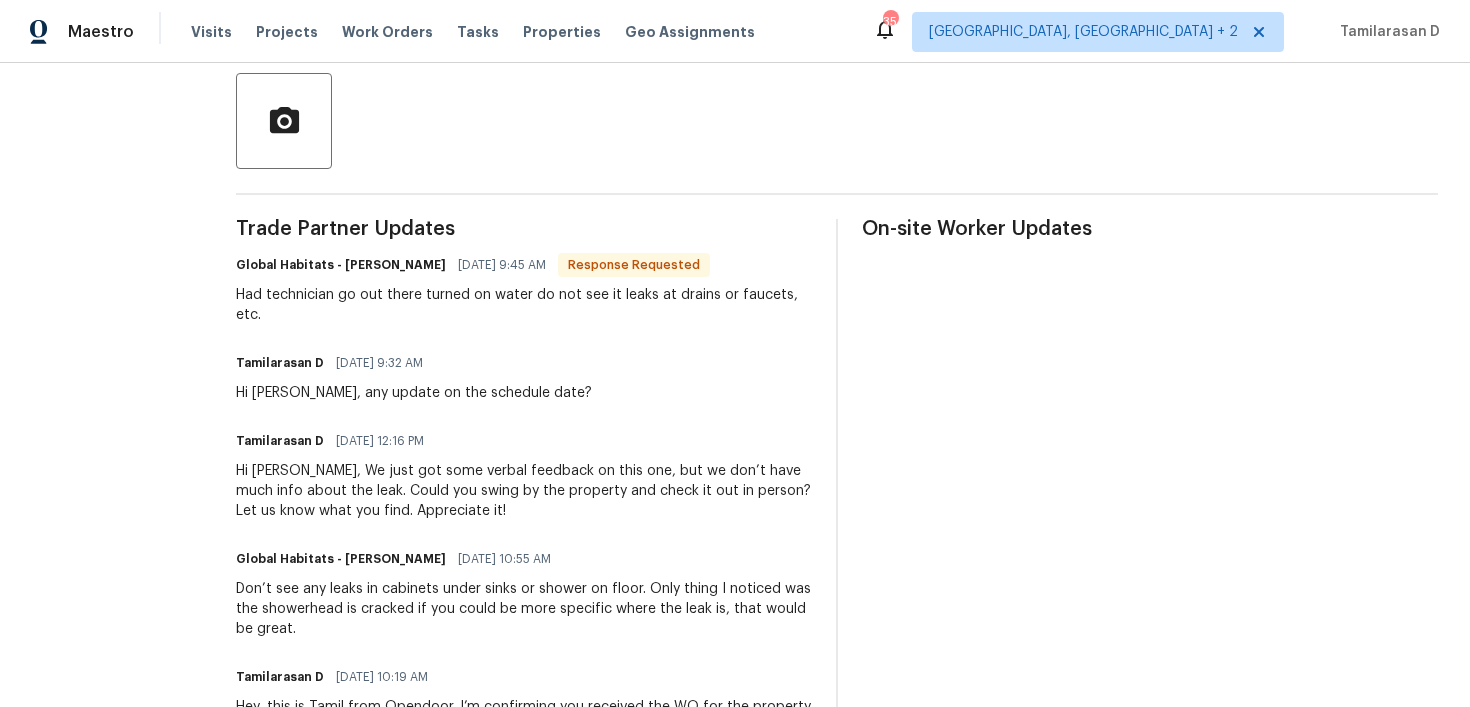 scroll, scrollTop: 566, scrollLeft: 0, axis: vertical 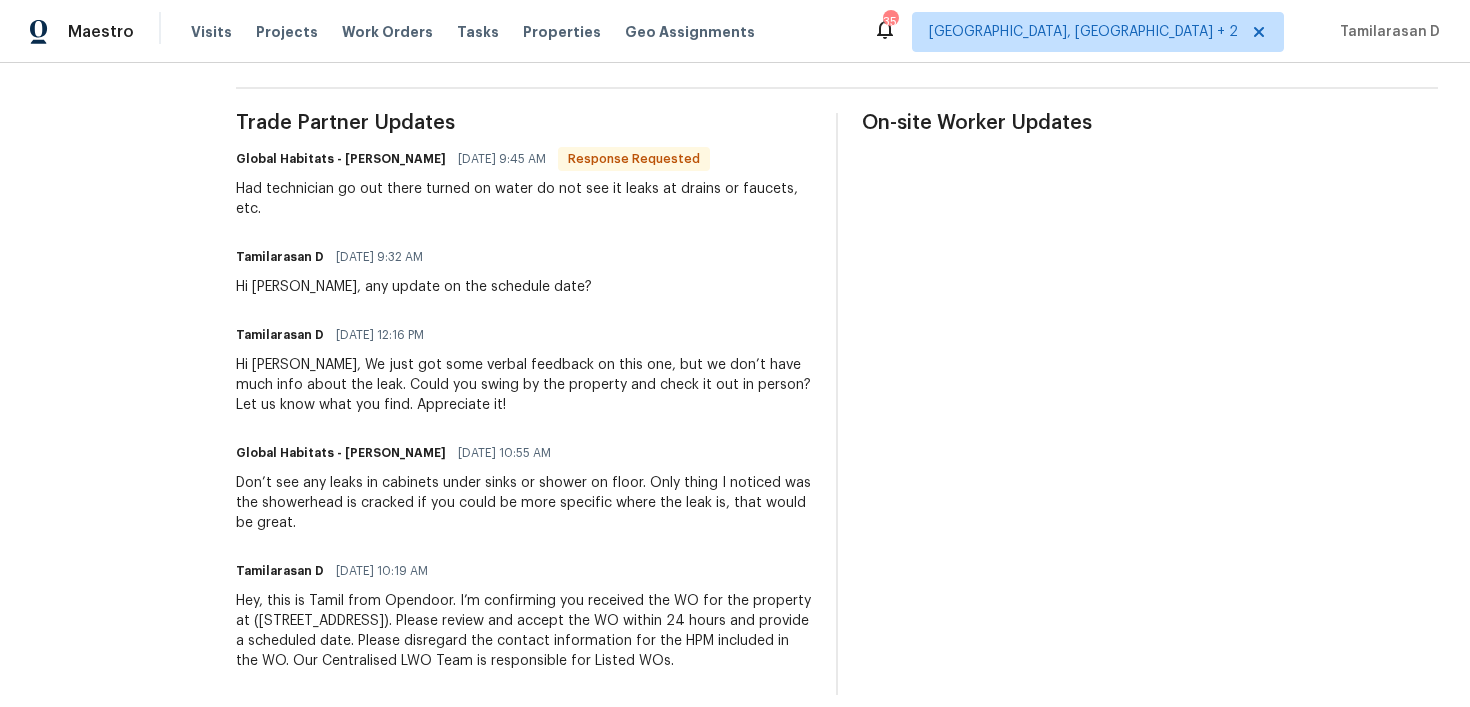 click on "Don’t see any leaks in cabinets under sinks or shower on floor. Only thing I noticed was the showerhead is cracked if you could be more specific where the leak is, that would be great." at bounding box center [524, 503] 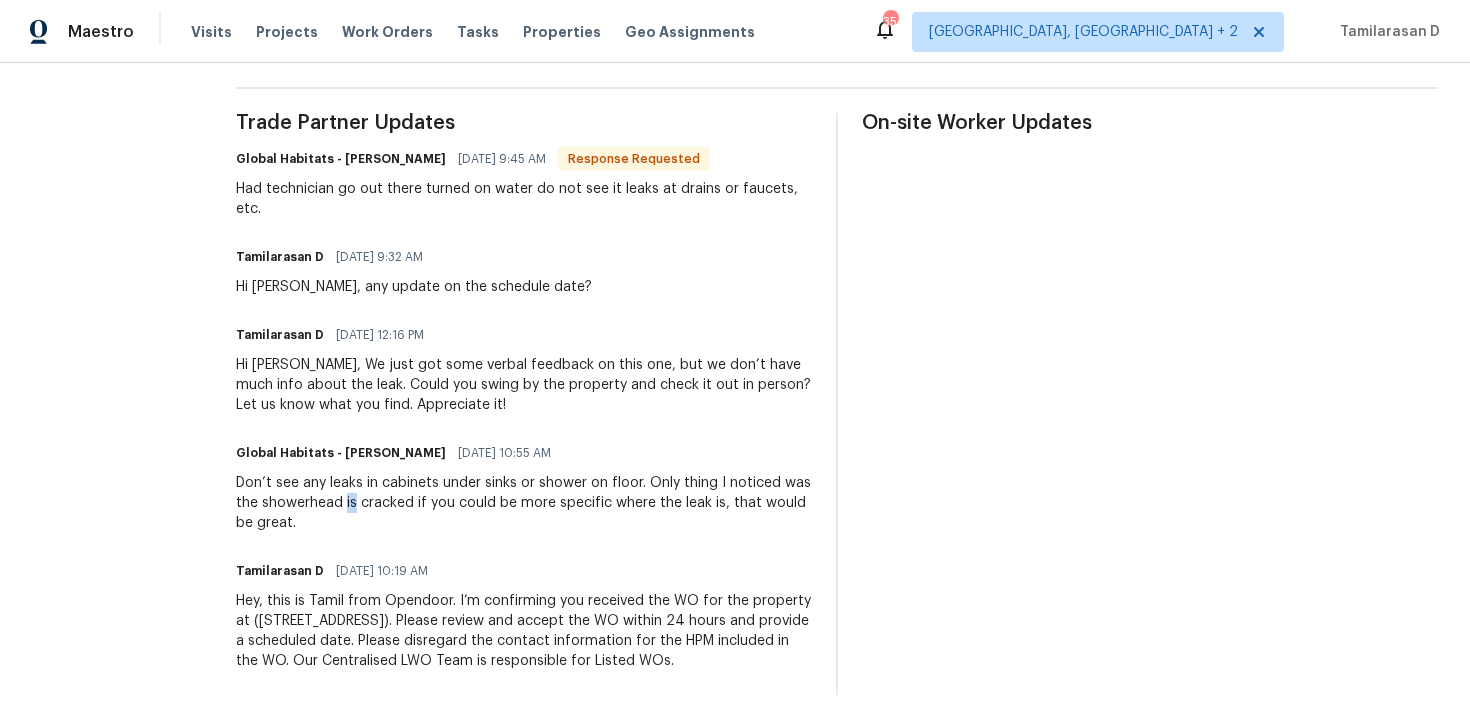 click on "Don’t see any leaks in cabinets under sinks or shower on floor. Only thing I noticed was the showerhead is cracked if you could be more specific where the leak is, that would be great." at bounding box center (524, 503) 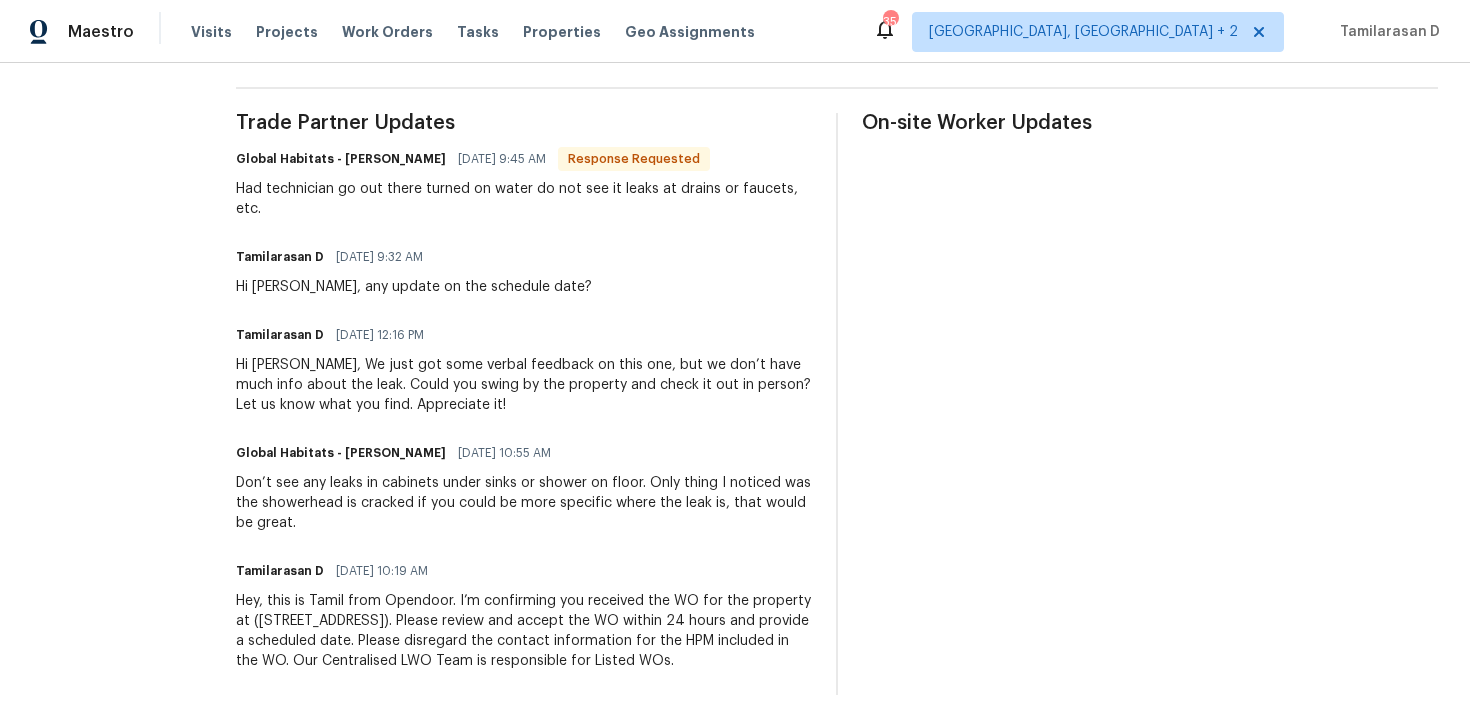click on "Don’t see any leaks in cabinets under sinks or shower on floor. Only thing I noticed was the showerhead is cracked if you could be more specific where the leak is, that would be great." at bounding box center (524, 503) 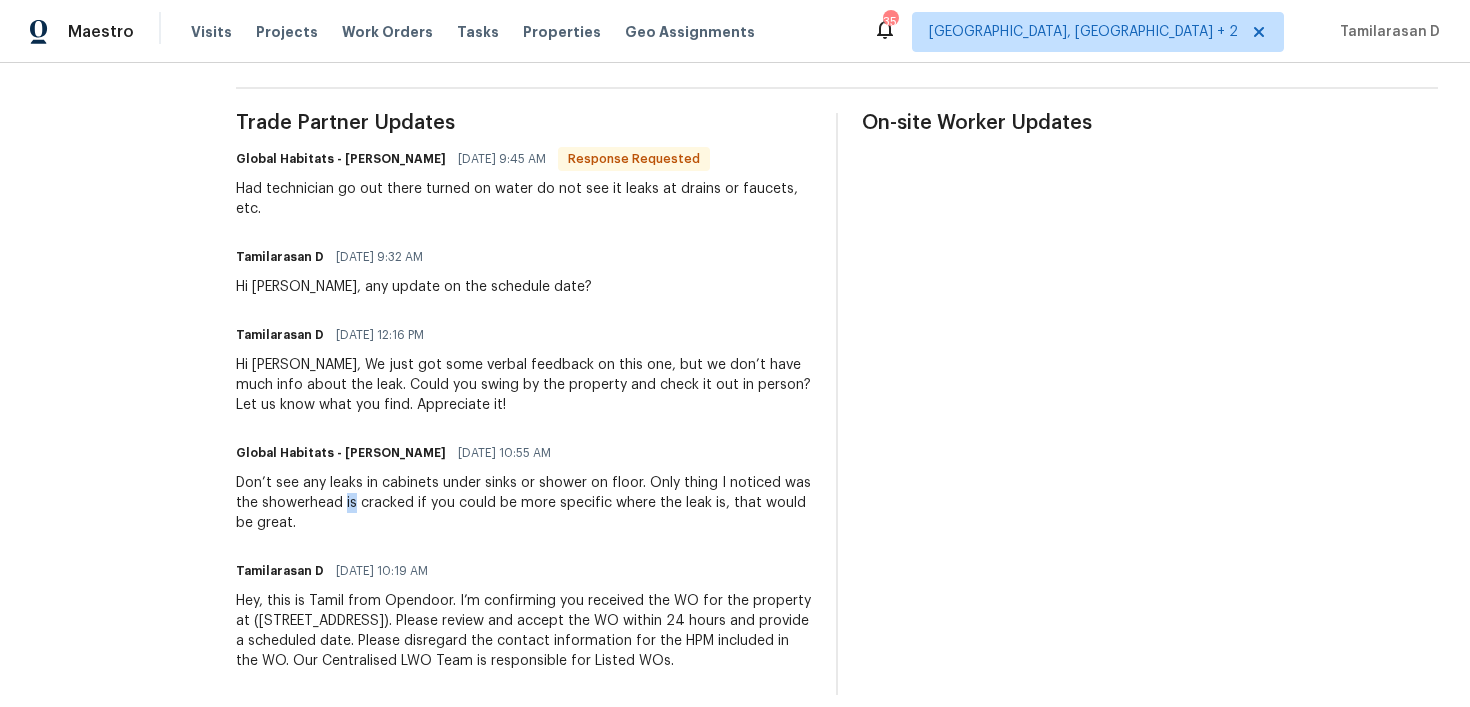 click on "Don’t see any leaks in cabinets under sinks or shower on floor. Only thing I noticed was the showerhead is cracked if you could be more specific where the leak is, that would be great." at bounding box center (524, 503) 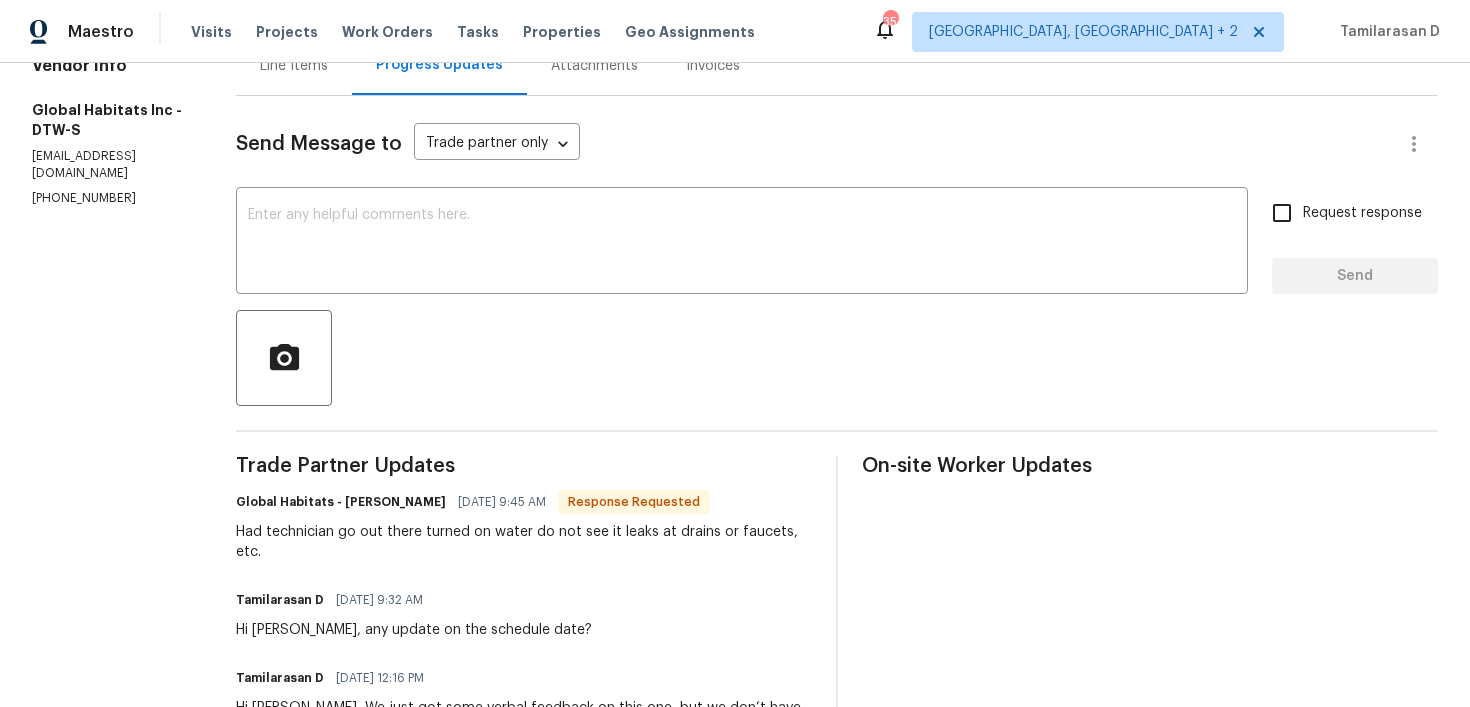 scroll, scrollTop: 0, scrollLeft: 0, axis: both 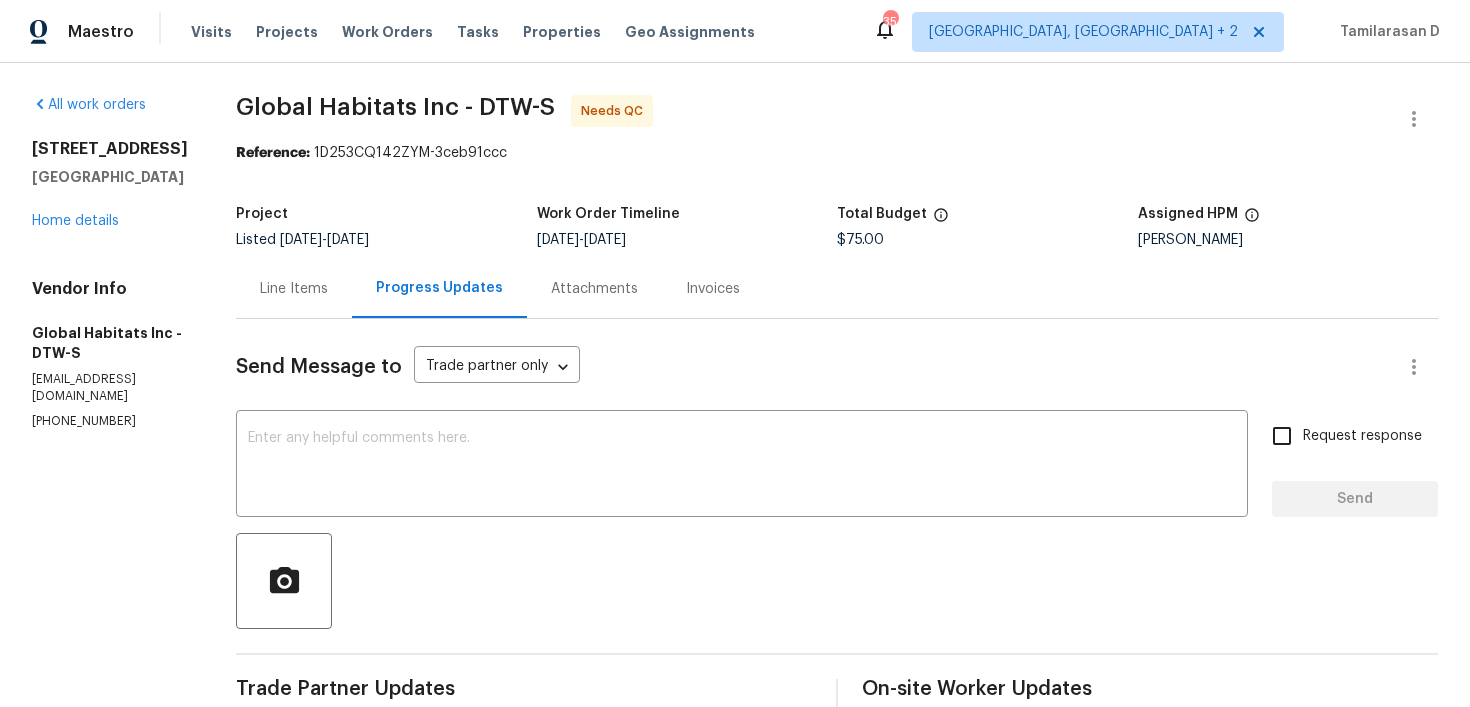 click on "Line Items" at bounding box center [294, 288] 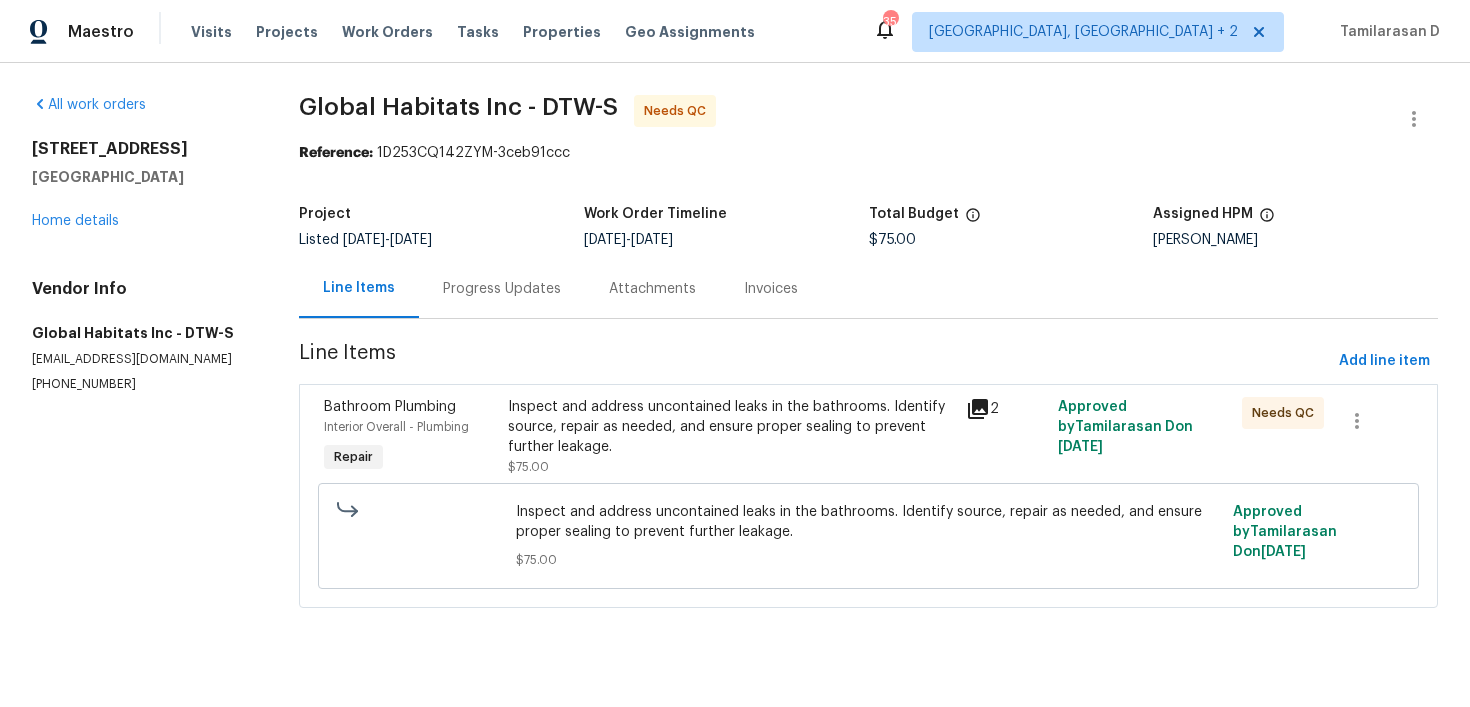 click on "Inspect and address uncontained leaks in the bathrooms. Identify source, repair as needed, and ensure proper sealing to prevent further leakage." at bounding box center [731, 427] 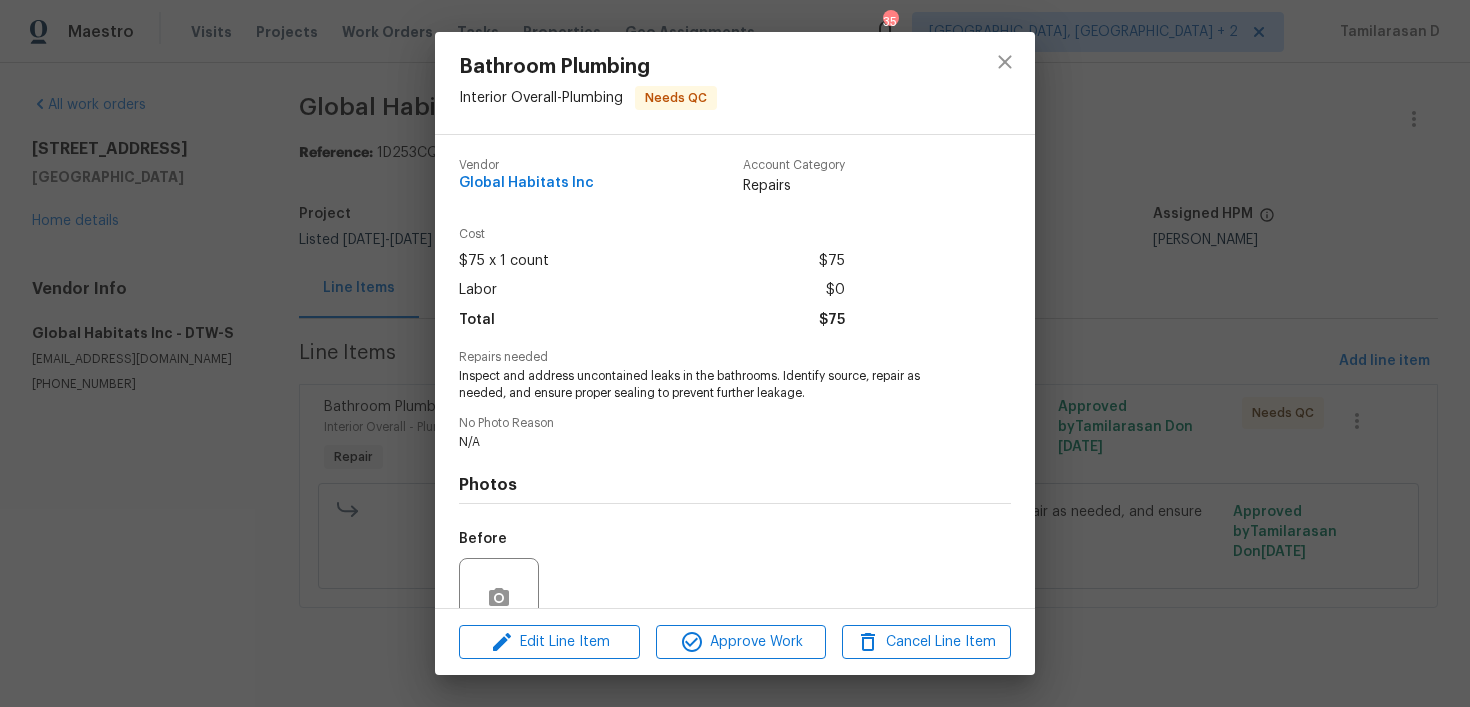 scroll, scrollTop: 180, scrollLeft: 0, axis: vertical 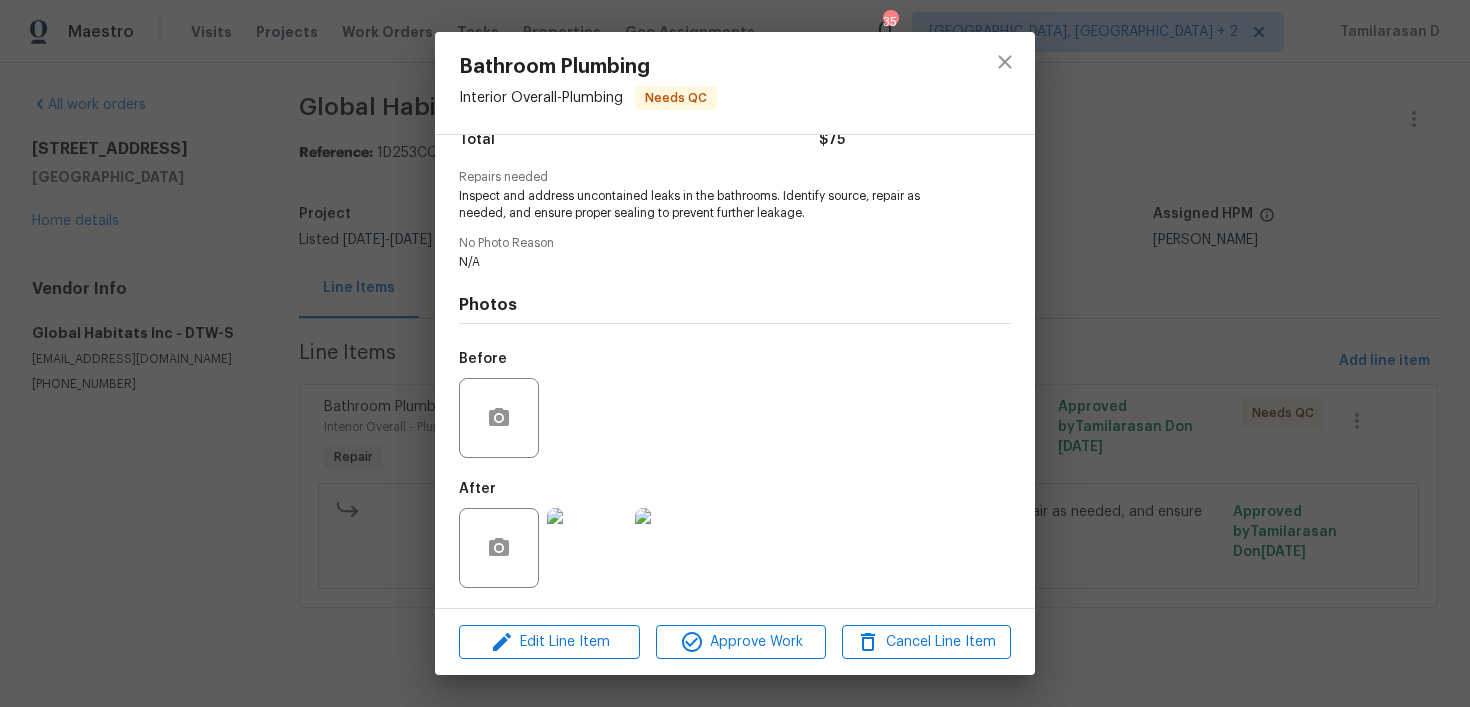 click on "Bathroom Plumbing Interior Overall  -  Plumbing Needs QC Vendor Global Habitats Inc Account Category Repairs Cost $75 x 1 count $75 Labor $0 Total $75 Repairs needed Inspect and address uncontained leaks in the bathrooms. Identify source, repair as needed, and ensure proper sealing to prevent further leakage. No Photo Reason N/A Photos Before After  Edit Line Item  Approve Work  Cancel Line Item" at bounding box center (735, 353) 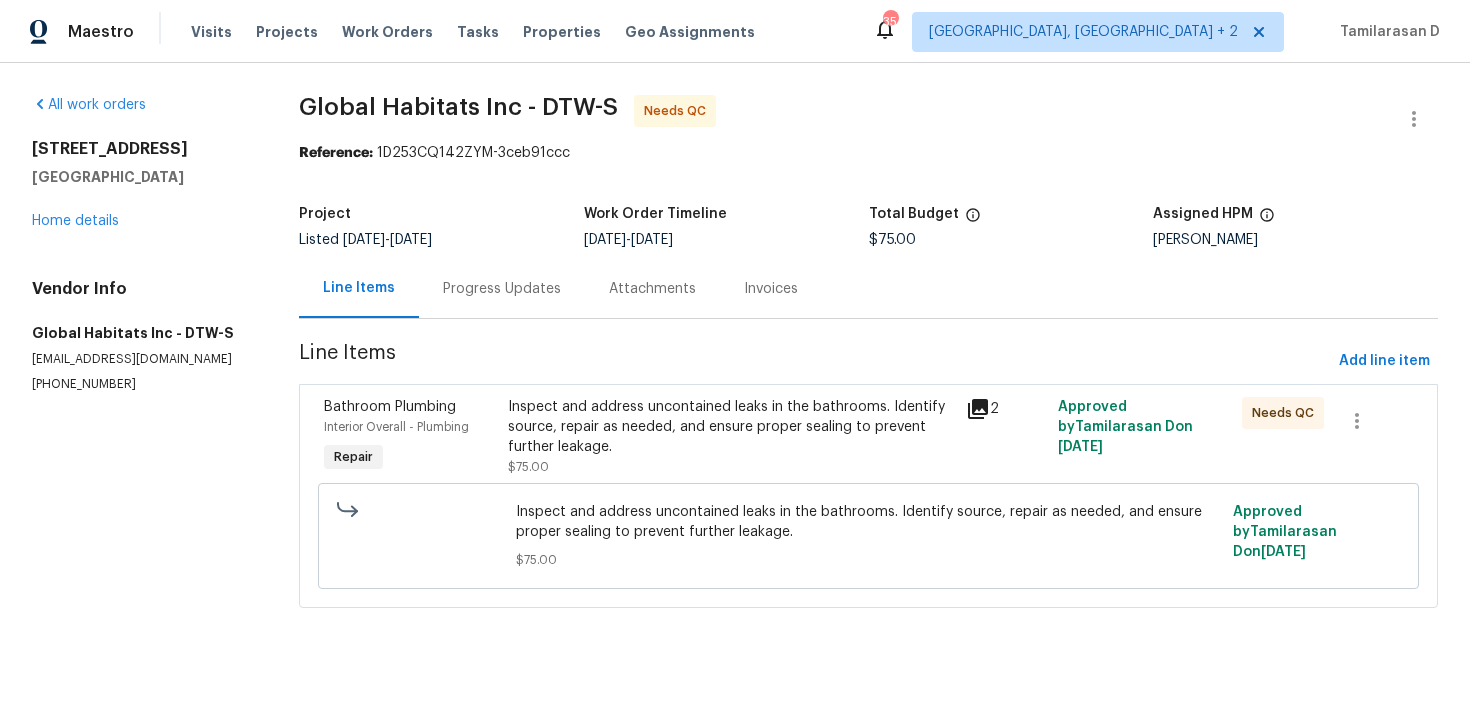 click on "Progress Updates" at bounding box center (502, 289) 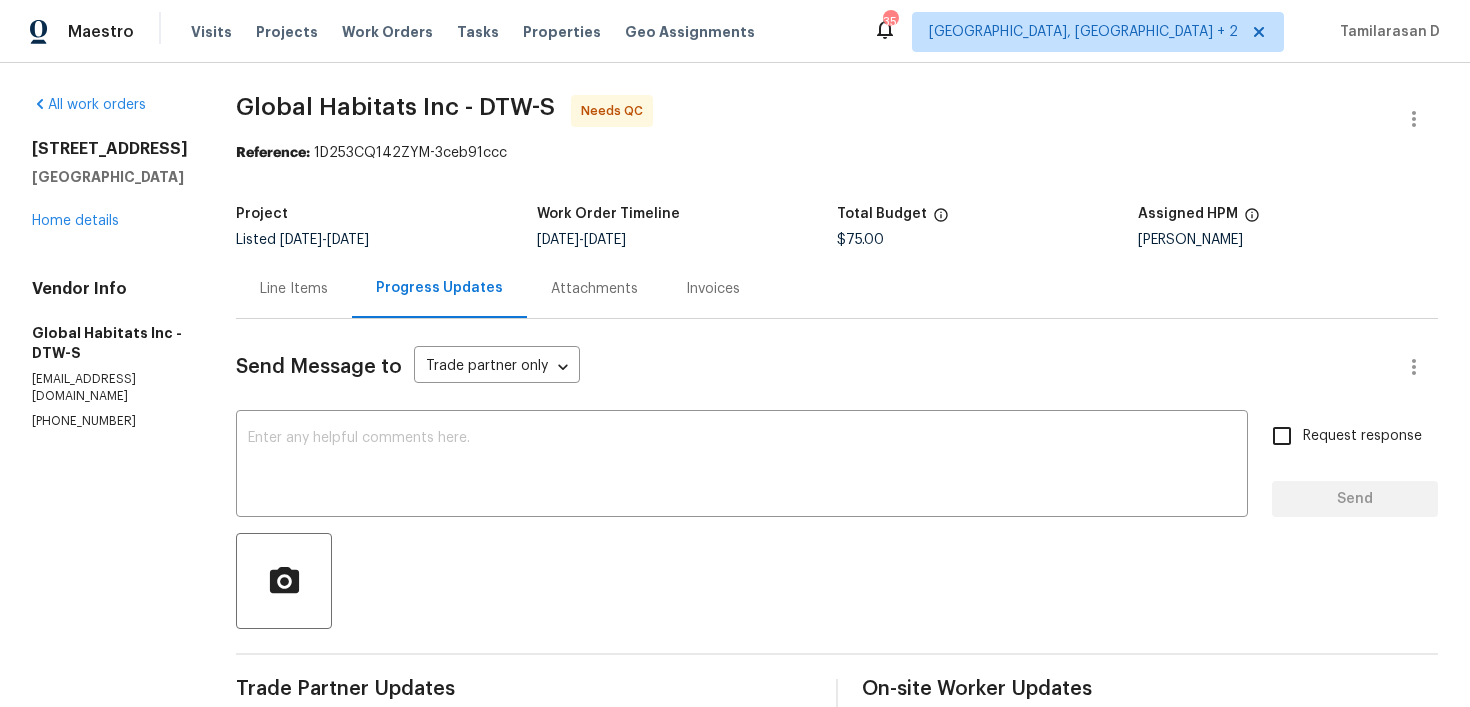 scroll, scrollTop: 313, scrollLeft: 0, axis: vertical 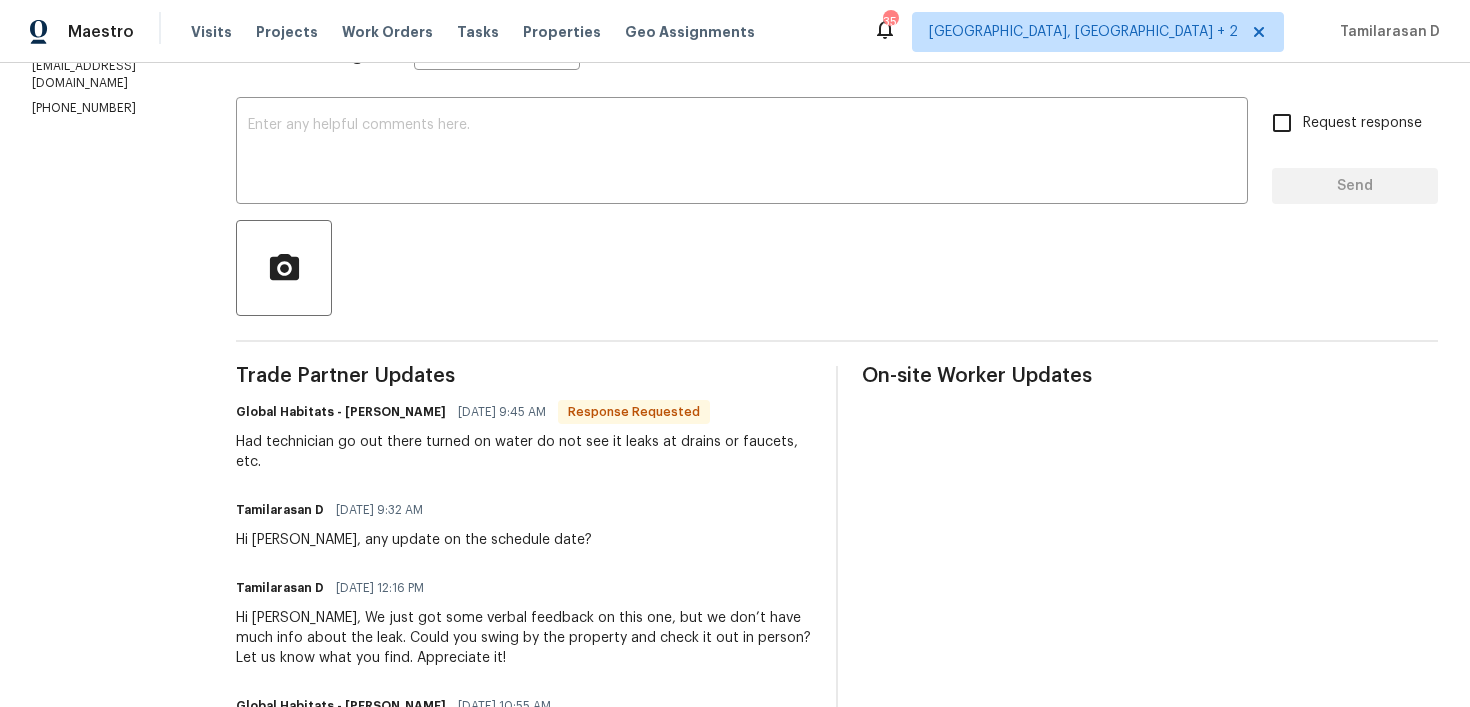 click on "Had technician go out there turned on water do not see it leaks at drains or faucets, etc." at bounding box center (524, 452) 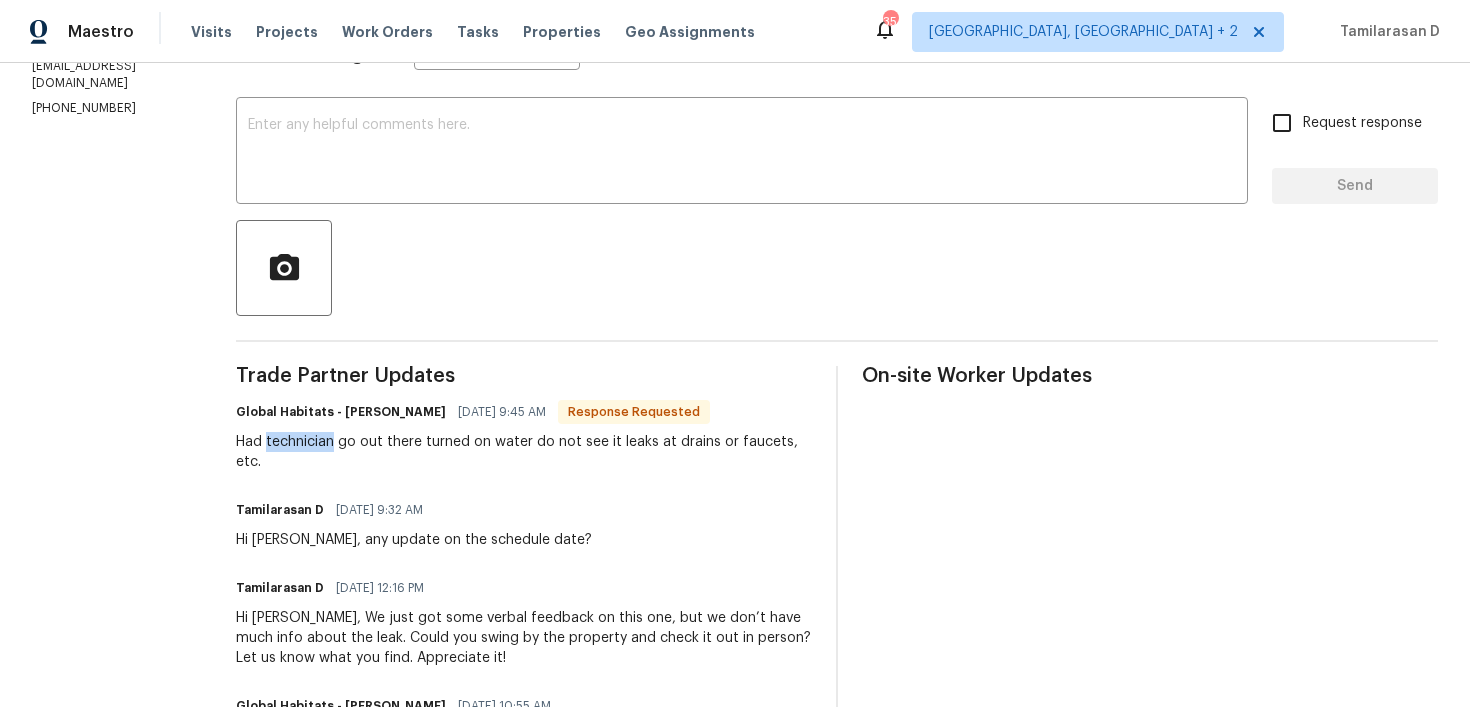 click on "Had technician go out there turned on water do not see it leaks at drains or faucets, etc." at bounding box center [524, 452] 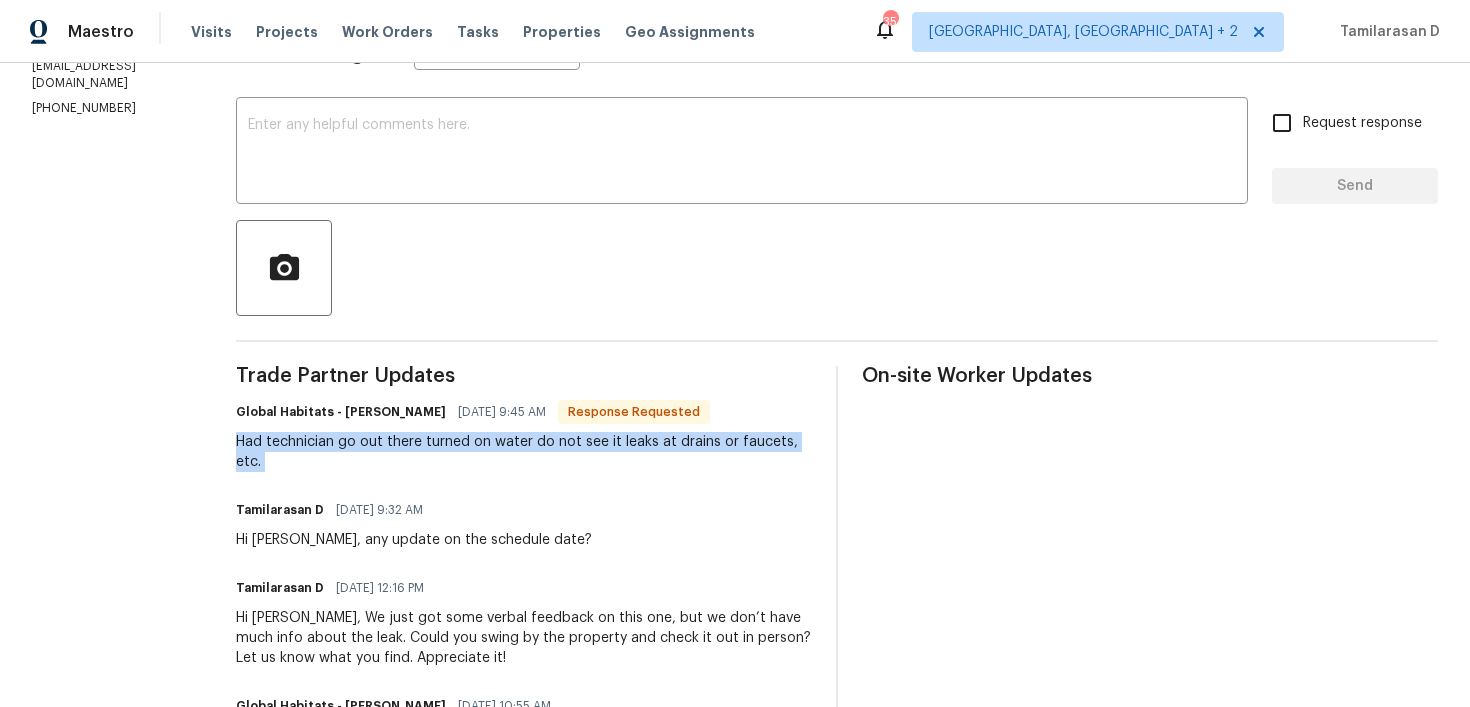copy on "Had technician go out there turned on water do not see it leaks at drains or faucets, etc." 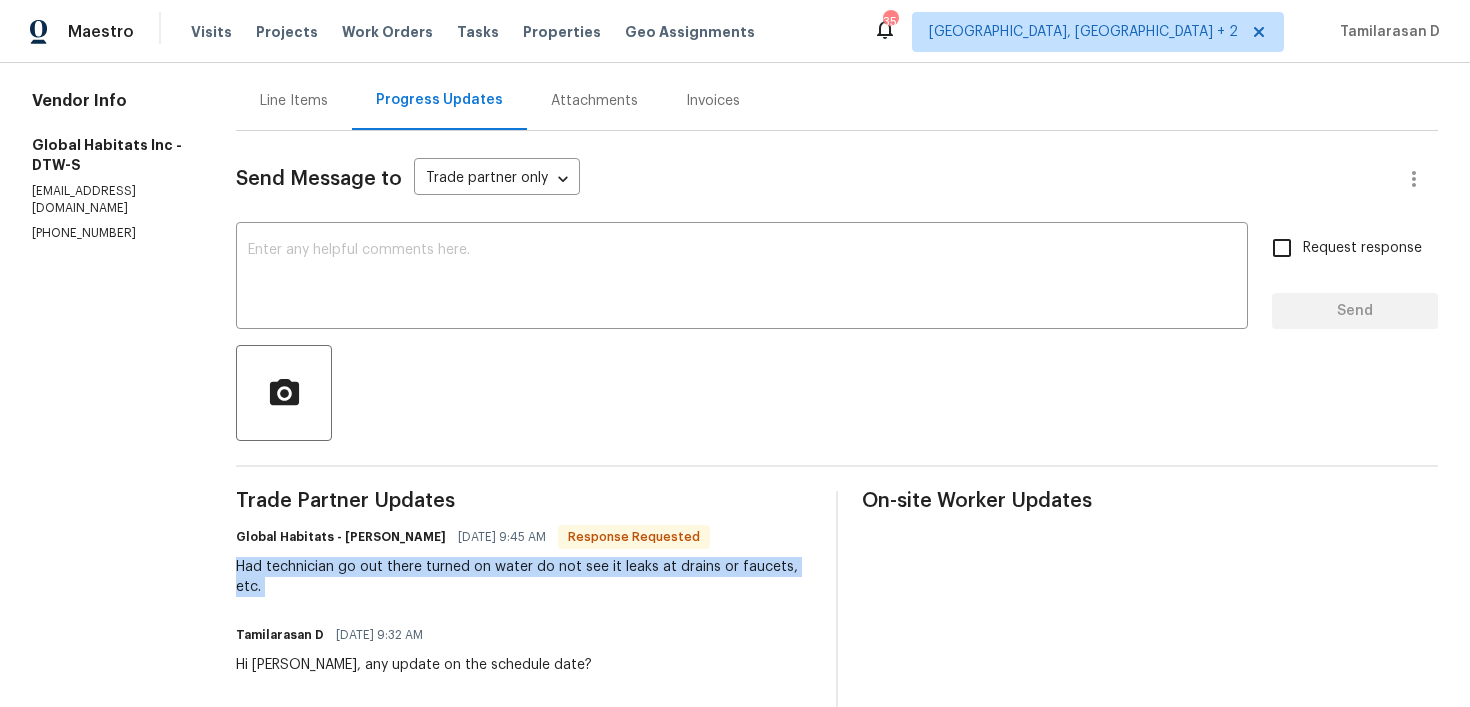 scroll, scrollTop: 0, scrollLeft: 0, axis: both 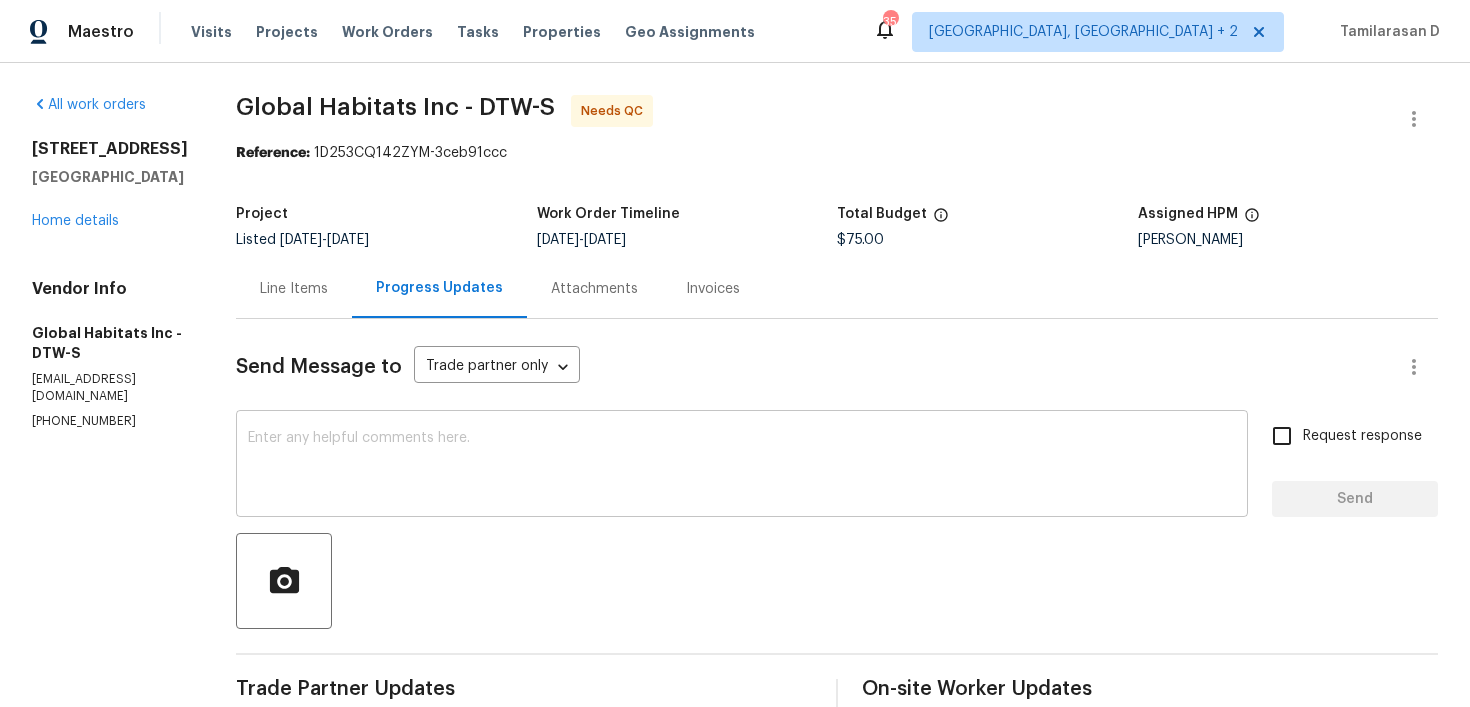 click at bounding box center (742, 466) 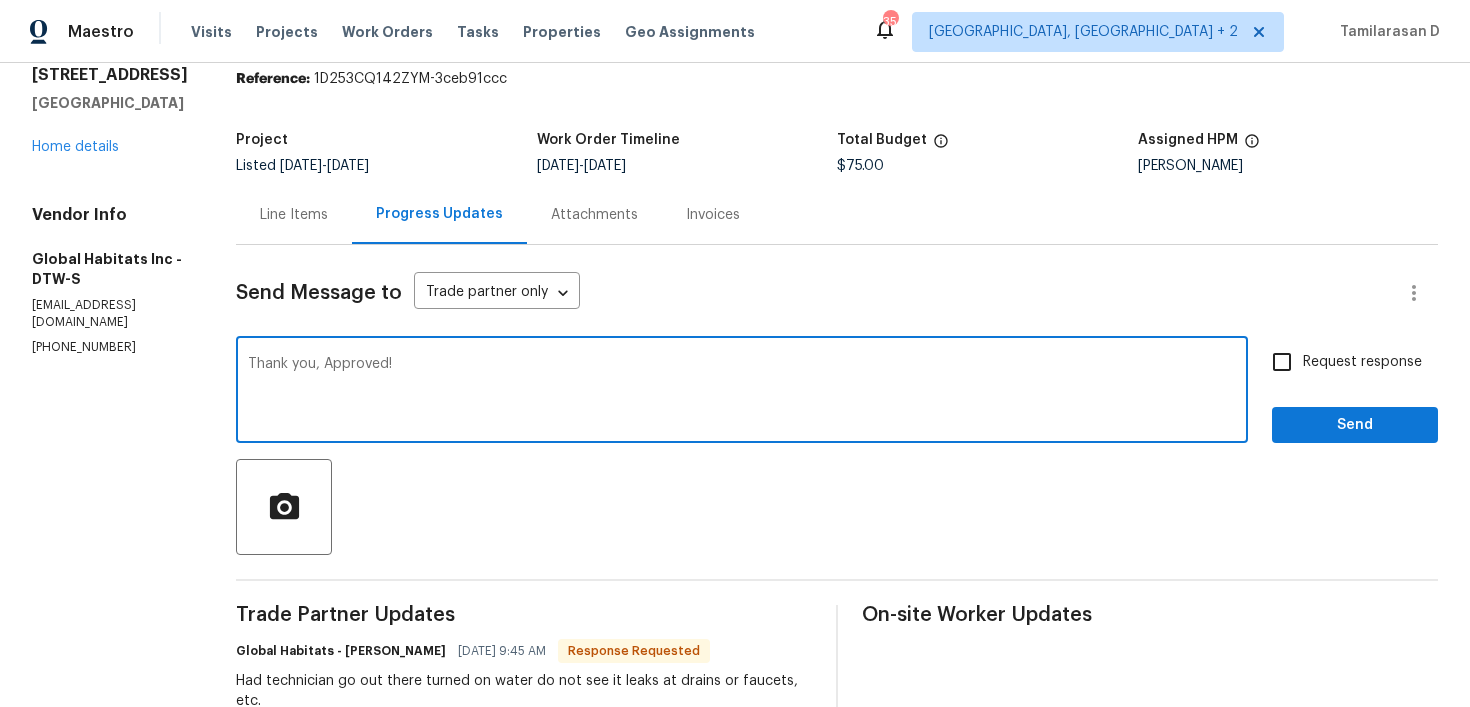 scroll, scrollTop: 95, scrollLeft: 0, axis: vertical 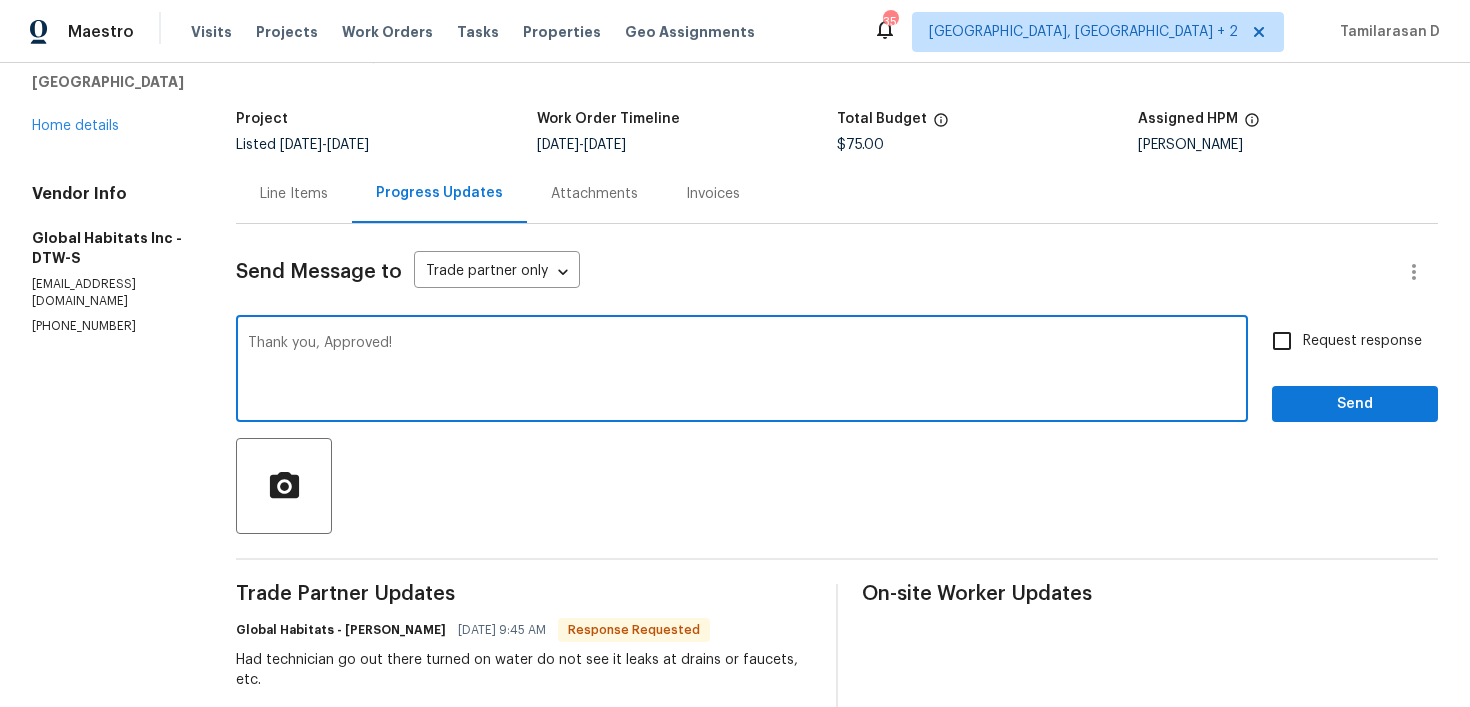 type on "Thank you, Approved!" 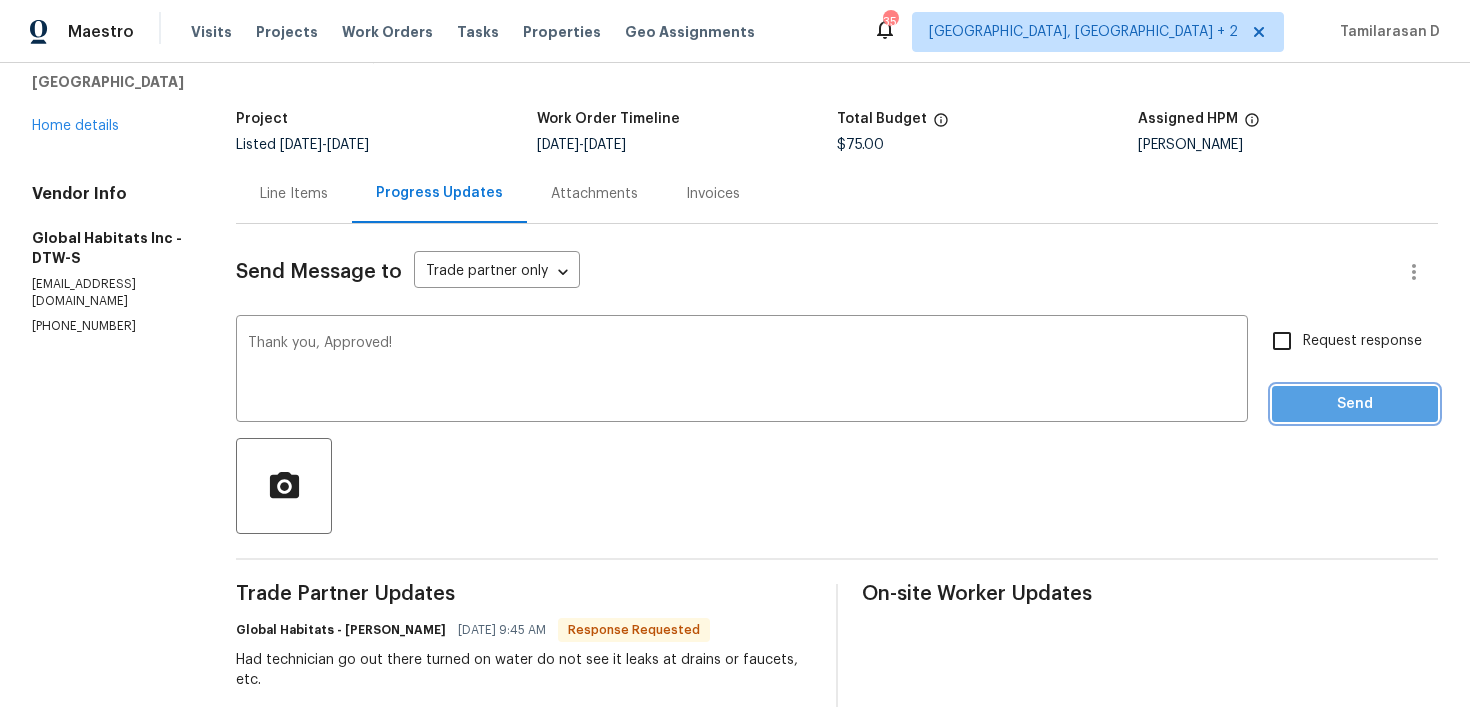 click on "Send" at bounding box center [1355, 404] 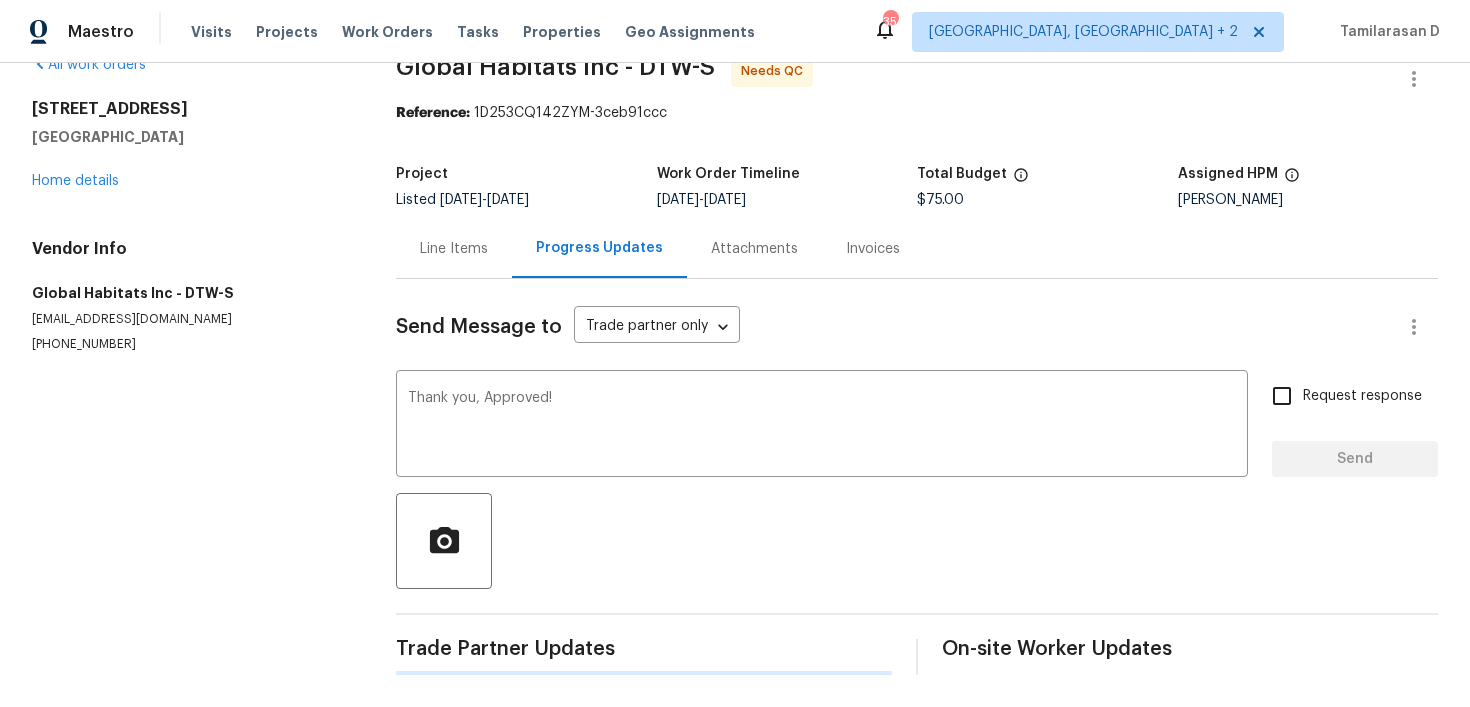type 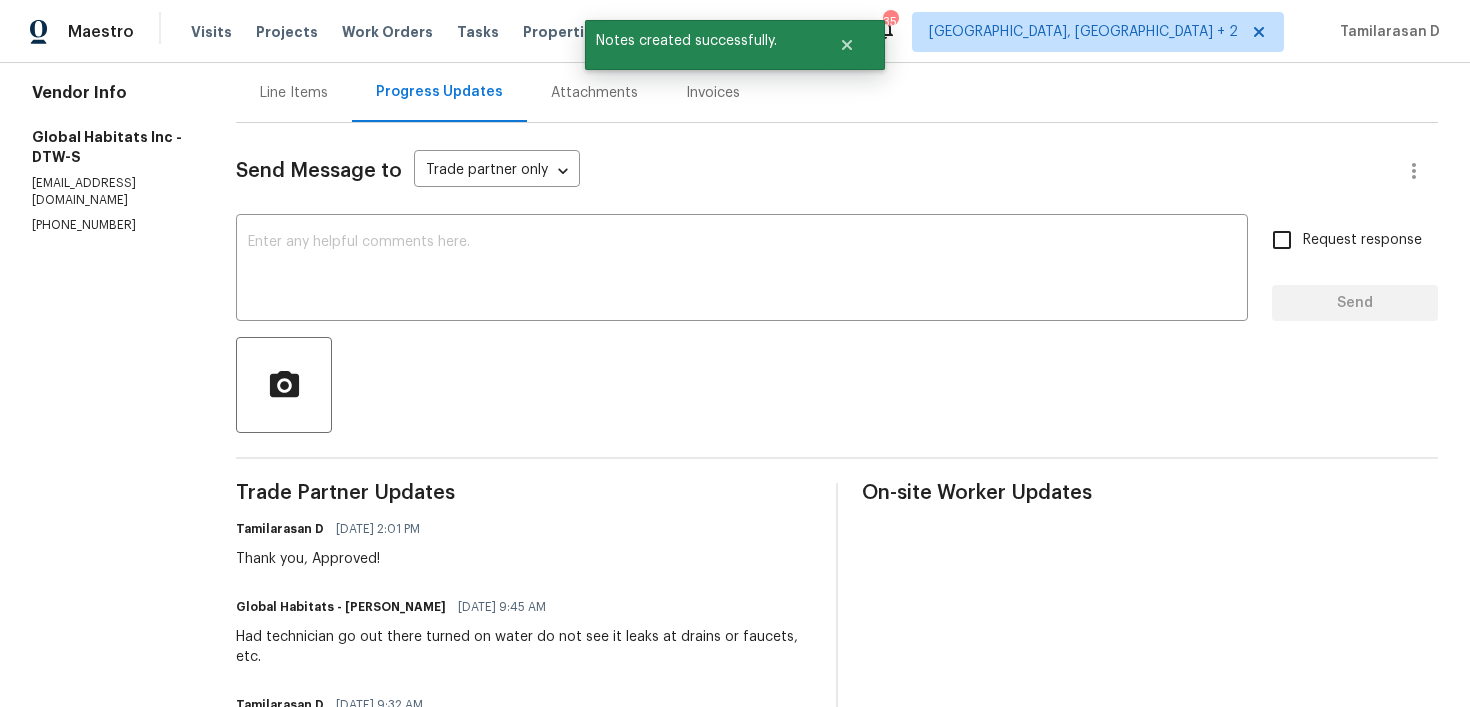 scroll, scrollTop: 0, scrollLeft: 0, axis: both 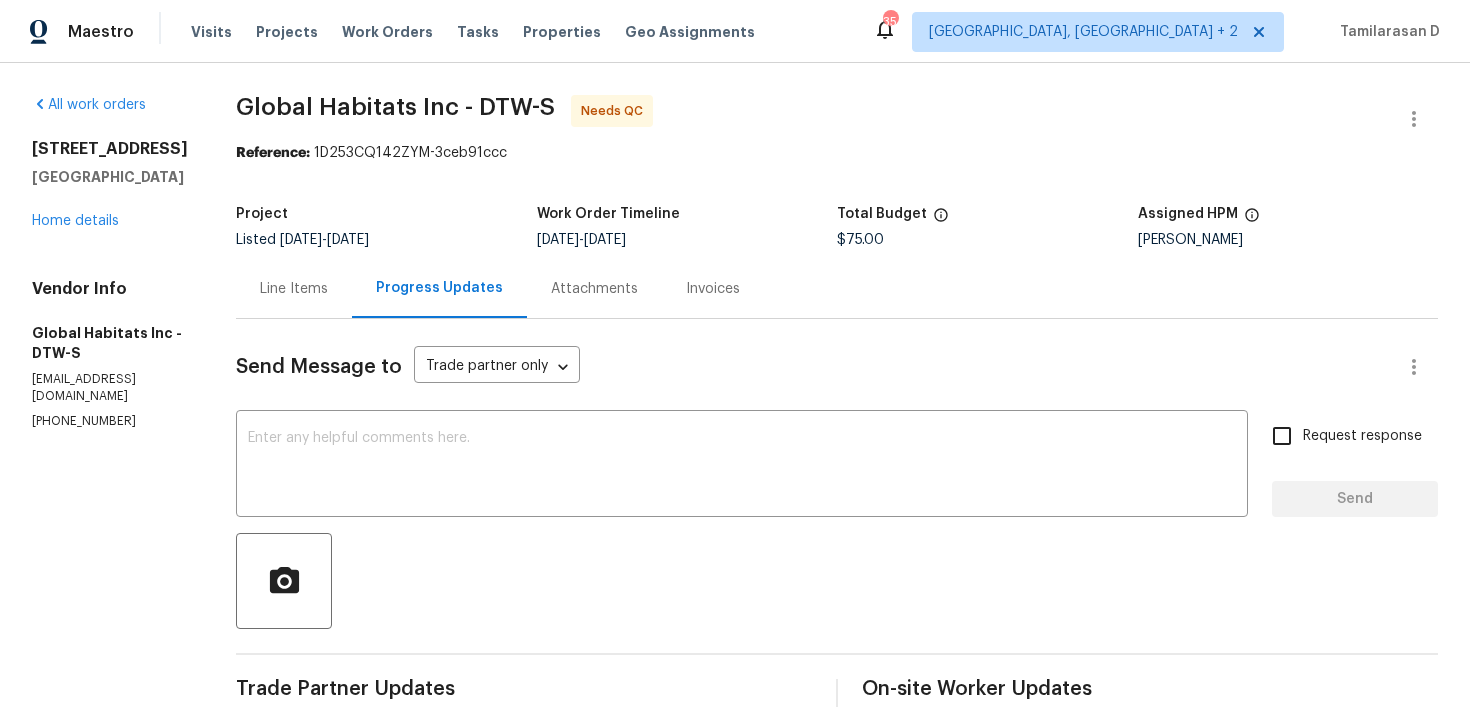 click on "Line Items" at bounding box center (294, 288) 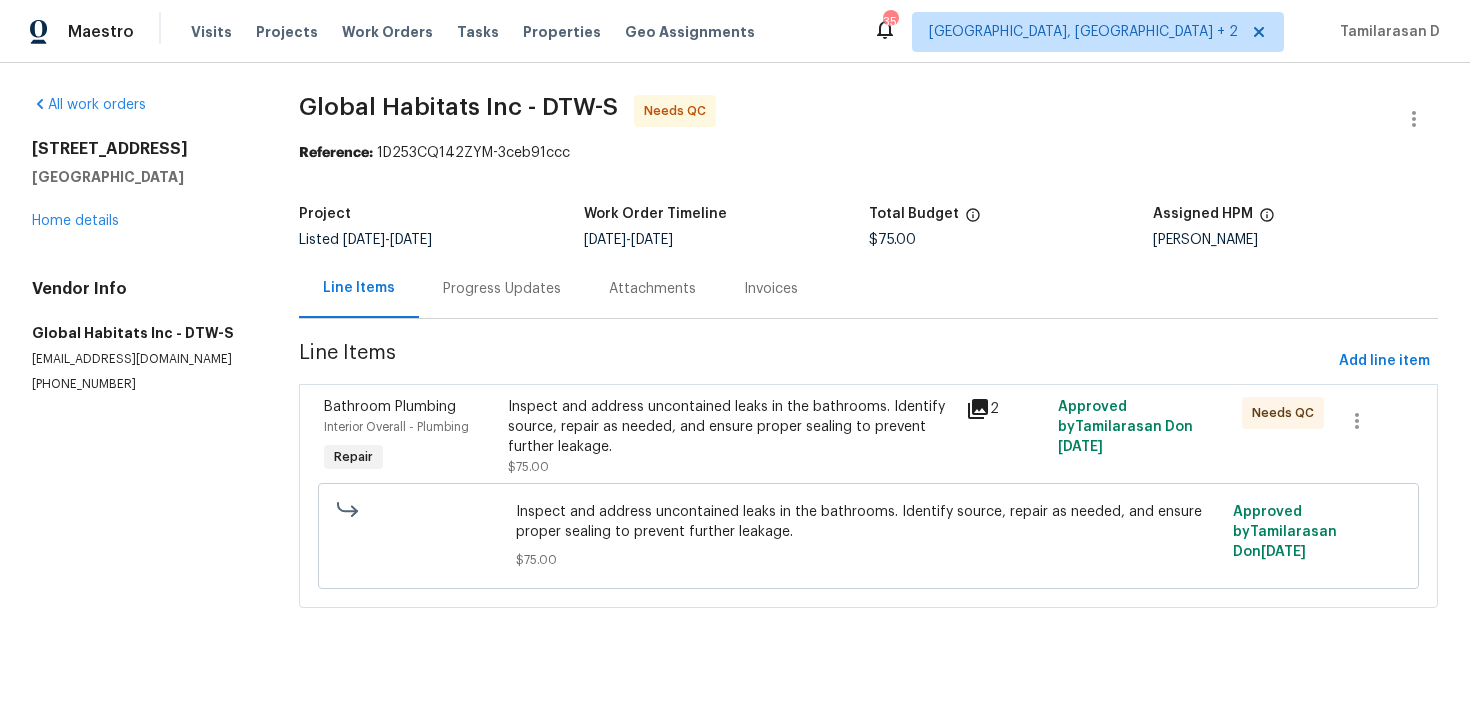 click on "Inspect and address uncontained leaks in the bathrooms. Identify source, repair as needed, and ensure proper sealing to prevent further leakage." at bounding box center (731, 427) 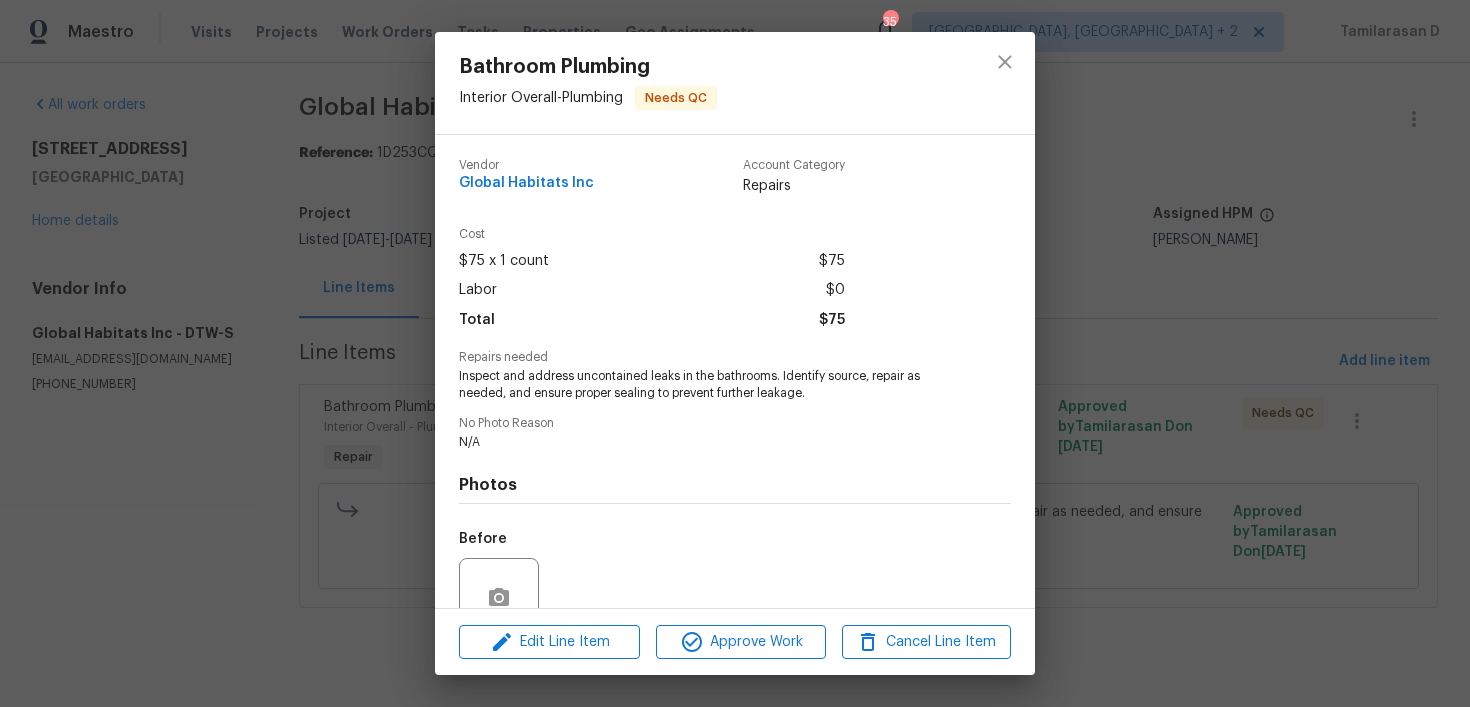 scroll, scrollTop: 180, scrollLeft: 0, axis: vertical 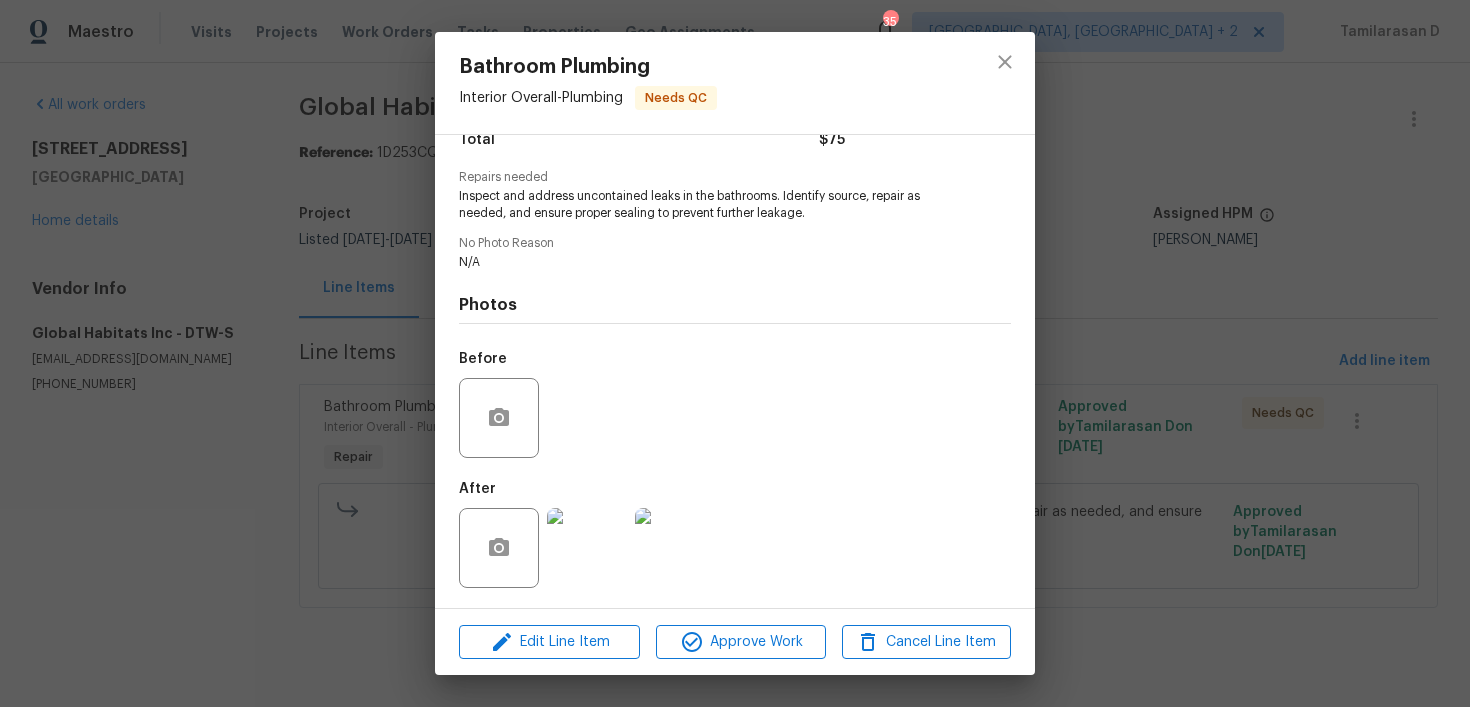 click at bounding box center (587, 548) 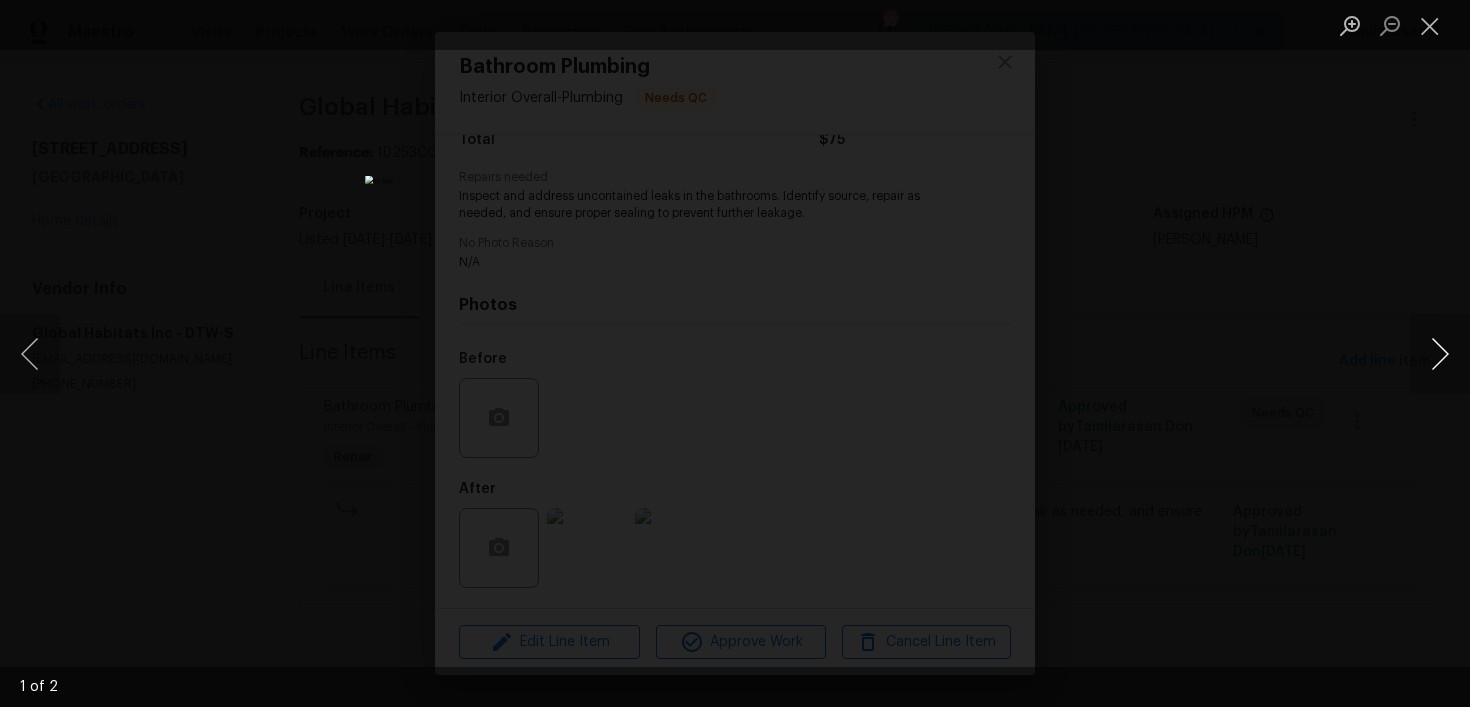 click at bounding box center (1440, 354) 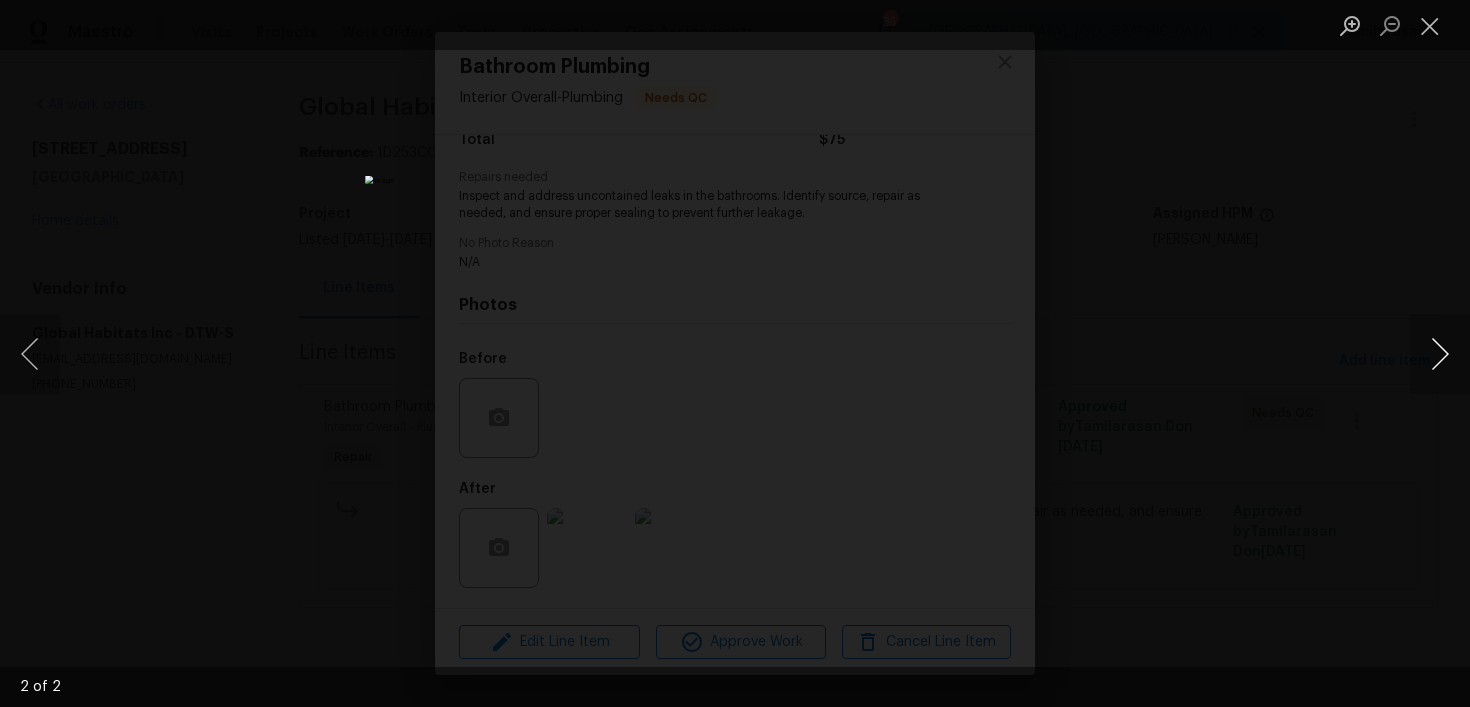 click at bounding box center [1440, 354] 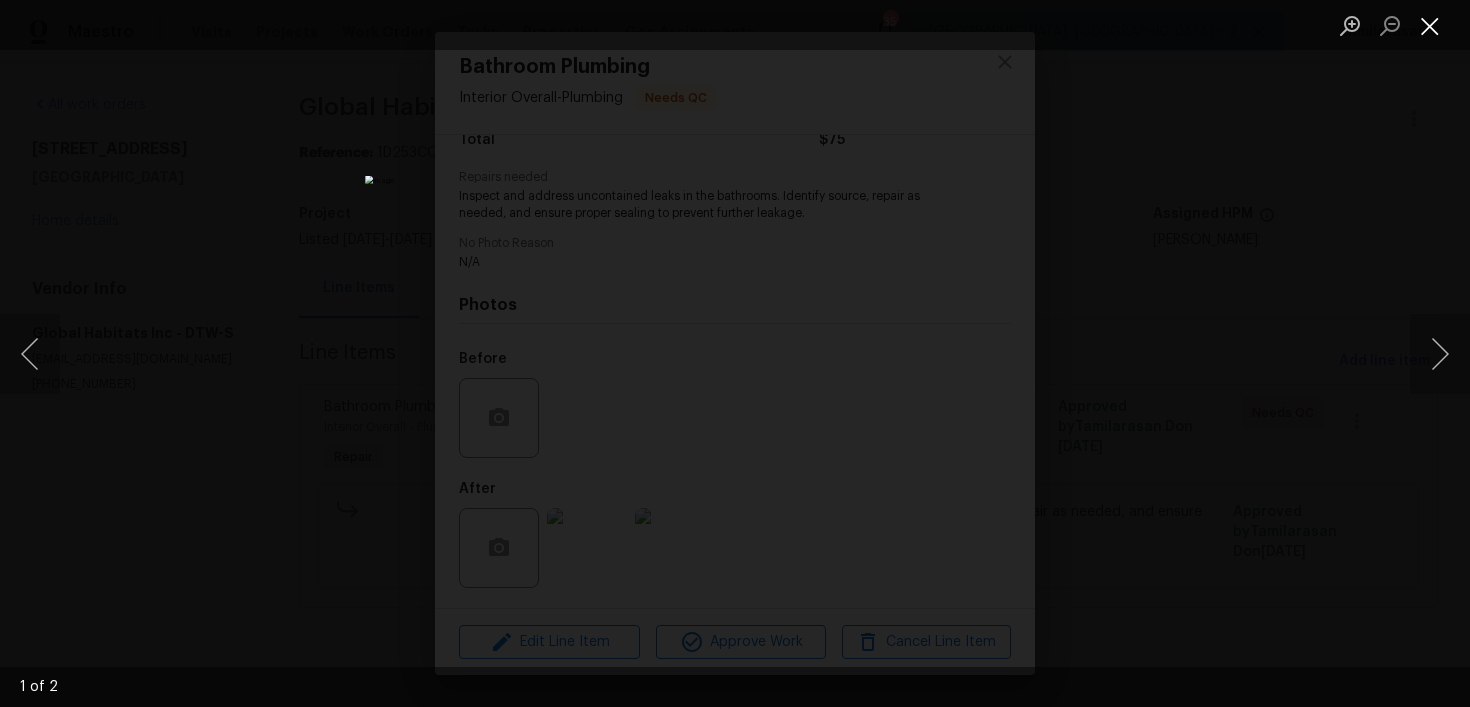 click at bounding box center (1430, 25) 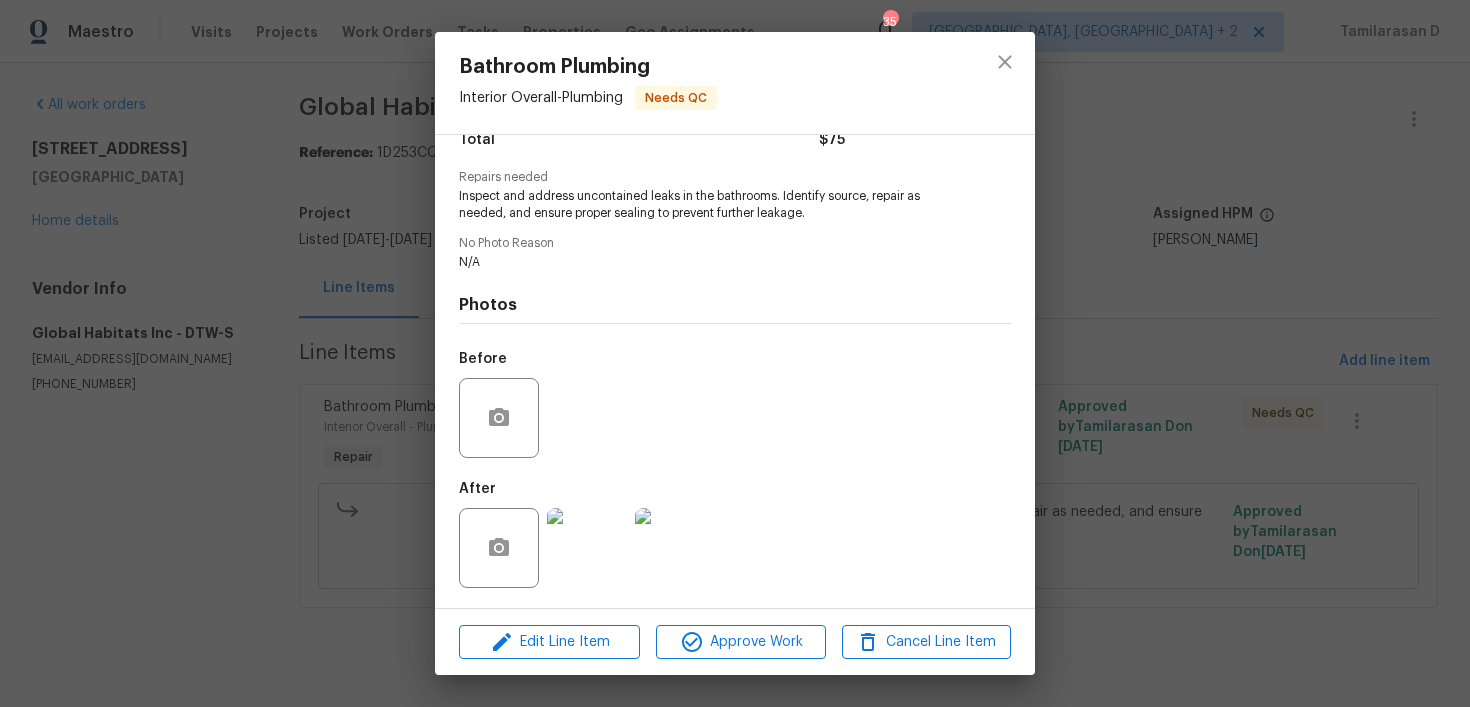 click on "Bathroom Plumbing Interior Overall  -  Plumbing Needs QC Vendor Global Habitats Inc Account Category Repairs Cost $75 x 1 count $75 Labor $0 Total $75 Repairs needed Inspect and address uncontained leaks in the bathrooms. Identify source, repair as needed, and ensure proper sealing to prevent further leakage. No Photo Reason N/A Photos Before After  Edit Line Item  Approve Work  Cancel Line Item" at bounding box center (735, 353) 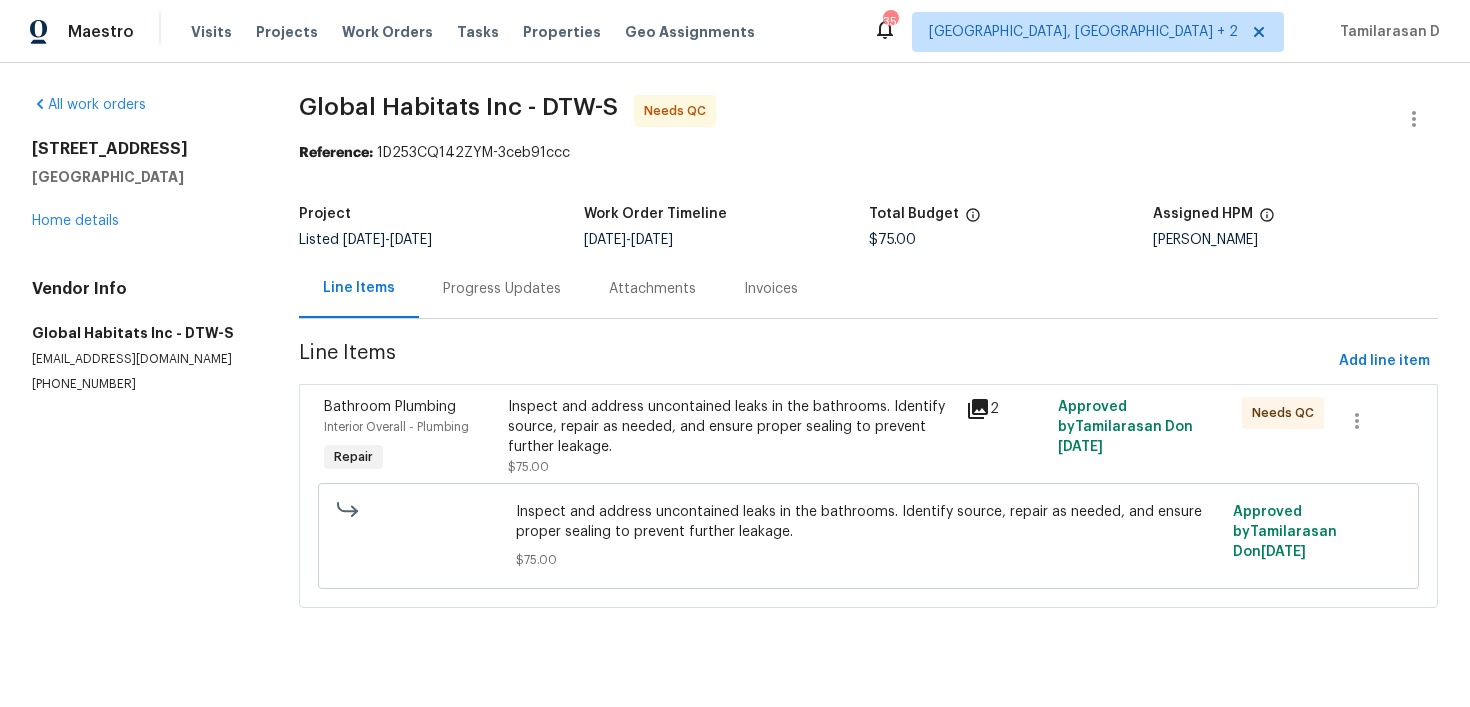 click on "Inspect and address uncontained leaks in the bathrooms. Identify source, repair as needed, and ensure proper sealing to prevent further leakage." at bounding box center [731, 427] 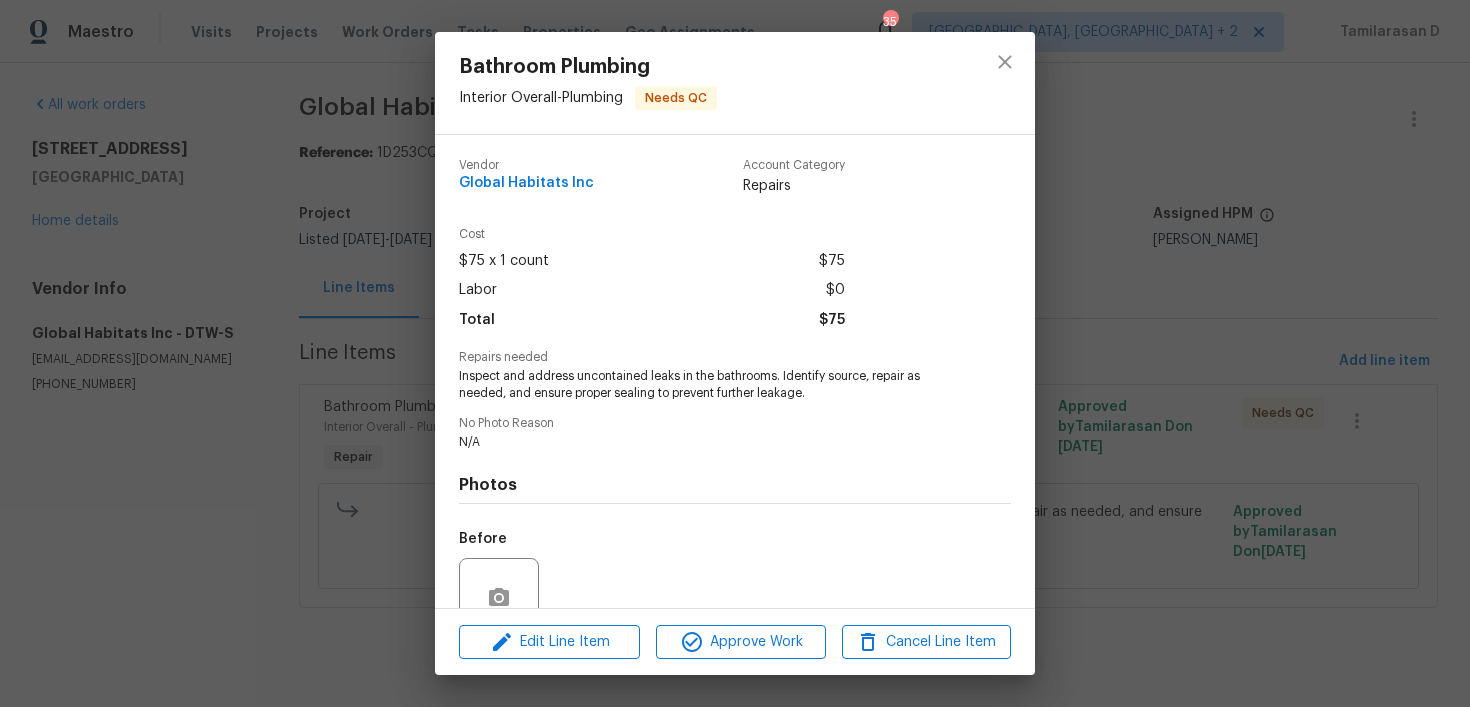 scroll, scrollTop: 180, scrollLeft: 0, axis: vertical 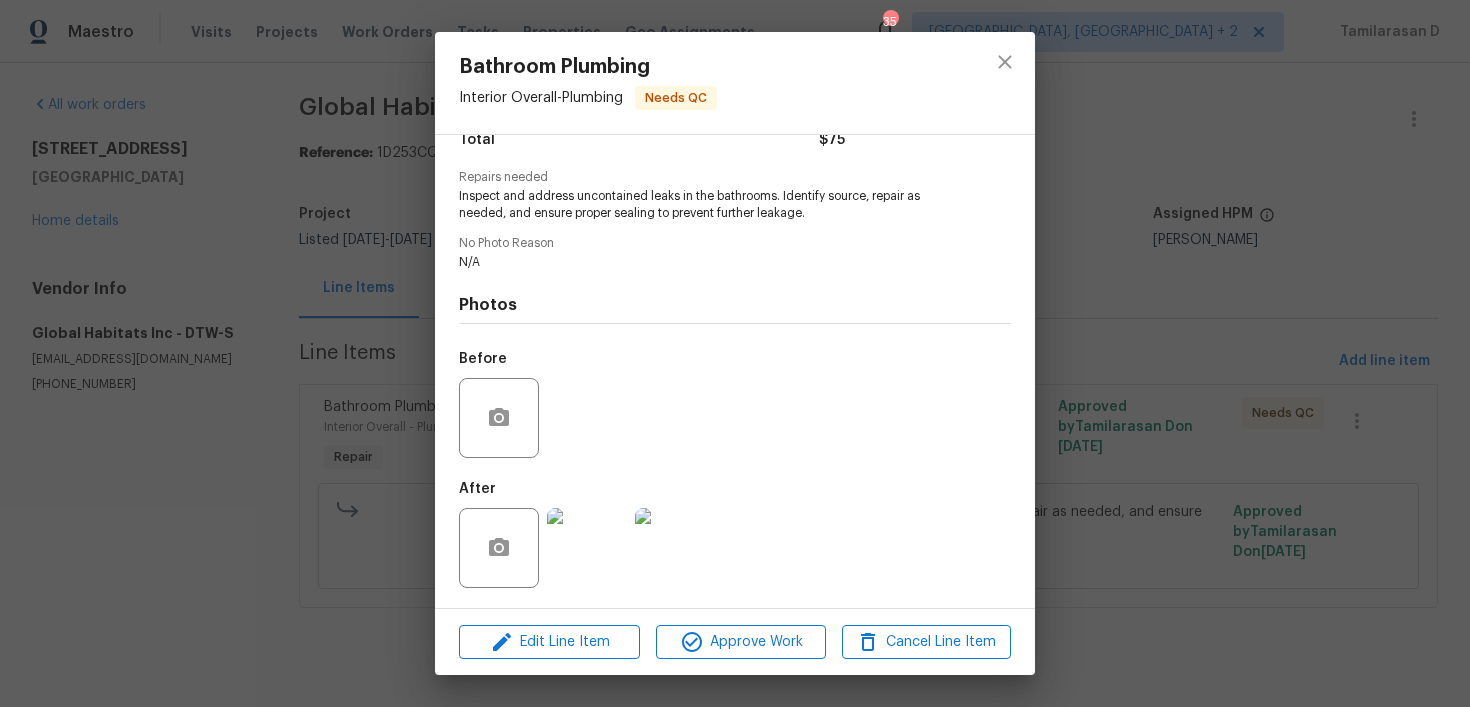 click on "Bathroom Plumbing Interior Overall  -  Plumbing Needs QC Vendor Global Habitats Inc Account Category Repairs Cost $75 x 1 count $75 Labor $0 Total $75 Repairs needed Inspect and address uncontained leaks in the bathrooms. Identify source, repair as needed, and ensure proper sealing to prevent further leakage. No Photo Reason N/A Photos Before After  Edit Line Item  Approve Work  Cancel Line Item" at bounding box center [735, 353] 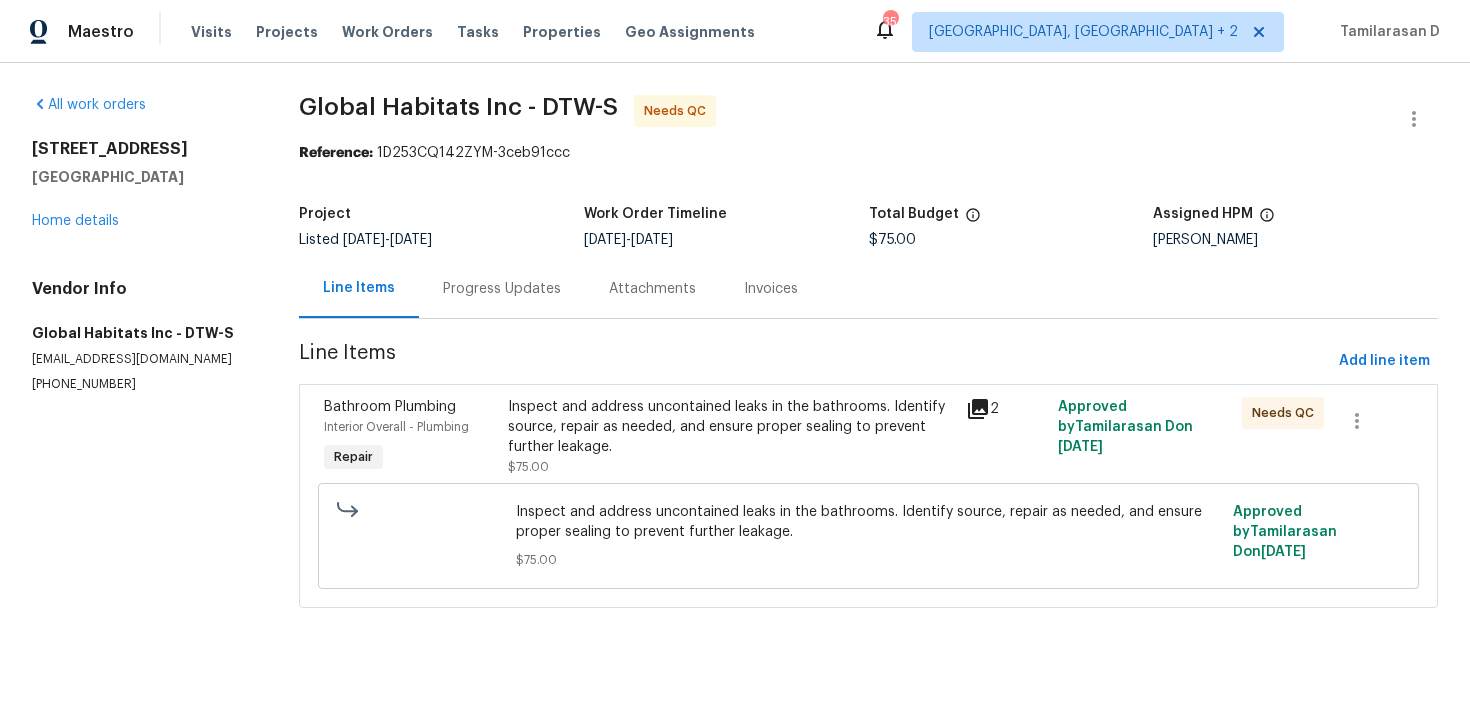 click on "Progress Updates" at bounding box center (502, 288) 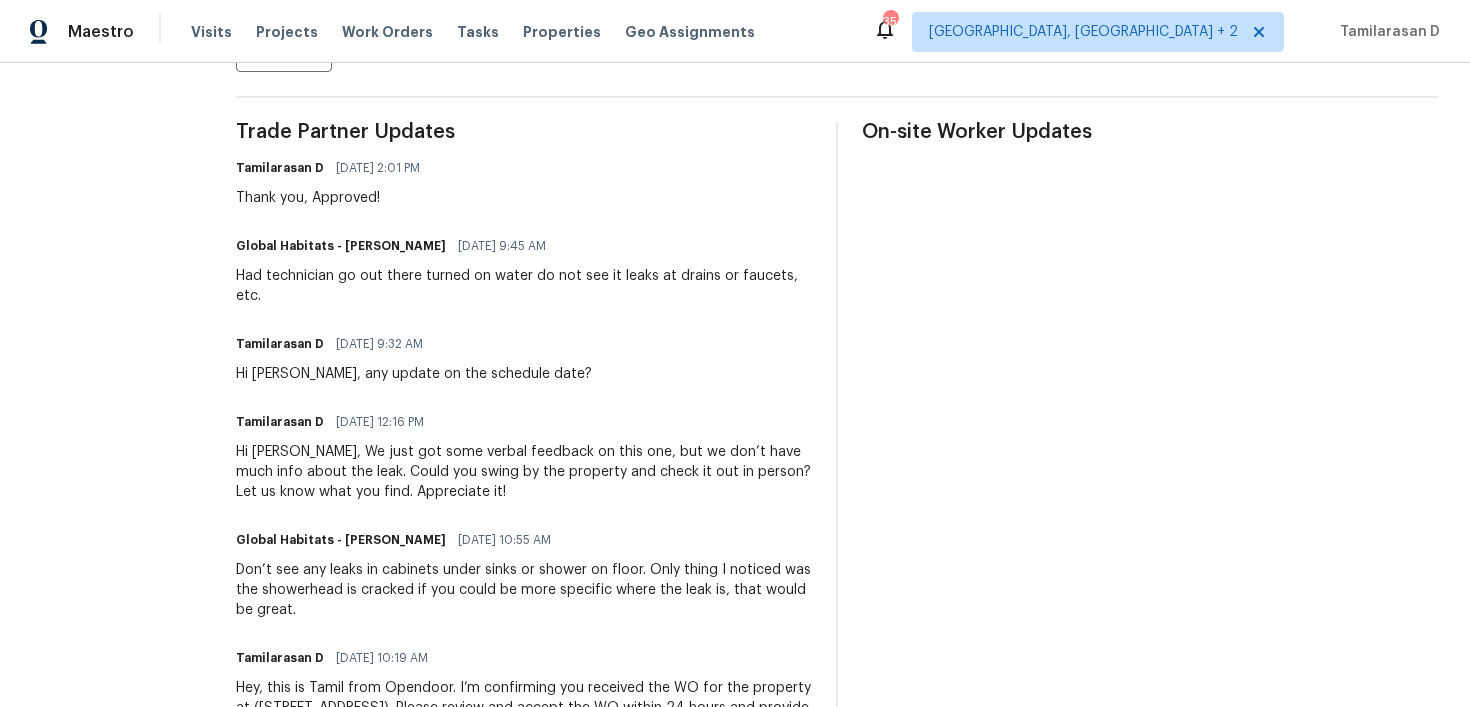 scroll, scrollTop: 586, scrollLeft: 0, axis: vertical 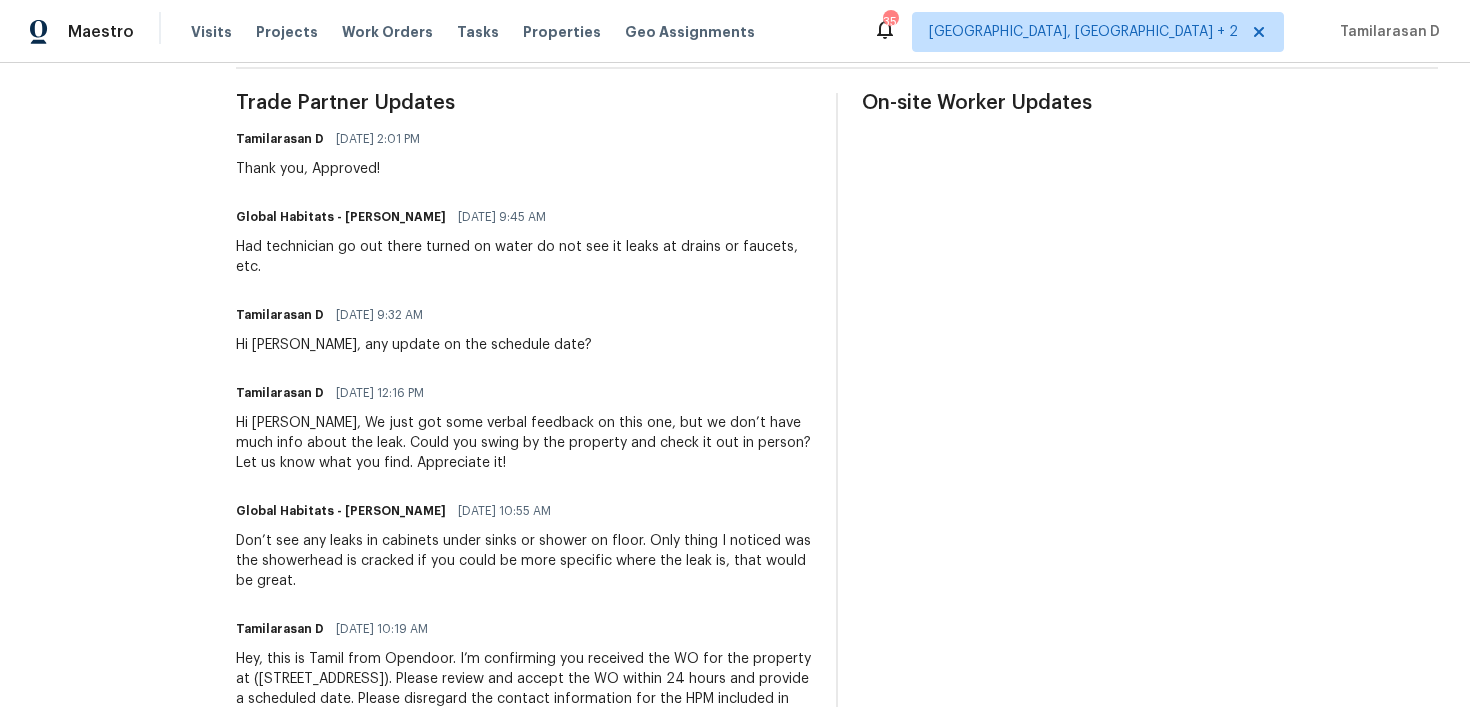 click on "Had technician go out there turned on water do not see it leaks at drains or faucets, etc." at bounding box center [524, 257] 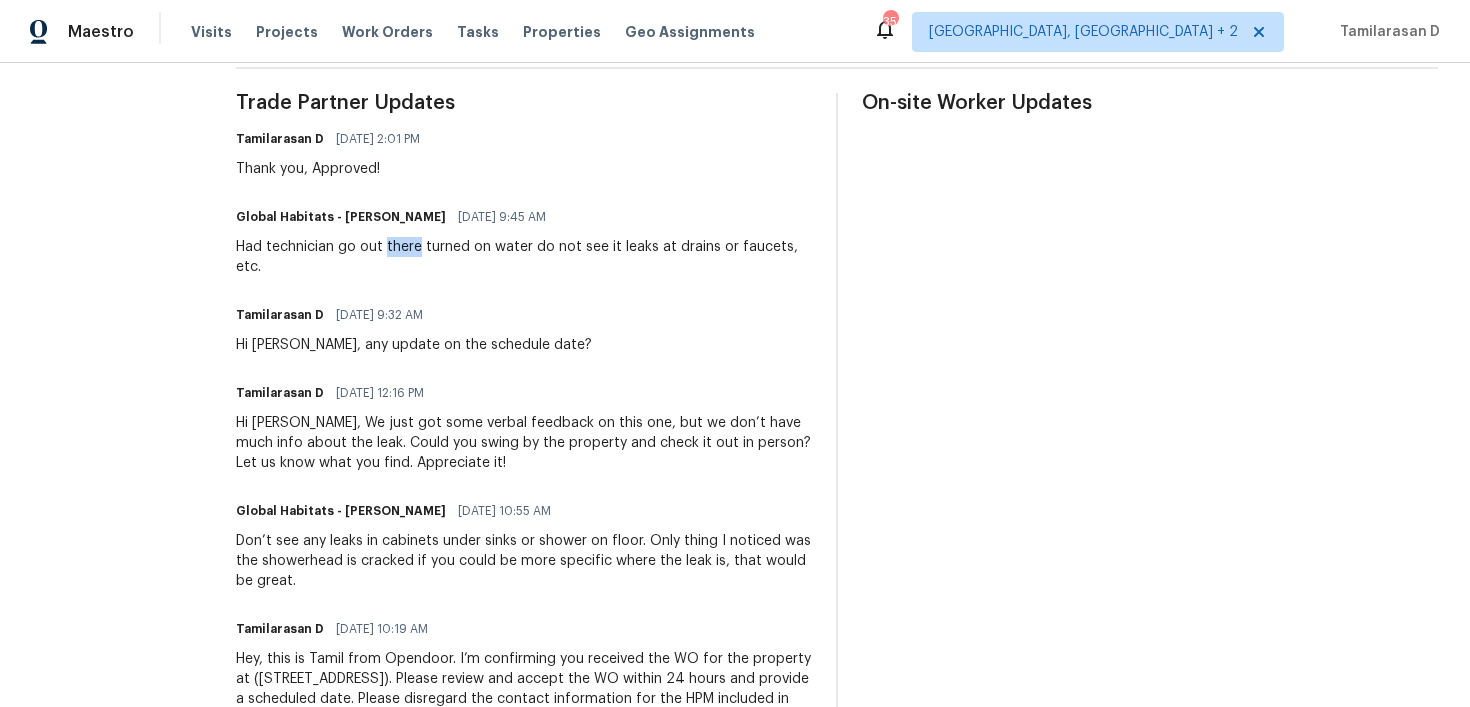 click on "Had technician go out there turned on water do not see it leaks at drains or faucets, etc." at bounding box center [524, 257] 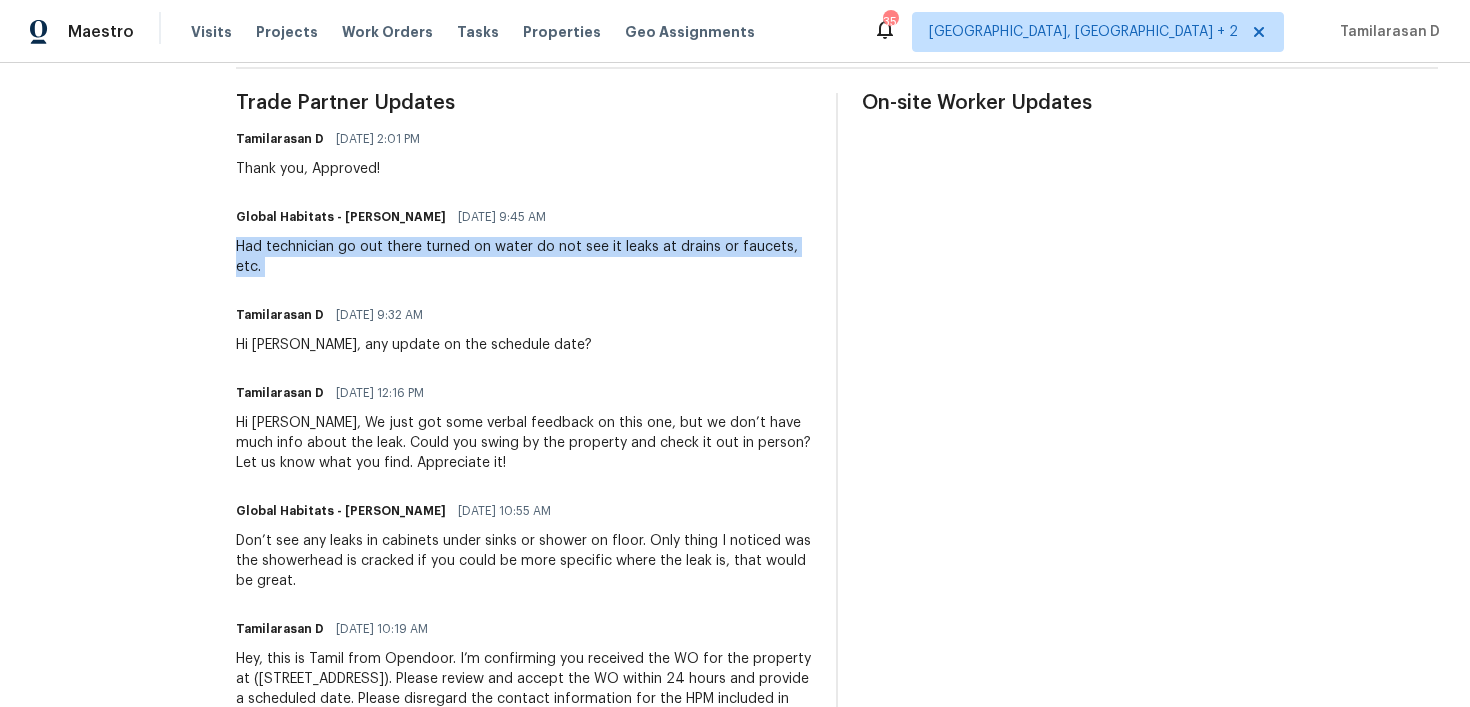 click on "Had technician go out there turned on water do not see it leaks at drains or faucets, etc." at bounding box center (524, 257) 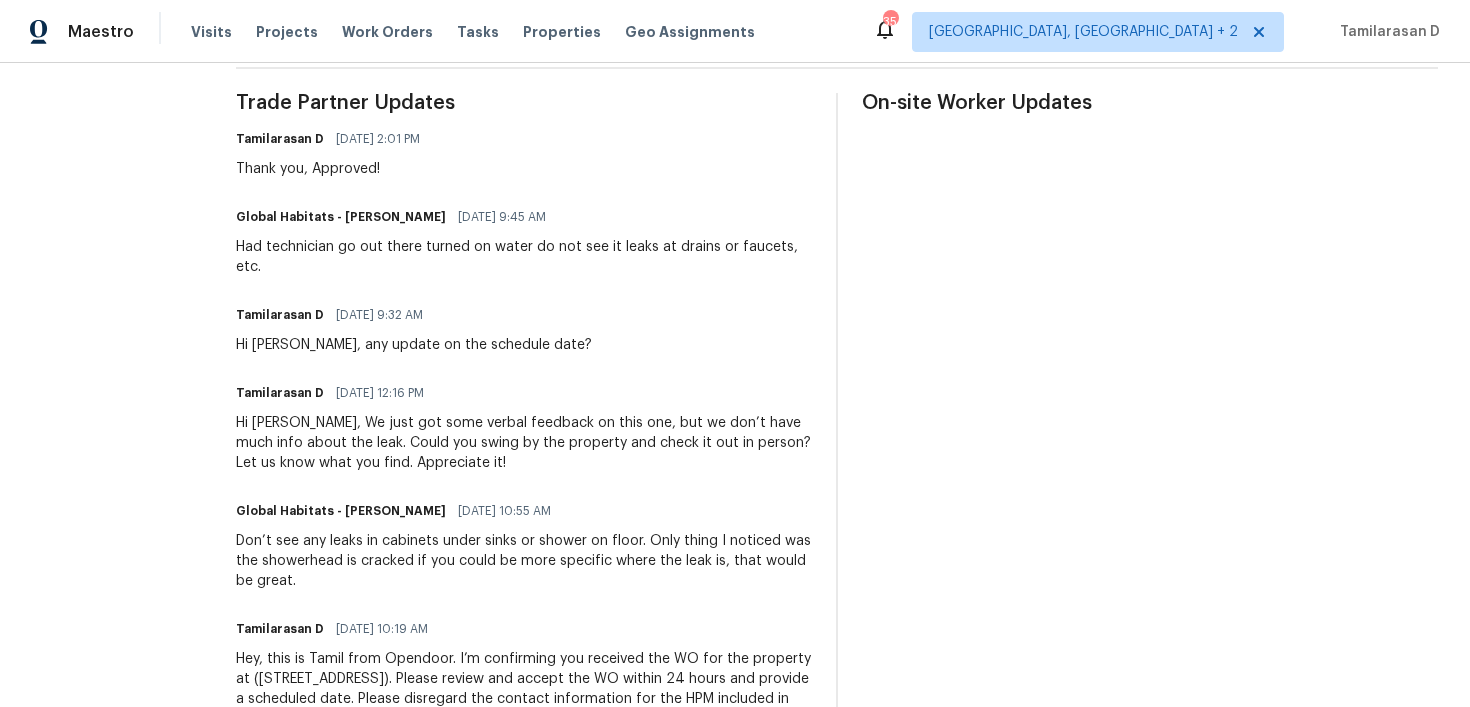 scroll, scrollTop: 0, scrollLeft: 0, axis: both 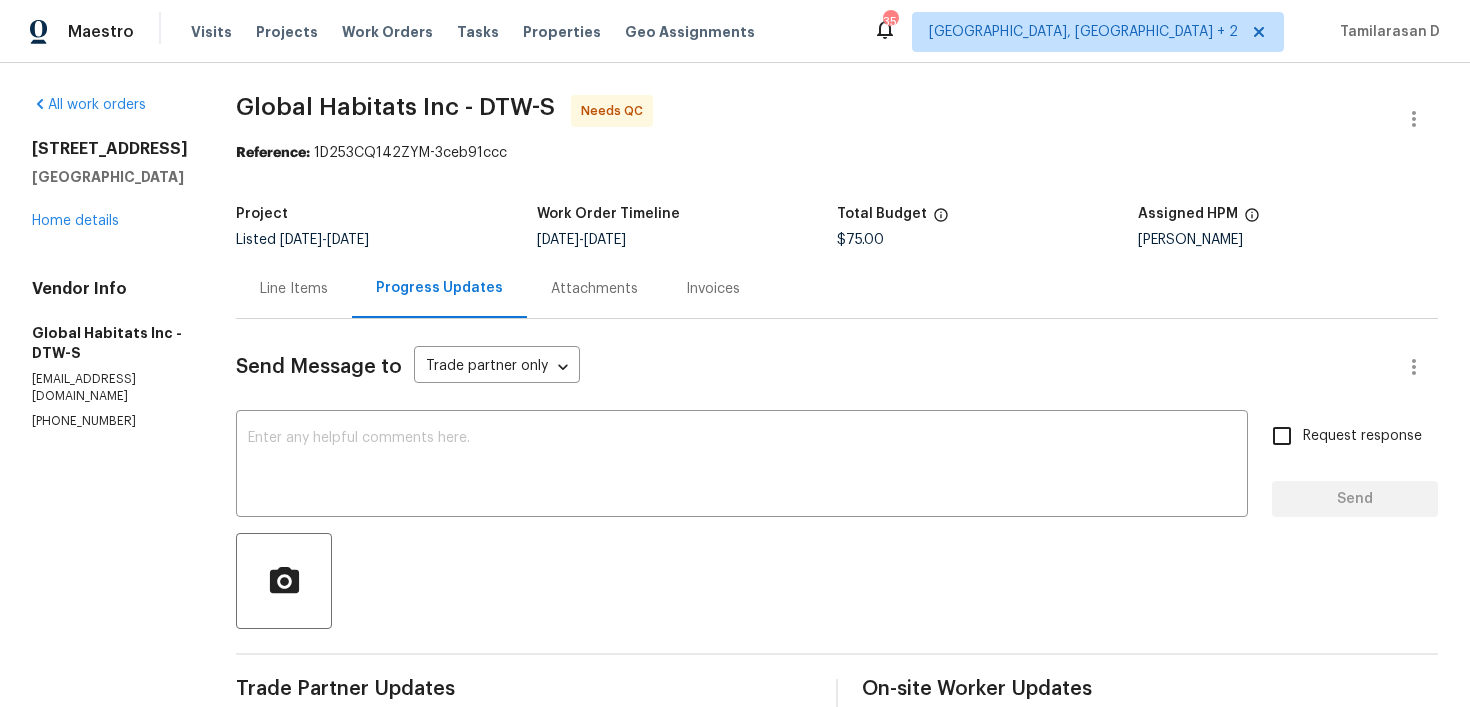 click on "Line Items" at bounding box center [294, 288] 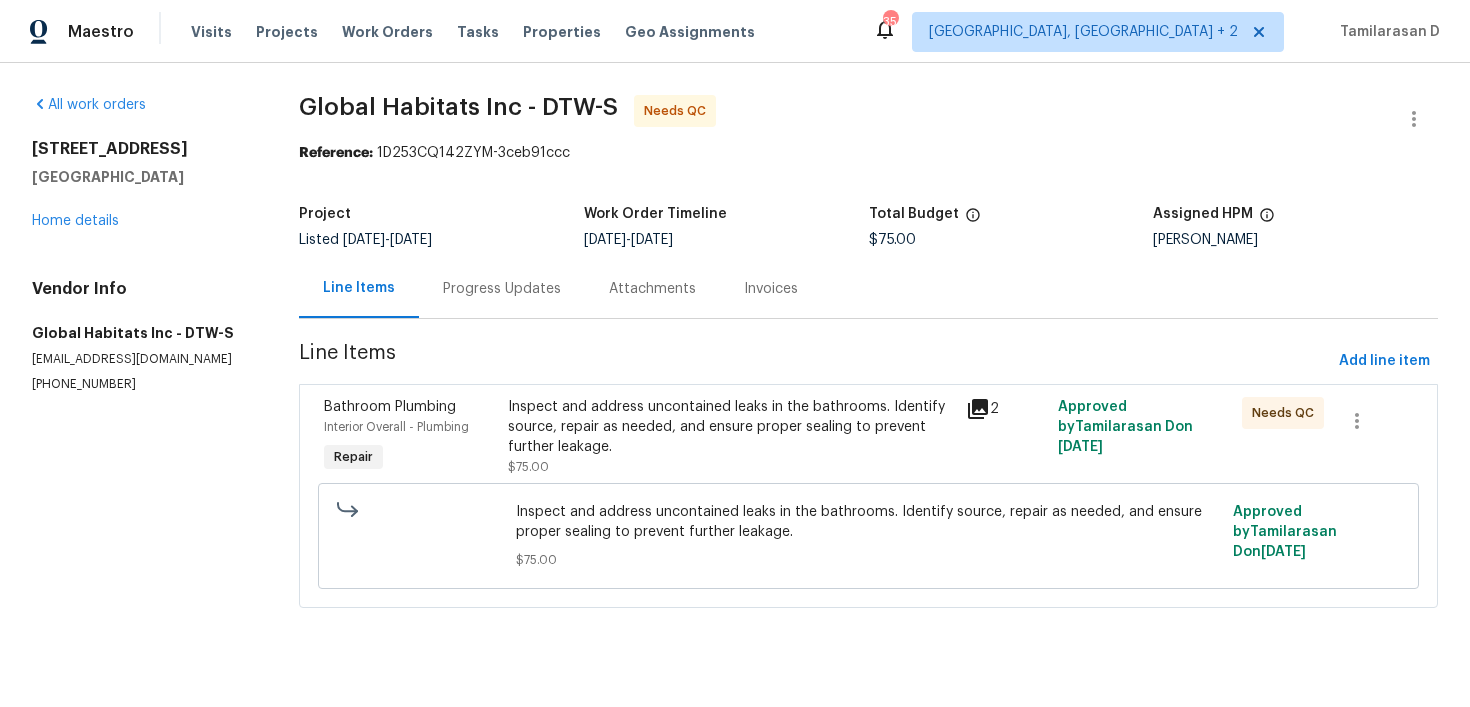 click on "Global Habitats Inc - DTW-S Needs QC Reference:   1D253CQ142ZYM-3ceb91ccc Project Listed   7/11/2025  -  7/14/2025 Work Order Timeline 7/11/2025  -  7/14/2025 Total Budget $75.00 Assigned HPM Kim Peshek Line Items Progress Updates Attachments Invoices Line Items Add line item Bathroom Plumbing Interior Overall - Plumbing Repair Inspect and address uncontained leaks in the bathrooms. Identify source, repair as needed, and ensure proper sealing to prevent further leakage. $75.00   2 Approved by  Tamilarasan D  on   7/11/2025 Needs QC Inspect and address uncontained leaks in the bathrooms. Identify source, repair as needed, and ensure proper sealing to prevent further leakage. $75.00 Approved by  Tamilarasan D  on  7/11/2025" at bounding box center (868, 363) 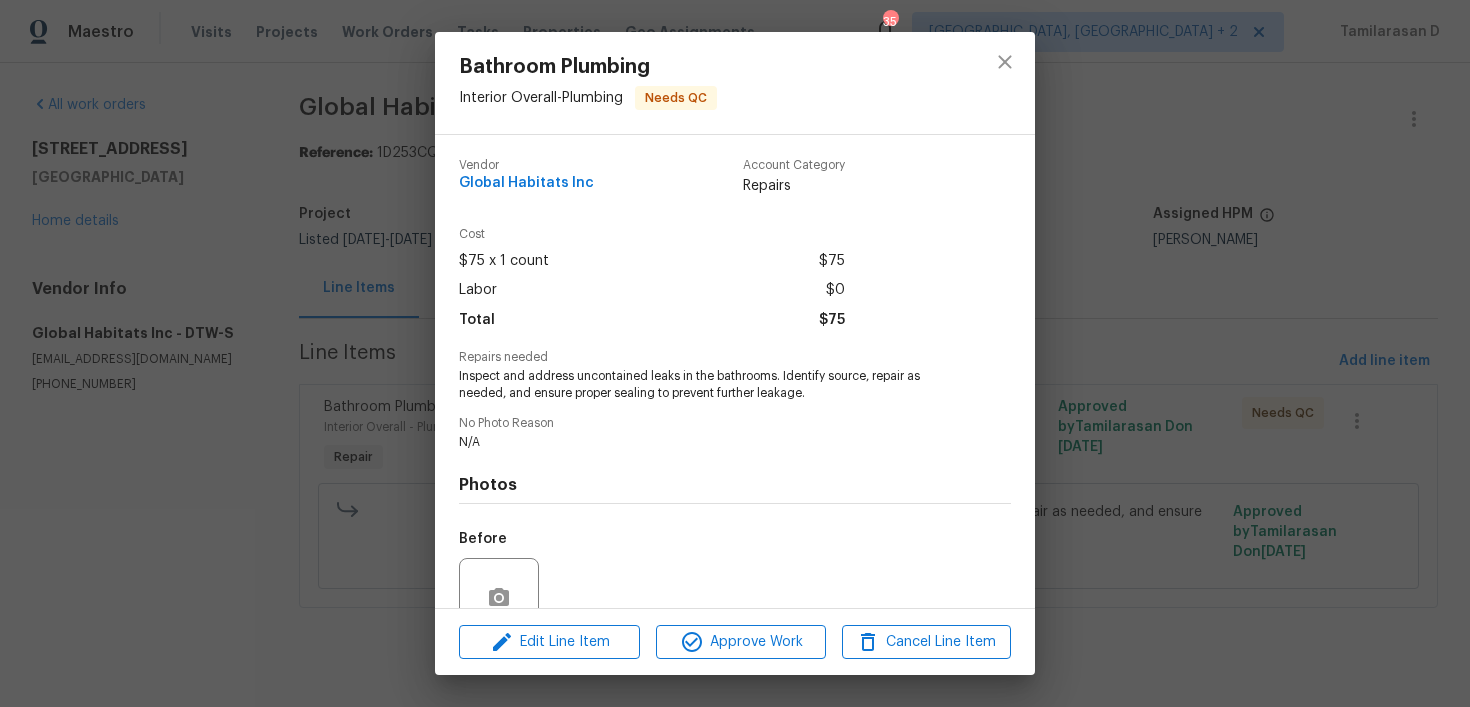scroll, scrollTop: 180, scrollLeft: 0, axis: vertical 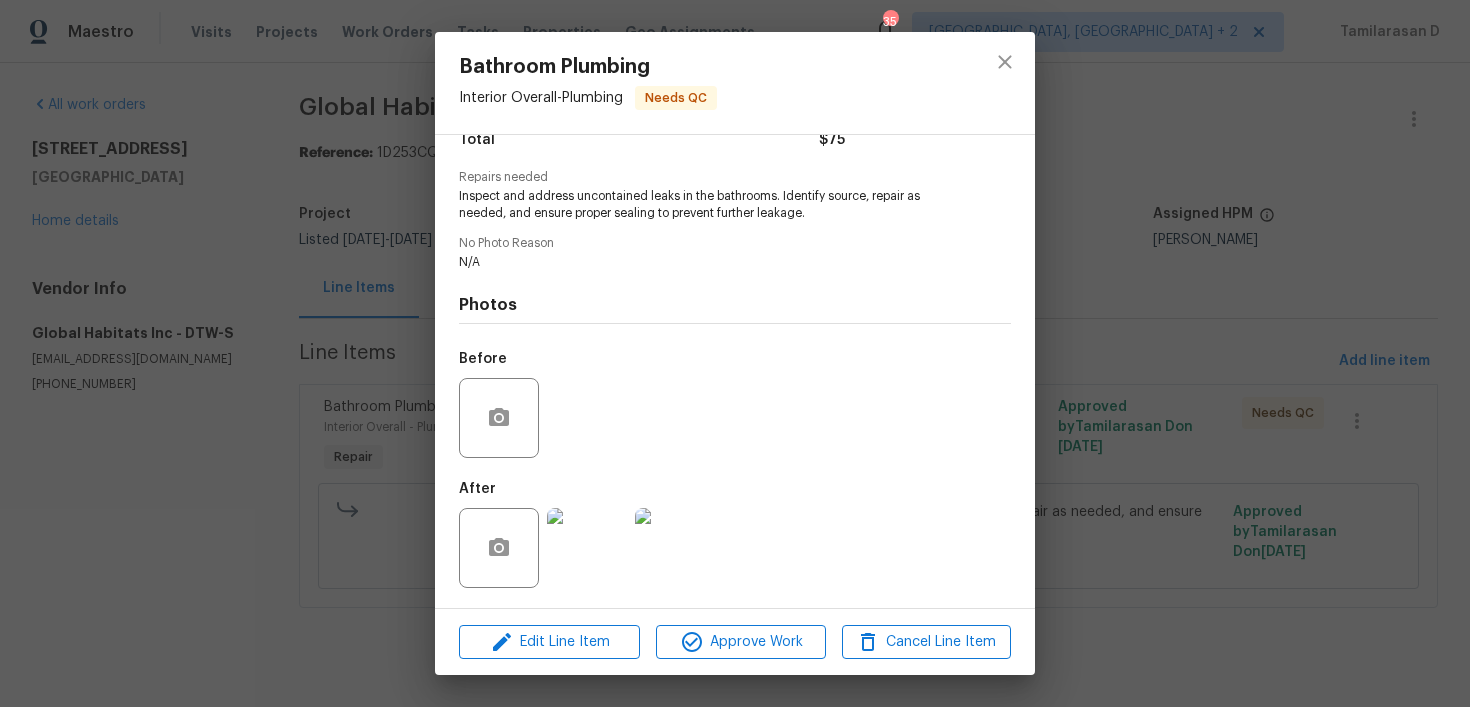 click at bounding box center [587, 548] 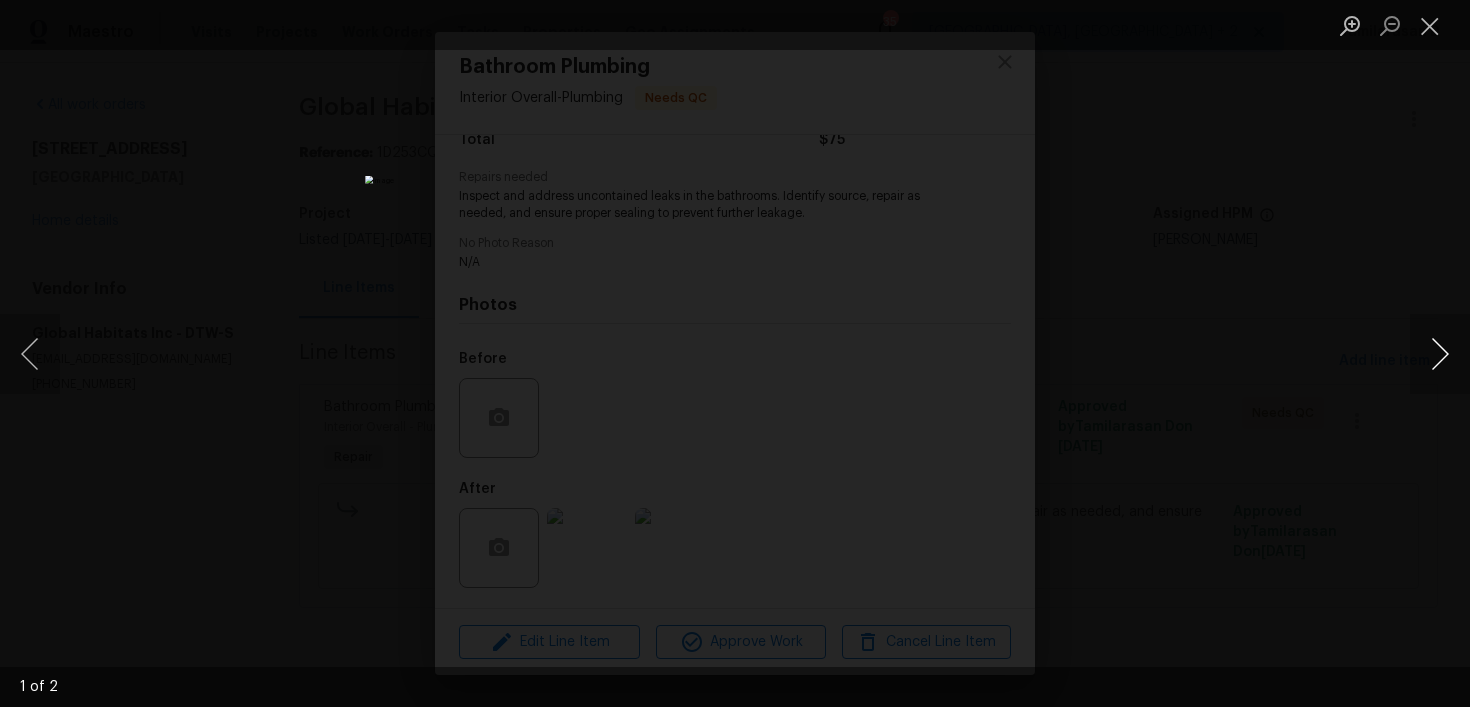 click at bounding box center (1440, 354) 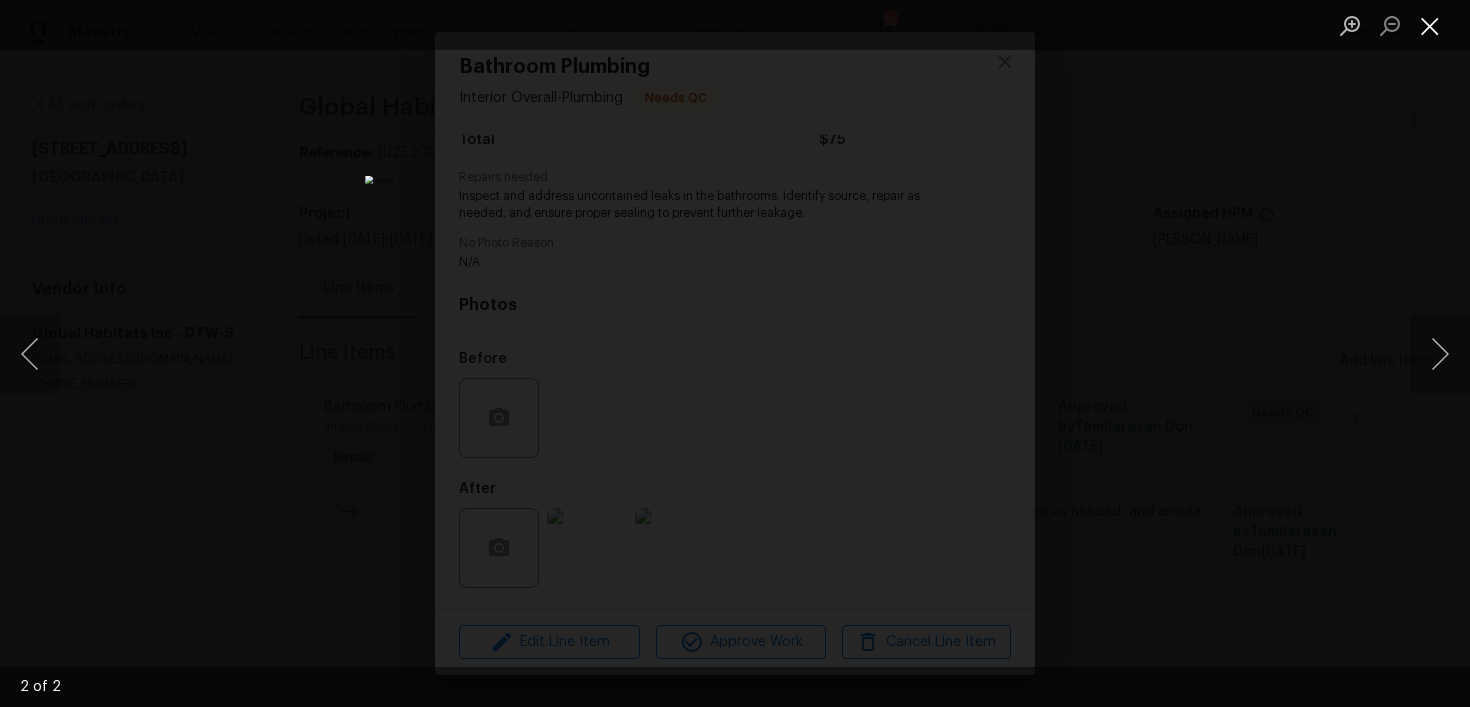 click at bounding box center (1430, 25) 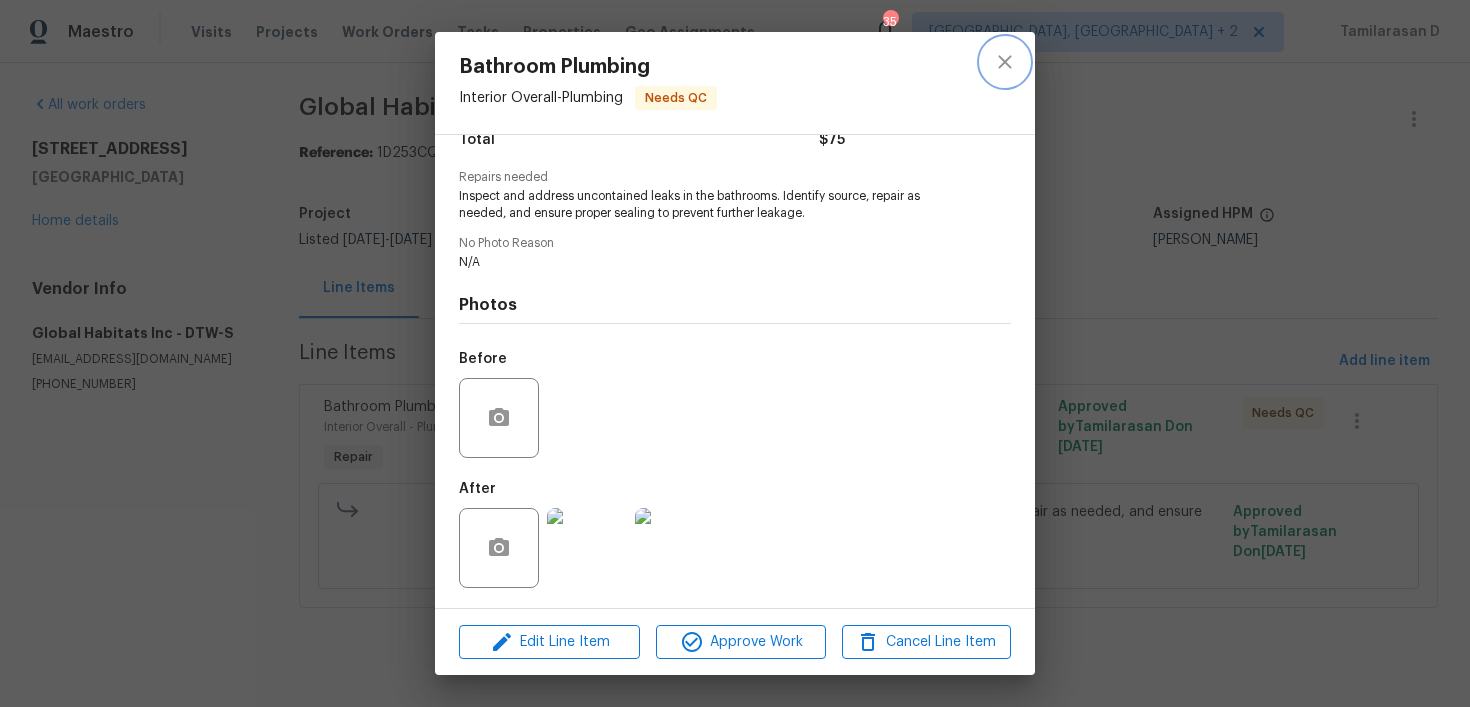 click 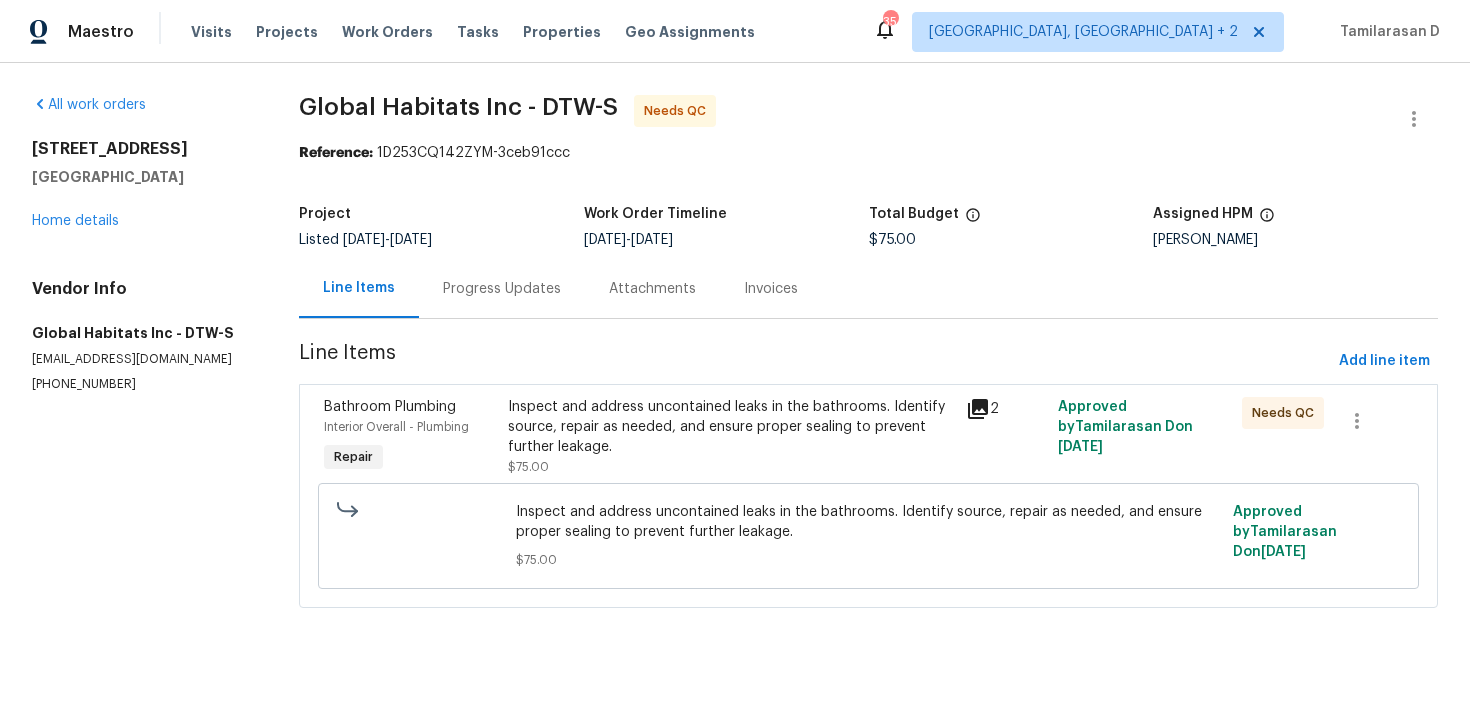 click on "Progress Updates" at bounding box center [502, 288] 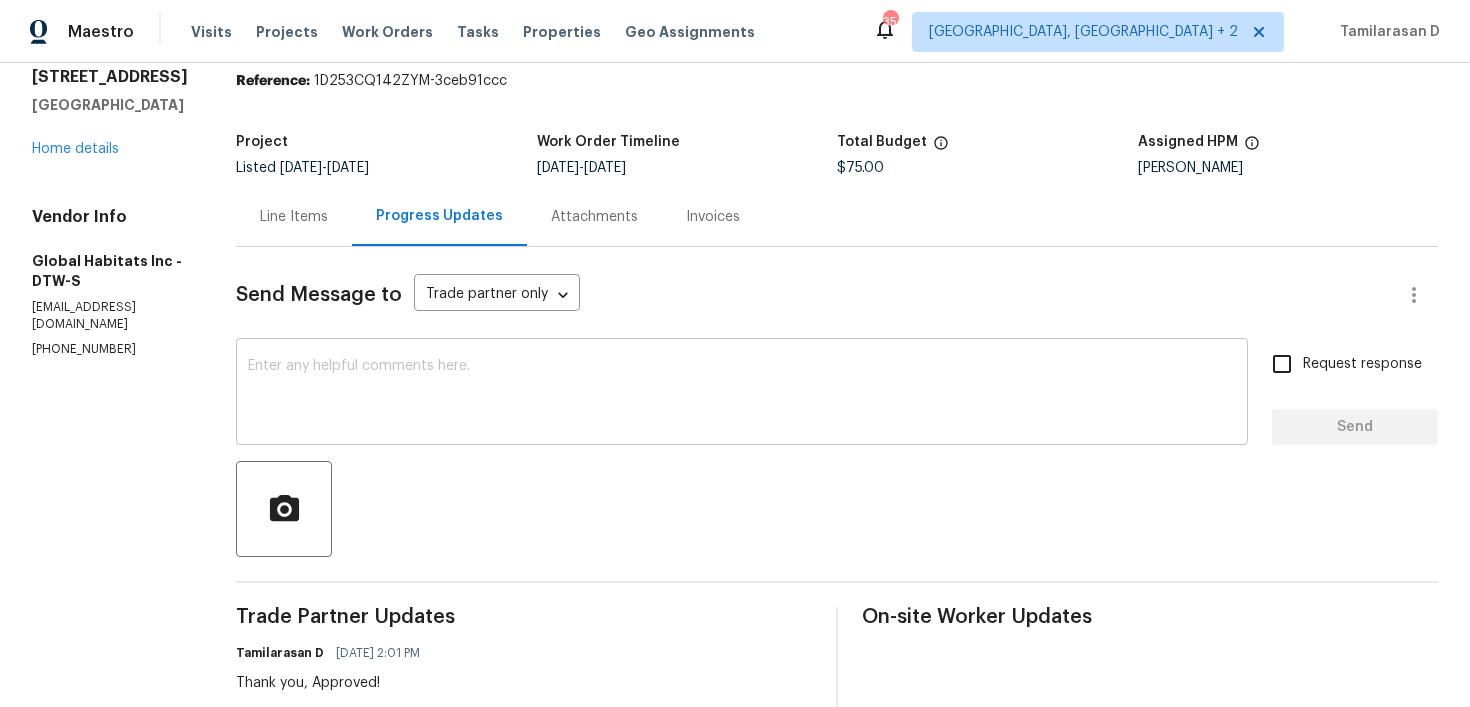 scroll, scrollTop: 0, scrollLeft: 0, axis: both 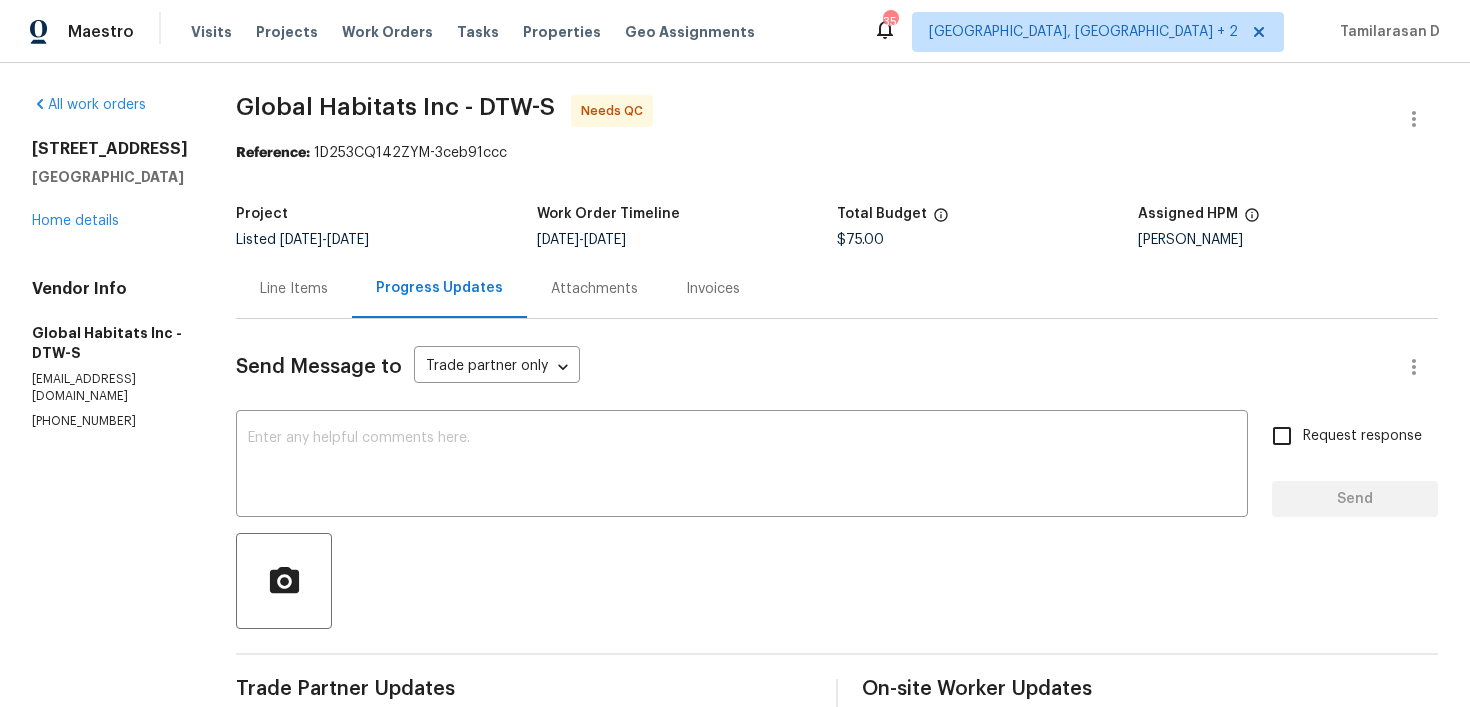 click on "Line Items" at bounding box center [294, 289] 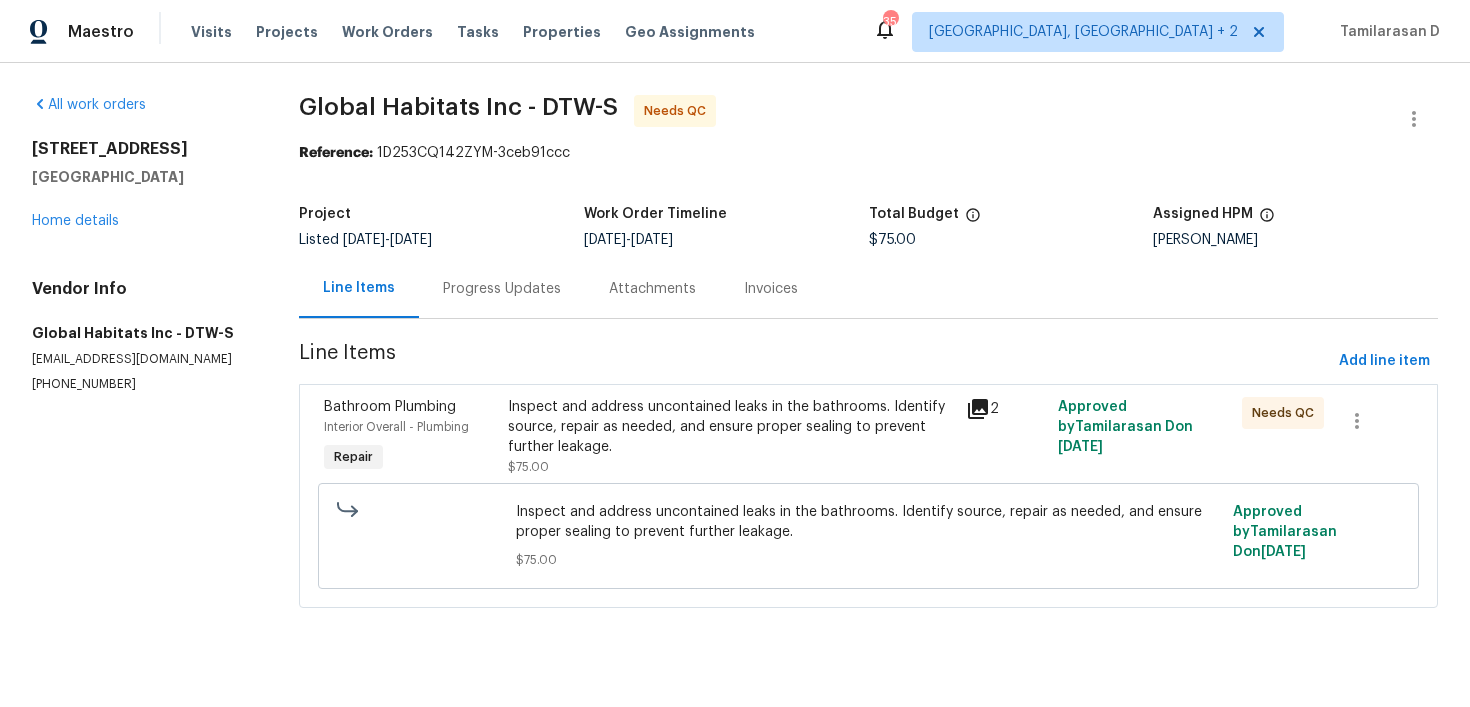 click on "Inspect and address uncontained leaks in the bathrooms. Identify source, repair as needed, and ensure proper sealing to prevent further leakage." at bounding box center [731, 427] 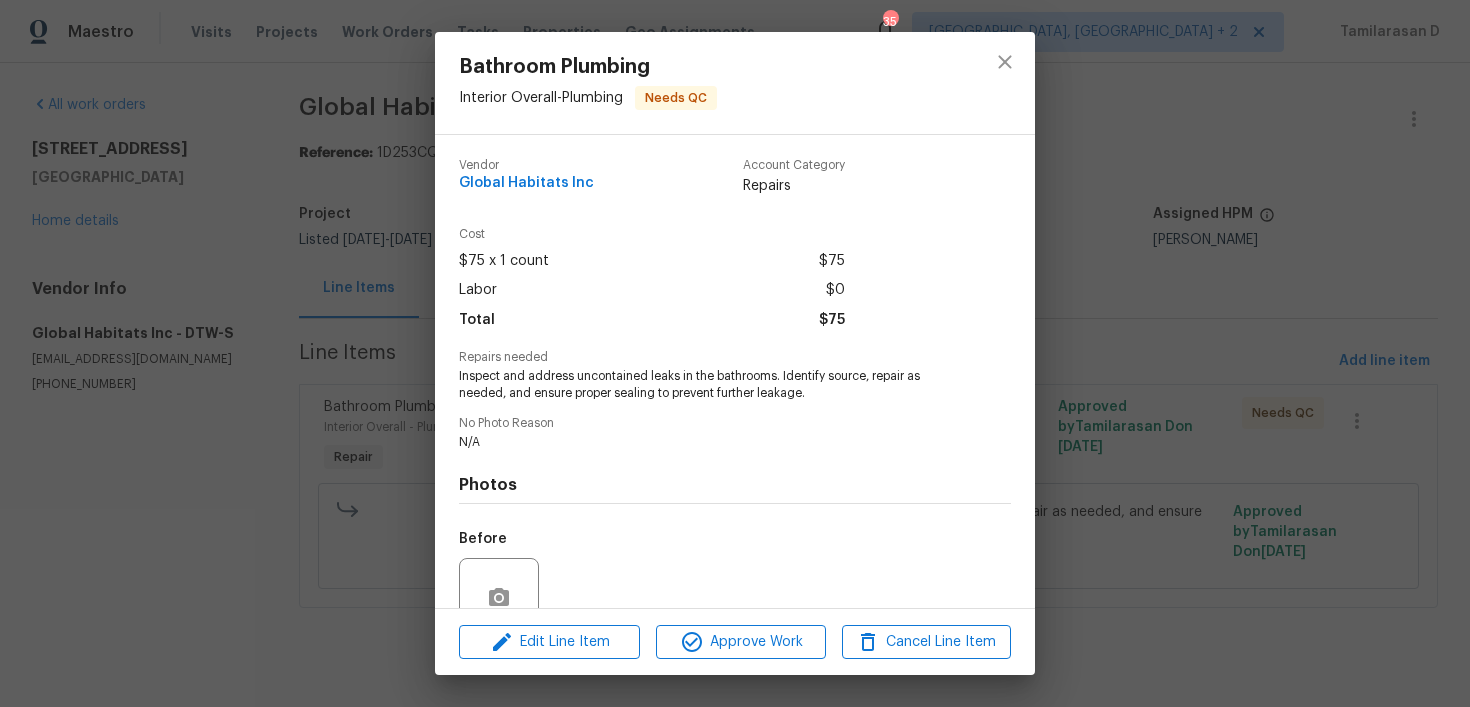 scroll, scrollTop: 180, scrollLeft: 0, axis: vertical 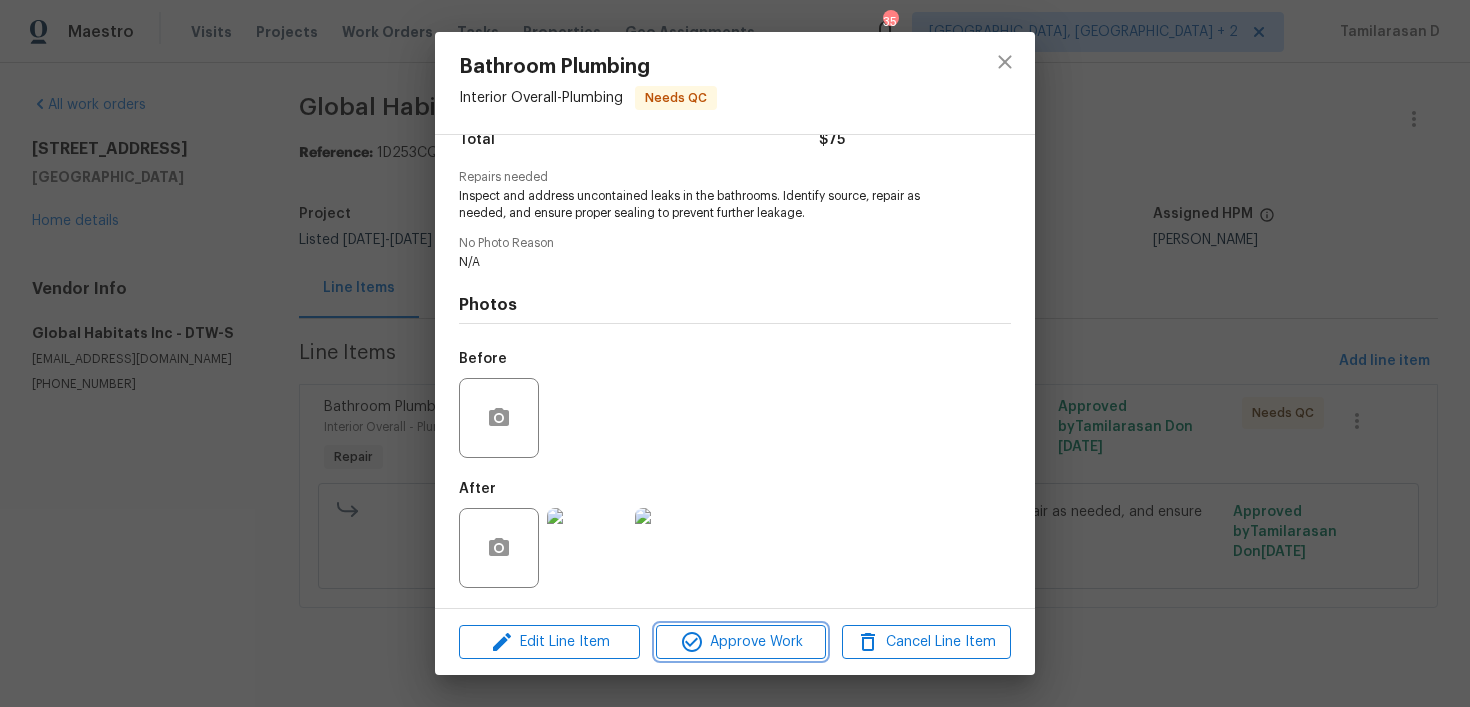 click on "Approve Work" at bounding box center (740, 642) 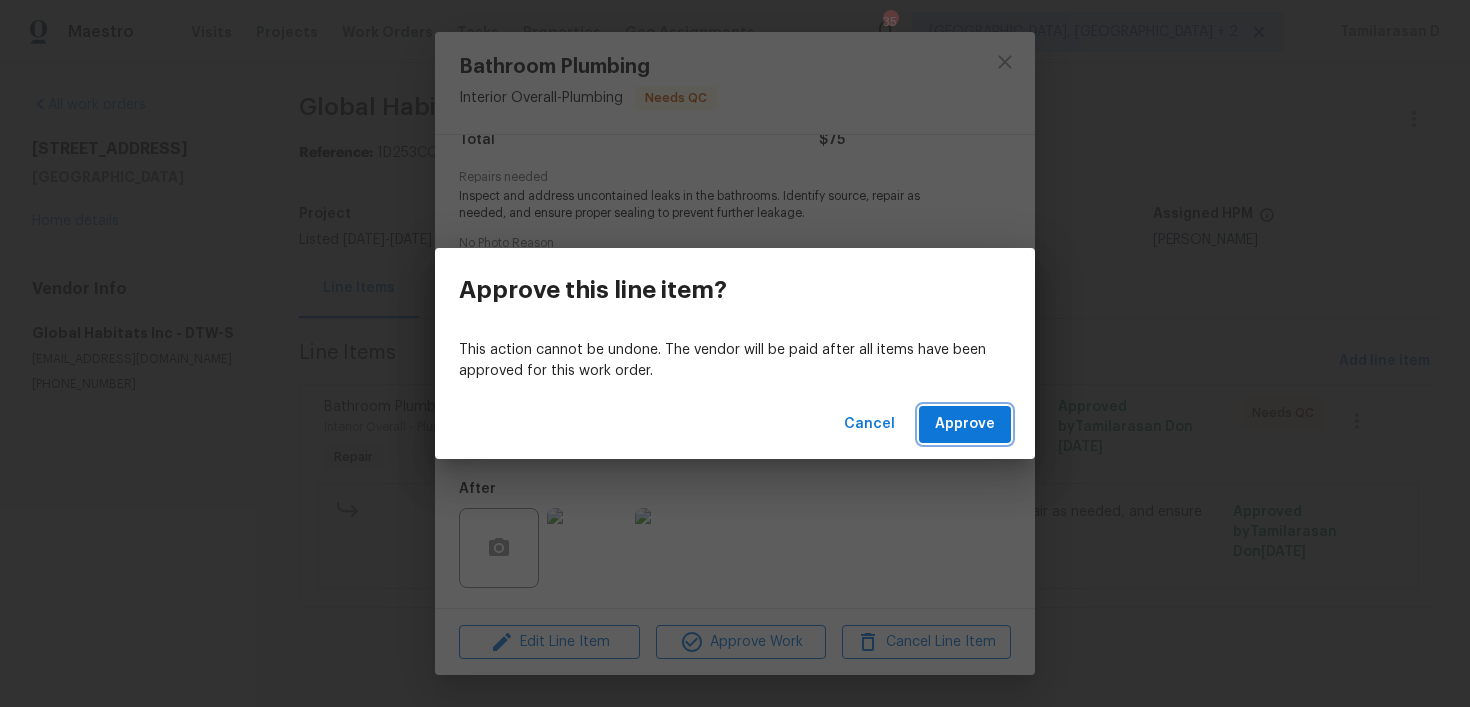 click on "Approve" at bounding box center (965, 424) 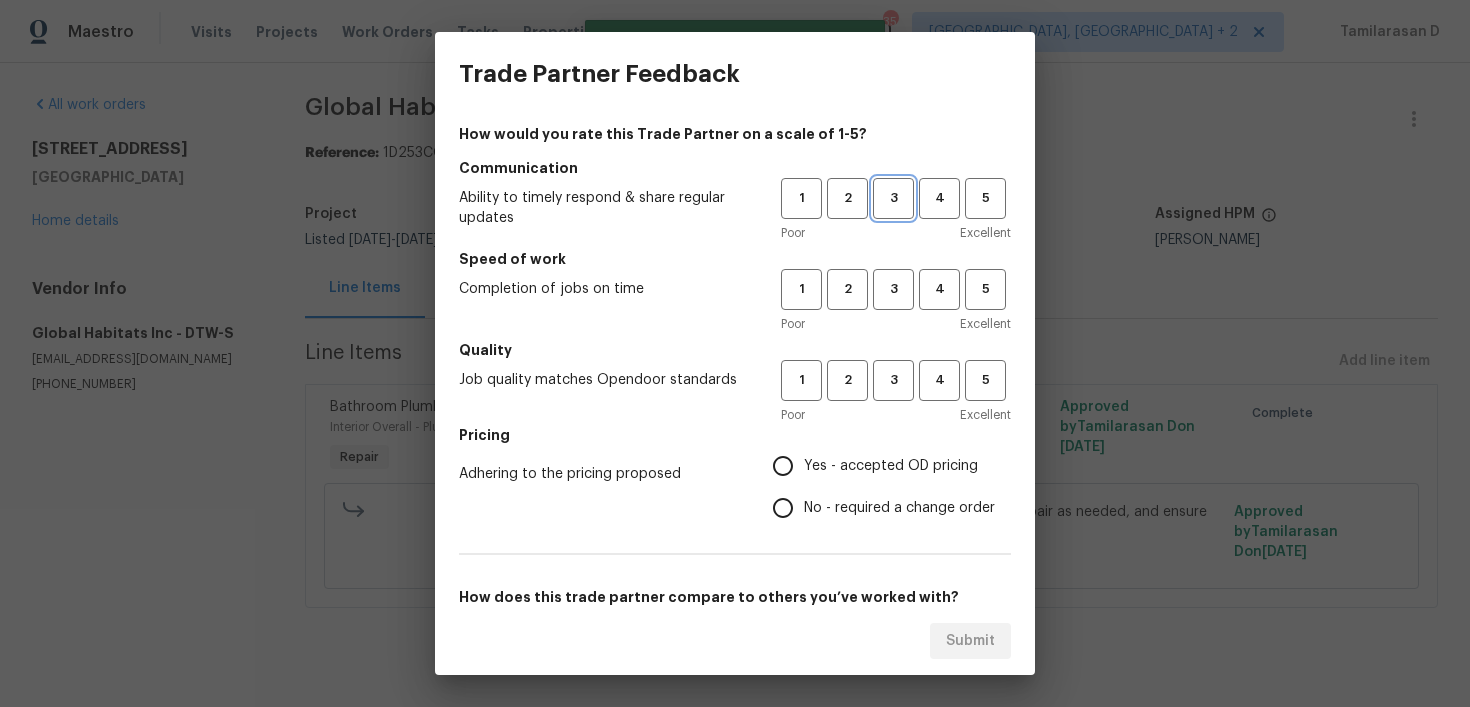 click on "3" at bounding box center (893, 198) 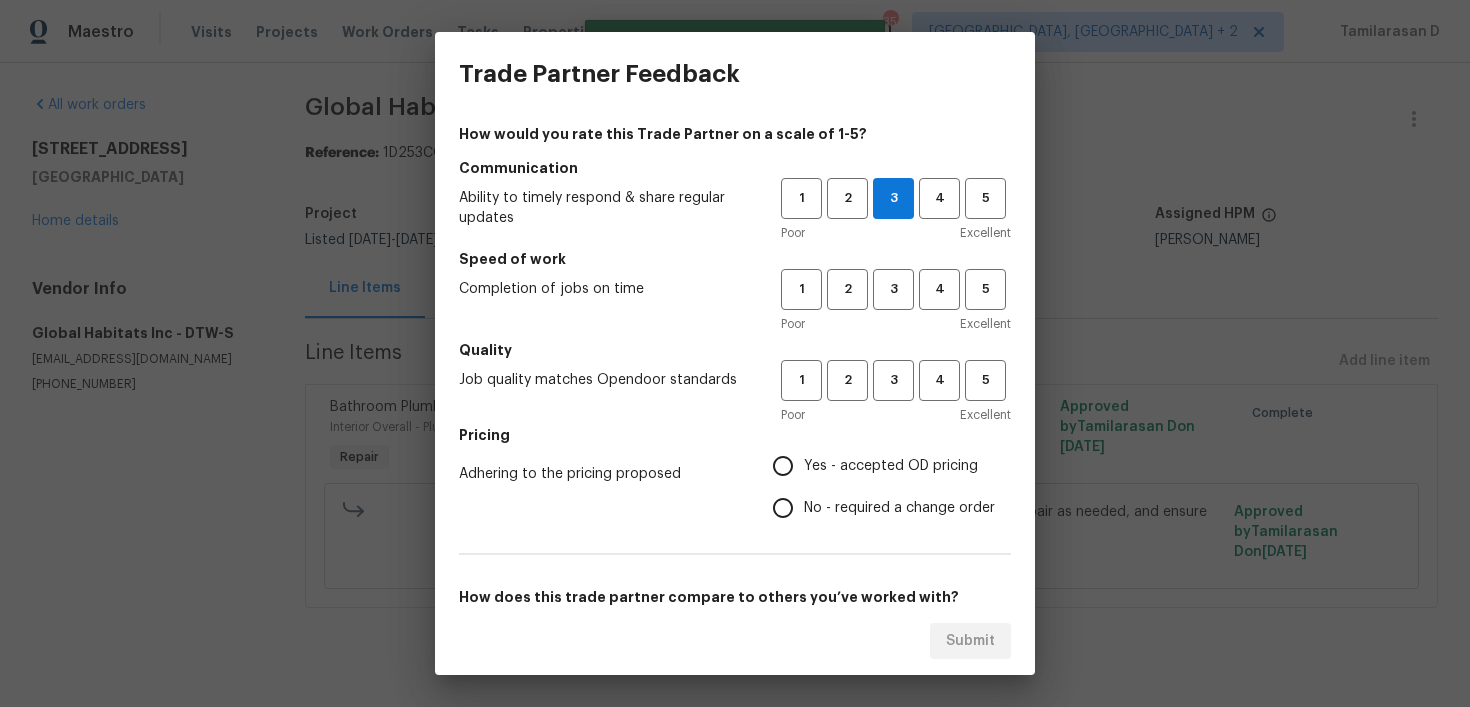 click on "1 2 3 4 5 Poor Excellent" at bounding box center (896, 301) 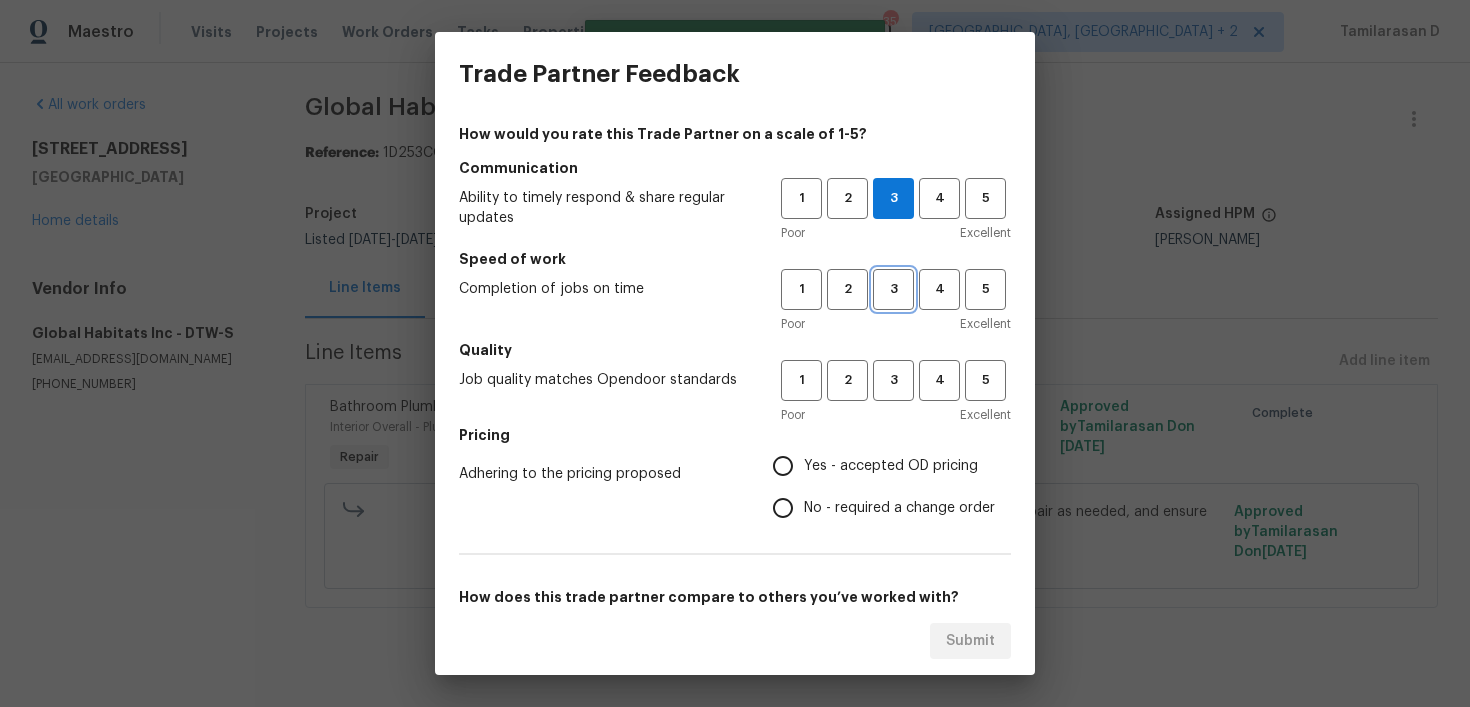 click on "3" at bounding box center (893, 289) 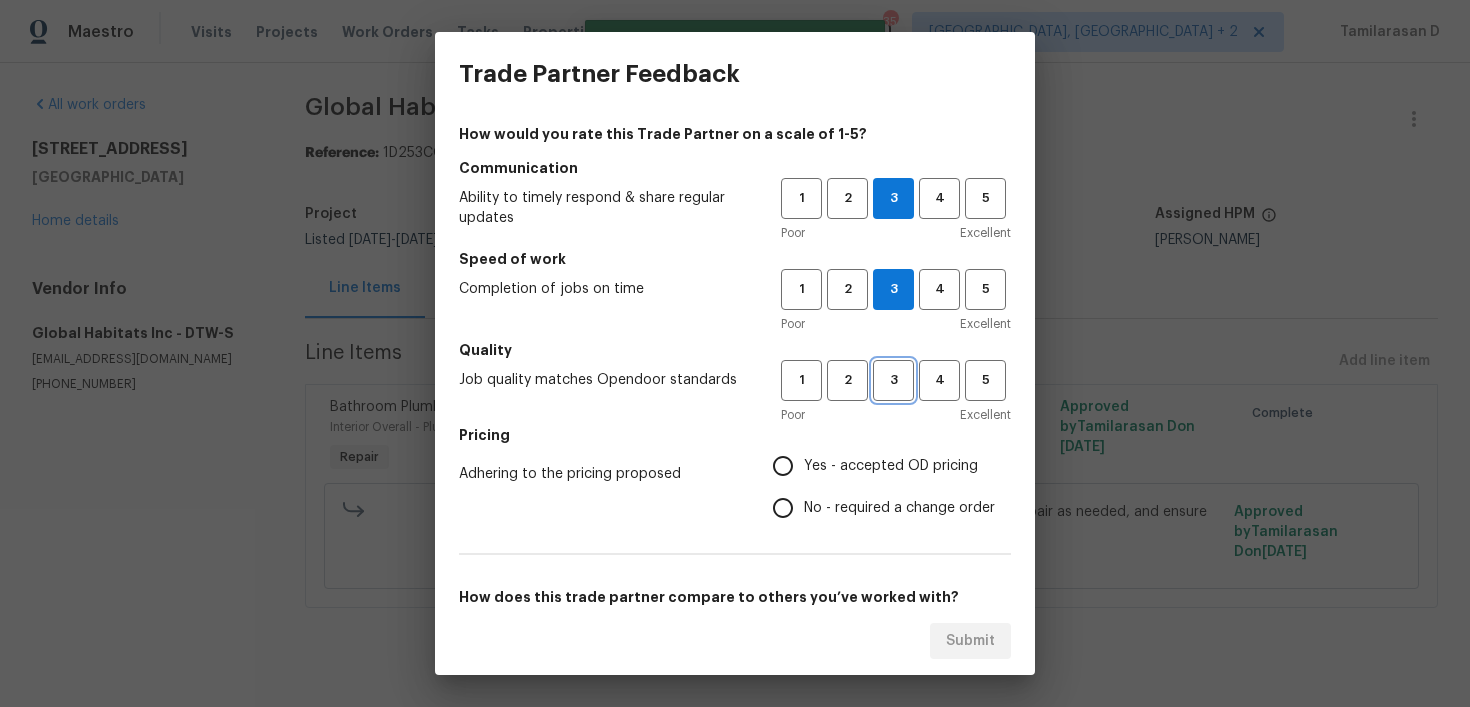 click on "3" at bounding box center (893, 380) 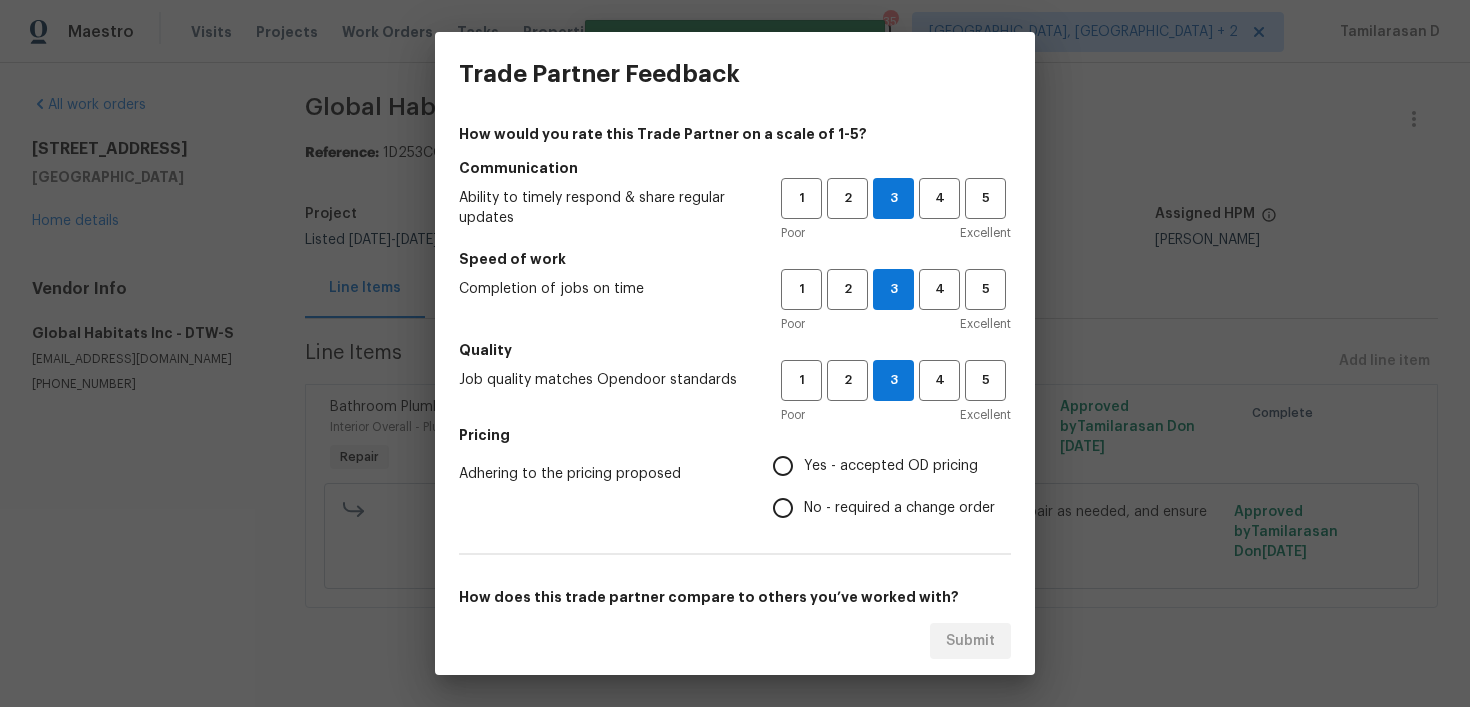 click on "Yes - accepted OD pricing" at bounding box center (783, 466) 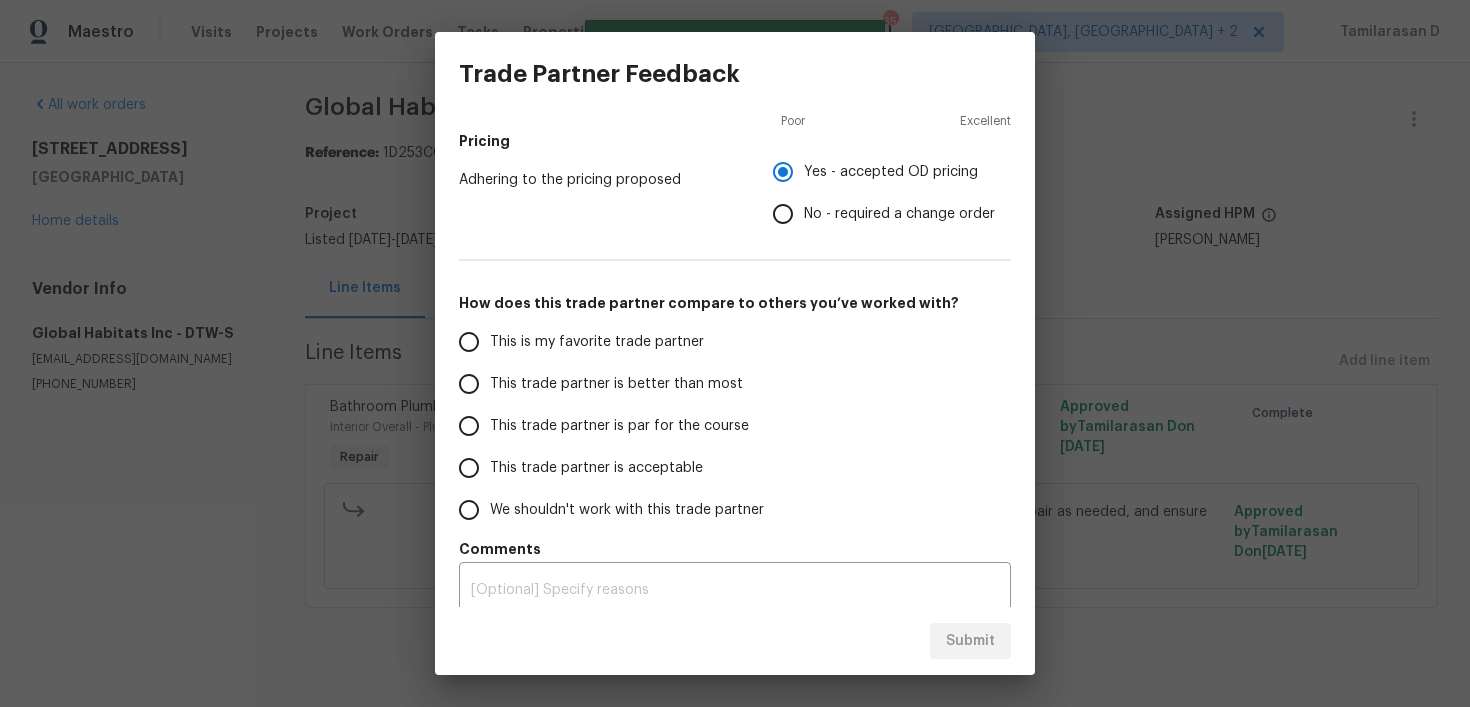 scroll, scrollTop: 308, scrollLeft: 0, axis: vertical 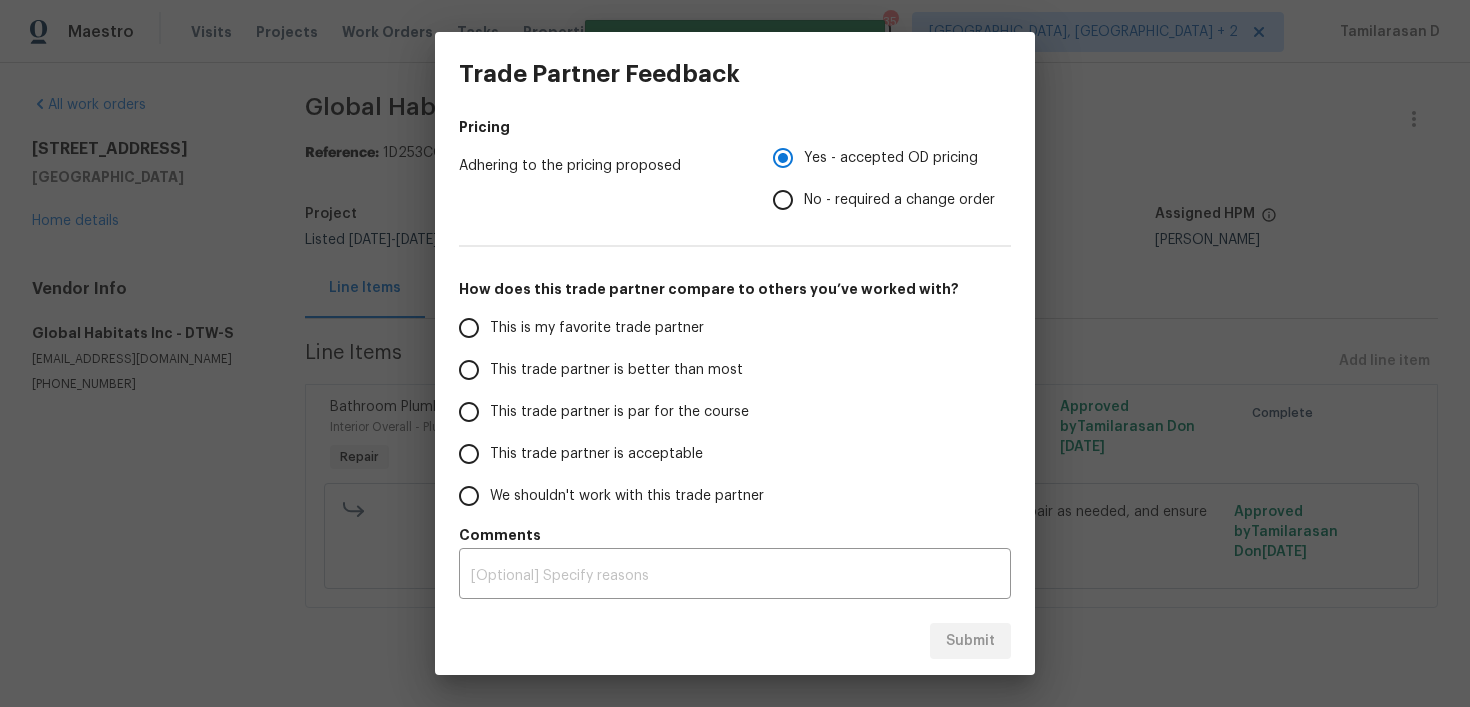 click on "This trade partner is par for the course" at bounding box center (606, 412) 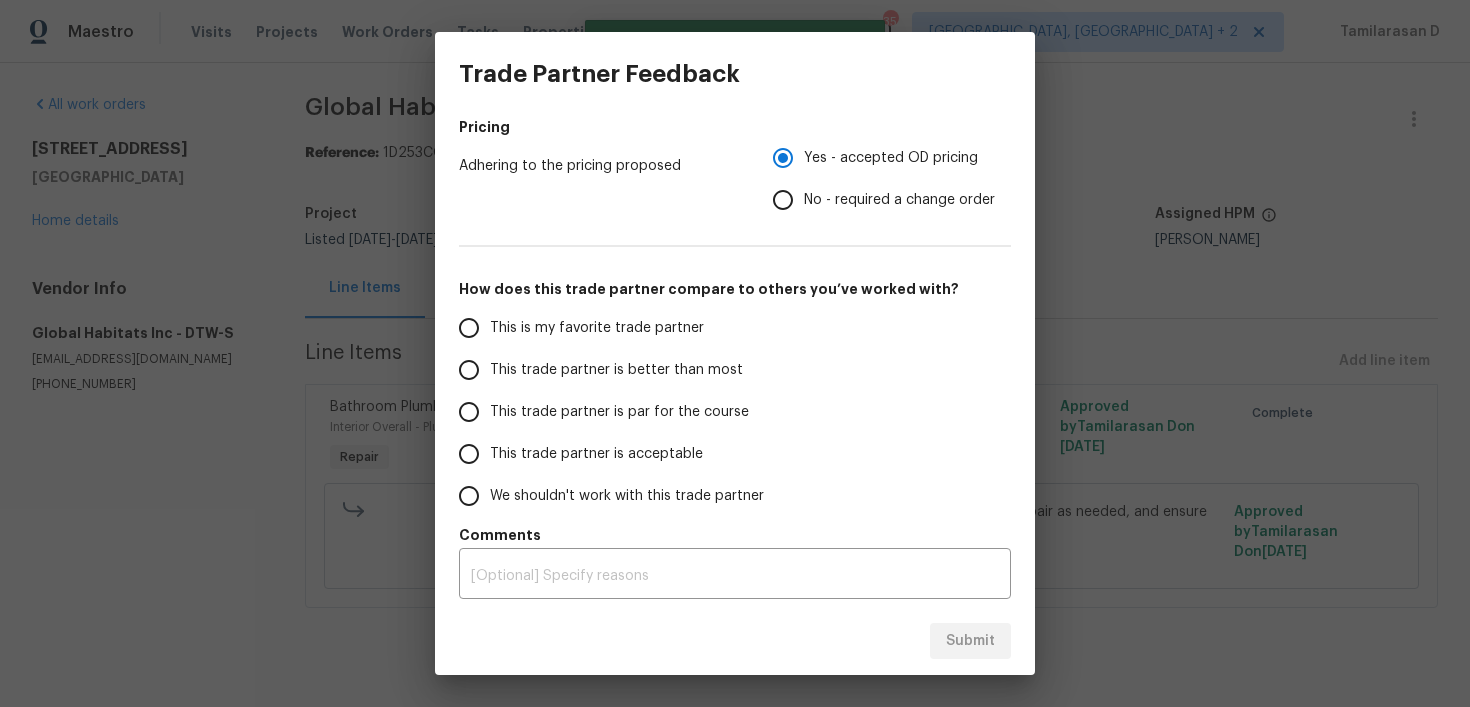 click on "This trade partner is par for the course" at bounding box center (469, 412) 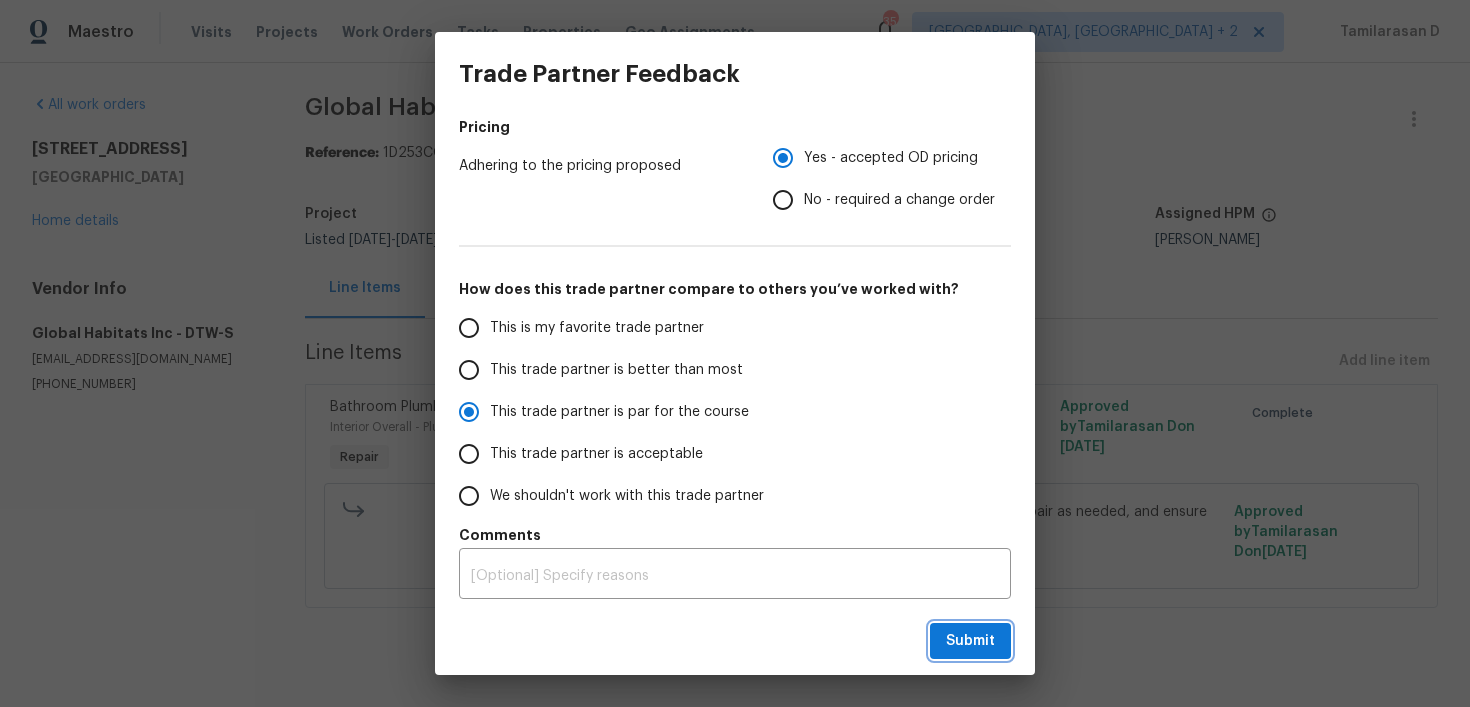 click on "Submit" at bounding box center [970, 641] 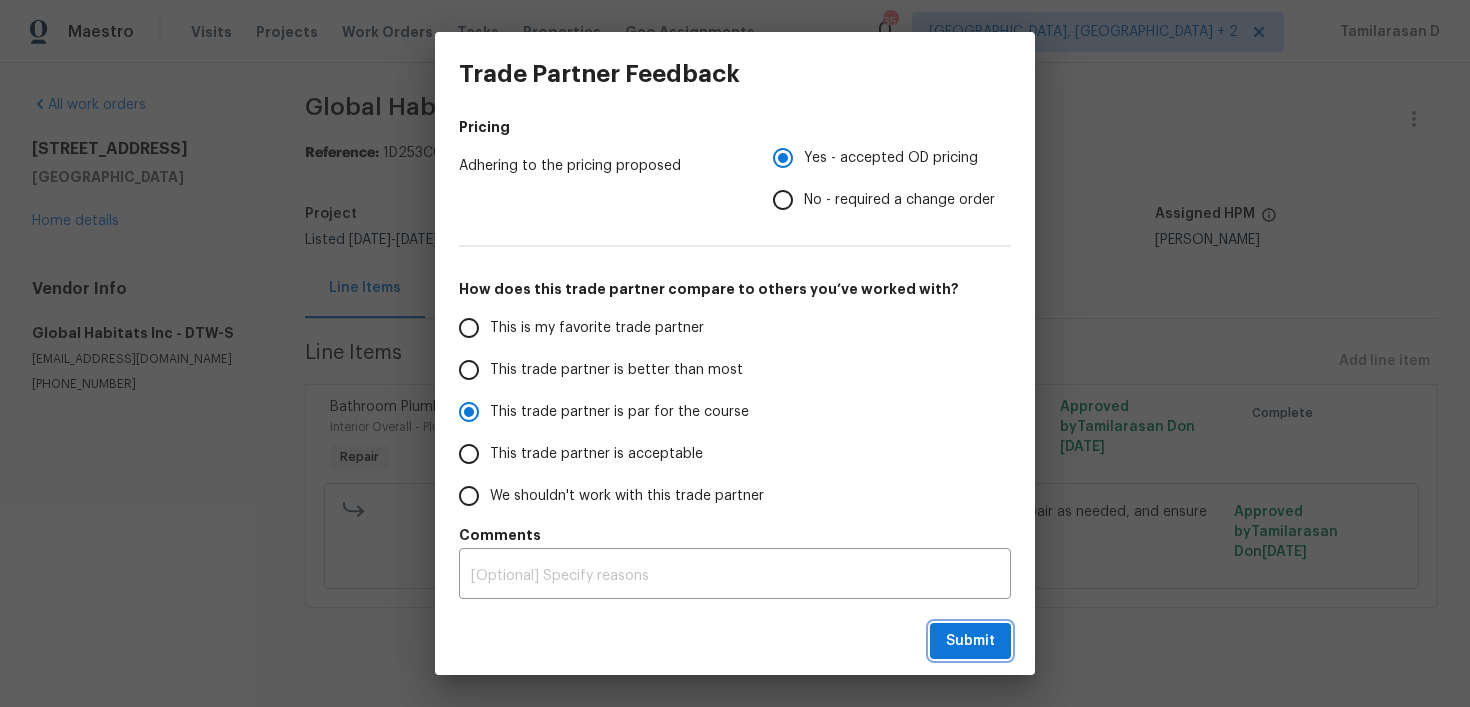 radio on "true" 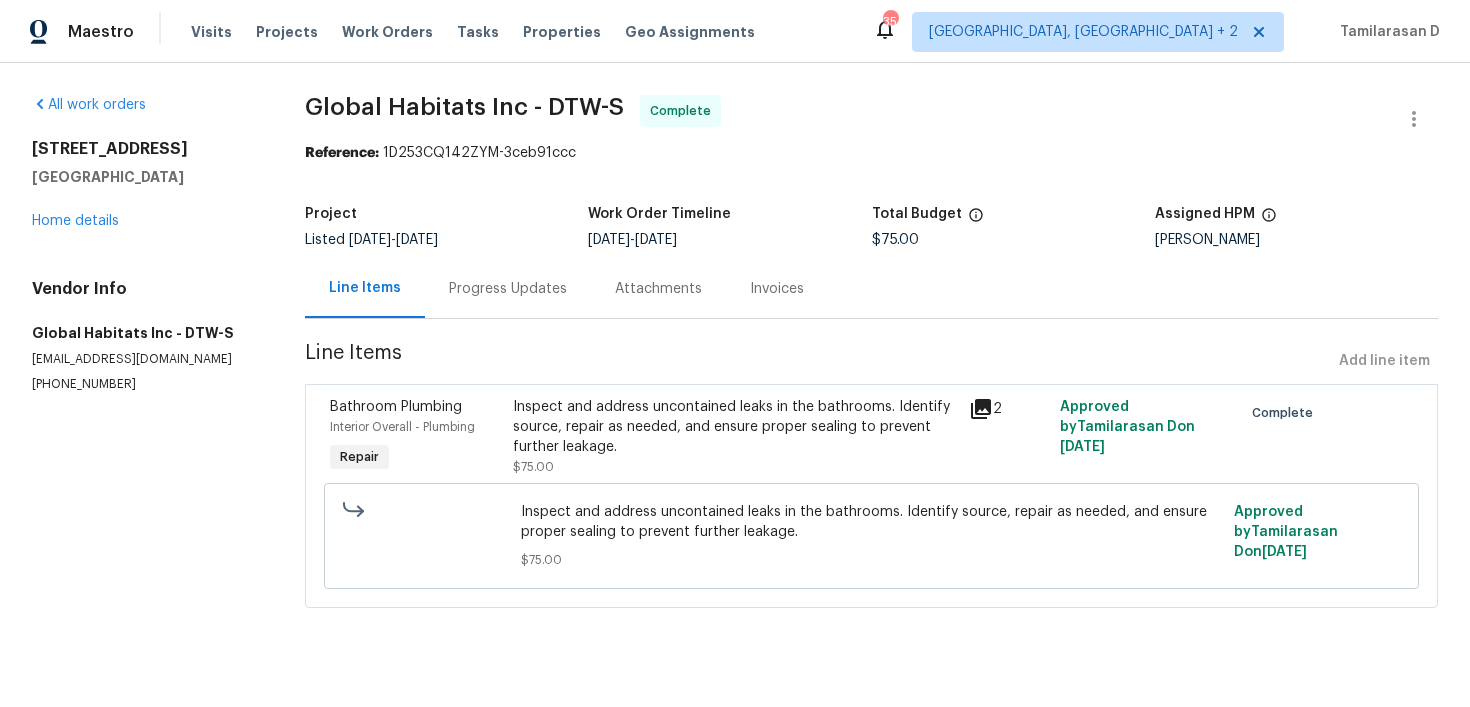 click on "2309 Dallas Ave" at bounding box center (144, 149) 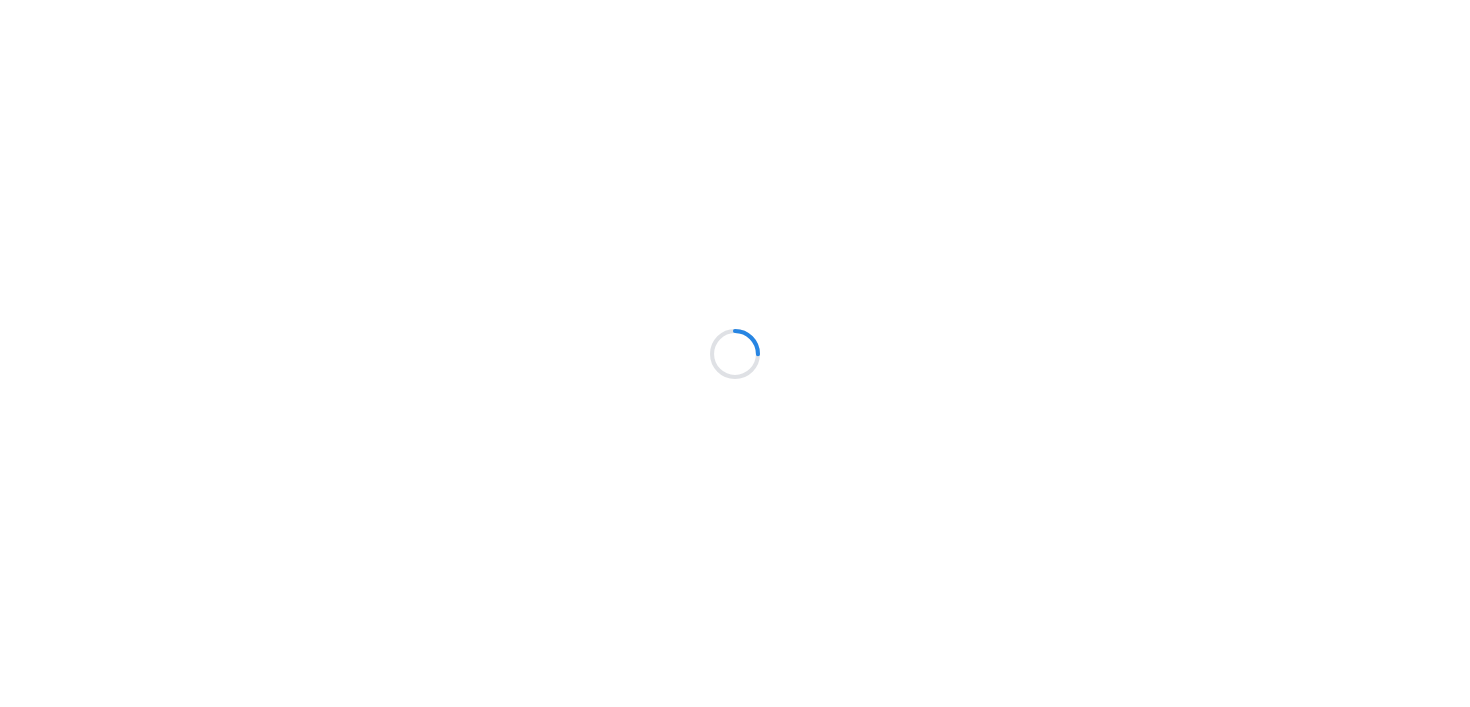 scroll, scrollTop: 0, scrollLeft: 0, axis: both 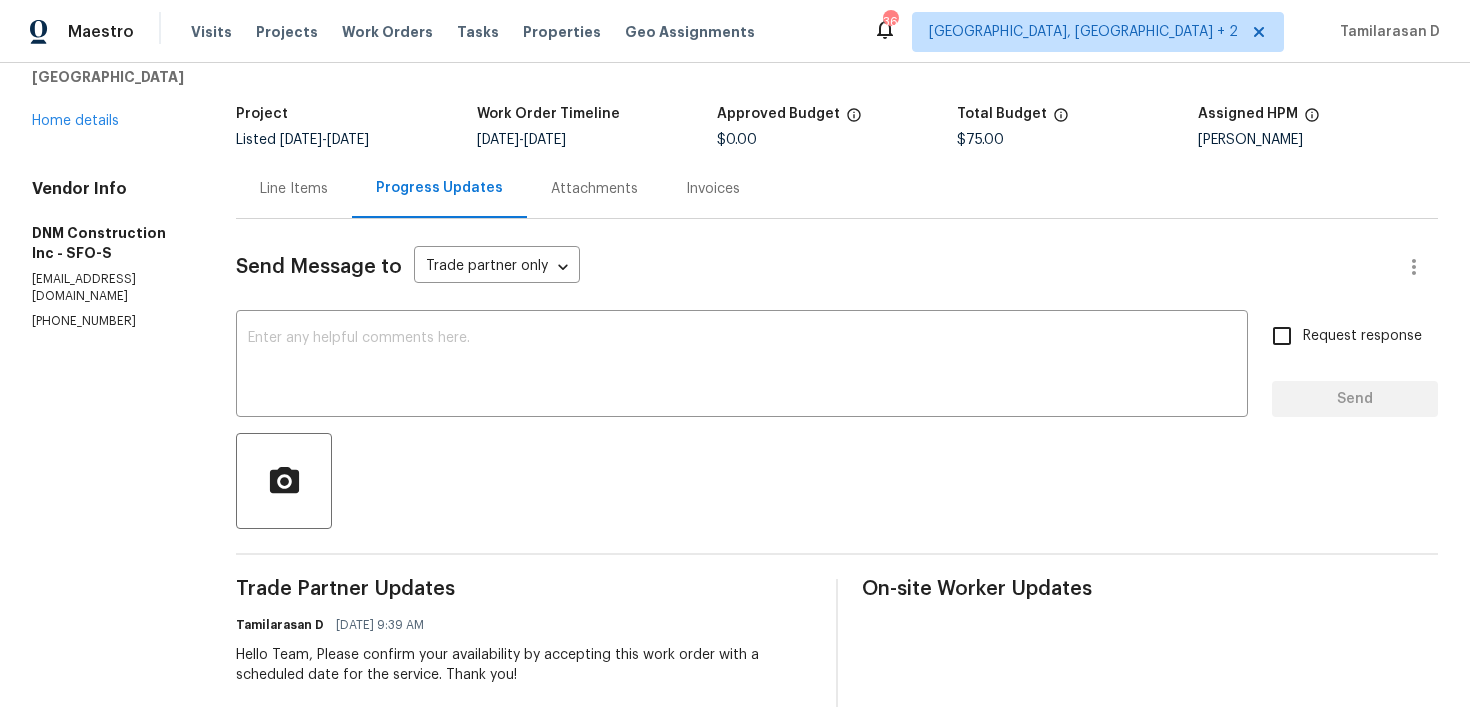 click on "Send Message to Trade partner only Trade partner only ​ x ​ Request response Send Trade Partner Updates Tamilarasan D [DATE] 9:39 AM Hello Team, Please confirm your availability by accepting this work order with a scheduled date for the service. Thank you! Tamilarasan D [DATE] 9:40 AM Hey, this is Tamil from Opendoor. I’m confirming you received the WO for the property at ([STREET_ADDRESS]). Please review and accept the WO within 24 hours and provide a scheduled date. Please disregard the contact information for the HPM included in the WO. Our Centralised LWO Team is responsible for Listed WOs. On-site Worker Updates" at bounding box center [837, 533] 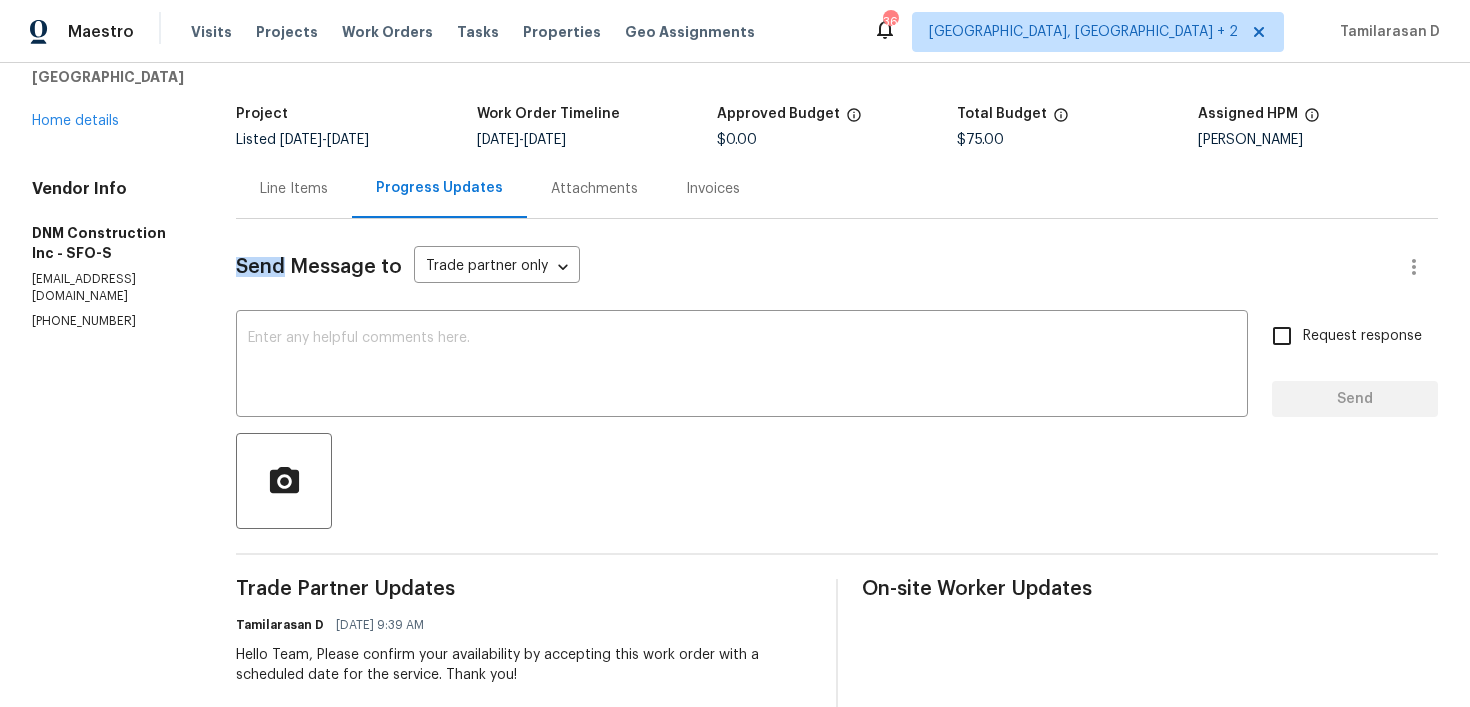 click on "Line Items" at bounding box center [294, 189] 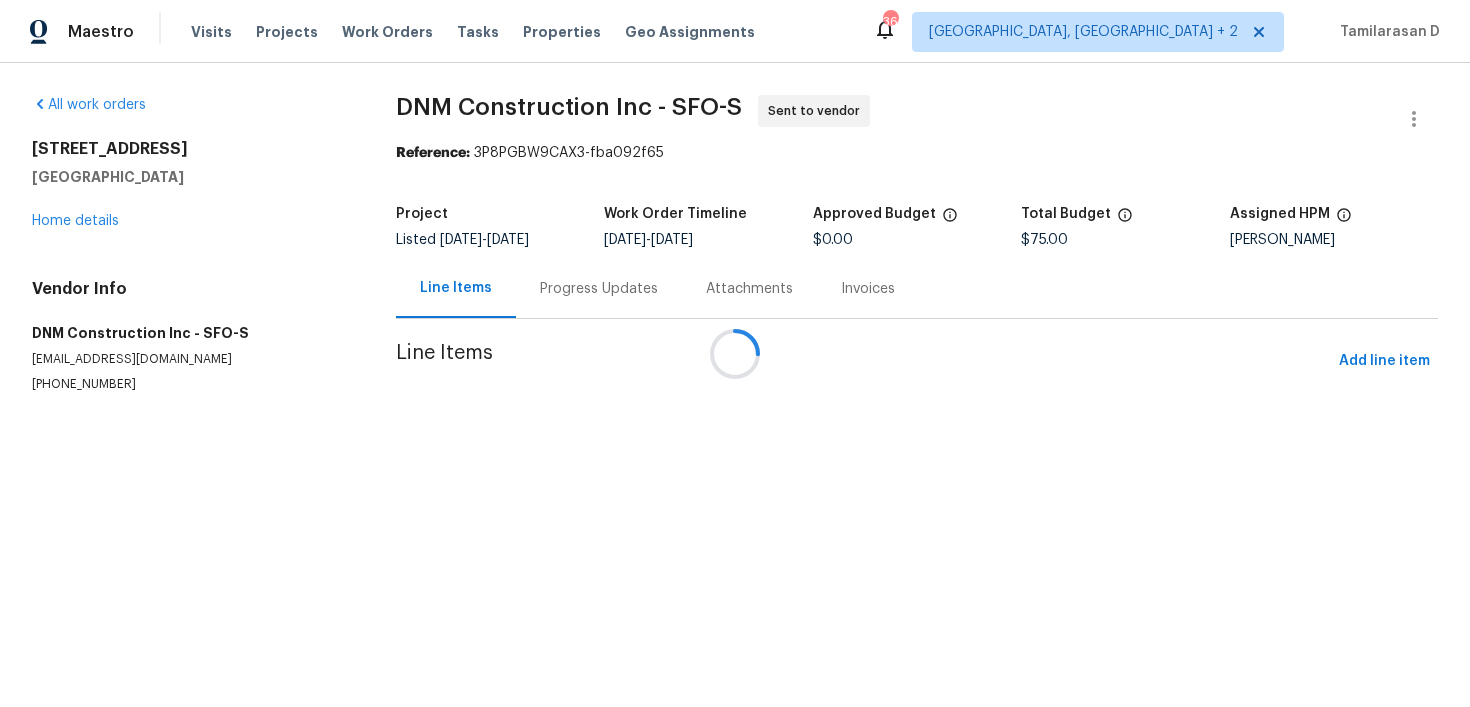 scroll, scrollTop: 0, scrollLeft: 0, axis: both 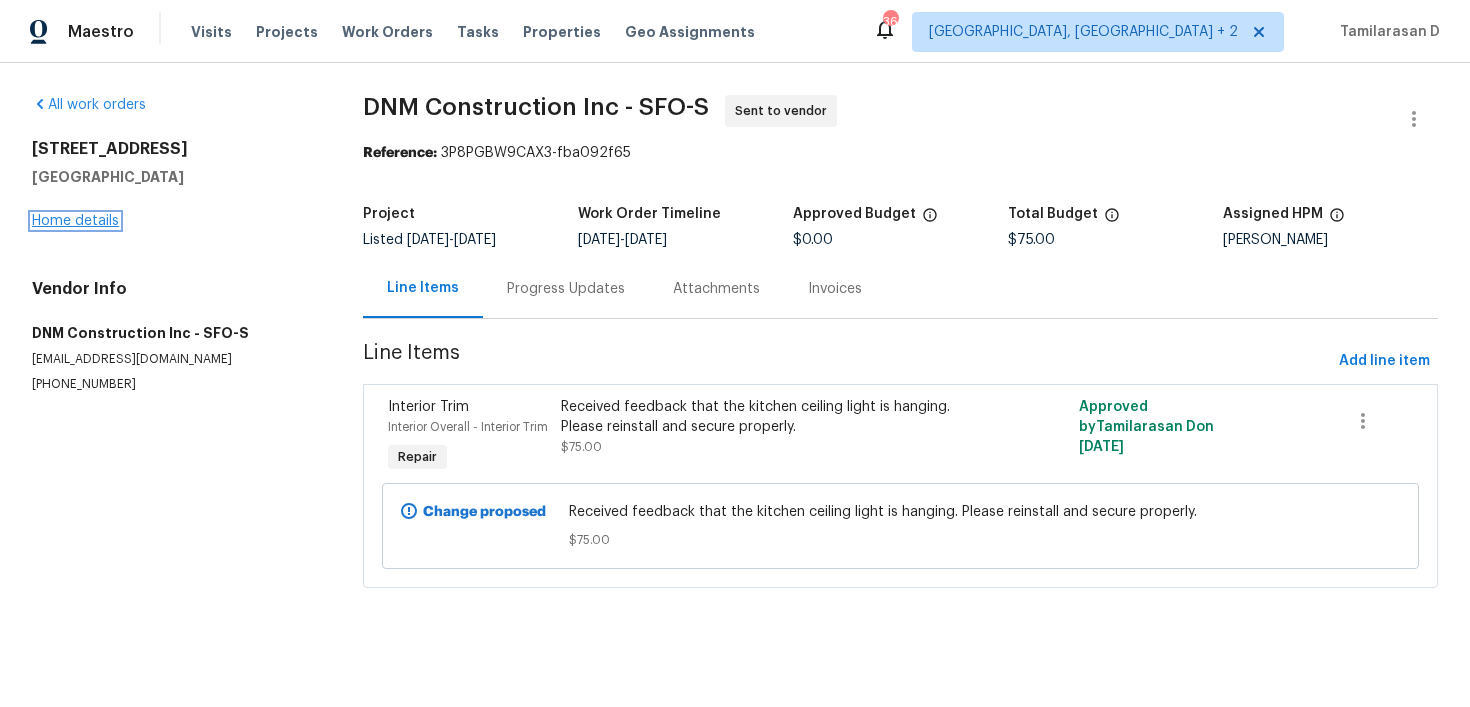 click on "Home details" at bounding box center [75, 221] 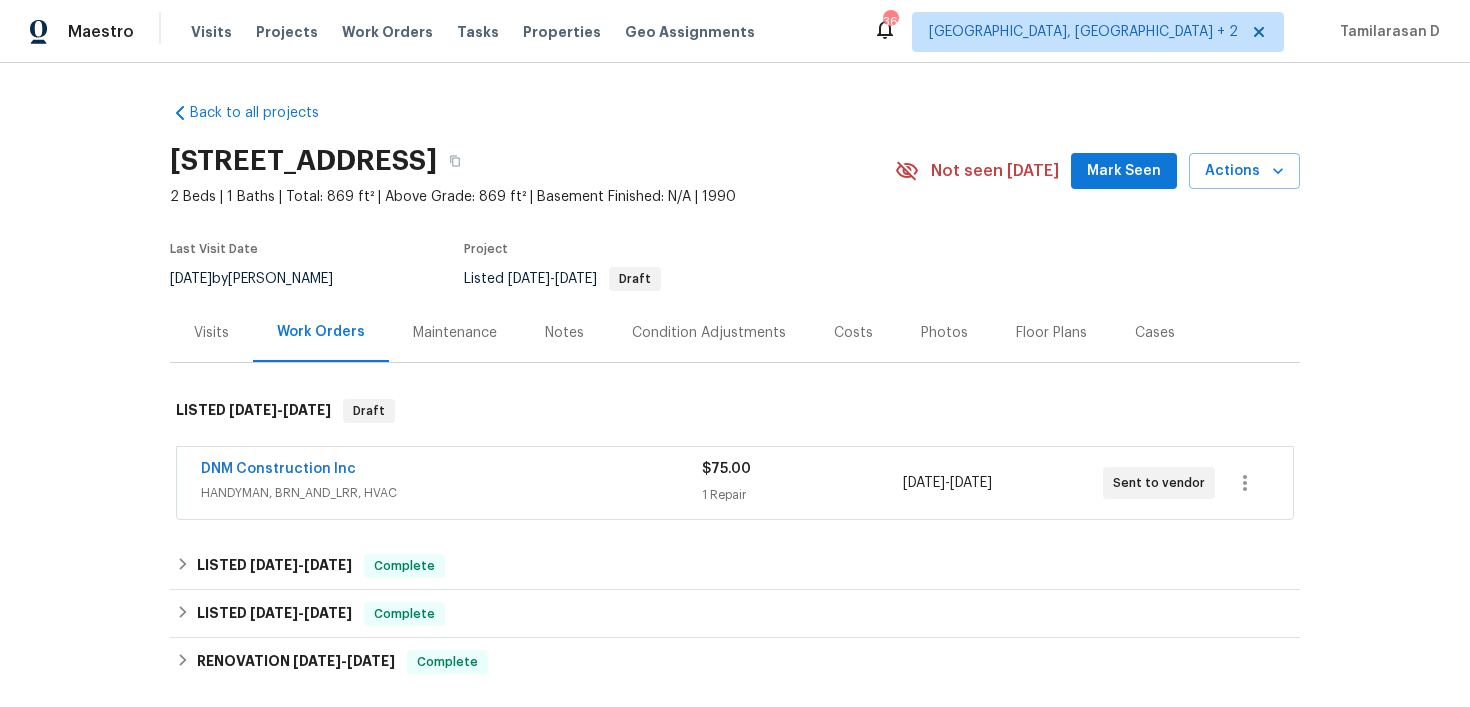 scroll, scrollTop: 16, scrollLeft: 0, axis: vertical 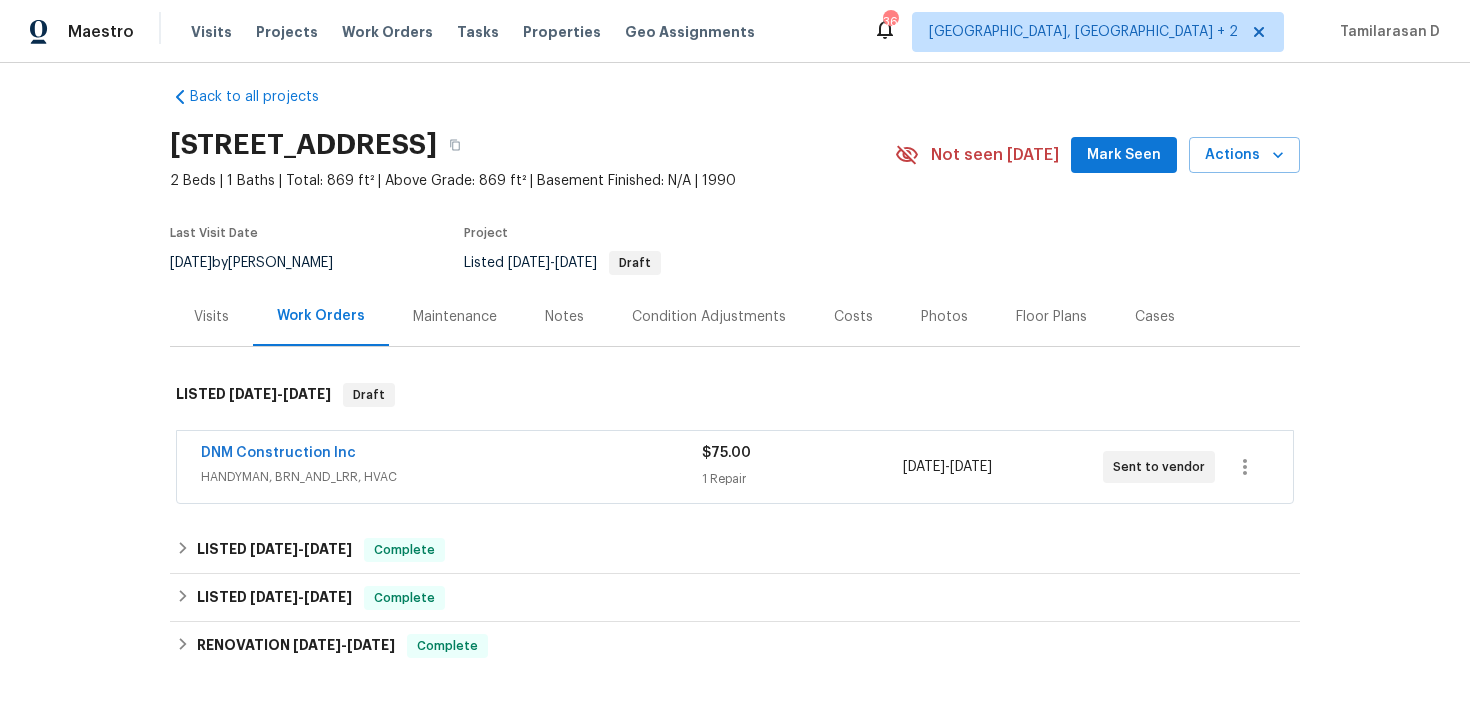 click on "DNM Construction Inc" at bounding box center (278, 453) 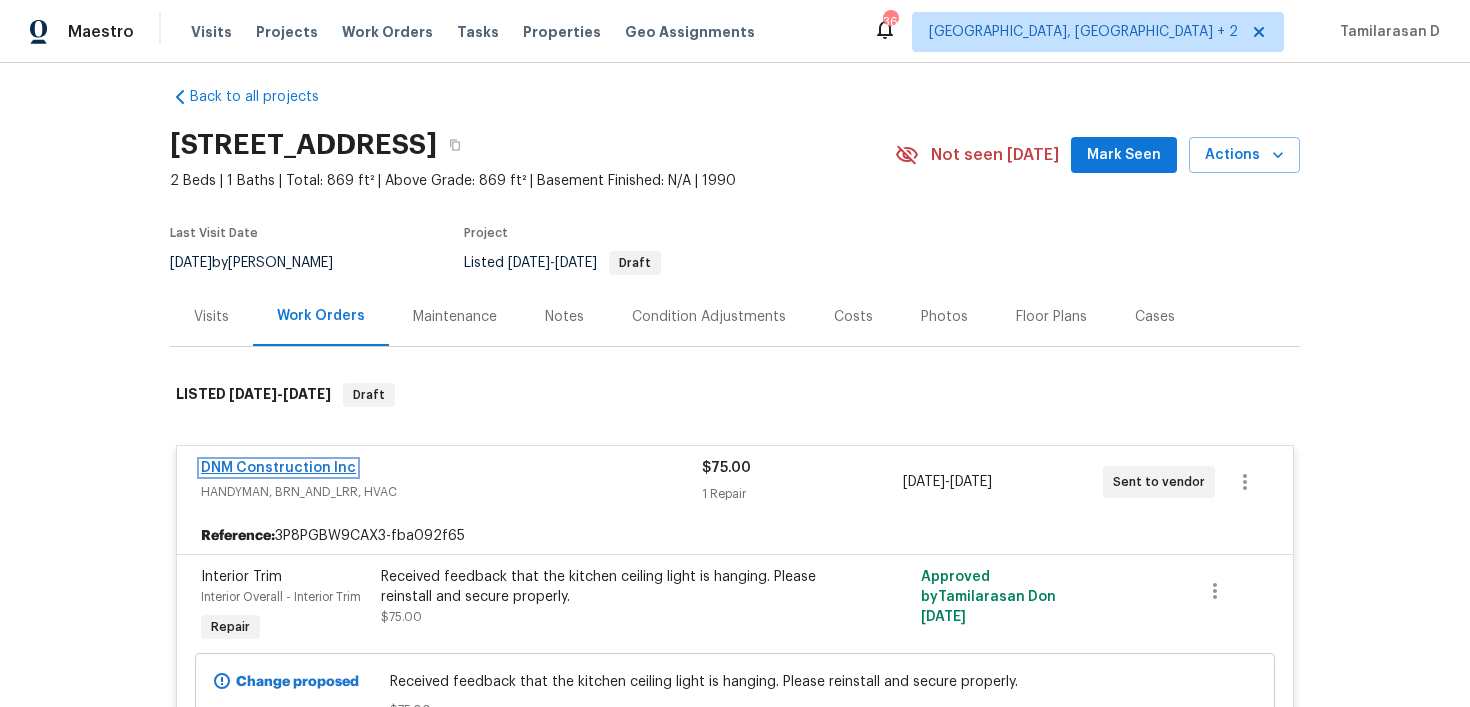click on "DNM Construction Inc" at bounding box center (278, 468) 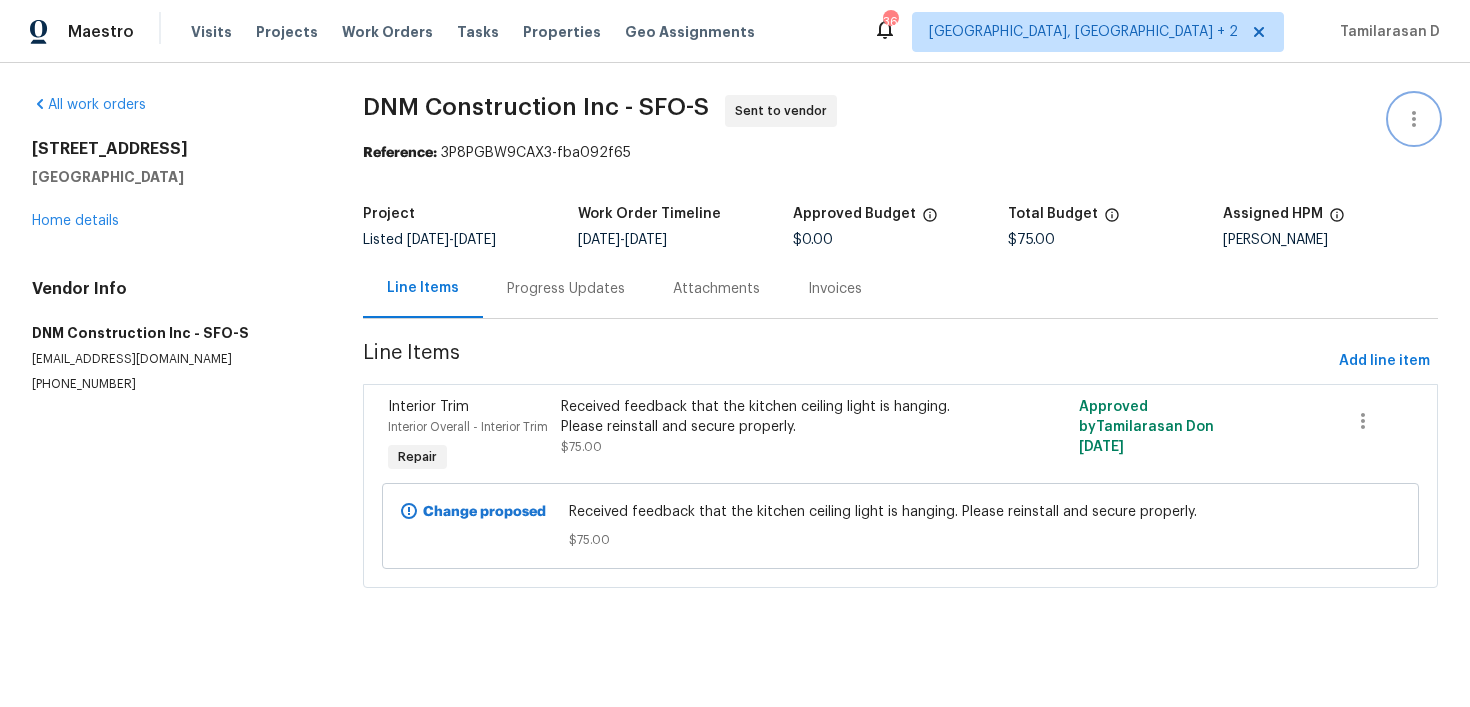 click at bounding box center [1414, 119] 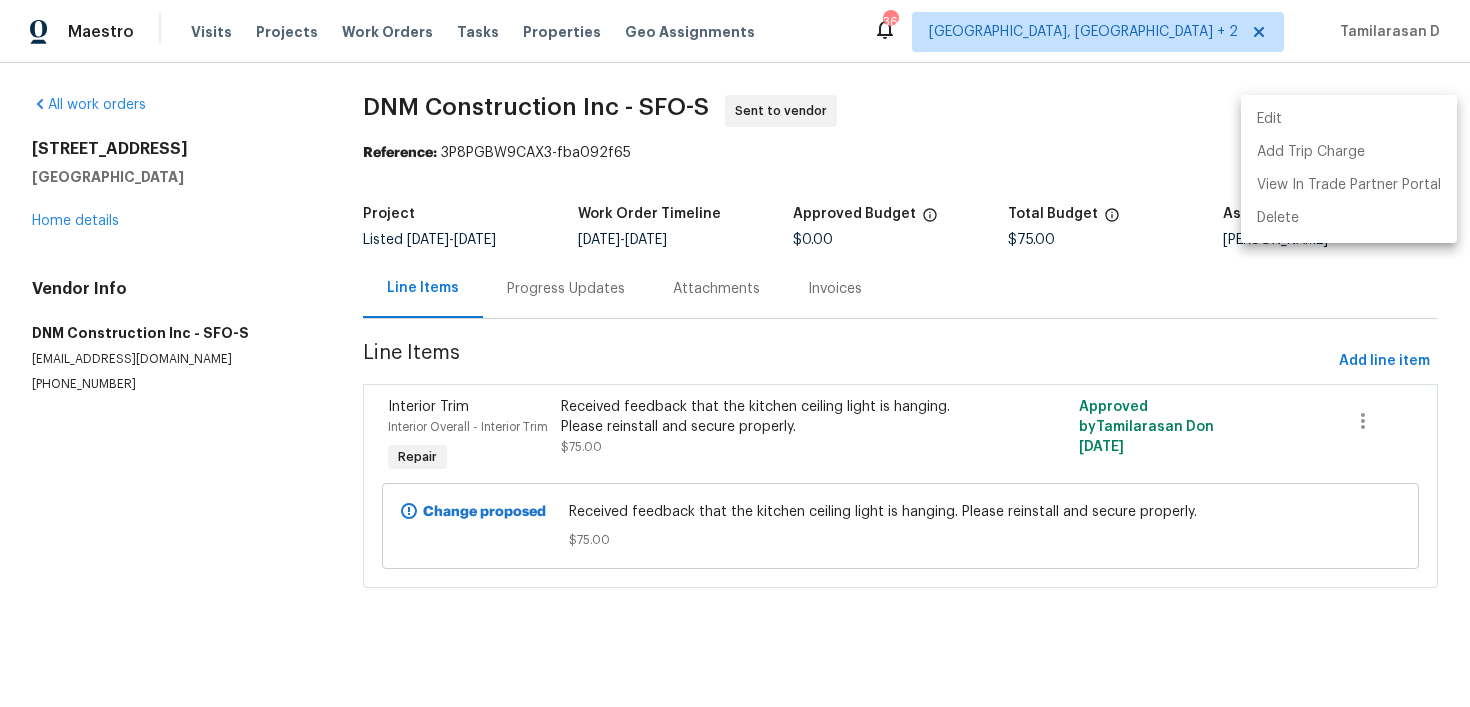 click on "Edit" at bounding box center [1349, 119] 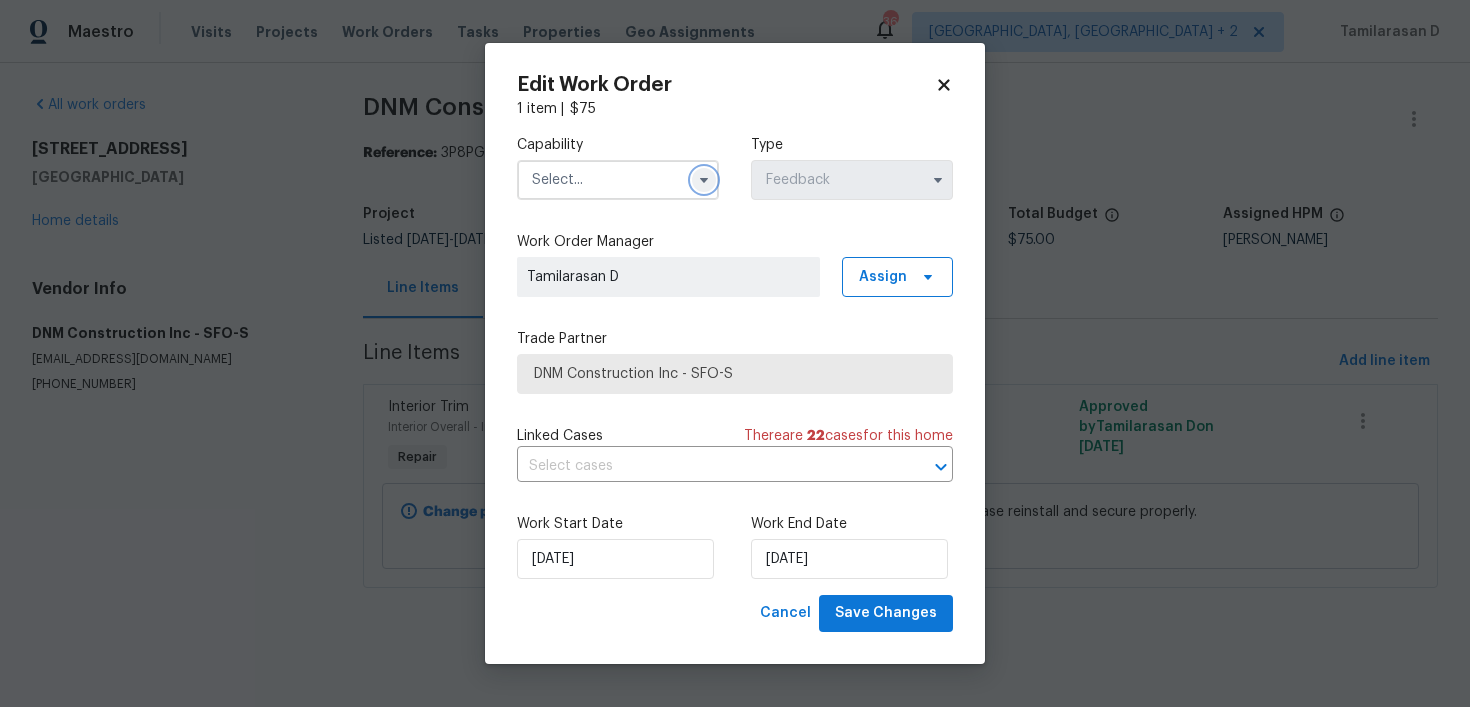click 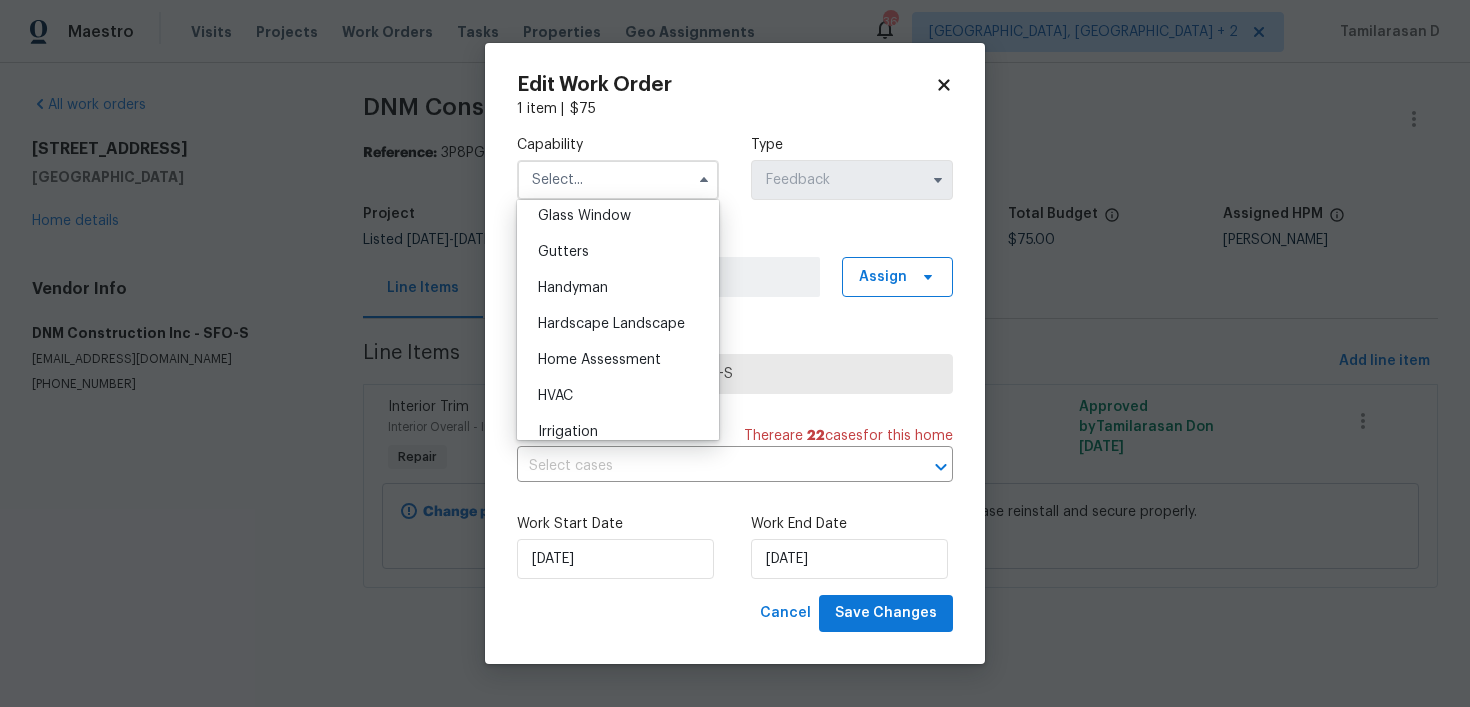 scroll, scrollTop: 1036, scrollLeft: 0, axis: vertical 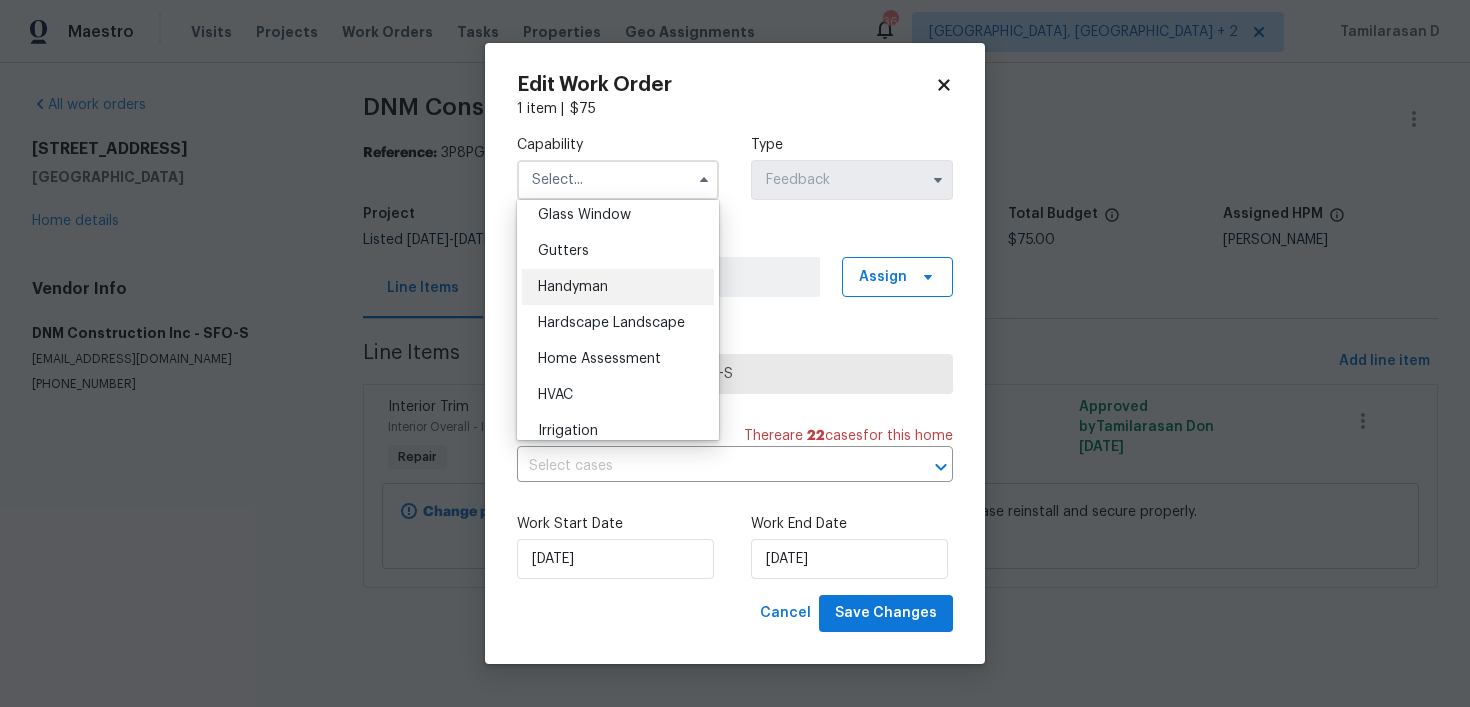 click on "Handyman" at bounding box center [573, 287] 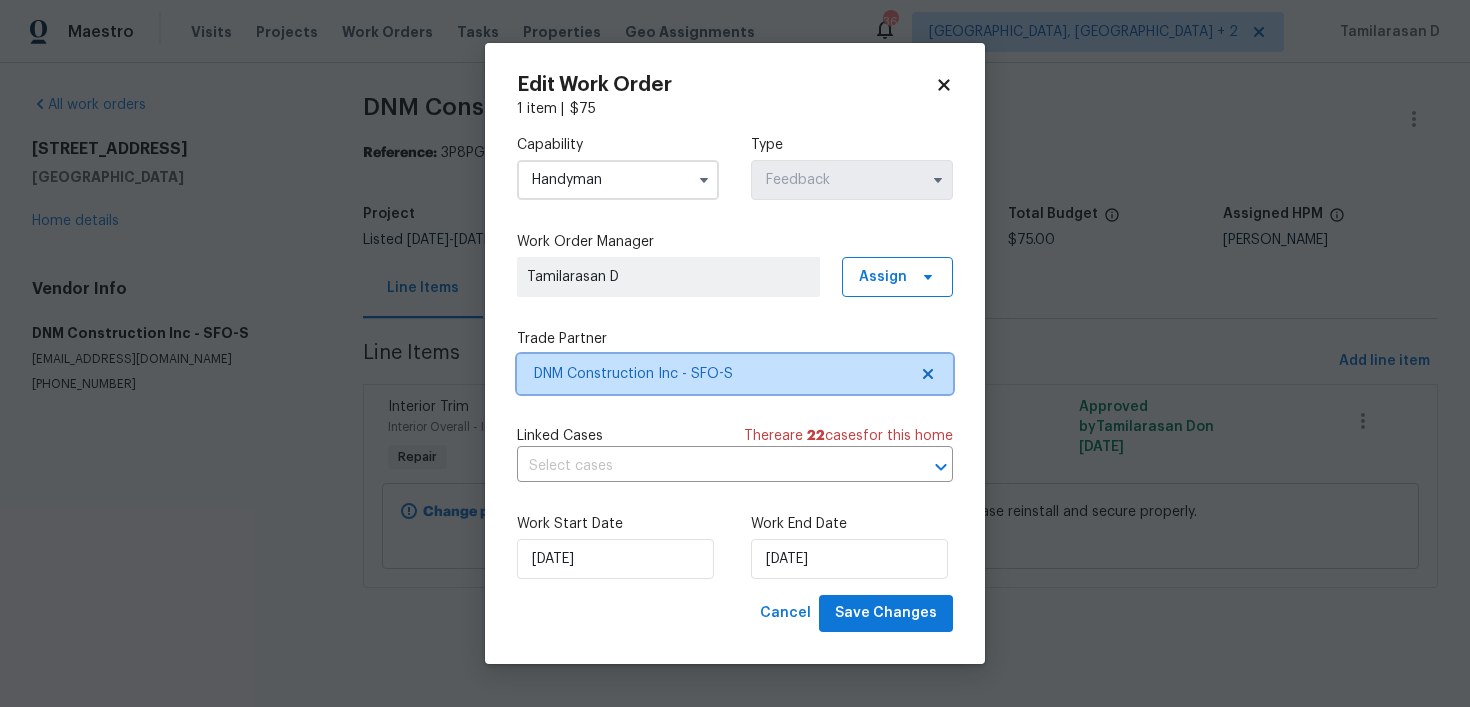 click on "DNM Construction Inc - SFO-S" at bounding box center (735, 374) 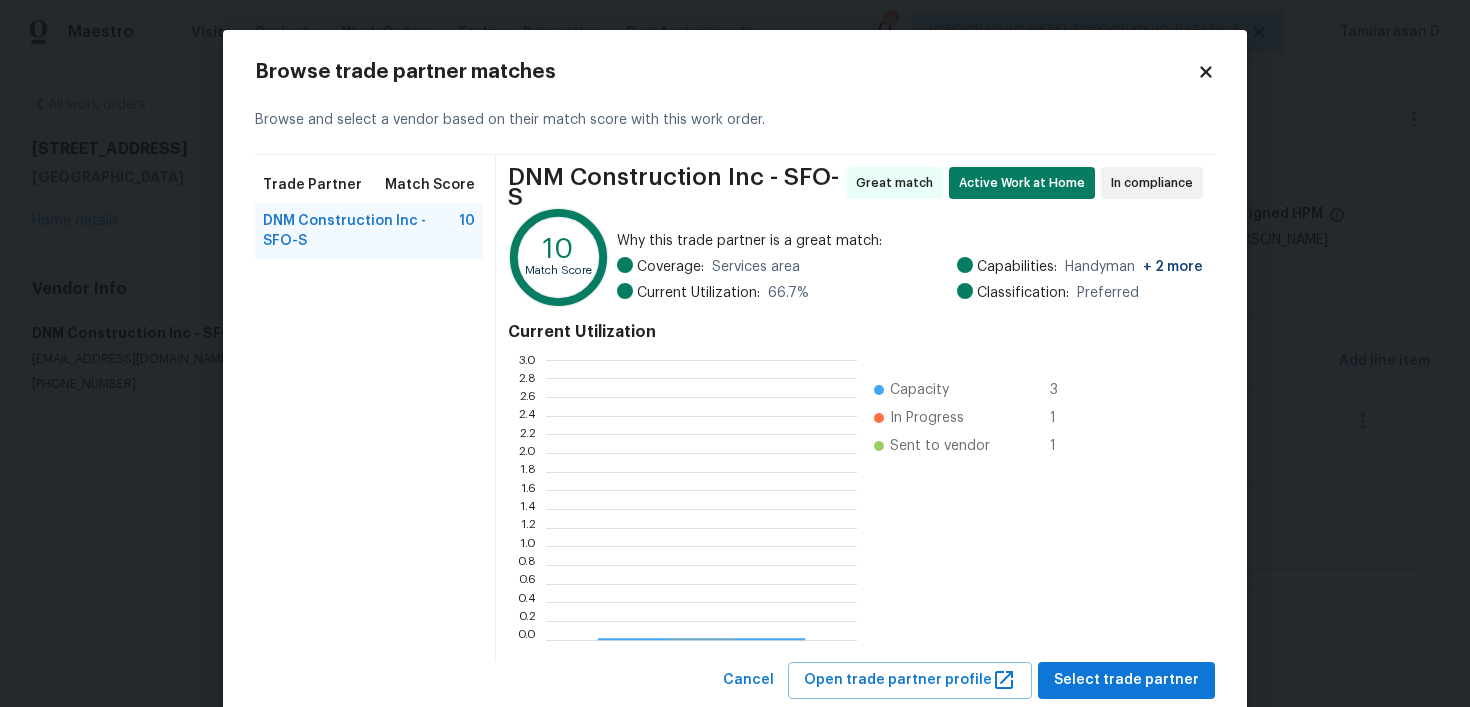 scroll, scrollTop: 2, scrollLeft: 1, axis: both 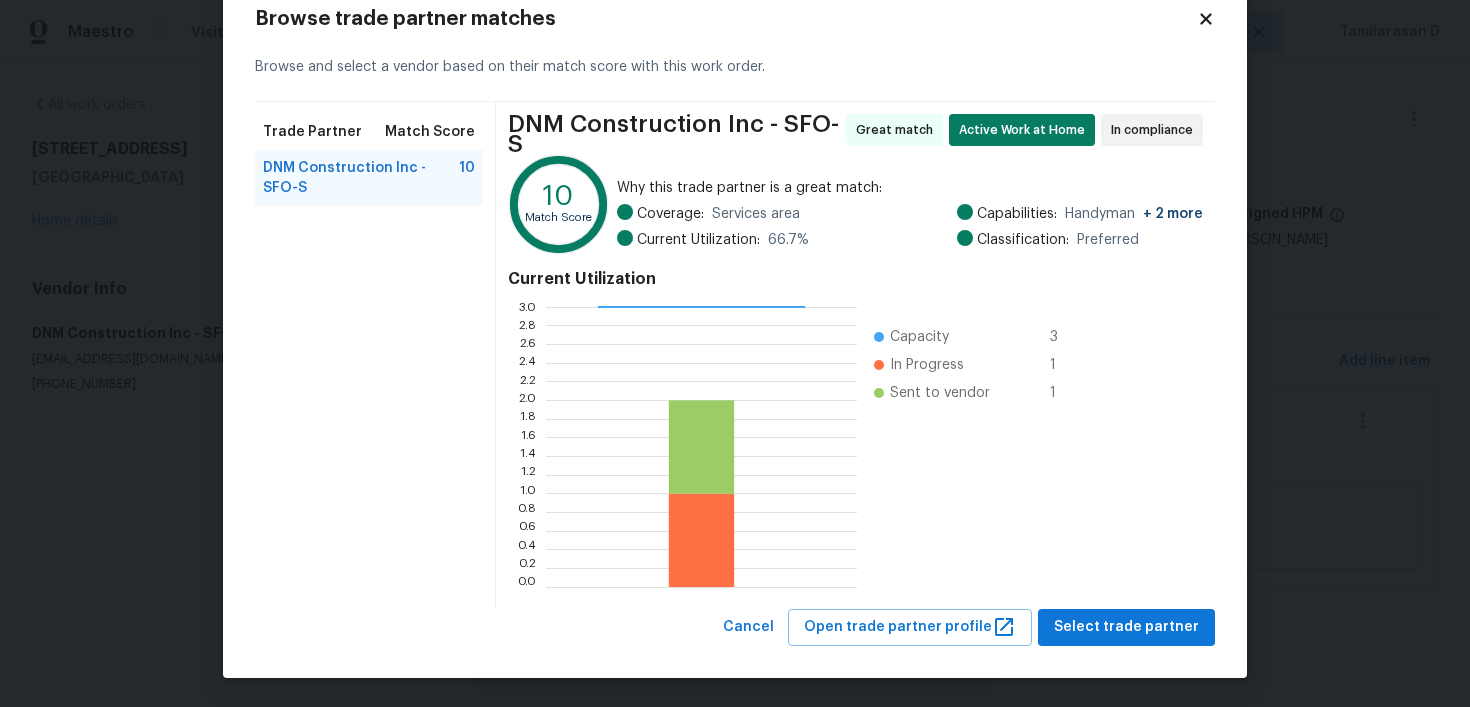 click 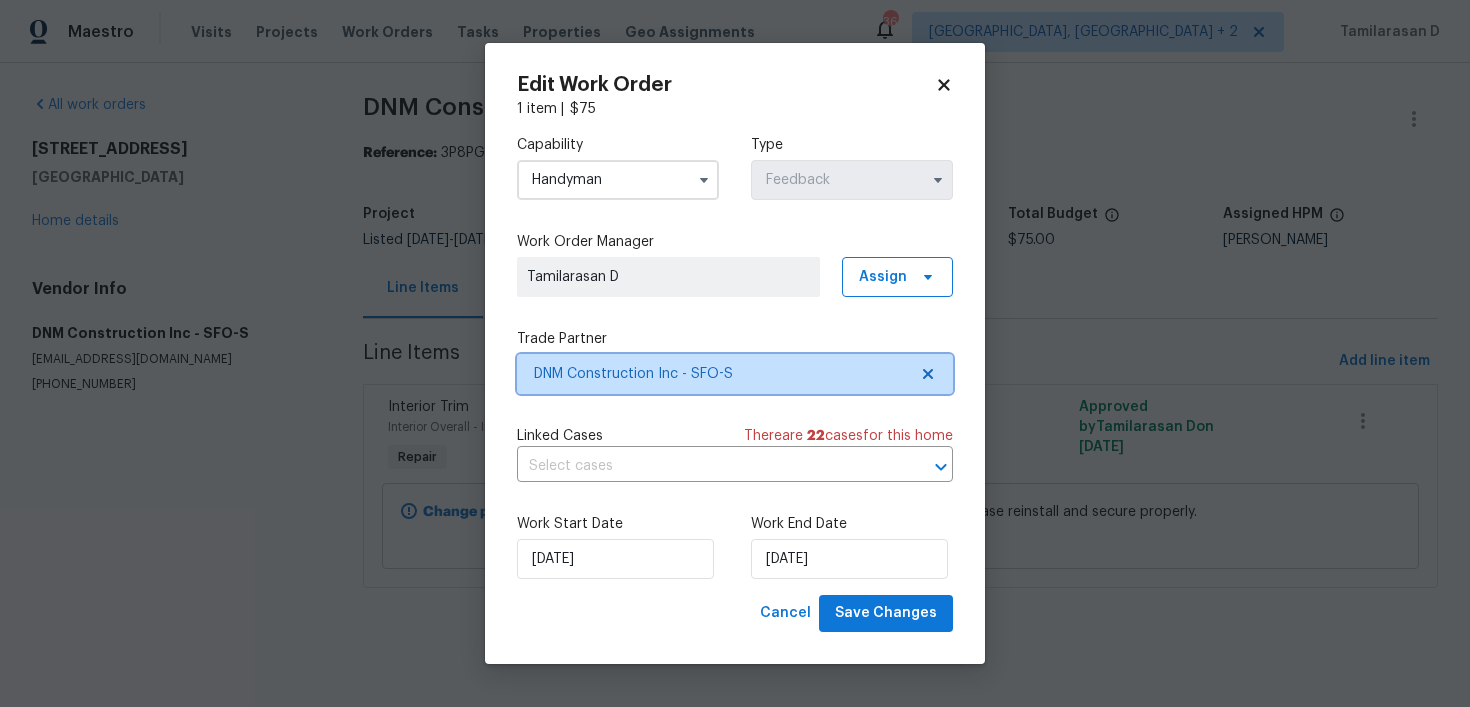 scroll, scrollTop: 0, scrollLeft: 0, axis: both 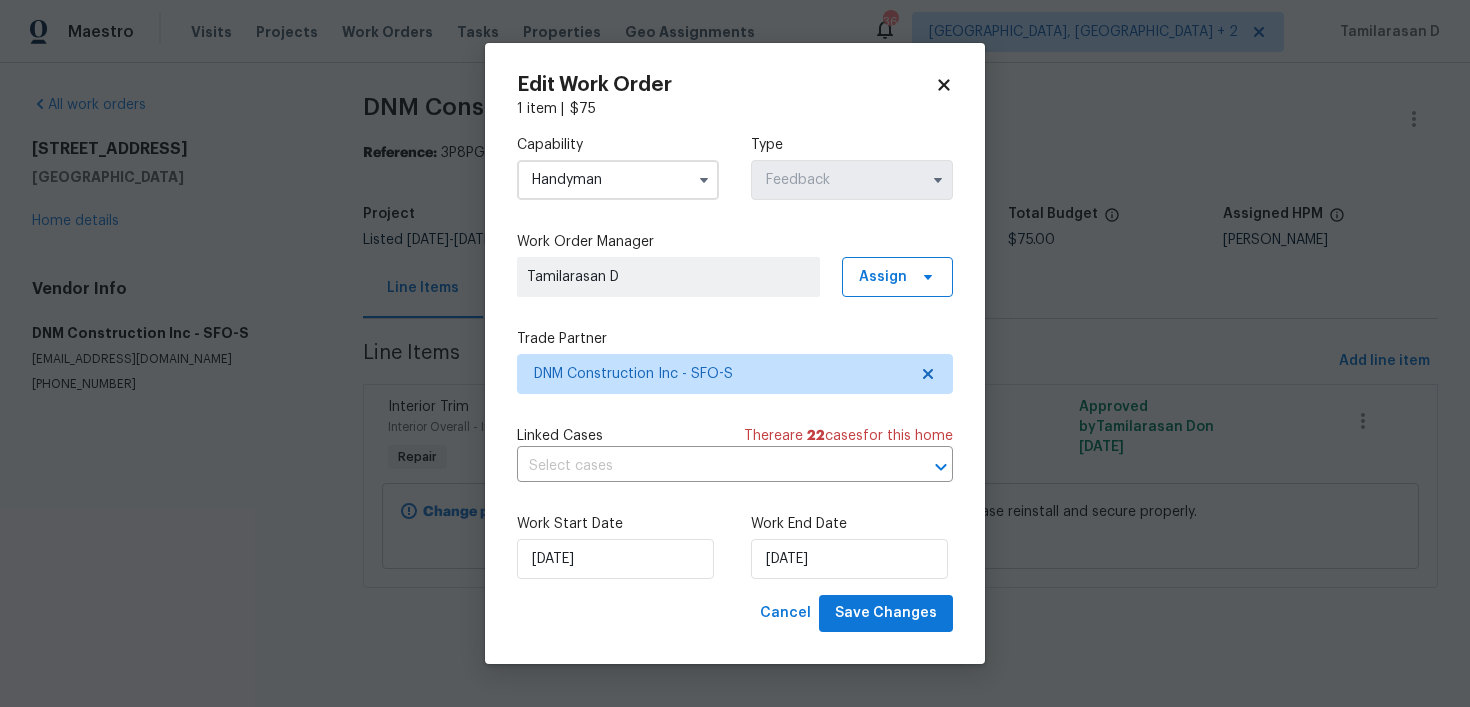 click on "Handyman" at bounding box center (618, 180) 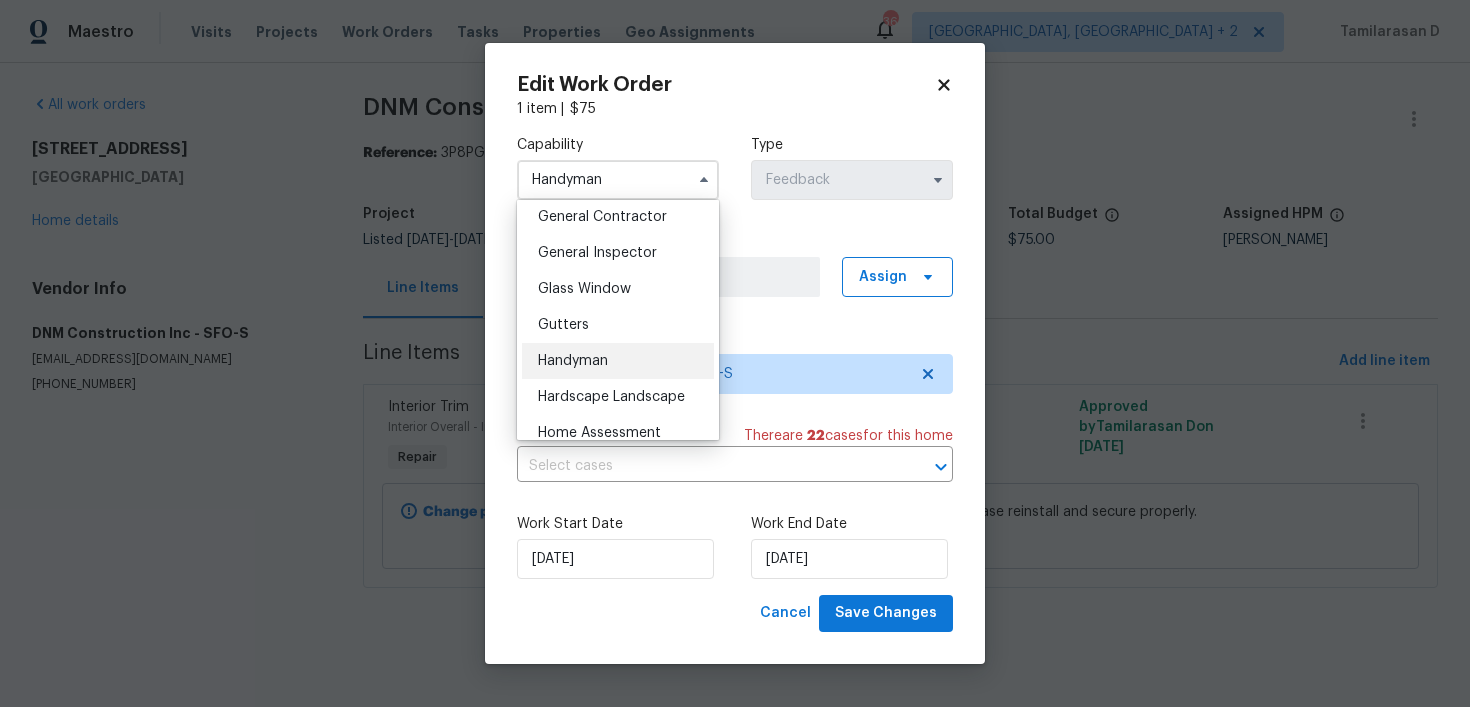 scroll, scrollTop: 916, scrollLeft: 0, axis: vertical 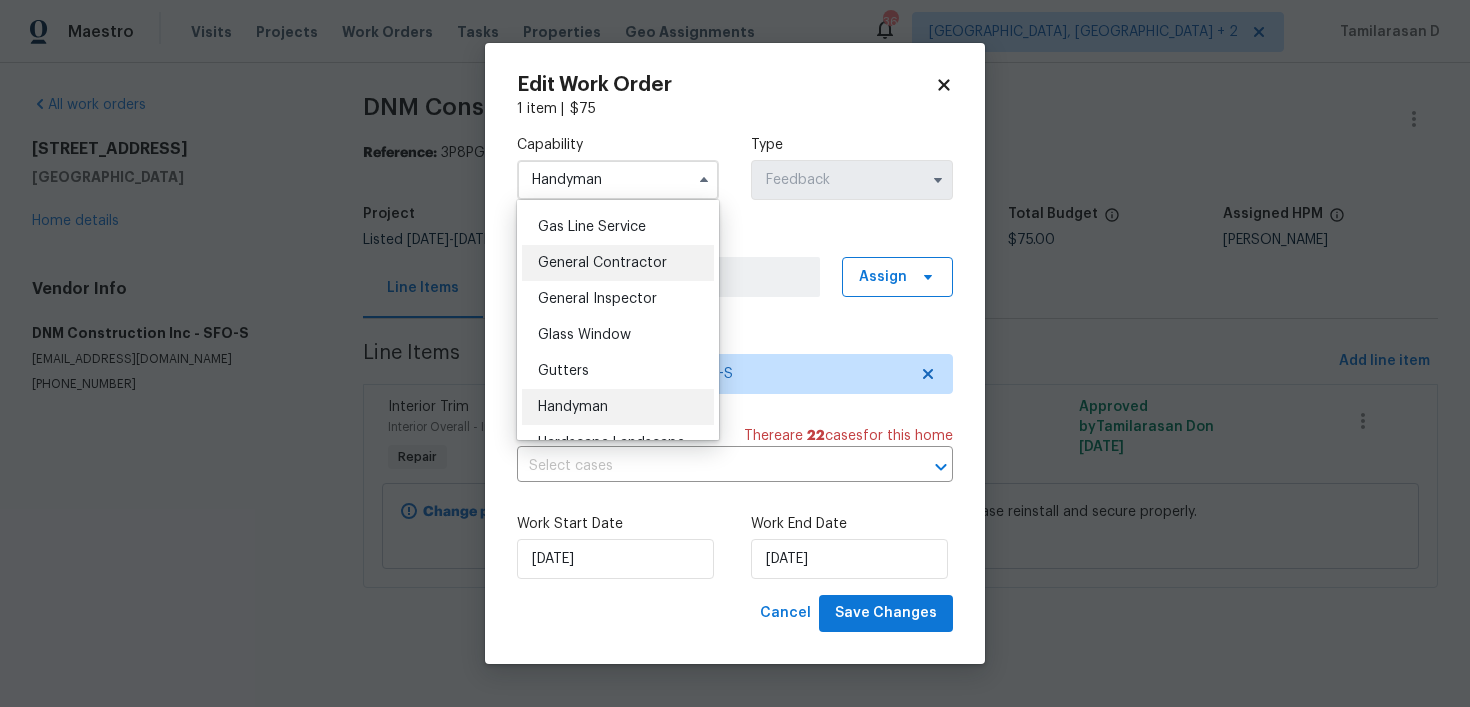 click on "General Contractor" at bounding box center [602, 263] 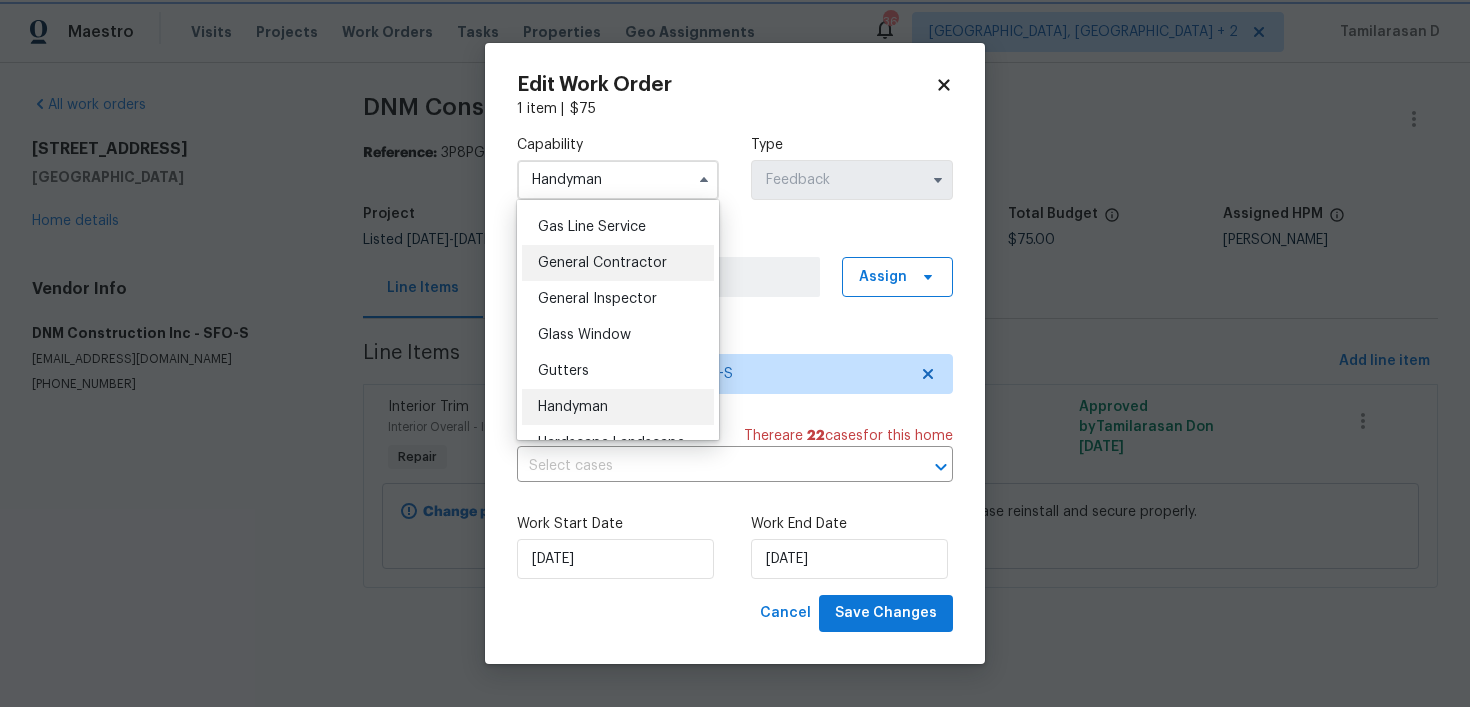 type on "General Contractor" 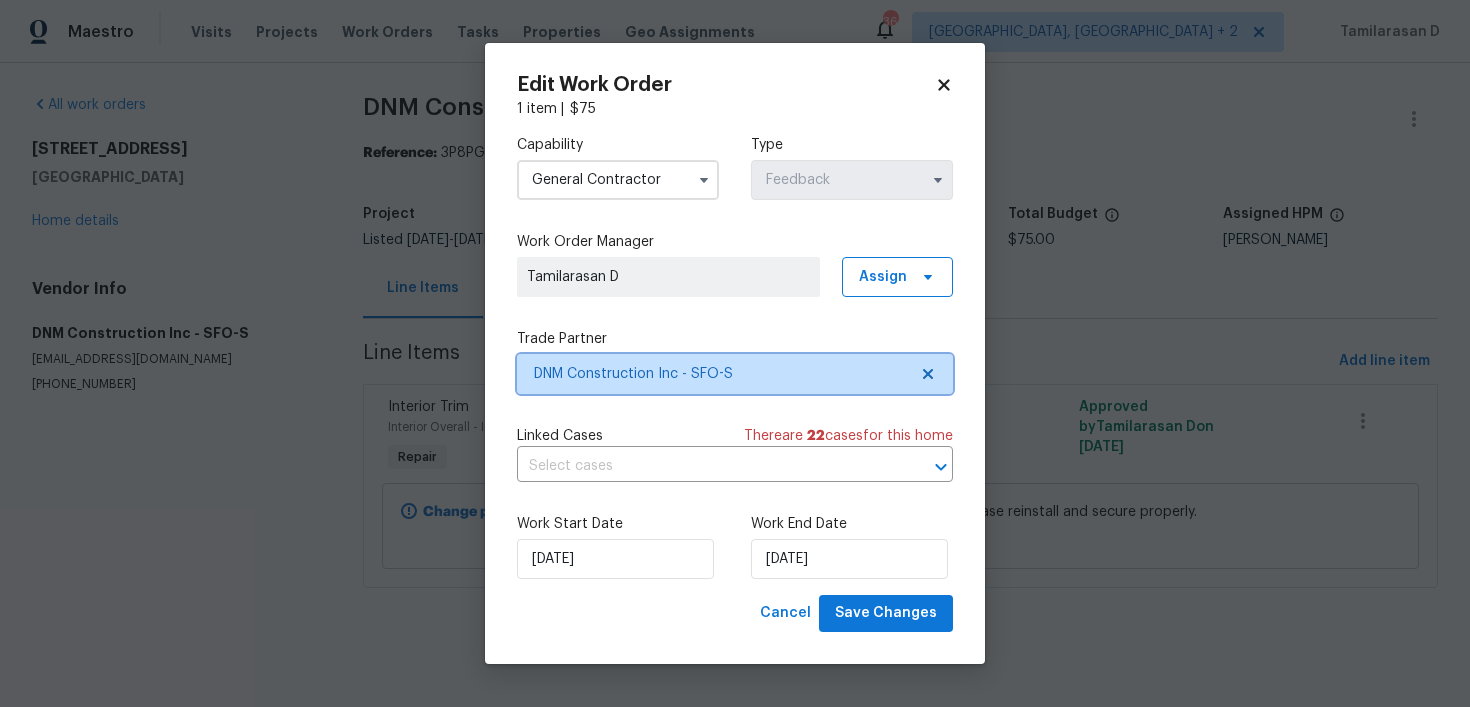 click on "DNM Construction Inc - SFO-S" at bounding box center (720, 374) 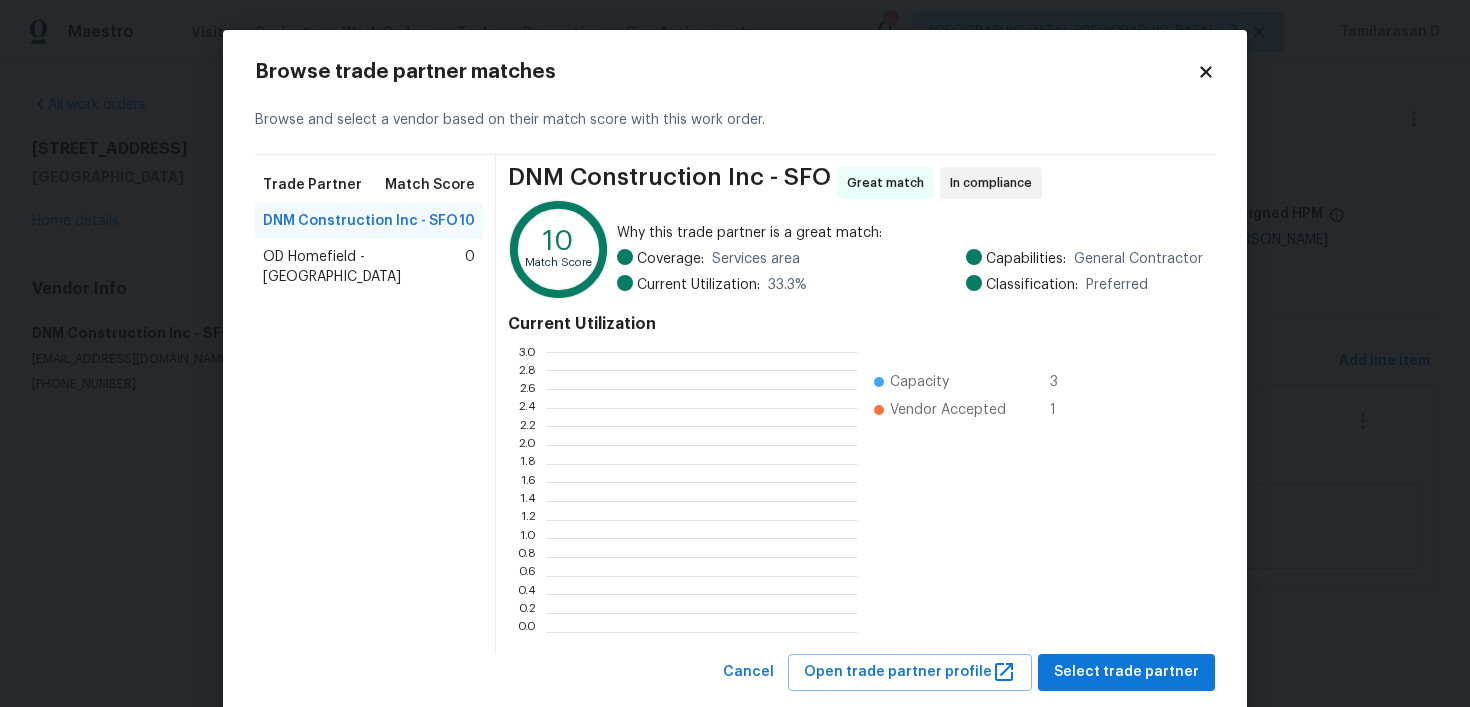 scroll, scrollTop: 2, scrollLeft: 1, axis: both 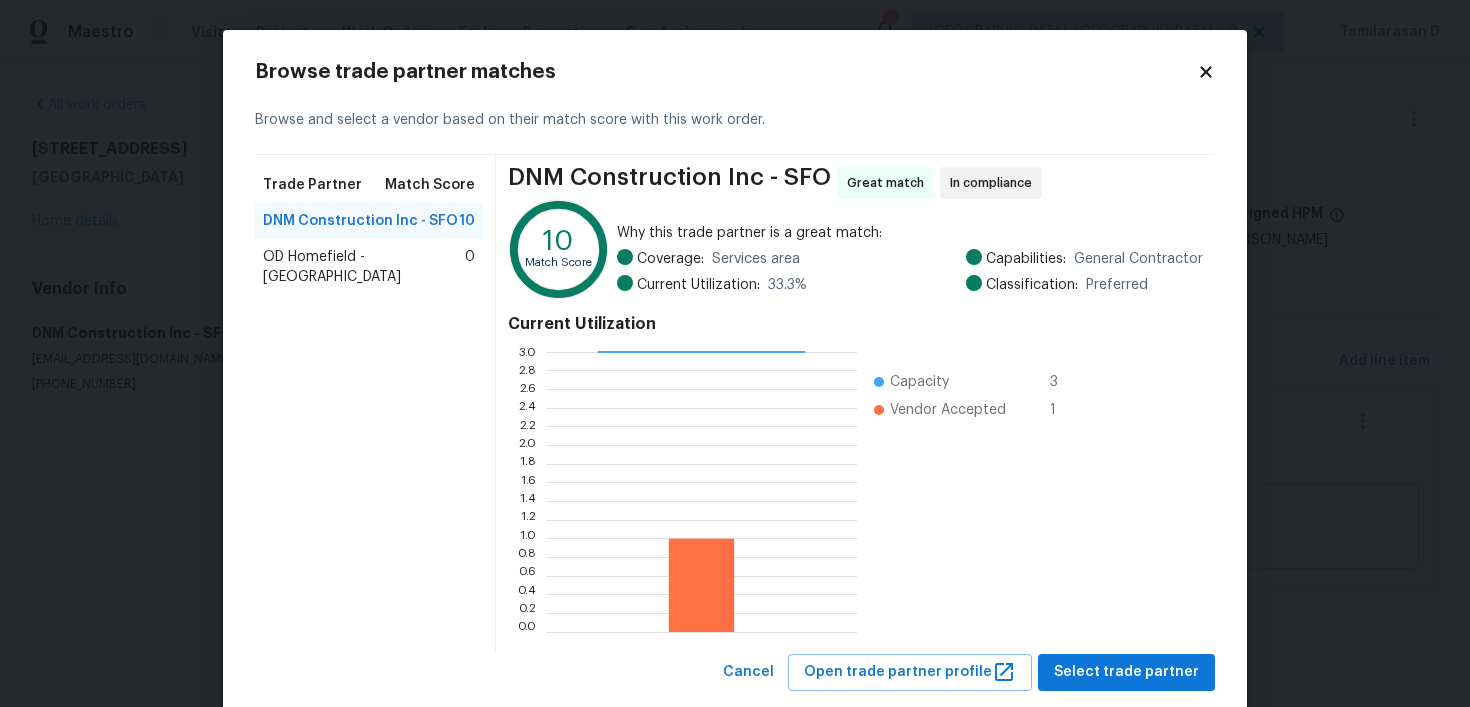 click on "OD Homefield - San Francisco Bay Area" at bounding box center [364, 267] 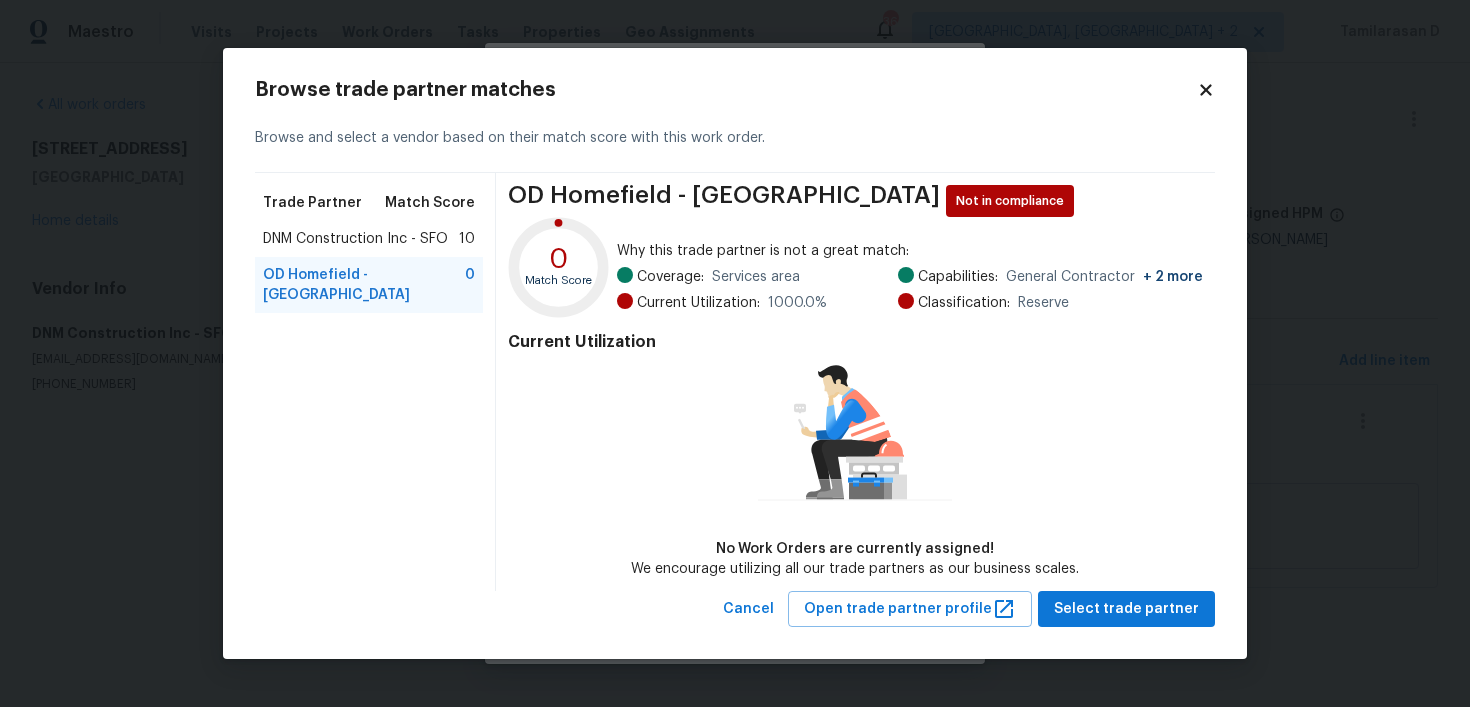 click on "DNM Construction Inc - SFO" at bounding box center (355, 239) 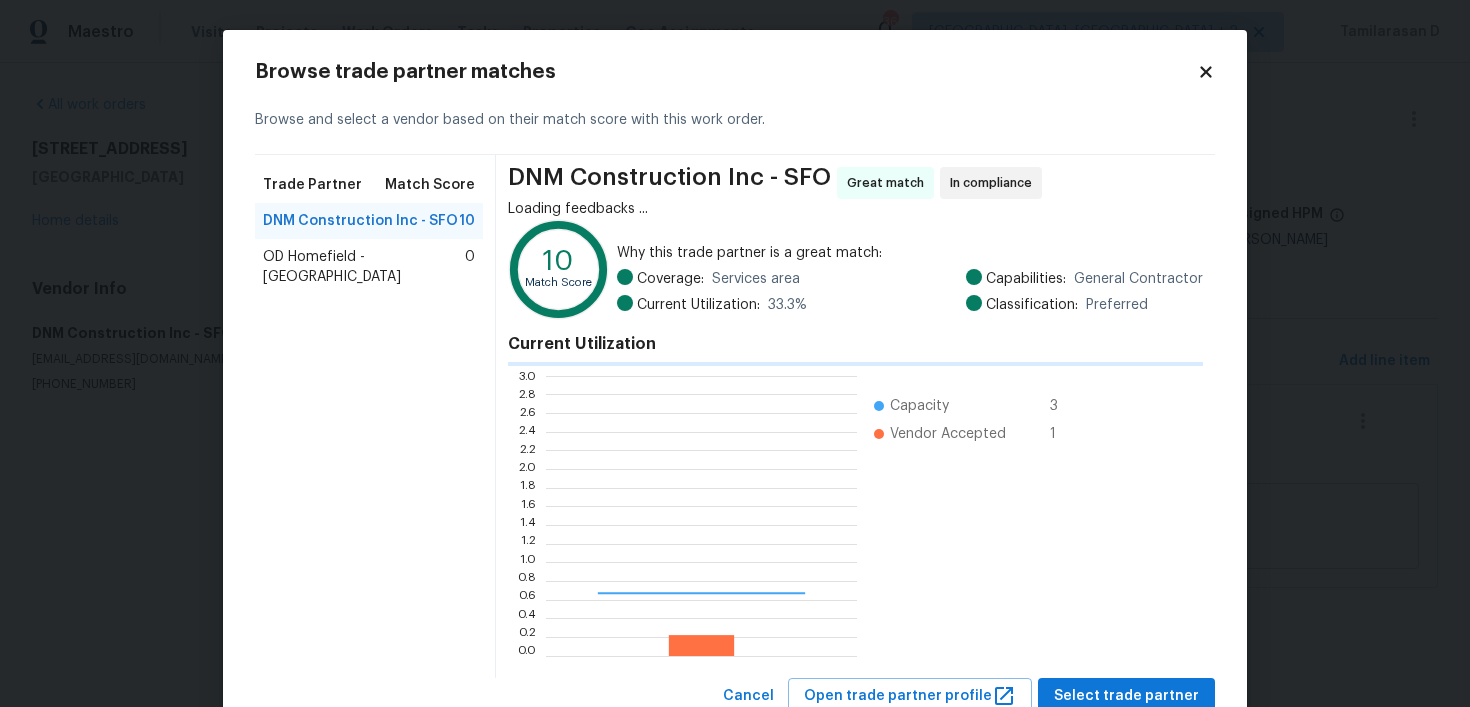 scroll, scrollTop: 2, scrollLeft: 1, axis: both 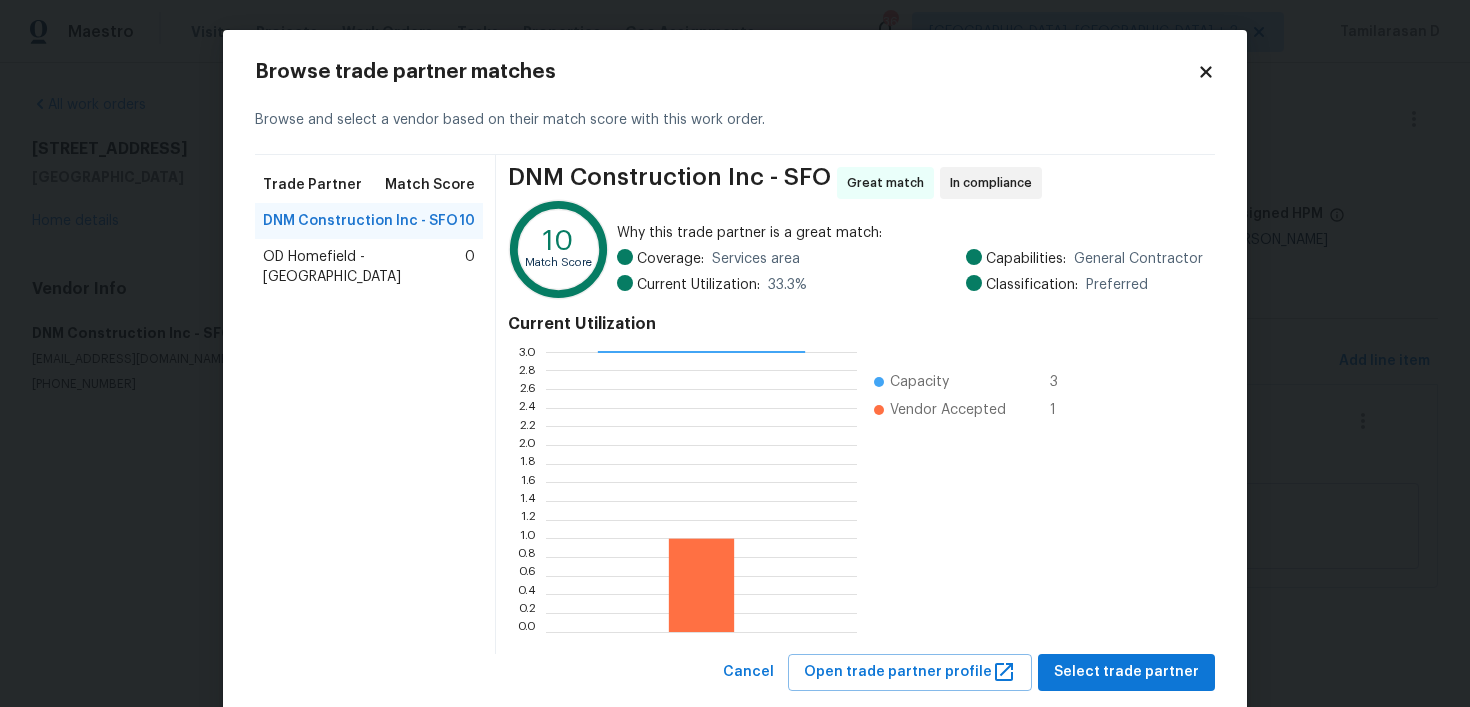 click 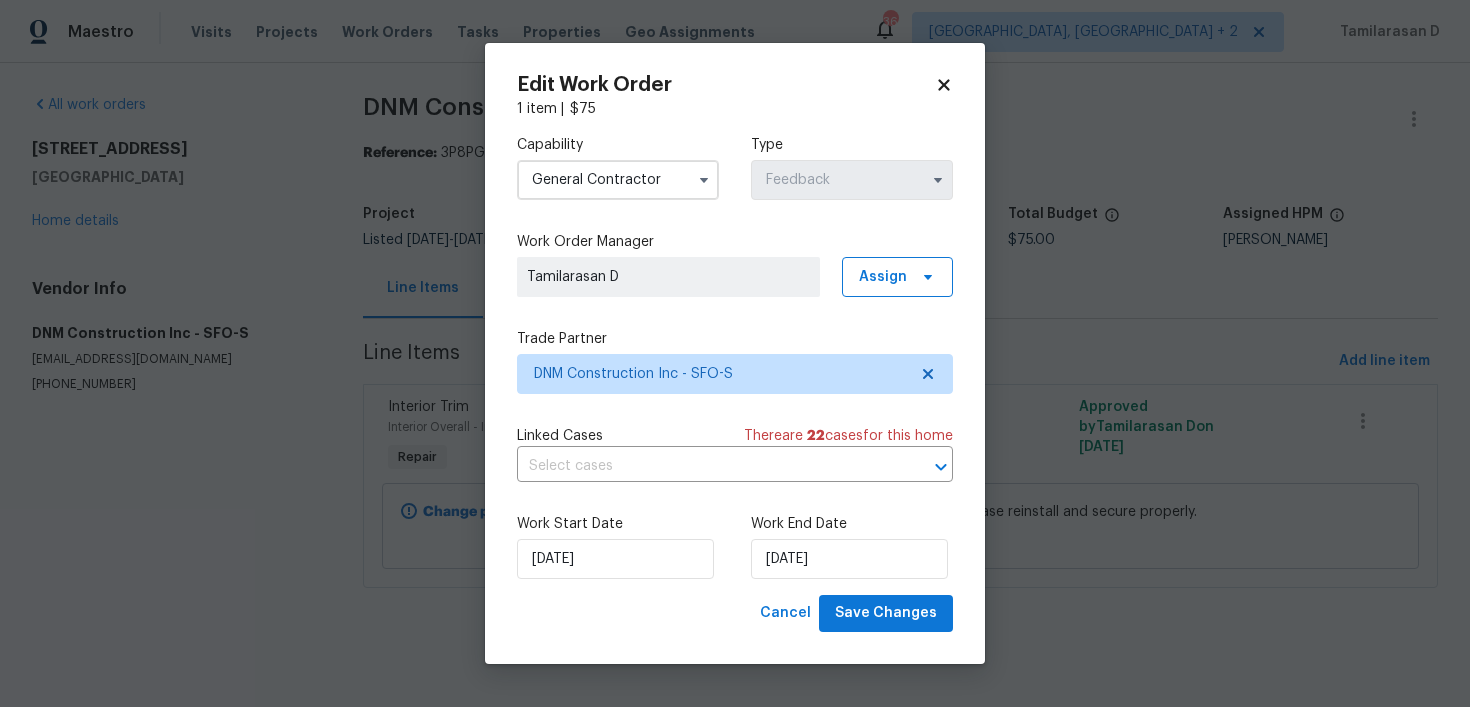 click on "1 item | $ 75" at bounding box center [735, 109] 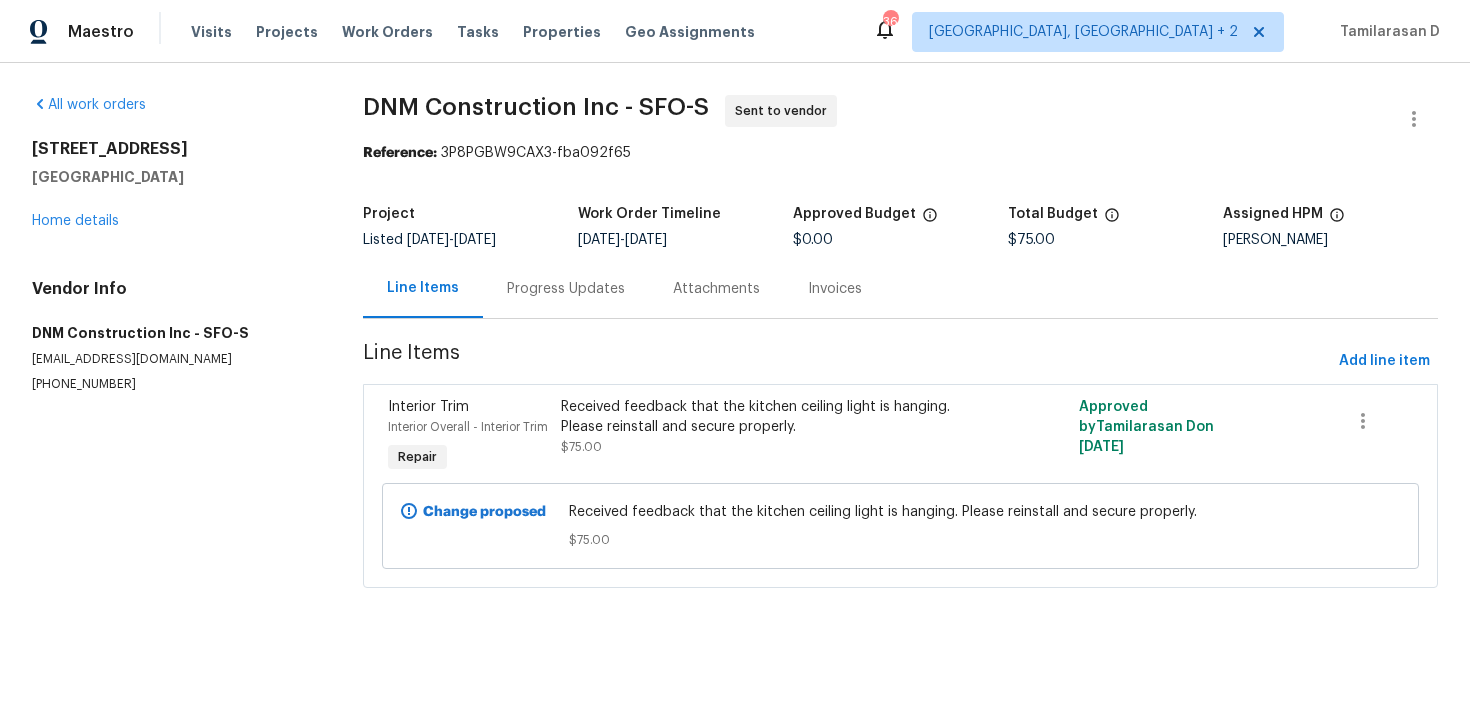 click on "Progress Updates" at bounding box center (566, 289) 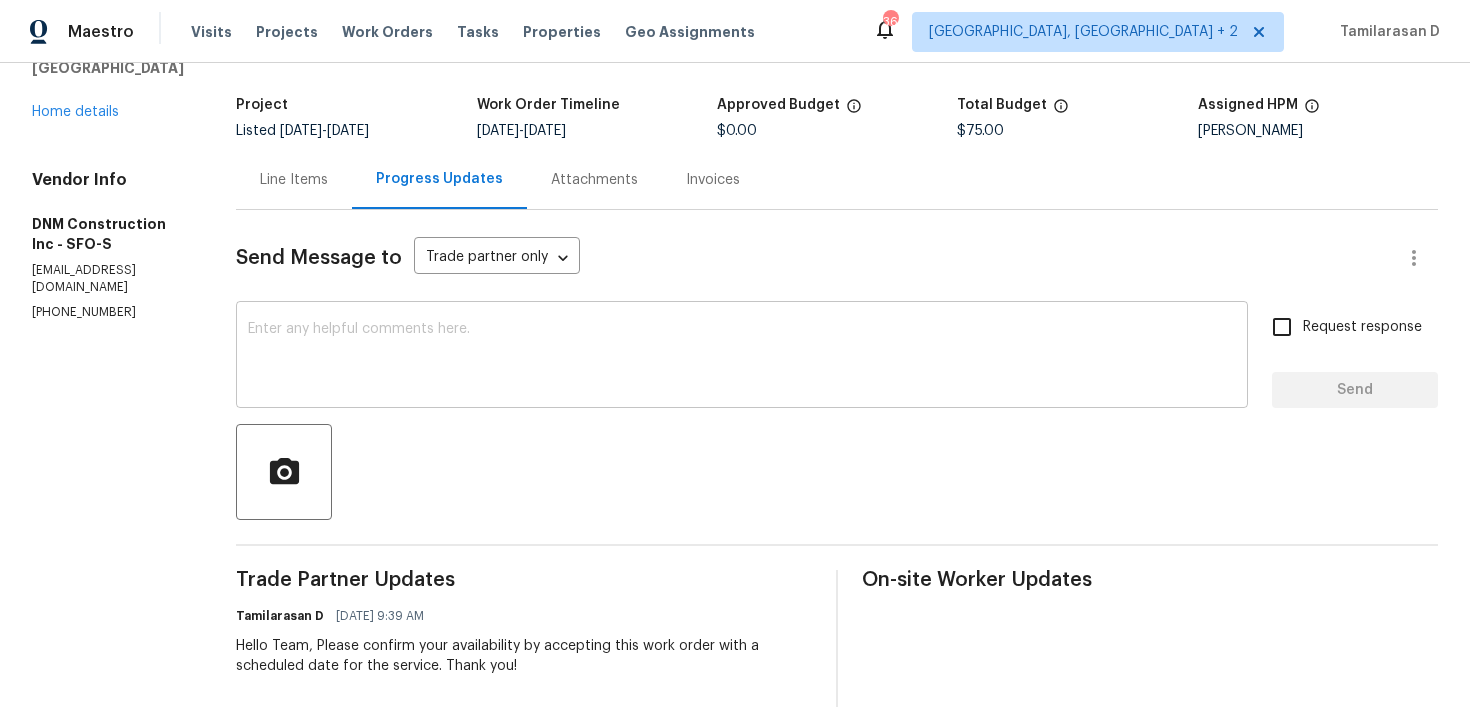 scroll, scrollTop: 117, scrollLeft: 0, axis: vertical 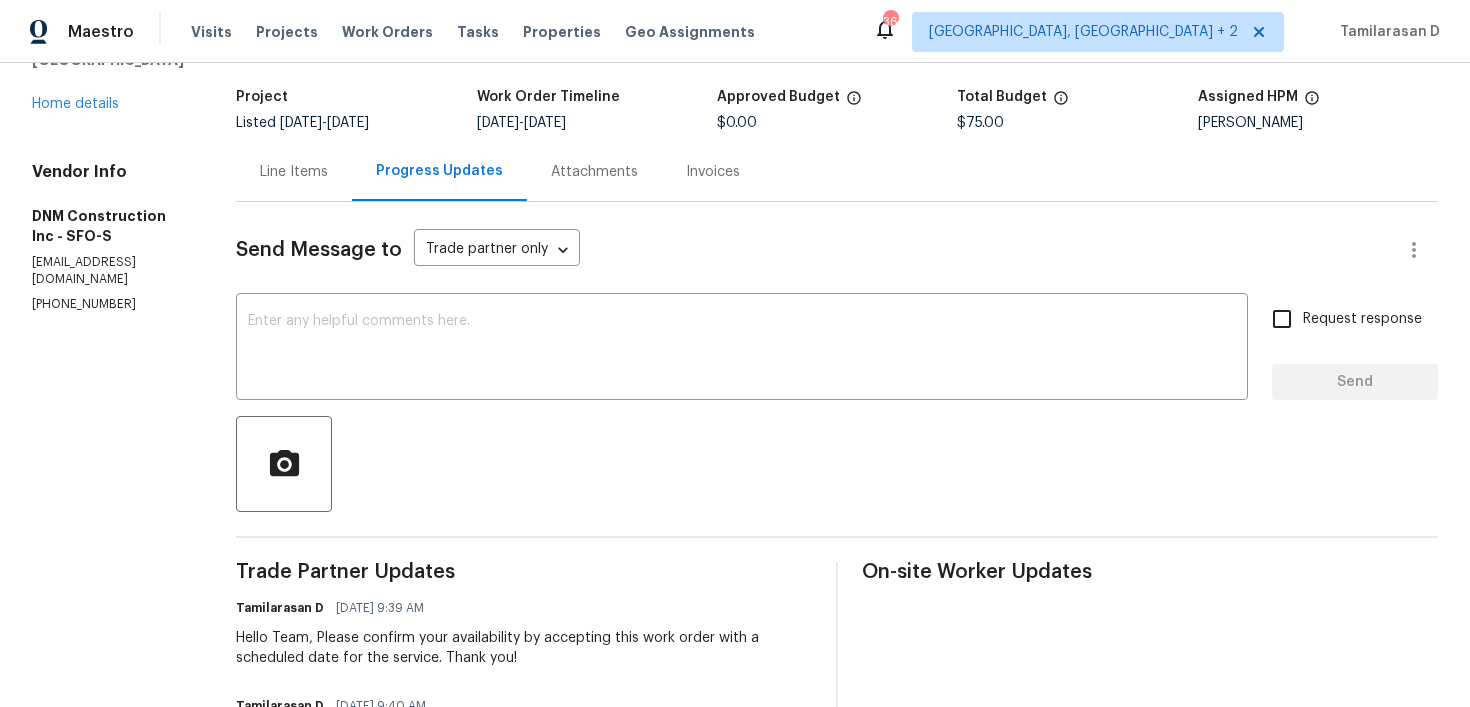 click on "Send Message to Trade partner only Trade partner only ​" at bounding box center (813, 250) 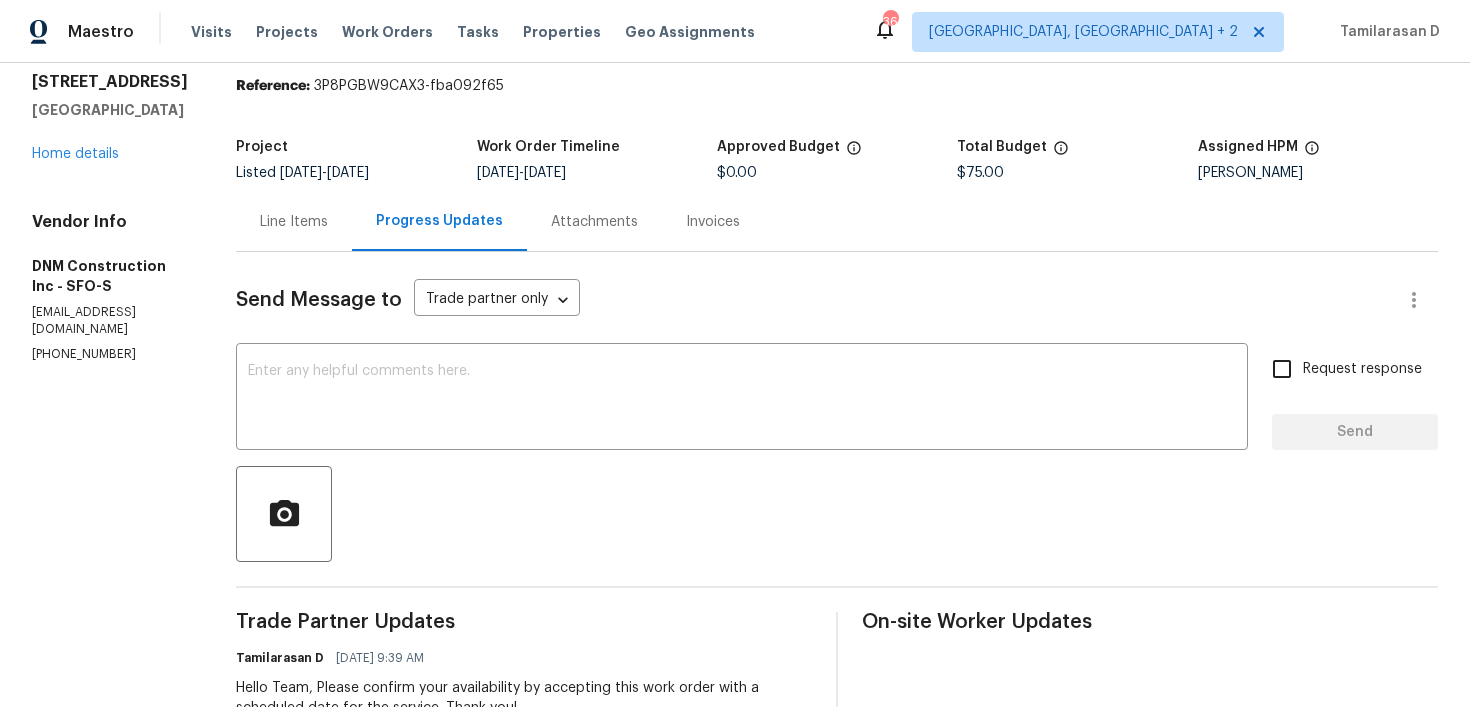 scroll, scrollTop: 0, scrollLeft: 0, axis: both 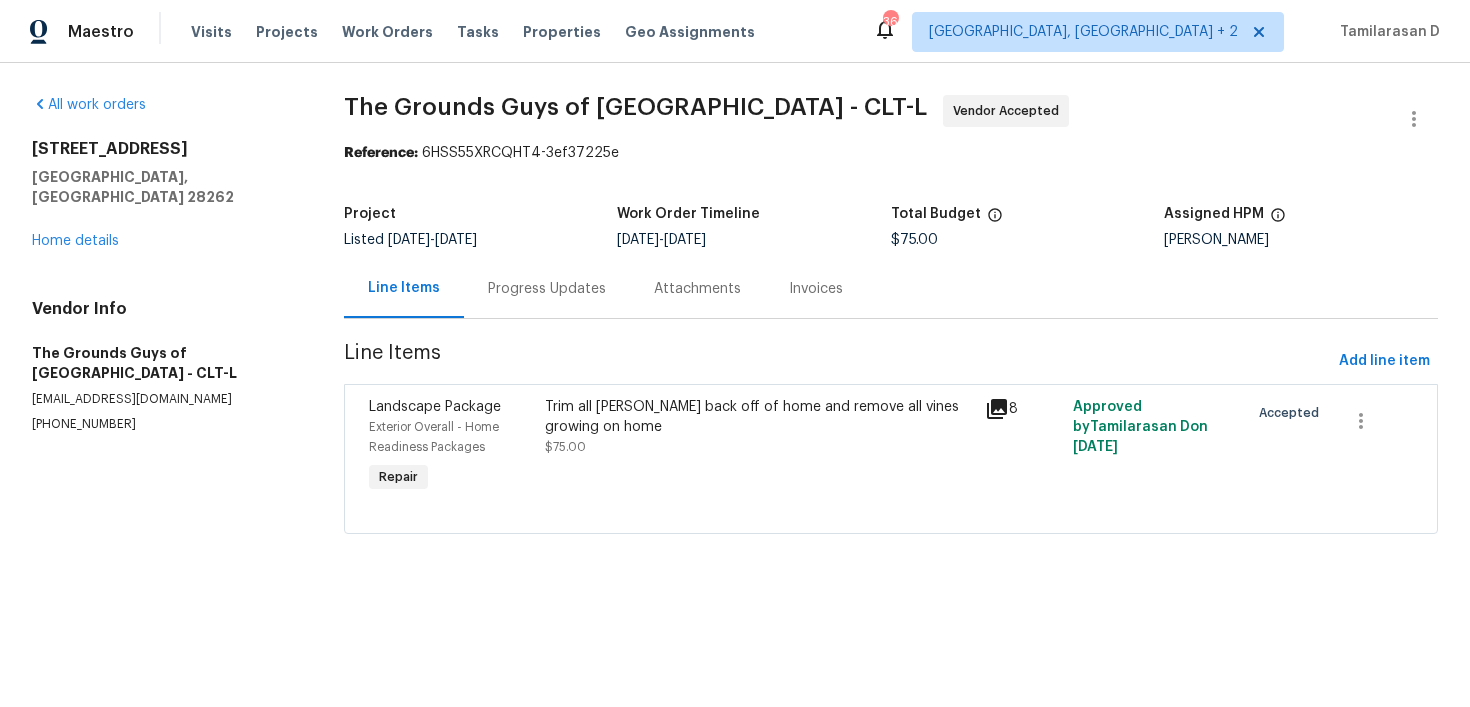 click on "Progress Updates" at bounding box center [547, 288] 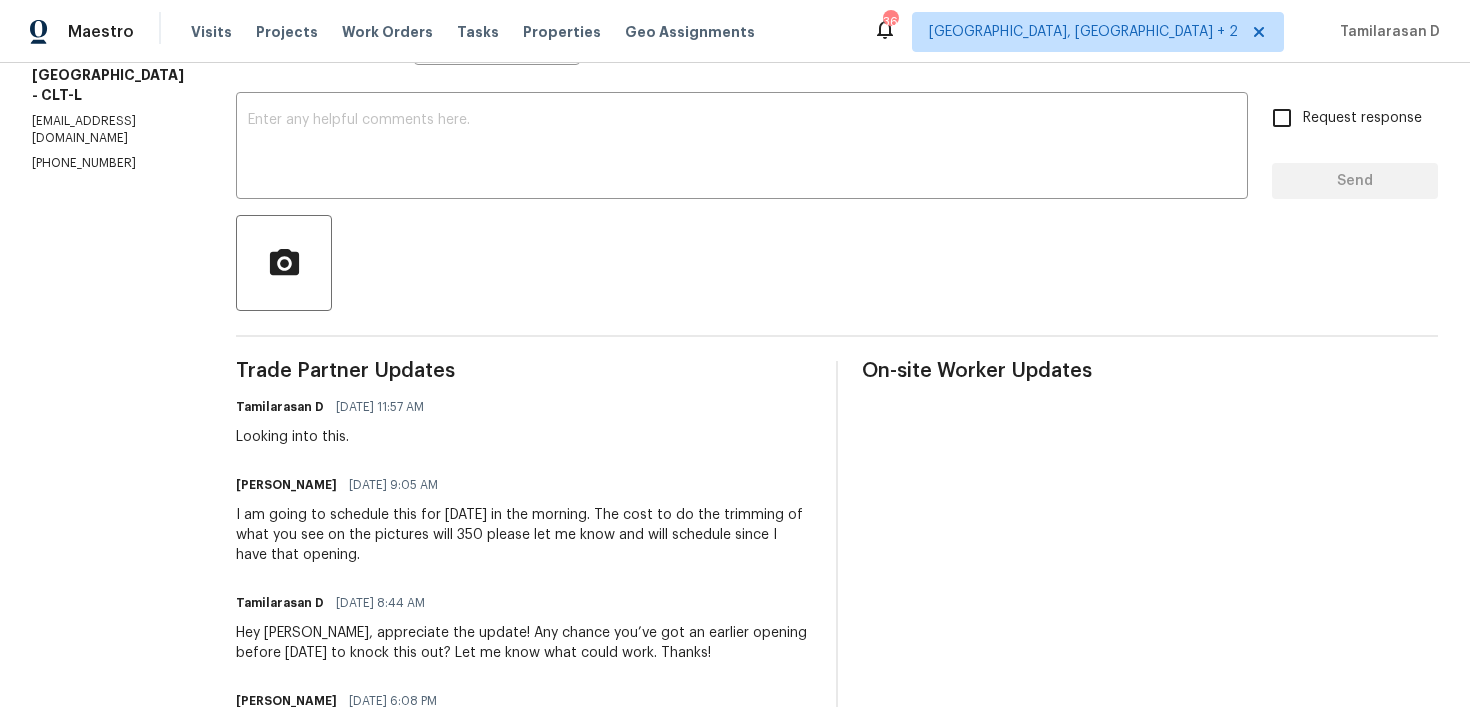 scroll, scrollTop: 322, scrollLeft: 0, axis: vertical 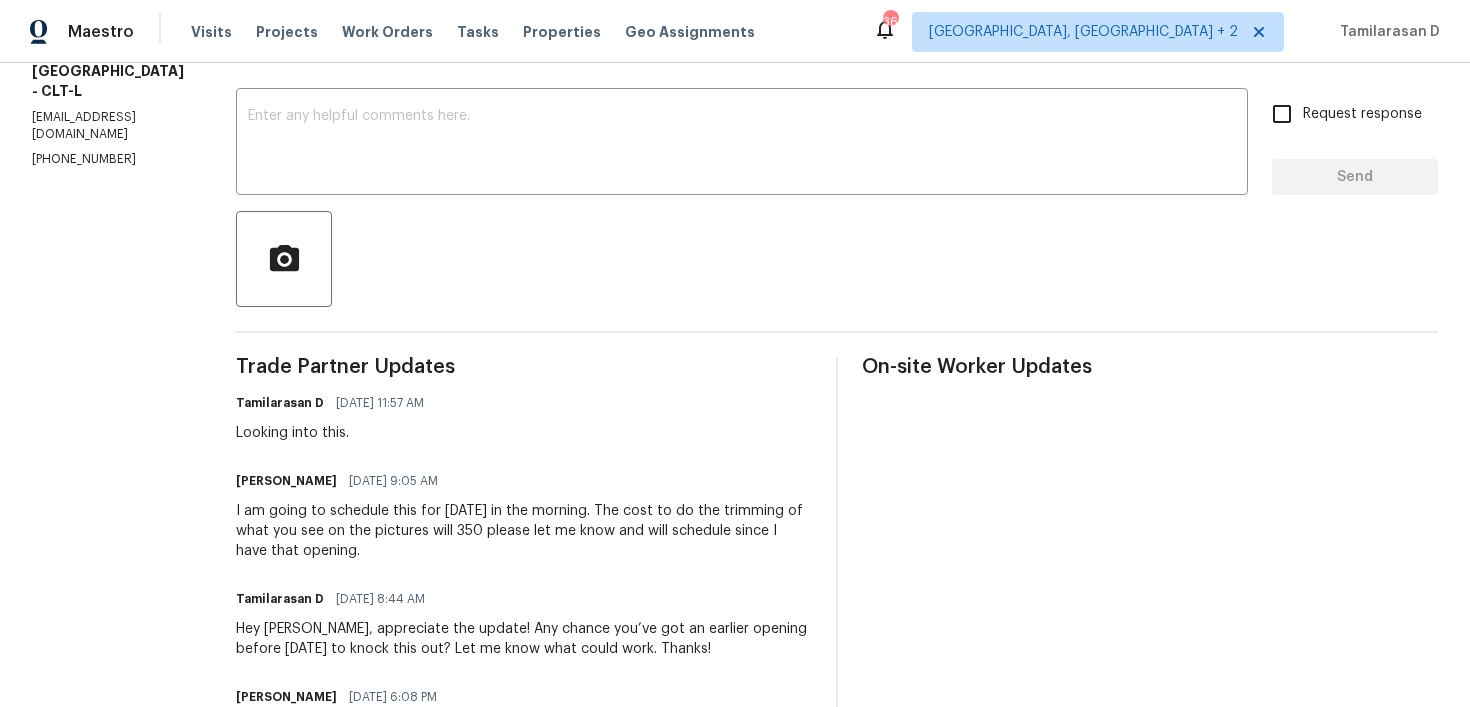 click on "I am going to schedule this for [DATE] in the morning. The cost to do the trimming of what you see on the pictures will 350 please let me know and will schedule since I have that opening." at bounding box center [524, 531] 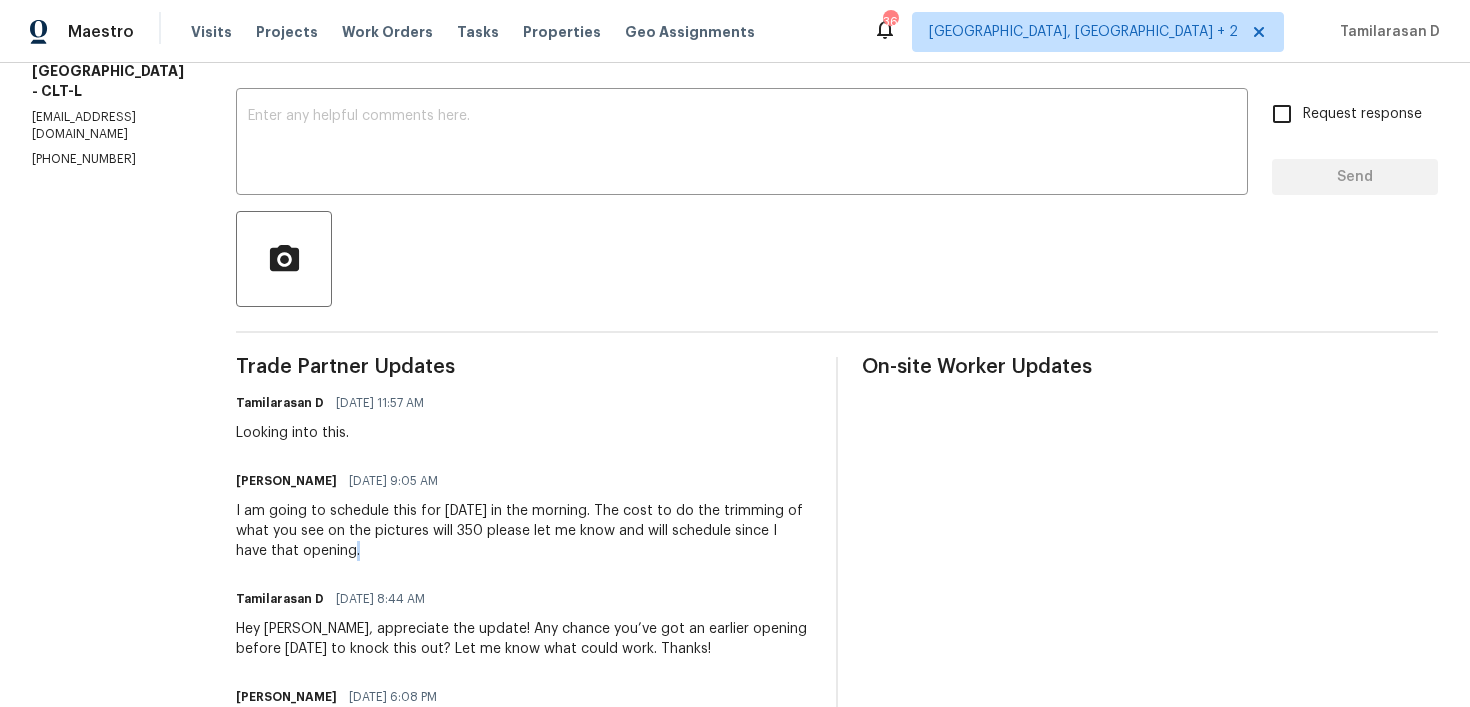 click on "I am going to schedule this for [DATE] in the morning. The cost to do the trimming of what you see on the pictures will 350 please let me know and will schedule since I have that opening." at bounding box center [524, 531] 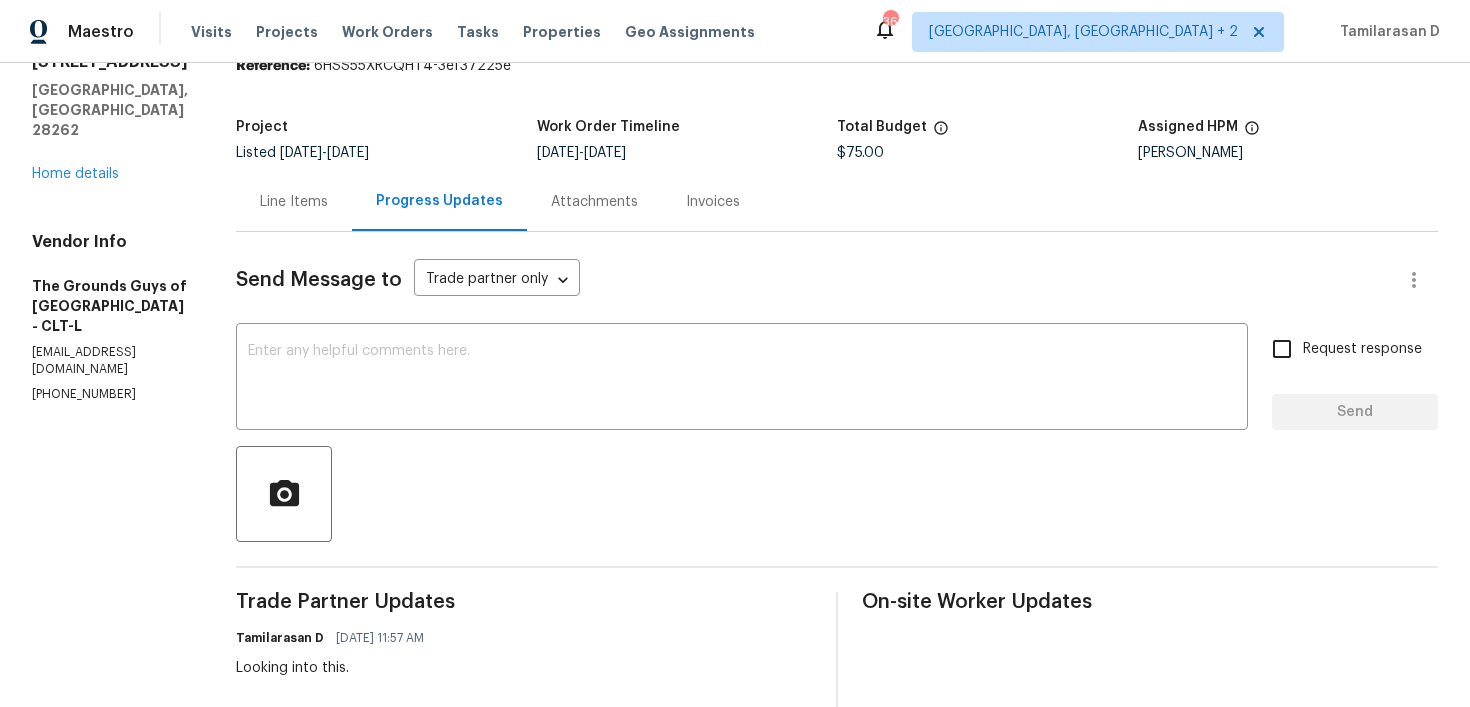 scroll, scrollTop: 0, scrollLeft: 0, axis: both 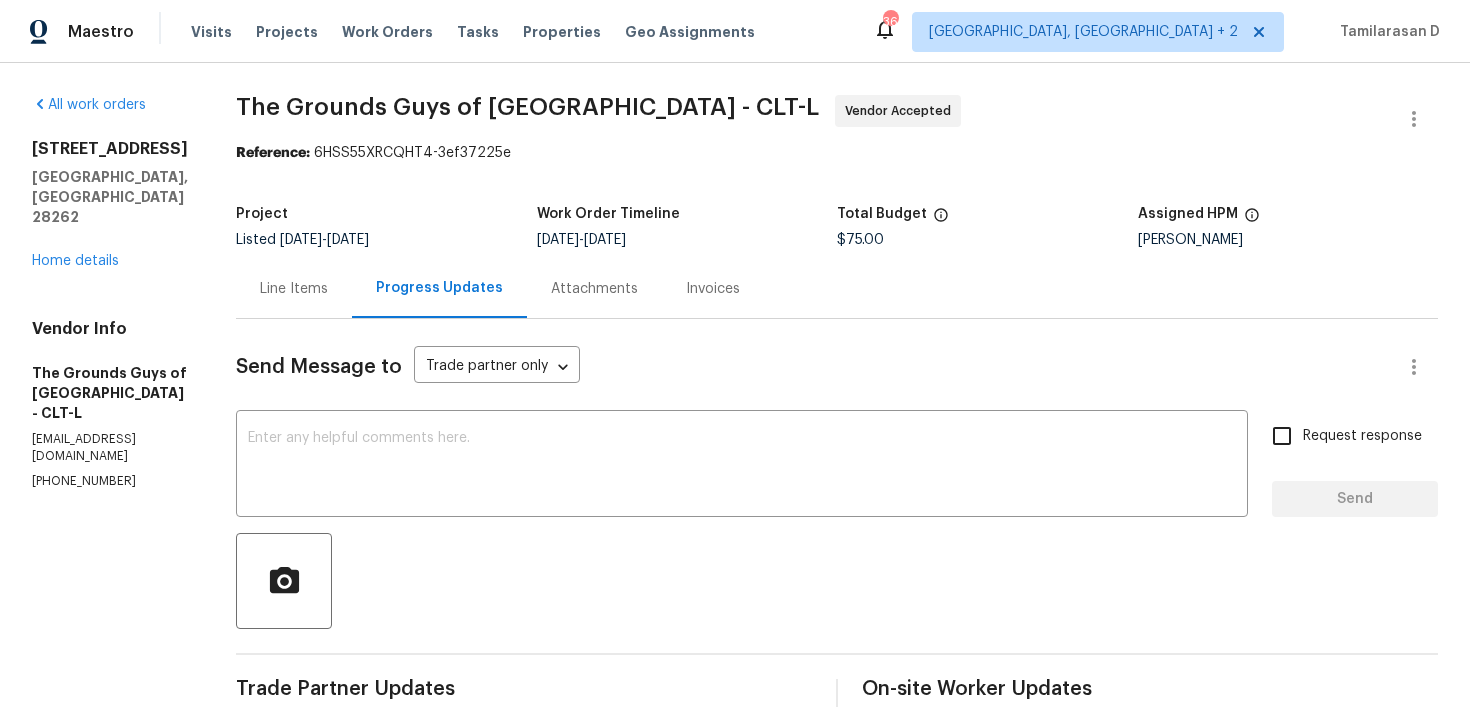 click on "Line Items" at bounding box center (294, 288) 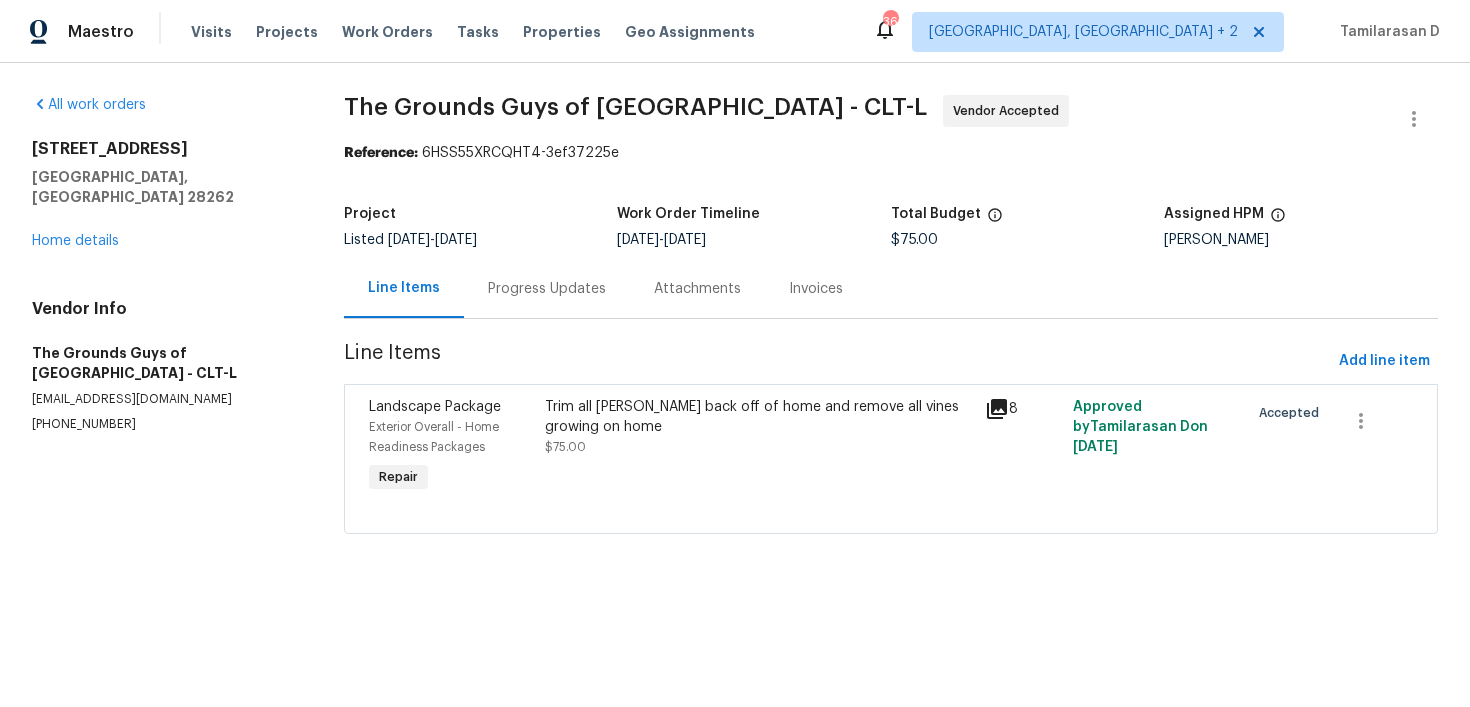 click on "Progress Updates" at bounding box center (547, 288) 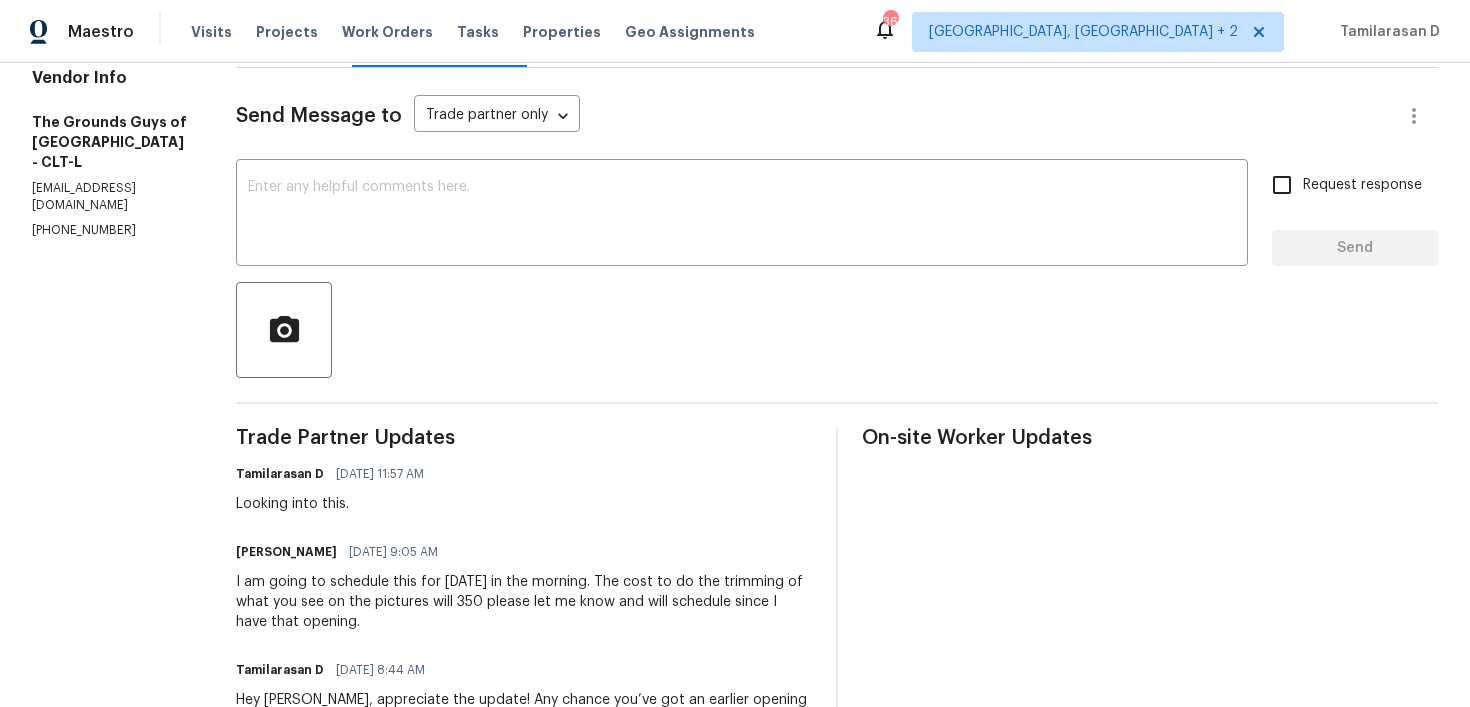 scroll, scrollTop: 253, scrollLeft: 0, axis: vertical 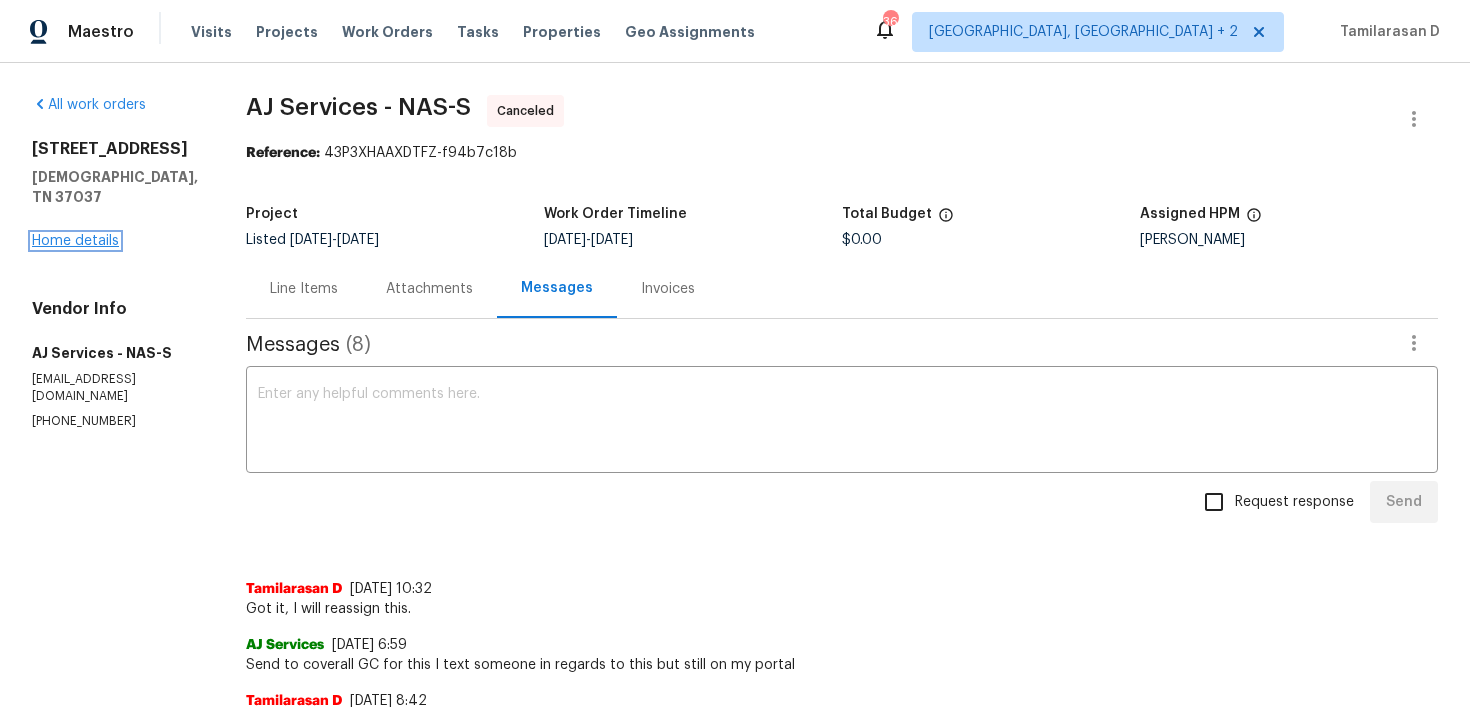 click on "Home details" at bounding box center [75, 241] 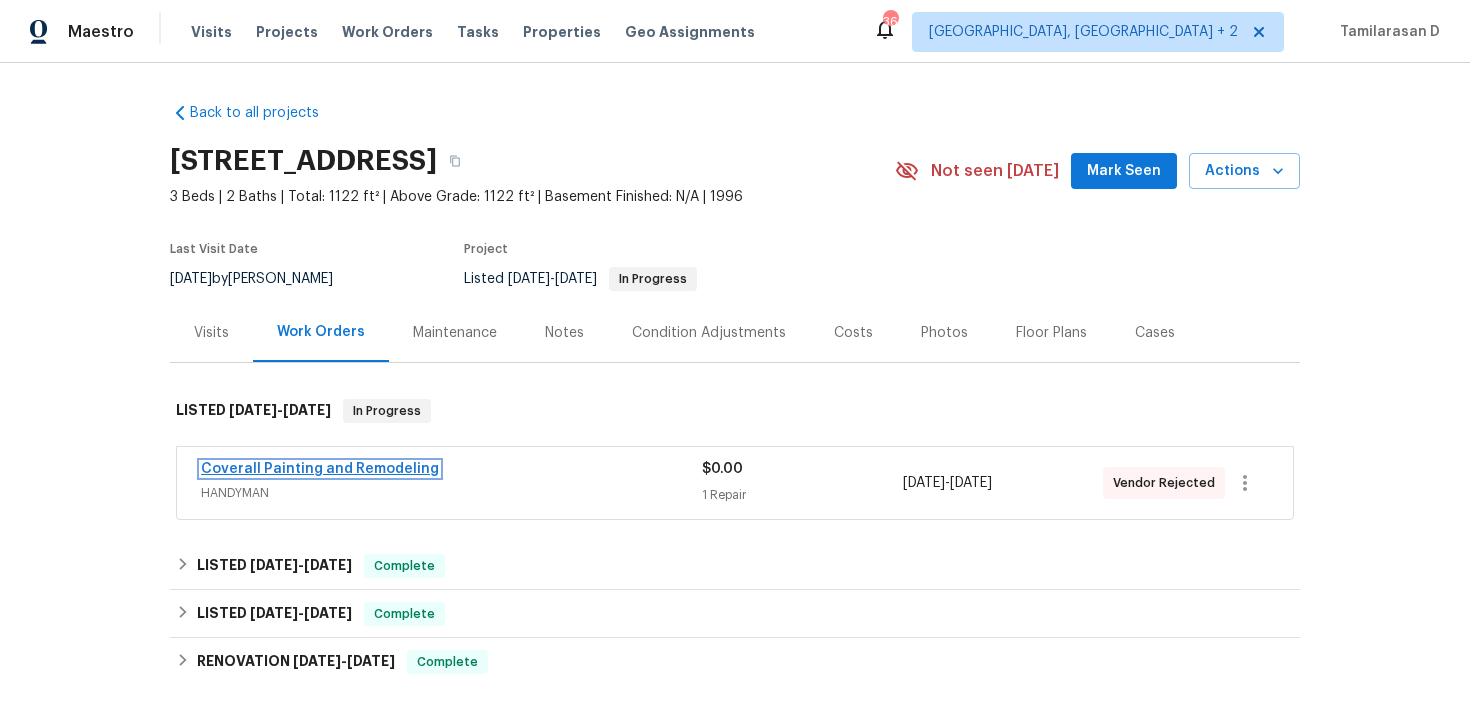 click on "Coverall Painting and Remodeling" at bounding box center [320, 469] 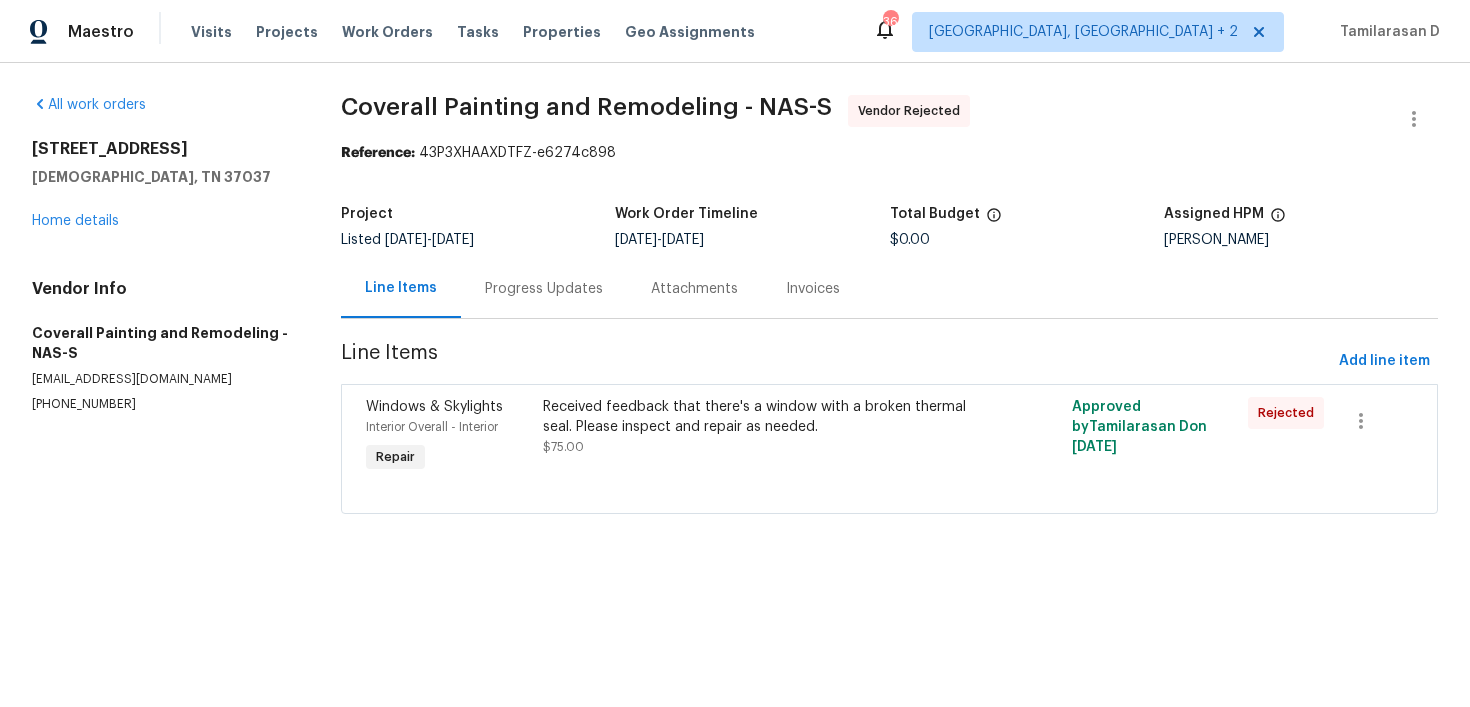 click on "Progress Updates" at bounding box center (544, 289) 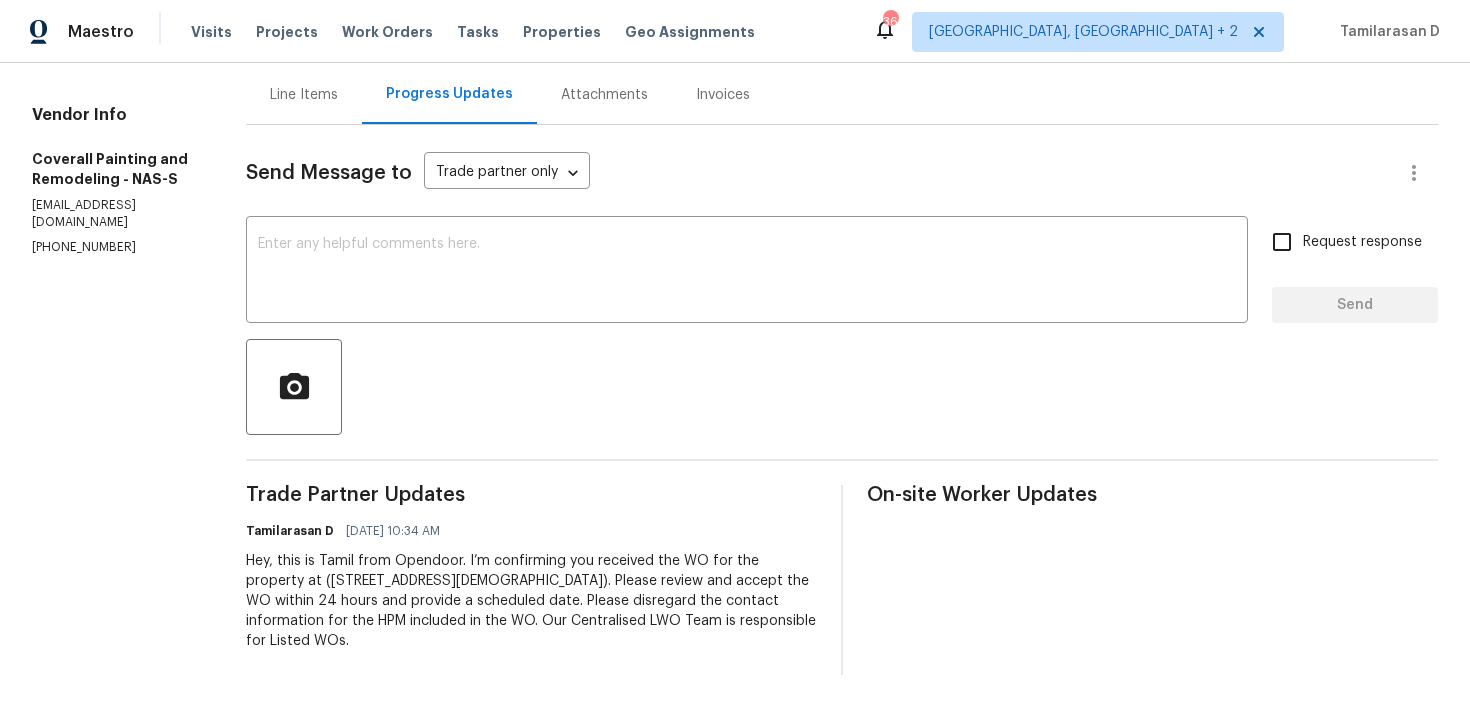 scroll, scrollTop: 0, scrollLeft: 0, axis: both 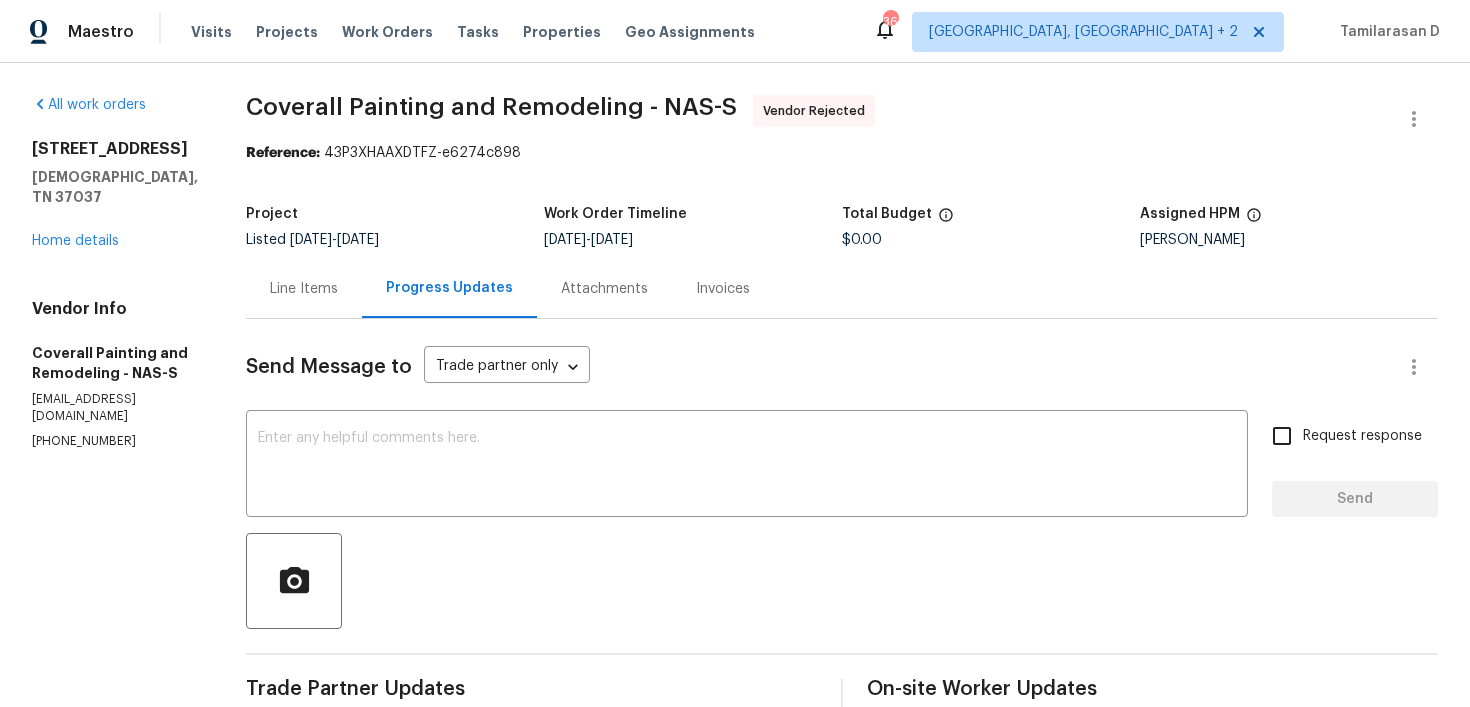 click on "Line Items" at bounding box center (304, 288) 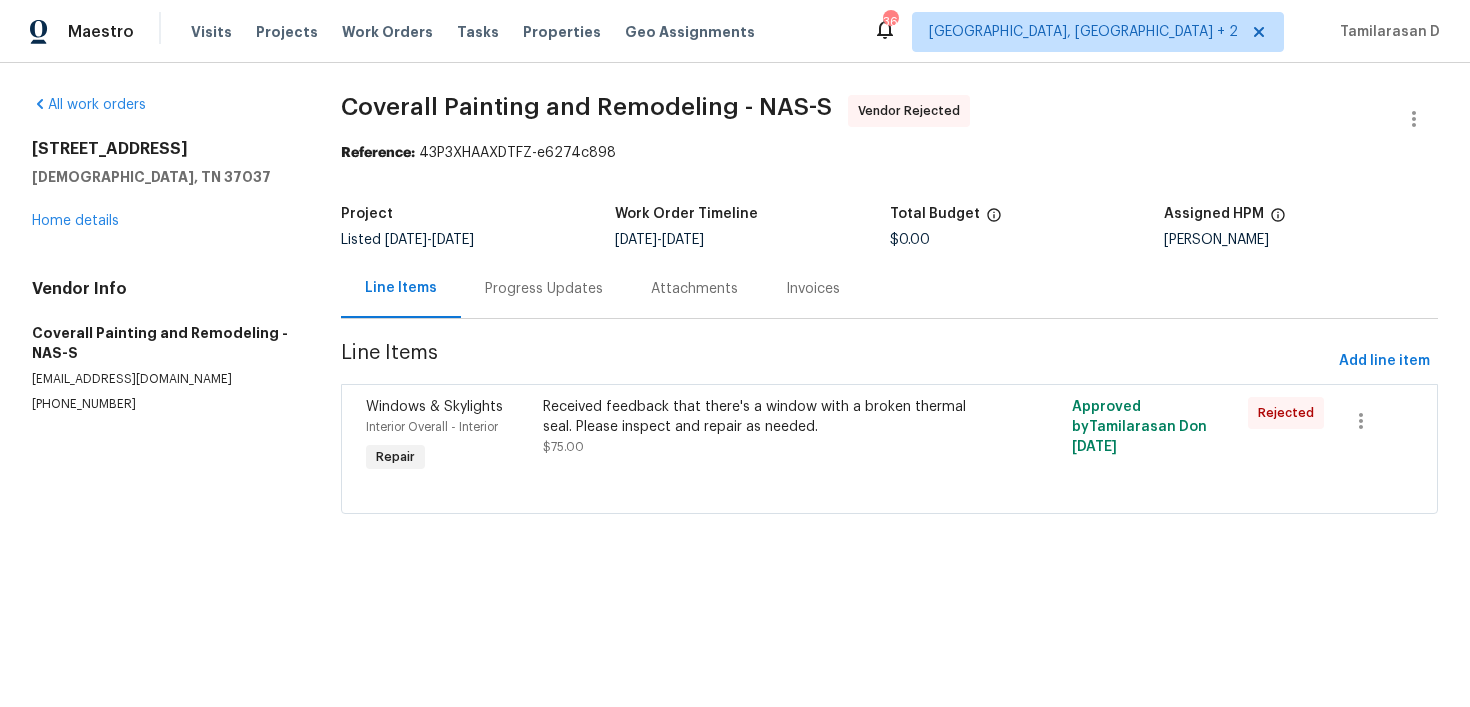click on "Received feedback that there's a window with a broken thermal seal. Please inspect and repair as needed. $75.00" at bounding box center (757, 437) 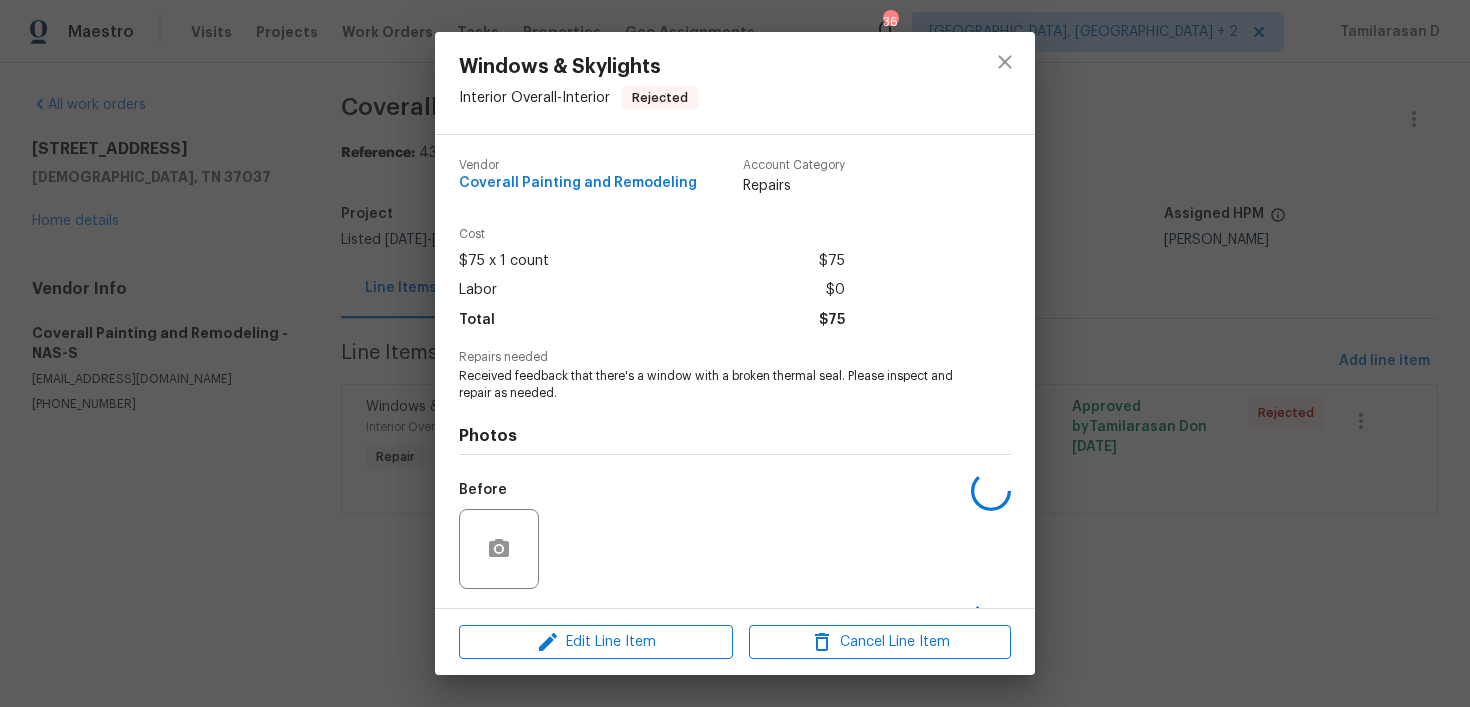 scroll, scrollTop: 131, scrollLeft: 0, axis: vertical 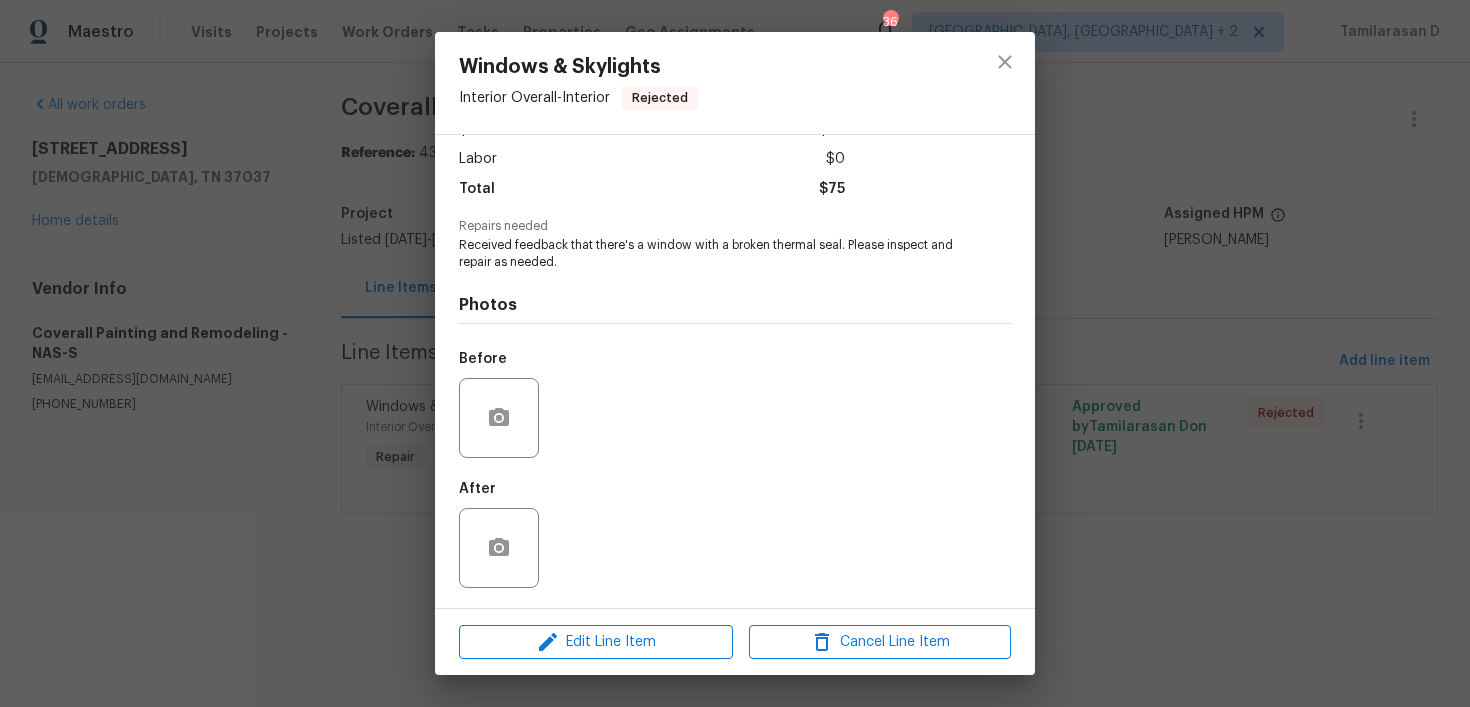 click on "Received feedback that there's a window with a broken thermal seal. Please inspect and repair as needed." at bounding box center [707, 254] 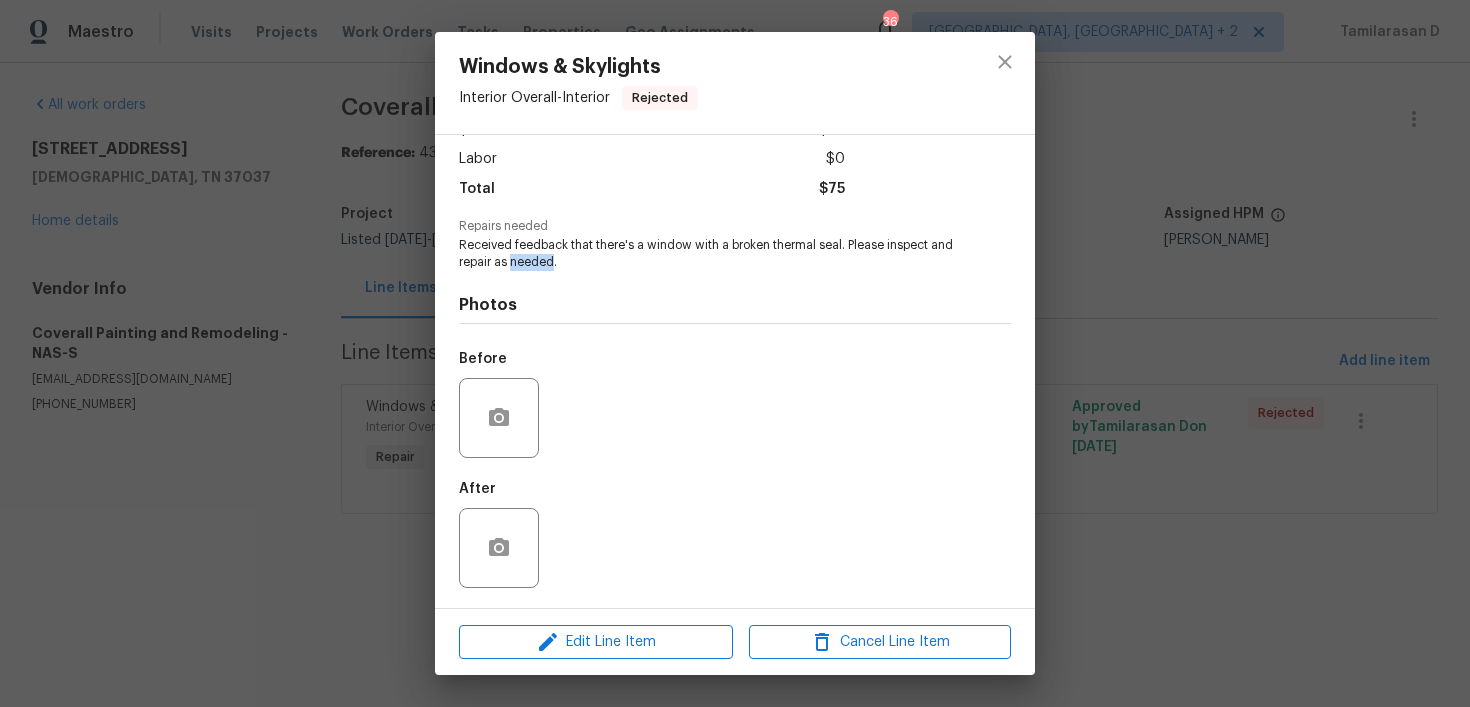 click on "Received feedback that there's a window with a broken thermal seal. Please inspect and repair as needed." at bounding box center (707, 254) 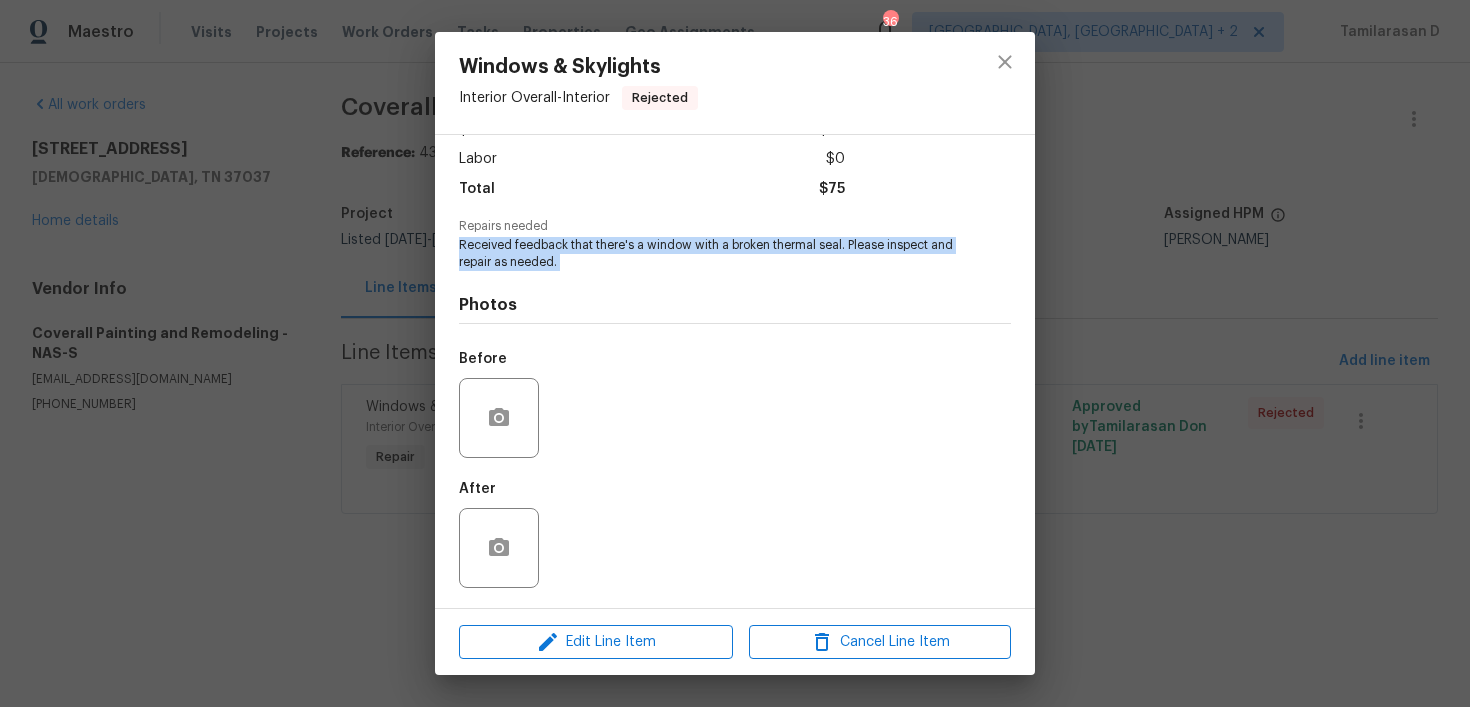 click on "Windows & Skylights Interior Overall  -  Interior Rejected Vendor Coverall Painting and Remodeling Account Category Repairs Cost $75 x 1 count $75 Labor $0 Total $75 Repairs needed Received feedback that there's a window with a broken thermal seal. Please inspect and repair as needed. Photos Before After  Edit Line Item  Cancel Line Item" at bounding box center (735, 353) 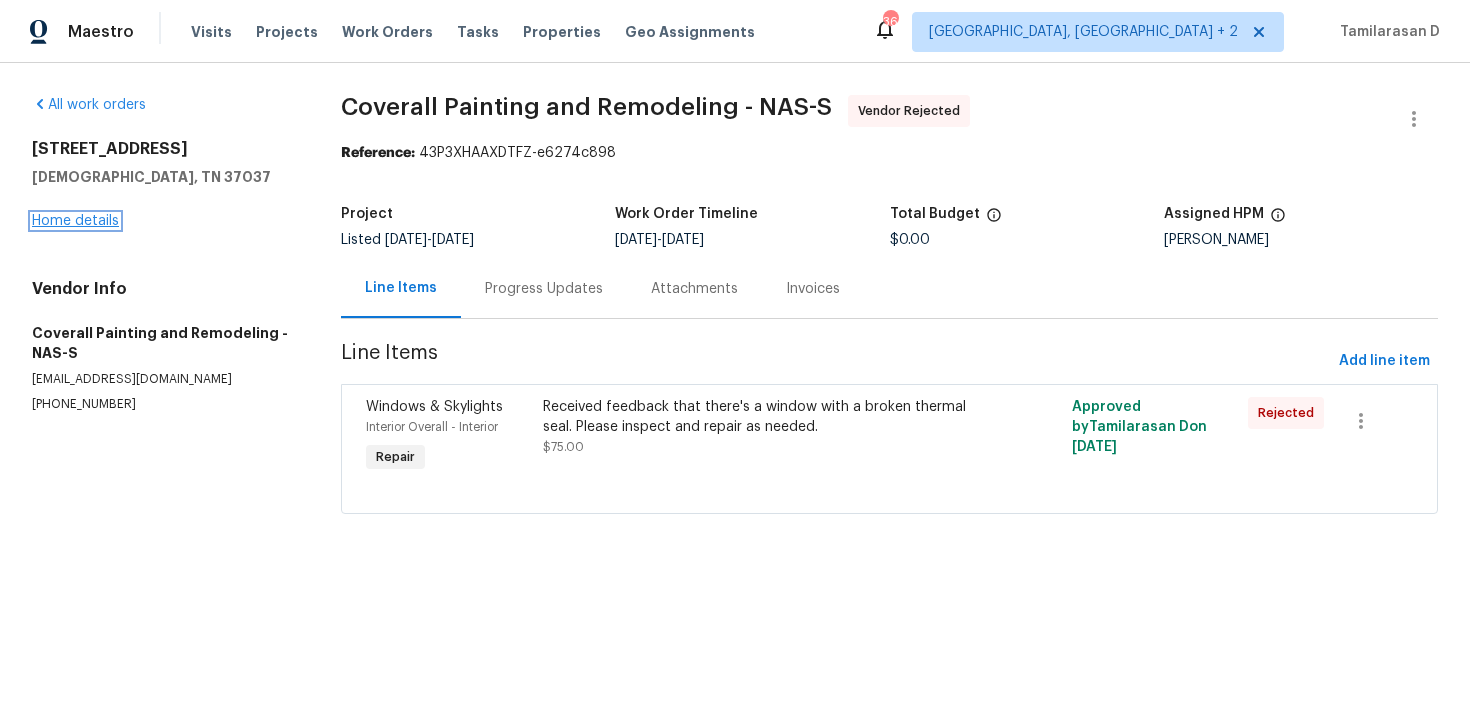 click on "Home details" at bounding box center [75, 221] 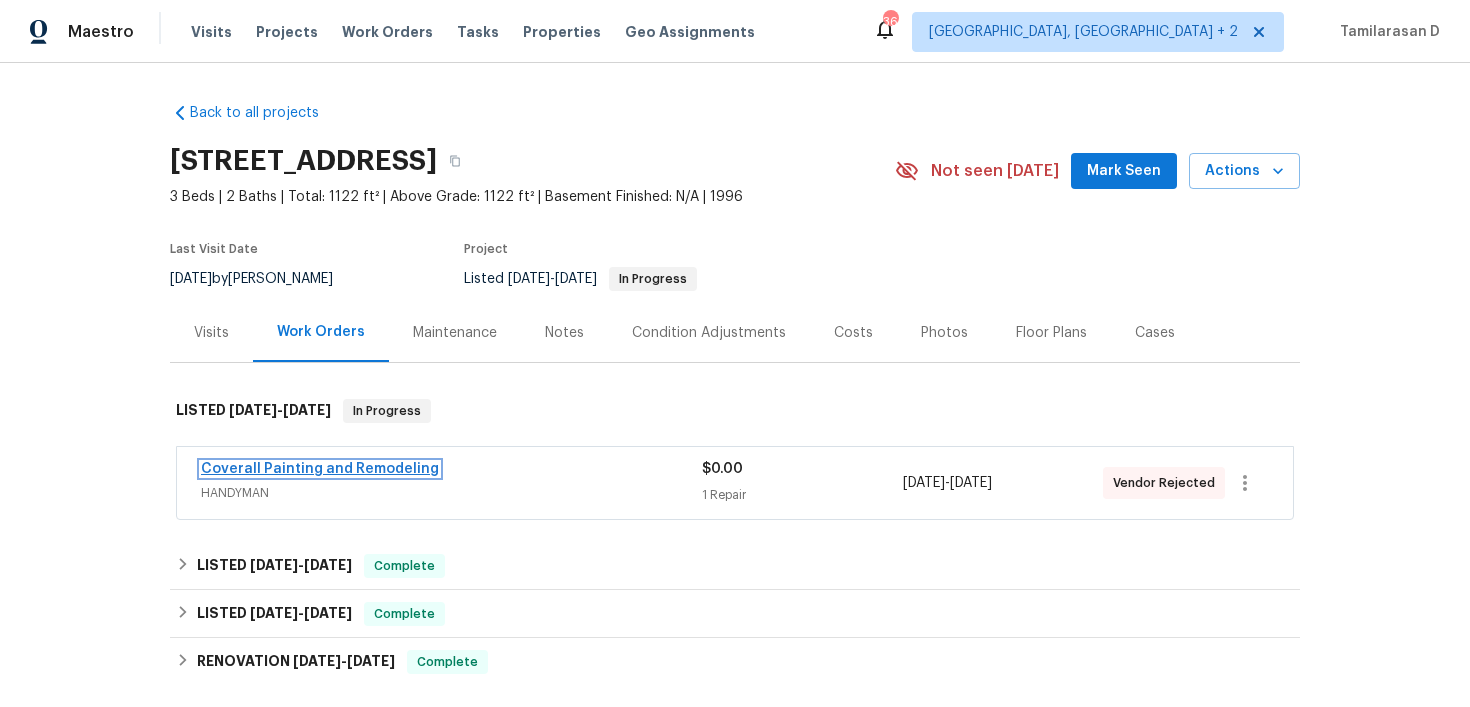 click on "Coverall Painting and Remodeling" at bounding box center (320, 469) 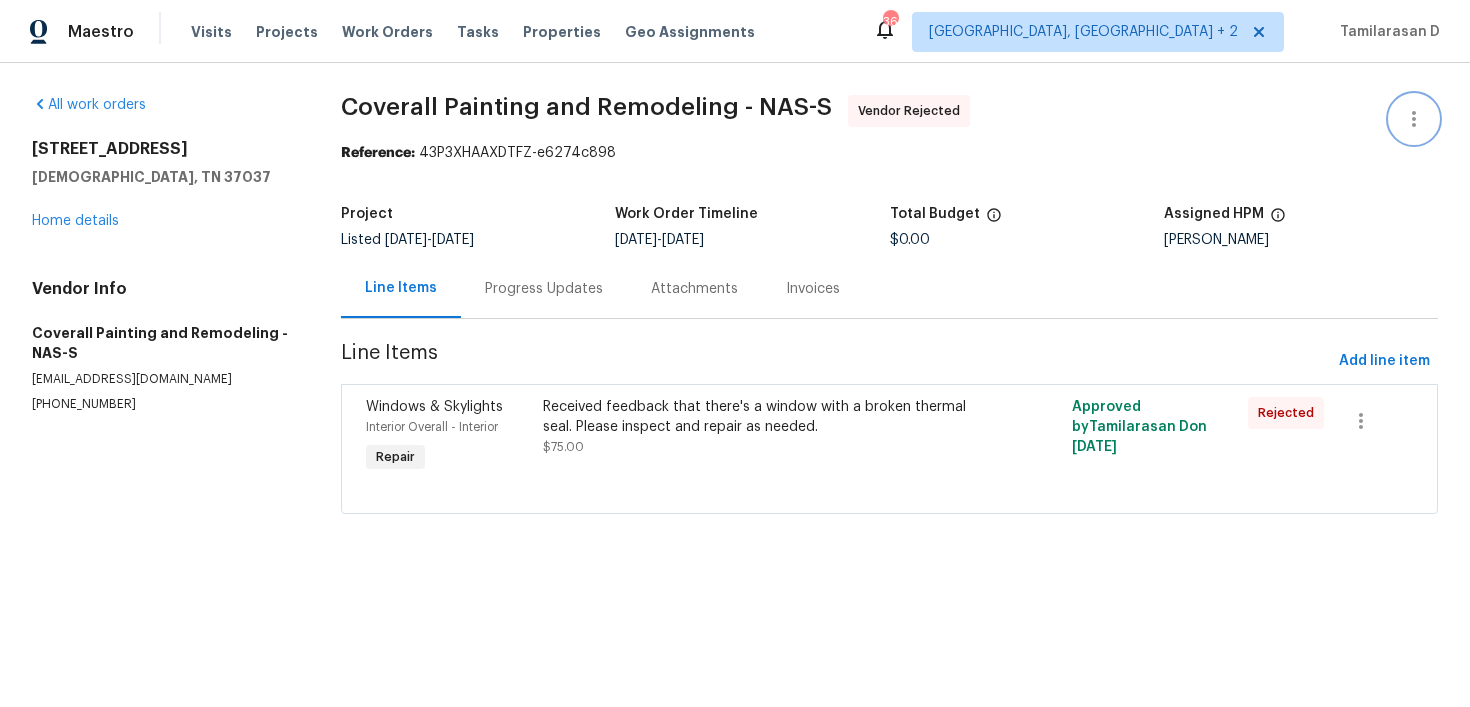 click at bounding box center [1414, 119] 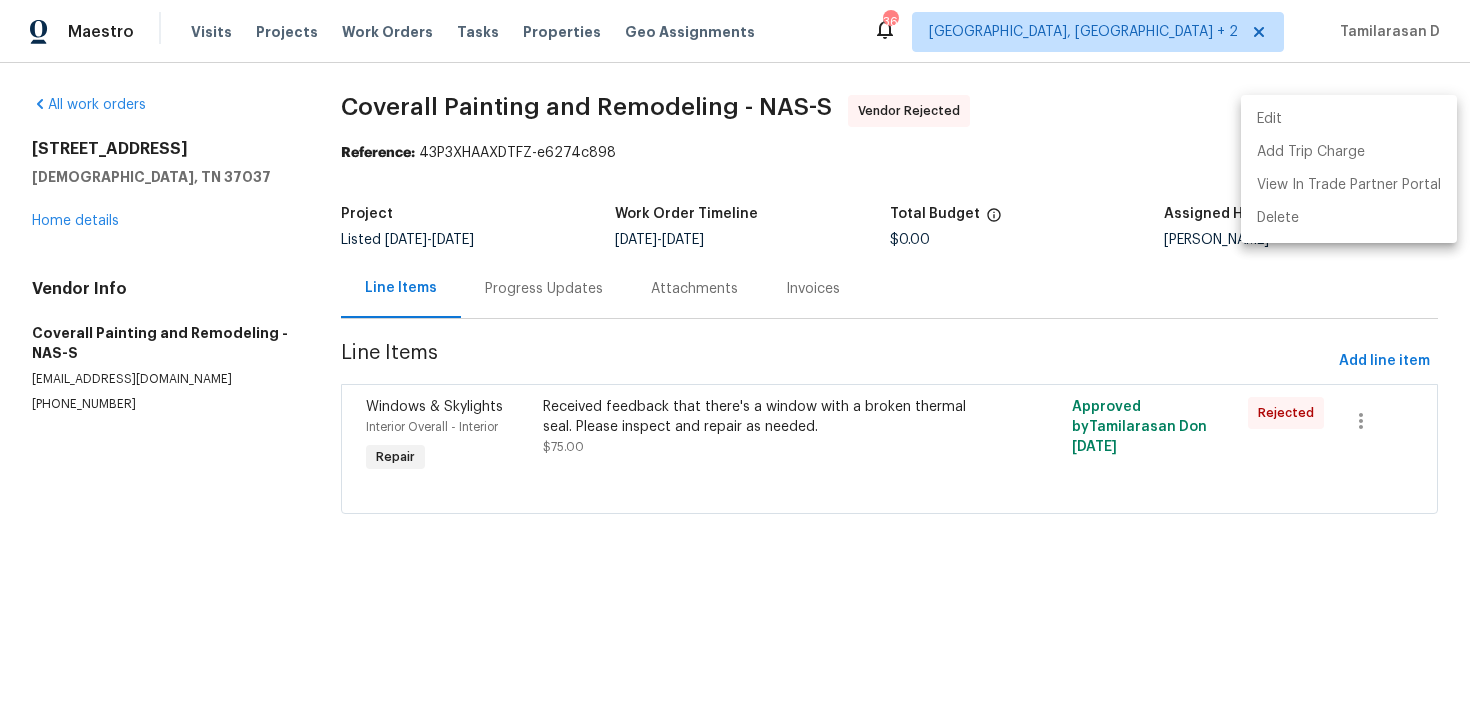 click on "Edit" at bounding box center [1349, 119] 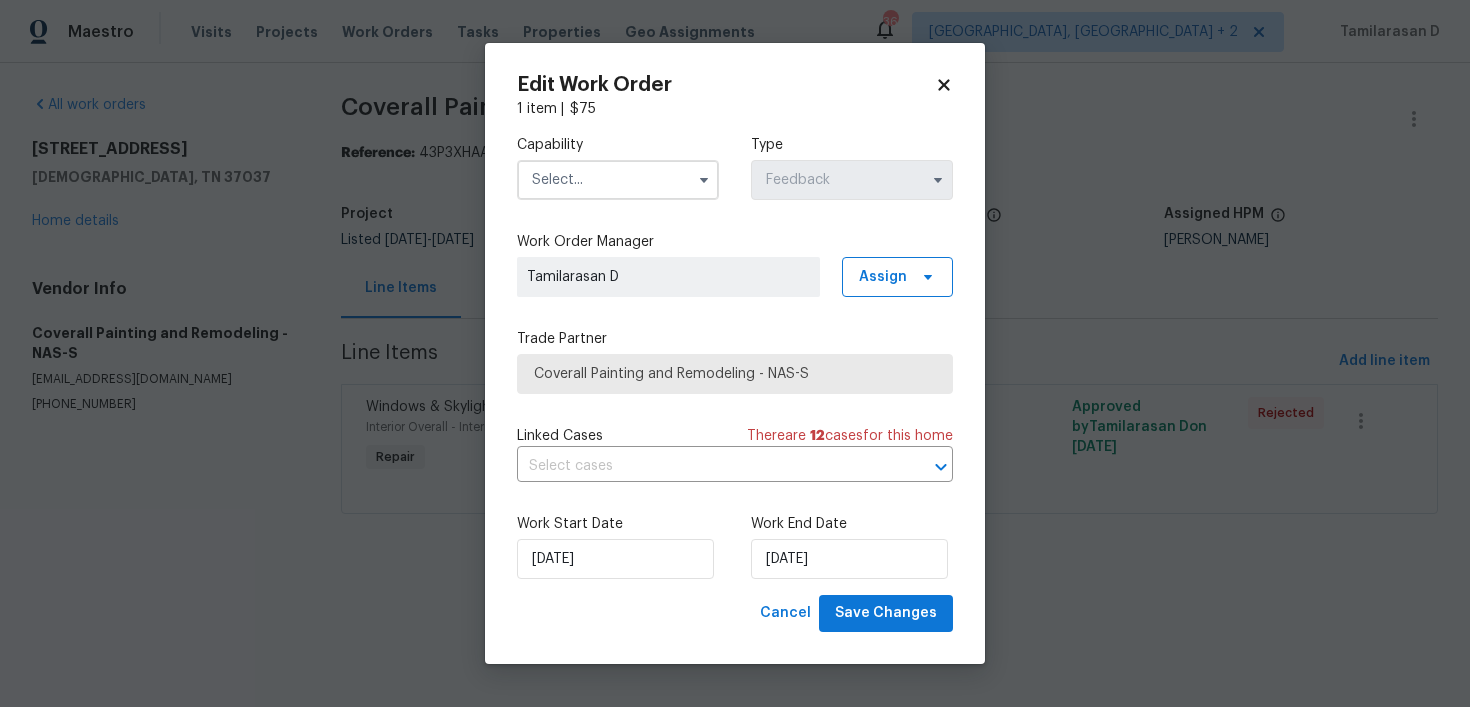 click at bounding box center [618, 180] 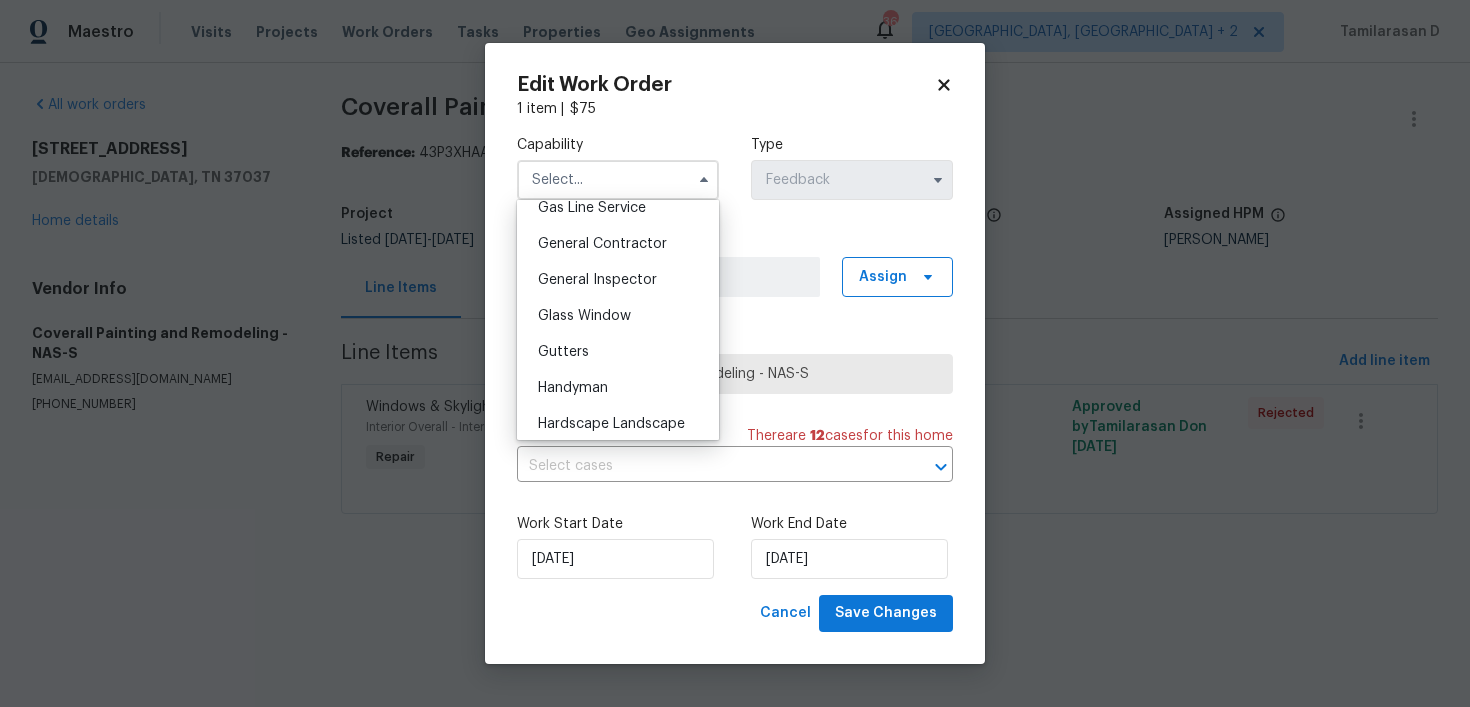 scroll, scrollTop: 942, scrollLeft: 0, axis: vertical 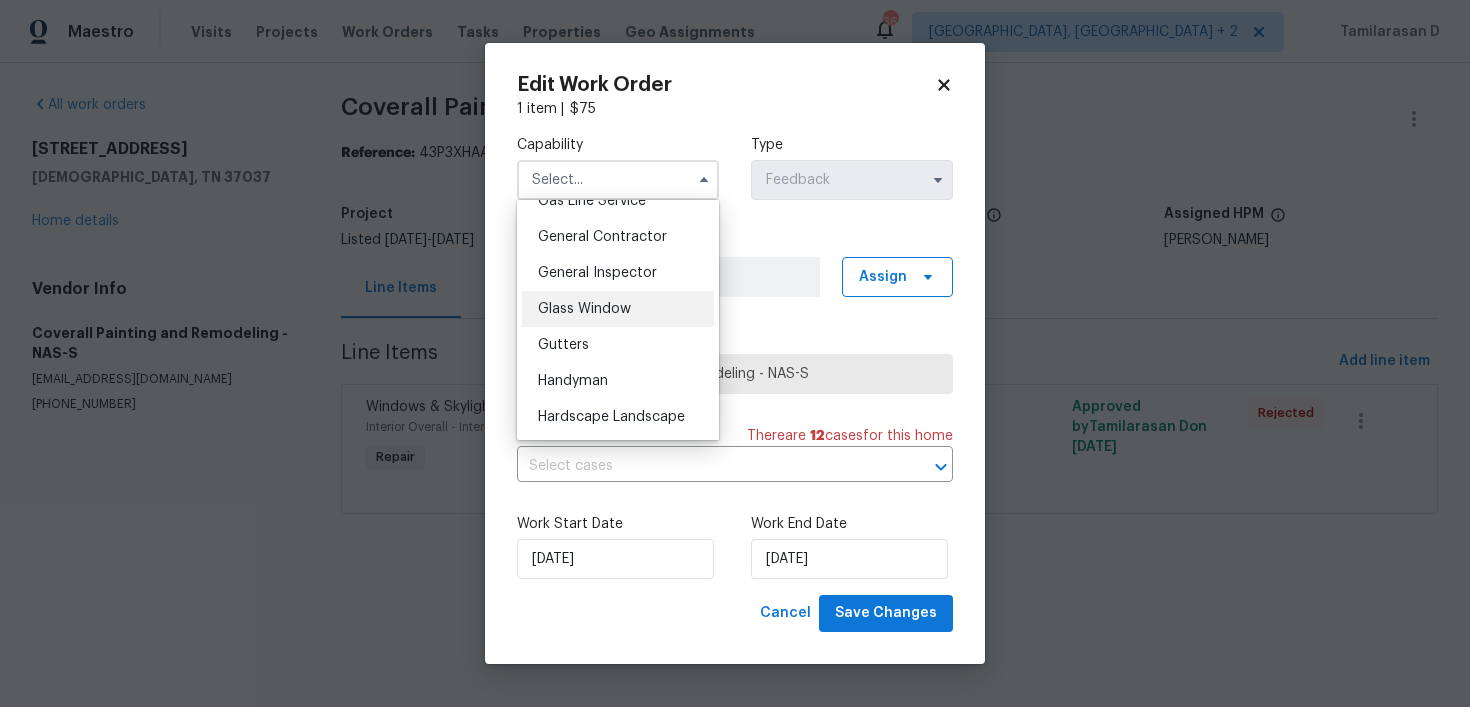 click on "Glass Window" at bounding box center [618, 309] 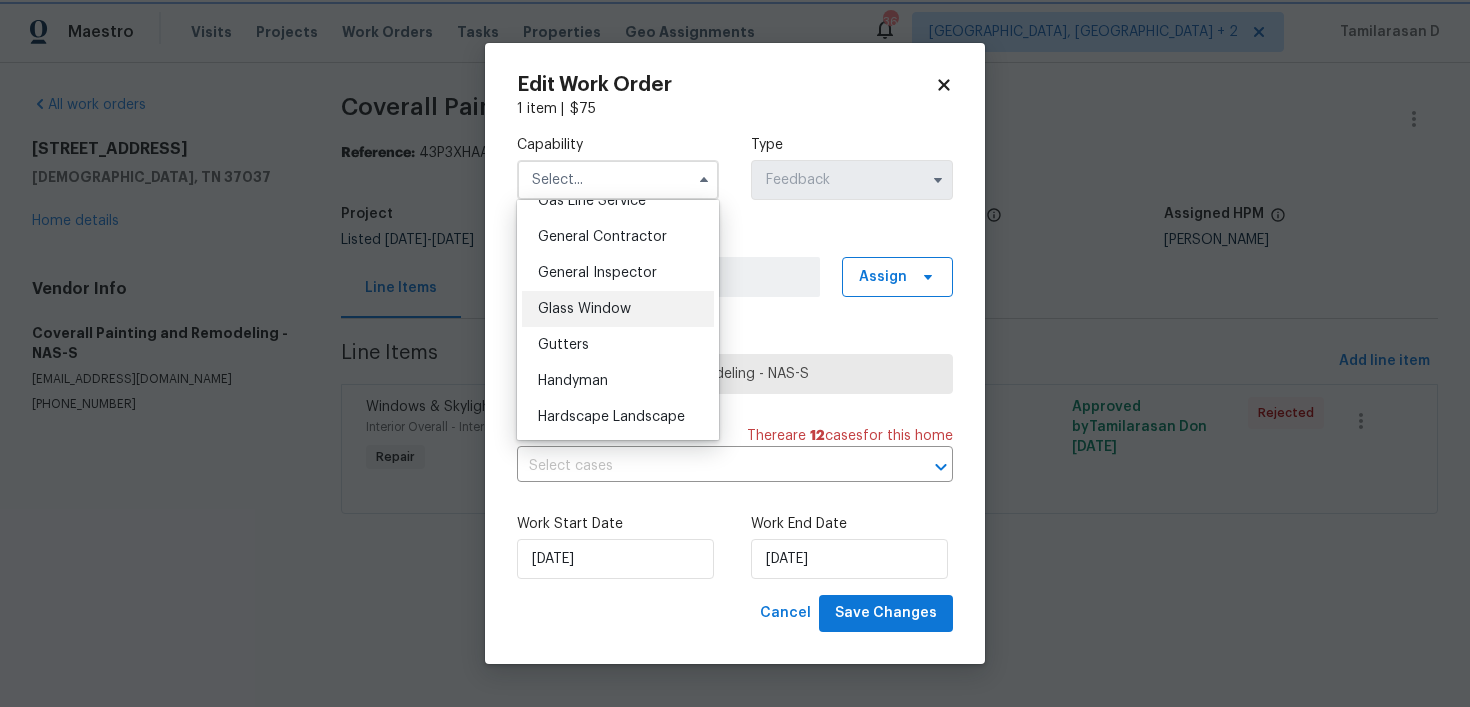 type on "Glass Window" 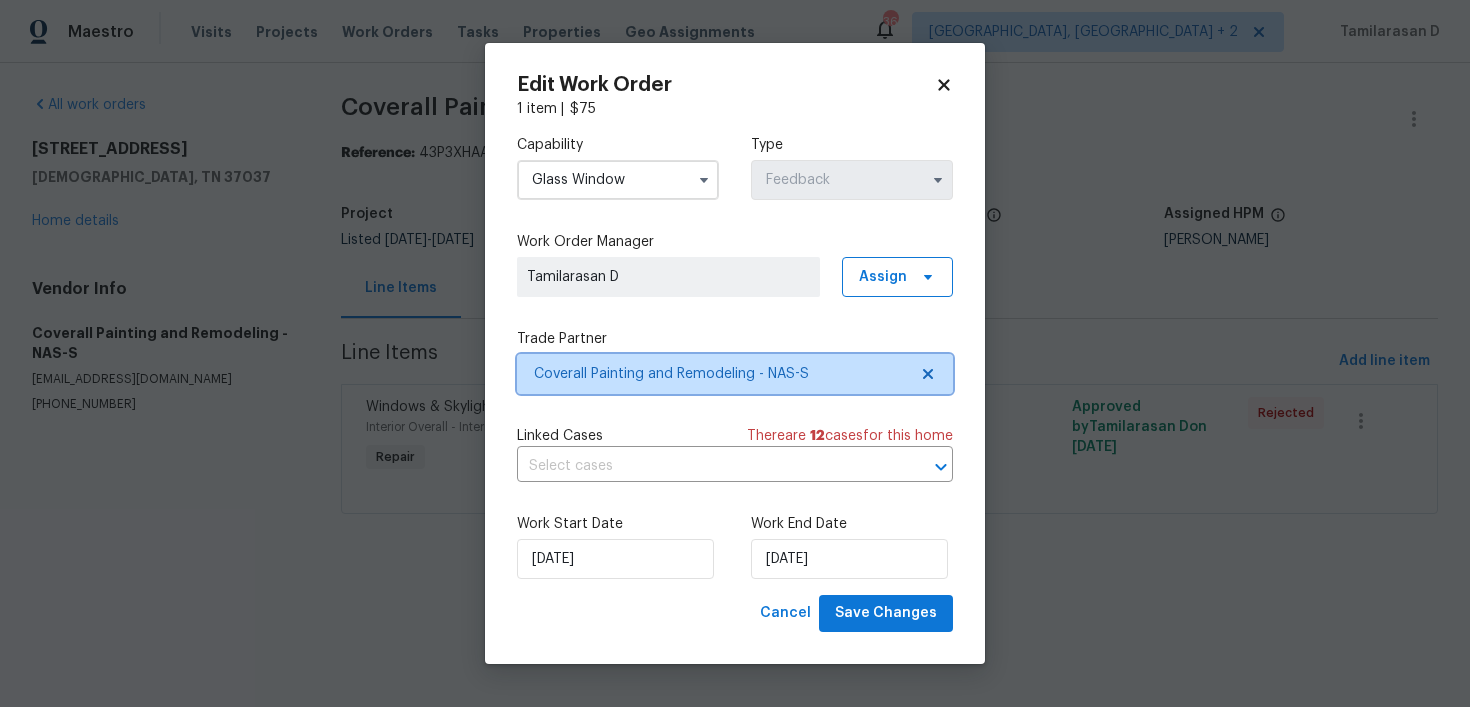 click on "Coverall Painting and Remodeling - NAS-S" at bounding box center (720, 374) 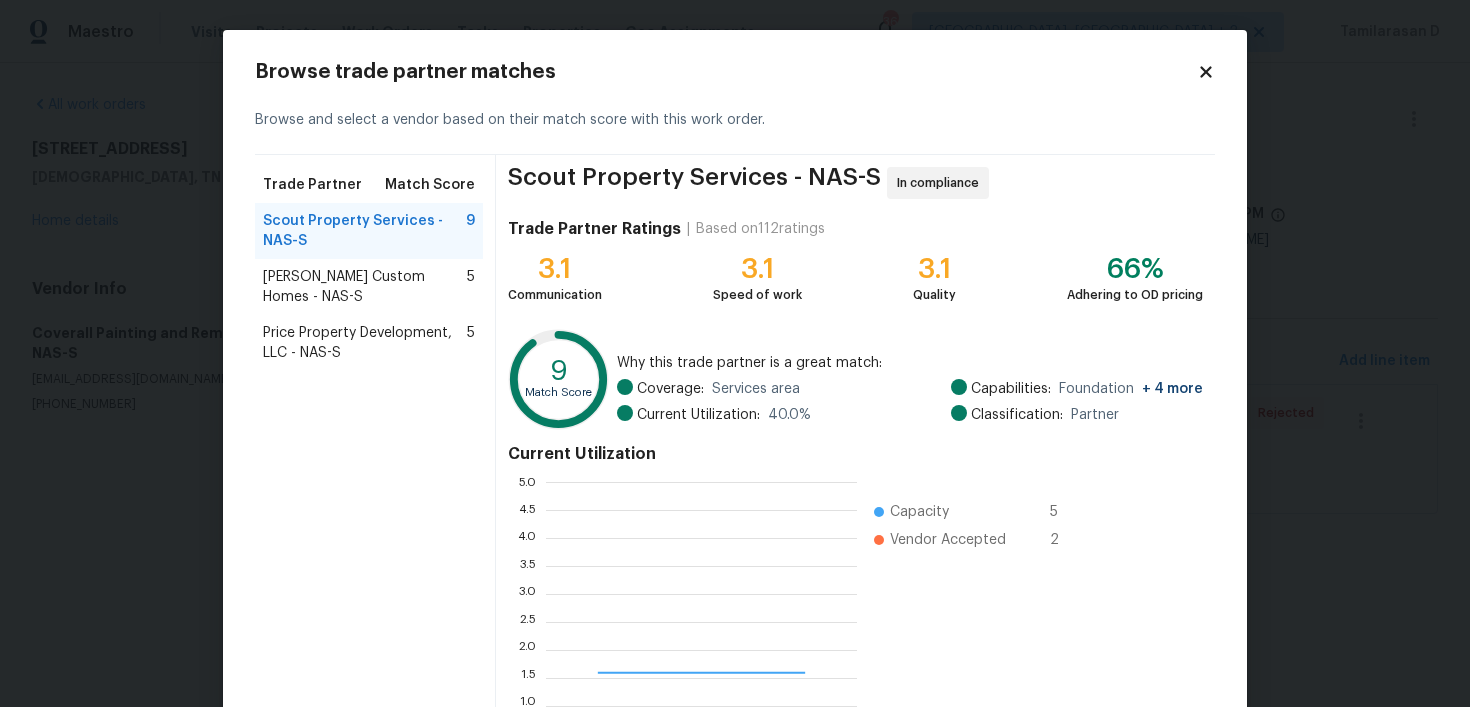 scroll, scrollTop: 2, scrollLeft: 1, axis: both 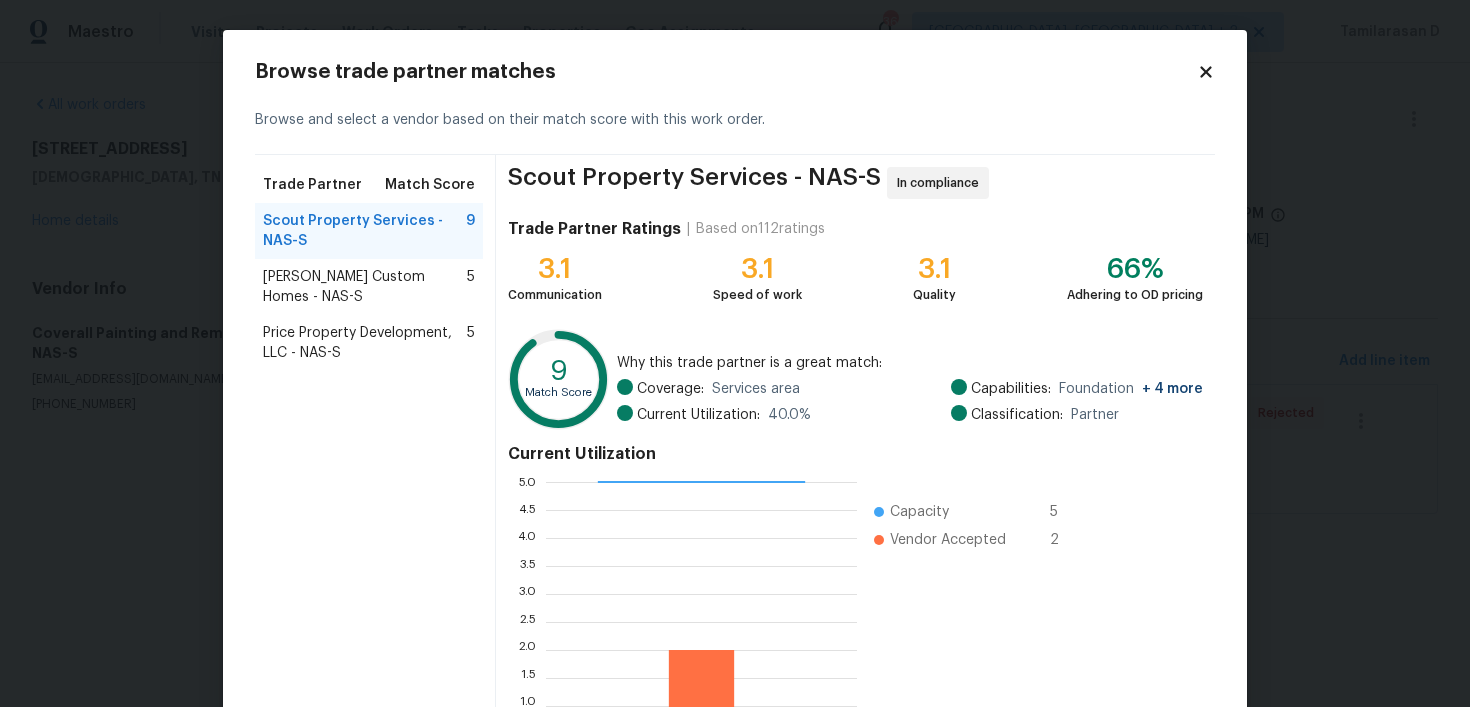 click 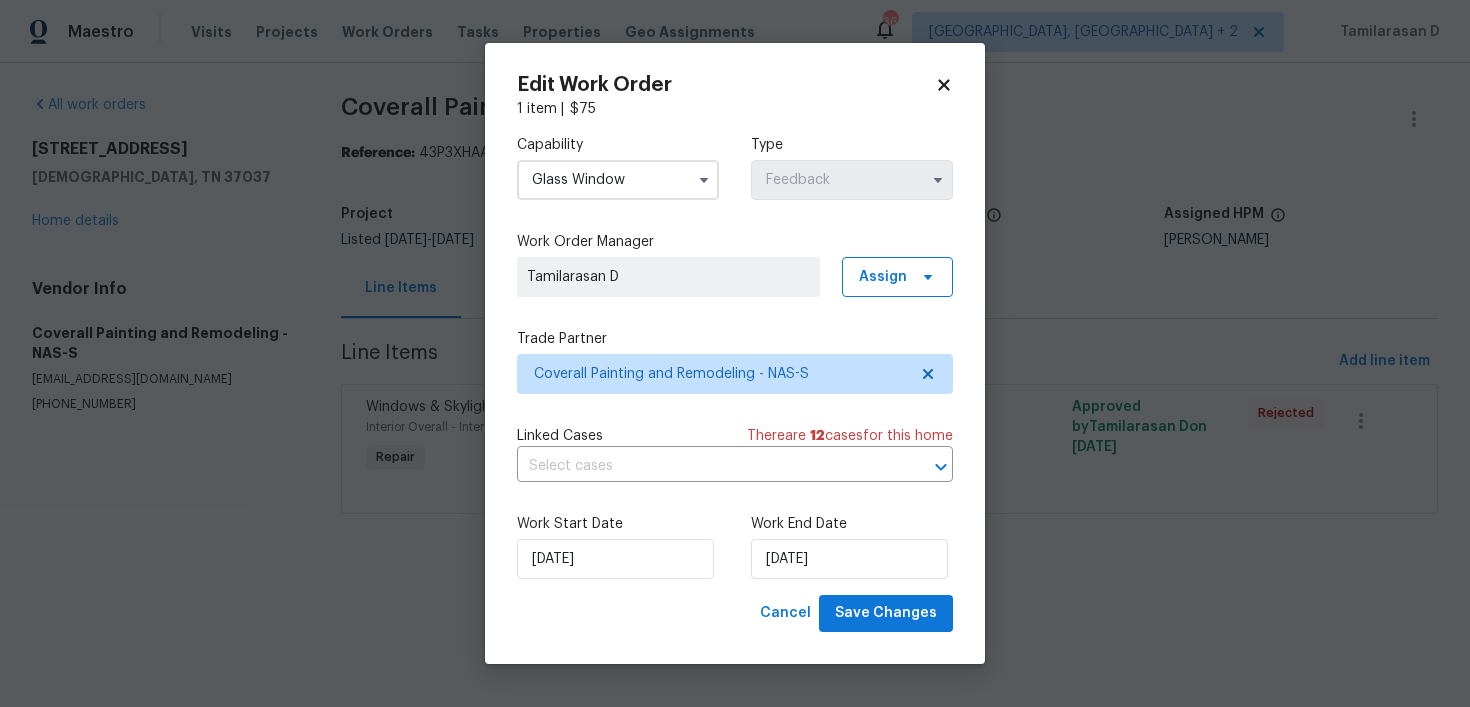 click on "Maestro Visits Projects Work Orders Tasks Properties Geo Assignments 36 Albuquerque, NM + 2 Tamilarasan D All work orders 1608 Rock Springs Midland Rd Christiana, TN 37037 Home details Vendor Info Coverall Painting and Remodeling - NAS-S coverallpaintingandremodeling@gmail.com (713) 591-5437 Coverall Painting and Remodeling - NAS-S Vendor Rejected Reference:   43P3XHAAXDTFZ-e6274c898 Project Listed   7/8/2025  -  7/16/2025 Work Order Timeline 7/14/2025  -  7/16/2025 Total Budget $0.00 Assigned HPM Lauren Bittler Line Items Progress Updates Attachments Invoices Line Items Add line item Windows & Skylights Interior Overall - Interior Repair Received feedback that there's a window with a broken thermal seal. Please inspect and repair as needed. $75.00 Approved by  Tamilarasan D  on   7/14/2025 Rejected
Edit Work Order 1 item | $ 75 Capability   Glass Window Type   Feedback Work Order Manager   Tamilarasan D Assign Trade Partner   Coverall Painting and Remodeling - NAS-S Linked Cases There  are   12  case s" at bounding box center (735, 285) 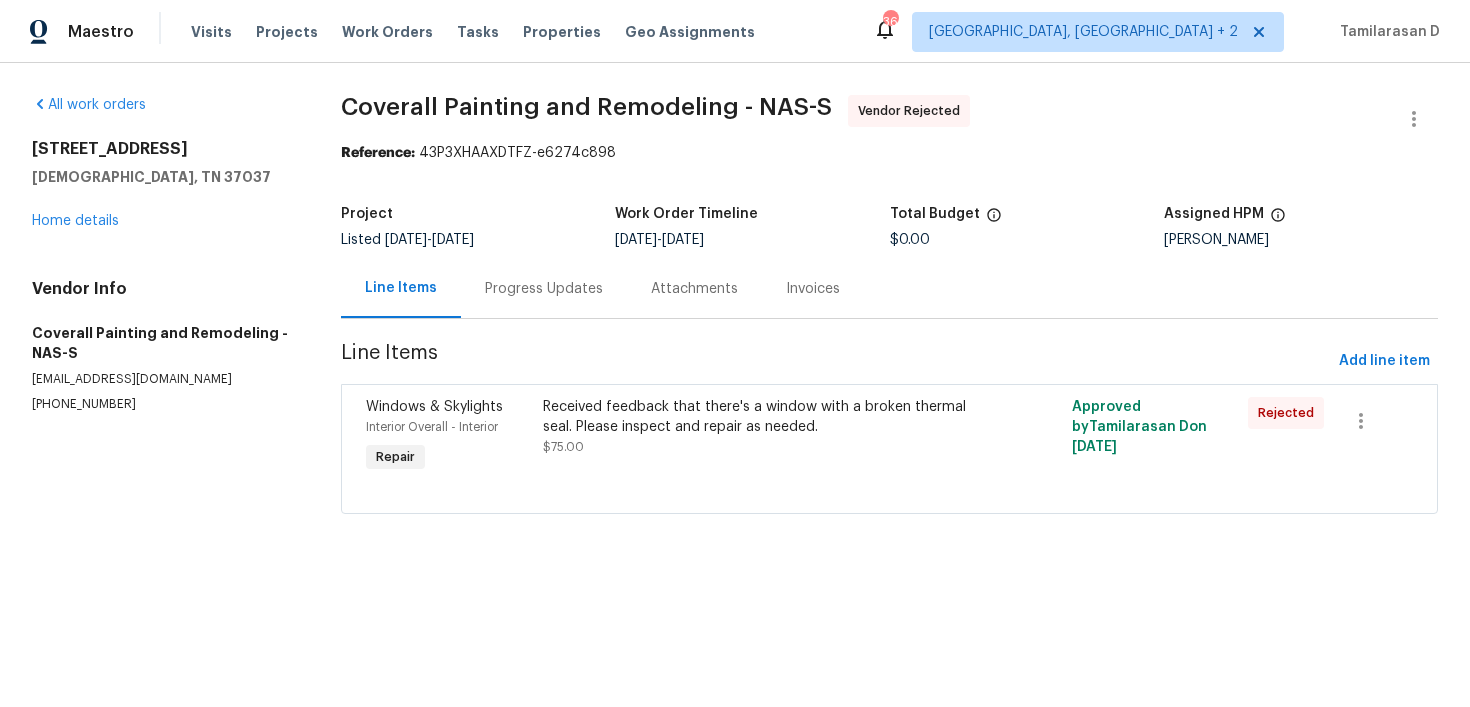 click on "Received feedback that there's a window with a broken thermal seal. Please inspect and repair as needed." at bounding box center [757, 417] 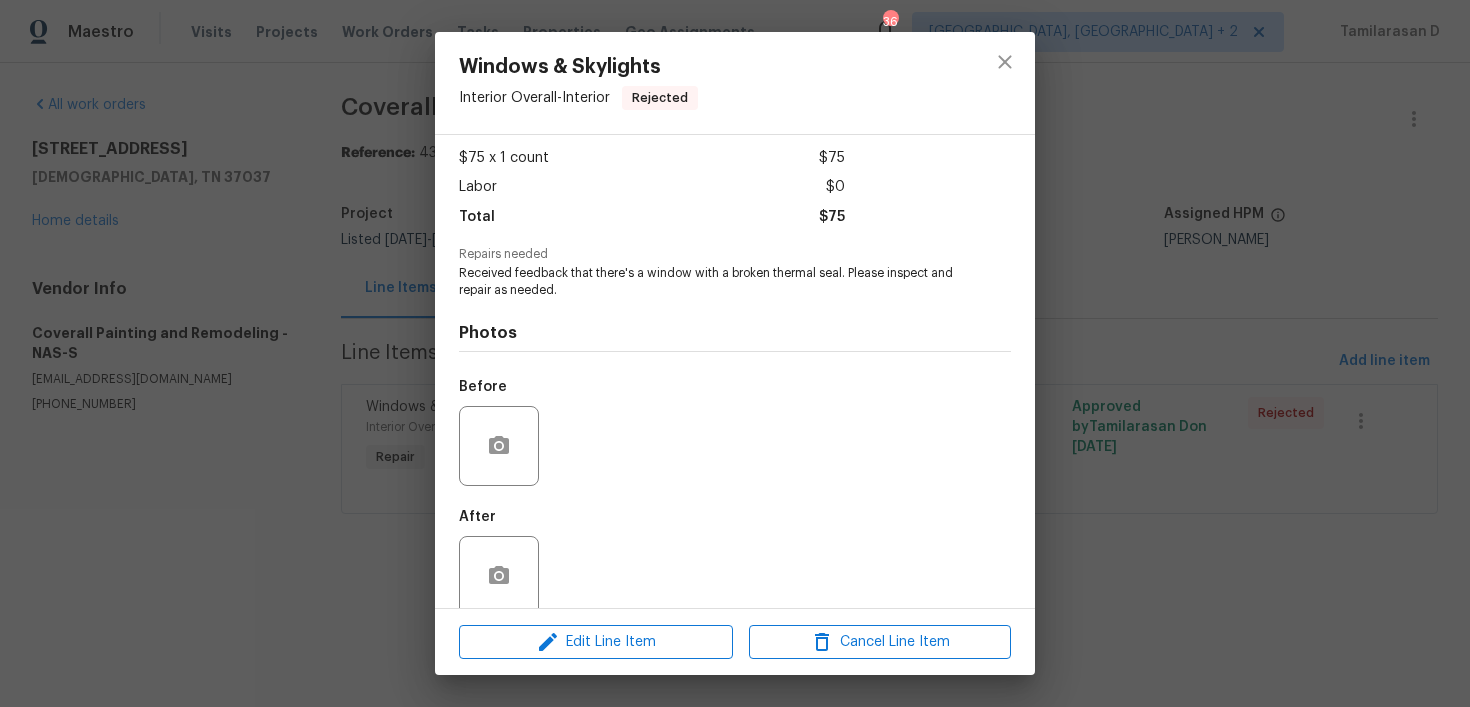 scroll, scrollTop: 131, scrollLeft: 0, axis: vertical 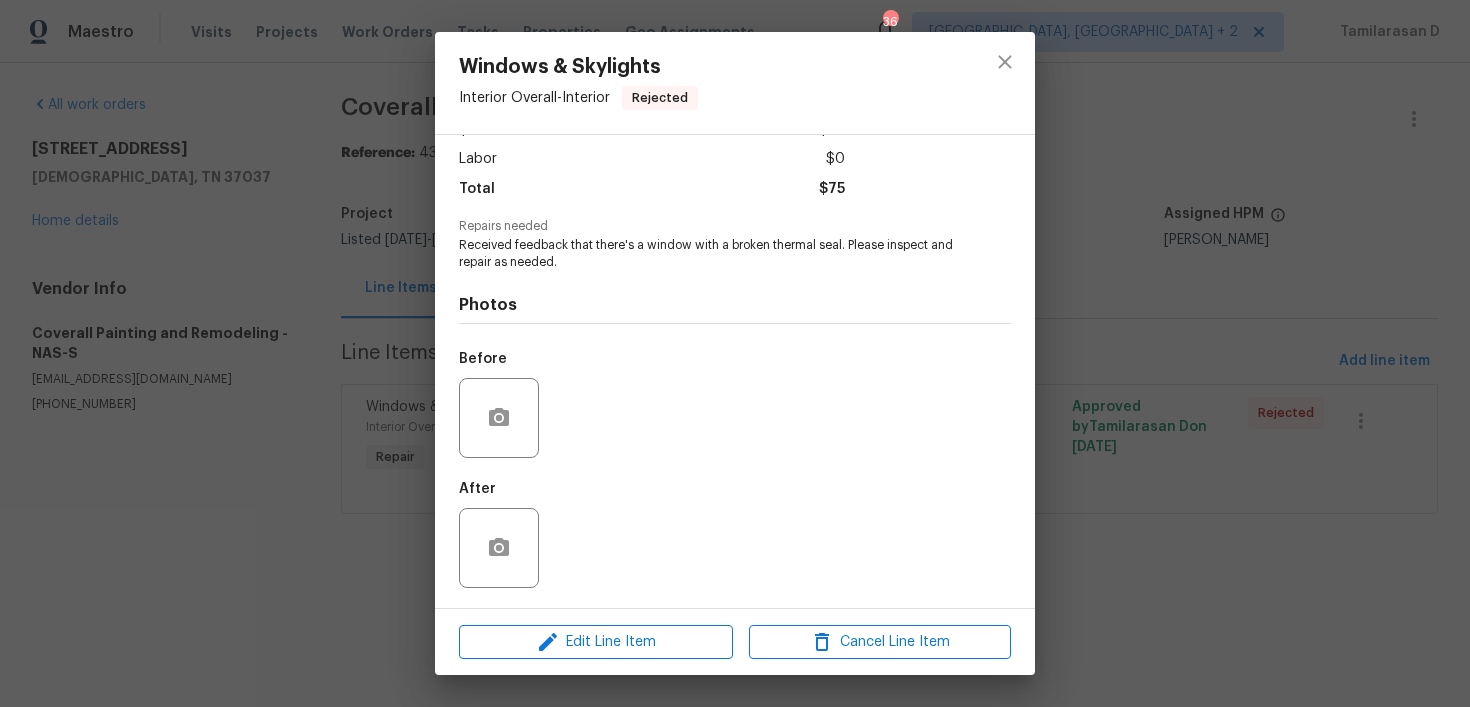 click on "Windows & Skylights Interior Overall  -  Interior Rejected Vendor Coverall Painting and Remodeling Account Category Repairs Cost $75 x 1 count $75 Labor $0 Total $75 Repairs needed Received feedback that there's a window with a broken thermal seal. Please inspect and repair as needed. Photos Before After  Edit Line Item  Cancel Line Item" at bounding box center (735, 353) 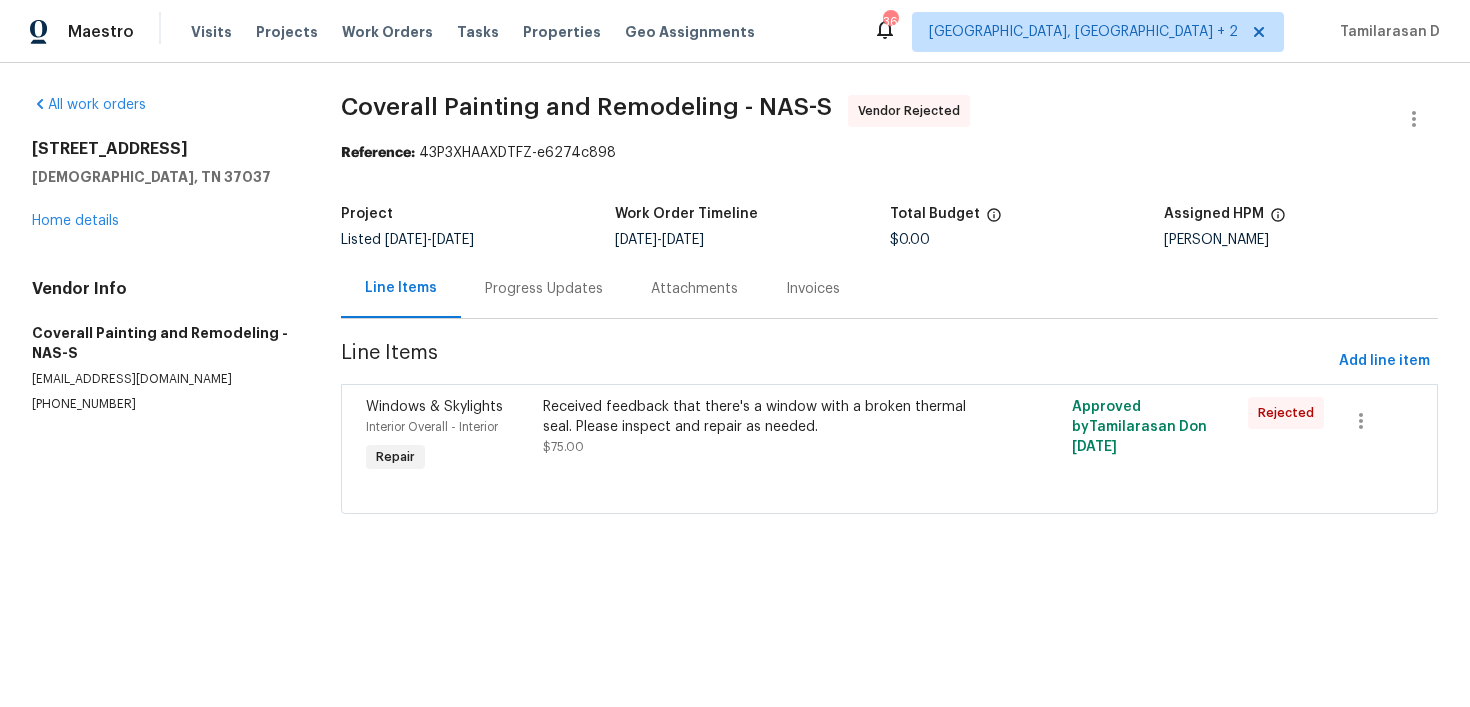 click on "Progress Updates" at bounding box center (544, 289) 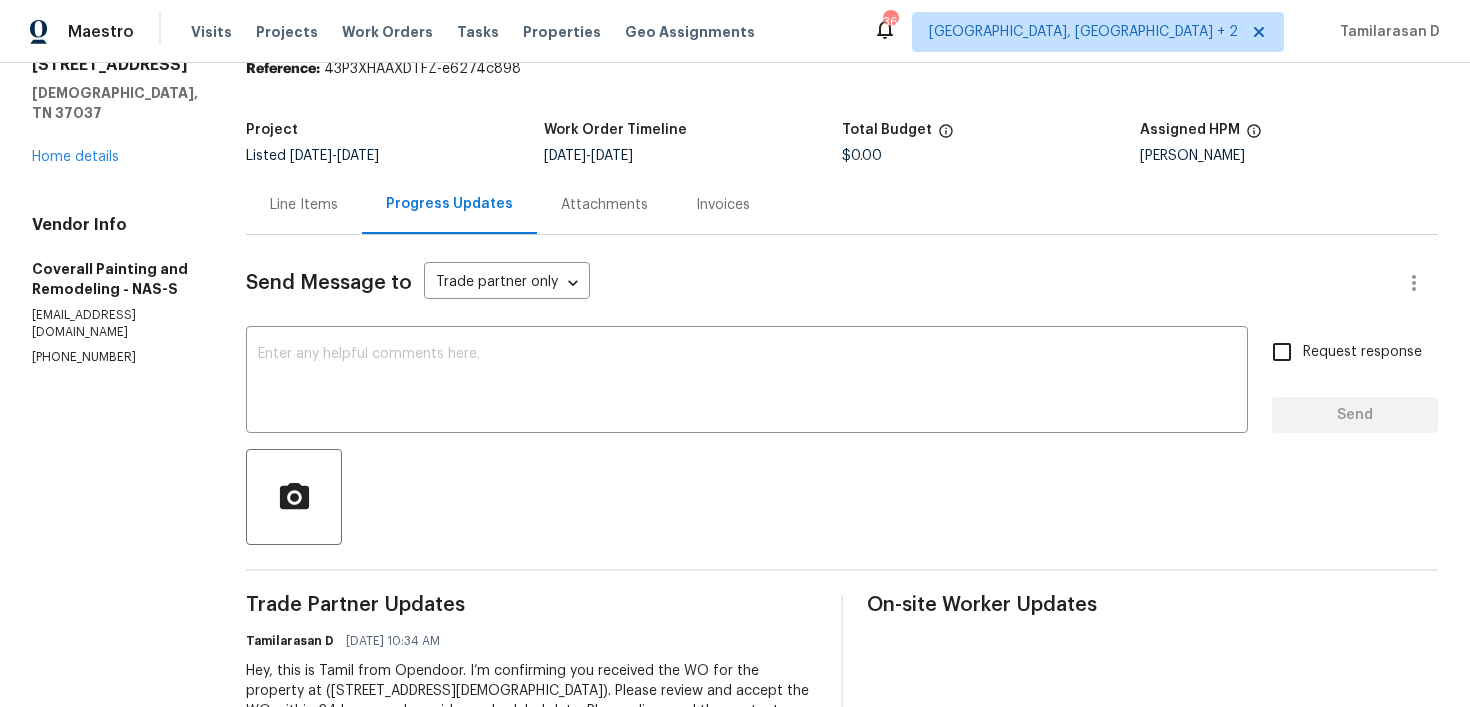 scroll, scrollTop: 0, scrollLeft: 0, axis: both 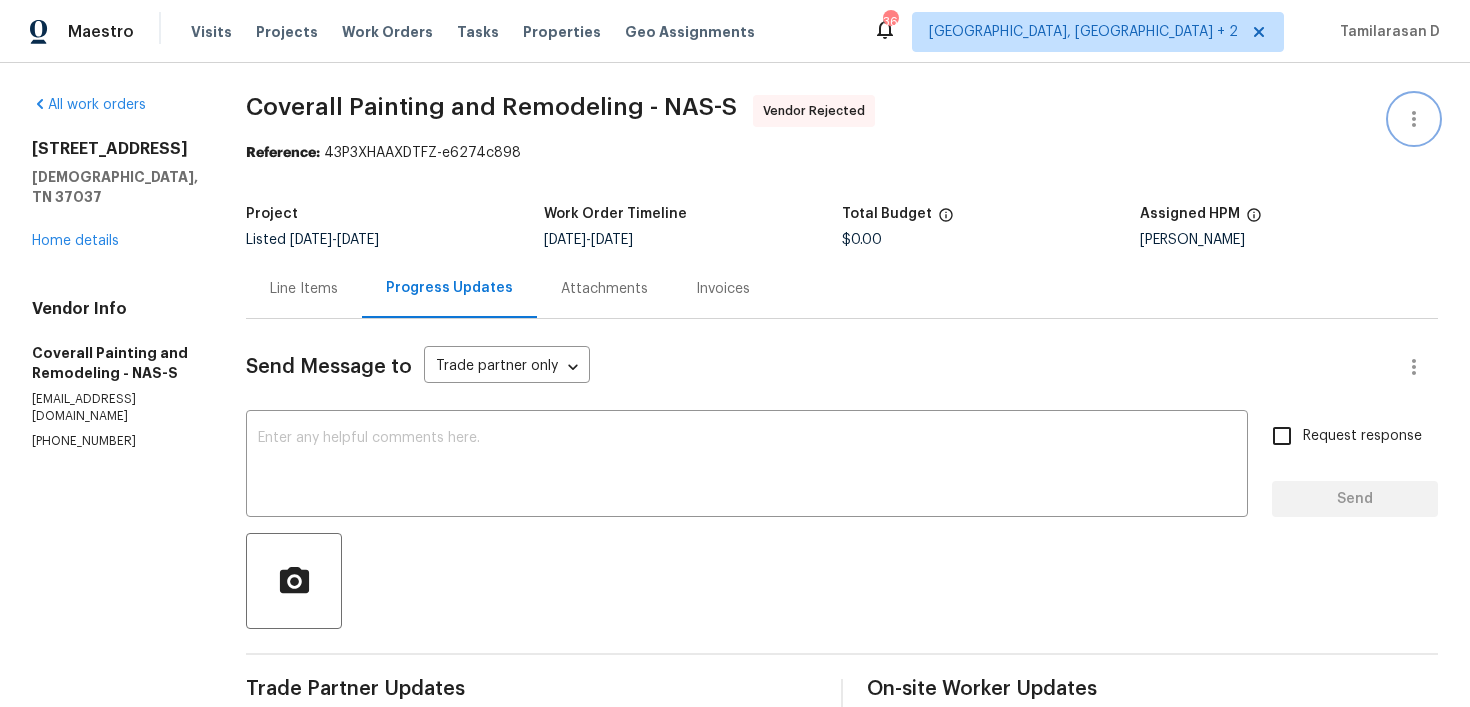 click 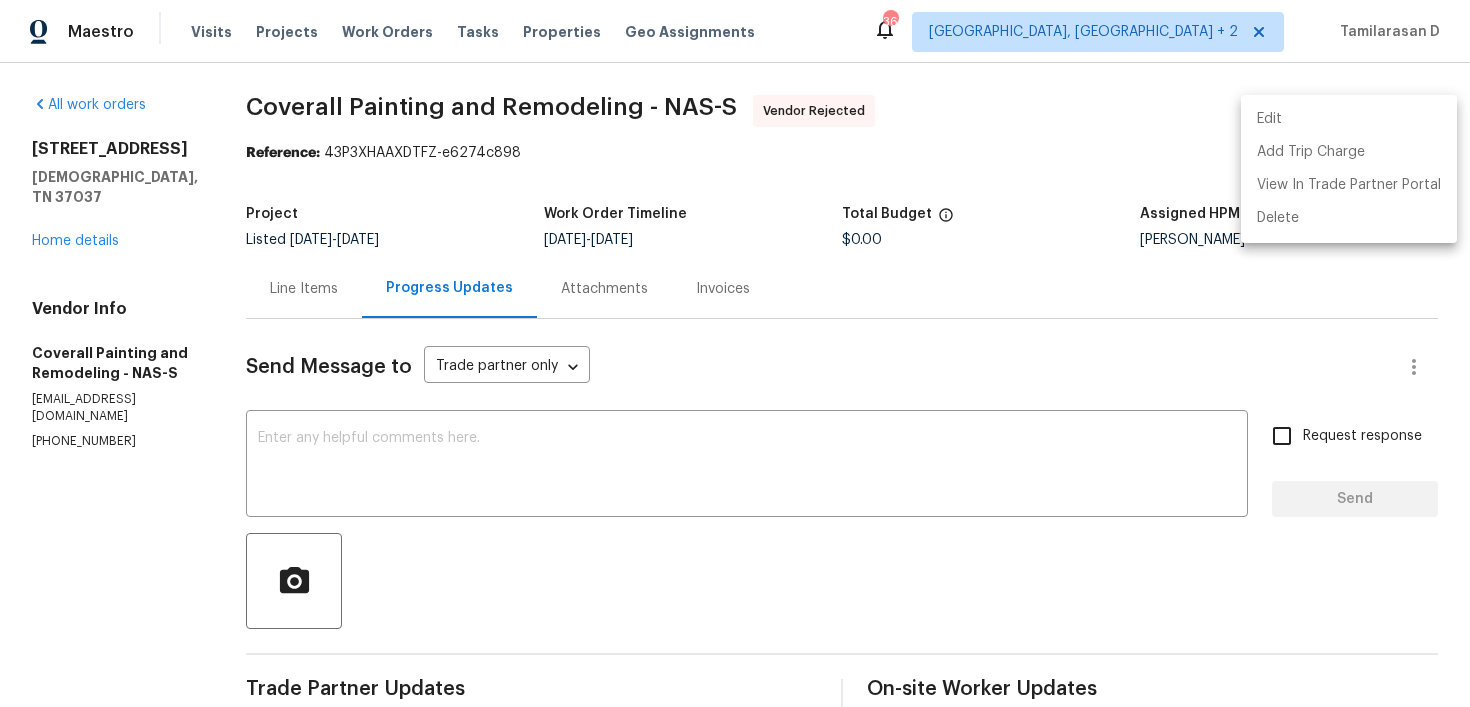 click on "Edit" at bounding box center (1349, 119) 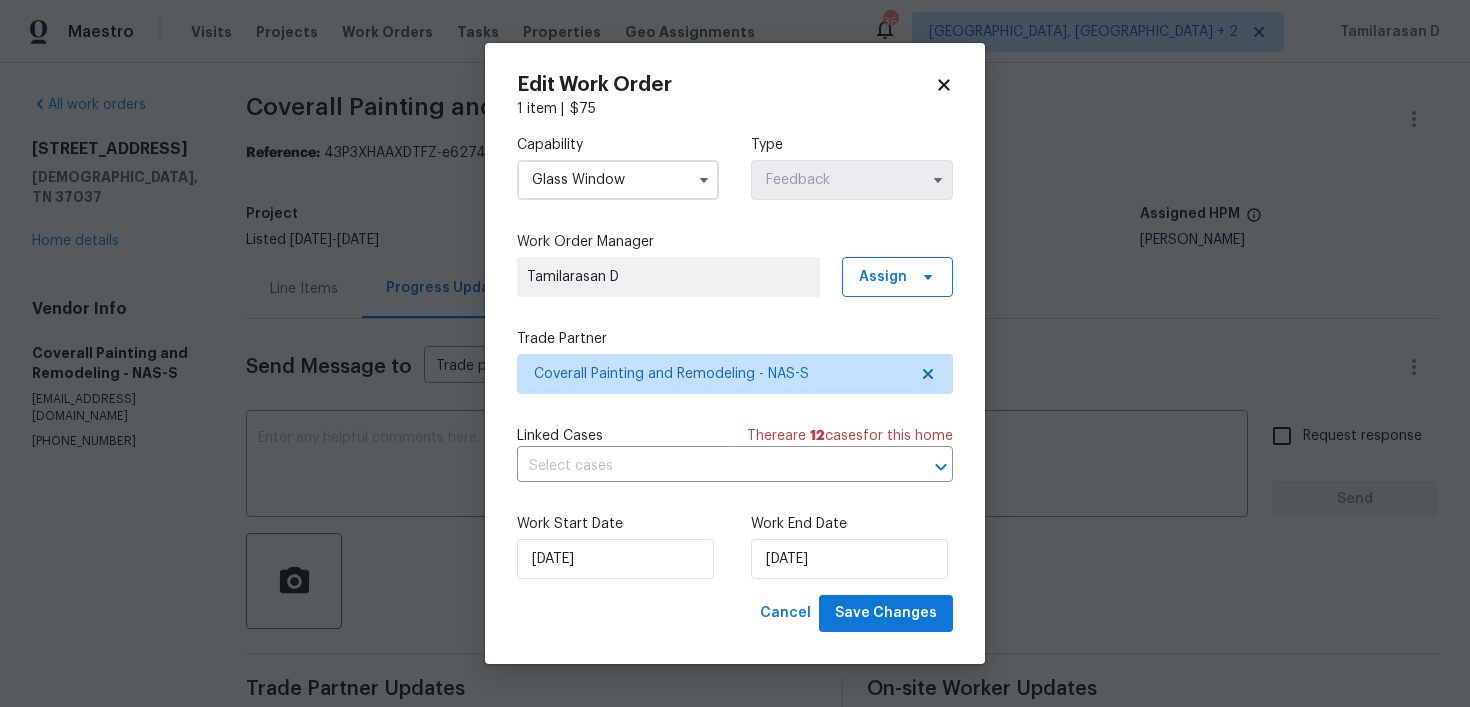 click on "Trade Partner" at bounding box center (735, 339) 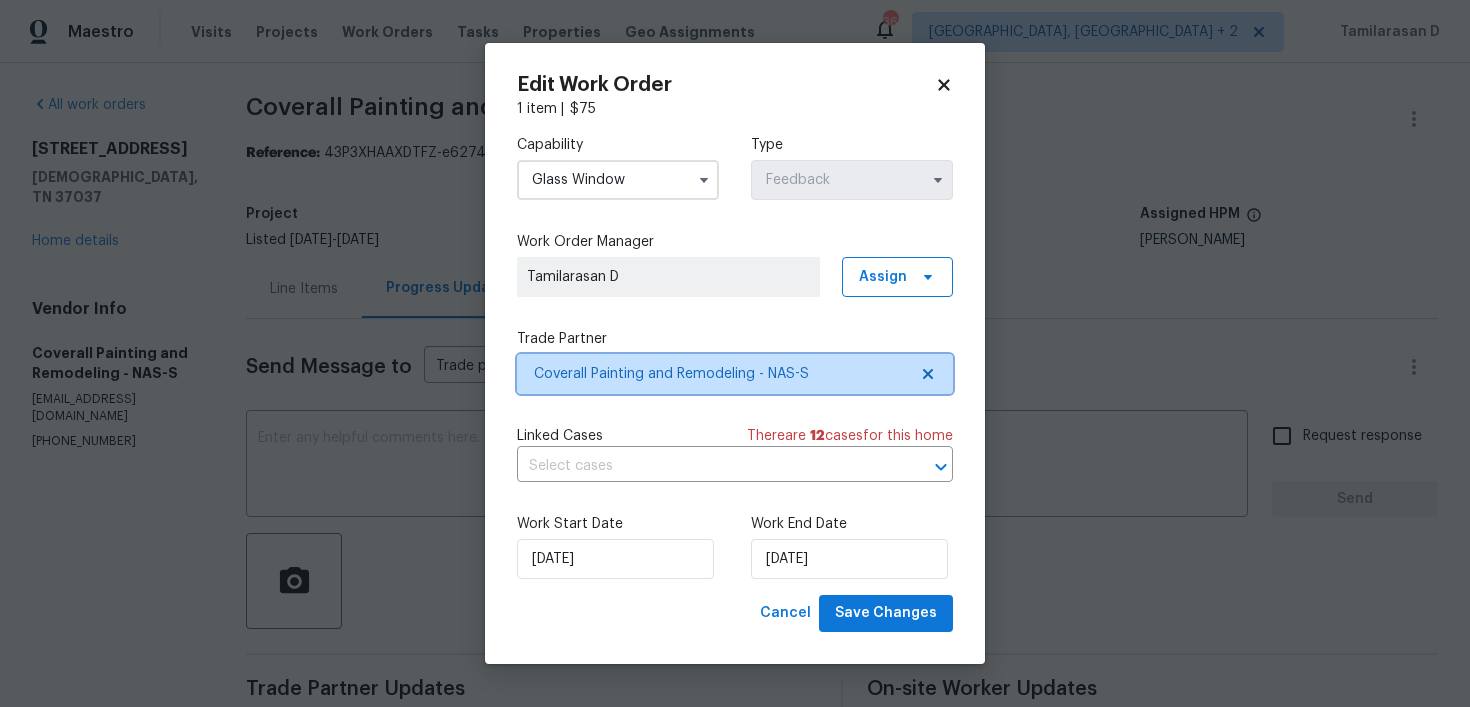 click on "Coverall Painting and Remodeling - NAS-S" at bounding box center (720, 374) 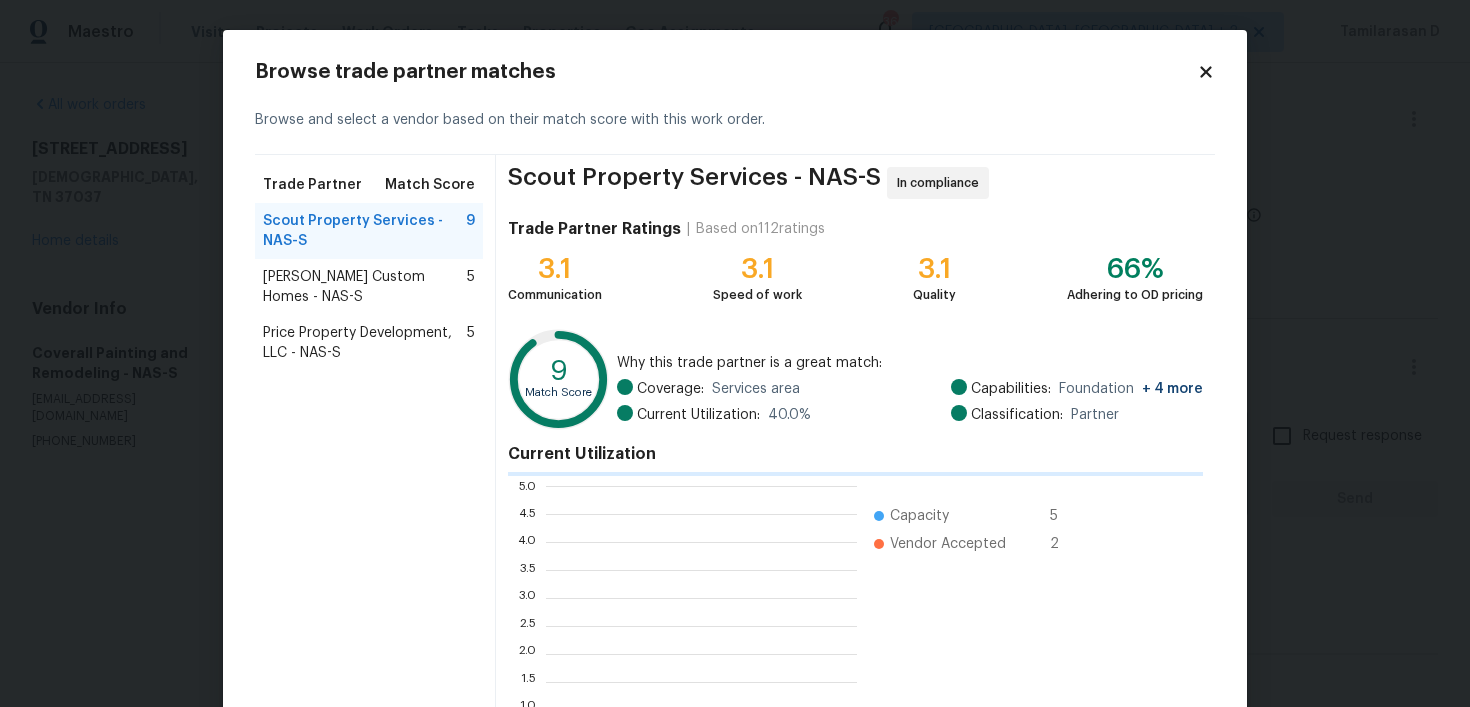 scroll, scrollTop: 2, scrollLeft: 1, axis: both 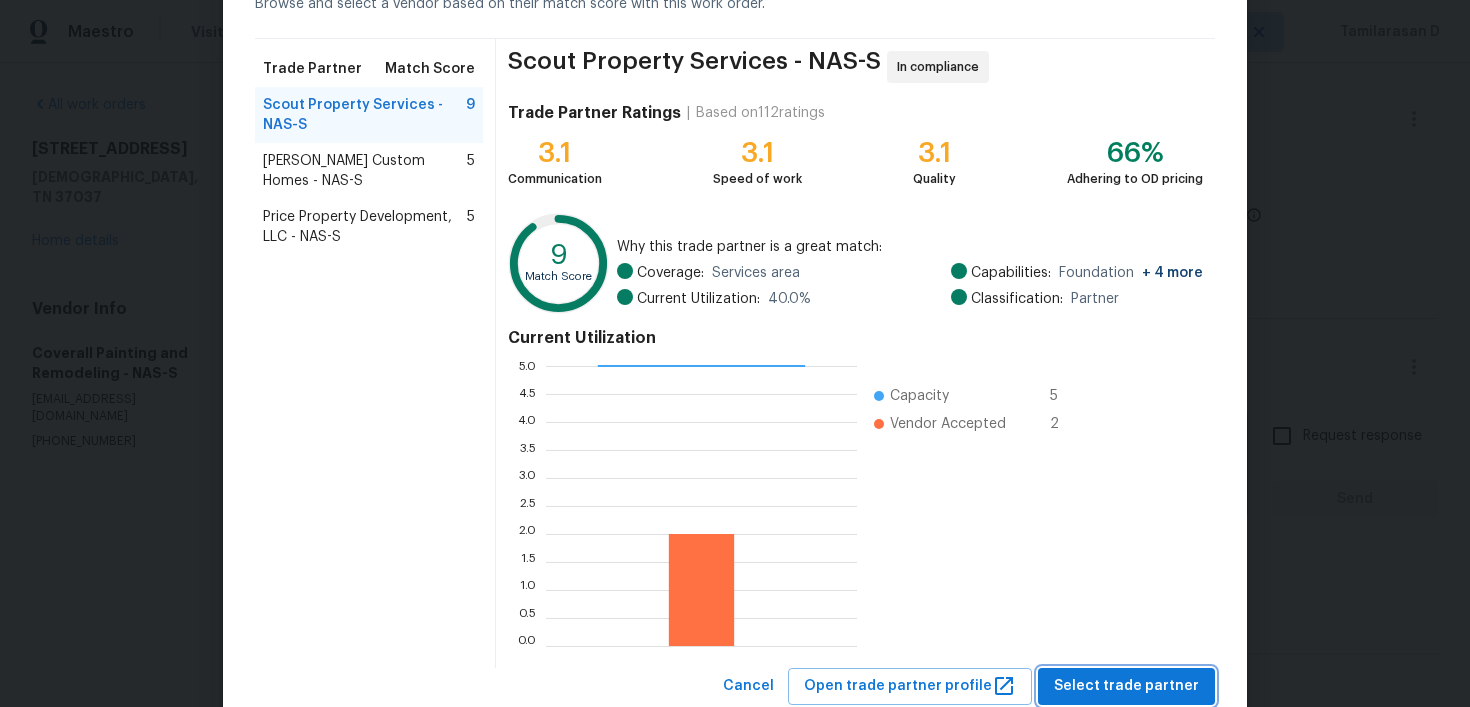 click on "Select trade partner" at bounding box center (1126, 686) 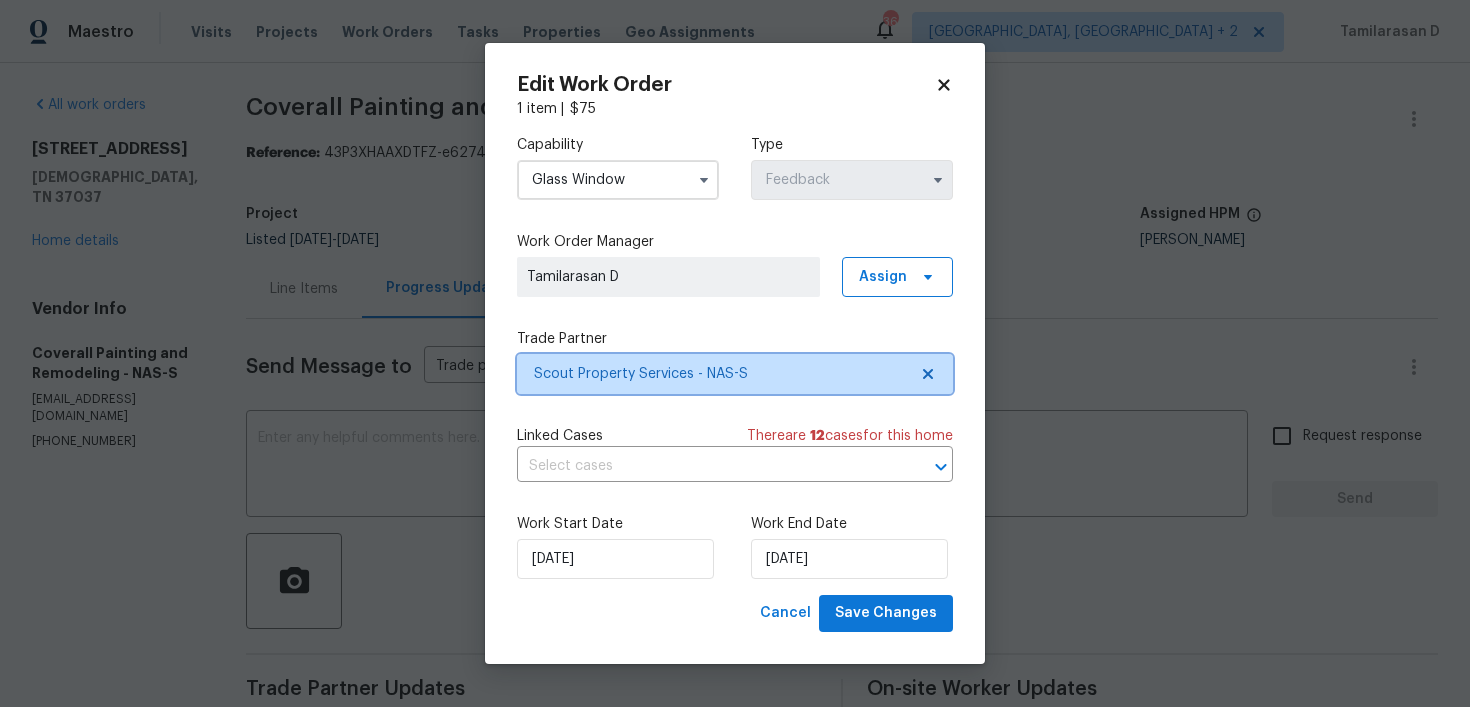 scroll, scrollTop: 0, scrollLeft: 0, axis: both 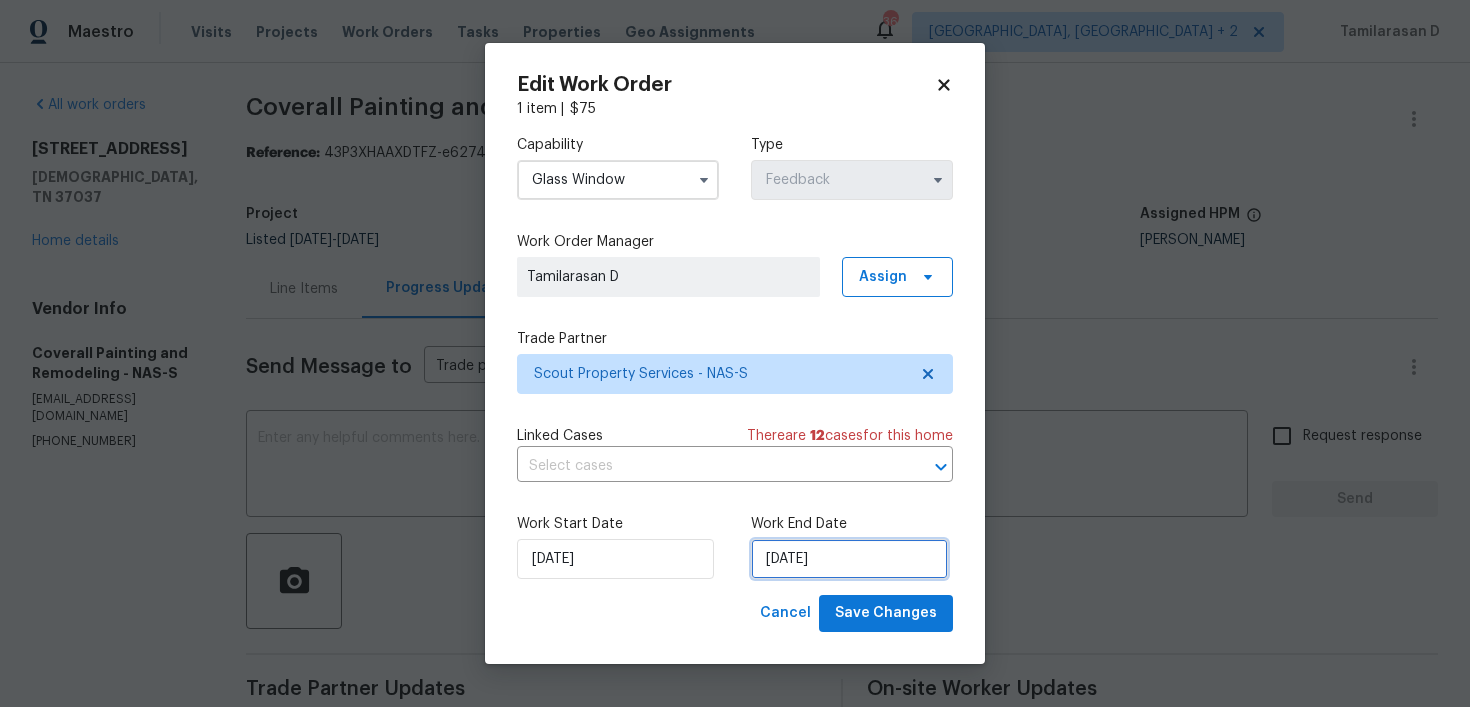 click on "16/07/2025" at bounding box center [849, 559] 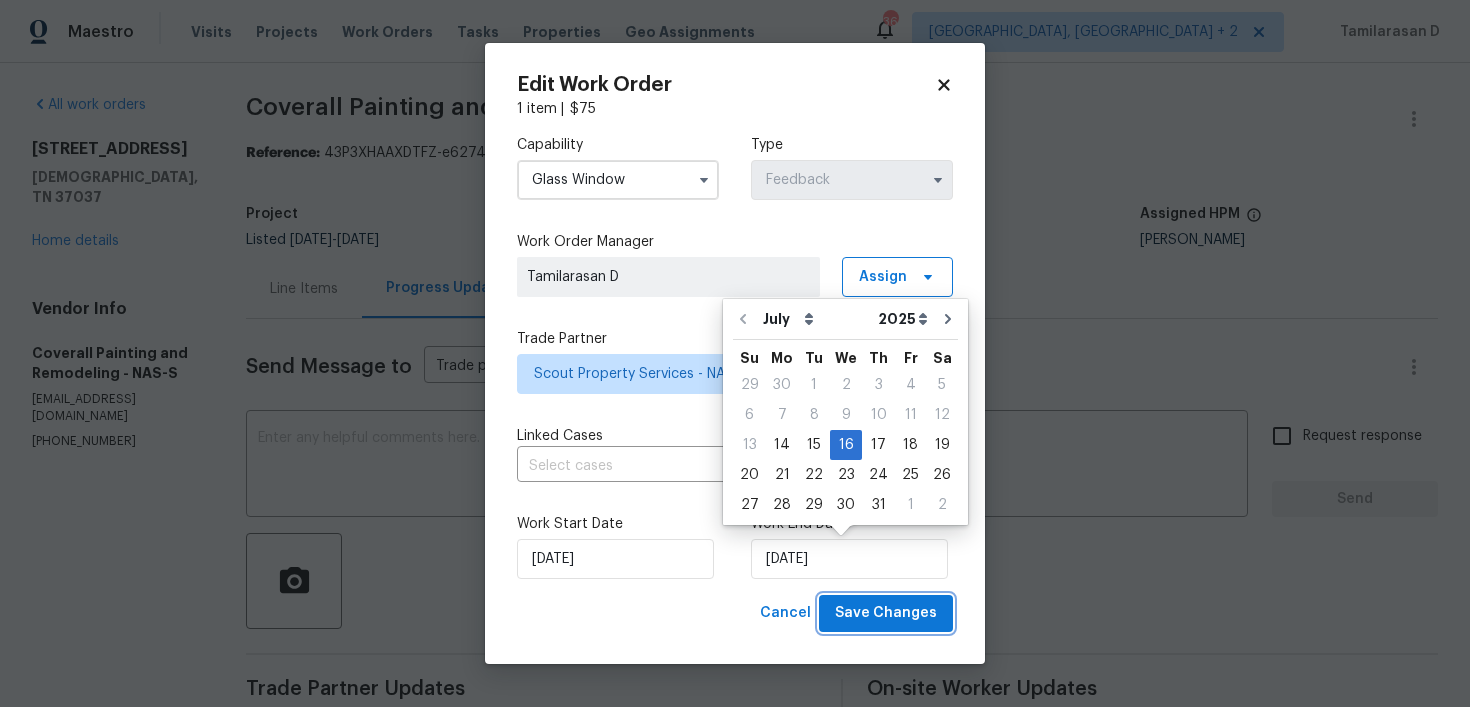 click on "Save Changes" at bounding box center (886, 613) 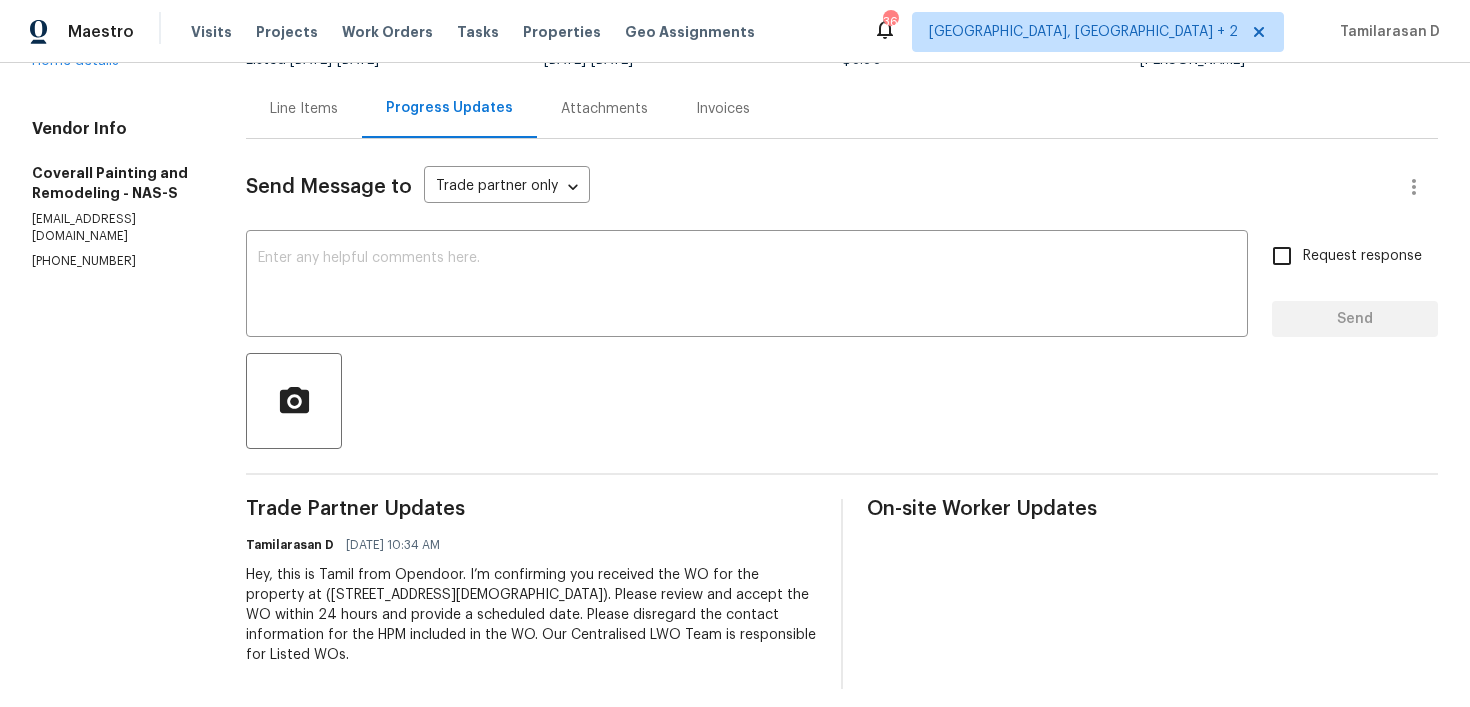 scroll, scrollTop: 194, scrollLeft: 0, axis: vertical 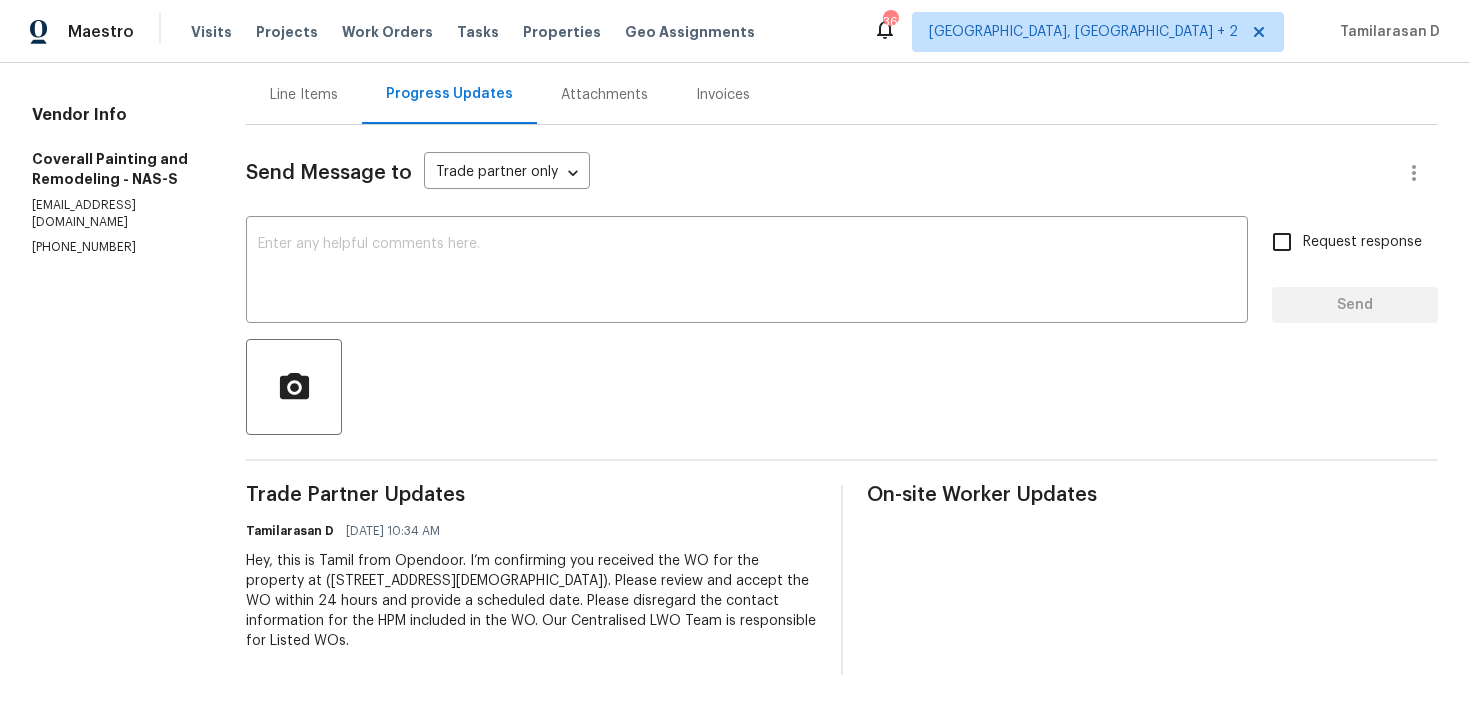 click on "Hey, this is Tamil from Opendoor. I’m confirming you received the WO for the property at (1608 Rock Springs Midland Rd, Christiana, TN 37037). Please review and accept the WO within 24 hours and provide a scheduled date. Please disregard the contact information for the HPM included in the WO. Our Centralised LWO Team is responsible for Listed WOs." at bounding box center [531, 601] 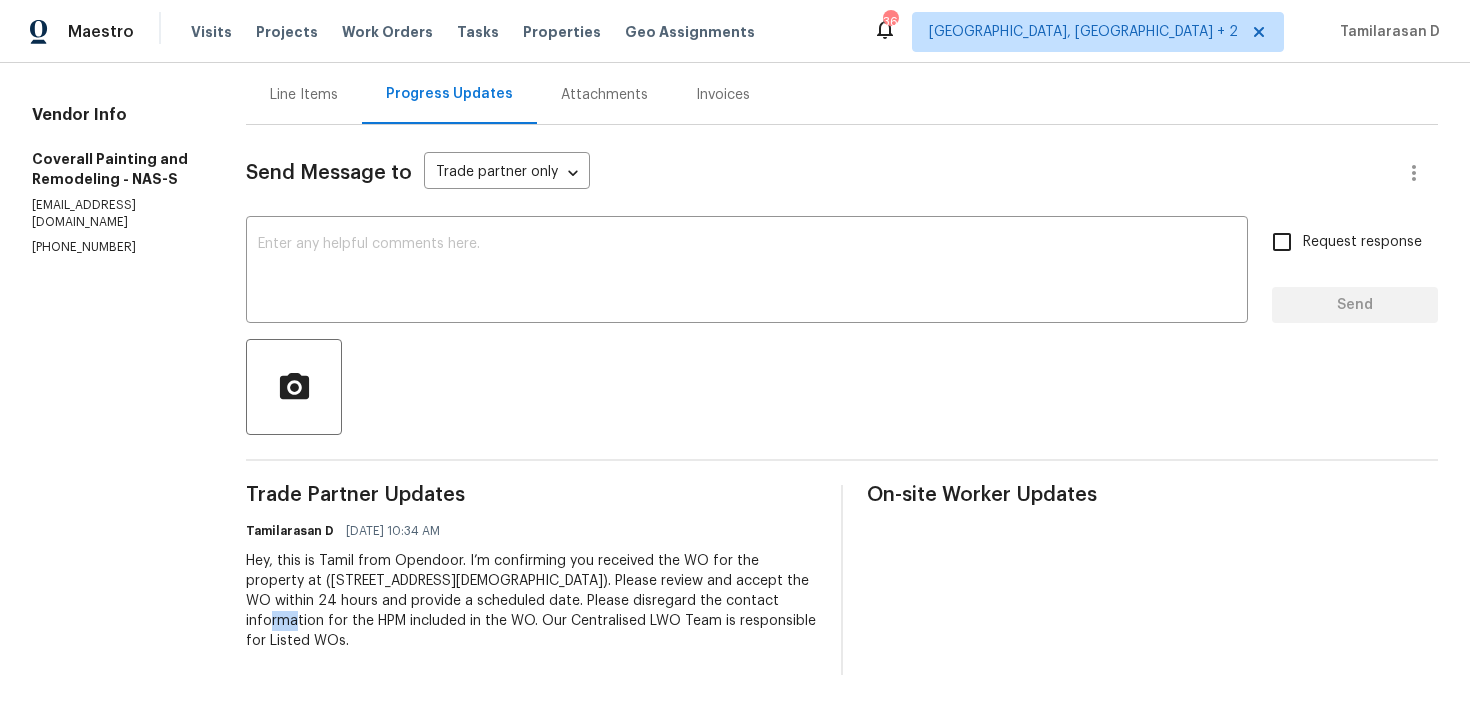 click on "Hey, this is Tamil from Opendoor. I’m confirming you received the WO for the property at (1608 Rock Springs Midland Rd, Christiana, TN 37037). Please review and accept the WO within 24 hours and provide a scheduled date. Please disregard the contact information for the HPM included in the WO. Our Centralised LWO Team is responsible for Listed WOs." at bounding box center [531, 601] 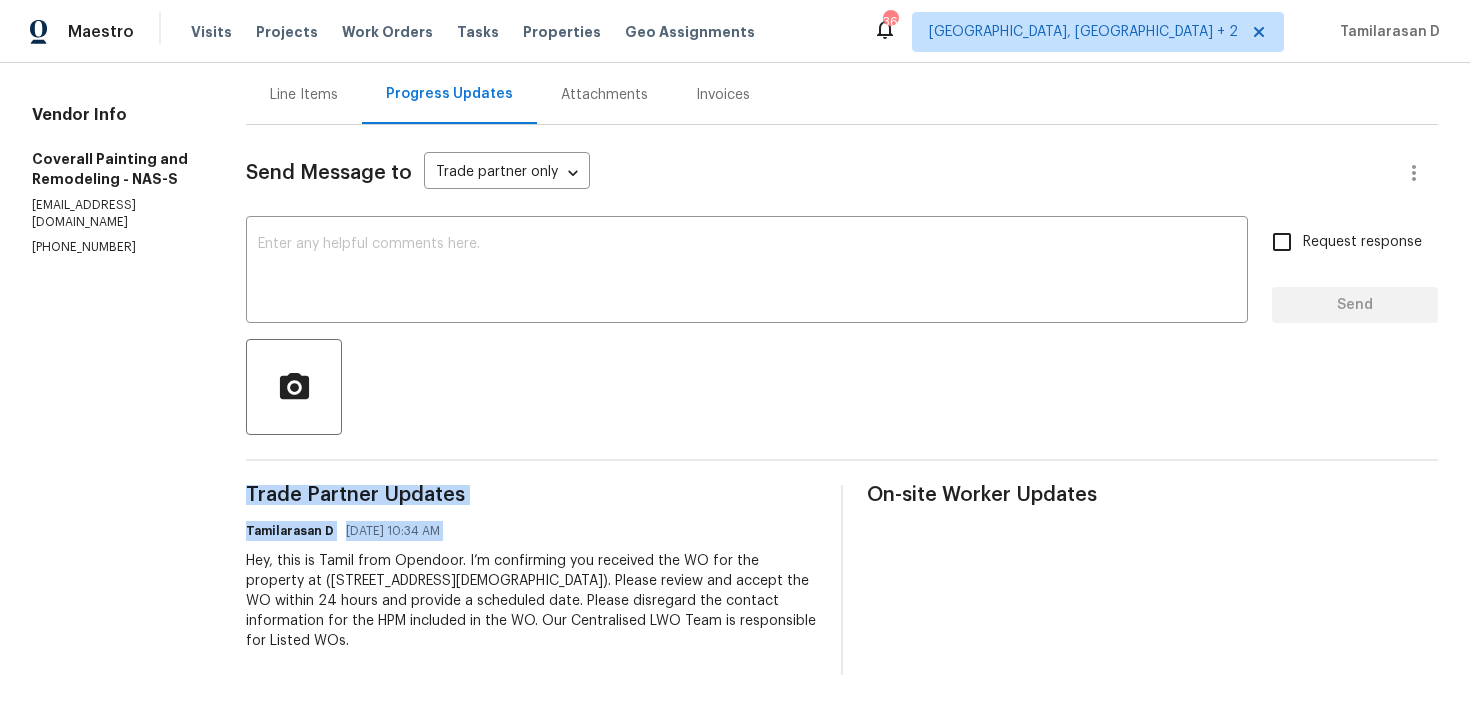 copy on "Trade Partner Updates Tamilarasan D 07/14/2025 10:34 AM" 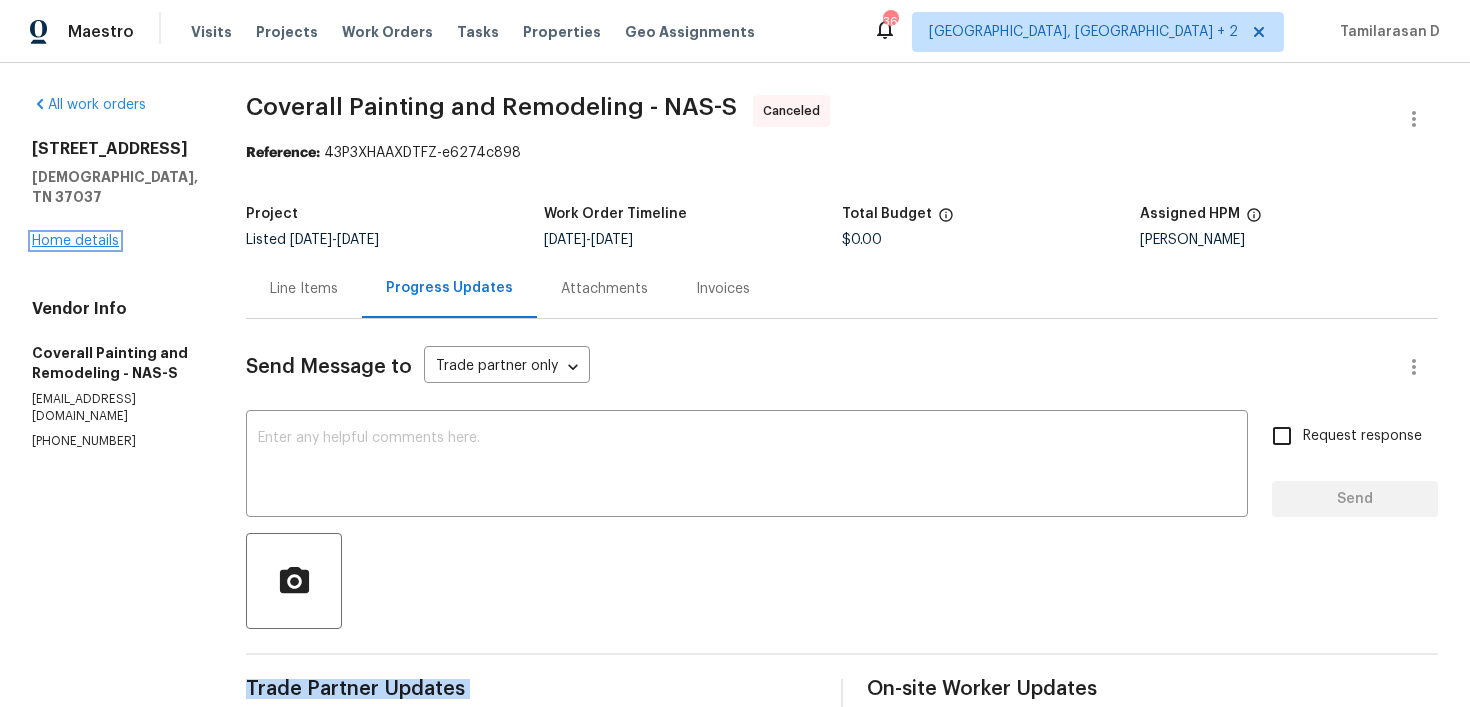 click on "Home details" at bounding box center (75, 241) 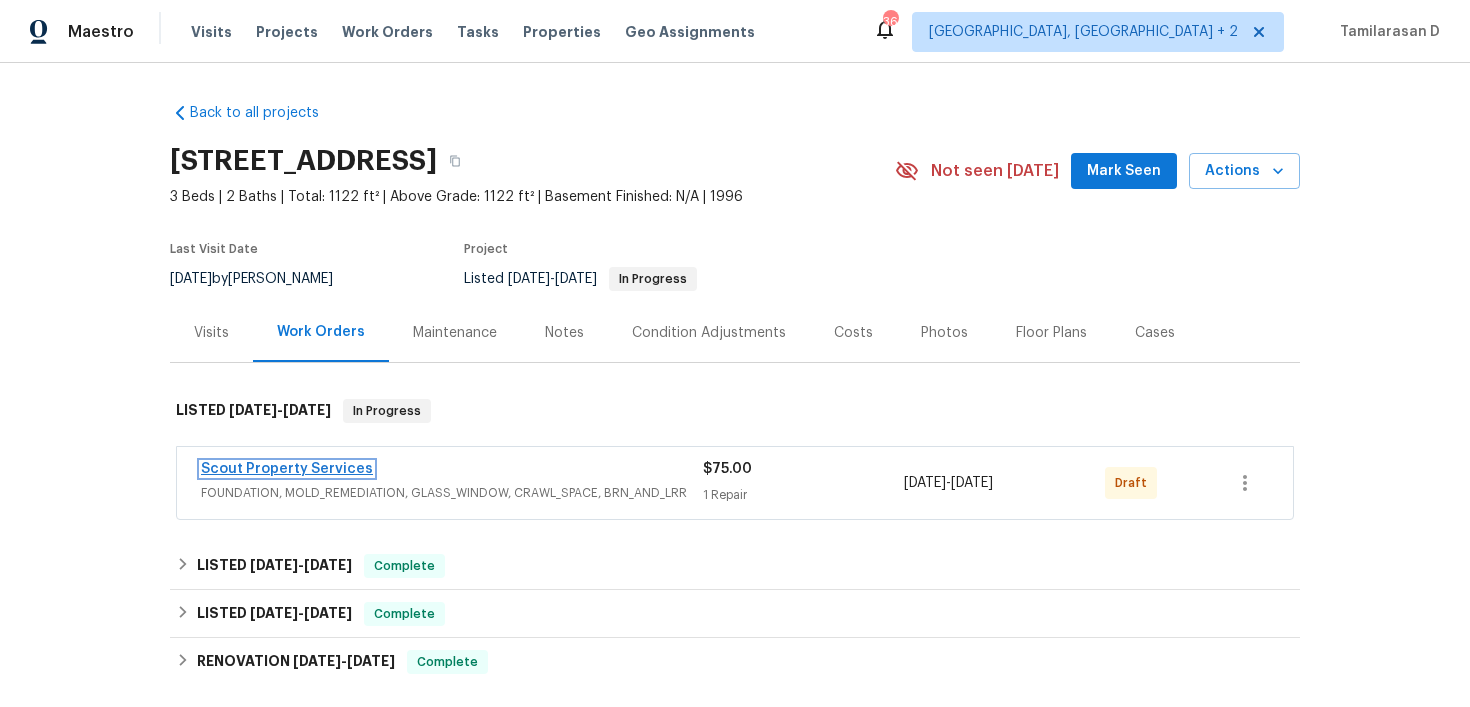 click on "Scout Property Services" at bounding box center (287, 469) 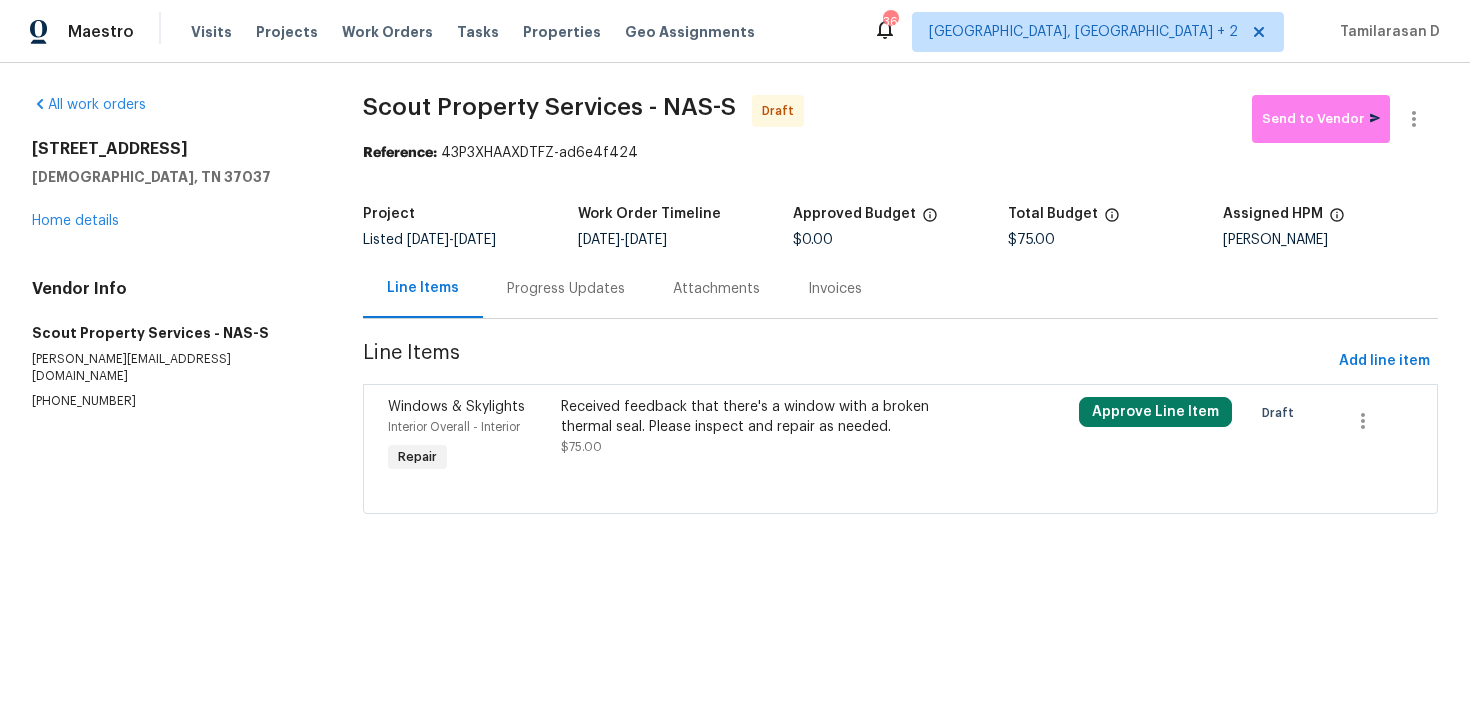 click on "Progress Updates" at bounding box center [566, 289] 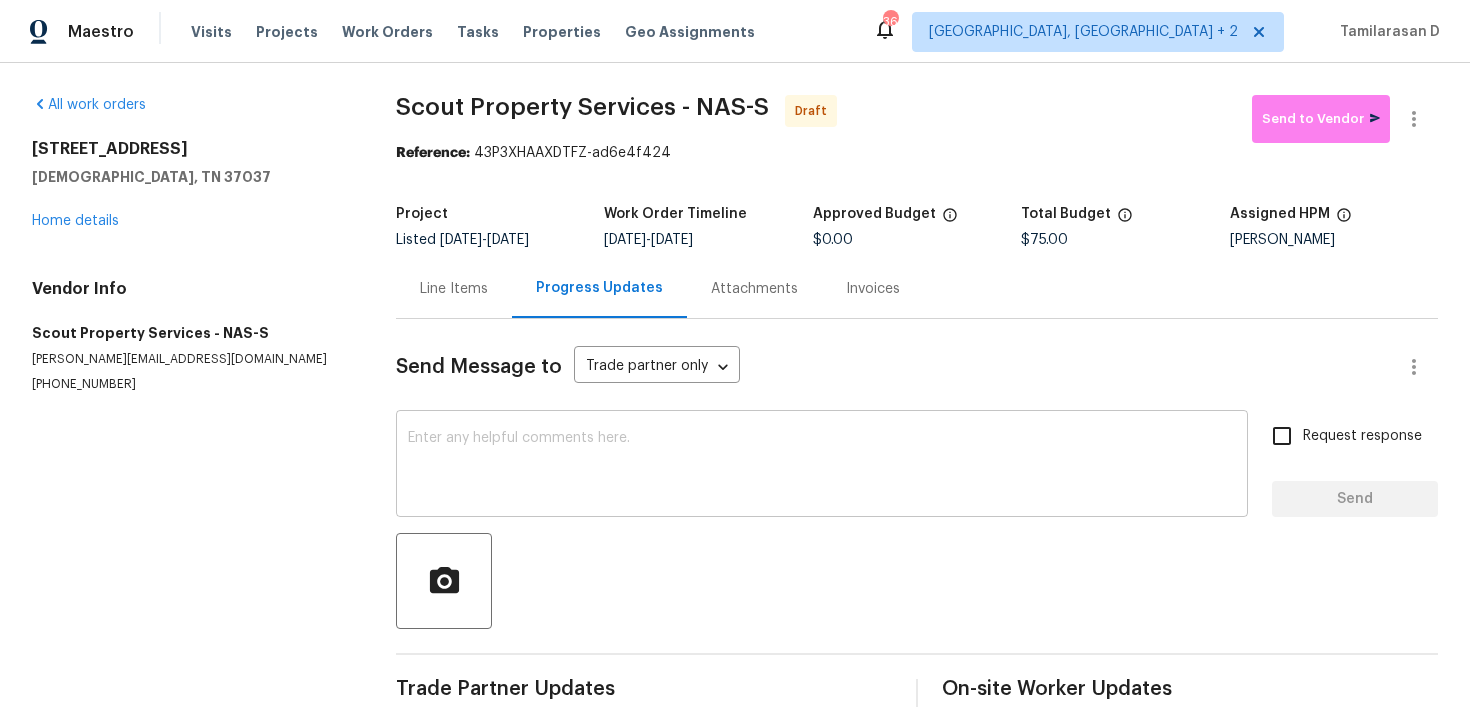 click on "x ​" at bounding box center (822, 466) 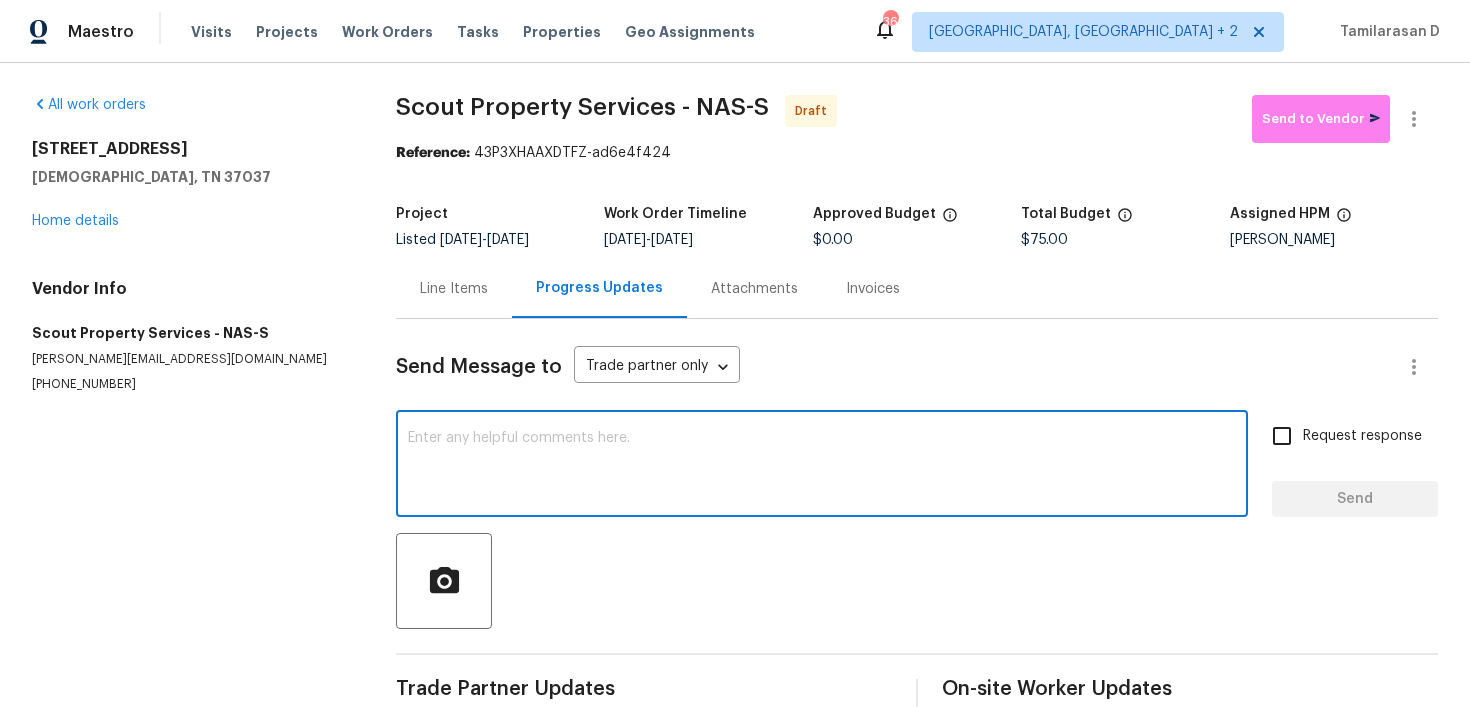 paste on "Hey, this is Tamil from Opendoor. I’m confirming you received the WO for the property at (1608 Rock Springs Midland Rd, Christiana, TN 37037). Please review and accept the WO within 24 hours and provide a scheduled date. Please disregard the contact information for the HPM included in the WO. Our Centralised LWO Team is responsible for Listed WOs." 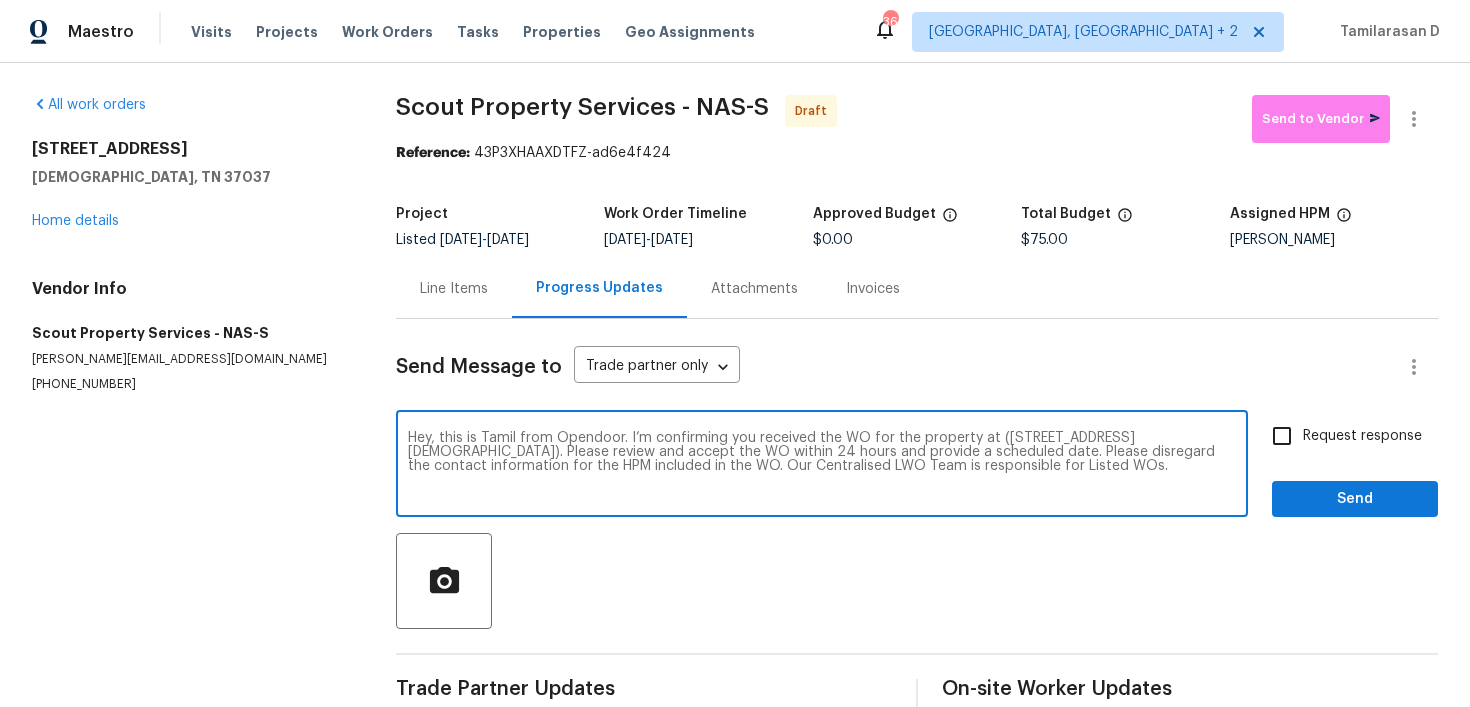 type on "Hey, this is Tamil from Opendoor. I’m confirming you received the WO for the property at (1608 Rock Springs Midland Rd, Christiana, TN 37037). Please review and accept the WO within 24 hours and provide a scheduled date. Please disregard the contact information for the HPM included in the WO. Our Centralised LWO Team is responsible for Listed WOs." 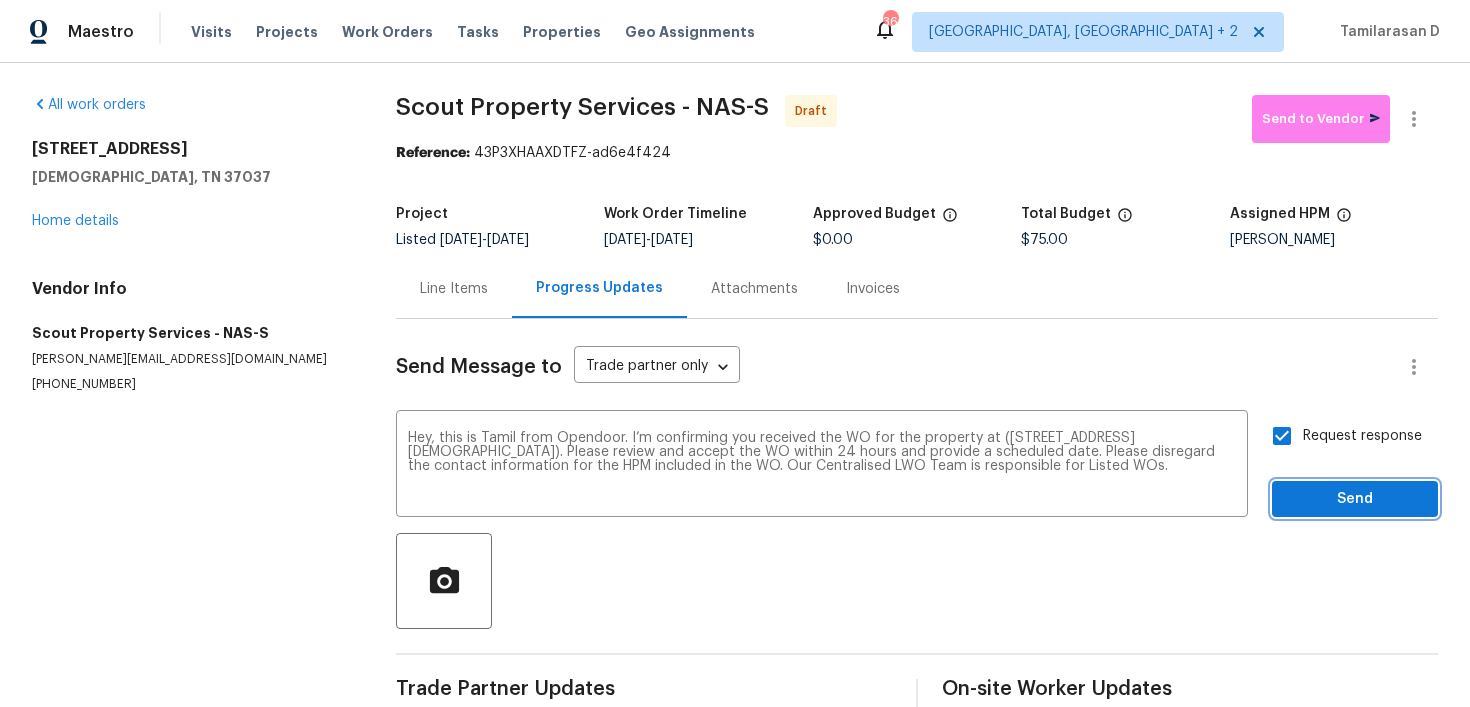 click on "Send" at bounding box center (1355, 499) 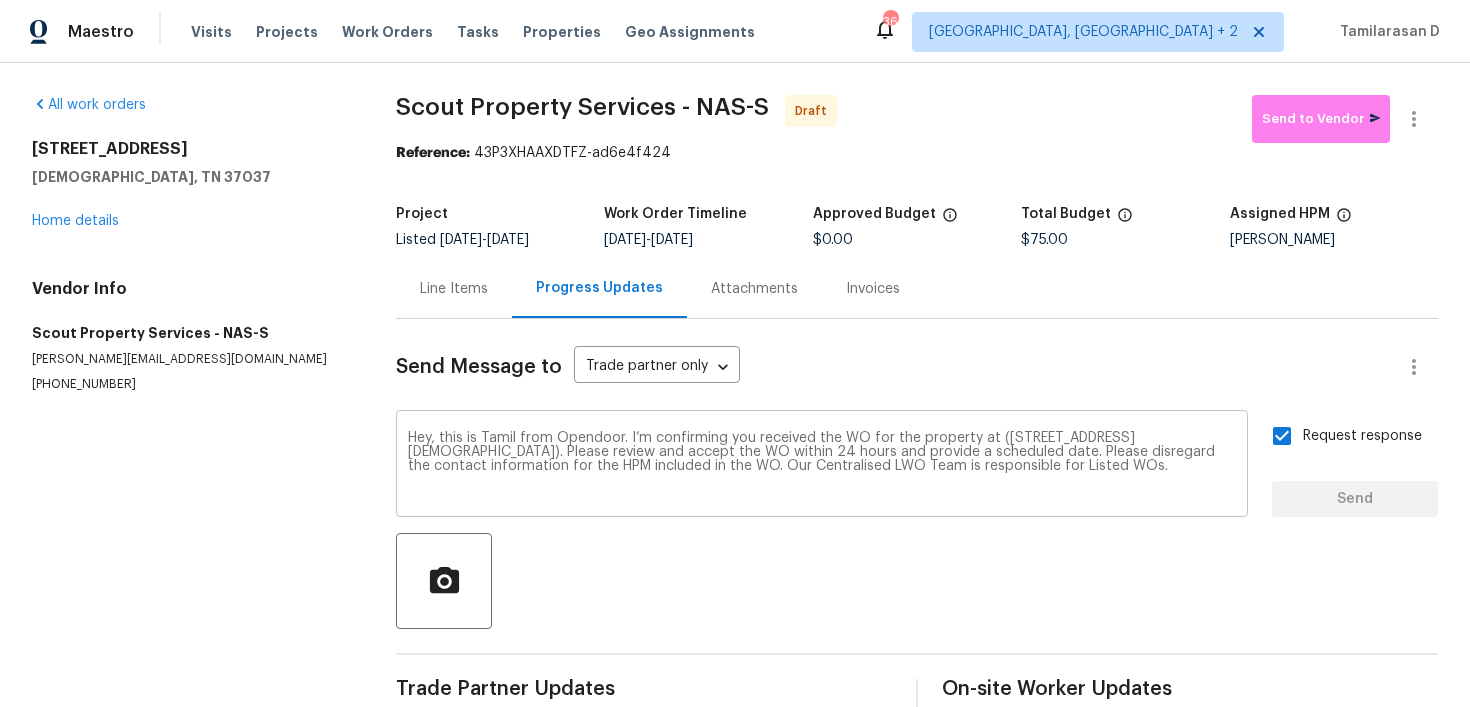 type 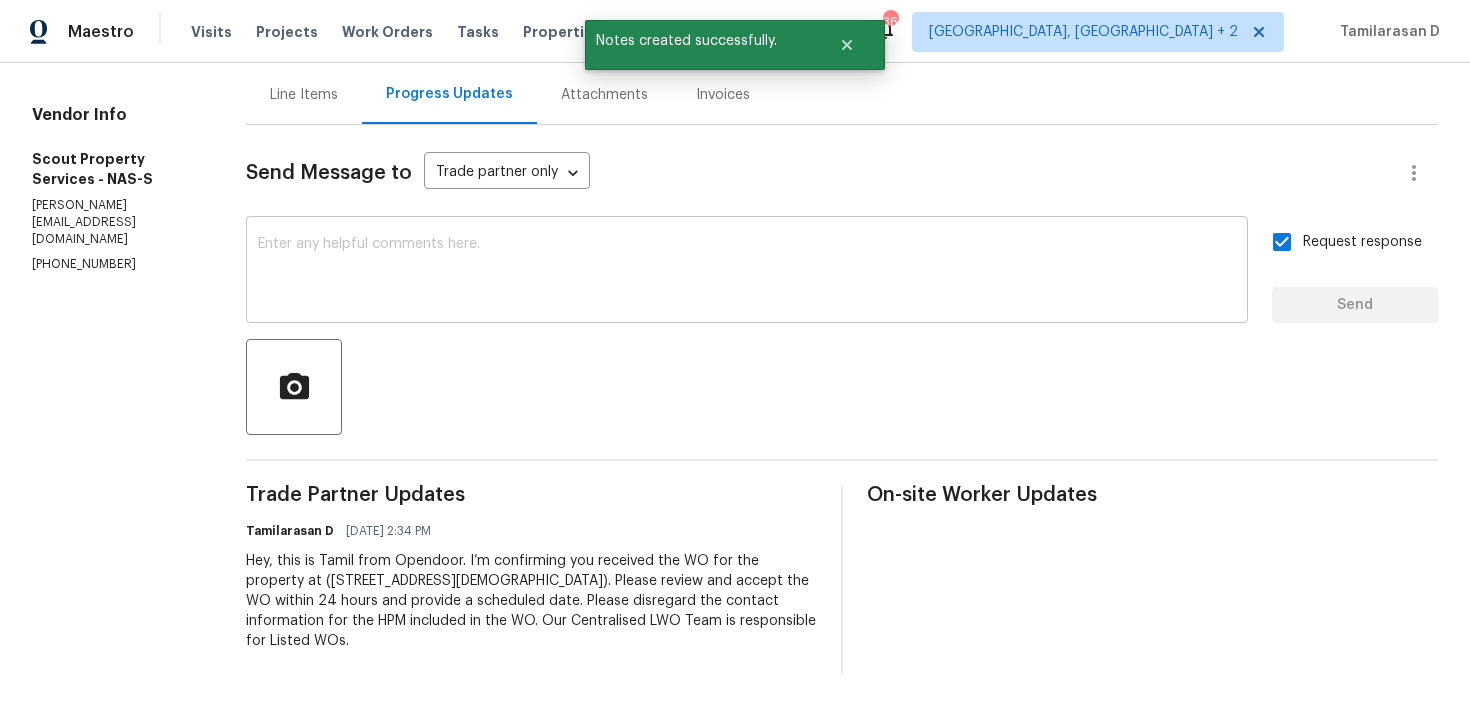 scroll, scrollTop: 0, scrollLeft: 0, axis: both 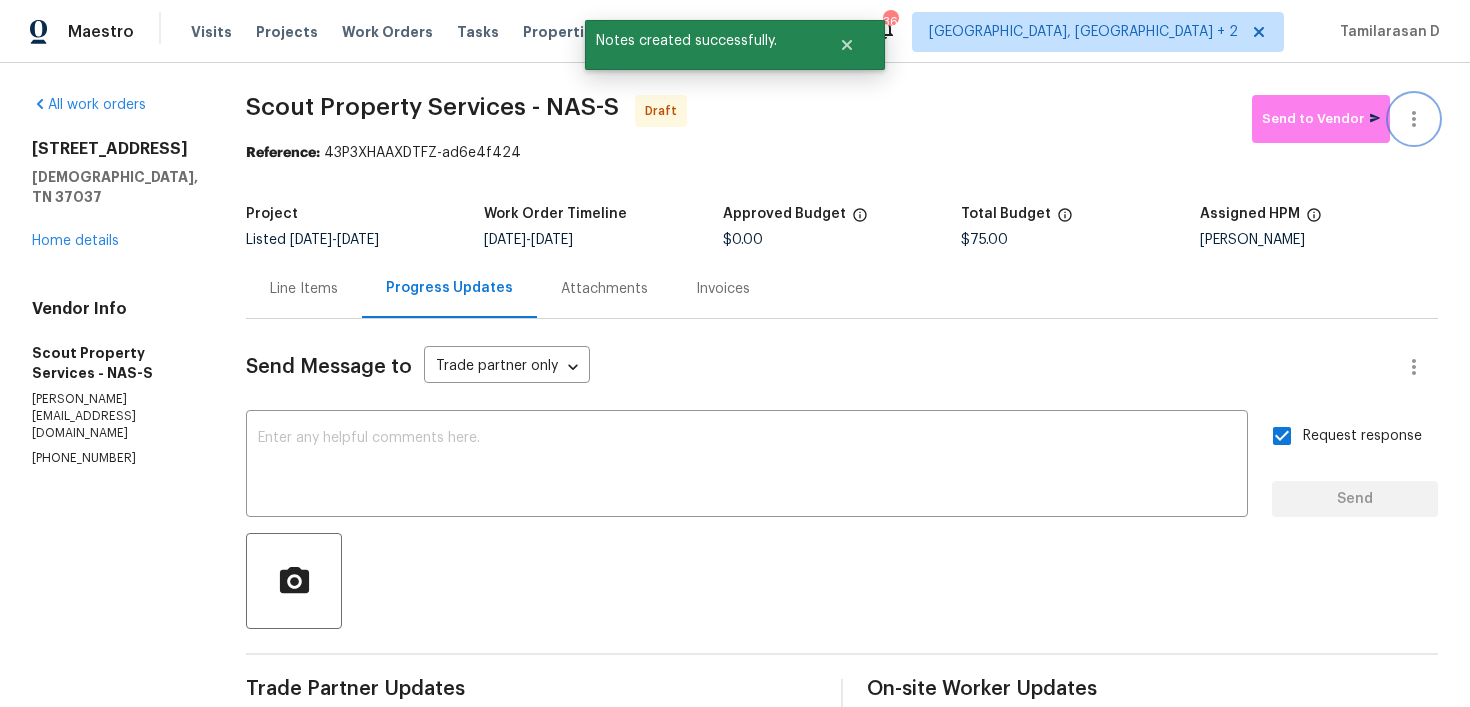 click 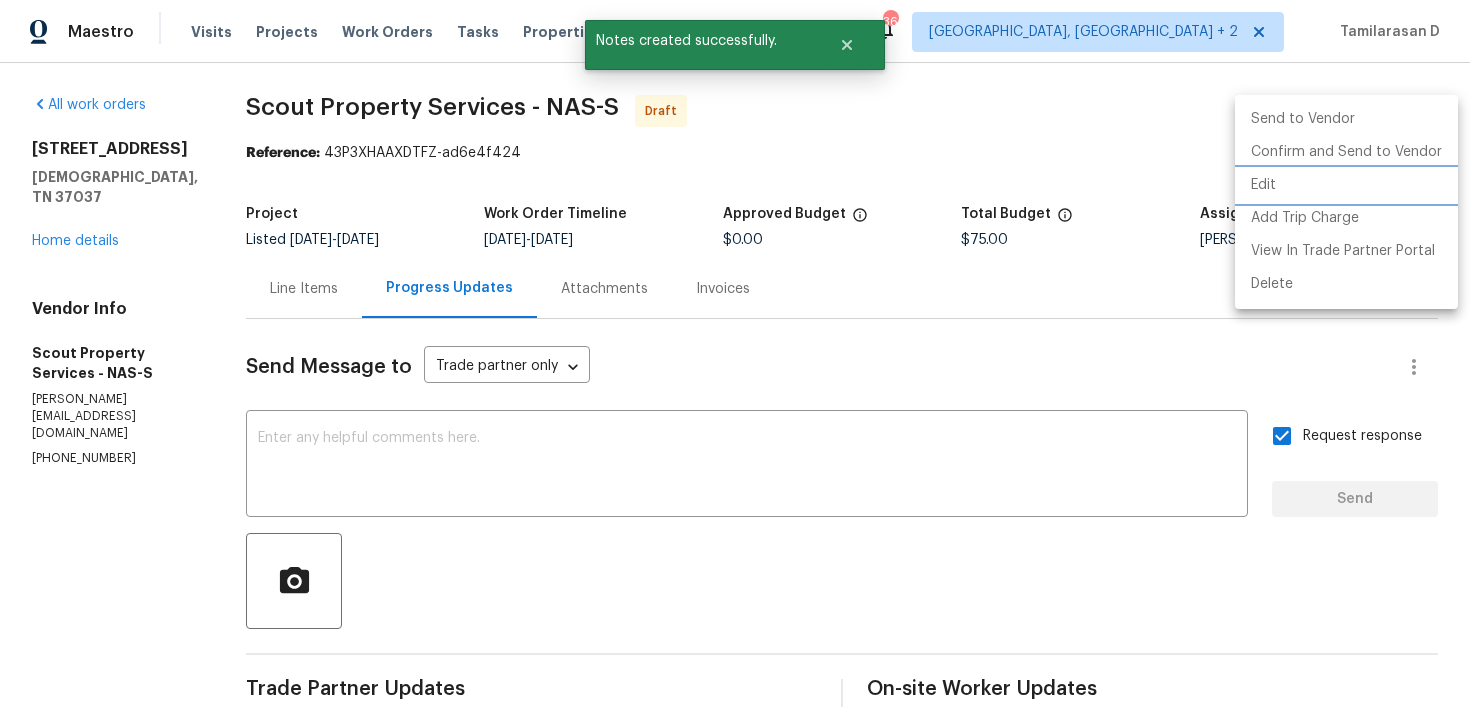 click on "Edit" at bounding box center [1346, 185] 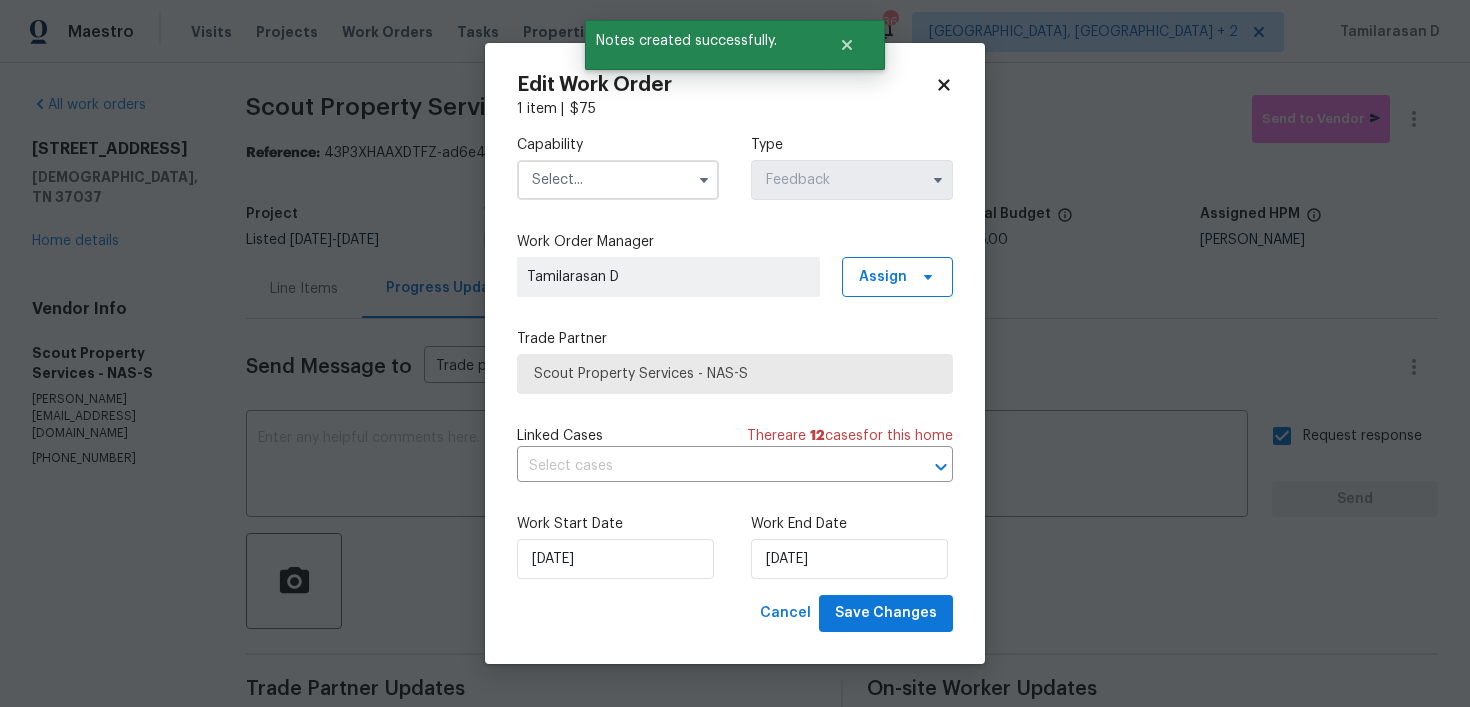 click at bounding box center (618, 180) 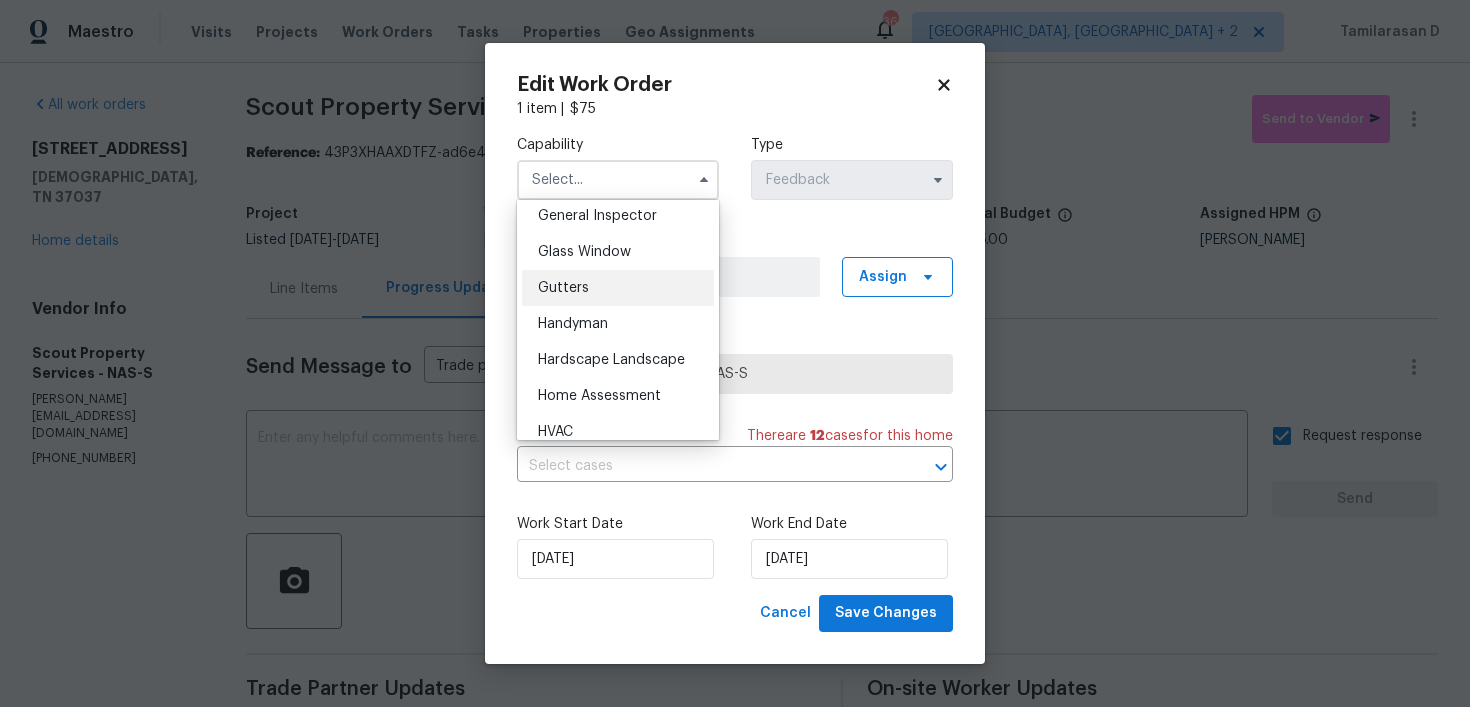 scroll, scrollTop: 990, scrollLeft: 0, axis: vertical 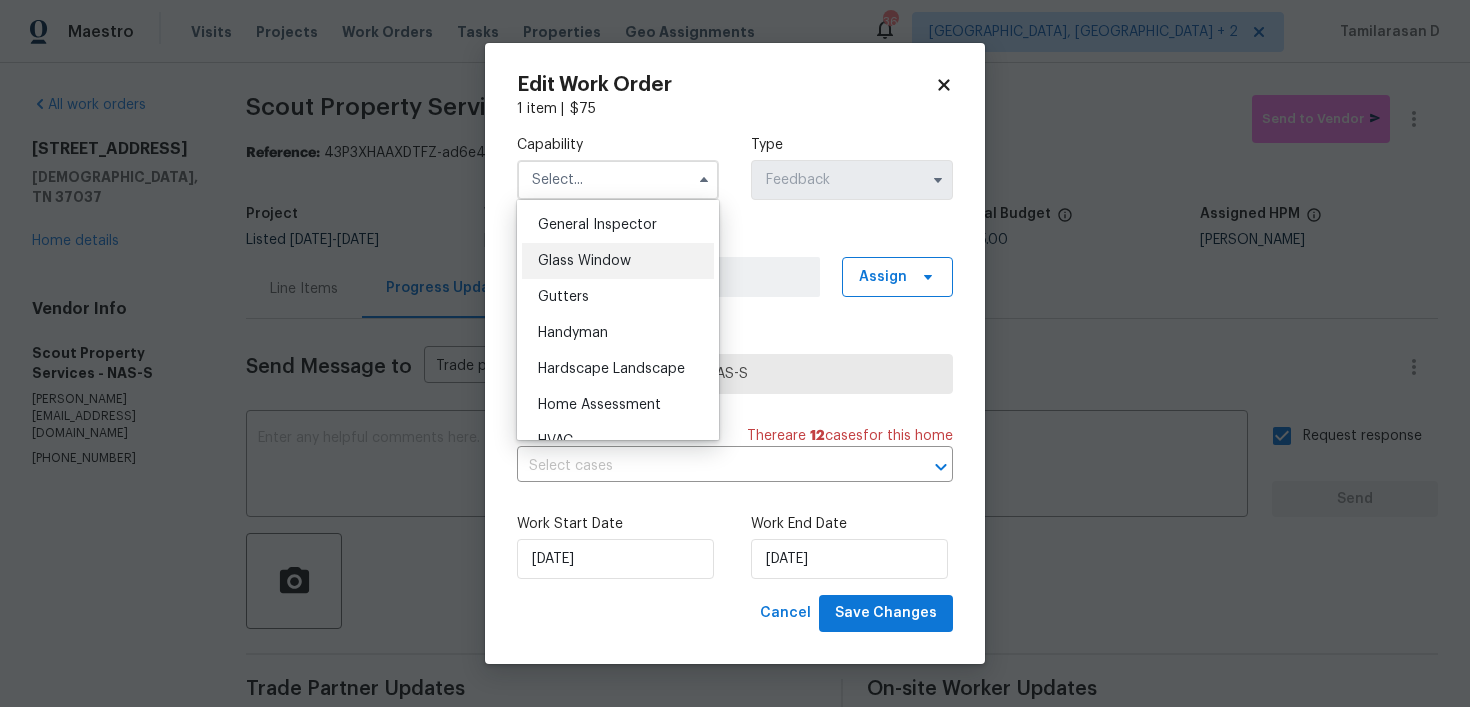 click on "Glass Window" at bounding box center [584, 261] 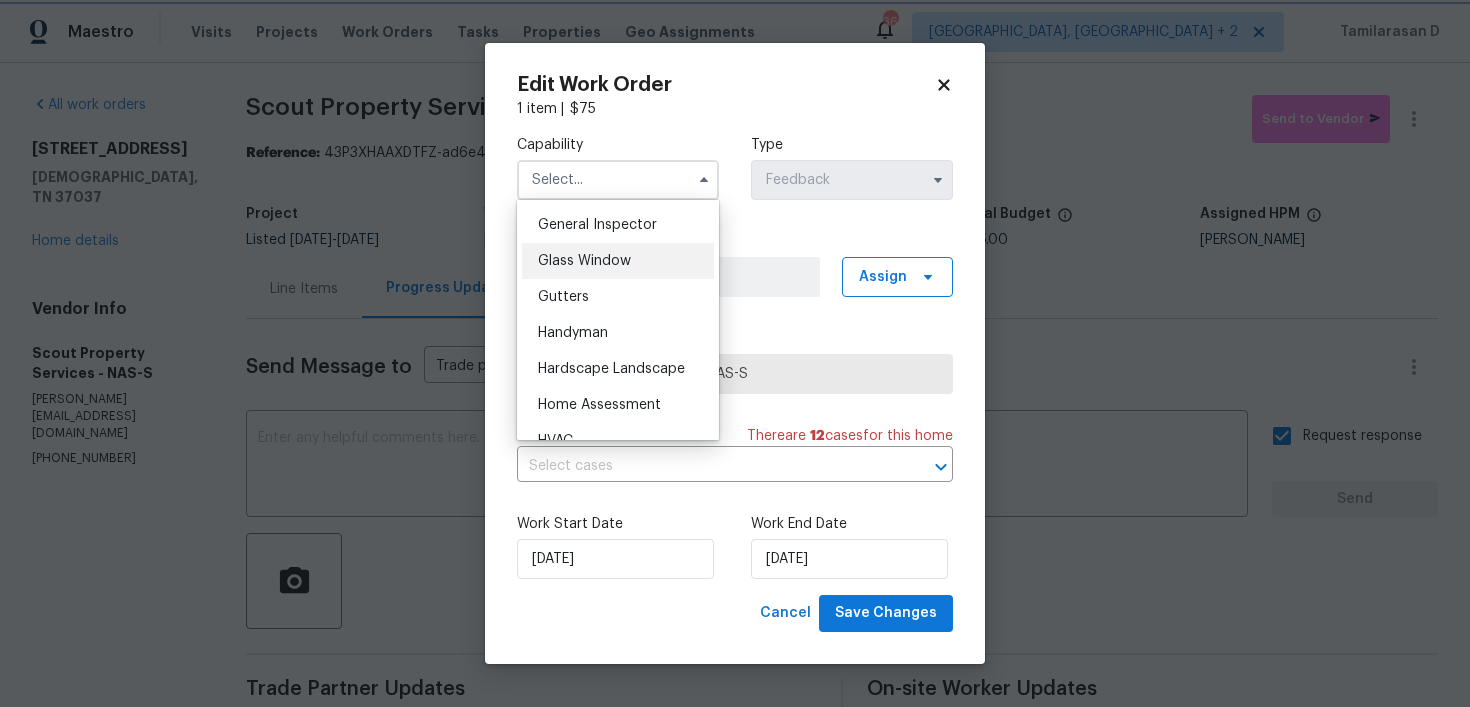 type on "Glass Window" 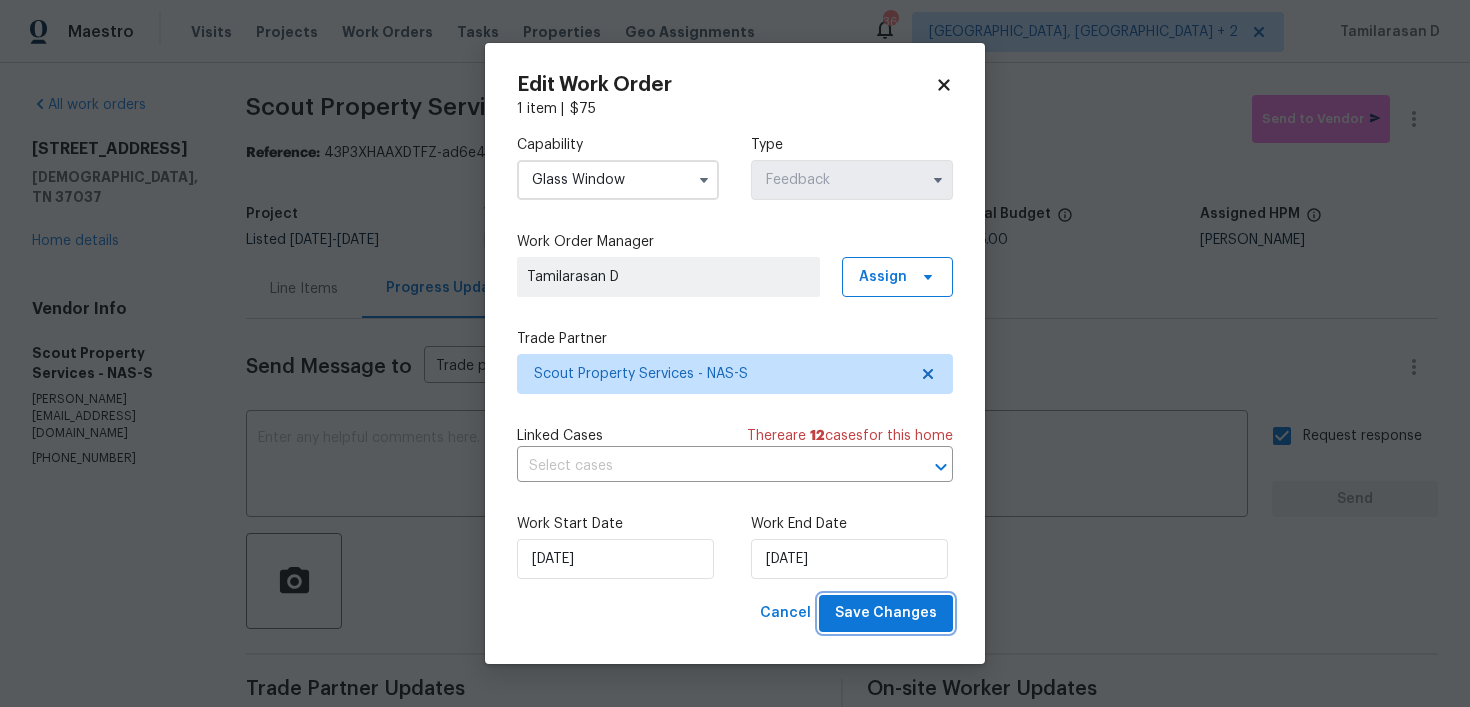 click on "Save Changes" at bounding box center [886, 613] 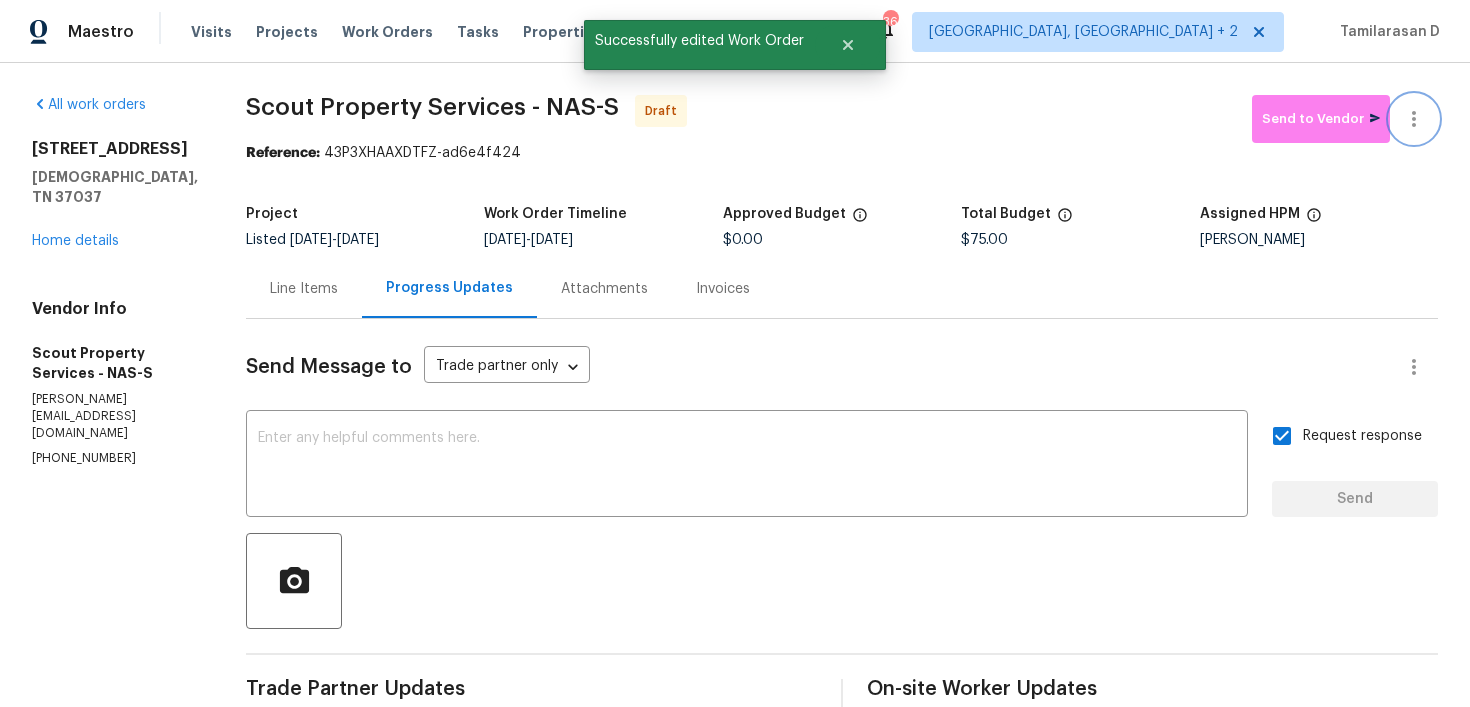 click 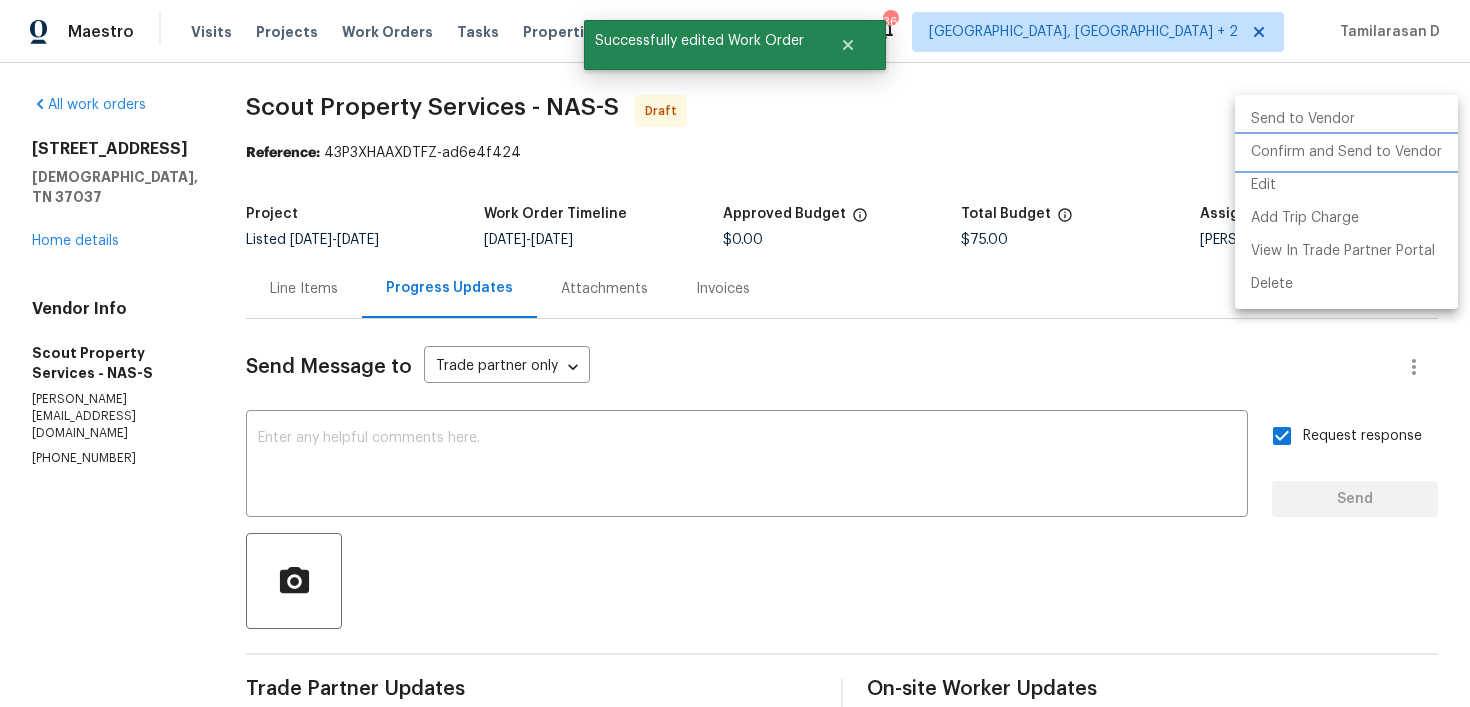 click on "Confirm and Send to Vendor" at bounding box center [1346, 152] 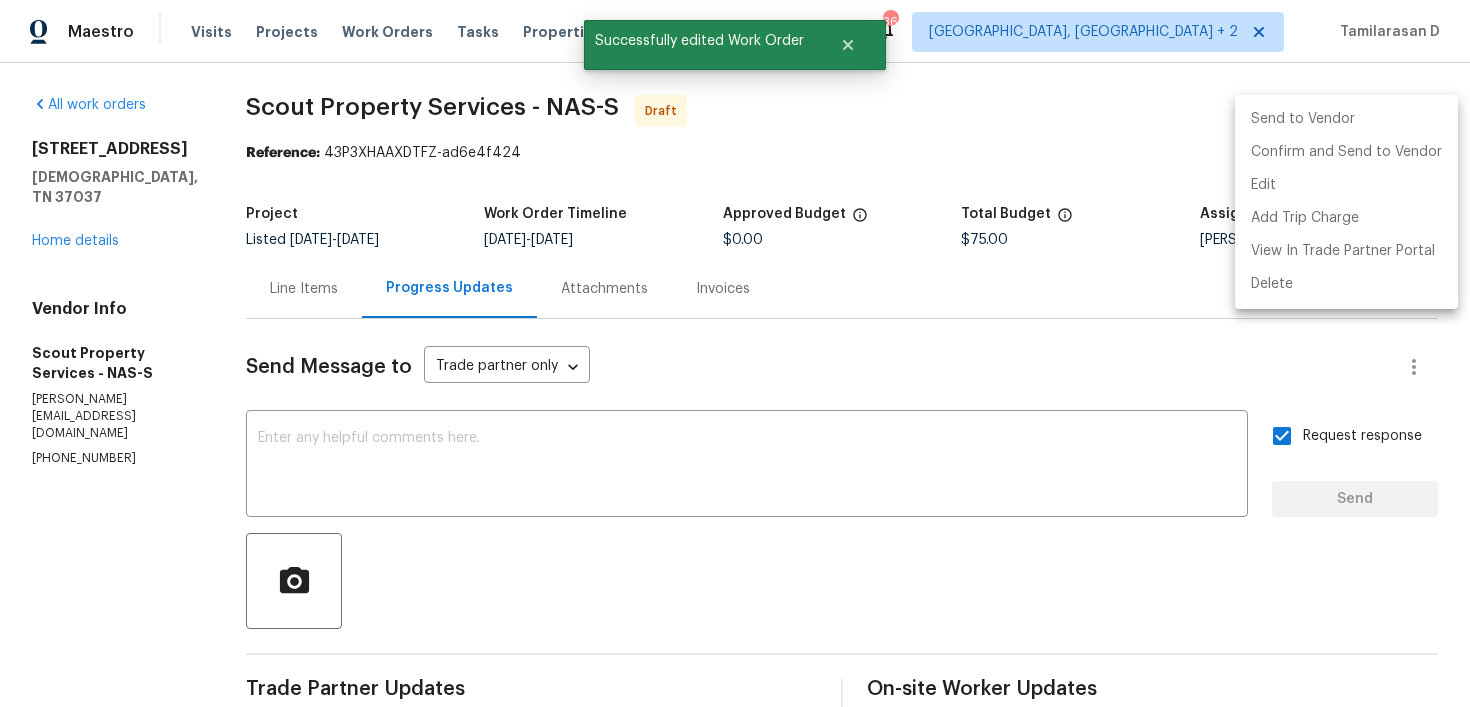 click at bounding box center (735, 353) 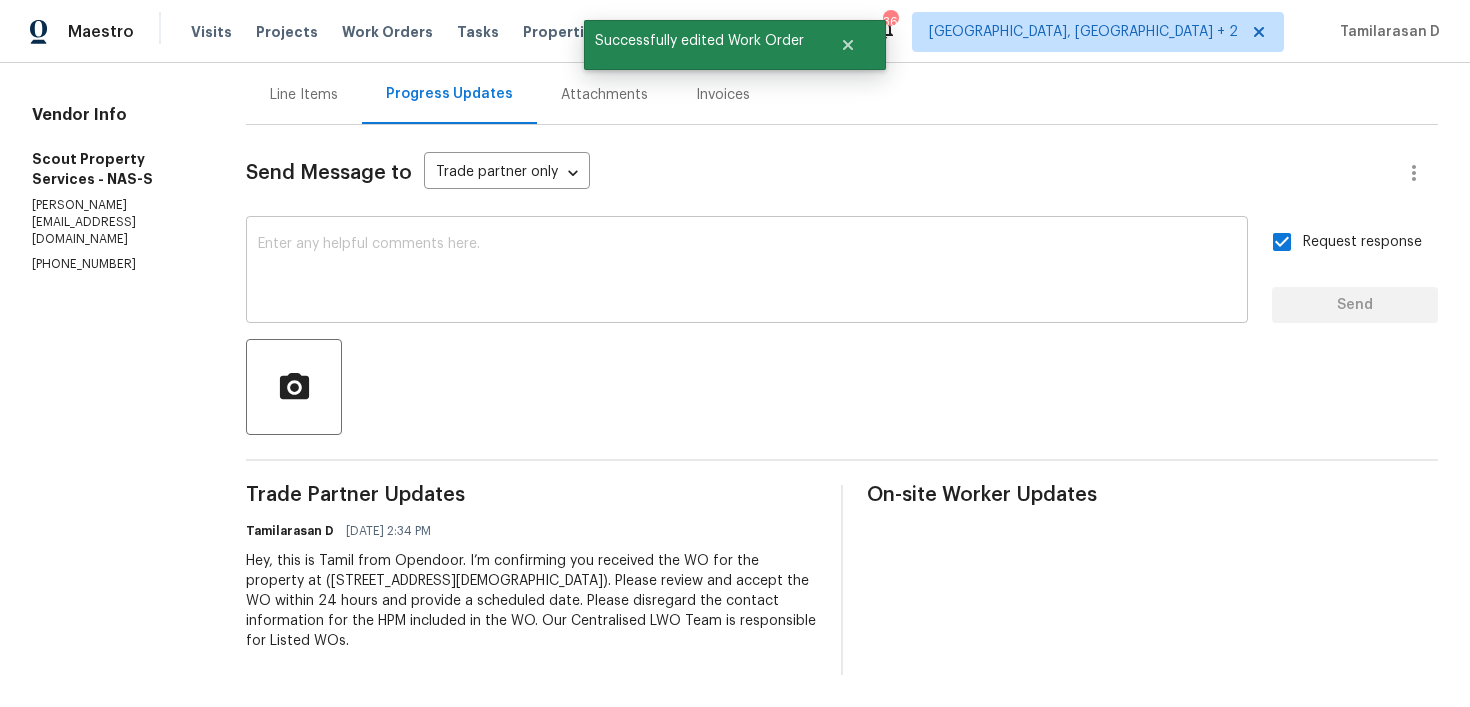 scroll, scrollTop: 0, scrollLeft: 0, axis: both 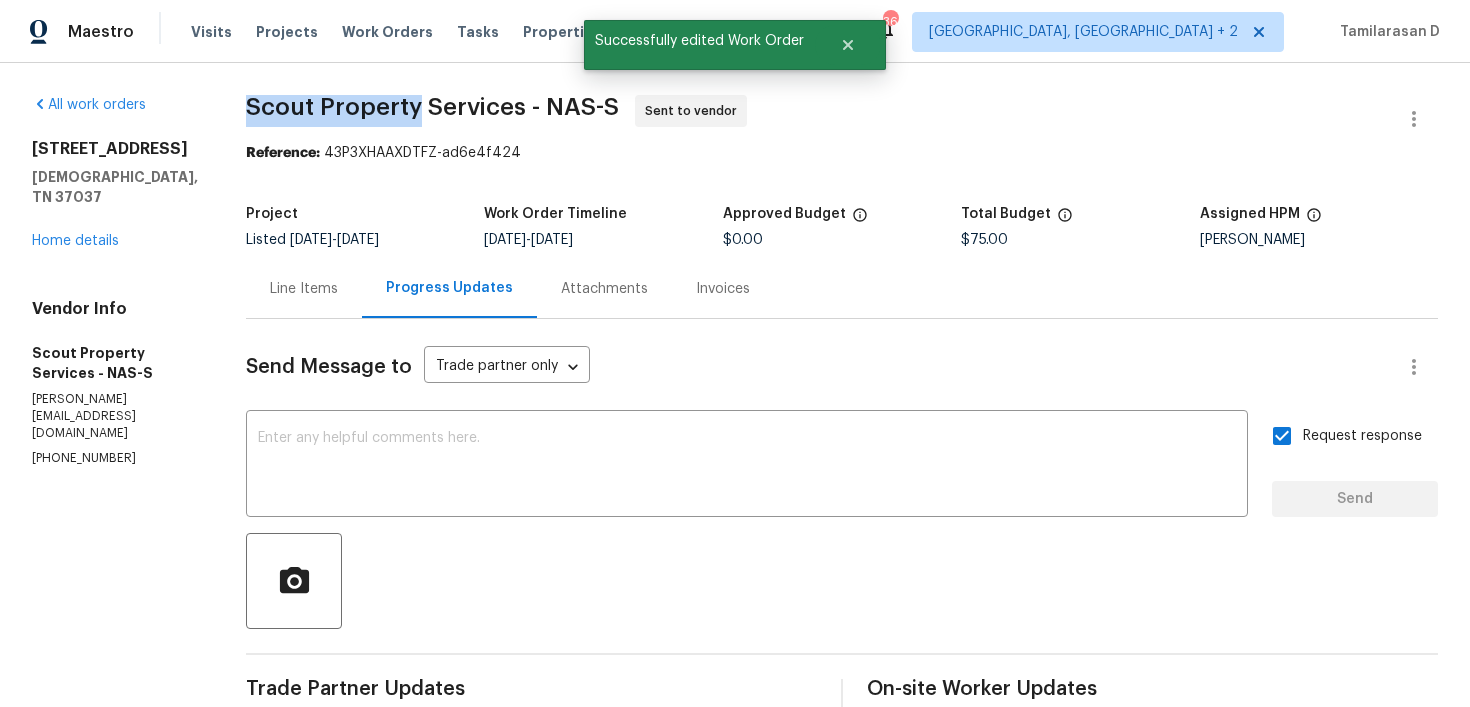 drag, startPoint x: 228, startPoint y: 108, endPoint x: 400, endPoint y: 103, distance: 172.07266 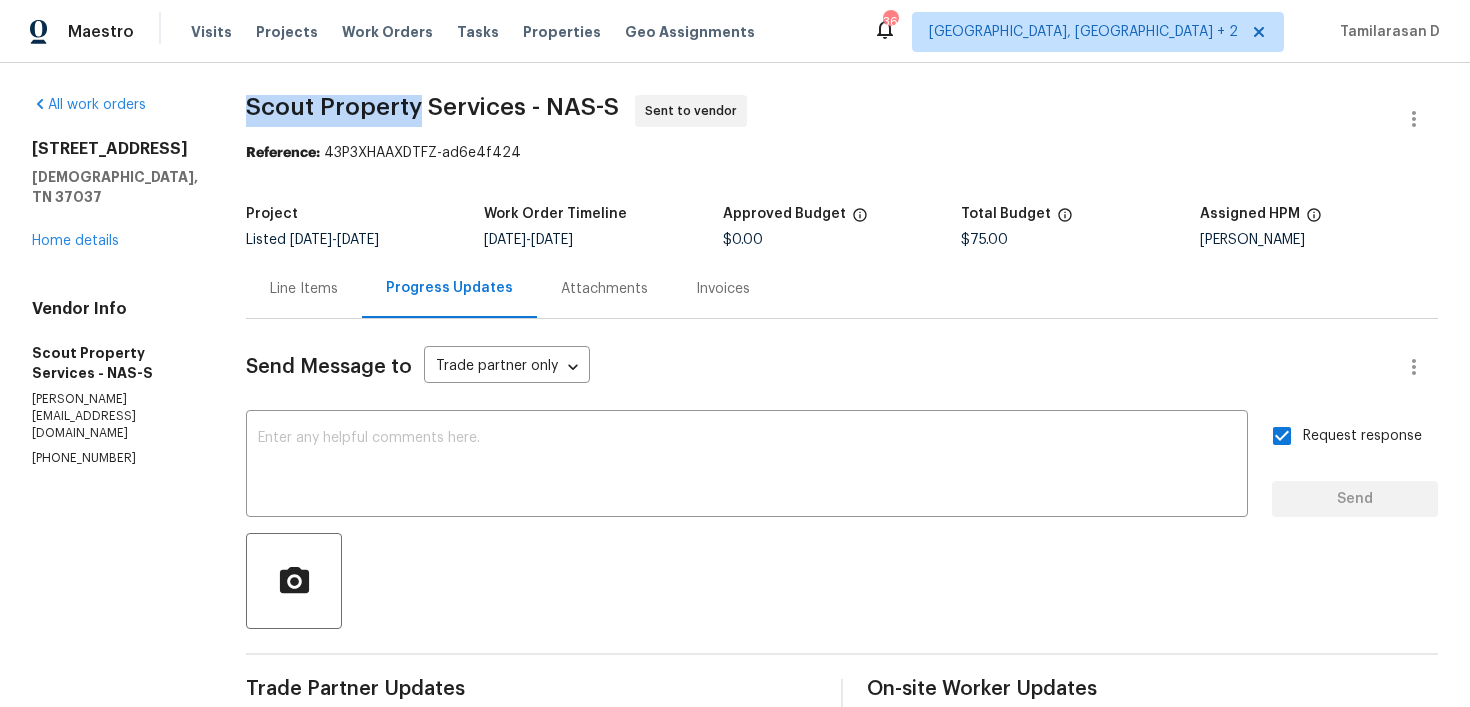 copy on "Scout Property" 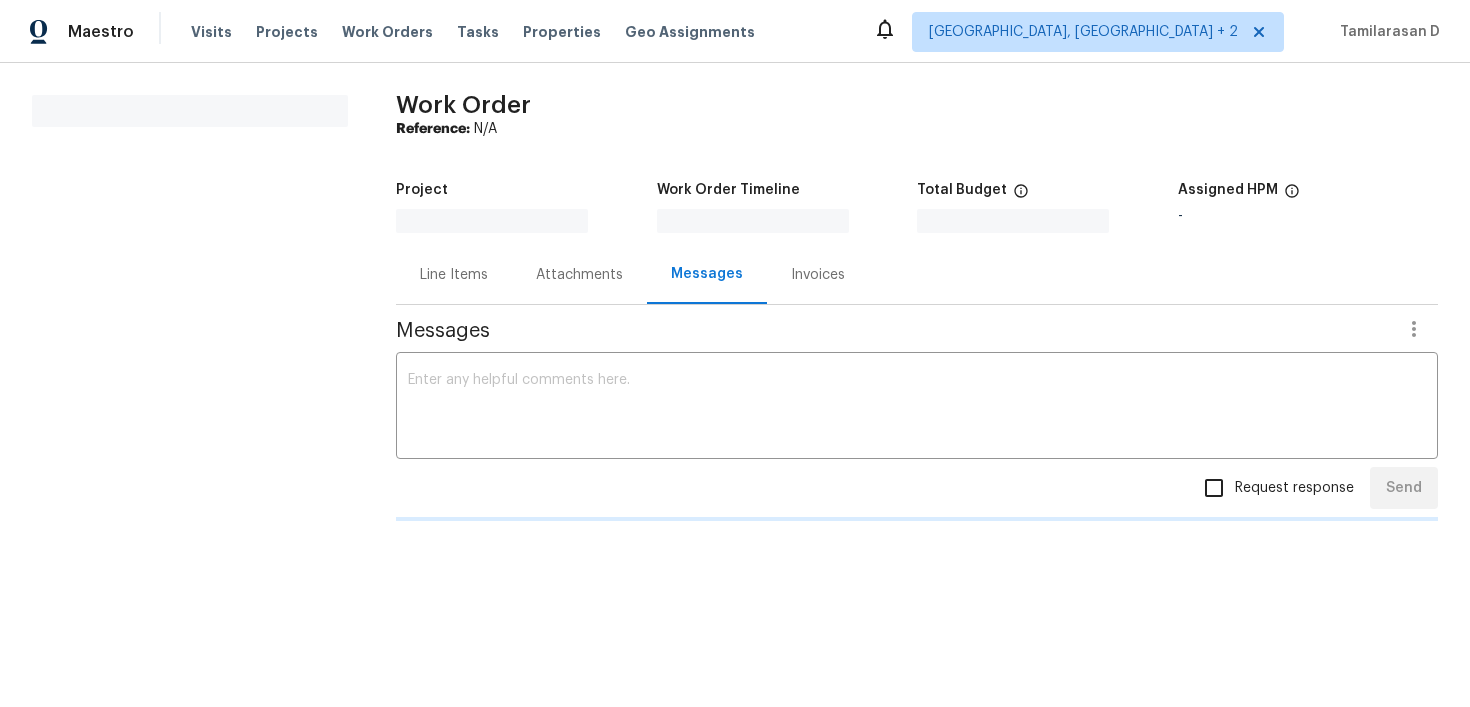 scroll, scrollTop: 0, scrollLeft: 0, axis: both 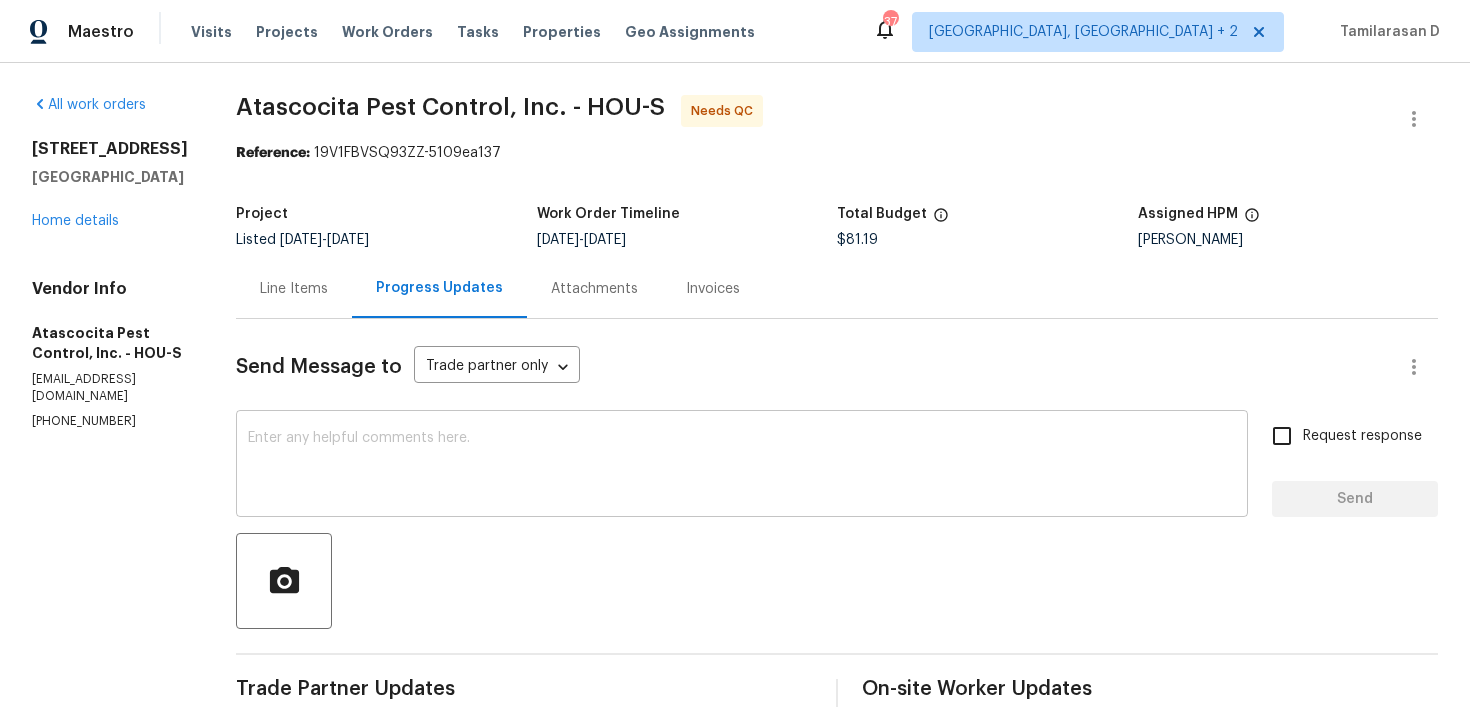 click at bounding box center (742, 466) 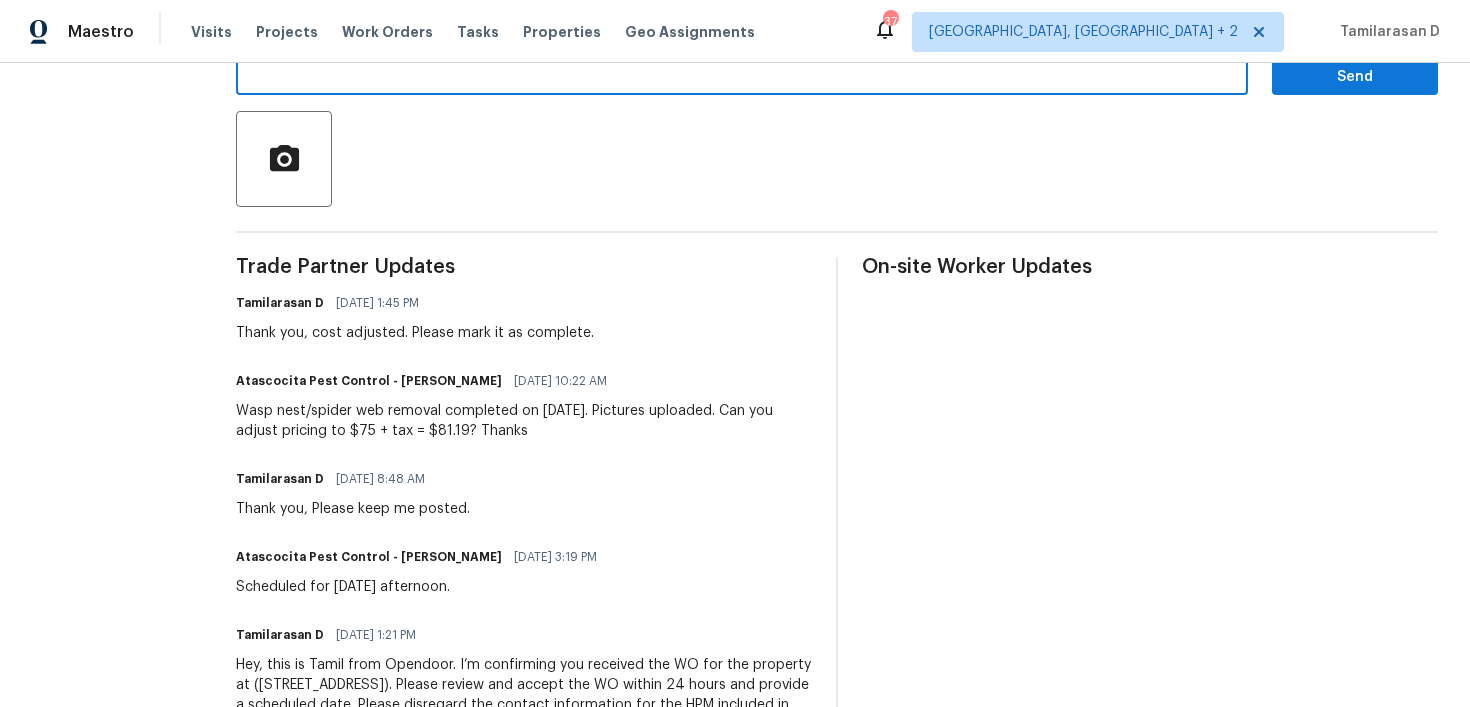 scroll, scrollTop: 368, scrollLeft: 0, axis: vertical 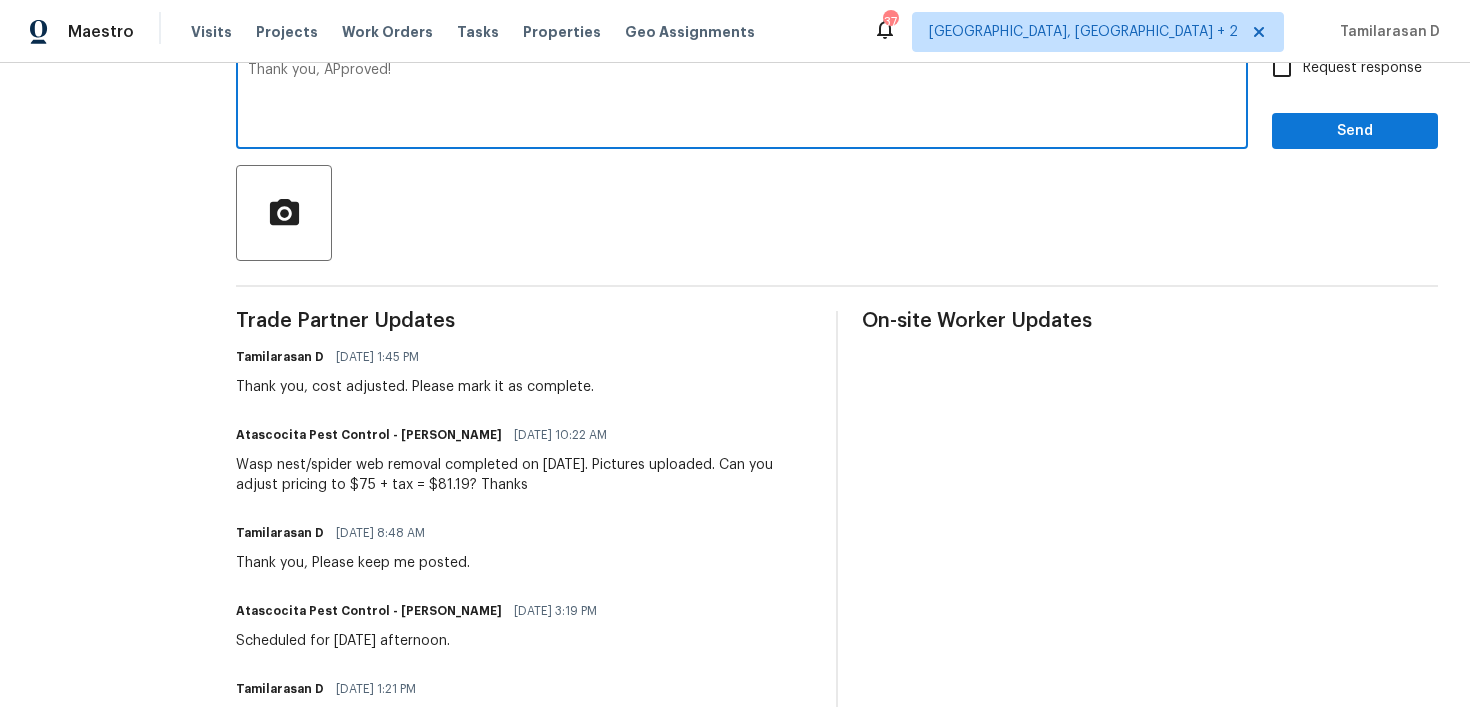 click on "Thank you, APproved!" at bounding box center [742, 98] 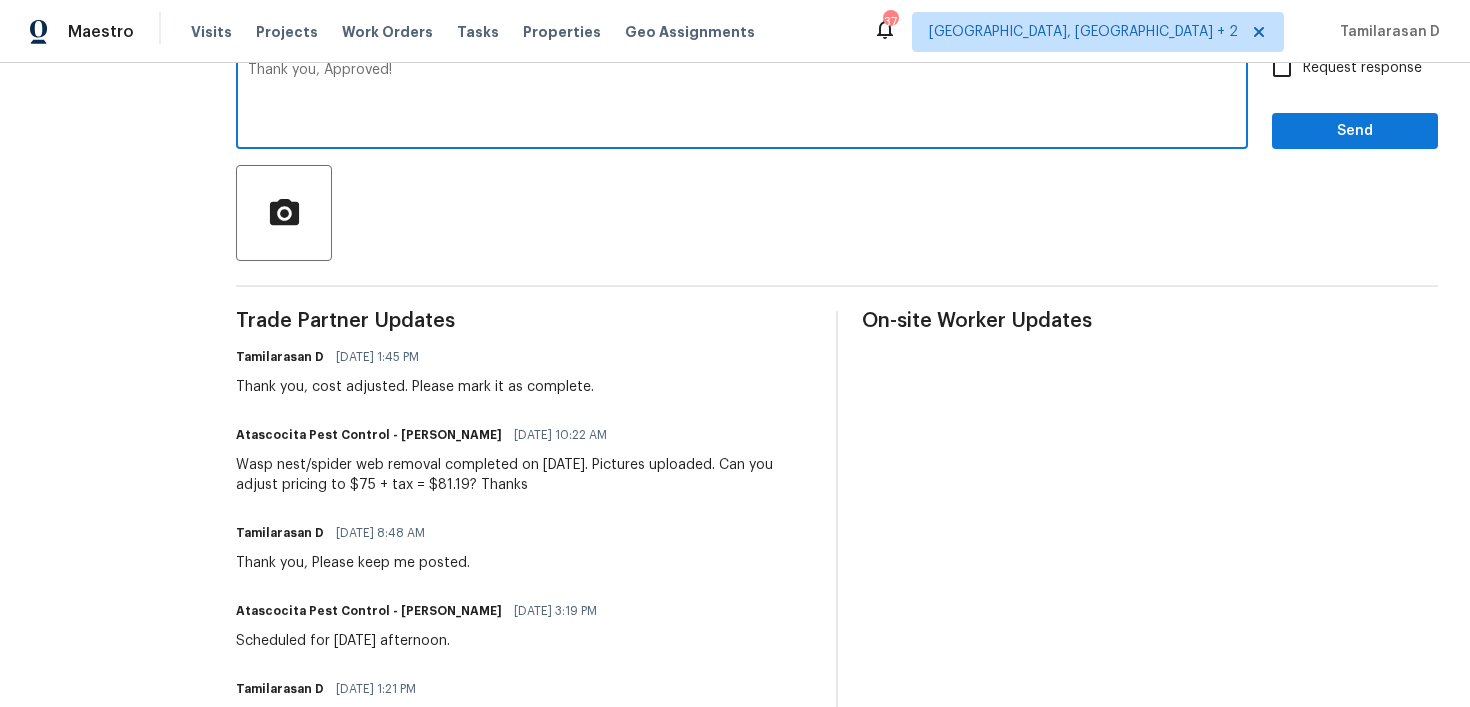 type on "Thank you, Approved!" 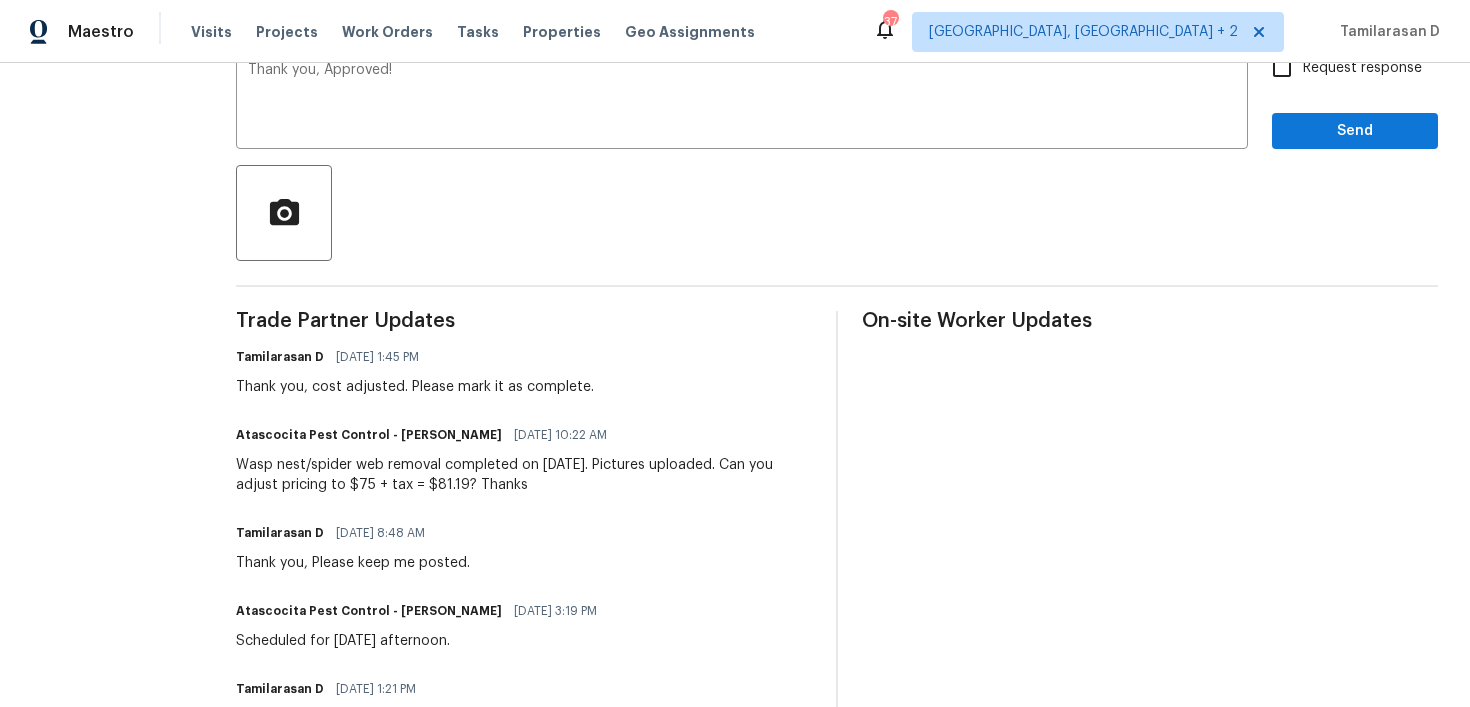 click on "Maestro Visits Projects Work Orders Tasks Properties Geo Assignments 37 [GEOGRAPHIC_DATA], [GEOGRAPHIC_DATA] + 2 Tamilarasan D" at bounding box center (735, 31) 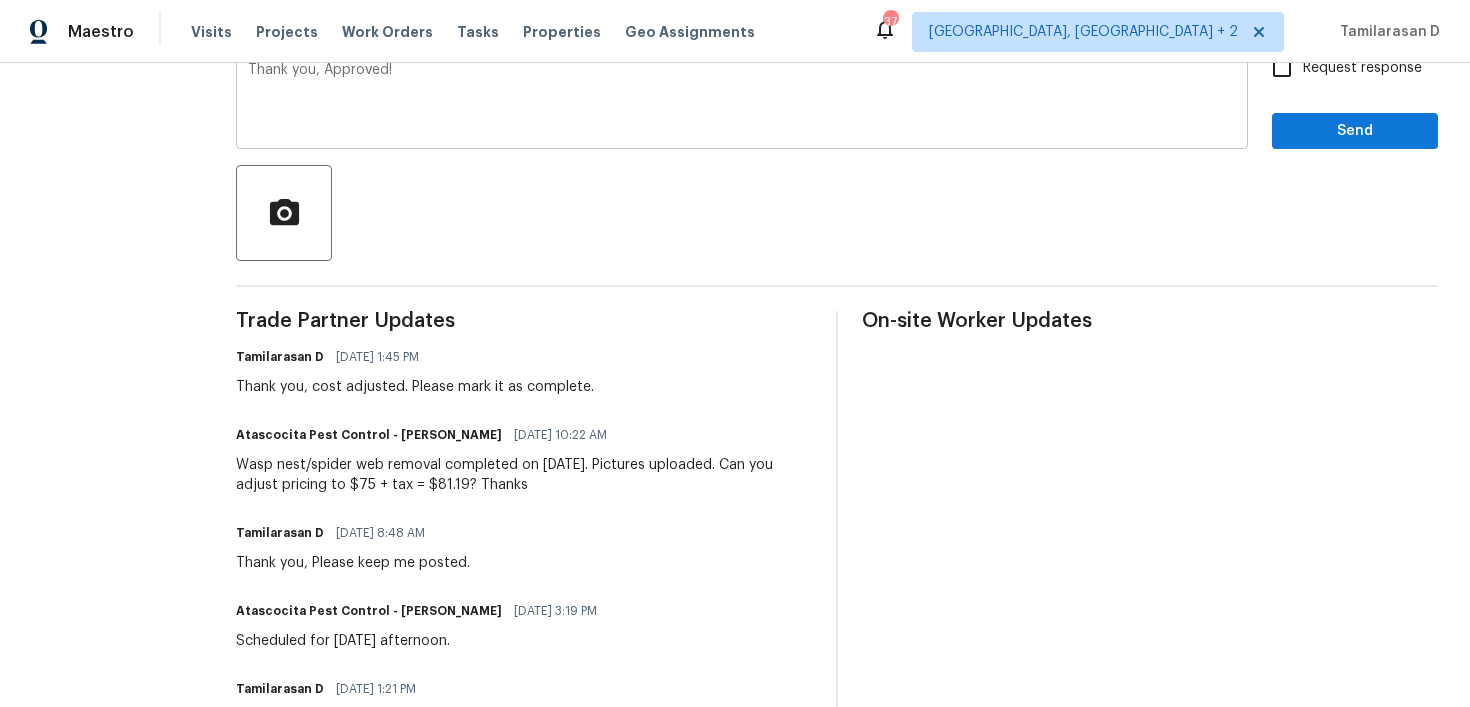 click on "Thank you, Approved!" at bounding box center (742, 98) 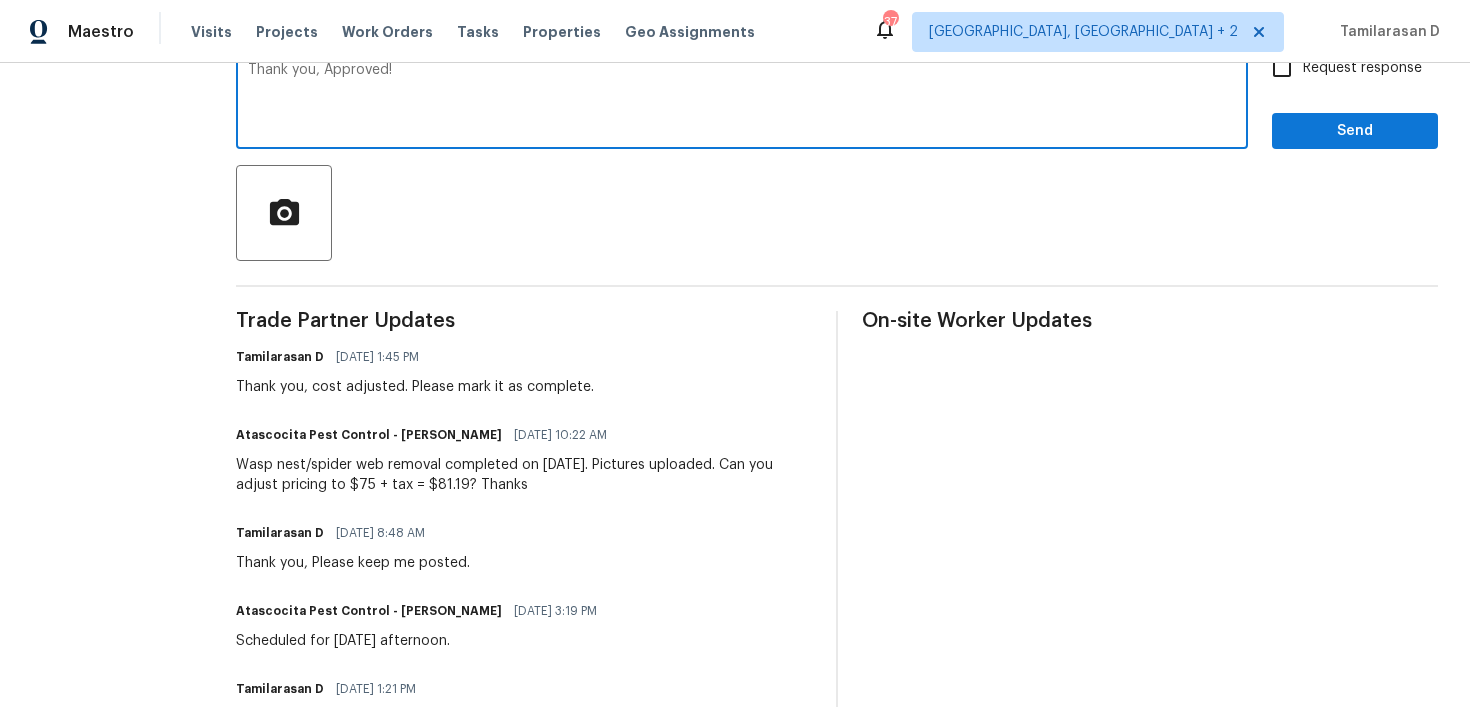 click on "Thank you, Approved!" at bounding box center [742, 98] 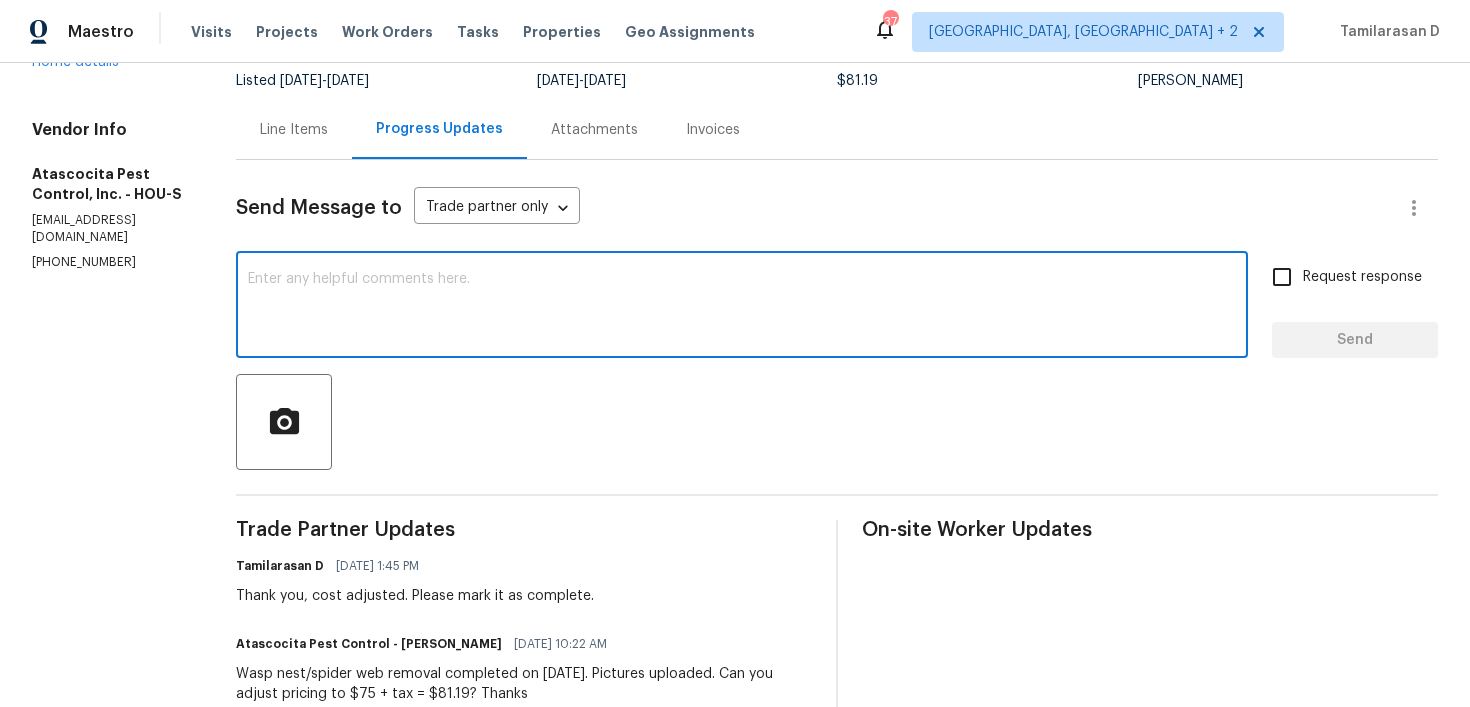 scroll, scrollTop: 0, scrollLeft: 0, axis: both 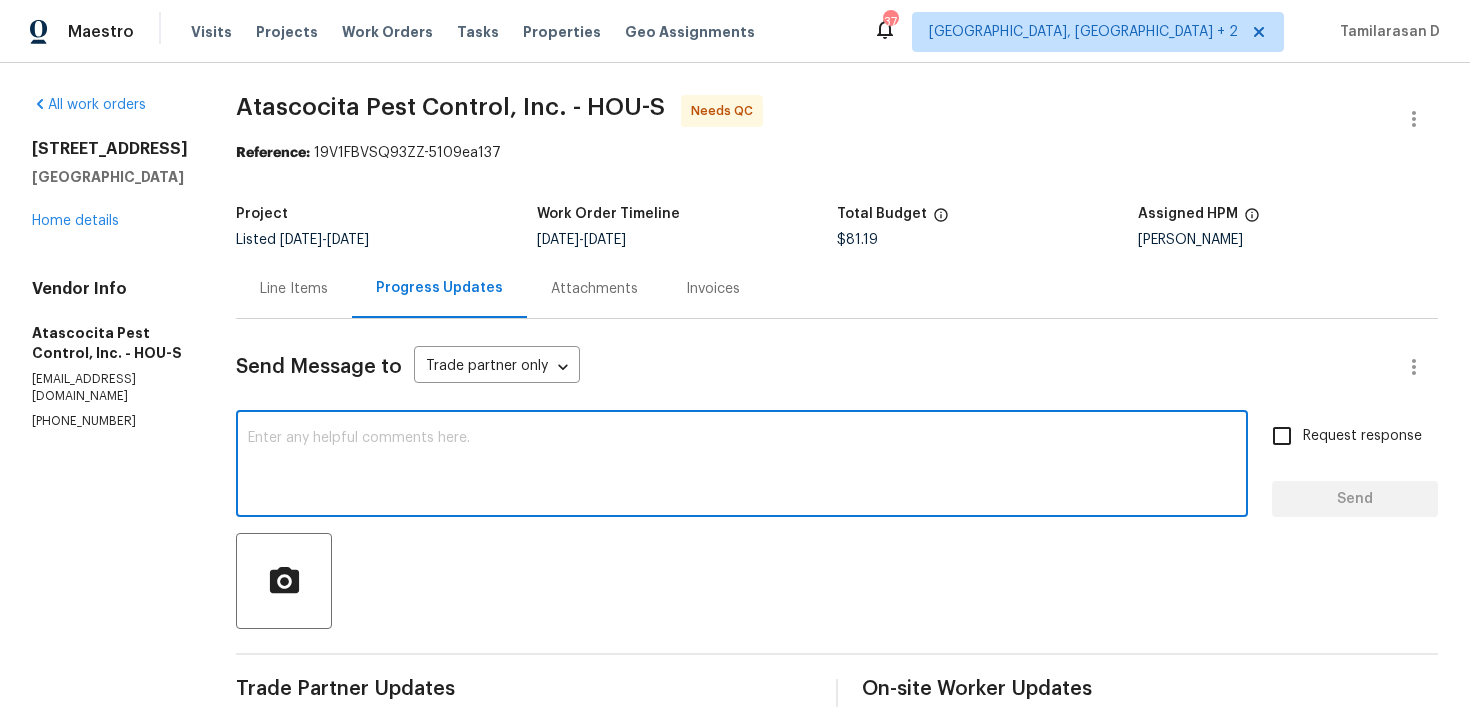 click on "Line Items" at bounding box center [294, 288] 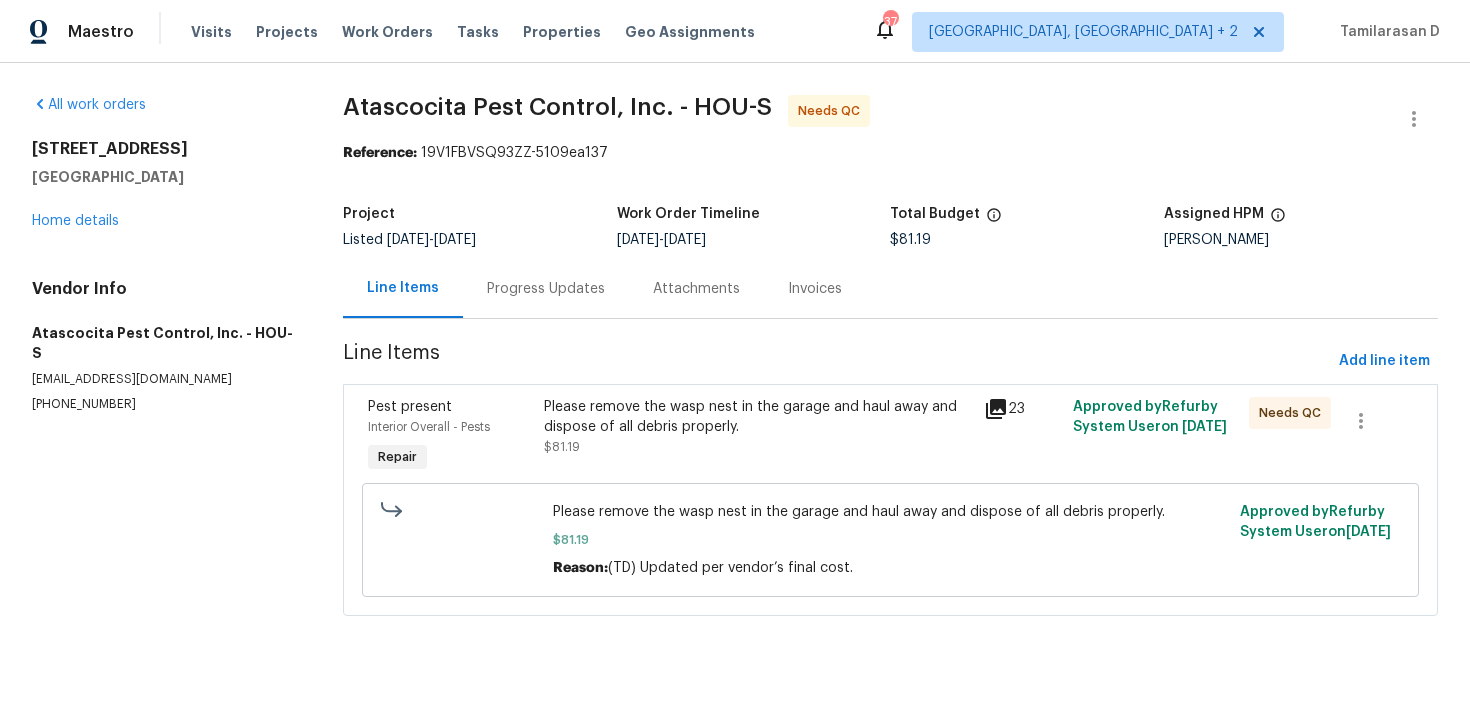 click on "Please remove the wasp nest in the garage and haul away and dispose of all debris properly." at bounding box center (758, 417) 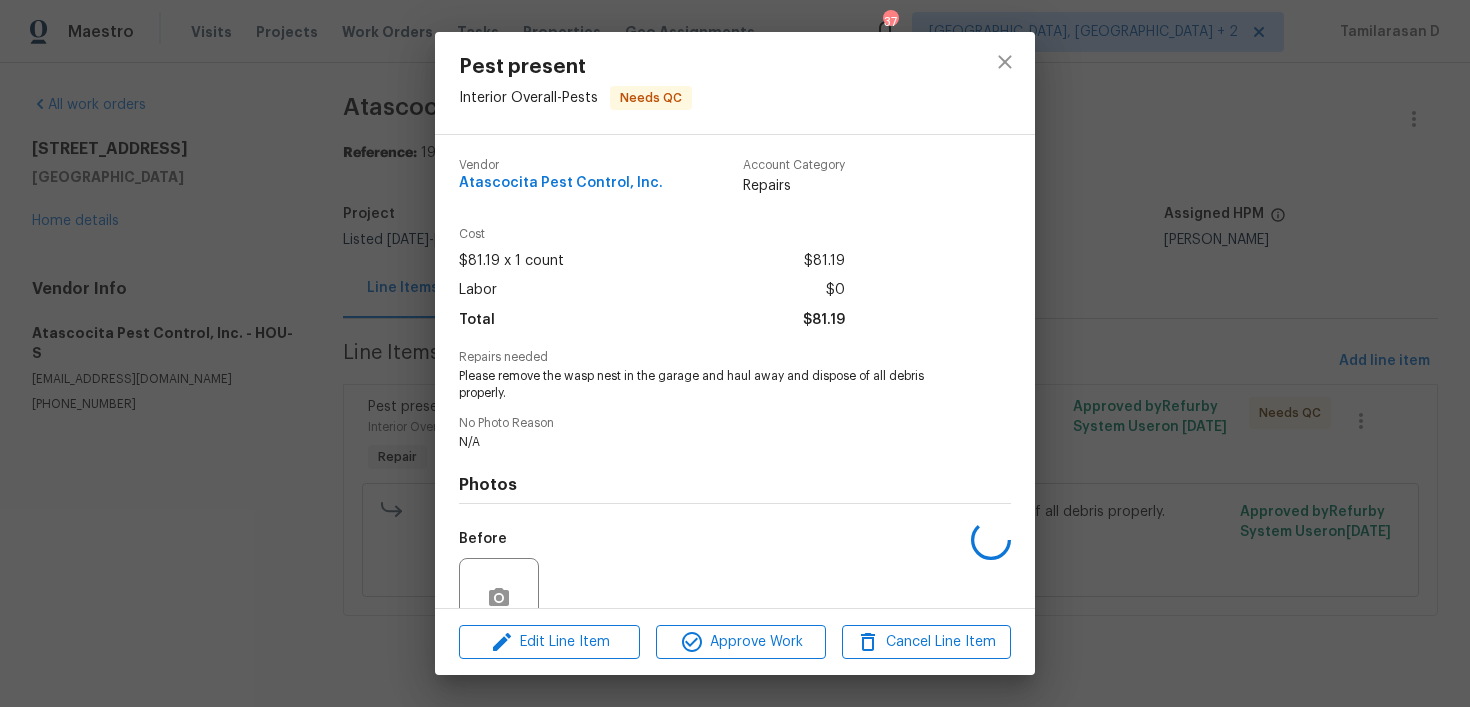 scroll, scrollTop: 180, scrollLeft: 0, axis: vertical 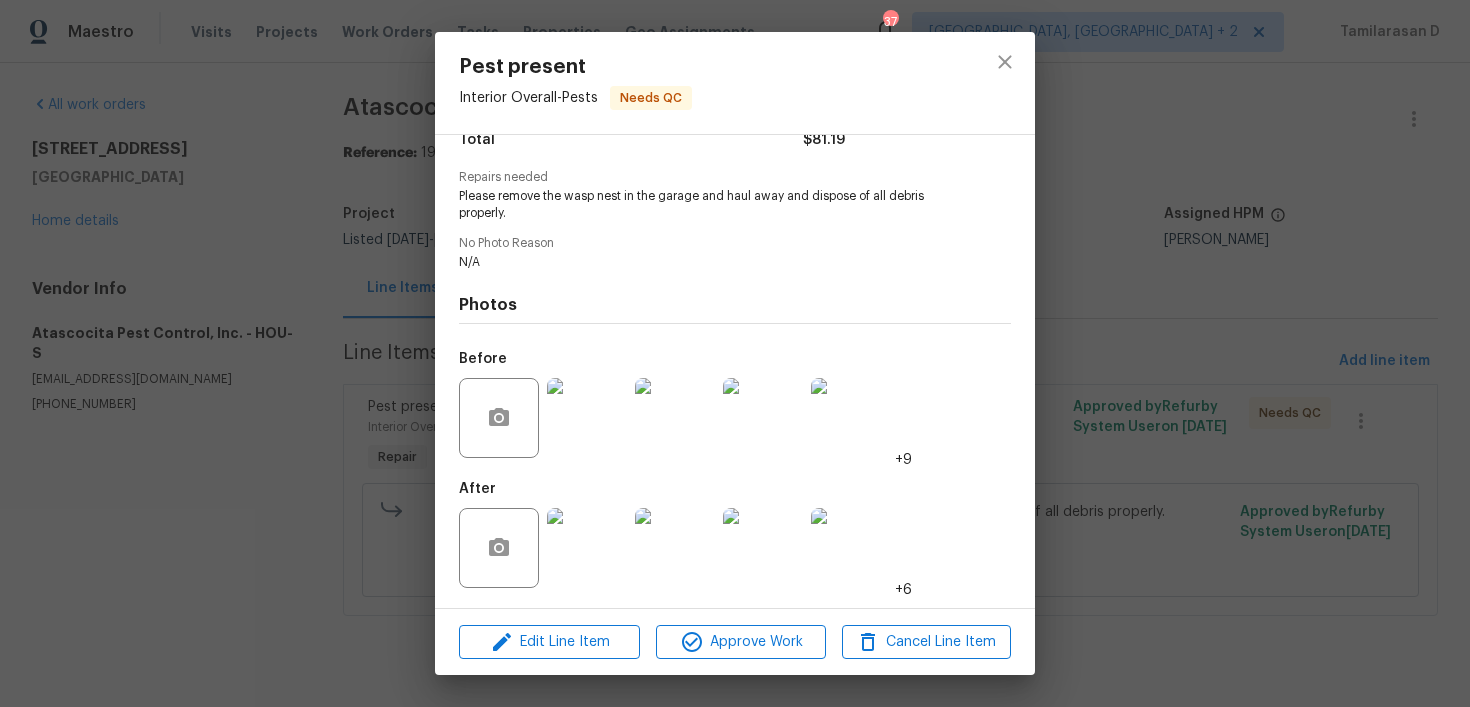 click at bounding box center (587, 548) 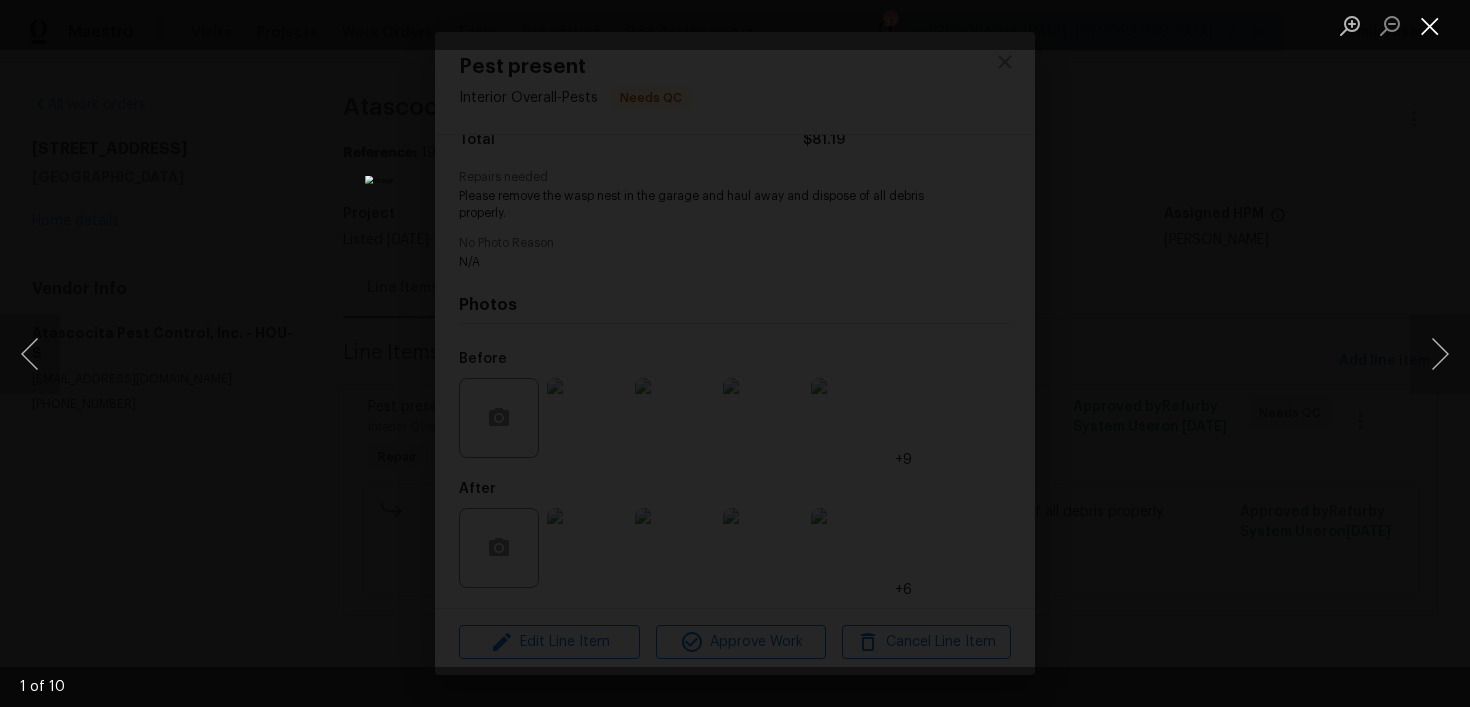 click at bounding box center (1430, 25) 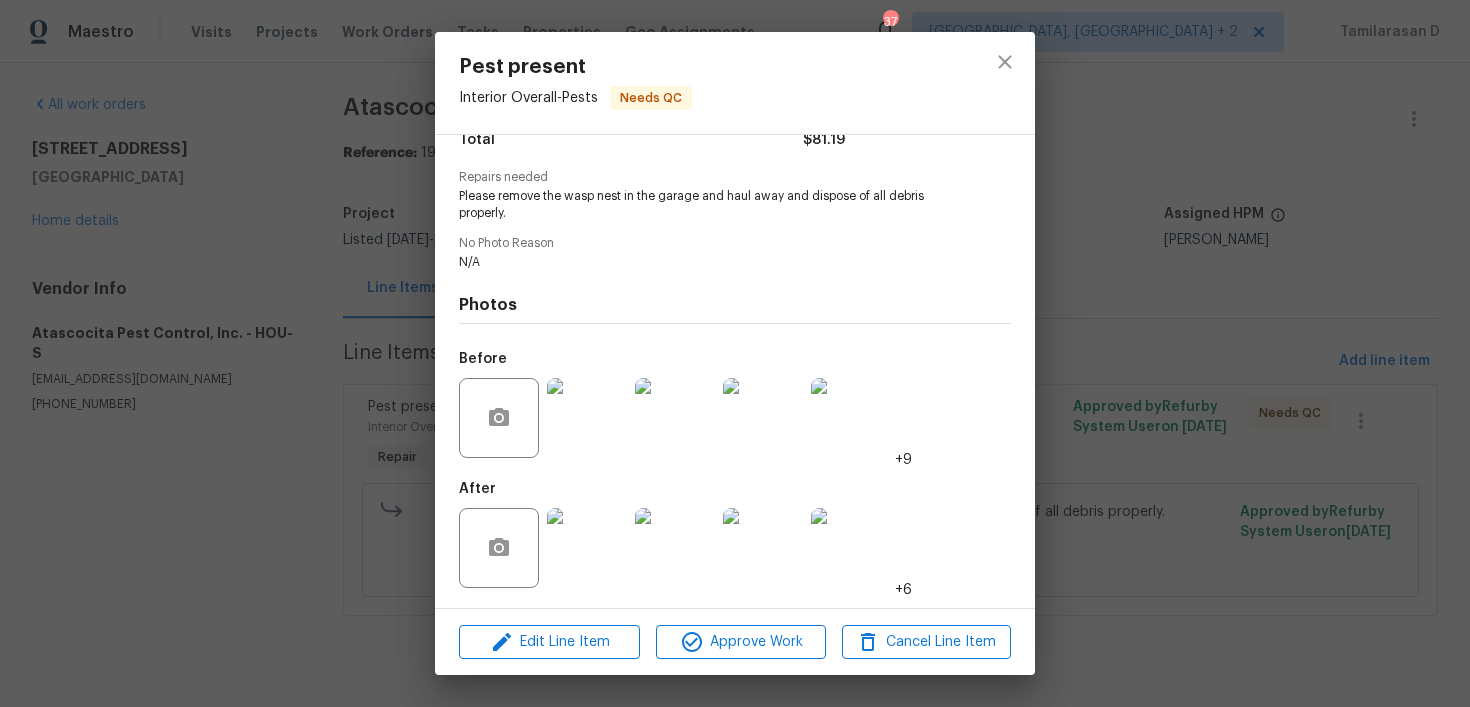 click at bounding box center (587, 418) 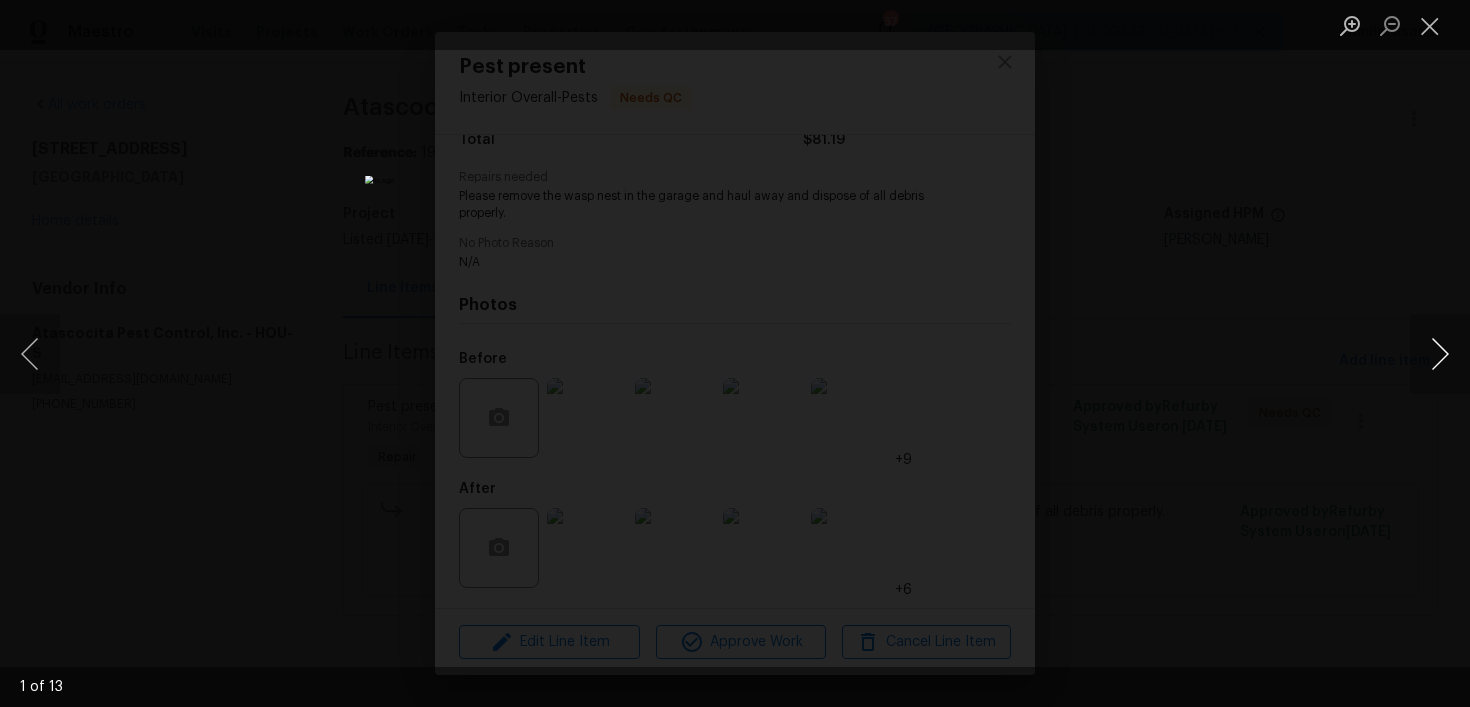 click at bounding box center (1440, 354) 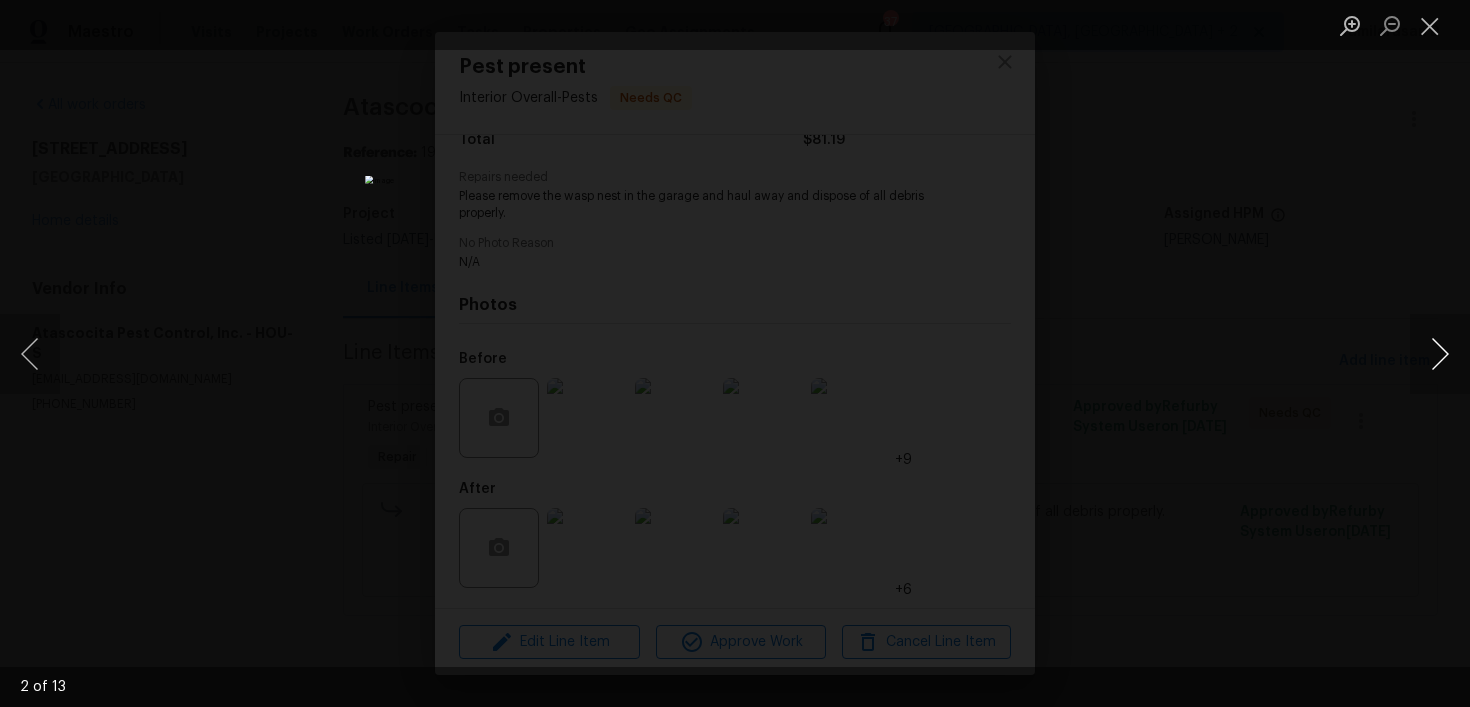 click at bounding box center (1440, 354) 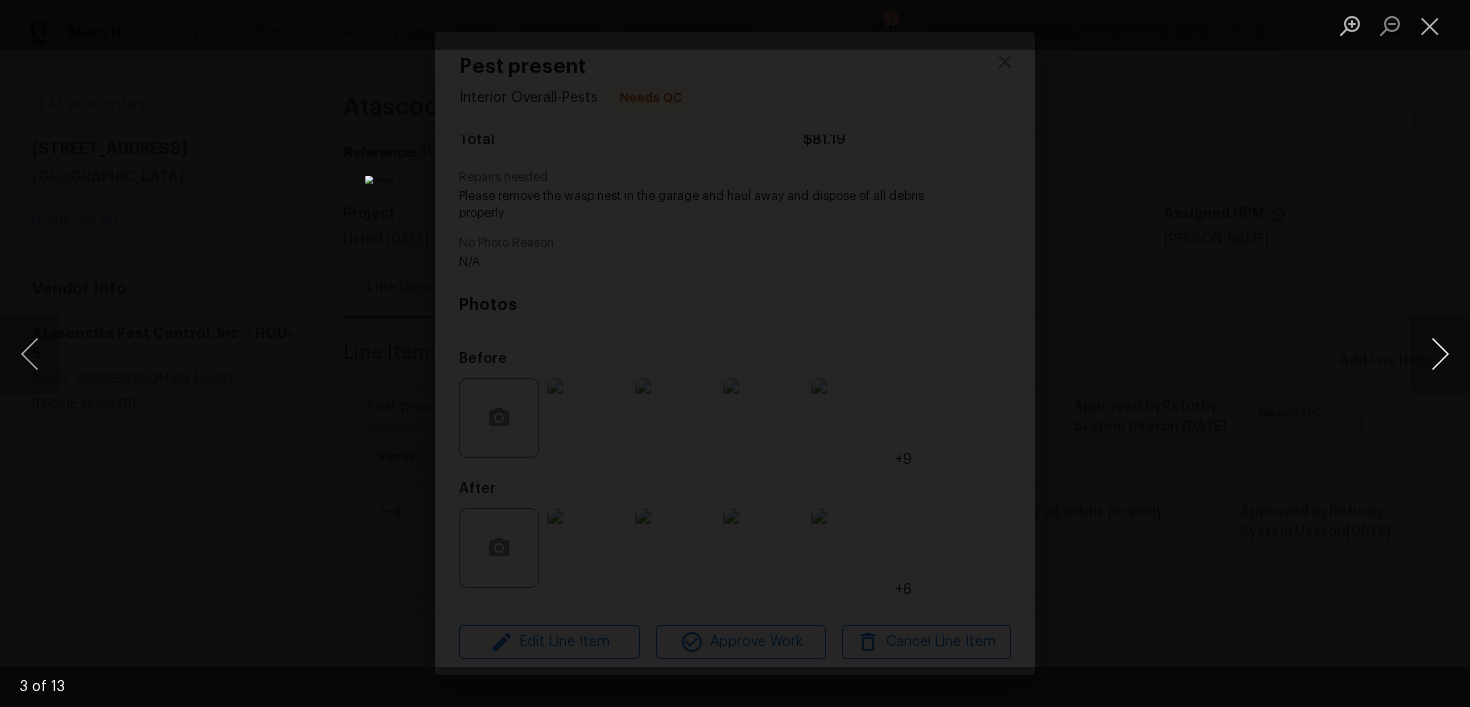 click at bounding box center (1440, 354) 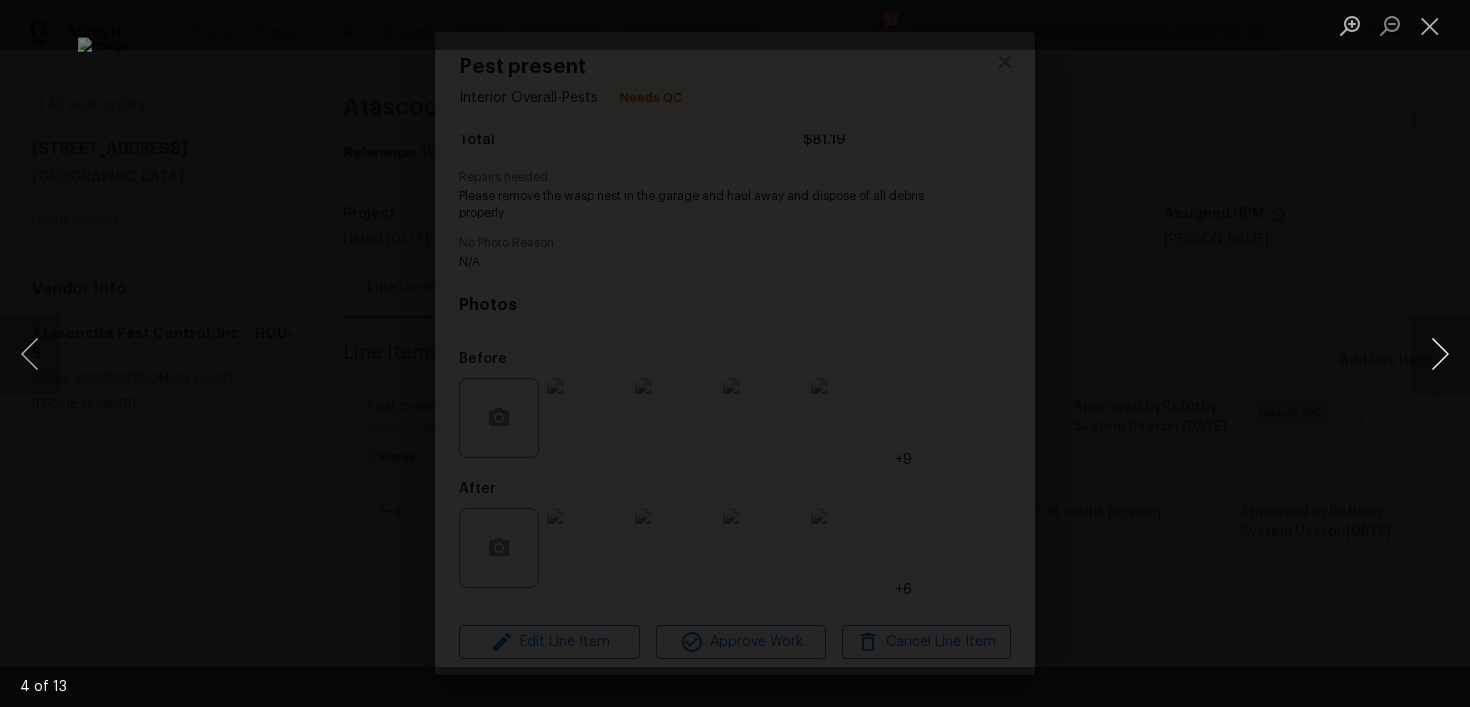 click at bounding box center (1440, 354) 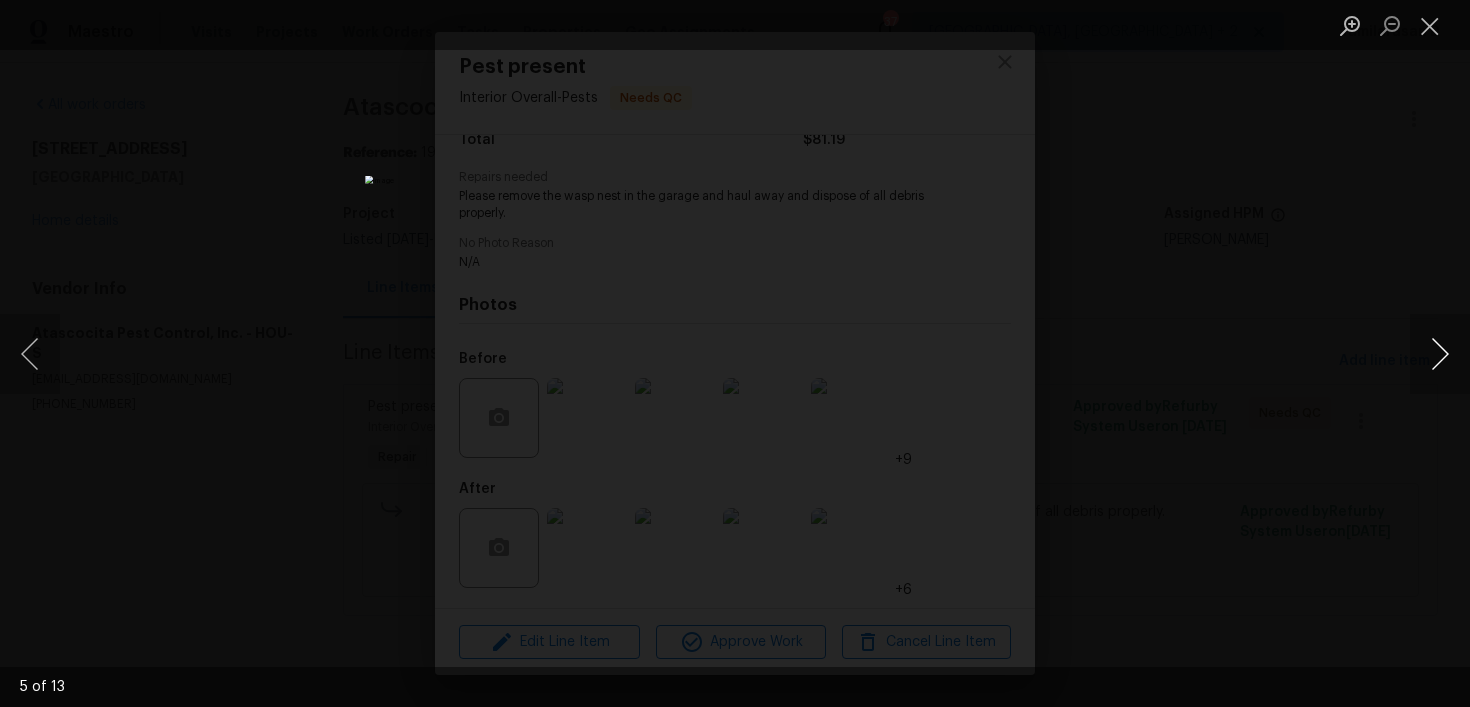 click at bounding box center [1440, 354] 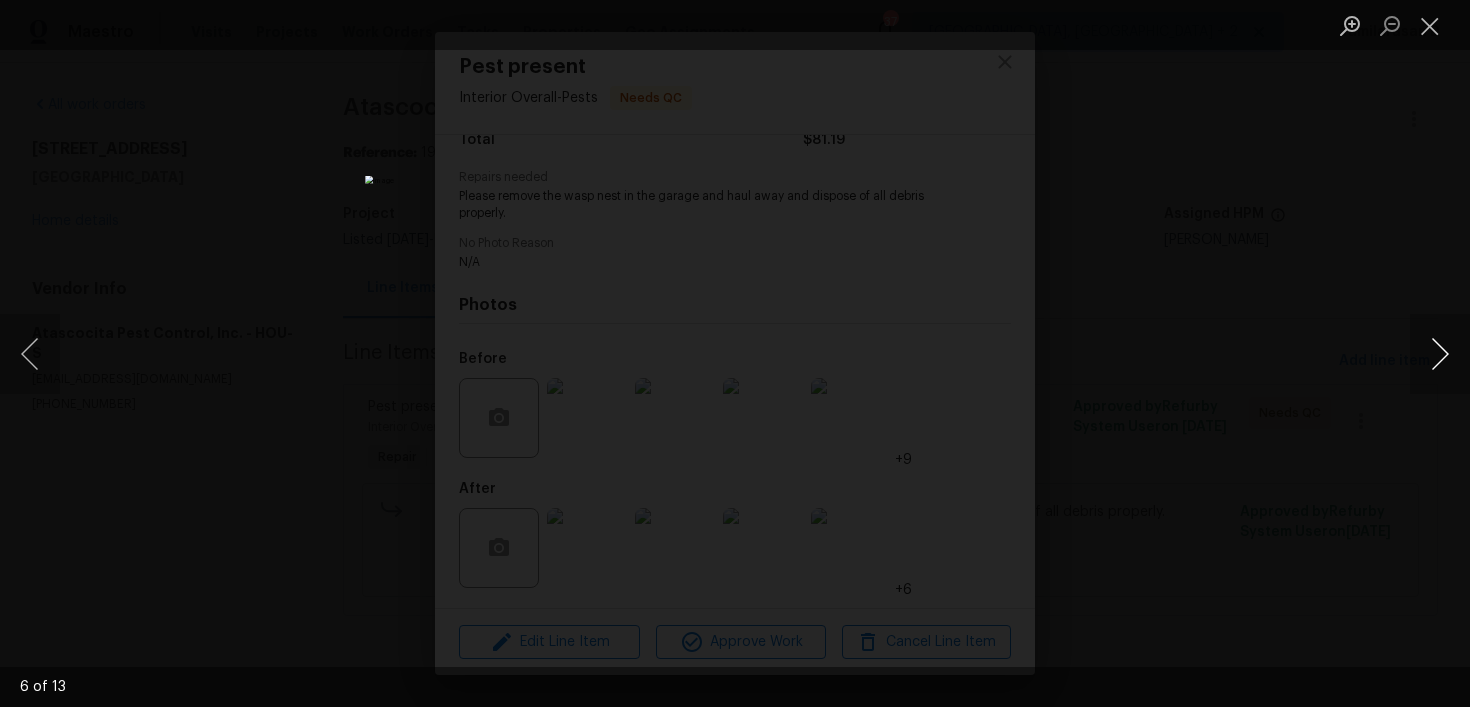 click at bounding box center [1440, 354] 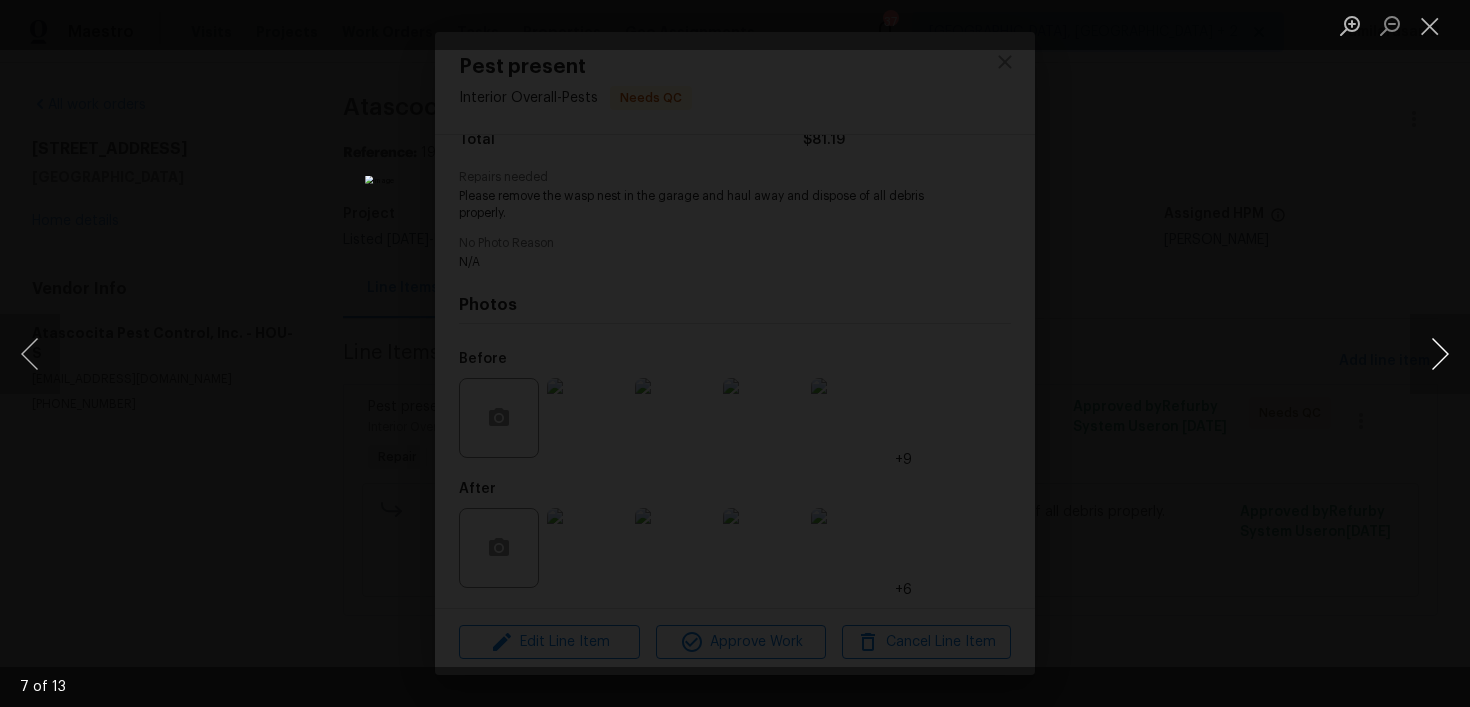 click at bounding box center (1440, 354) 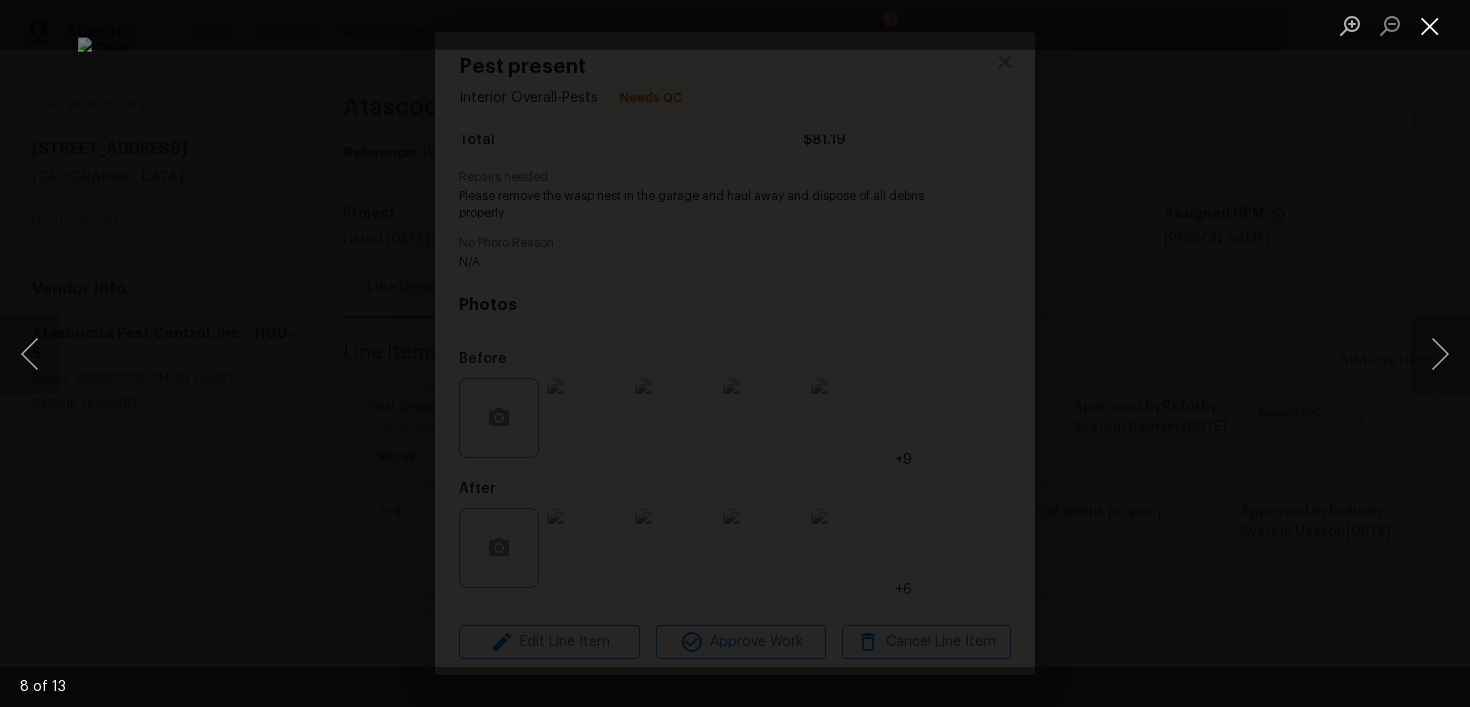 click at bounding box center [1430, 25] 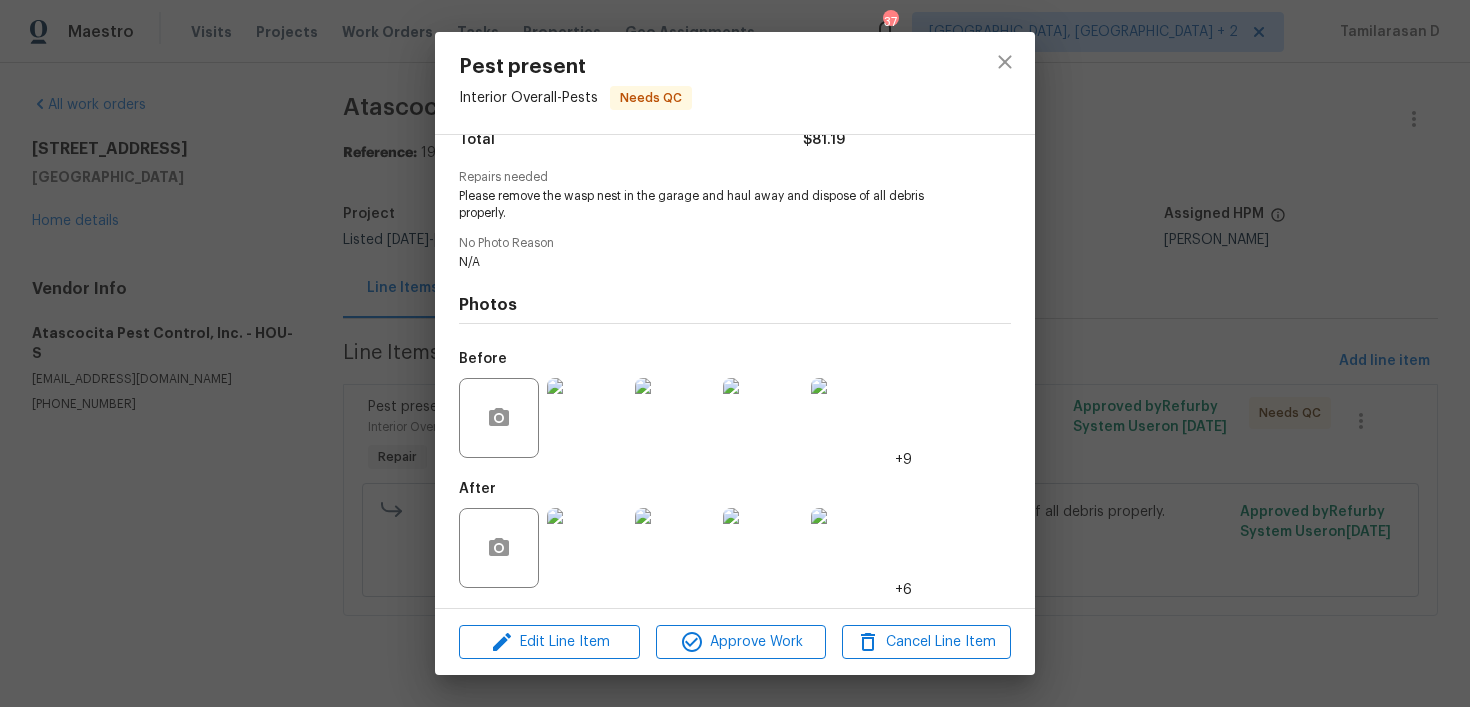 click at bounding box center (587, 548) 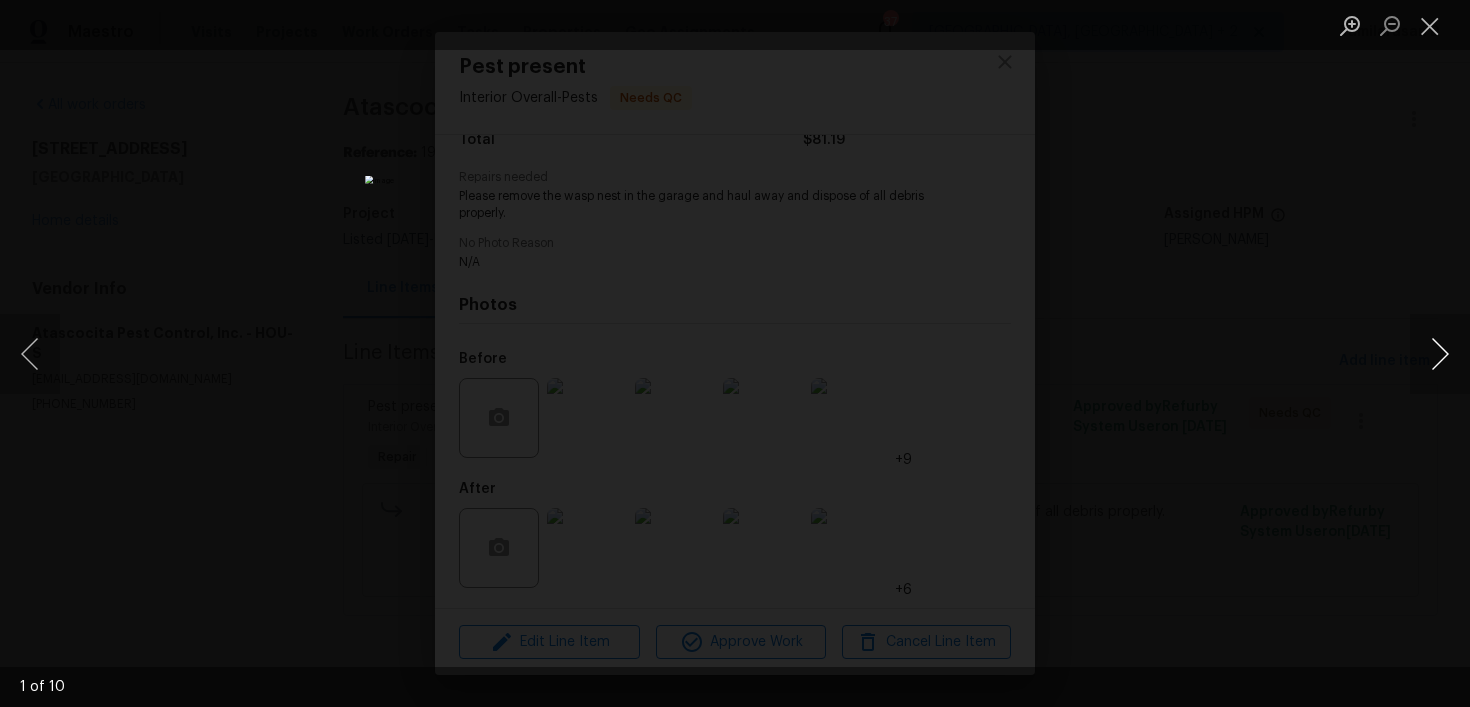 click at bounding box center [1440, 354] 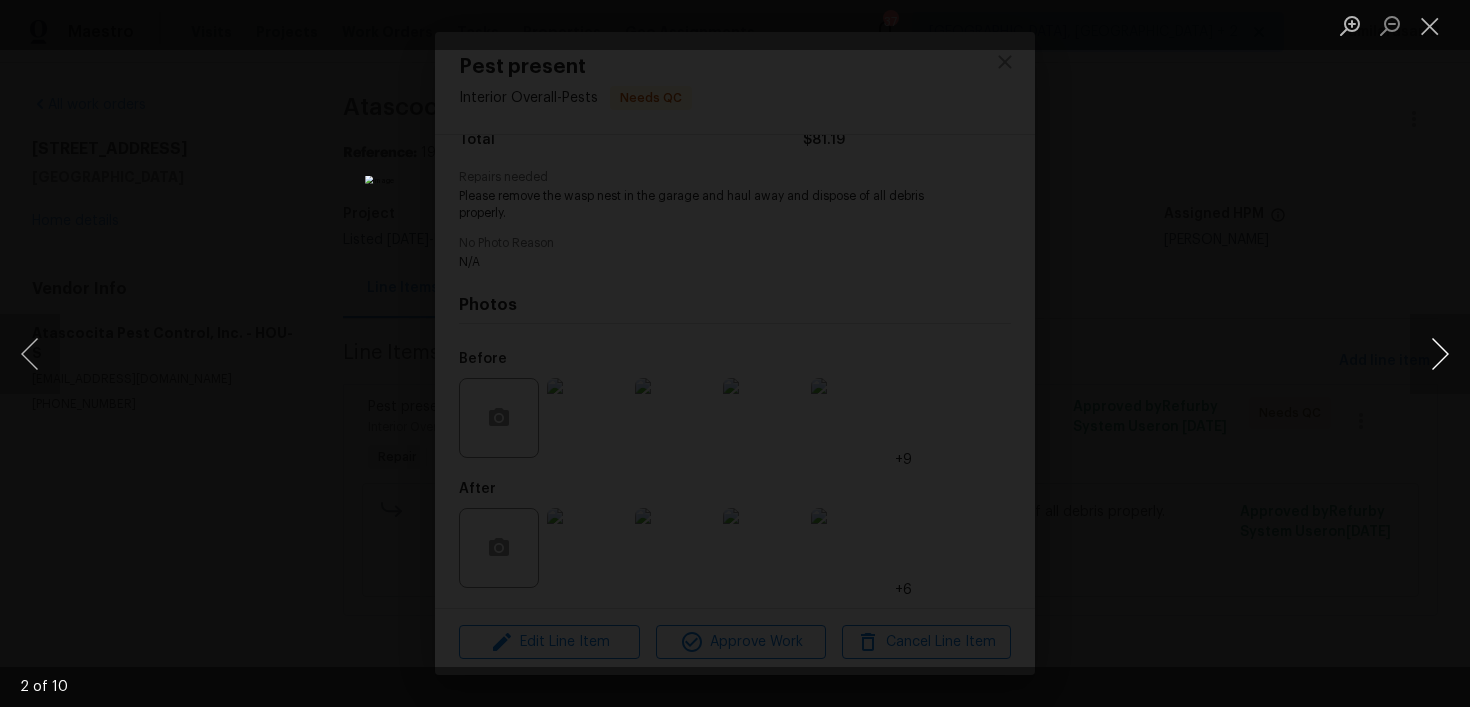 click at bounding box center [1440, 354] 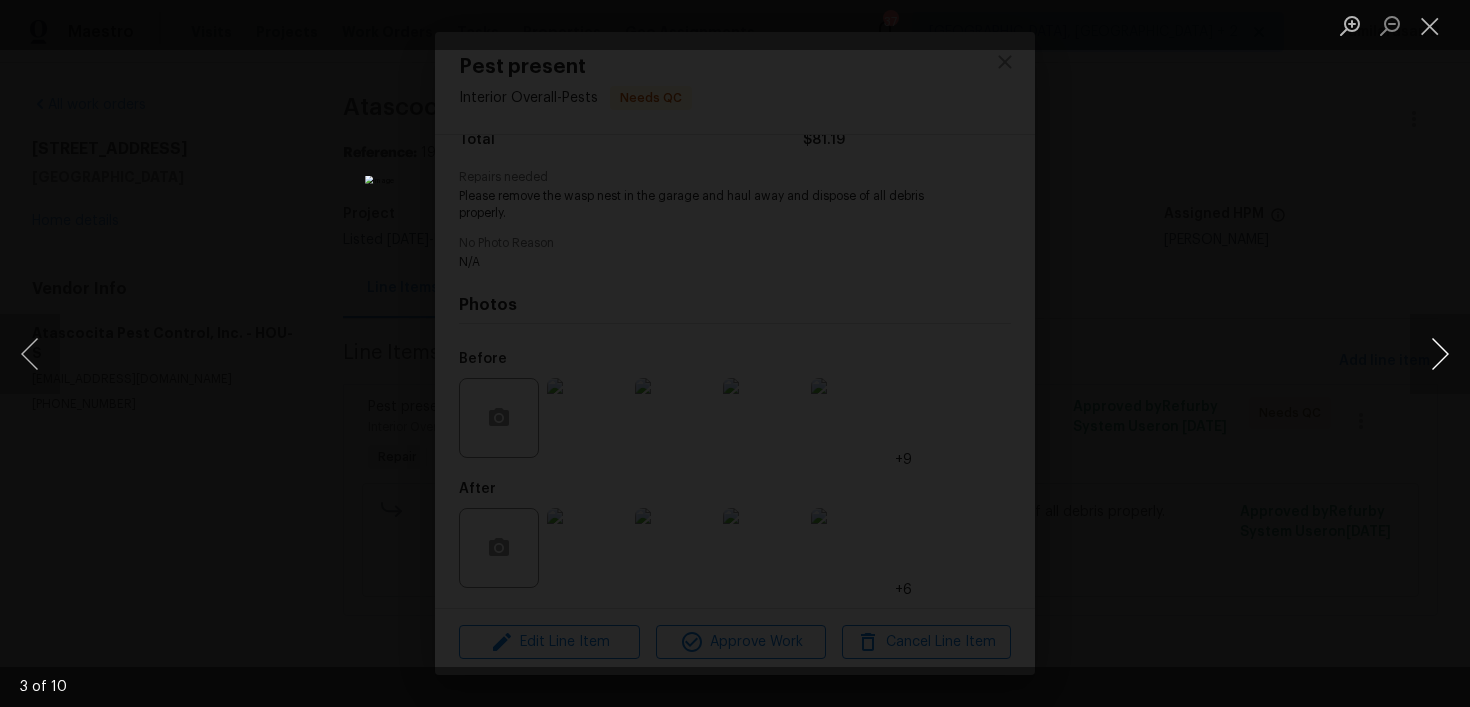 click at bounding box center (1440, 354) 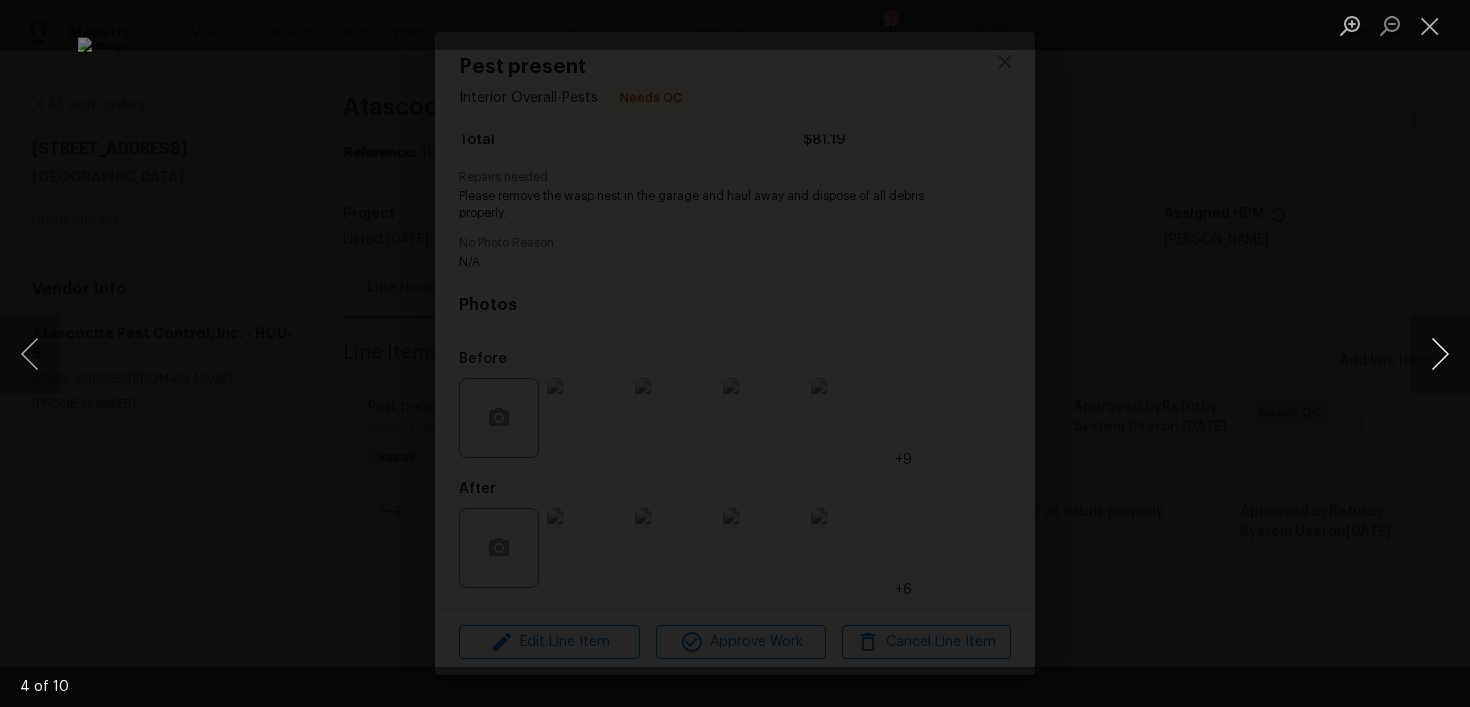 click at bounding box center (1440, 354) 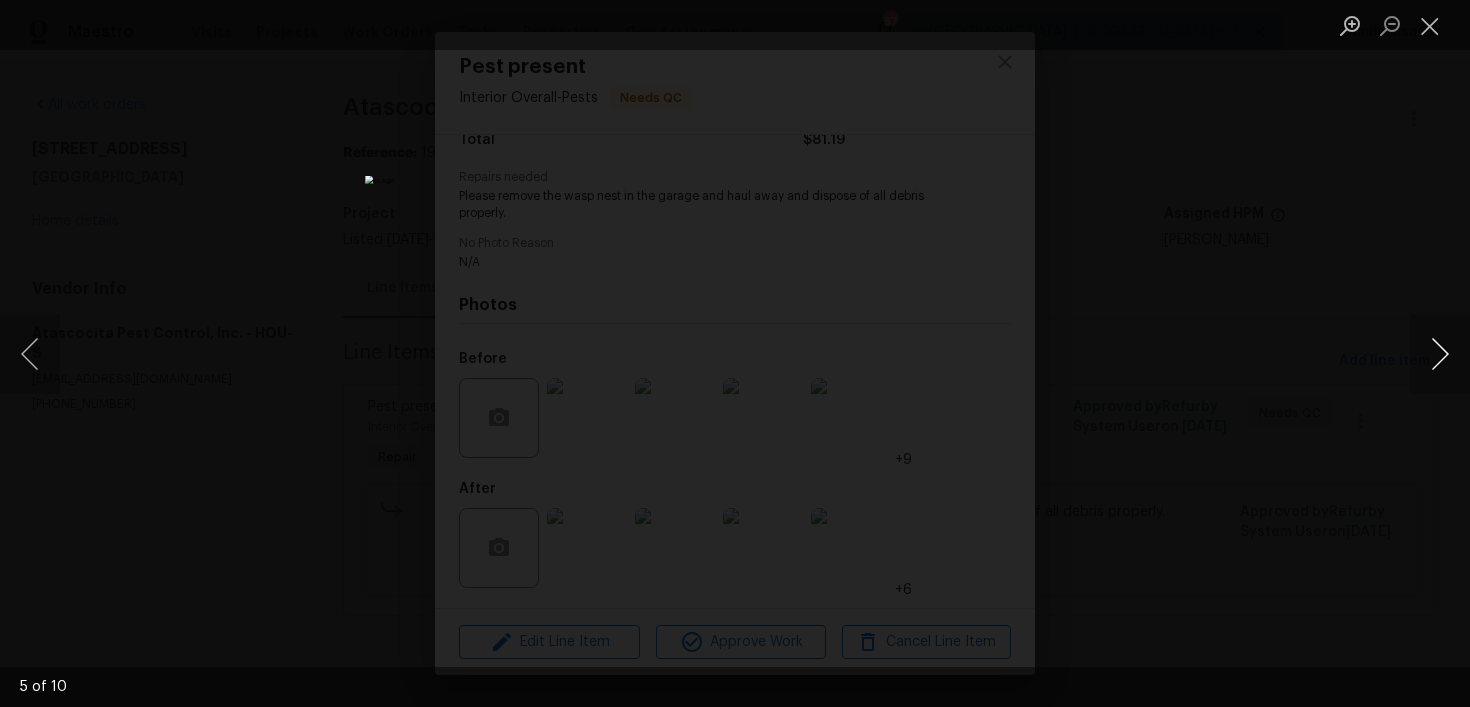 click at bounding box center (1440, 354) 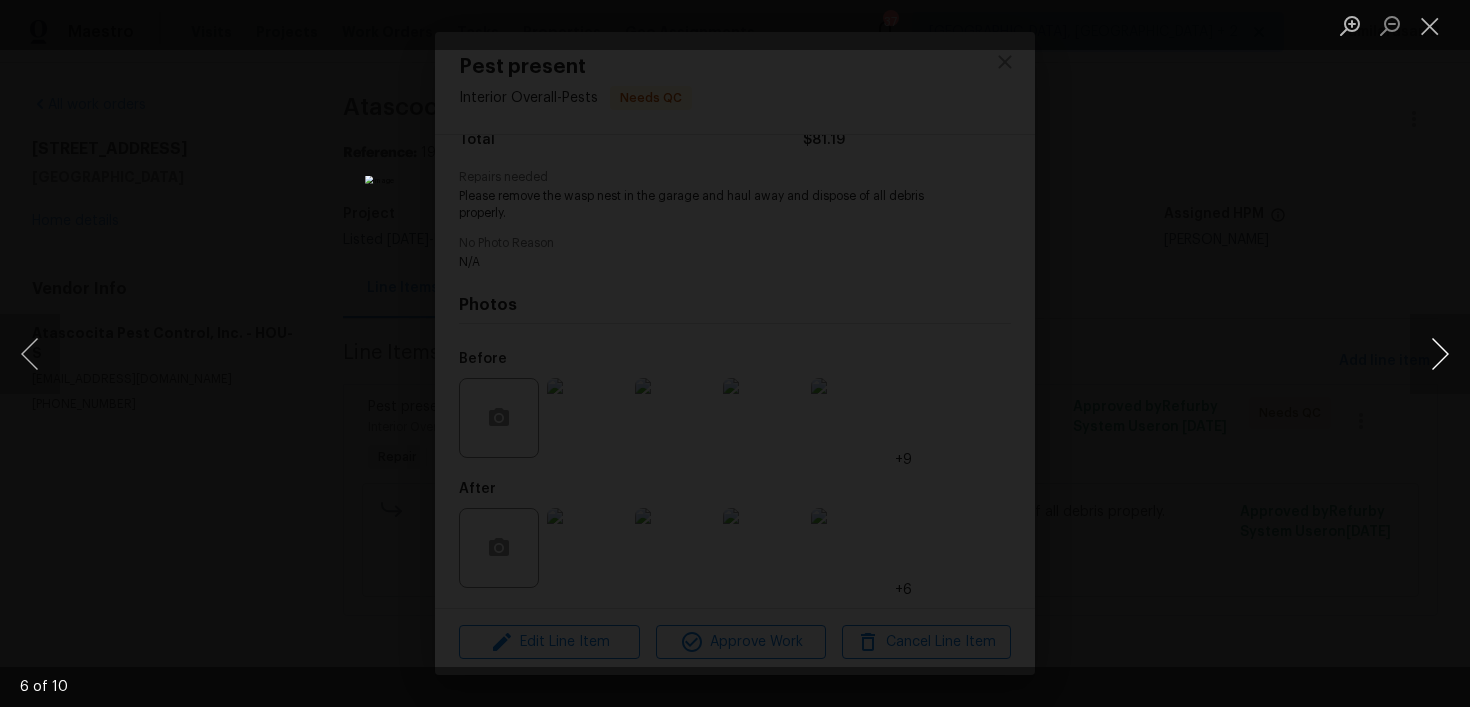 click at bounding box center (1440, 354) 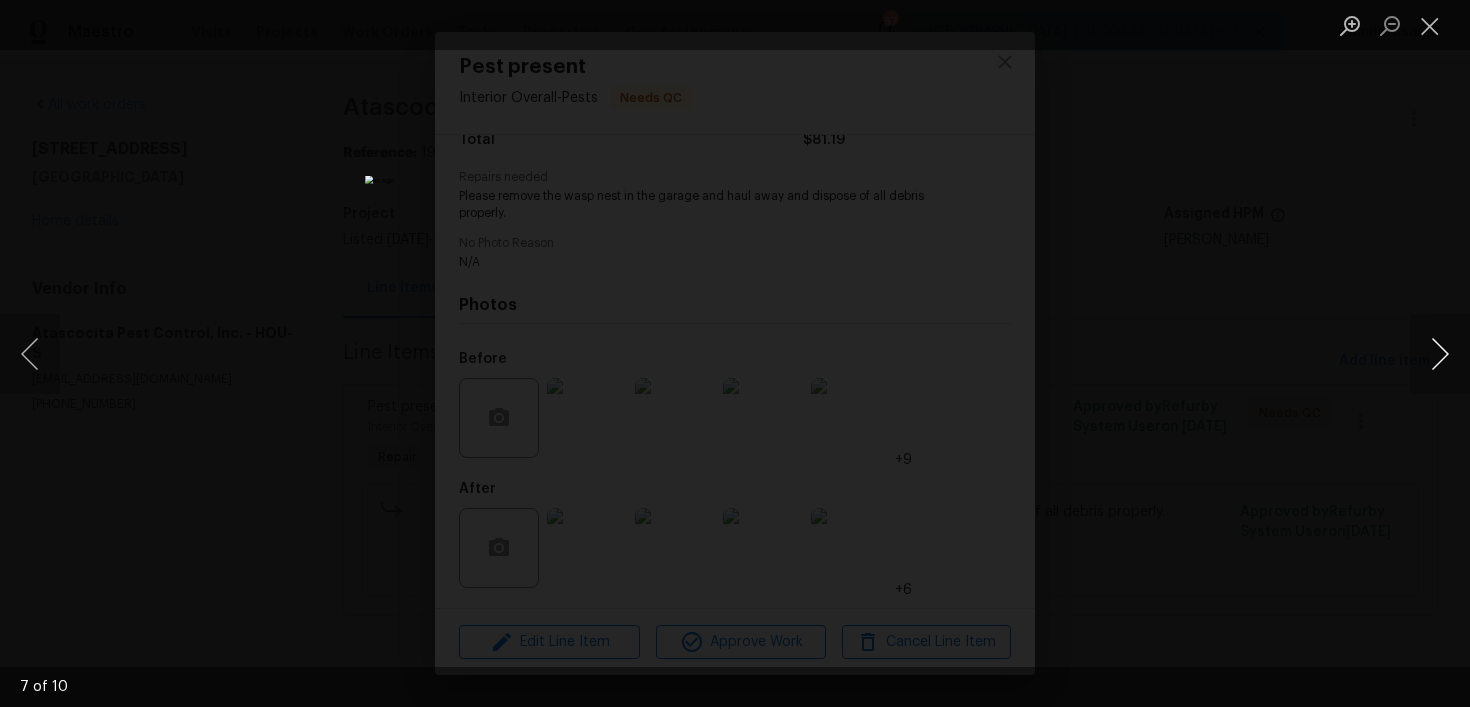 click at bounding box center (1440, 354) 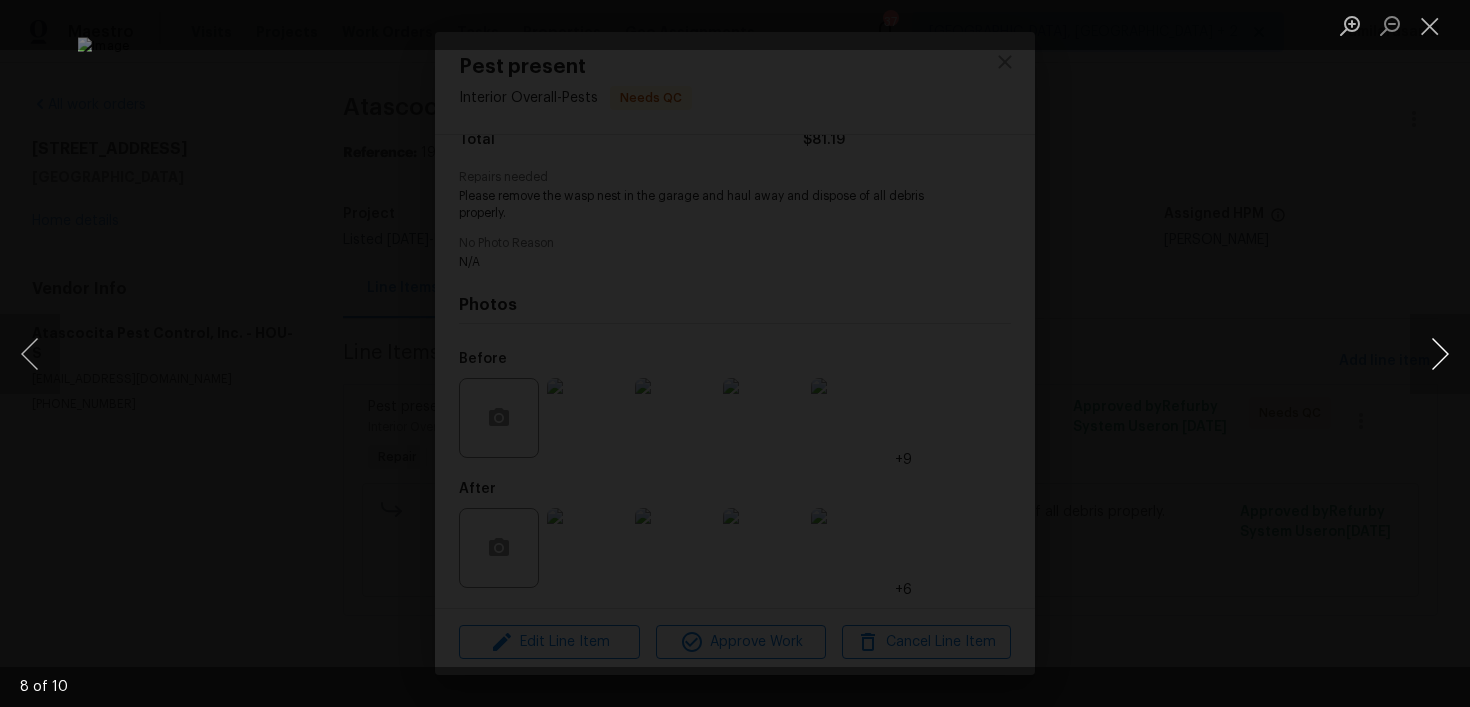 click at bounding box center (1440, 354) 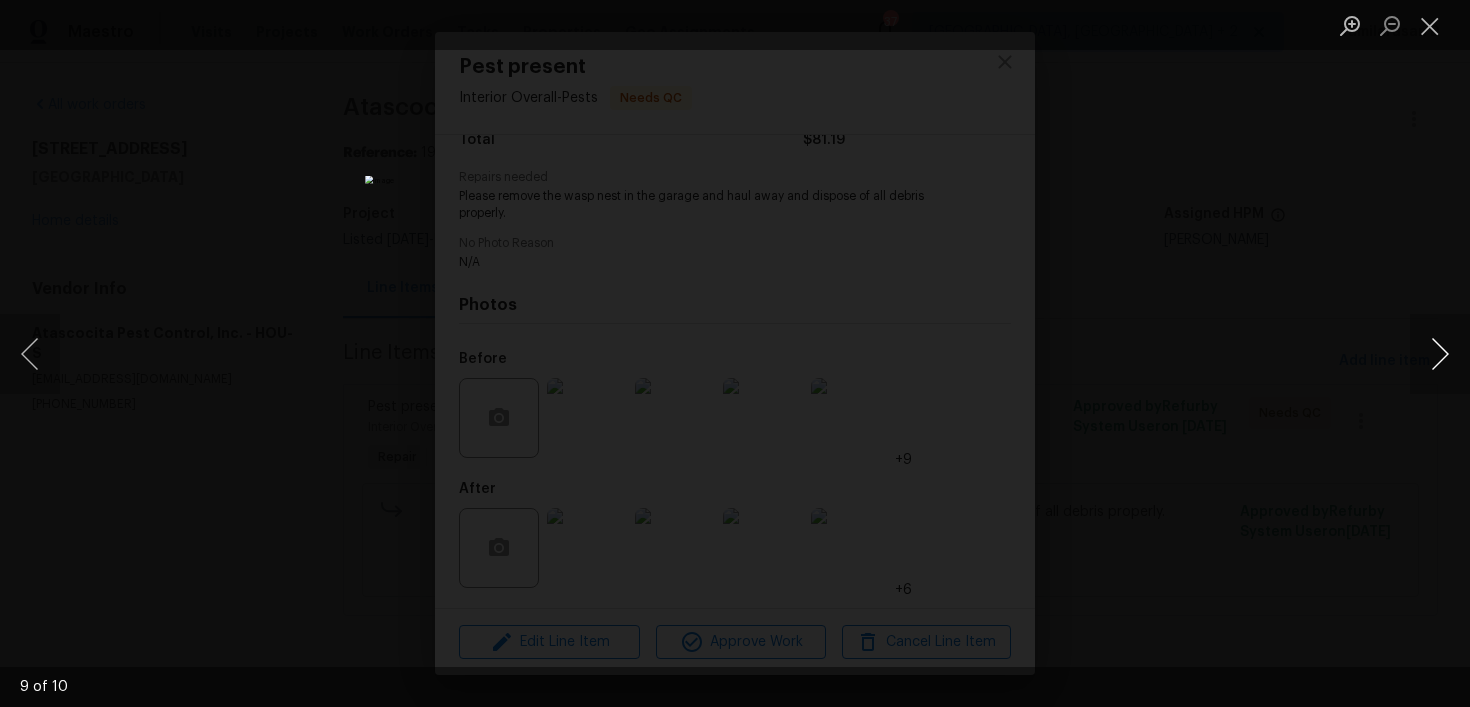 click at bounding box center (1440, 354) 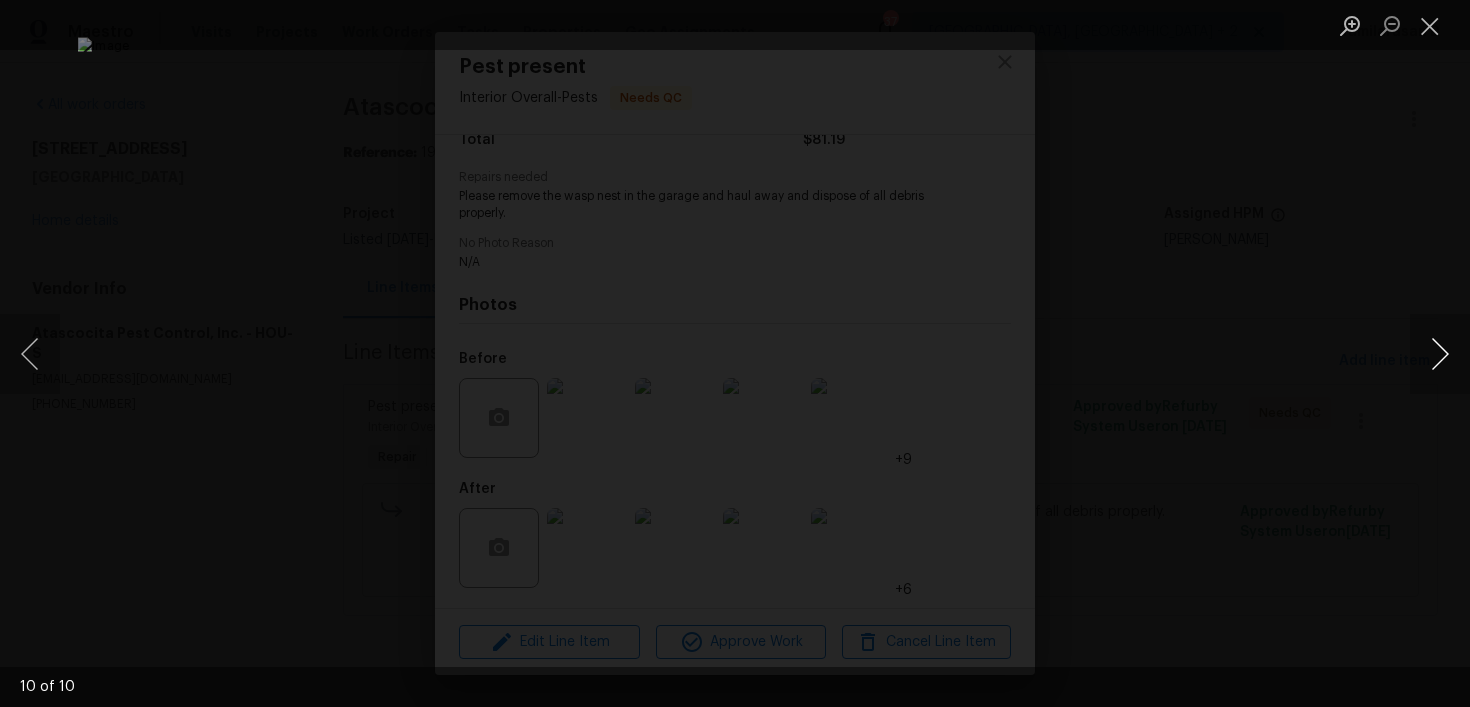 click at bounding box center (1440, 354) 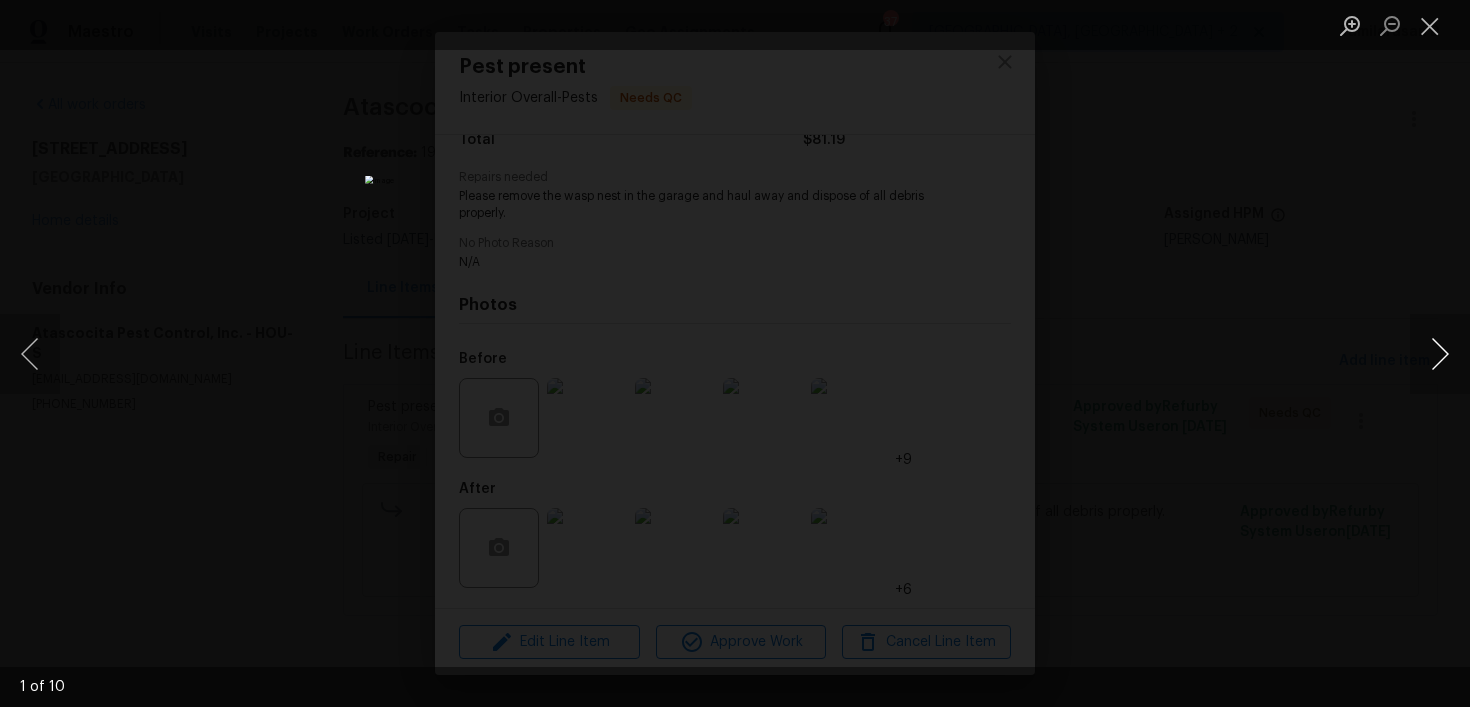 click at bounding box center (1440, 354) 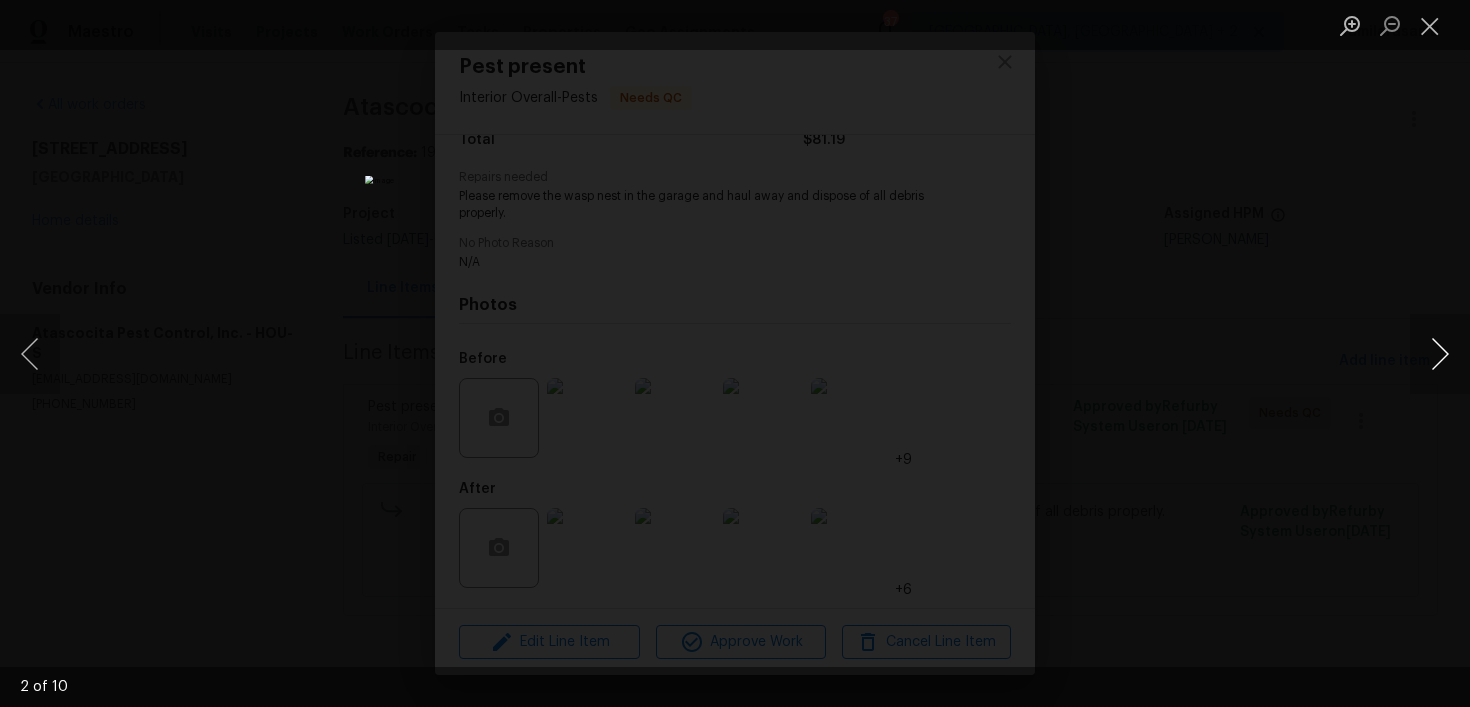 click at bounding box center (1440, 354) 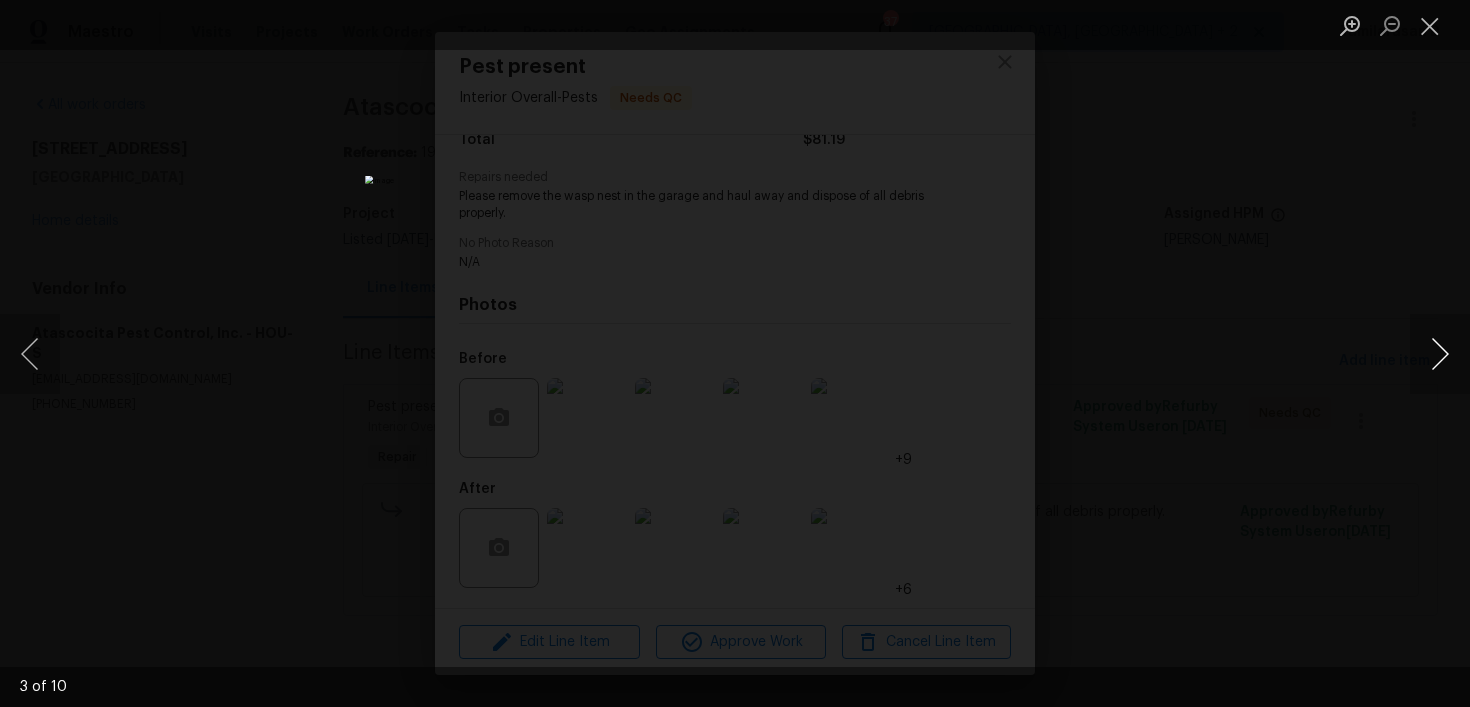 click at bounding box center [1440, 354] 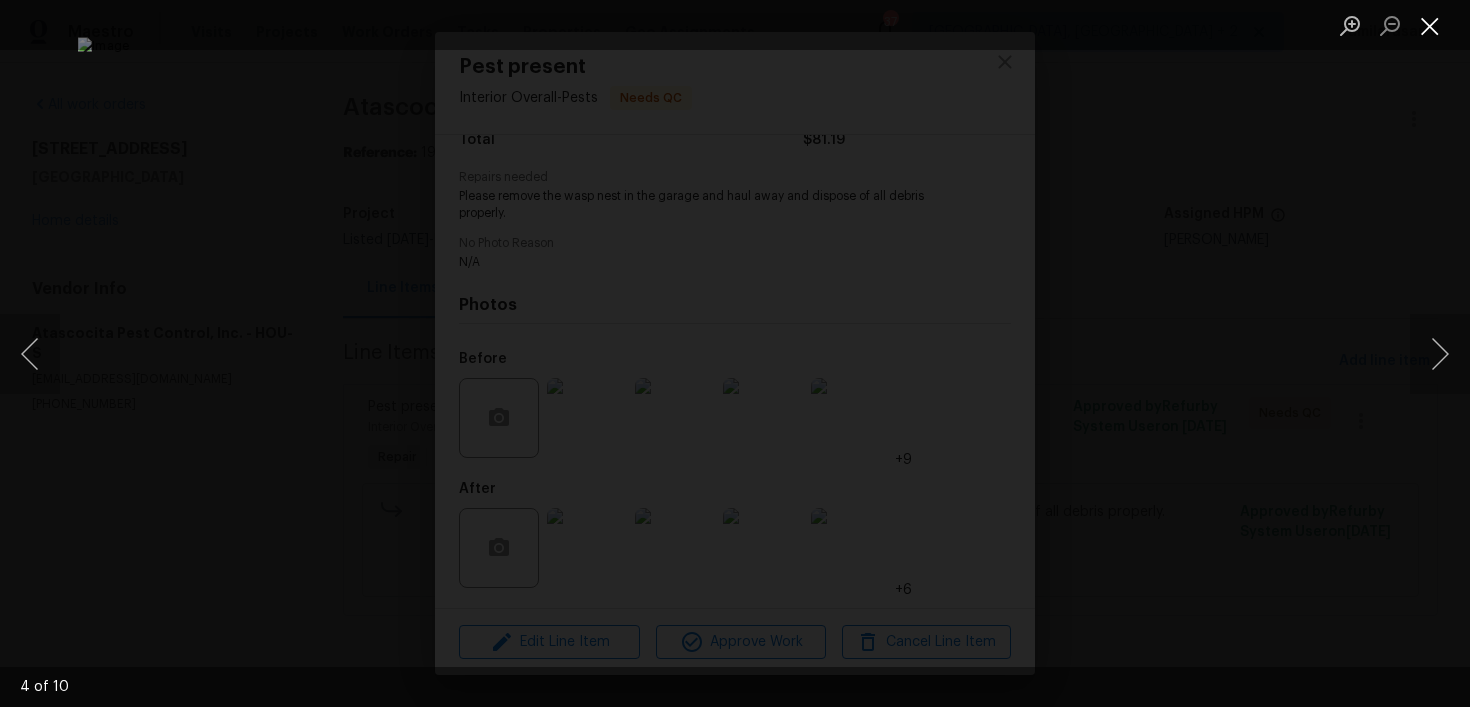 click at bounding box center (1430, 25) 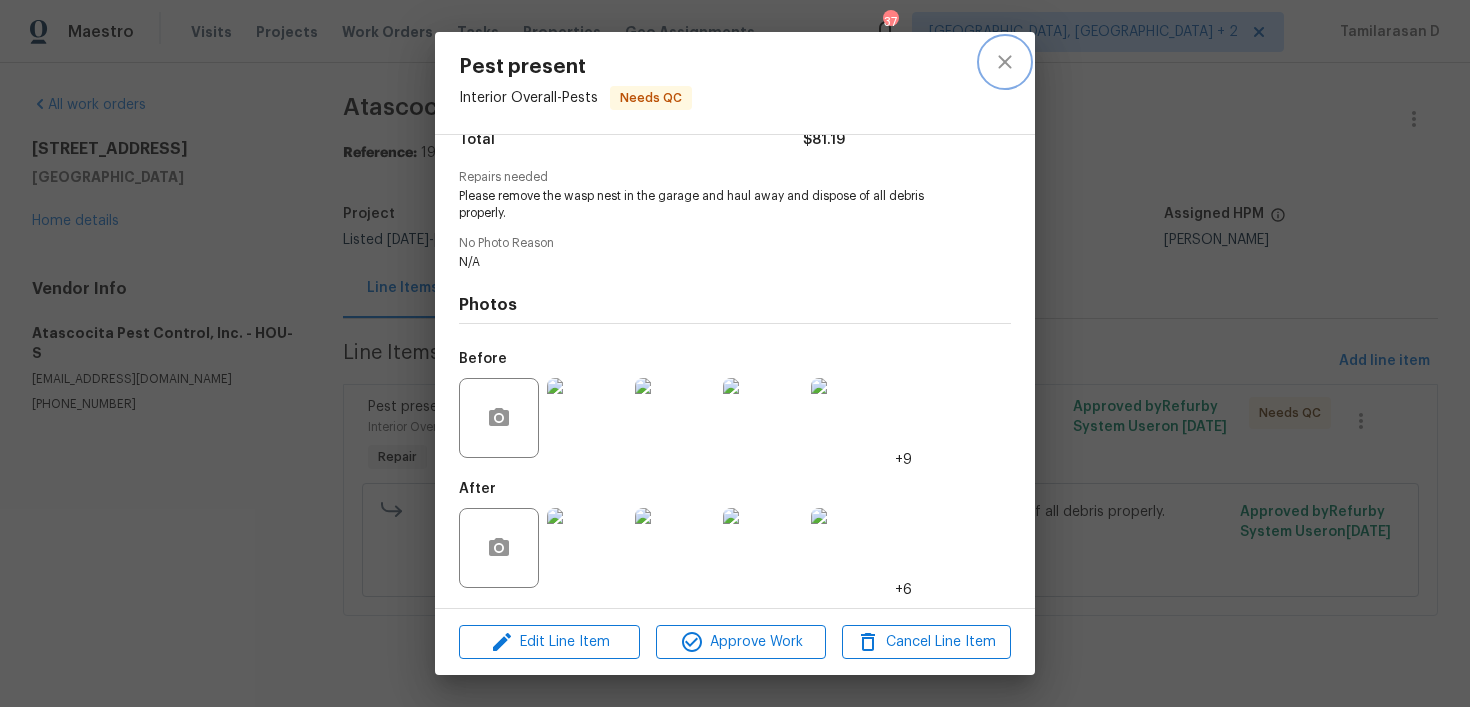 click at bounding box center [1005, 62] 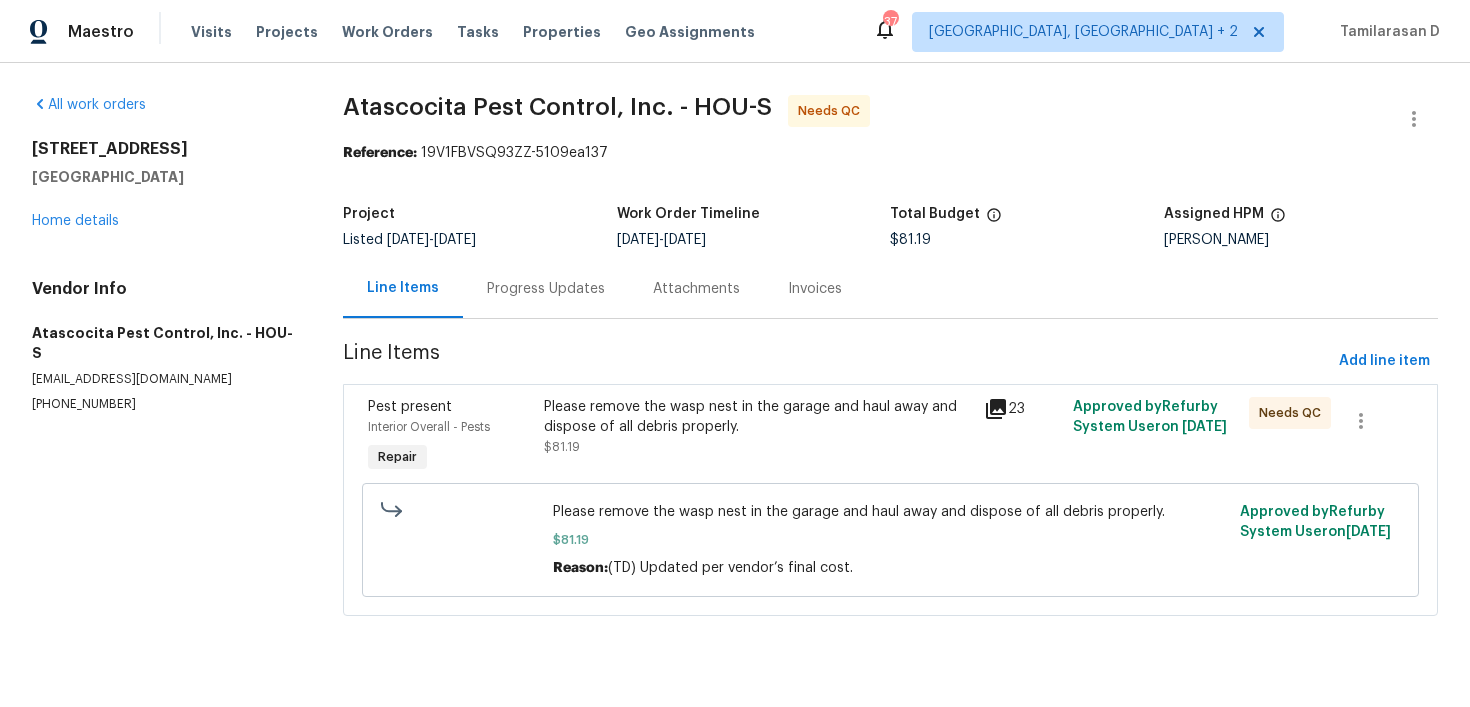 click on "Progress Updates" at bounding box center (546, 288) 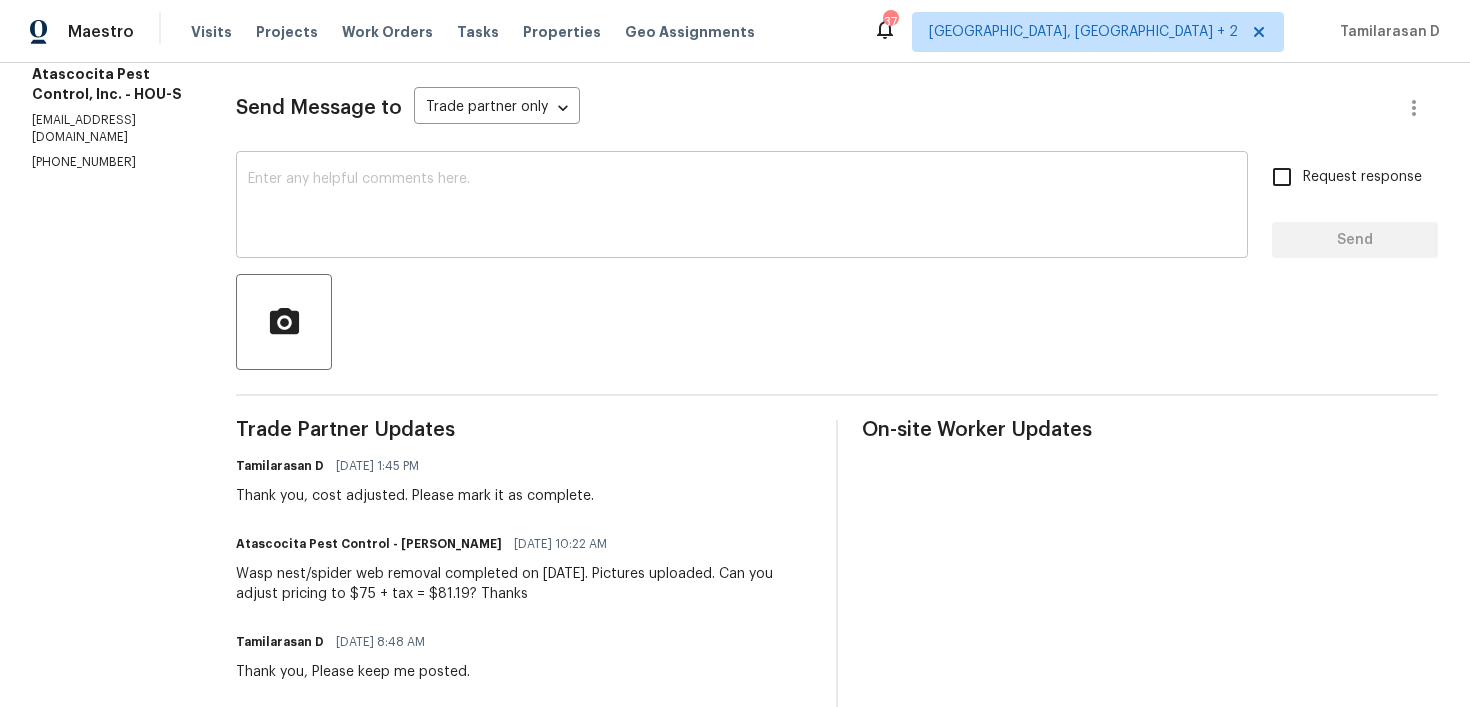 click at bounding box center (742, 207) 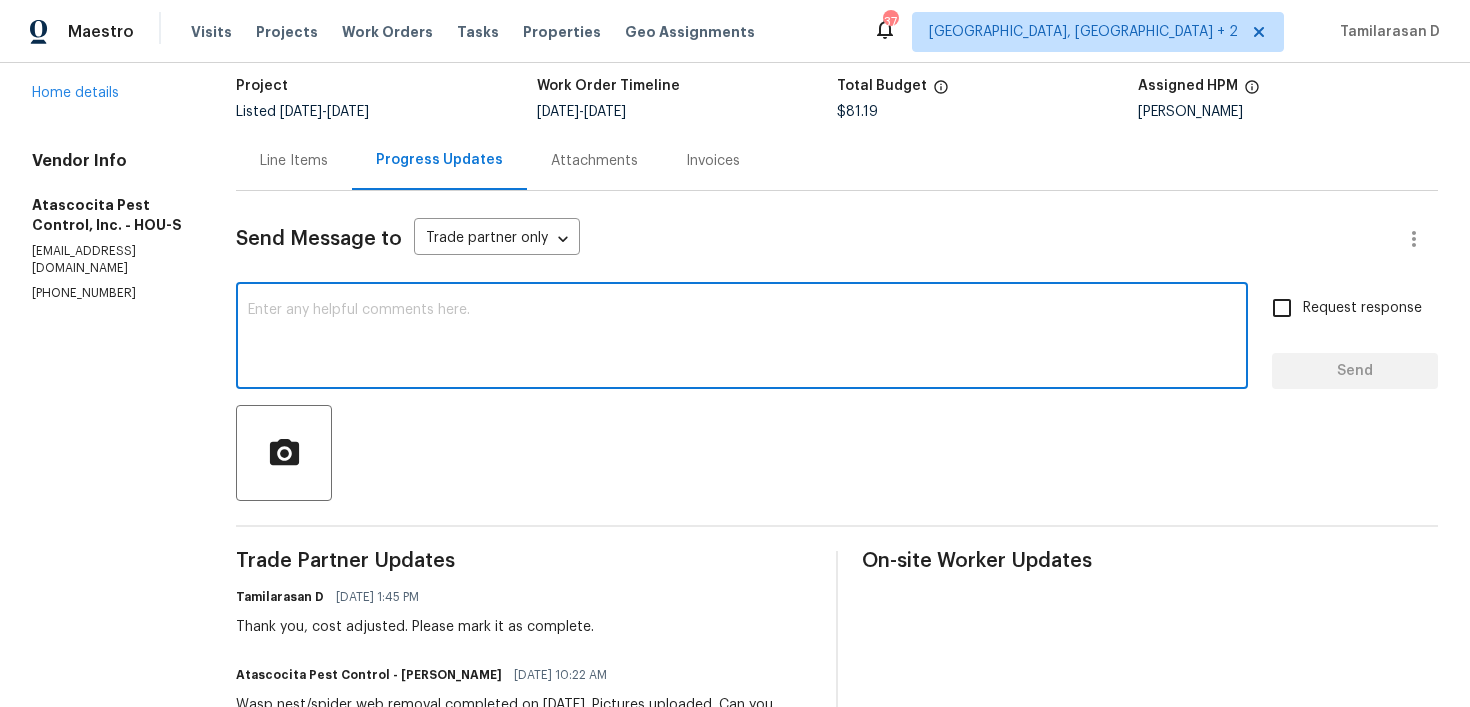 scroll, scrollTop: 0, scrollLeft: 0, axis: both 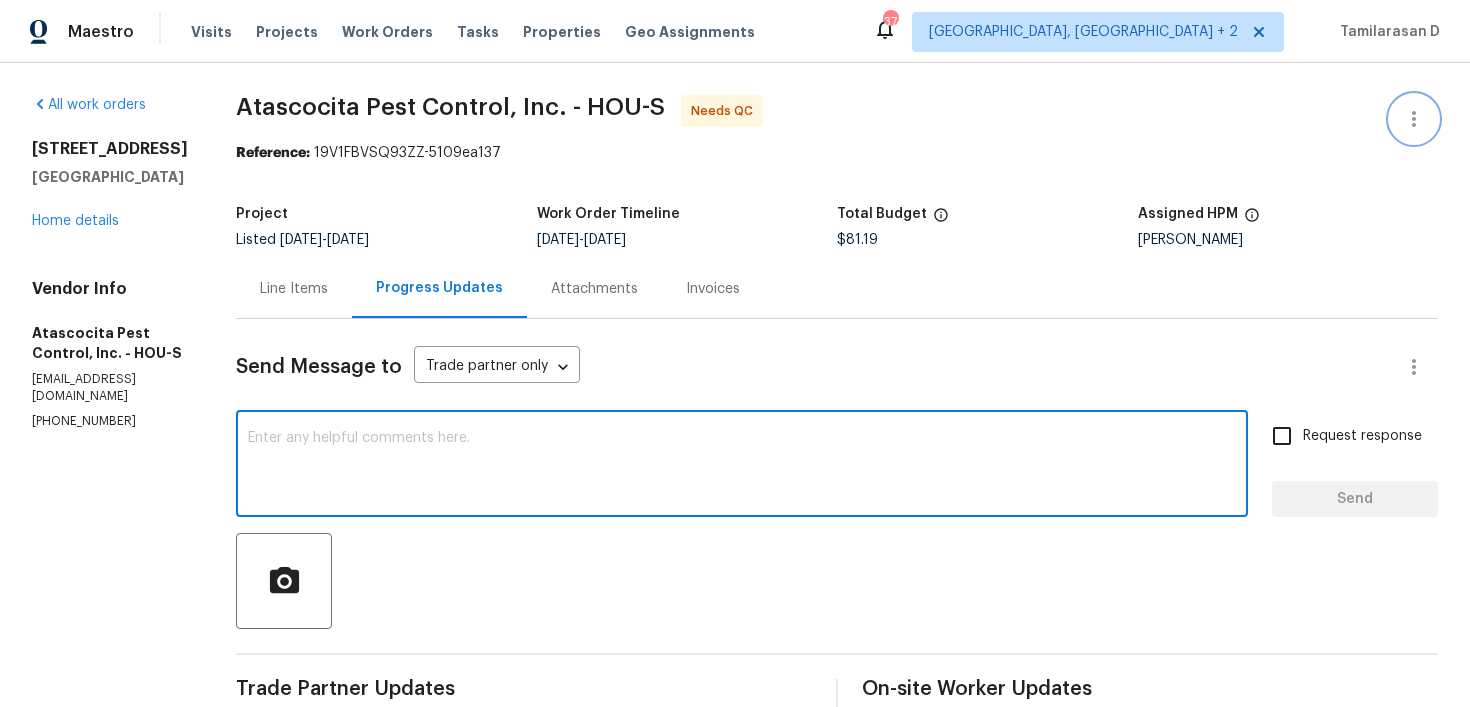 click 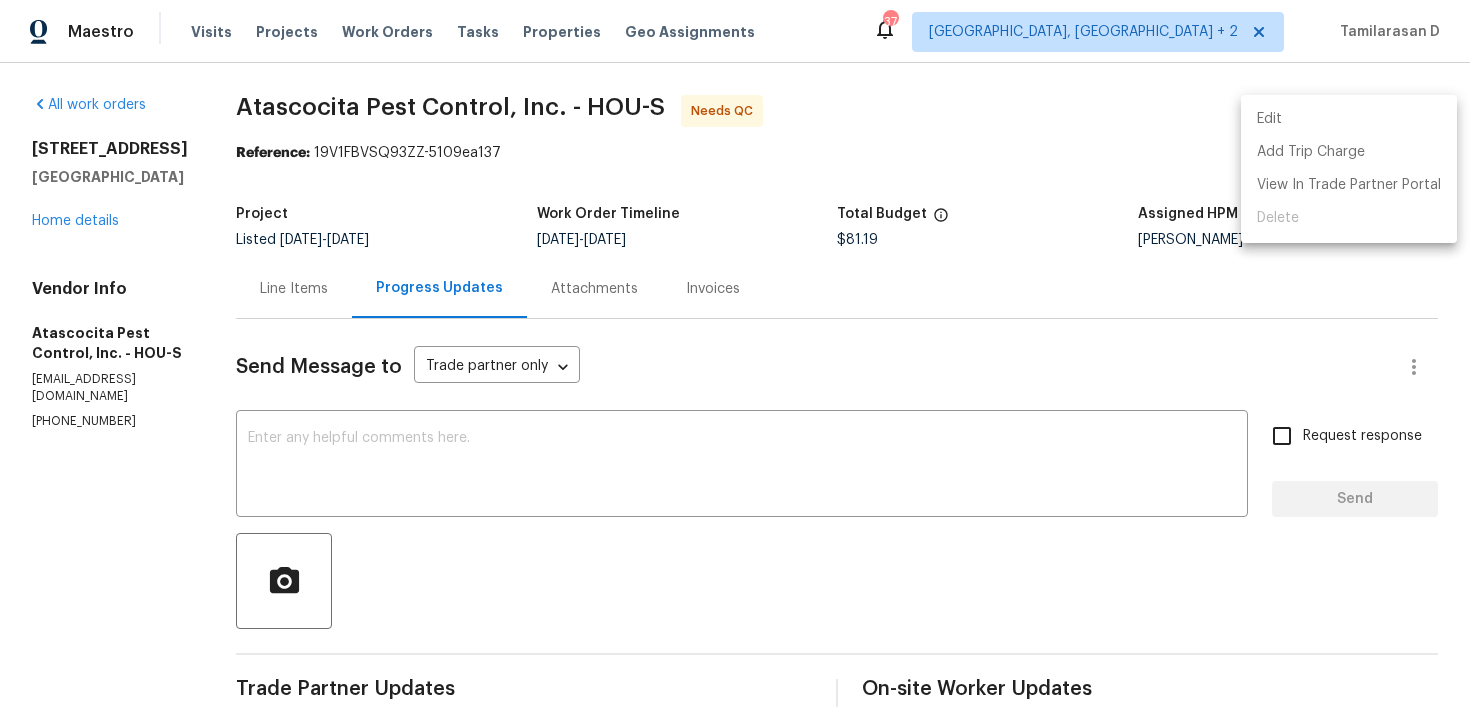 click on "Edit" at bounding box center [1349, 119] 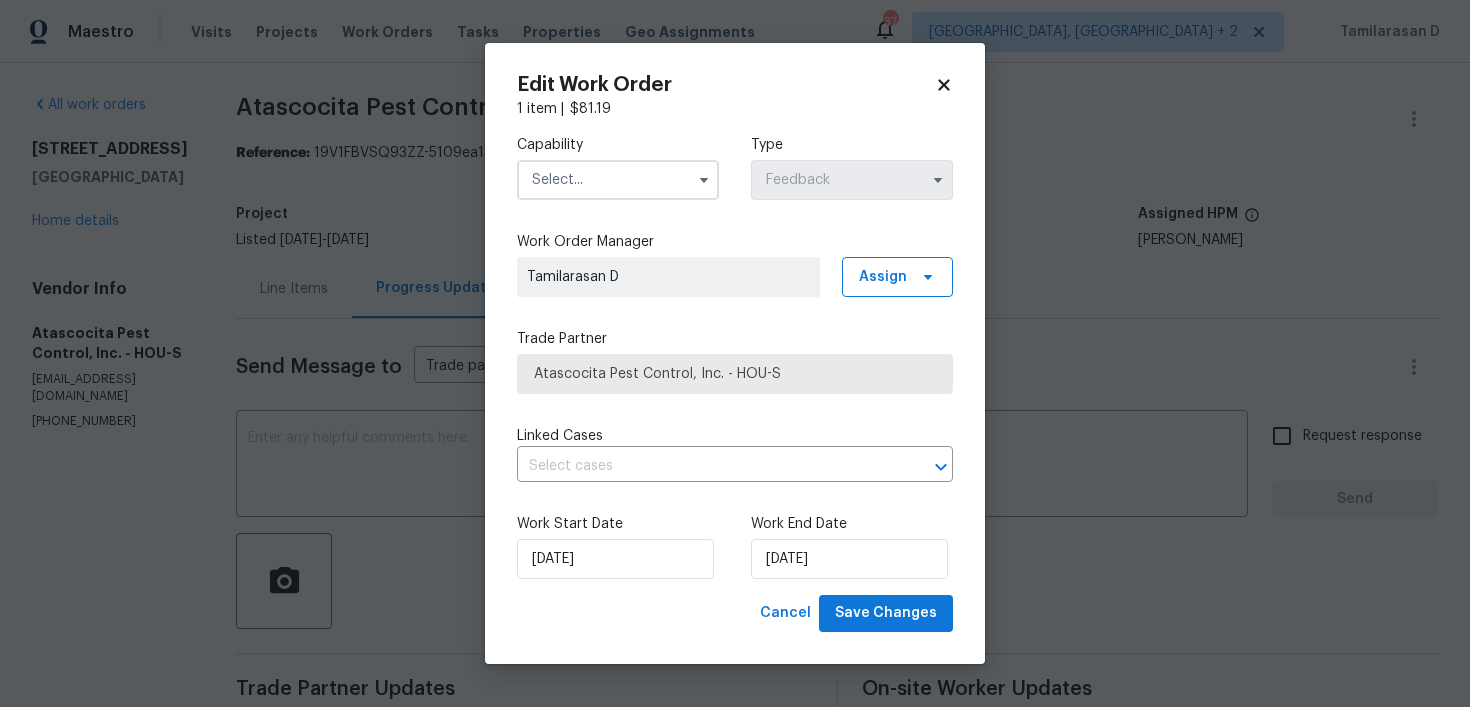 click at bounding box center (618, 180) 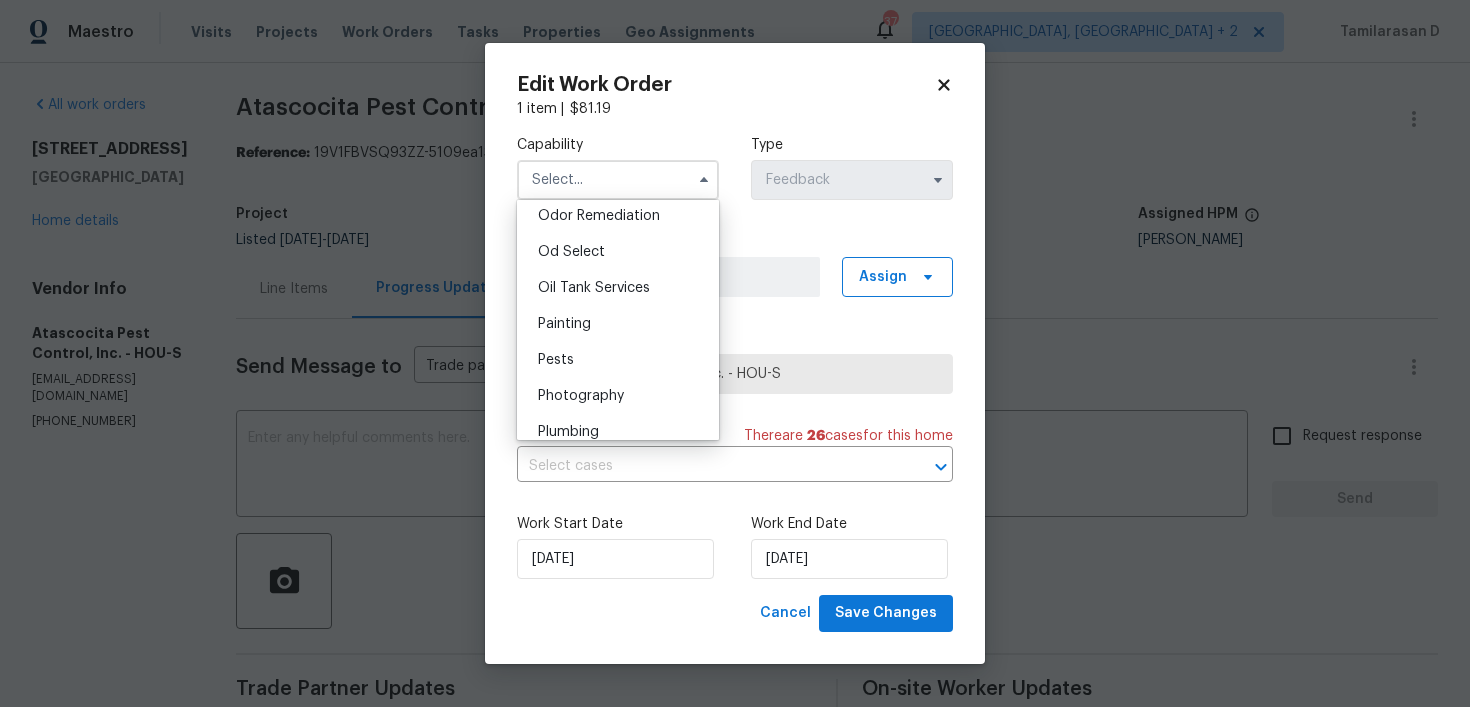 scroll, scrollTop: 1598, scrollLeft: 0, axis: vertical 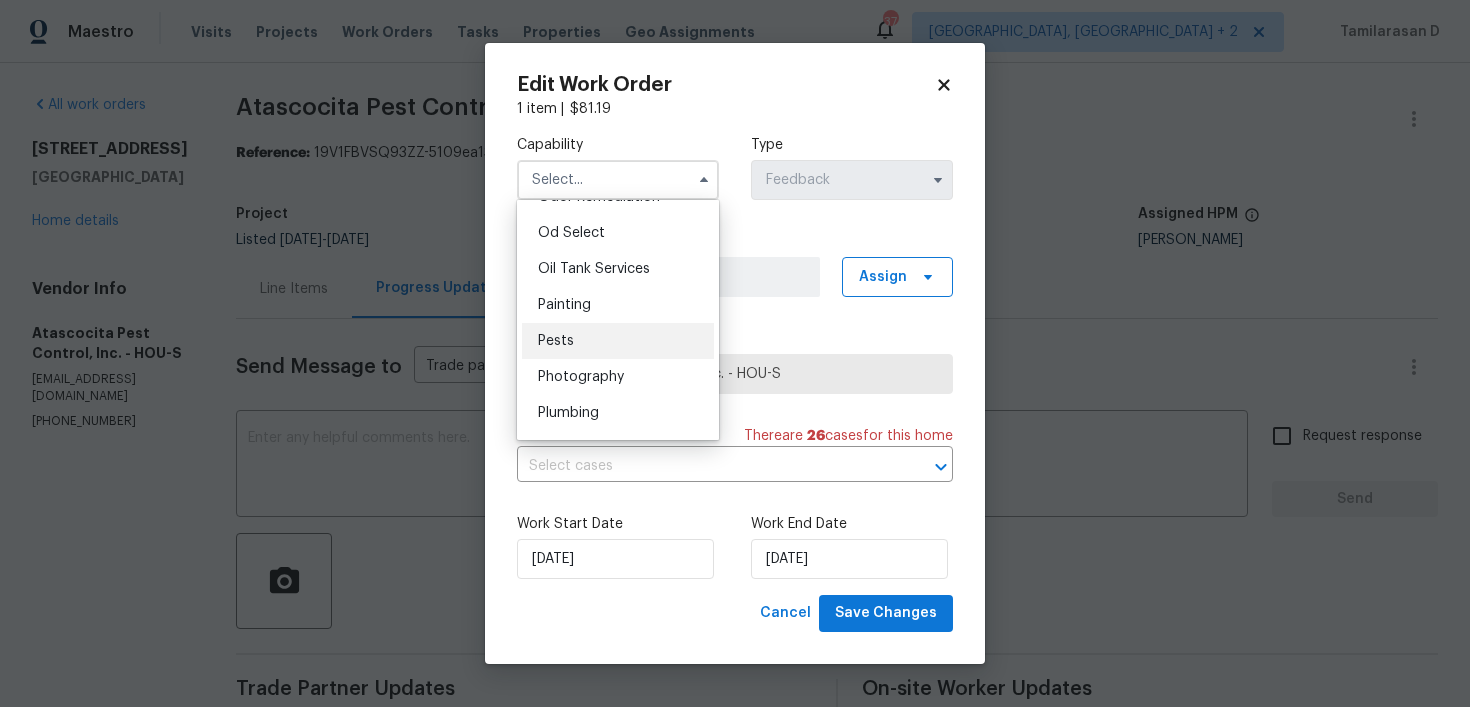 click on "Pests" at bounding box center (618, 341) 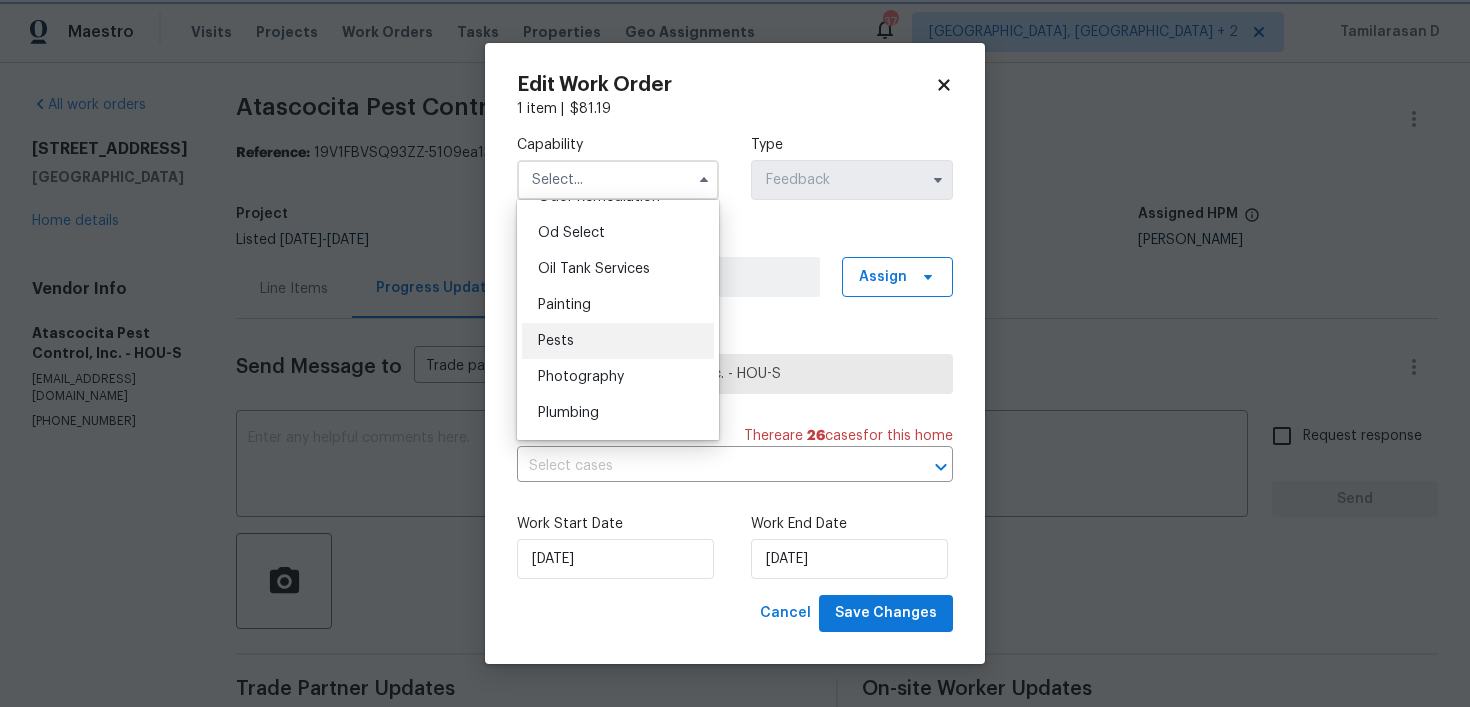 type on "Pests" 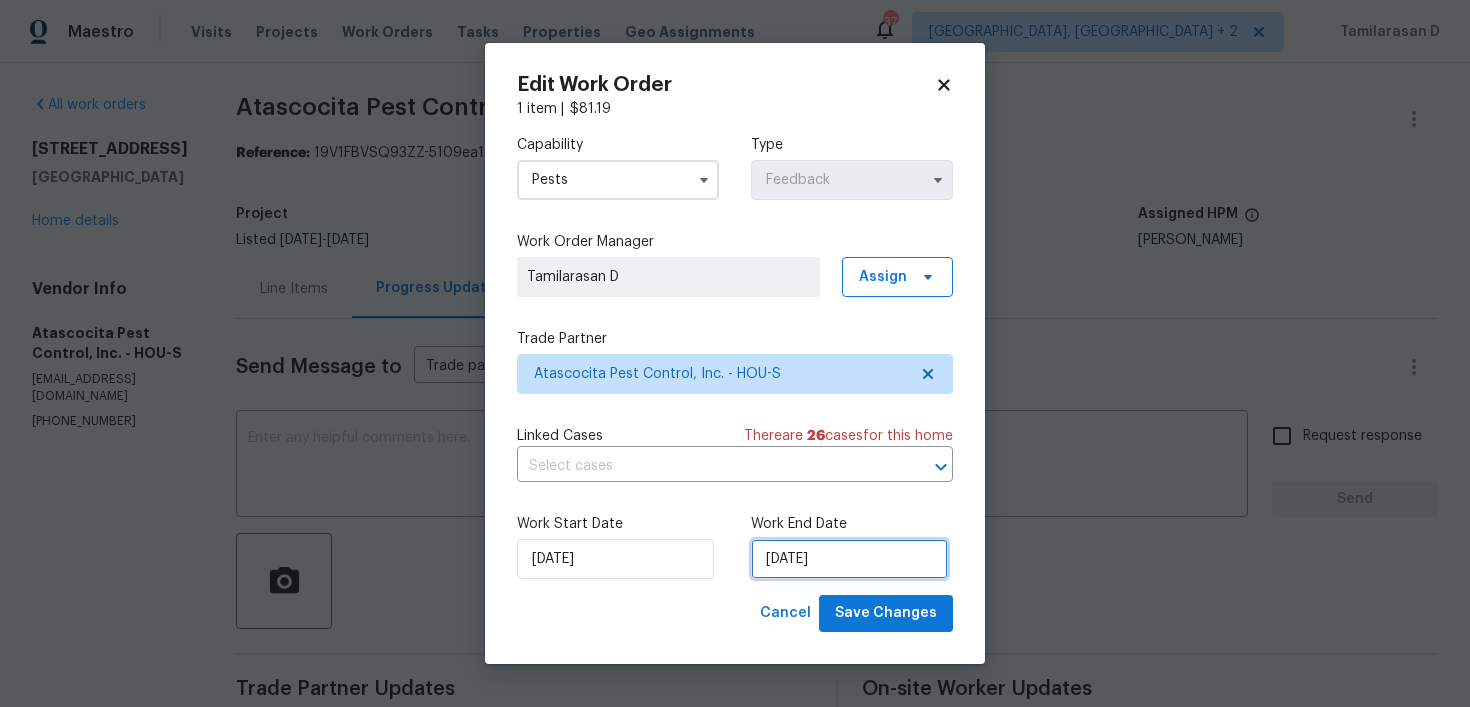 click on "[DATE]" at bounding box center [849, 559] 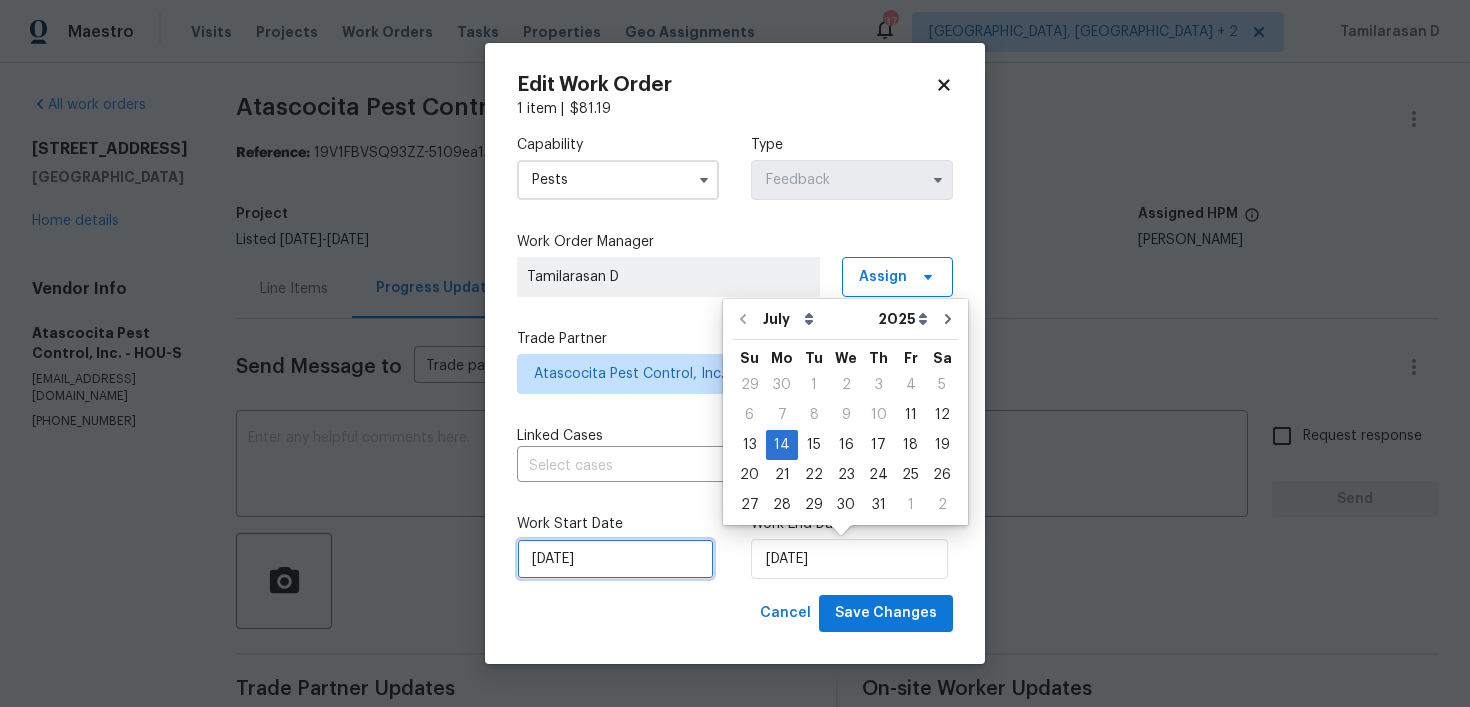 click on "[DATE]" at bounding box center (615, 559) 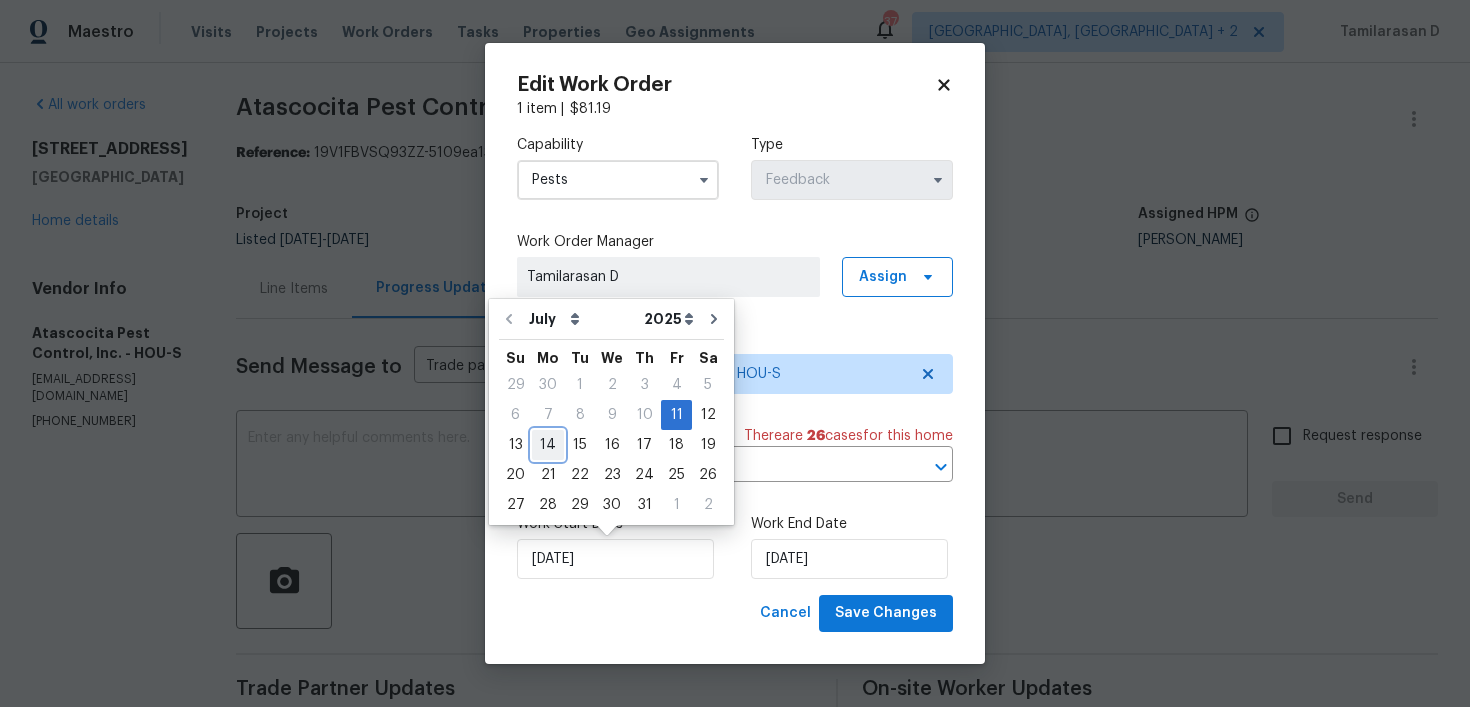 click on "14" at bounding box center (548, 445) 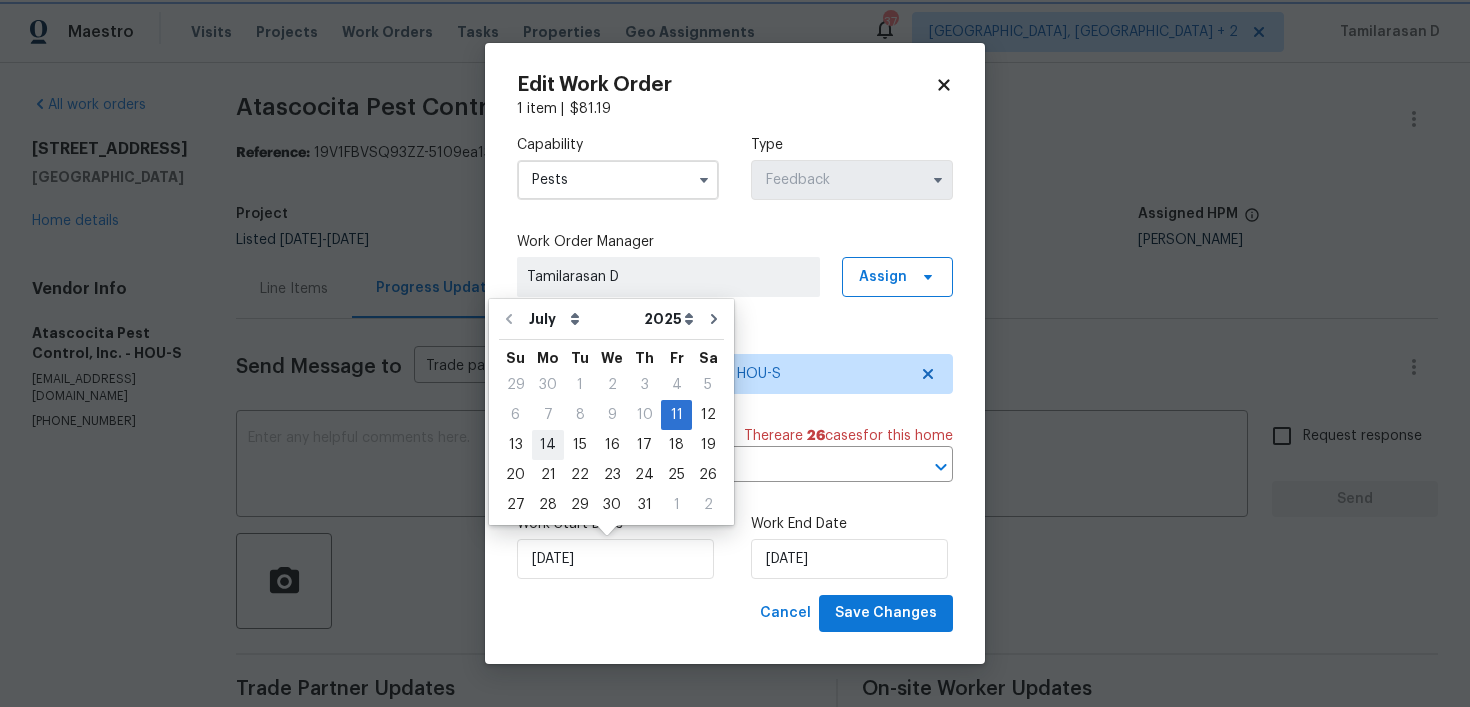 type on "[DATE]" 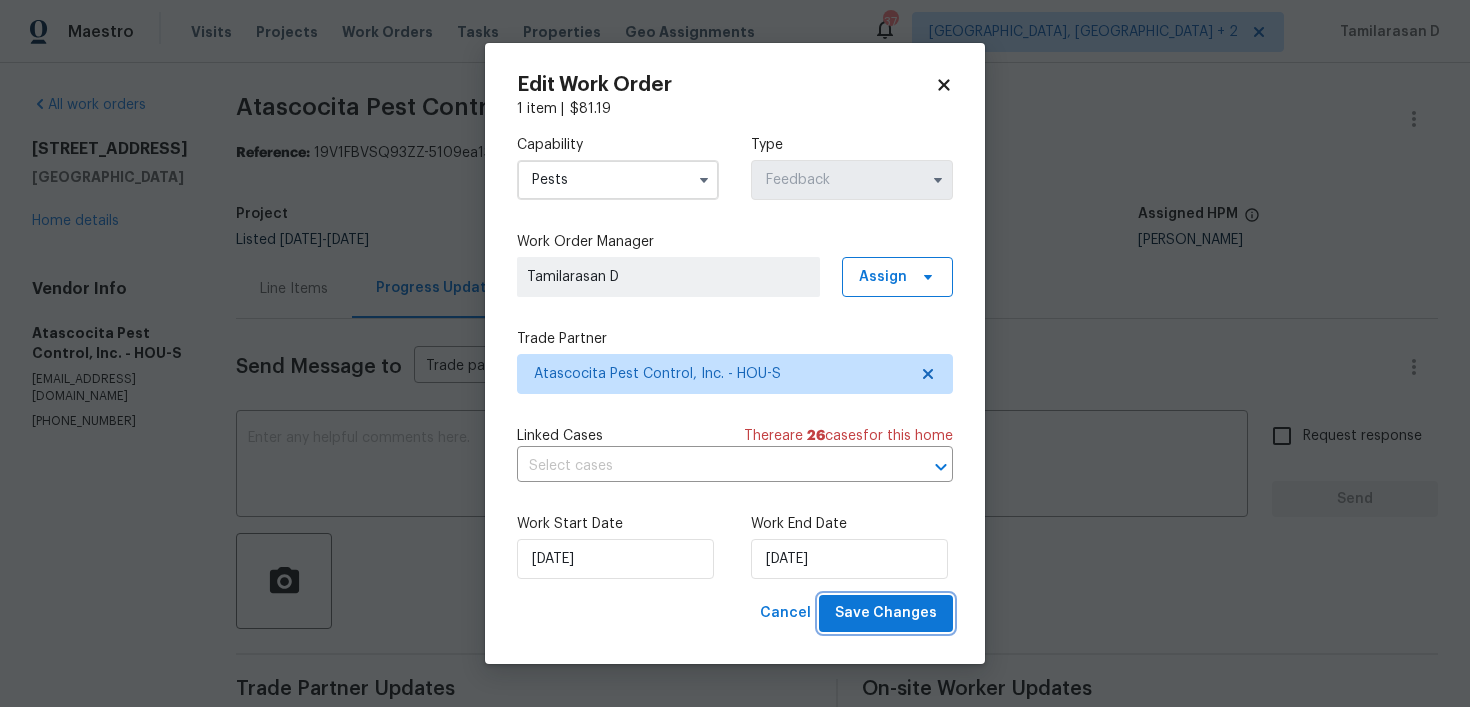 click on "Save Changes" at bounding box center (886, 613) 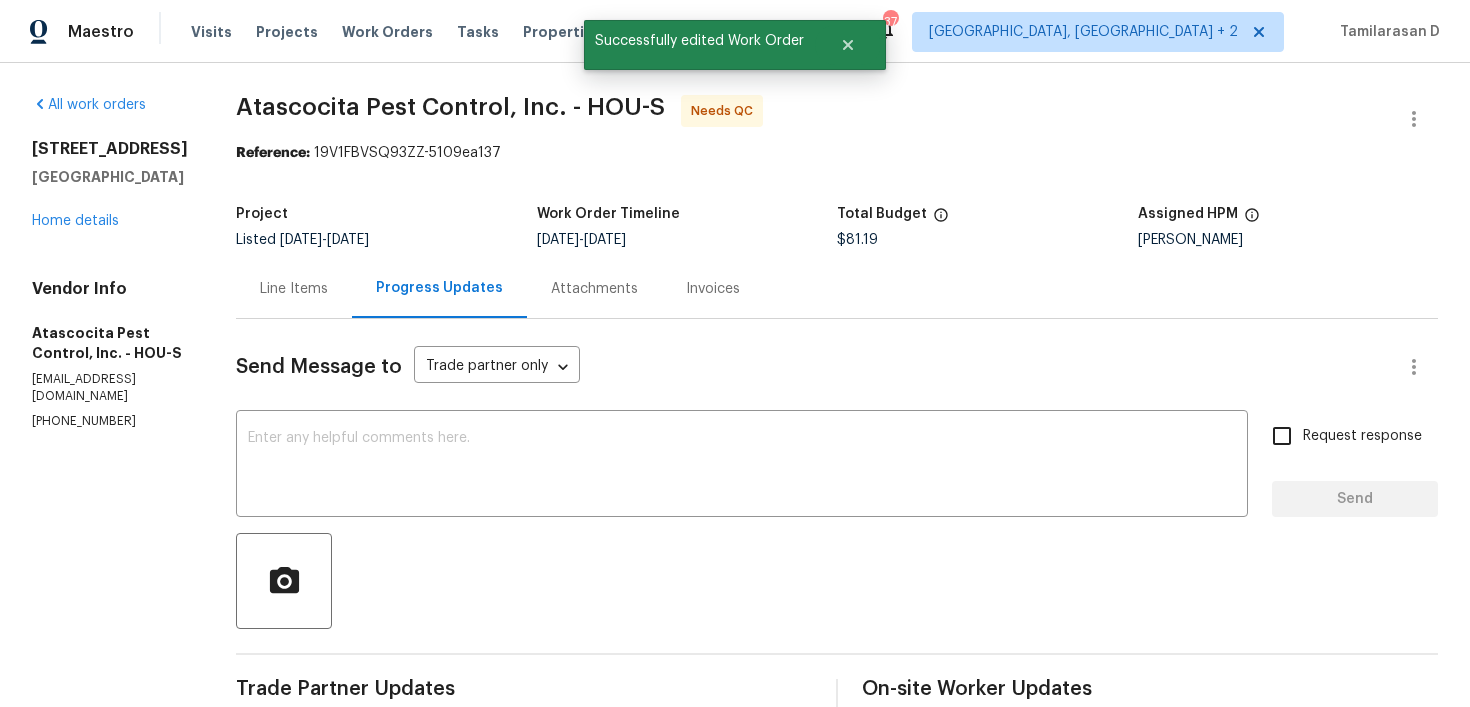 click on "Line Items" at bounding box center [294, 288] 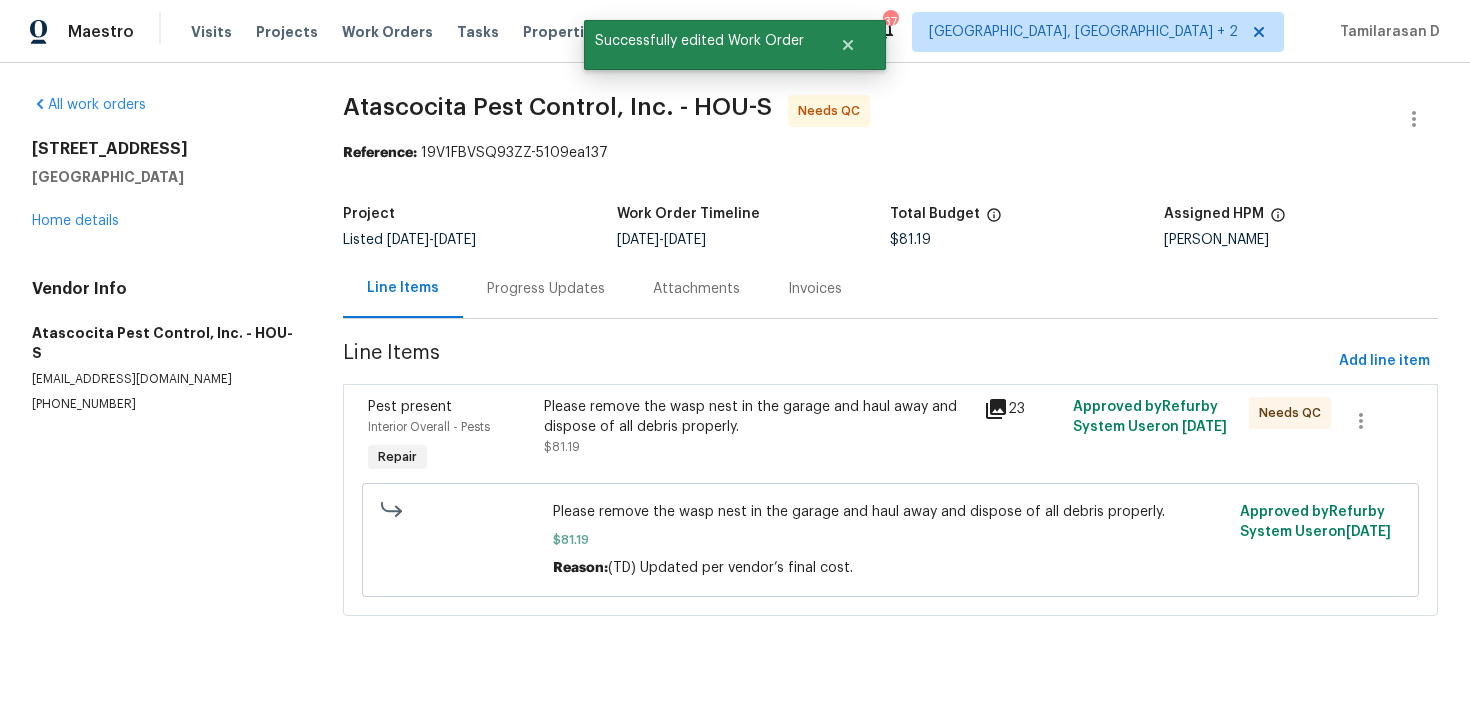 click on "Please remove the wasp nest in the garage and haul away and dispose of all debris properly. $81.19" at bounding box center [758, 427] 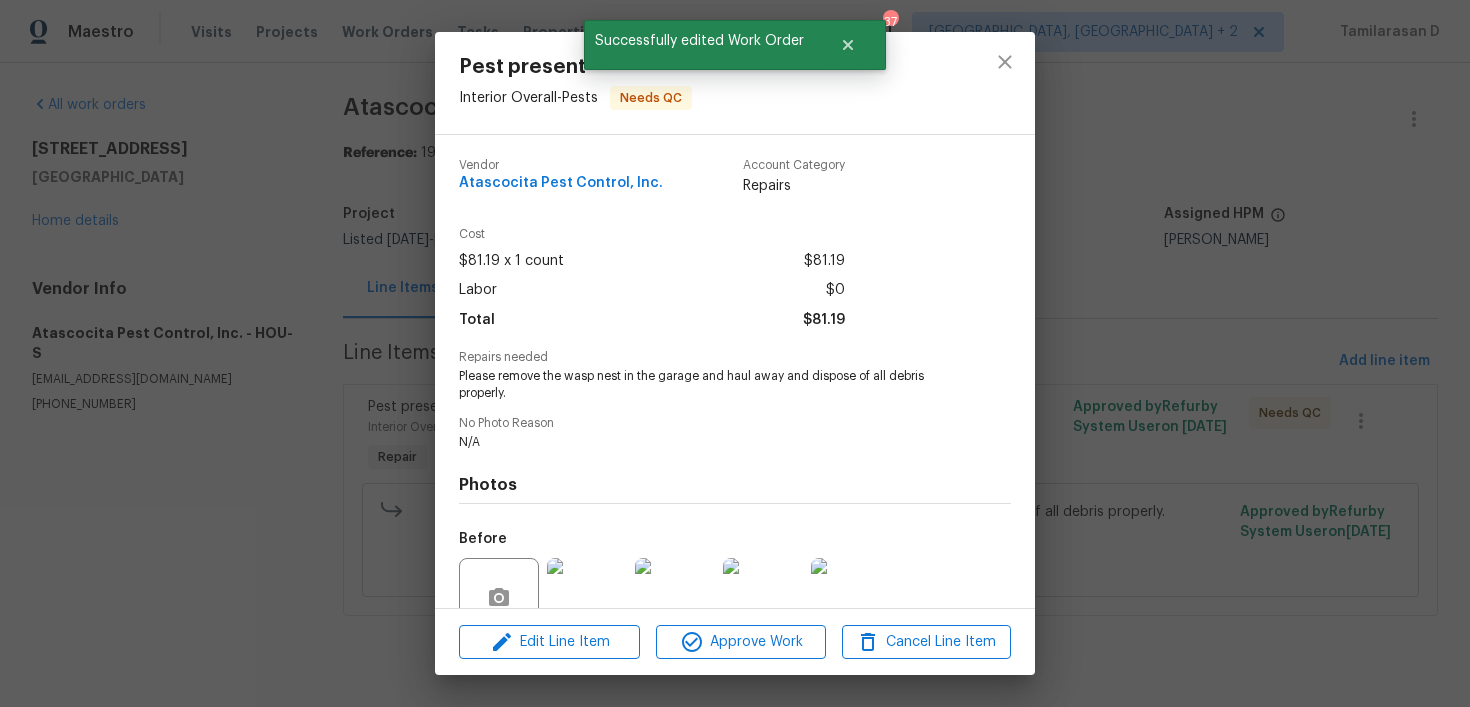scroll, scrollTop: 180, scrollLeft: 0, axis: vertical 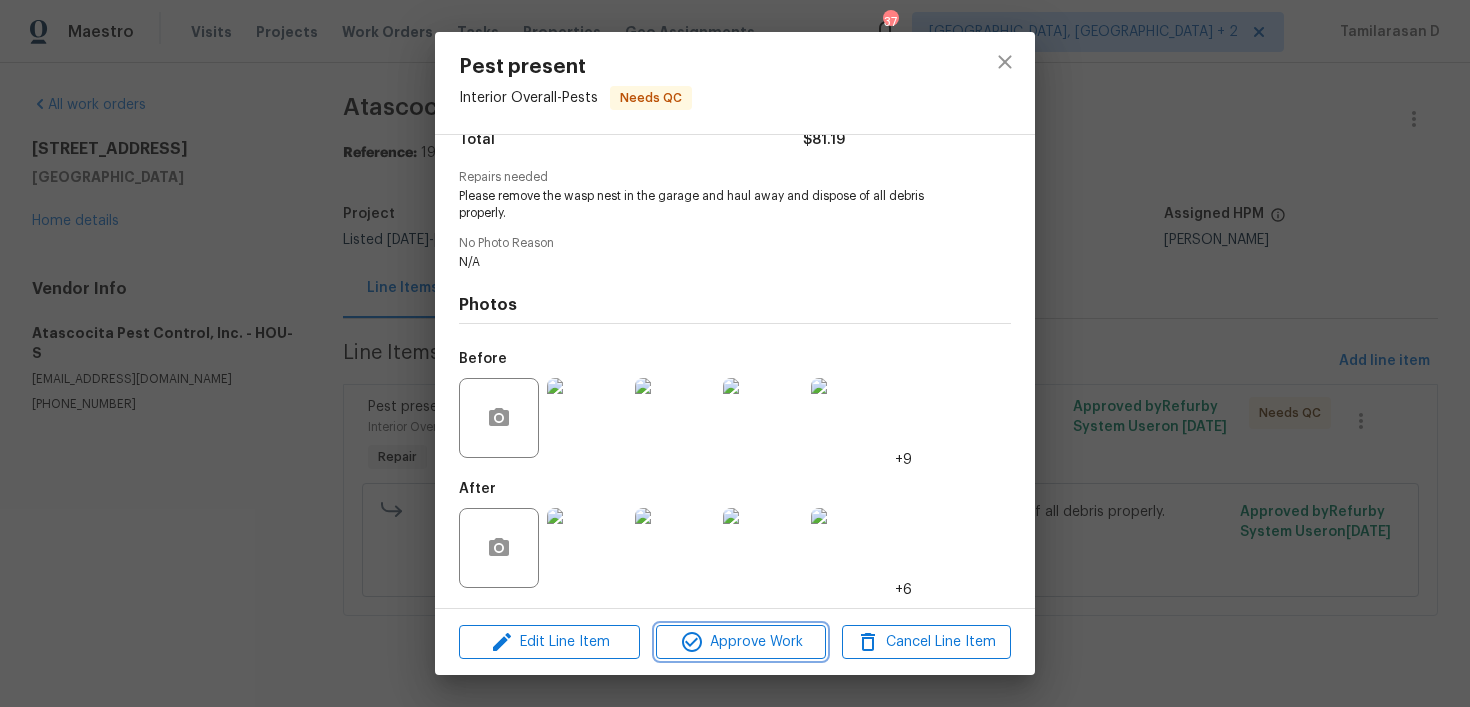click on "Approve Work" at bounding box center [740, 642] 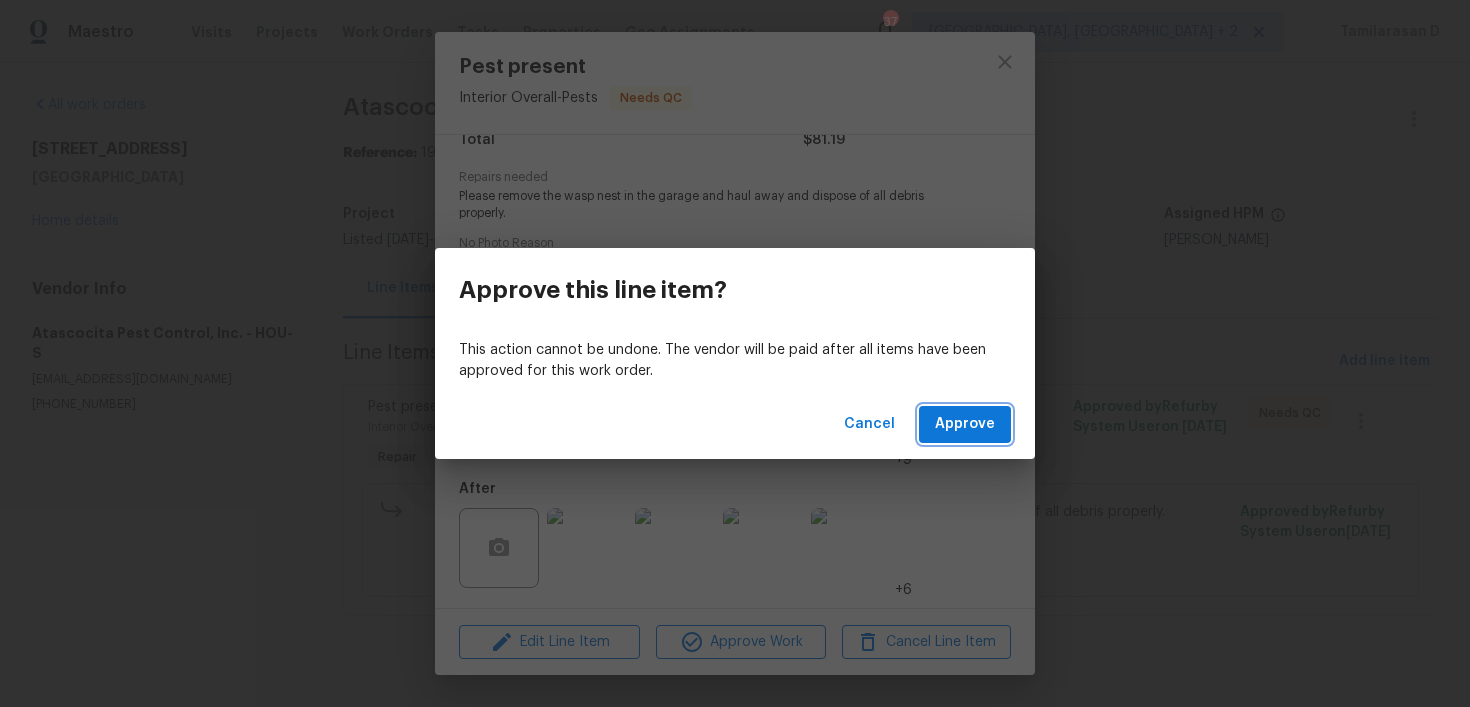 click on "Approve" at bounding box center (965, 424) 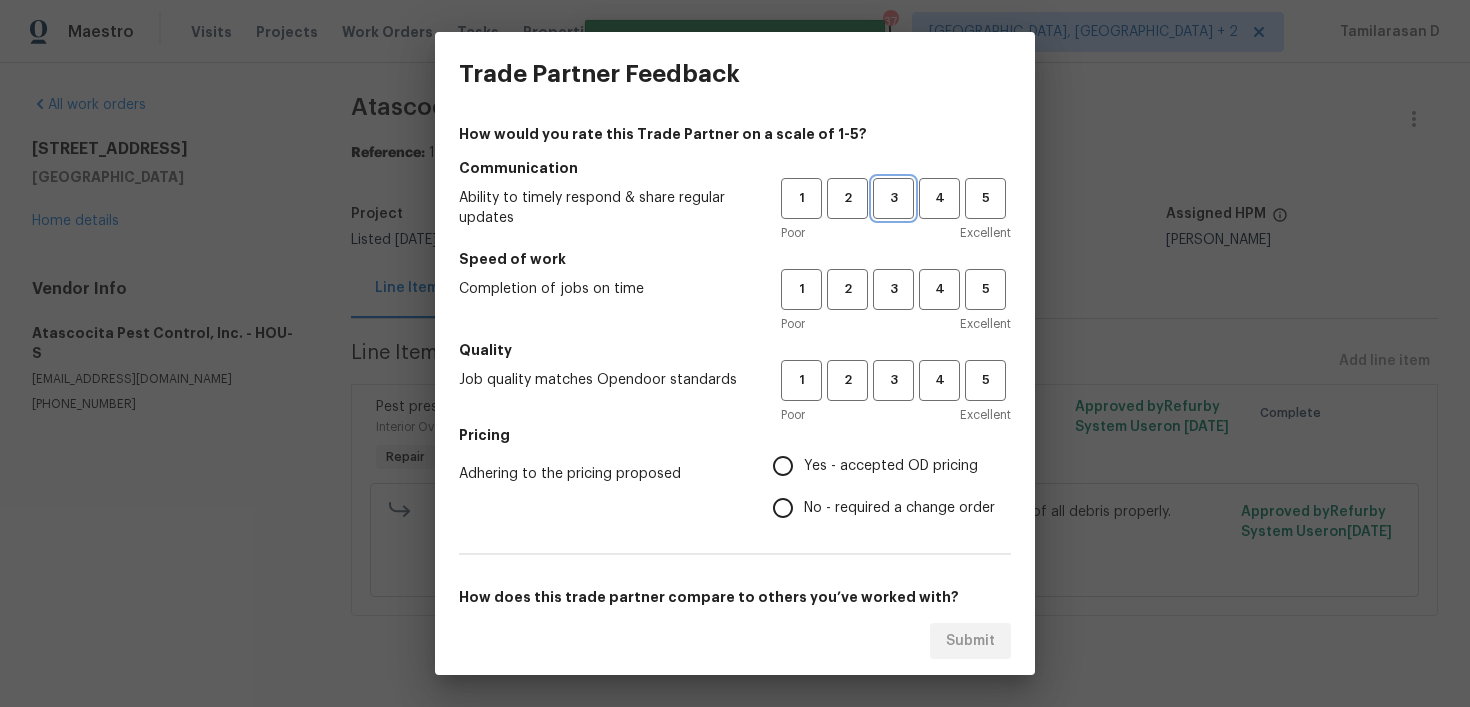 click on "3" at bounding box center [893, 198] 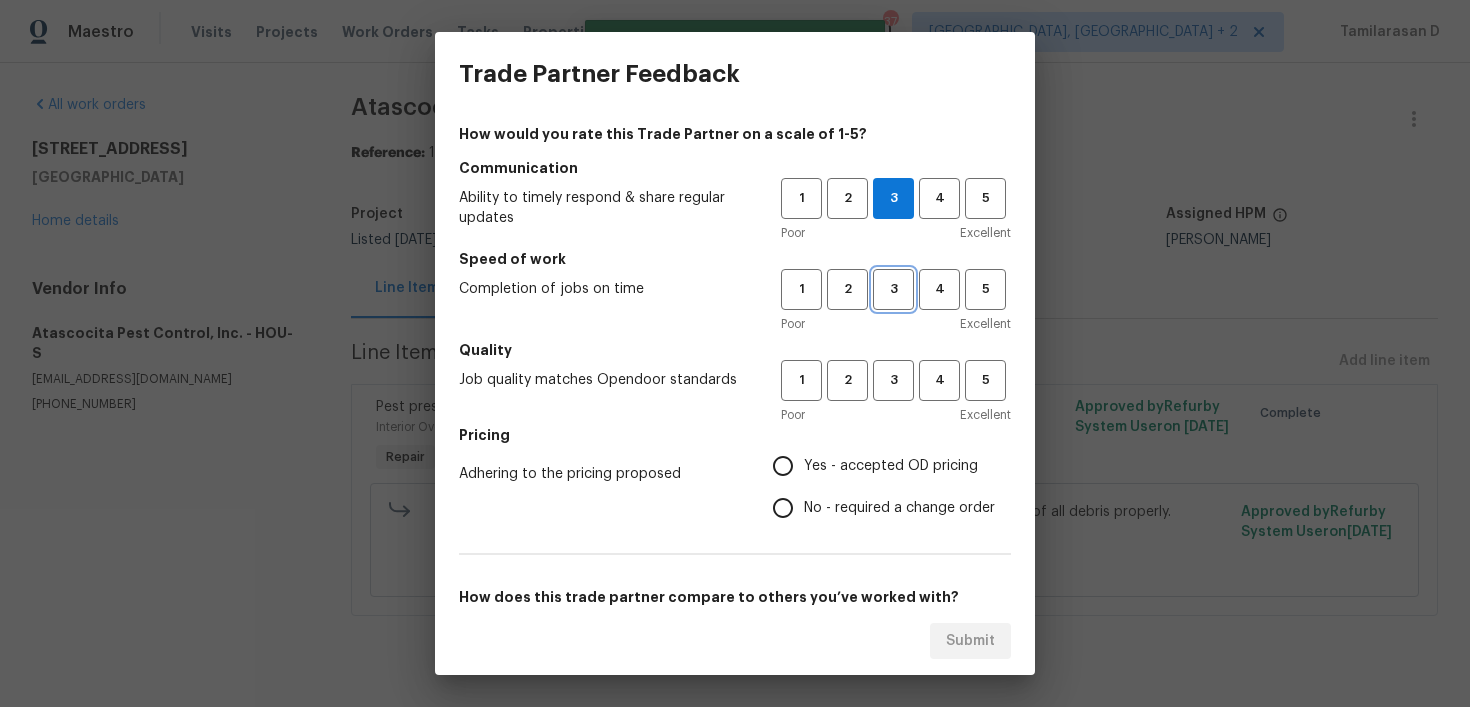 click on "3" at bounding box center (893, 289) 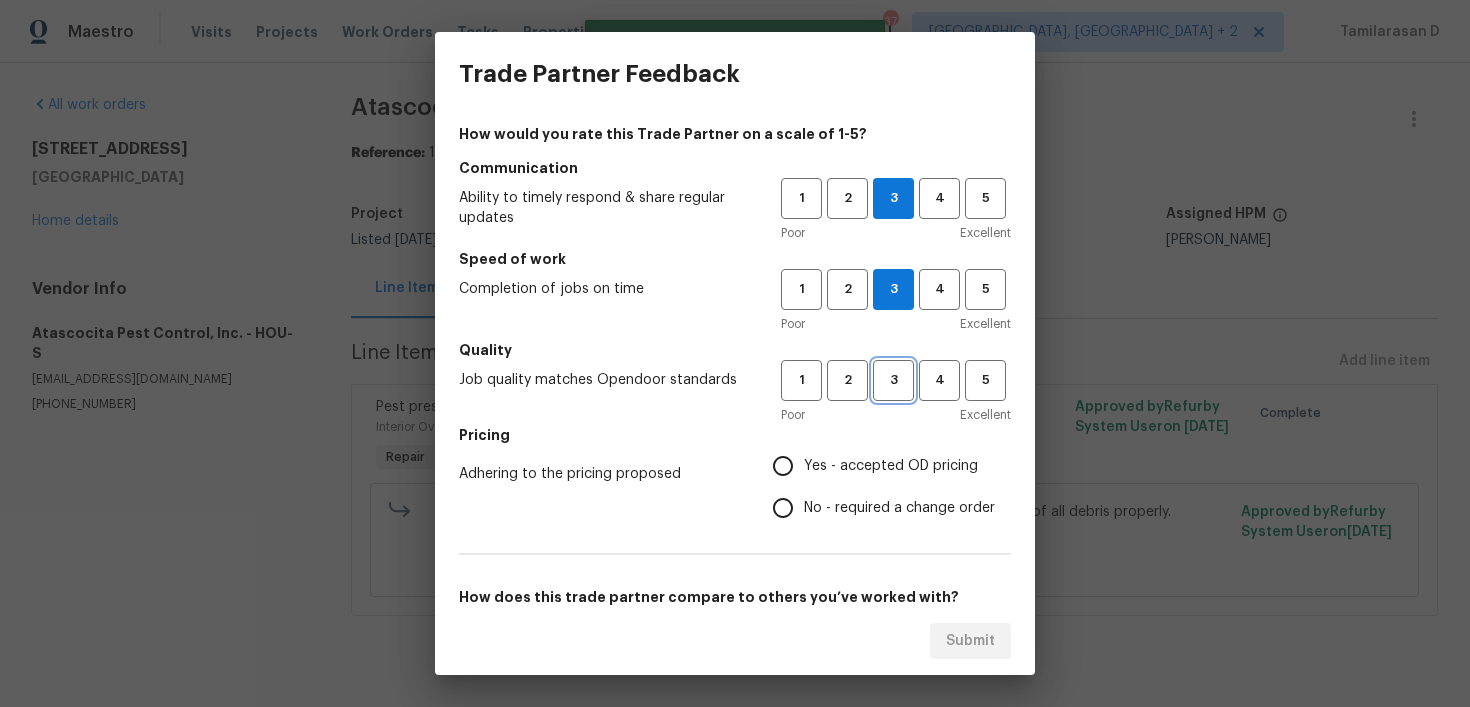click on "3" at bounding box center (893, 380) 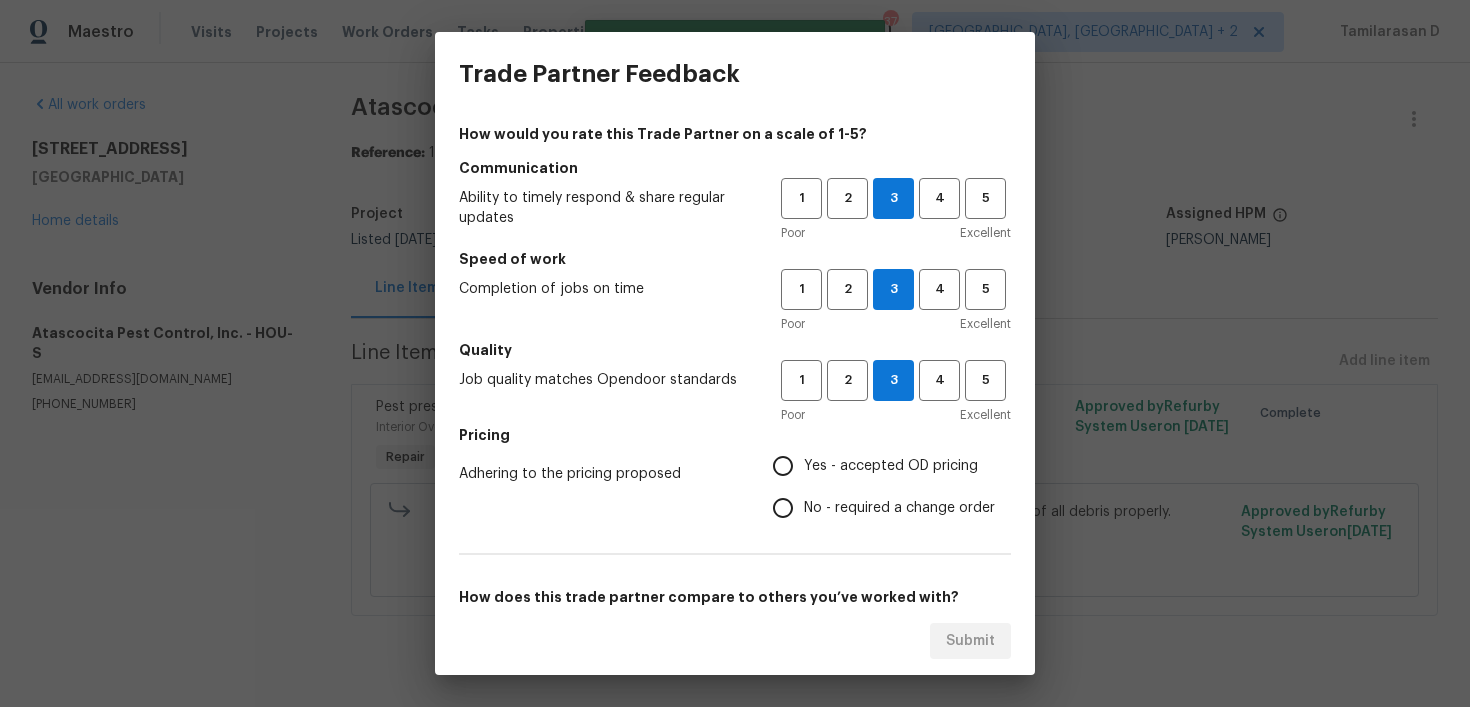 click on "Yes - accepted OD pricing" at bounding box center (783, 466) 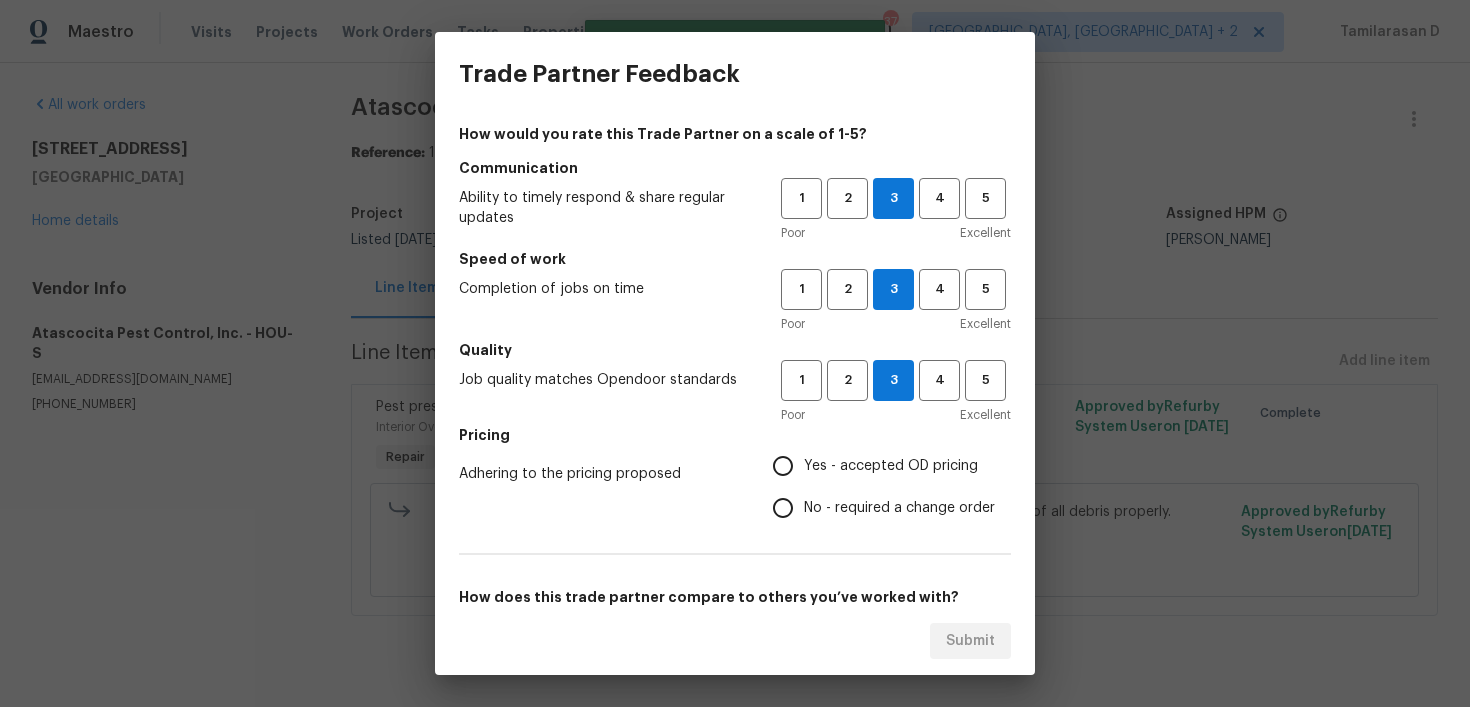 radio on "true" 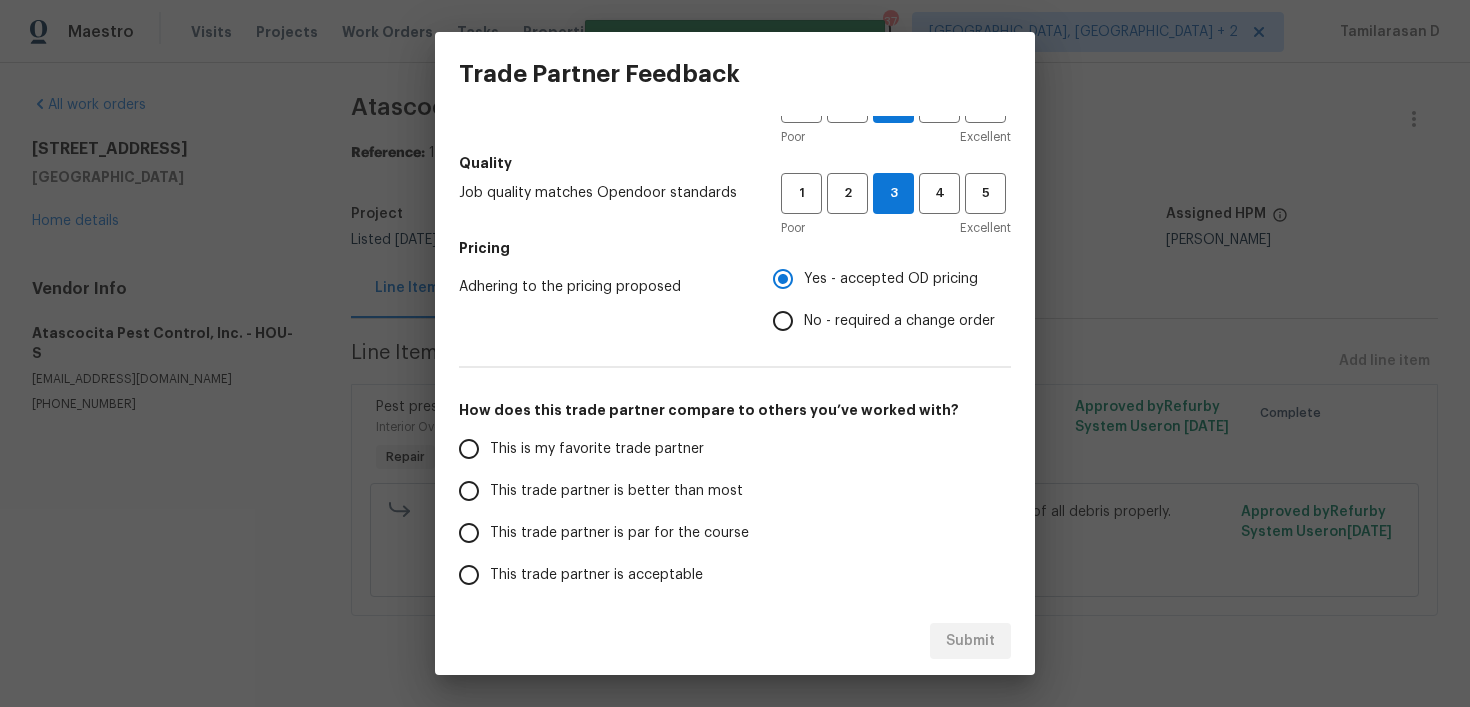 scroll, scrollTop: 308, scrollLeft: 0, axis: vertical 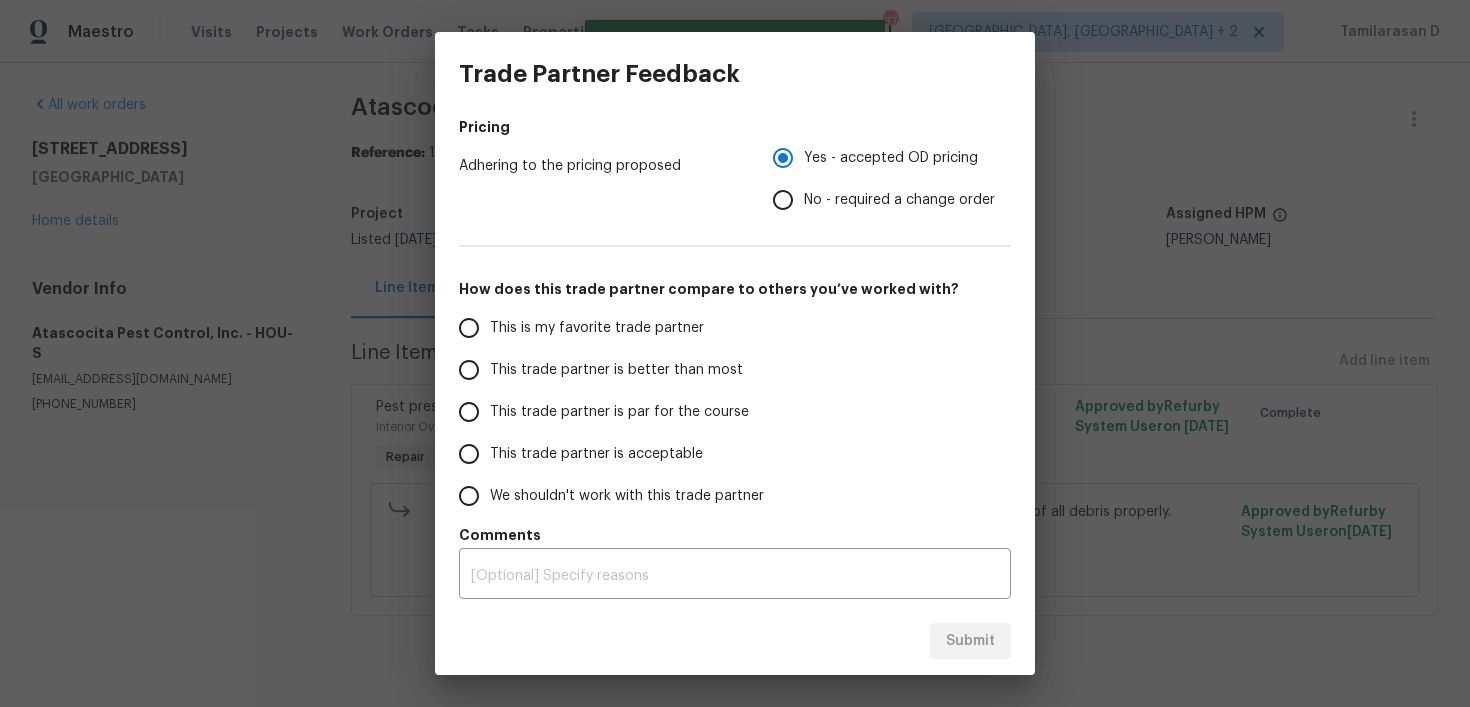 click on "This trade partner is par for the course" at bounding box center (469, 412) 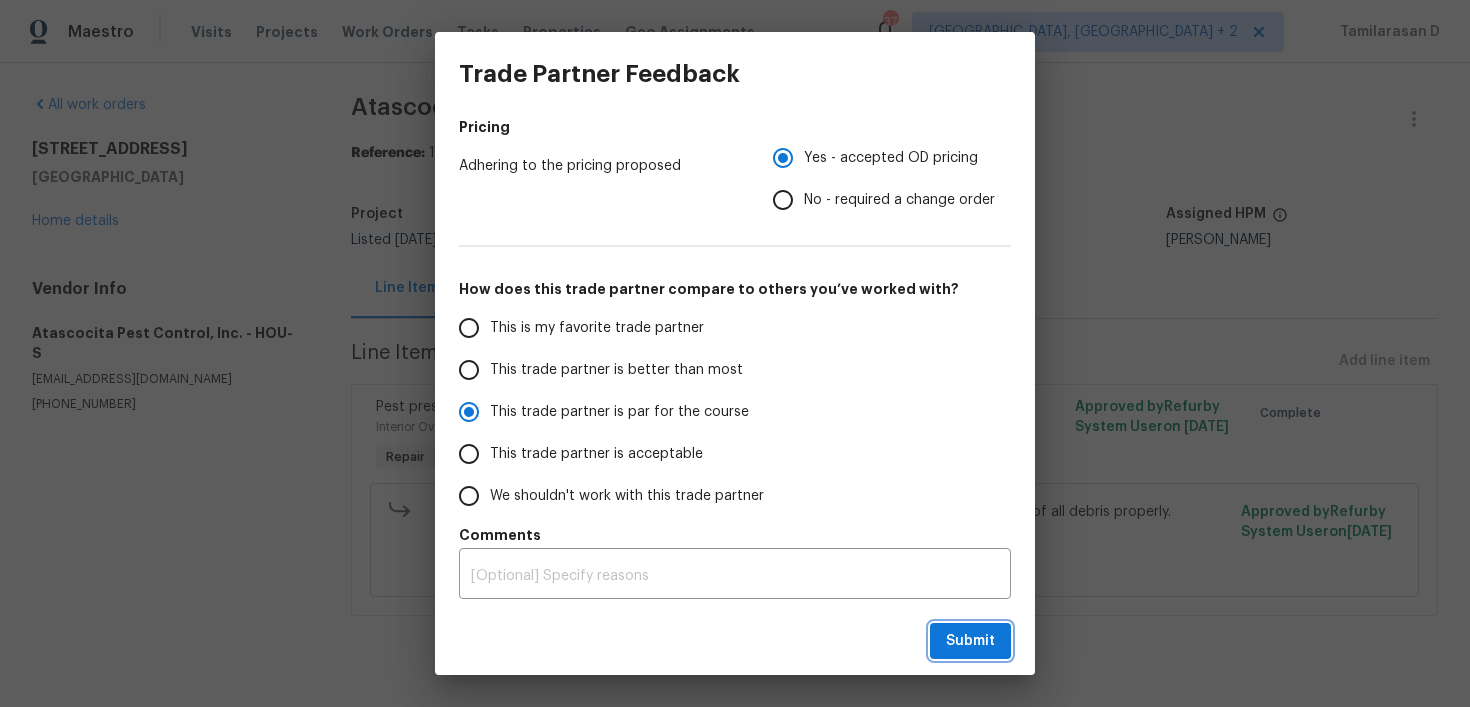 click on "Submit" at bounding box center (970, 641) 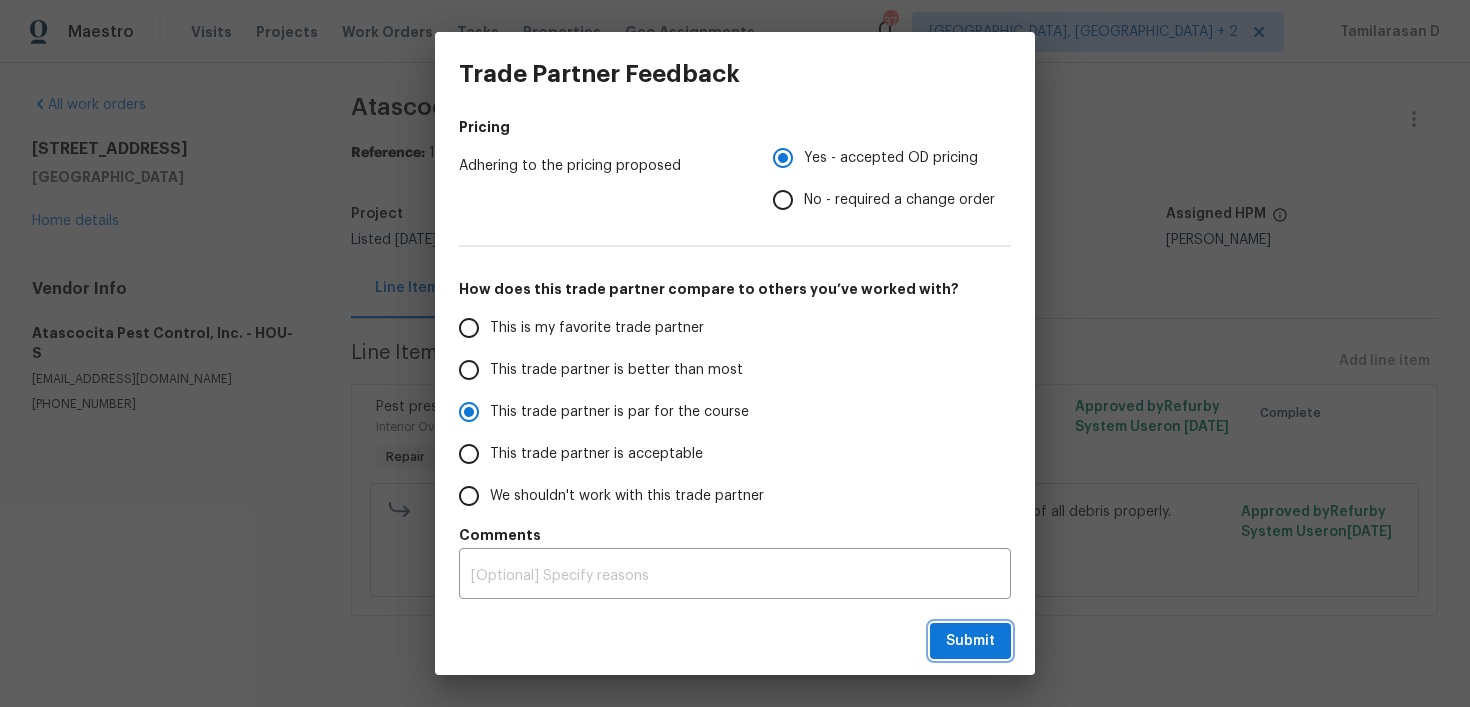 radio on "true" 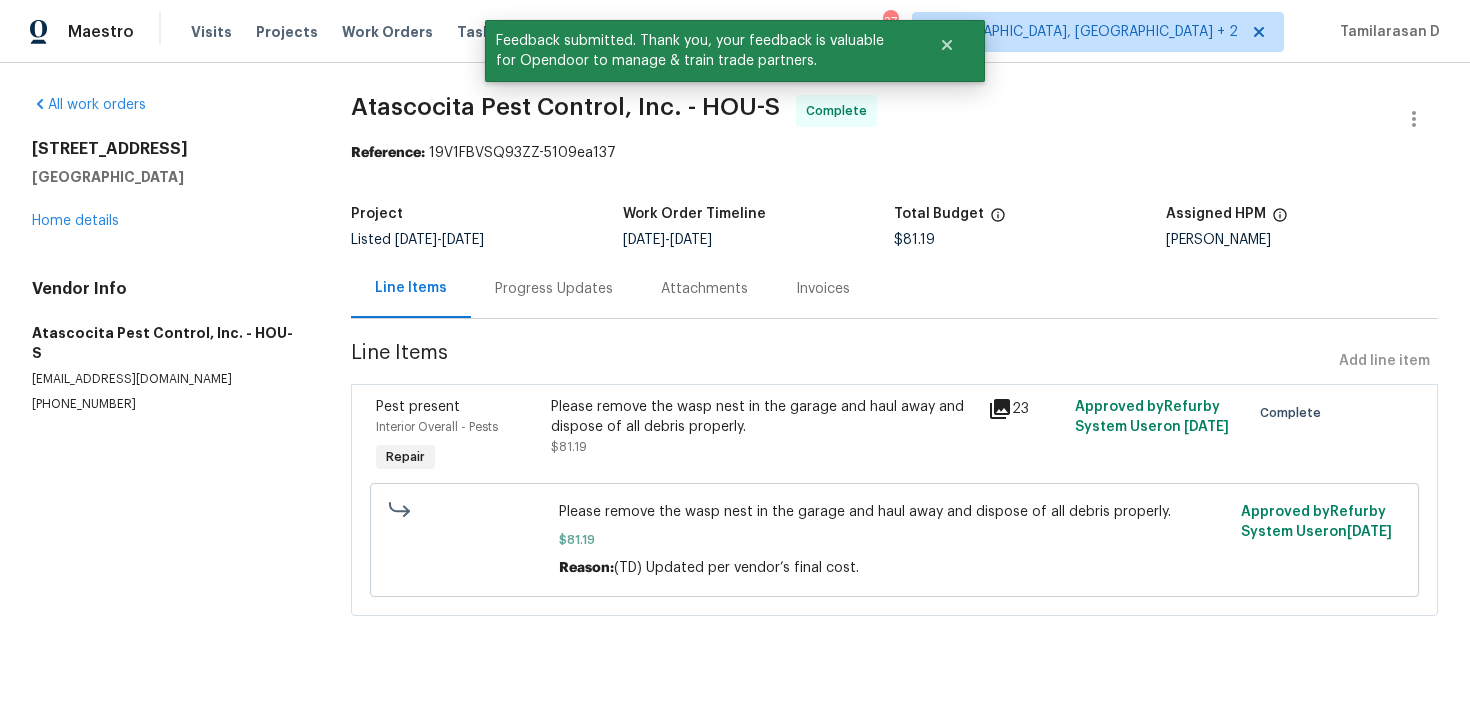 click on "Progress Updates" at bounding box center (554, 289) 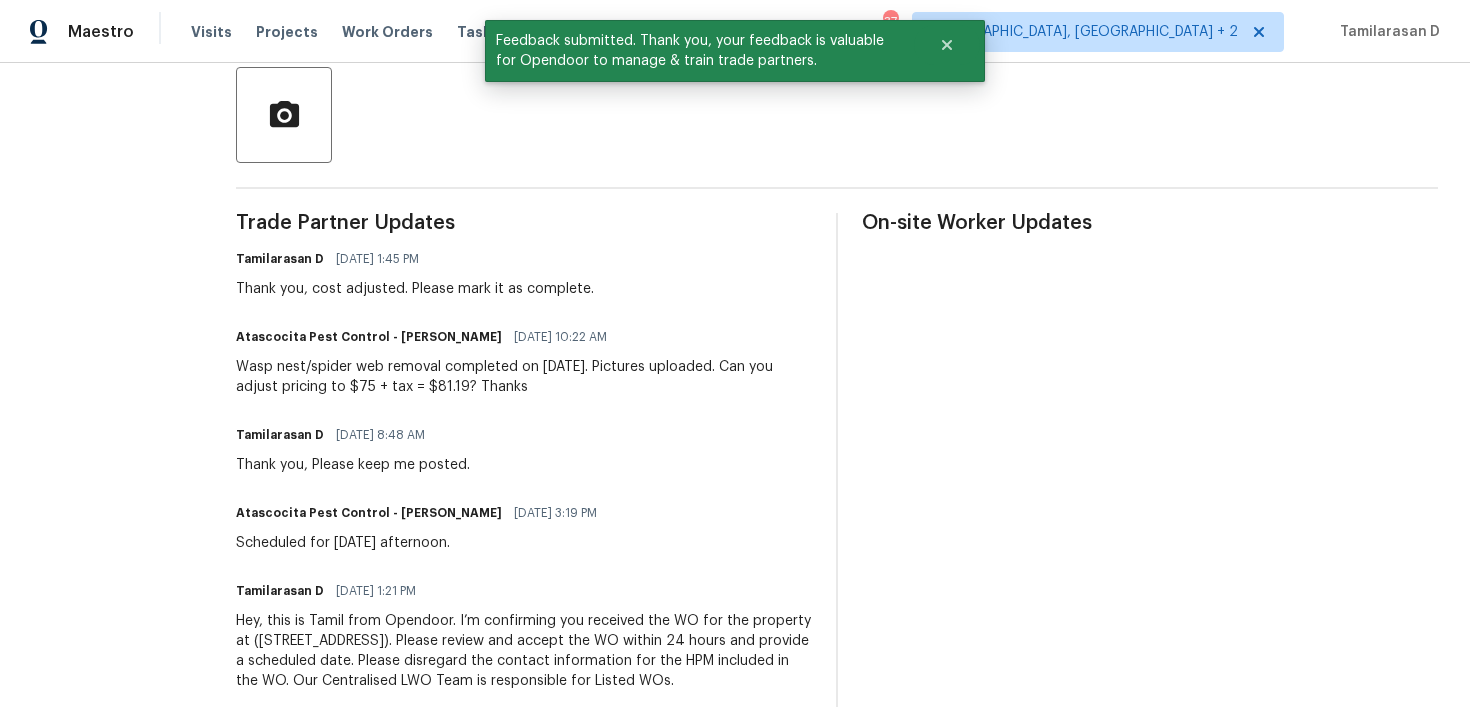 scroll, scrollTop: 439, scrollLeft: 0, axis: vertical 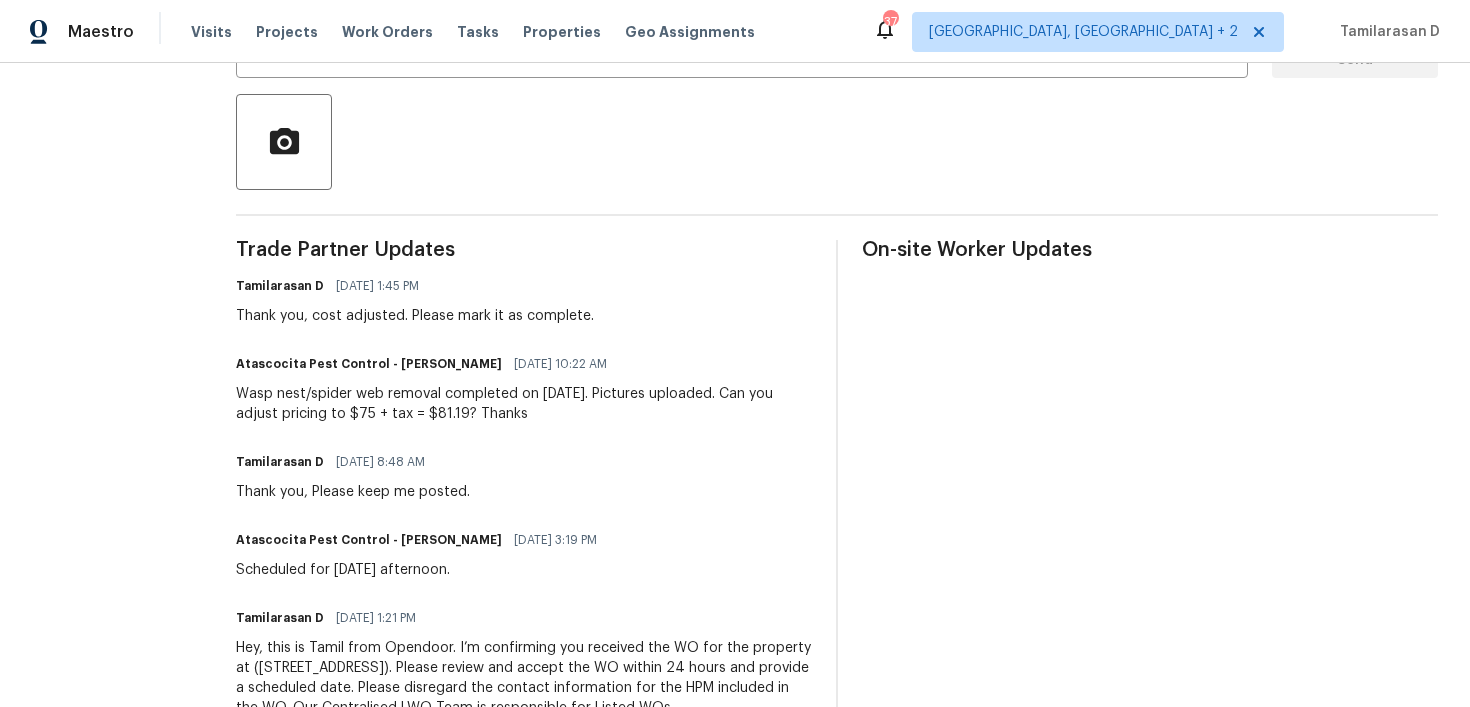 click on "Wasp nest/spider web removal completed on [DATE]. Pictures uploaded. Can you adjust pricing to $75 + tax = $81.19? Thanks" at bounding box center (524, 404) 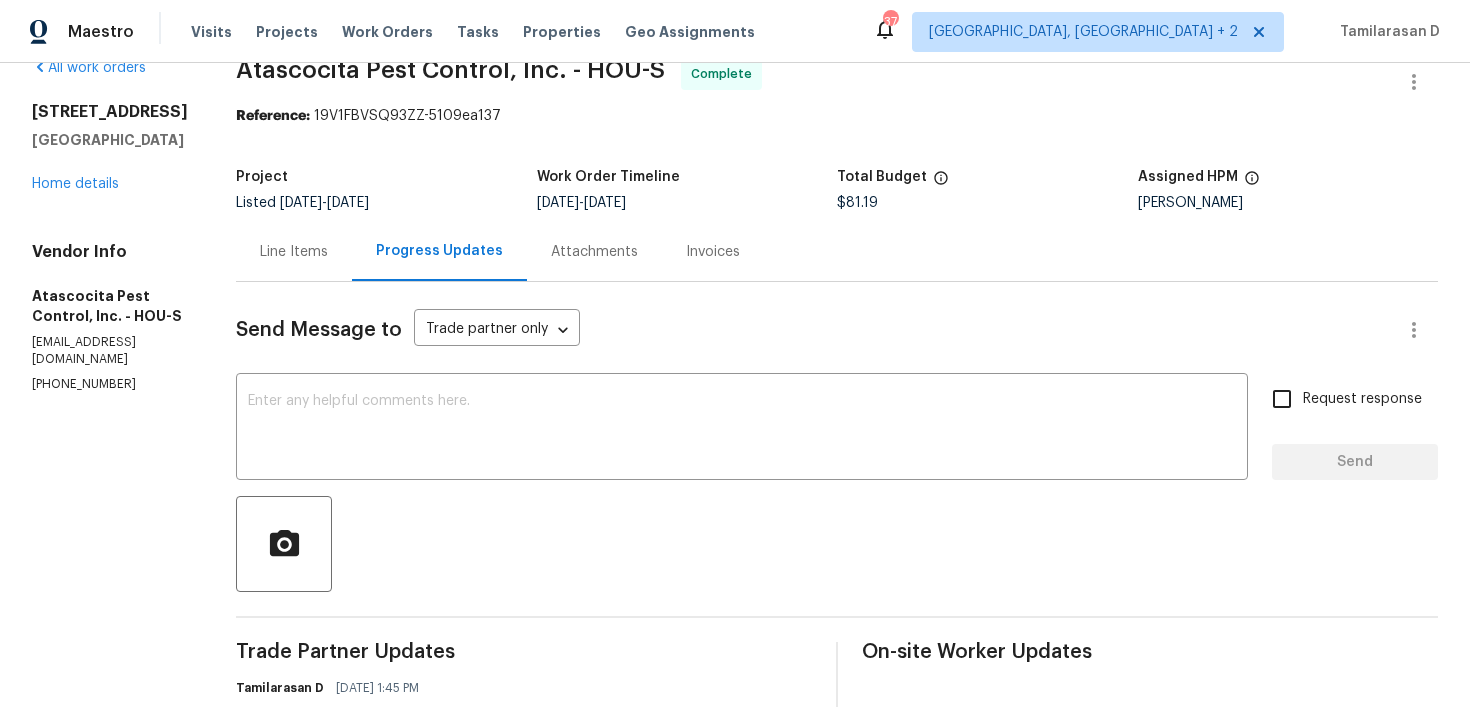 scroll, scrollTop: 23, scrollLeft: 0, axis: vertical 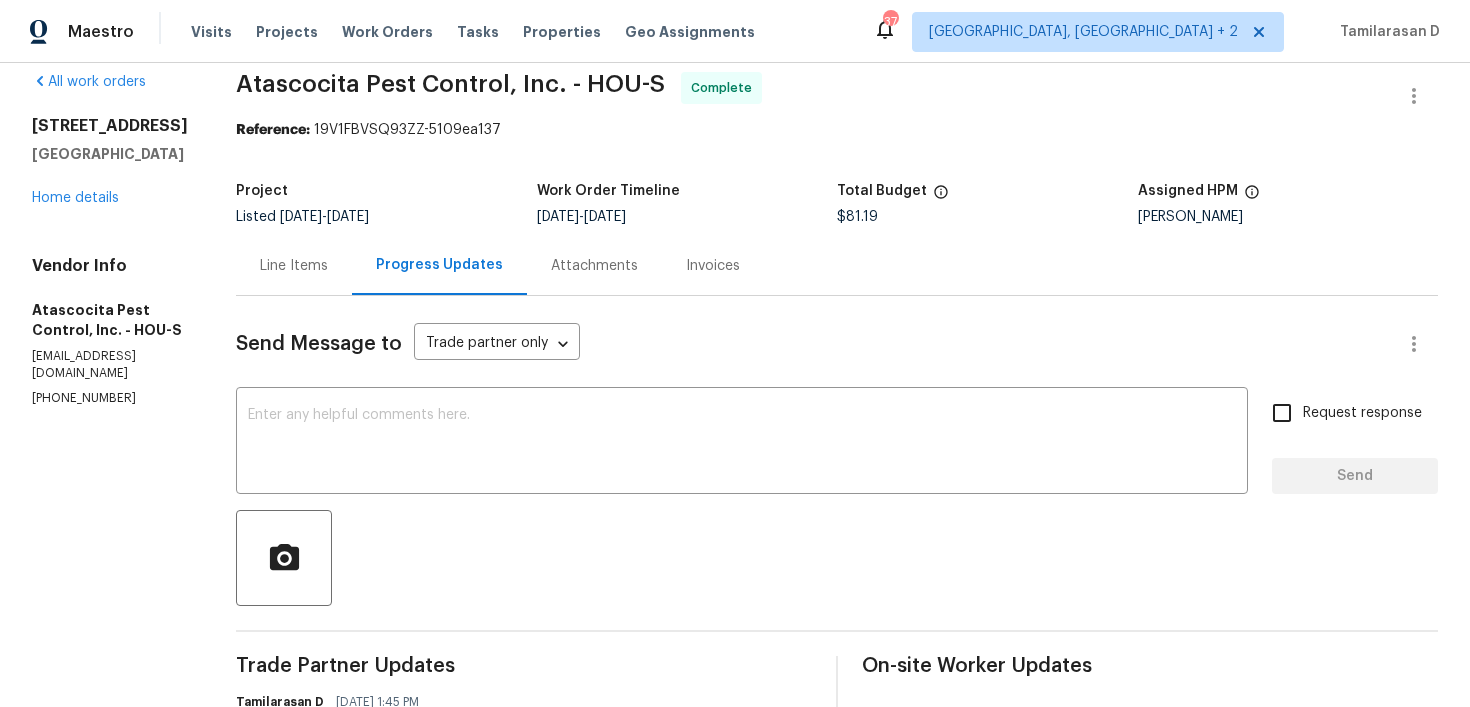 click on "Line Items" at bounding box center [294, 266] 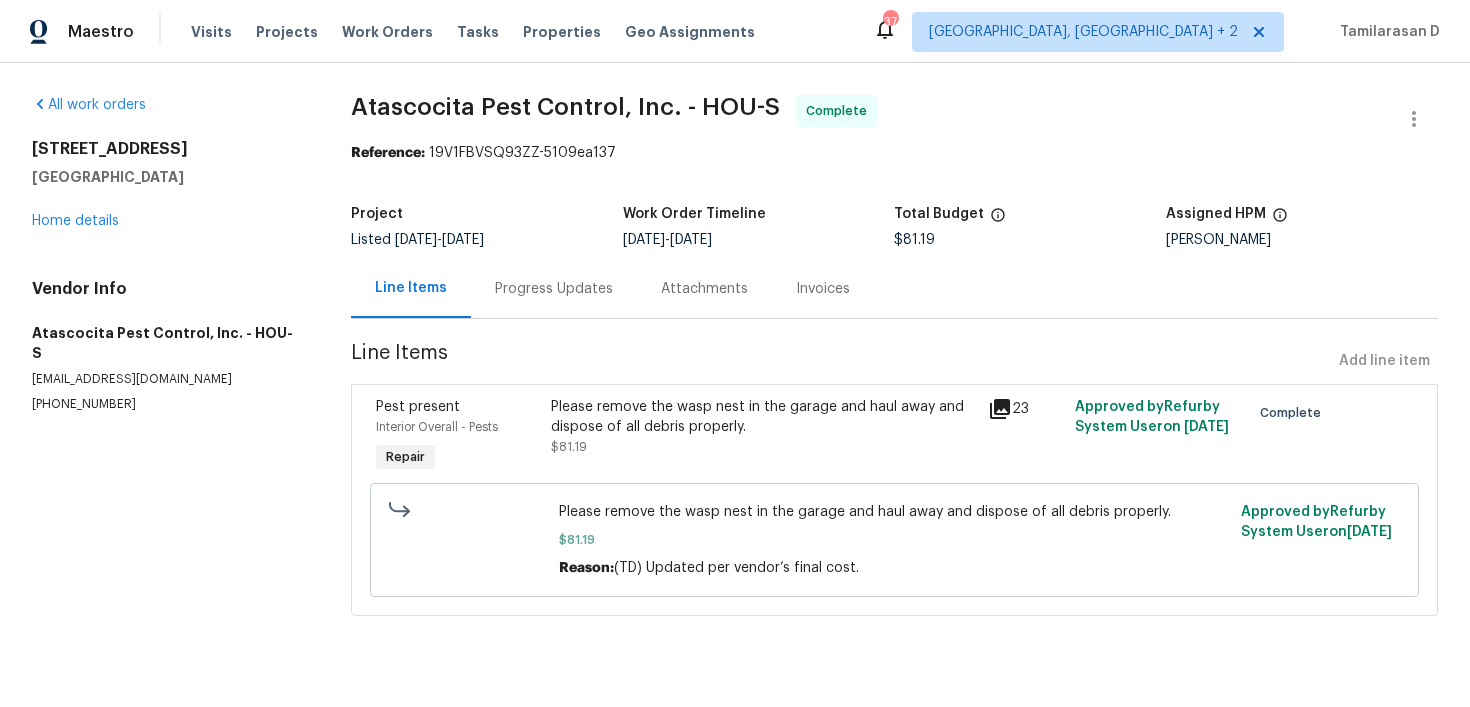 scroll, scrollTop: 0, scrollLeft: 0, axis: both 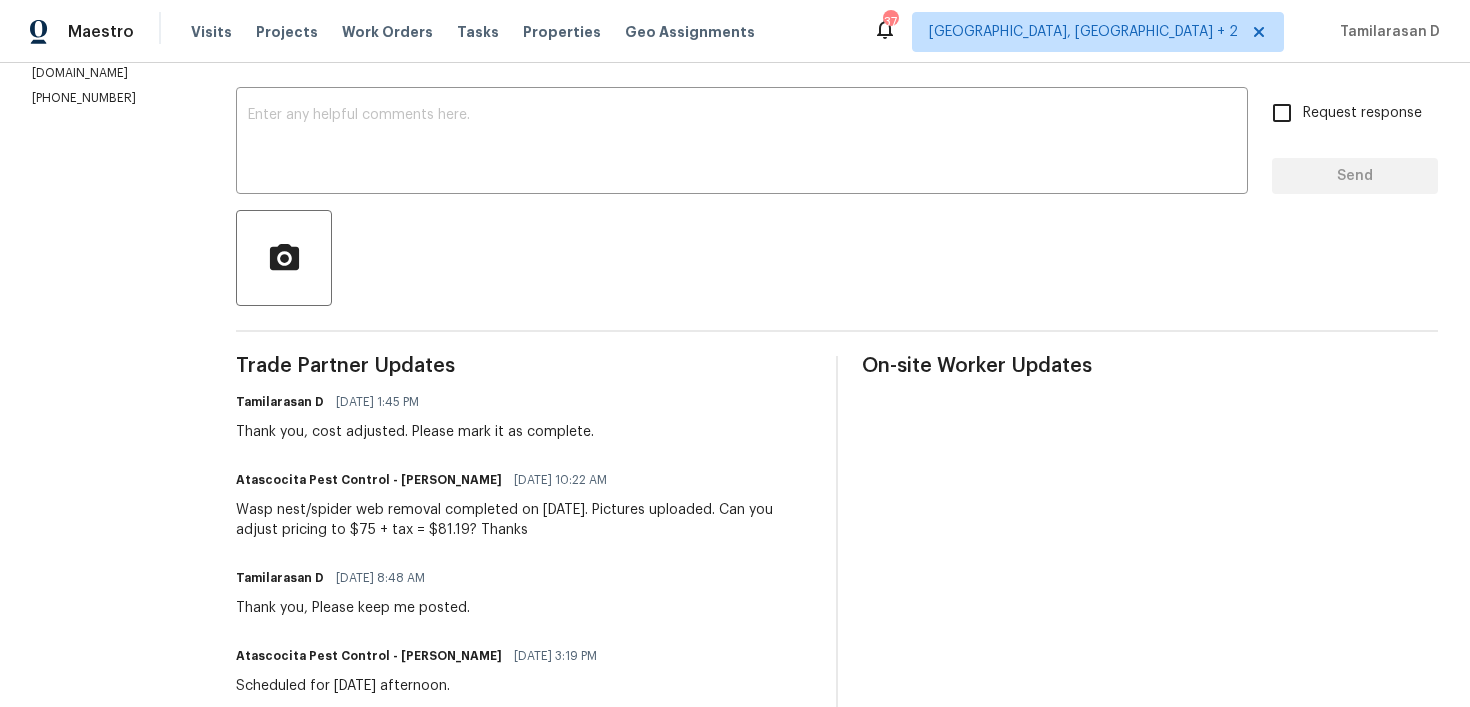 click on "Send Message to Trade partner only Trade partner only ​ x ​ Request response Send Trade Partner Updates Tamilarasan D 07/14/2025 1:45 PM Thank you, cost adjusted. Please mark it as complete. Atascocita Pest Control - Reginald Williams 07/14/2025 10:22 AM Wasp nest/spider web removal completed on 7/14/2025. Pictures uploaded. Can you adjust pricing to $75 + tax = $81.19? Thanks Tamilarasan D 07/14/2025 8:48 AM Thank you, Please keep me posted. Atascocita Pest Control - Reginald Williams 07/11/2025 3:19 PM Scheduled for Monday afternoon. Tamilarasan D 07/11/2025 1:21 PM Hey, this is Tamil from Opendoor. I’m confirming you received the WO for the property at (3807 Jewel Point Dr, Spring, TX 77386). Please review and accept the WO within 24 hours and provide a scheduled date. Please disregard the contact information for the HPM included in the WO. Our Centralised LWO Team is responsible for Listed WOs. On-site Worker Updates" at bounding box center [837, 427] 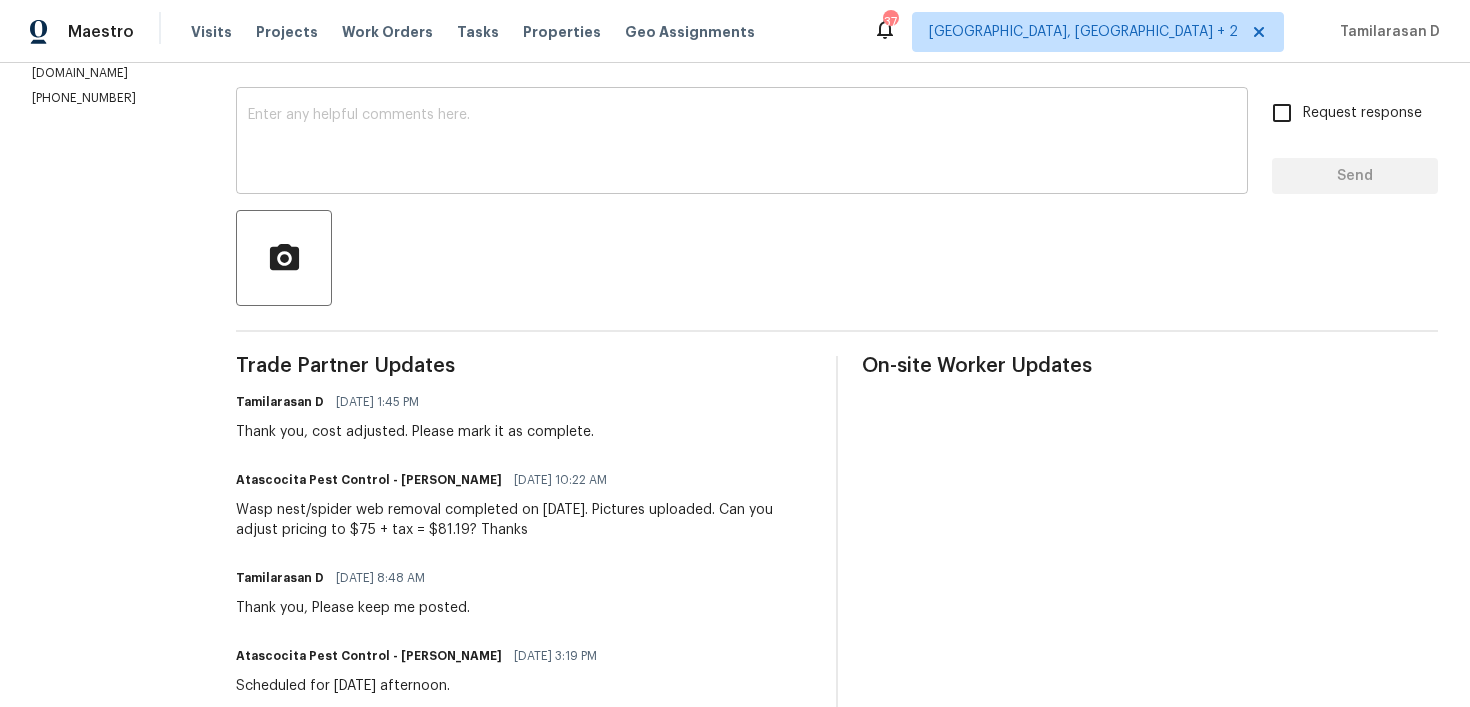 click on "x ​" at bounding box center [742, 143] 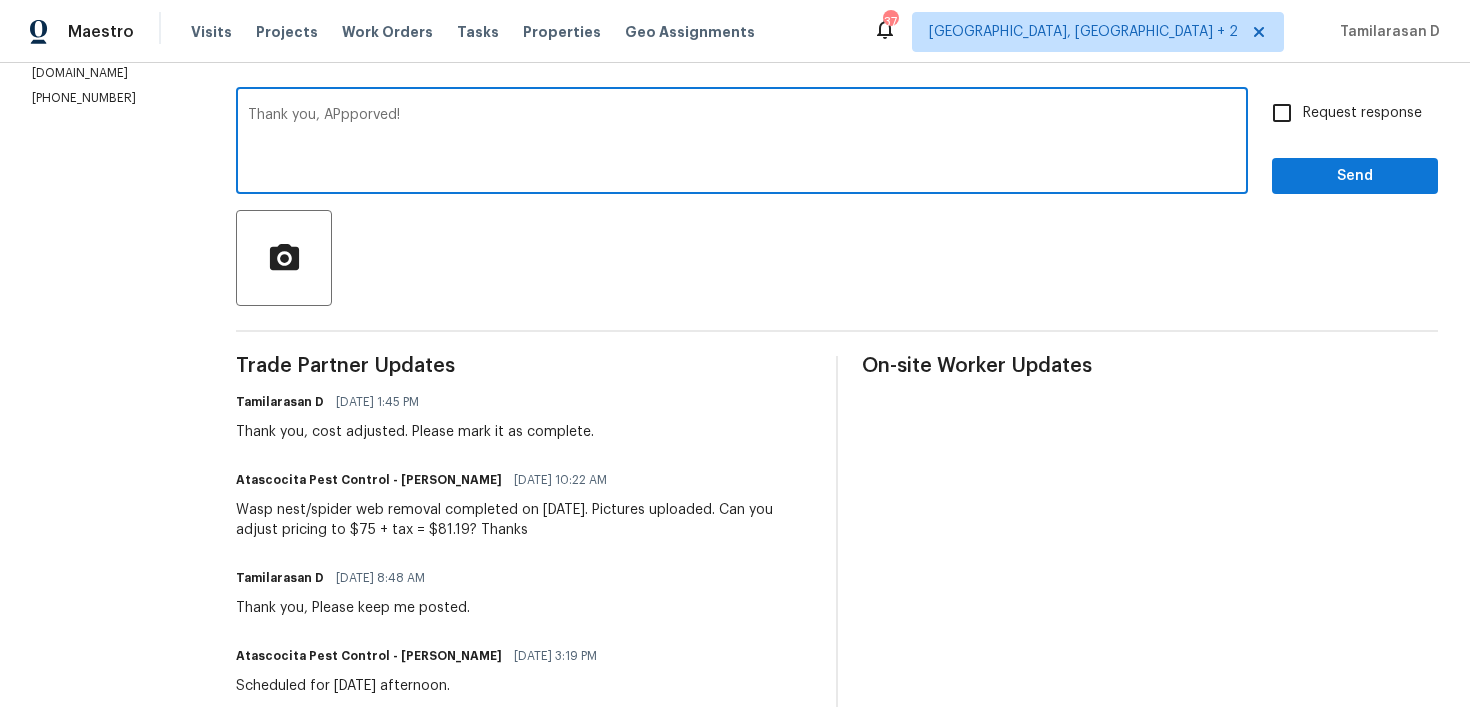 click on "Thank you, APpporved!" at bounding box center (742, 143) 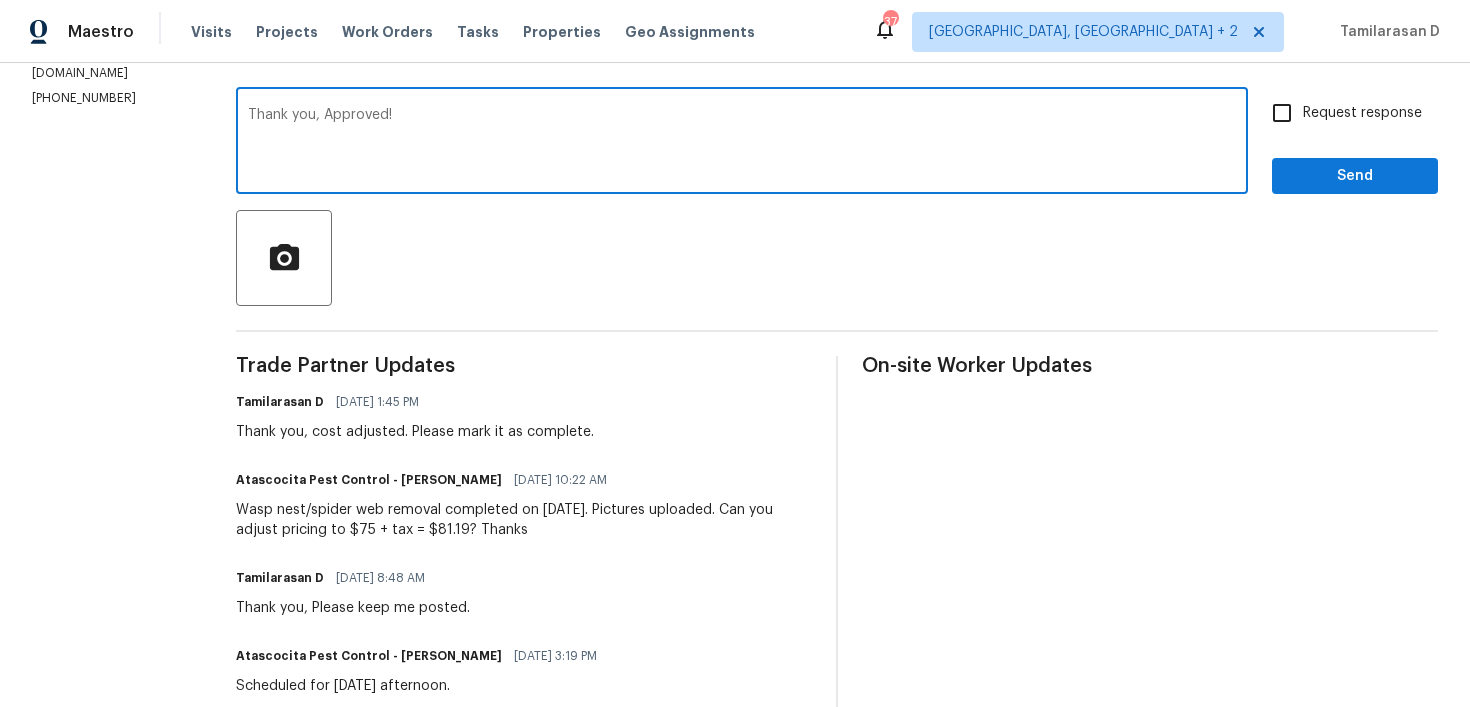 type on "Thank you, Approved!" 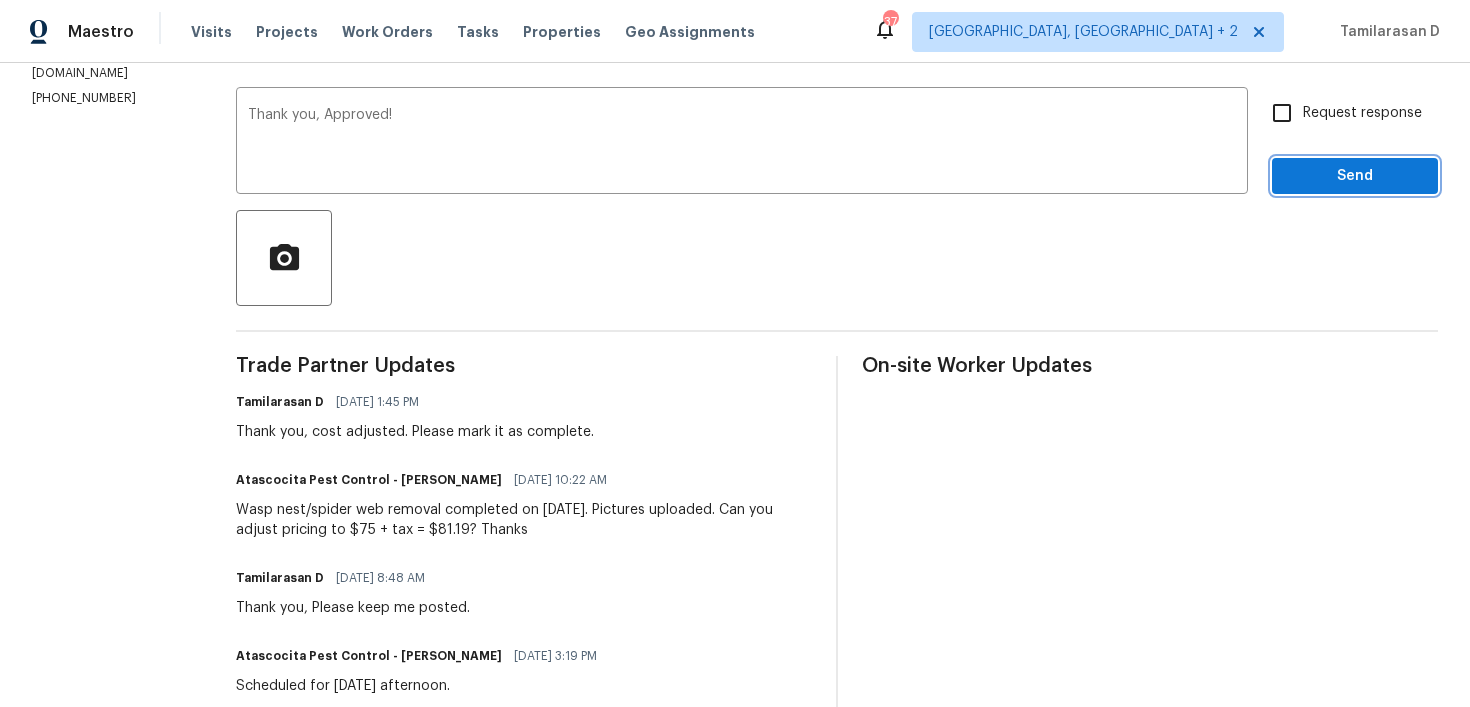 click on "Send" at bounding box center [1355, 176] 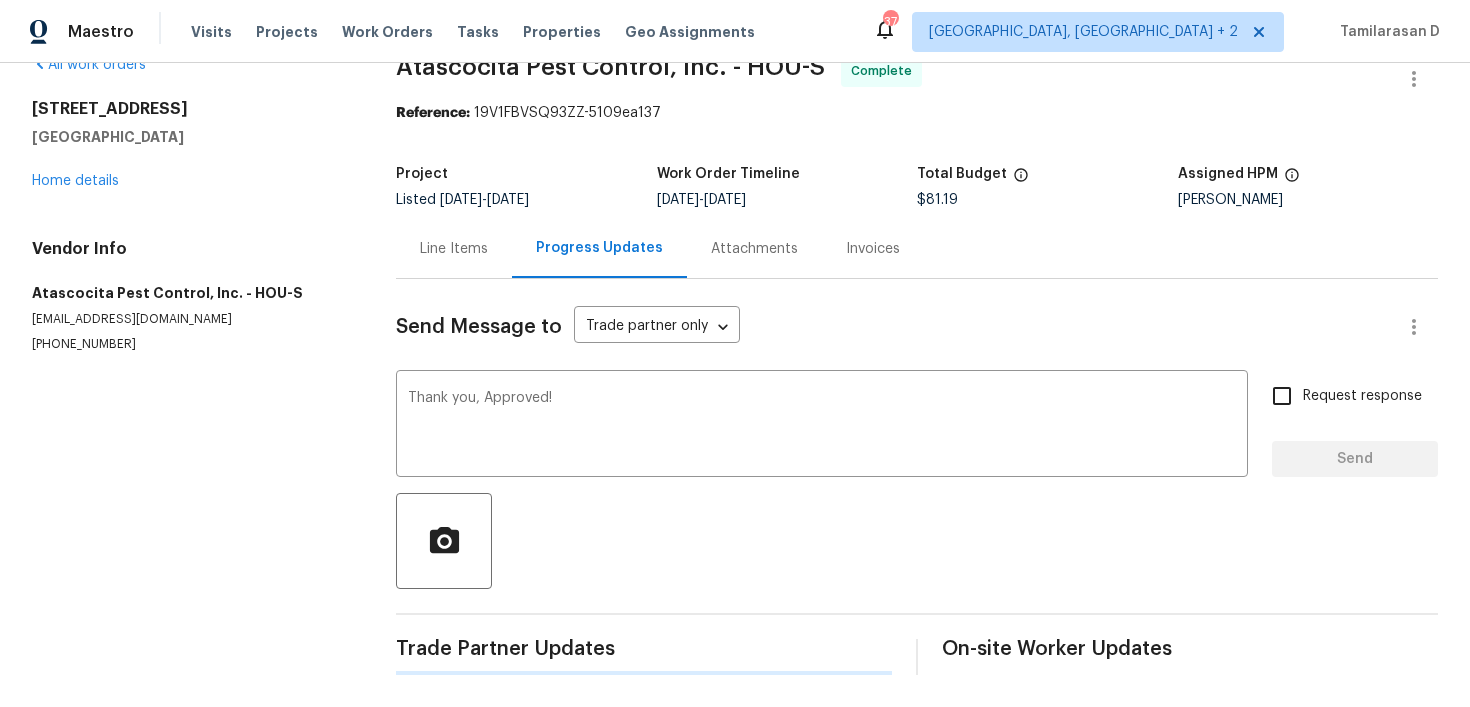 type 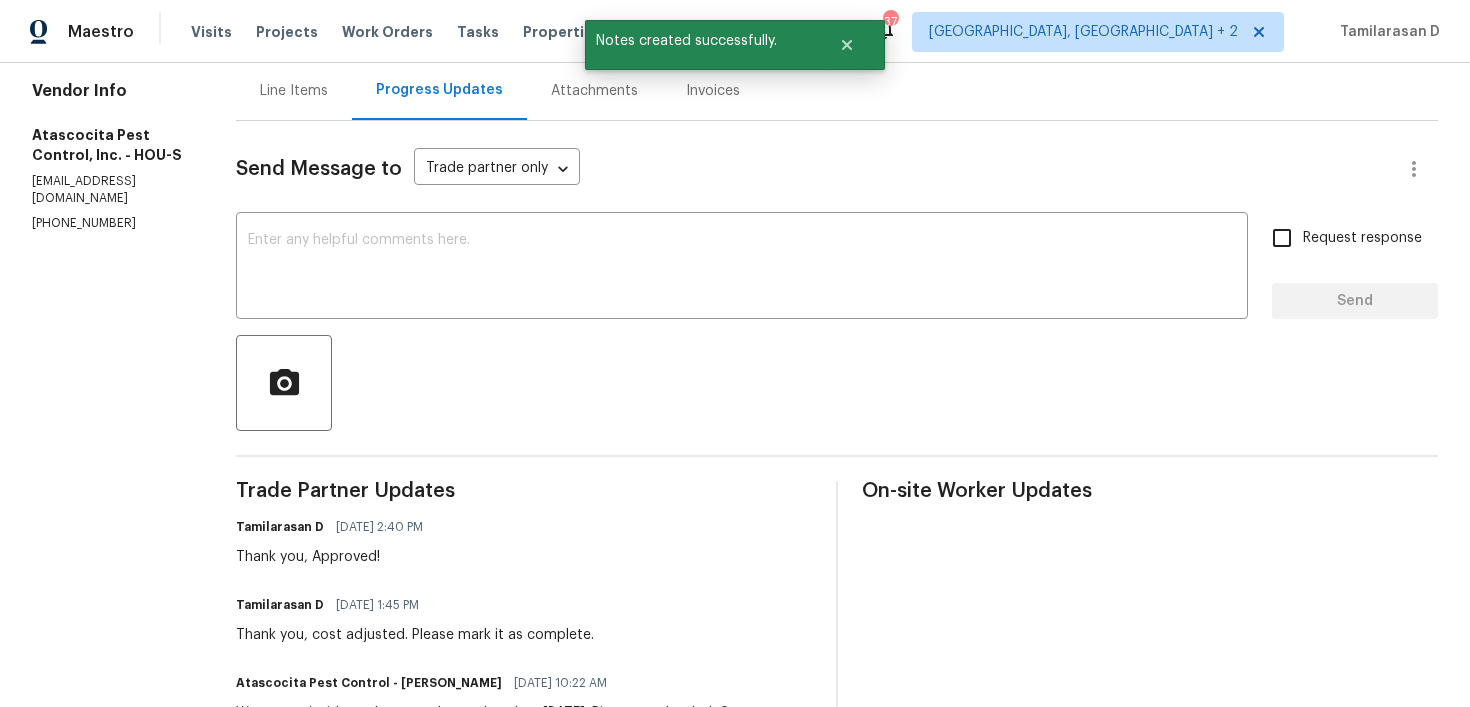scroll, scrollTop: 0, scrollLeft: 0, axis: both 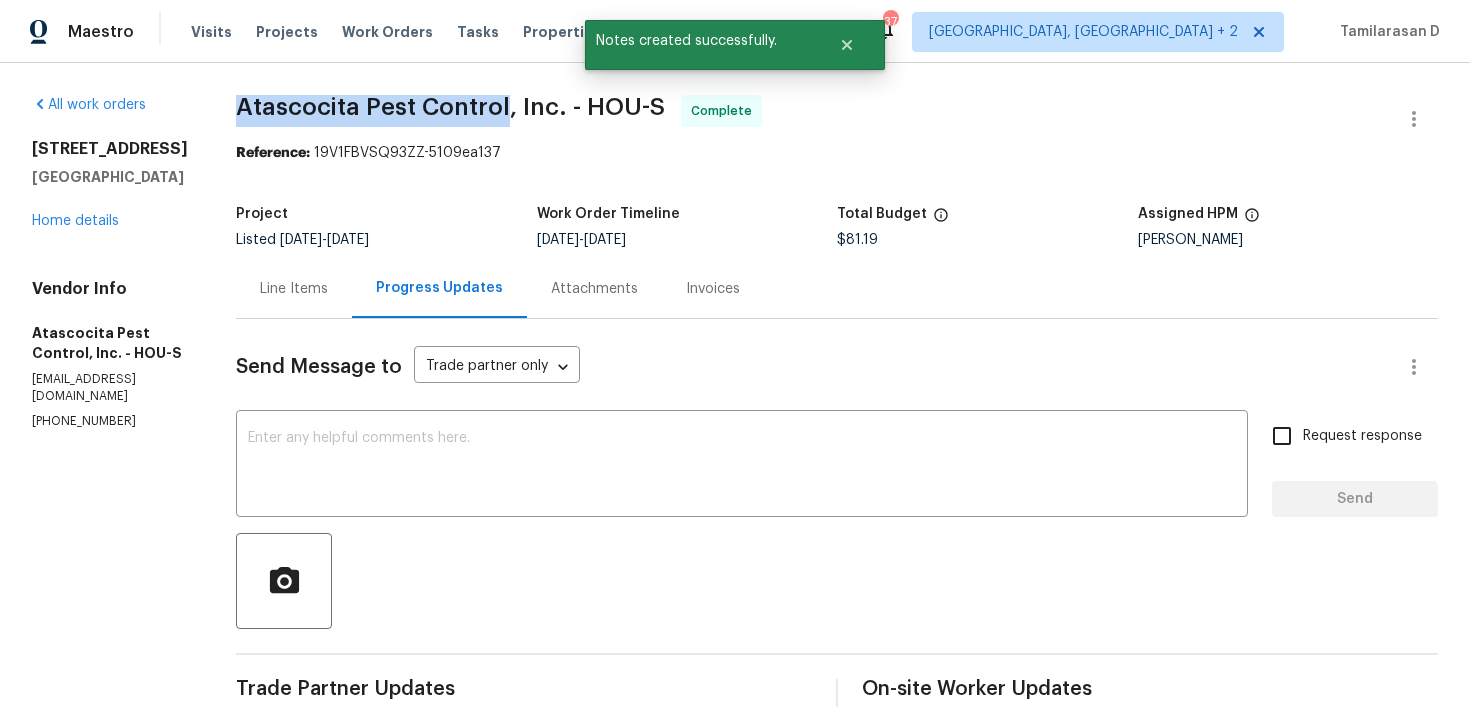 drag, startPoint x: 232, startPoint y: 106, endPoint x: 500, endPoint y: 111, distance: 268.04663 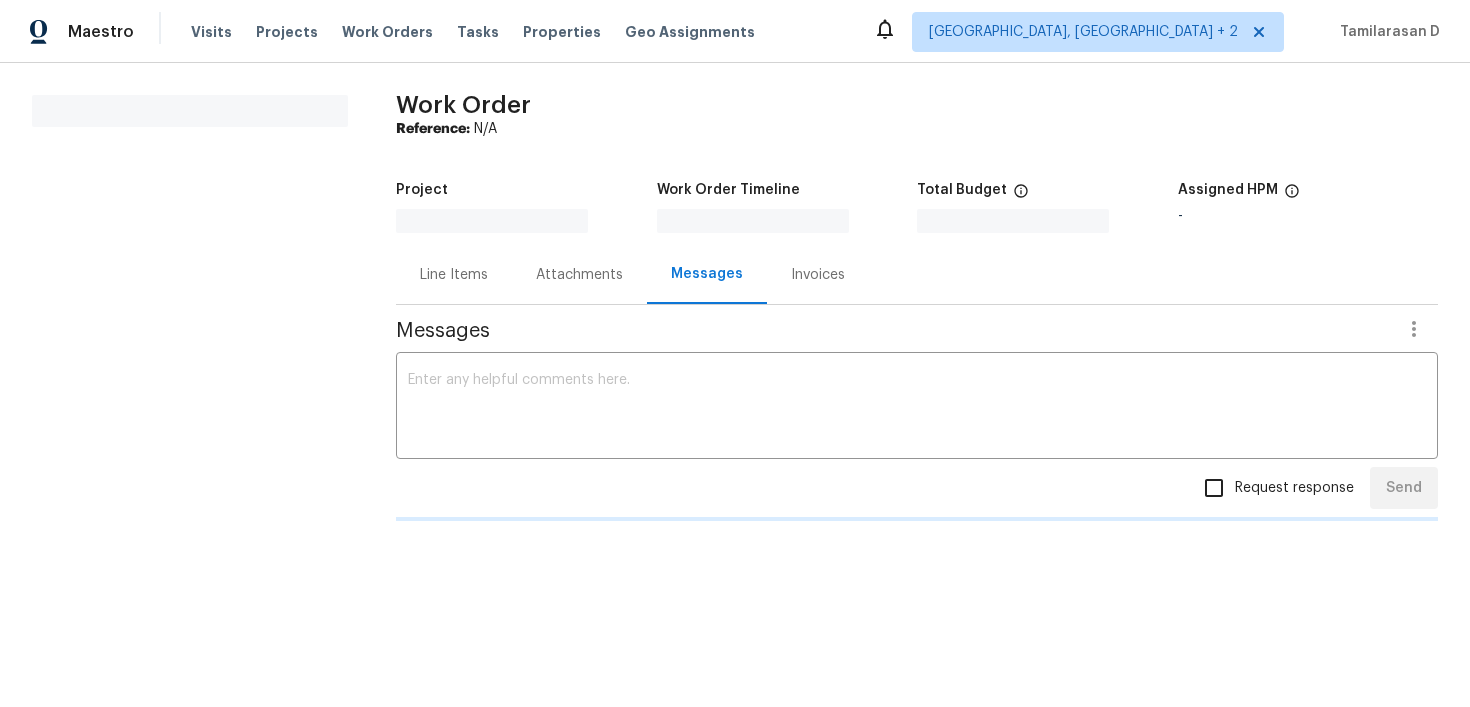 scroll, scrollTop: 0, scrollLeft: 0, axis: both 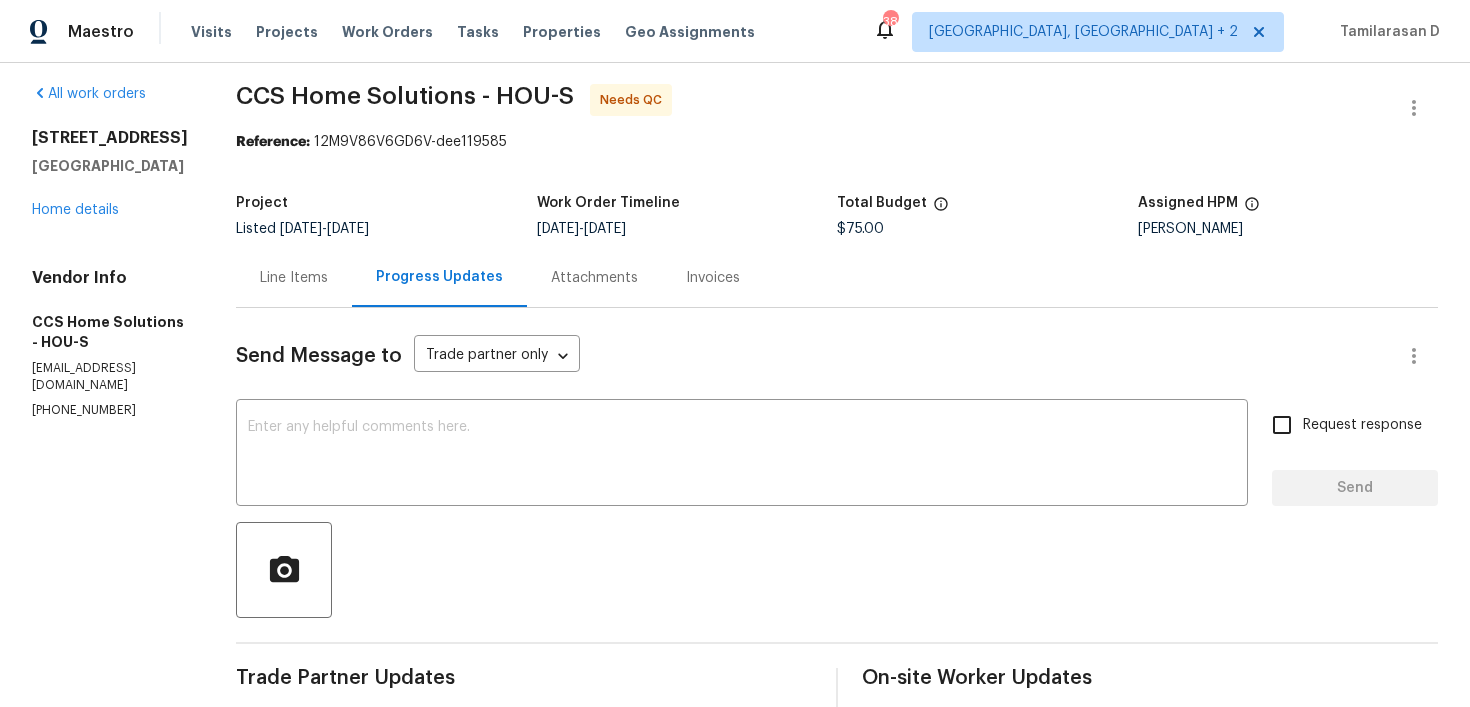 click on "Line Items" at bounding box center (294, 278) 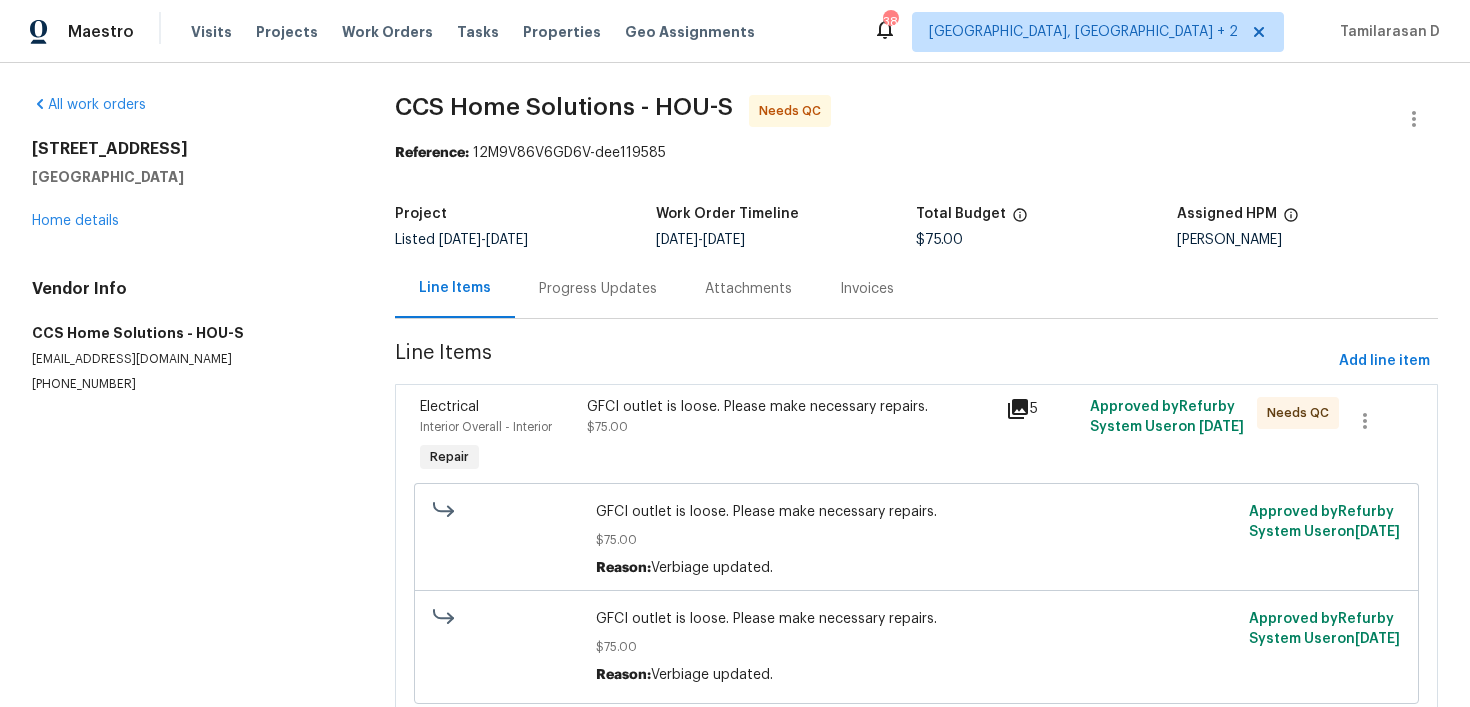 scroll, scrollTop: 73, scrollLeft: 0, axis: vertical 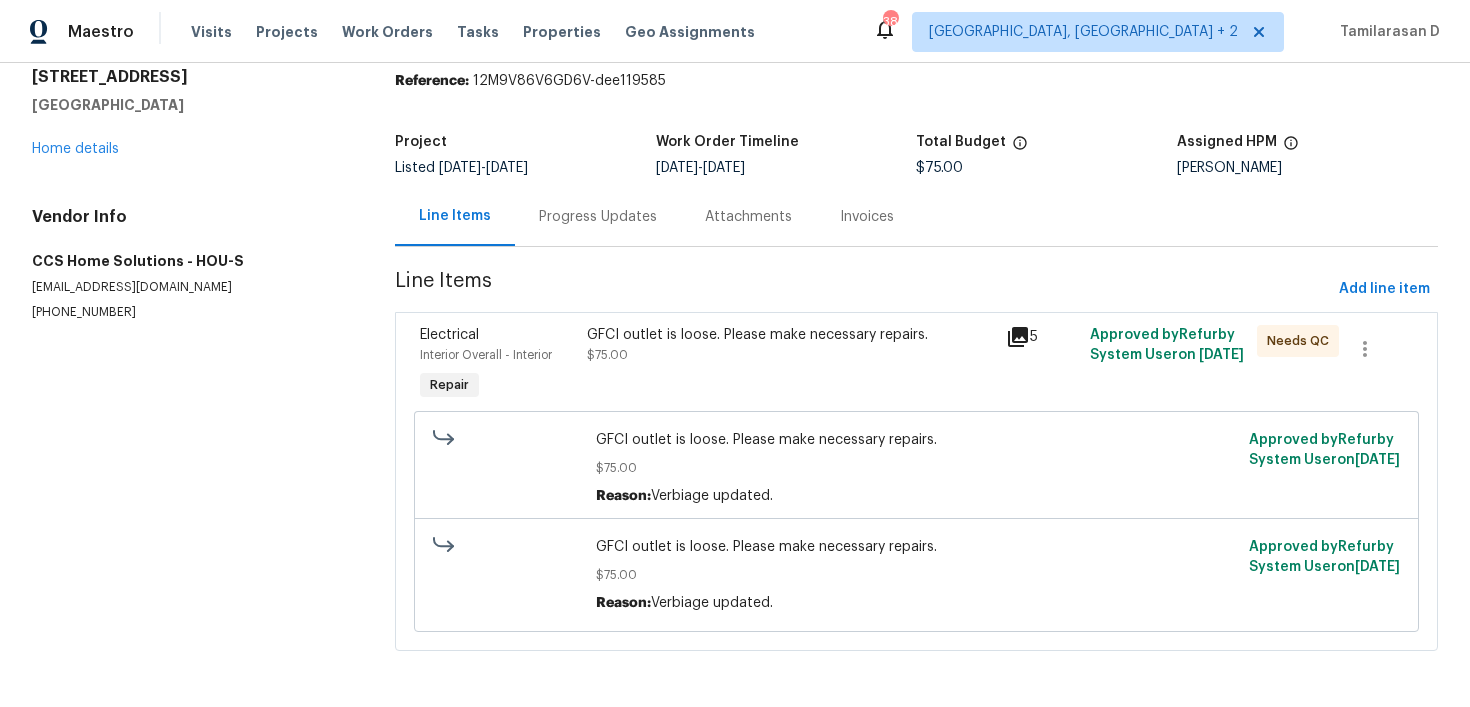 click on "Electrical Interior Overall - Interior Repair" at bounding box center [498, 365] 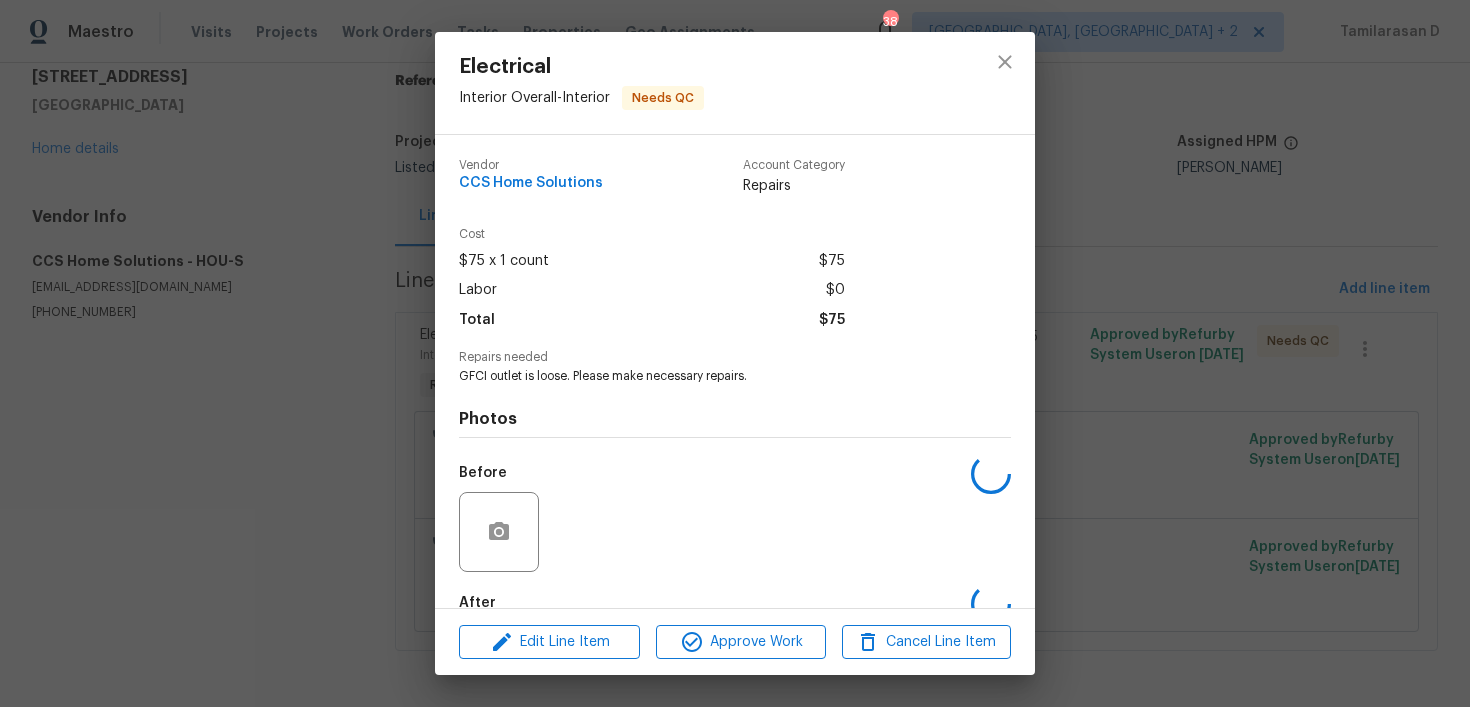 scroll, scrollTop: 114, scrollLeft: 0, axis: vertical 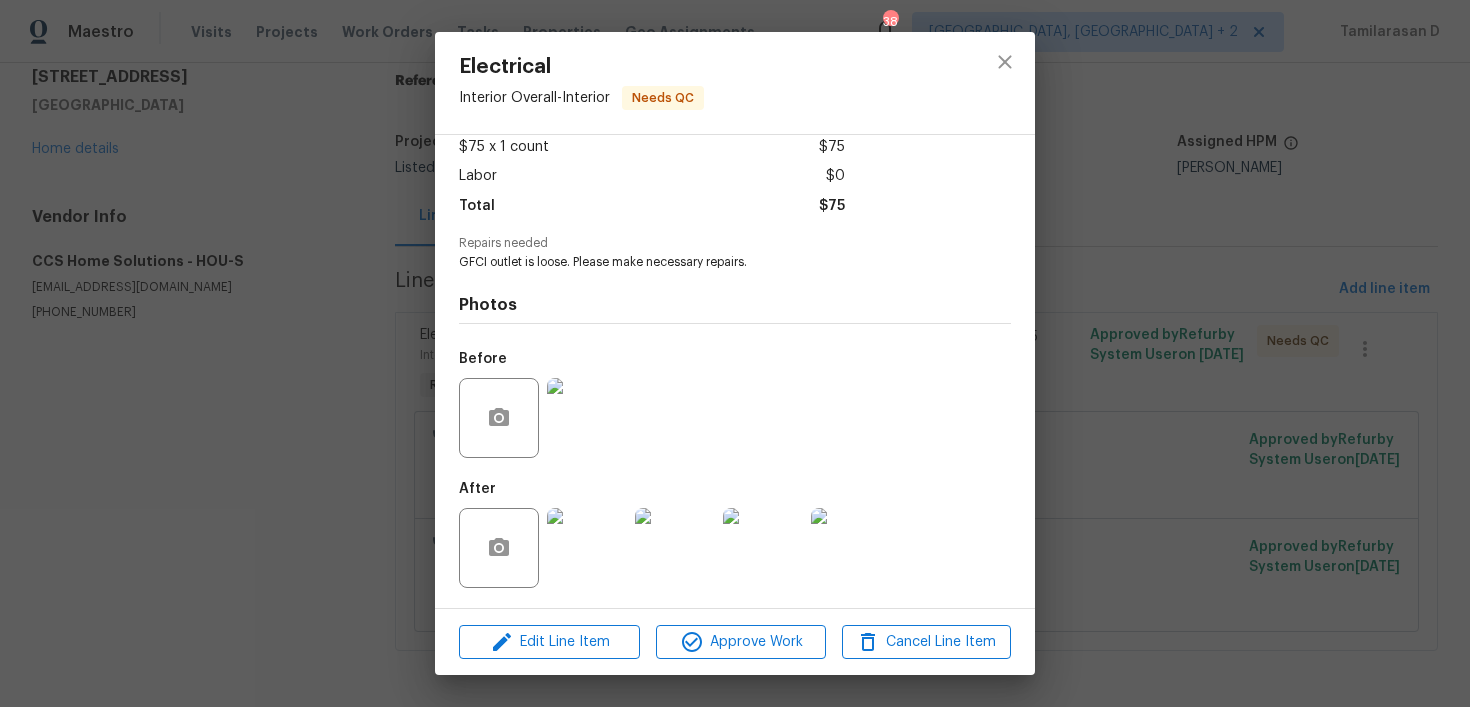 click on "Electrical Interior Overall  -  Interior Needs QC Vendor CCS Home Solutions Account Category Repairs Cost $75 x 1 count $75 Labor $0 Total $75 Repairs needed GFCI outlet is loose. Please make necessary repairs. Photos Before After  Edit Line Item  Approve Work  Cancel Line Item" at bounding box center [735, 353] 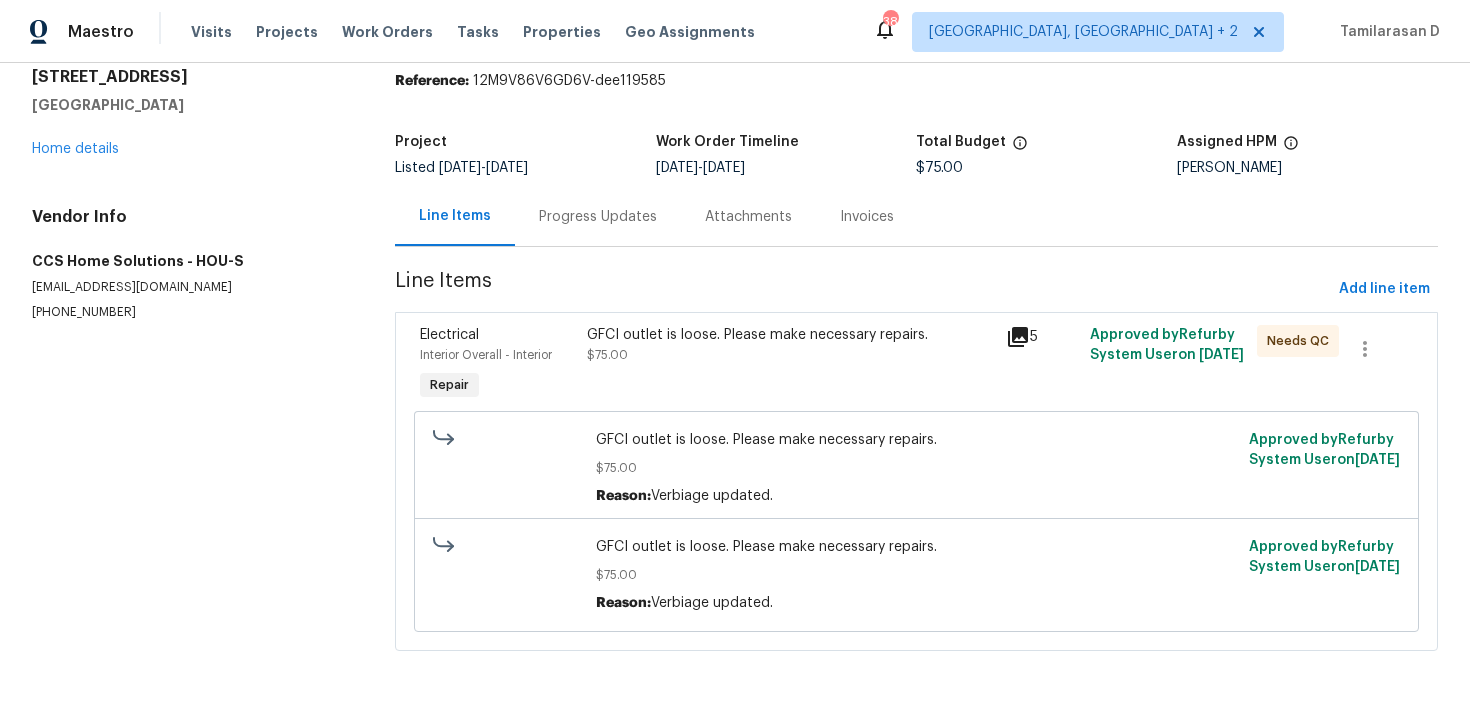 scroll, scrollTop: 0, scrollLeft: 0, axis: both 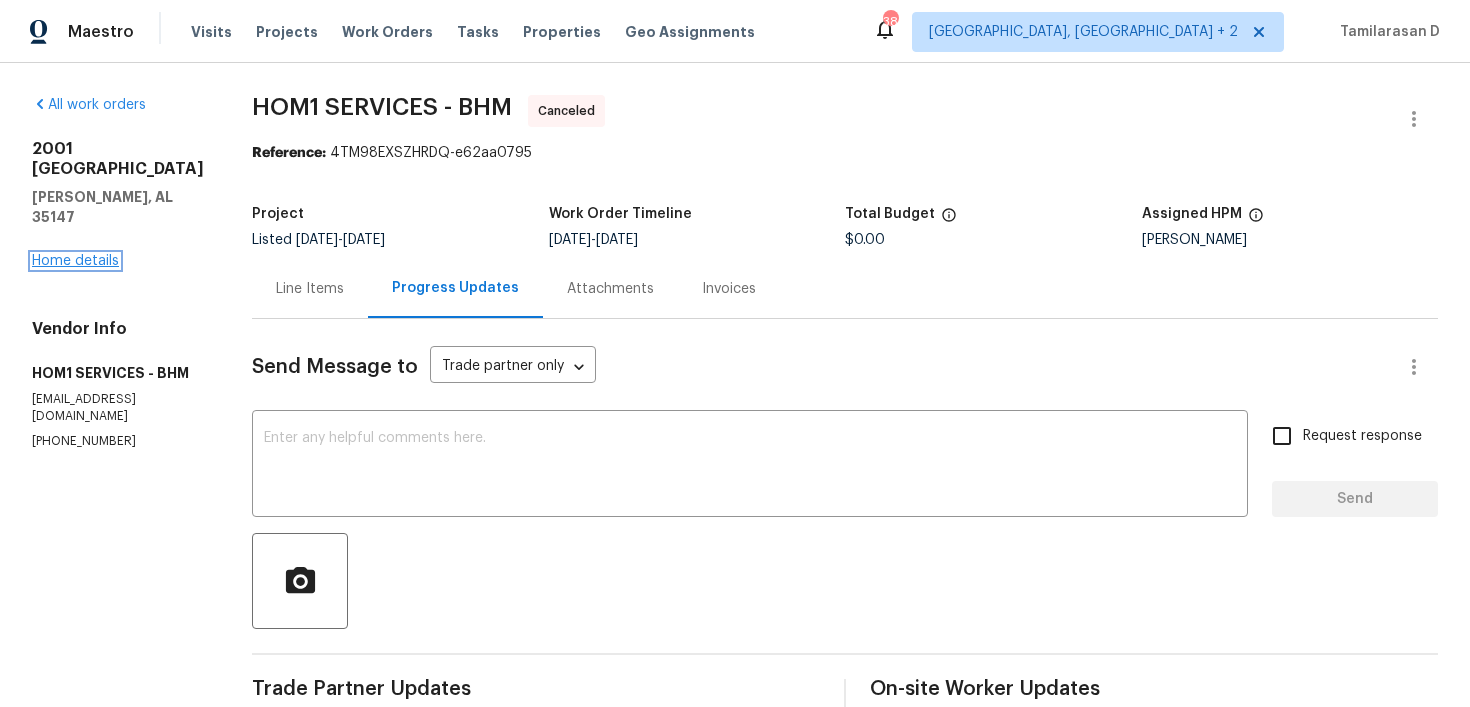 click on "Home details" at bounding box center (75, 261) 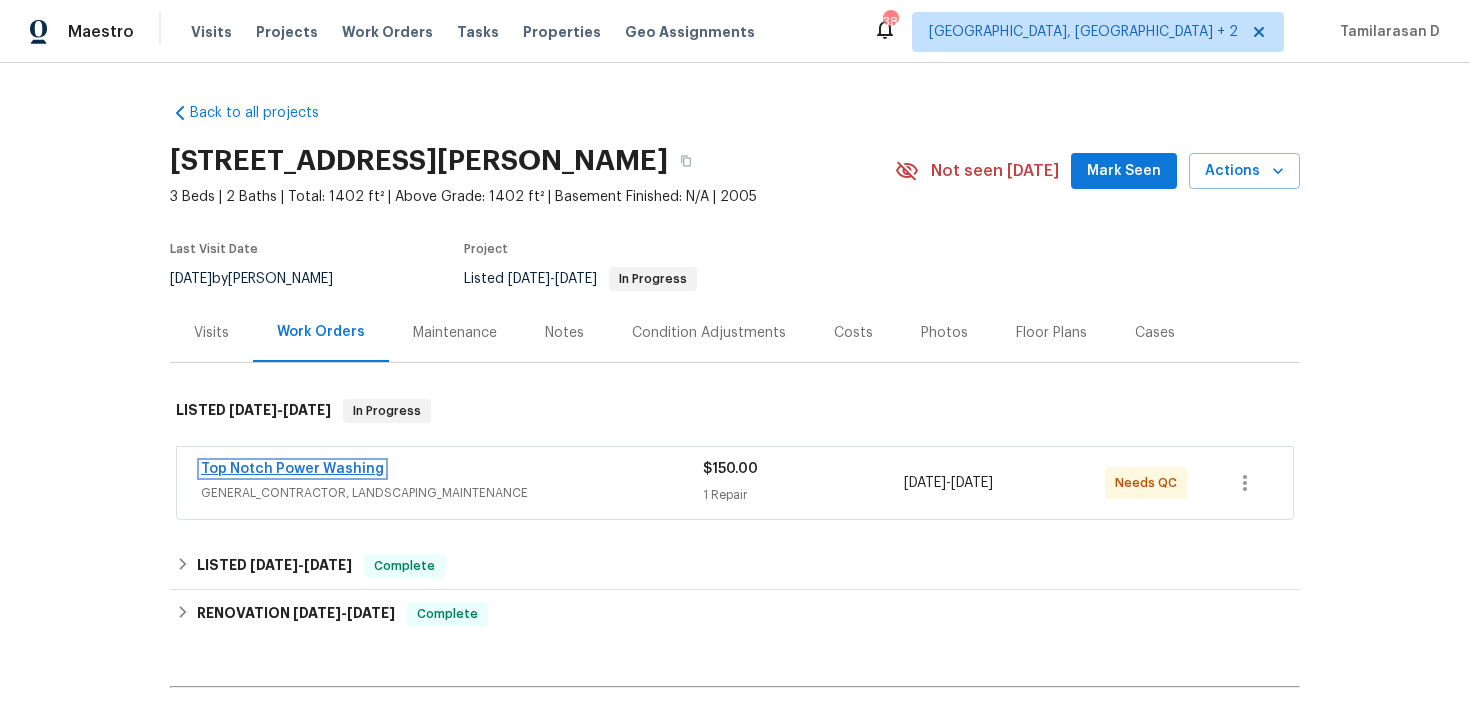 click on "Top Notch Power Washing" at bounding box center (292, 469) 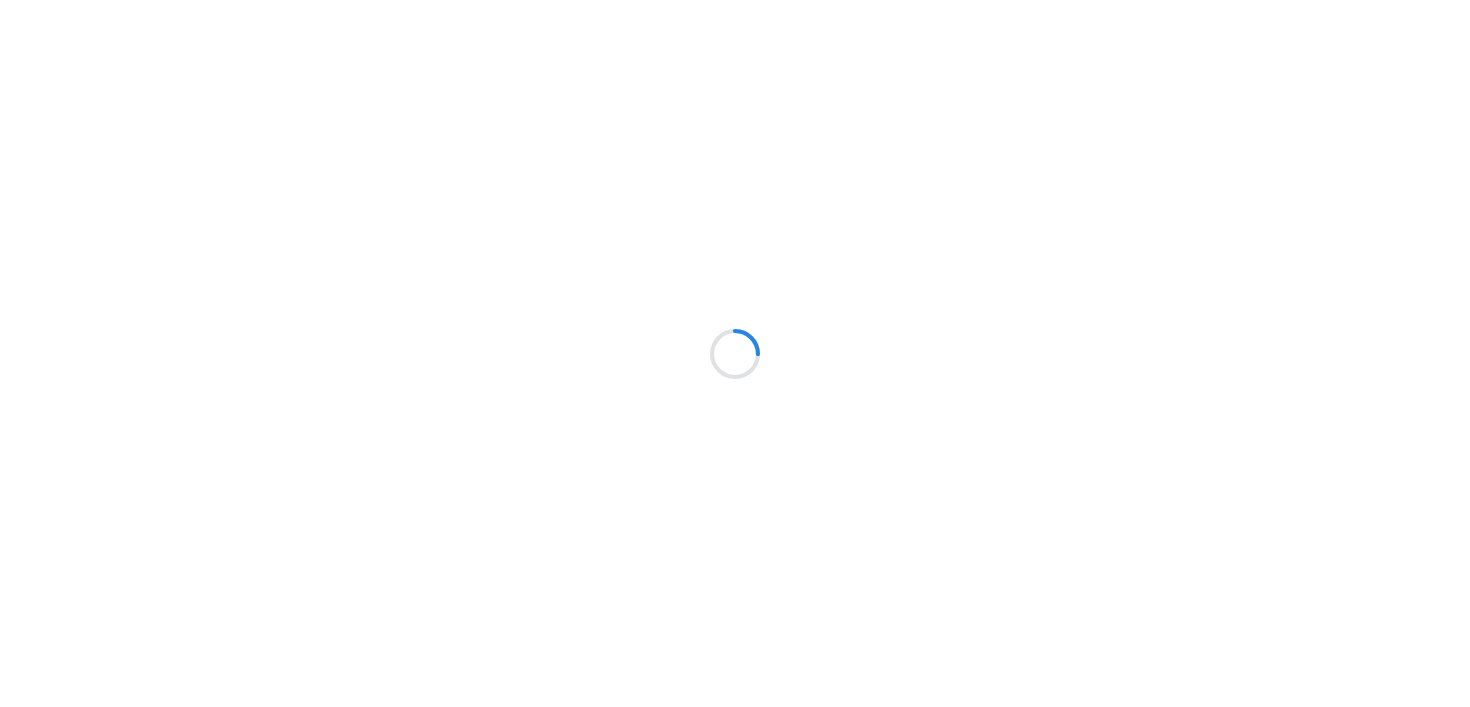 scroll, scrollTop: 0, scrollLeft: 0, axis: both 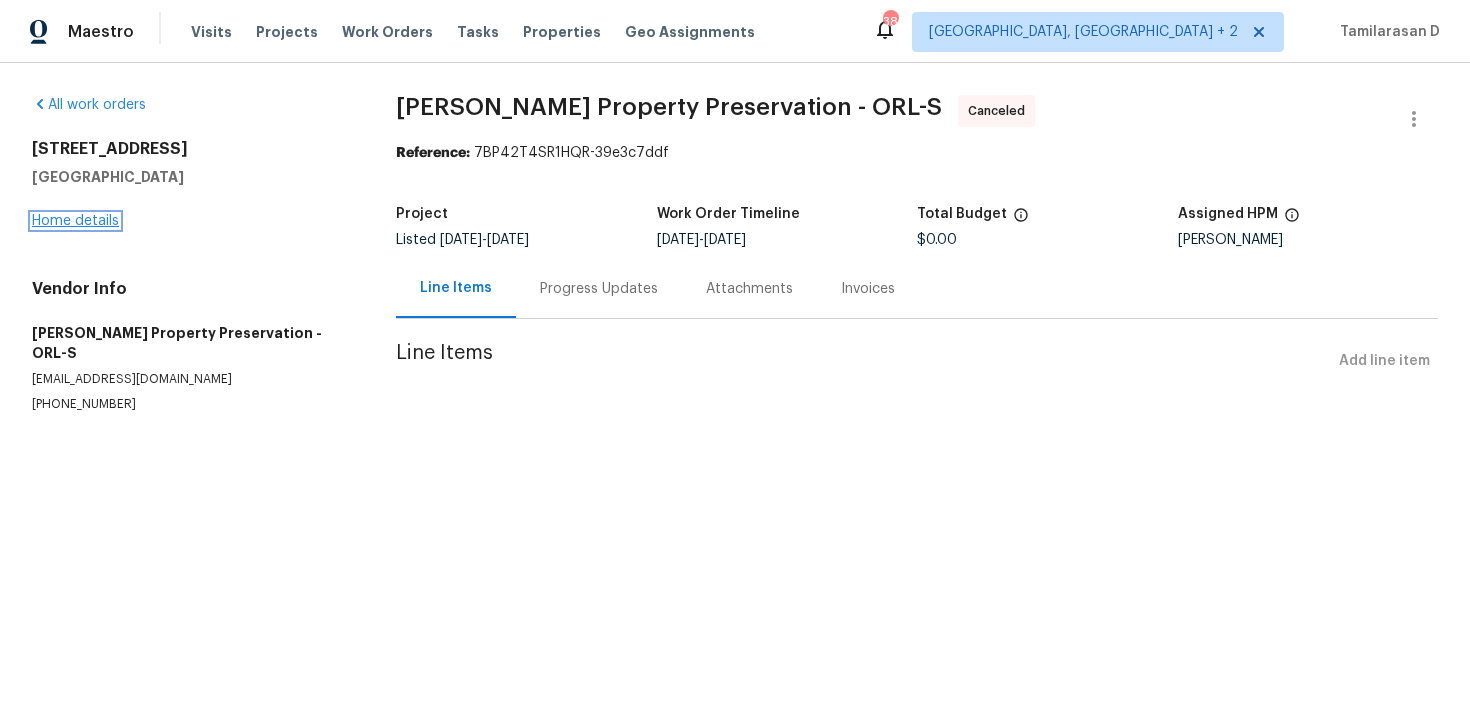 click on "Home details" at bounding box center [75, 221] 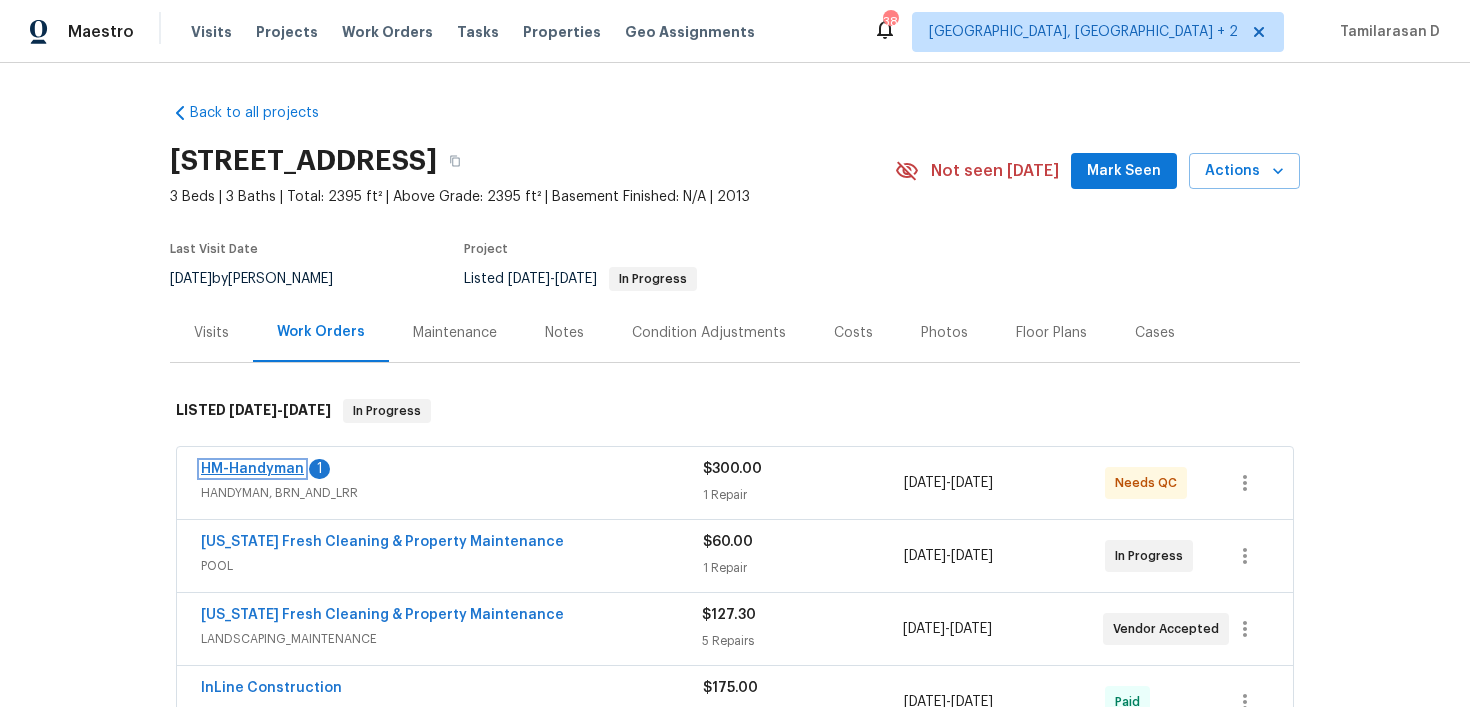 click on "HM-Handyman" at bounding box center (252, 469) 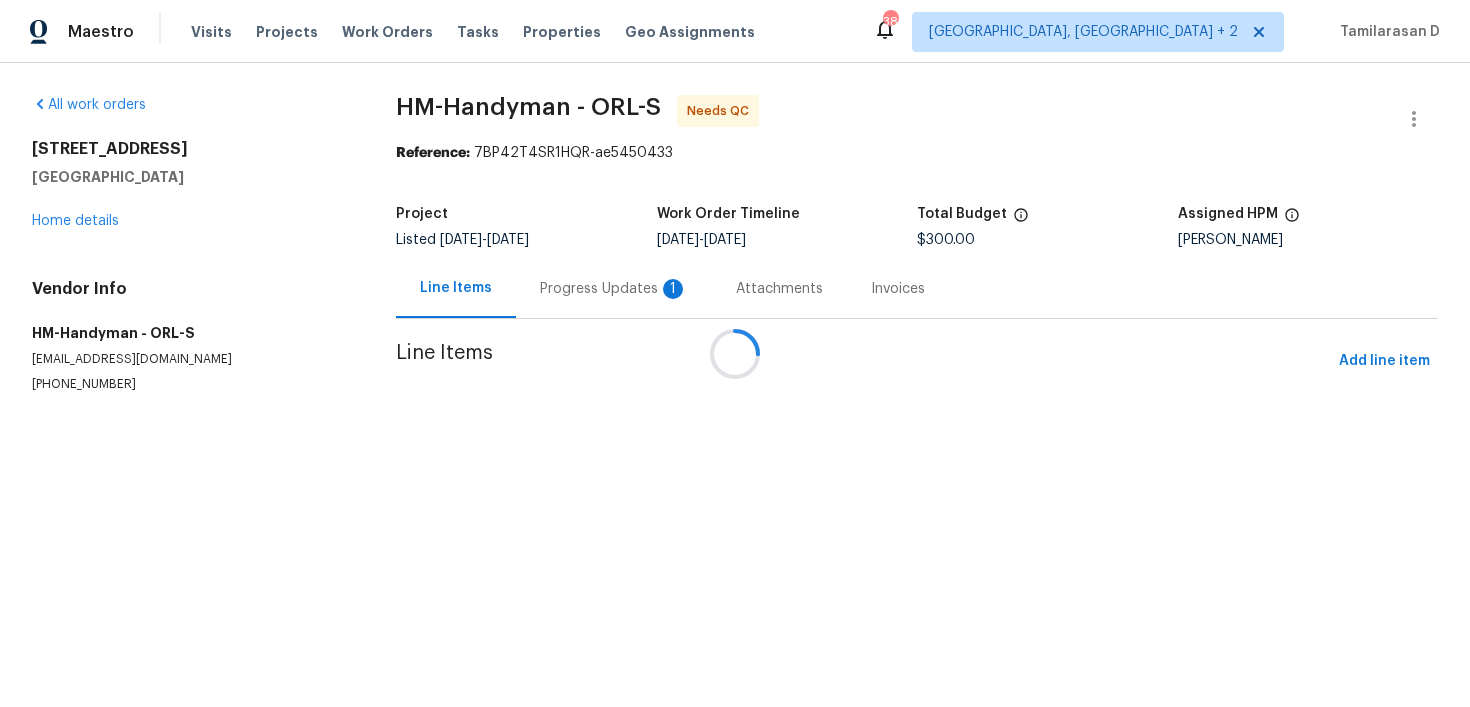 click on "Attachments" at bounding box center (779, 288) 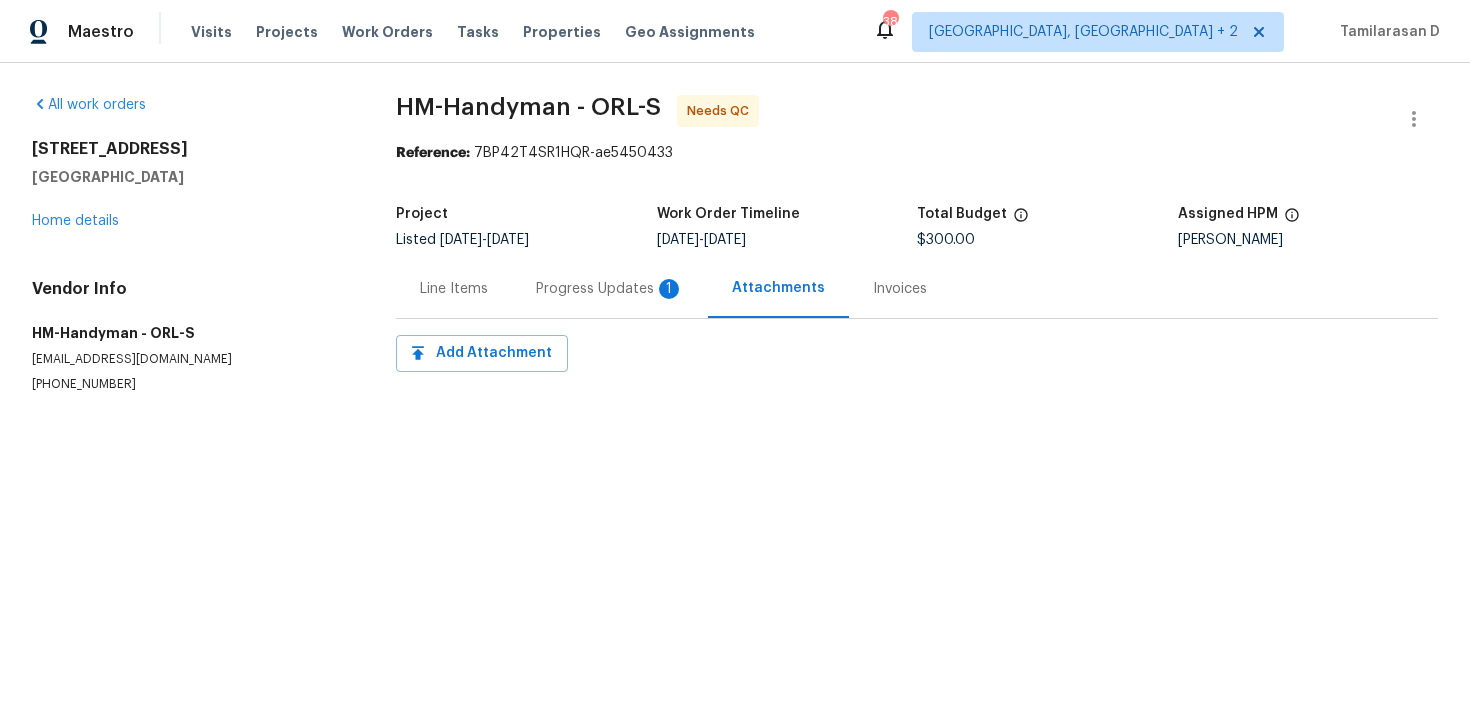 click on "Progress Updates 1" at bounding box center (610, 288) 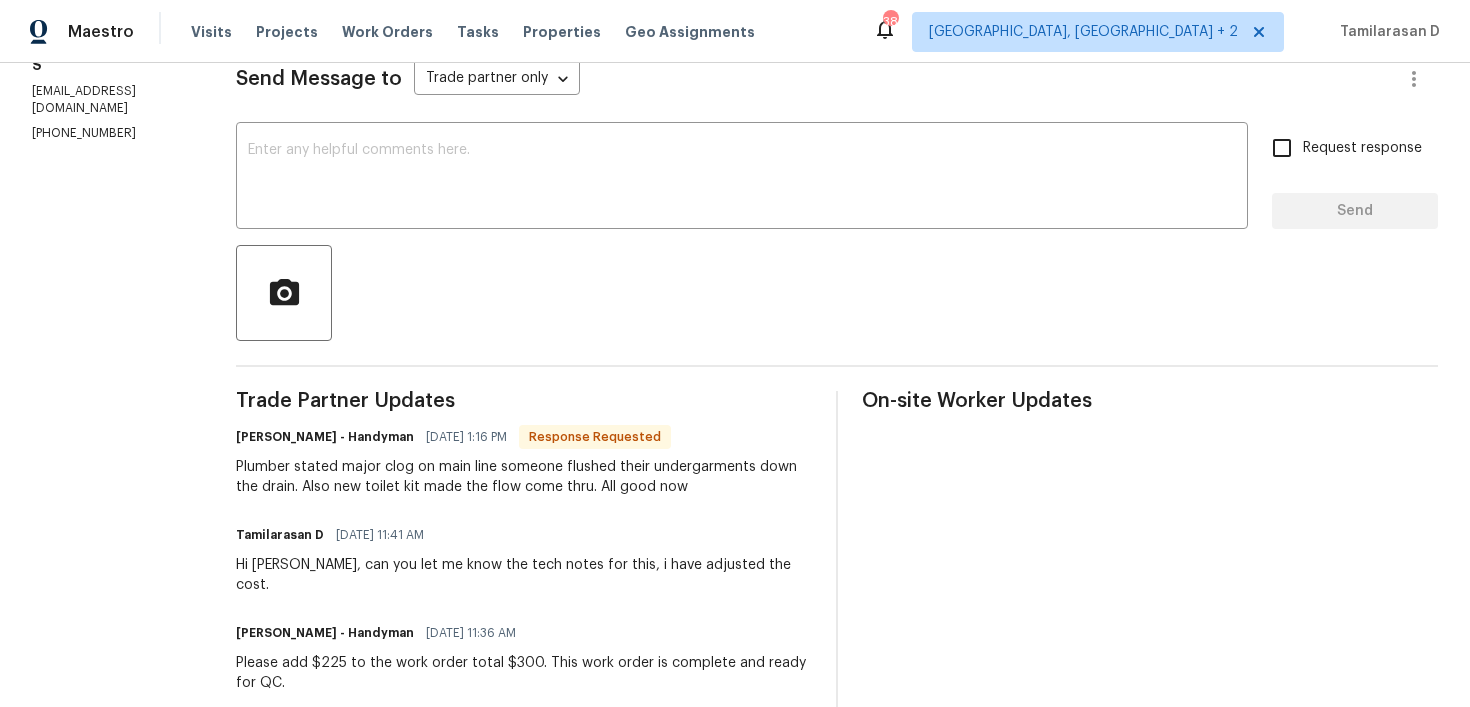 scroll, scrollTop: 293, scrollLeft: 0, axis: vertical 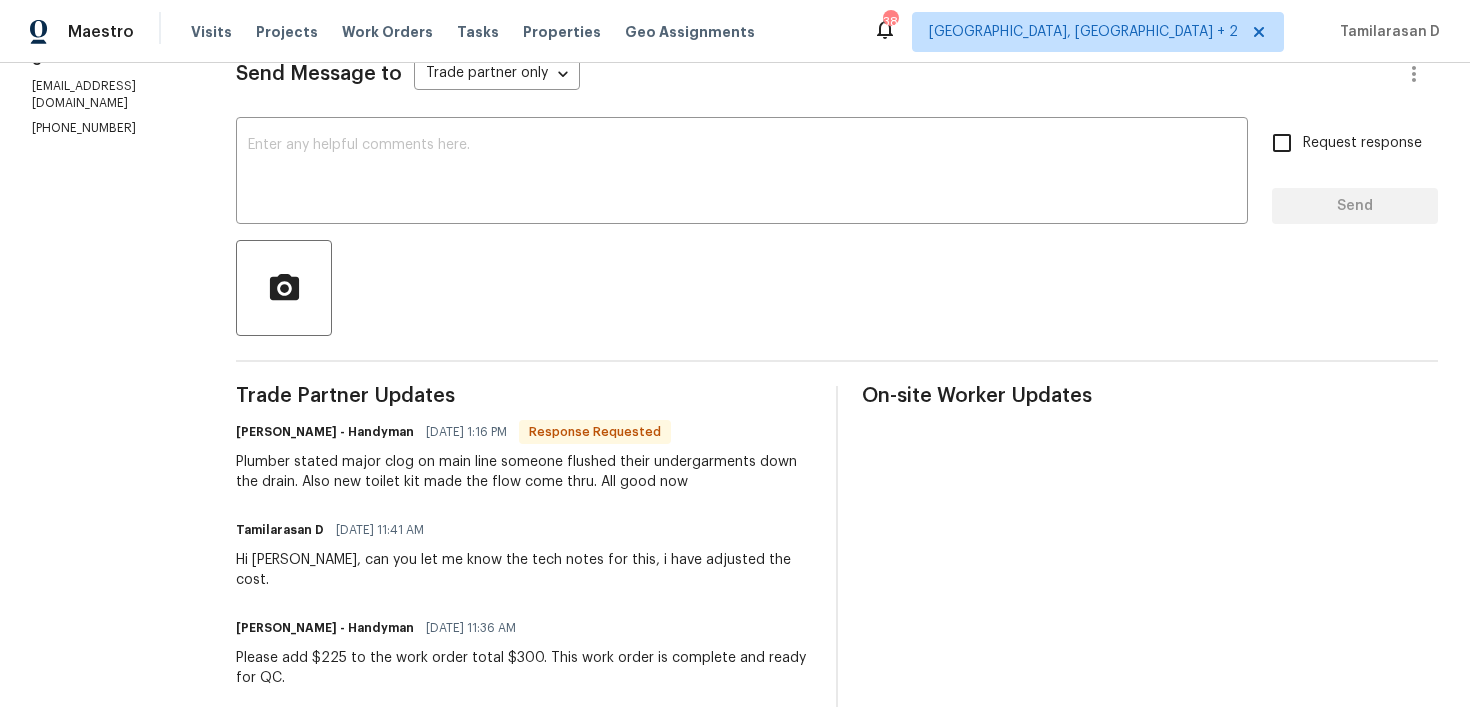 click on "Plumber stated major clog on main line someone flushed their undergarments down the drain. Also new toilet kit made the flow come thru. All good now" at bounding box center [524, 472] 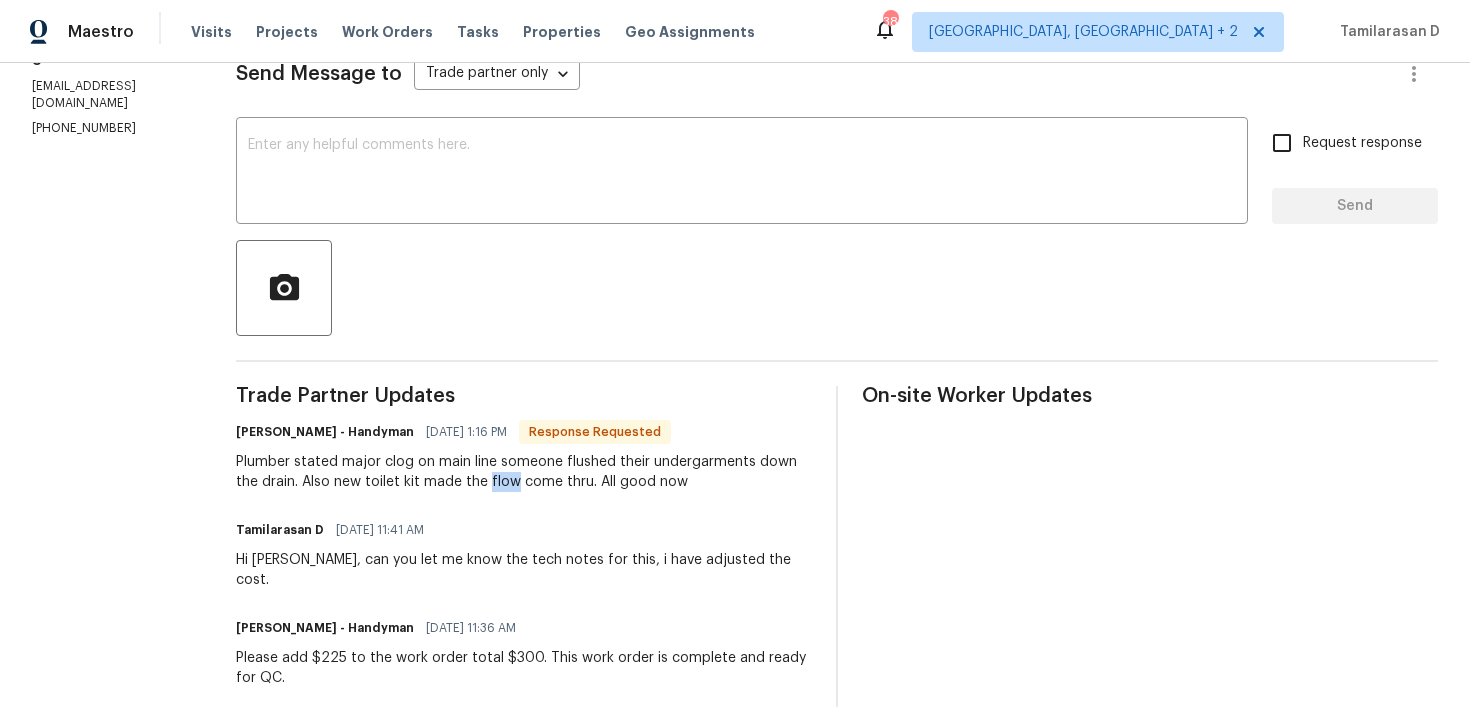 click on "Plumber stated major clog on main line someone flushed their undergarments down the drain. Also new toilet kit made the flow come thru. All good now" at bounding box center (524, 472) 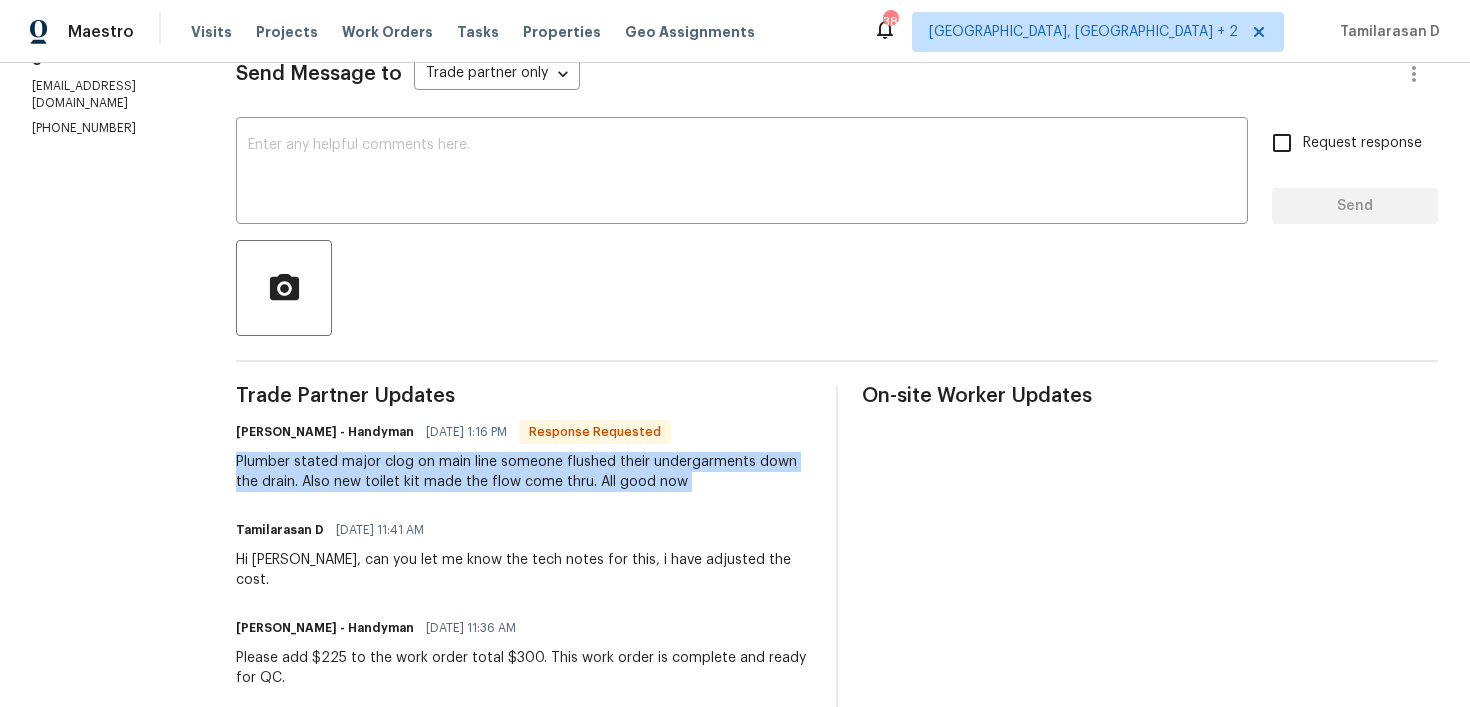 click on "Plumber stated major clog on main line someone flushed their undergarments down the drain. Also new toilet kit made the flow come thru. All good now" at bounding box center (524, 472) 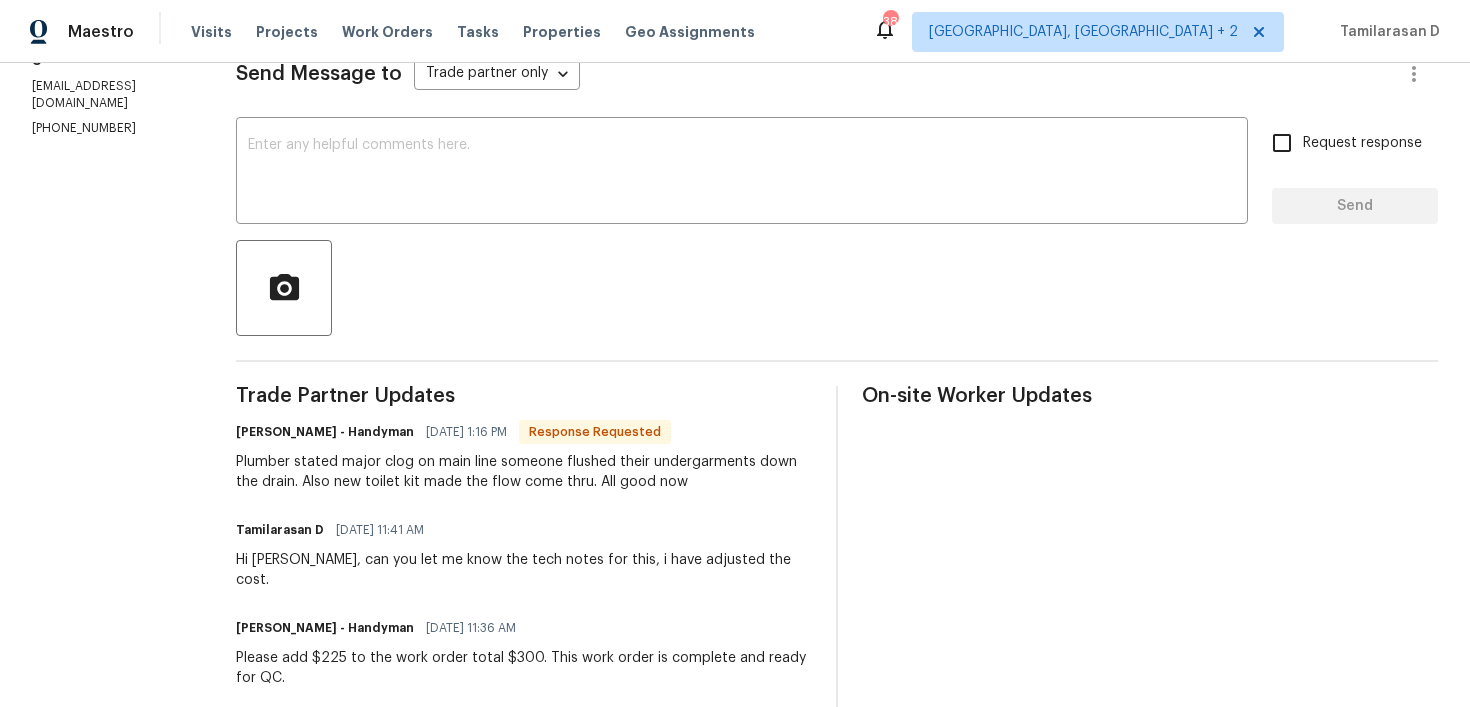 click on "Plumber stated major clog on main line someone flushed their undergarments down the drain. Also new toilet kit made the flow come thru. All good now" at bounding box center (524, 472) 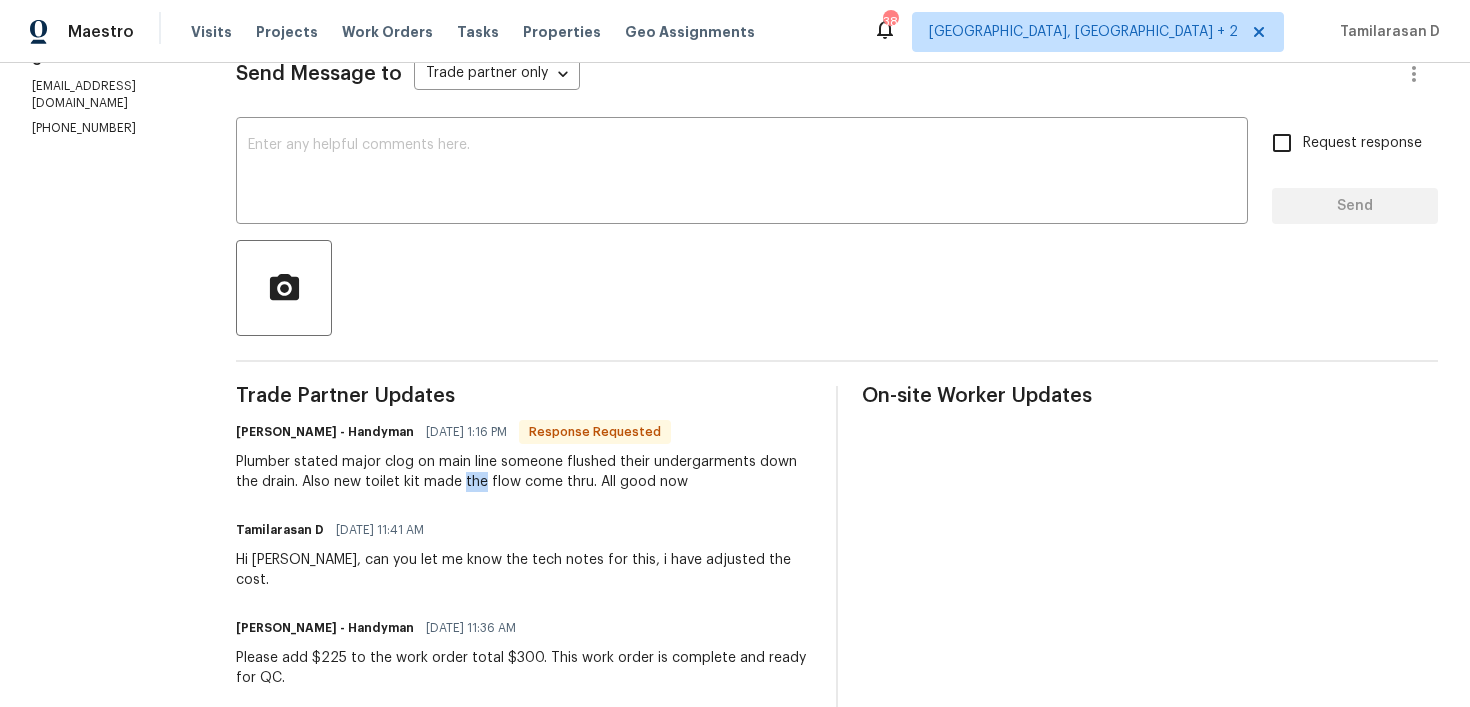click on "Plumber stated major clog on main line someone flushed their undergarments down the drain. Also new toilet kit made the flow come thru. All good now" at bounding box center (524, 472) 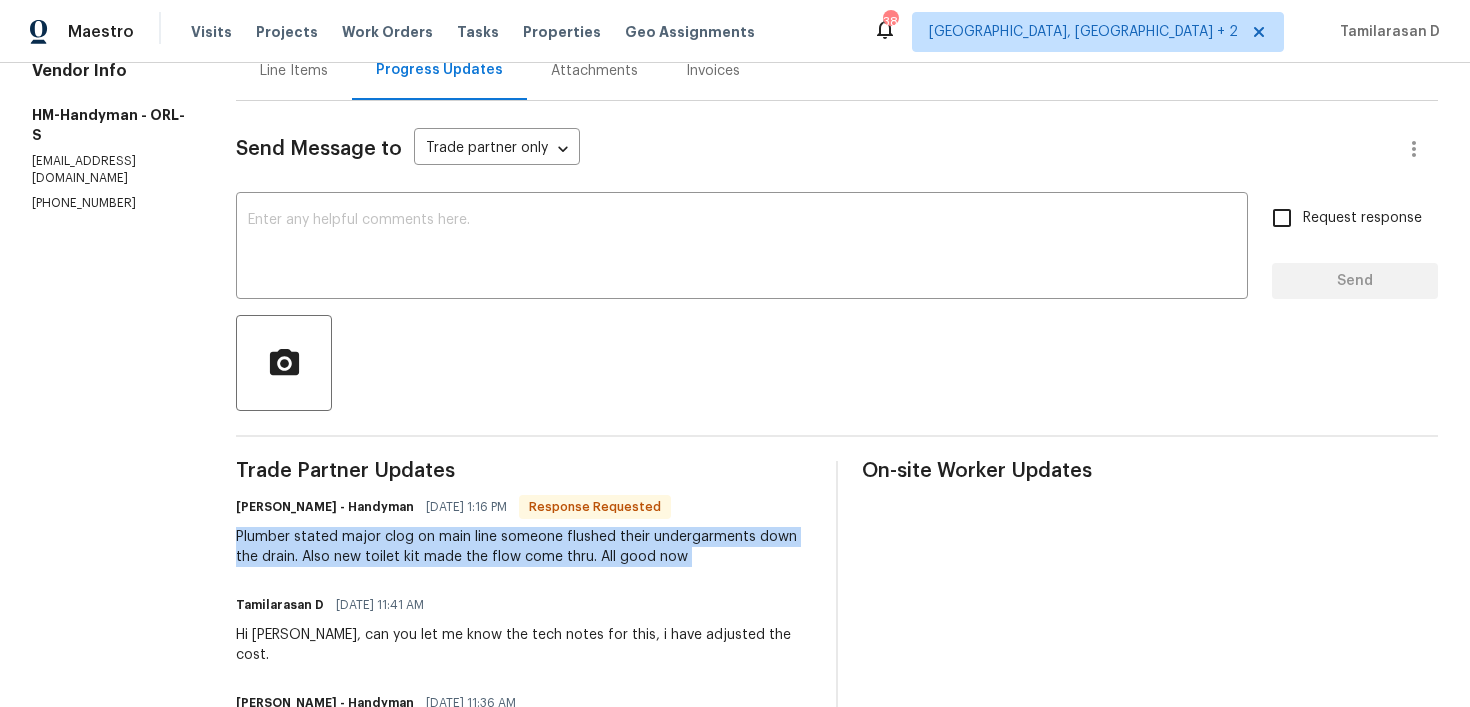 scroll, scrollTop: 230, scrollLeft: 0, axis: vertical 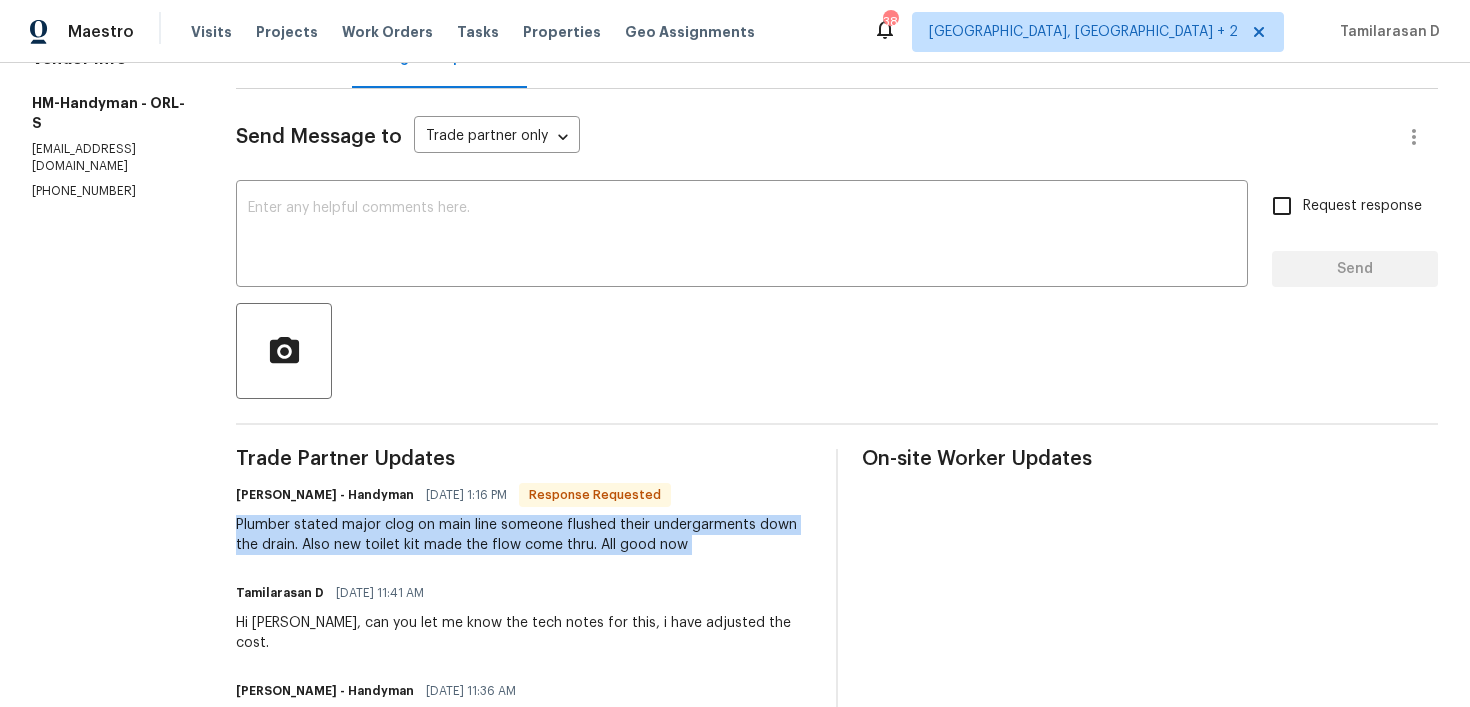 click on "Plumber stated major clog on main line someone flushed their undergarments down the drain. Also new toilet kit made the flow come thru. All good now" at bounding box center [524, 535] 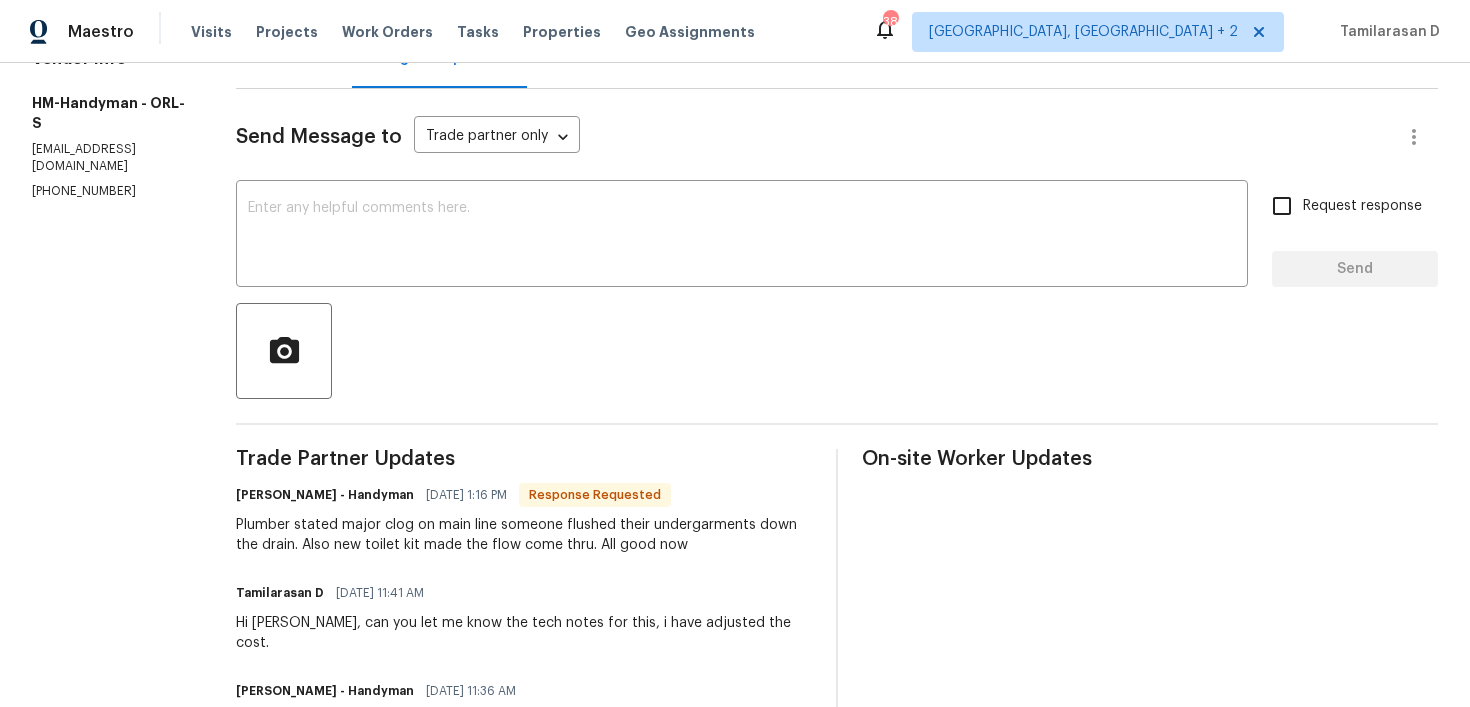 click on "Plumber stated major clog on main line someone flushed their undergarments down the drain. Also new toilet kit made the flow come thru. All good now" at bounding box center (524, 535) 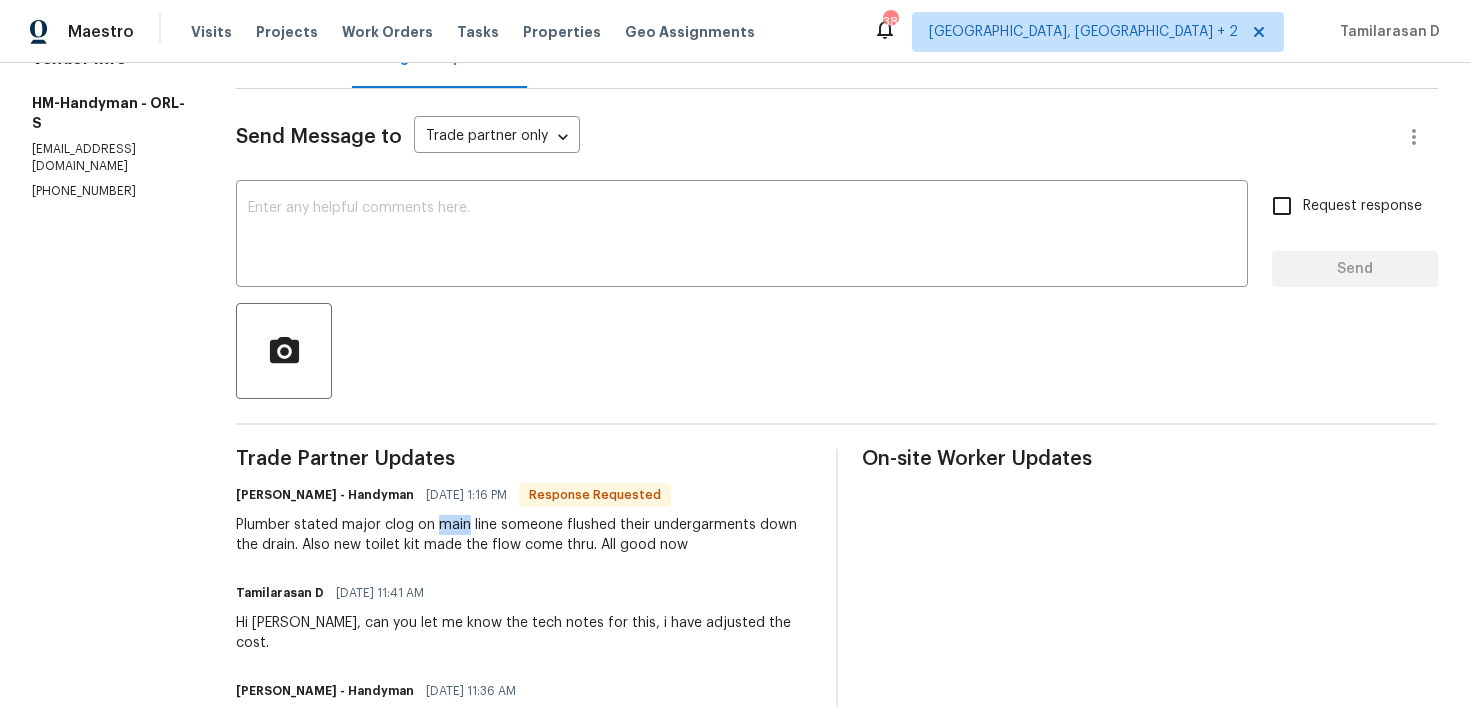click on "Plumber stated major clog on main line someone flushed their undergarments down the drain. Also new toilet kit made the flow come thru. All good now" at bounding box center [524, 535] 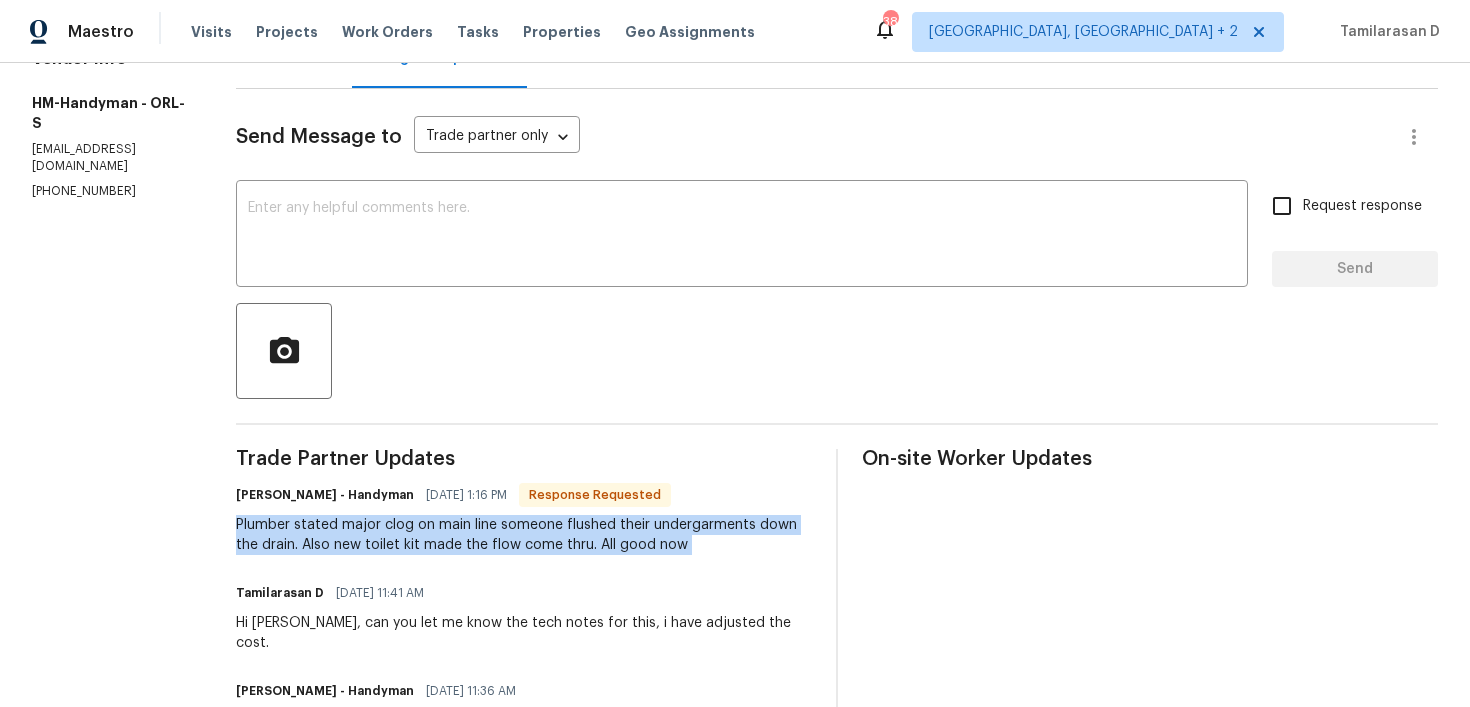 click on "Plumber stated major clog on main line someone flushed their undergarments down the drain. Also new toilet kit made the flow come thru. All good now" at bounding box center (524, 535) 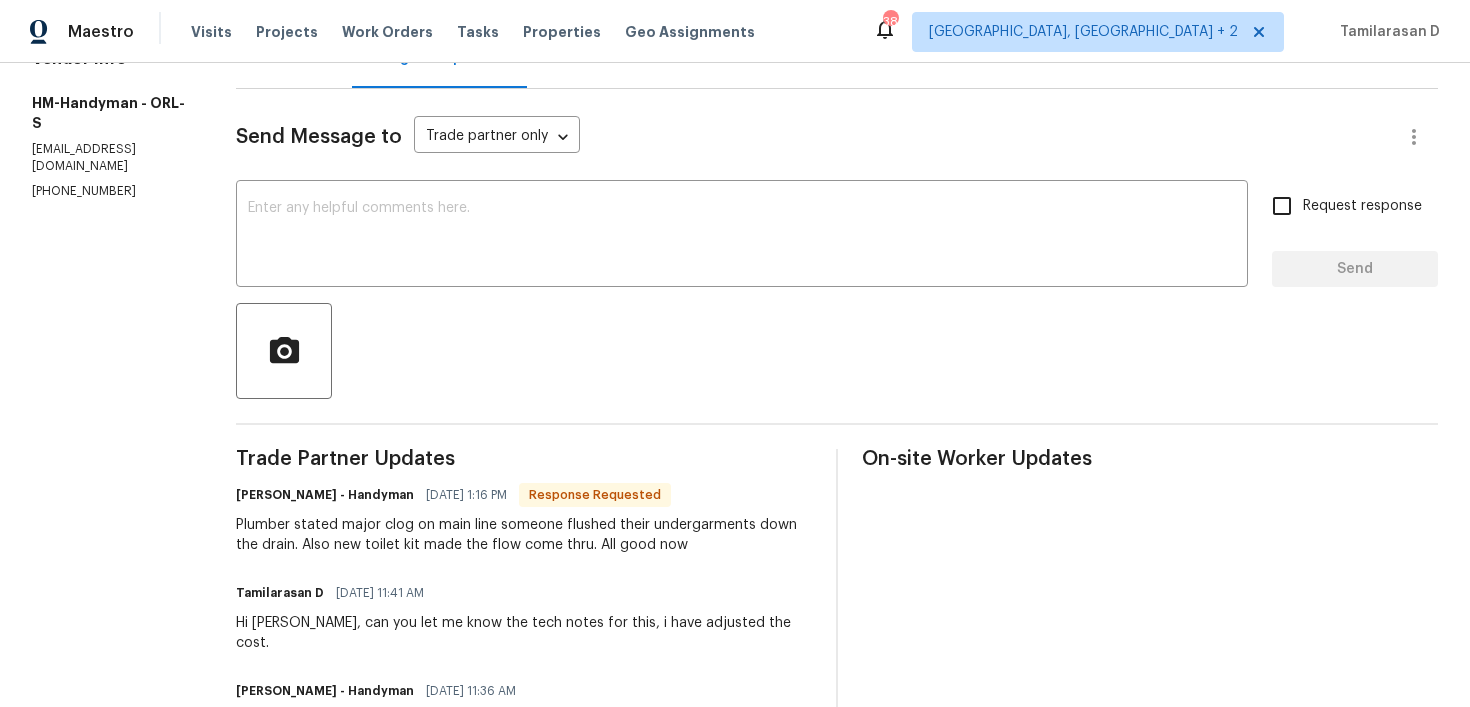 click on "Plumber stated major clog on main line someone flushed their undergarments down the drain. Also new toilet kit made the flow come thru. All good now" at bounding box center (524, 535) 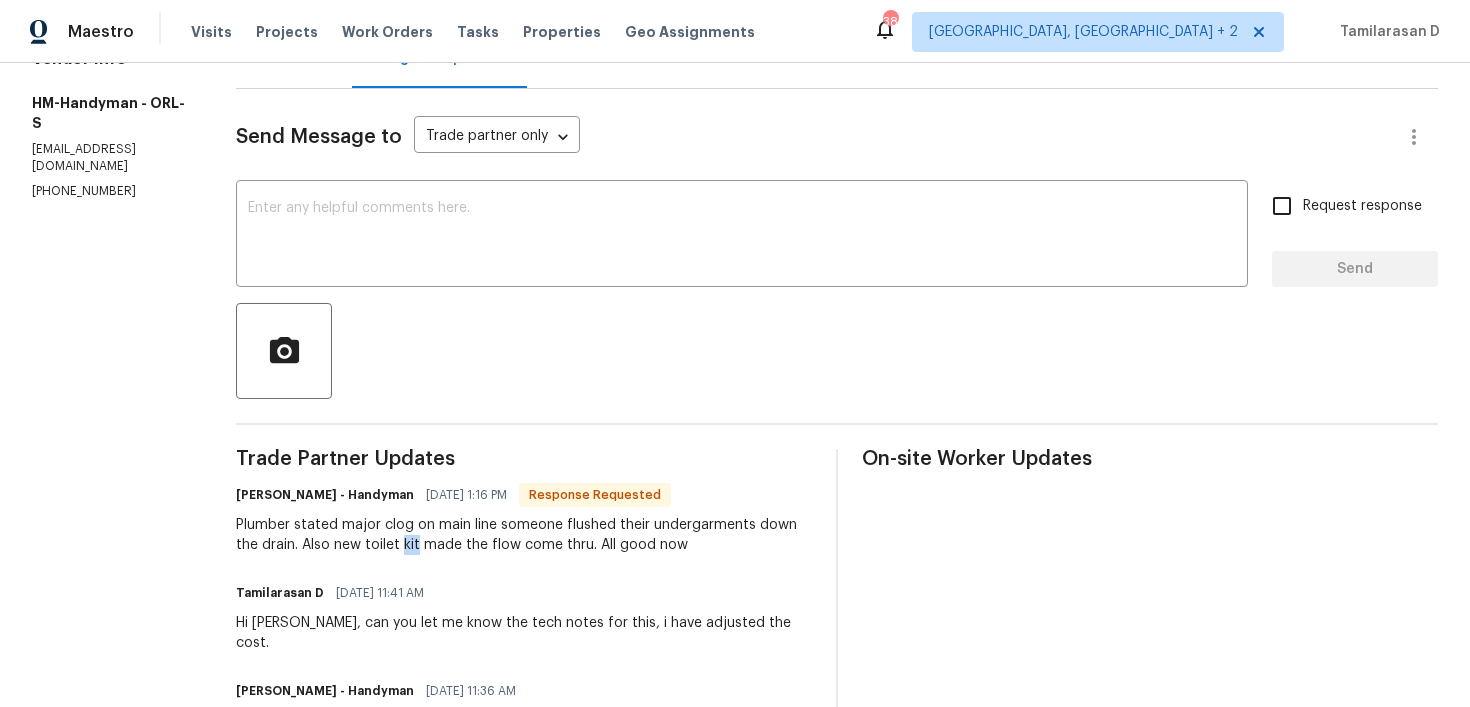 click on "Plumber stated major clog on main line someone flushed their undergarments down the drain. Also new toilet kit made the flow come thru. All good now" at bounding box center (524, 535) 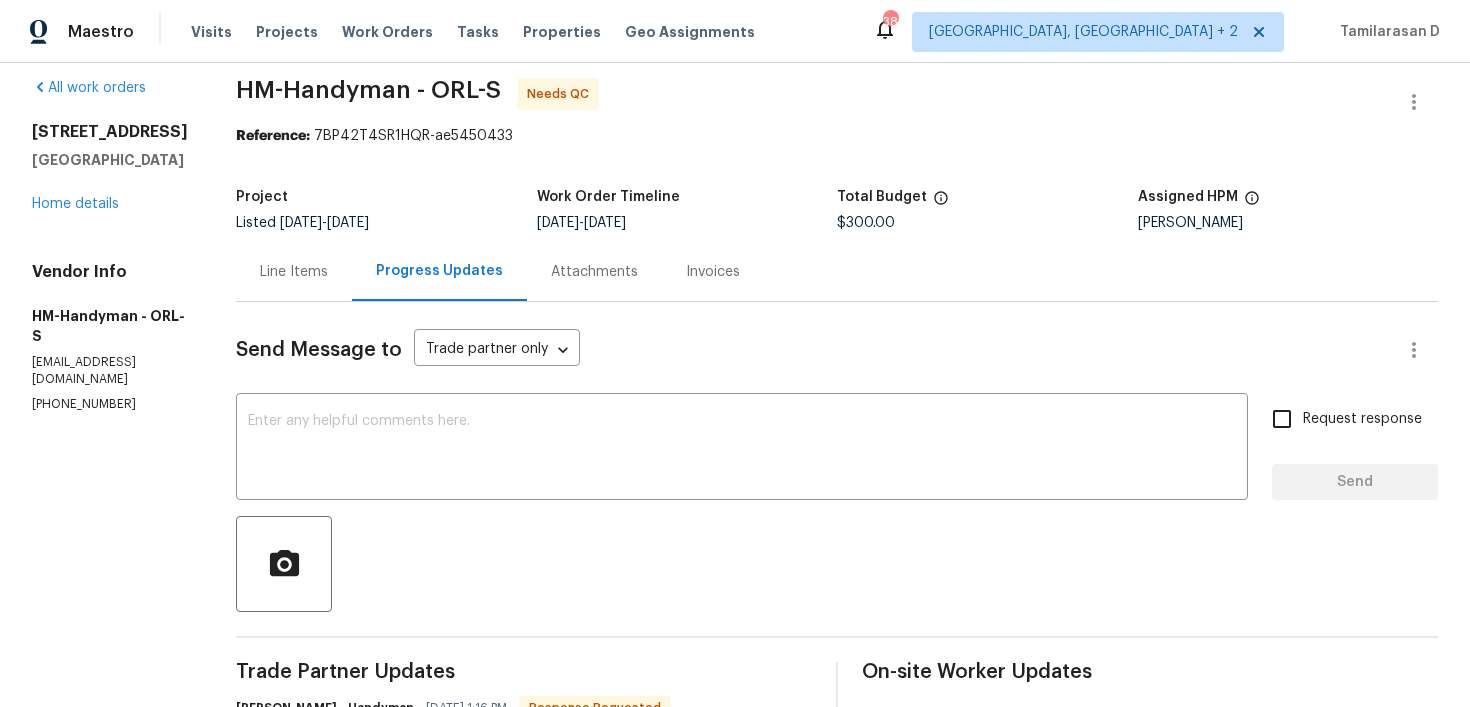 scroll, scrollTop: 0, scrollLeft: 0, axis: both 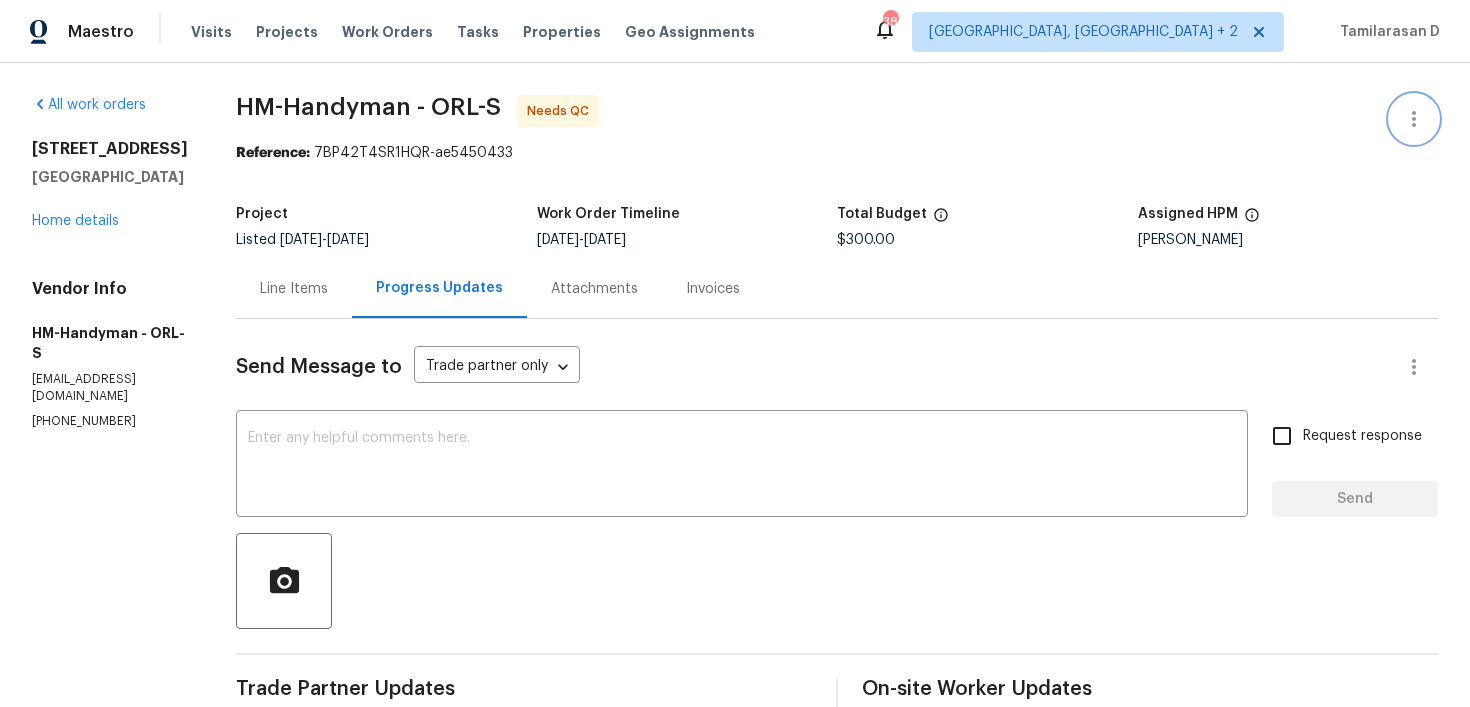 click 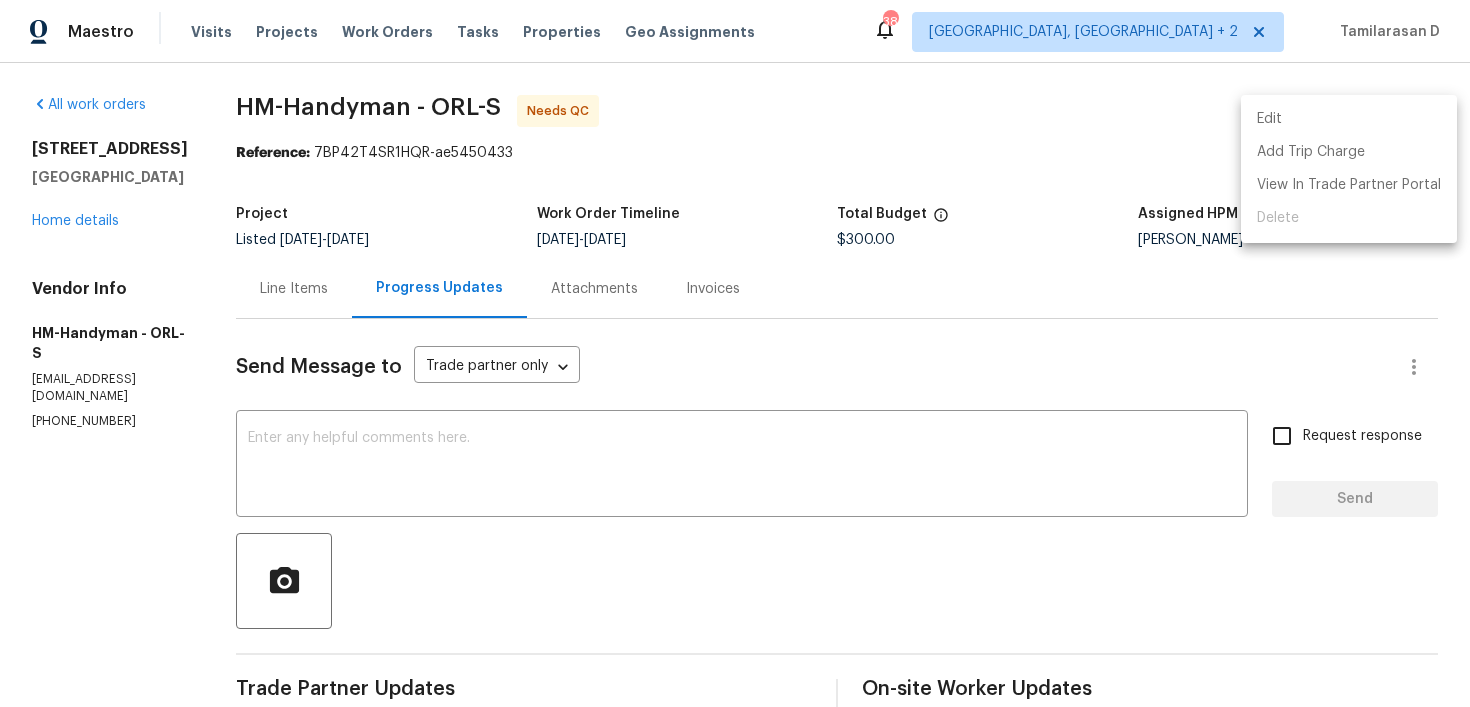click at bounding box center [735, 353] 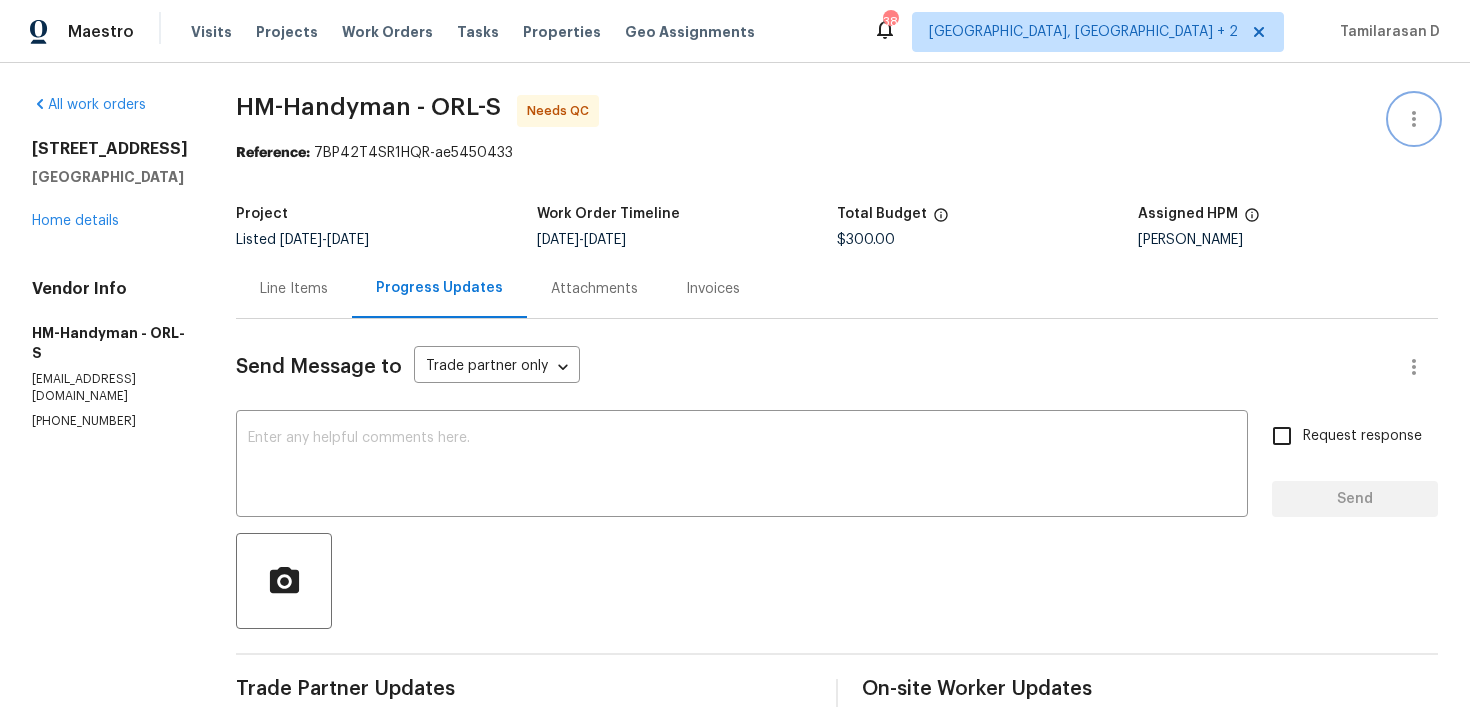 click 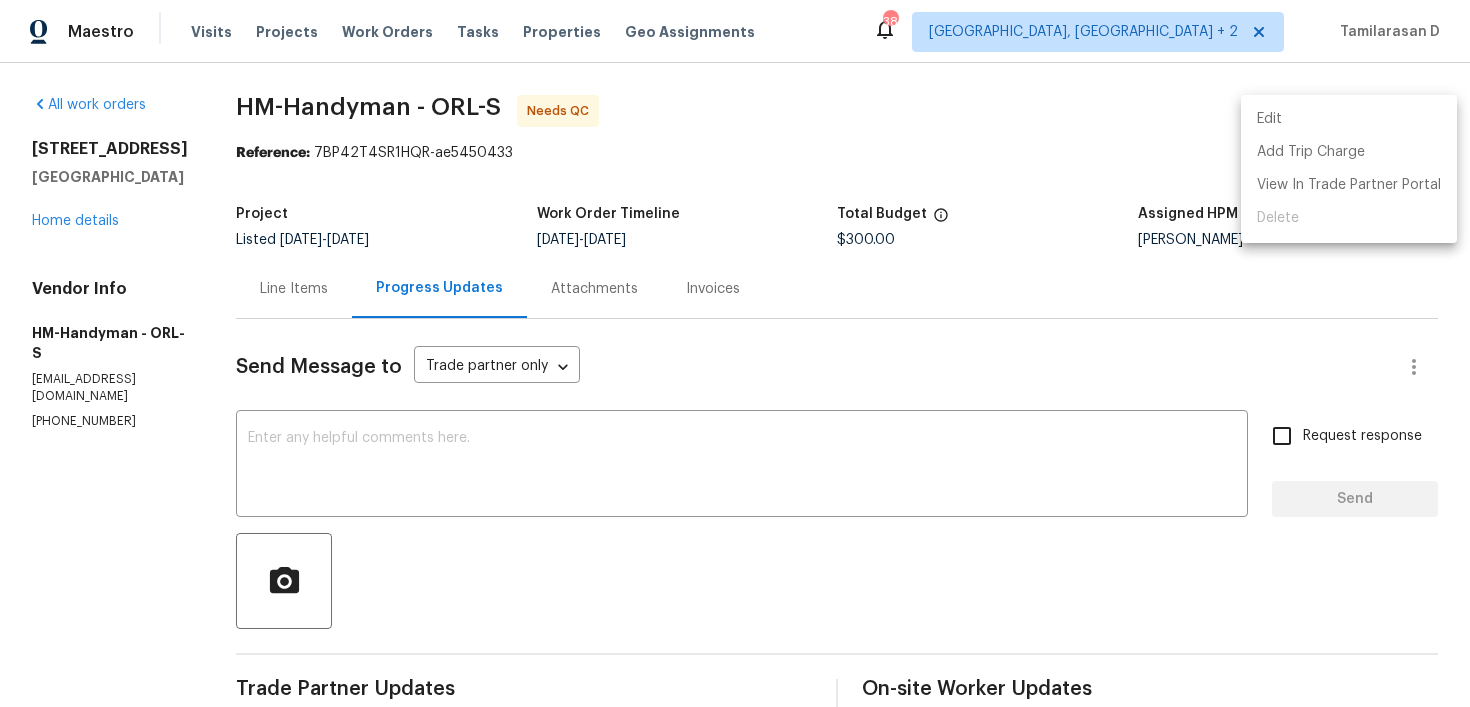 click on "Edit" at bounding box center (1349, 119) 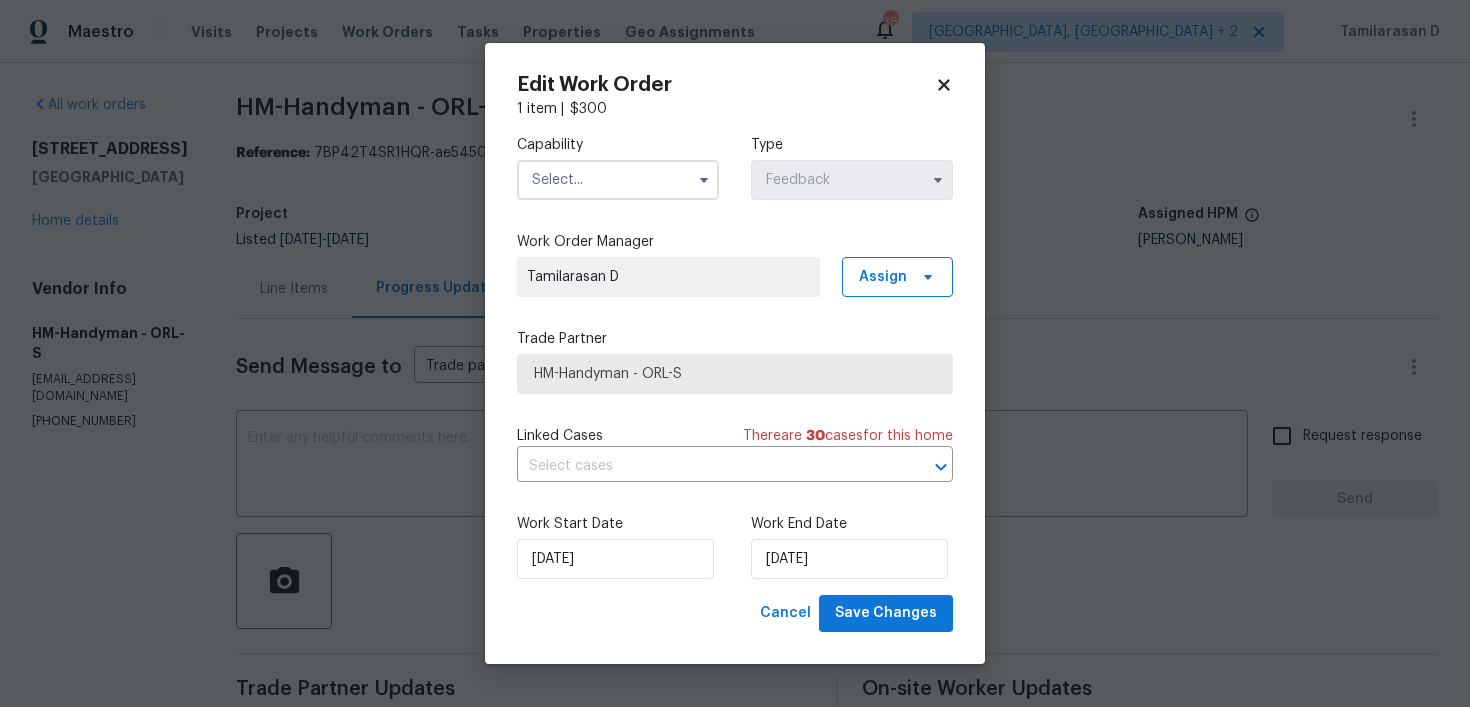 click at bounding box center [618, 180] 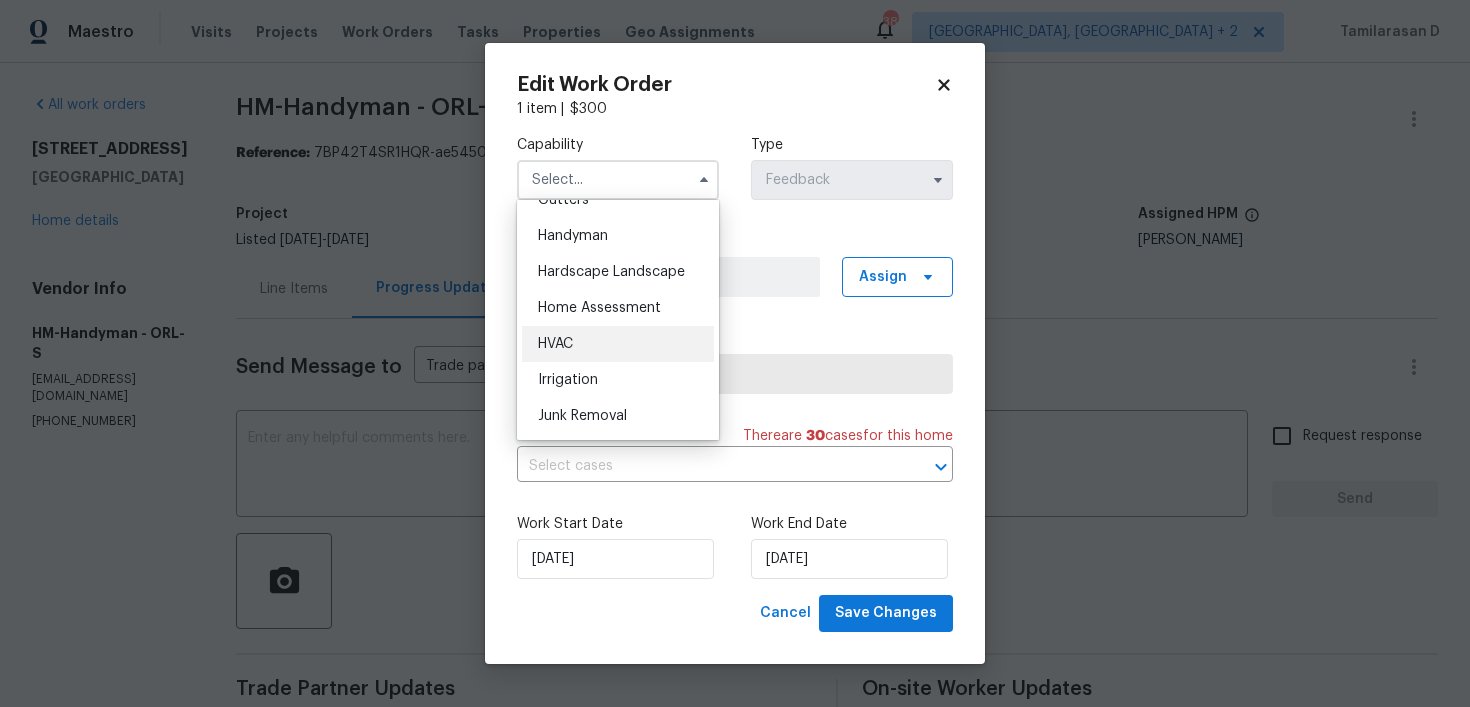 scroll, scrollTop: 1069, scrollLeft: 0, axis: vertical 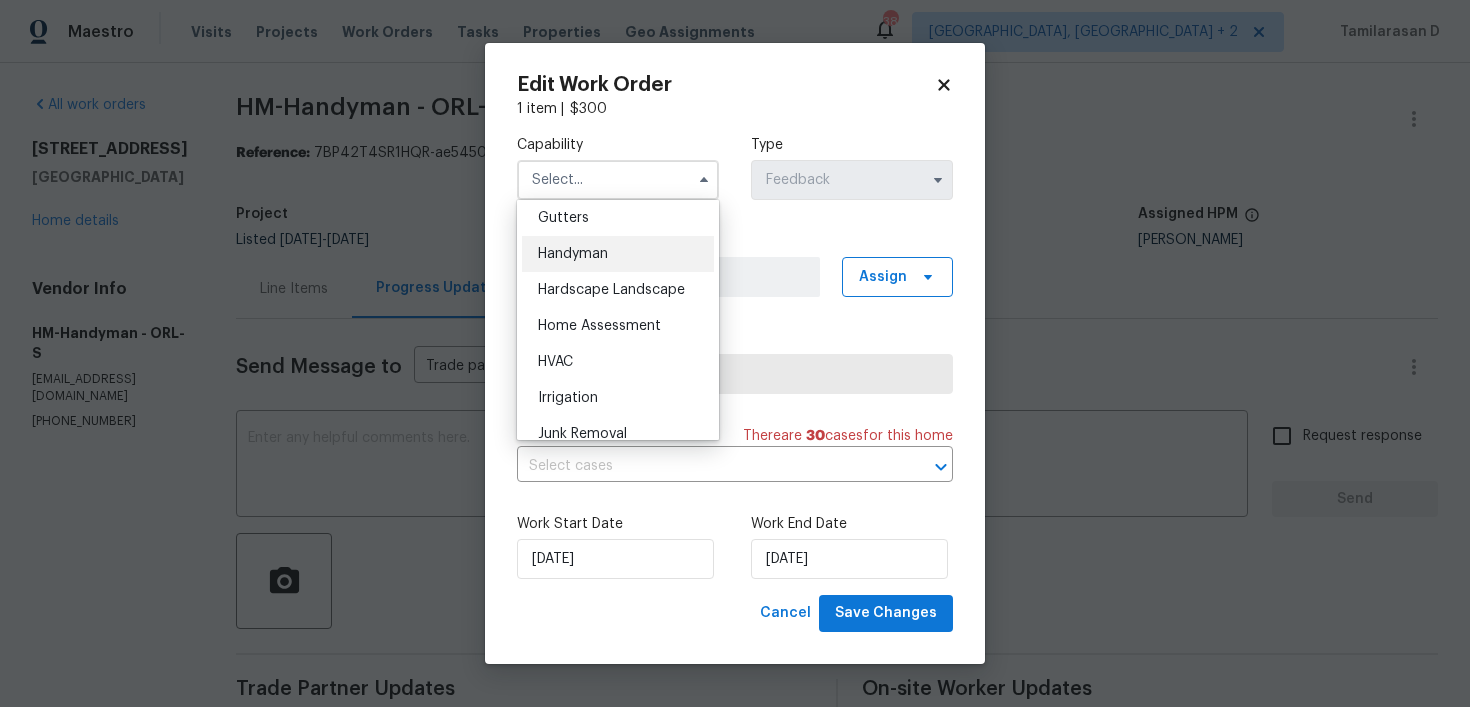 click on "Handyman" at bounding box center [618, 254] 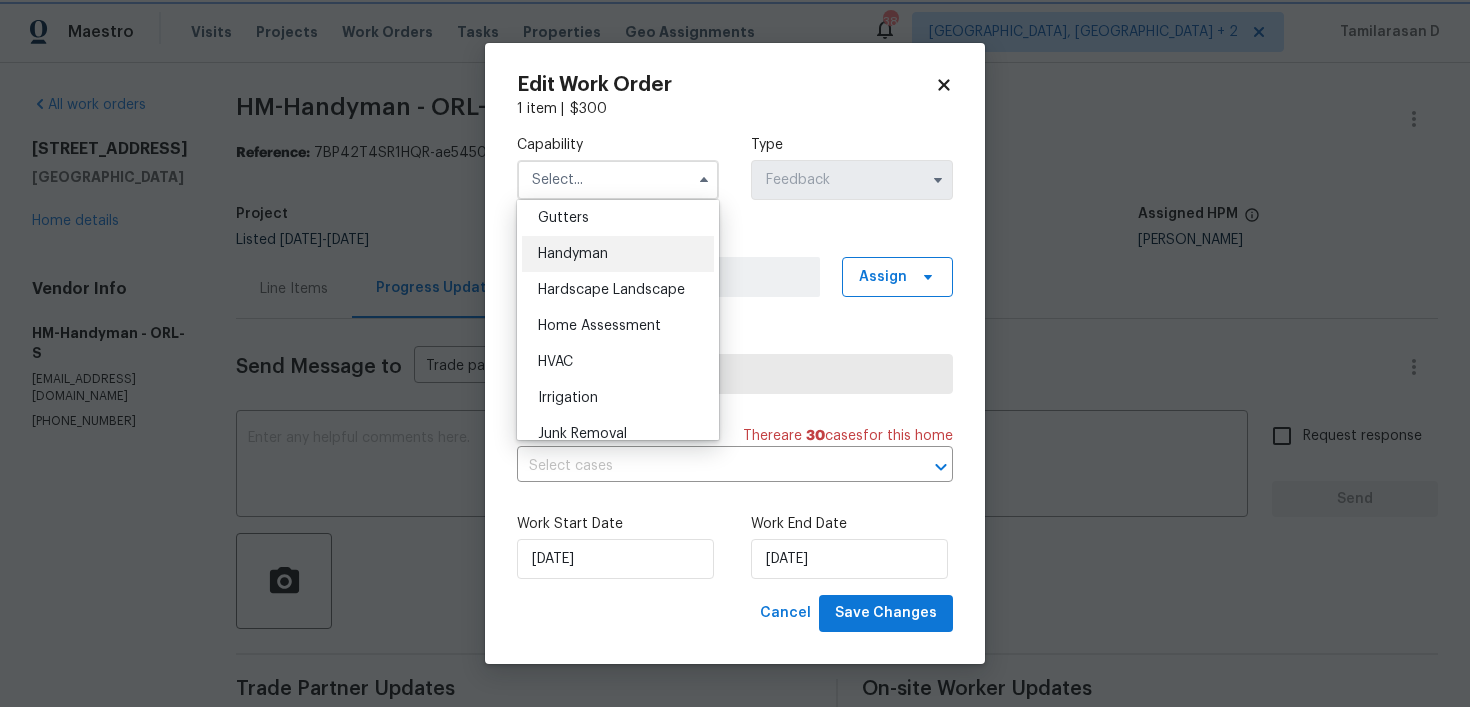 type on "Handyman" 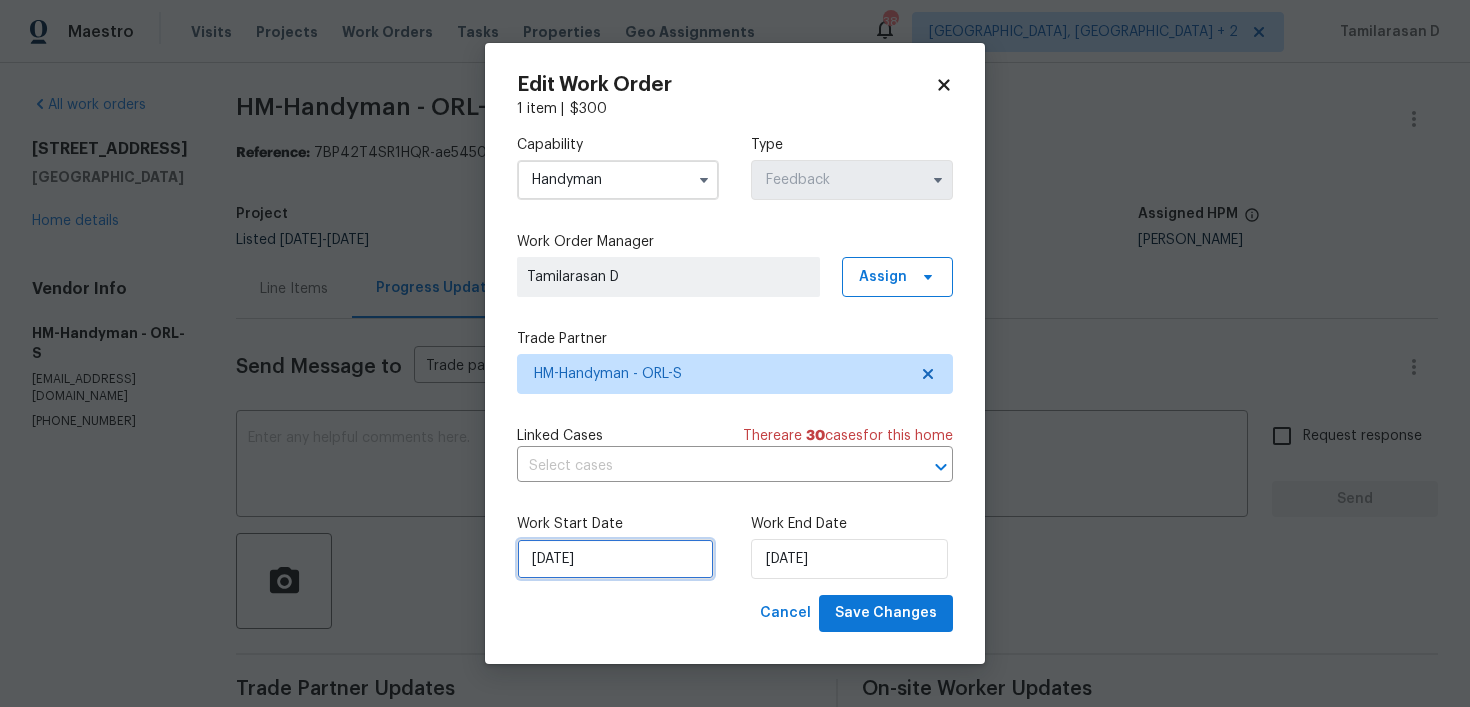 click on "08/07/2025" at bounding box center [615, 559] 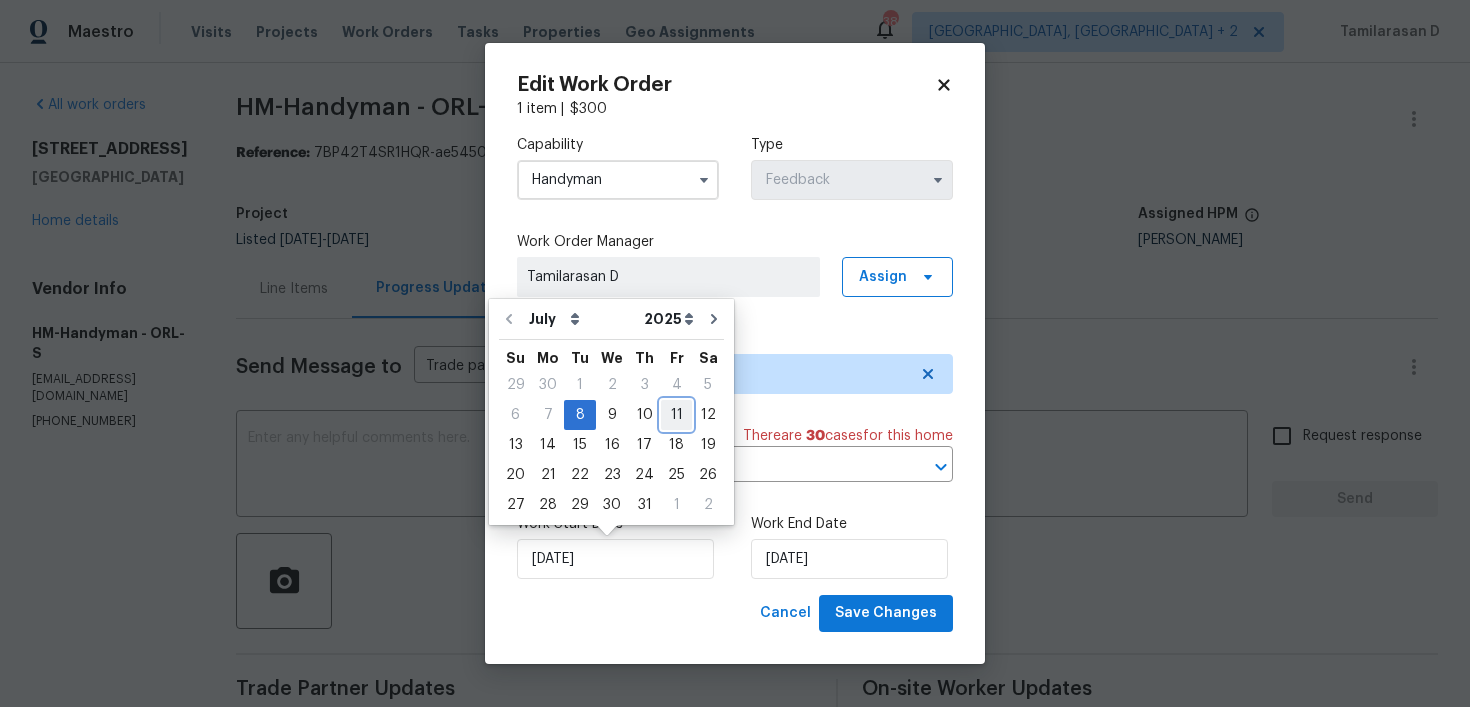 click on "11" at bounding box center (676, 415) 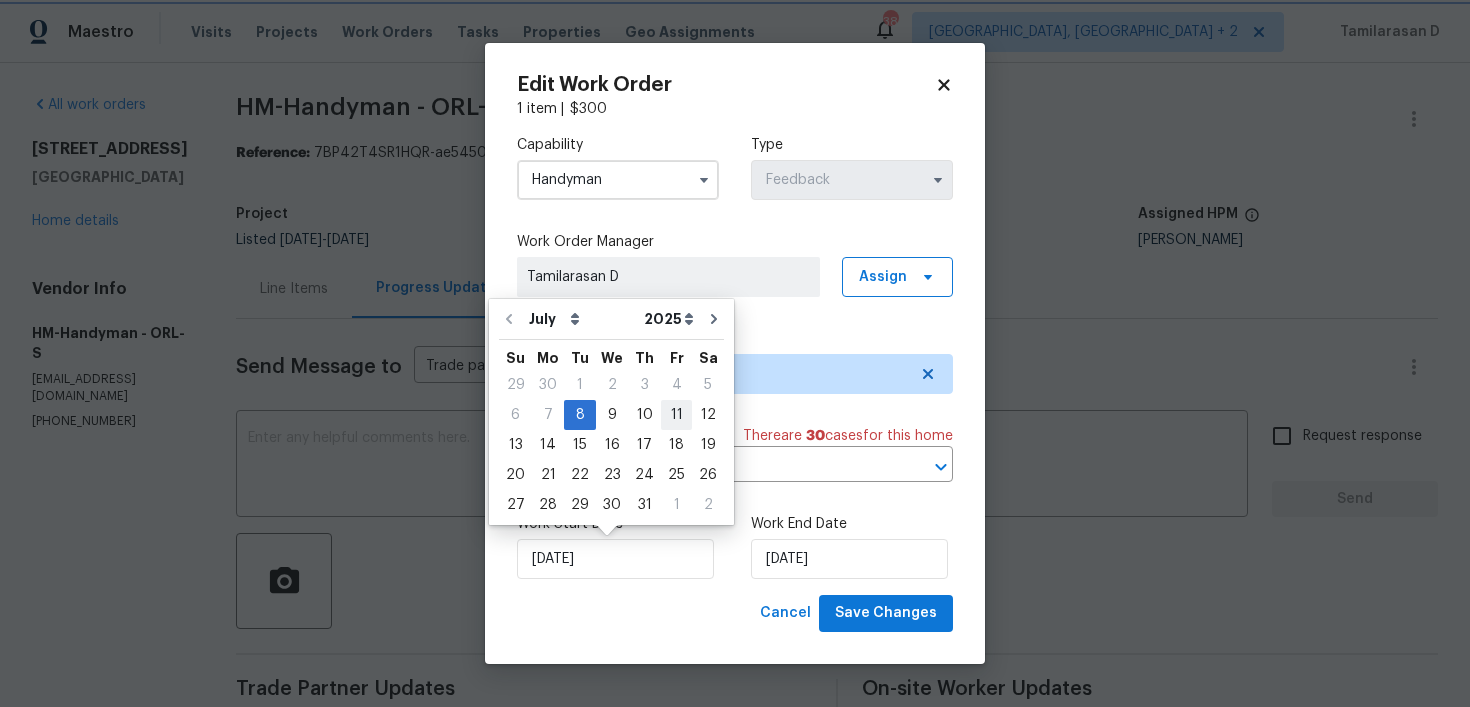 type on "11/07/2025" 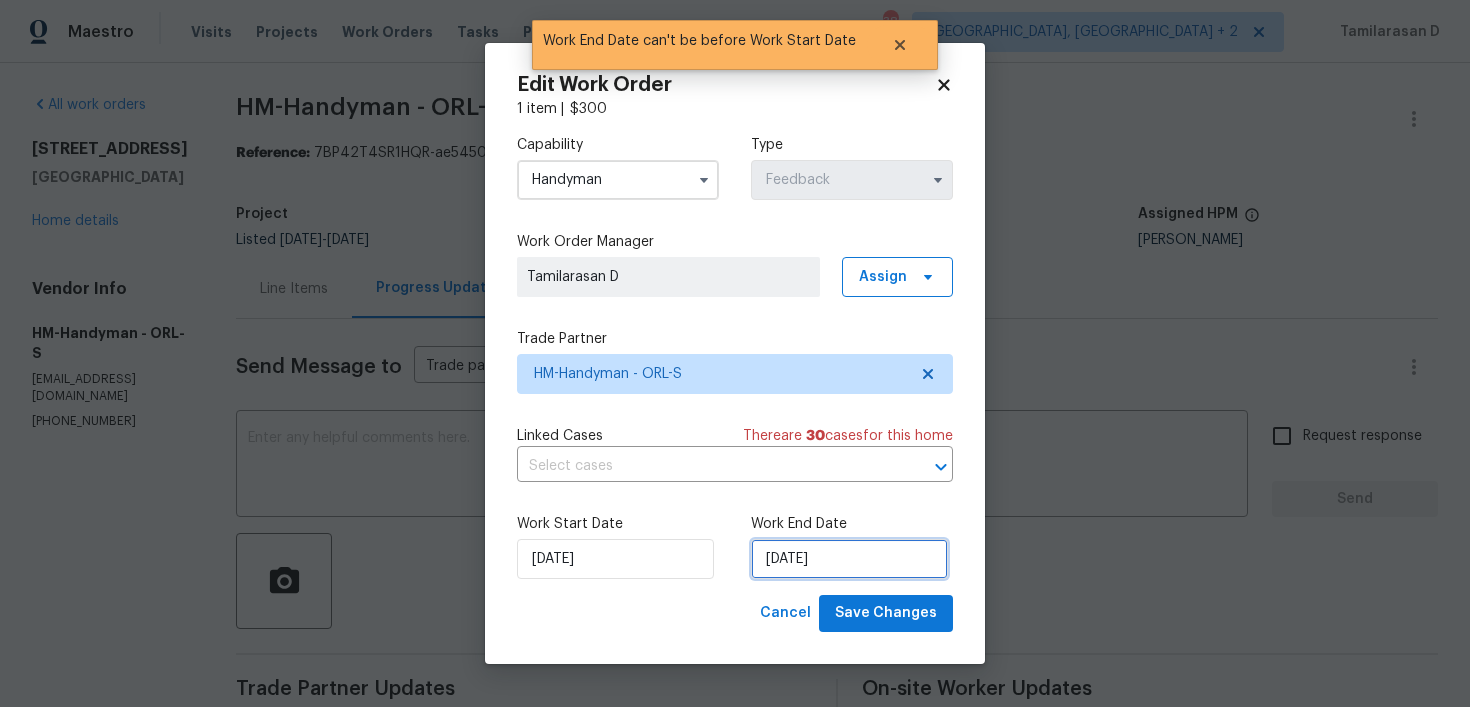 click on "11/07/2025" at bounding box center (849, 559) 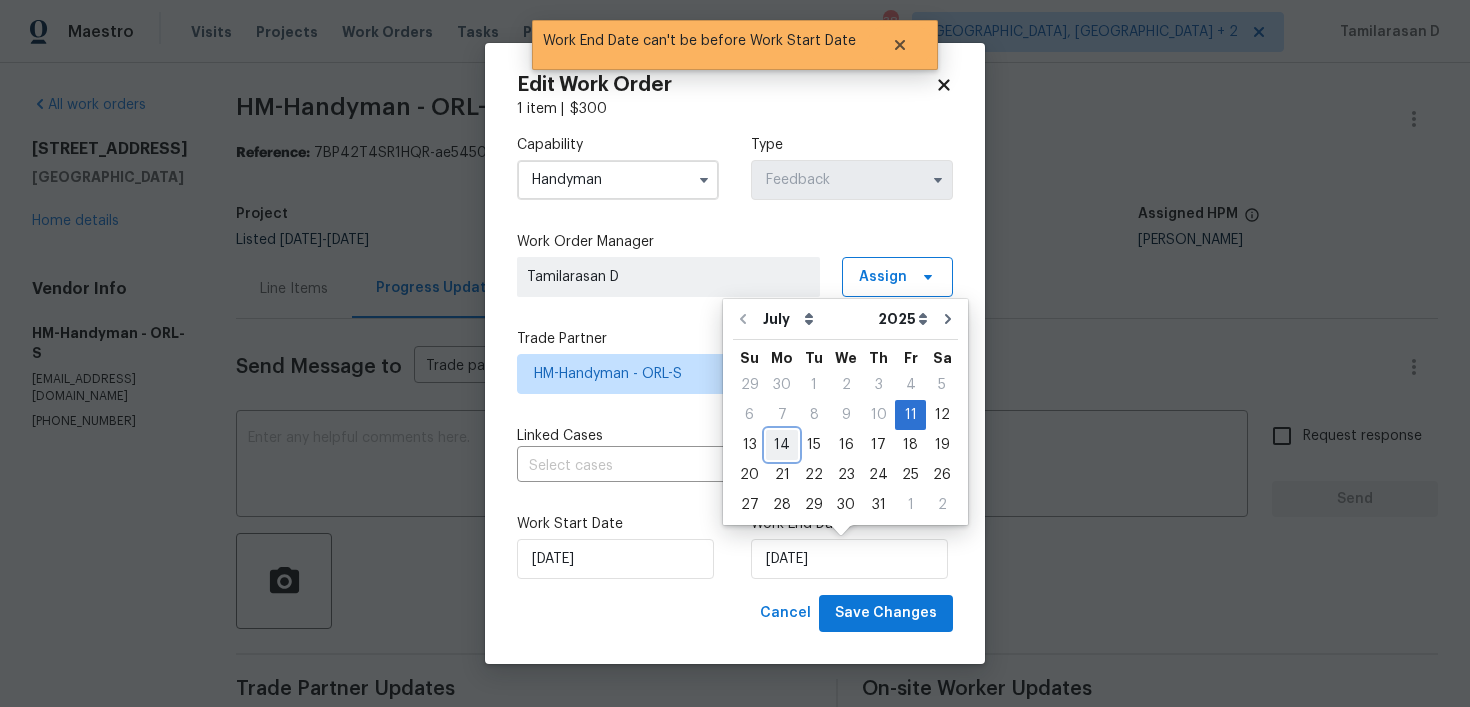 click on "14" at bounding box center (782, 445) 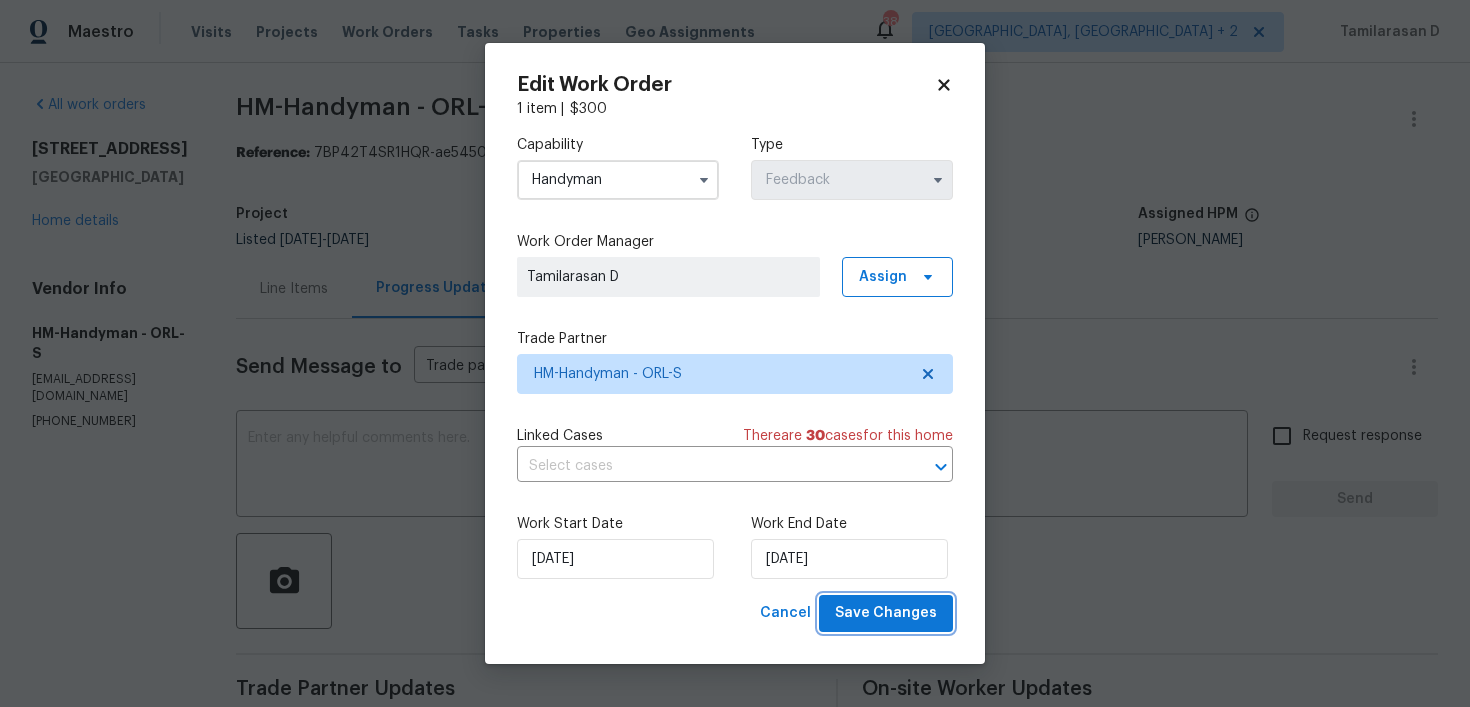 click on "Save Changes" at bounding box center [886, 613] 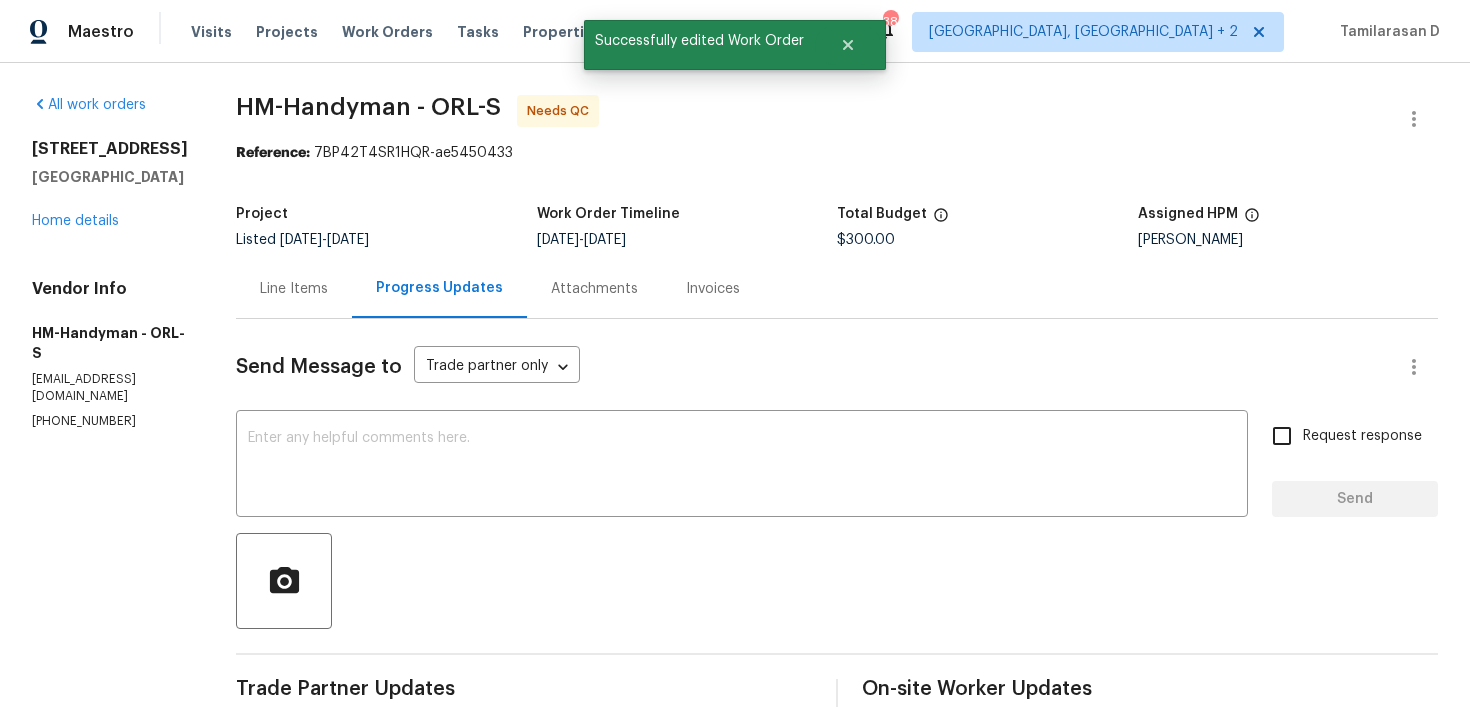 click on "Line Items" at bounding box center [294, 288] 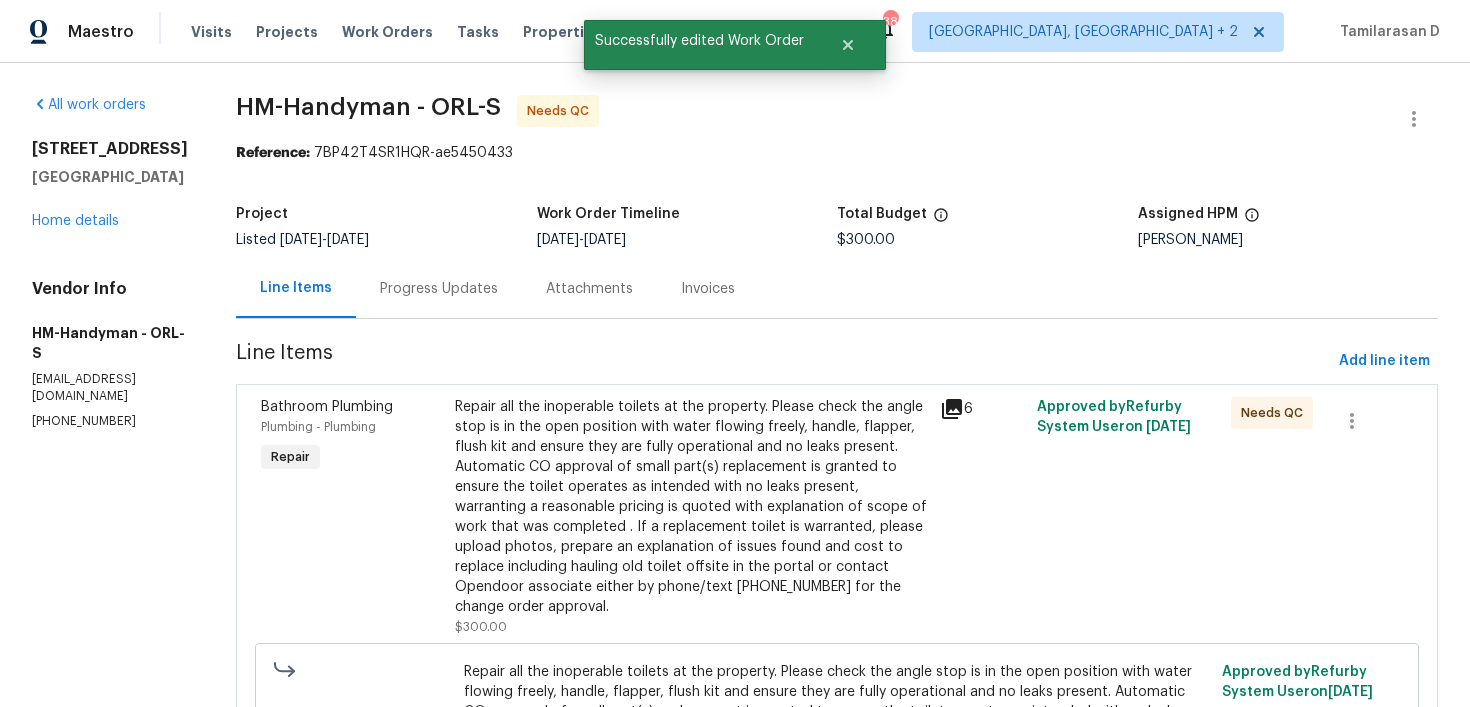 click on "Repair all the inoperable toilets at the property. Please check the angle stop is in the open position with water flowing freely, handle, flapper, flush kit and ensure they are fully operational and no leaks present. Automatic CO approval of small part(s) replacement is granted to ensure the toilet operates as intended with no leaks present, warranting a reasonable pricing is quoted with explanation of scope of work that was completed . If a replacement toilet is warranted, please upload photos, prepare an explanation of issues found and cost to replace including hauling old toilet offsite in the portal or contact Opendoor associate either by phone/text 480-478-0155 for the change order approval." at bounding box center [691, 507] 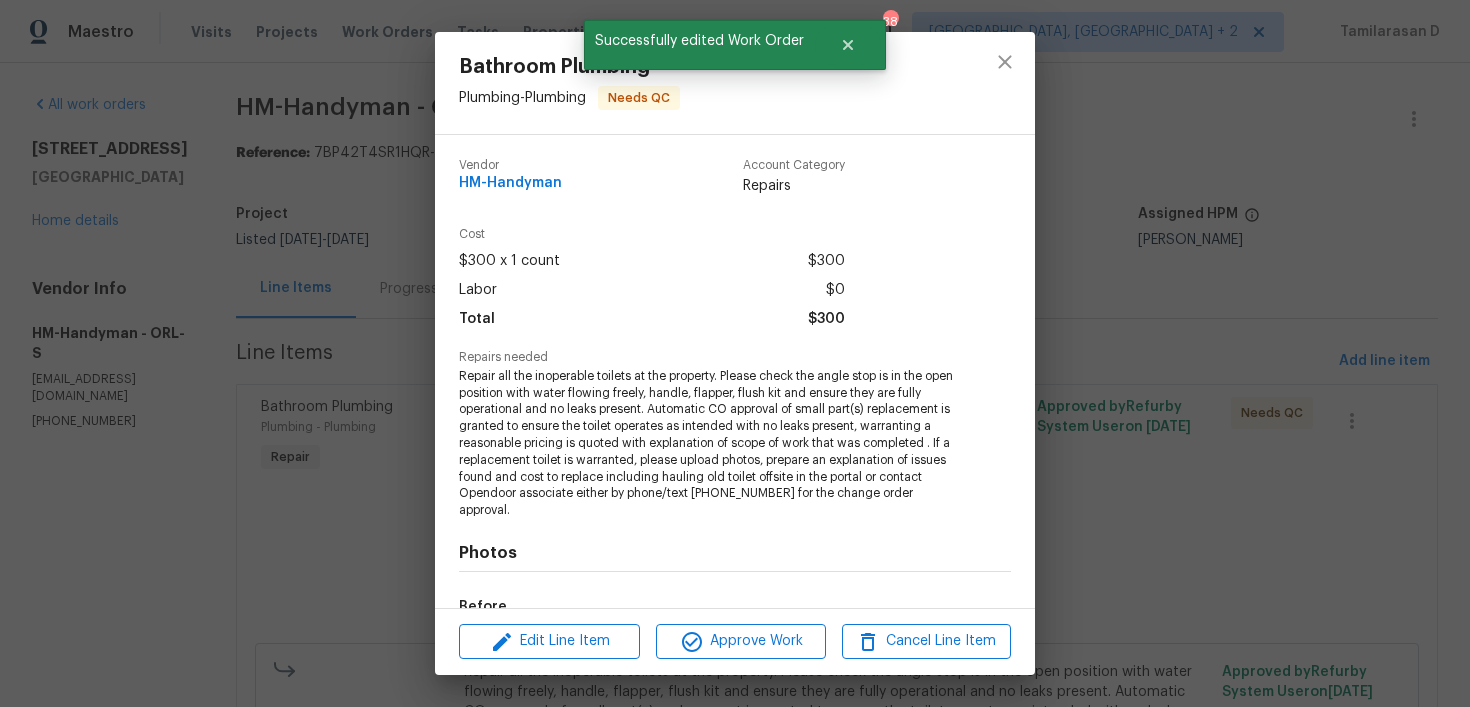 scroll, scrollTop: 248, scrollLeft: 0, axis: vertical 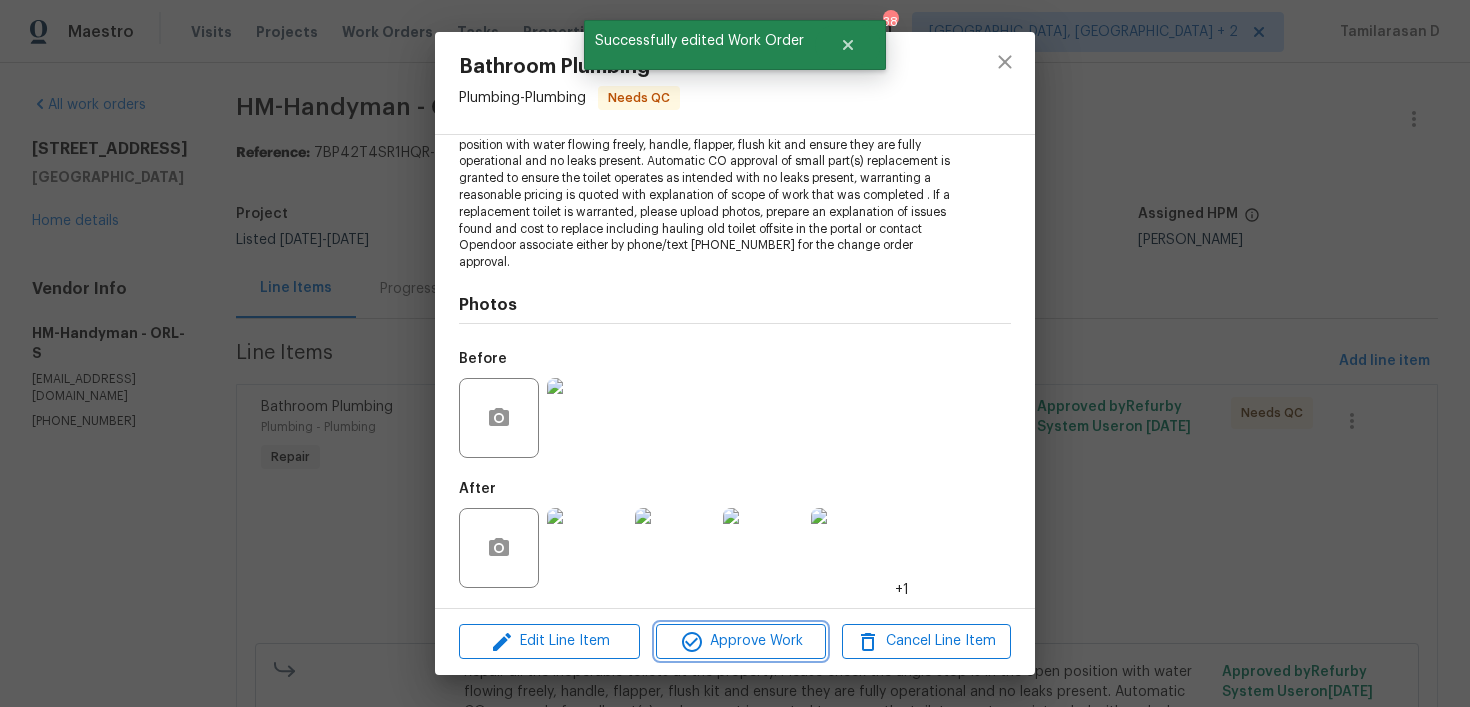click on "Approve Work" at bounding box center [740, 641] 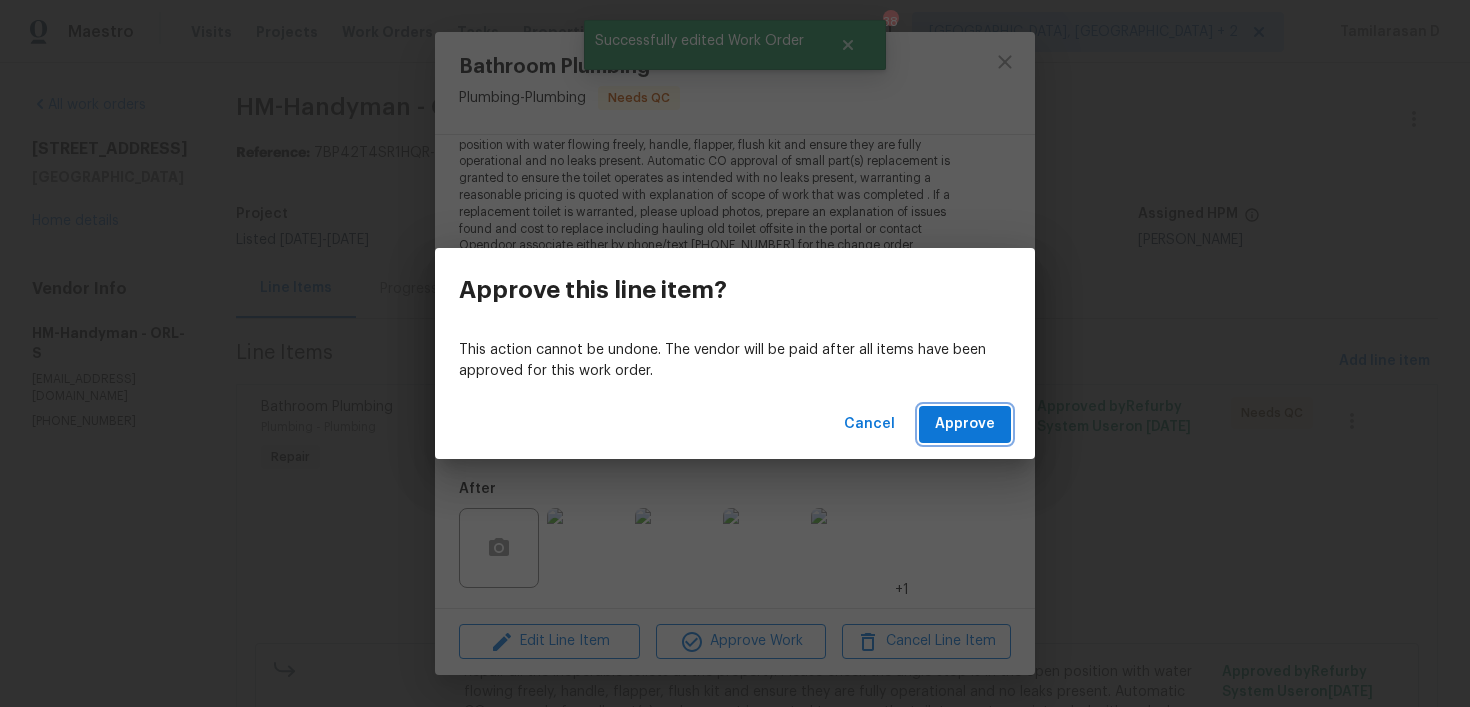 click on "Approve" at bounding box center [965, 424] 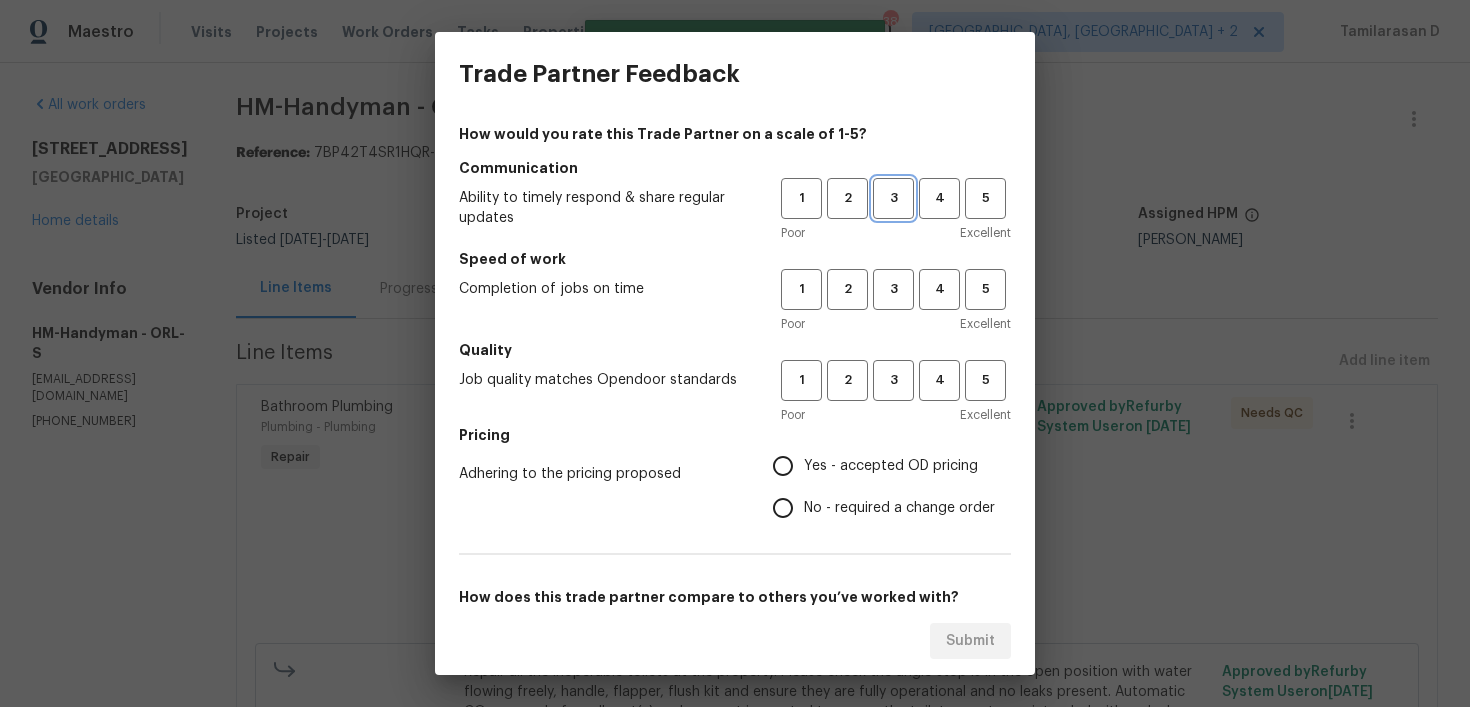 click on "3" at bounding box center (893, 198) 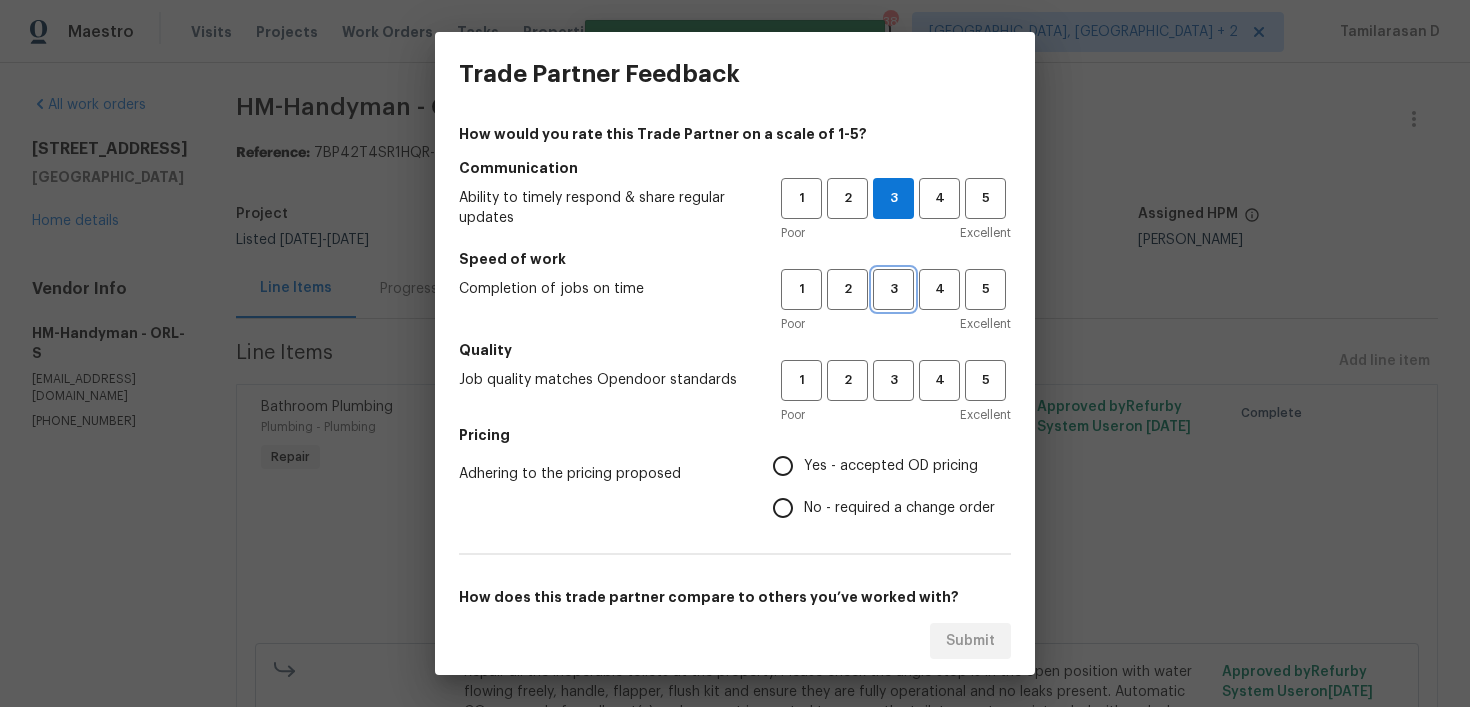 click on "3" at bounding box center [893, 289] 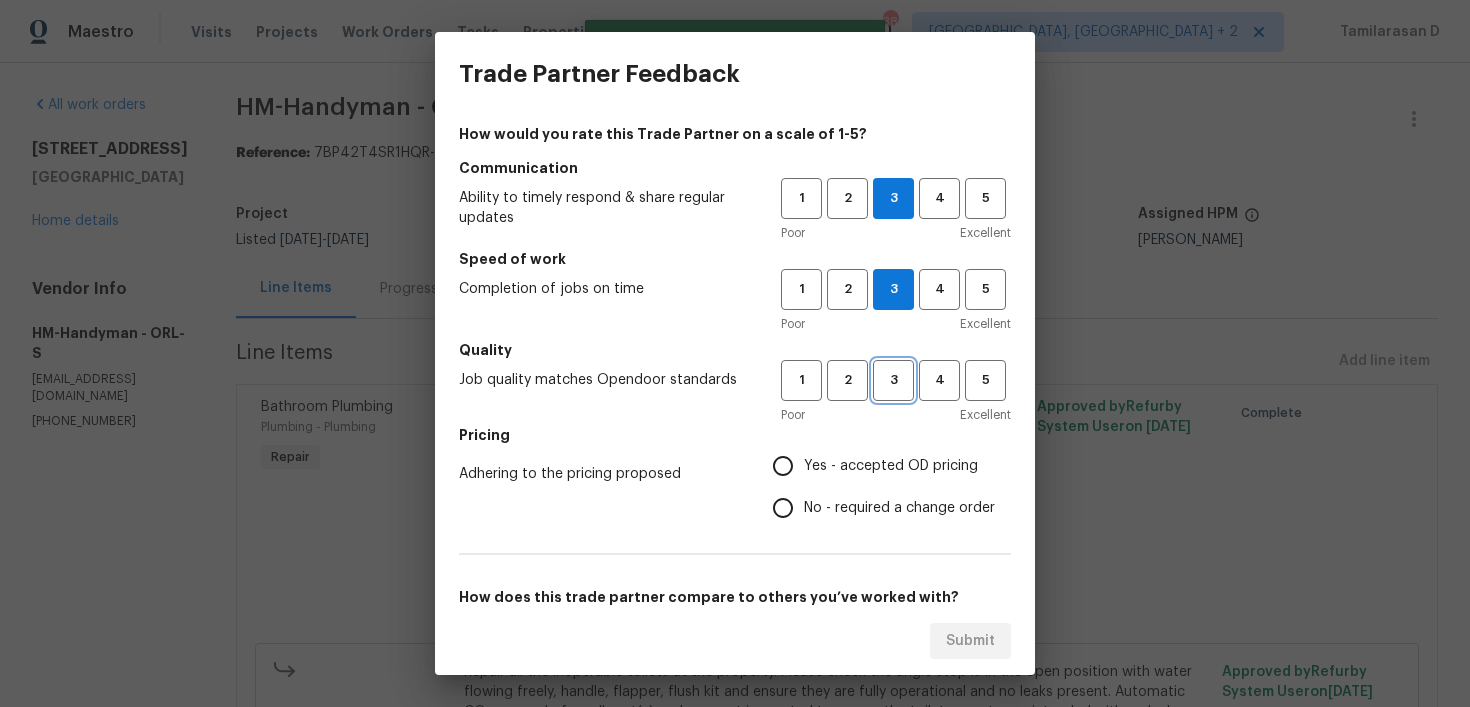 click on "3" at bounding box center [893, 380] 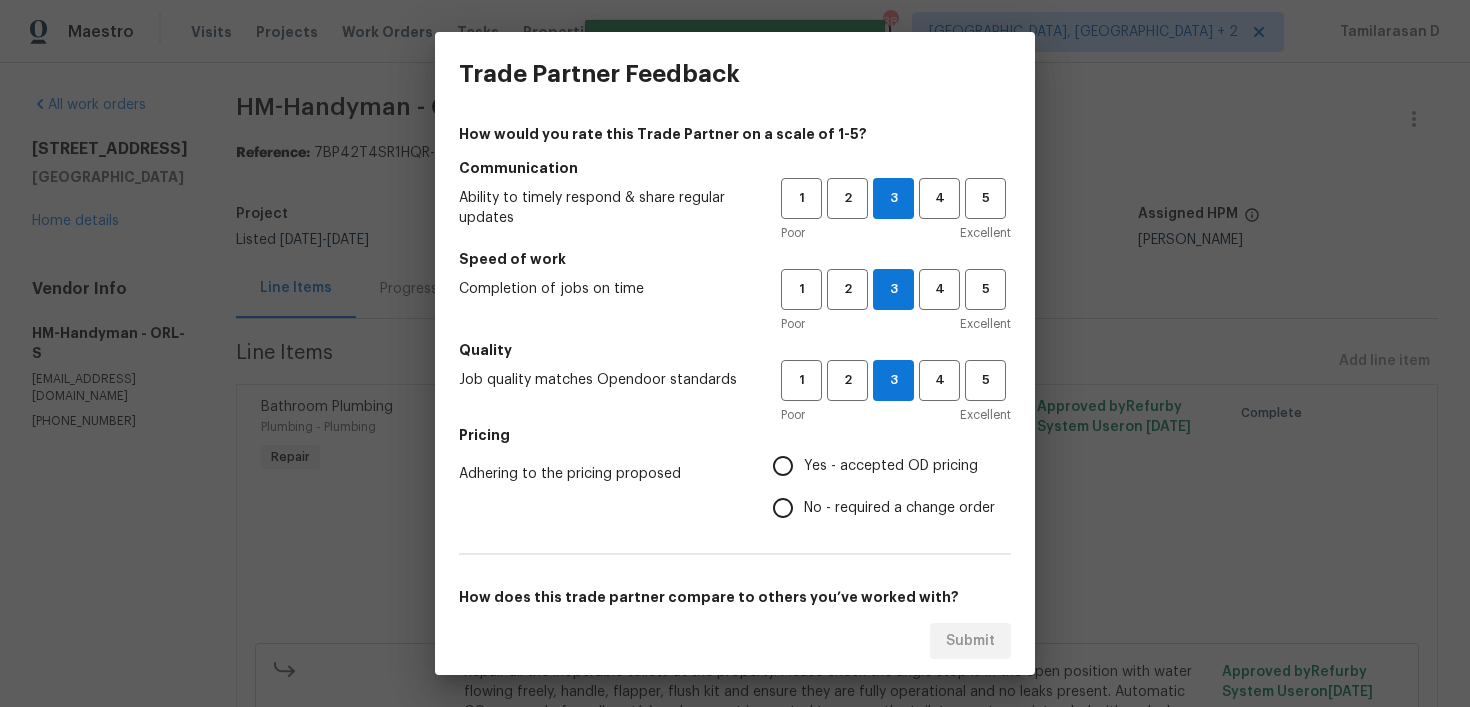 click on "No - required a change order" at bounding box center (783, 508) 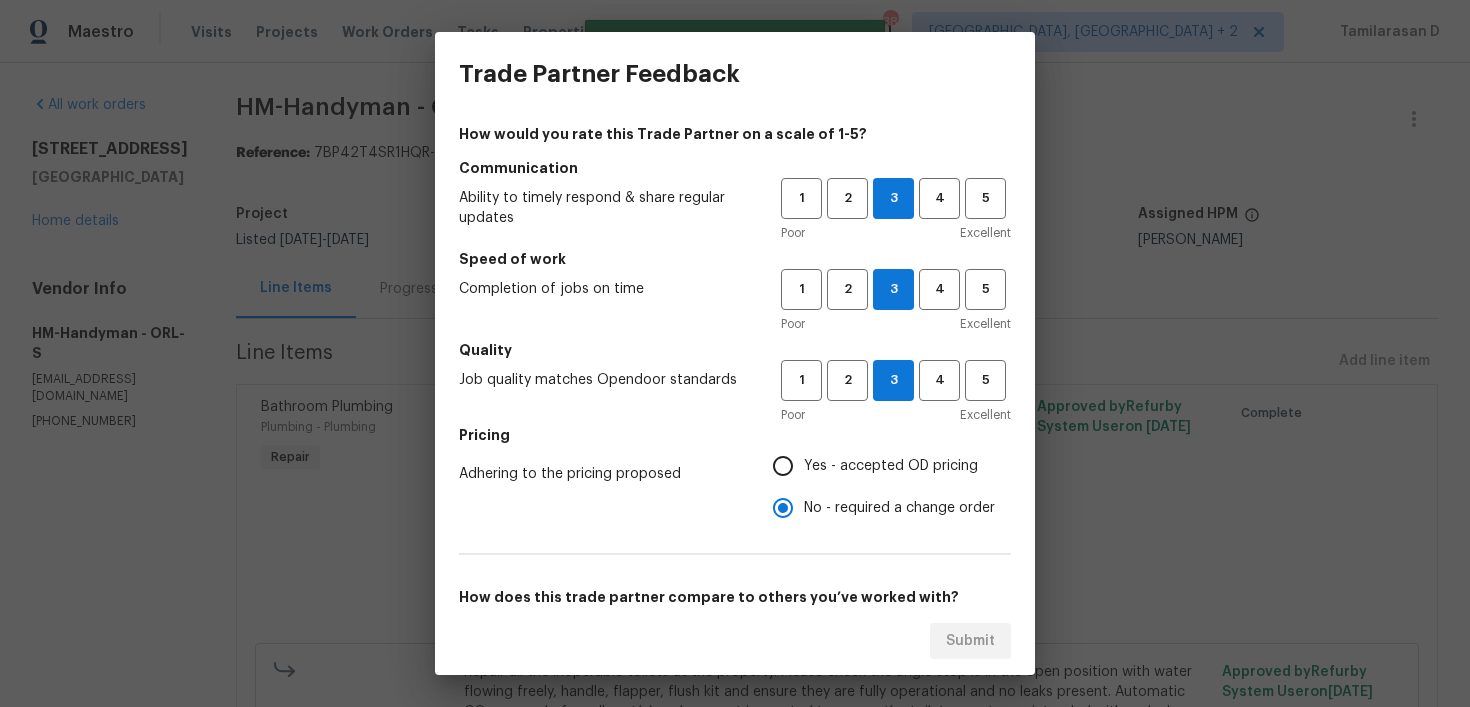 scroll, scrollTop: 308, scrollLeft: 0, axis: vertical 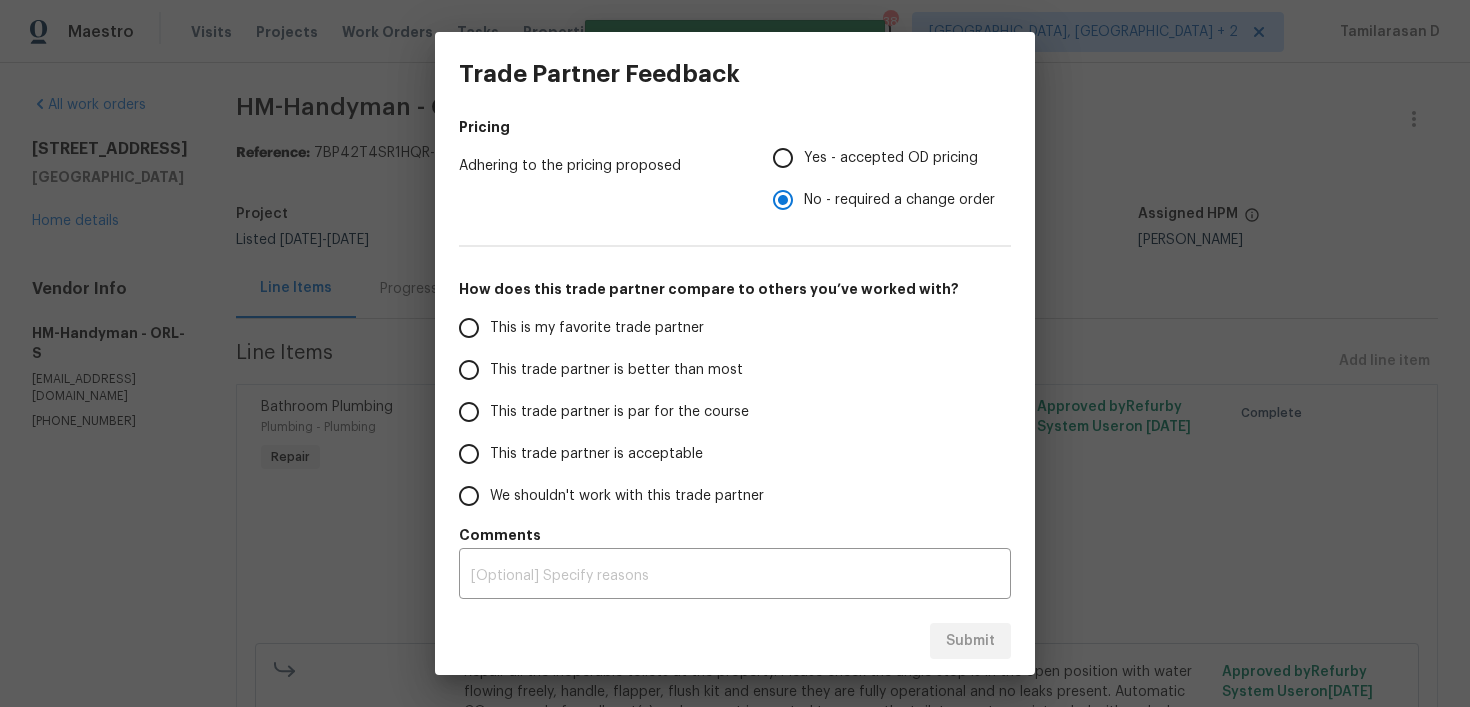 click on "This trade partner is par for the course" at bounding box center (469, 412) 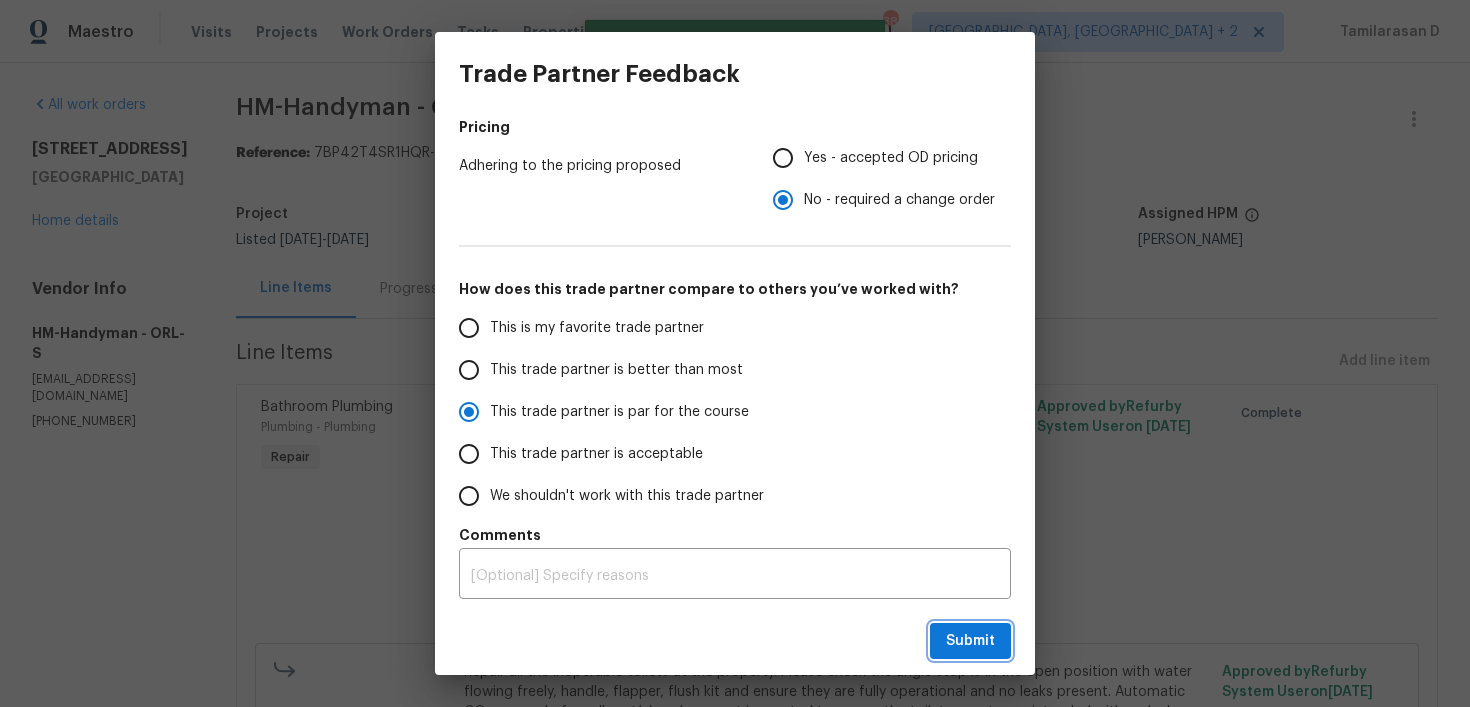 click on "Submit" at bounding box center [970, 641] 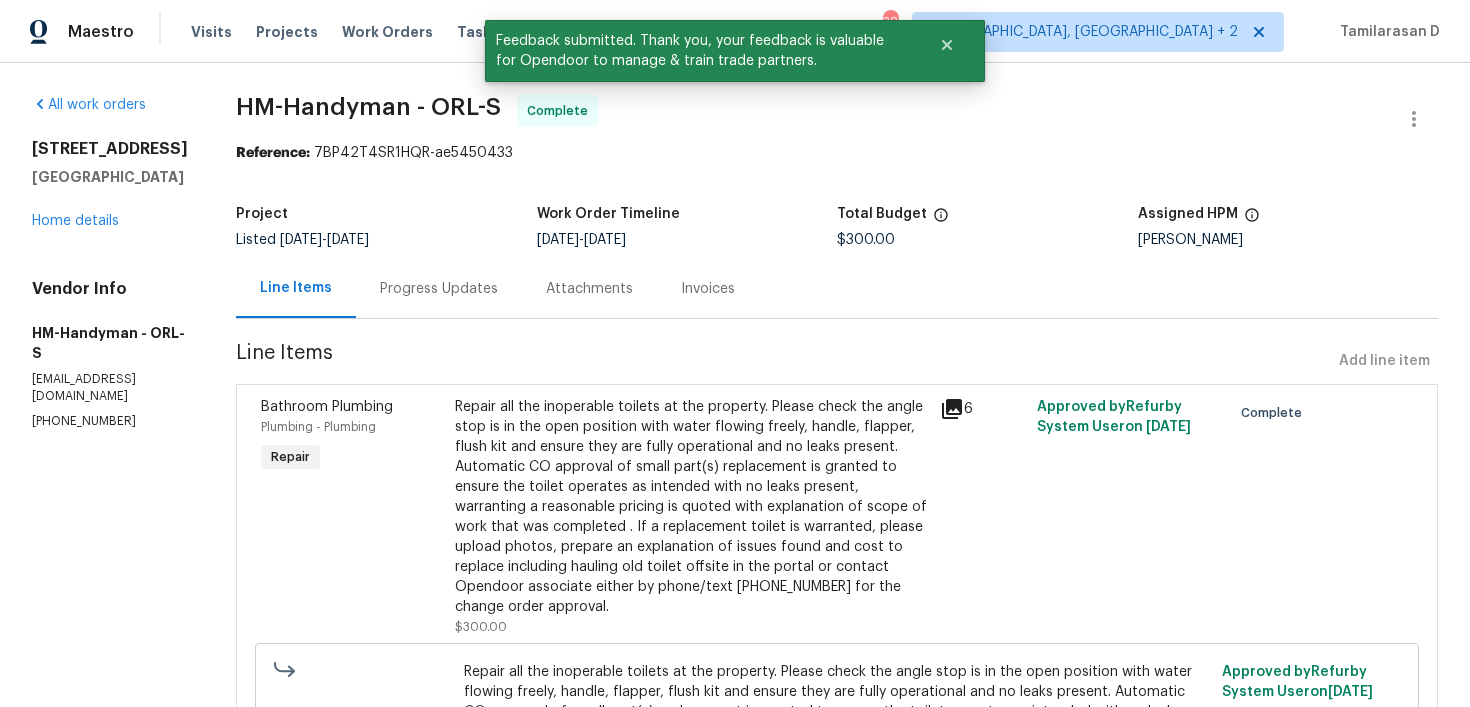 click on "Progress Updates" at bounding box center (439, 288) 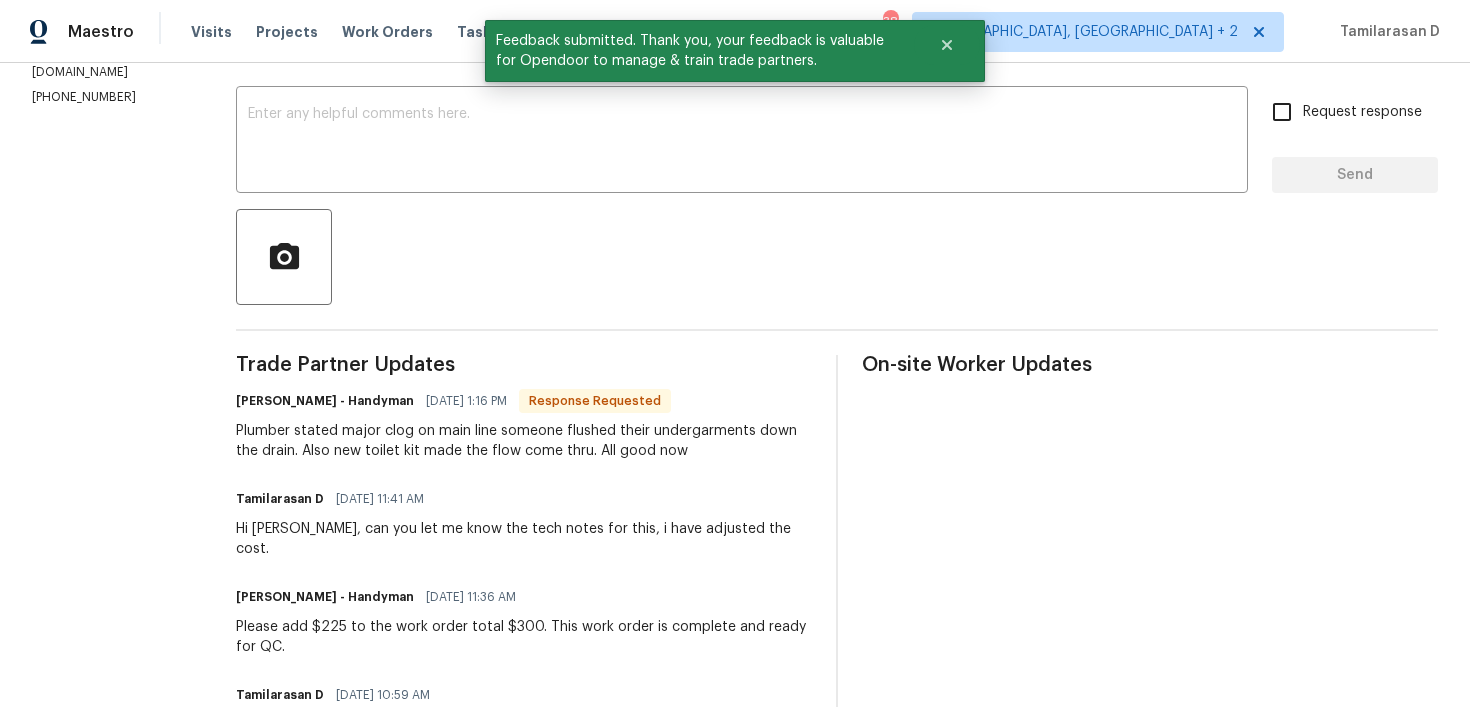 scroll, scrollTop: 247, scrollLeft: 0, axis: vertical 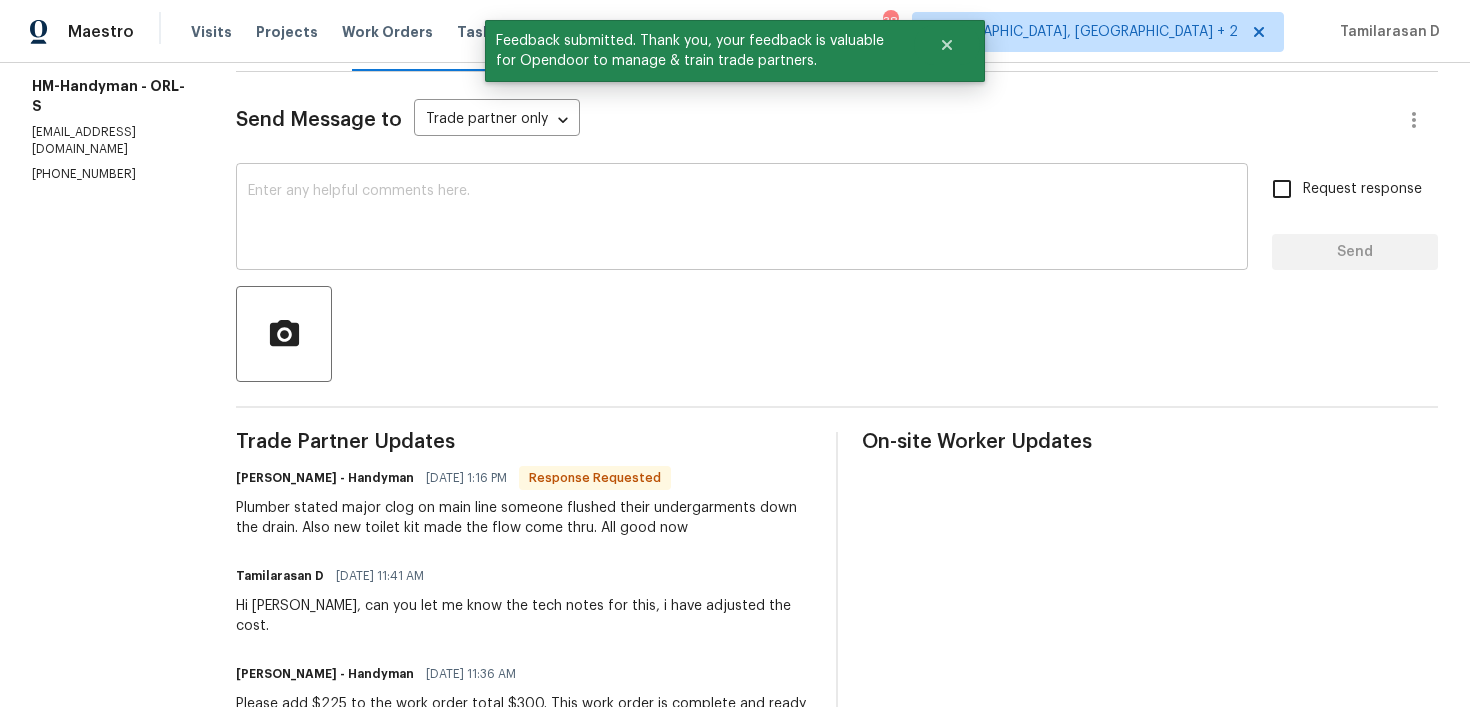 click at bounding box center (742, 219) 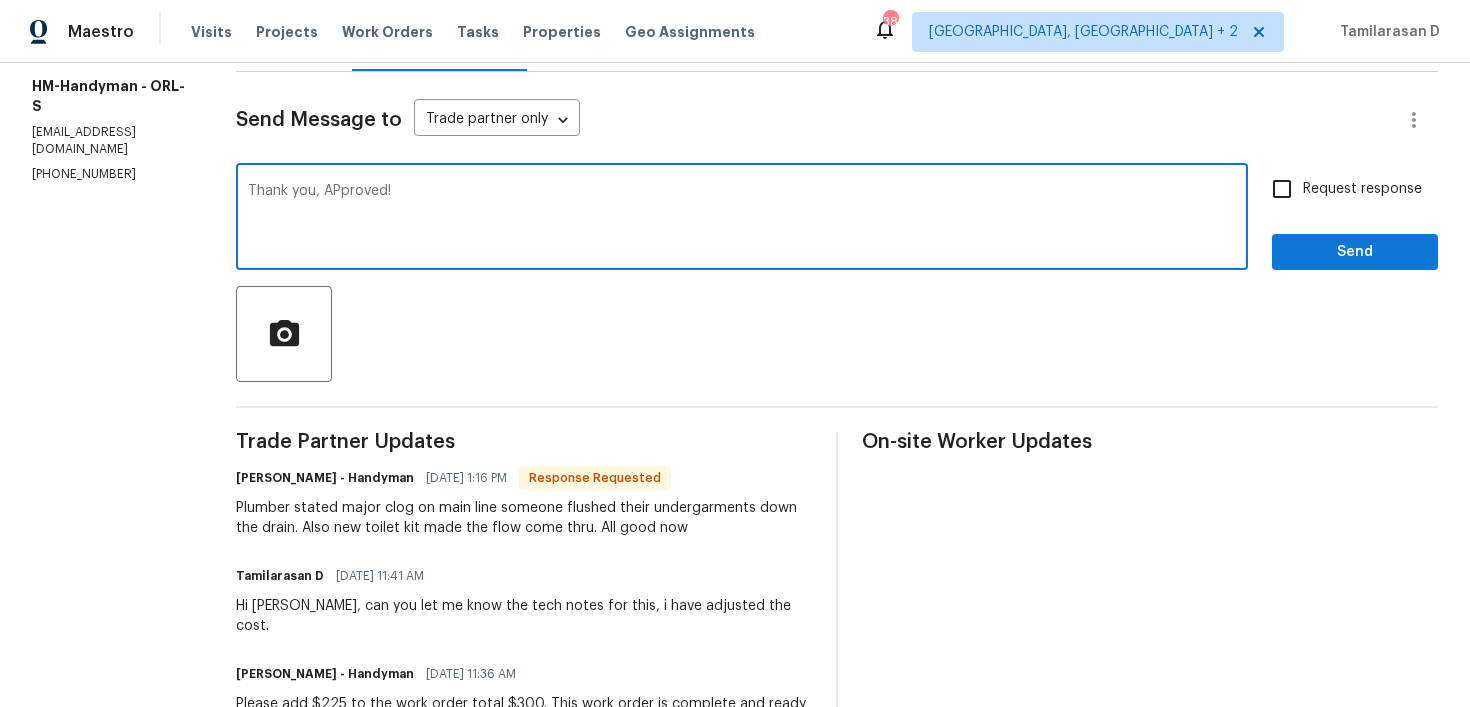 click on "Thank you, APproved!" at bounding box center [742, 219] 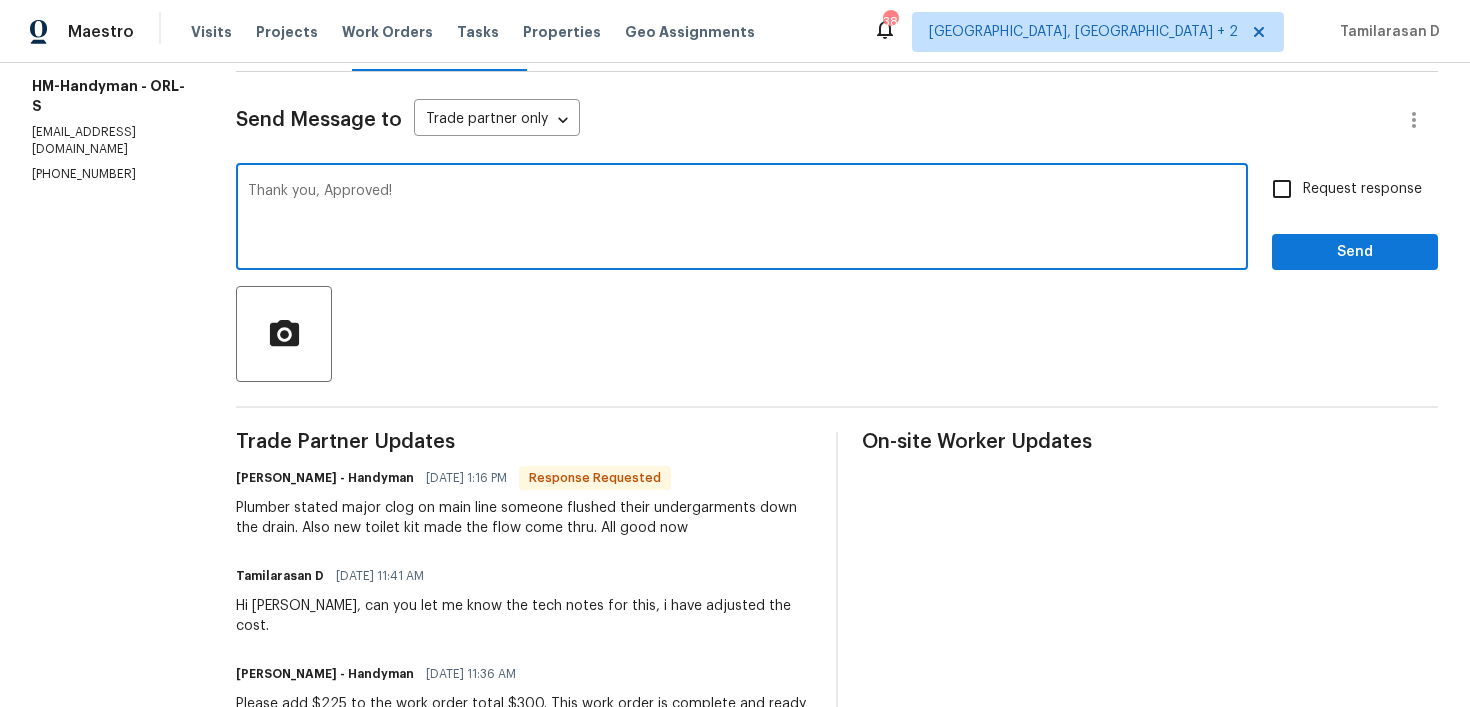 type on "Thank you, Approved!" 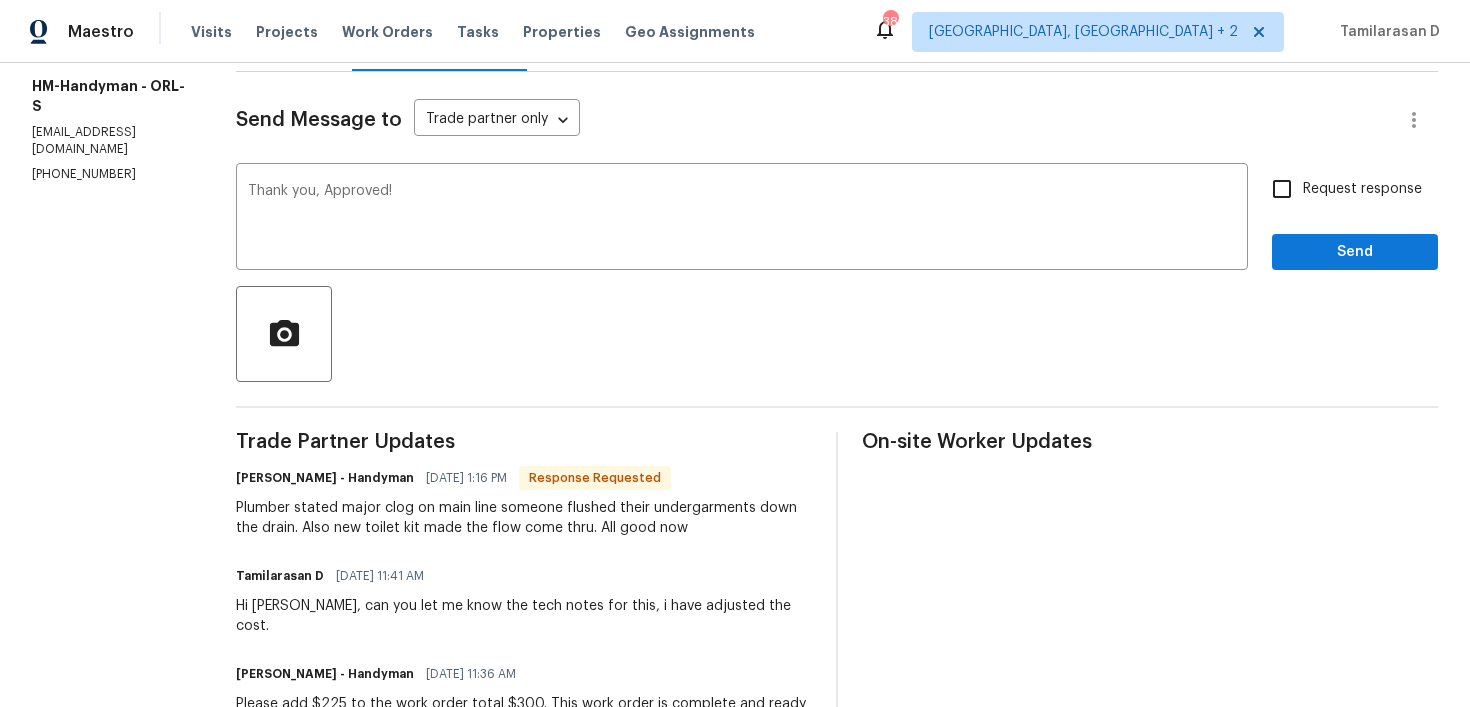 click on "Thank you, Approved! x ​ Request response Send" at bounding box center [837, 219] 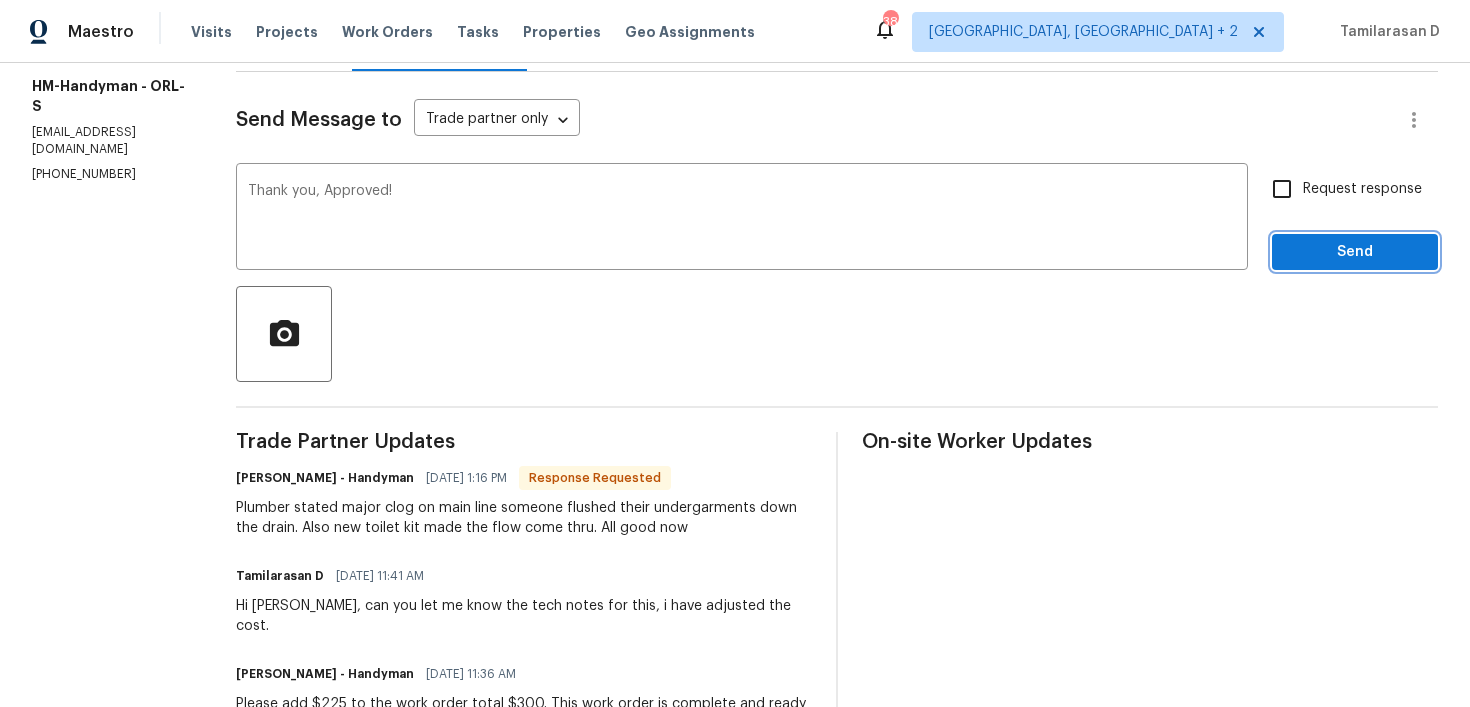 click on "Send" at bounding box center [1355, 252] 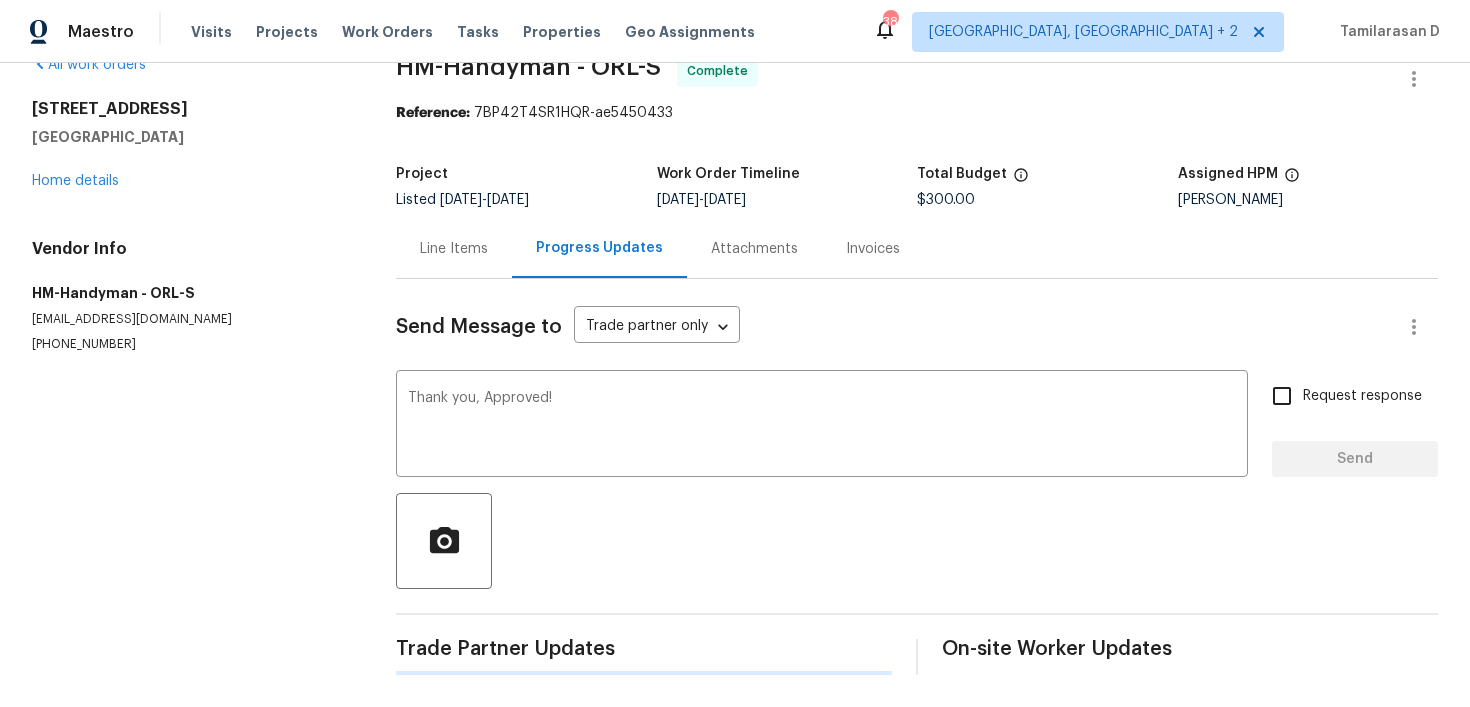 type 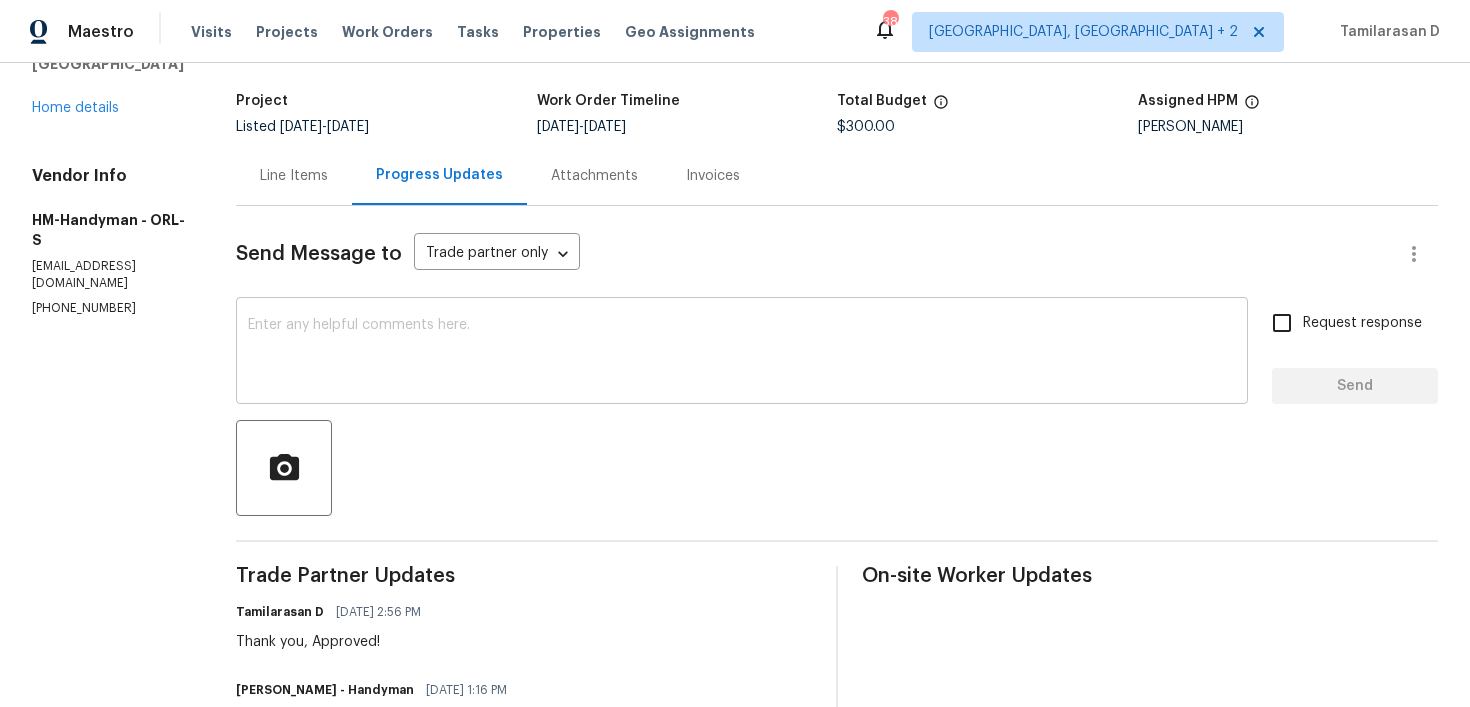 scroll, scrollTop: 100, scrollLeft: 0, axis: vertical 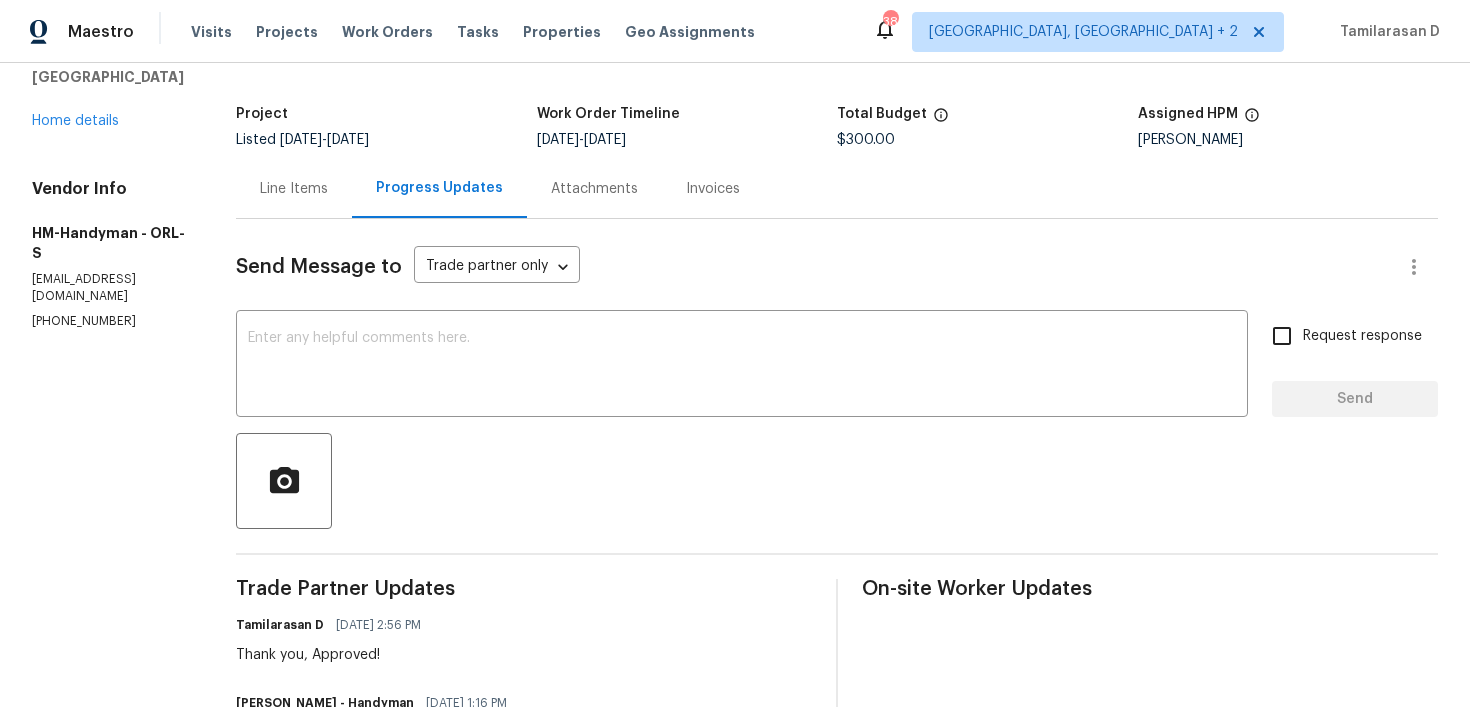 click on "Line Items" at bounding box center [294, 189] 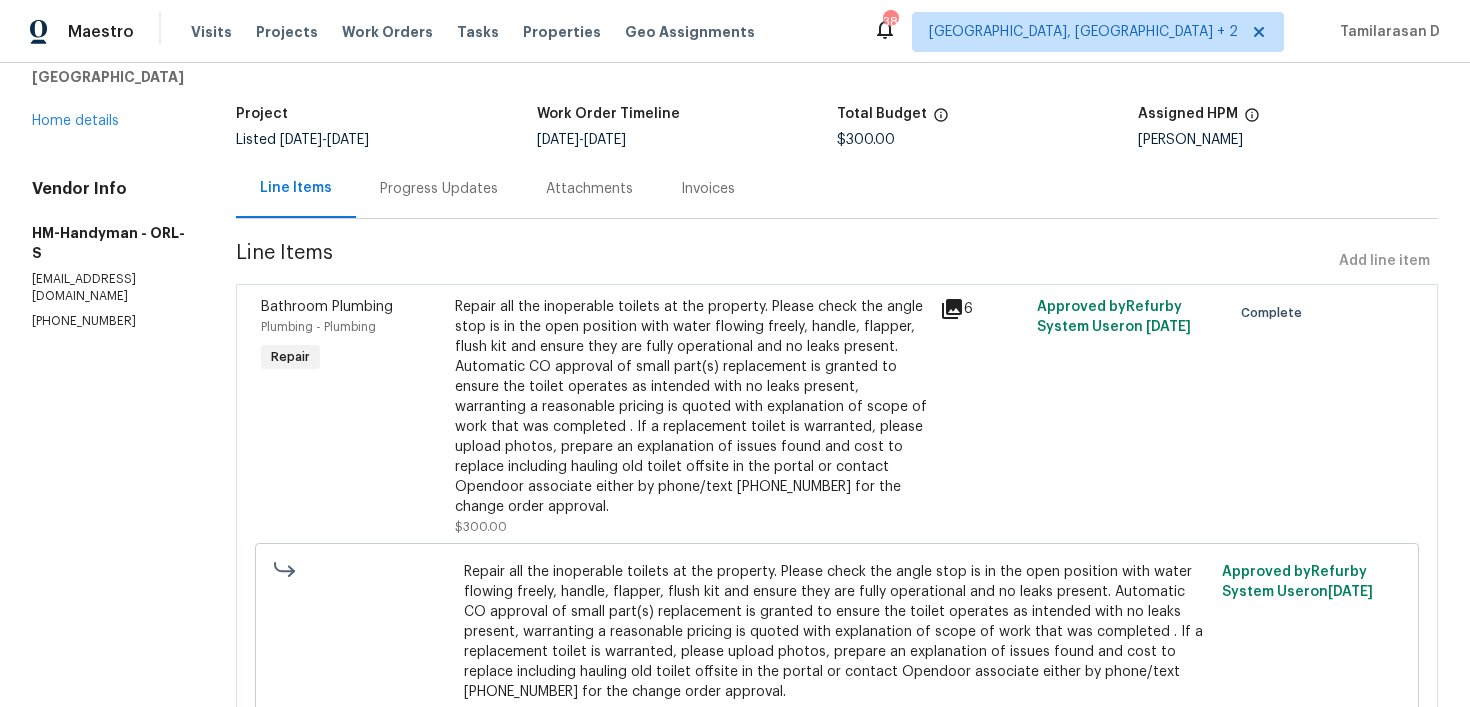 click on "Repair all the inoperable toilets at the property. Please check the angle stop is in the open position with water flowing freely, handle, flapper, flush kit and ensure they are fully operational and no leaks present. Automatic CO approval of small part(s) replacement is granted to ensure the toilet operates as intended with no leaks present, warranting a reasonable pricing is quoted with explanation of scope of work that was completed . If a replacement toilet is warranted, please upload photos, prepare an explanation of issues found and cost to replace including hauling old toilet offsite in the portal or contact Opendoor associate either by phone/text 480-478-0155 for the change order approval." at bounding box center [691, 407] 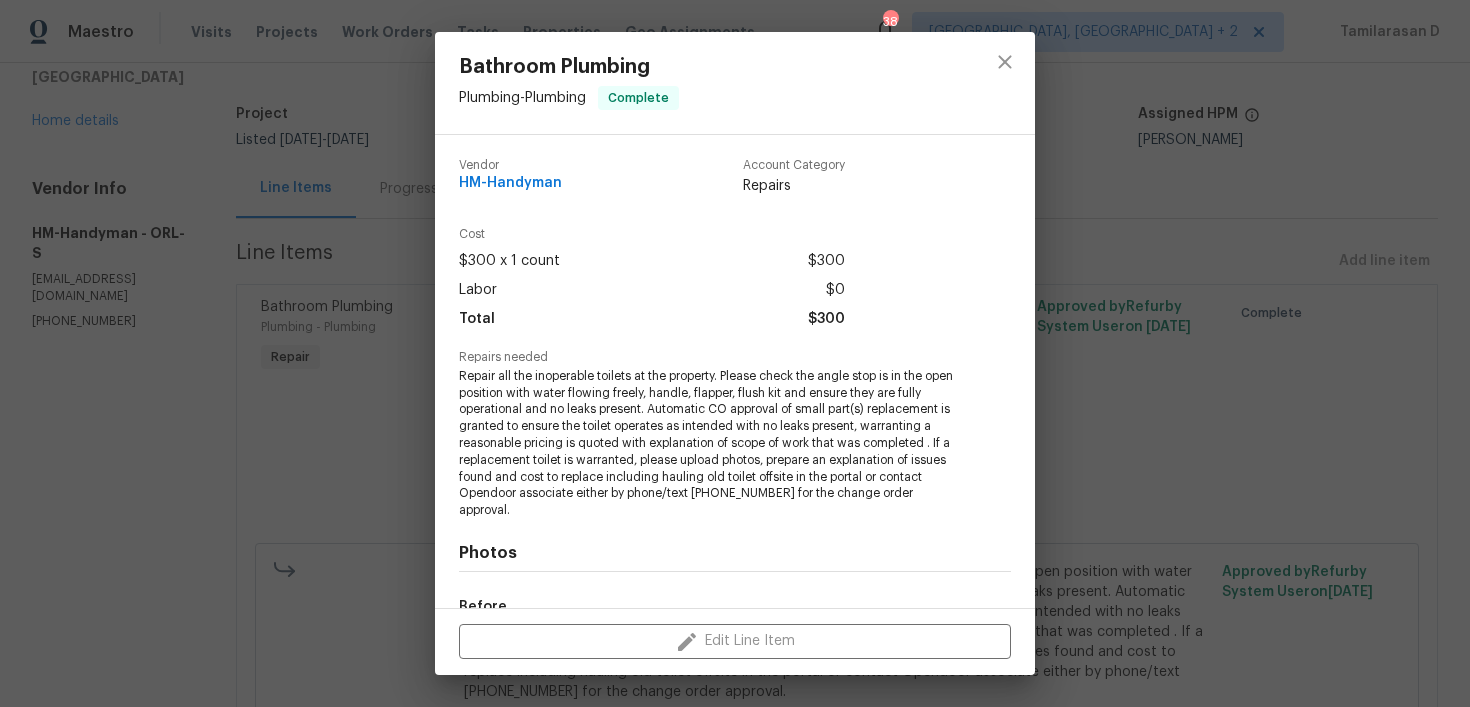 scroll, scrollTop: 248, scrollLeft: 0, axis: vertical 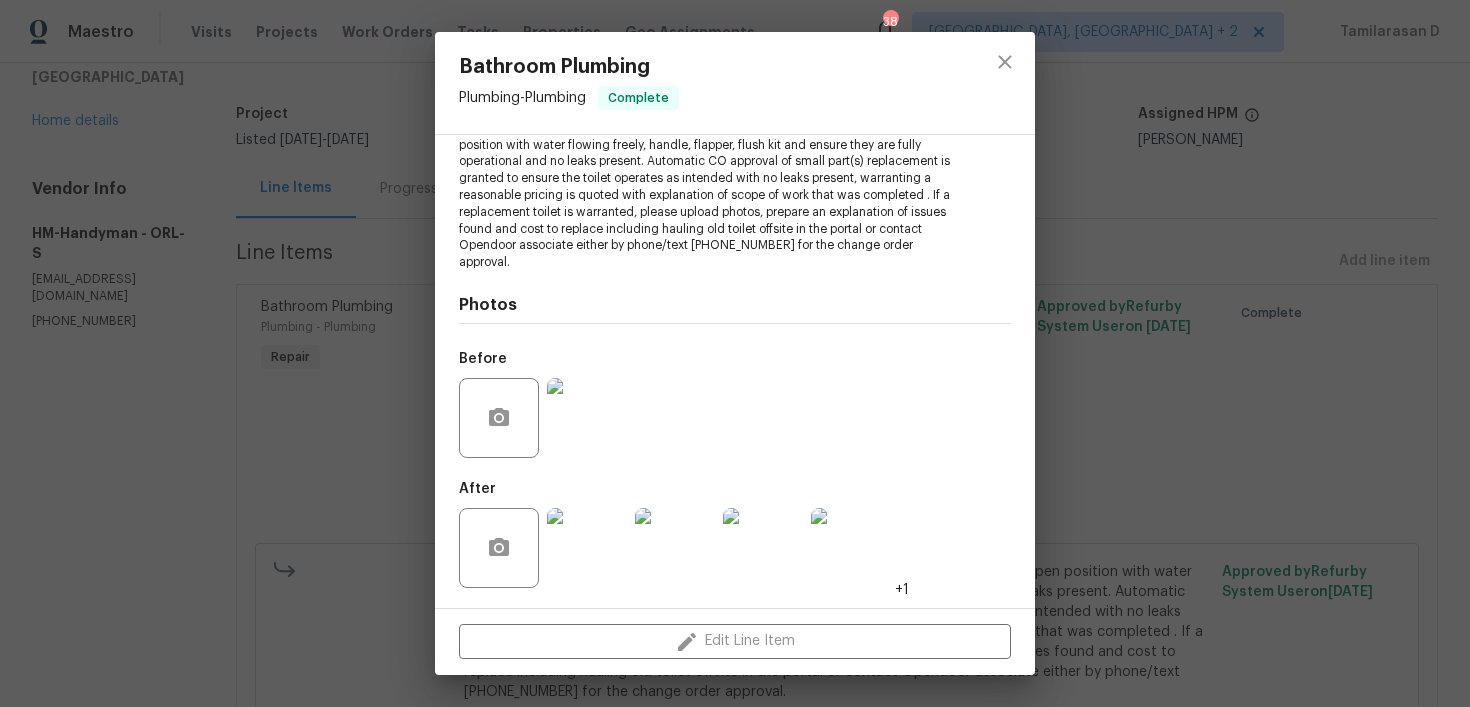 click at bounding box center (587, 418) 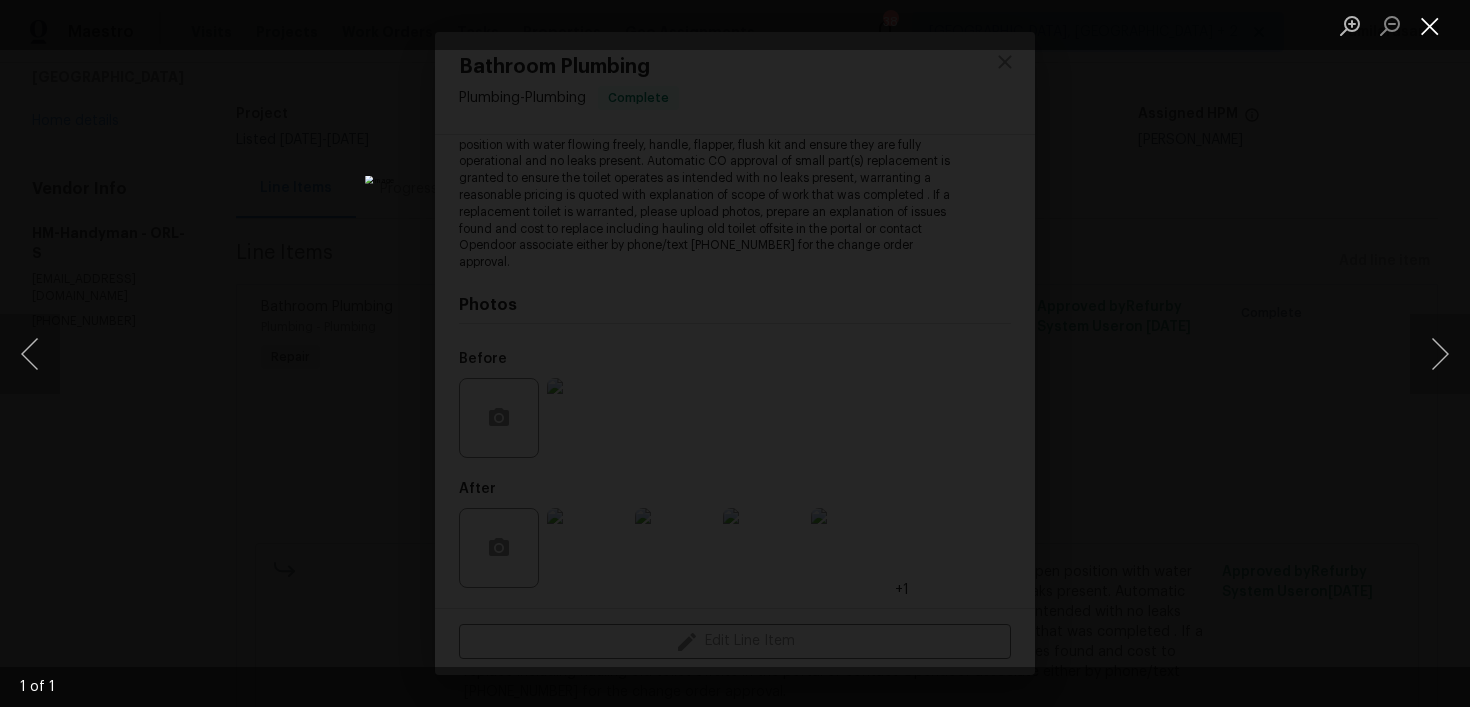 click at bounding box center [1430, 25] 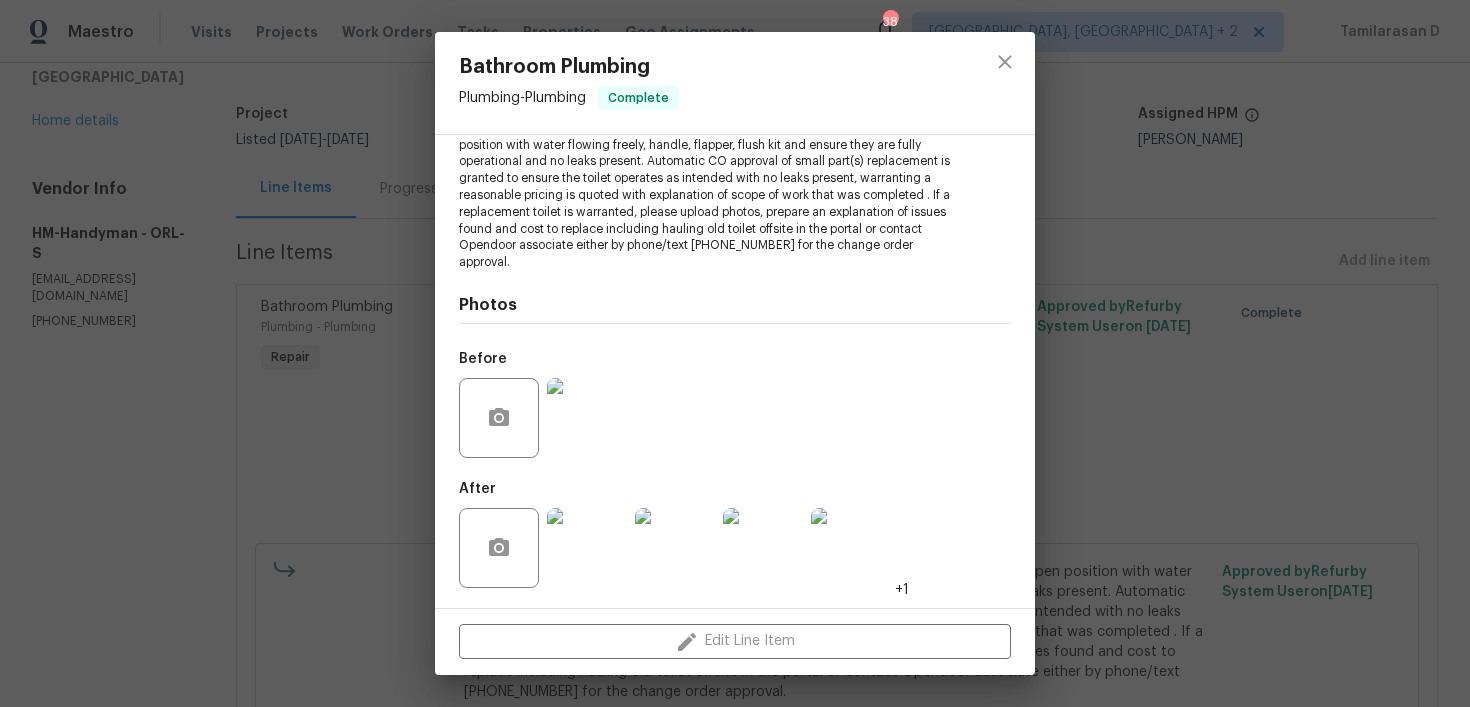 click at bounding box center [587, 548] 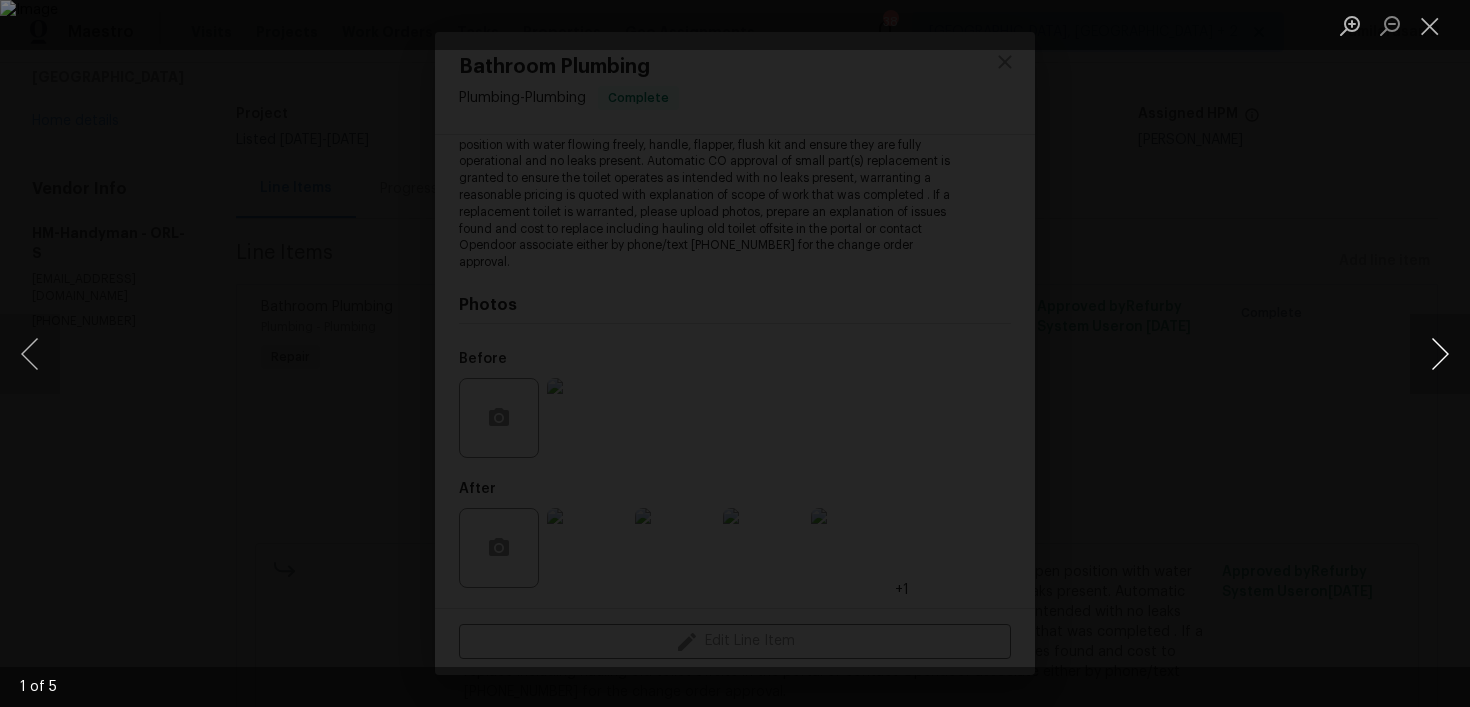 click at bounding box center [1440, 354] 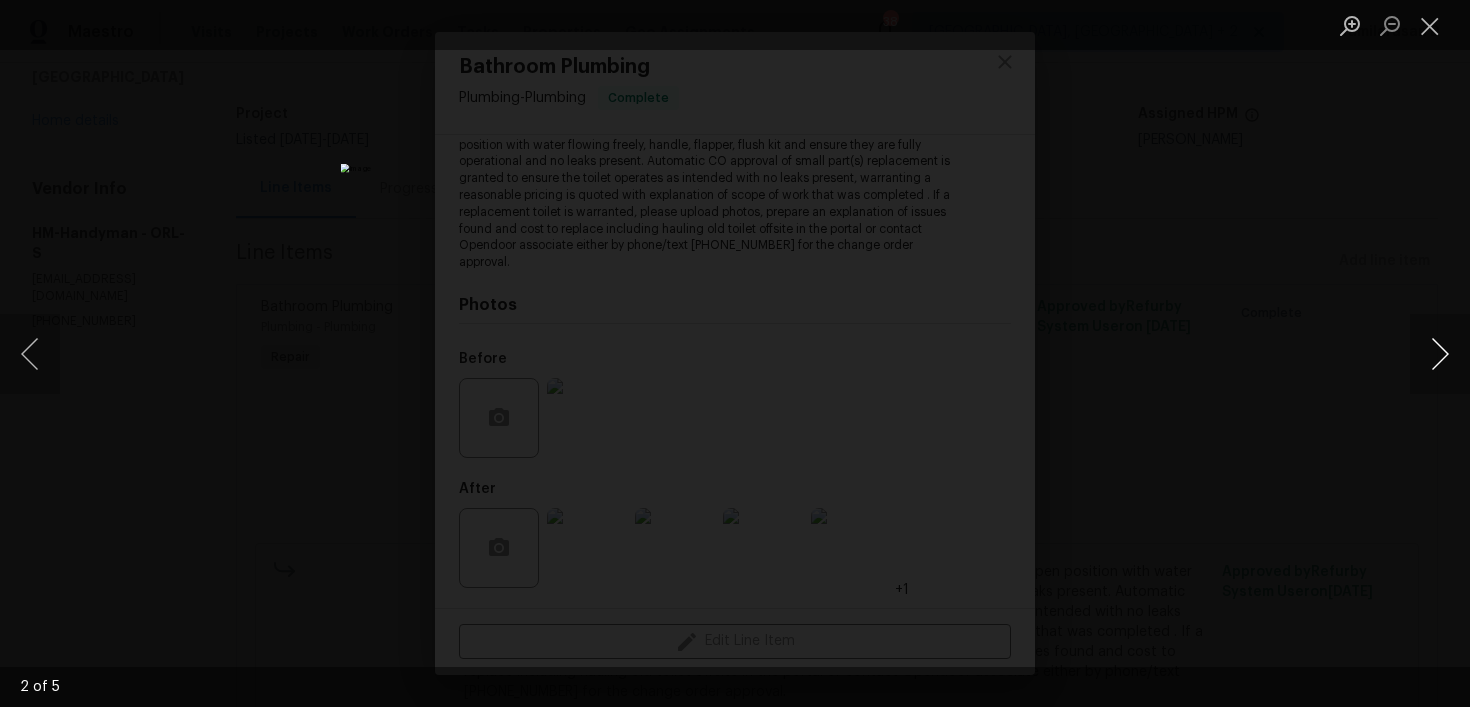 click at bounding box center [1440, 354] 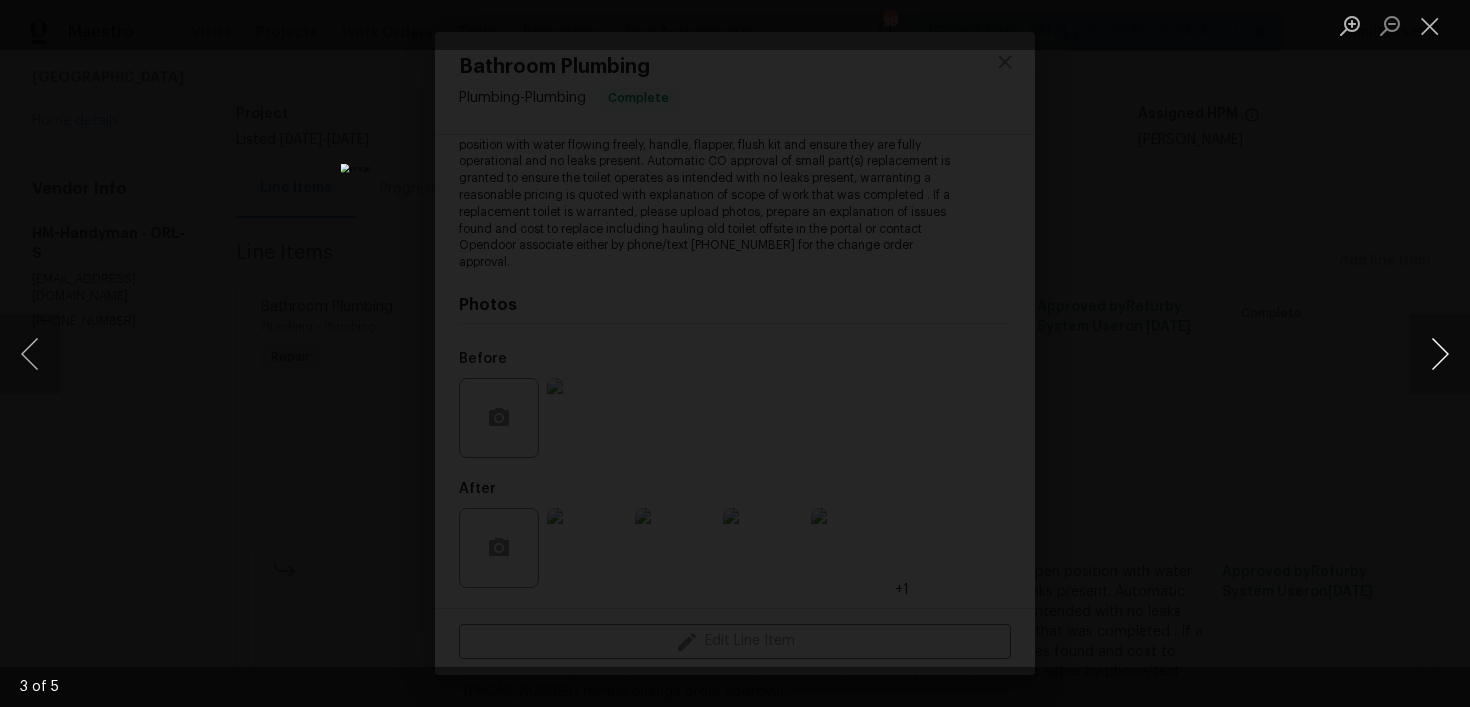 click at bounding box center (1440, 354) 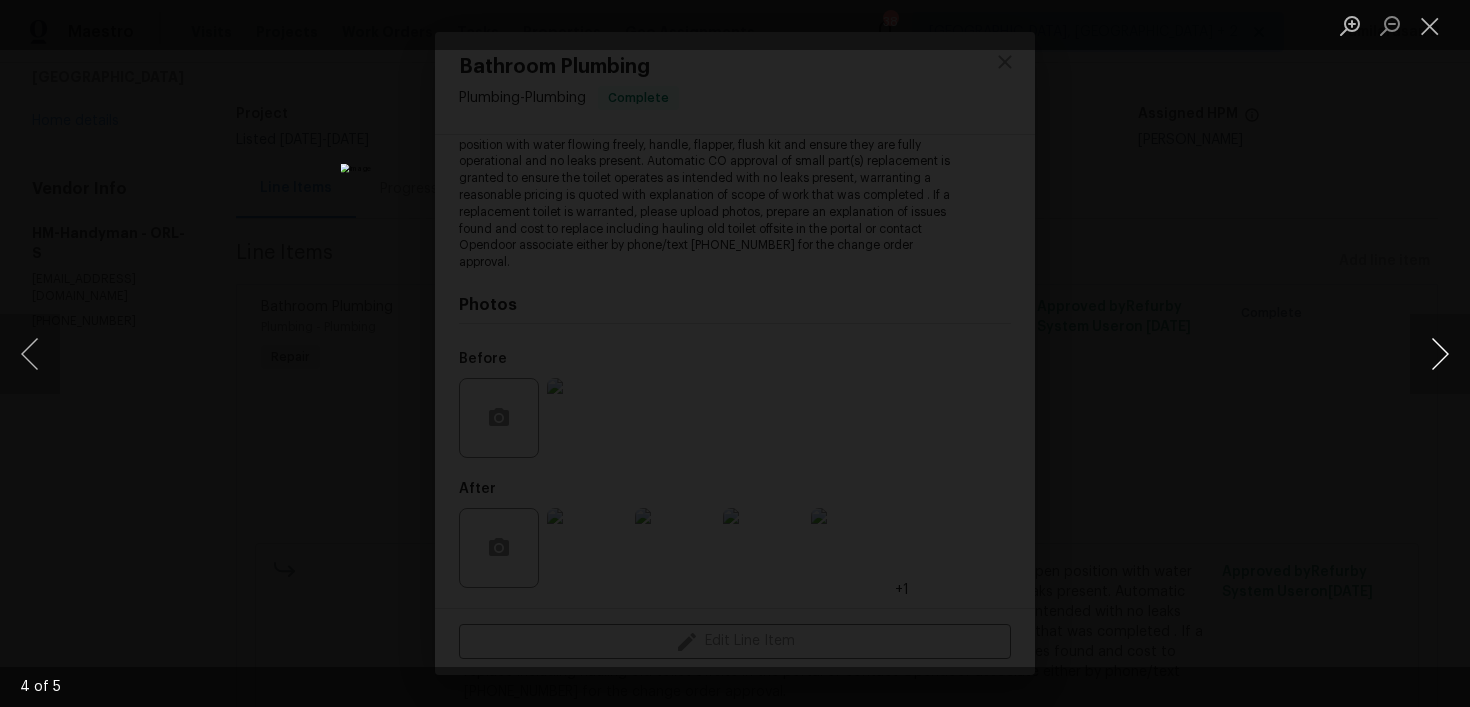 click at bounding box center [1440, 354] 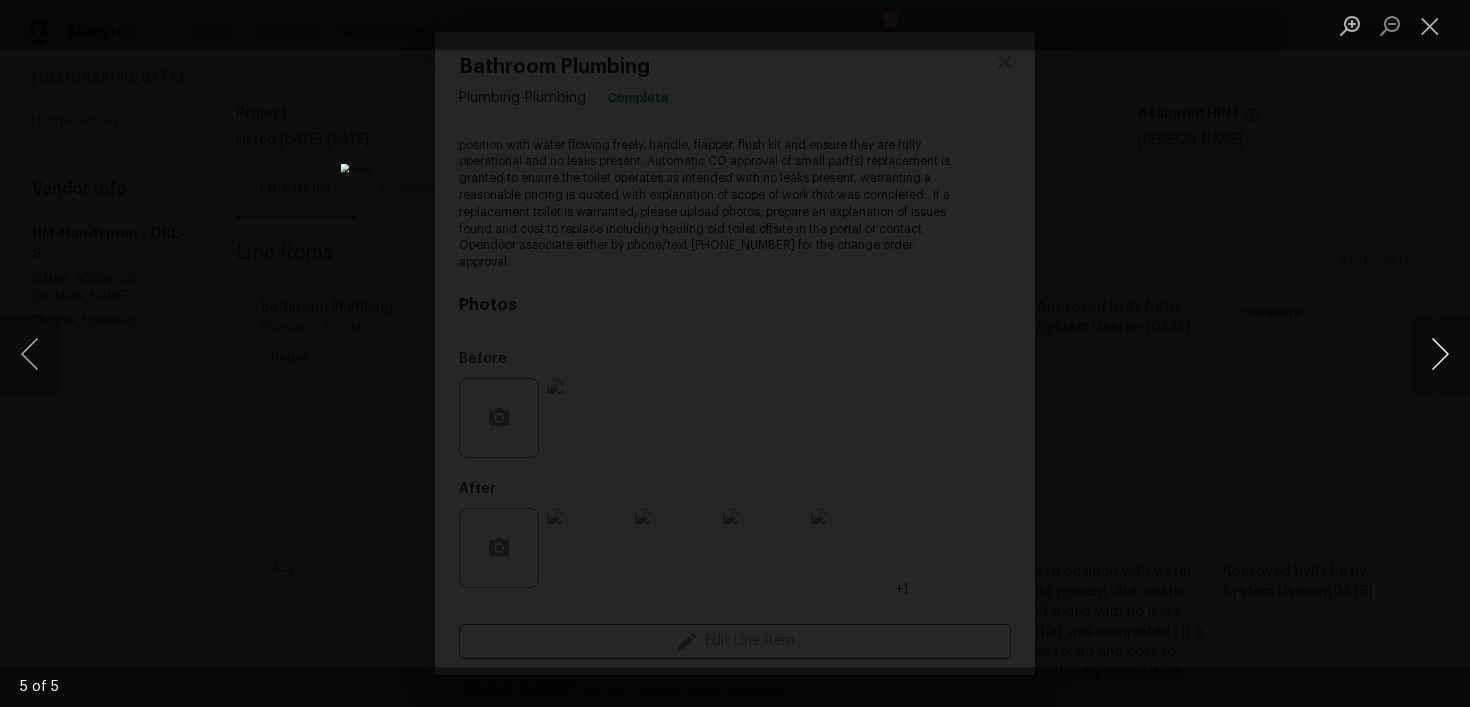 click at bounding box center (1440, 354) 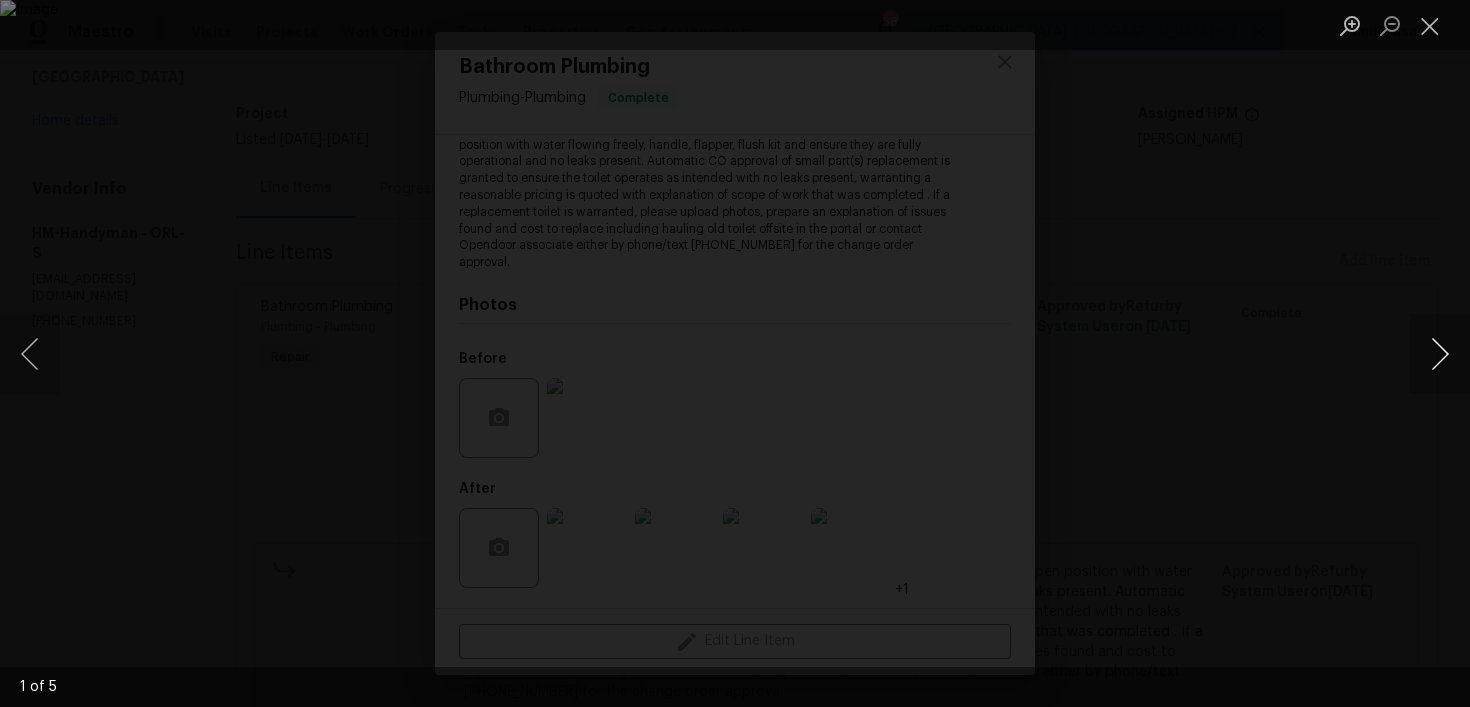 click at bounding box center (1440, 354) 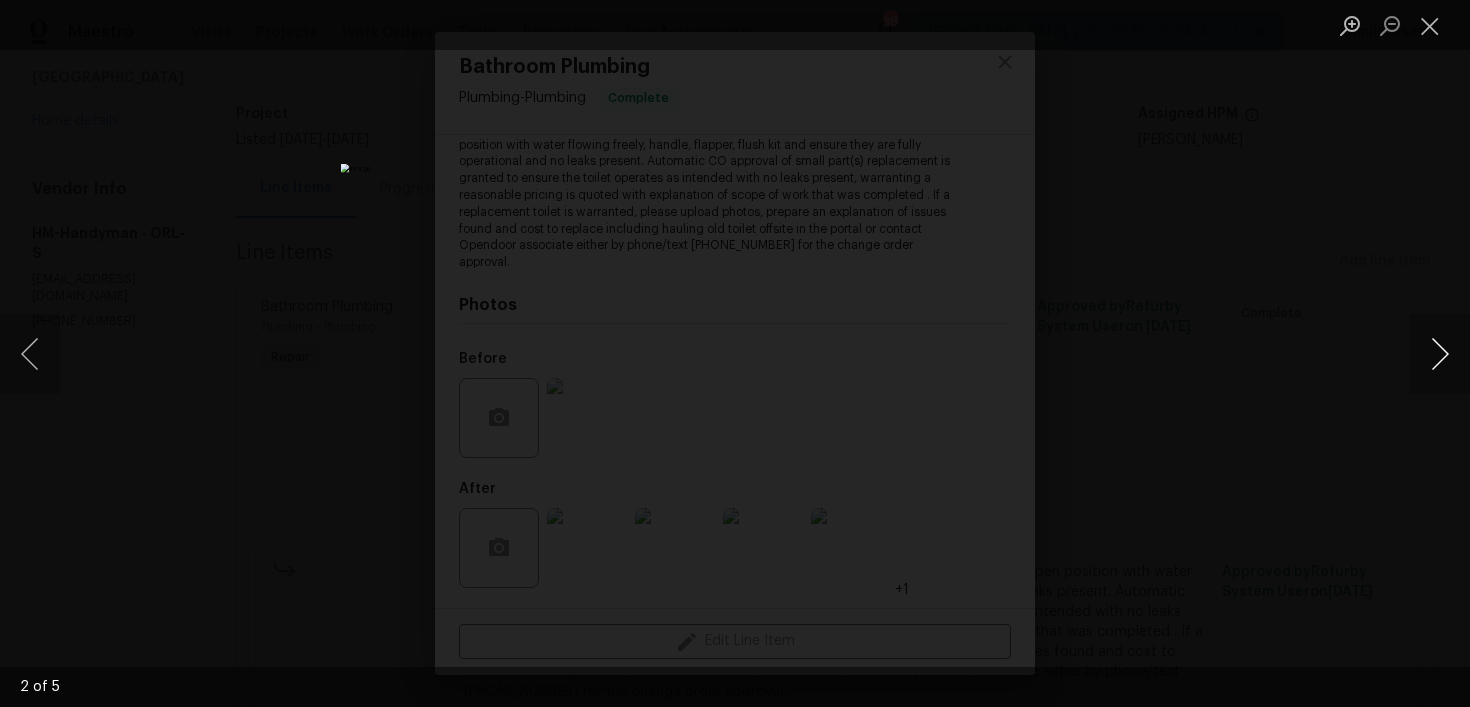 click at bounding box center (1440, 354) 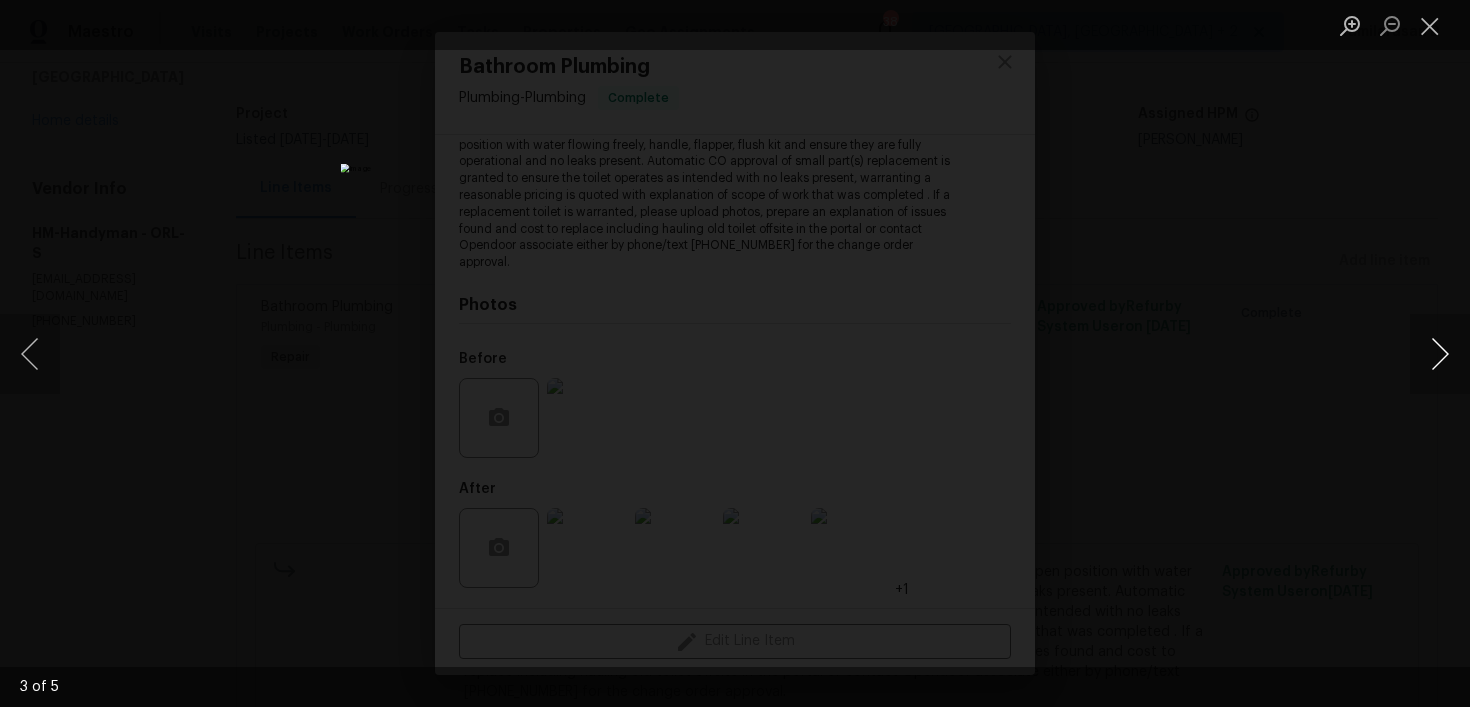 click at bounding box center [1440, 354] 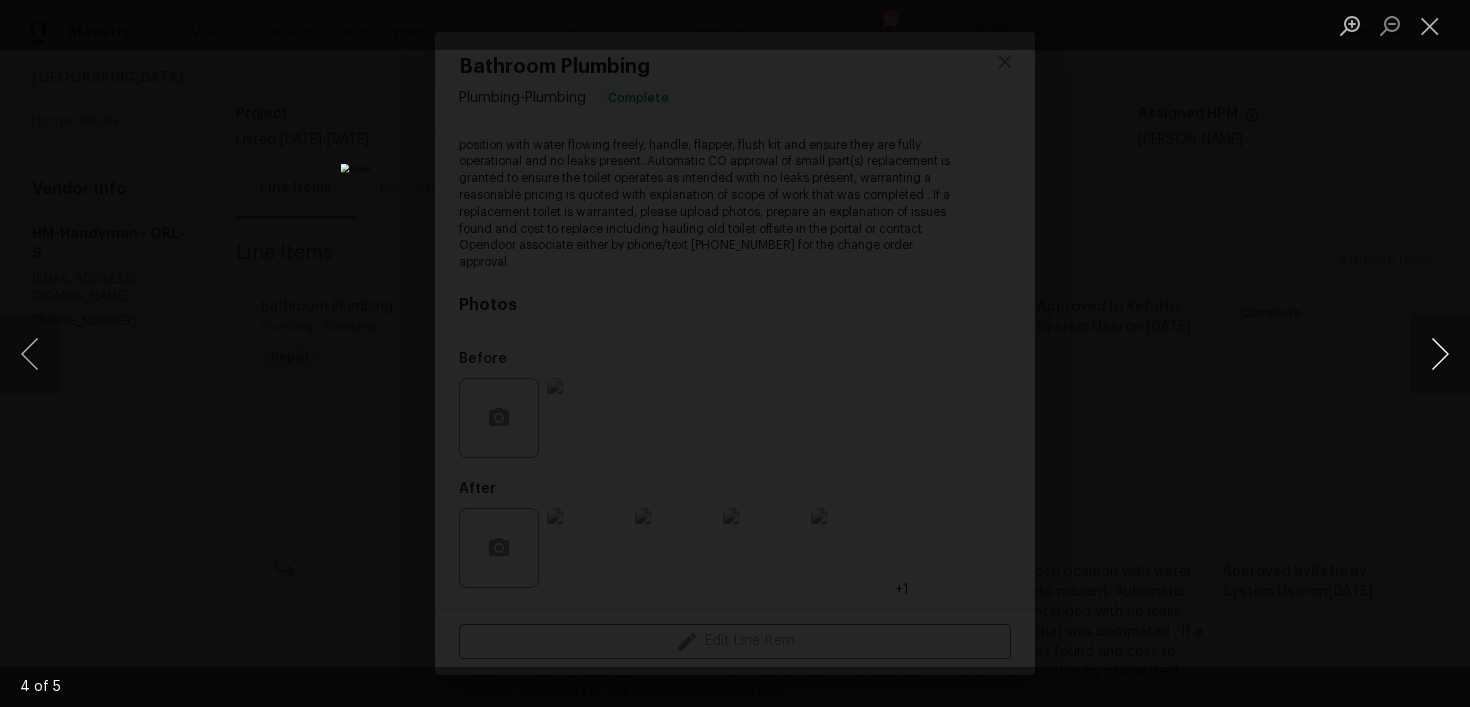 click at bounding box center (1440, 354) 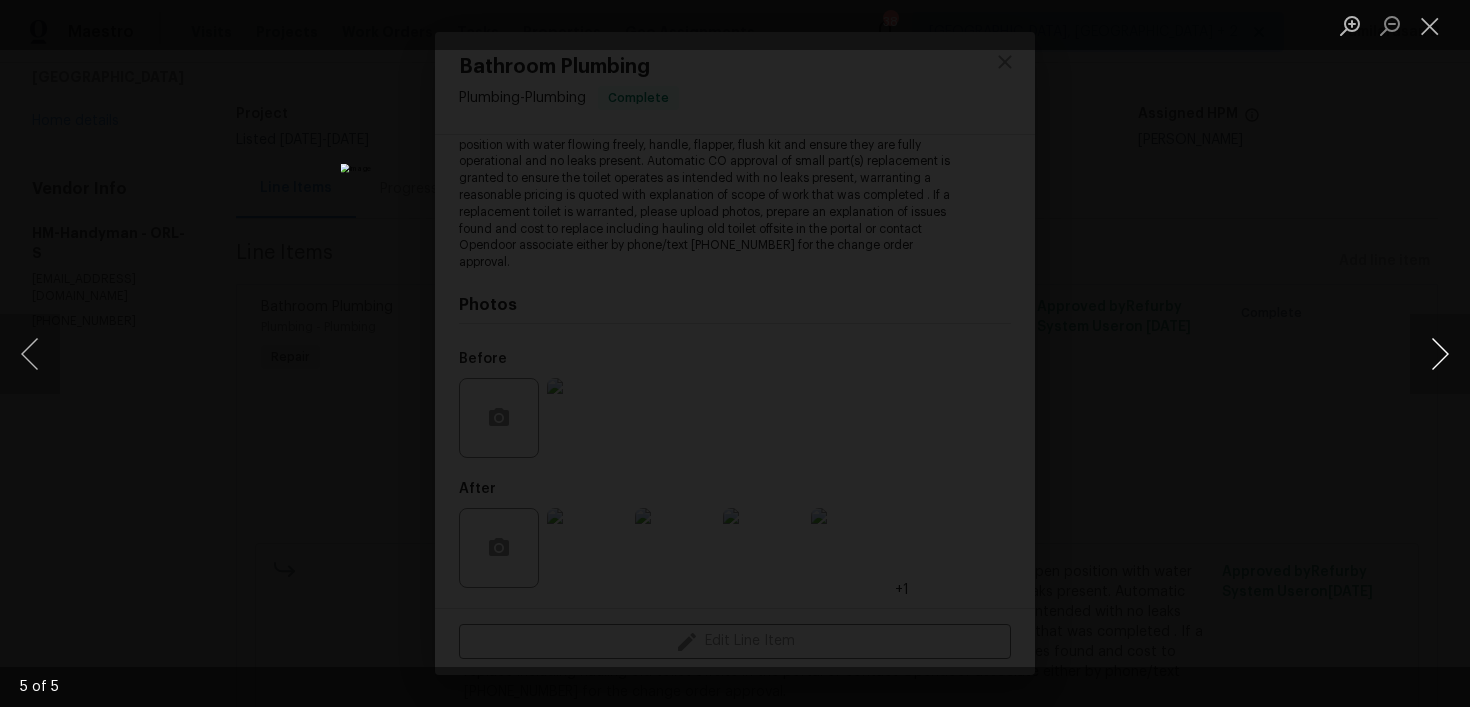 click at bounding box center (1440, 354) 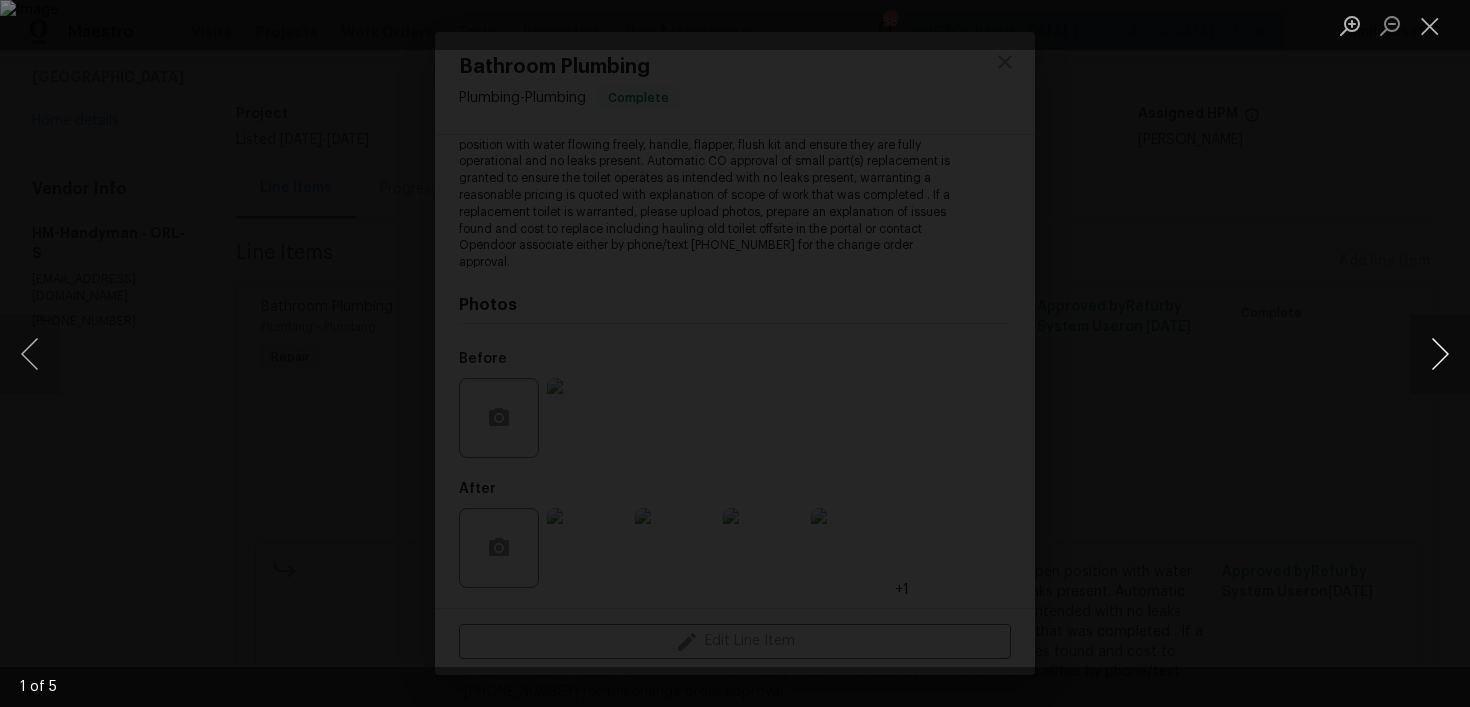 click at bounding box center (1440, 354) 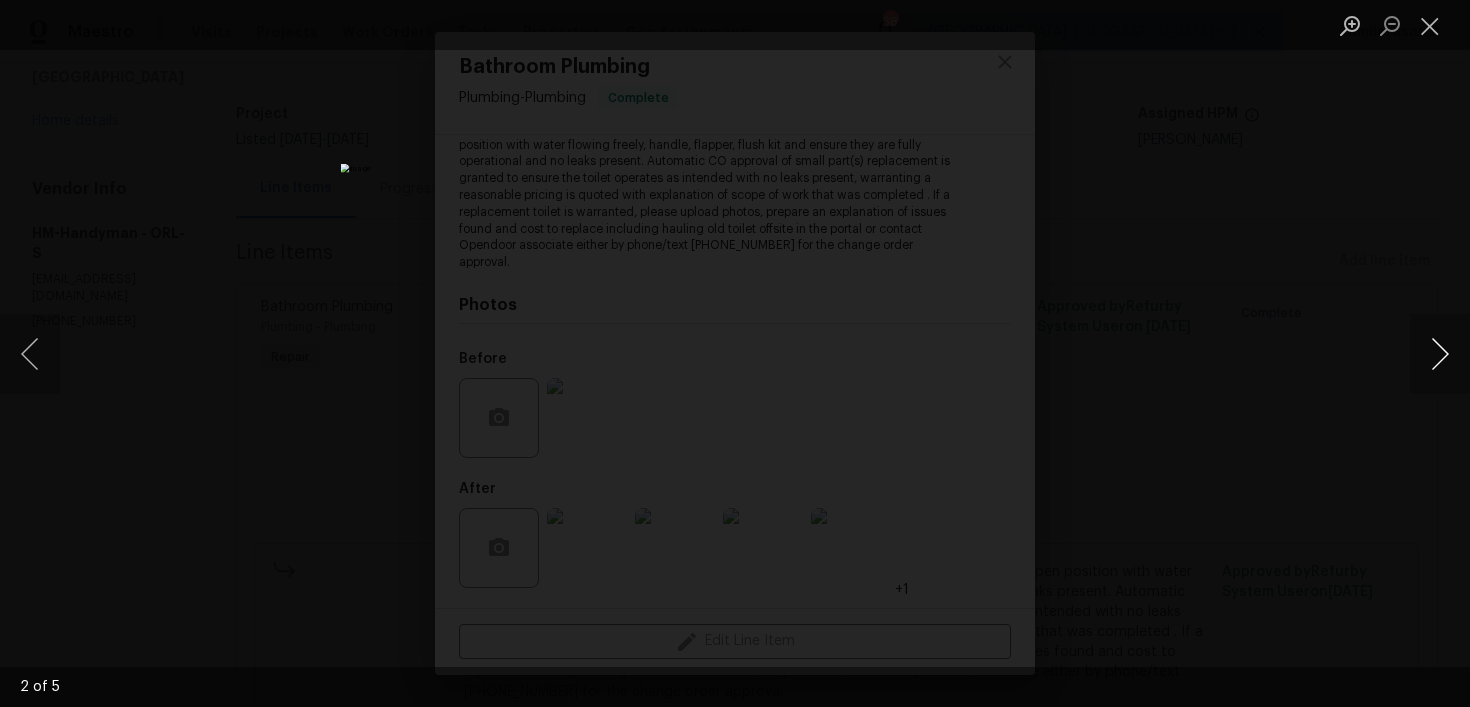 click at bounding box center (1440, 354) 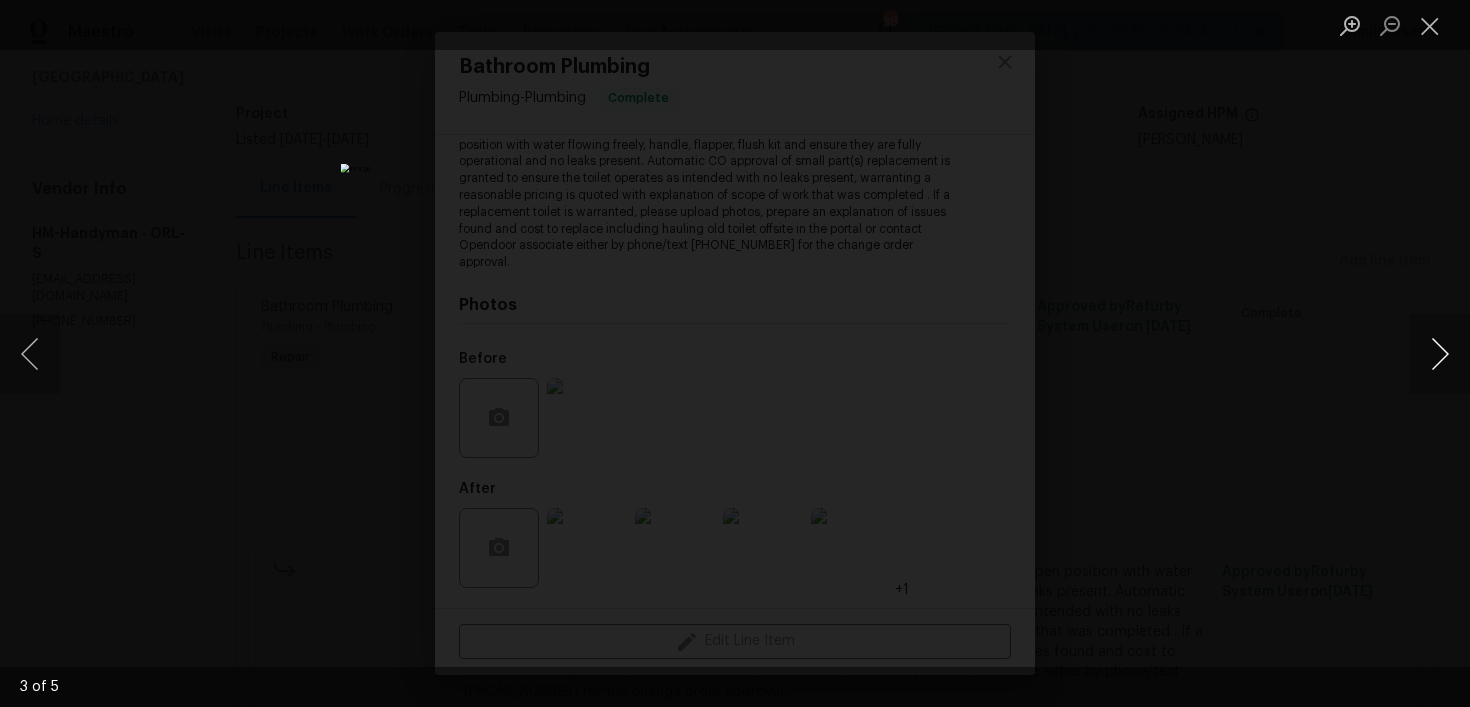 click at bounding box center (1440, 354) 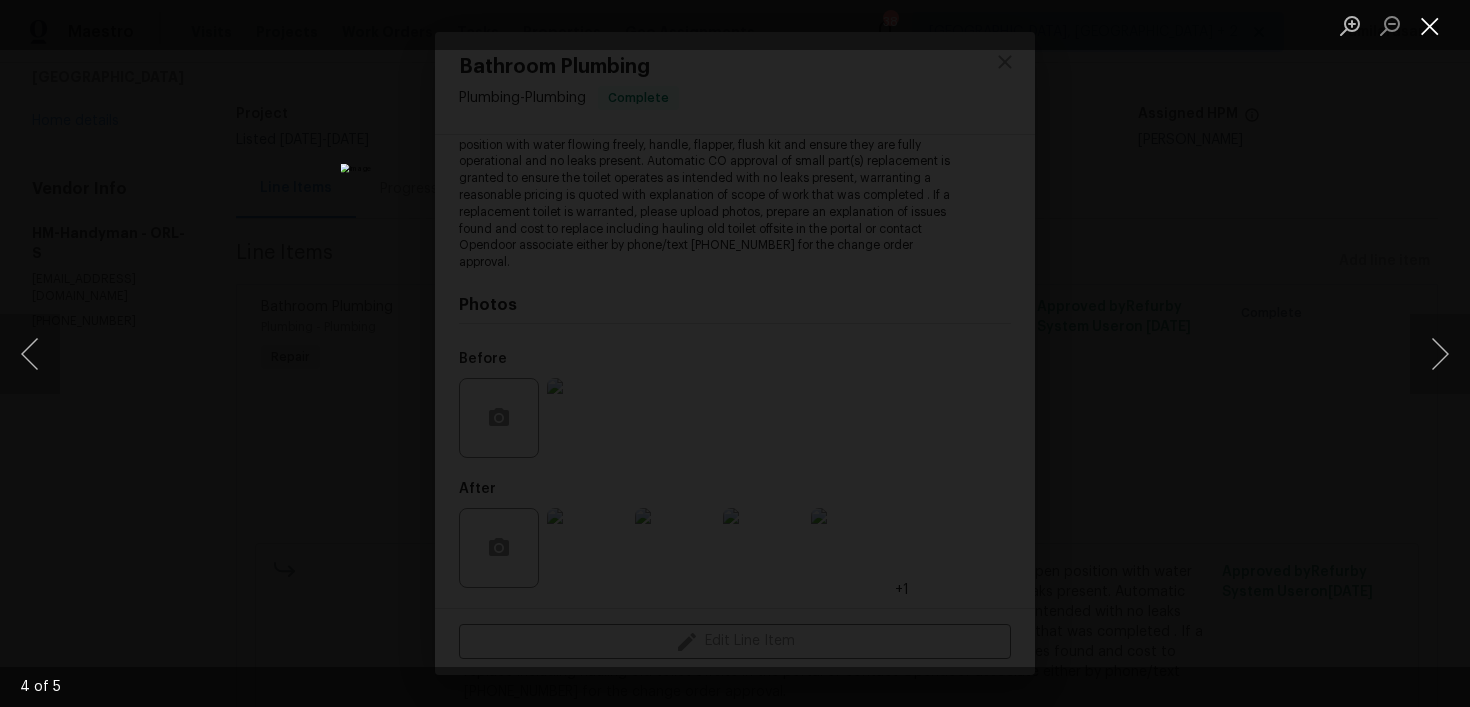 click at bounding box center [1430, 25] 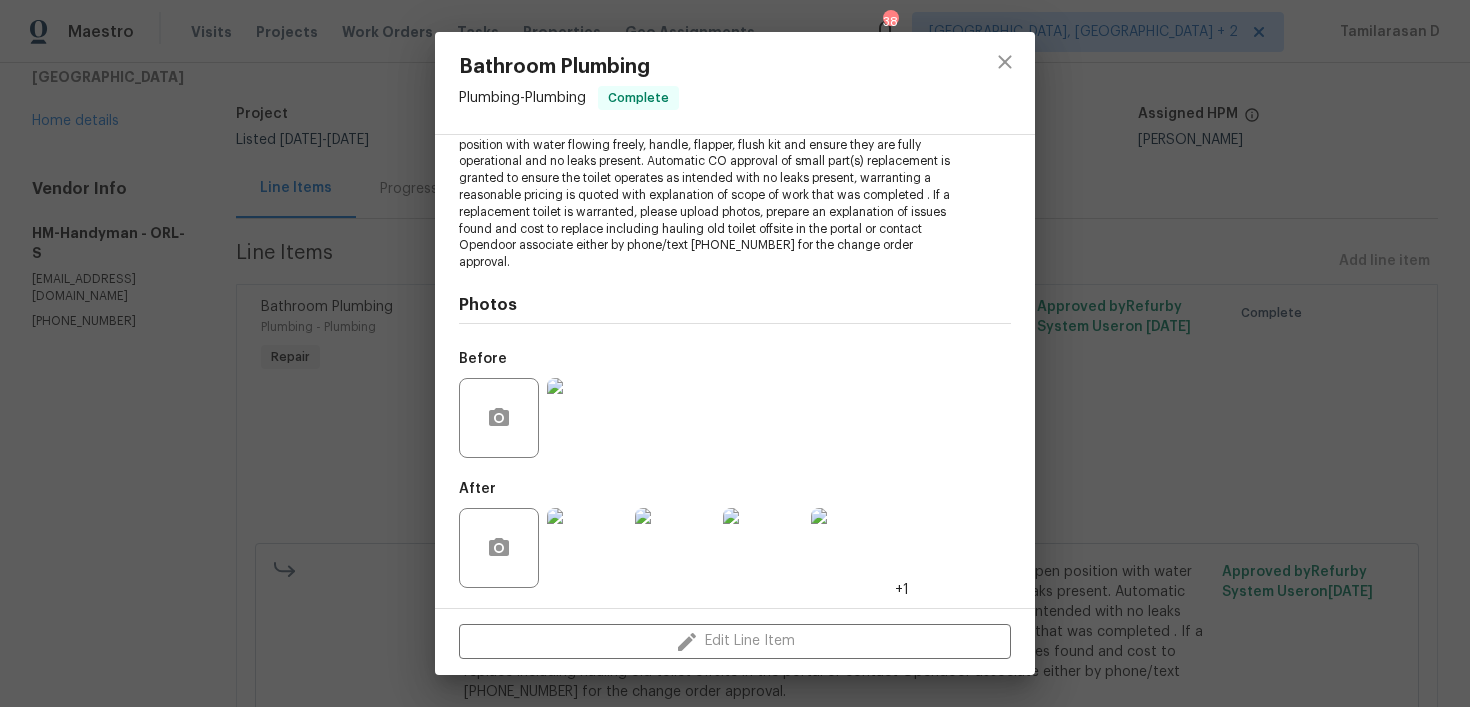click at bounding box center [1005, 83] 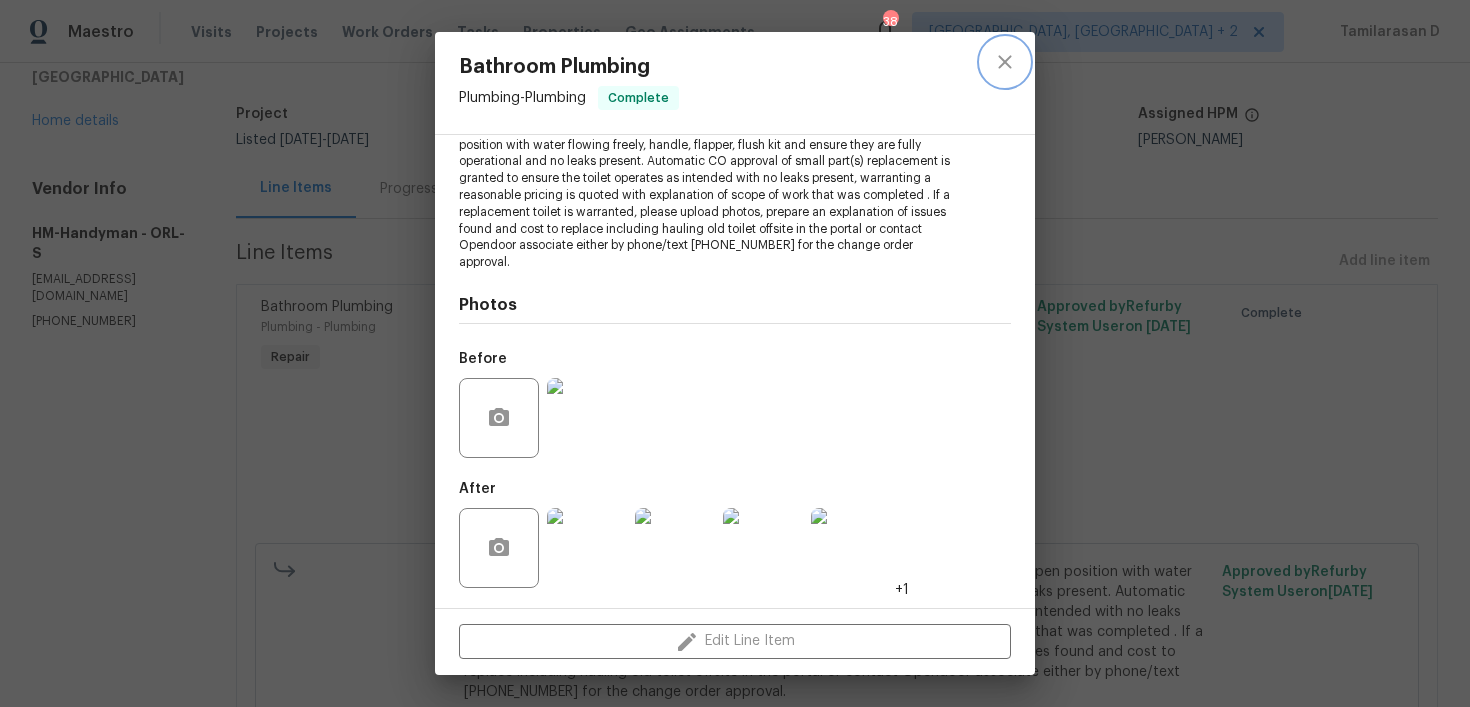 click 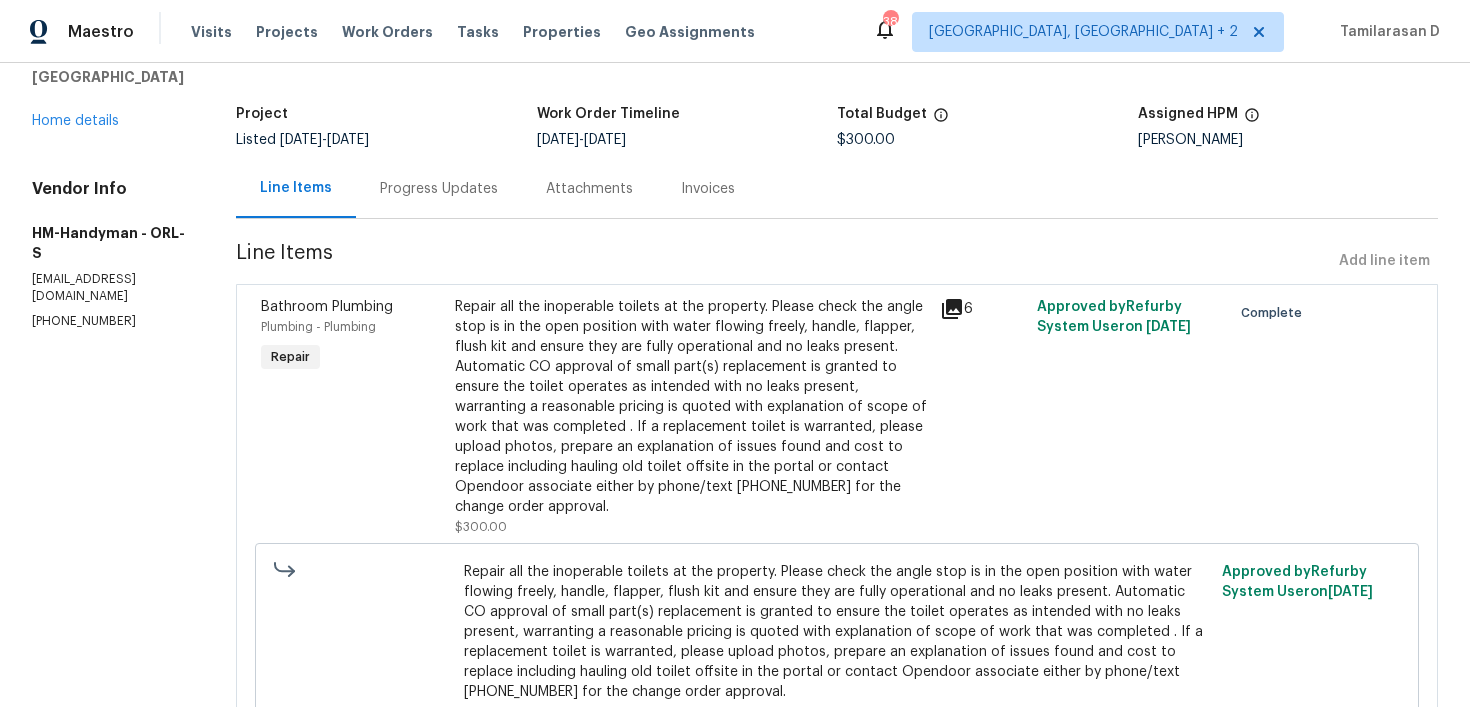 click on "Progress Updates" at bounding box center [439, 188] 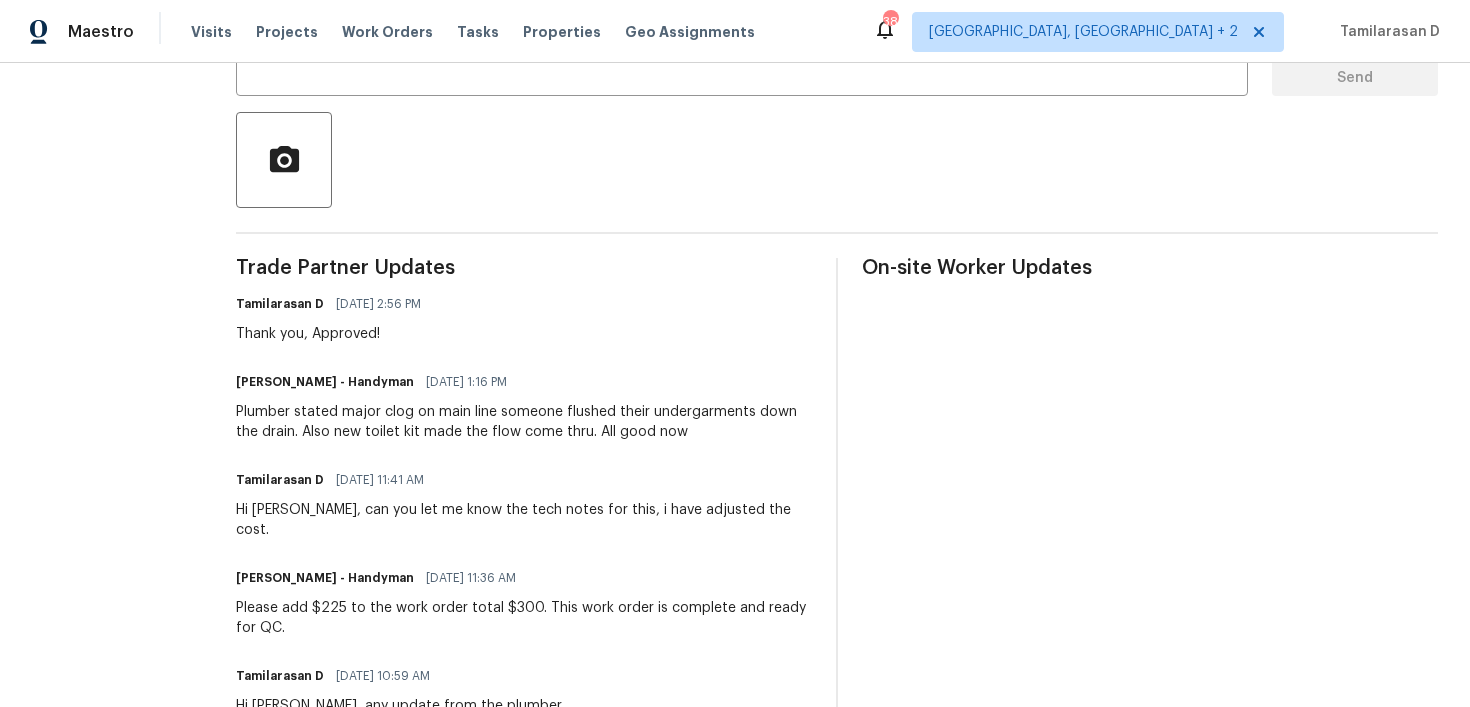scroll, scrollTop: 0, scrollLeft: 0, axis: both 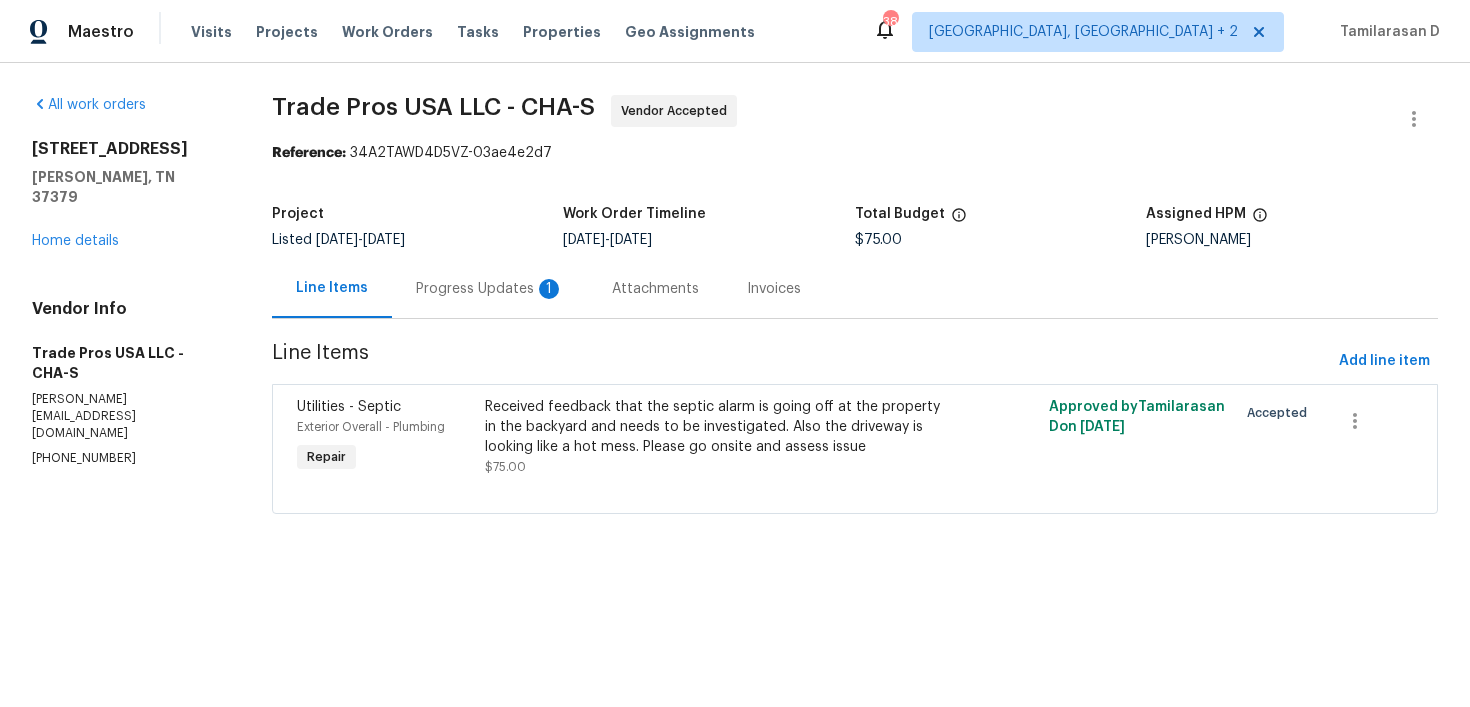 click on "Progress Updates 1" at bounding box center [490, 288] 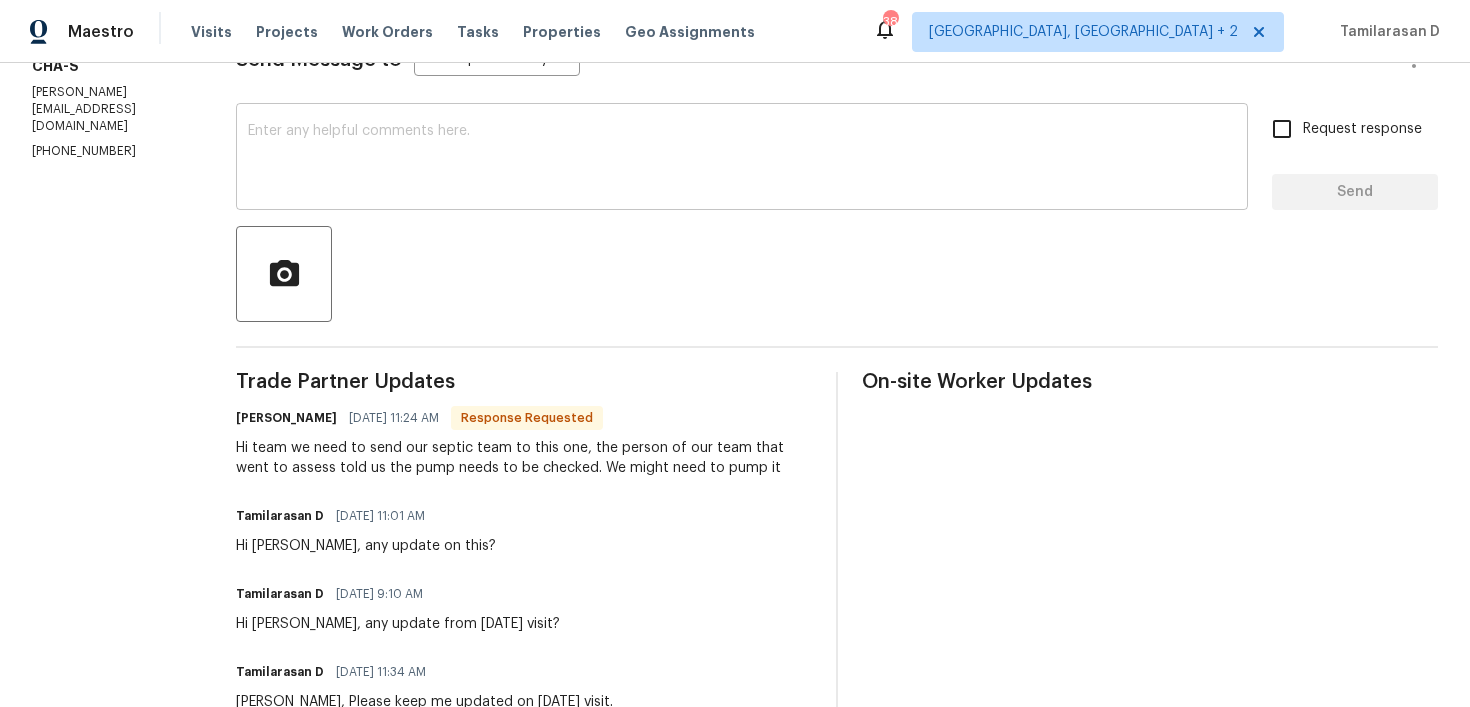 scroll, scrollTop: 310, scrollLeft: 0, axis: vertical 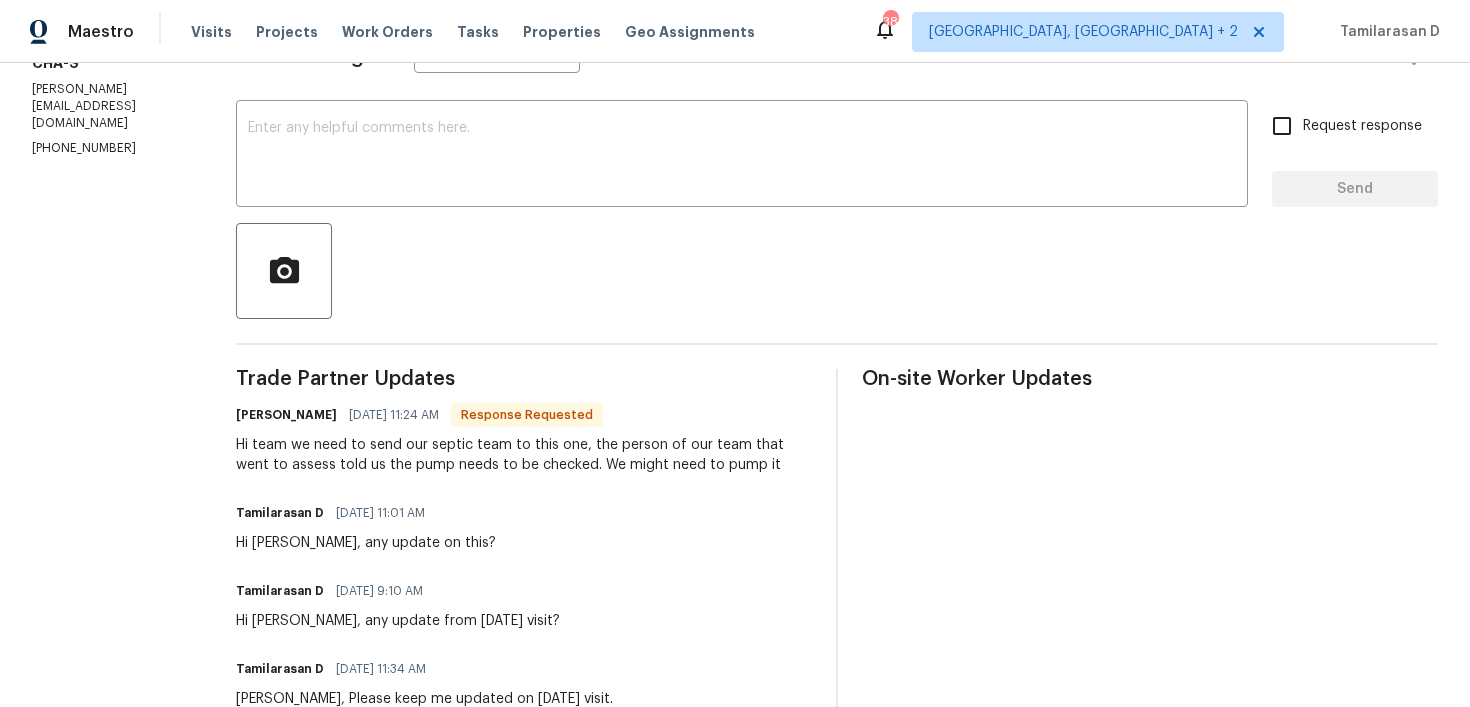 click on "Hi team we need to send our septic team to this one, the person of our team that went to assess told us the pump needs to be checked. We might need to pump it" at bounding box center (524, 455) 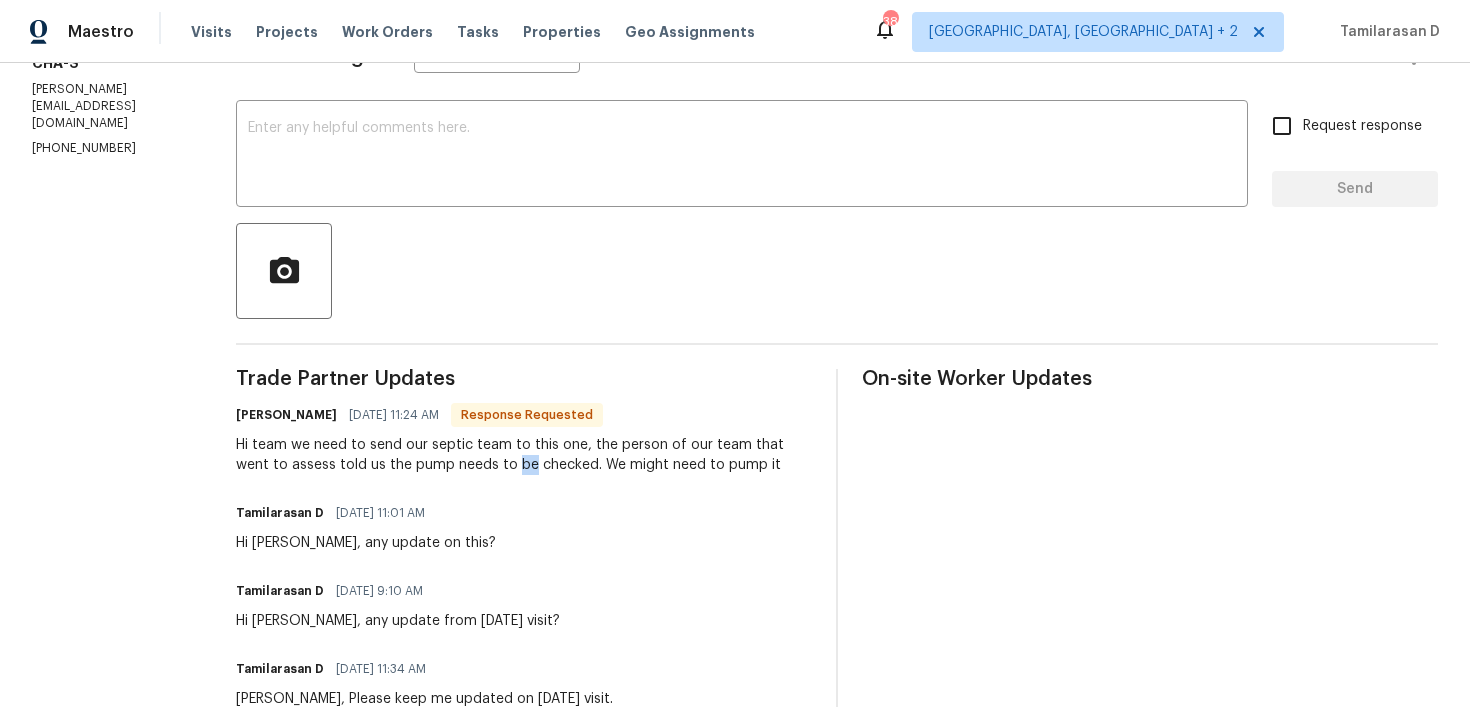 click on "Hi team we need to send our septic team to this one, the person of our team that went to assess told us the pump needs to be checked. We might need to pump it" at bounding box center (524, 455) 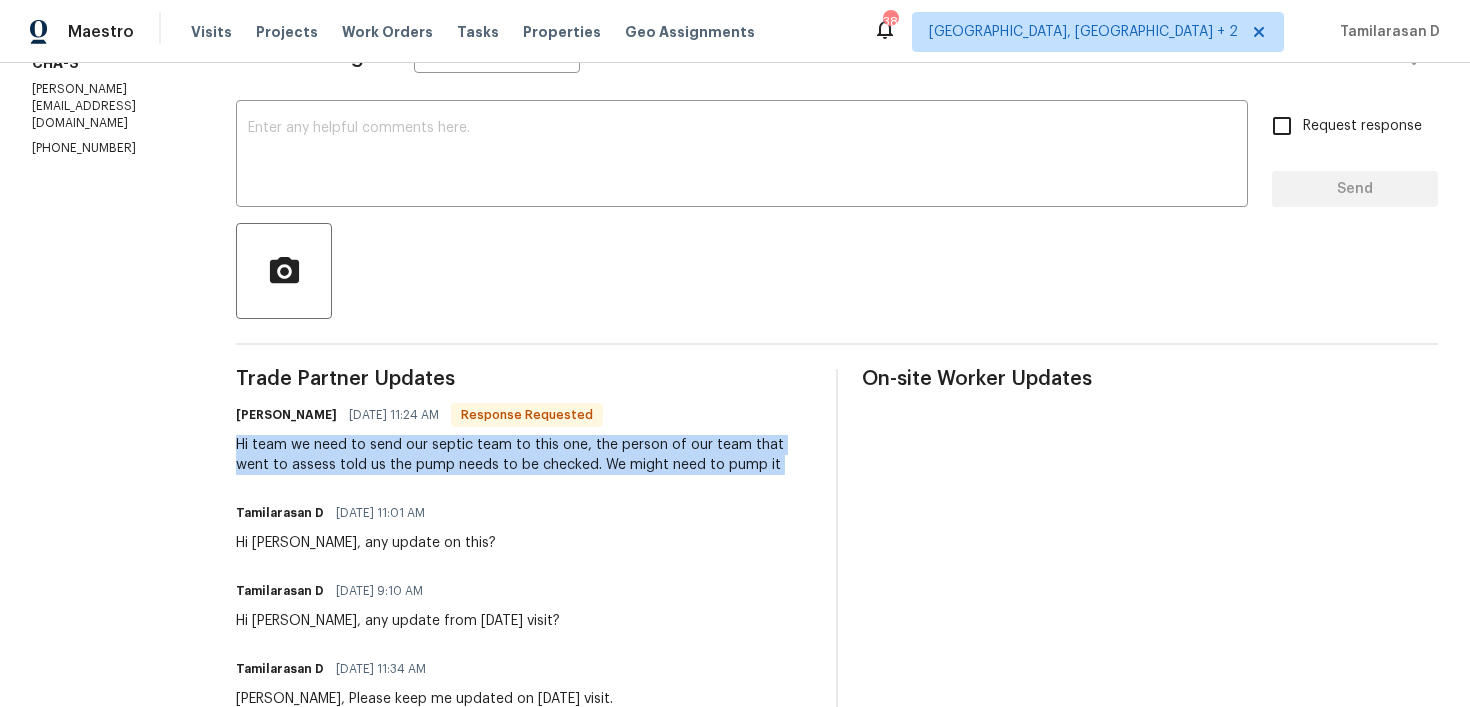 click on "Hi team we need to send our septic team to this one, the person of our team that went to assess told us the pump needs to be checked. We might need to pump it" at bounding box center (524, 455) 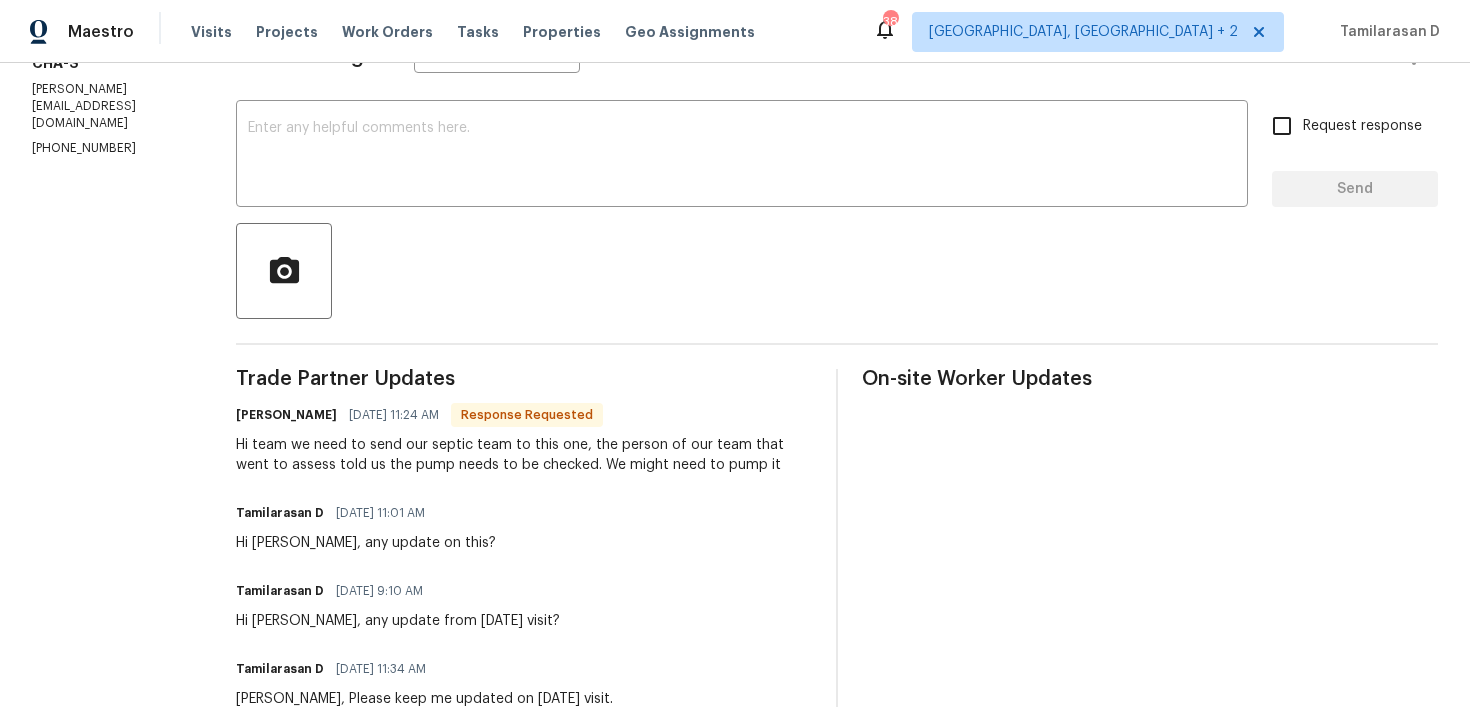 click on "Hi team we need to send our septic team to this one, the person of our team that went to assess told us the pump needs to be checked. We might need to pump it" at bounding box center (524, 455) 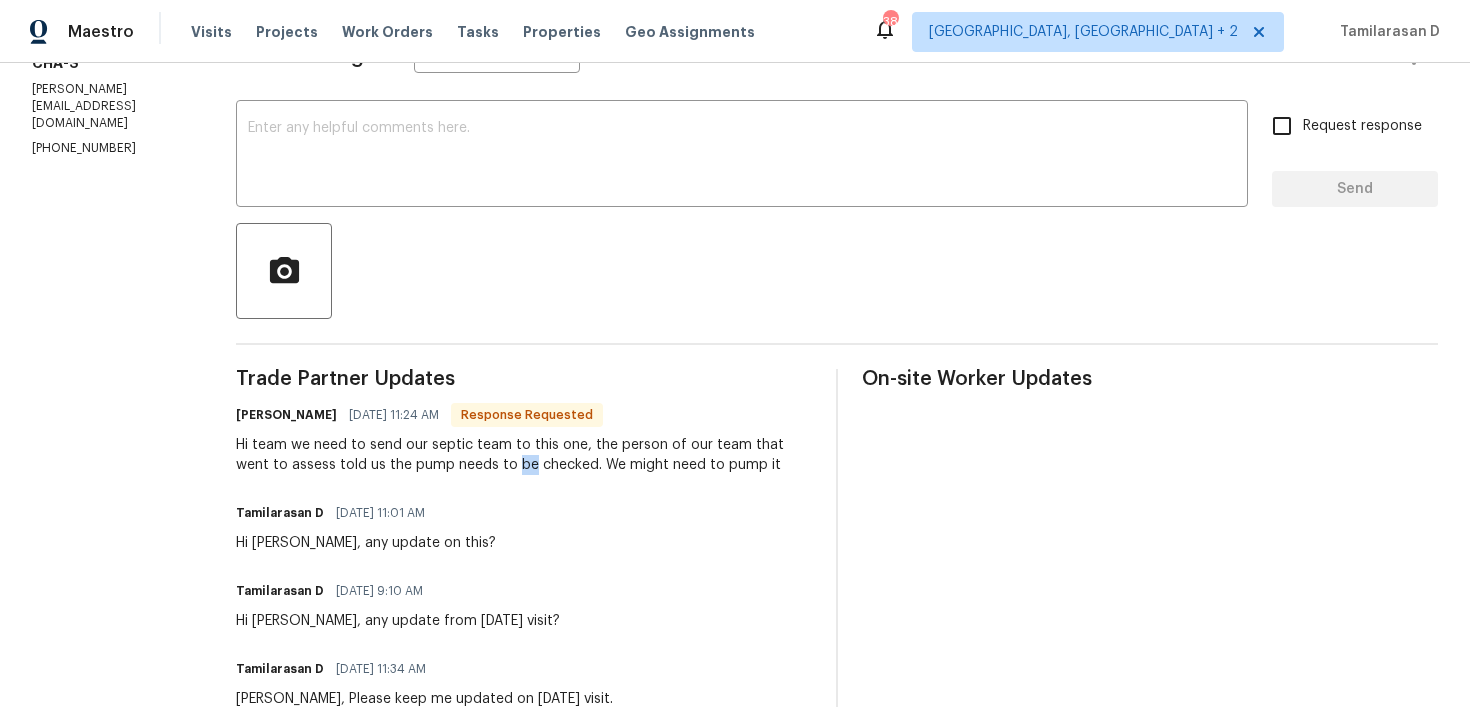 click on "Hi team we need to send our septic team to this one, the person of our team that went to assess told us the pump needs to be checked. We might need to pump it" at bounding box center [524, 455] 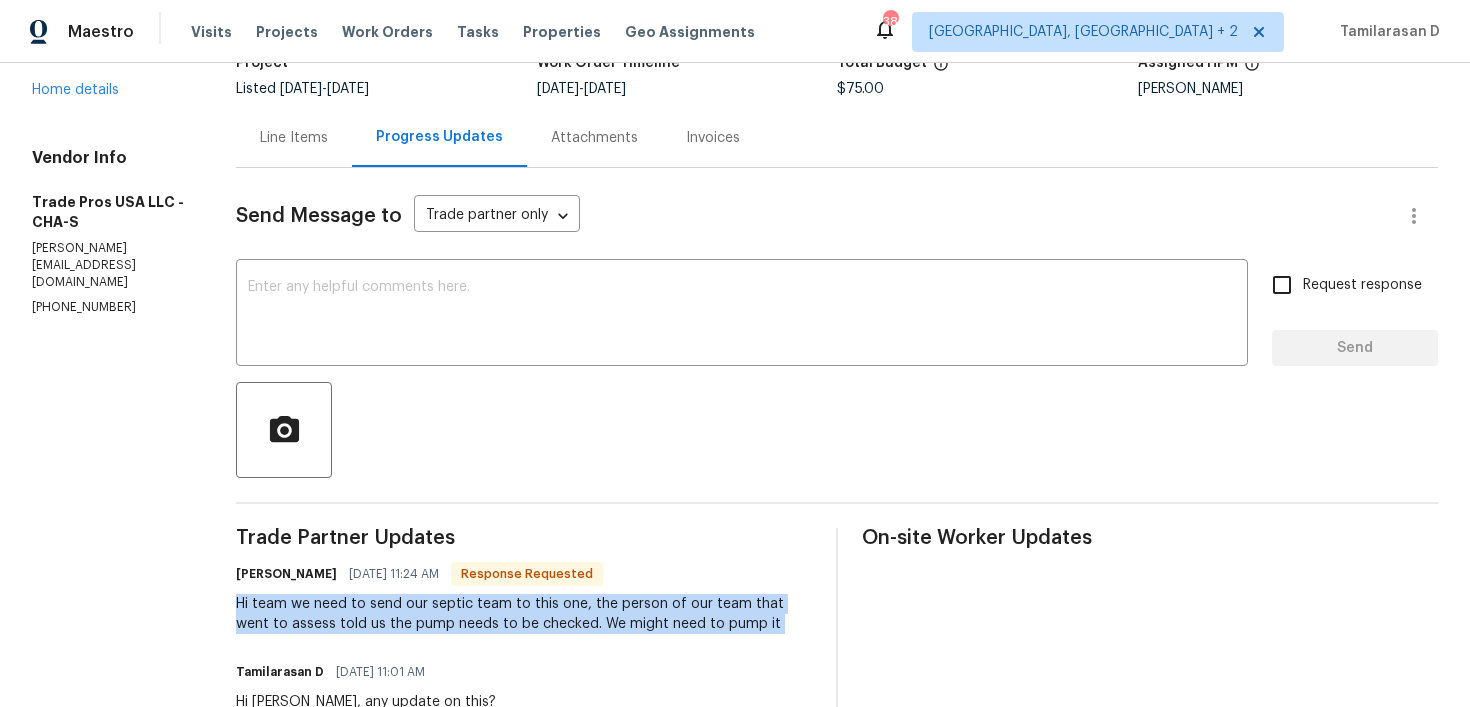 scroll, scrollTop: 216, scrollLeft: 0, axis: vertical 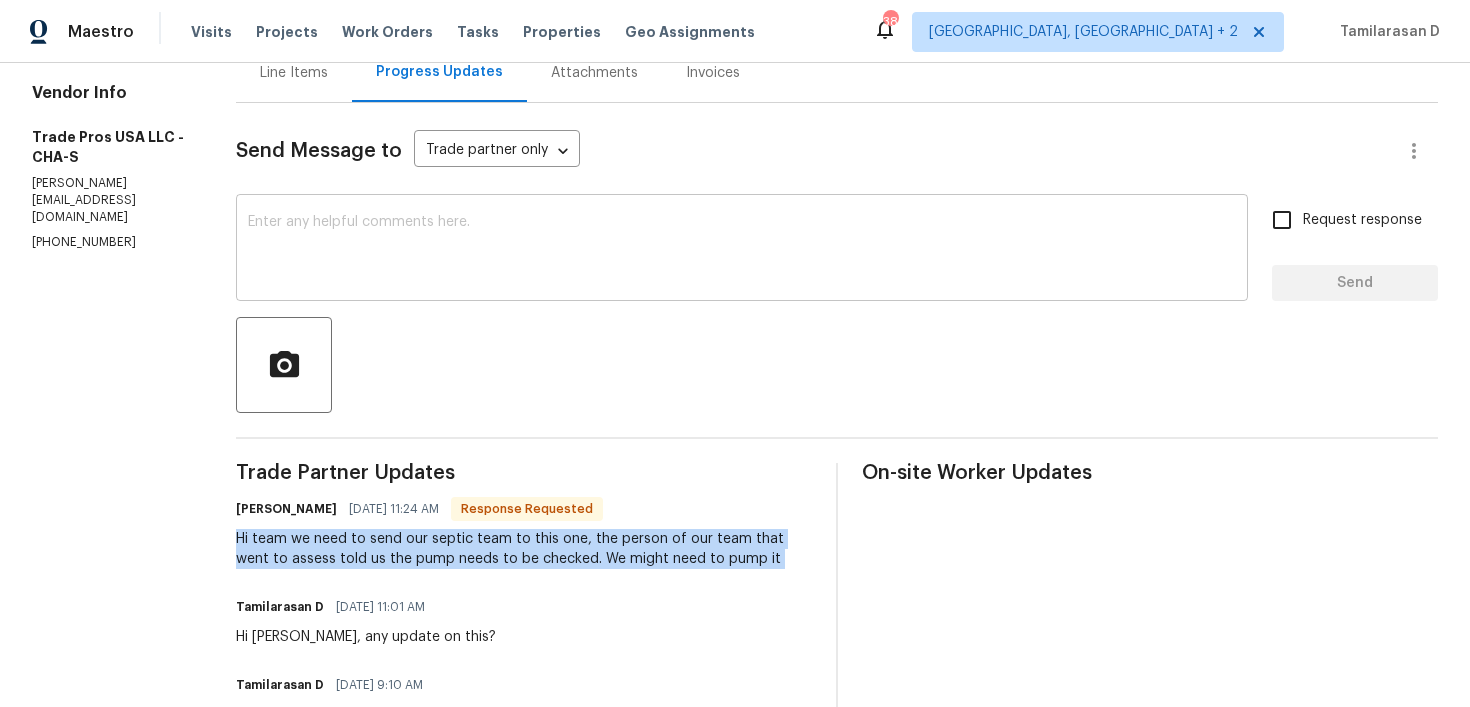 click on "x ​" at bounding box center [742, 250] 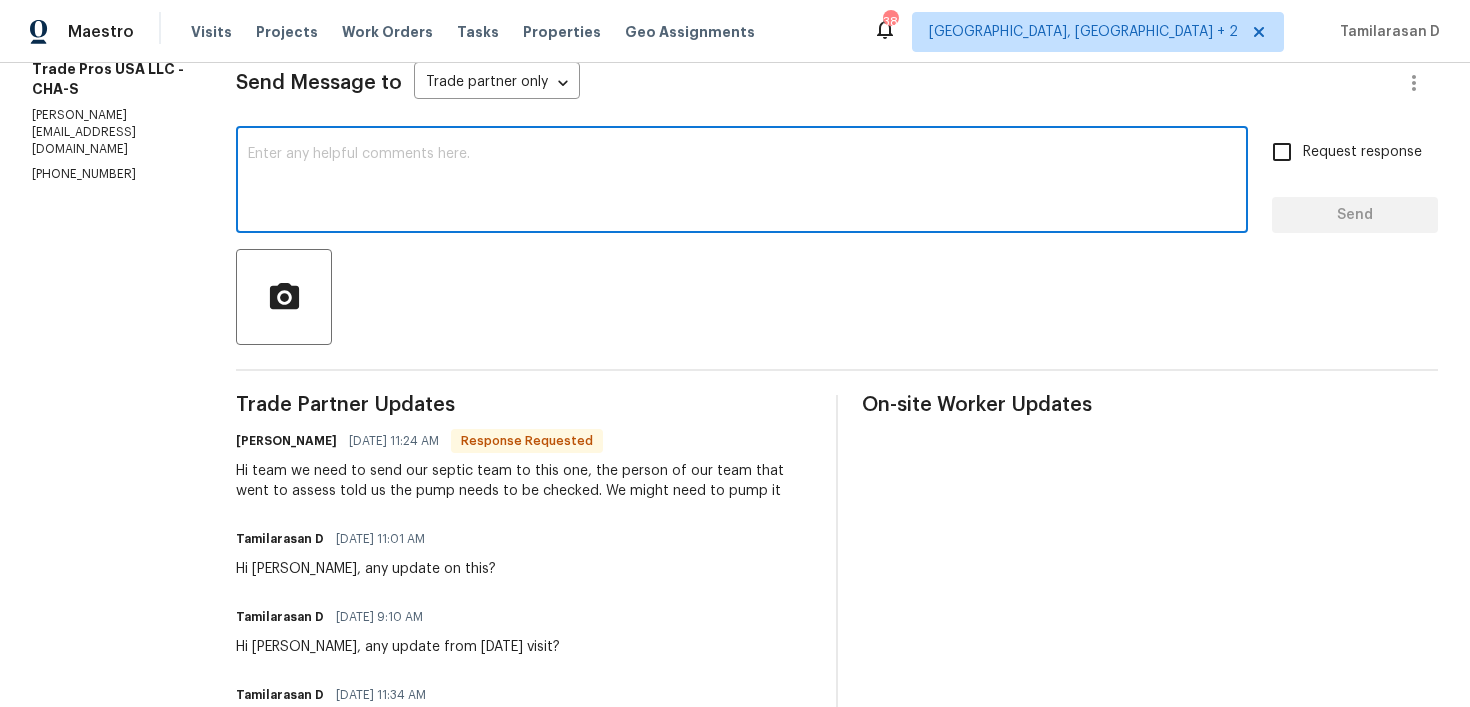 scroll, scrollTop: 288, scrollLeft: 0, axis: vertical 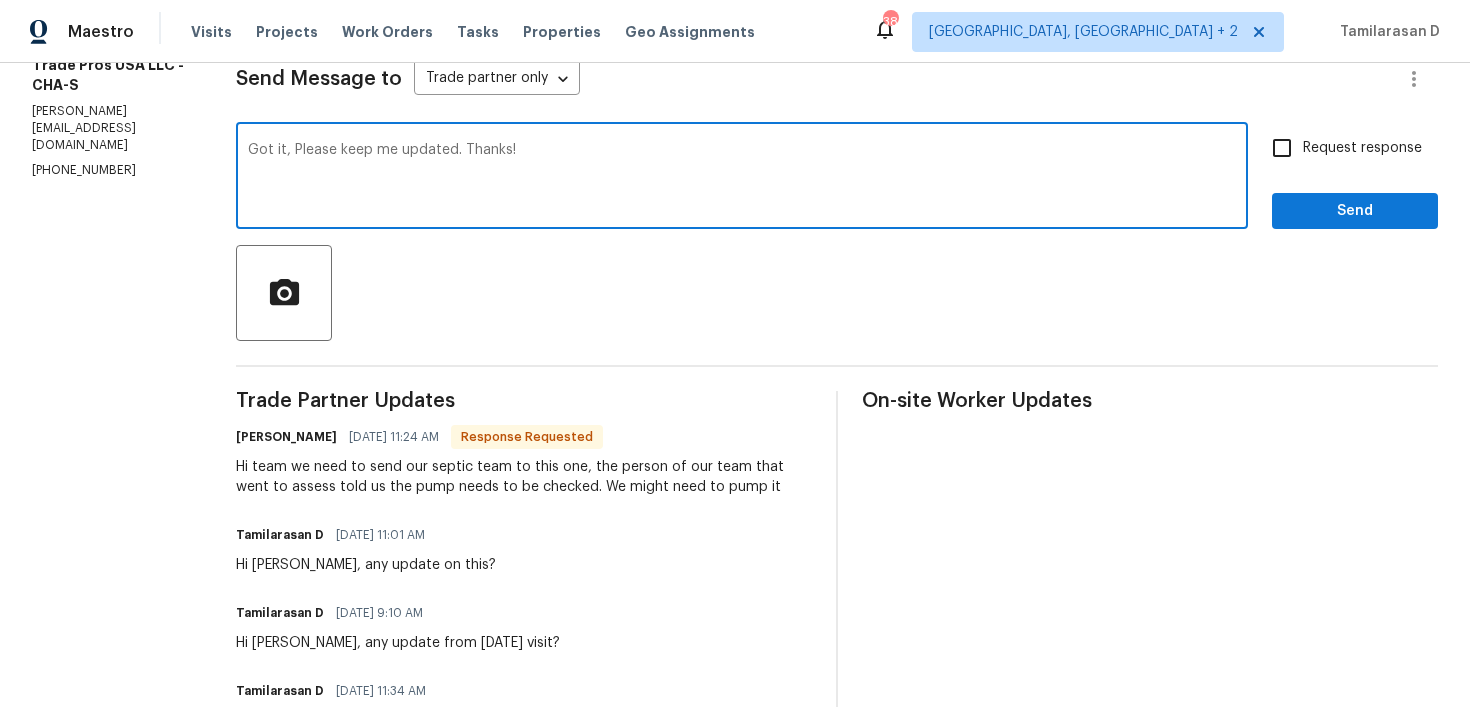 type on "Got it, Please keep me updated. Thanks!" 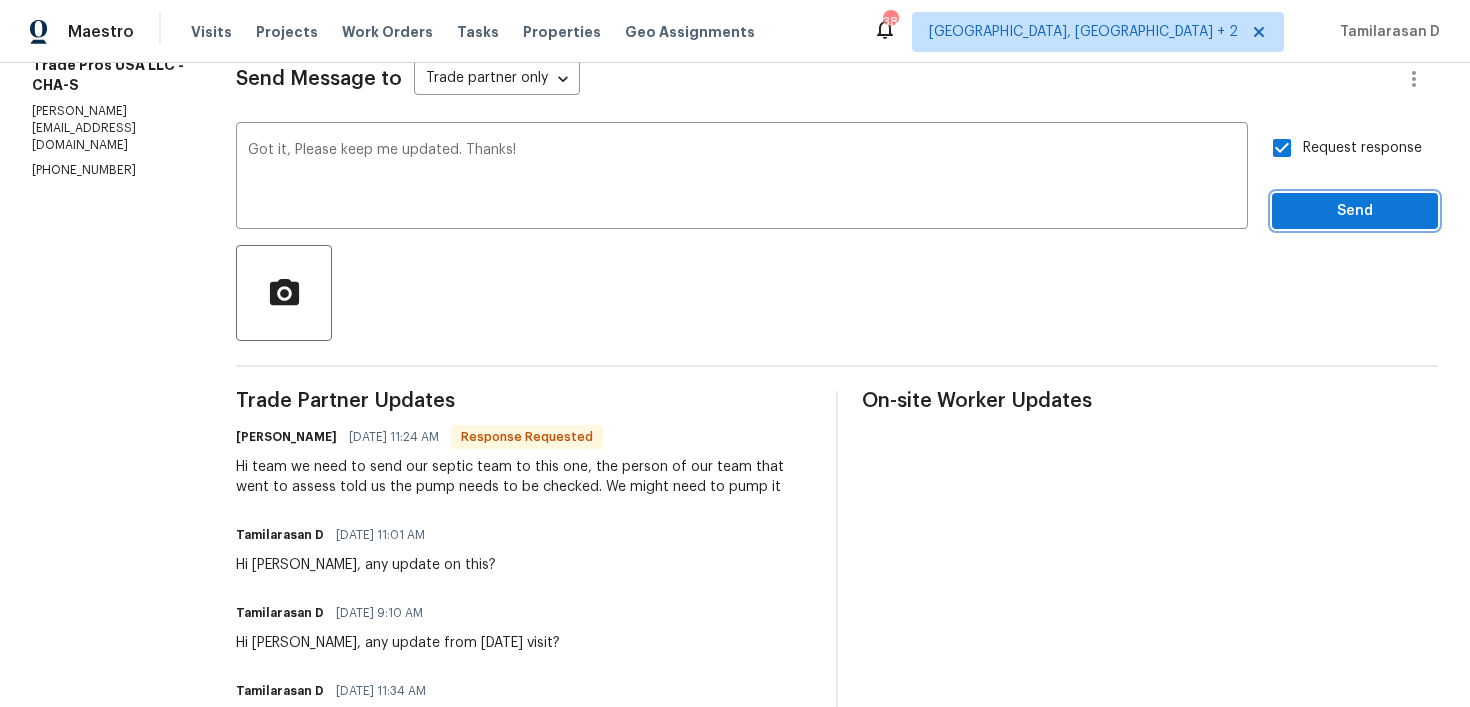 click on "Send" at bounding box center (1355, 211) 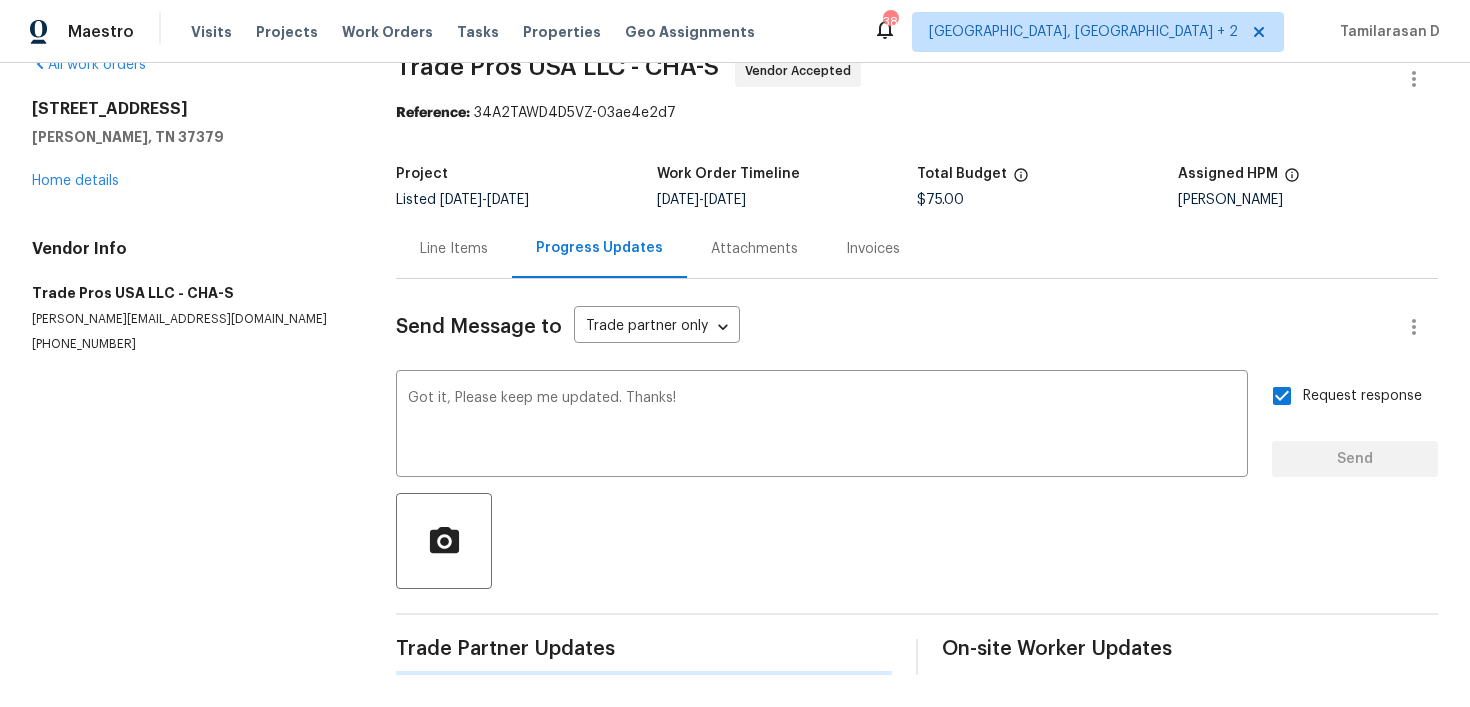 type 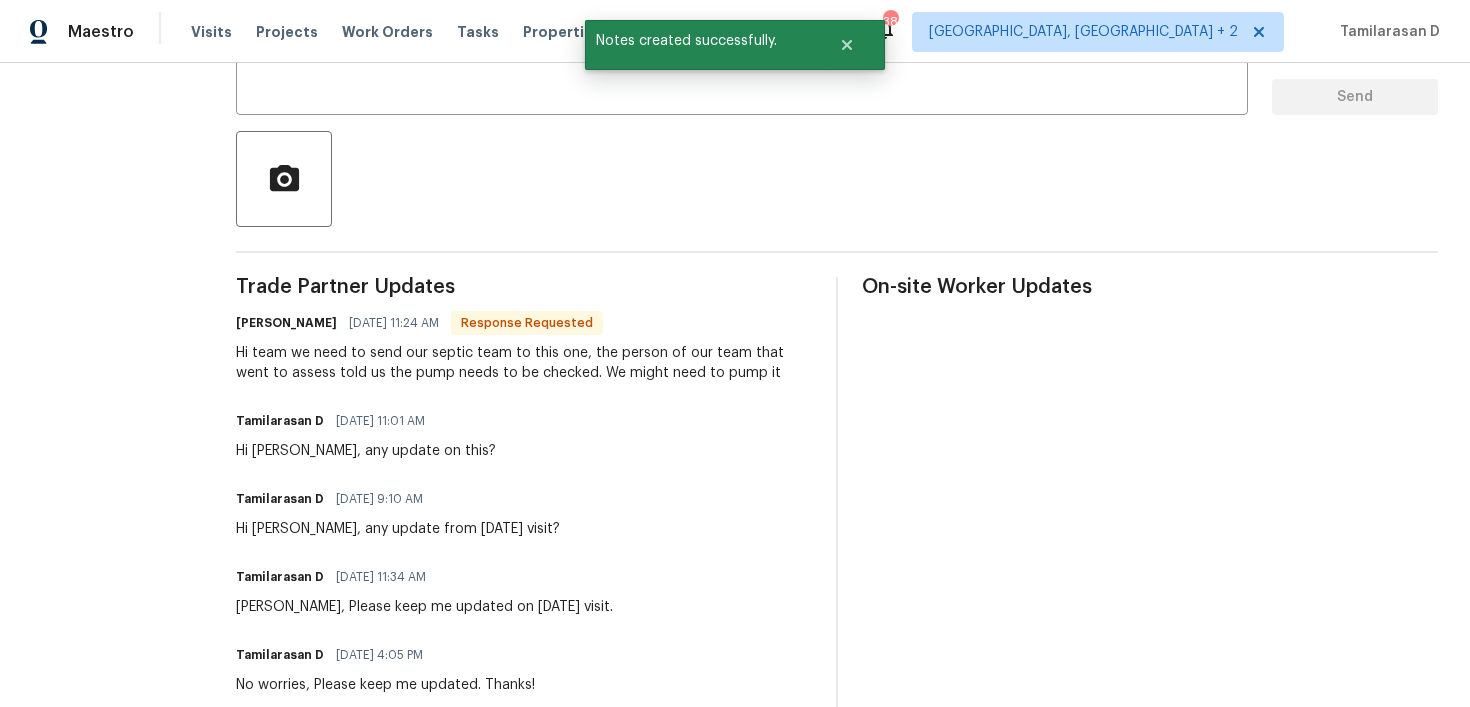 scroll, scrollTop: 413, scrollLeft: 0, axis: vertical 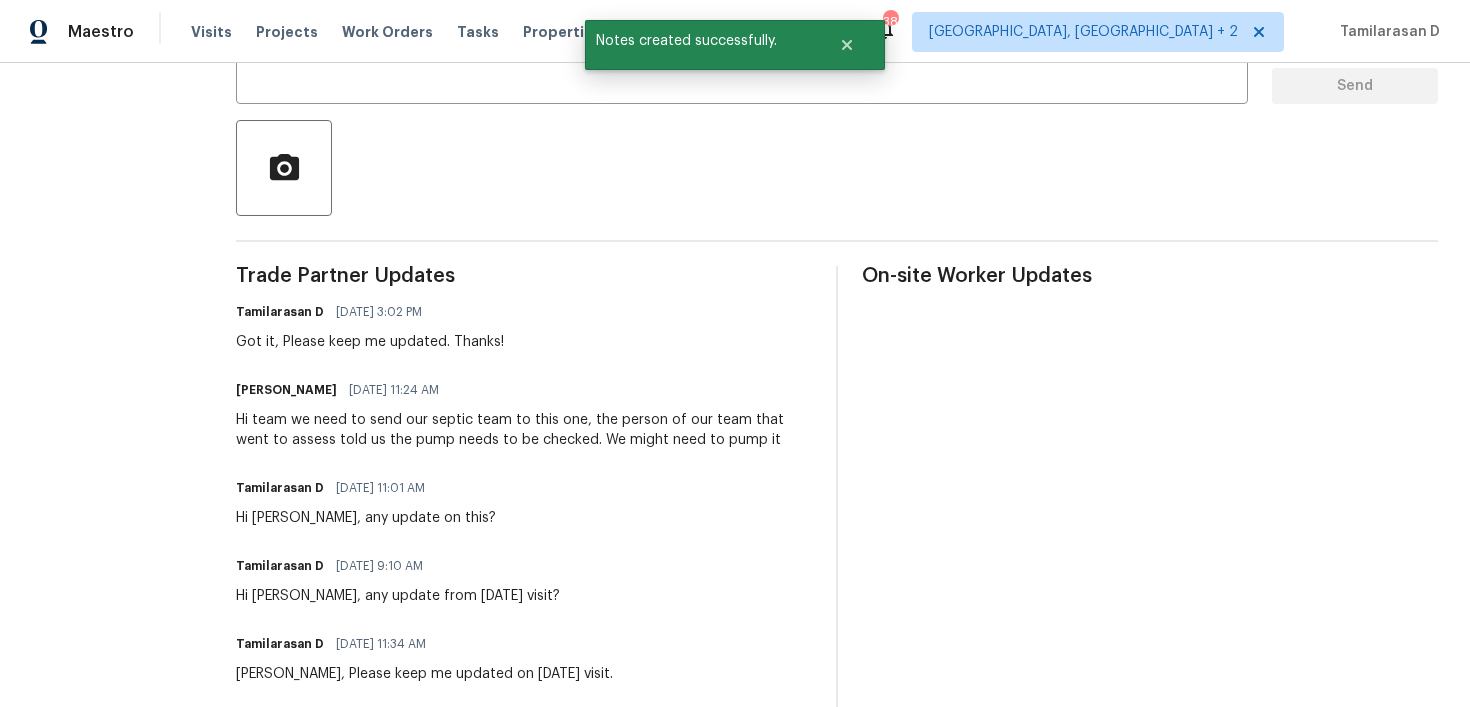 click on "Hi team we need to send our septic team to this one, the person of our team that went to assess told us the pump needs to be checked. We might need to pump it" at bounding box center (524, 430) 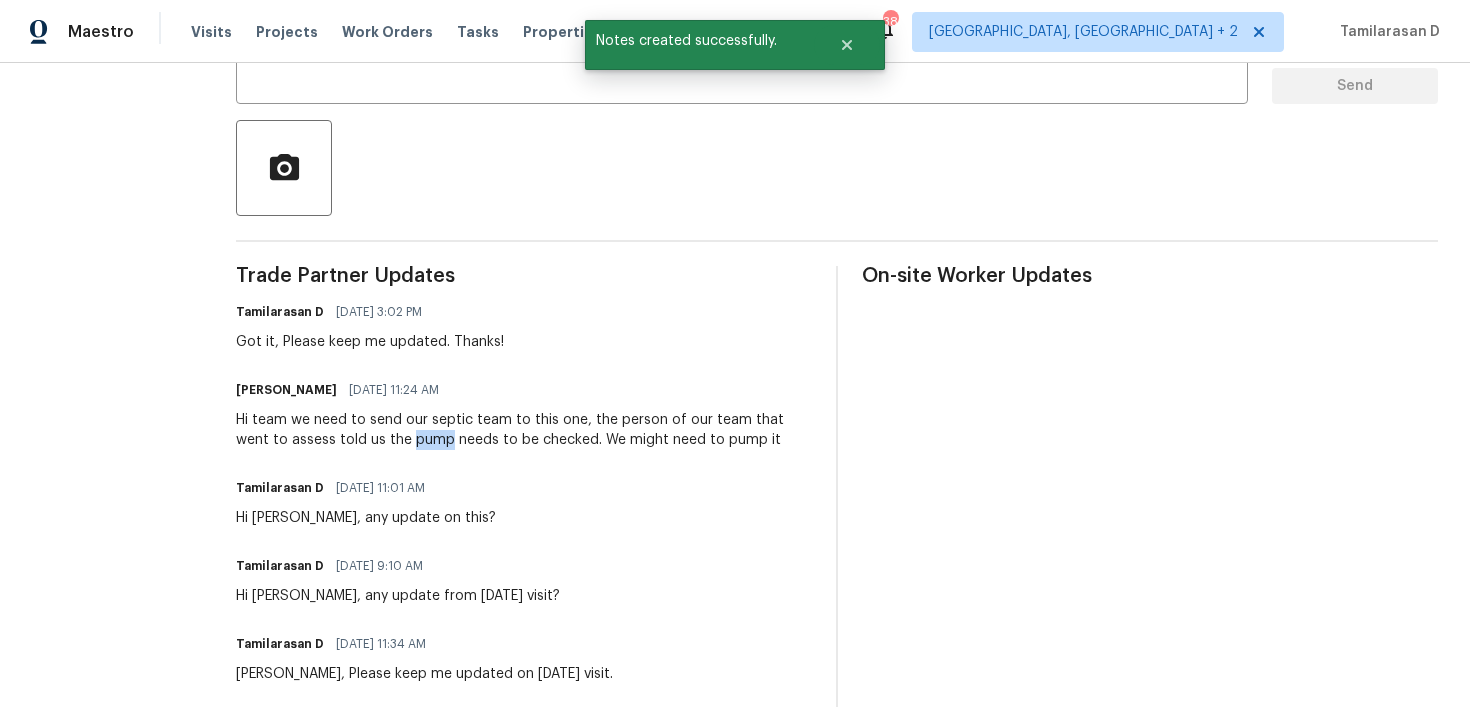 click on "Hi team we need to send our septic team to this one, the person of our team that went to assess told us the pump needs to be checked. We might need to pump it" at bounding box center (524, 430) 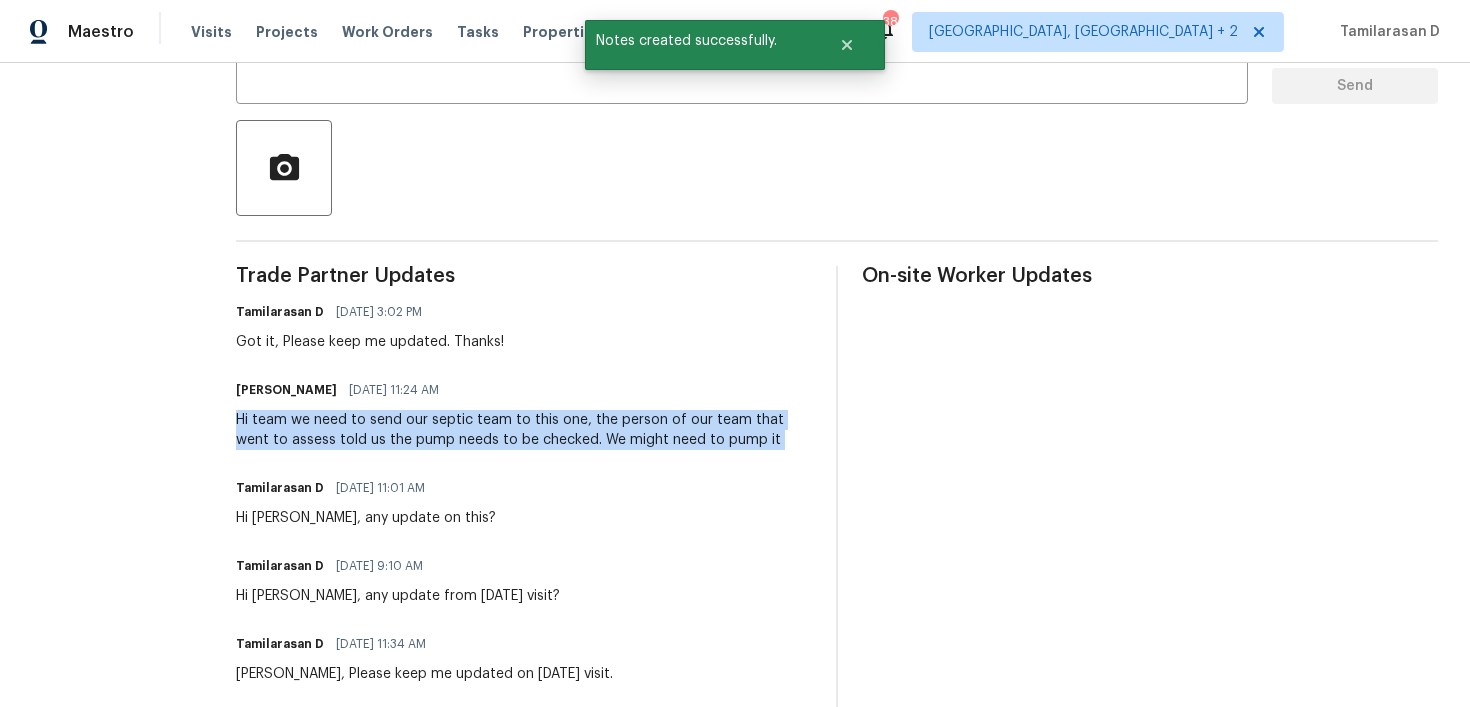 copy on "Hi team we need to send our septic team to this one, the person of our team that went to assess told us the pump needs to be checked. We might need to pump it" 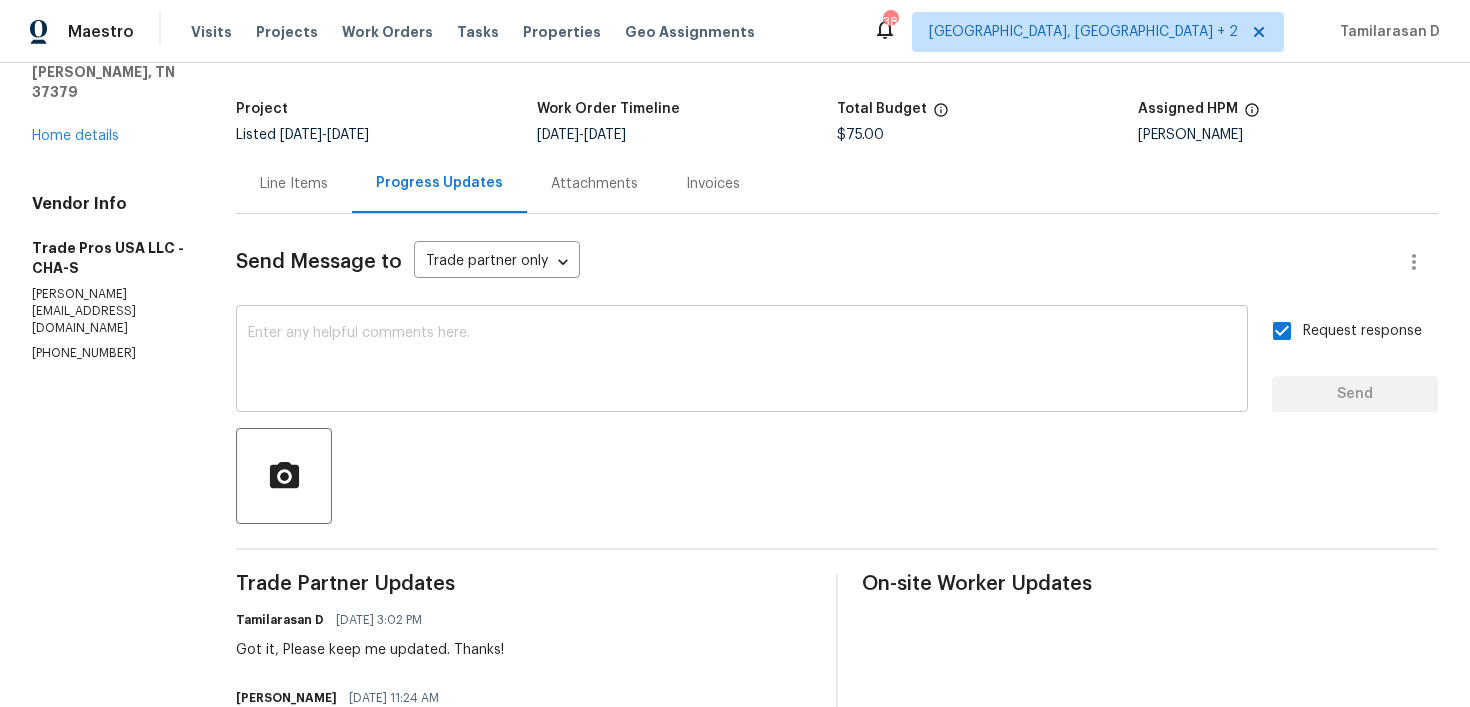 scroll, scrollTop: 268, scrollLeft: 0, axis: vertical 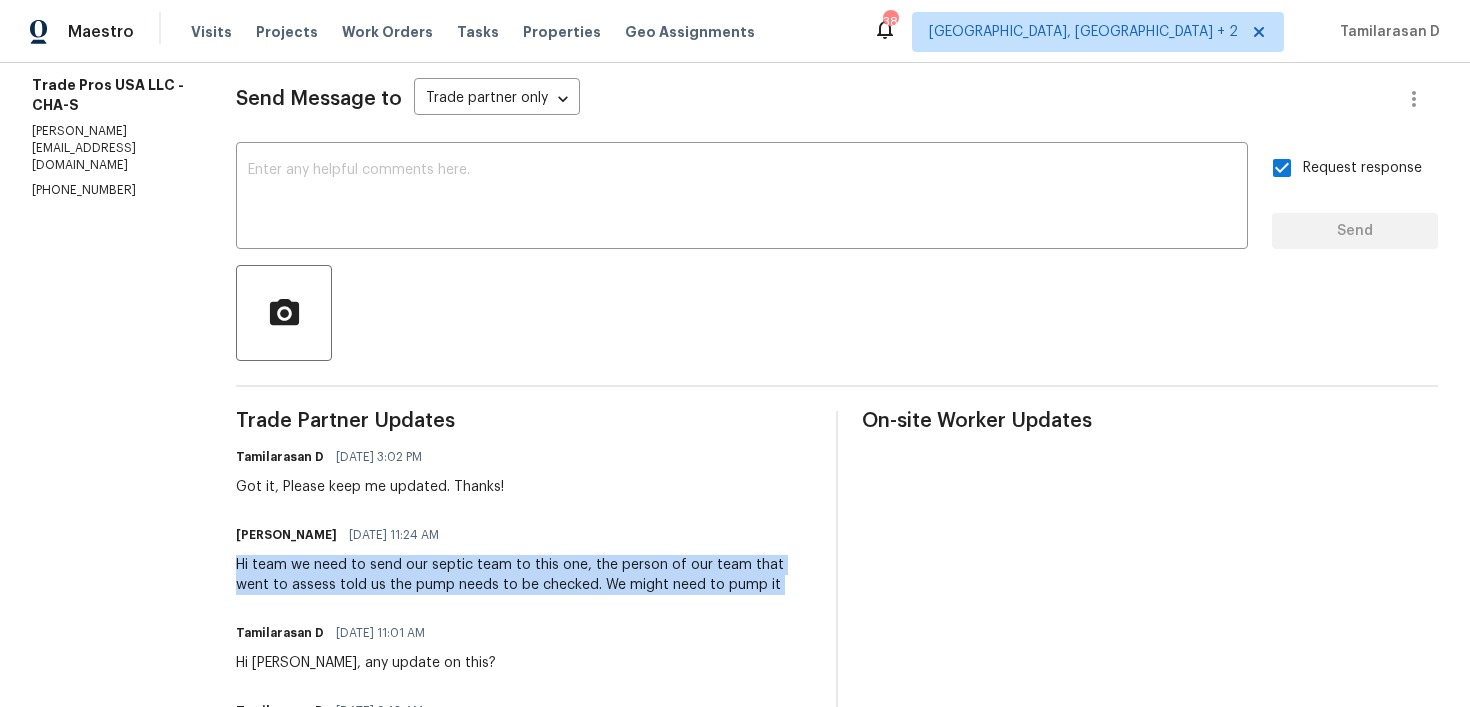 copy on "Hi team we need to send our septic team to this one, the person of our team that went to assess told us the pump needs to be checked. We might need to pump it" 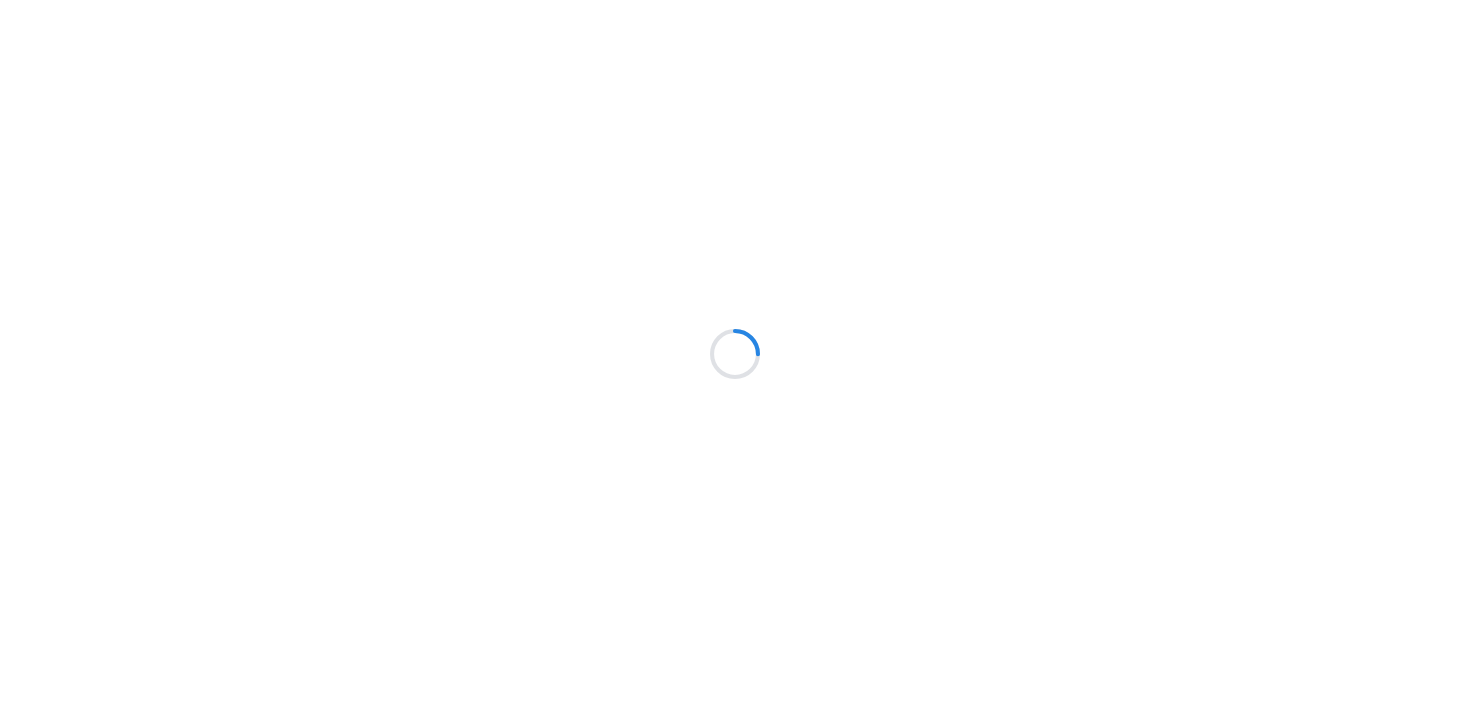 scroll, scrollTop: 0, scrollLeft: 0, axis: both 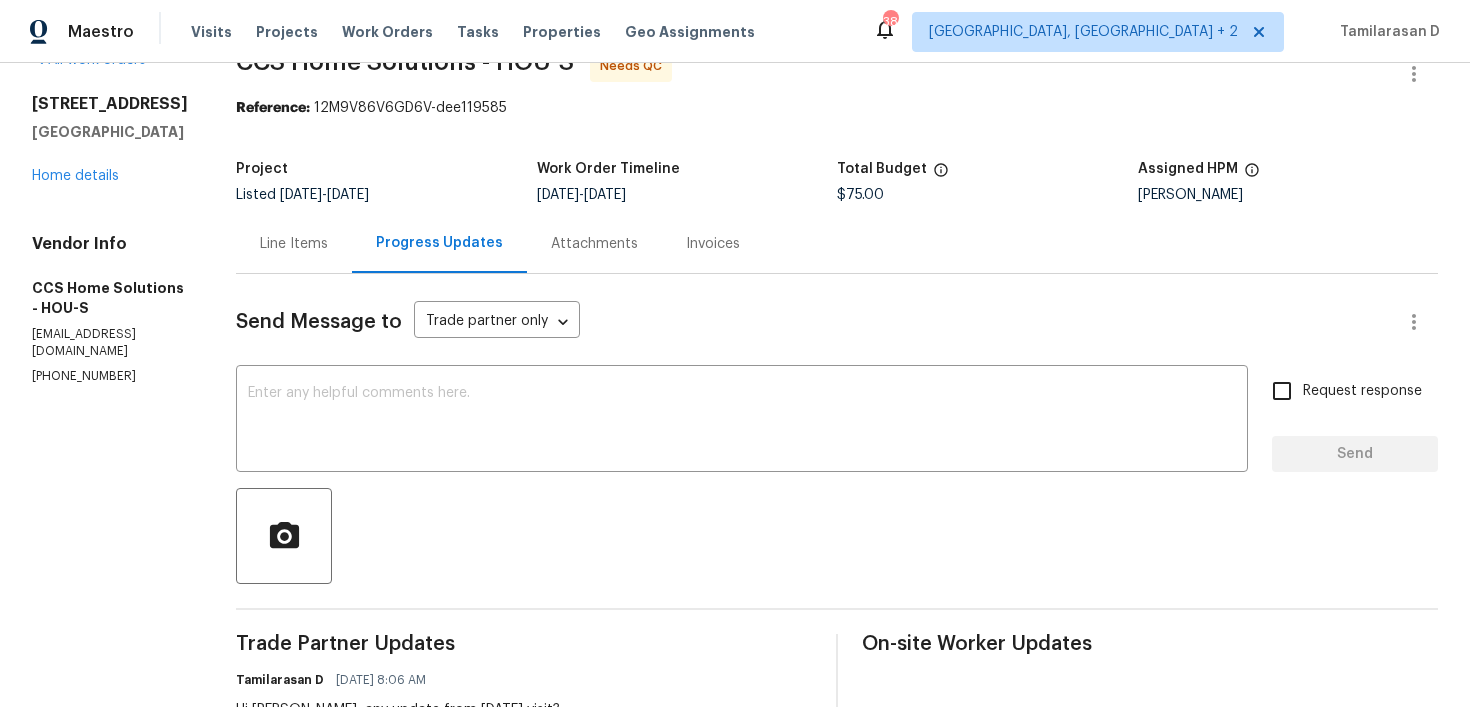 click on "Line Items" at bounding box center [294, 244] 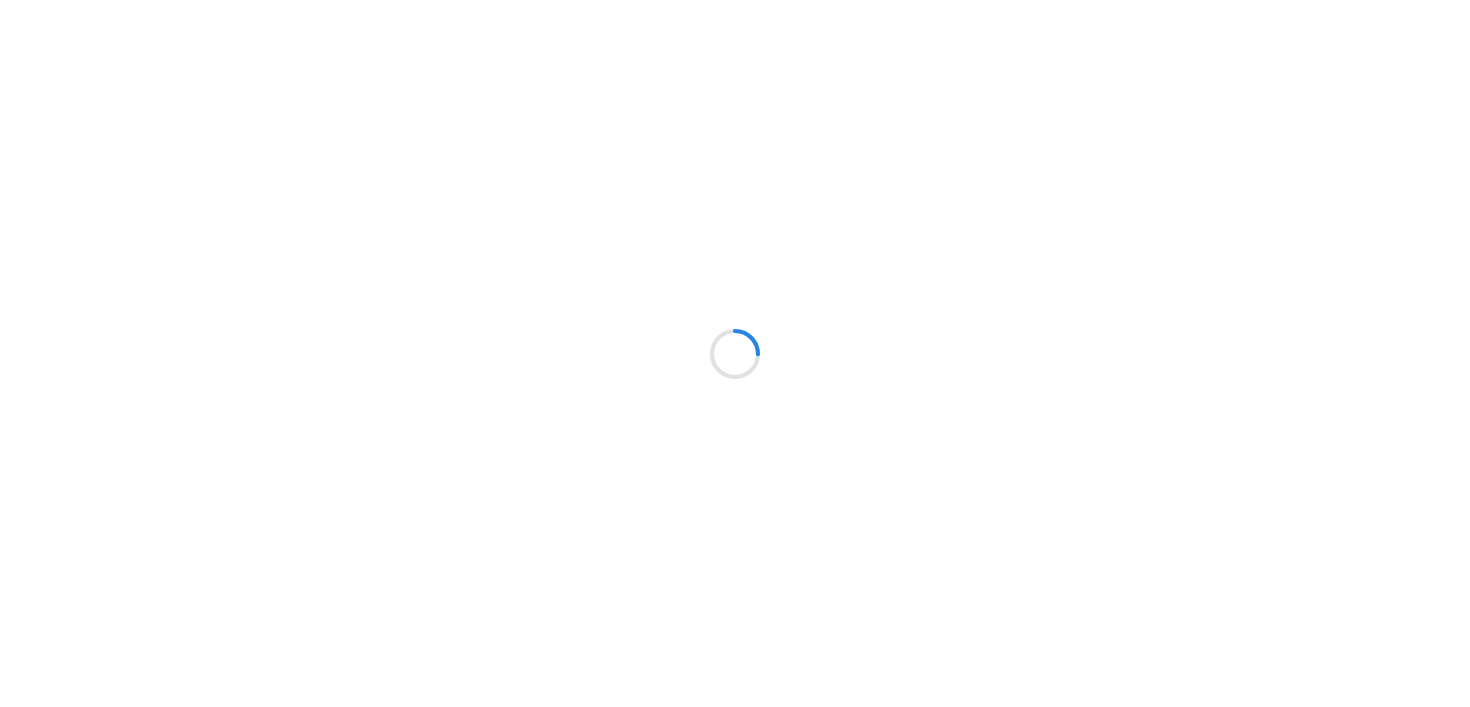 scroll, scrollTop: 0, scrollLeft: 0, axis: both 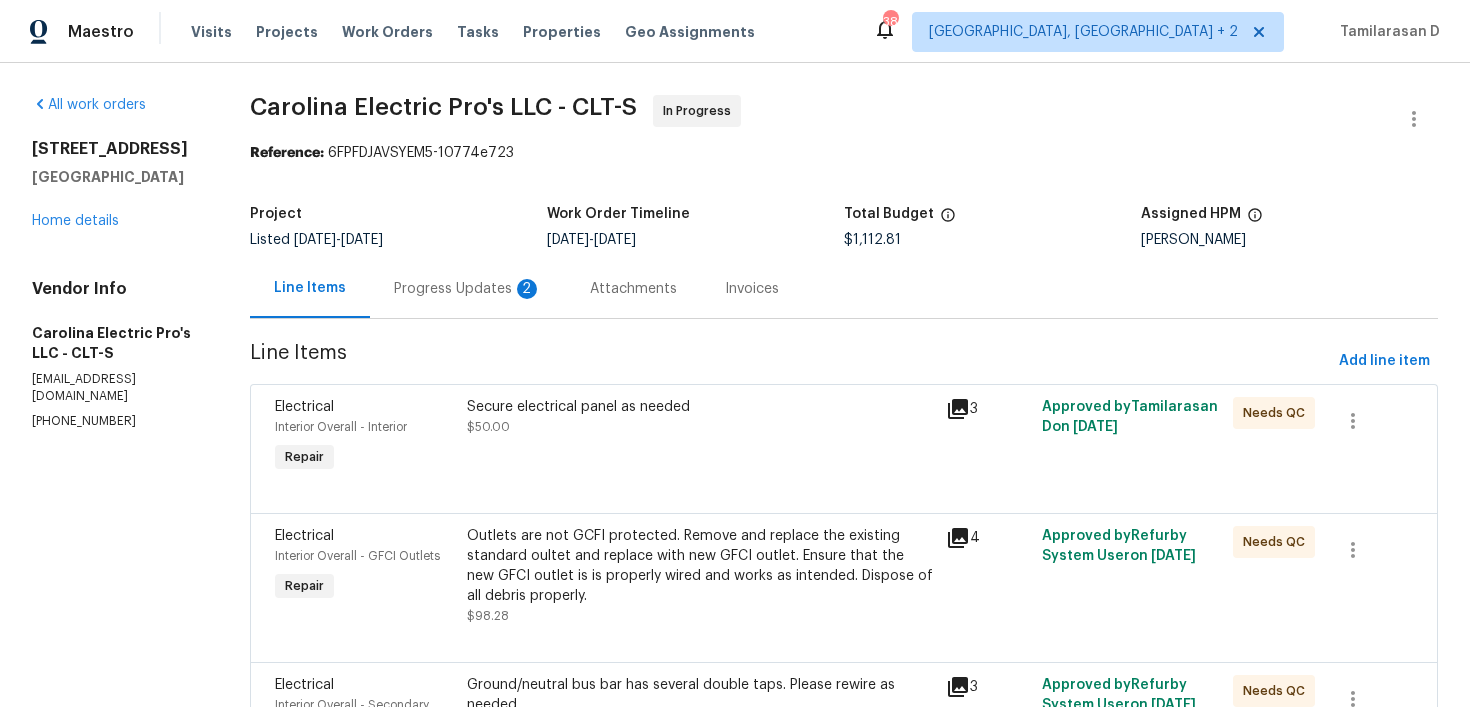 click on "Progress Updates 2" at bounding box center (468, 289) 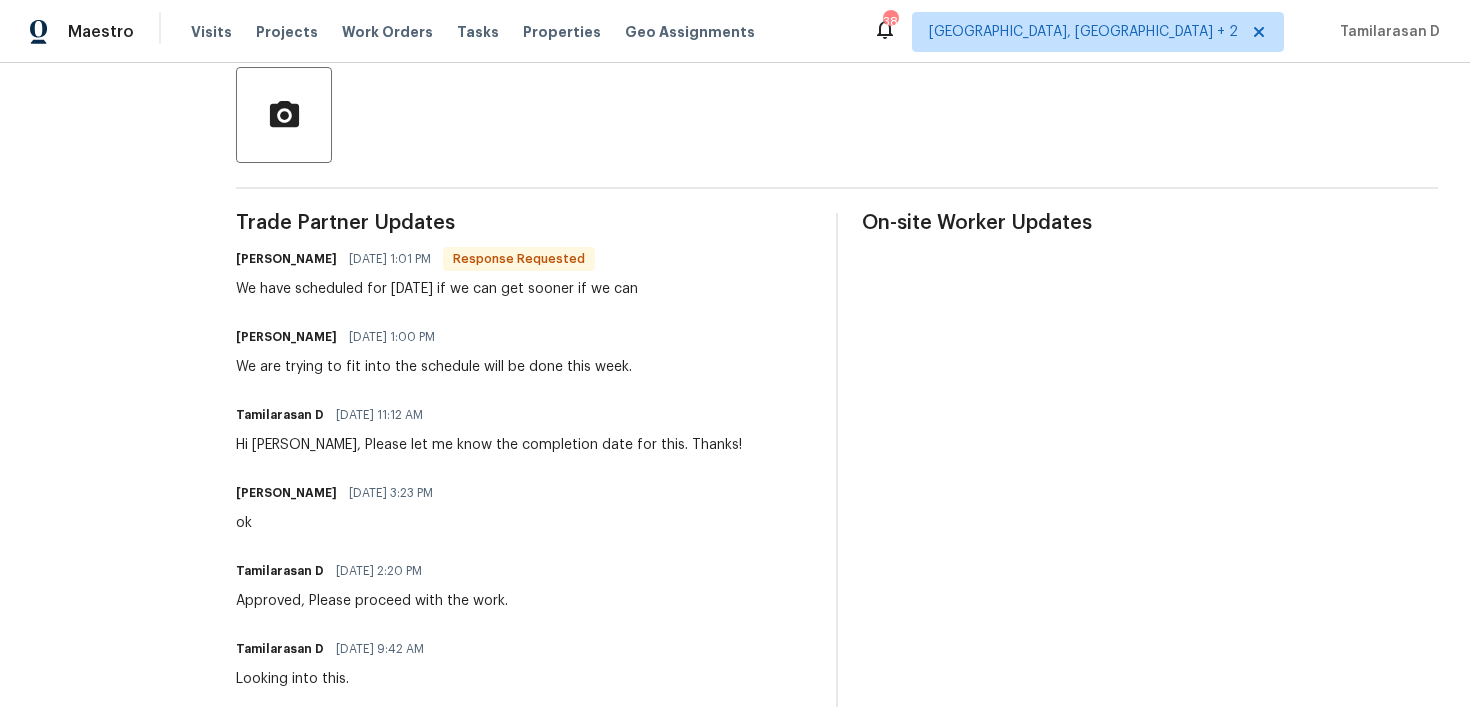 scroll, scrollTop: 470, scrollLeft: 0, axis: vertical 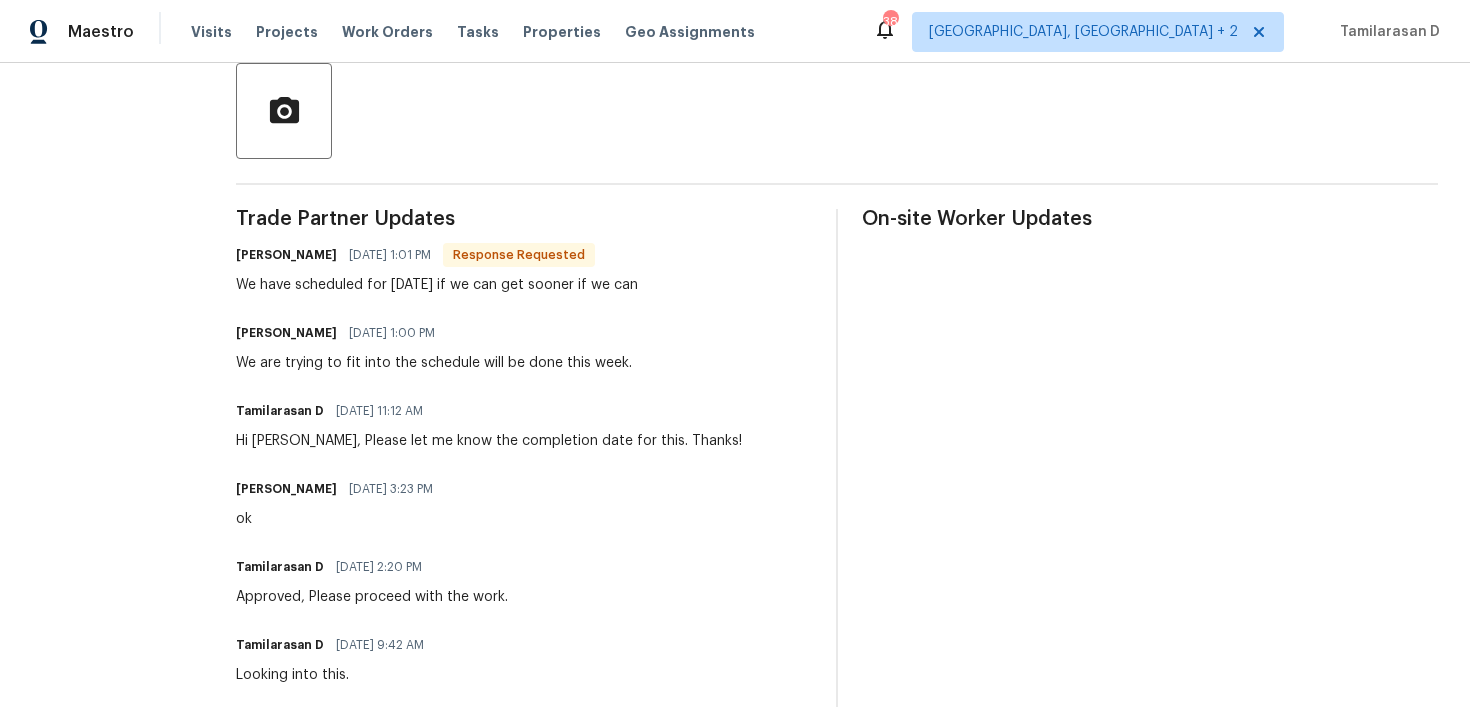 click on "Trade Partner Updates [PERSON_NAME] [DATE] 1:01 PM Response Requested We have scheduled for [DATE] if we can get sooner if we can [PERSON_NAME] [DATE] 1:00 PM We are trying to fit into the schedule will be done this week. Tamilarasan D [DATE] 11:12 AM Hi [PERSON_NAME], Please let me know the completion date for this. Thanks! [PERSON_NAME] [DATE] 3:23 PM ok Tamilarasan D [DATE] 2:20 PM Approved, Please proceed with the work. Tamilarasan D [DATE] 9:42 AM Looking into this. [PERSON_NAME] [DATE] 11:56 AM Currently invoice is for $604 plus tax. To run the wire, to add power to outdoor receptacle will be Install Outdoor Receptacle From An Existing Receptacle Within L2 Difficulty (Requires Attic Or Crawl Space Access)	Each	 $508.81 + tax Tamilarasan D [DATE] 11:53 AM Thanks for the update. Could you please send over an estimate to add power to the receptacle? Also, can you provide the total cost for the previous work that was already completed? Tamilarasan D [DATE] 11:50 AM Looking into this." at bounding box center (524, 1399) 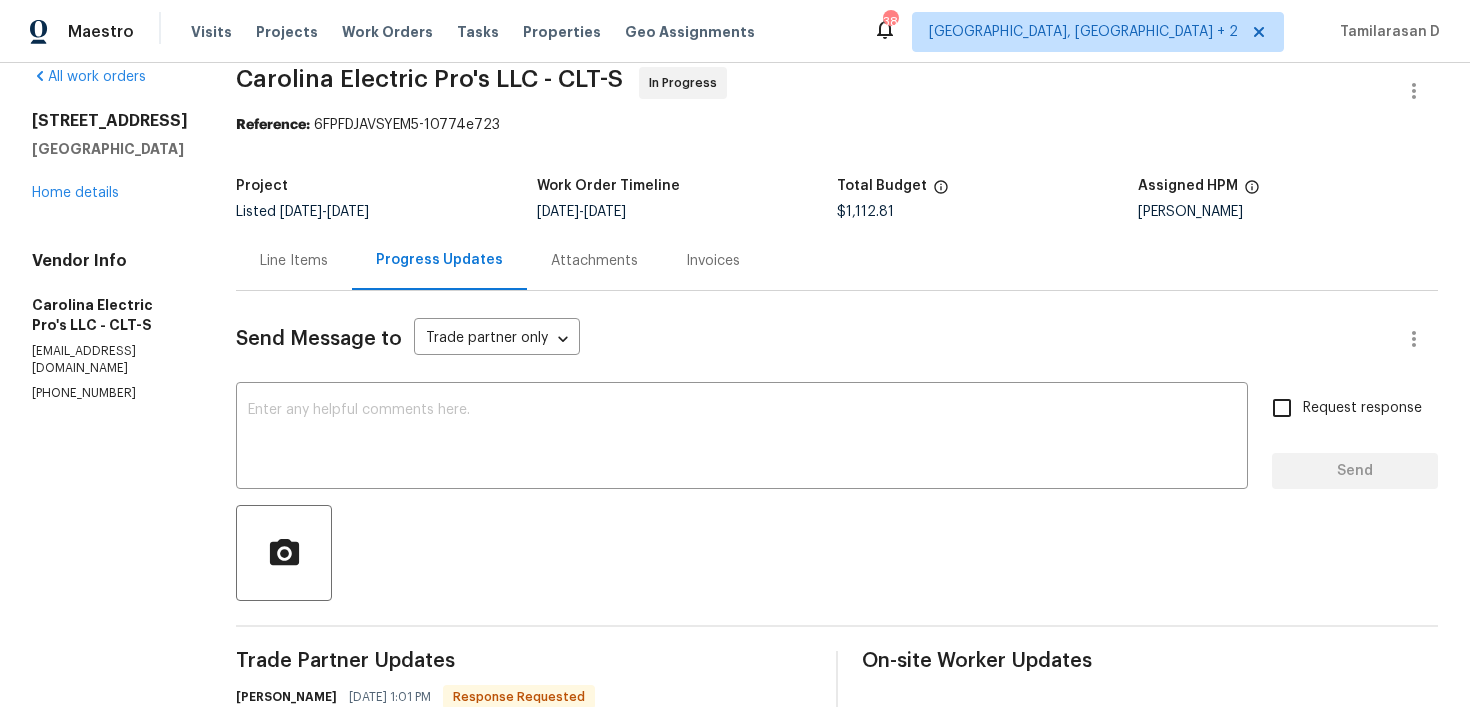 scroll, scrollTop: 0, scrollLeft: 0, axis: both 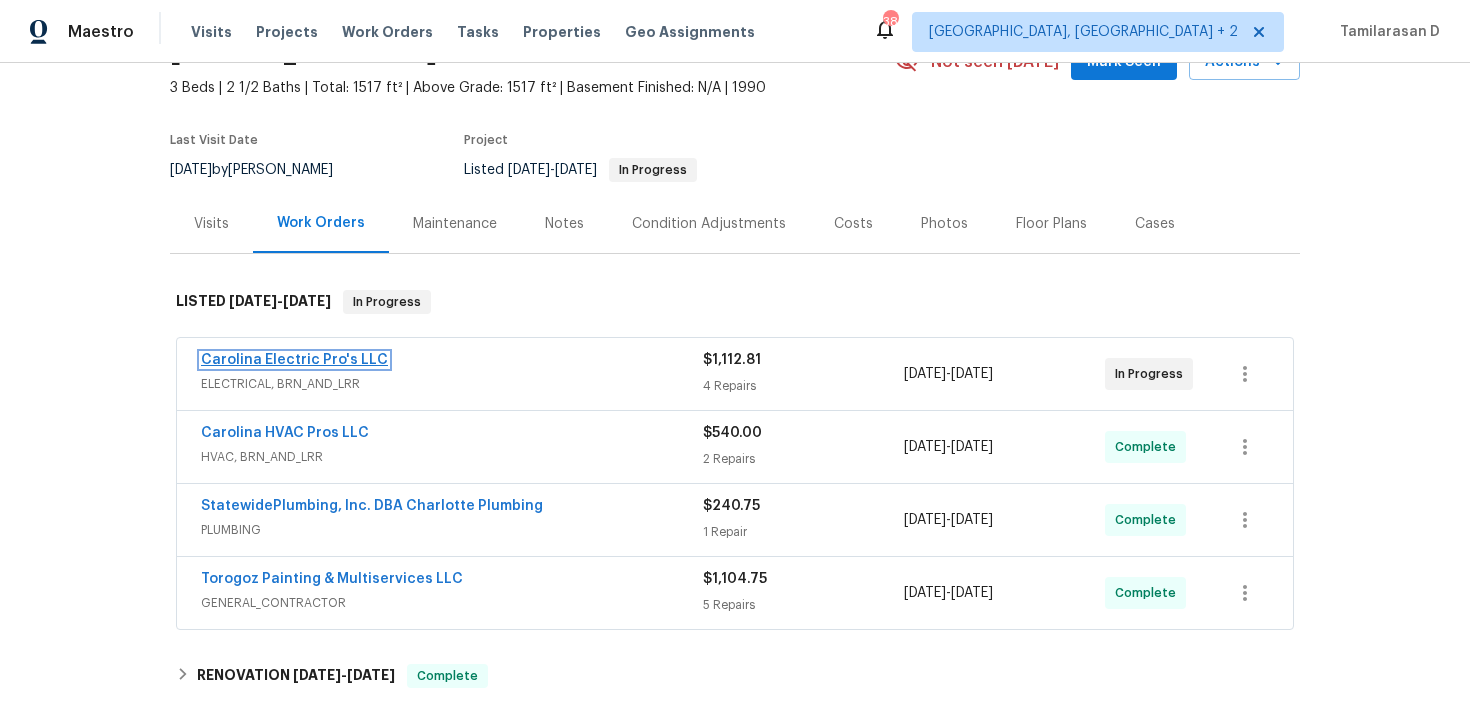 click on "Carolina Electric Pro's LLC" at bounding box center [294, 360] 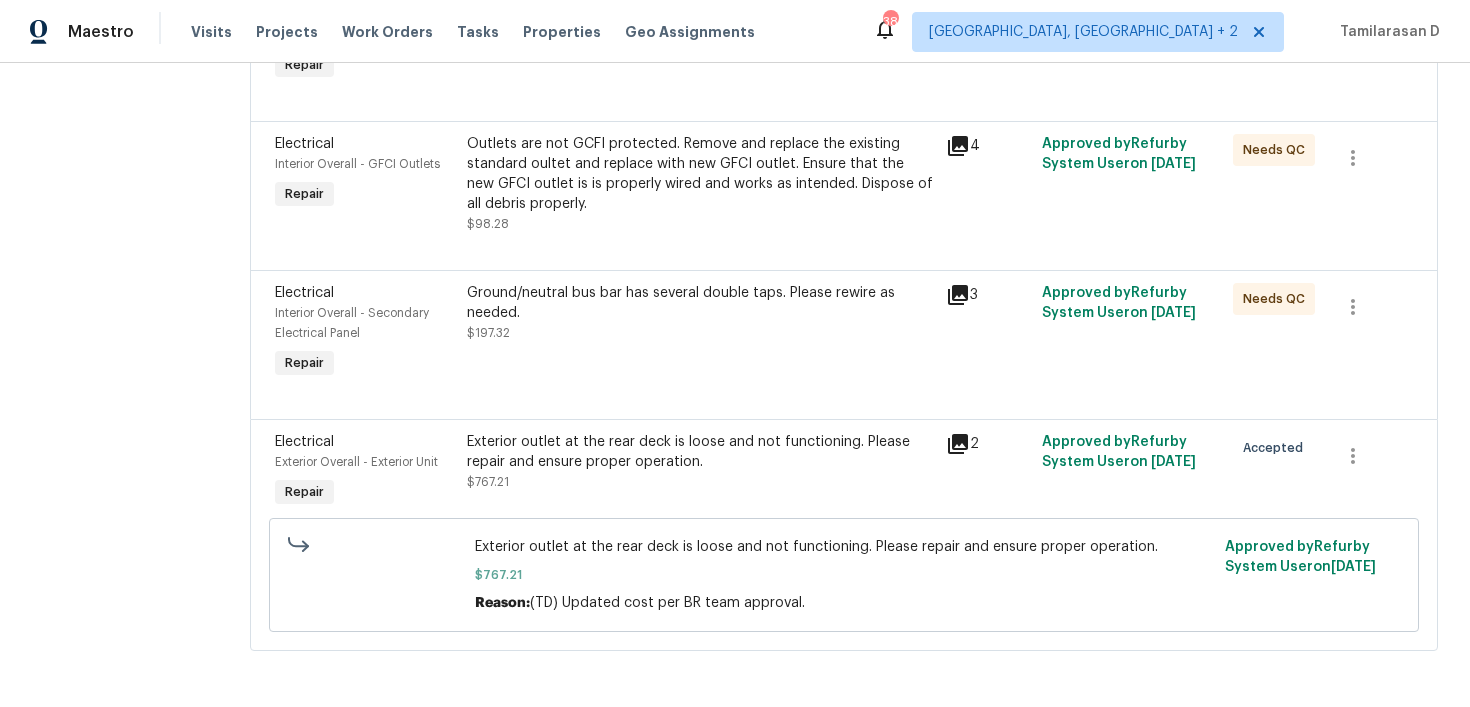 scroll, scrollTop: 0, scrollLeft: 0, axis: both 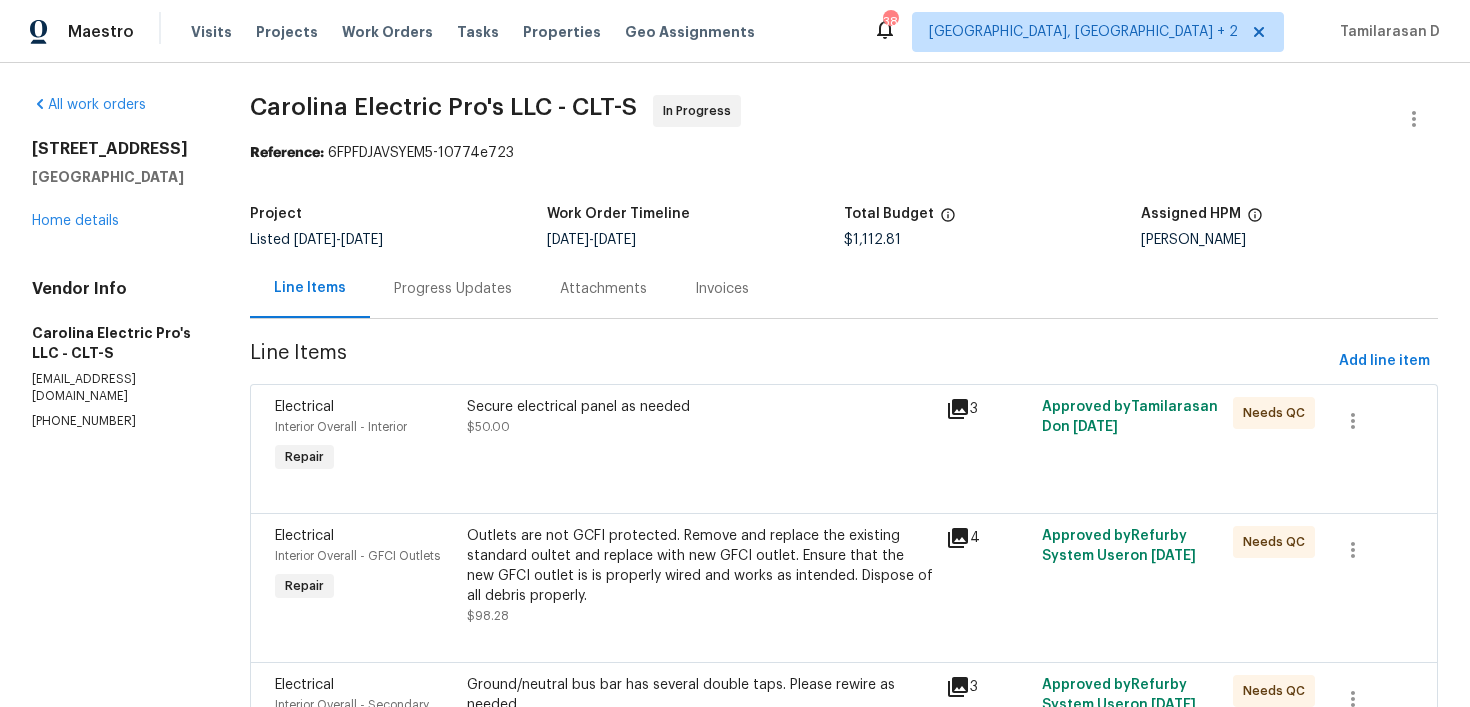 click on "Progress Updates" at bounding box center [453, 288] 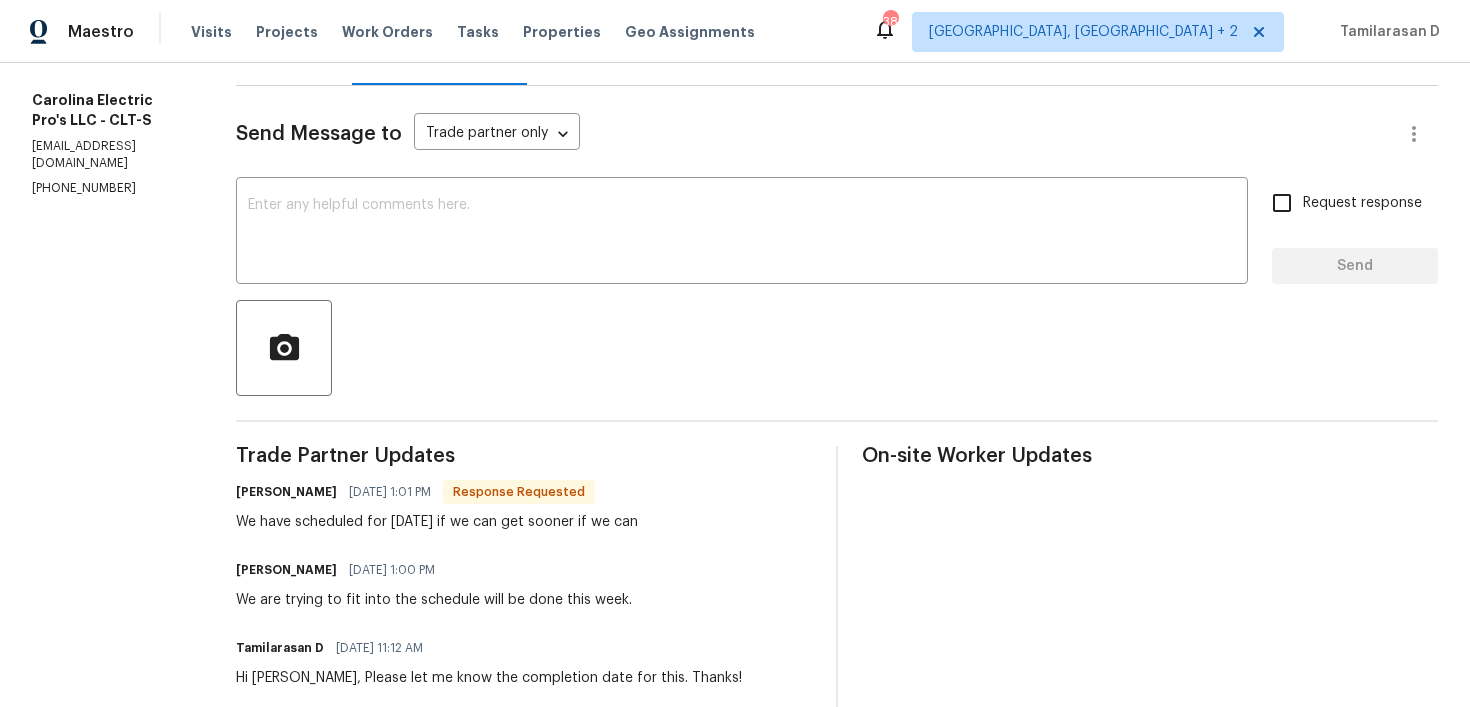 scroll, scrollTop: 262, scrollLeft: 0, axis: vertical 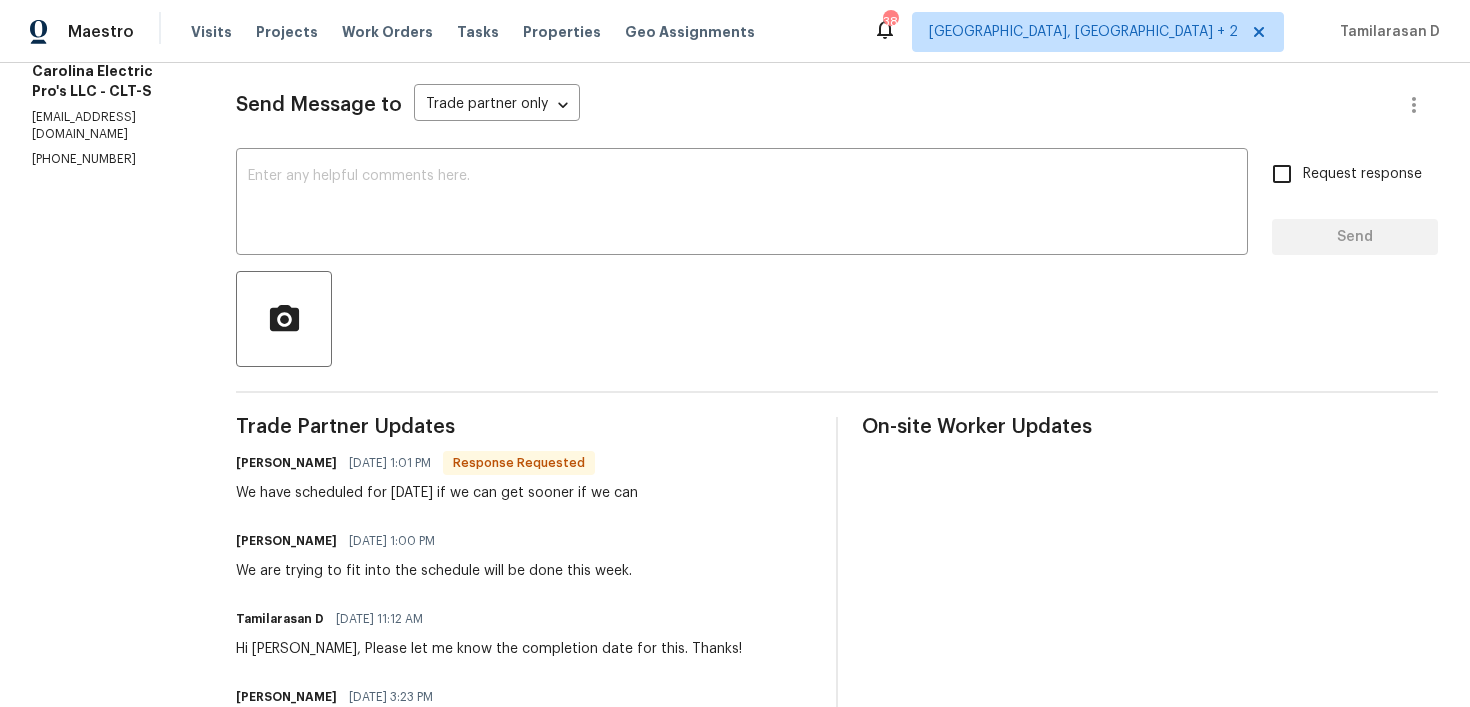 click on "We have scheduled for Thursday if we can get sooner if we can" at bounding box center (437, 493) 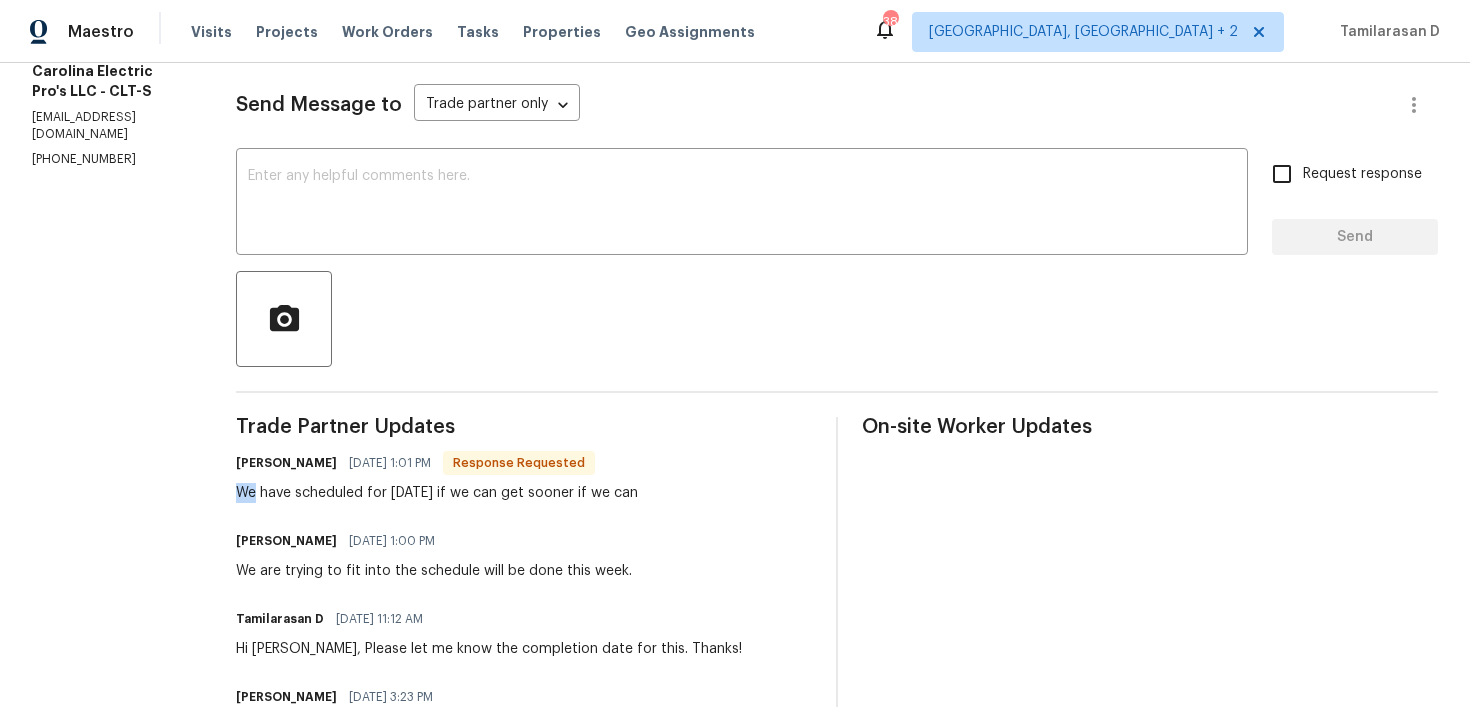 click on "We have scheduled for Thursday if we can get sooner if we can" at bounding box center (437, 493) 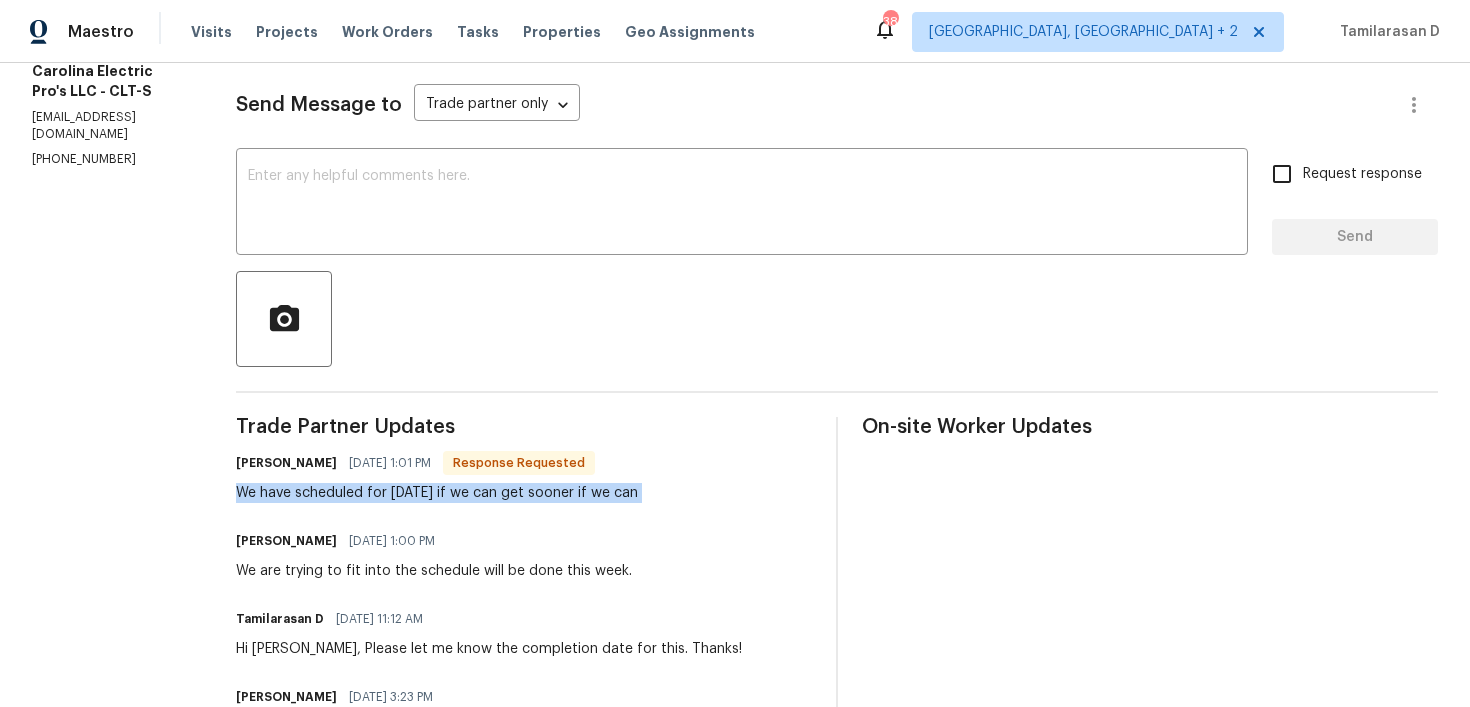 copy on "We have scheduled for Thursday if we can get sooner if we can" 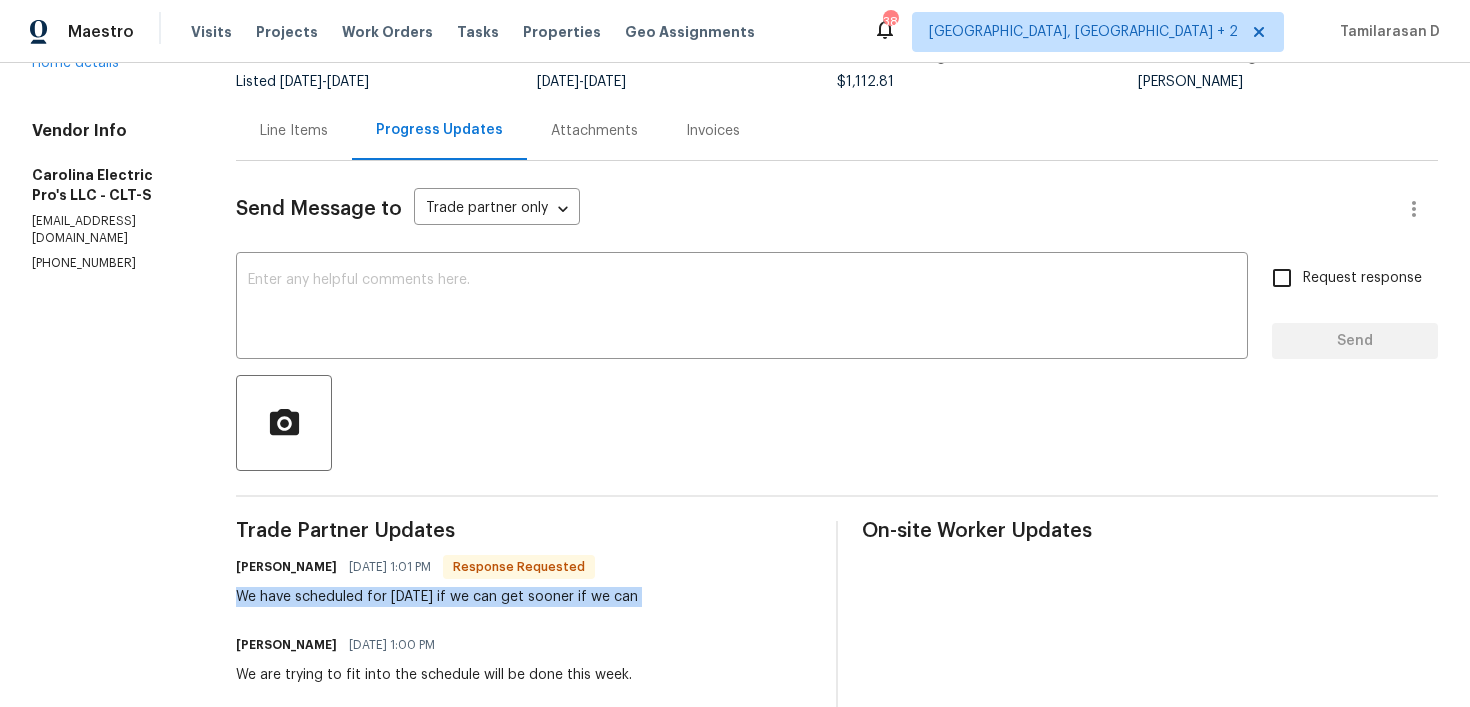 scroll, scrollTop: 0, scrollLeft: 0, axis: both 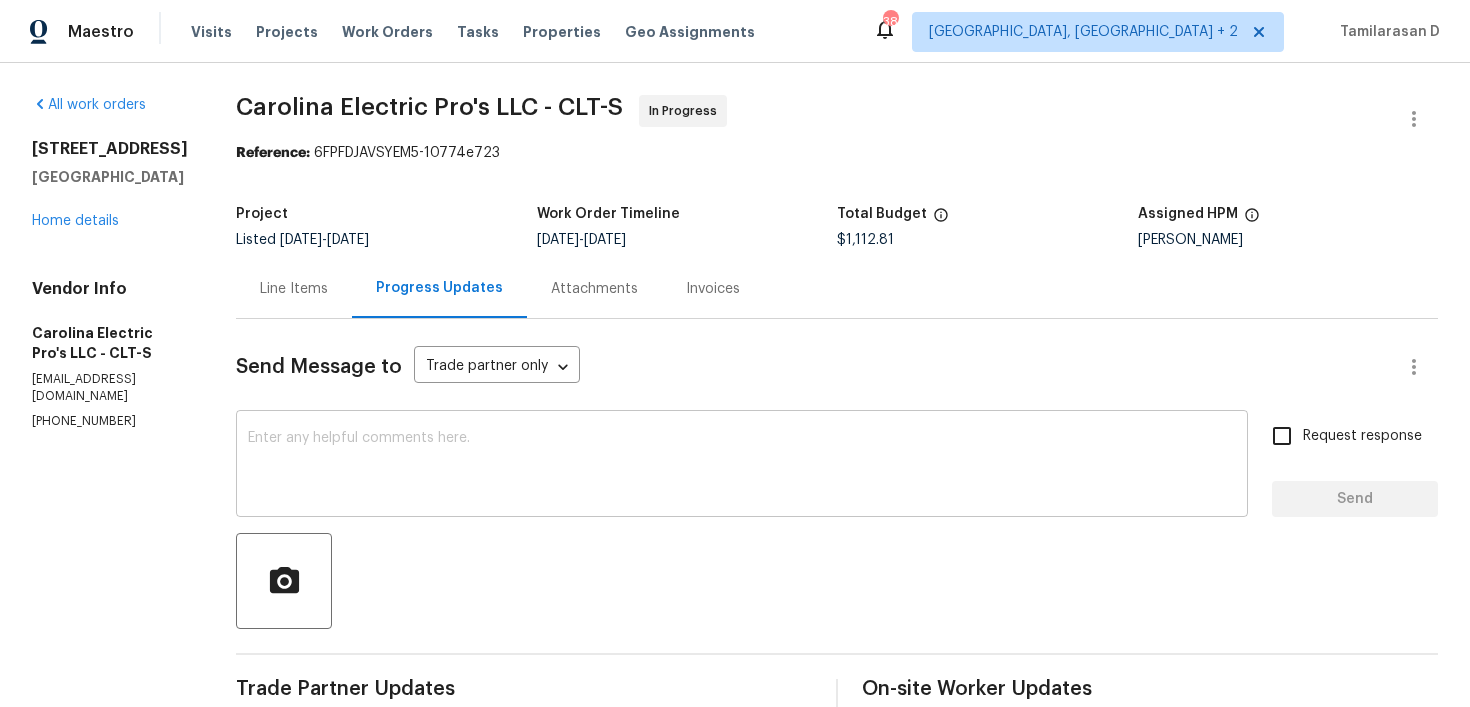 click at bounding box center [742, 466] 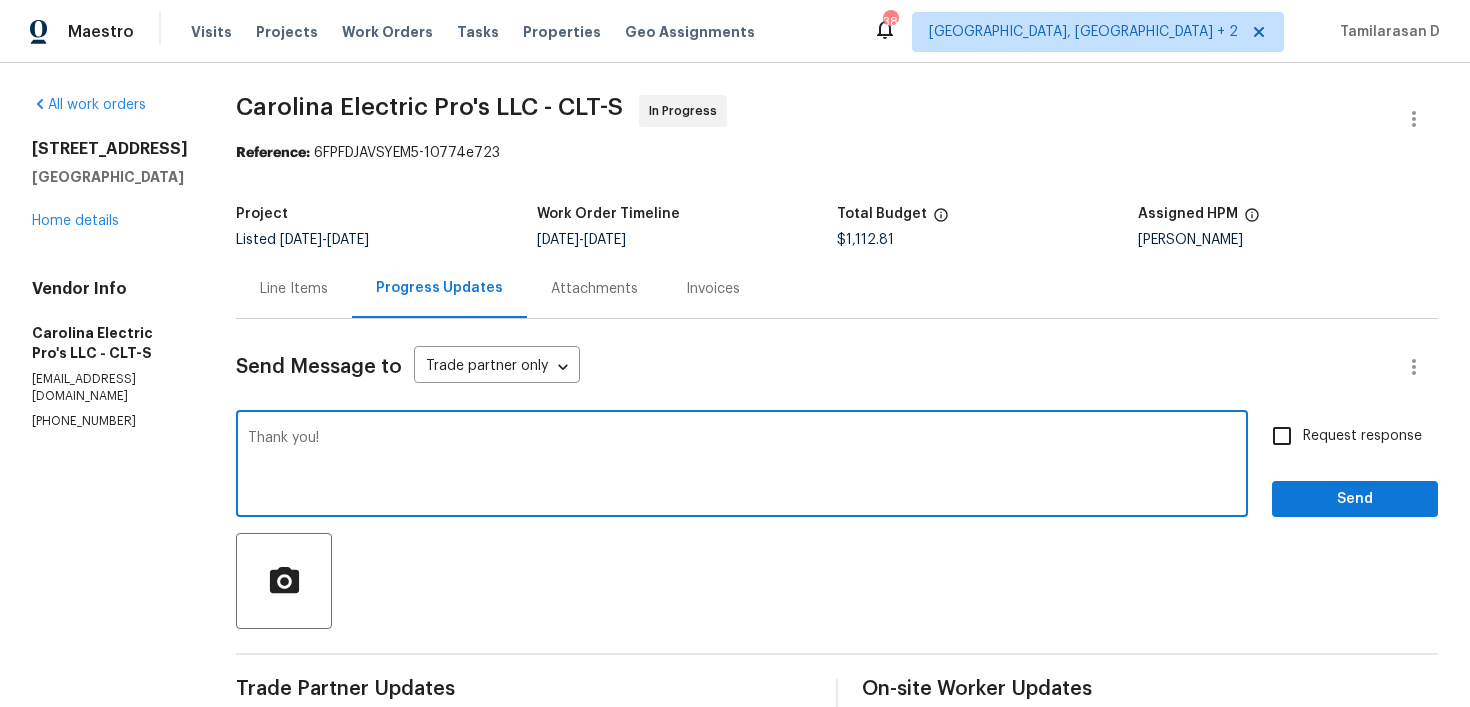 type on "Thank you!" 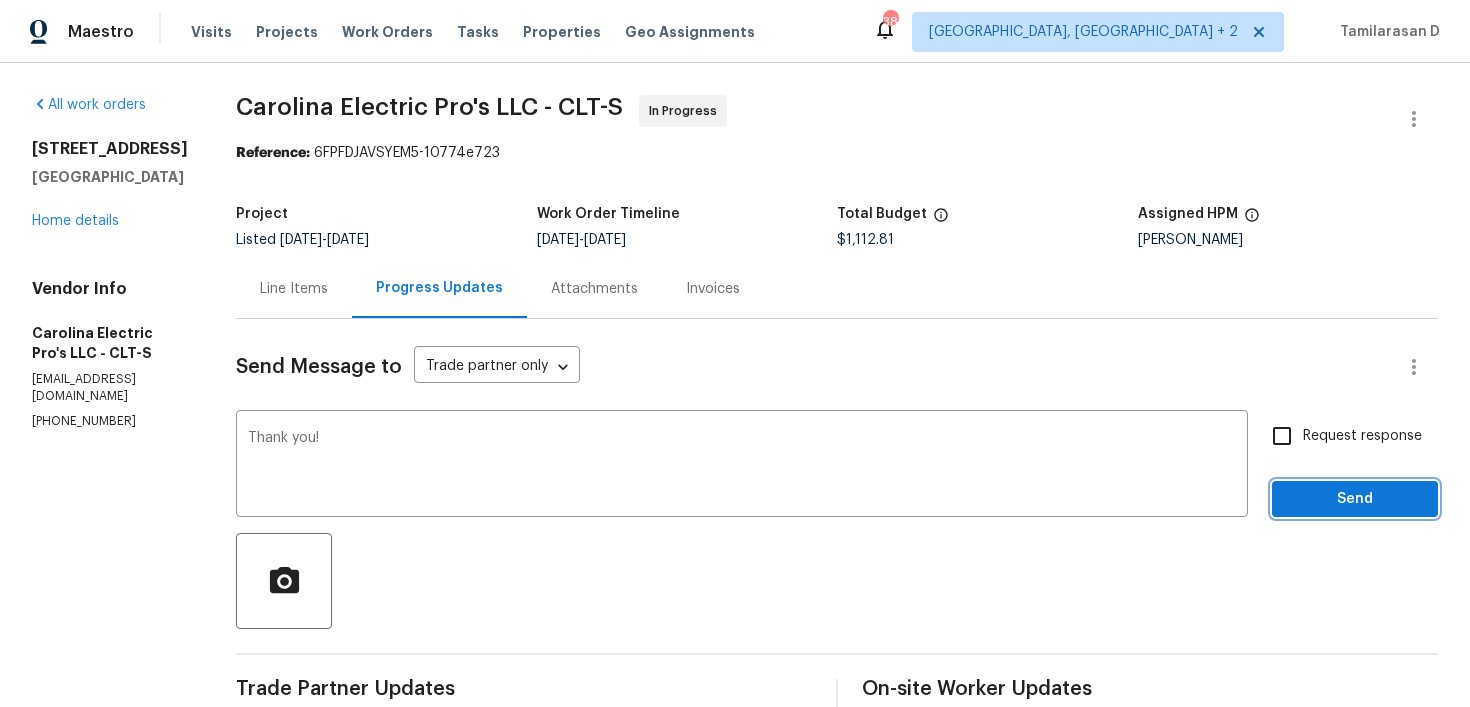 click on "Send" at bounding box center [1355, 499] 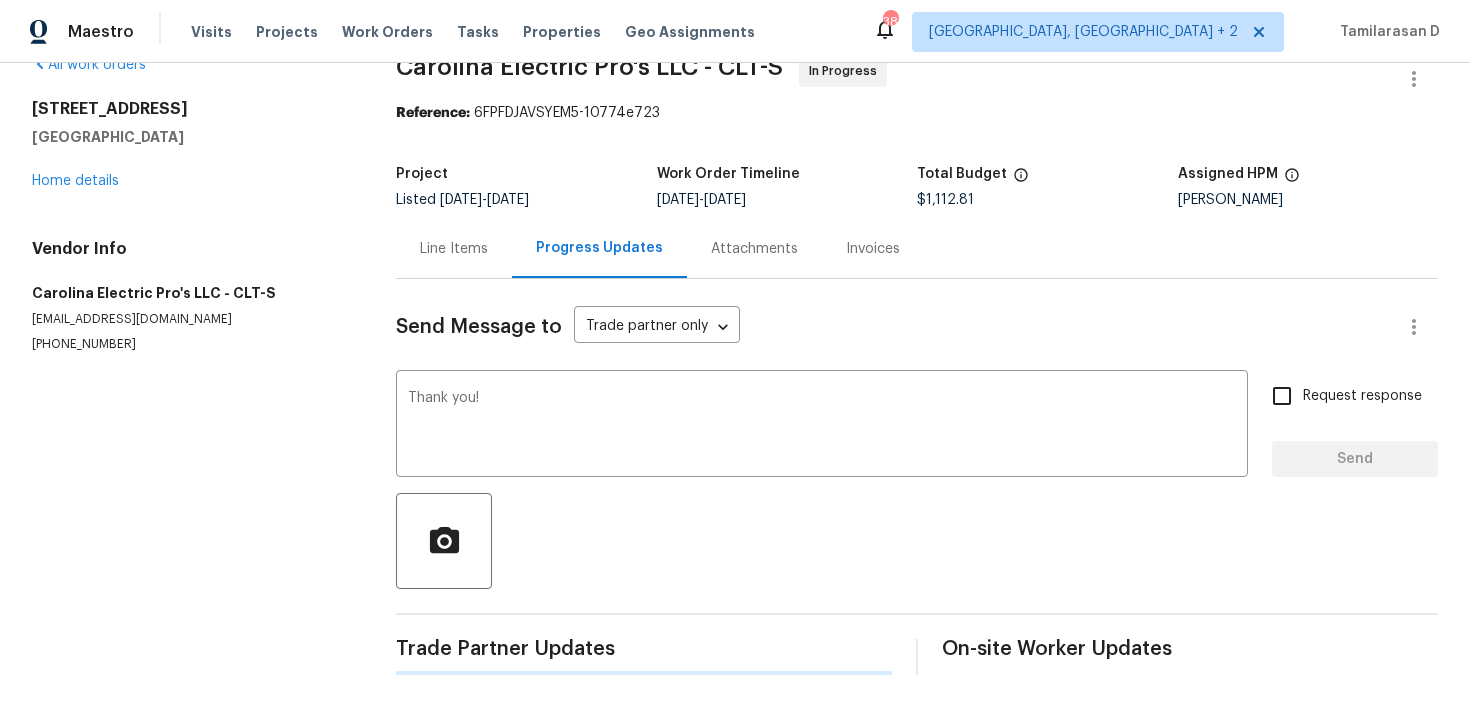 type 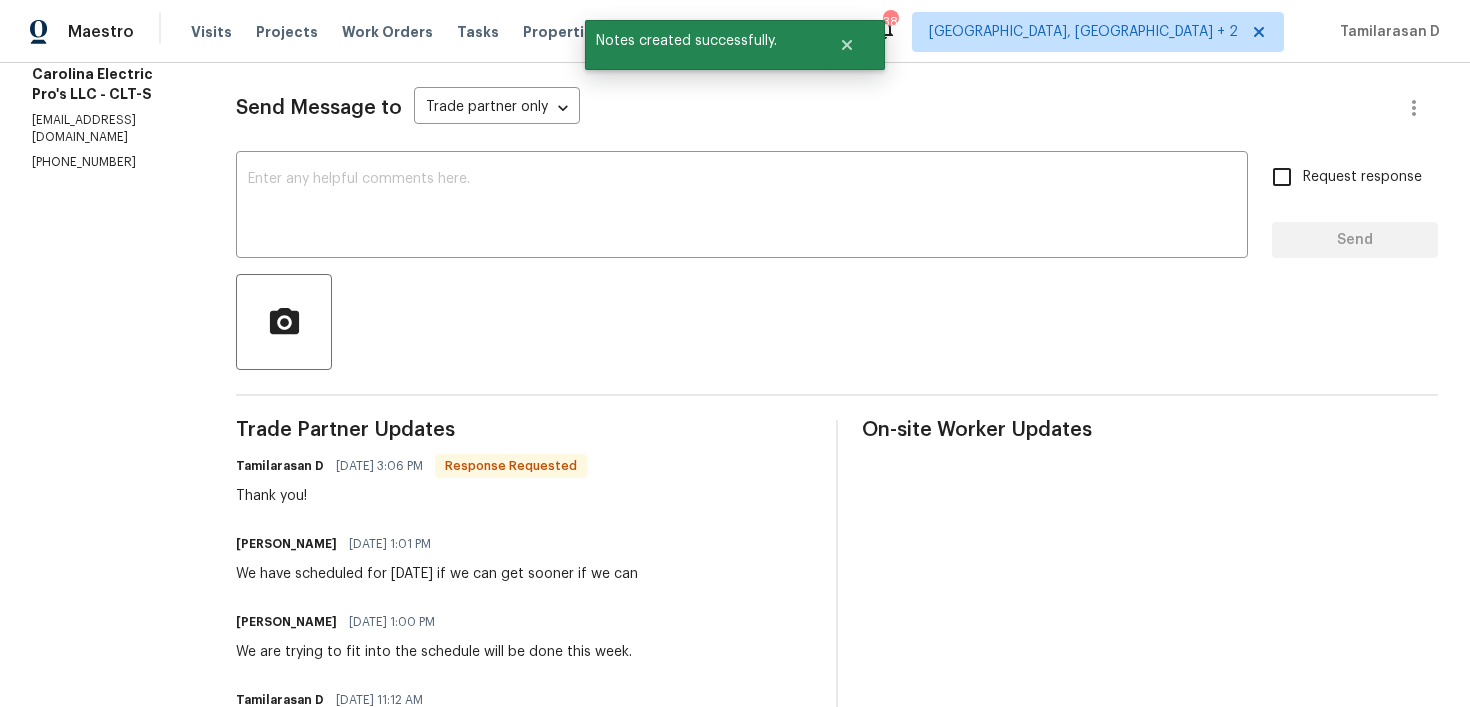 scroll, scrollTop: 277, scrollLeft: 0, axis: vertical 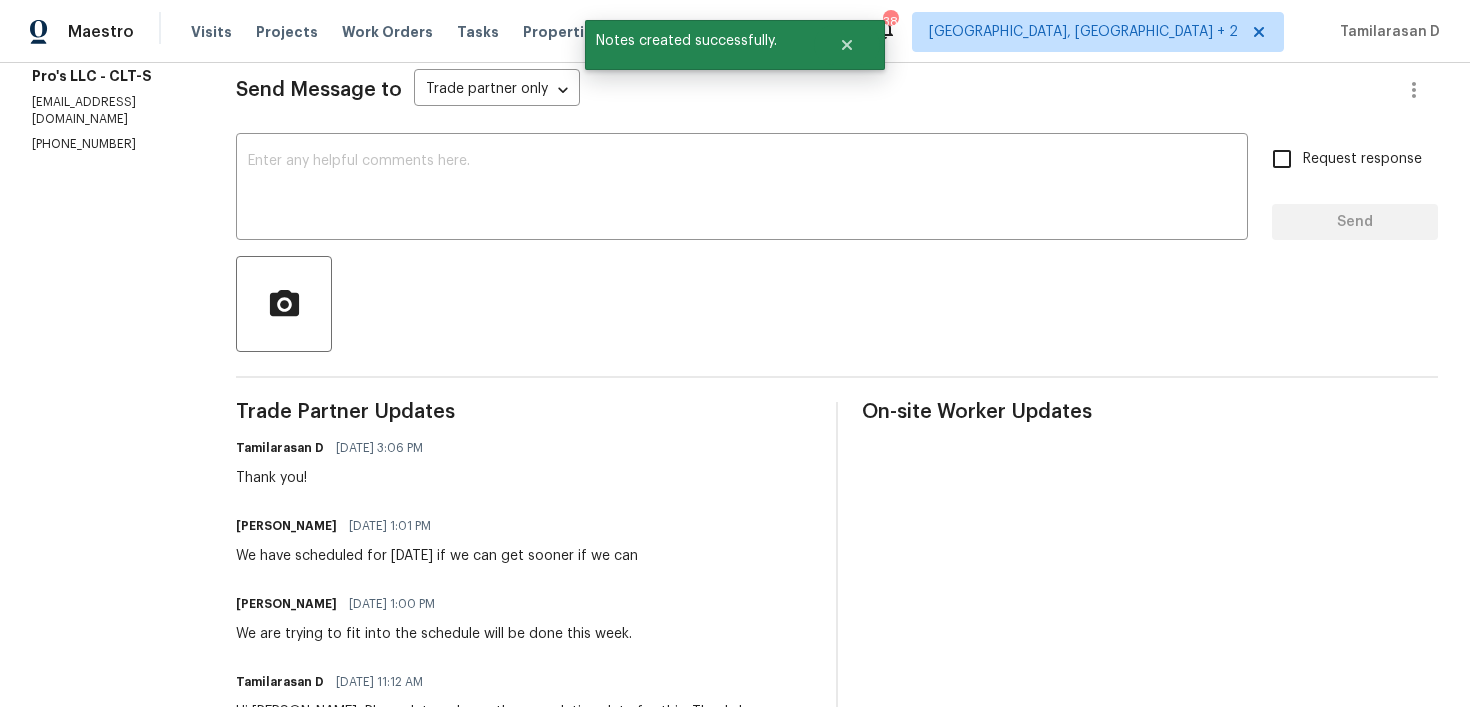 click on "Tim Garrett 07/14/2025 1:01 PM We have scheduled for Thursday if we can get sooner if we can" at bounding box center (437, 539) 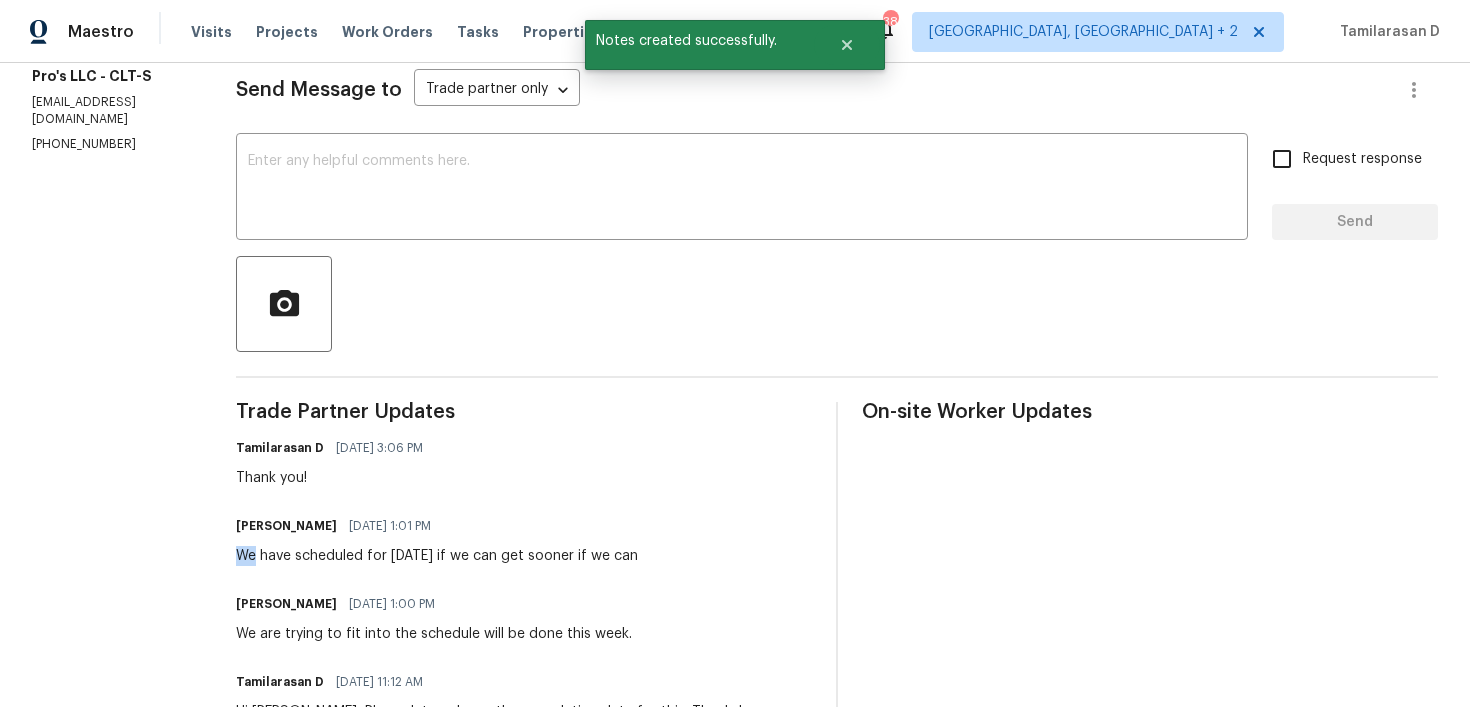 click on "Tim Garrett 07/14/2025 1:01 PM We have scheduled for Thursday if we can get sooner if we can" at bounding box center [437, 539] 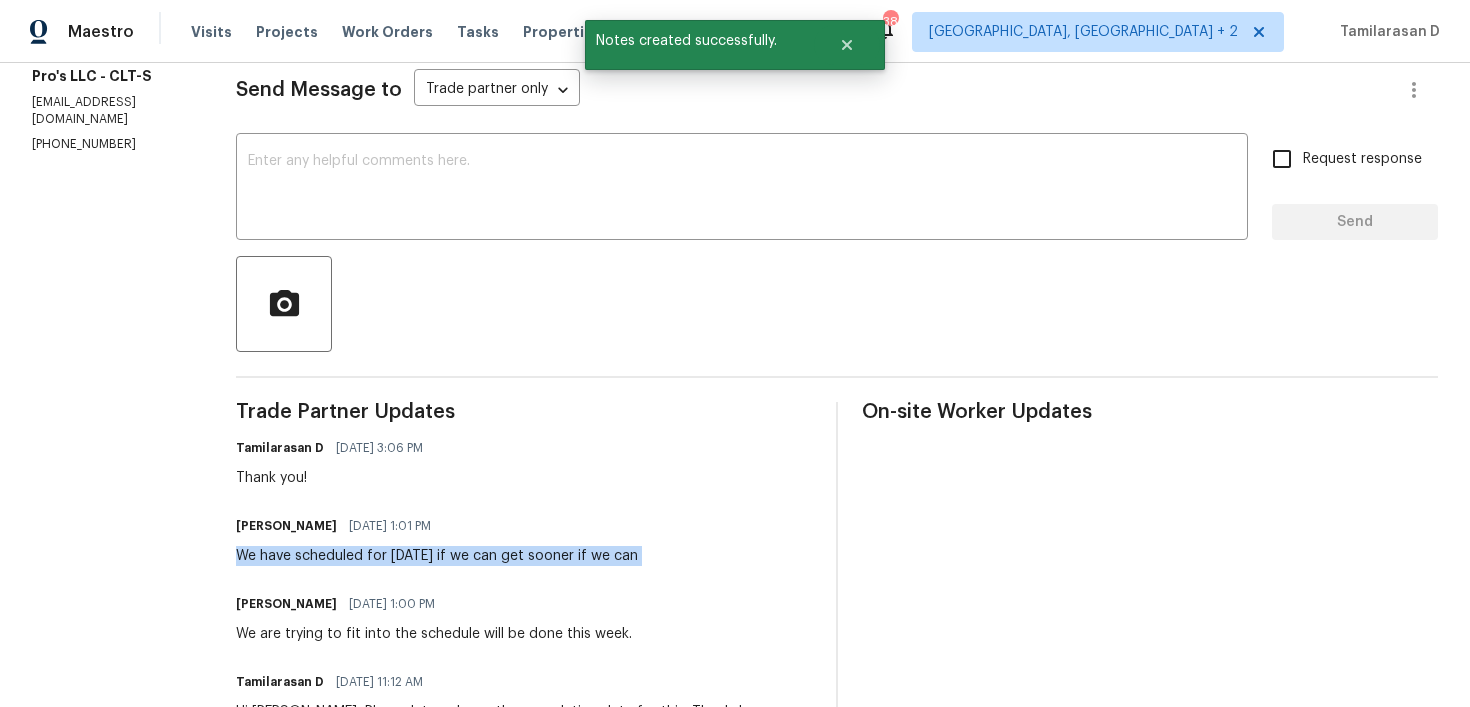 copy on "We have scheduled for Thursday if we can get sooner if we can" 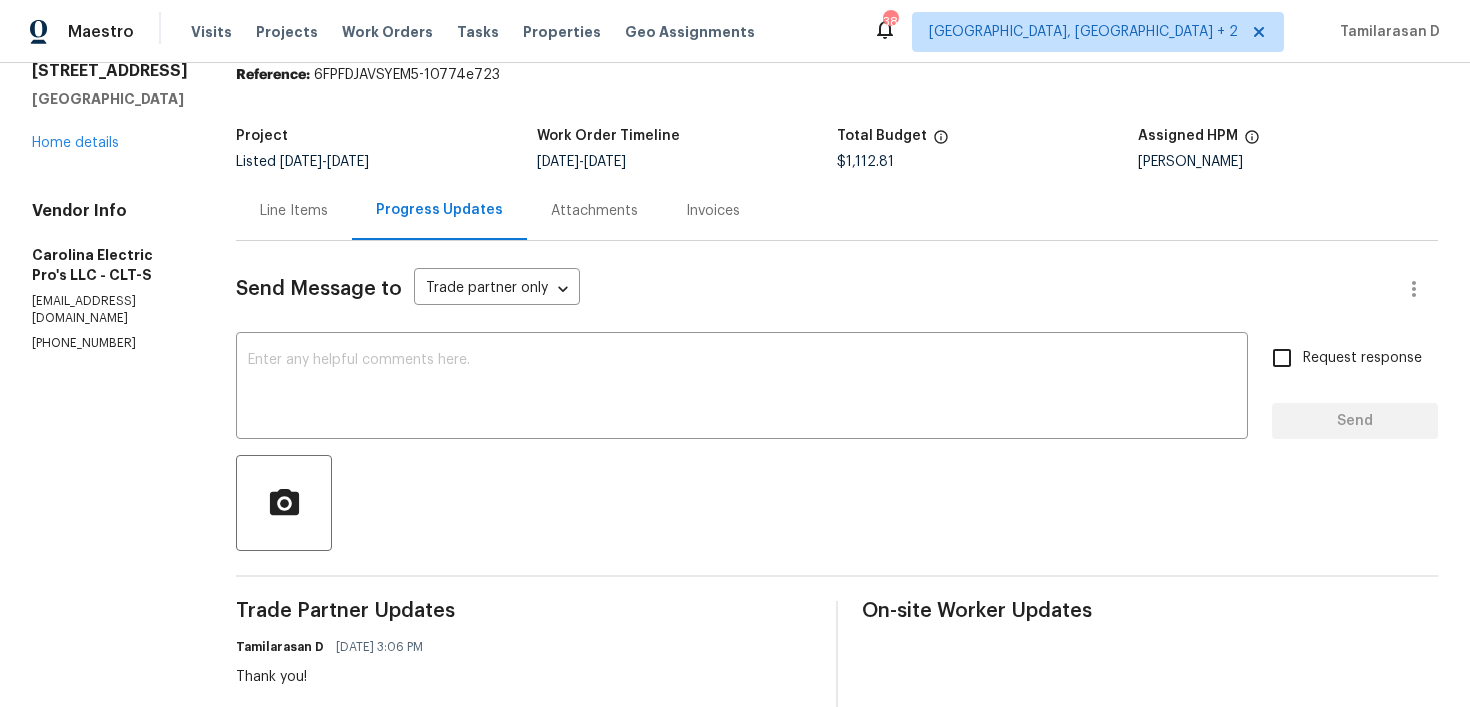 scroll, scrollTop: 0, scrollLeft: 0, axis: both 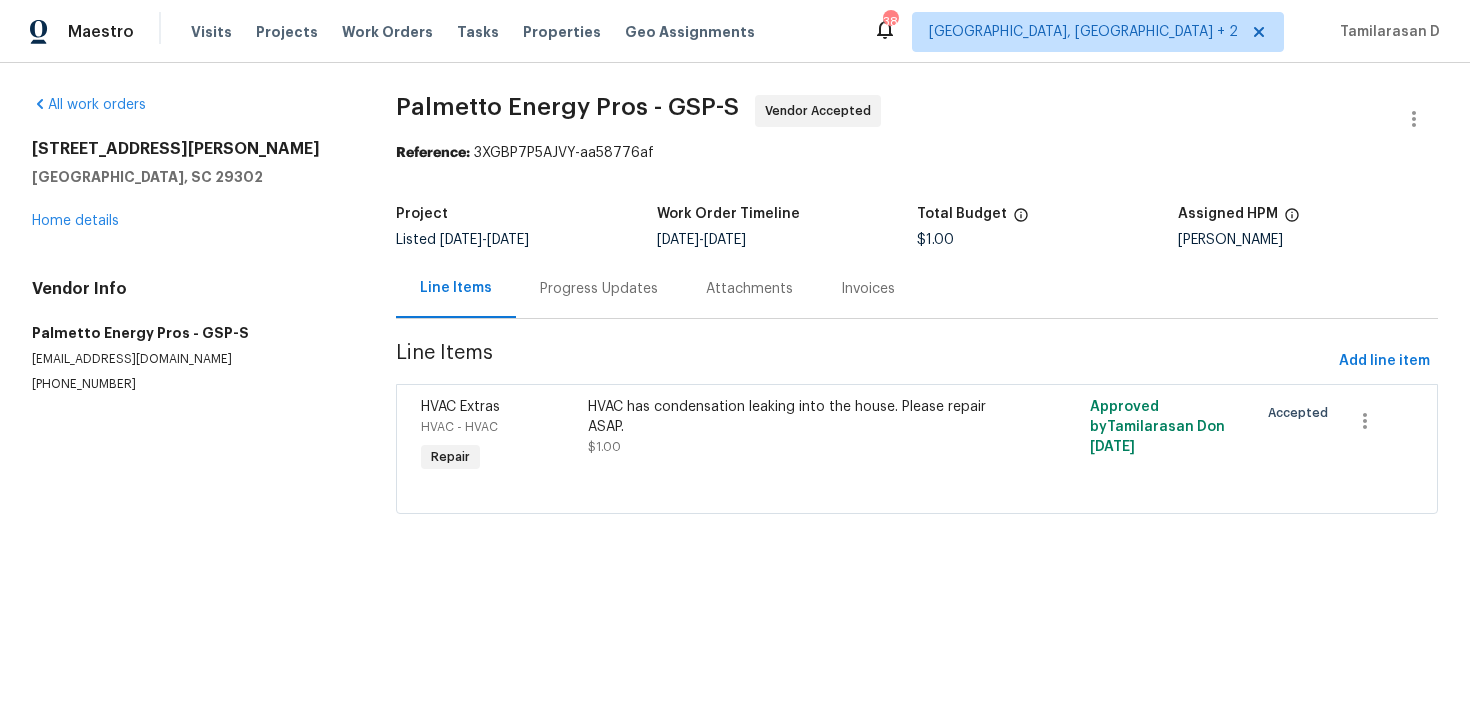 click on "Progress Updates" at bounding box center [599, 288] 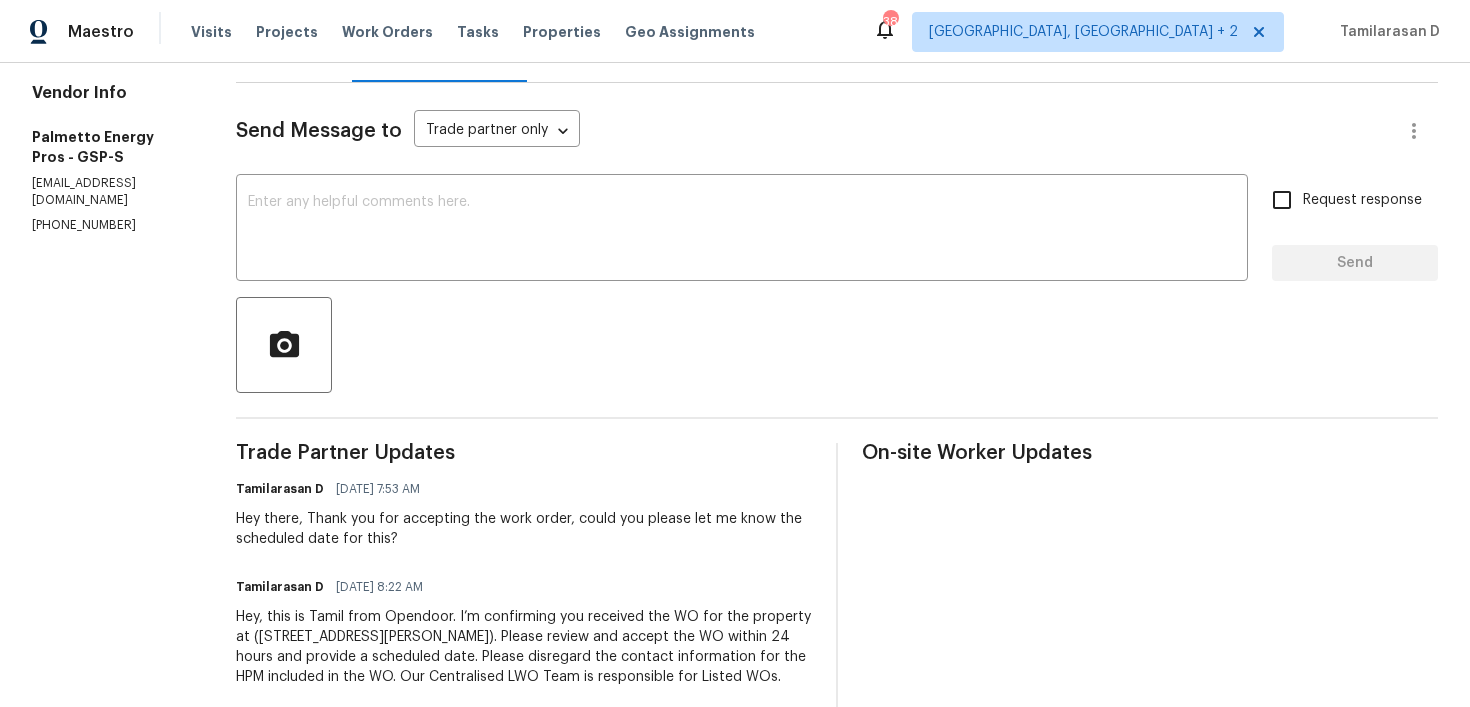 scroll, scrollTop: 272, scrollLeft: 0, axis: vertical 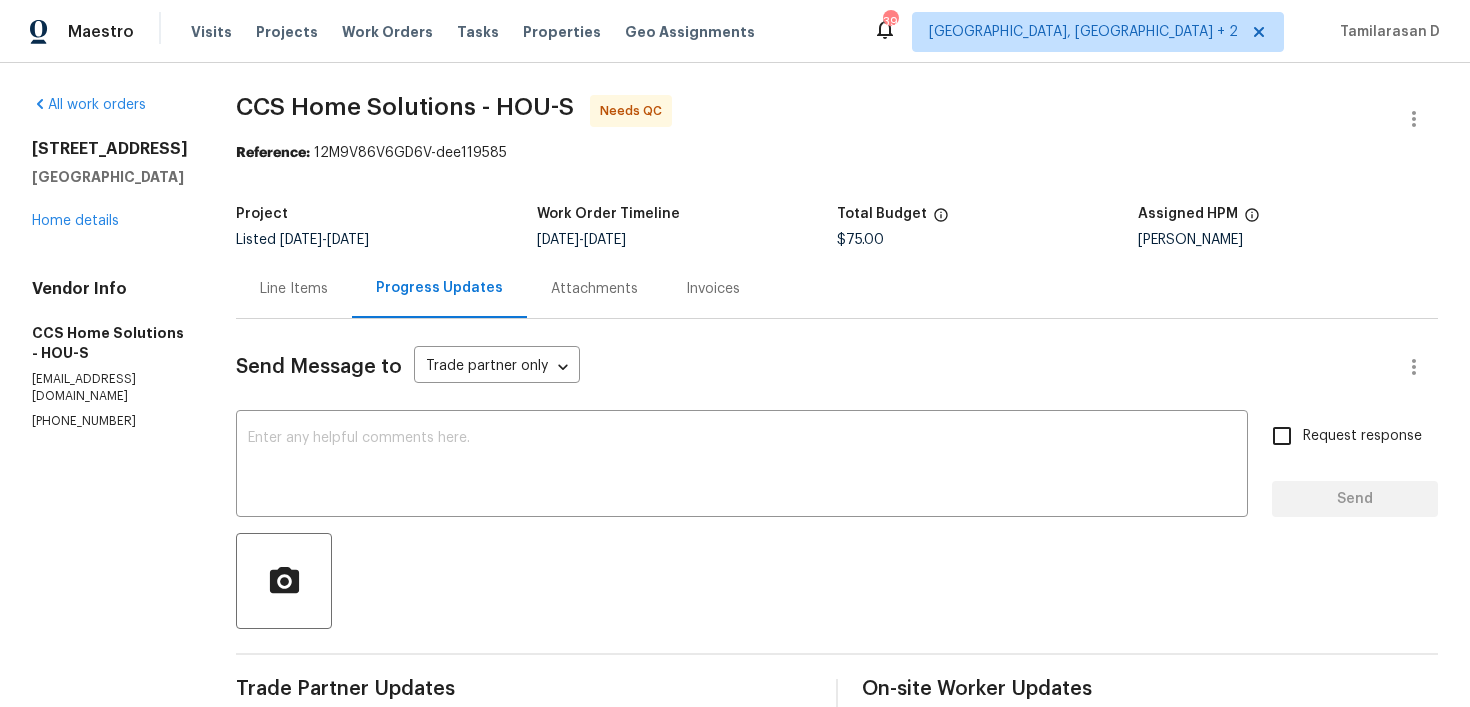 click on "Line Items" at bounding box center [294, 289] 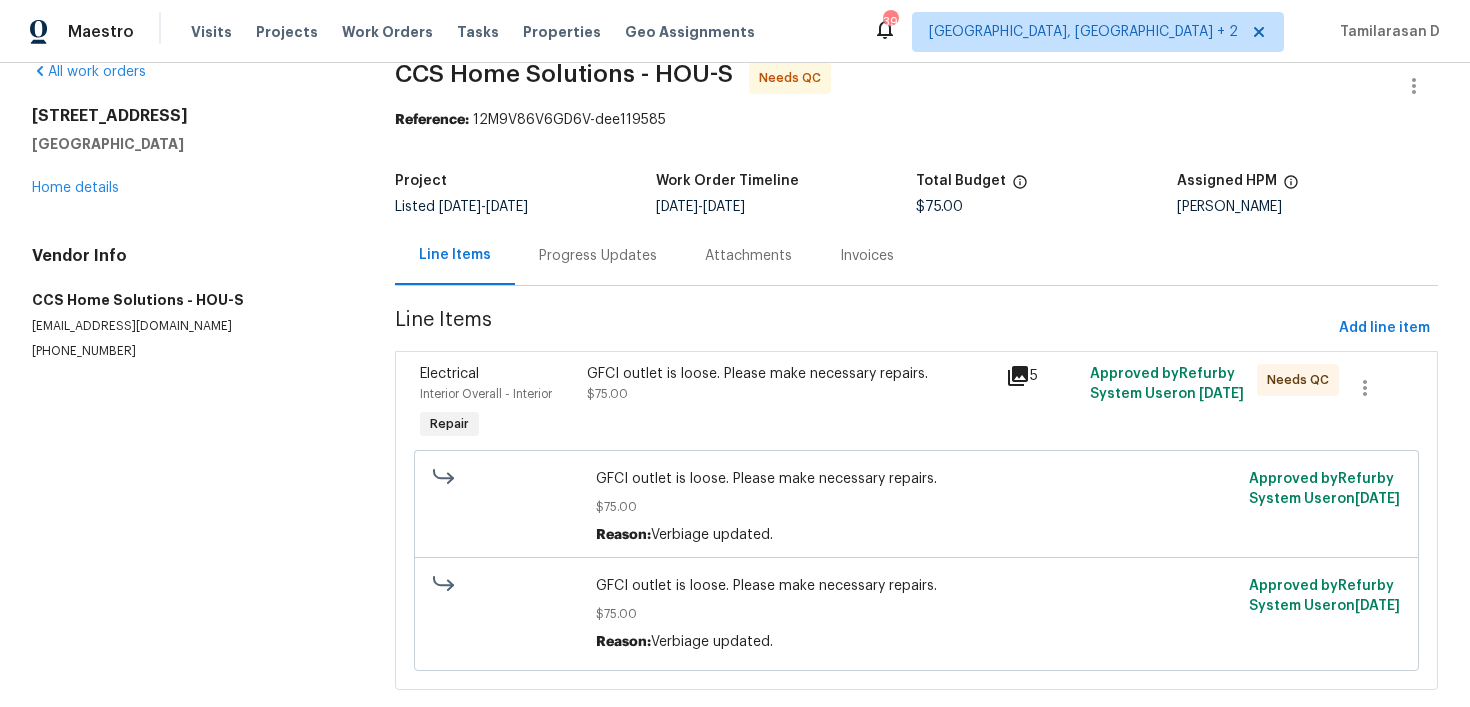 scroll, scrollTop: 0, scrollLeft: 0, axis: both 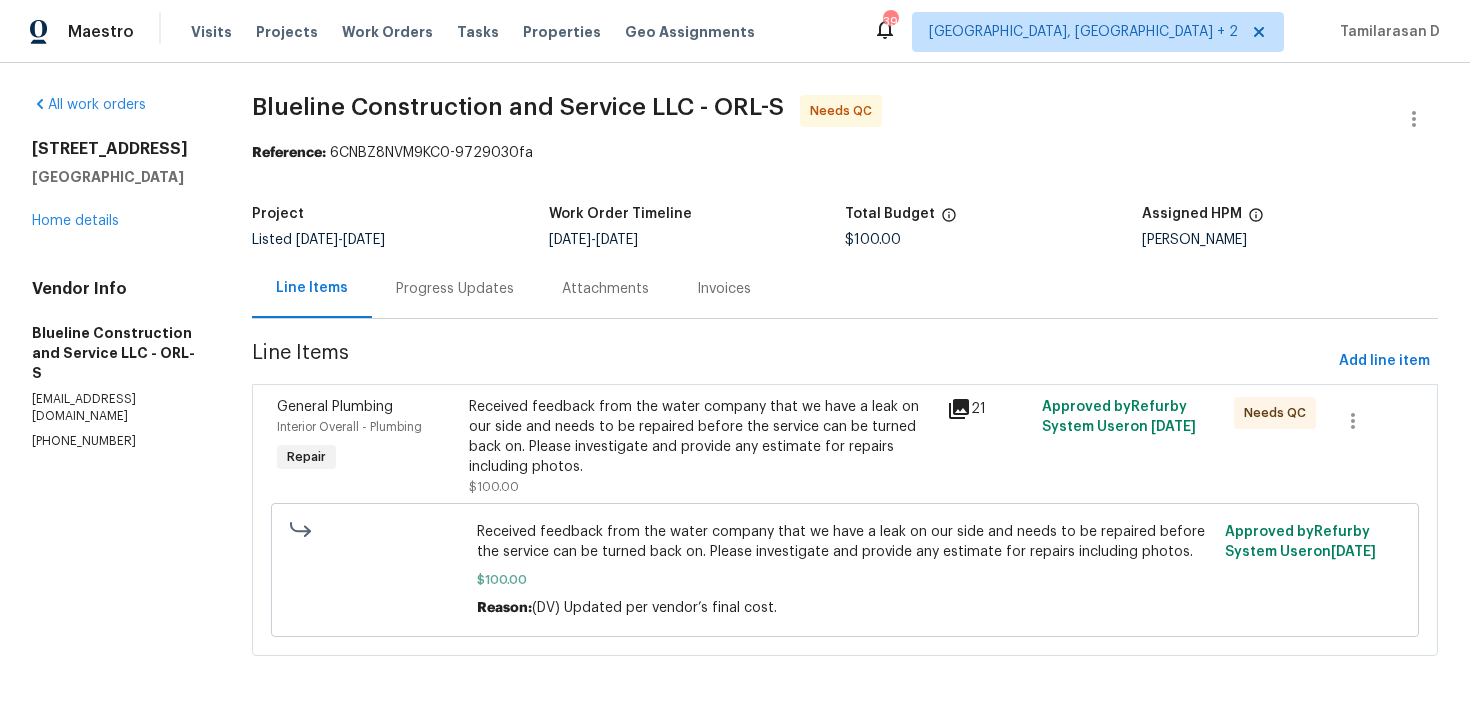 click on "Received feedback from the water company that we have a leak on our side and needs to be repaired before the service can be turned back on.  Please investigate and provide any estimate for repairs including photos." at bounding box center (702, 437) 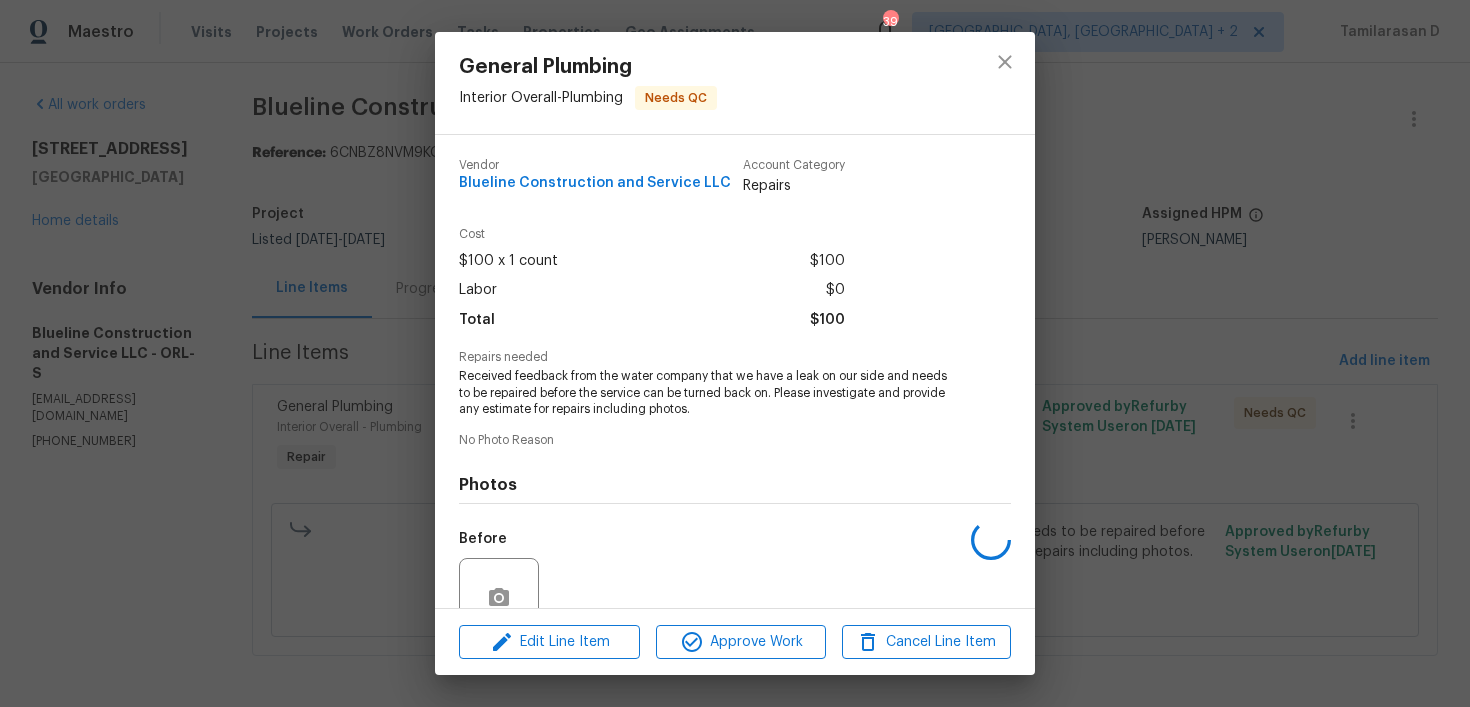 scroll, scrollTop: 180, scrollLeft: 0, axis: vertical 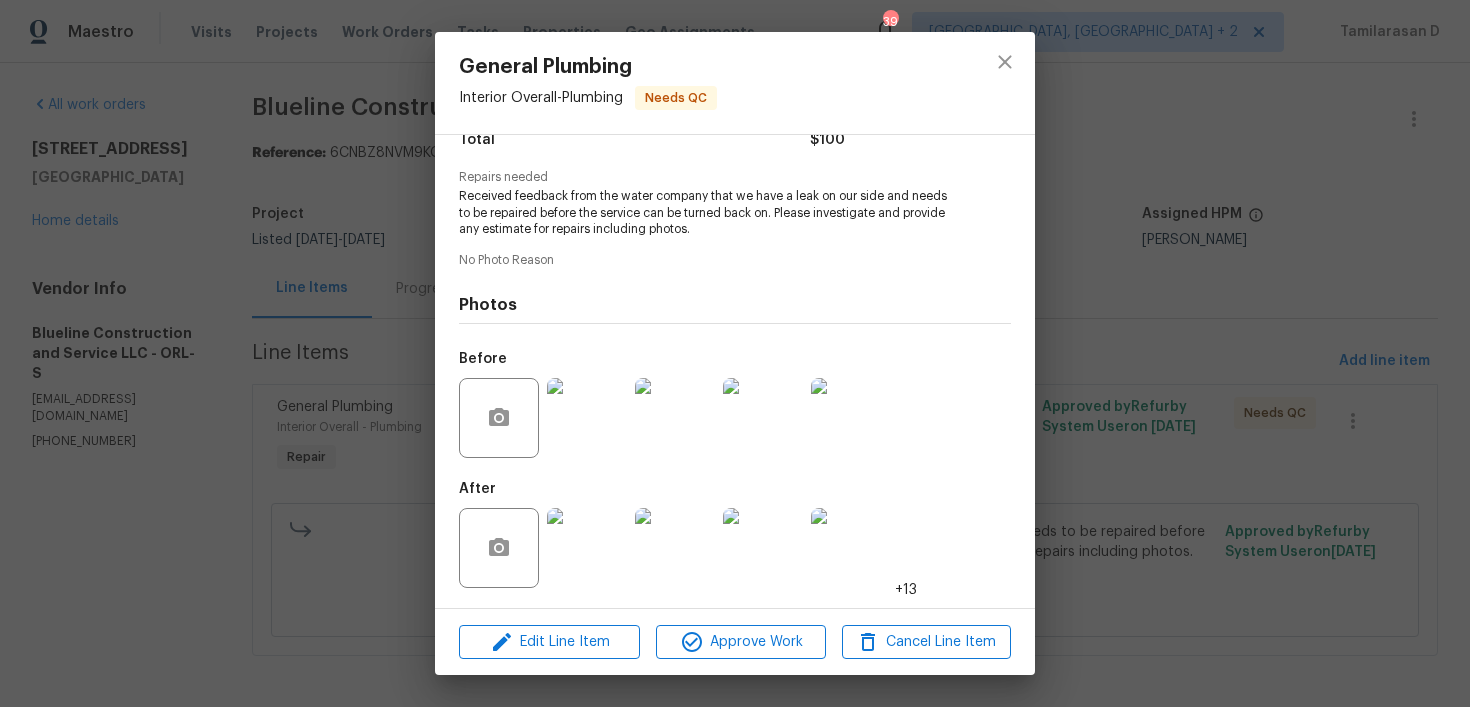click at bounding box center [587, 418] 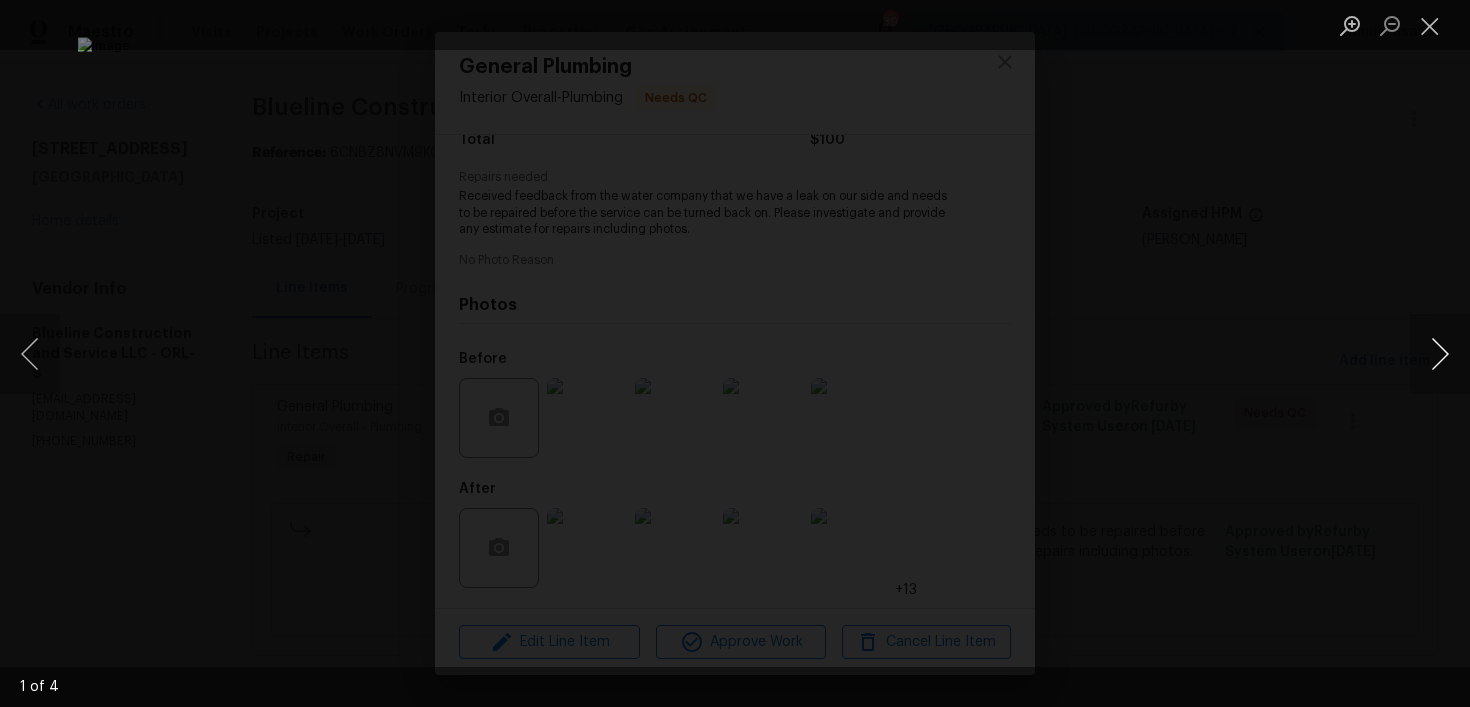 click at bounding box center (1440, 354) 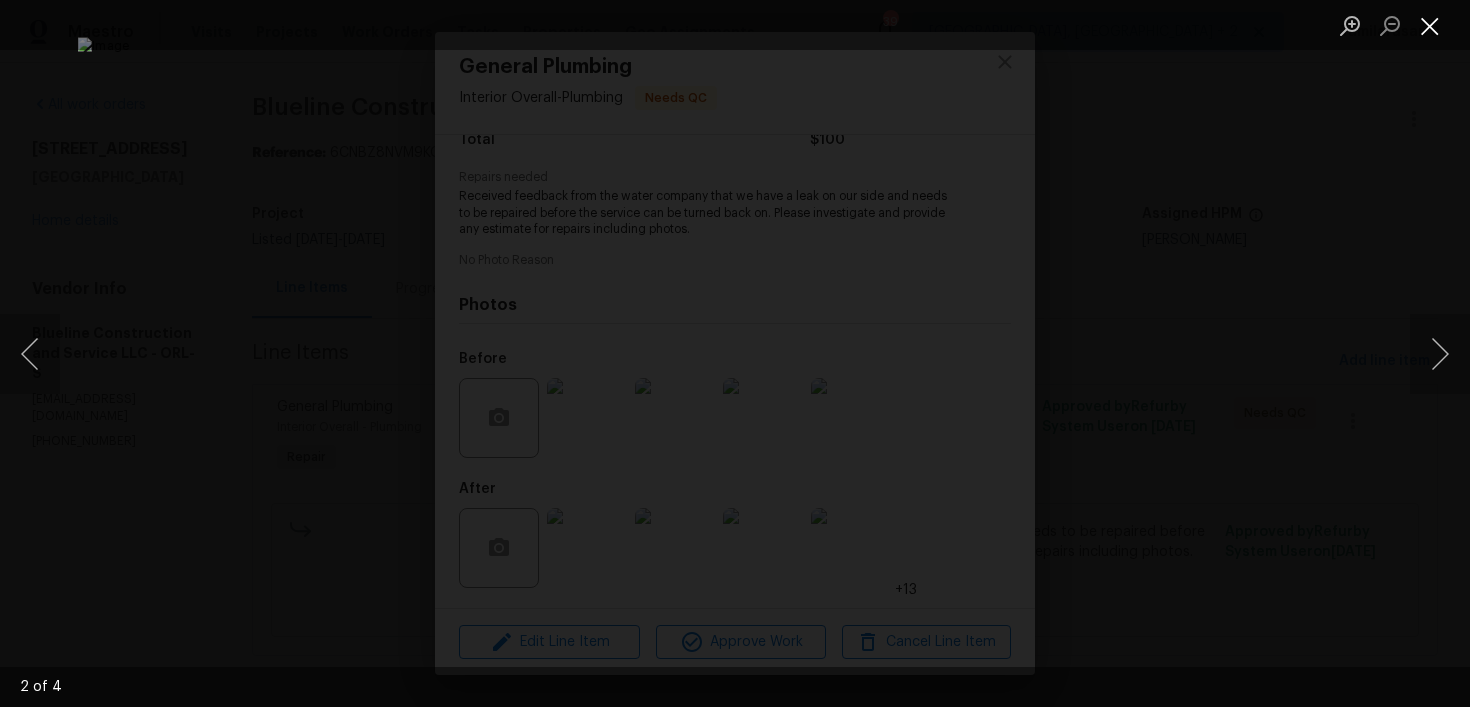 click at bounding box center (1430, 25) 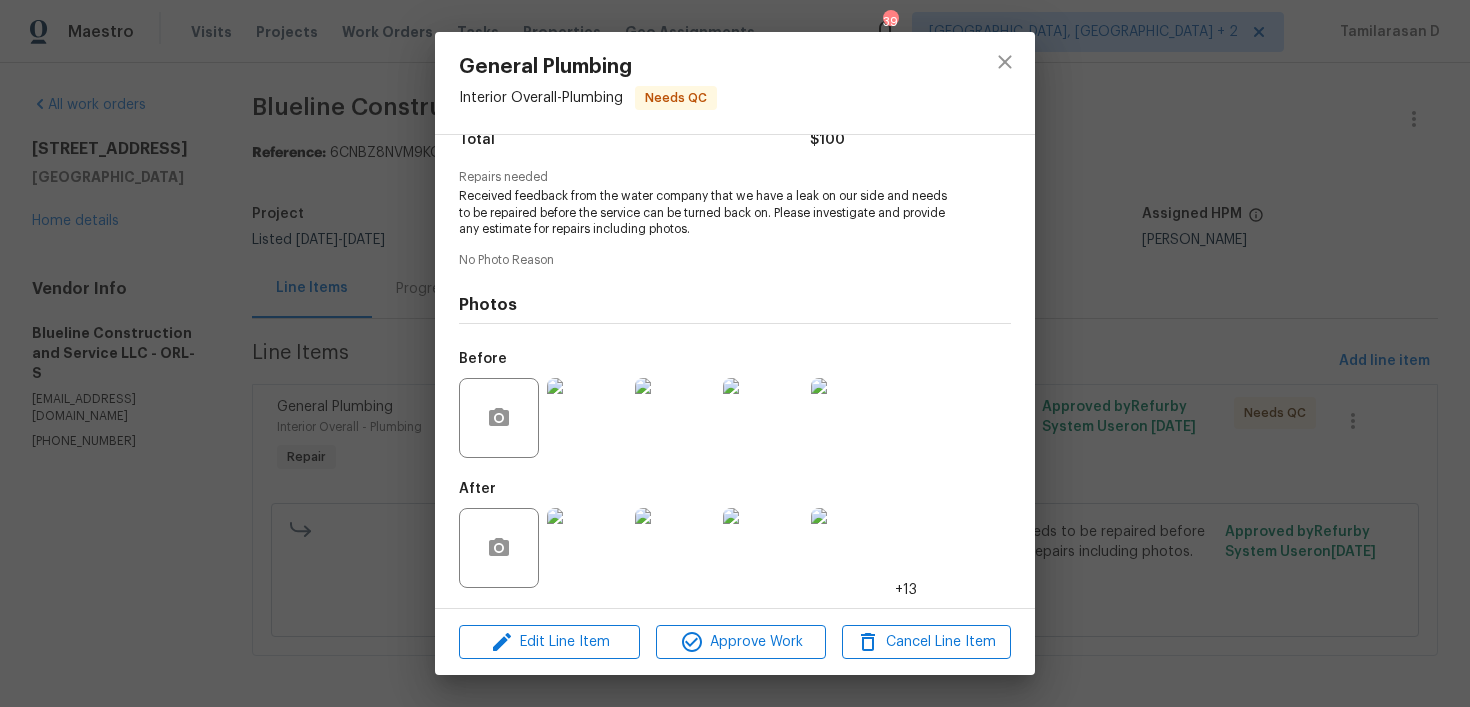 click on "General Plumbing Interior Overall  -  Plumbing Needs QC Vendor Blueline Construction and Service LLC Account Category Repairs Cost $100 x 1 count $100 Labor $0 Total $100 Repairs needed Received feedback from the water company that we have a leak on our side and needs to be repaired before the service can be turned back on.  Please investigate and provide any estimate for repairs including photos. No Photo Reason   Photos Before After  +13  Edit Line Item  Approve Work  Cancel Line Item" at bounding box center [735, 353] 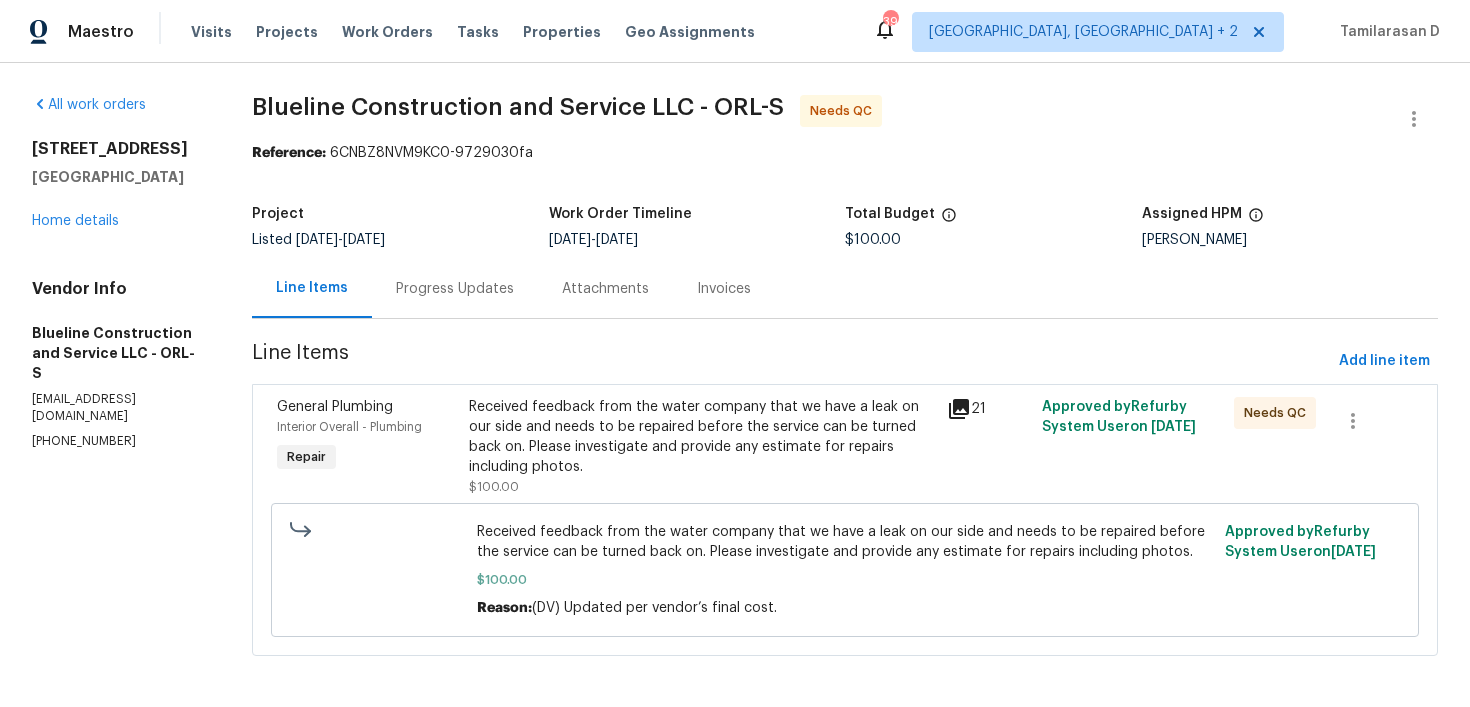 click on "Progress Updates" at bounding box center (455, 289) 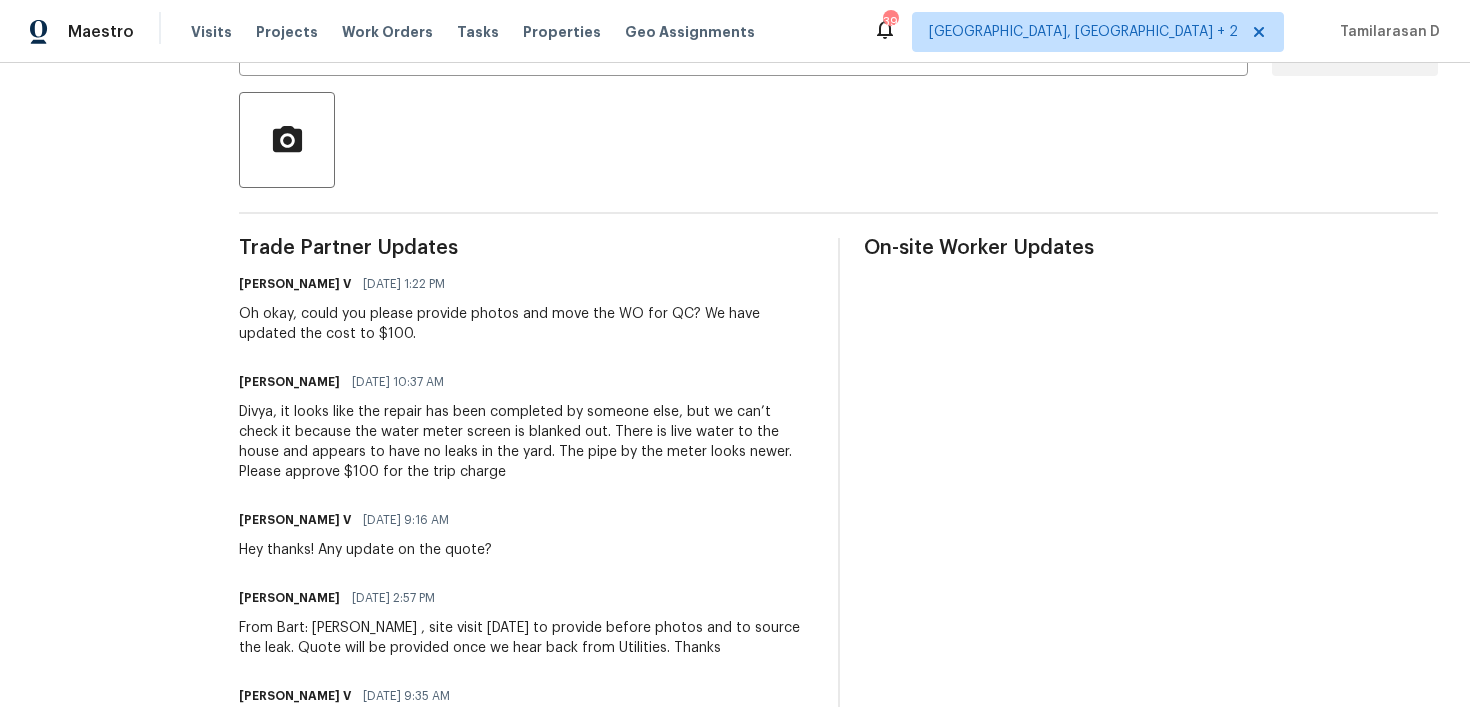 scroll, scrollTop: 468, scrollLeft: 0, axis: vertical 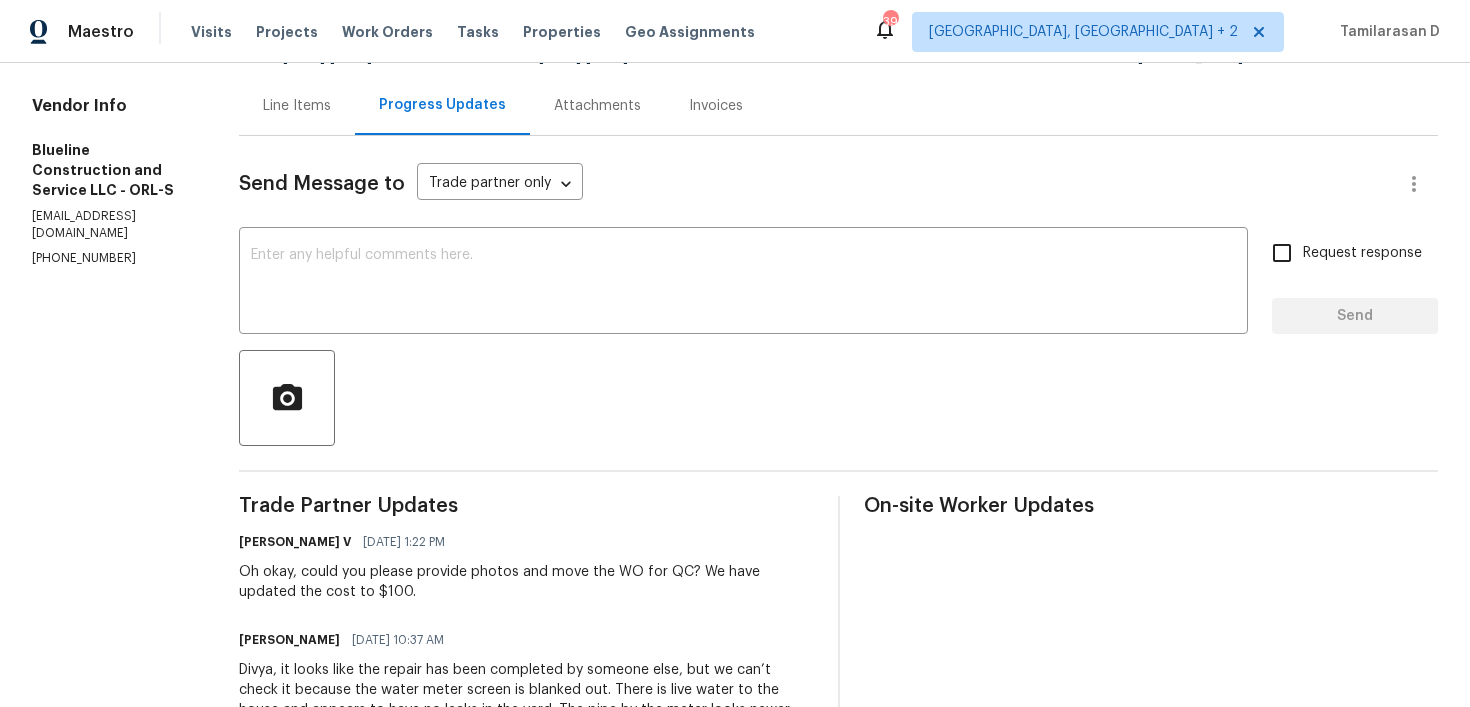 click on "Line Items" at bounding box center (297, 105) 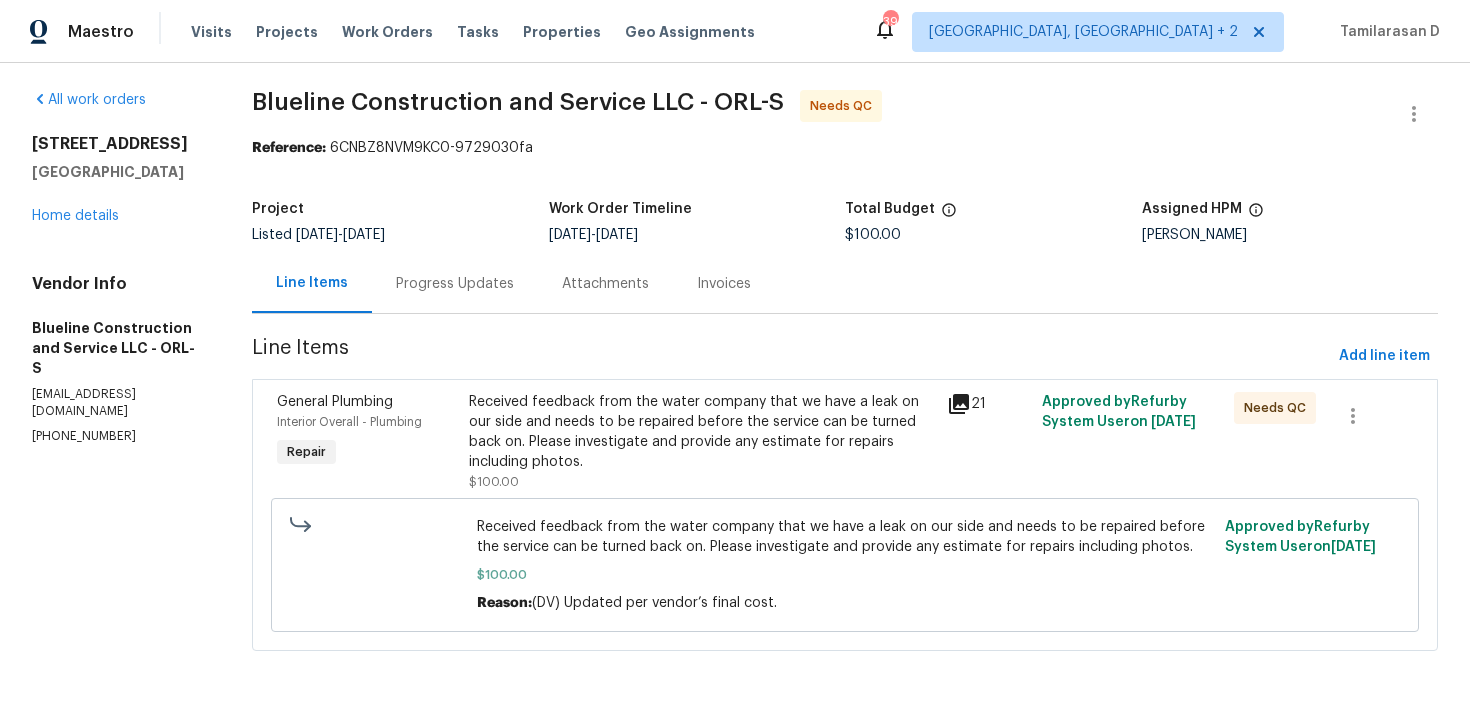 scroll, scrollTop: 6, scrollLeft: 0, axis: vertical 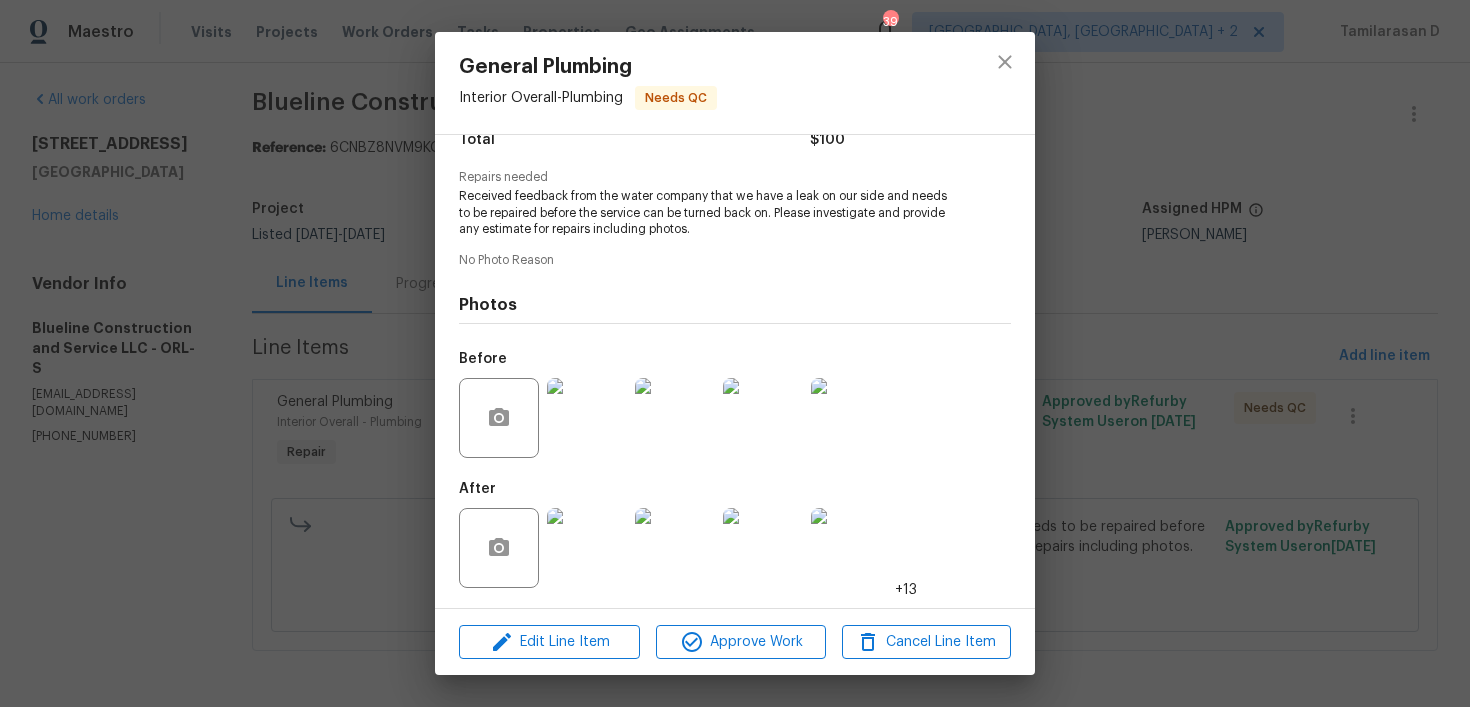 click at bounding box center [587, 418] 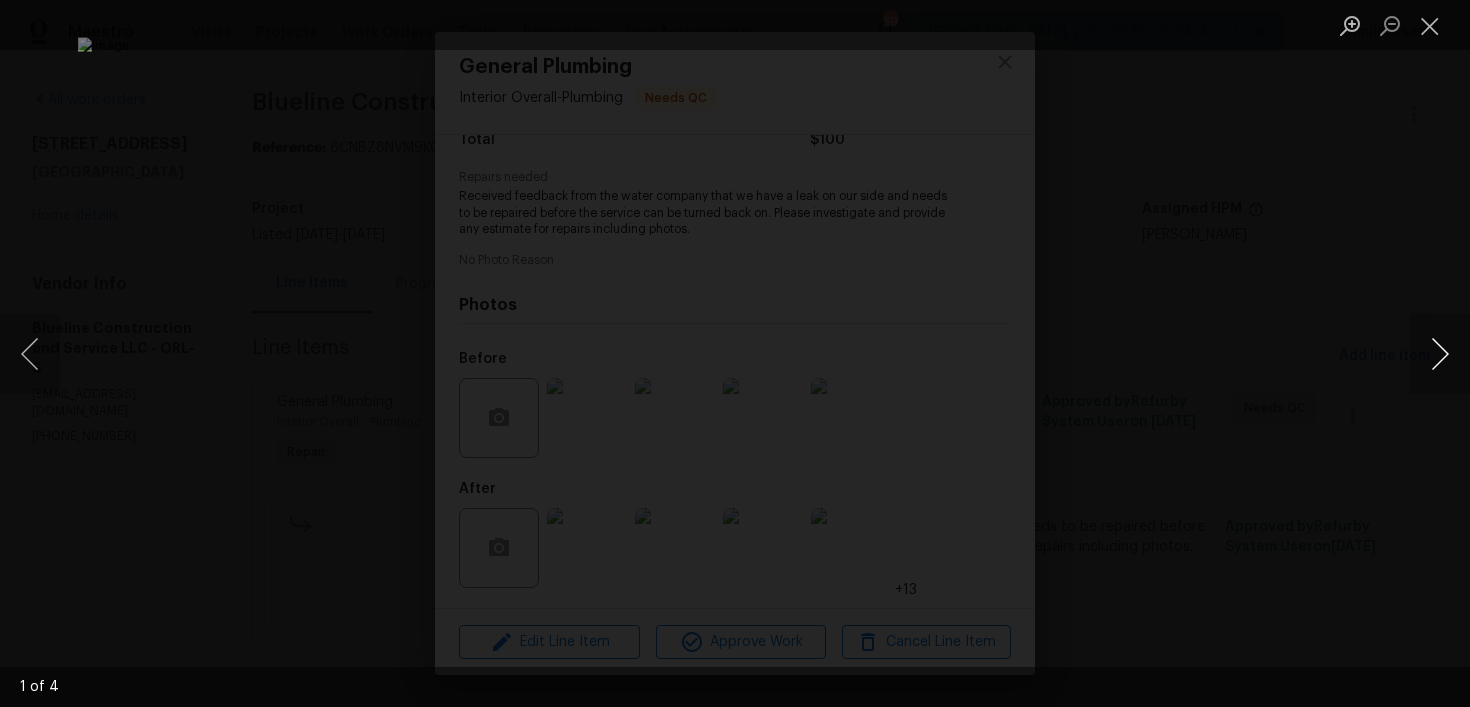 click at bounding box center [1440, 354] 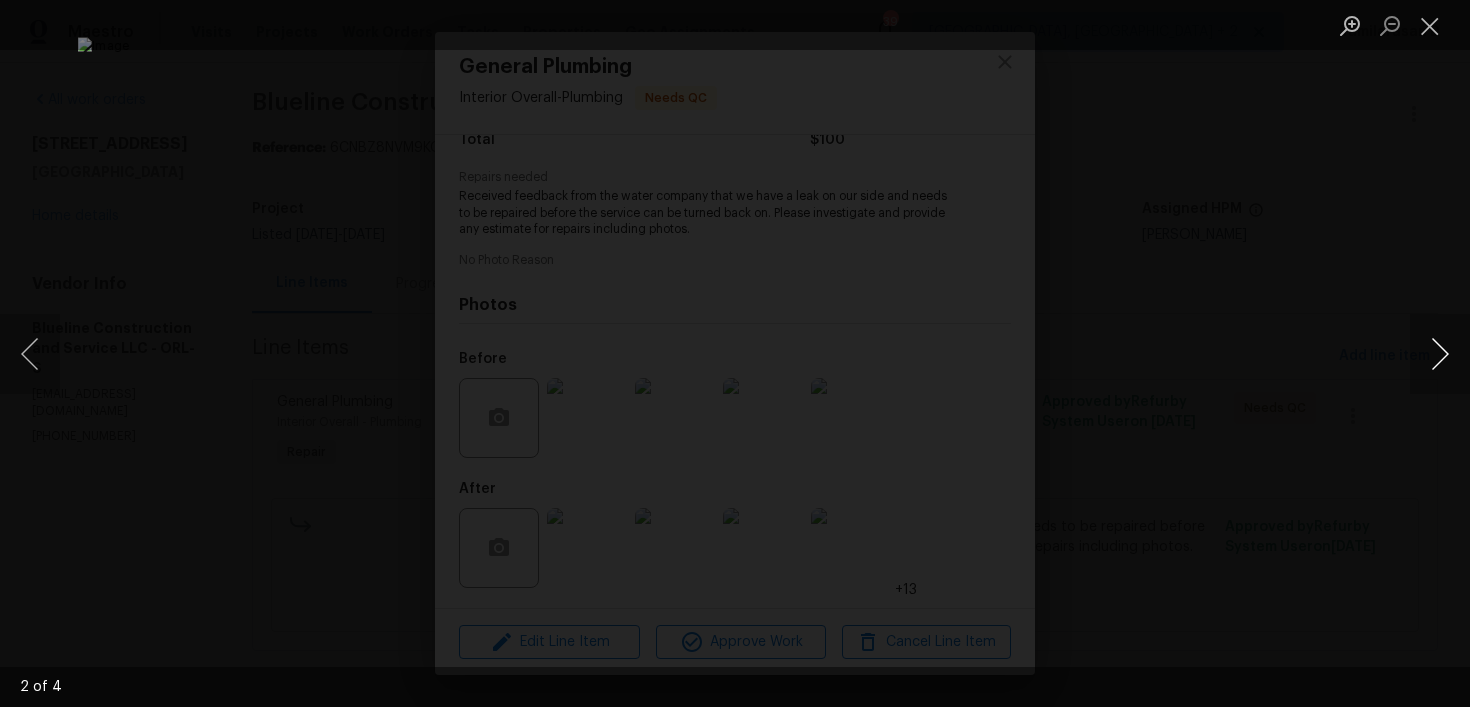 click at bounding box center (1440, 354) 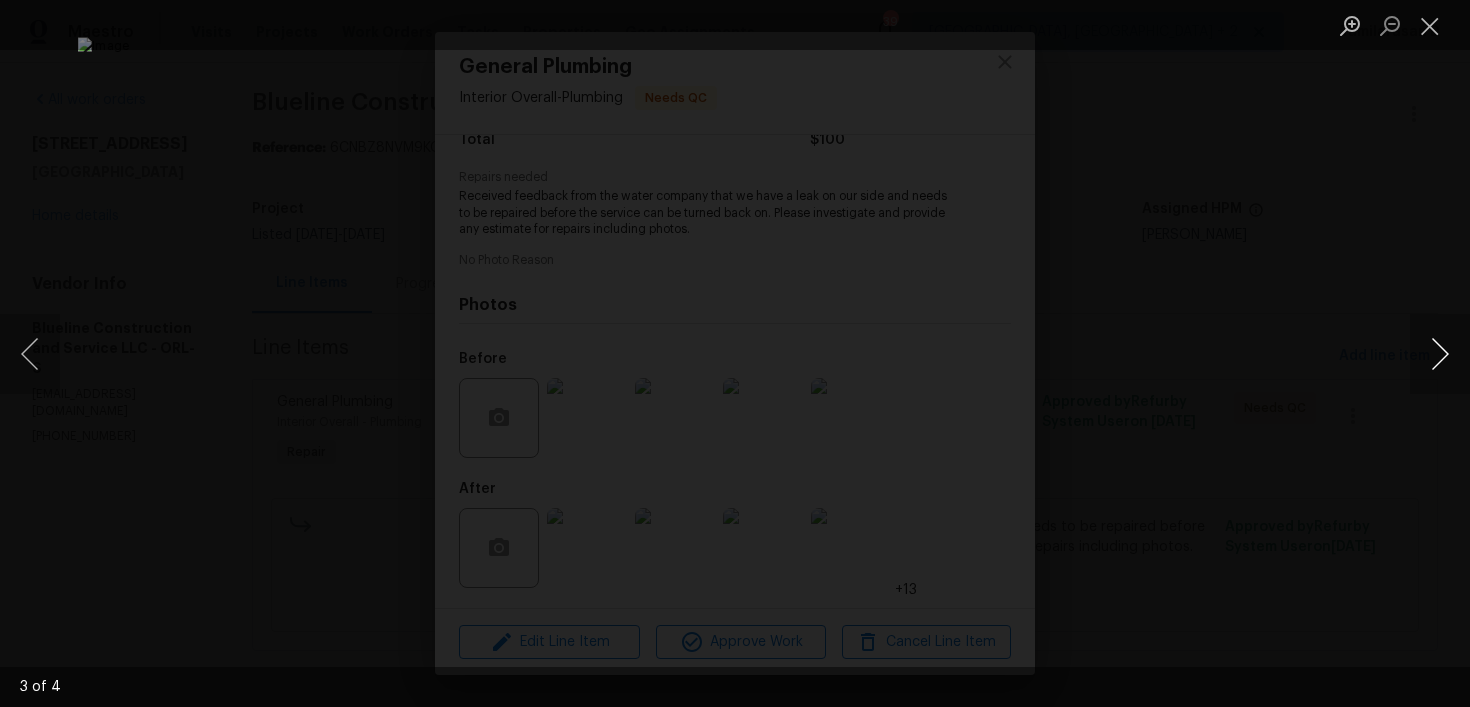 click at bounding box center (1440, 354) 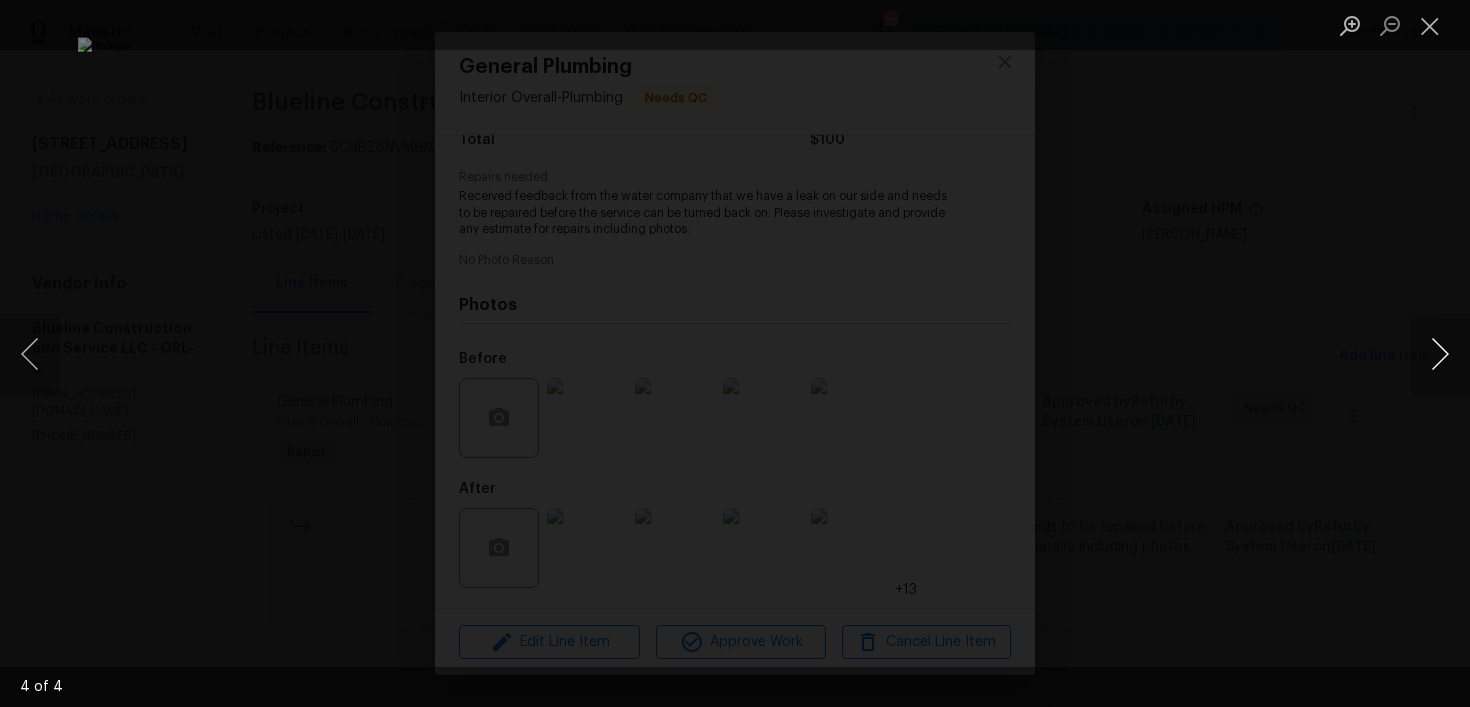 click at bounding box center [1440, 354] 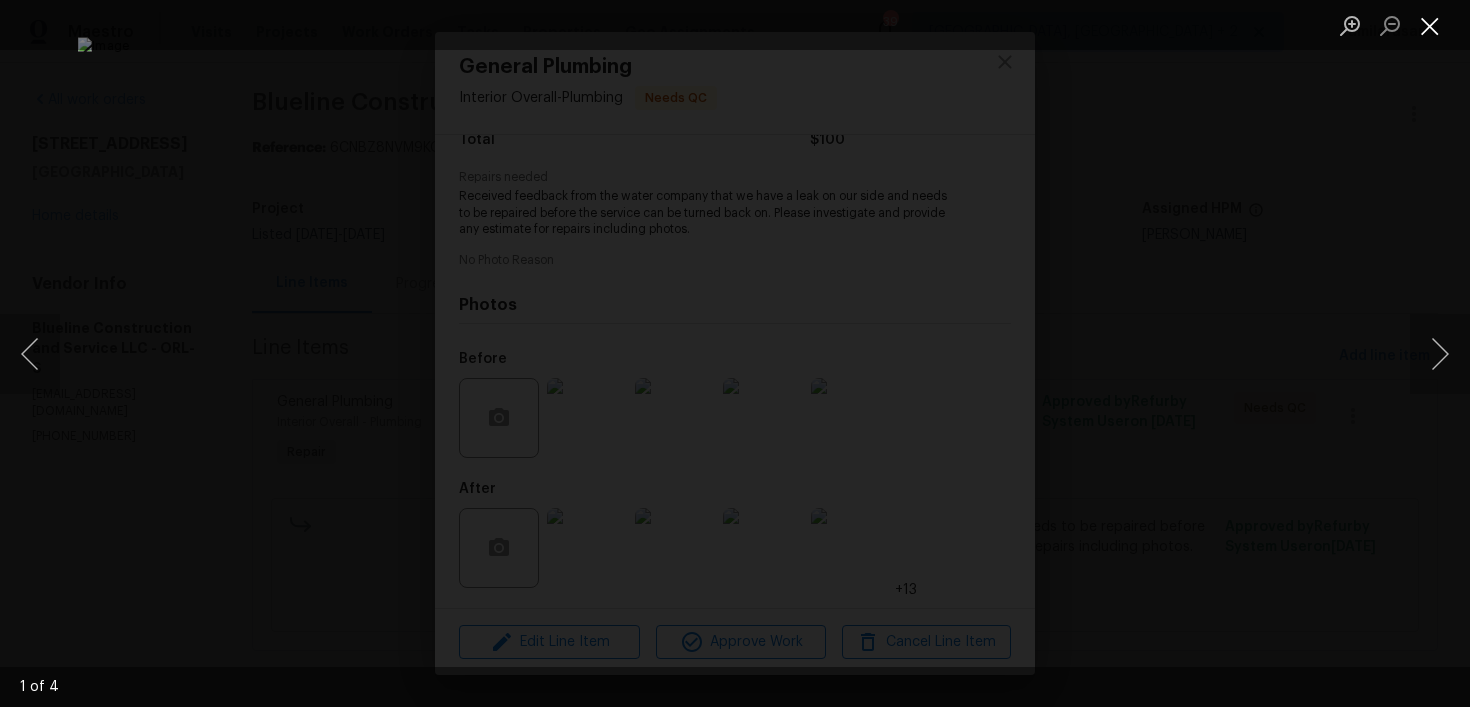 click at bounding box center (1430, 25) 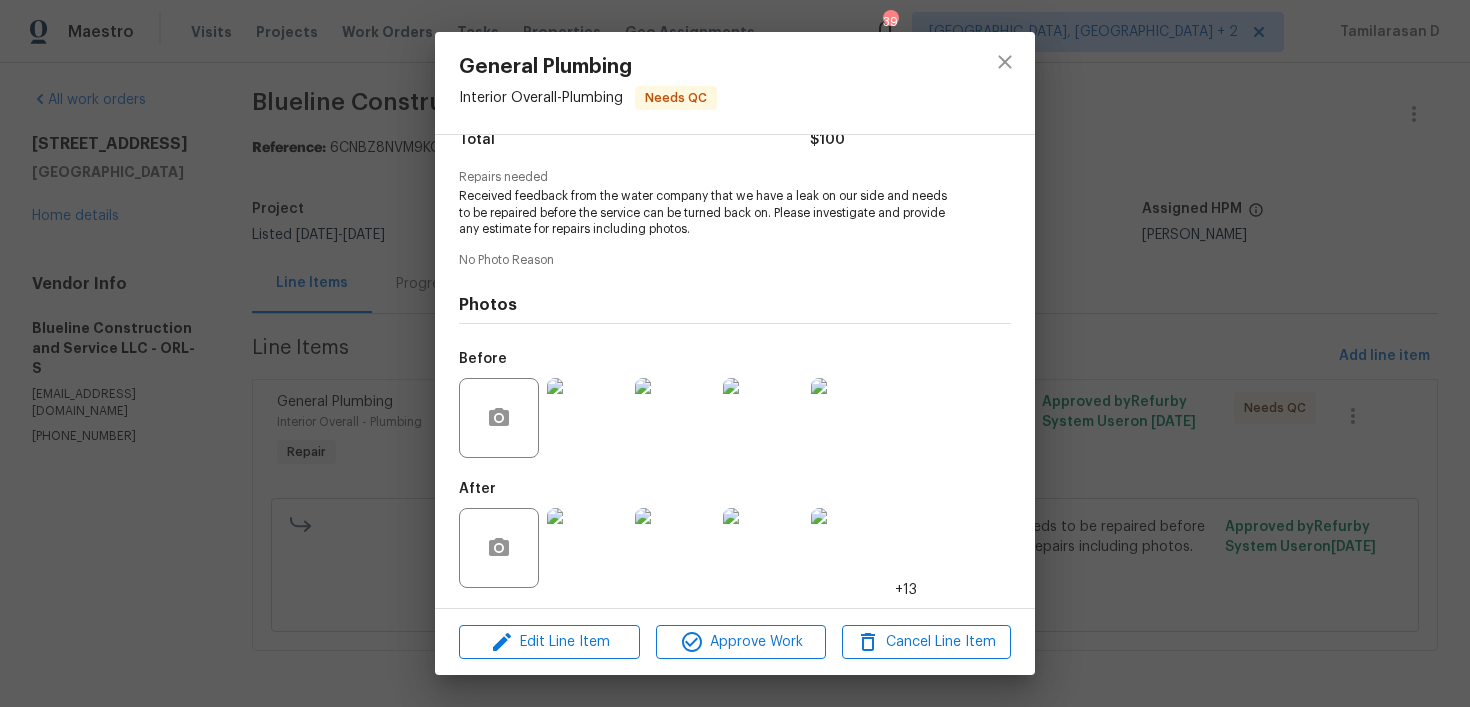 click on "General Plumbing Interior Overall  -  Plumbing Needs QC Vendor Blueline Construction and Service LLC Account Category Repairs Cost $100 x 1 count $100 Labor $0 Total $100 Repairs needed Received feedback from the water company that we have a leak on our side and needs to be repaired before the service can be turned back on.  Please investigate and provide any estimate for repairs including photos. No Photo Reason   Photos Before After  +13  Edit Line Item  Approve Work  Cancel Line Item" at bounding box center (735, 353) 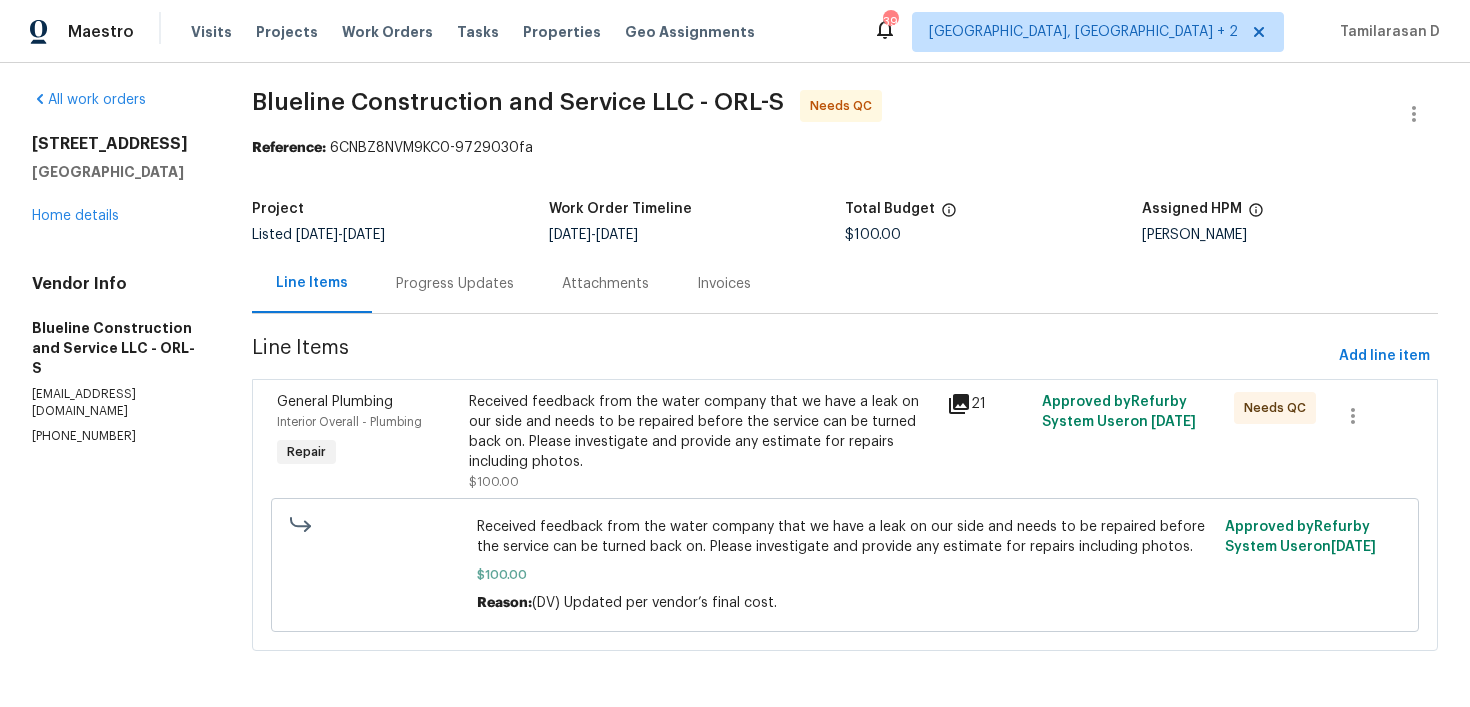 click on "Attachments" at bounding box center (605, 283) 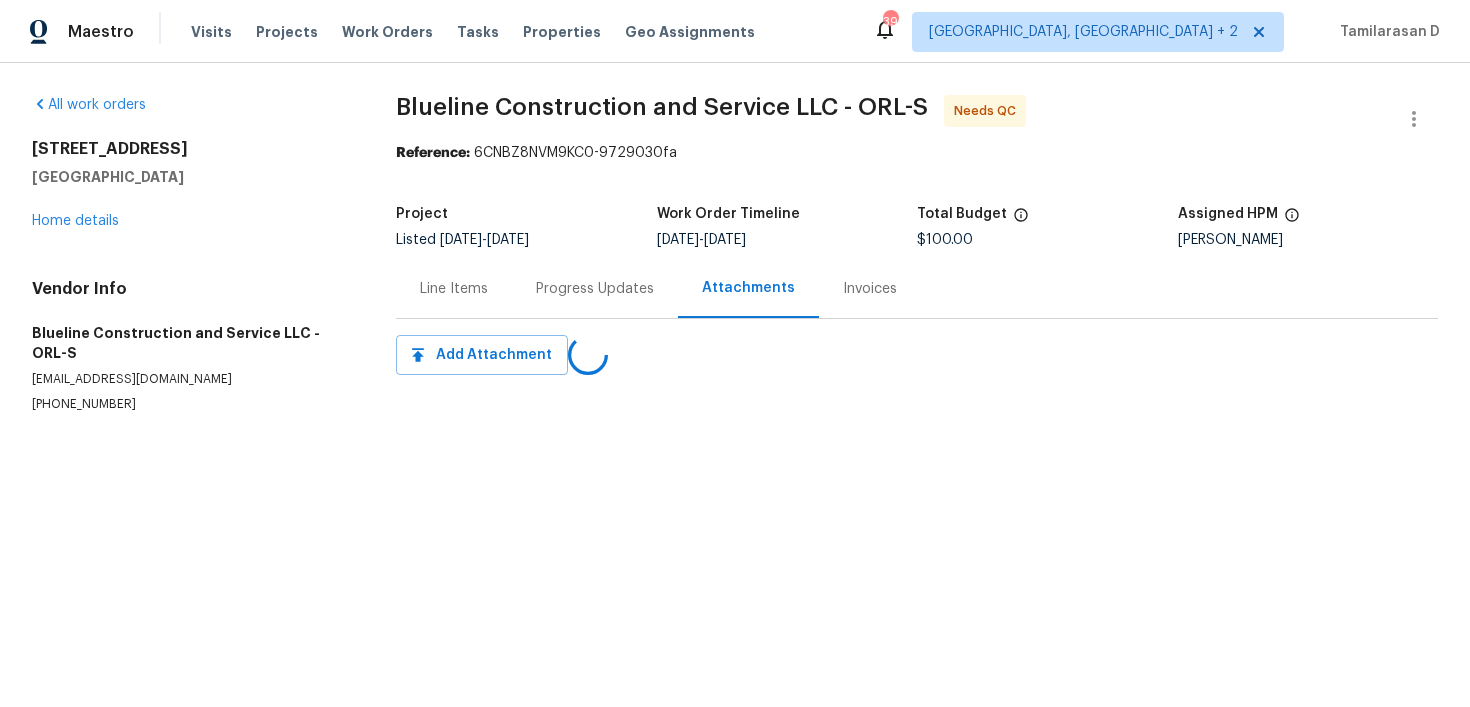 scroll, scrollTop: 0, scrollLeft: 0, axis: both 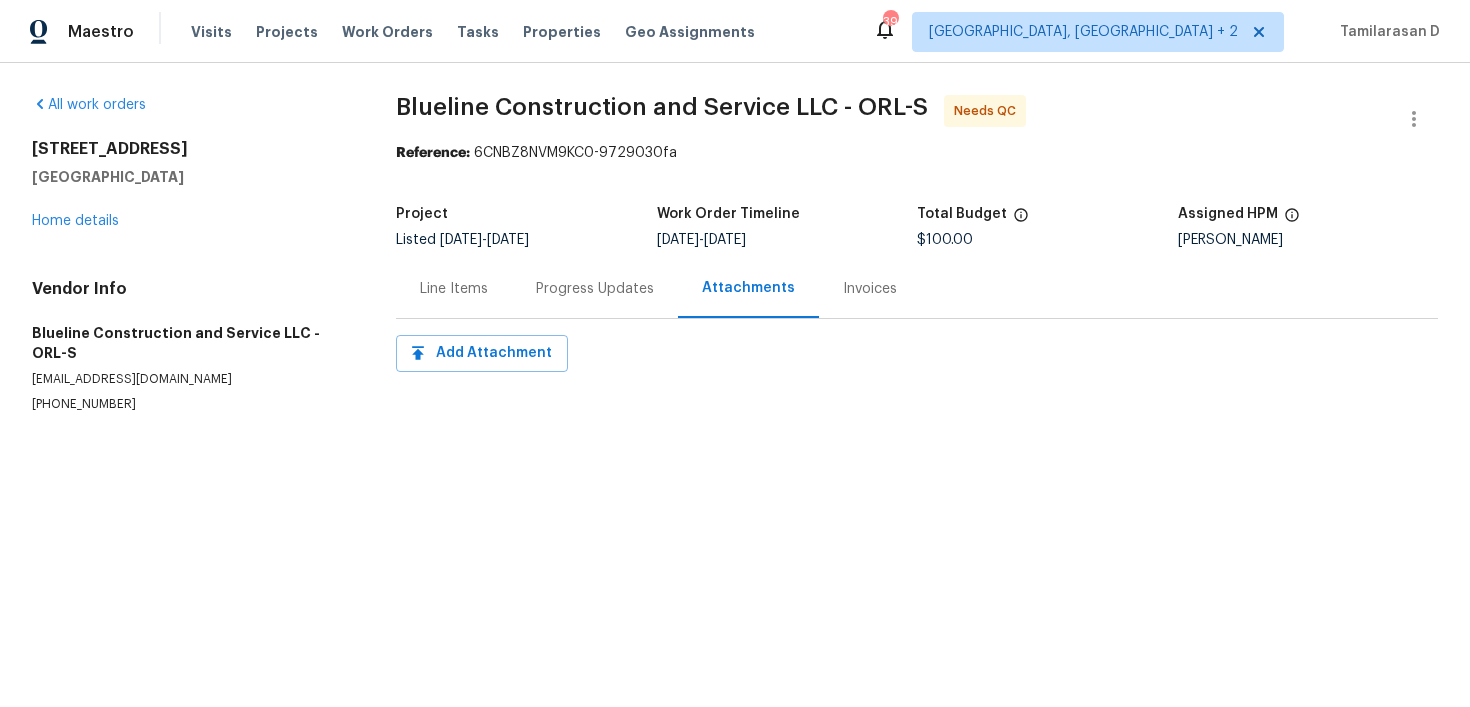 click on "Blueline Construction and Service LLC - ORL-S Needs QC Reference:   6CNBZ8NVM9KC0-9729030fa Project Listed   7/10/2025  -  7/14/2025 Work Order Timeline 7/10/2025  -  7/14/2025 Total Budget $100.00 Assigned HPM Caleb Hurst Line Items Progress Updates Attachments Invoices Add Attachment" at bounding box center (917, 278) 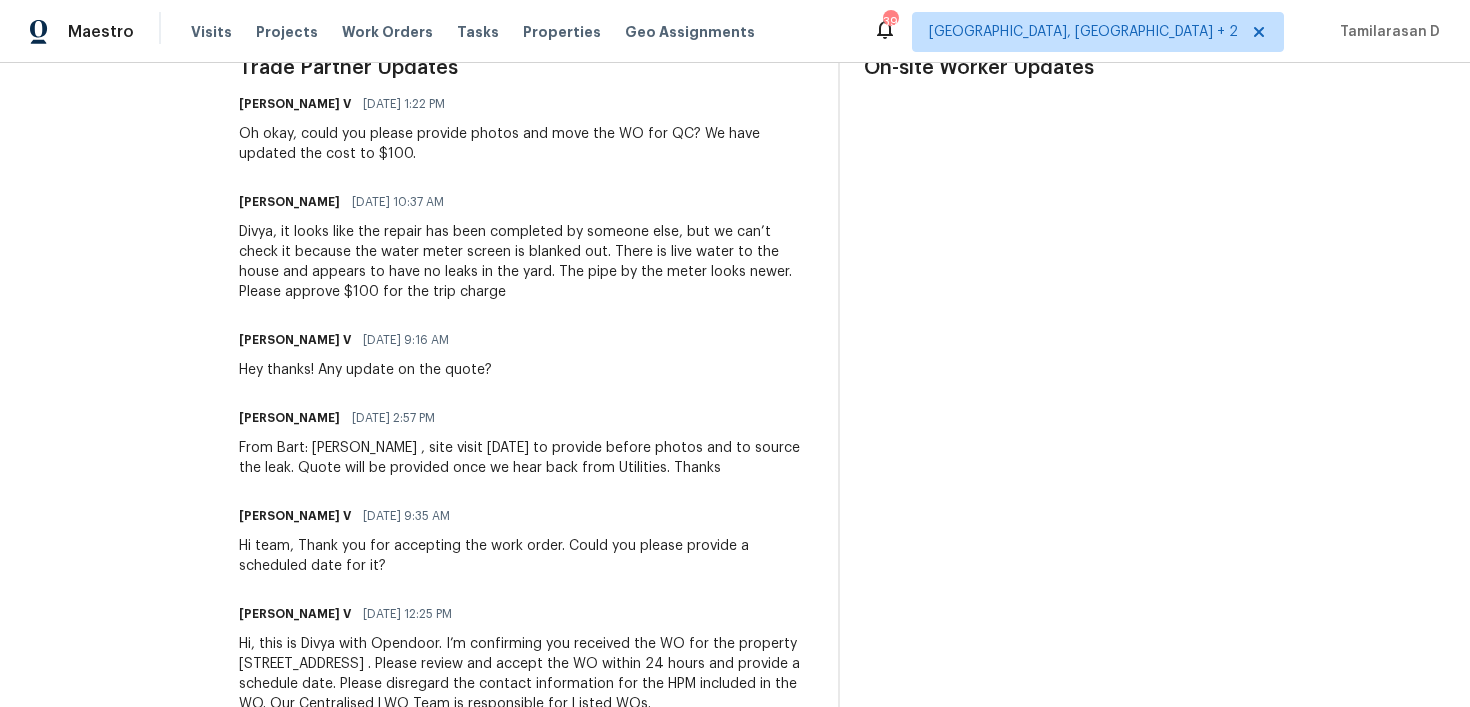scroll, scrollTop: 661, scrollLeft: 0, axis: vertical 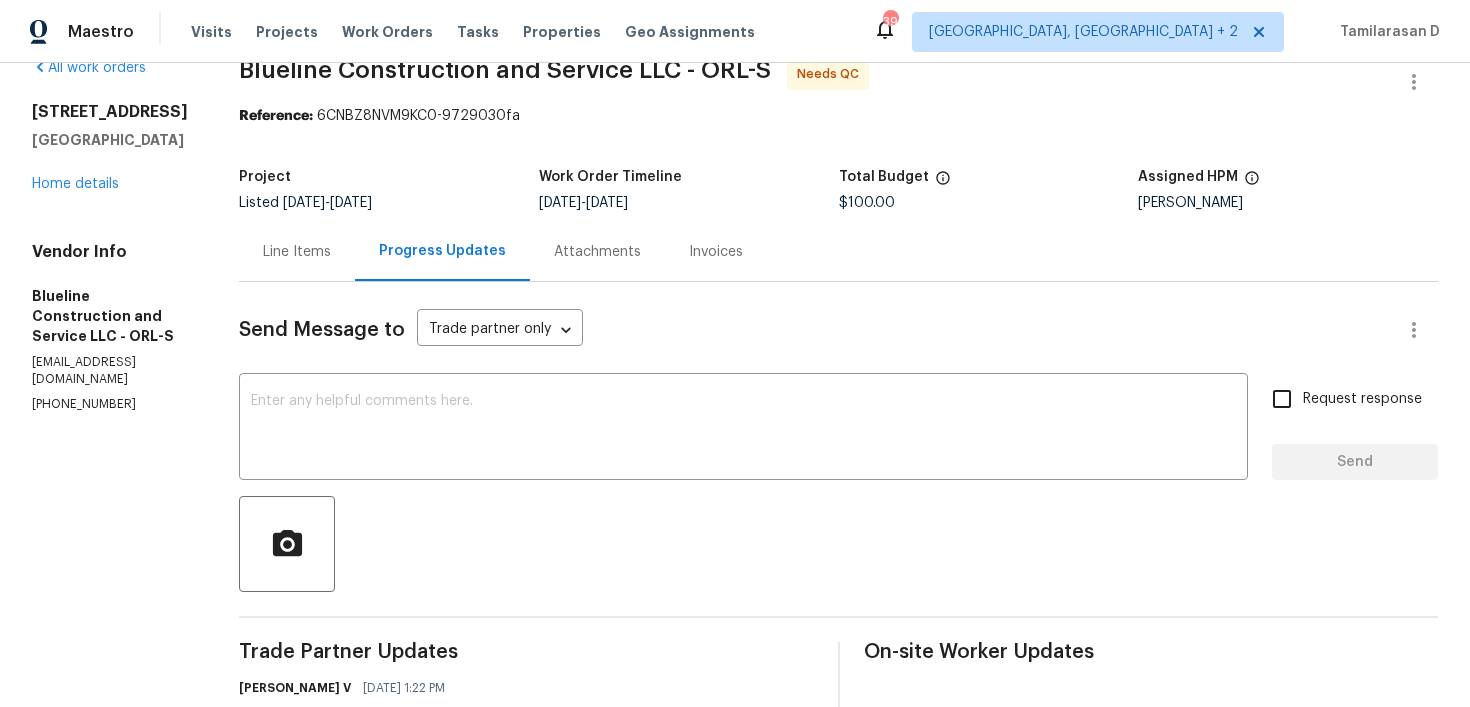 click on "Line Items" at bounding box center (297, 251) 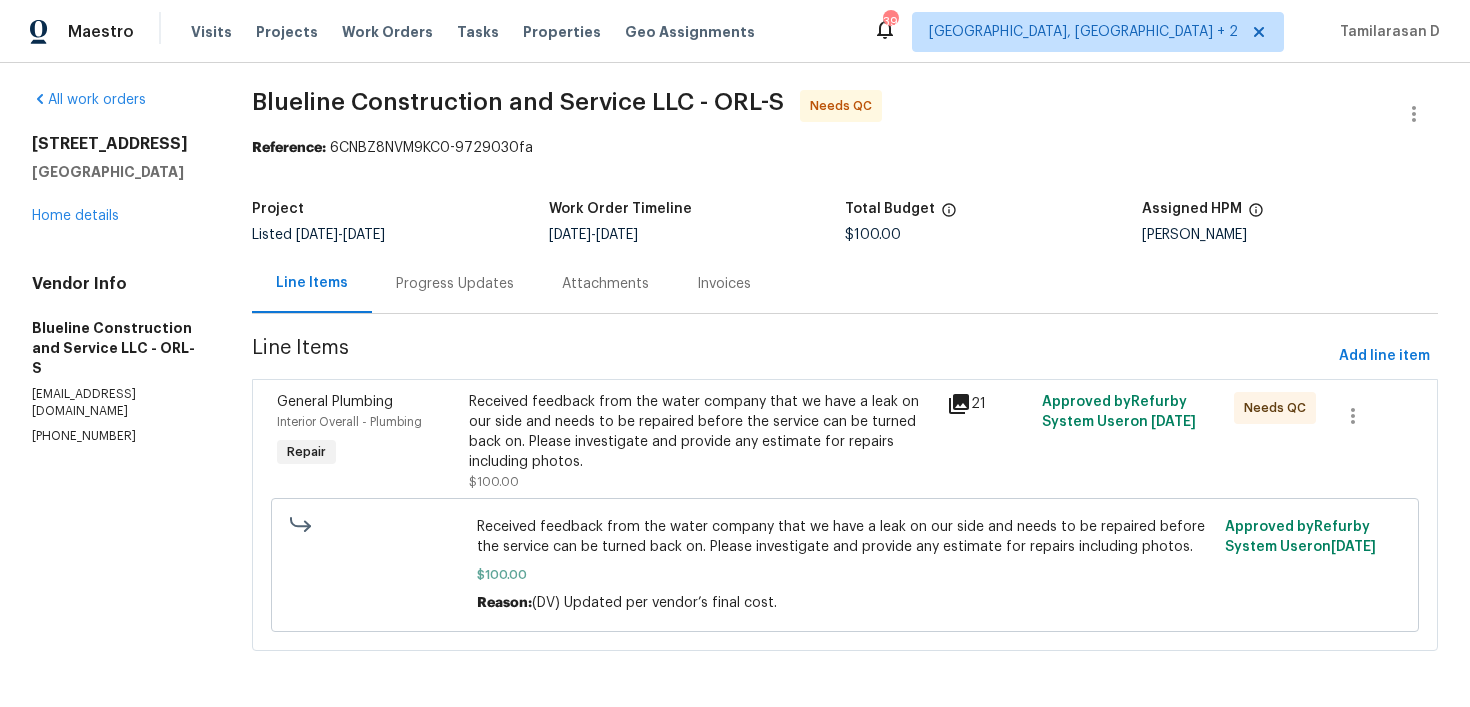 scroll, scrollTop: 6, scrollLeft: 0, axis: vertical 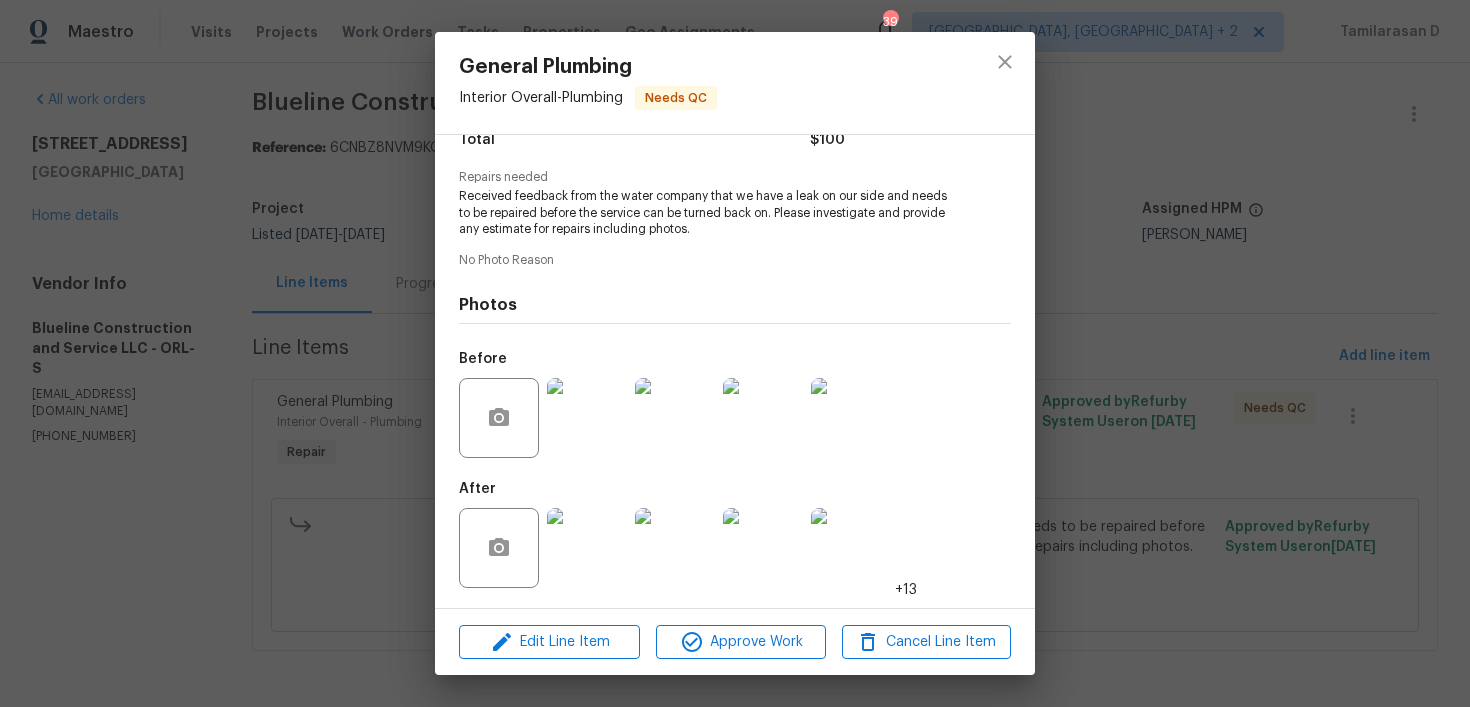 click at bounding box center [587, 418] 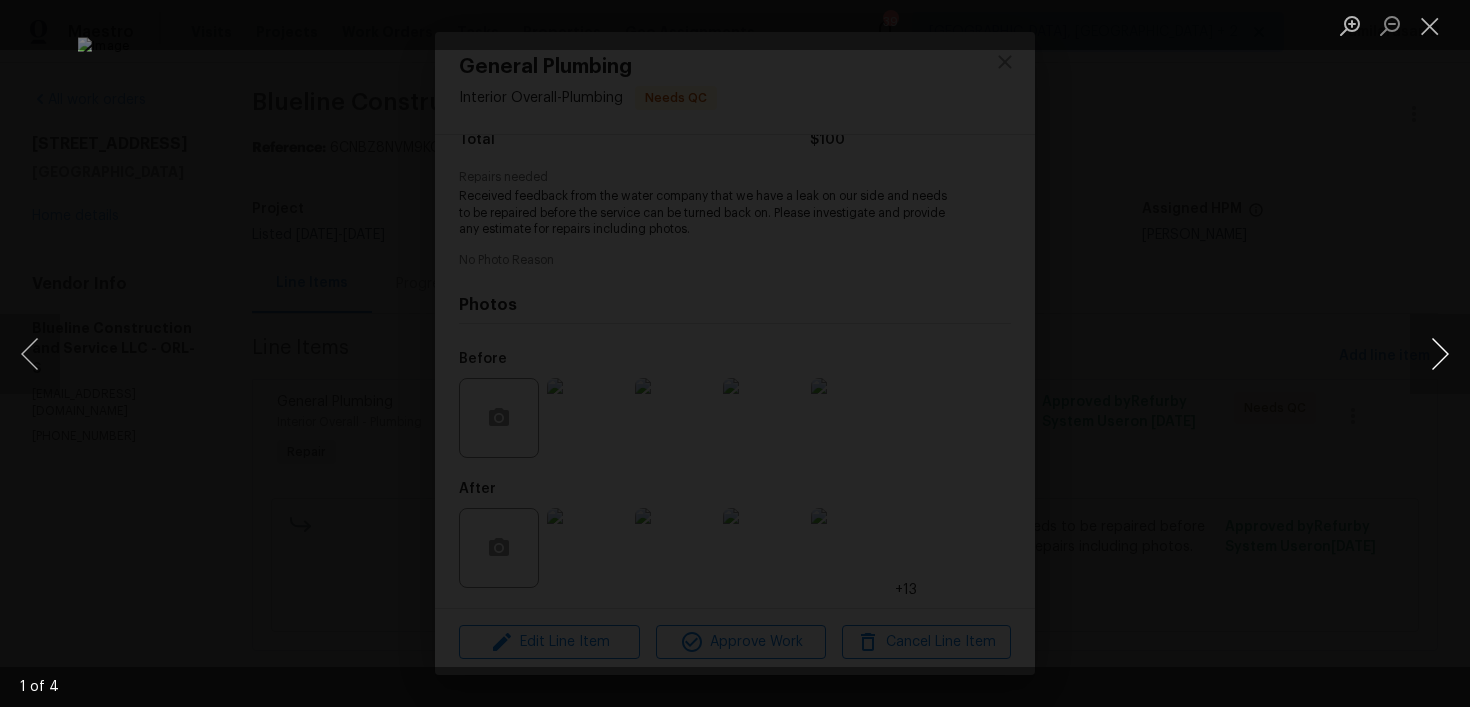 click at bounding box center (1440, 354) 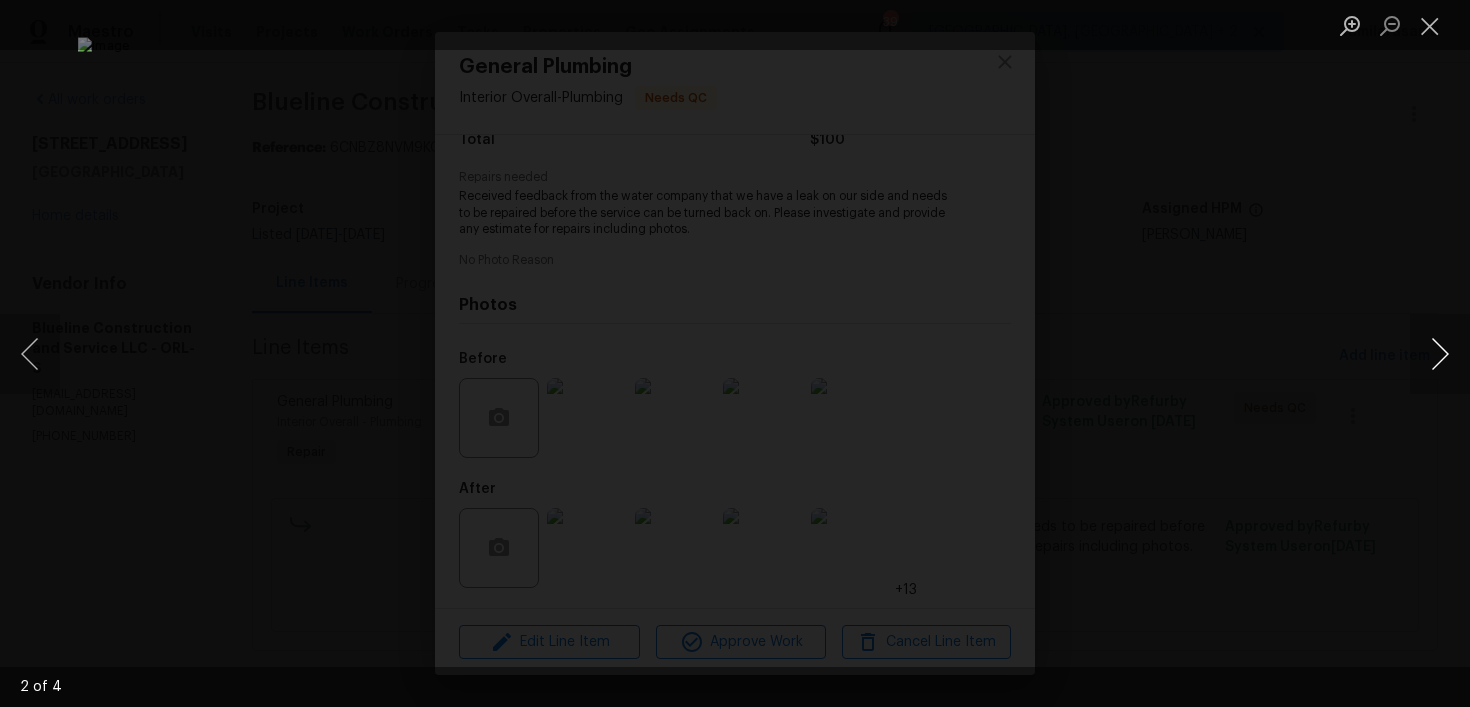 click at bounding box center (1440, 354) 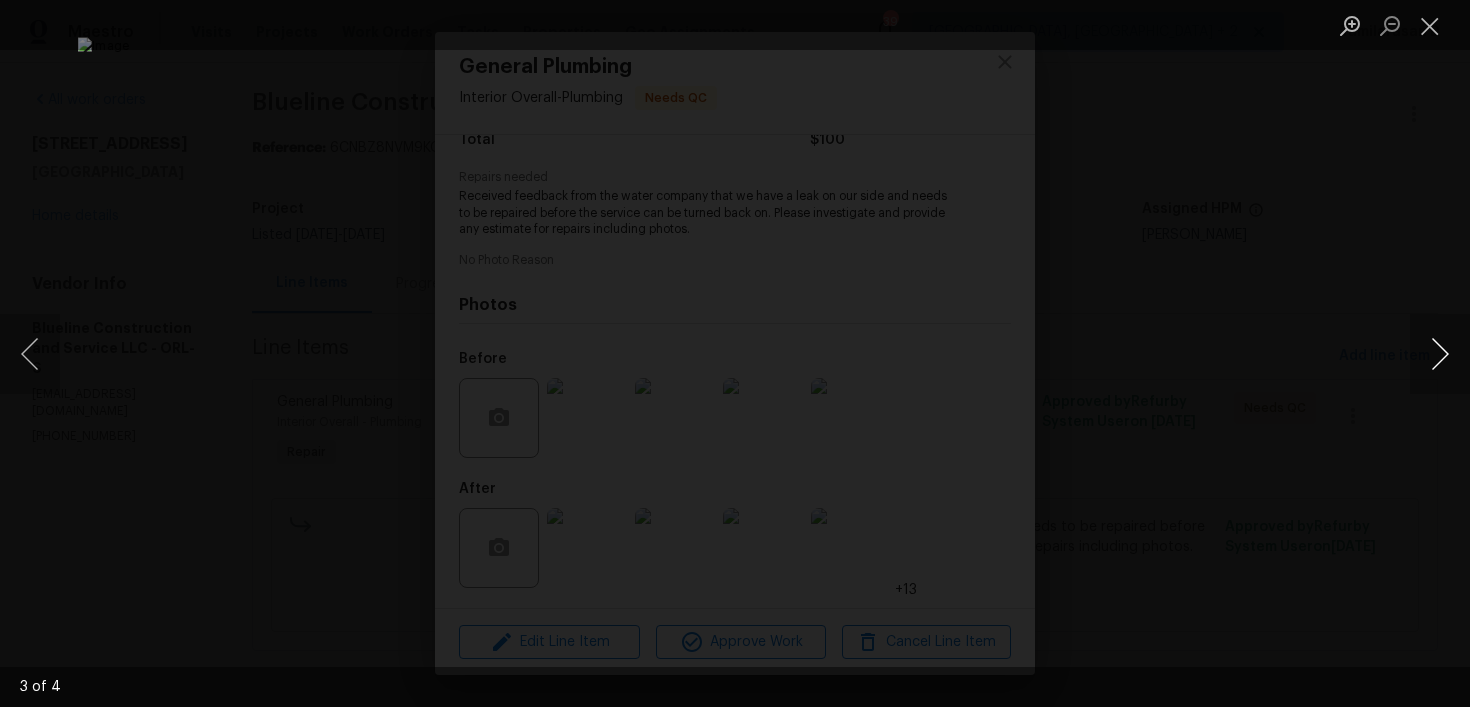 click at bounding box center [1440, 354] 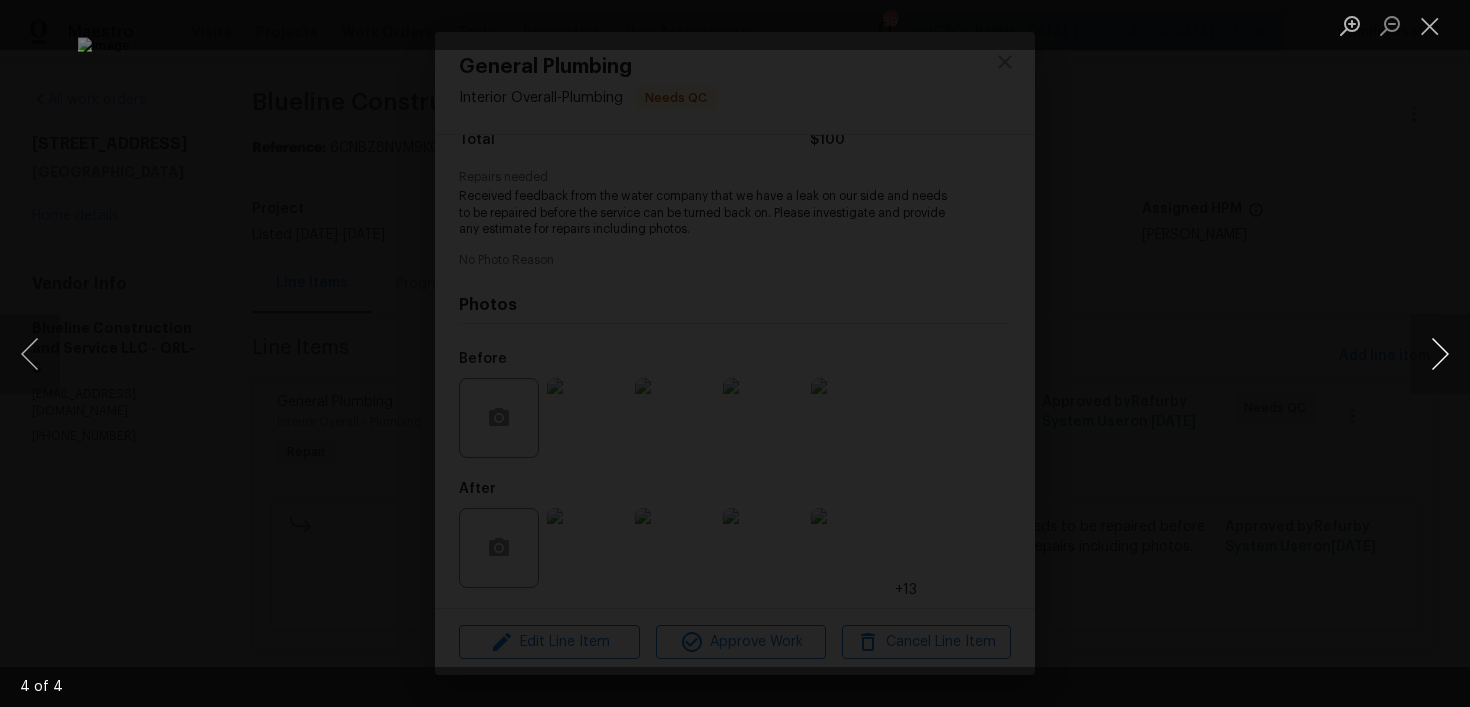 click at bounding box center [1440, 354] 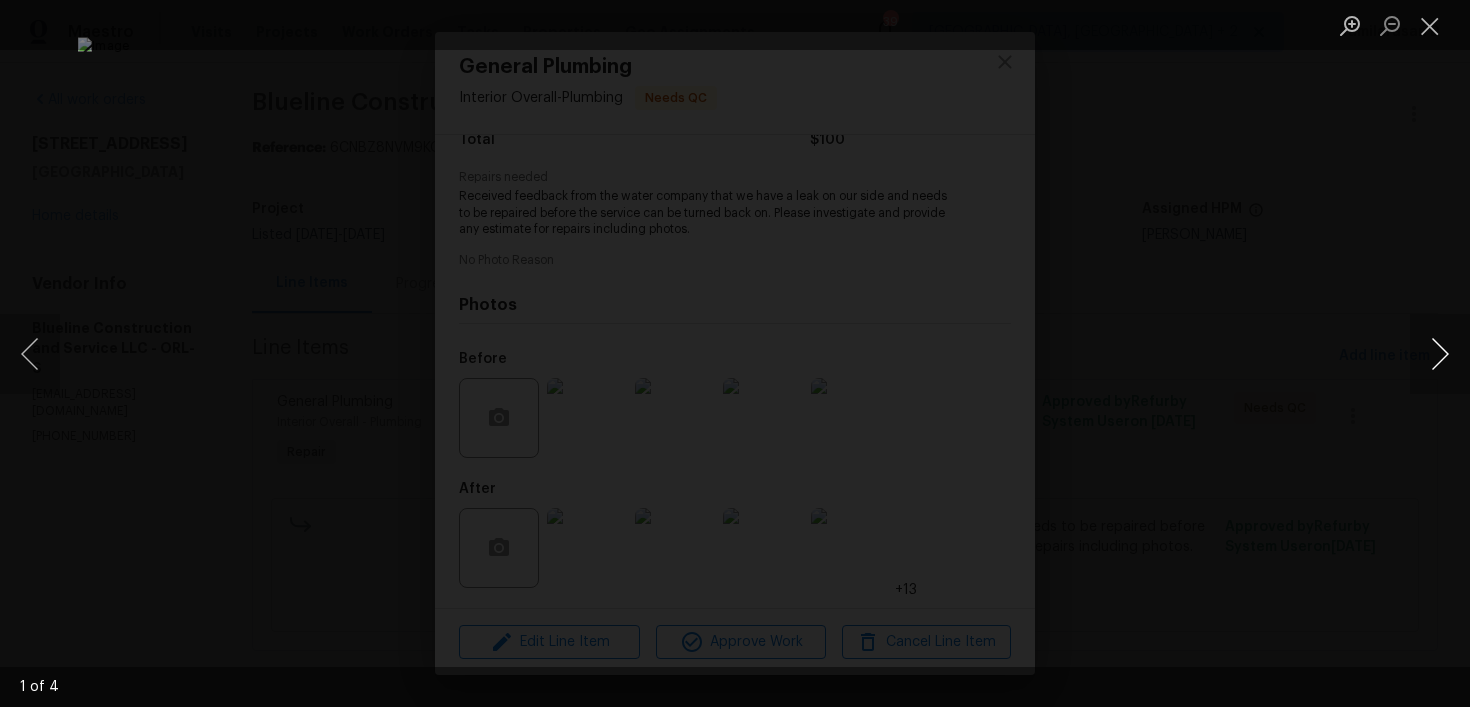 click at bounding box center [1440, 354] 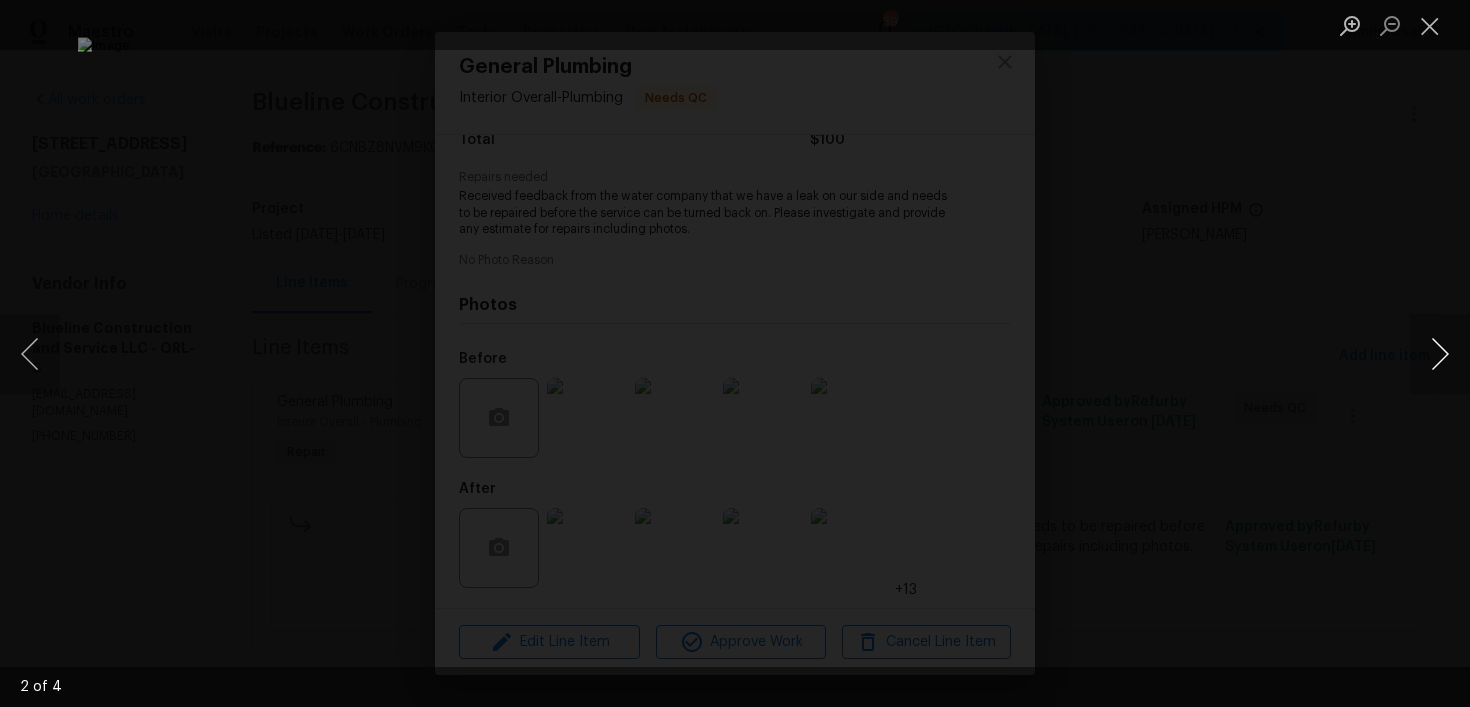 click at bounding box center (1440, 354) 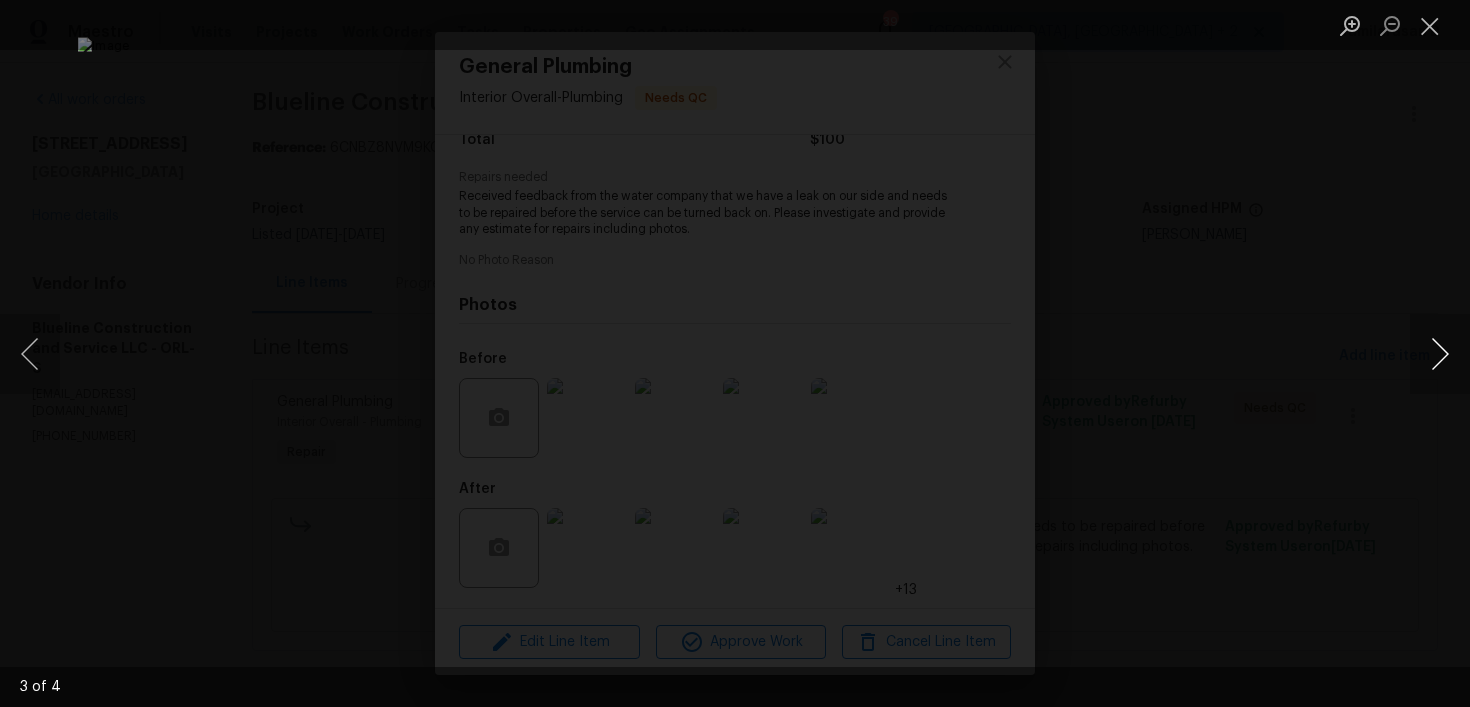 click at bounding box center (1440, 354) 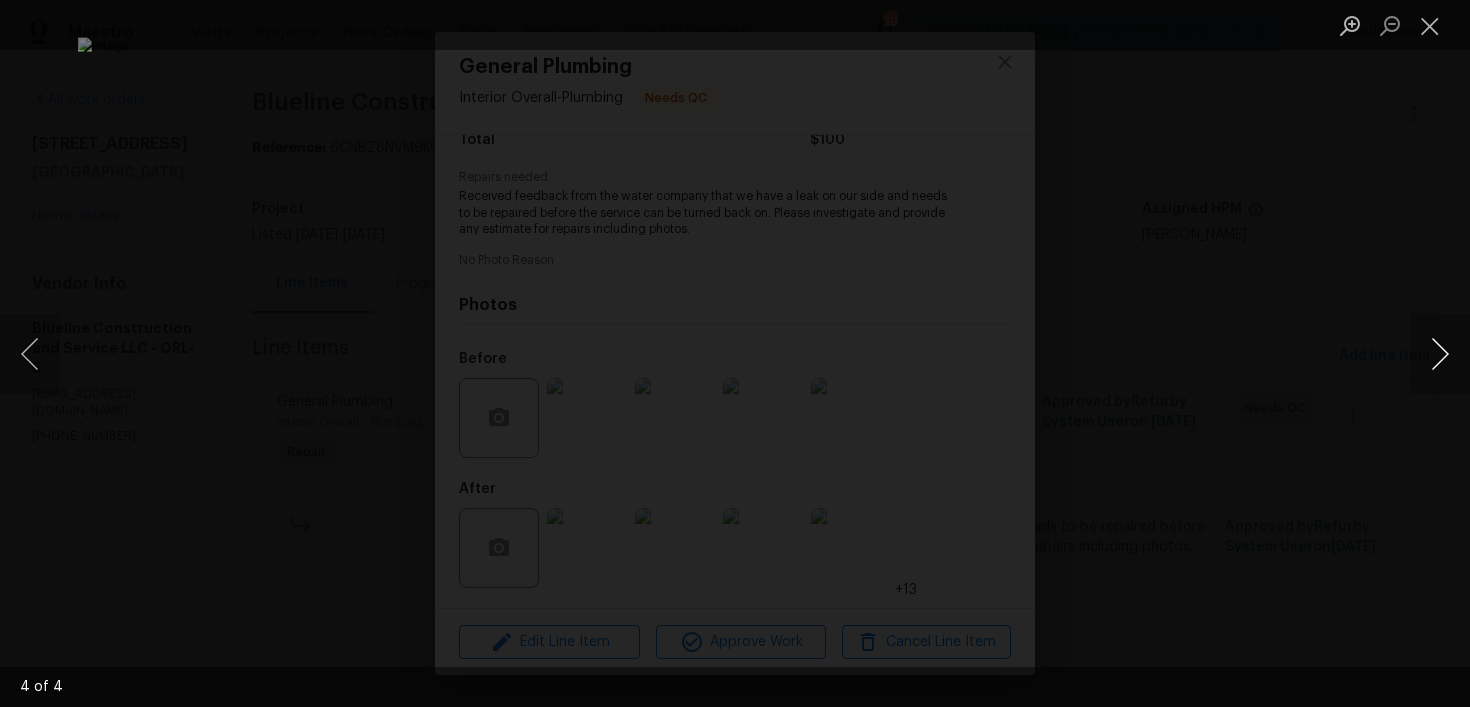 click at bounding box center [1440, 354] 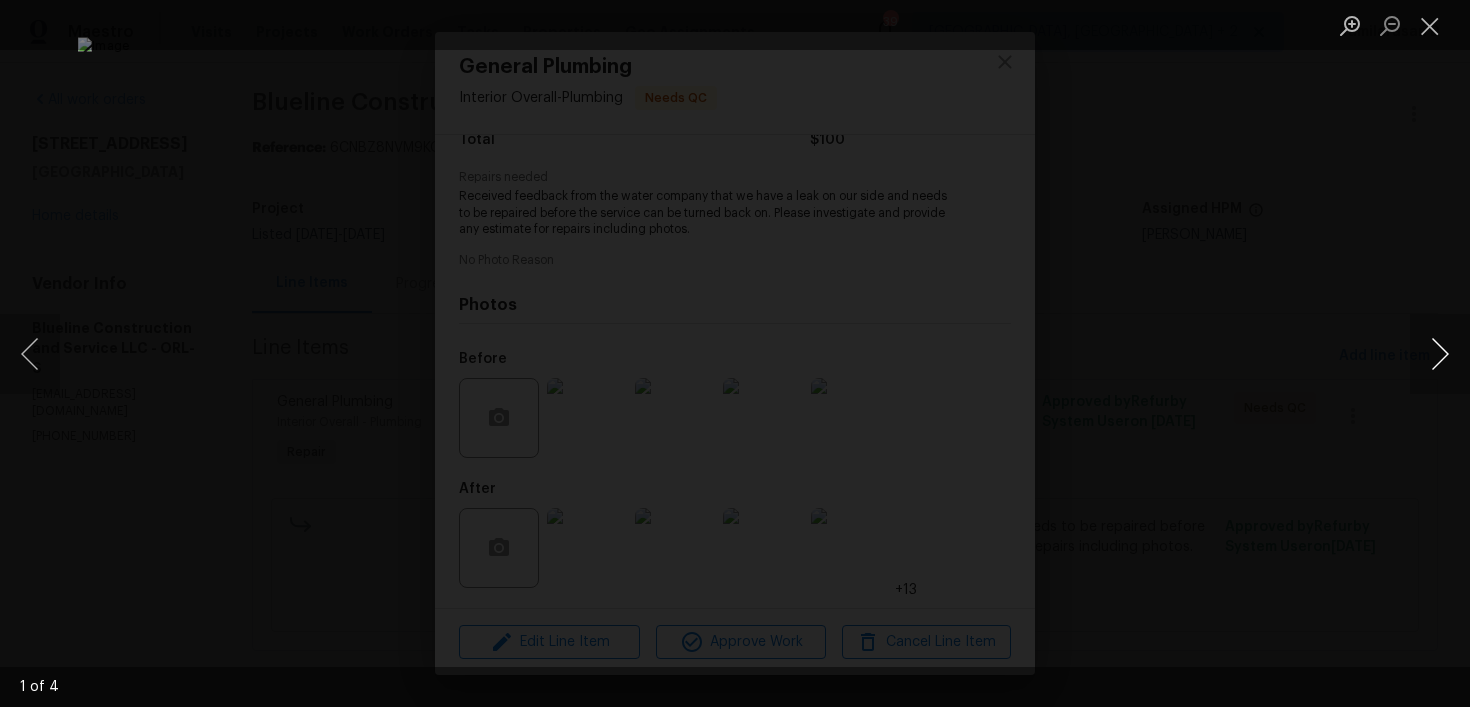 click at bounding box center [1440, 354] 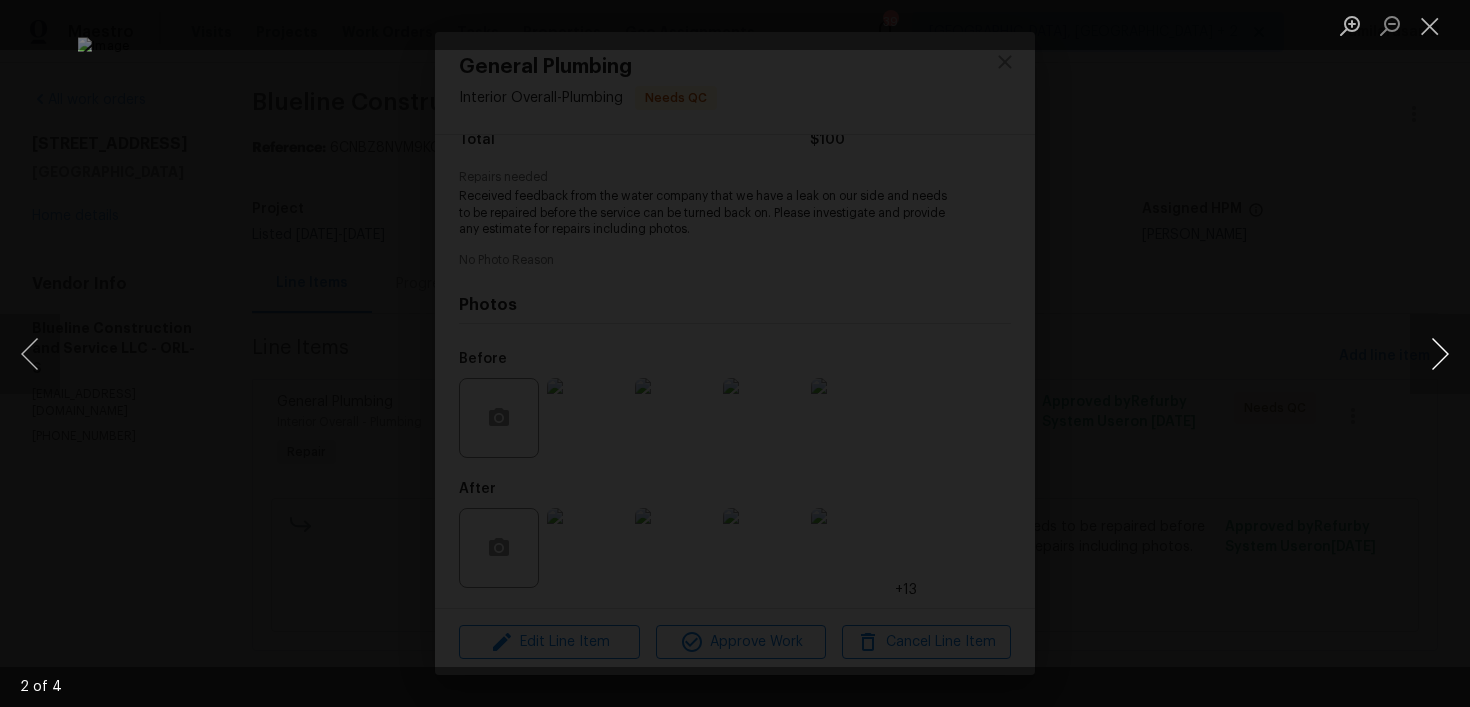 click at bounding box center [1440, 354] 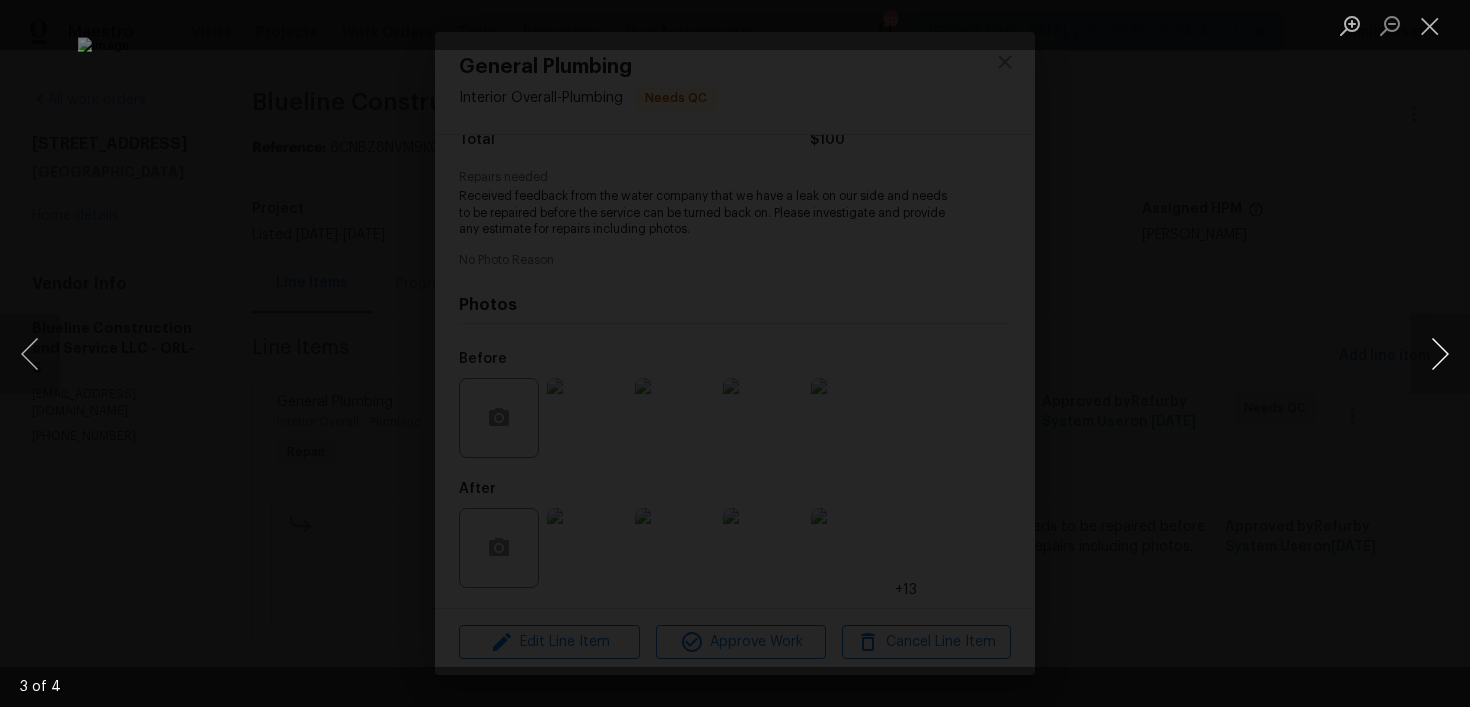 click at bounding box center (1440, 354) 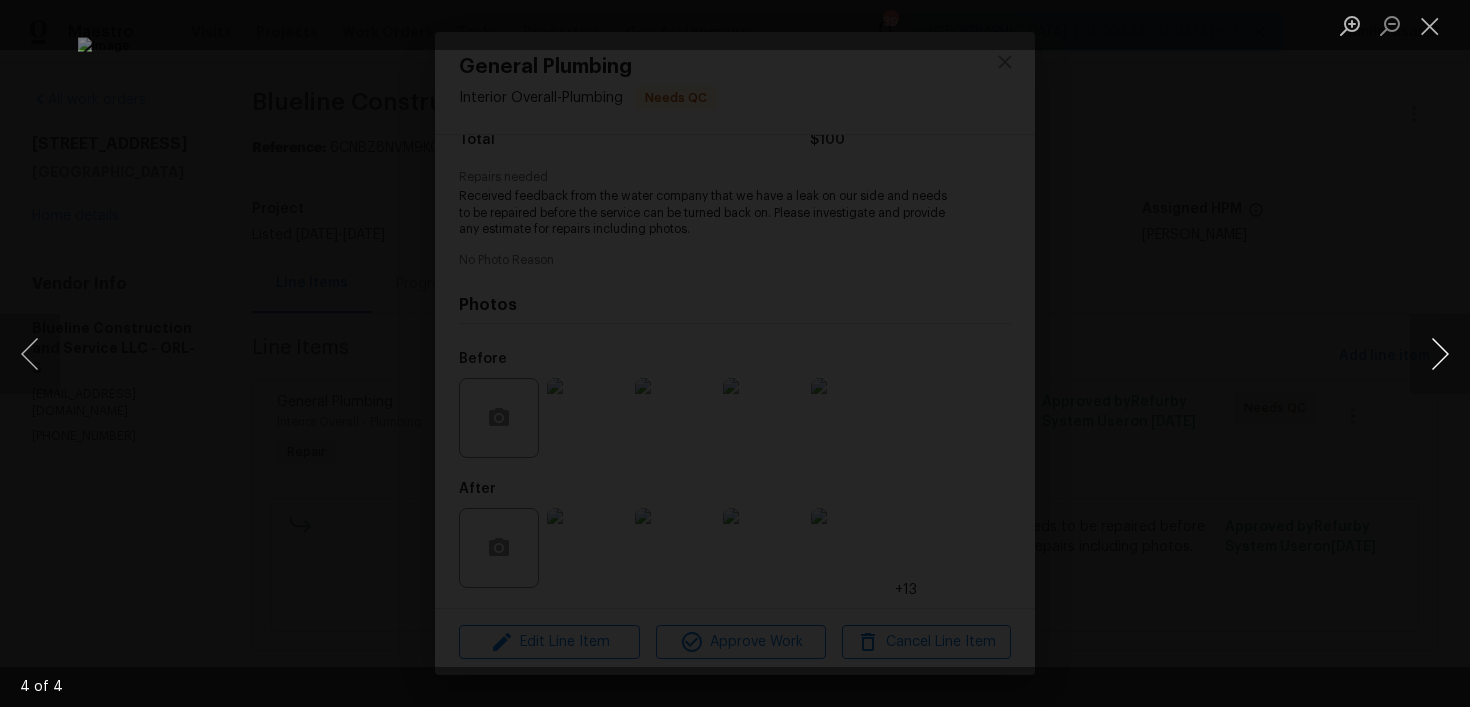 click at bounding box center (1440, 354) 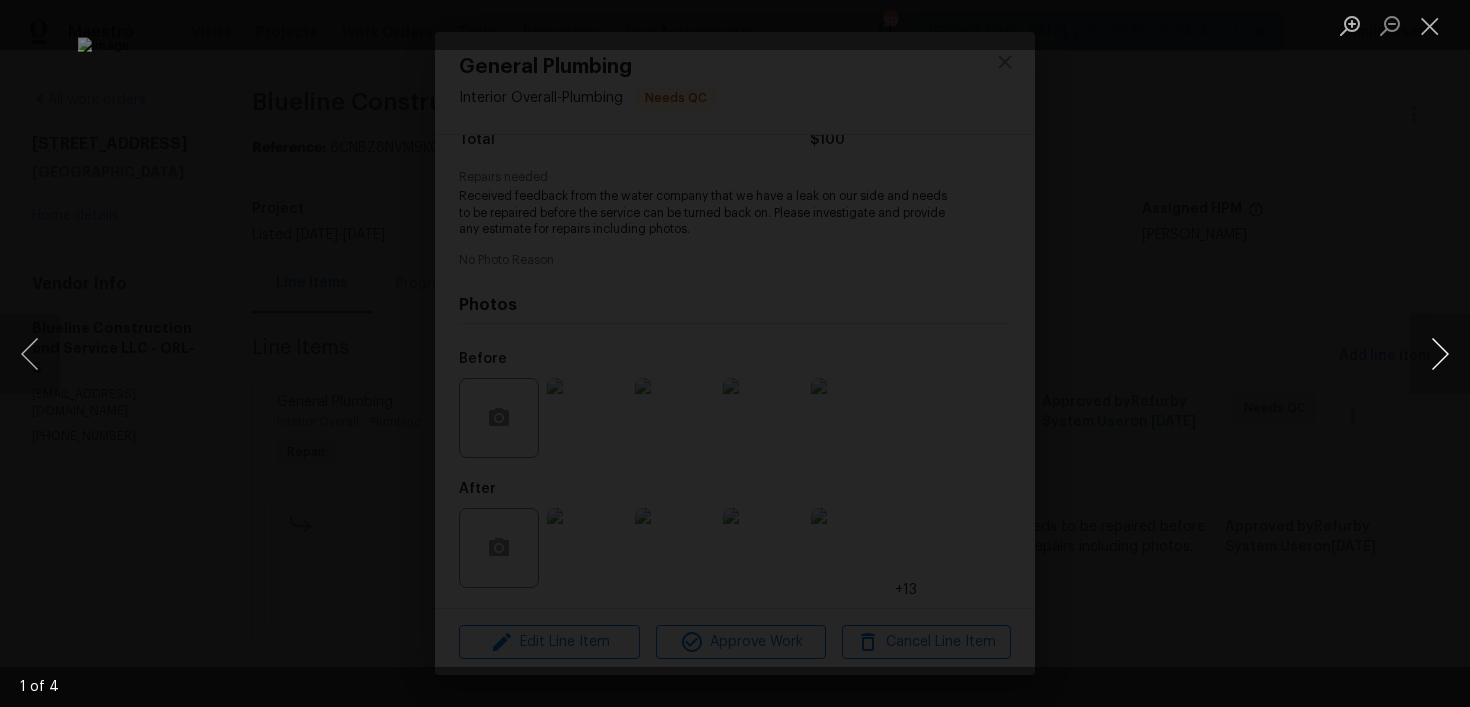 click at bounding box center [1440, 354] 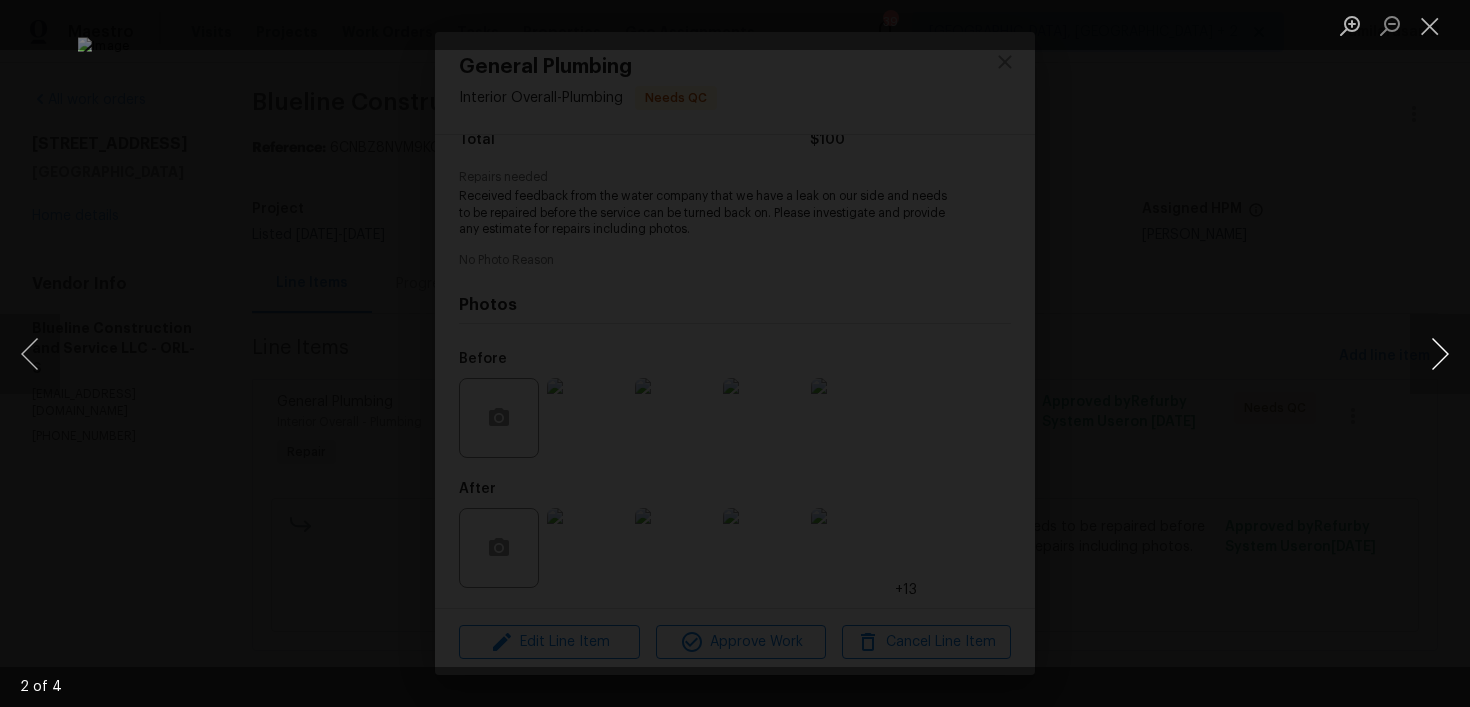 click at bounding box center (1440, 354) 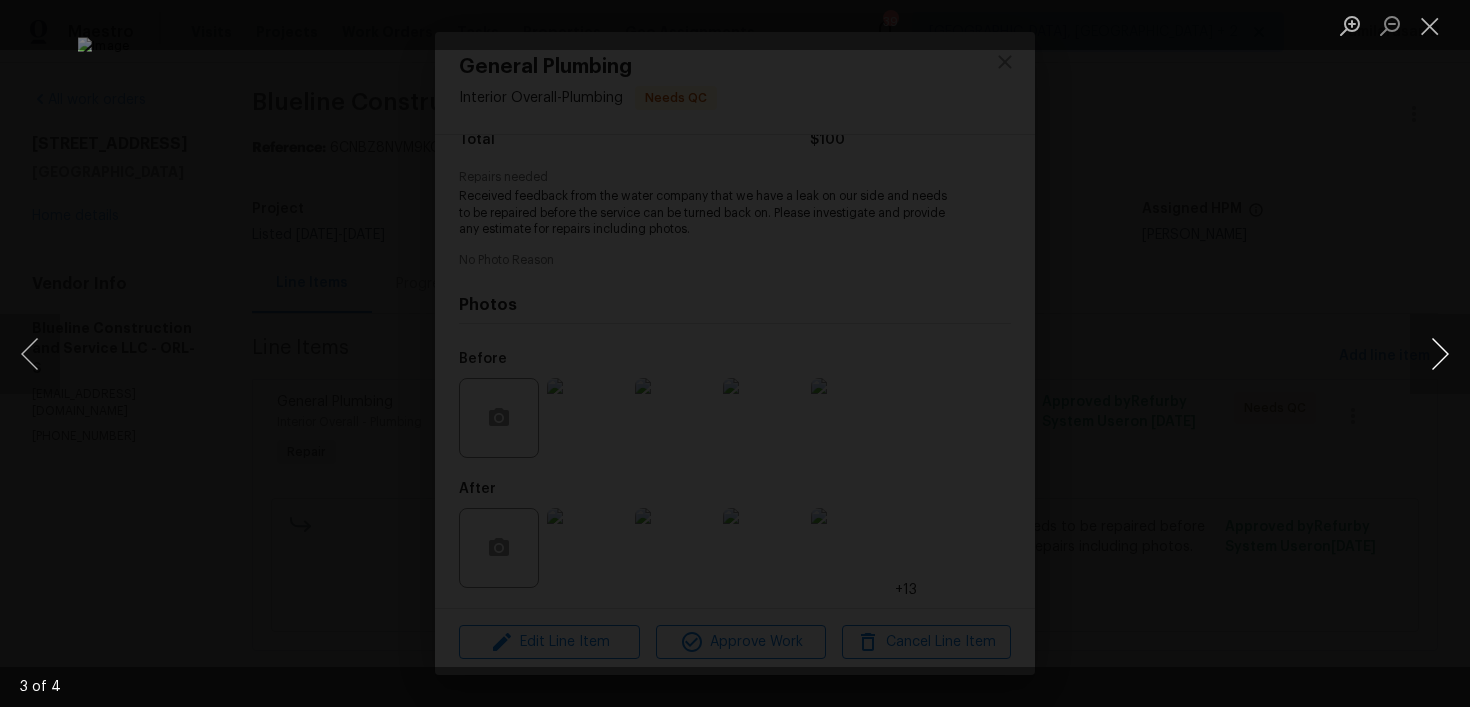 click at bounding box center [1440, 354] 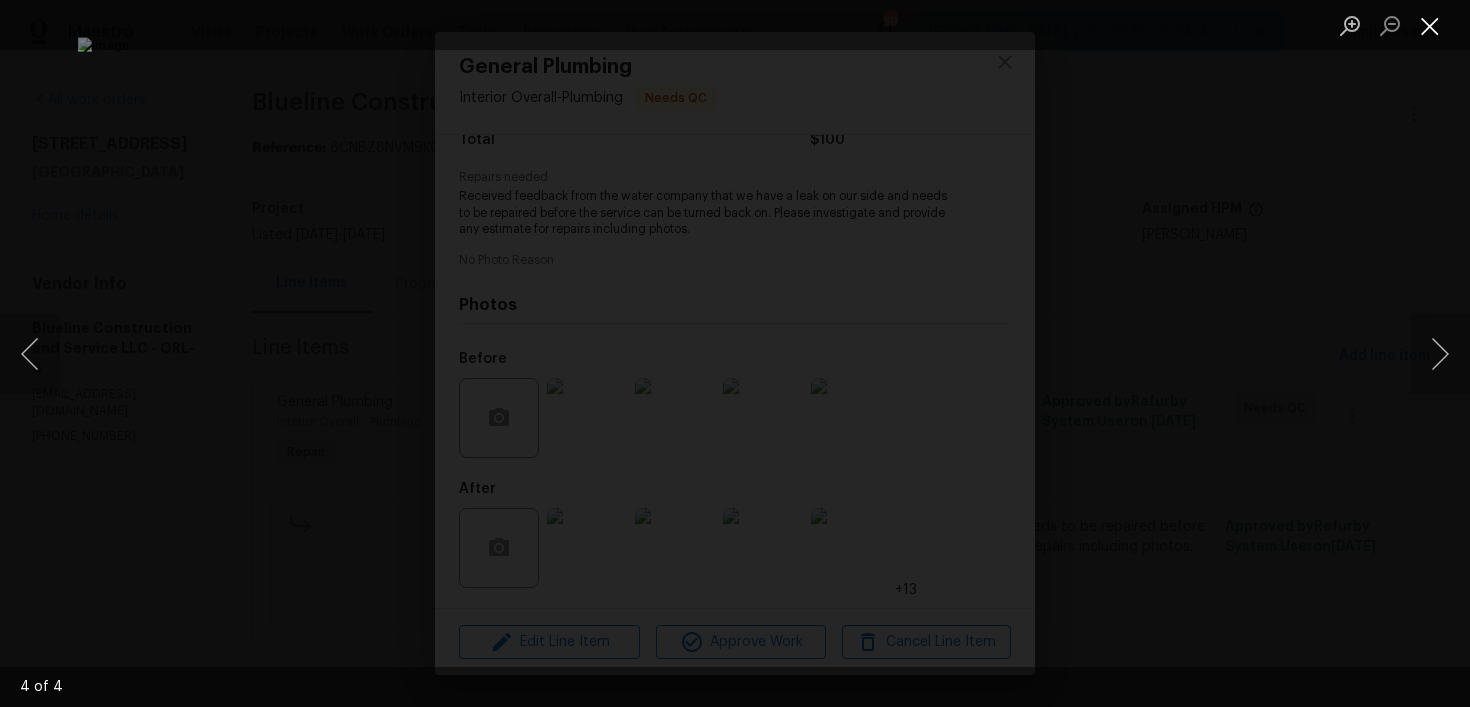 click at bounding box center [1430, 25] 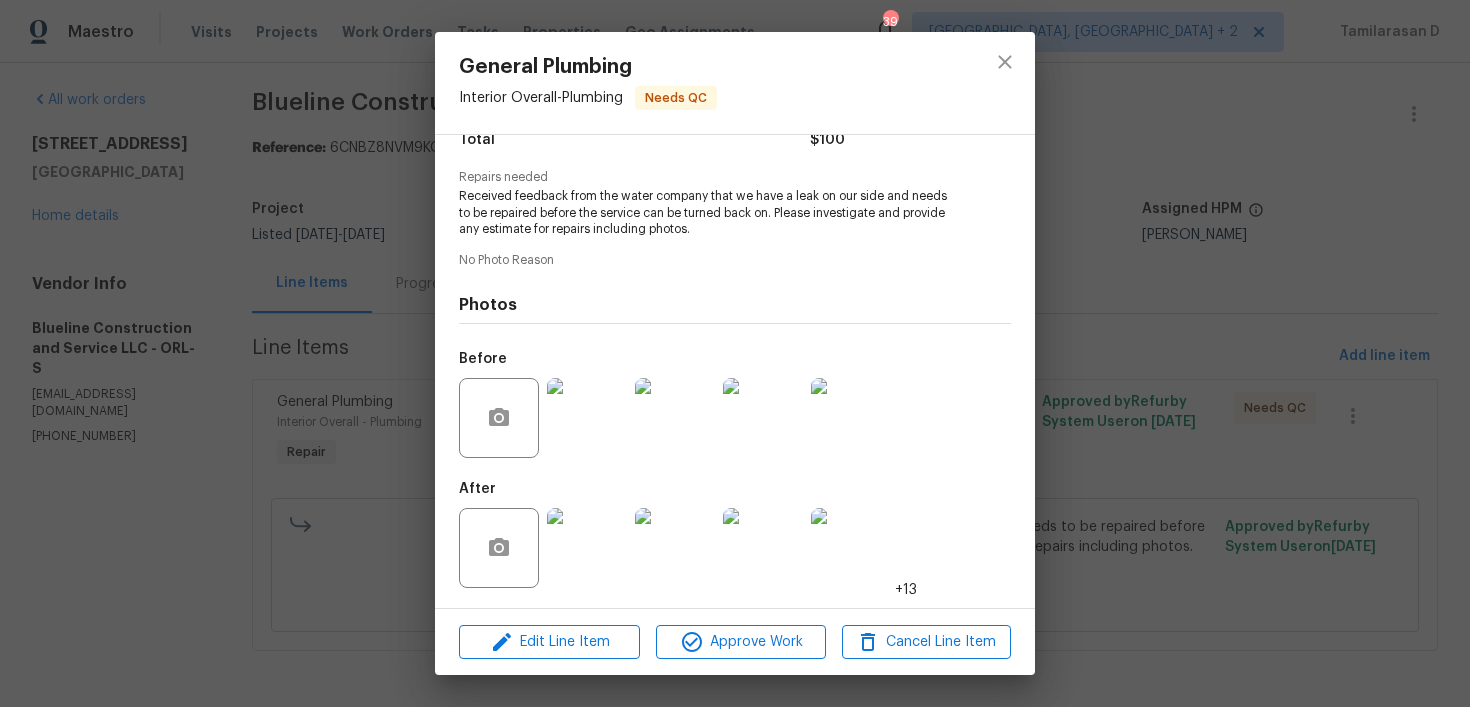 click at bounding box center [587, 548] 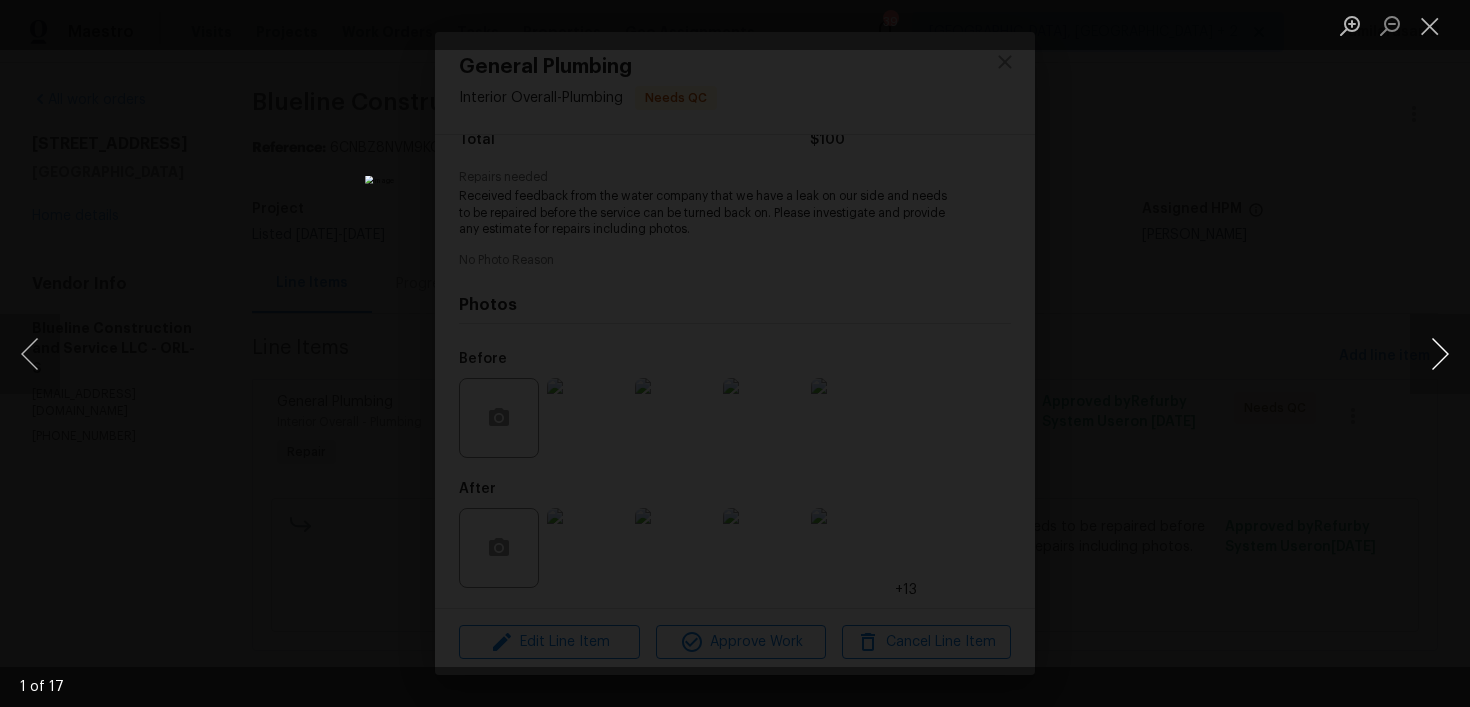 click at bounding box center [1440, 354] 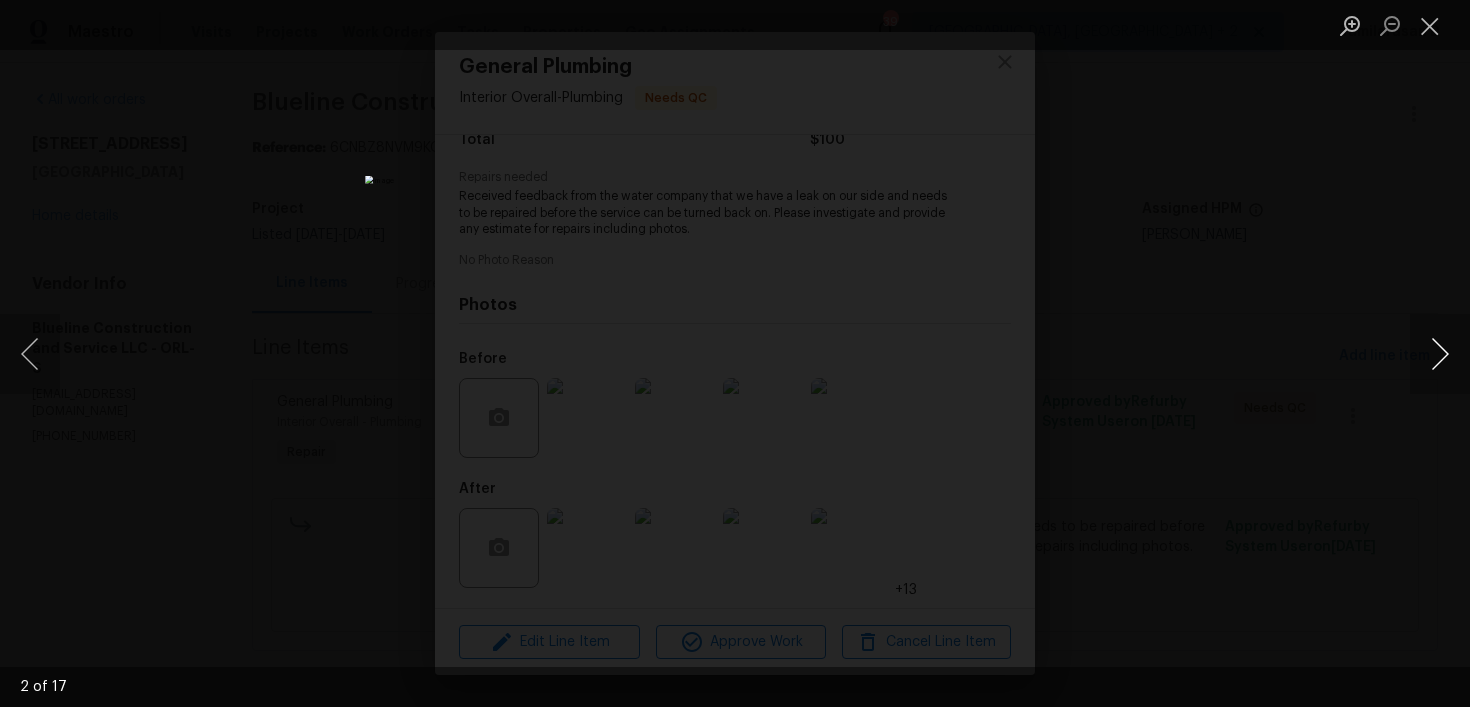 click at bounding box center [1440, 354] 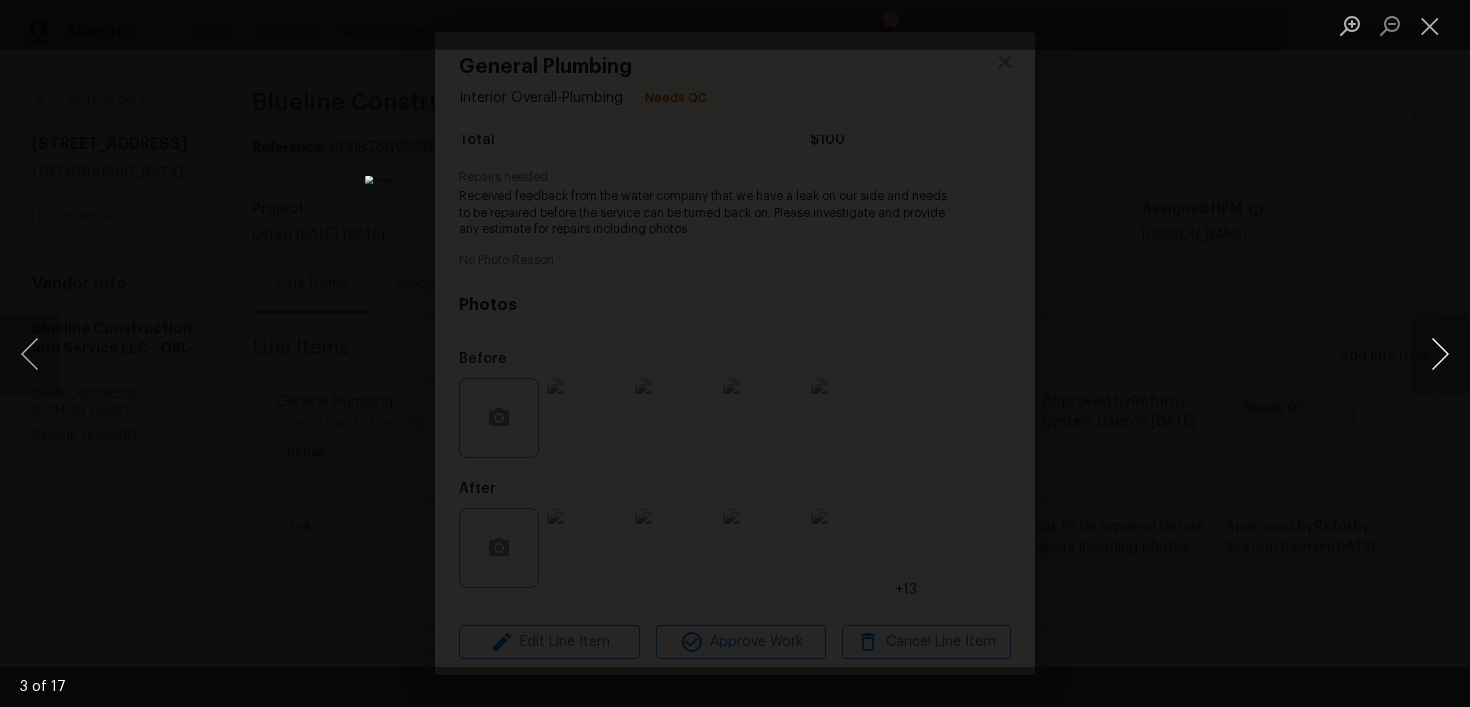 click at bounding box center (1440, 354) 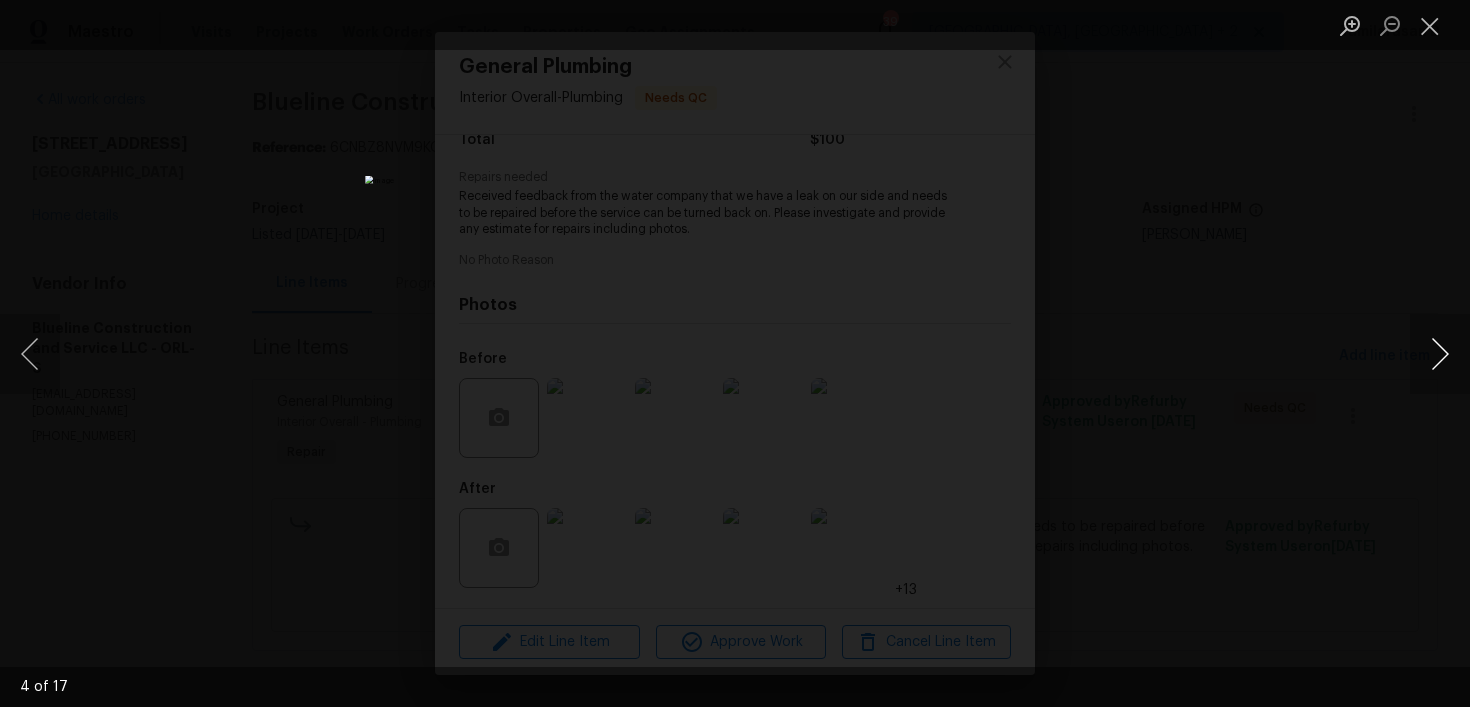 click at bounding box center (1440, 354) 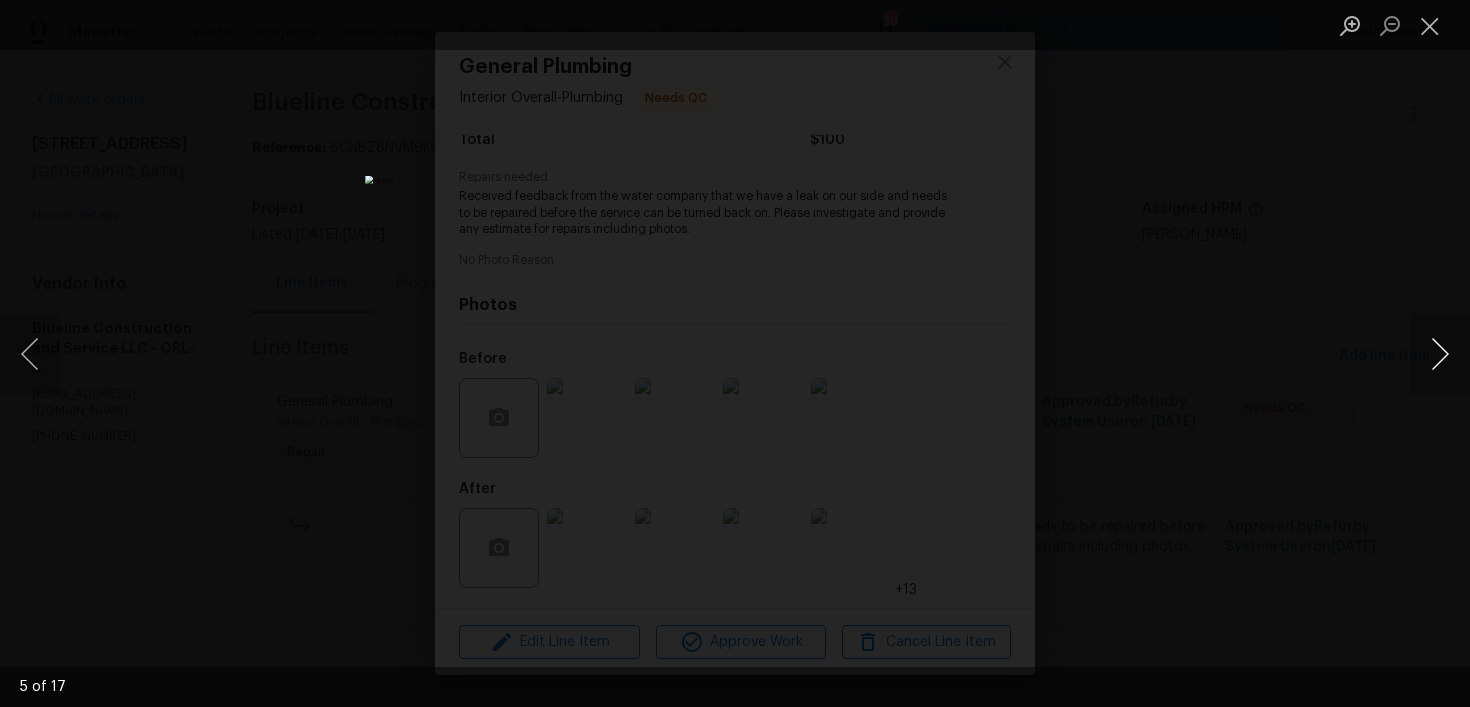 click at bounding box center [1440, 354] 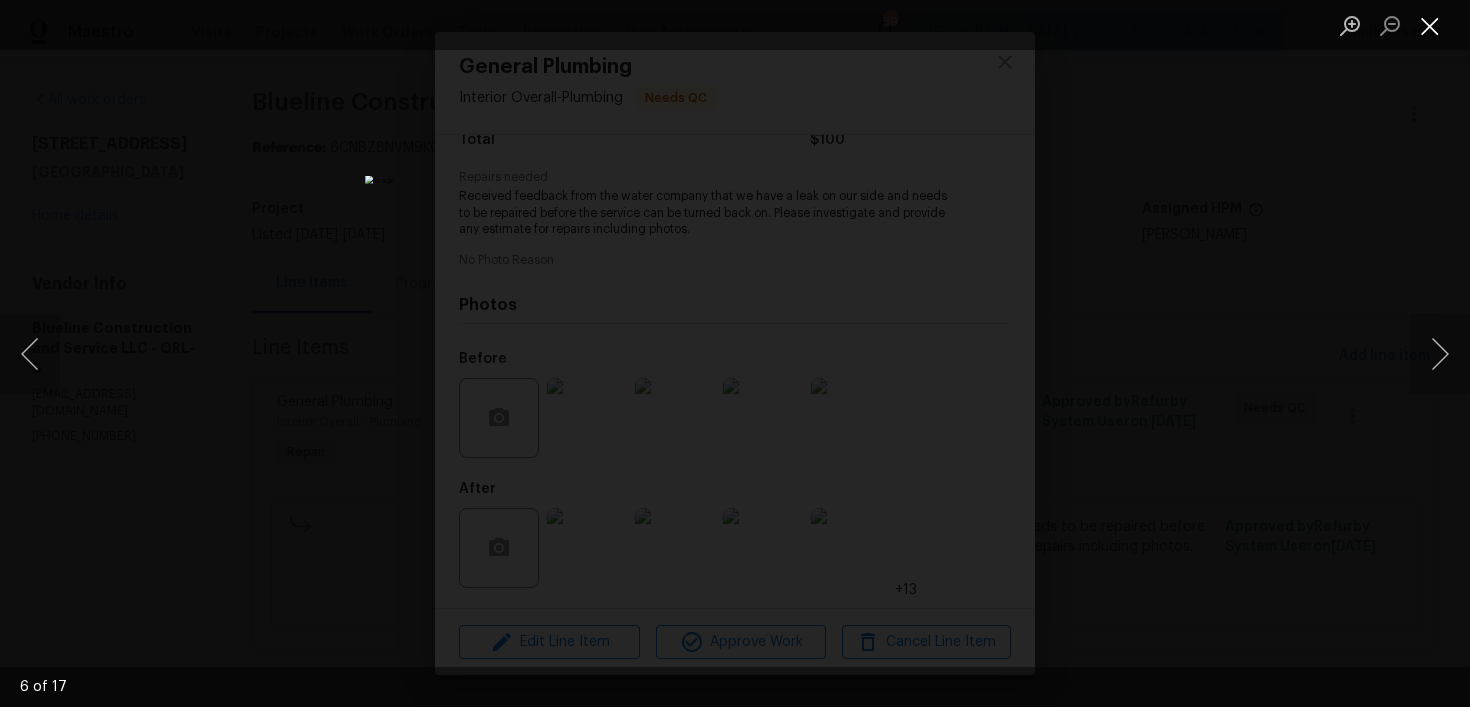 click at bounding box center [1430, 25] 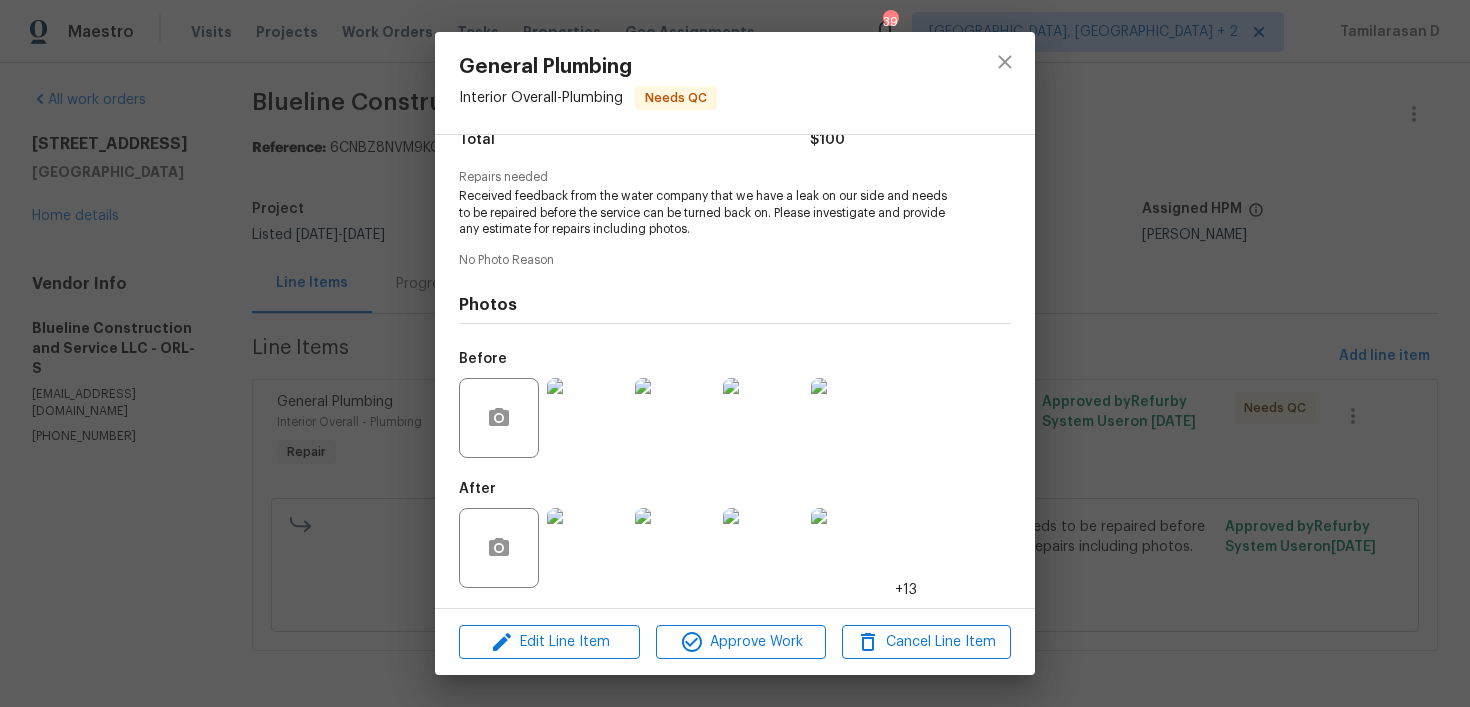 click at bounding box center [587, 418] 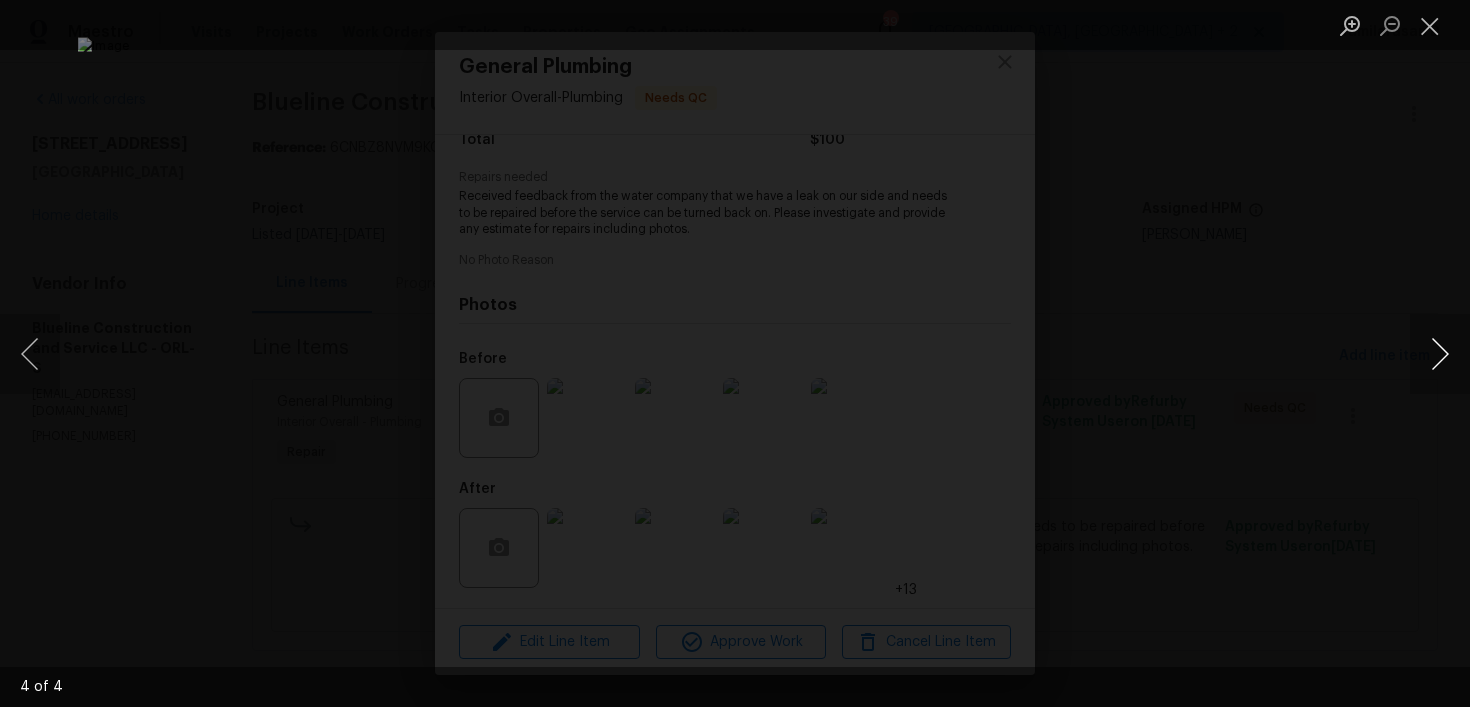click at bounding box center [1440, 354] 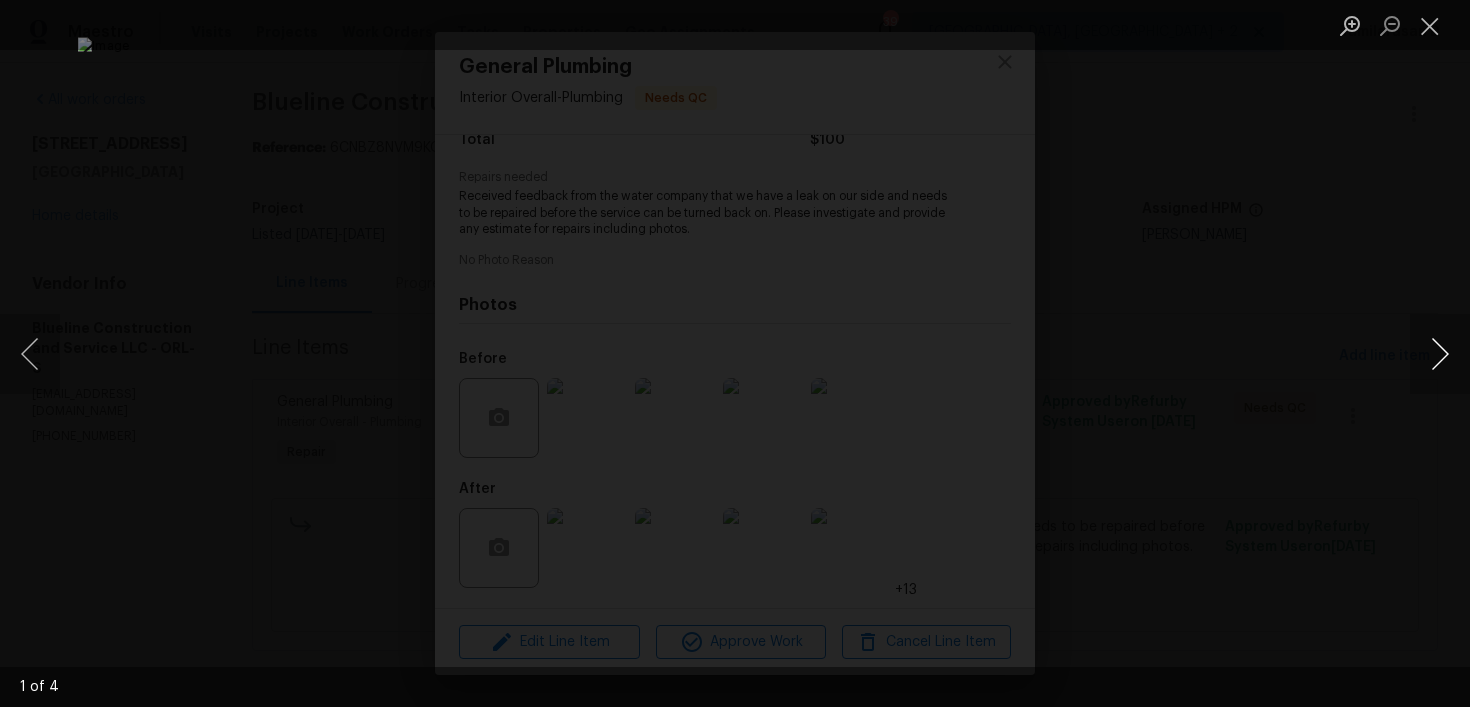 click at bounding box center [1440, 354] 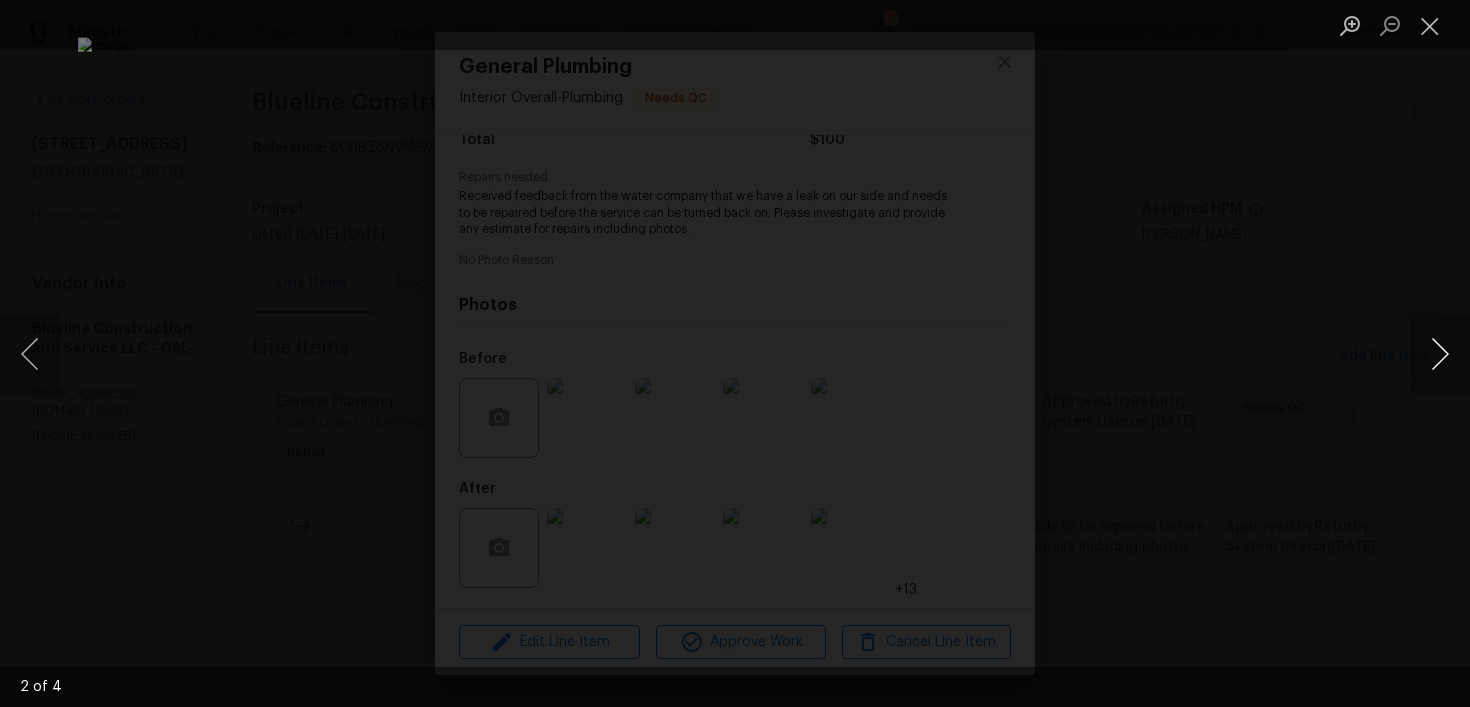 click at bounding box center (1440, 354) 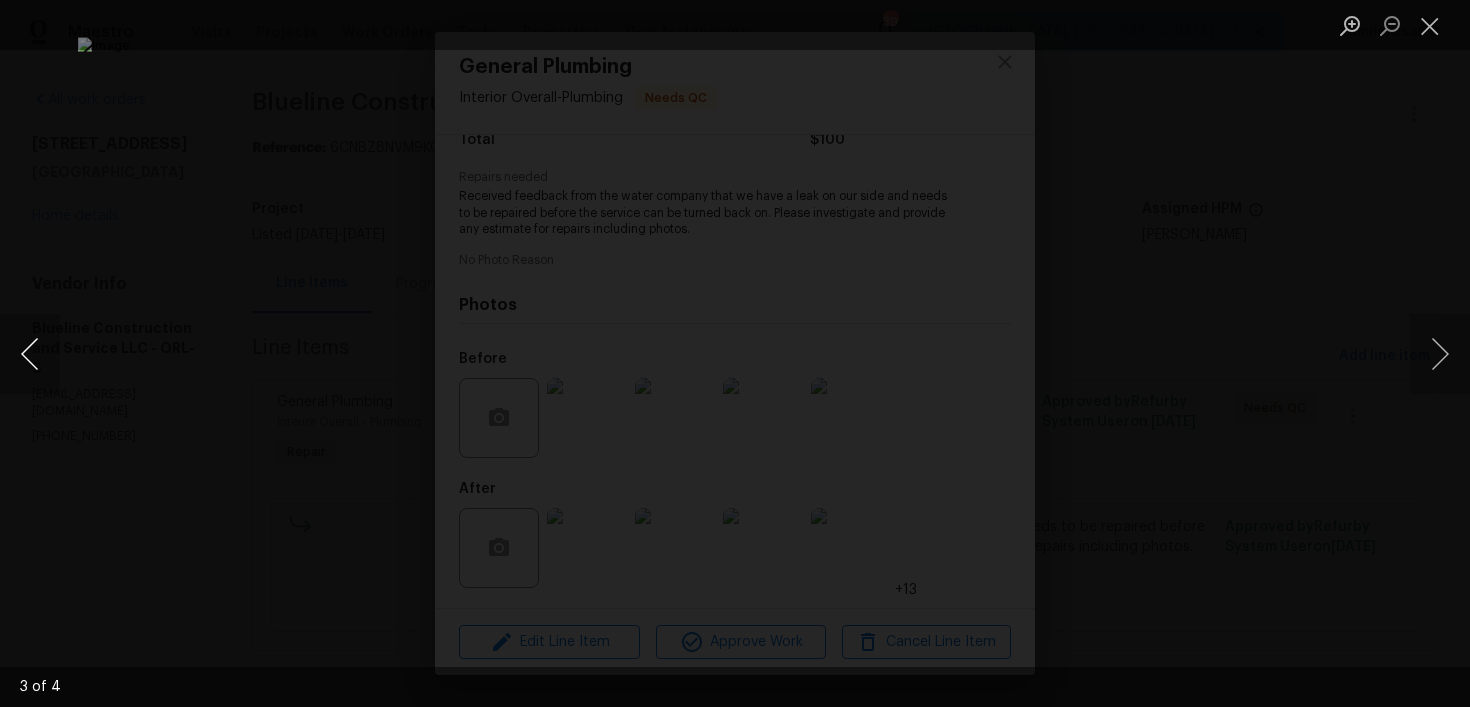 click at bounding box center [30, 354] 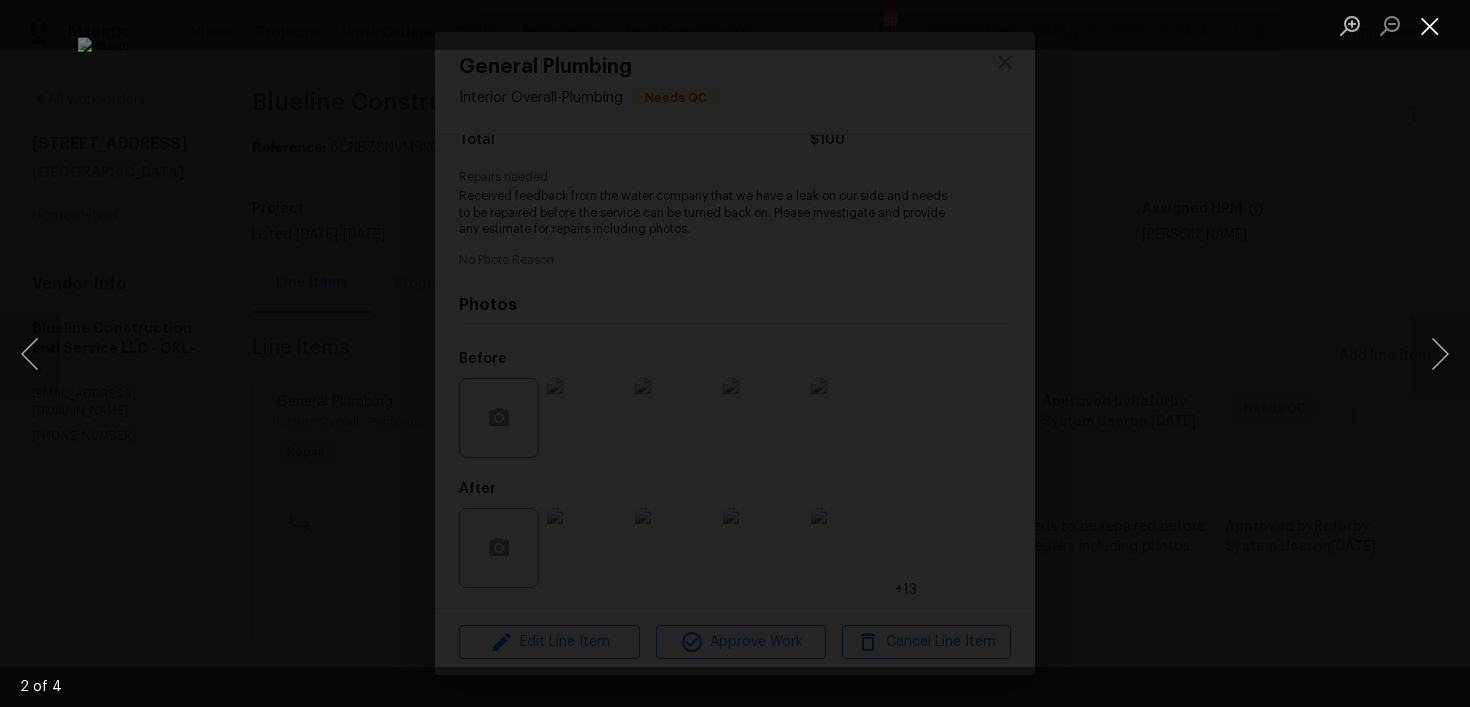 click at bounding box center [1430, 25] 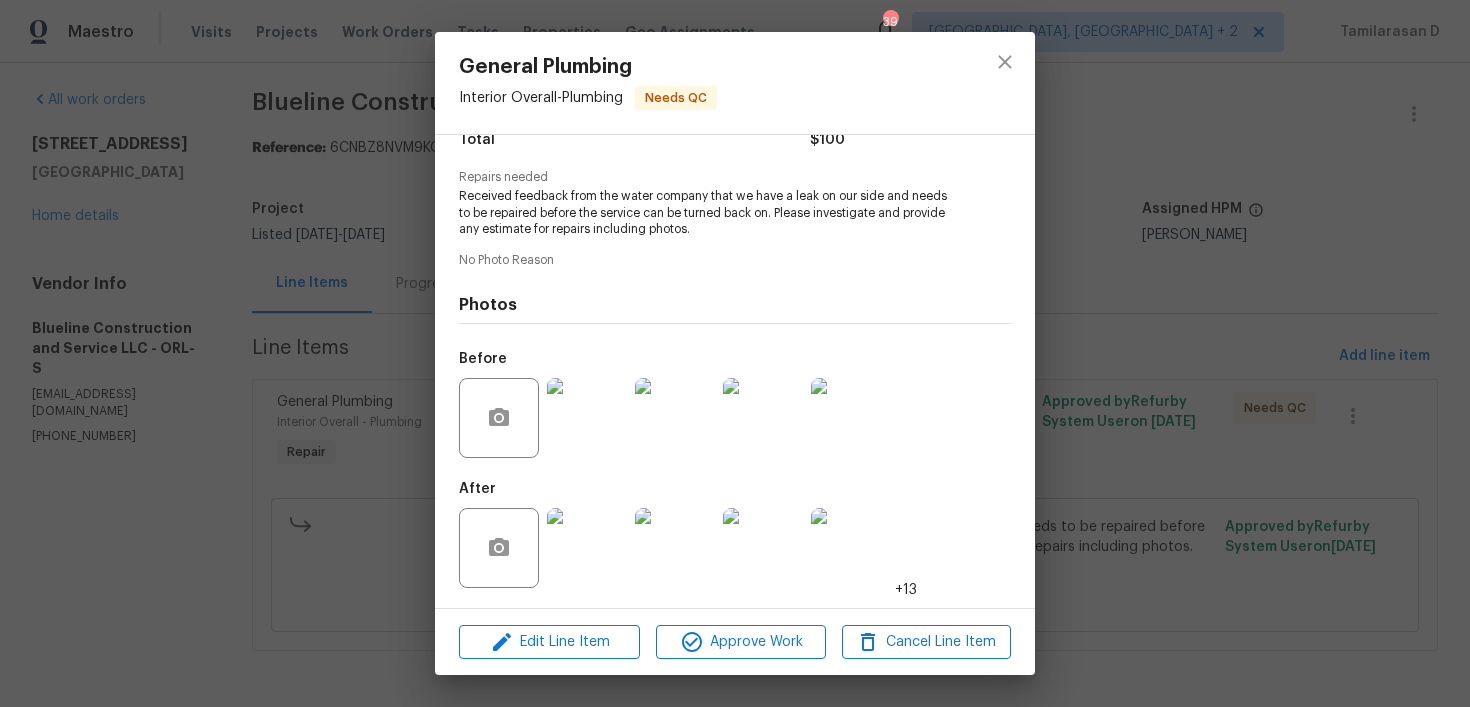 click on "General Plumbing Interior Overall  -  Plumbing Needs QC Vendor Blueline Construction and Service LLC Account Category Repairs Cost $100 x 1 count $100 Labor $0 Total $100 Repairs needed Received feedback from the water company that we have a leak on our side and needs to be repaired before the service can be turned back on.  Please investigate and provide any estimate for repairs including photos. No Photo Reason   Photos Before After  +13  Edit Line Item  Approve Work  Cancel Line Item" at bounding box center [735, 353] 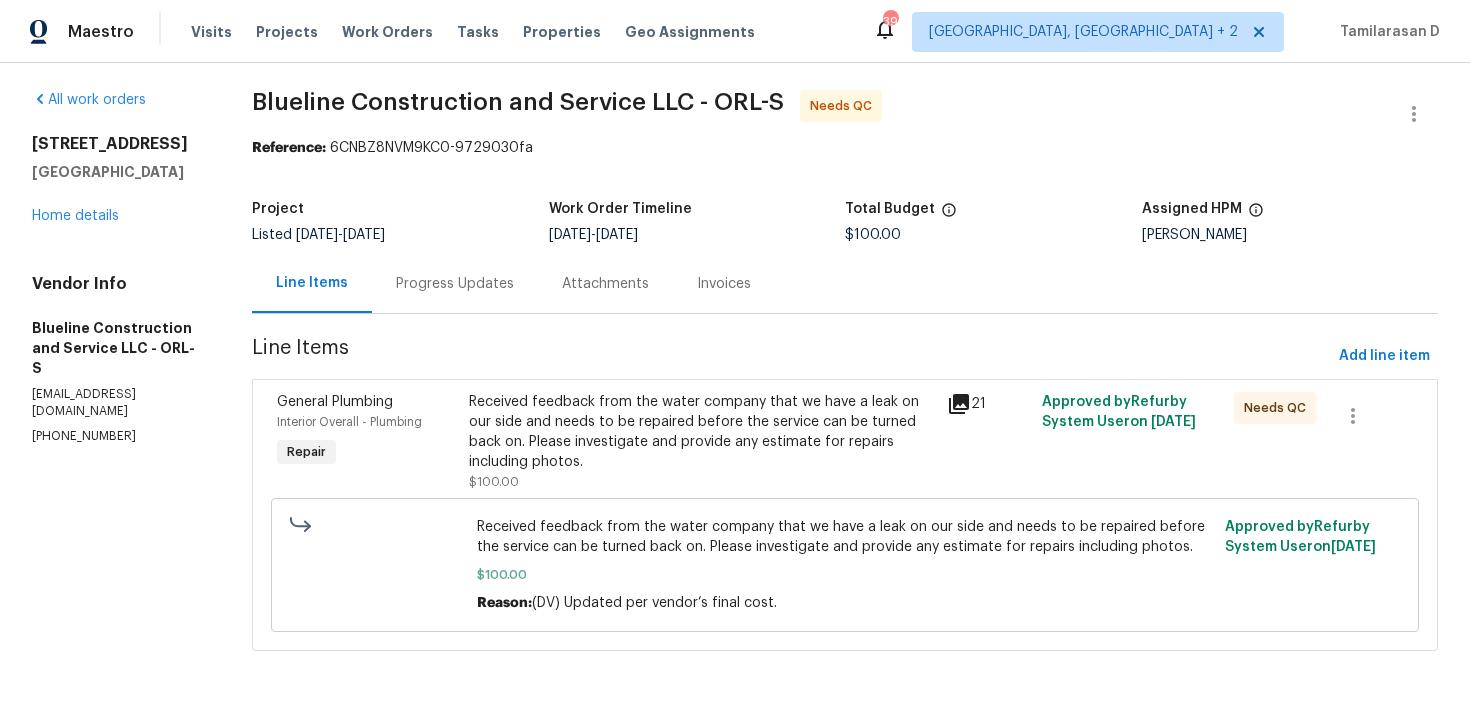 click on "Progress Updates" at bounding box center (455, 284) 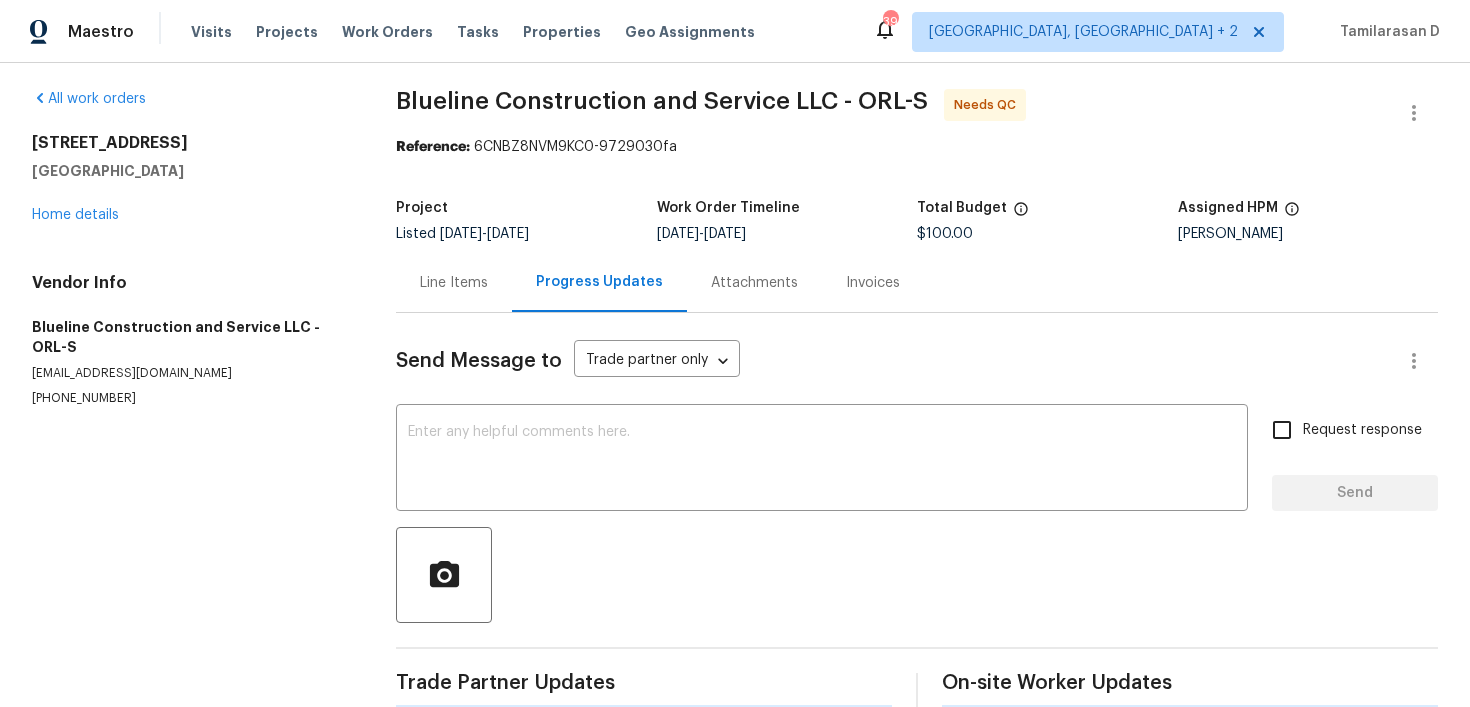 scroll, scrollTop: 37, scrollLeft: 0, axis: vertical 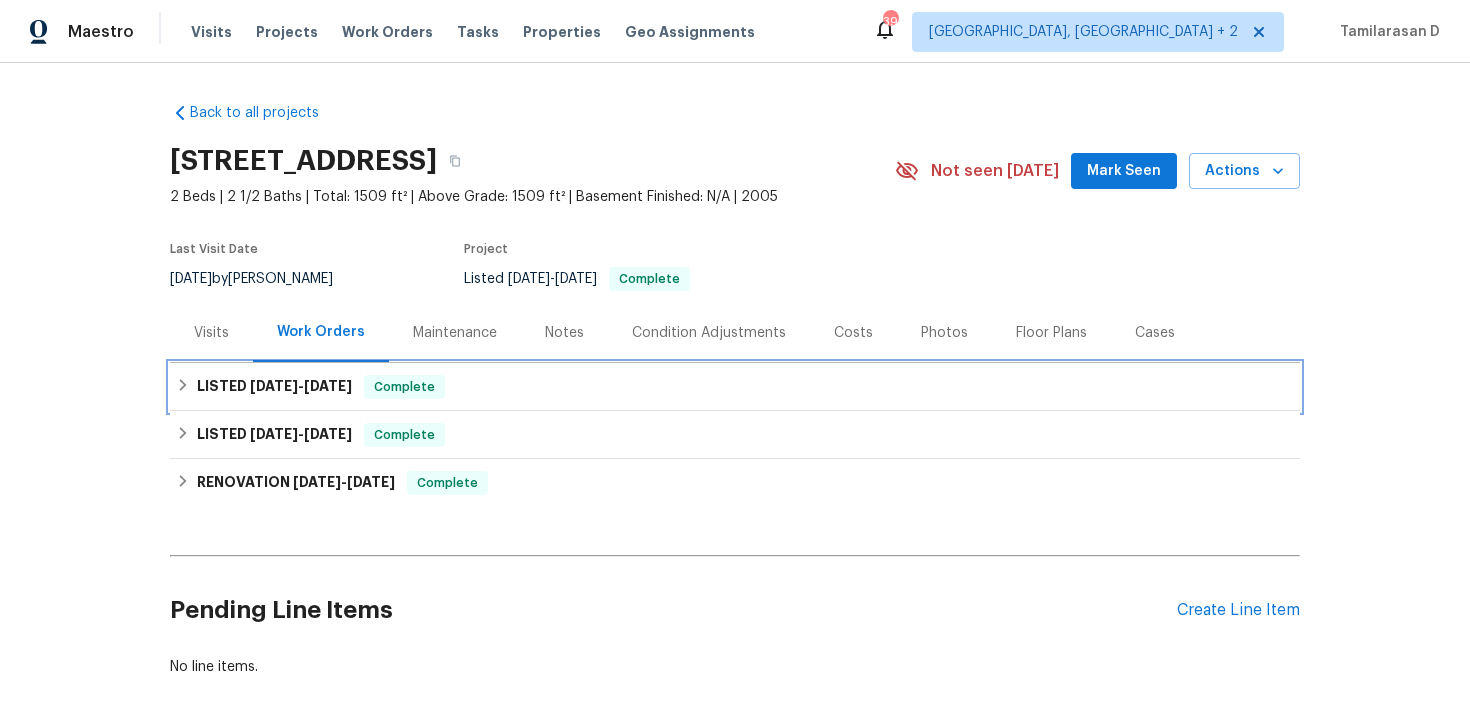 click on "LISTED   [DATE]  -  [DATE] Complete" at bounding box center [735, 387] 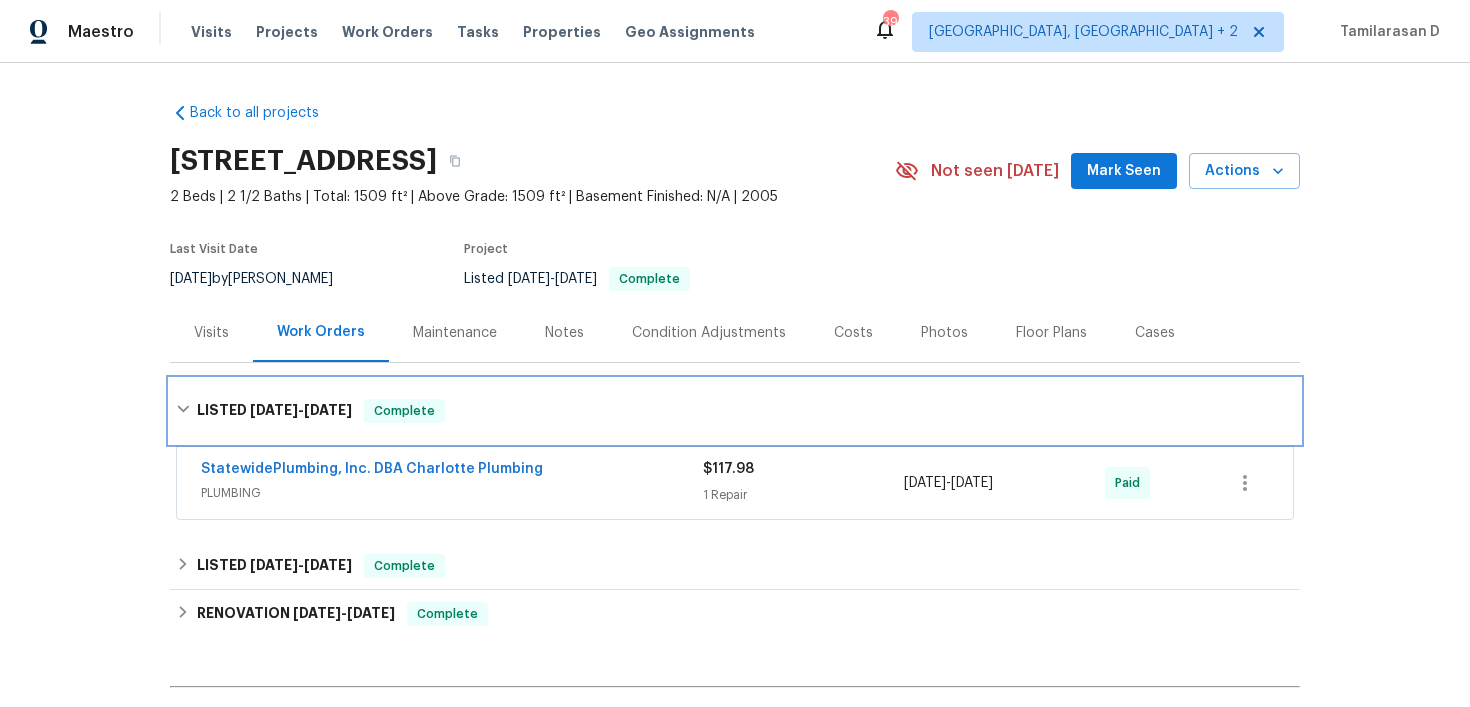 scroll, scrollTop: 237, scrollLeft: 0, axis: vertical 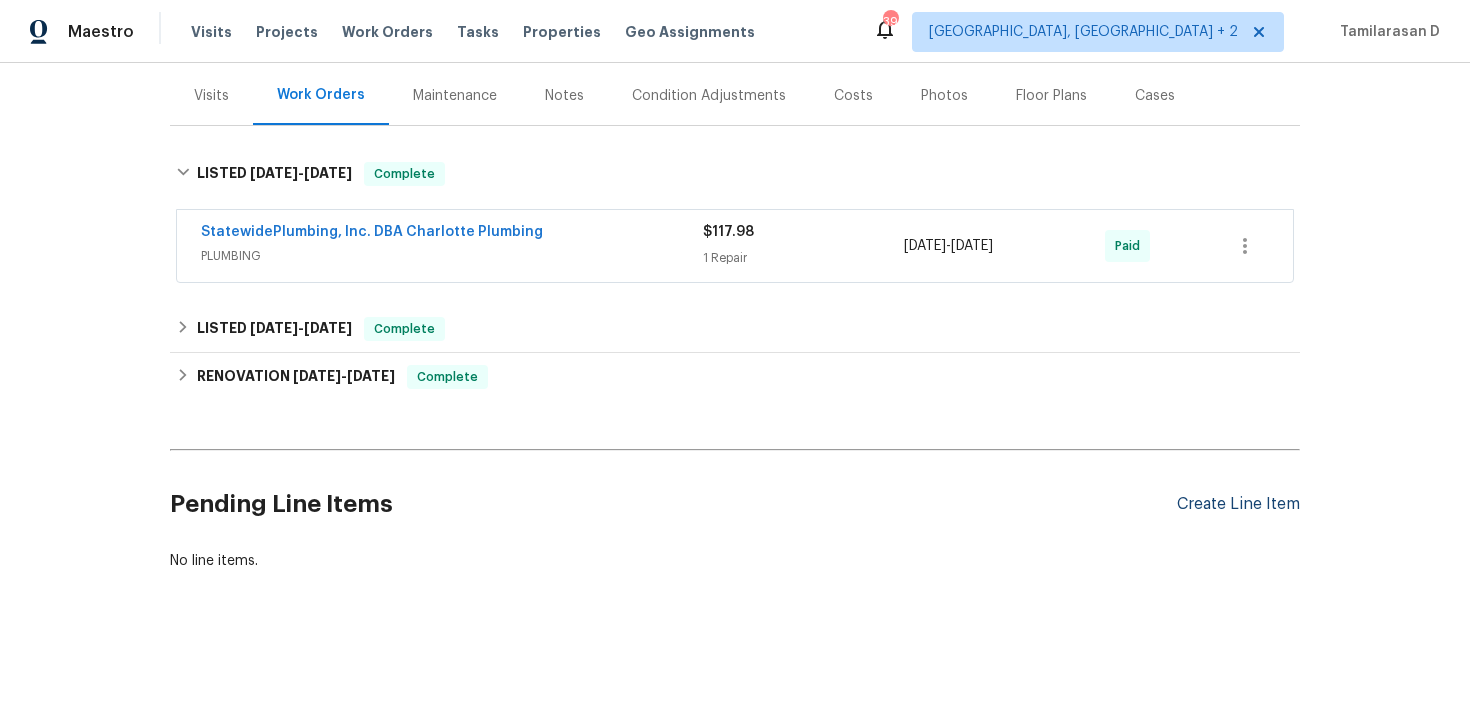 click on "Create Line Item" at bounding box center [1238, 504] 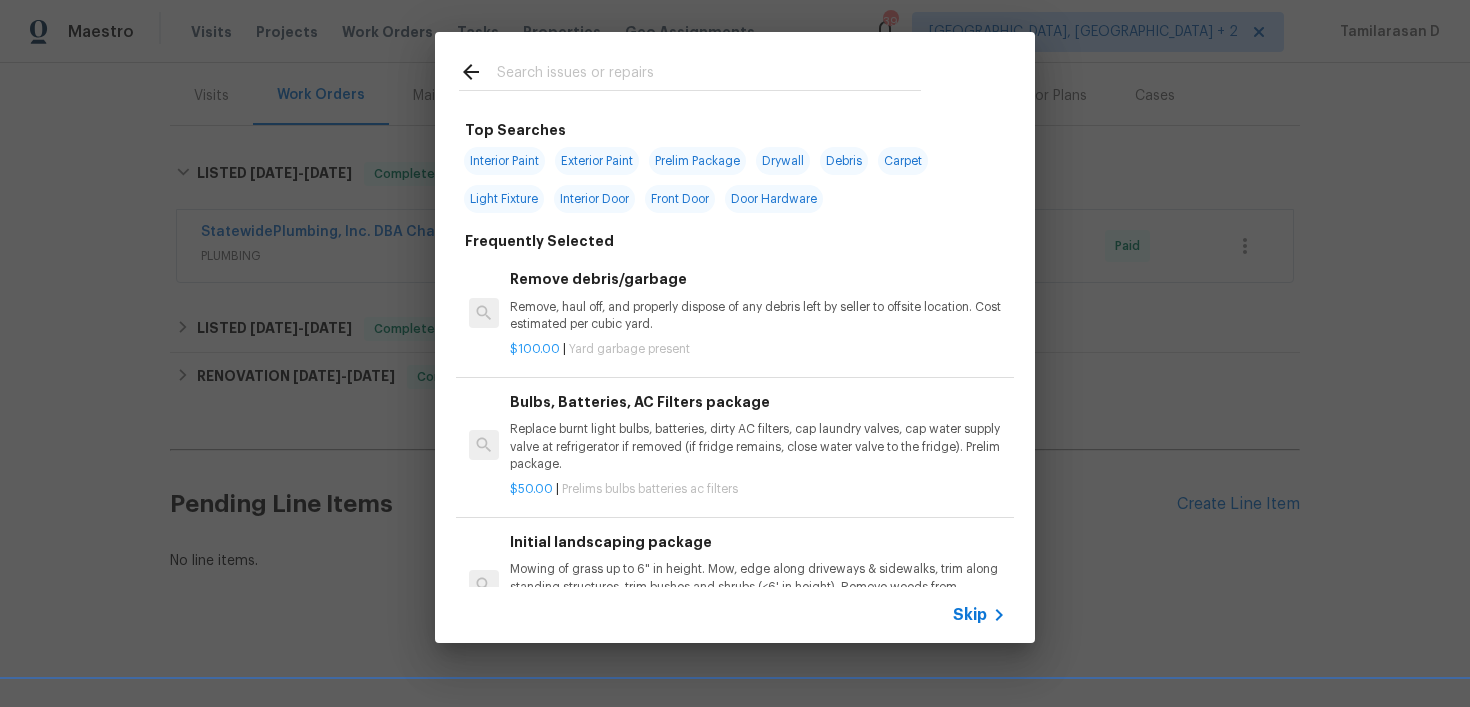 click on "Skip" at bounding box center (970, 615) 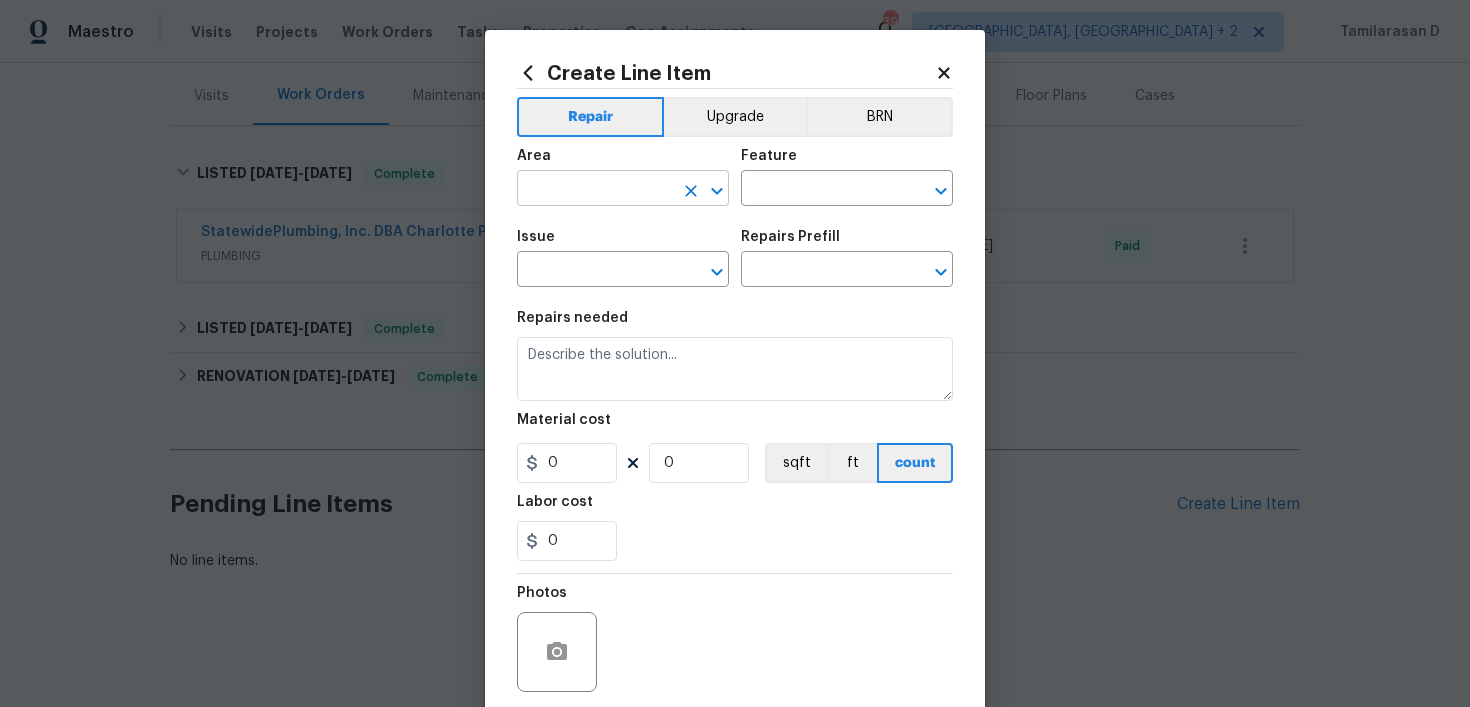 click at bounding box center (595, 190) 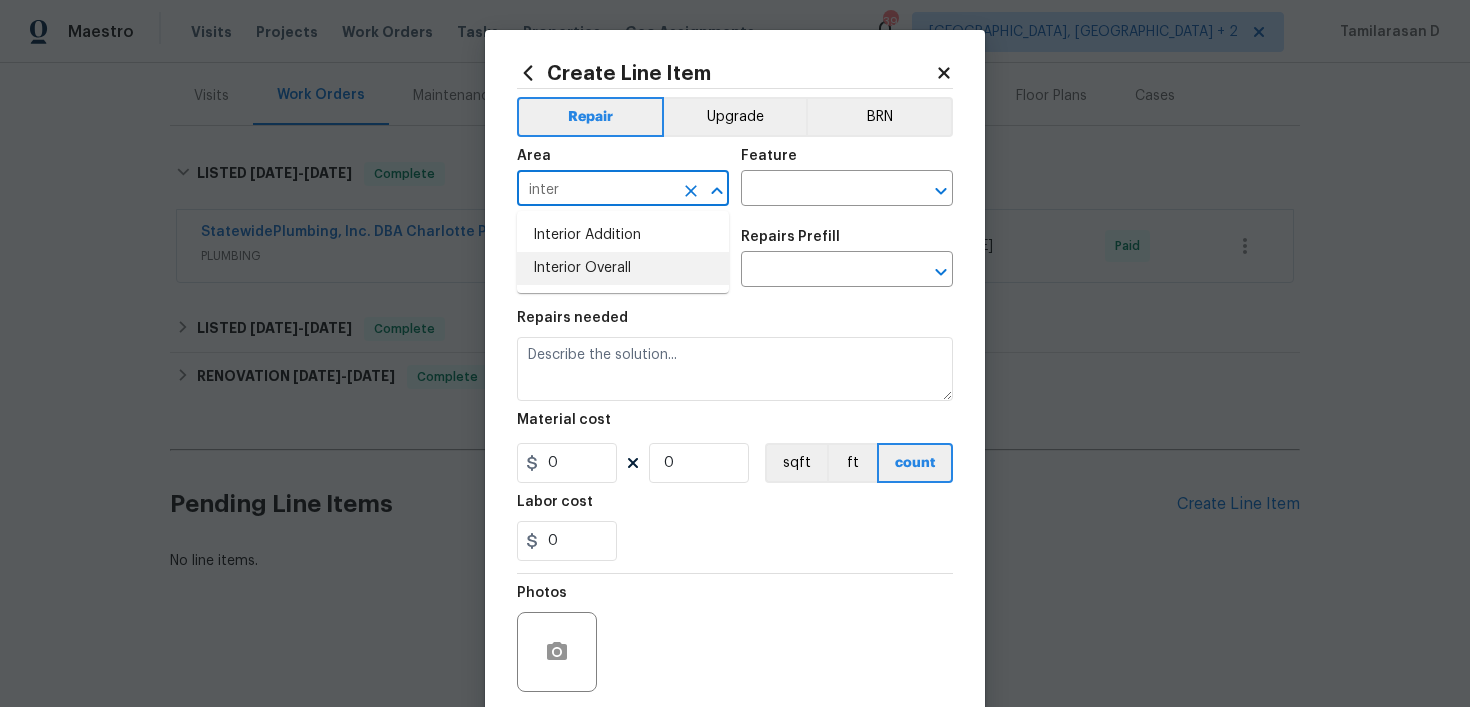 click on "Interior Overall" at bounding box center [623, 268] 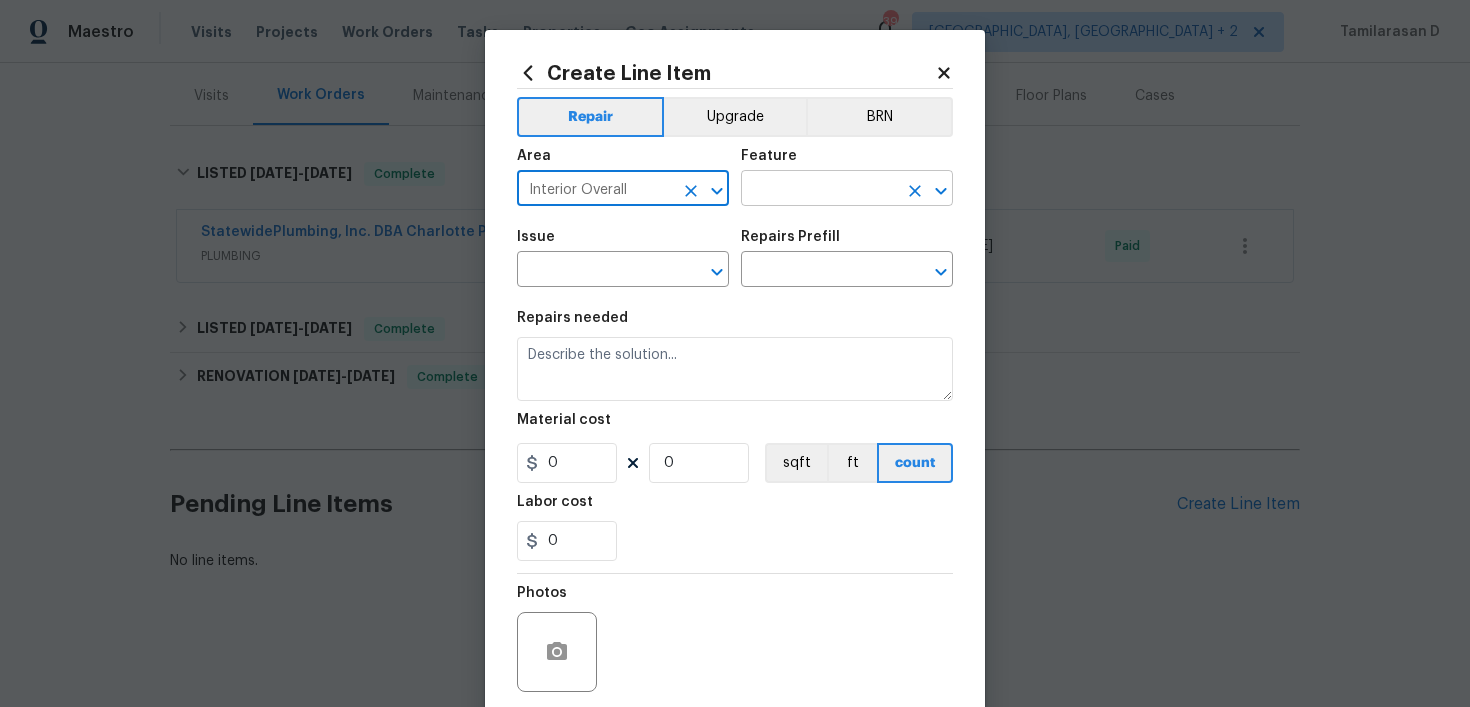type on "Interior Overall" 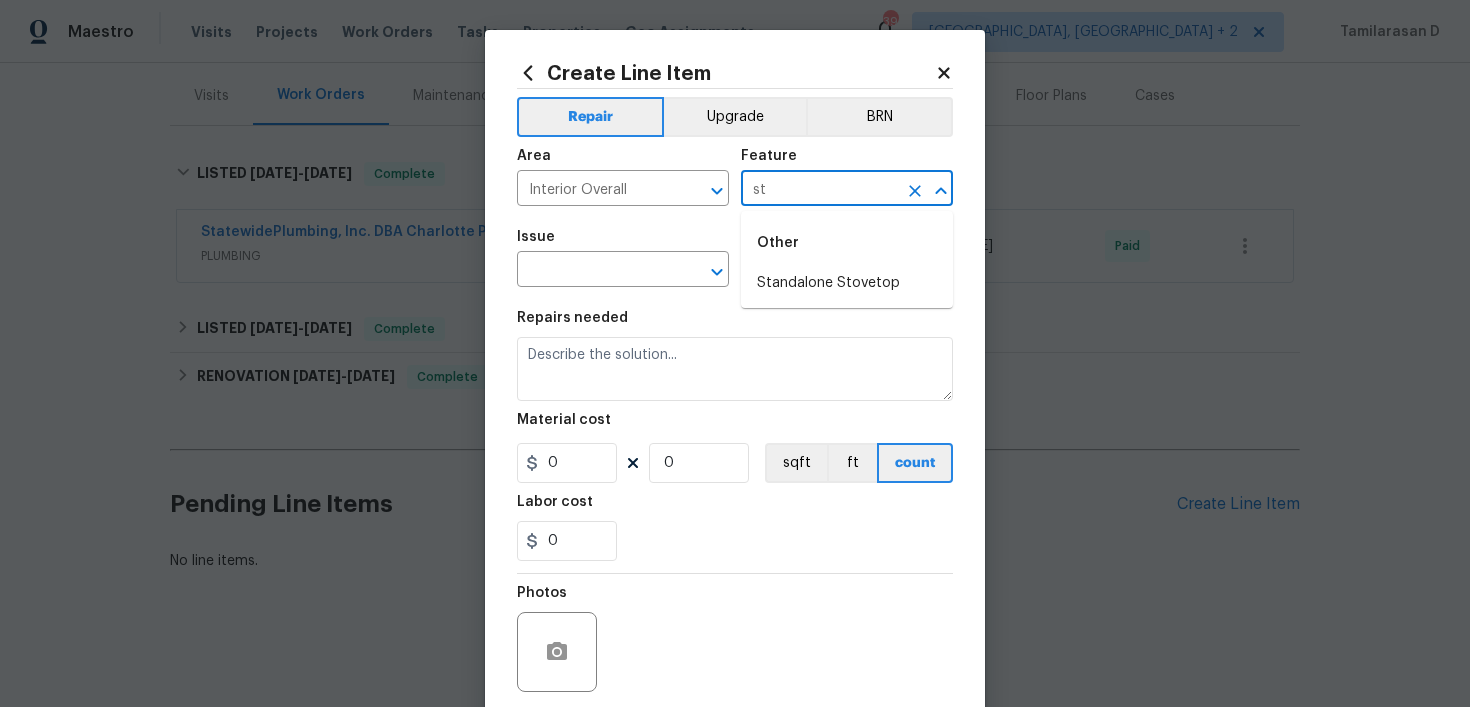 type on "s" 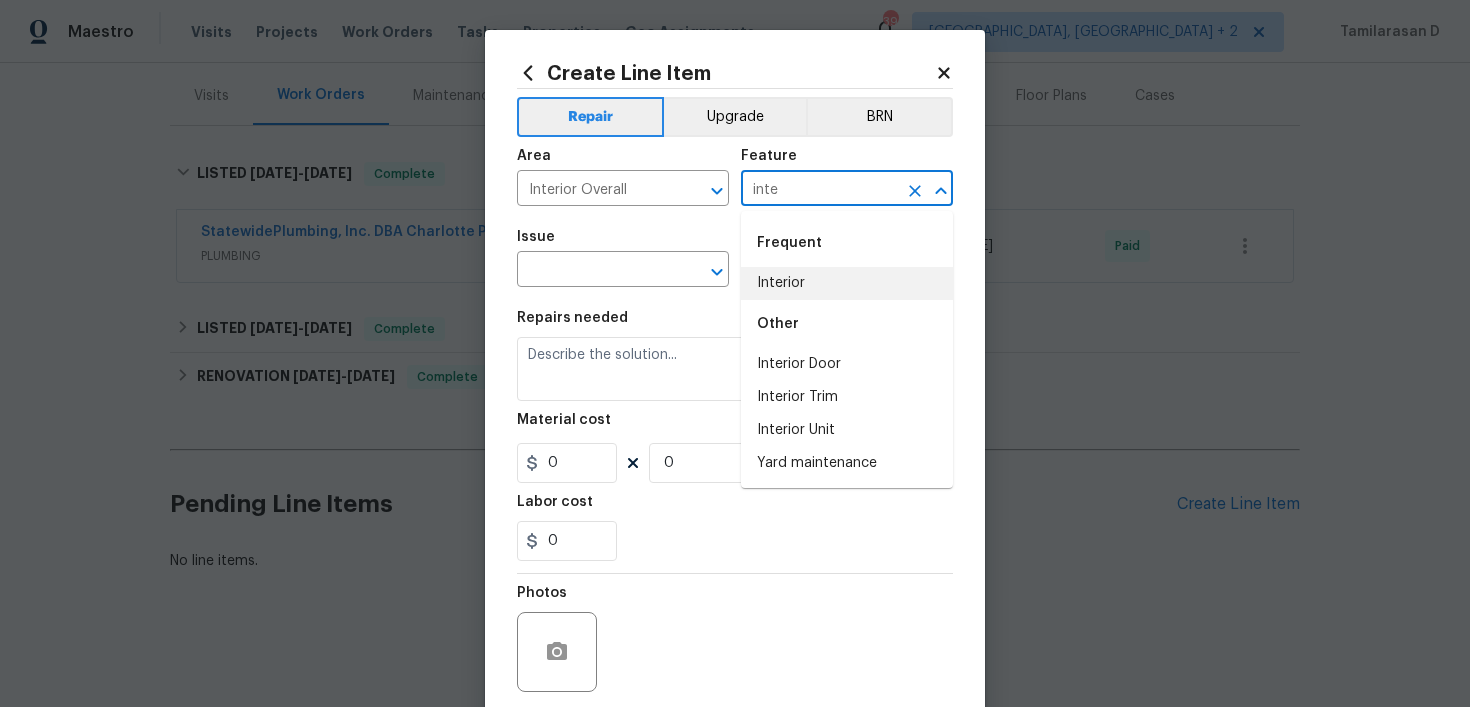 click on "Interior" at bounding box center (847, 283) 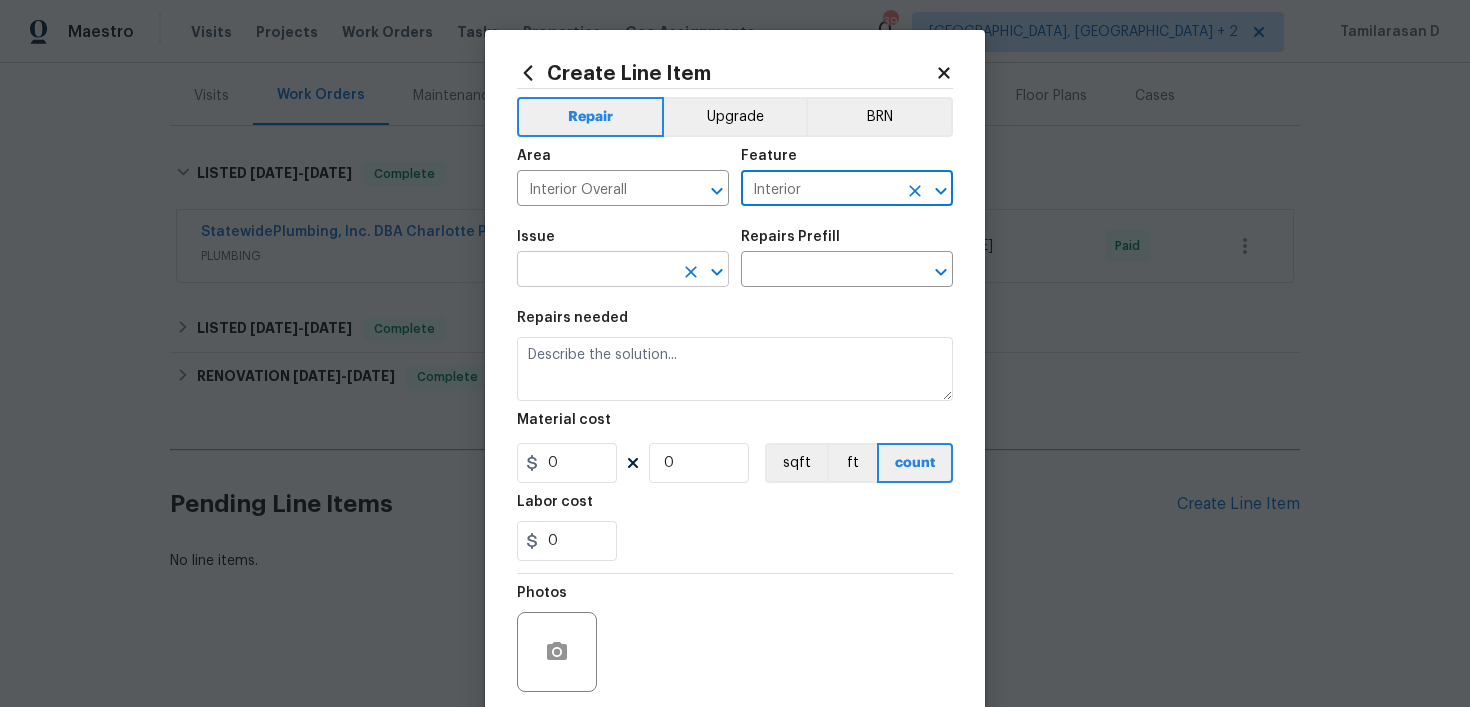 type on "Interior" 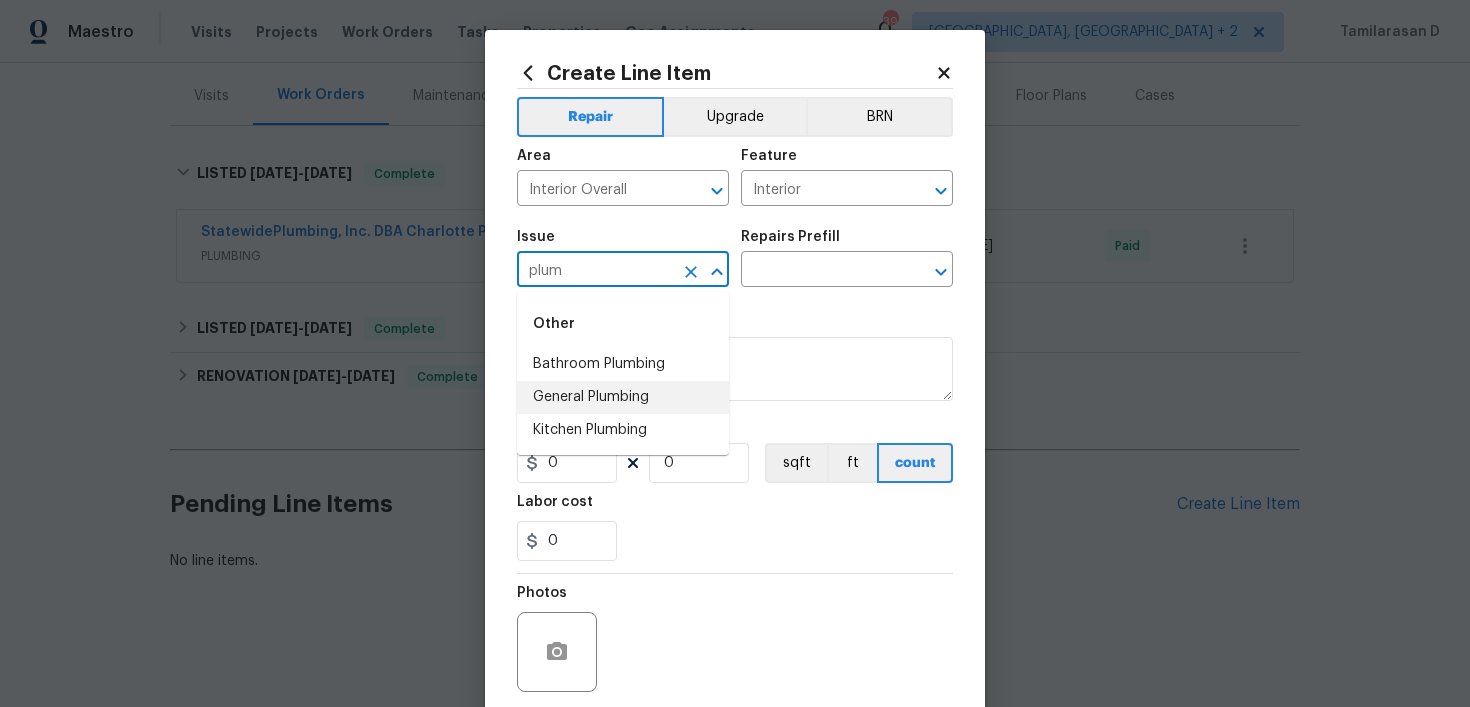 click on "General Plumbing" at bounding box center (623, 397) 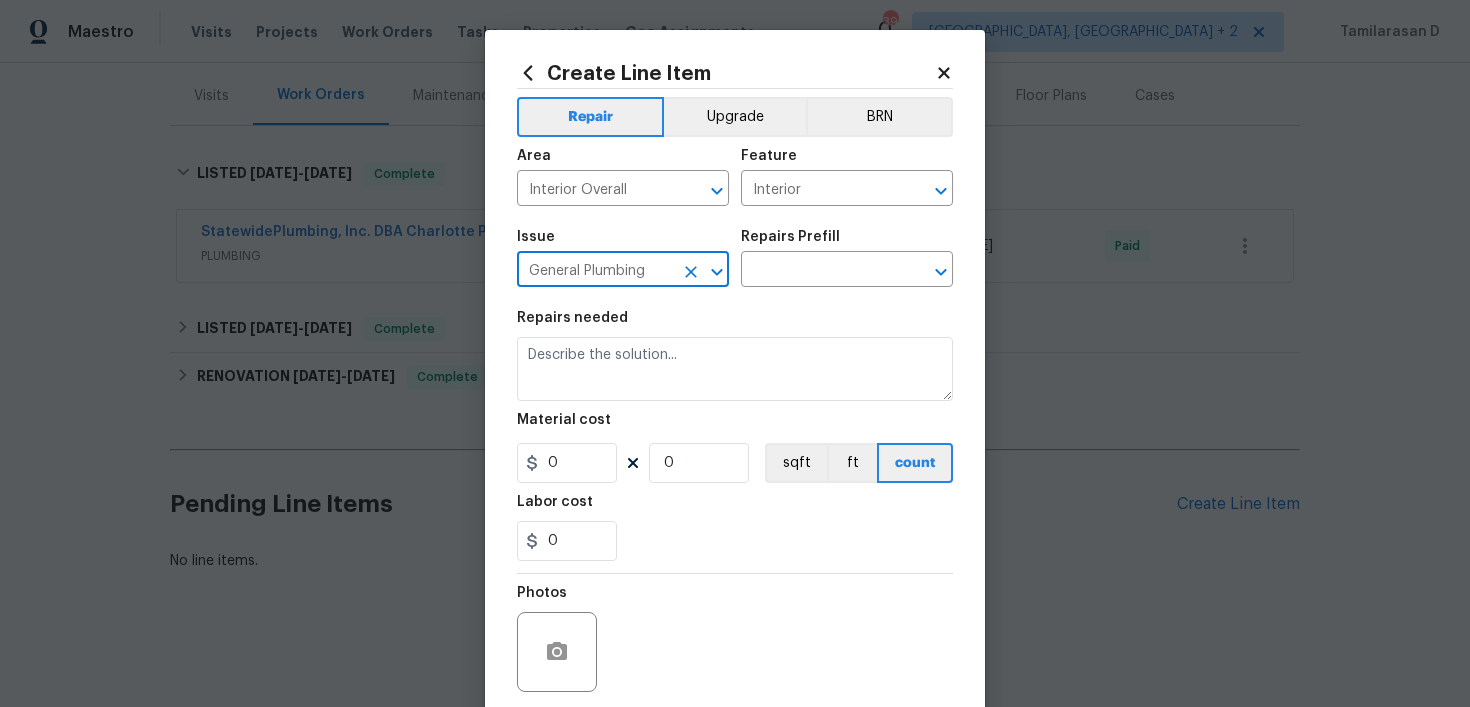 type on "General Plumbing" 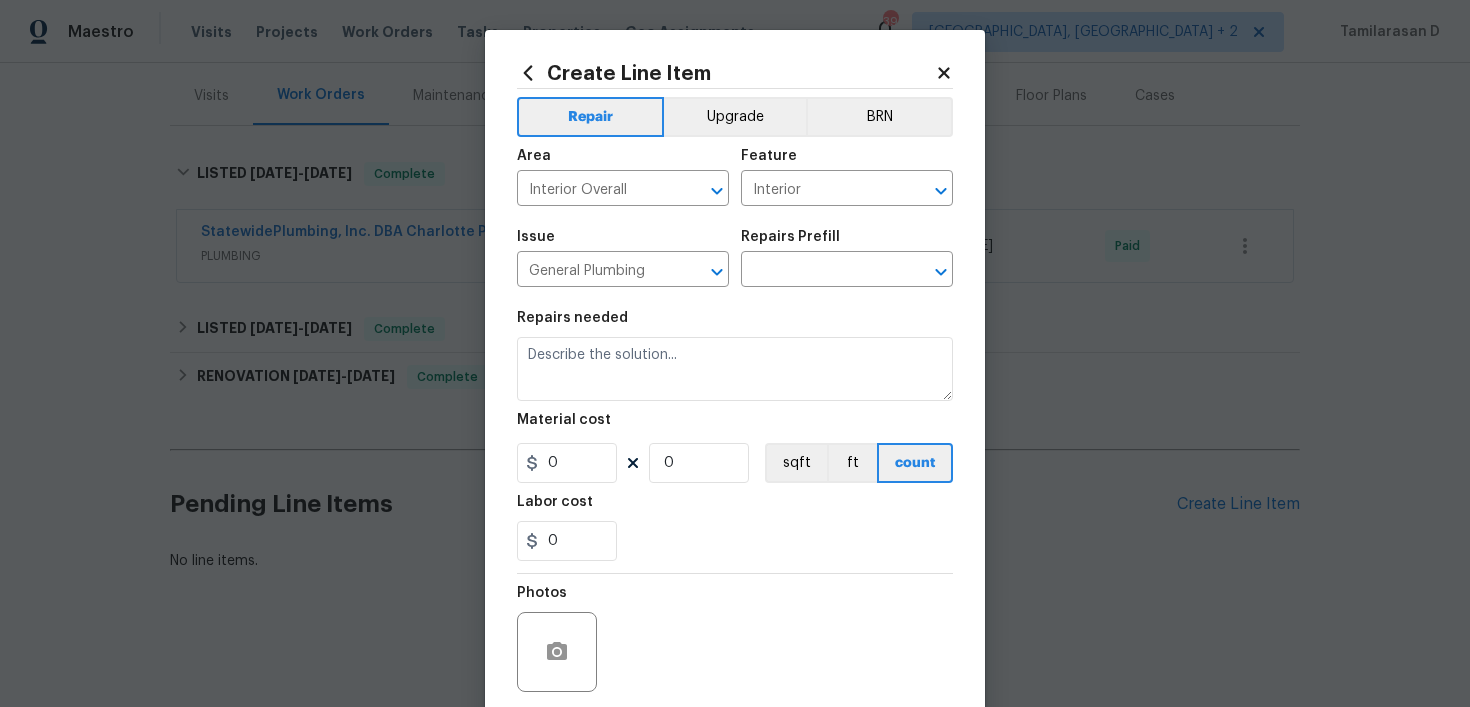 click on "Repairs Prefill" at bounding box center [847, 243] 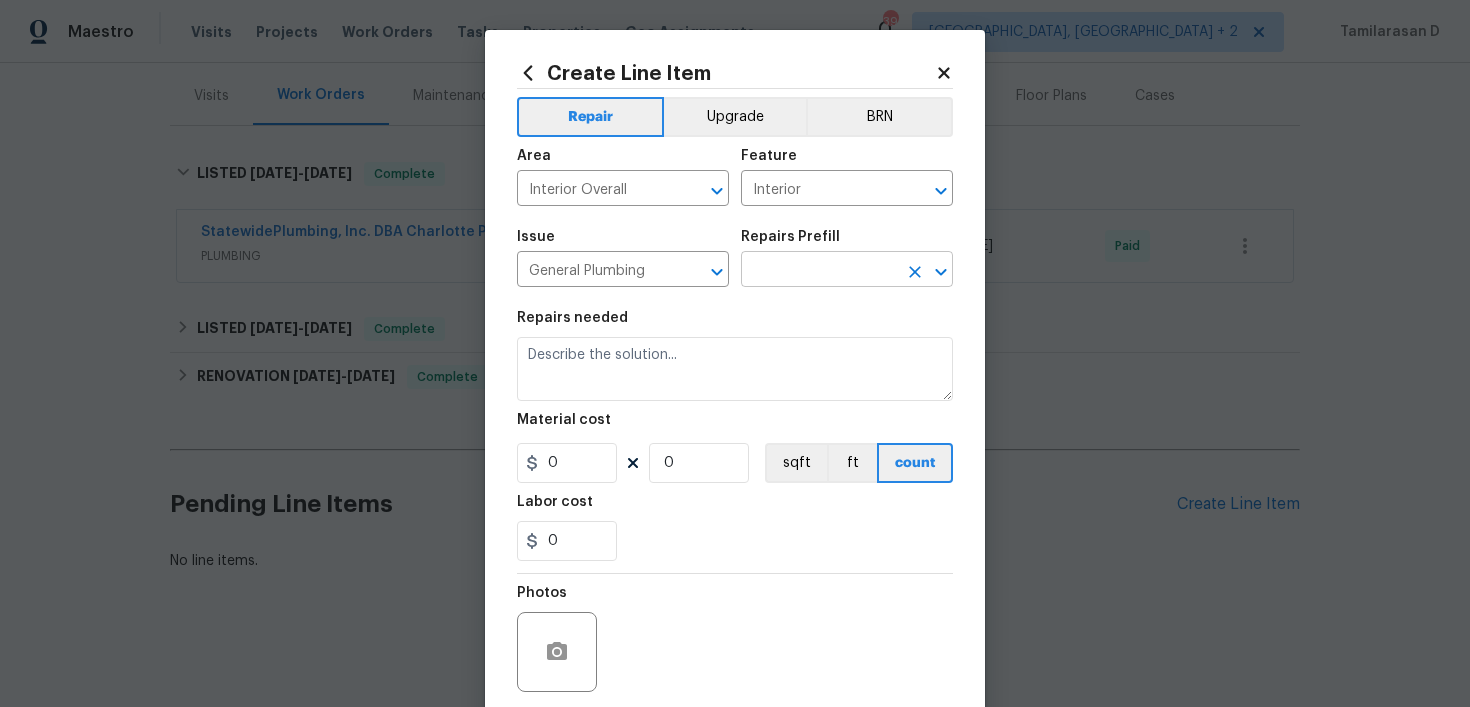 click at bounding box center (819, 271) 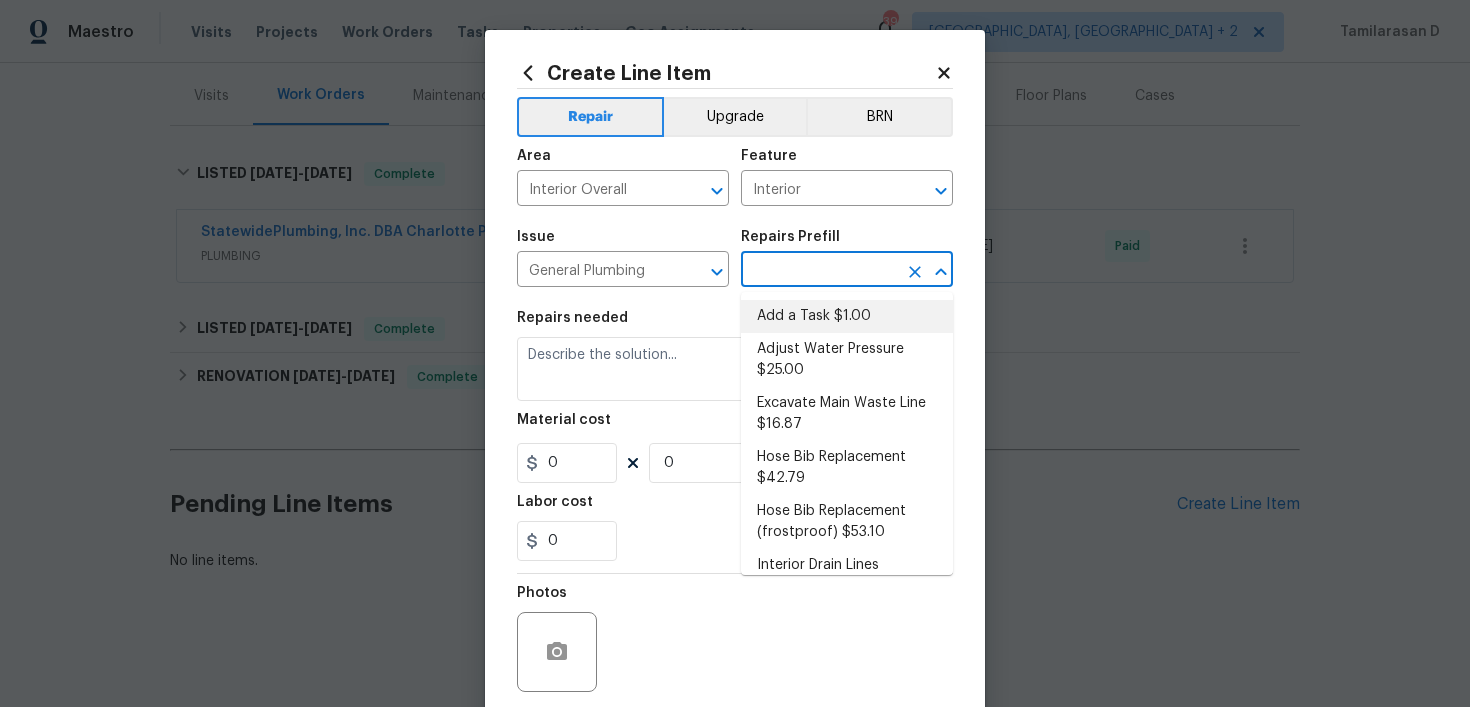click on "Add a Task $1.00" at bounding box center (847, 316) 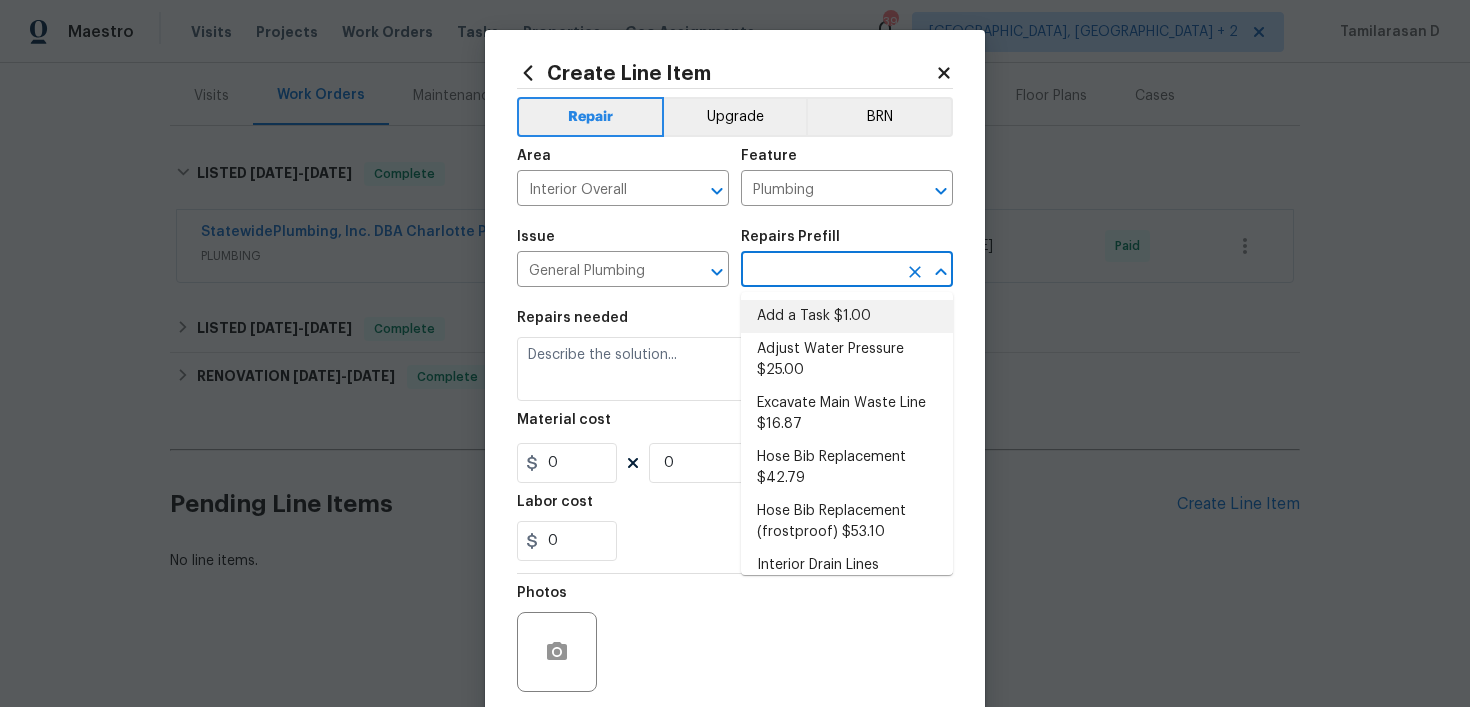 type on "Add a Task $1.00" 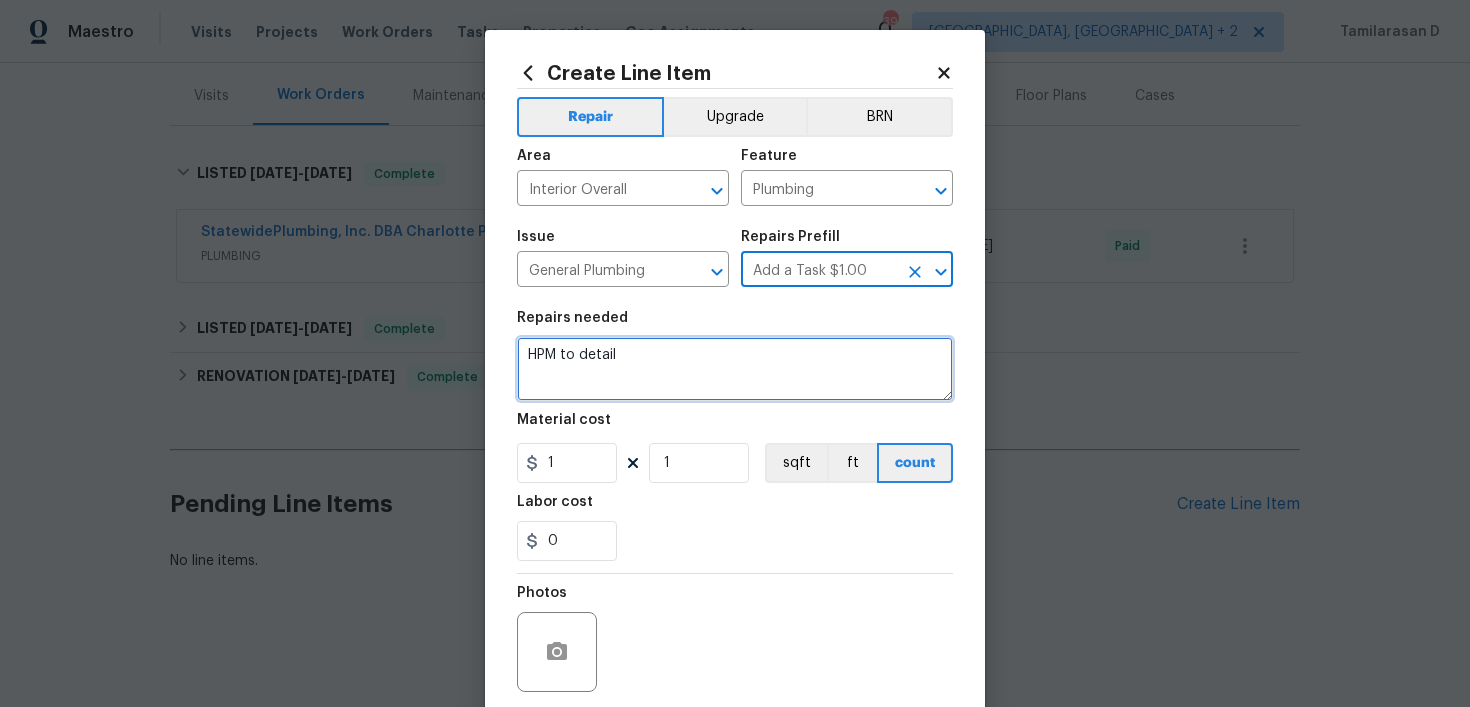 click on "HPM to detail" at bounding box center [735, 369] 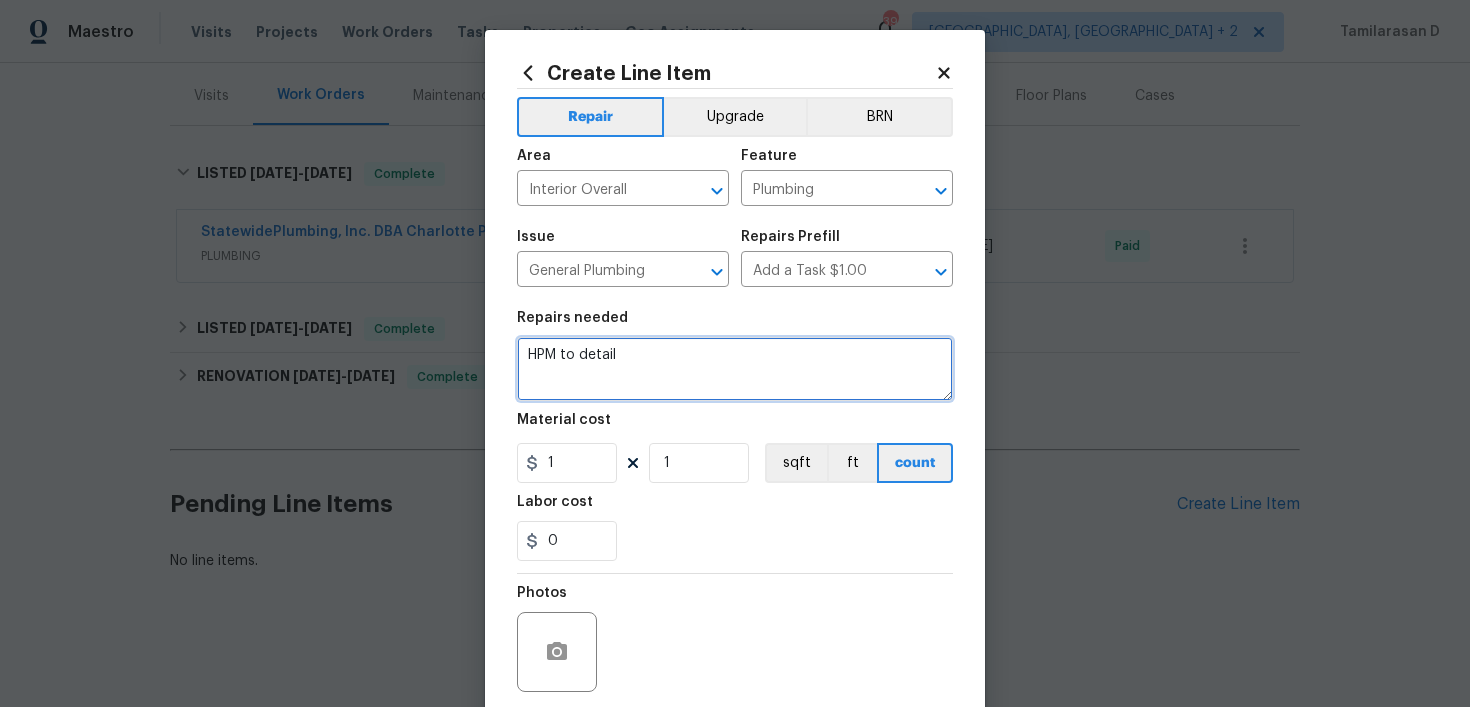 click on "HPM to detail" at bounding box center (735, 369) 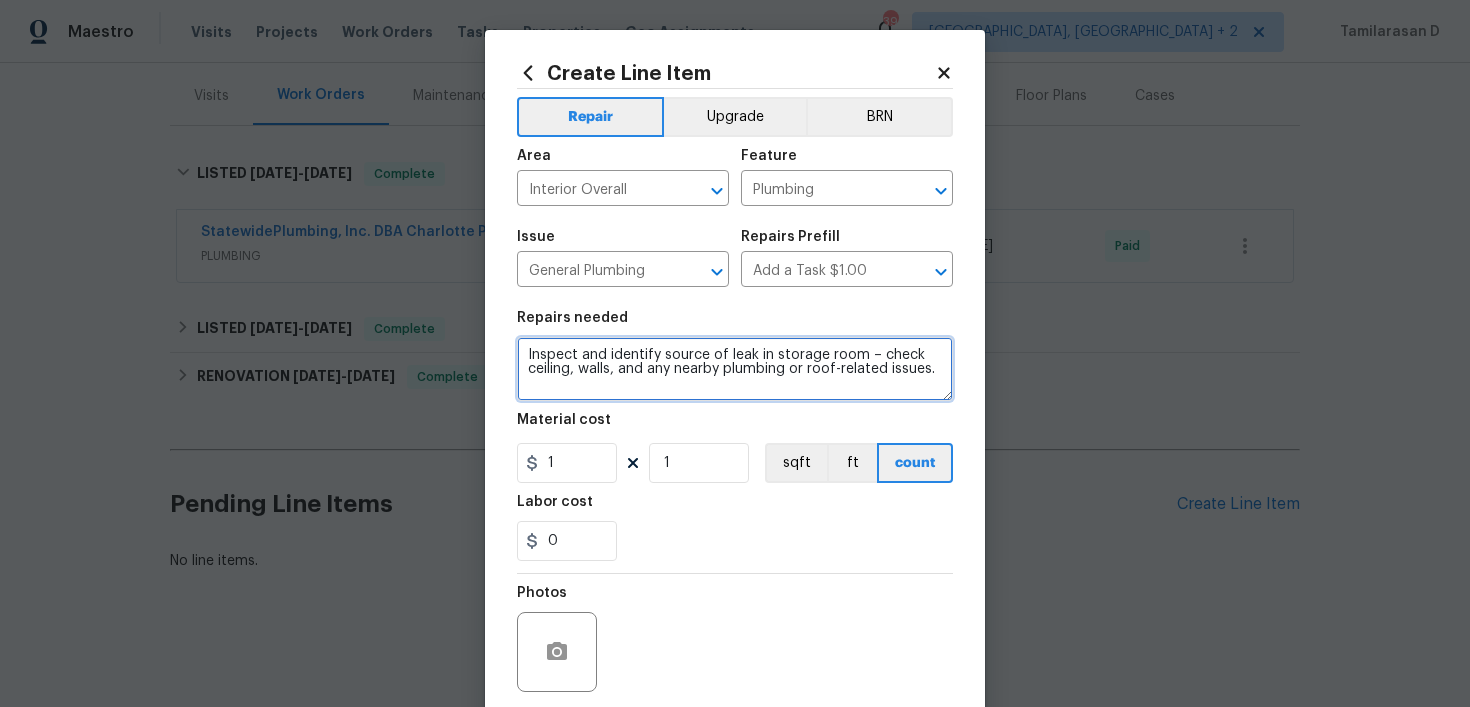 type on "Inspect and identify source of leak in storage room – check ceiling, walls, and any nearby plumbing or roof-related issues." 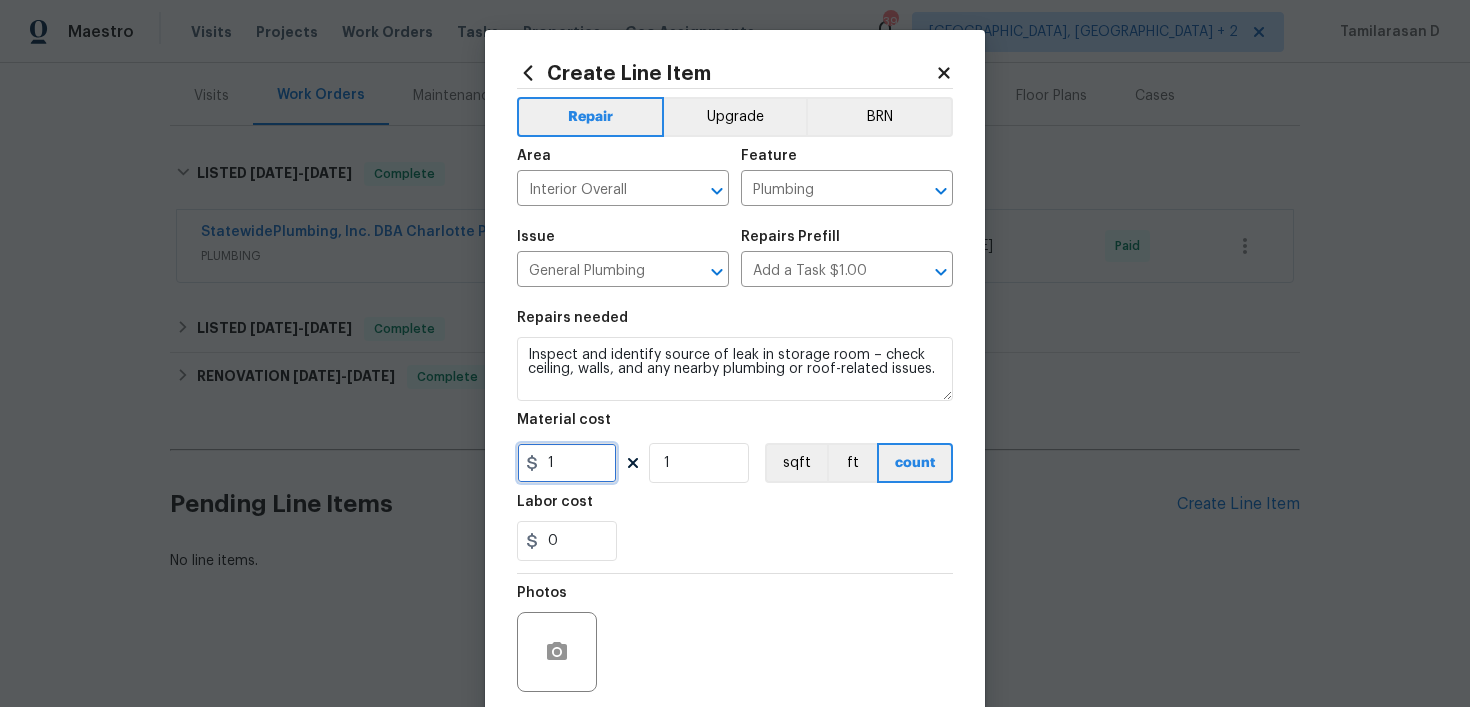 click on "1" at bounding box center (567, 463) 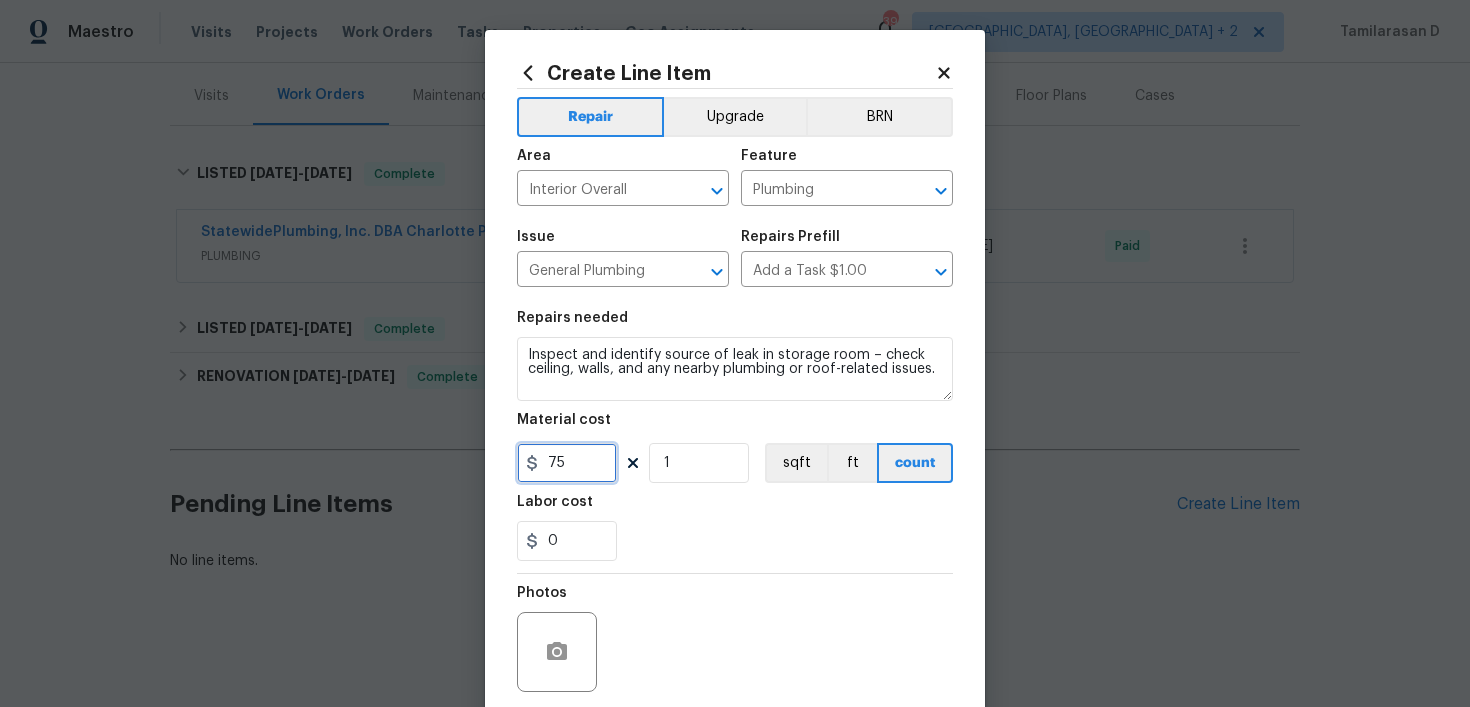 type on "75" 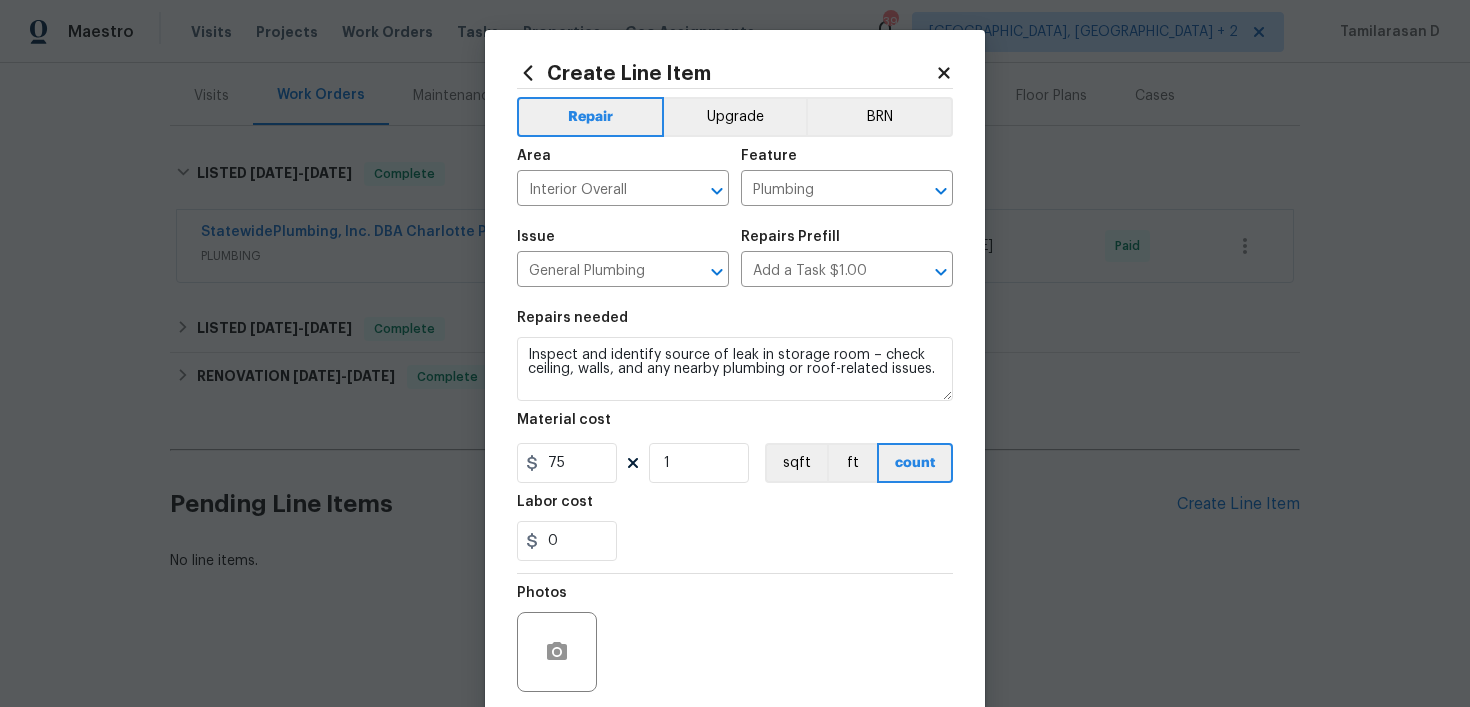 click on "0" at bounding box center [735, 541] 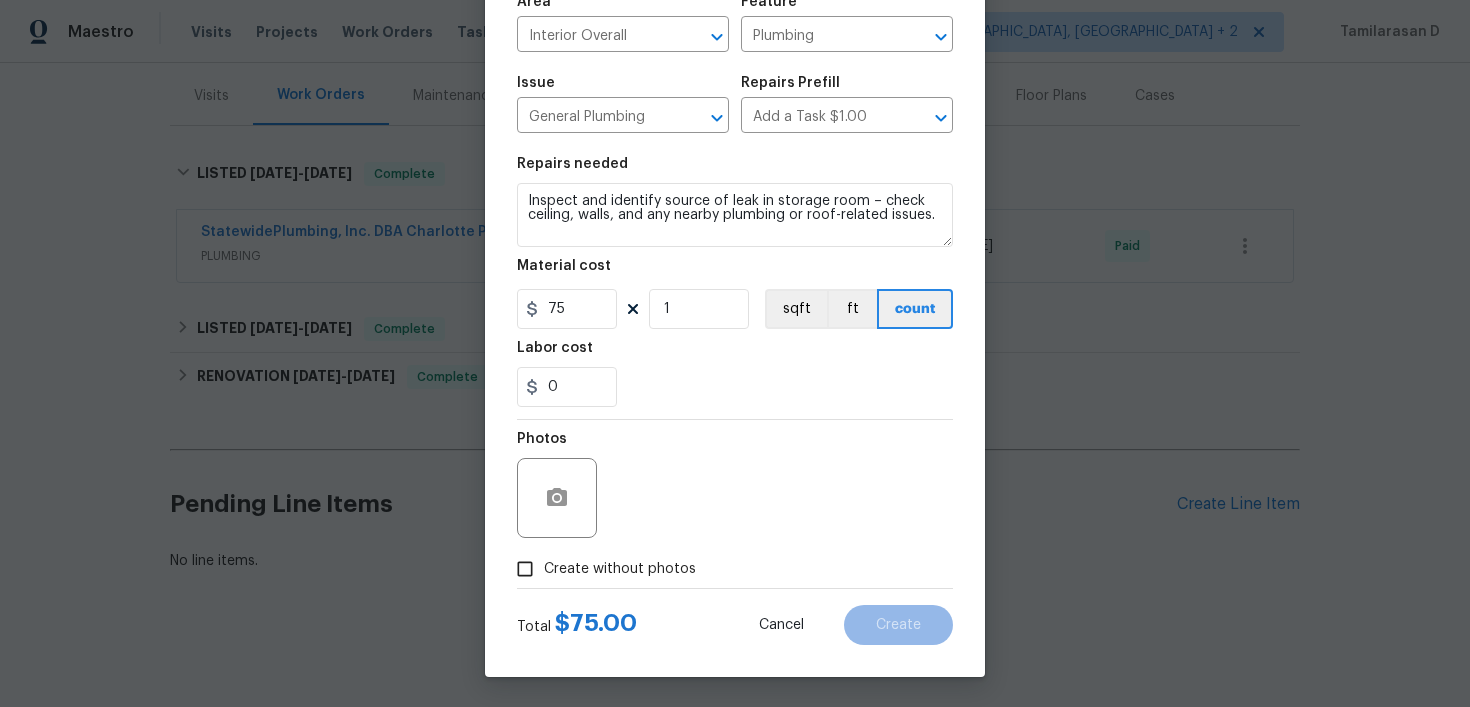 click on "Create without photos" at bounding box center (525, 569) 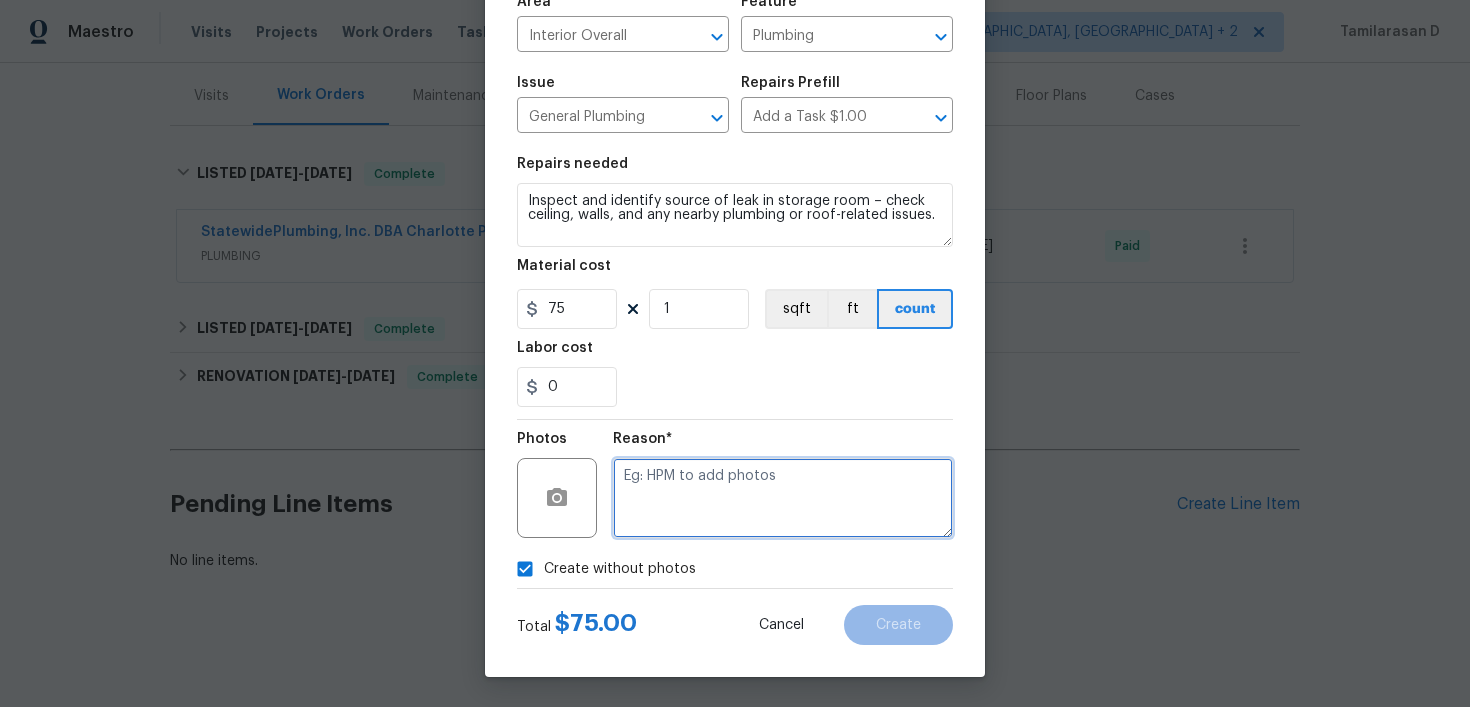 click at bounding box center [783, 498] 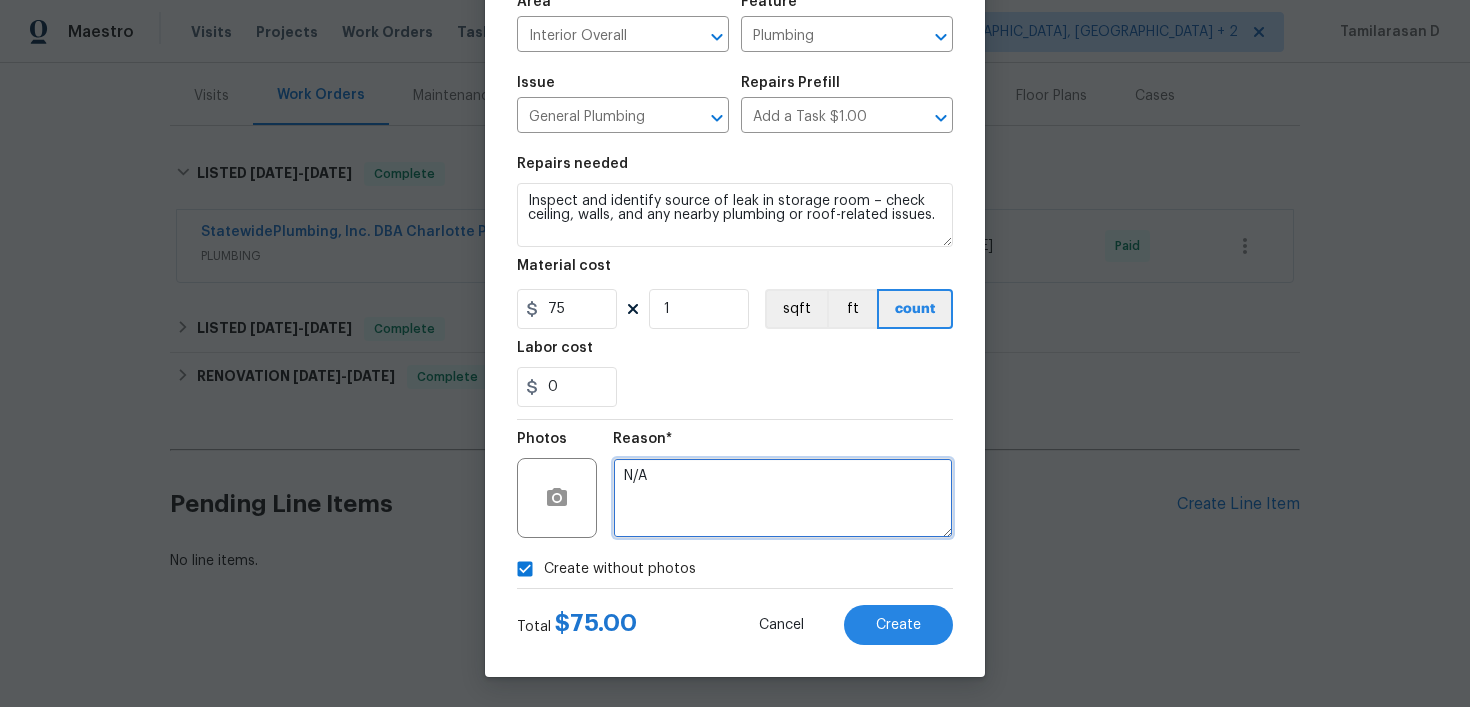 type on "N/A" 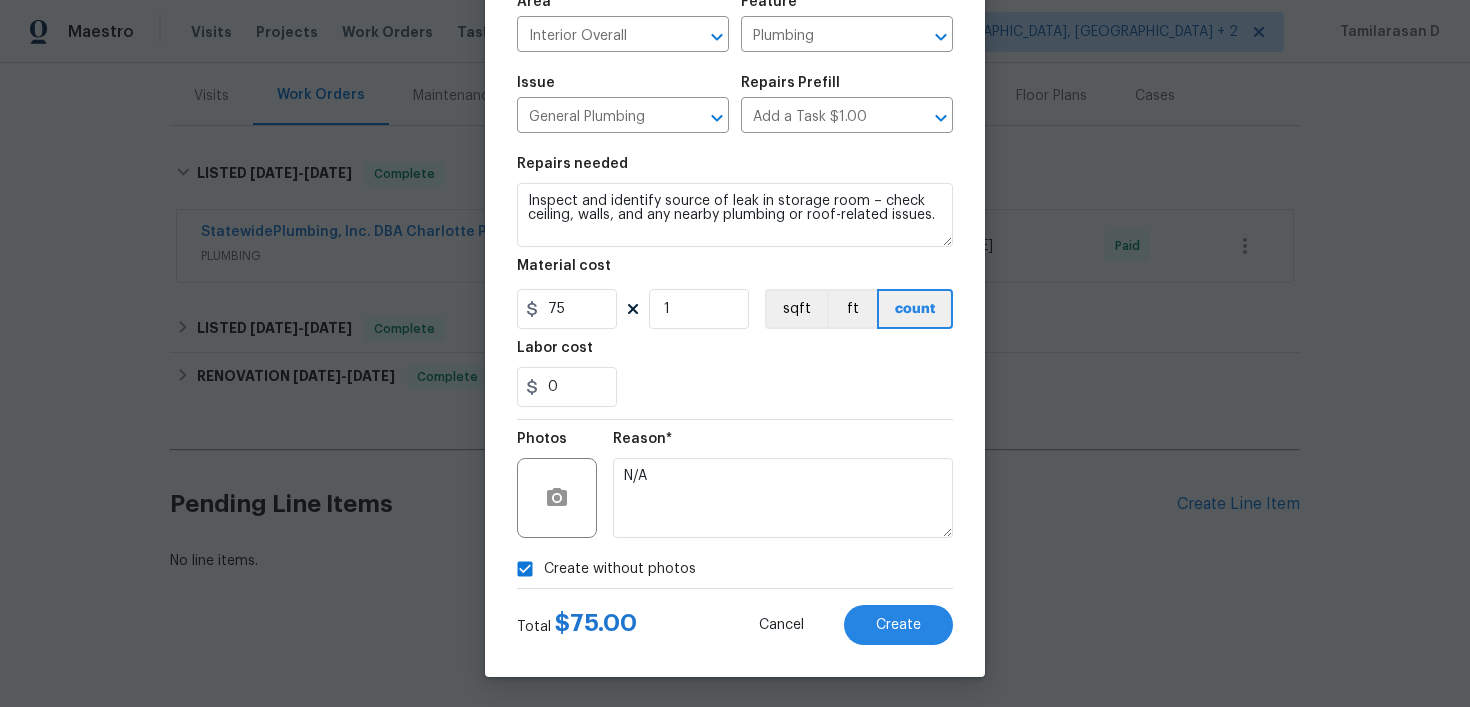 click on "Total   $ 75.00 Cancel Create" at bounding box center (735, 617) 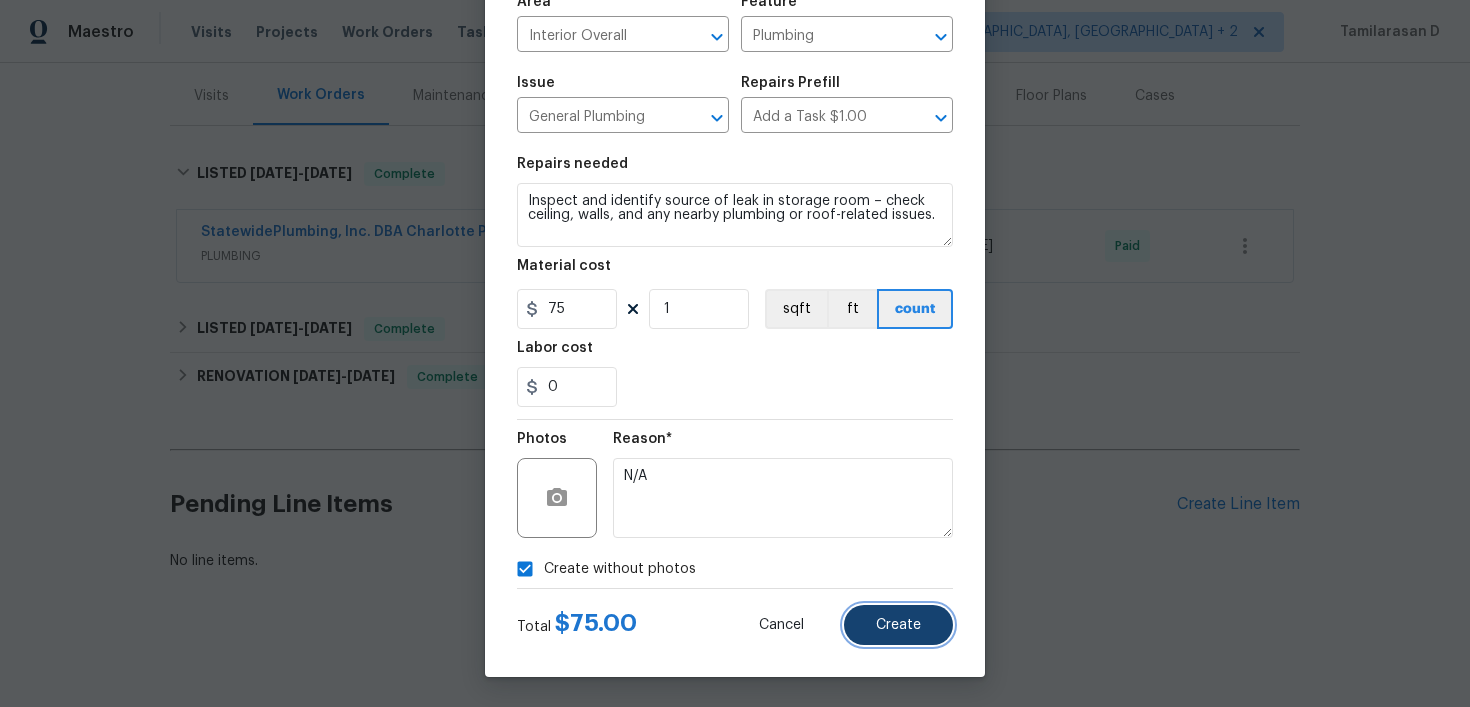 click on "Create" at bounding box center (898, 625) 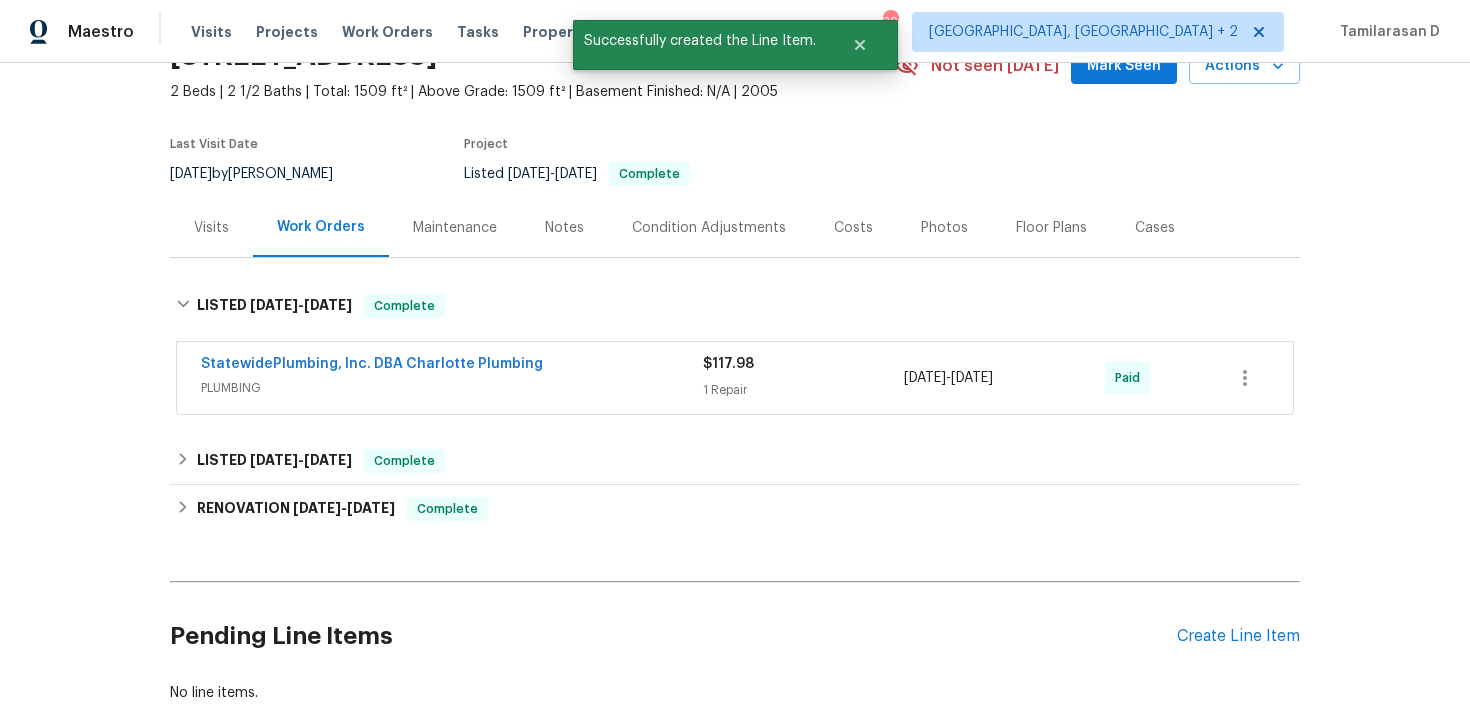scroll, scrollTop: 237, scrollLeft: 0, axis: vertical 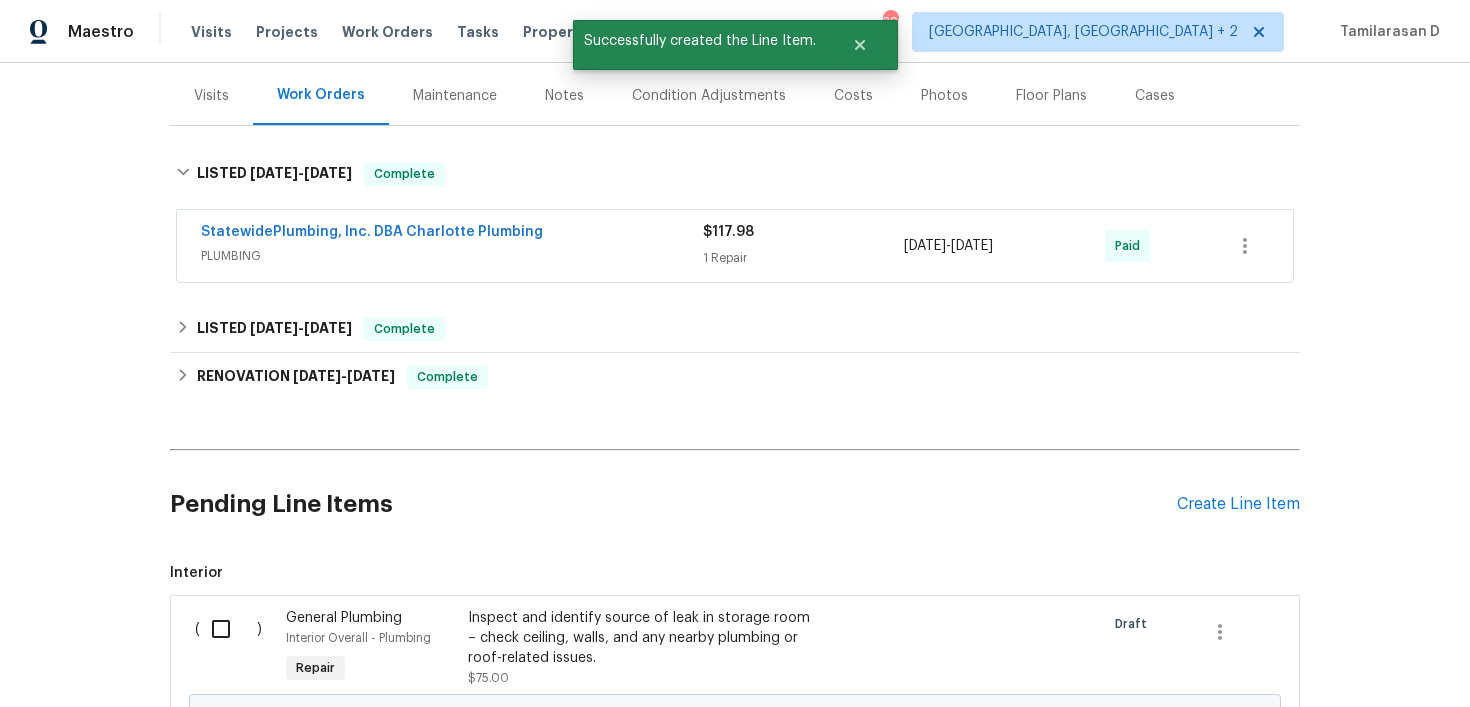 click at bounding box center [228, 629] 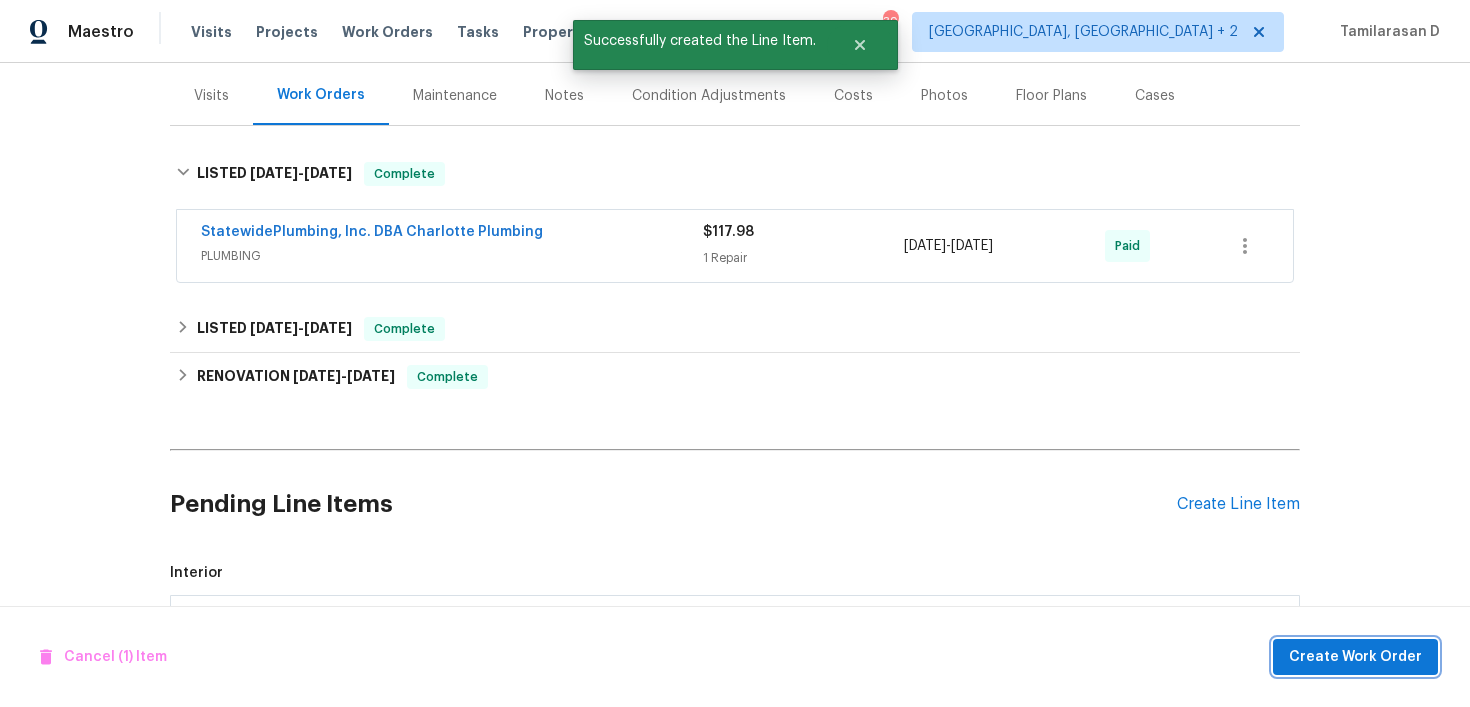 click on "Create Work Order" at bounding box center (1355, 657) 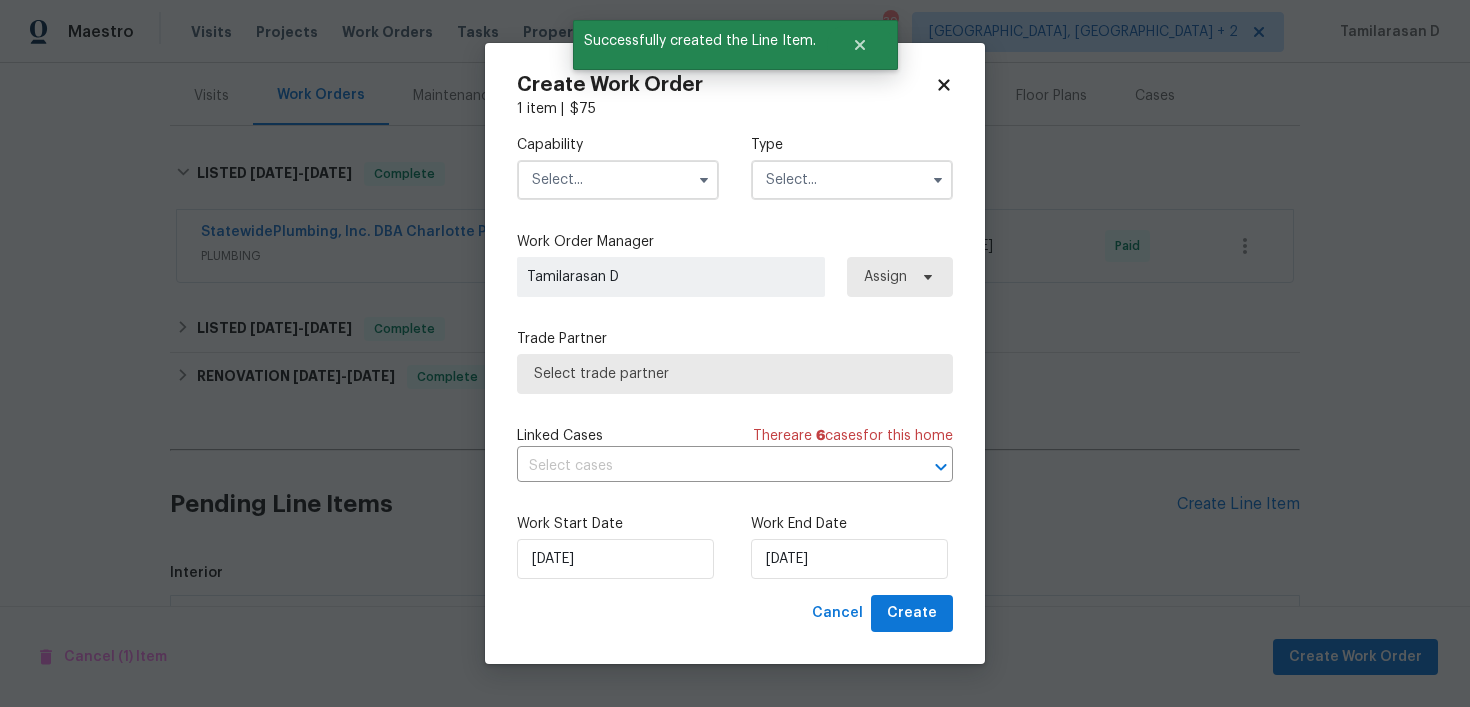 click at bounding box center (852, 180) 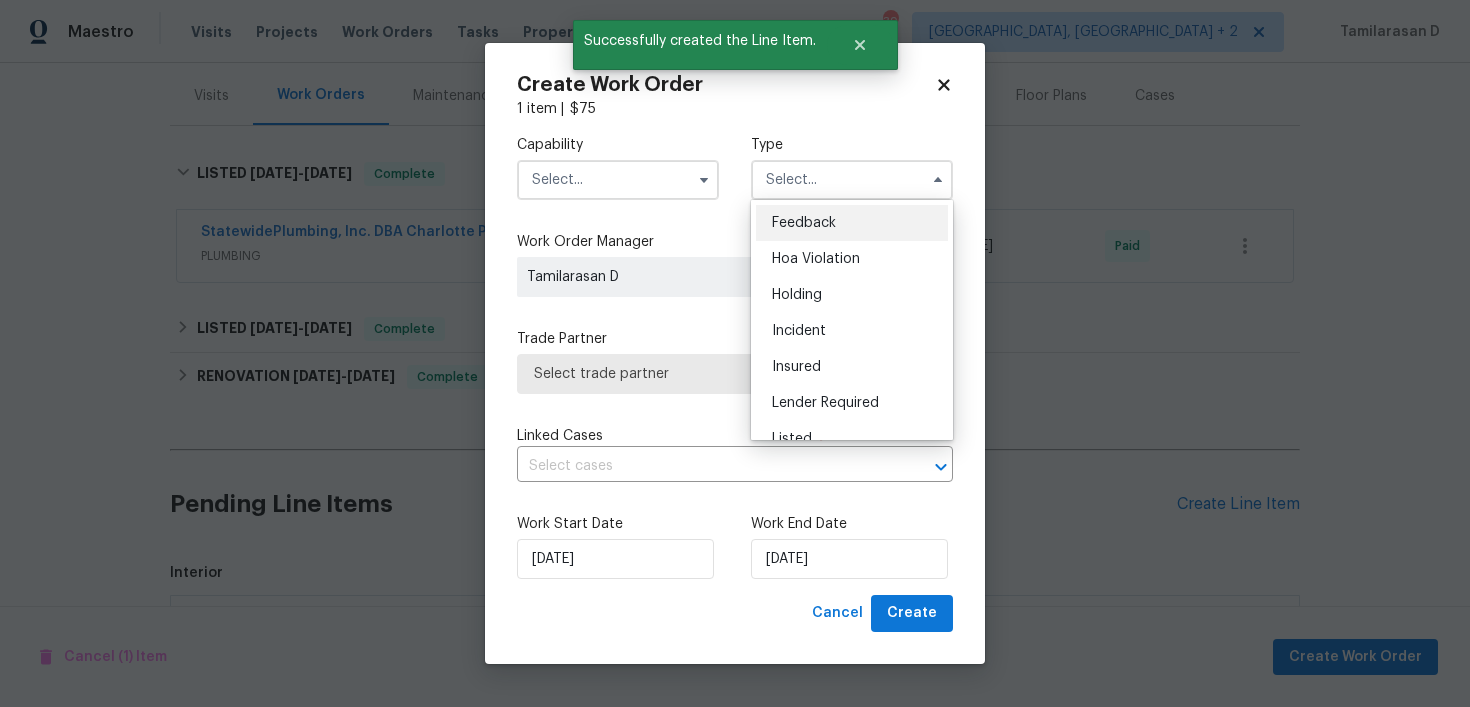 click on "Feedback" at bounding box center [804, 223] 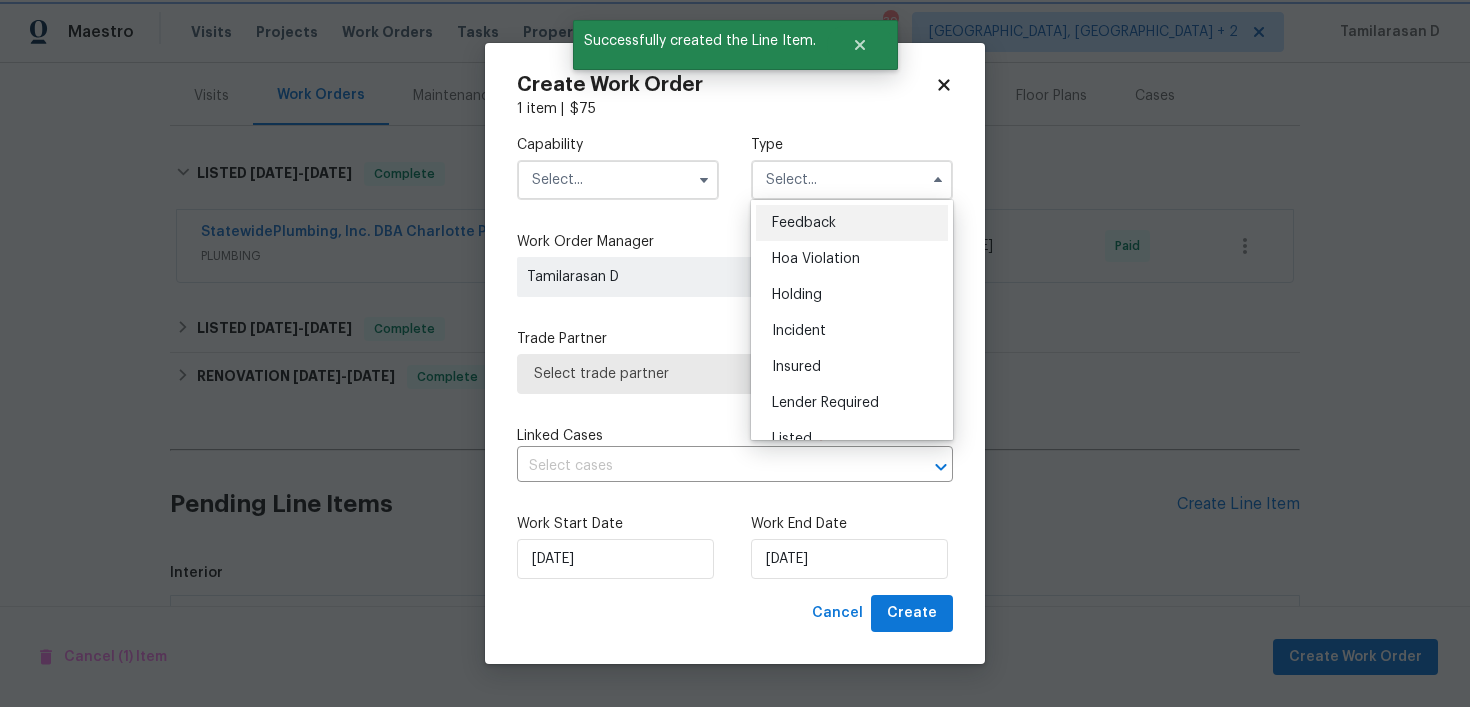 type on "Feedback" 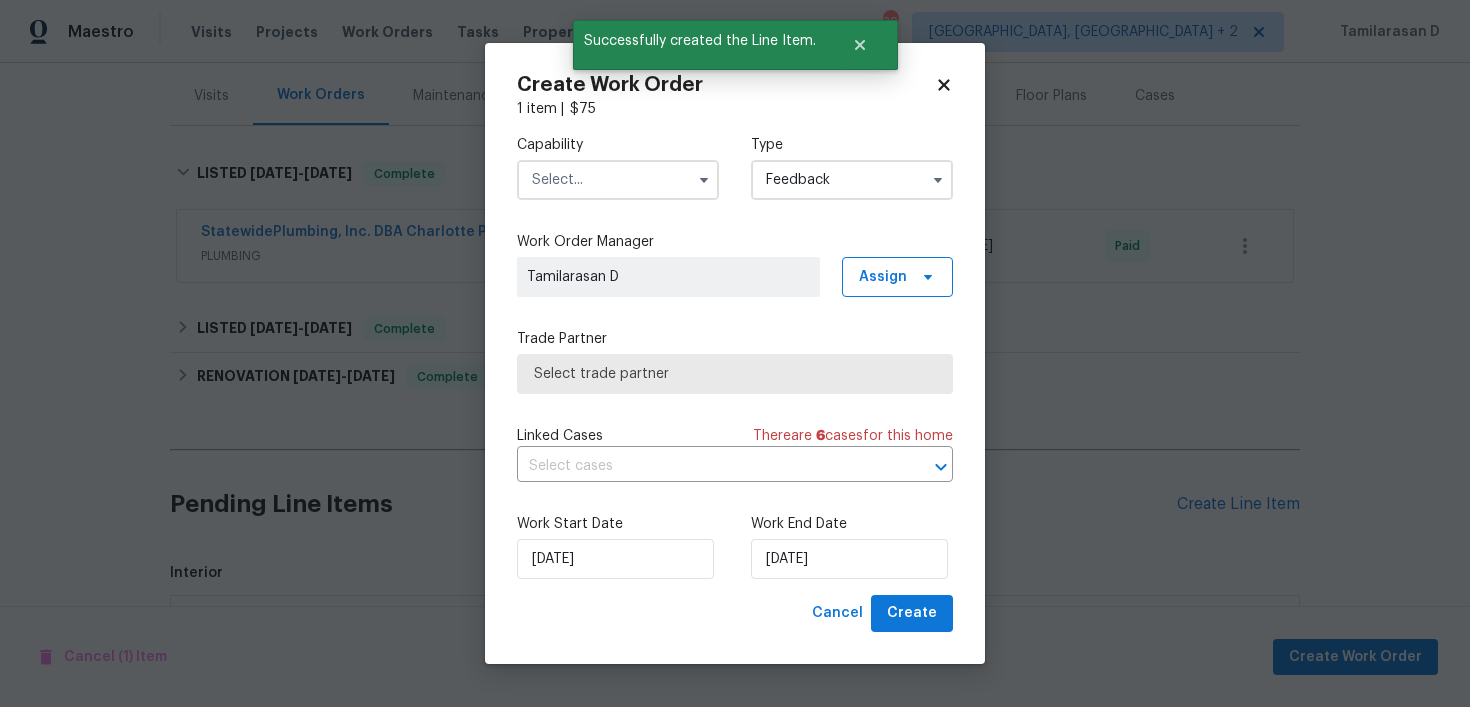 click at bounding box center (618, 180) 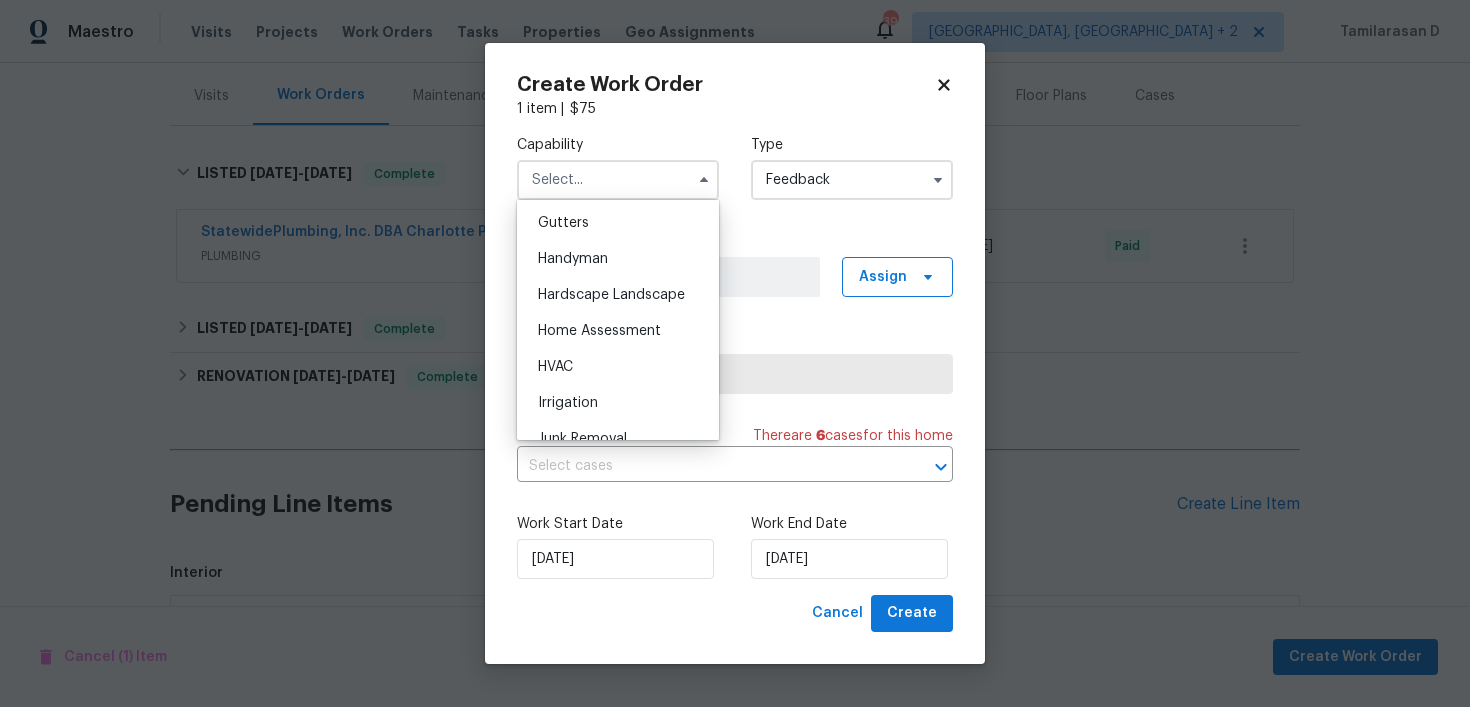 scroll, scrollTop: 1041, scrollLeft: 0, axis: vertical 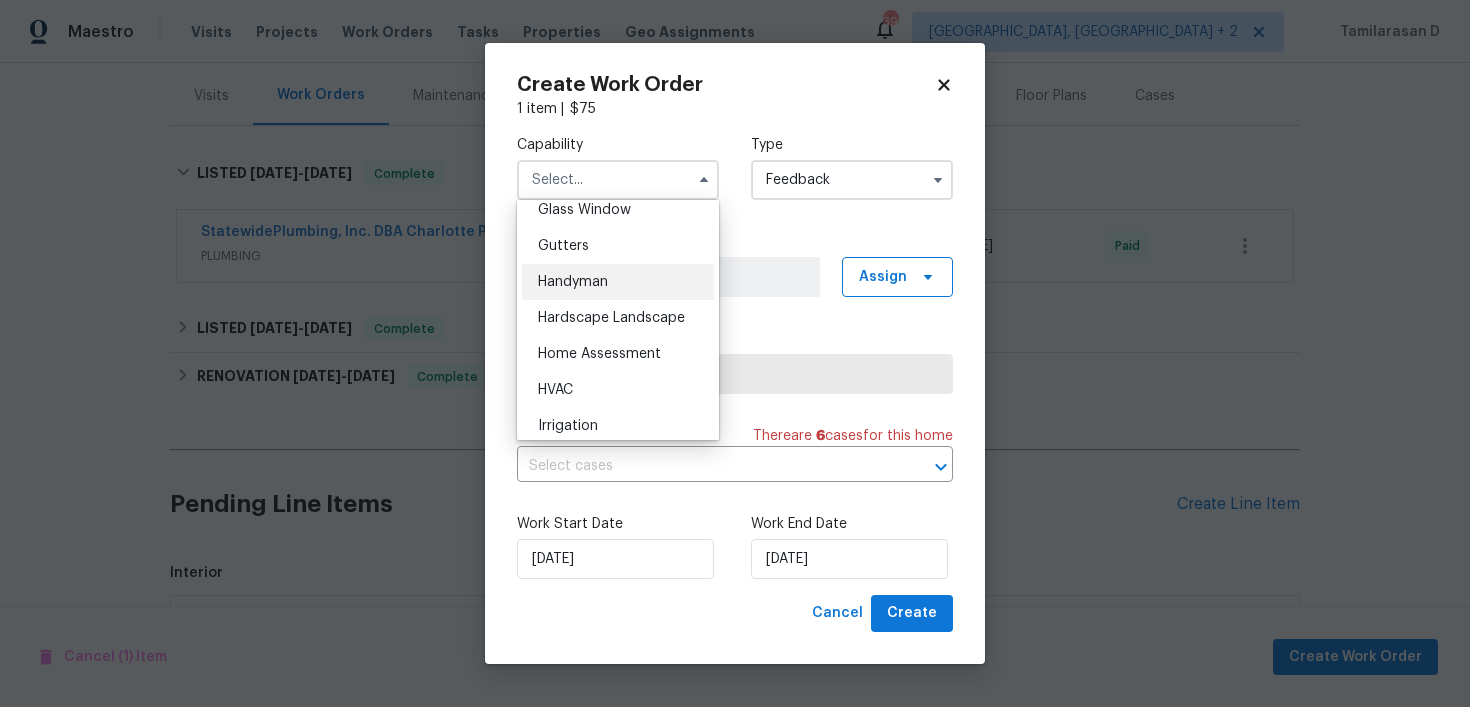 click on "Handyman" at bounding box center [573, 282] 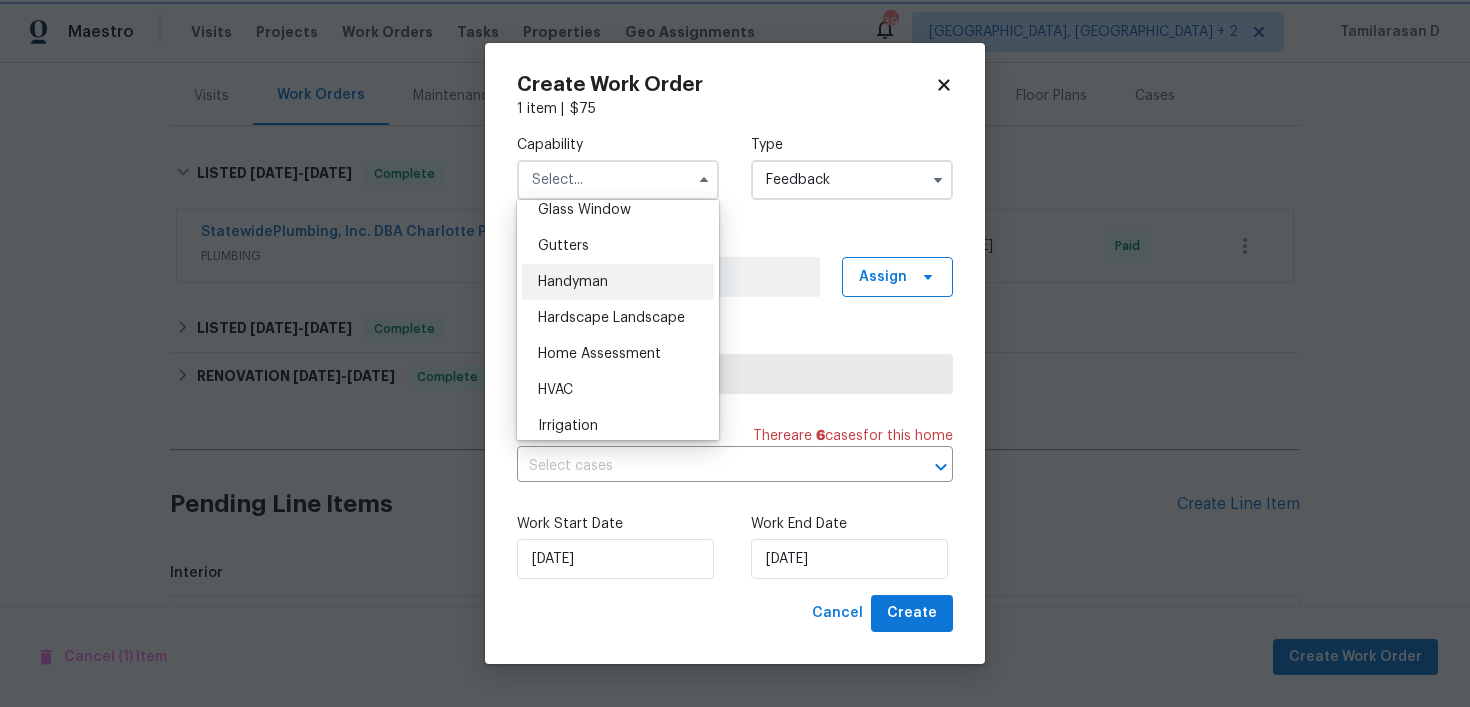 type on "Handyman" 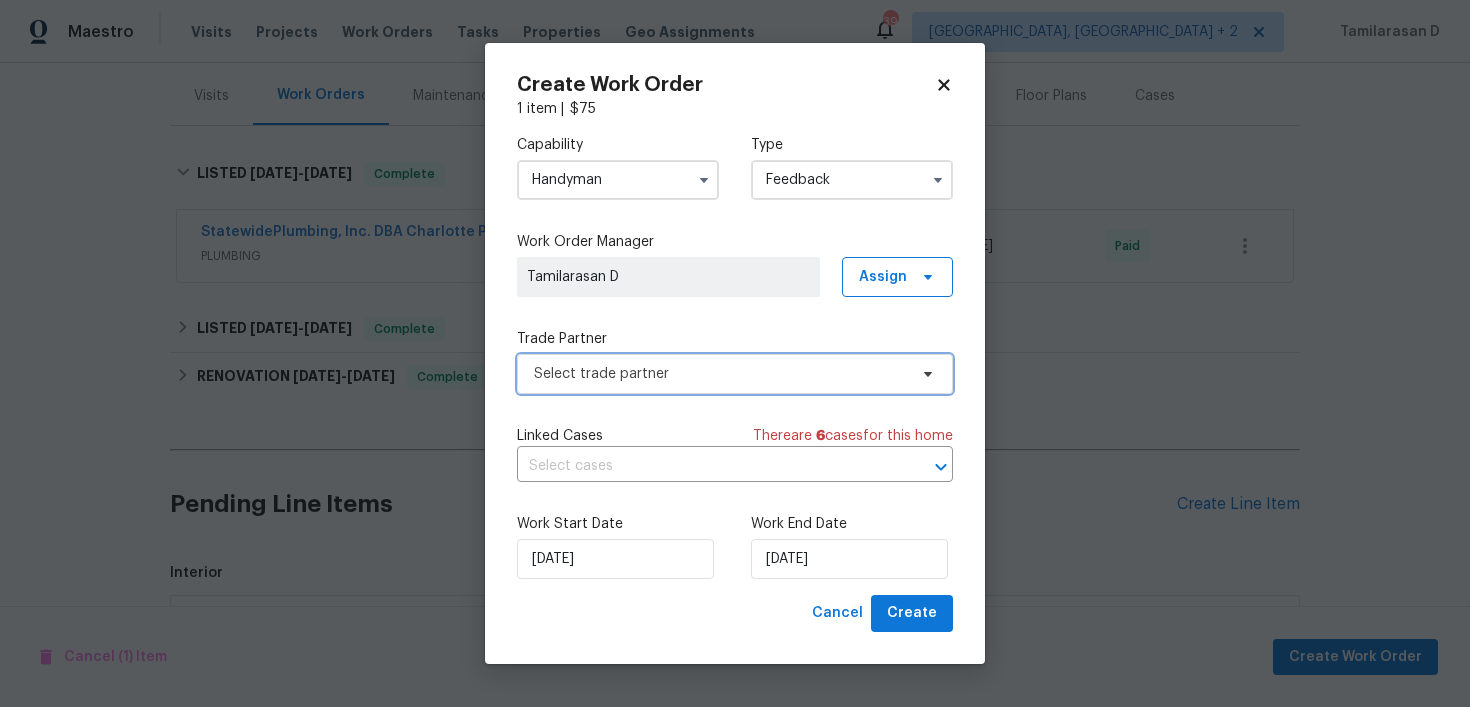 click on "Select trade partner" at bounding box center (720, 374) 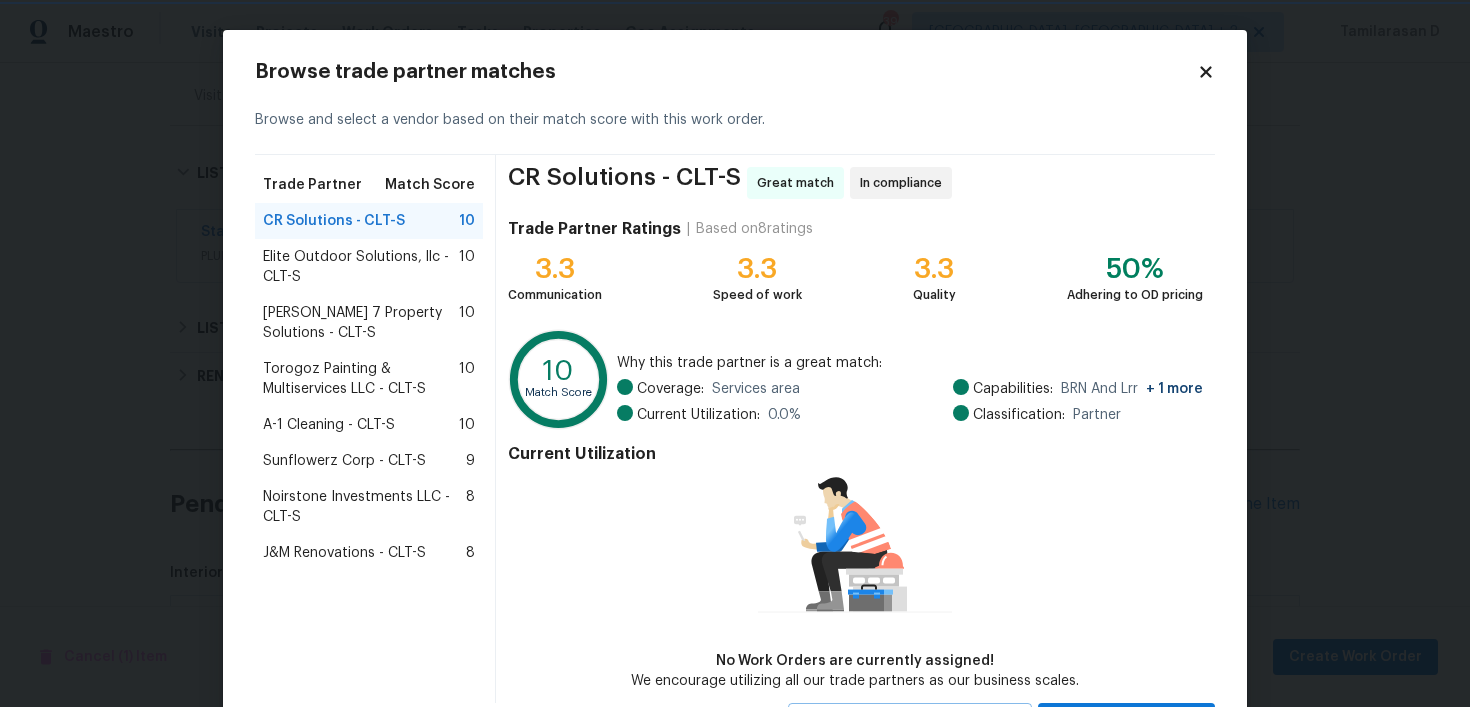 scroll, scrollTop: 93, scrollLeft: 0, axis: vertical 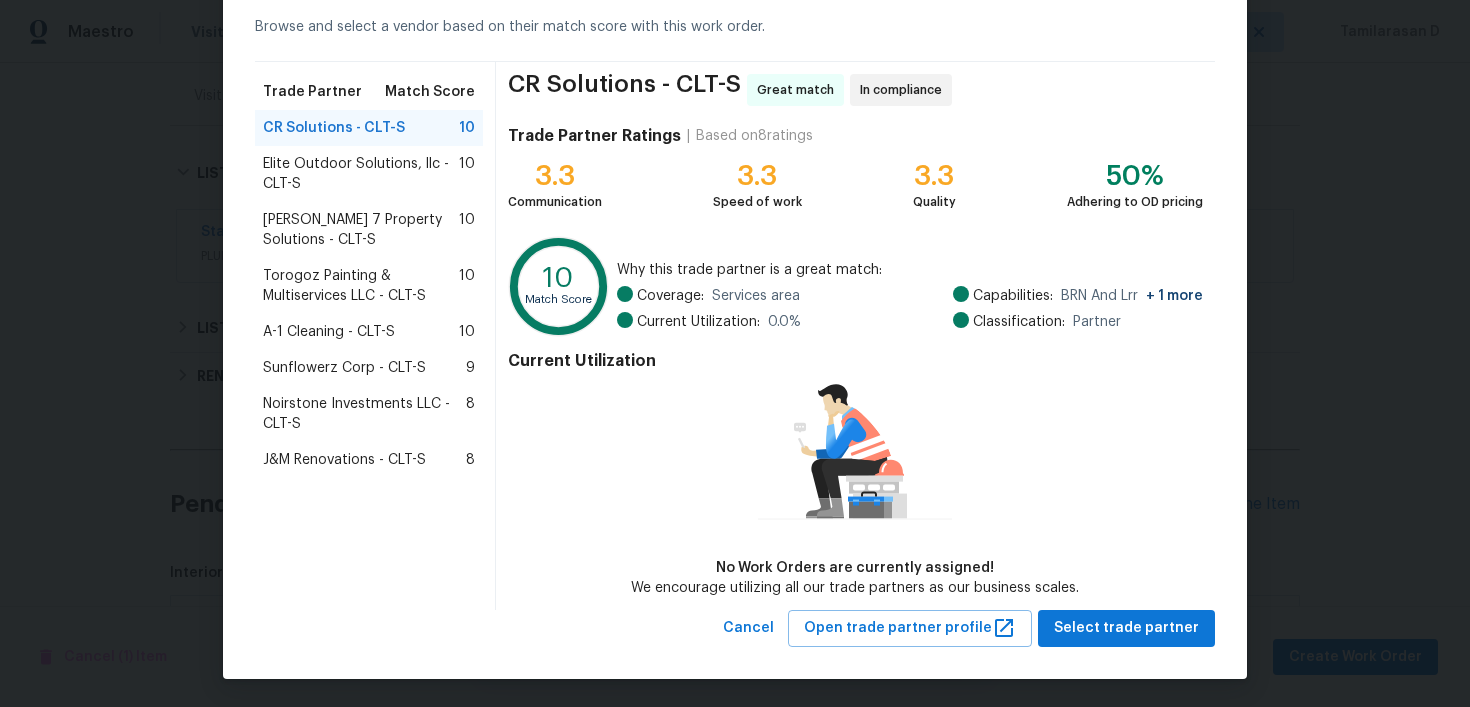 click on "Torogoz Painting & Multiservices LLC - CLT-S" at bounding box center (361, 286) 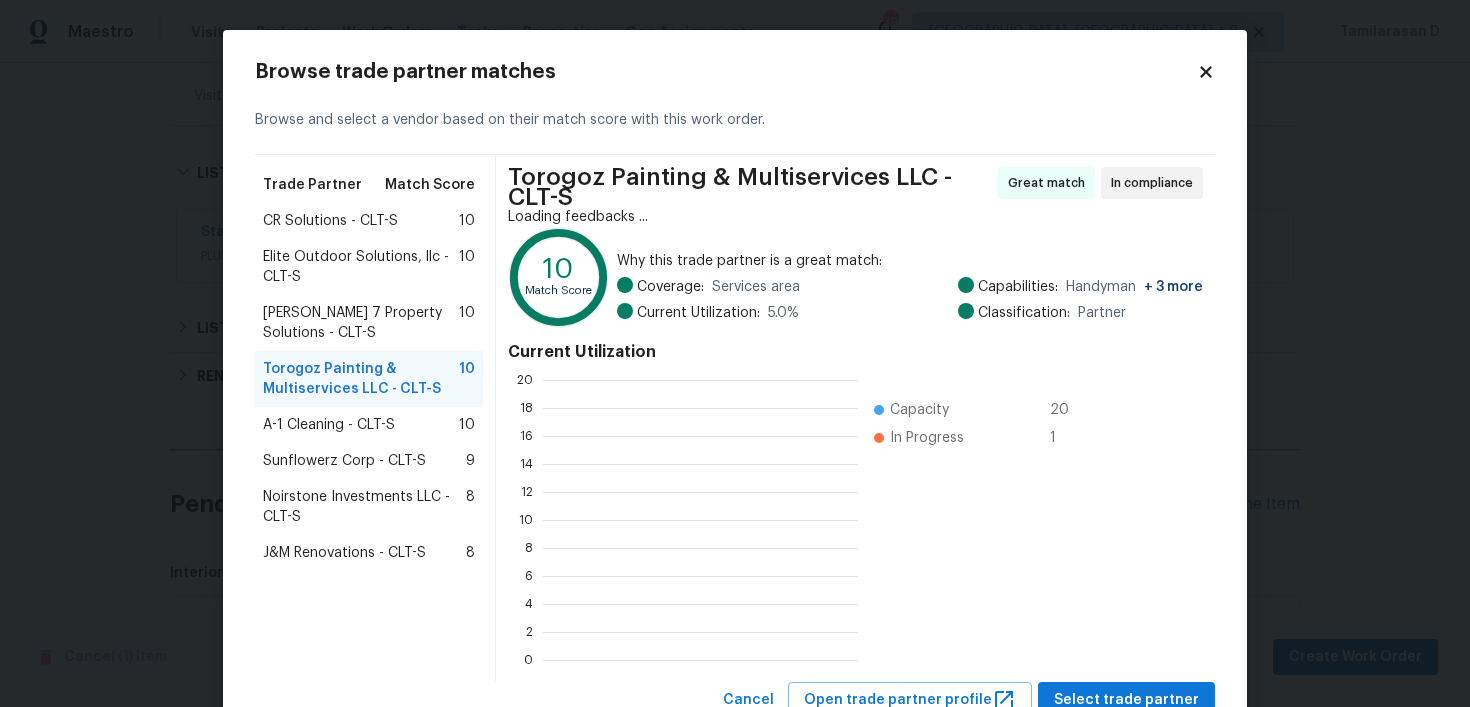 scroll, scrollTop: 2, scrollLeft: 2, axis: both 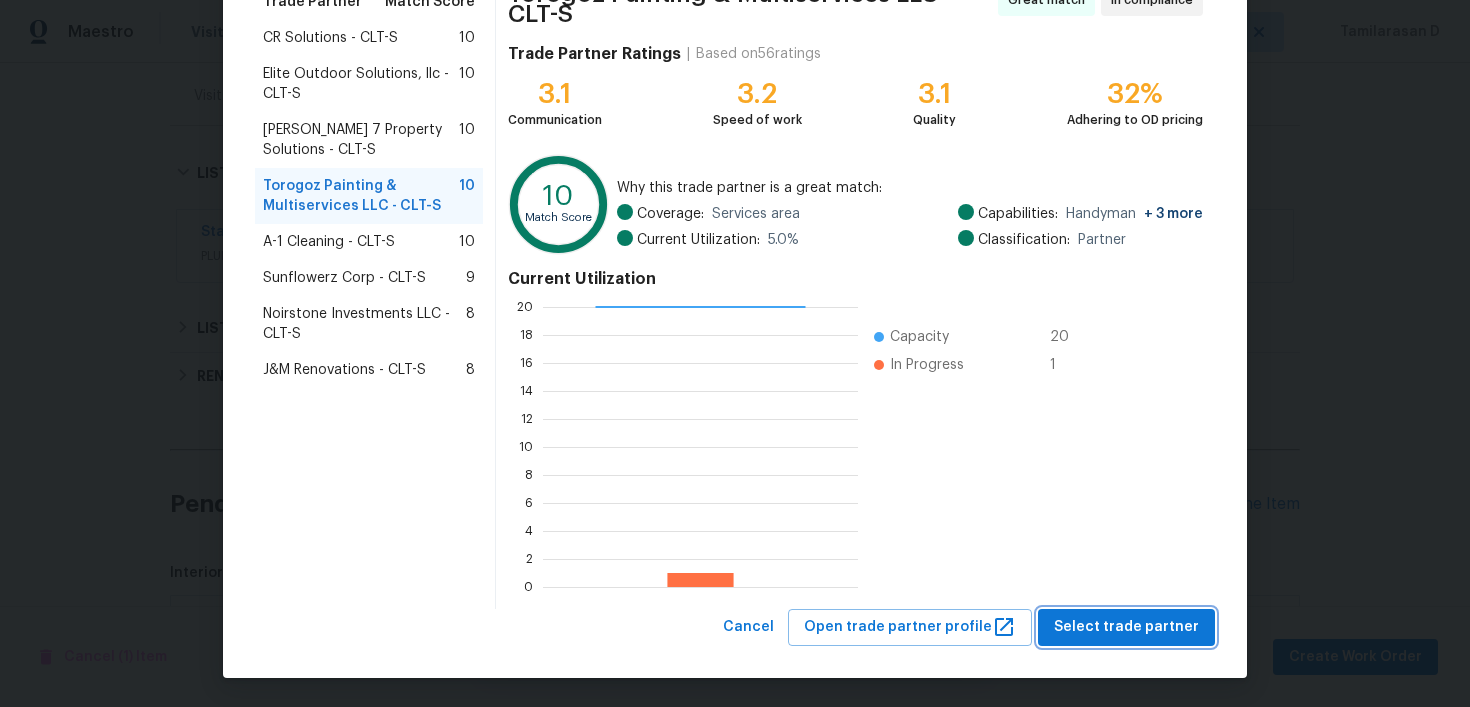 click on "Select trade partner" at bounding box center (1126, 627) 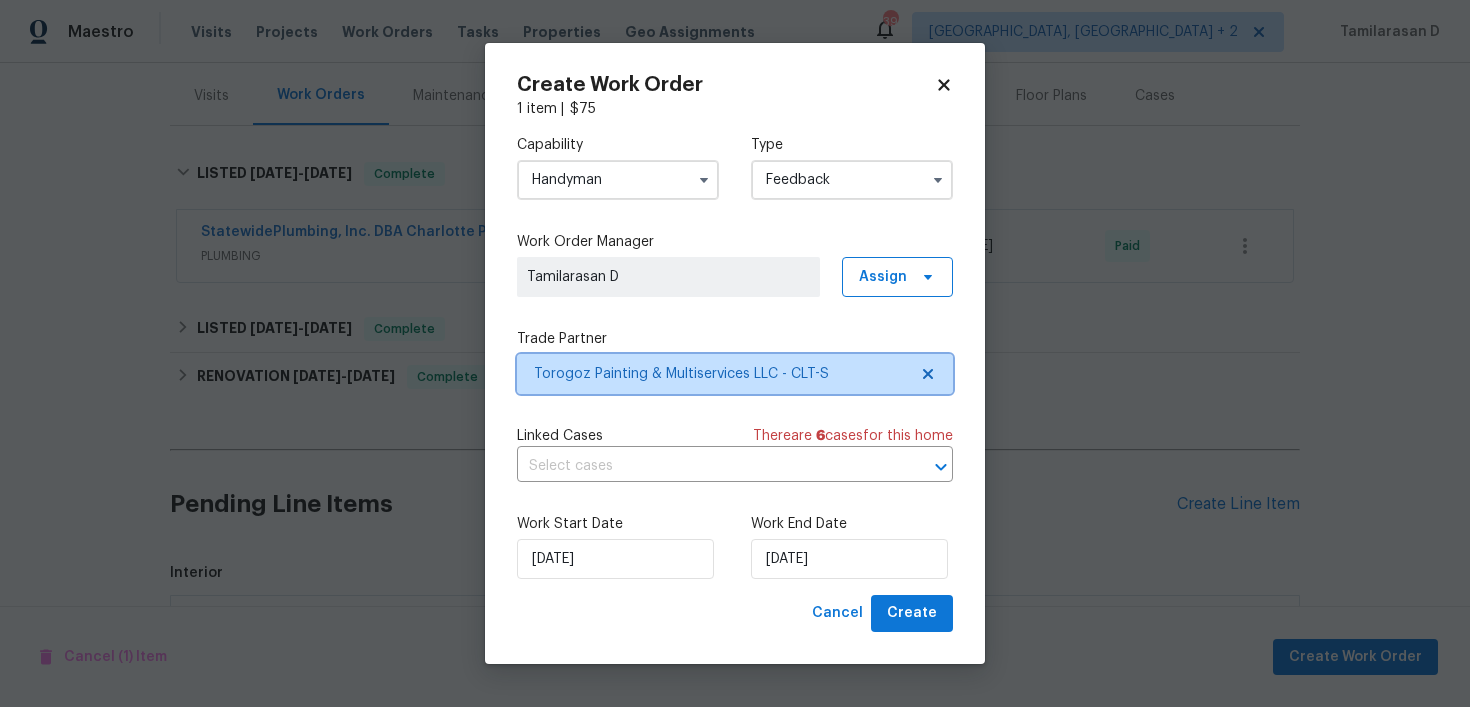 scroll, scrollTop: 0, scrollLeft: 0, axis: both 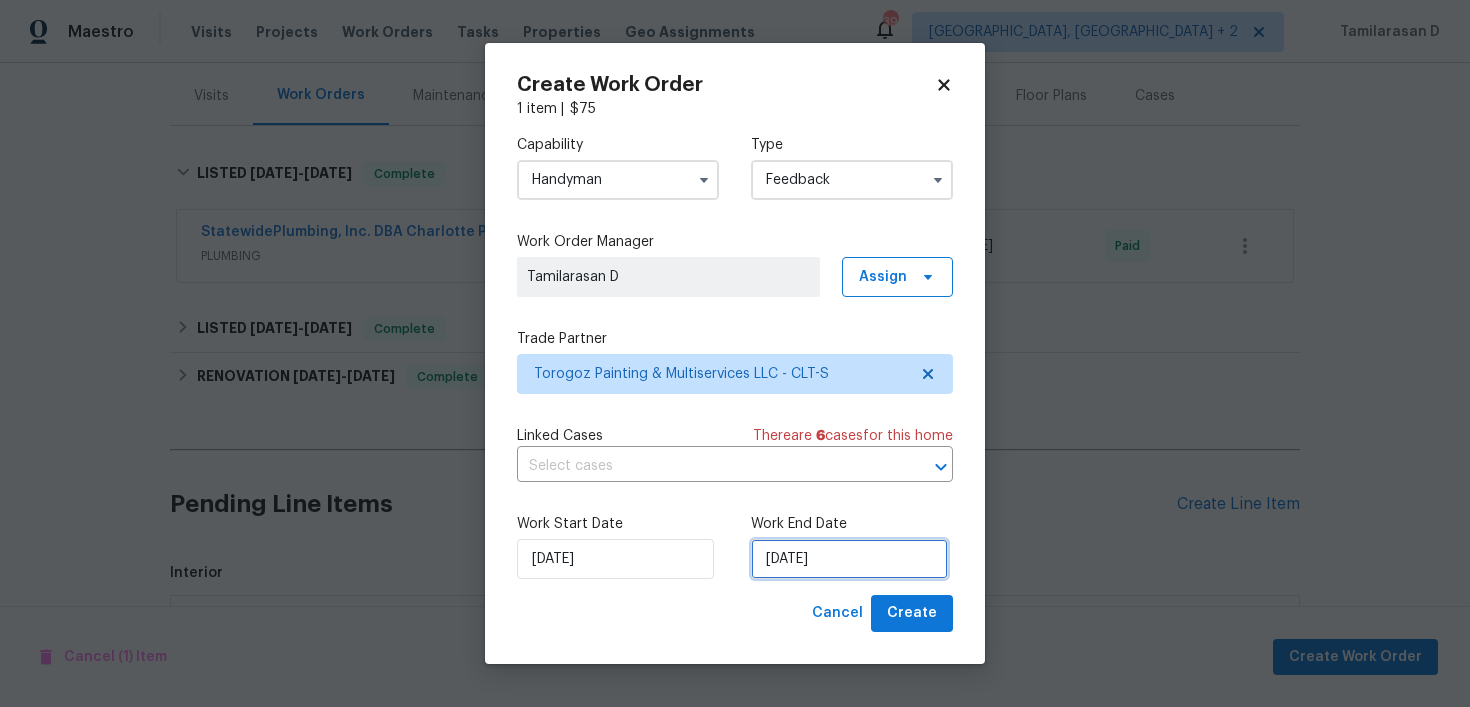click on "[DATE]" at bounding box center [849, 559] 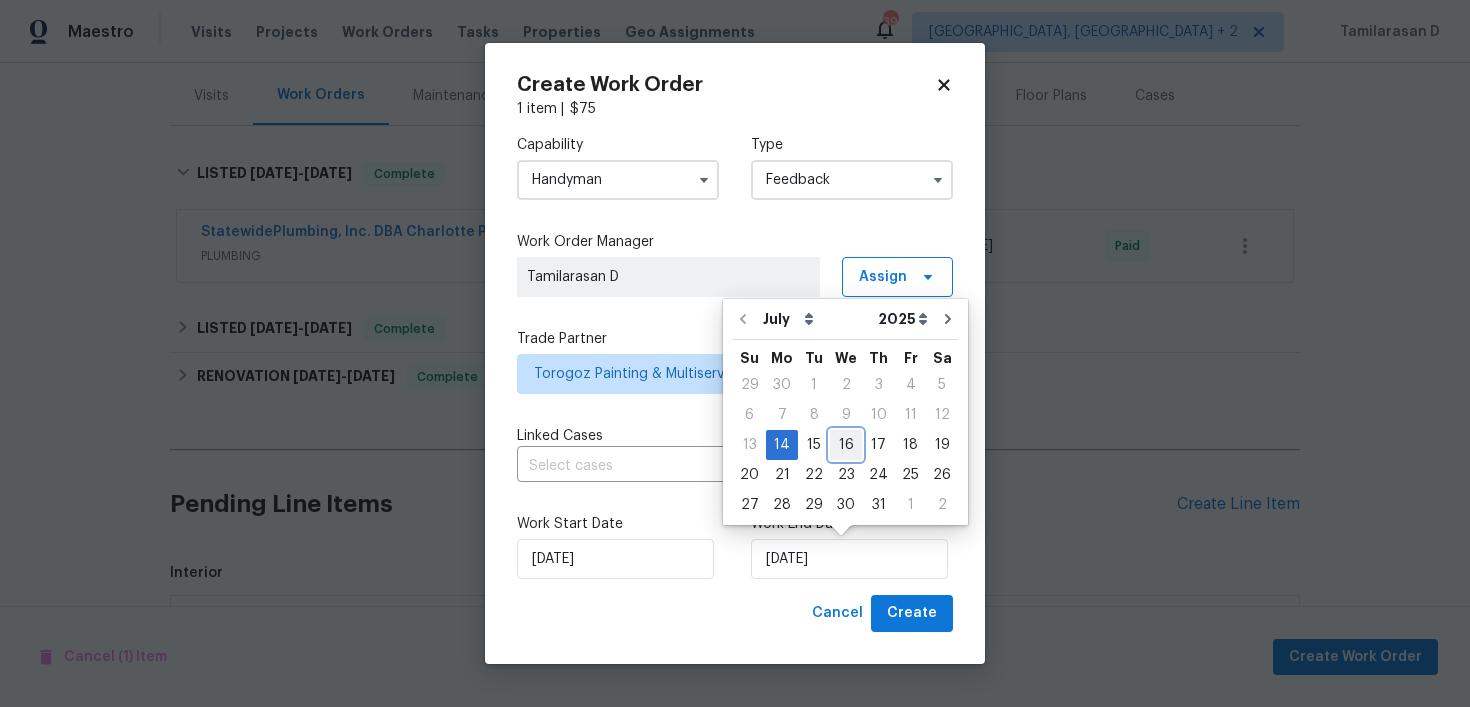 click on "16" at bounding box center (846, 445) 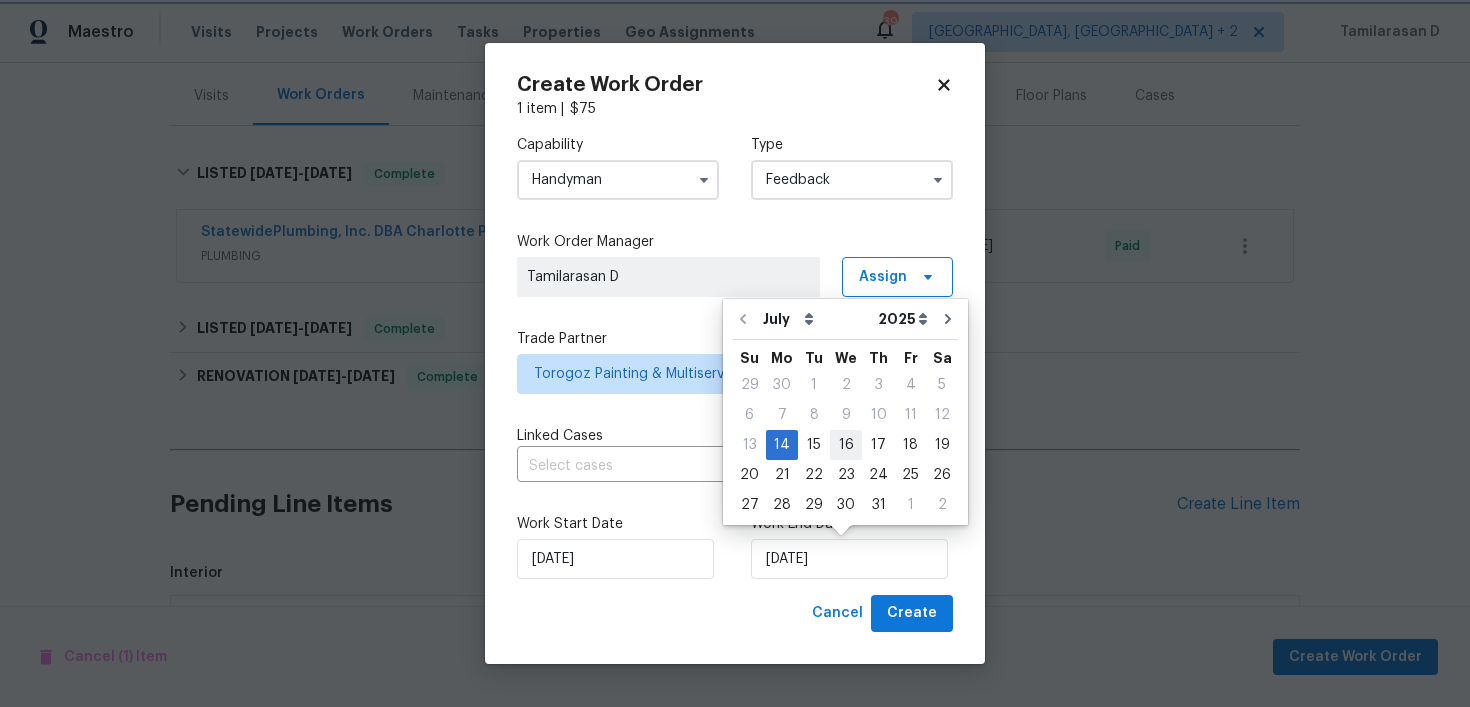 type on "[DATE]" 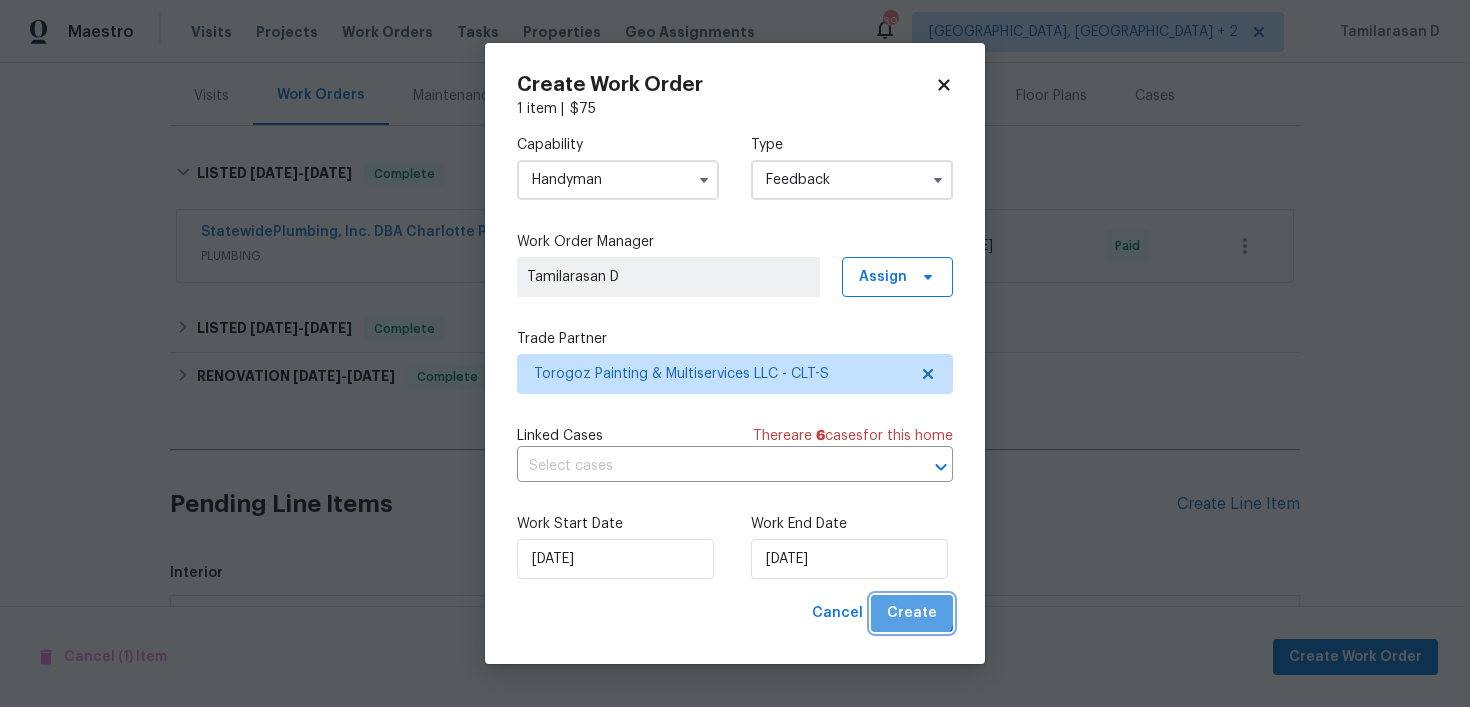 click on "Create" at bounding box center (912, 613) 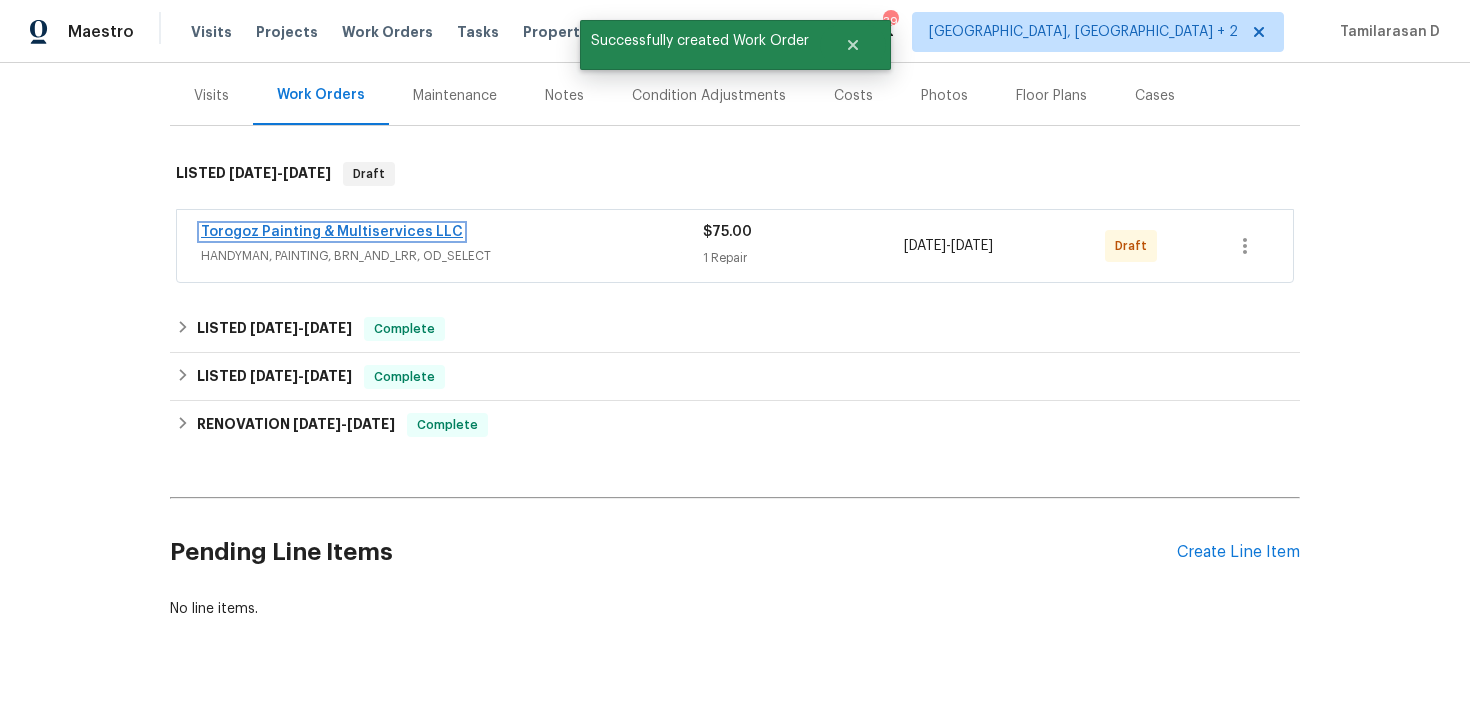 click on "Torogoz Painting & Multiservices LLC" at bounding box center [332, 232] 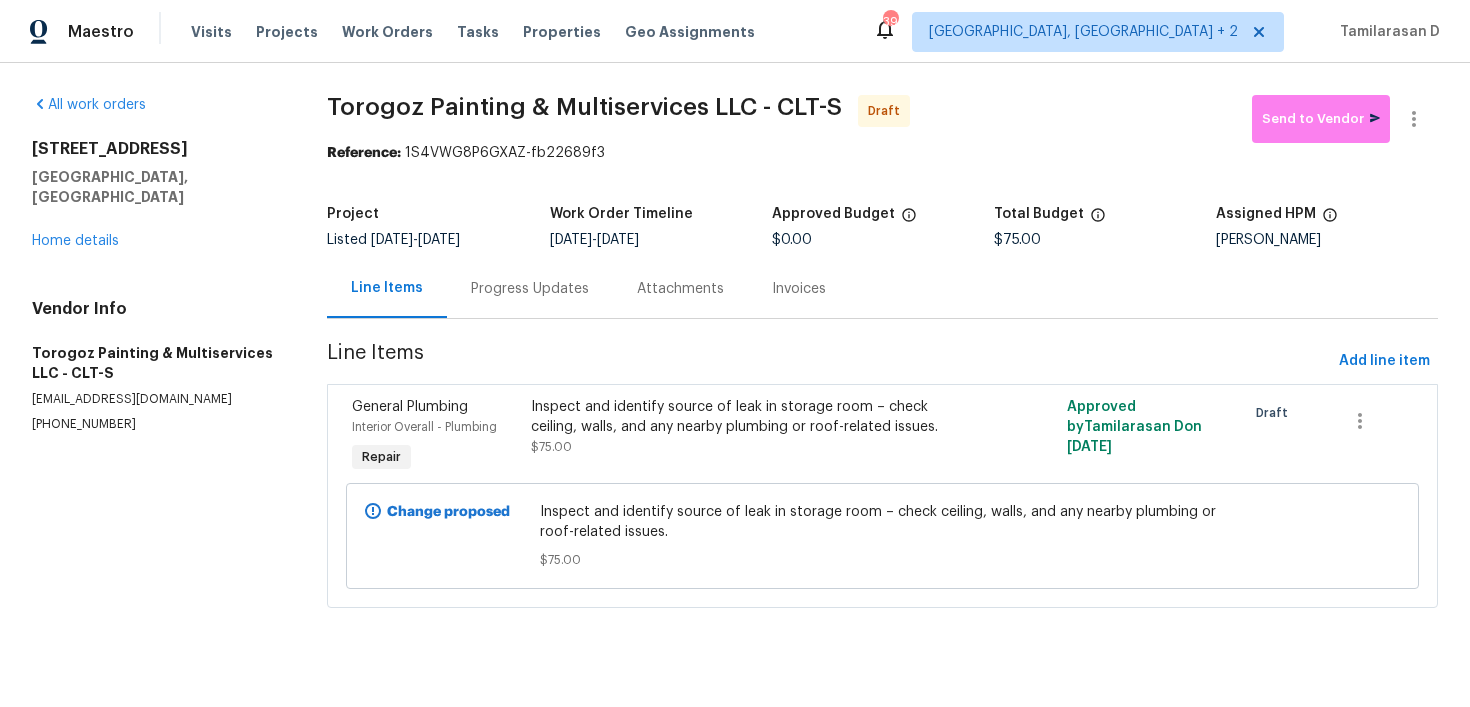 click on "Progress Updates" at bounding box center [530, 289] 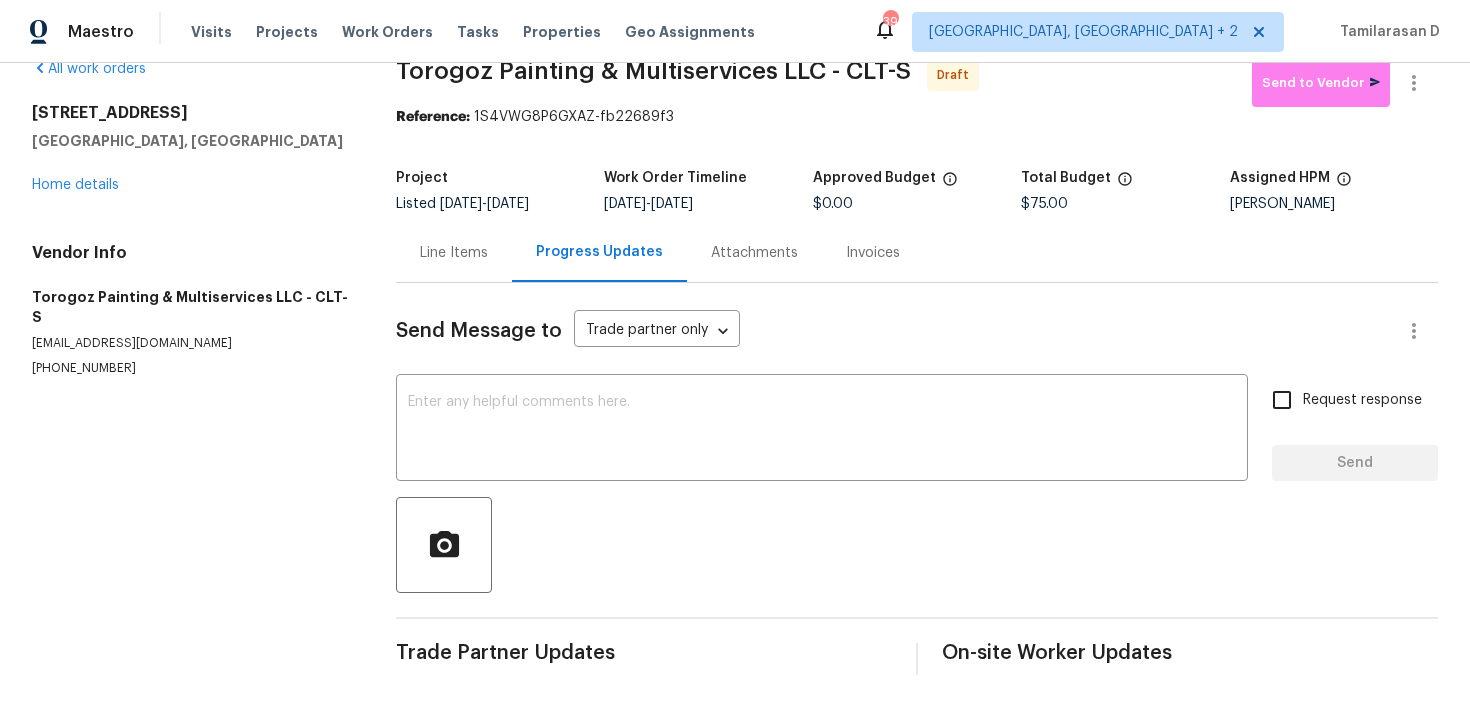 scroll, scrollTop: 36, scrollLeft: 0, axis: vertical 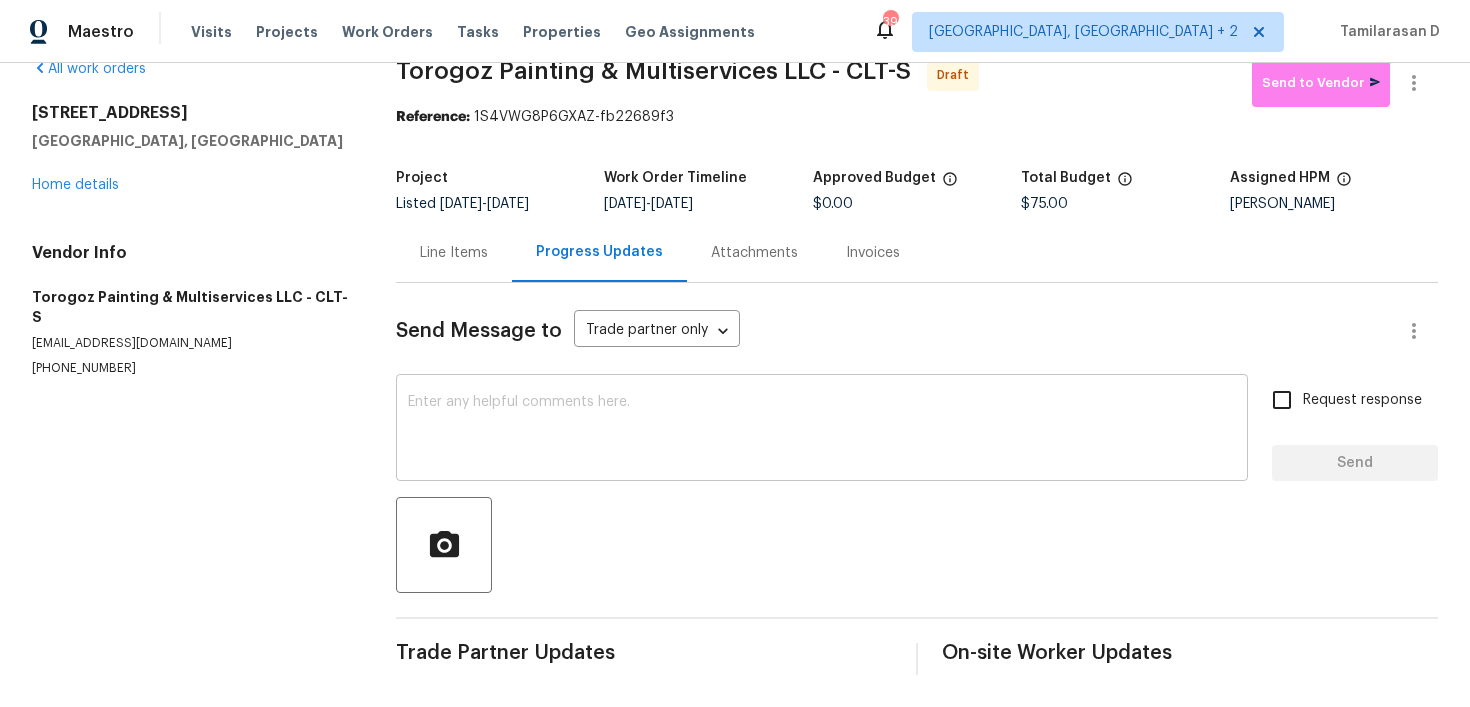 click at bounding box center [822, 430] 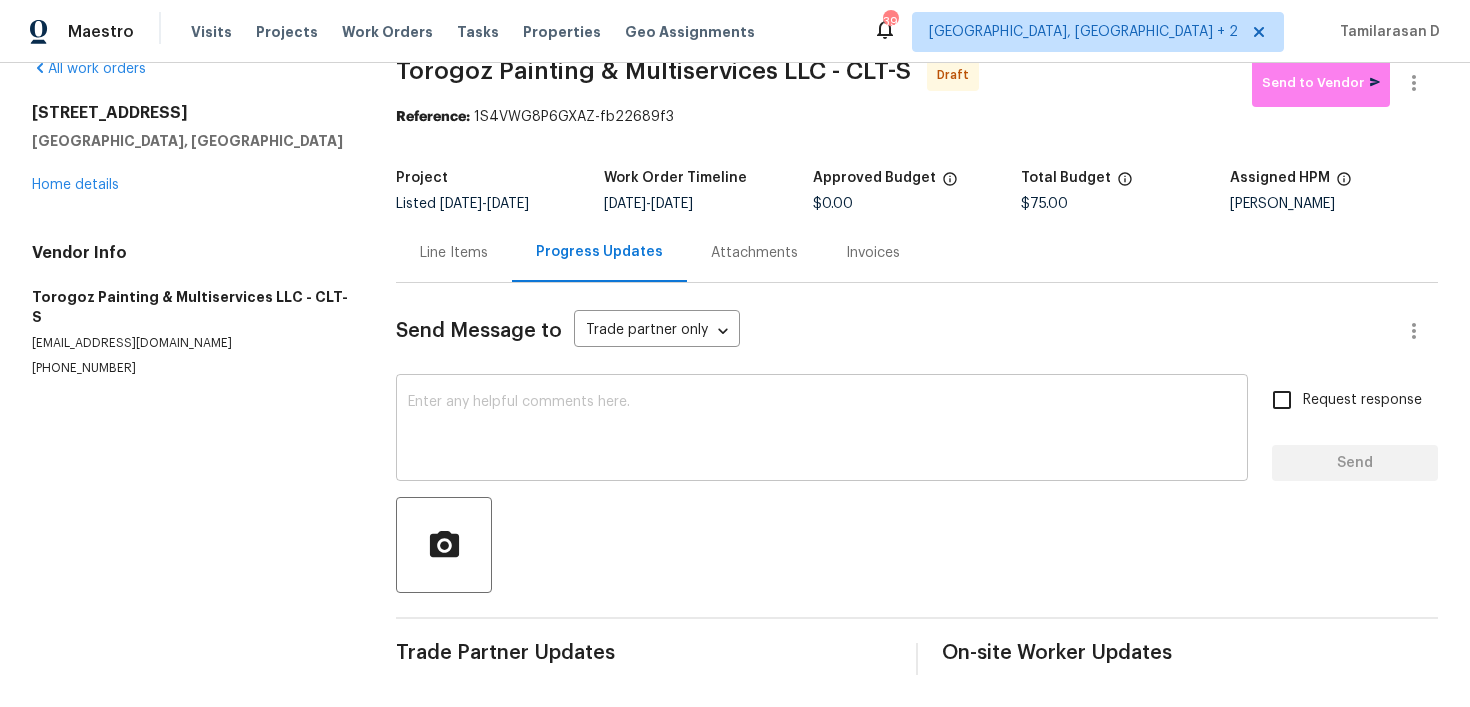 click at bounding box center [822, 430] 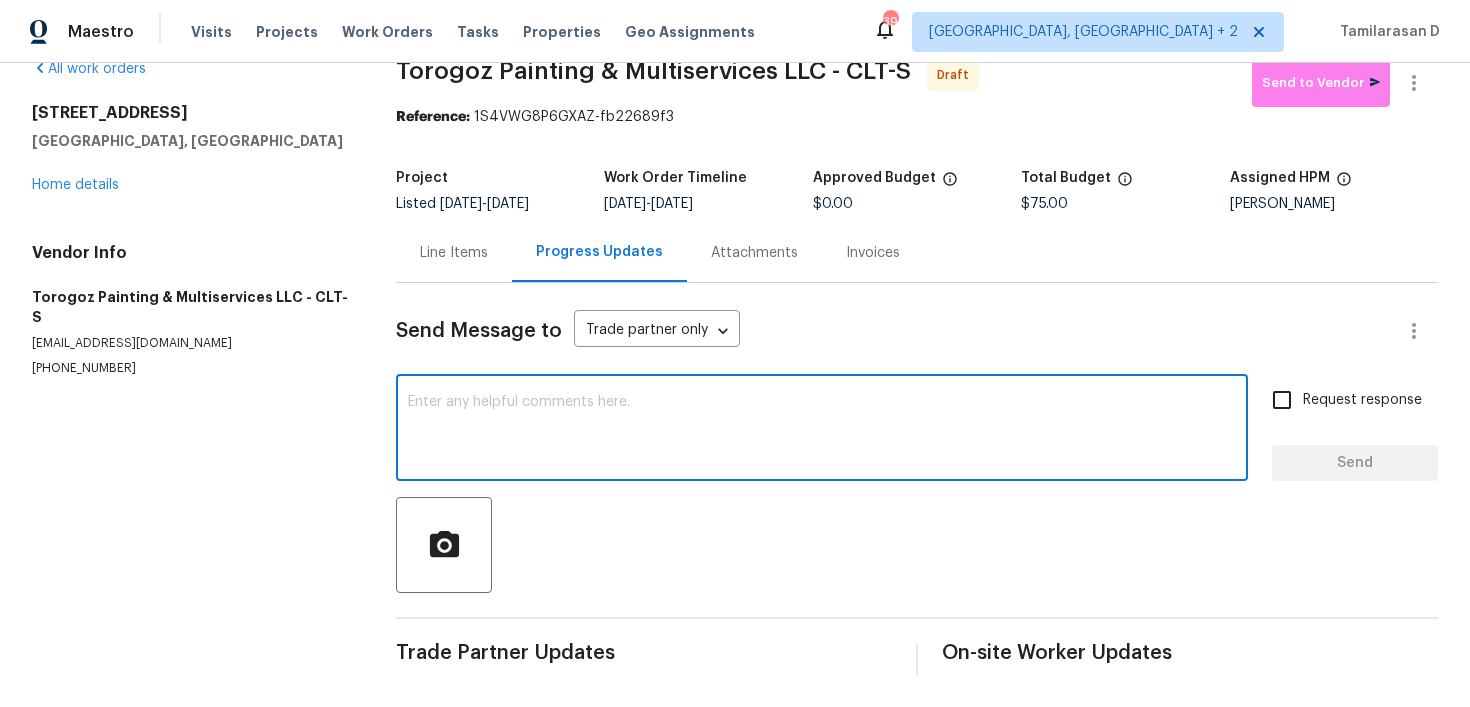 paste on "Hey, this is Tamil from Opendoor. I’m confirming you received the WO for the property at (Address). Please review and accept the WO within 24 hours and provide a scheduled date. Please disregard the contact information for the HPM included in the WO. Our Centralised LWO Team is responsible for Listed WOs." 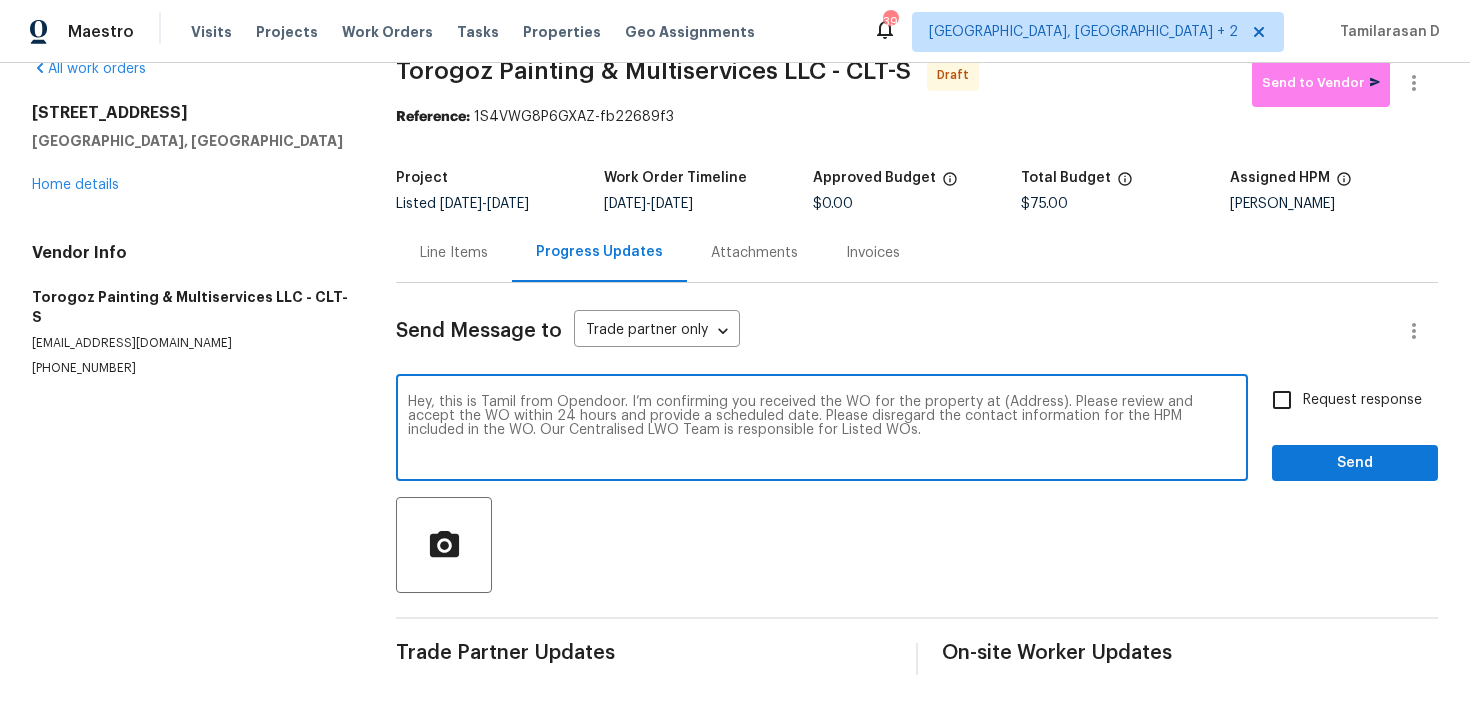 click on "Hey, this is Tamil from Opendoor. I’m confirming you received the WO for the property at (Address). Please review and accept the WO within 24 hours and provide a scheduled date. Please disregard the contact information for the HPM included in the WO. Our Centralised LWO Team is responsible for Listed WOs." at bounding box center (822, 430) 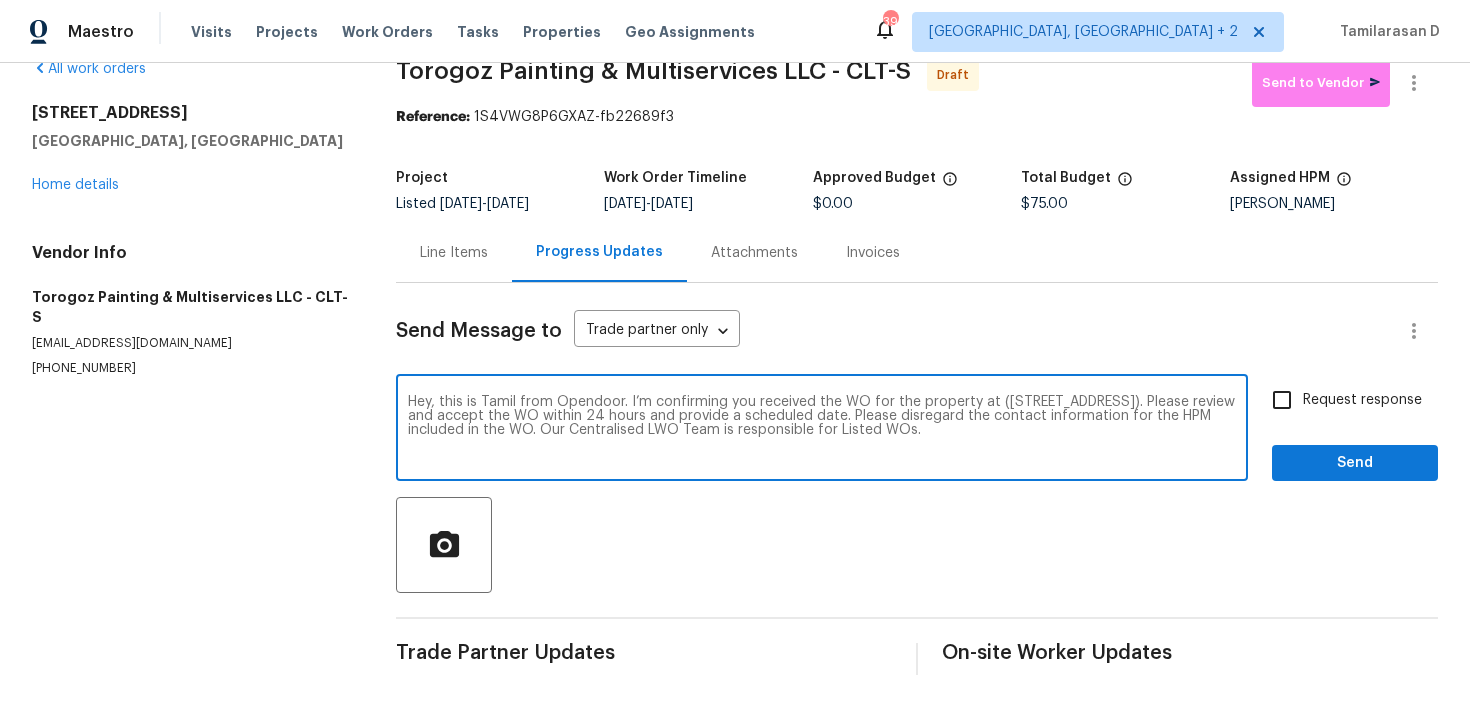 type on "Hey, this is Tamil from Opendoor. I’m confirming you received the WO for the property at ([STREET_ADDRESS]). Please review and accept the WO within 24 hours and provide a scheduled date. Please disregard the contact information for the HPM included in the WO. Our Centralised LWO Team is responsible for Listed WOs." 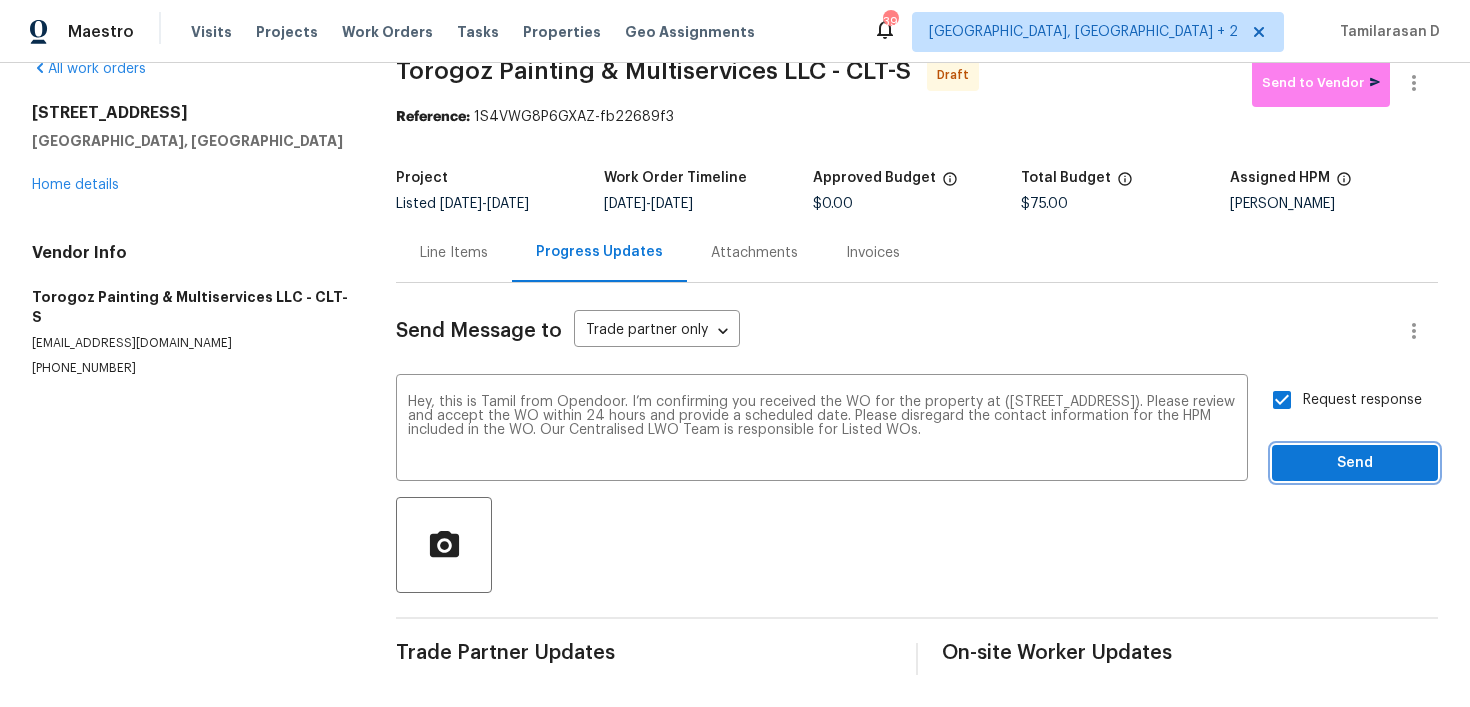 click on "Send" at bounding box center (1355, 463) 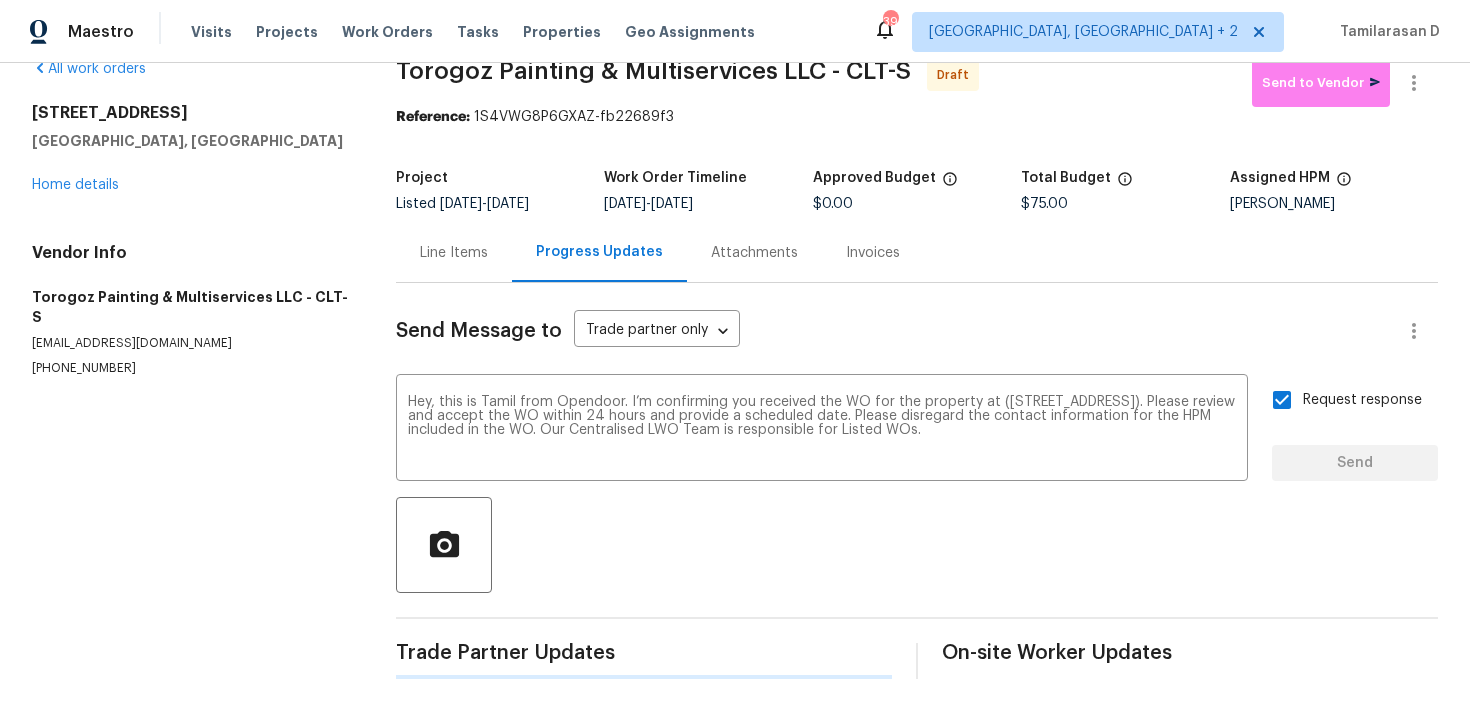type 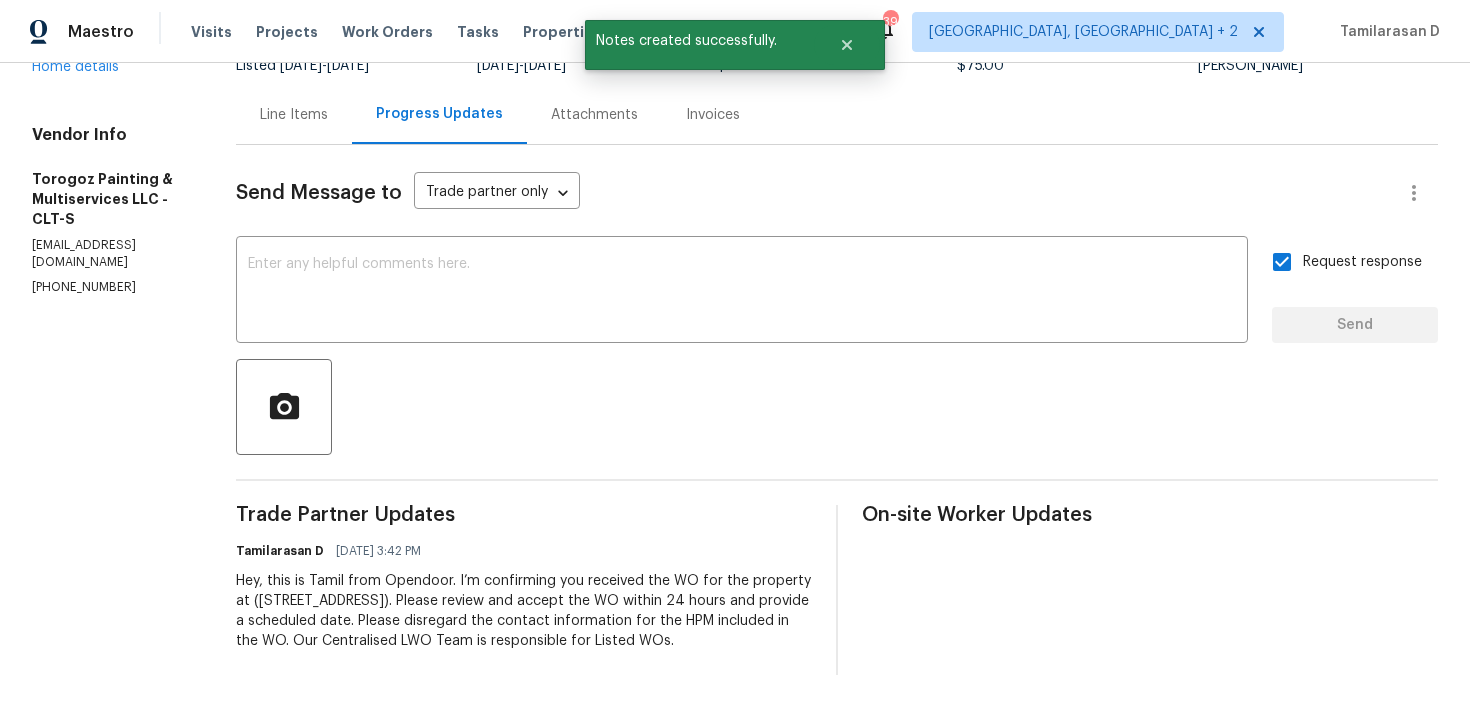 scroll, scrollTop: 0, scrollLeft: 0, axis: both 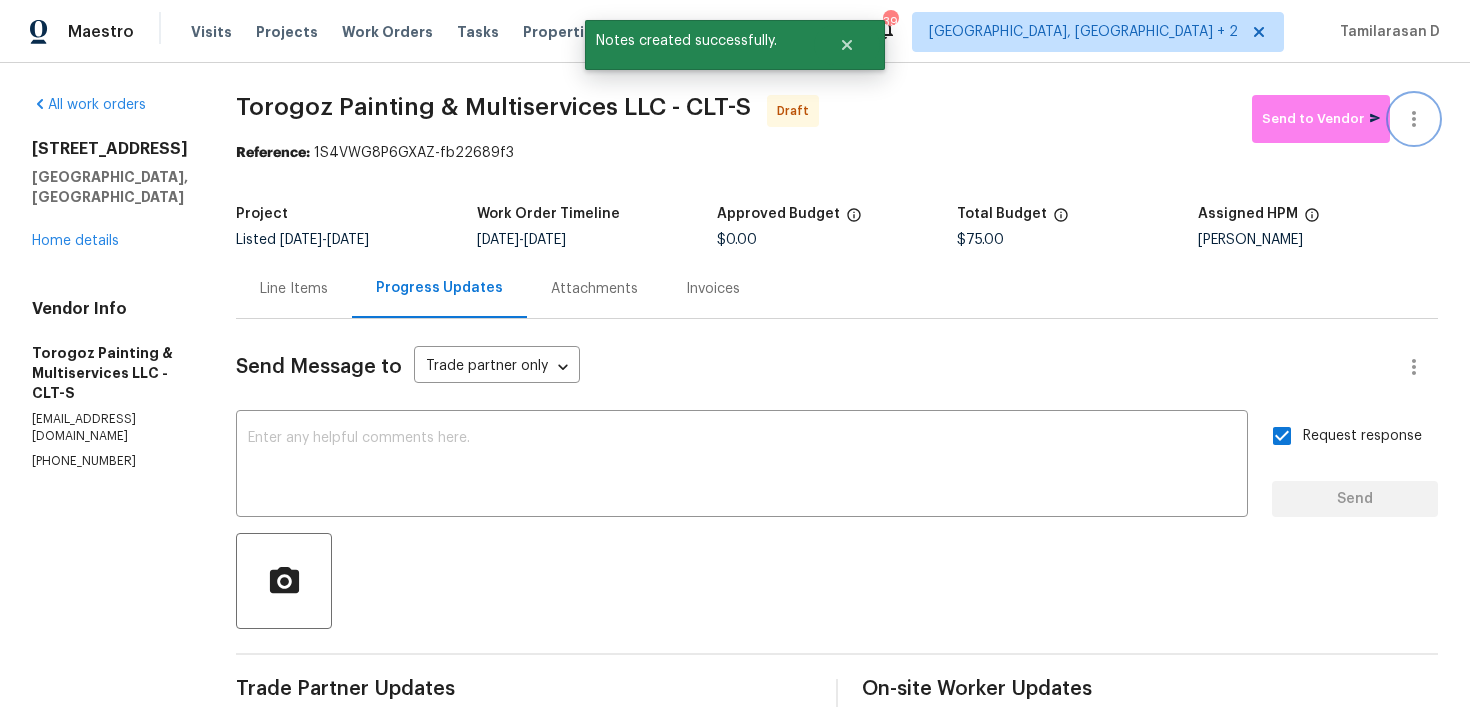 click 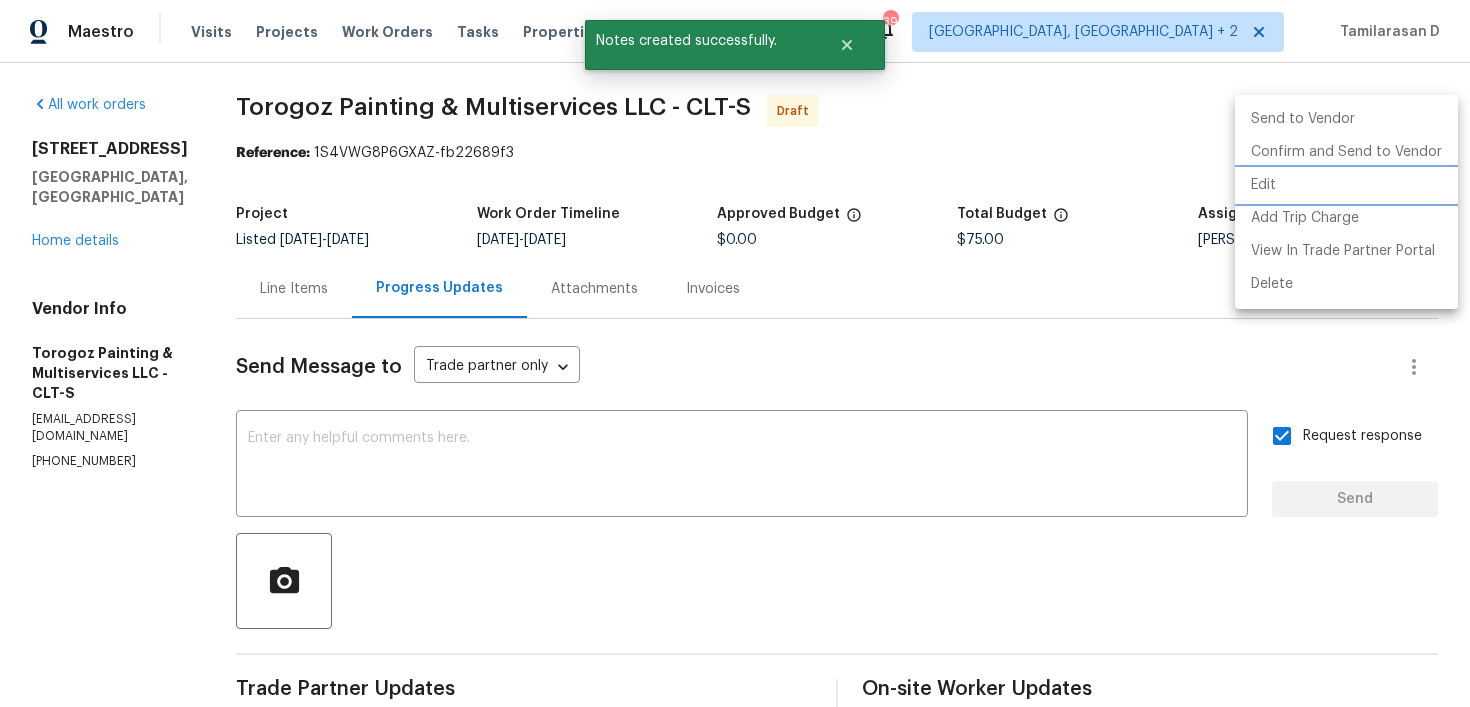 click on "Edit" at bounding box center [1346, 185] 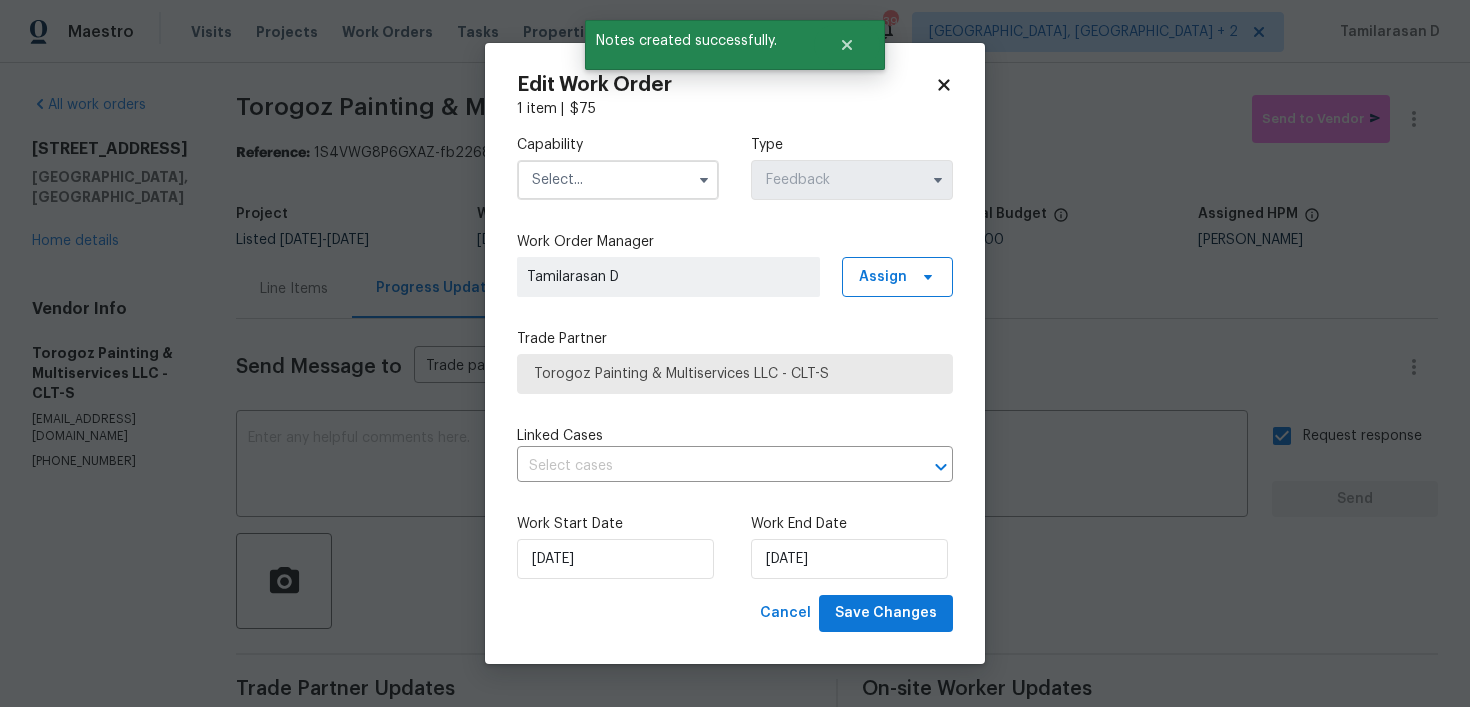 click on "Capability   Type   Feedback" at bounding box center (735, 167) 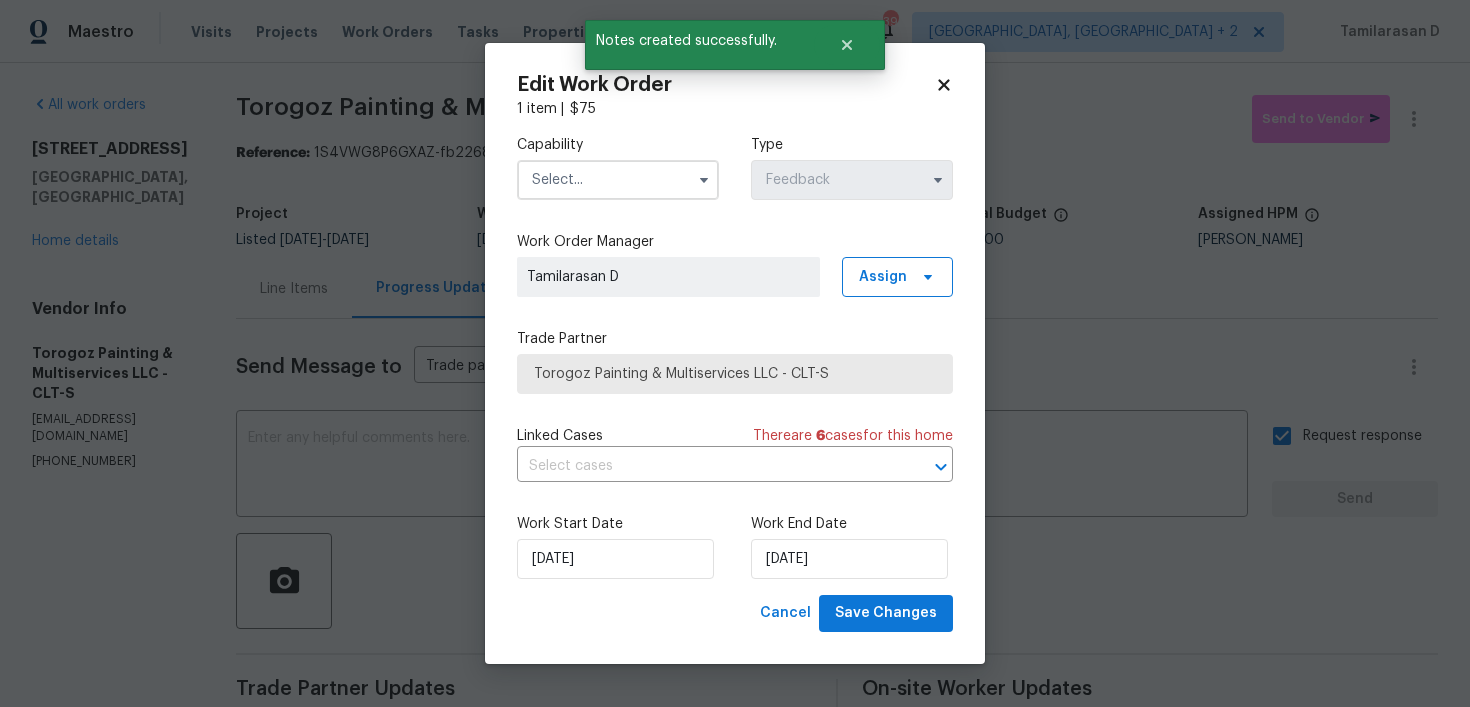 click at bounding box center (618, 180) 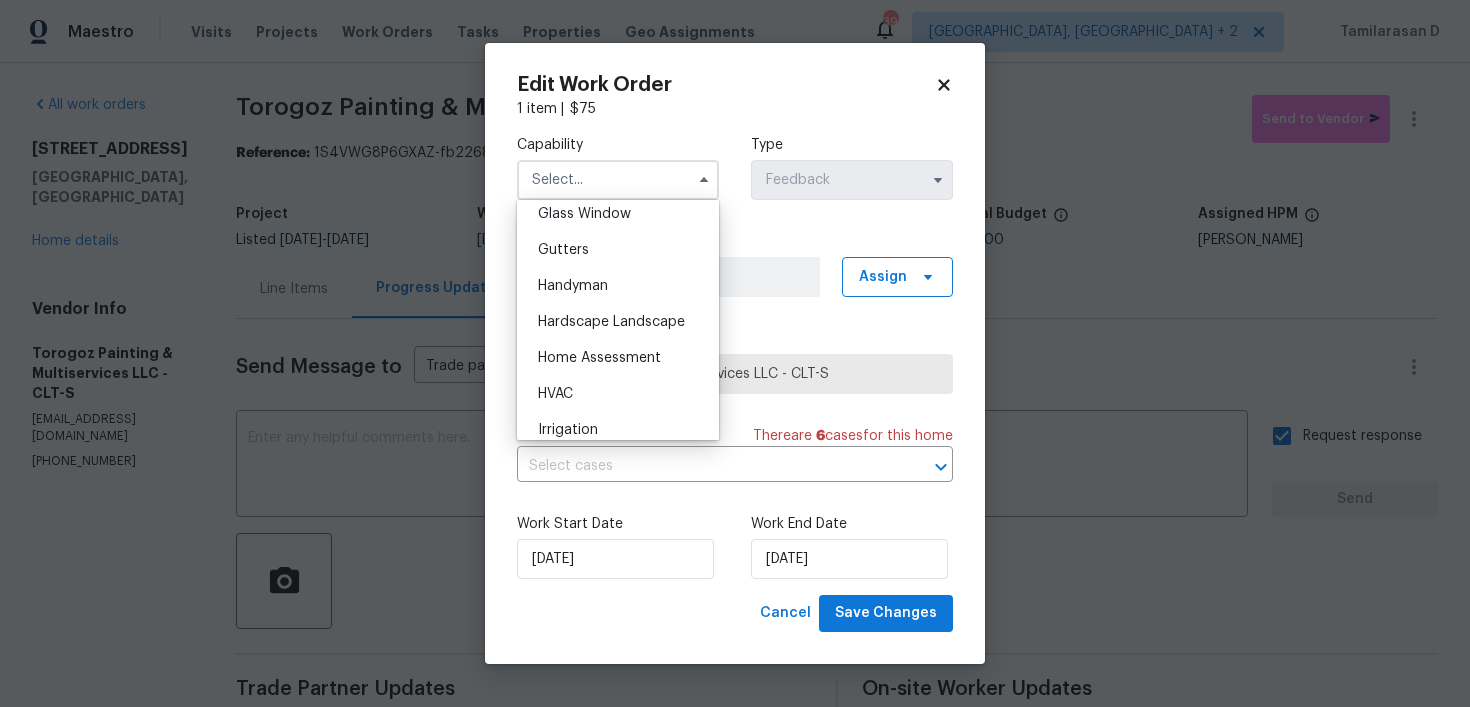 scroll, scrollTop: 1062, scrollLeft: 0, axis: vertical 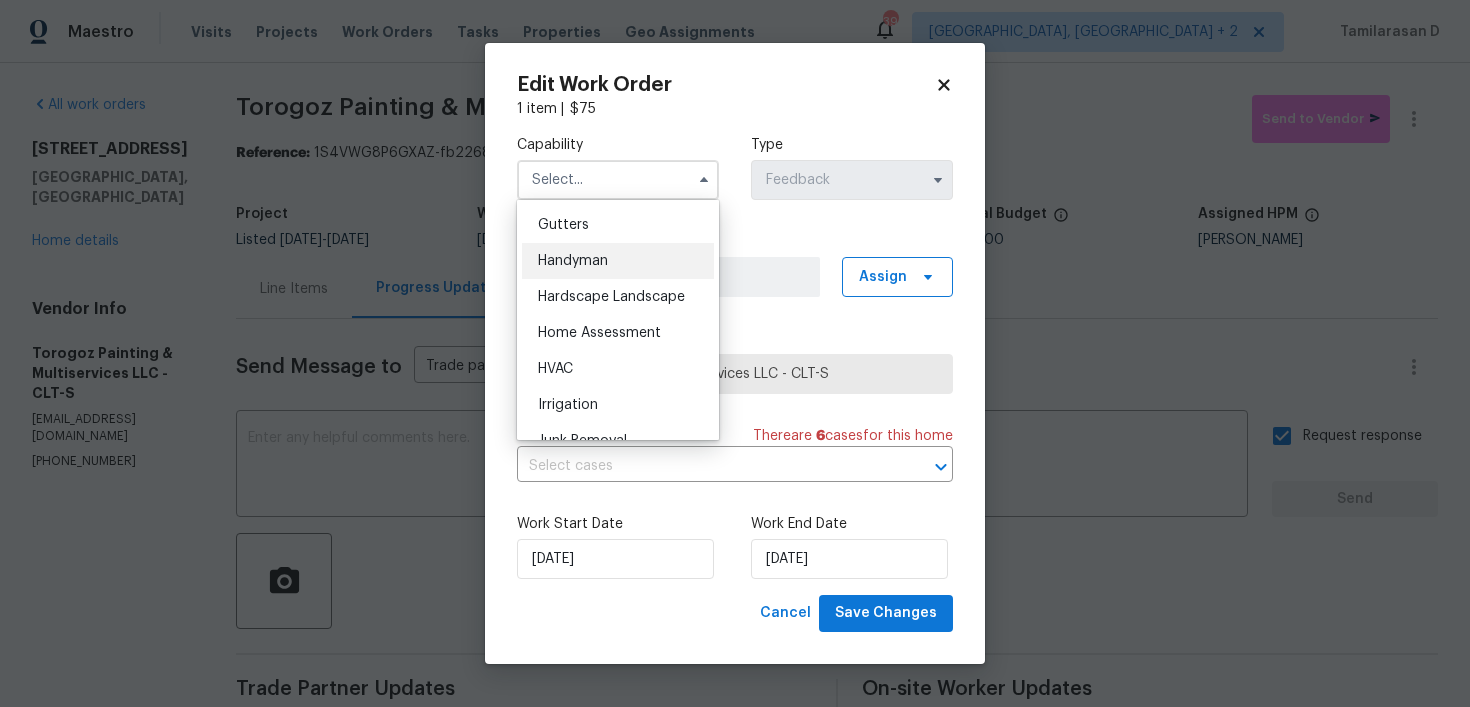 click on "Handyman" at bounding box center (573, 261) 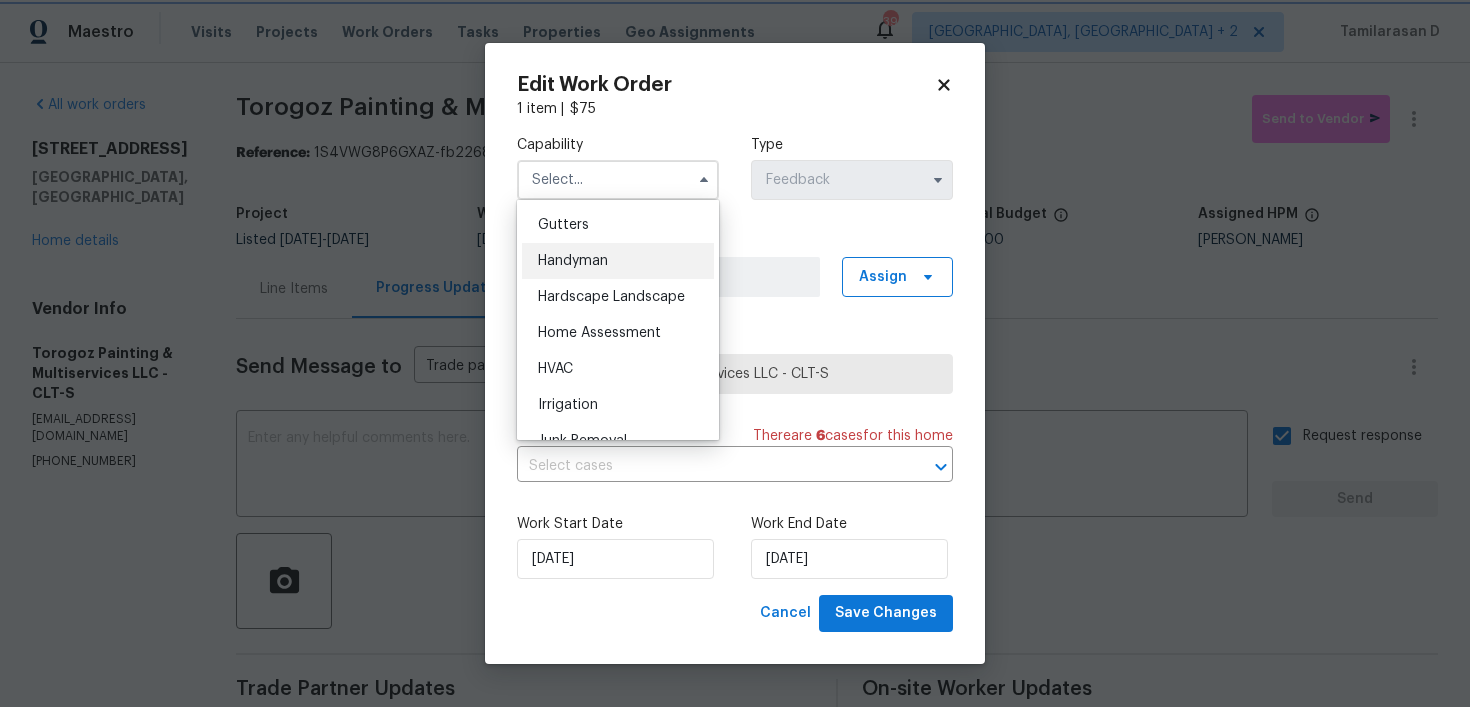 type on "Handyman" 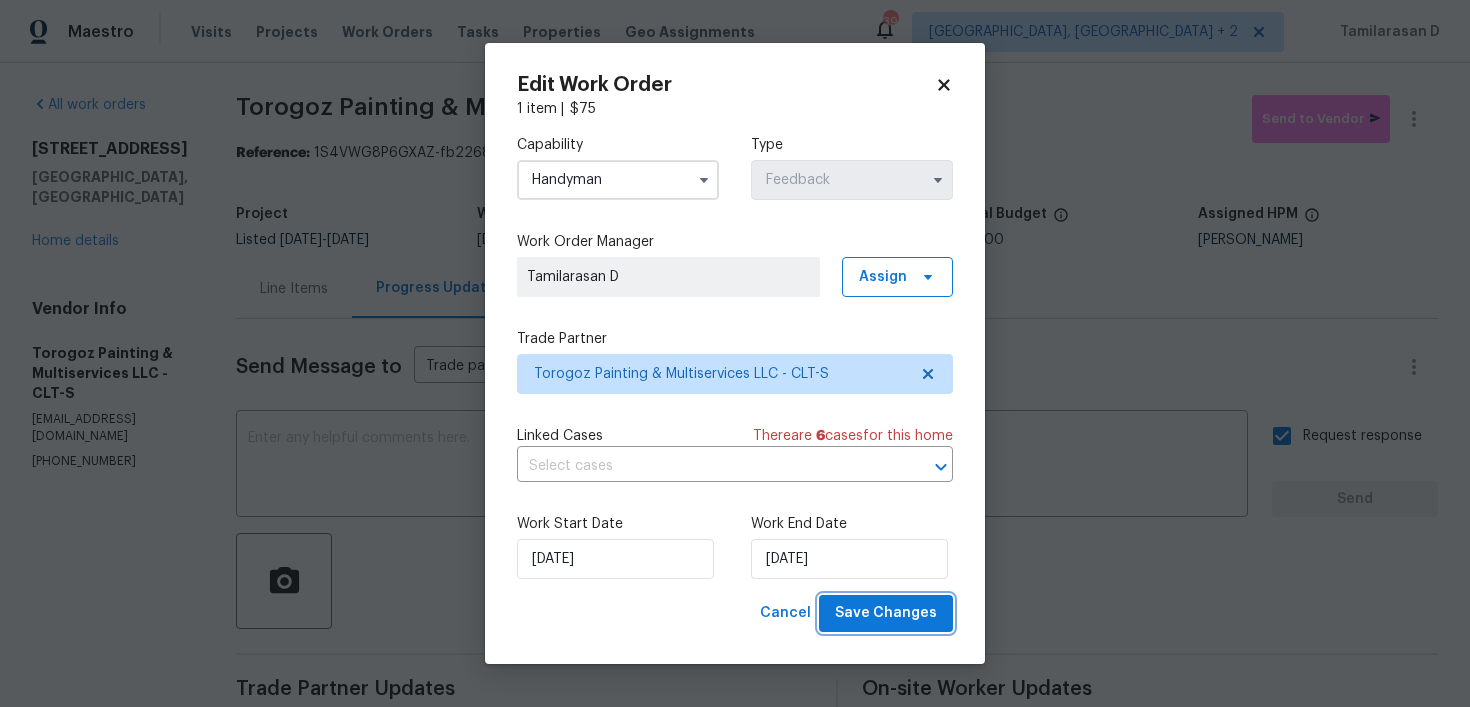 click on "Save Changes" at bounding box center (886, 613) 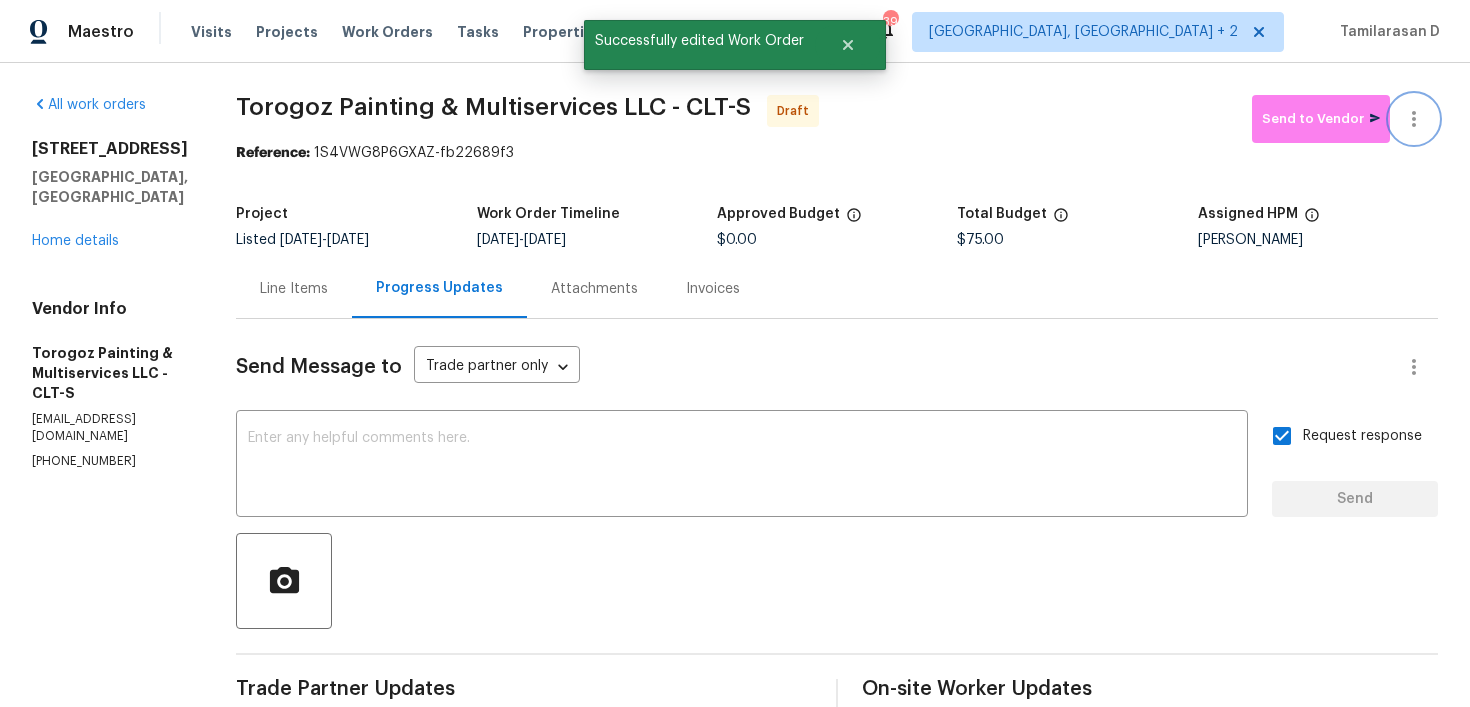 click 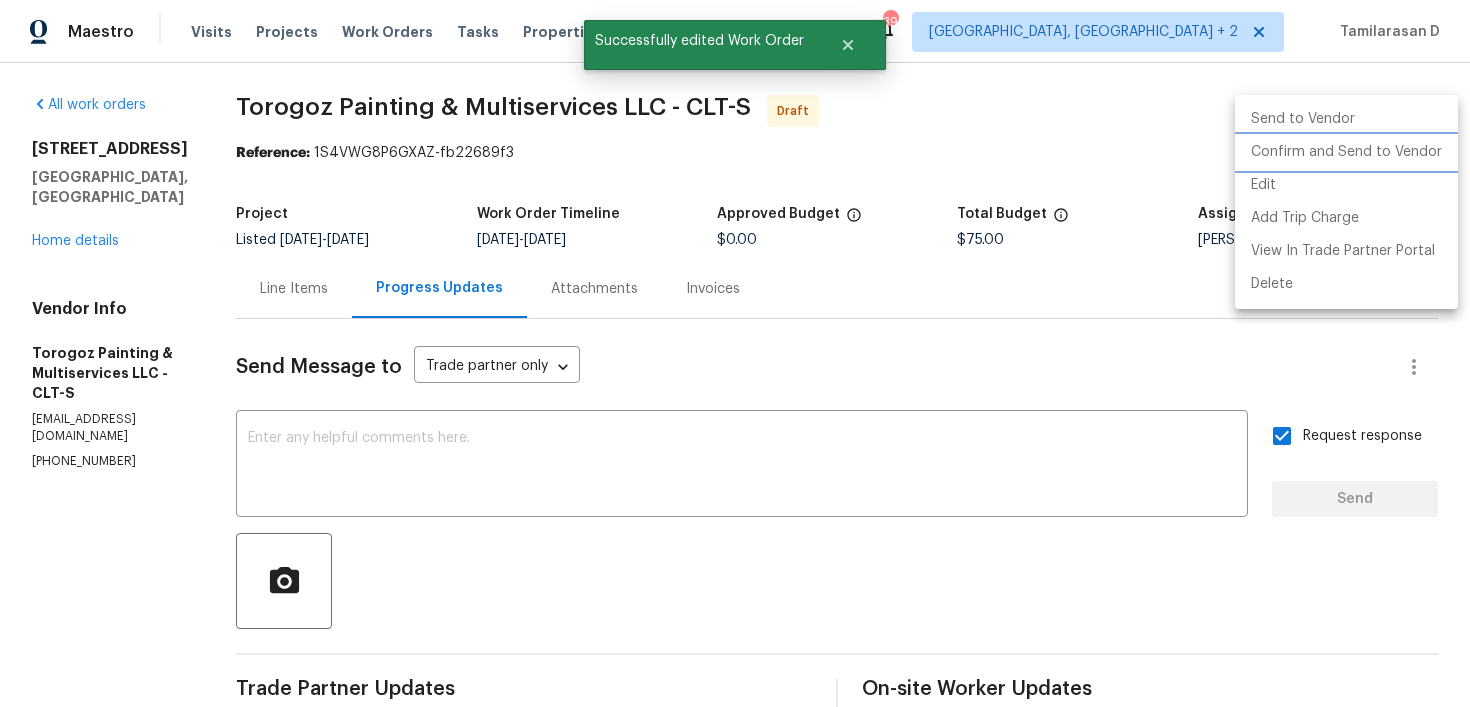 click on "Confirm and Send to Vendor" at bounding box center [1346, 152] 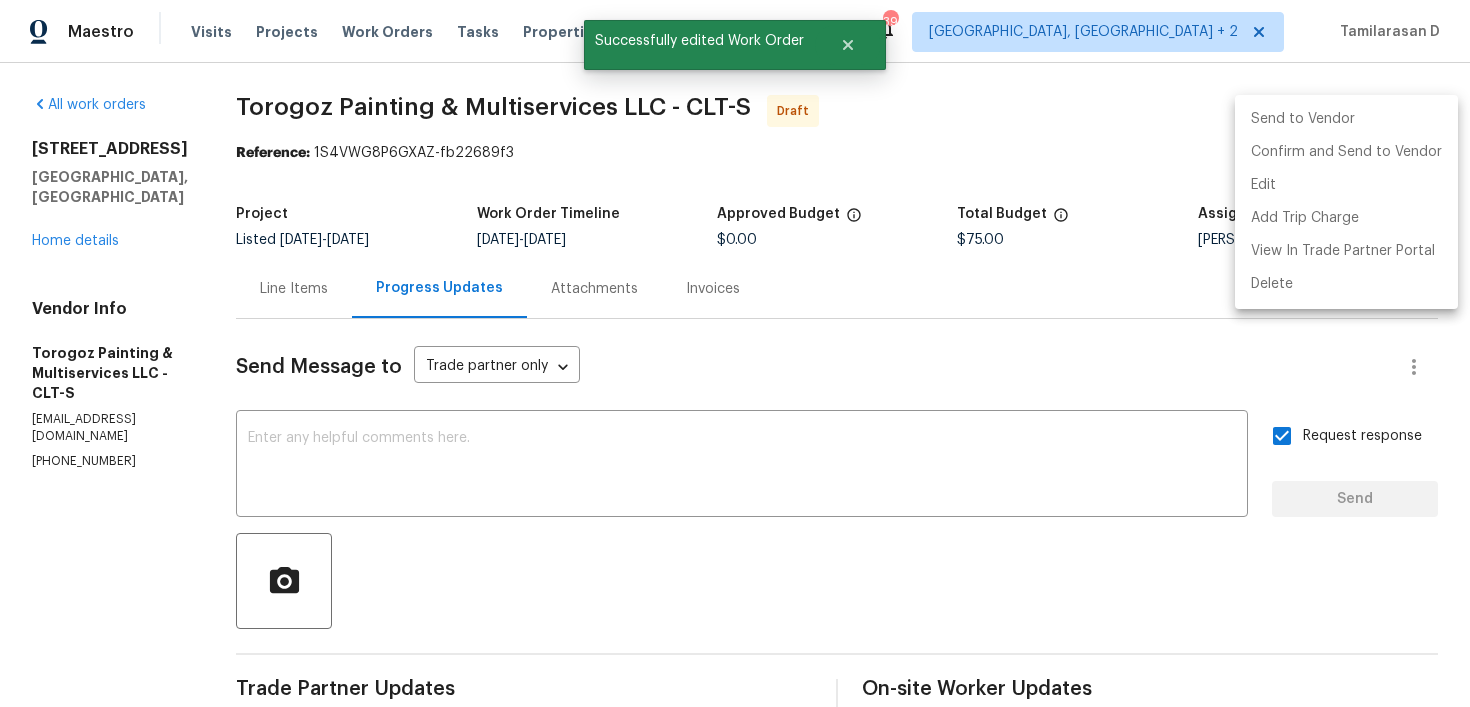 click at bounding box center [735, 353] 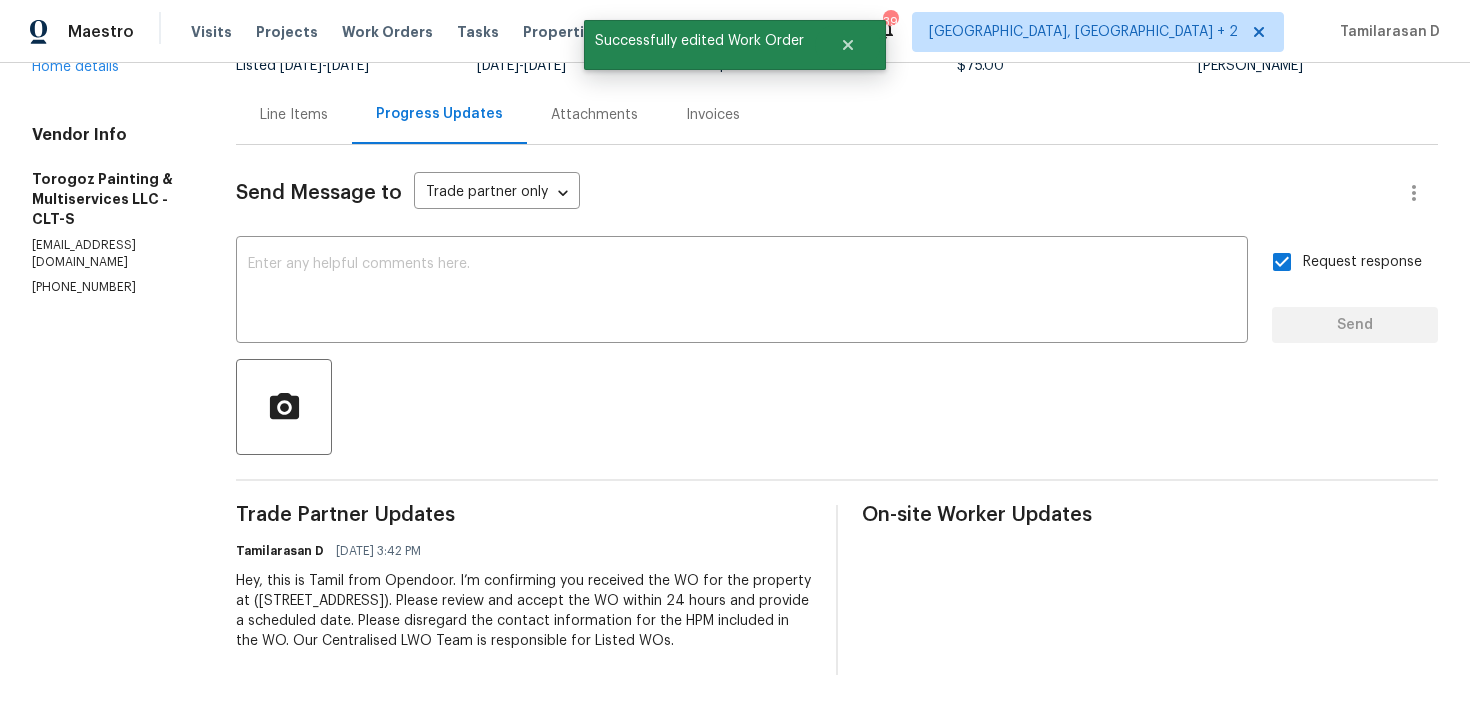 scroll, scrollTop: 0, scrollLeft: 0, axis: both 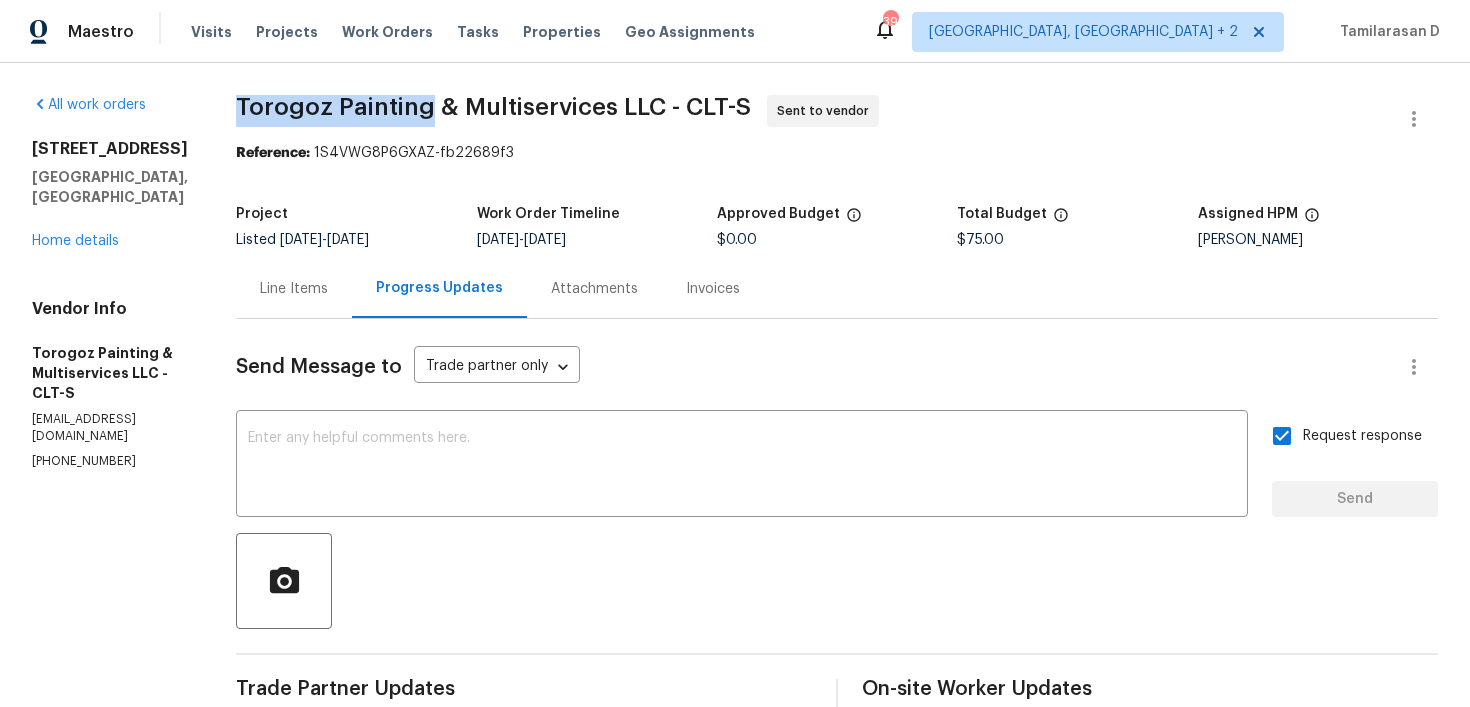 drag, startPoint x: 277, startPoint y: 106, endPoint x: 475, endPoint y: 103, distance: 198.02272 